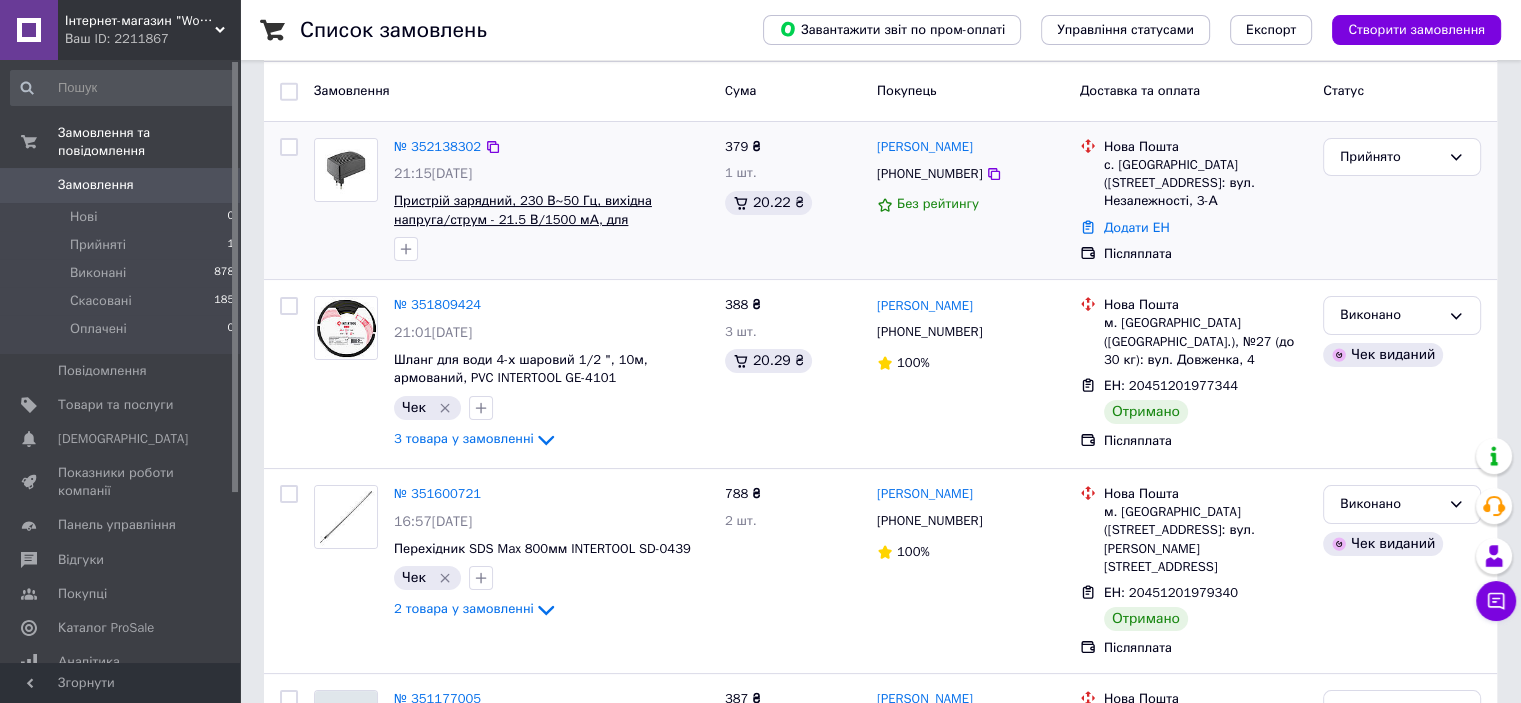 scroll, scrollTop: 200, scrollLeft: 0, axis: vertical 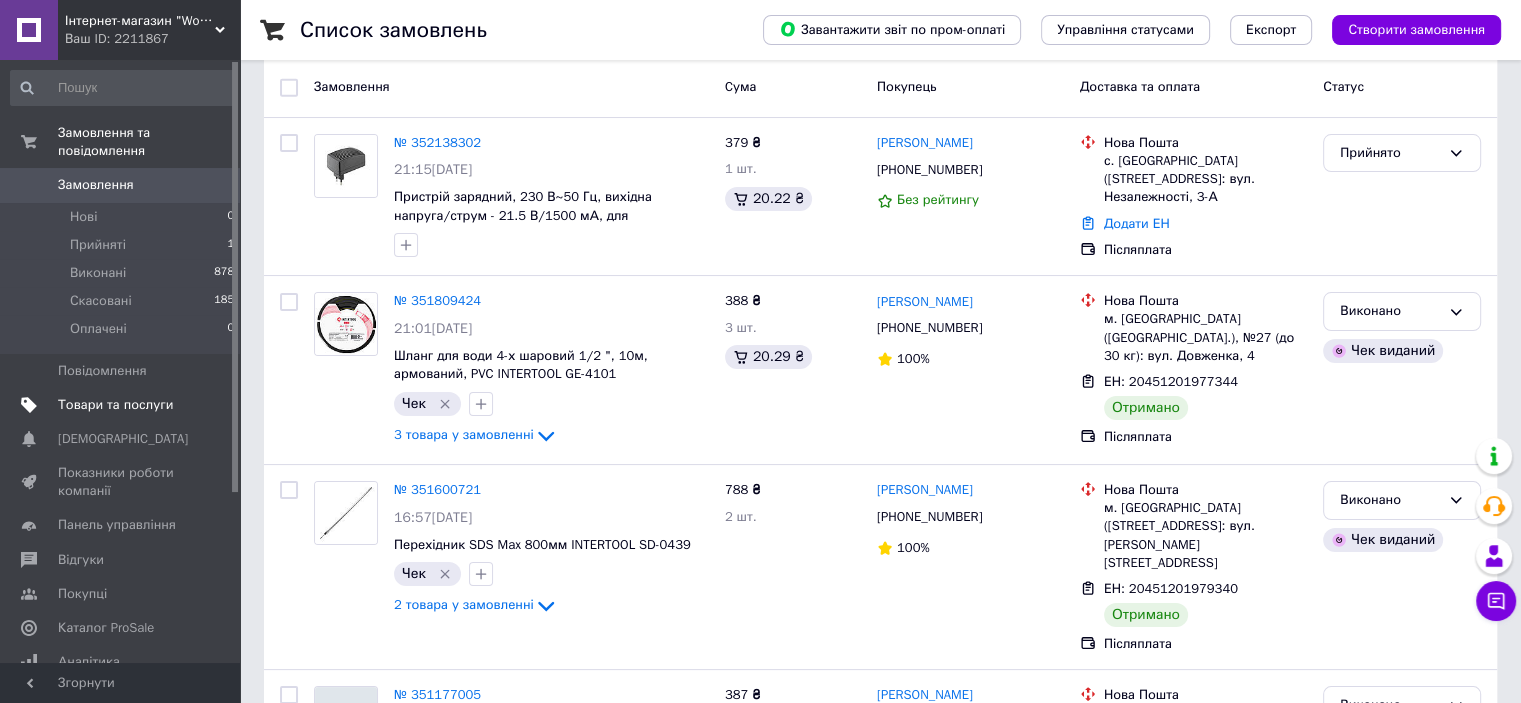 click on "Товари та послуги" at bounding box center (115, 405) 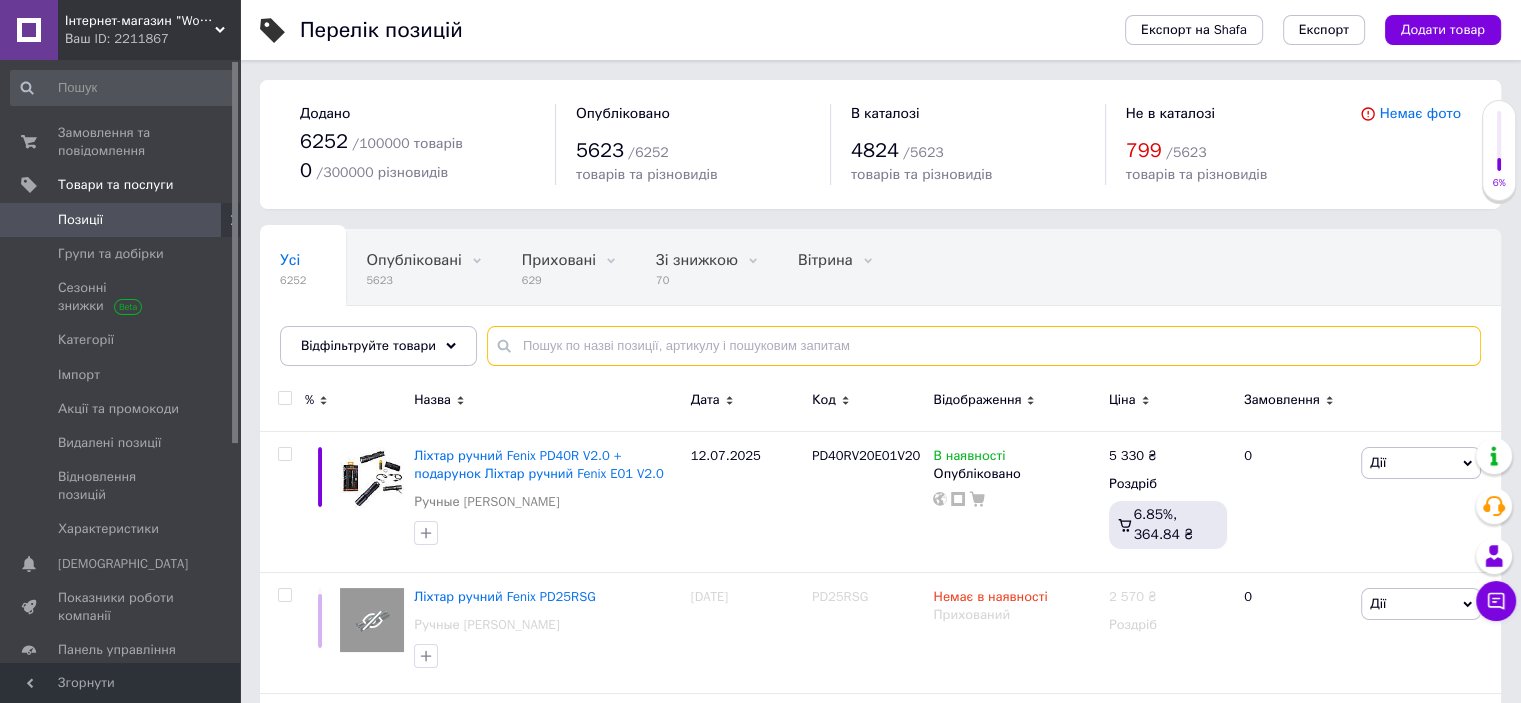 click at bounding box center (984, 346) 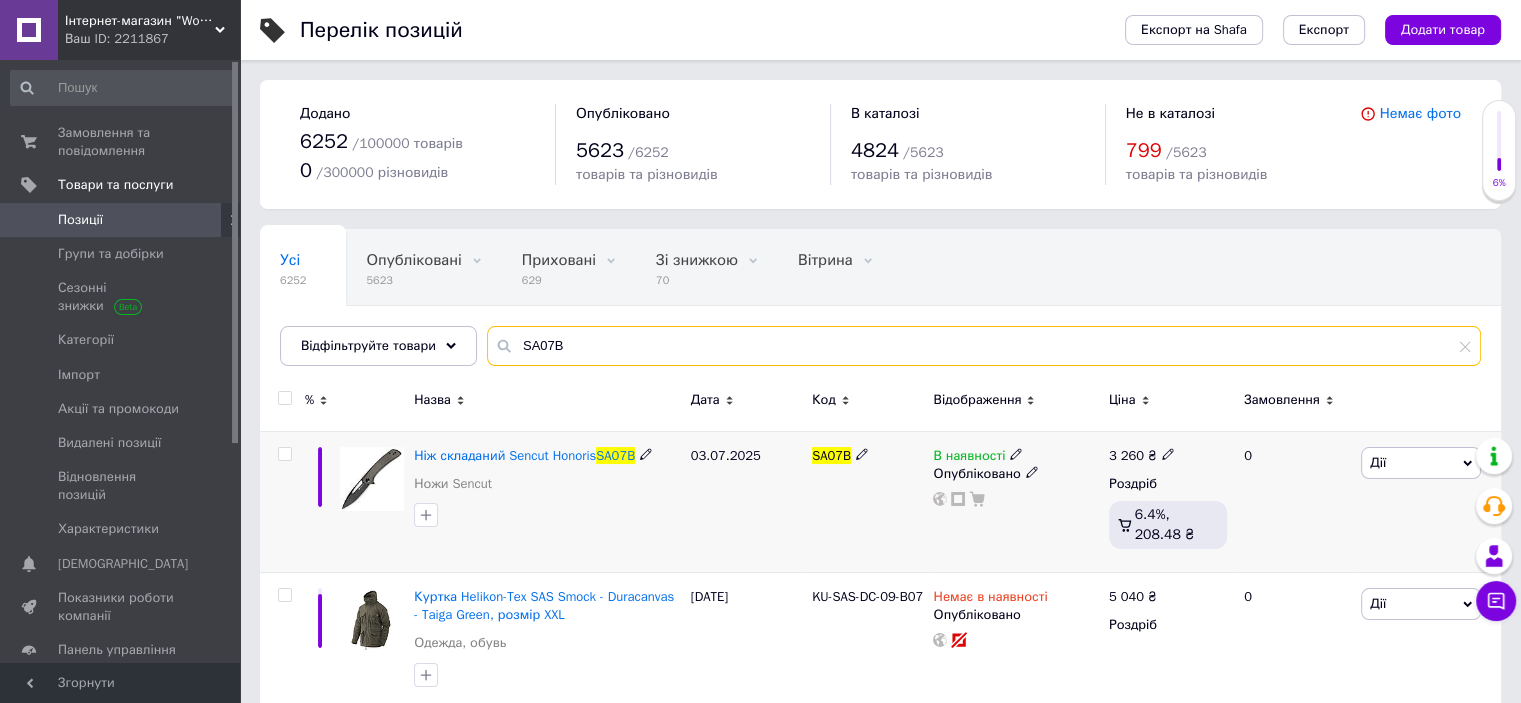 type on "SA07B" 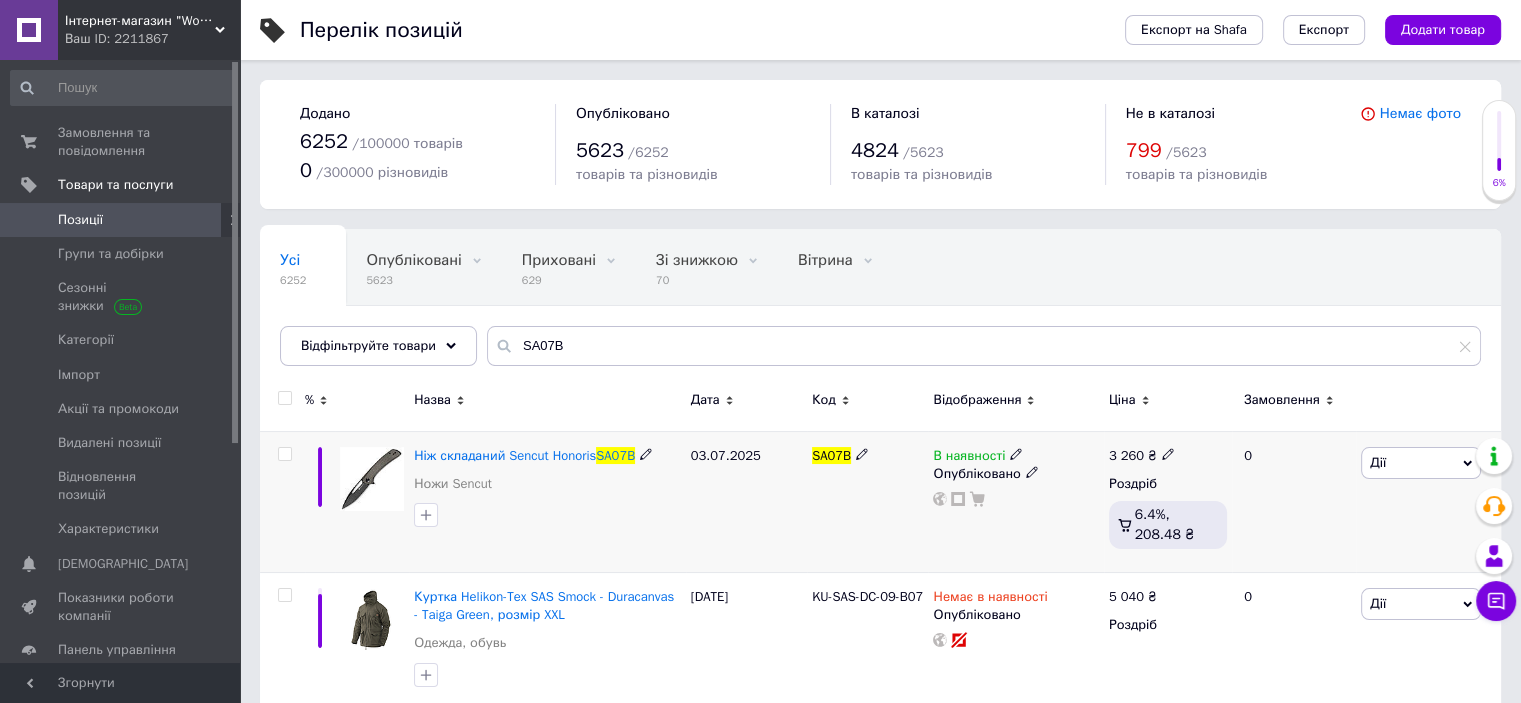 click at bounding box center [284, 454] 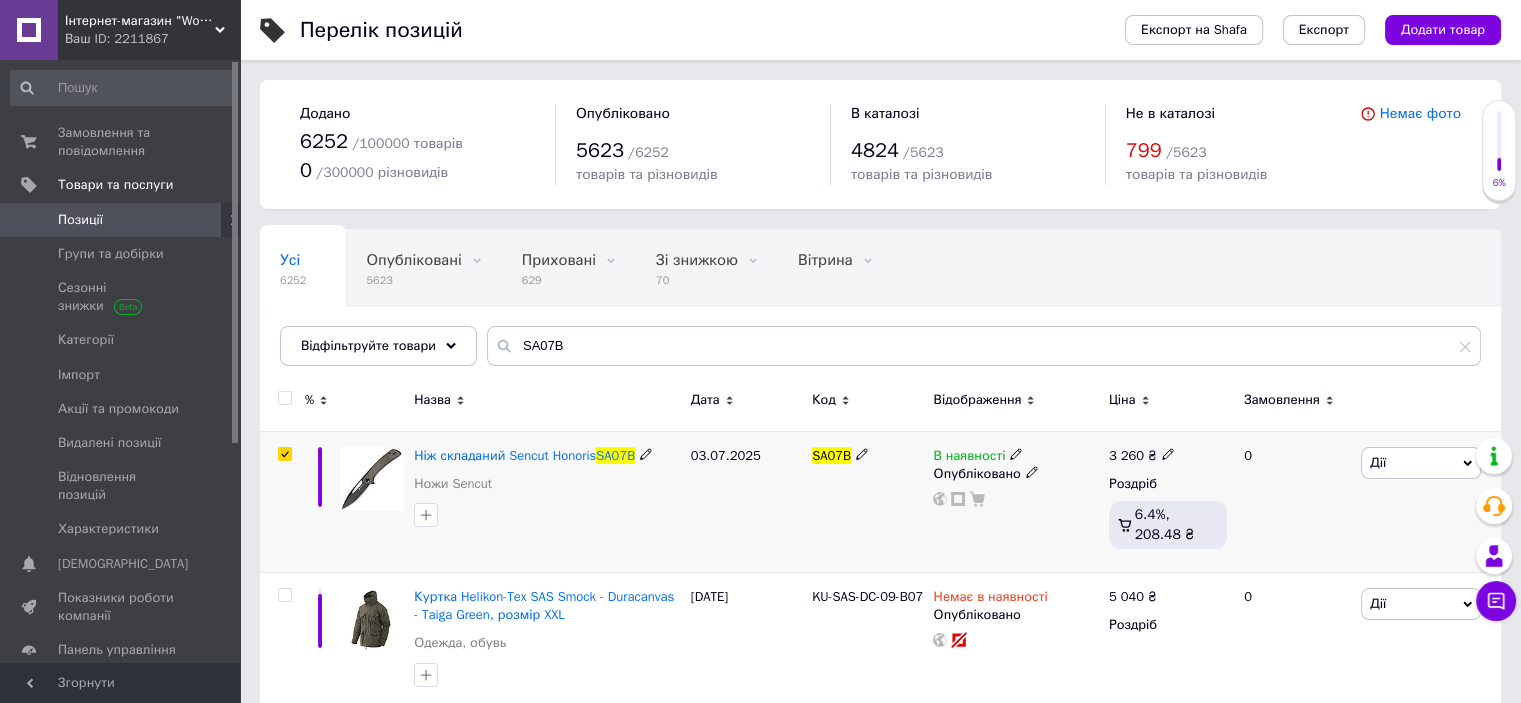 checkbox on "true" 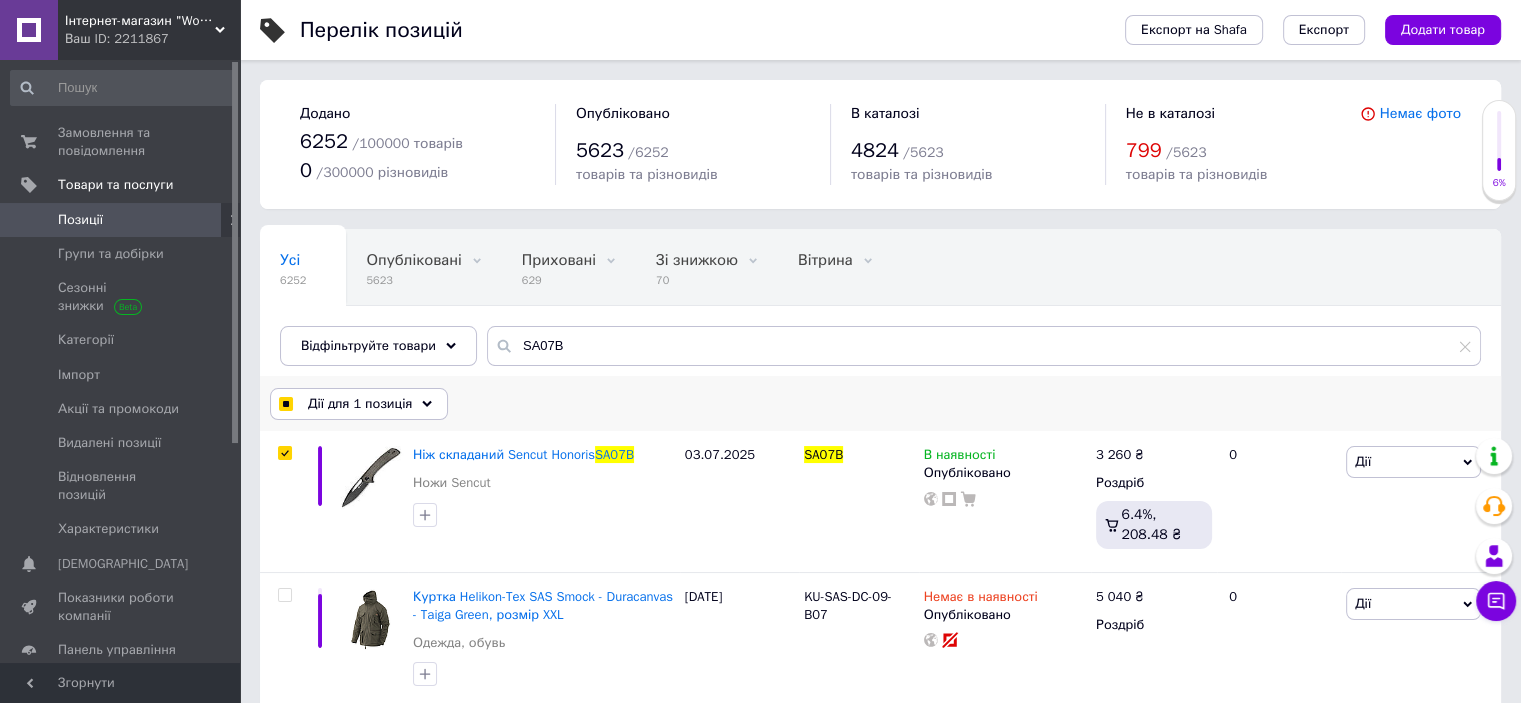 click on "Дії для 1 позиція" at bounding box center (360, 404) 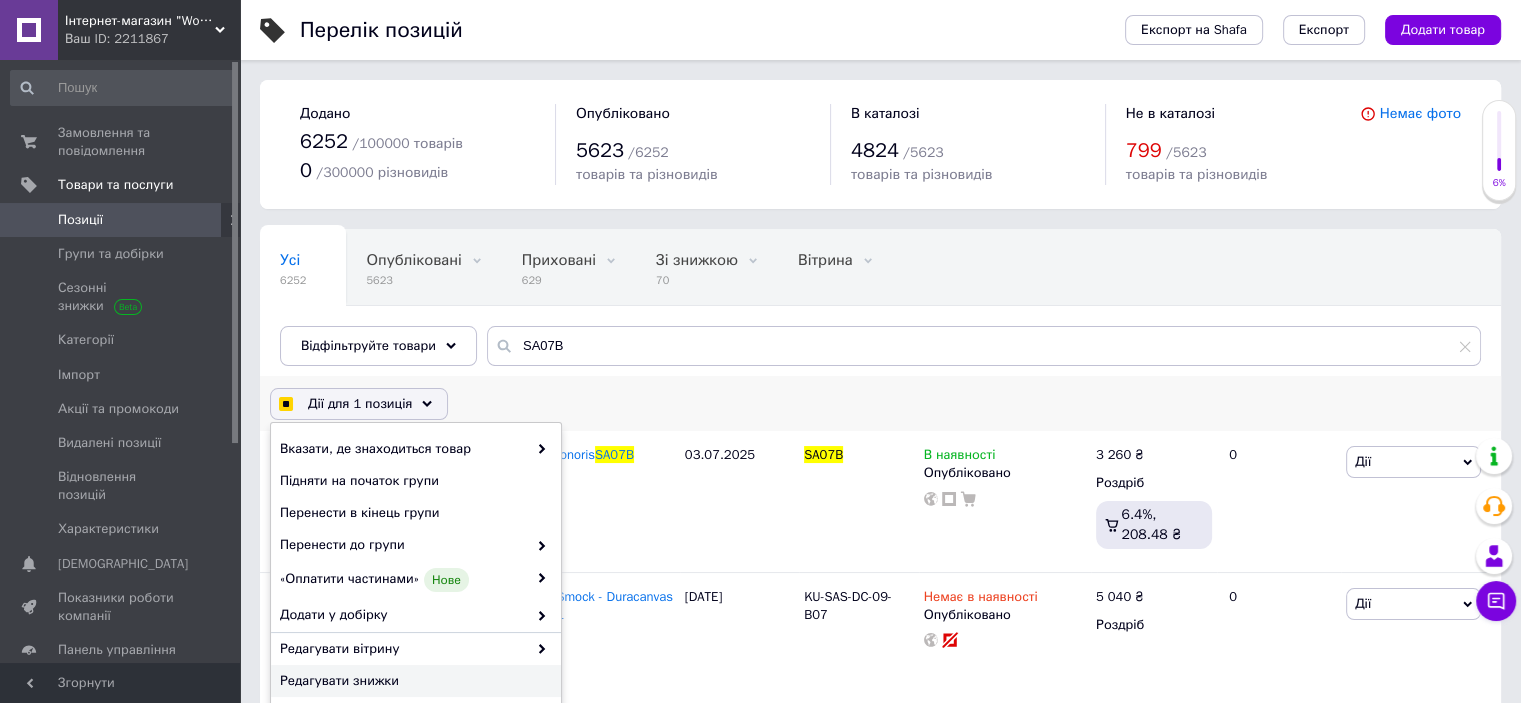 click on "Редагувати знижки" at bounding box center [413, 681] 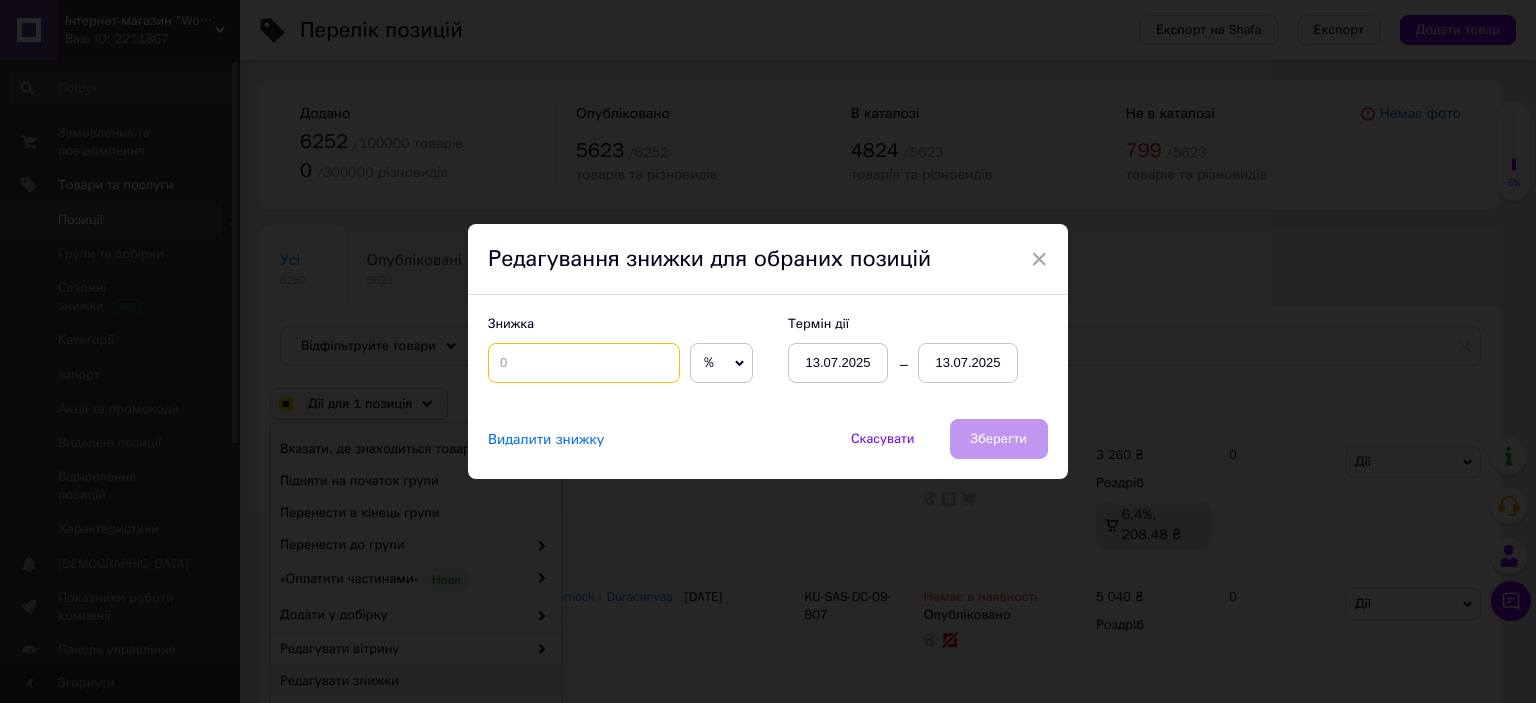 click at bounding box center [584, 363] 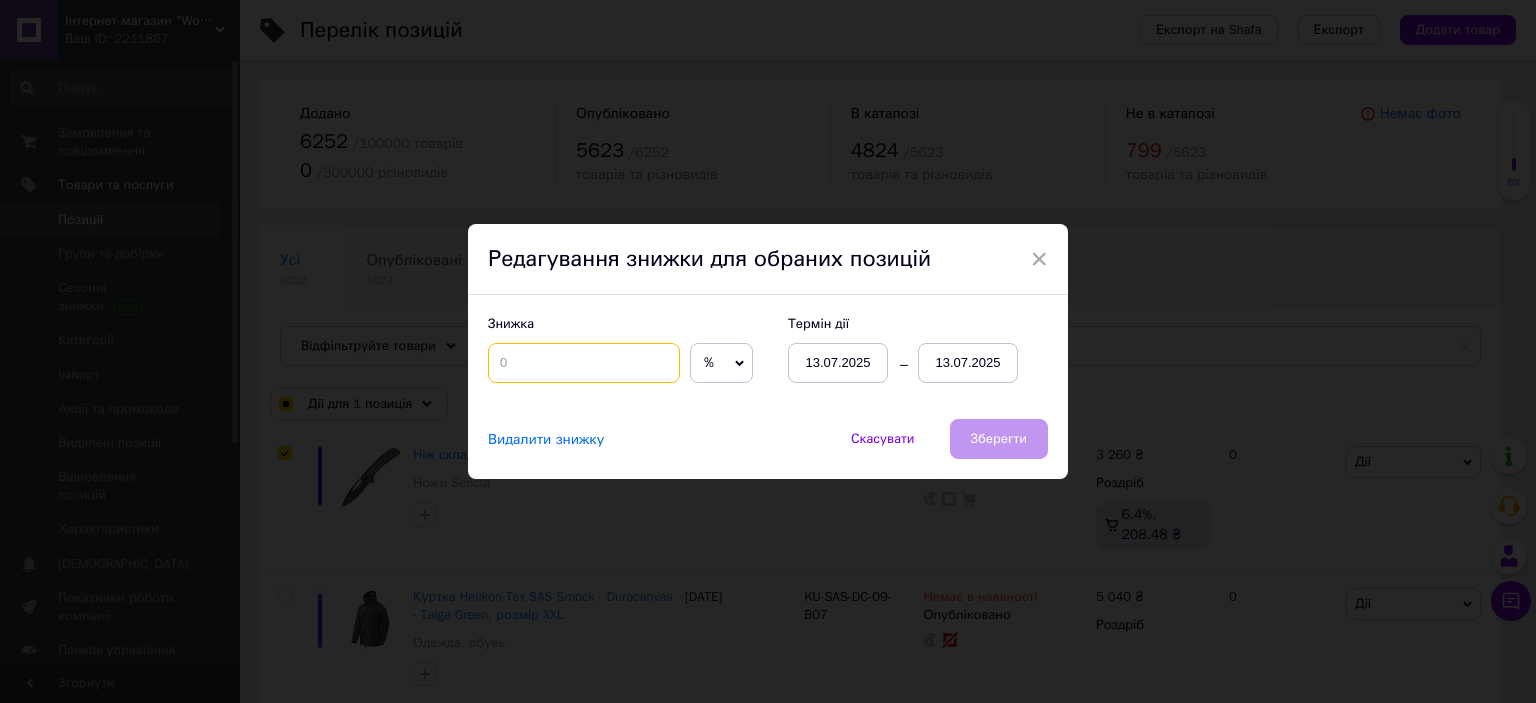checkbox on "true" 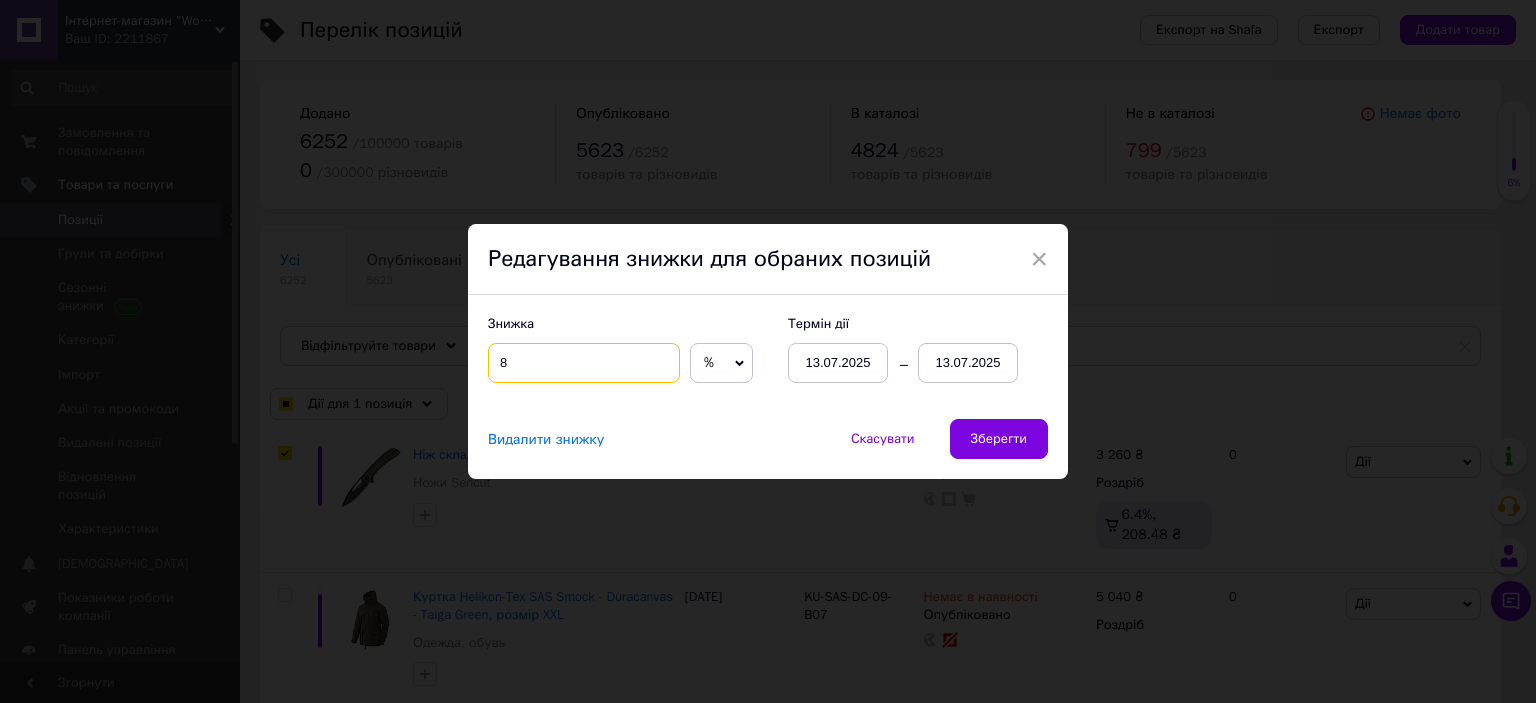 type on "8" 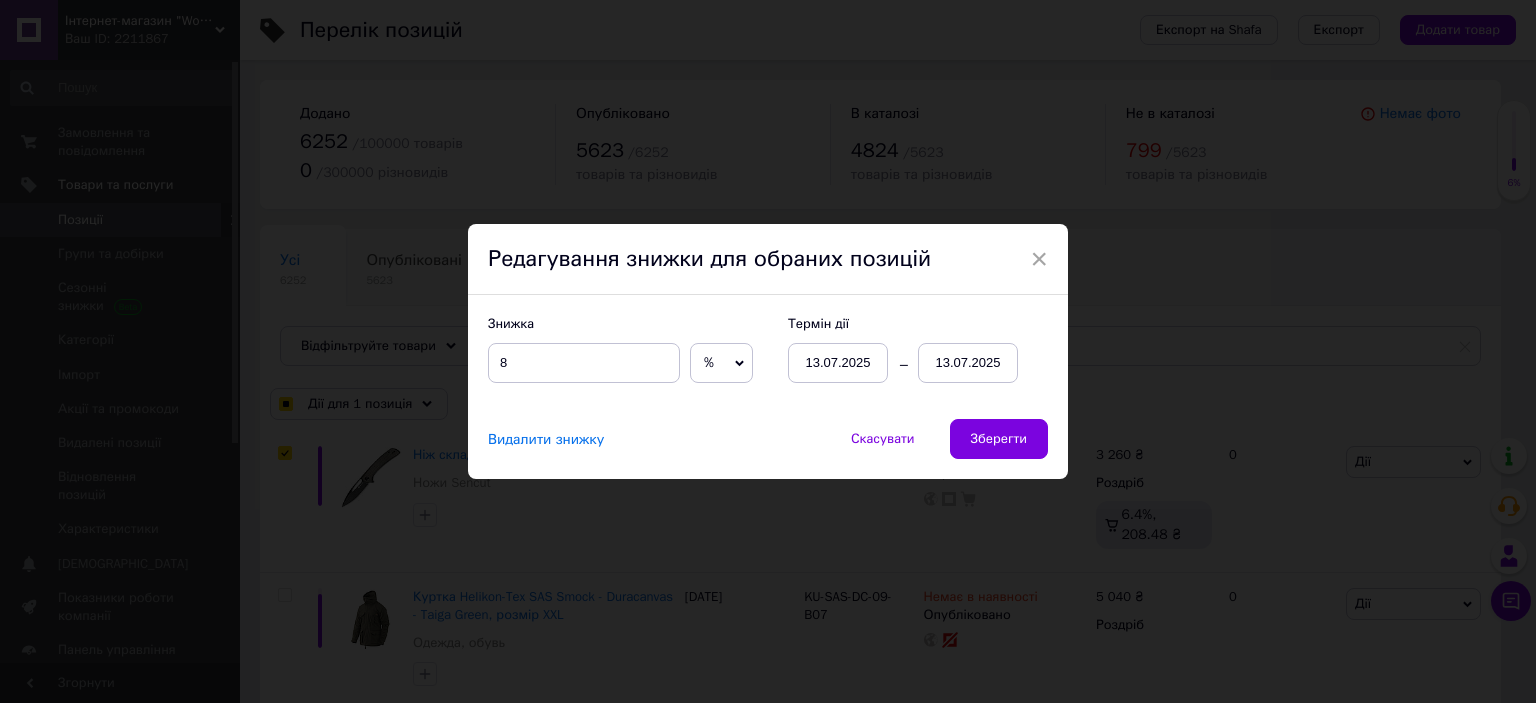 click on "13.07.2025" at bounding box center (968, 363) 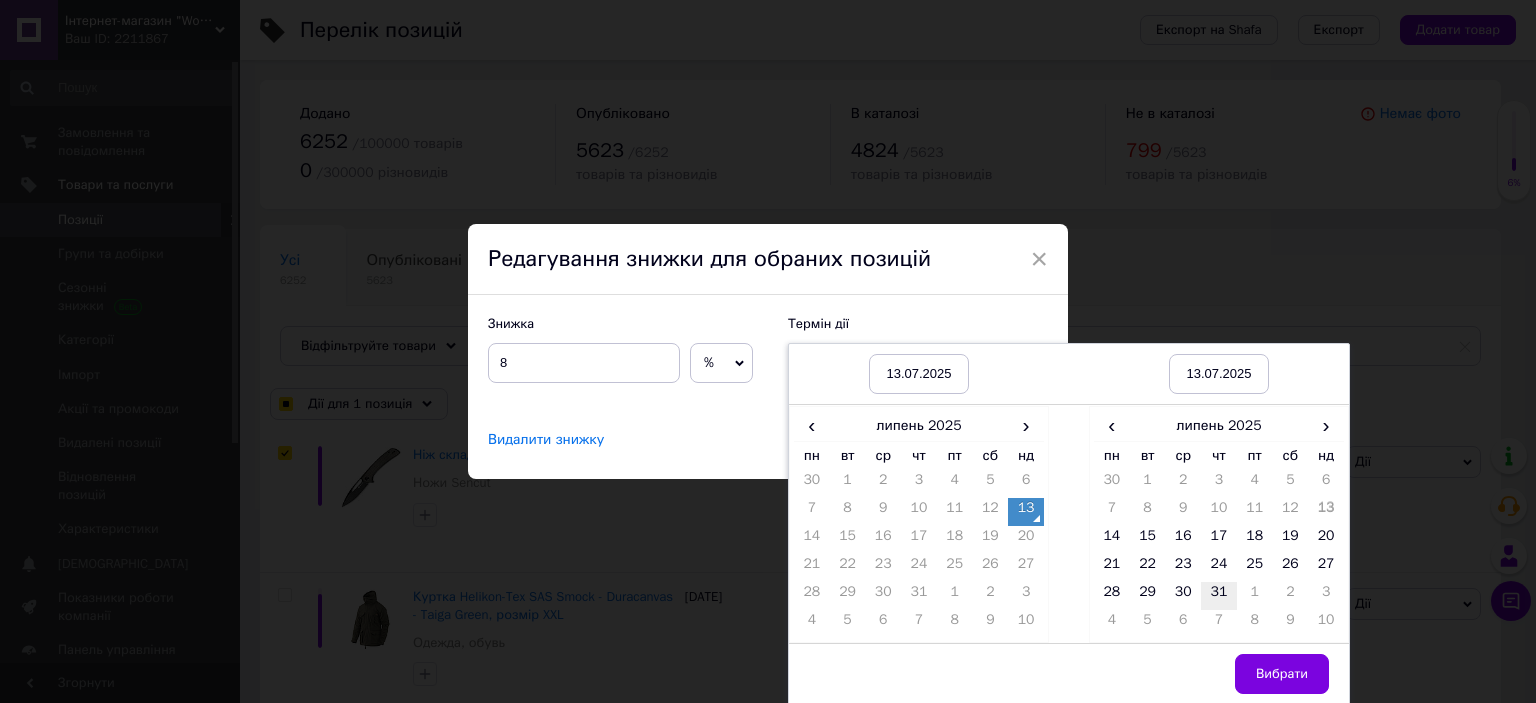 click on "31" at bounding box center [1219, 596] 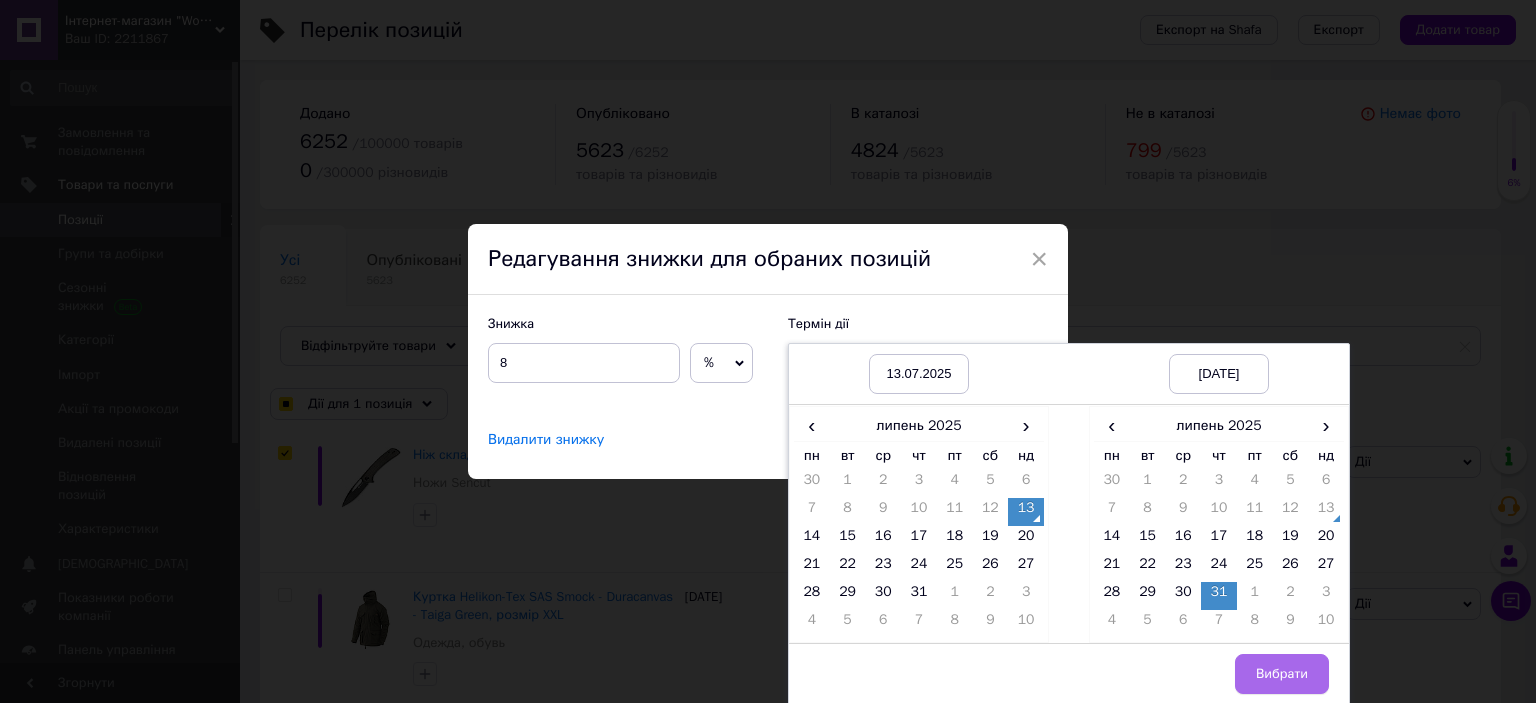 click on "Вибрати" at bounding box center [1282, 674] 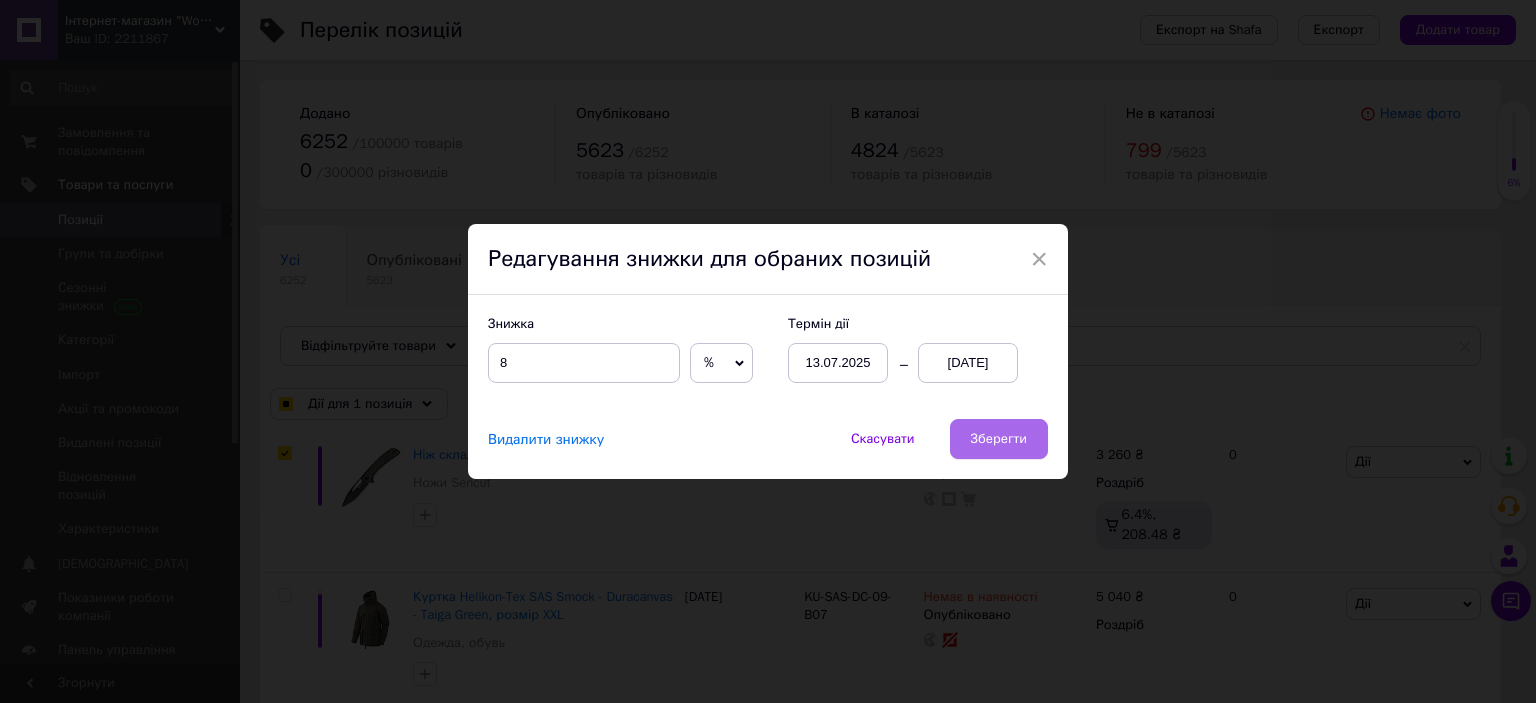 click on "Зберегти" at bounding box center (999, 439) 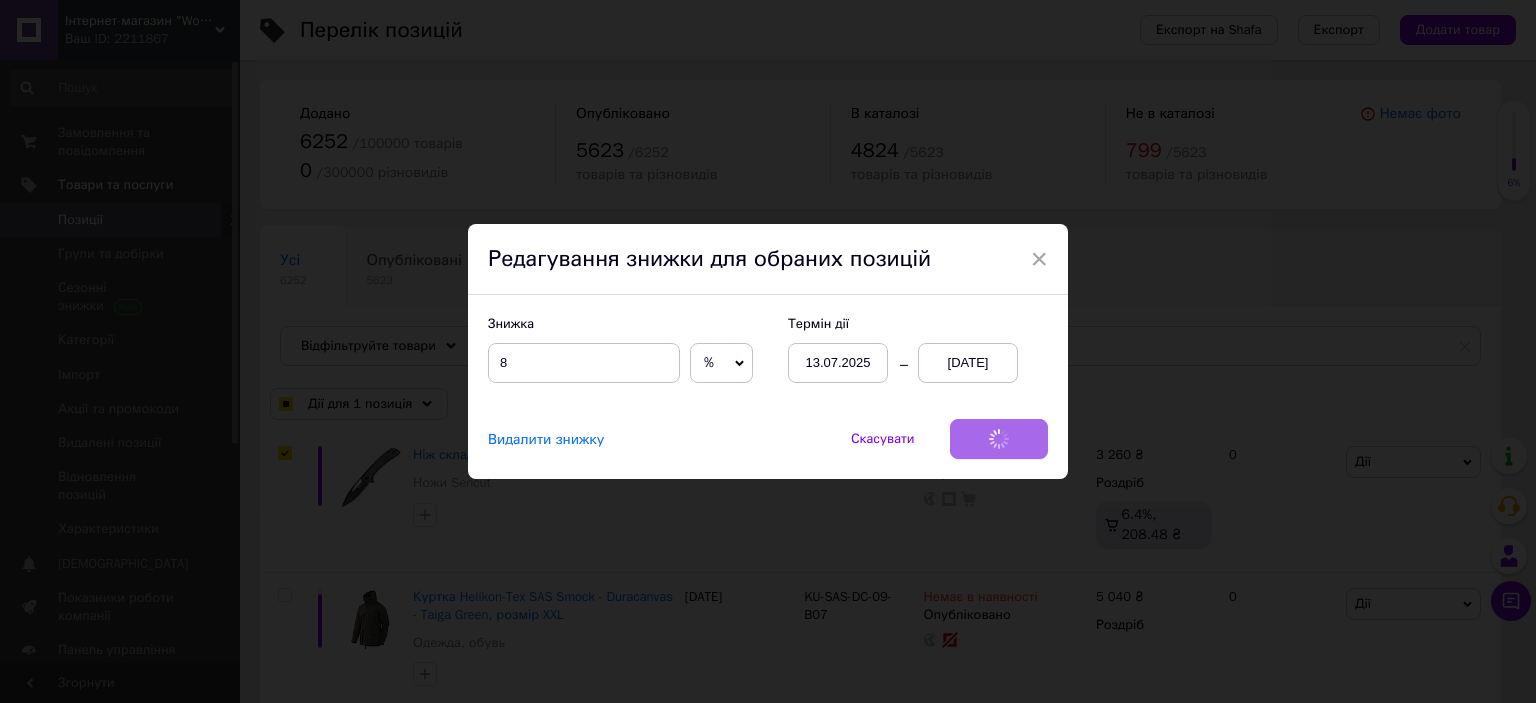 checkbox on "true" 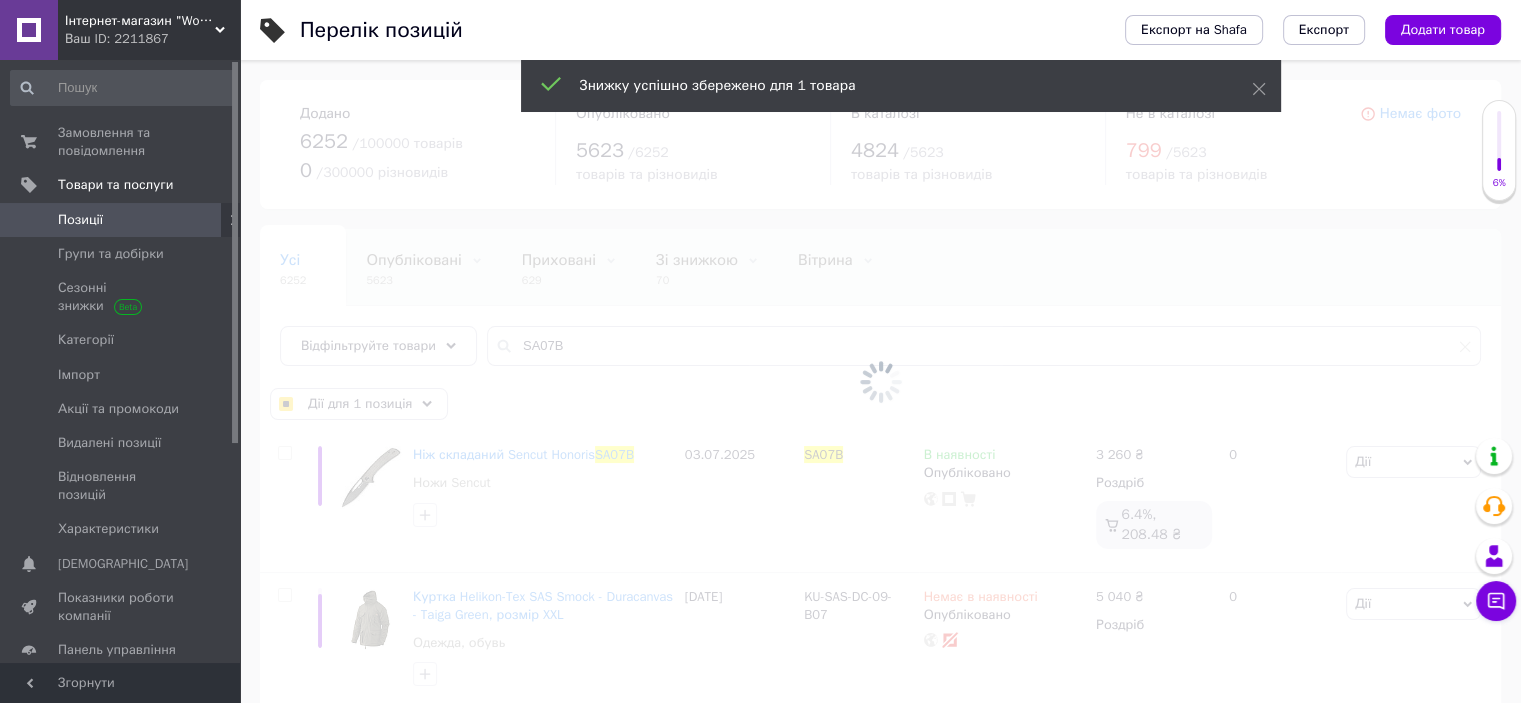 checkbox on "false" 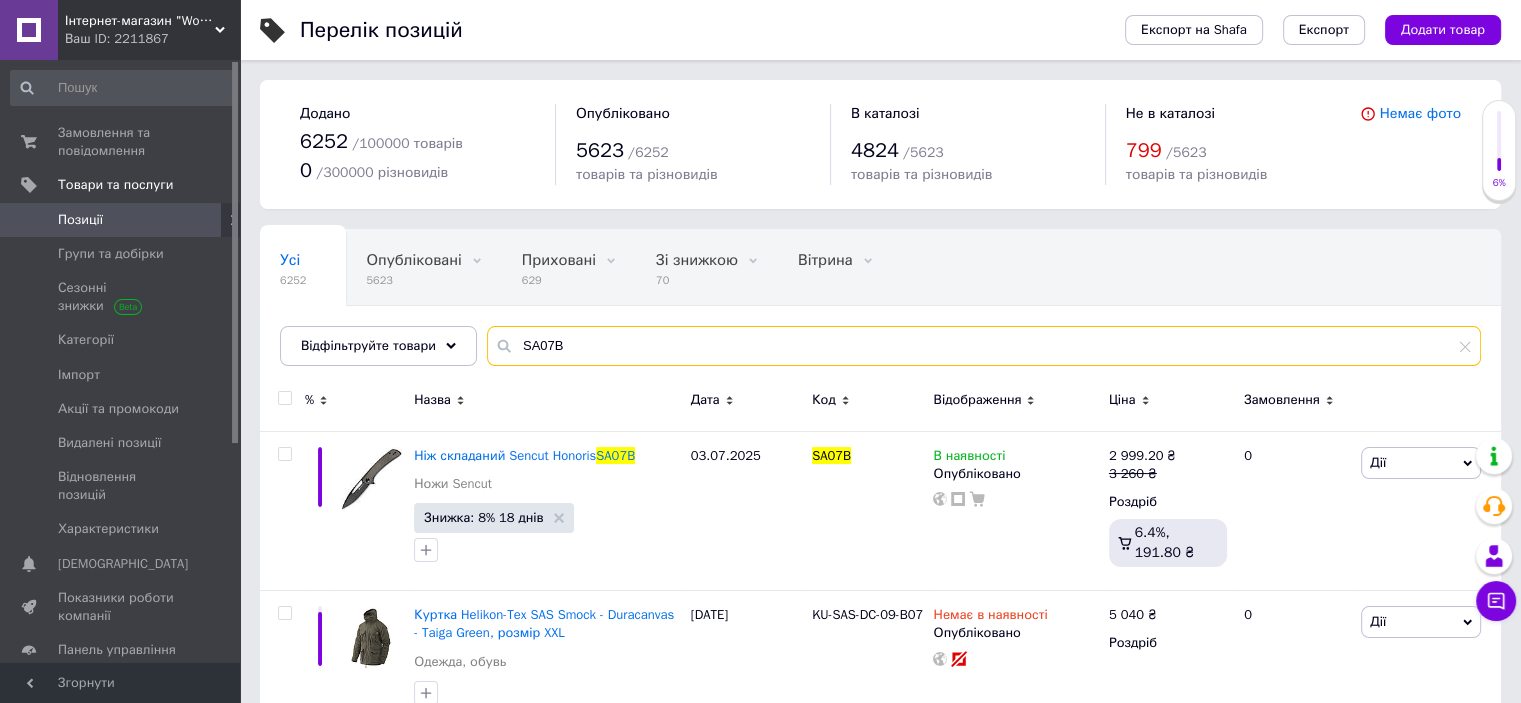 drag, startPoint x: 508, startPoint y: 343, endPoint x: 700, endPoint y: 347, distance: 192.04166 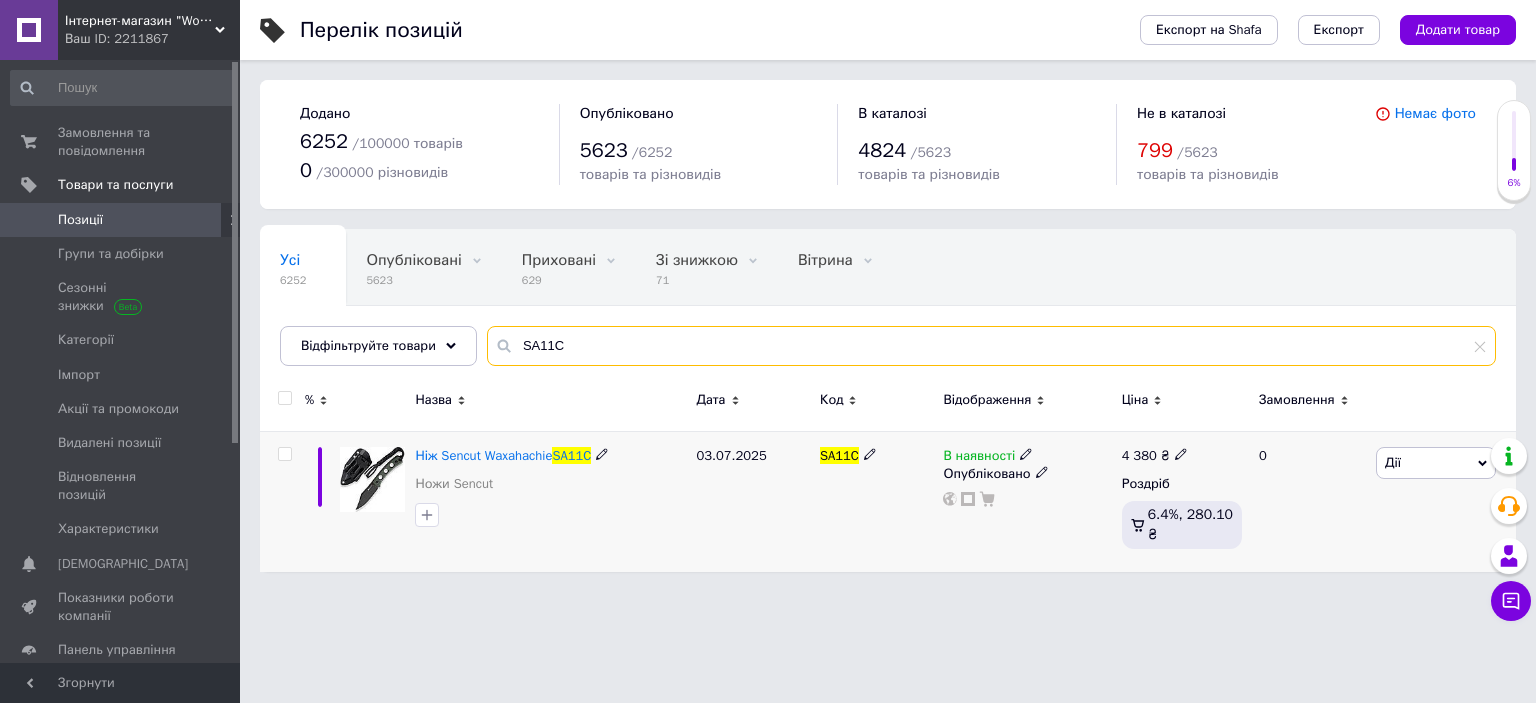 type on "SA11C" 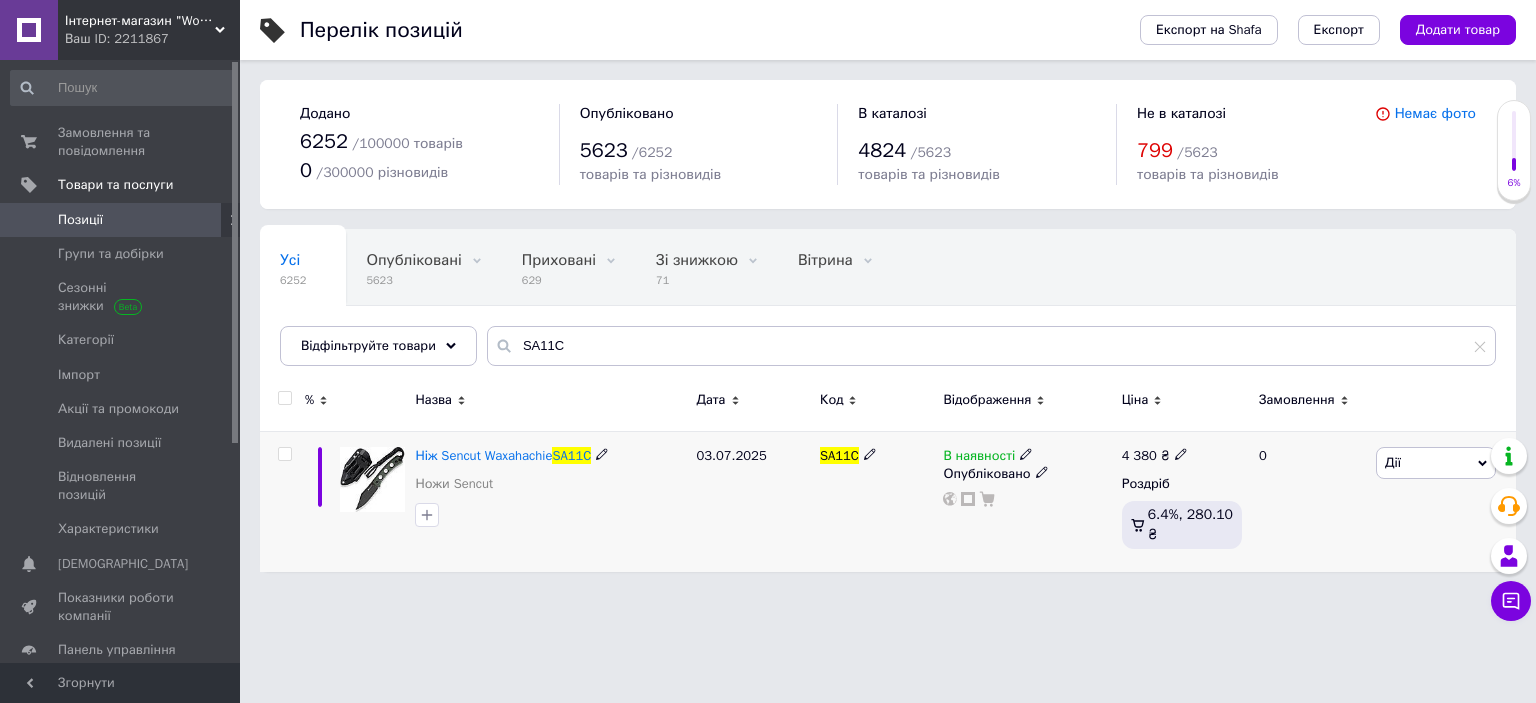 click at bounding box center (284, 454) 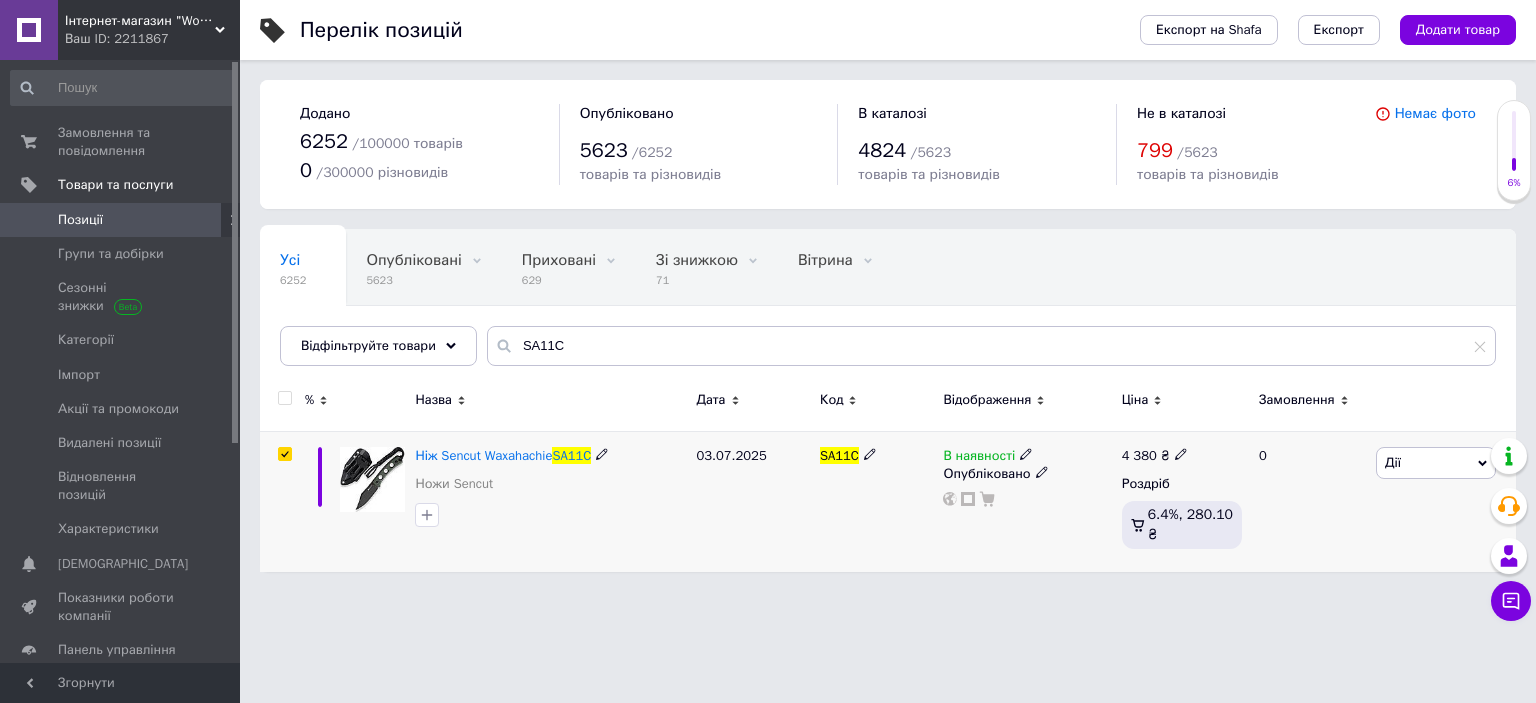 checkbox on "true" 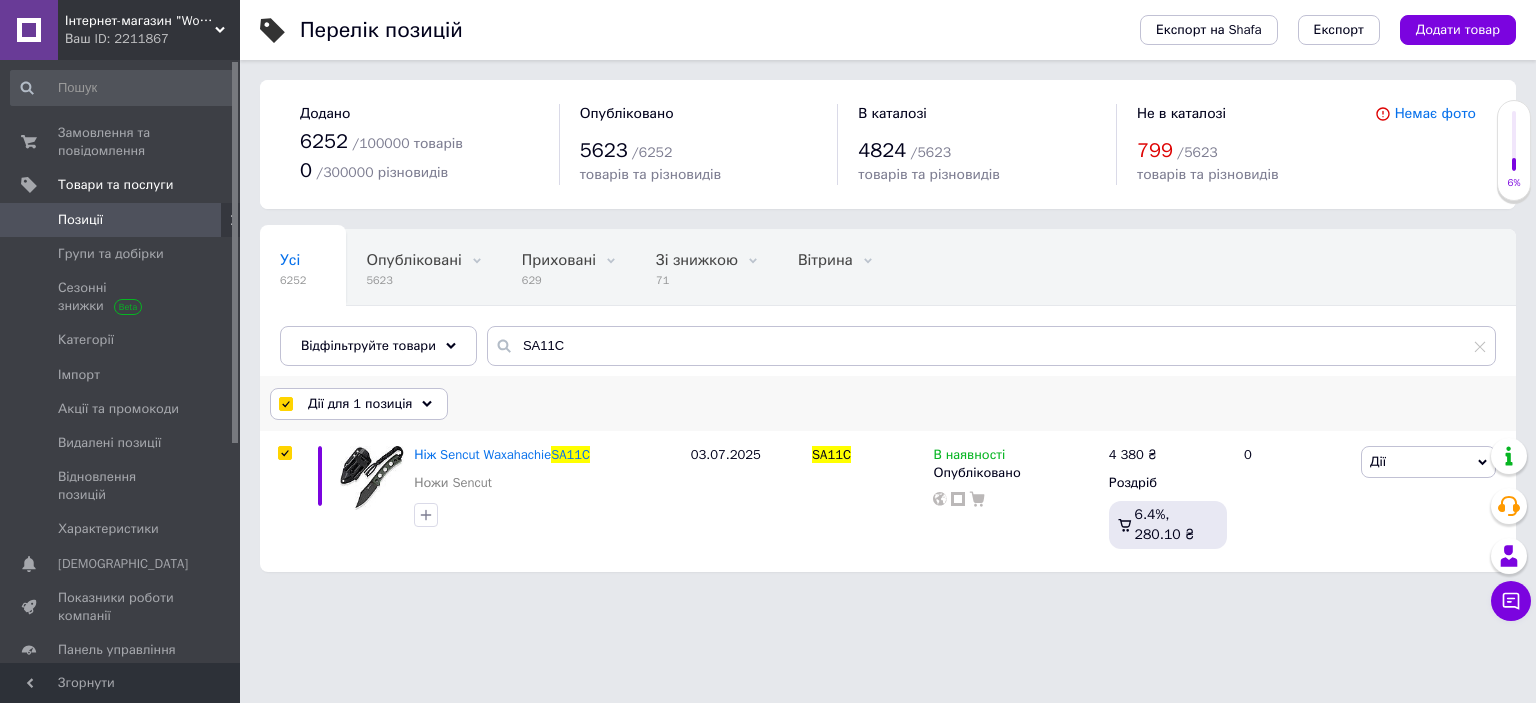 click on "Дії для 1 позиція" at bounding box center [360, 404] 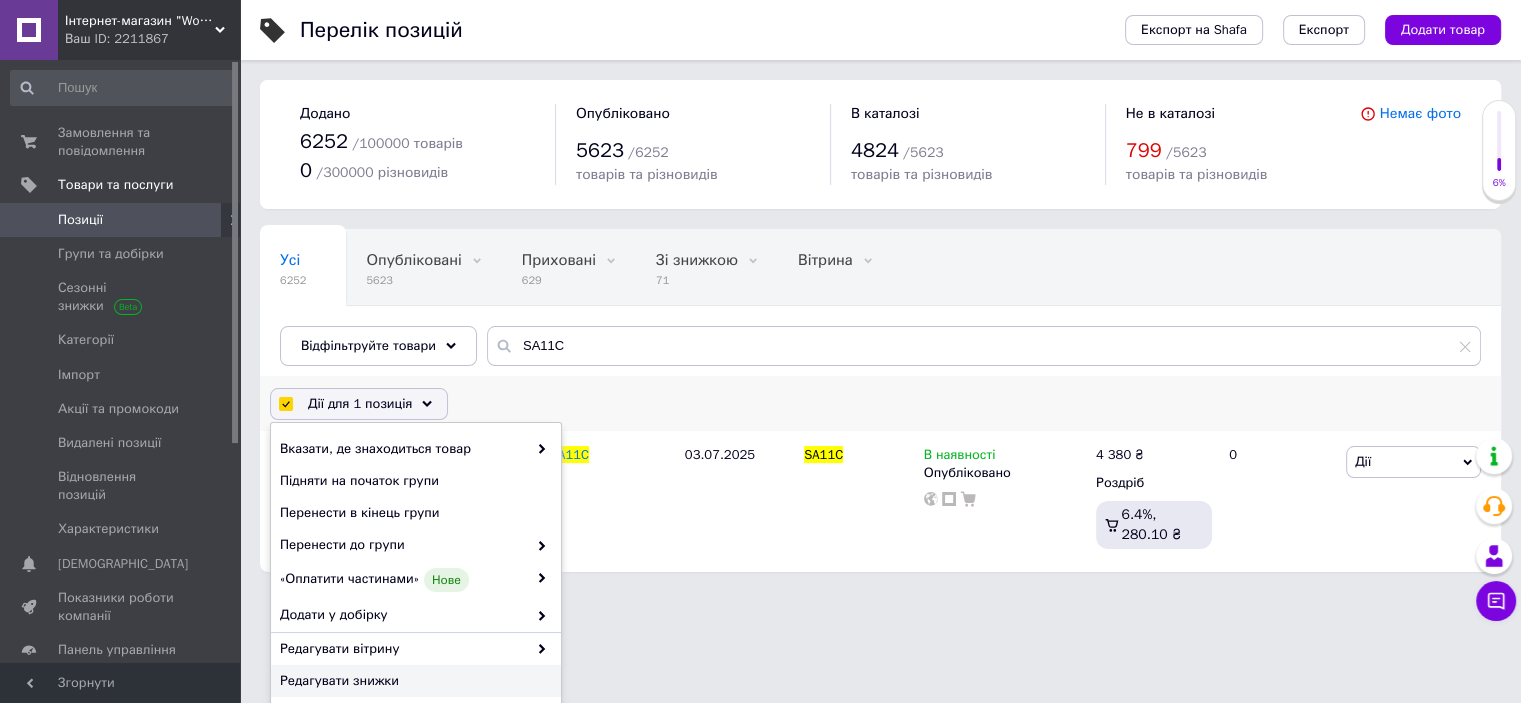 click on "Редагувати знижки" at bounding box center (413, 681) 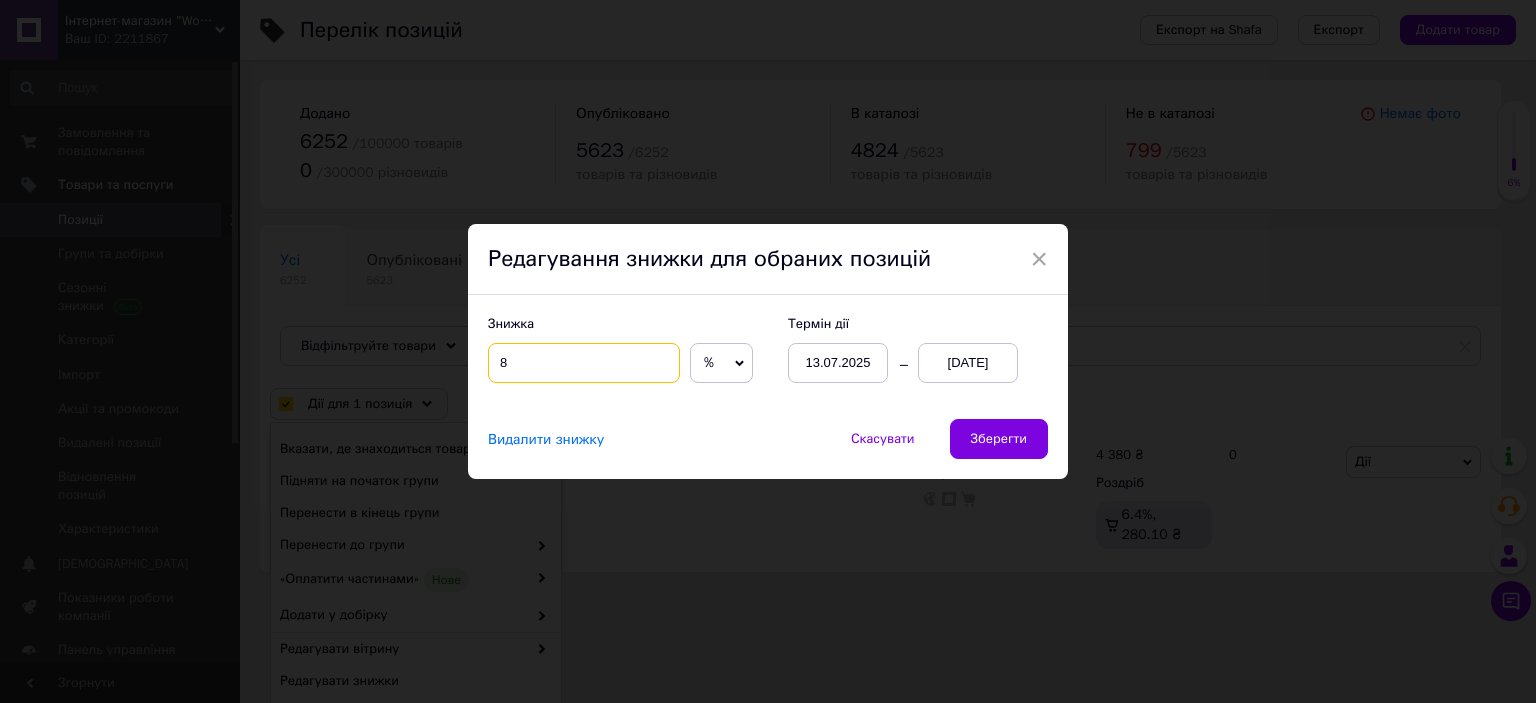 drag, startPoint x: 494, startPoint y: 362, endPoint x: 538, endPoint y: 359, distance: 44.102154 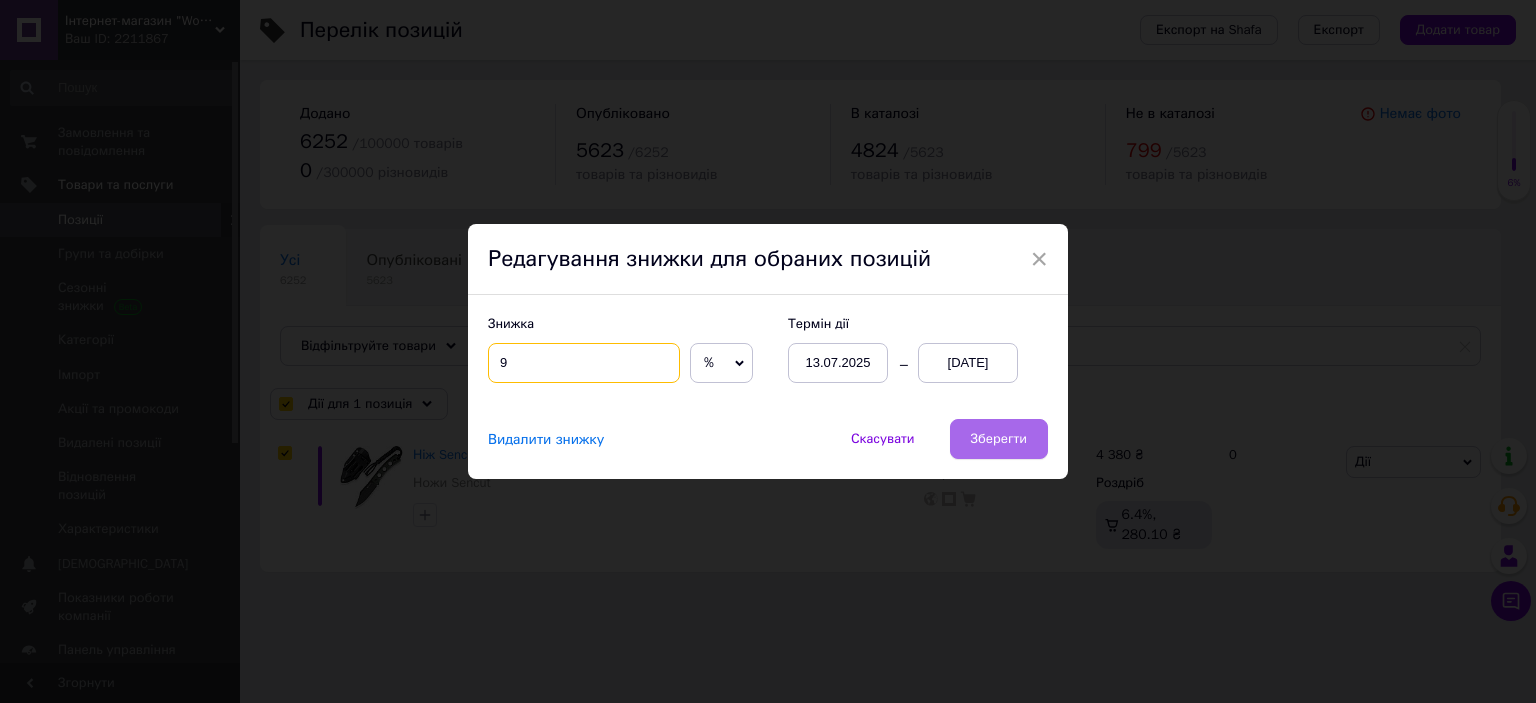type on "9" 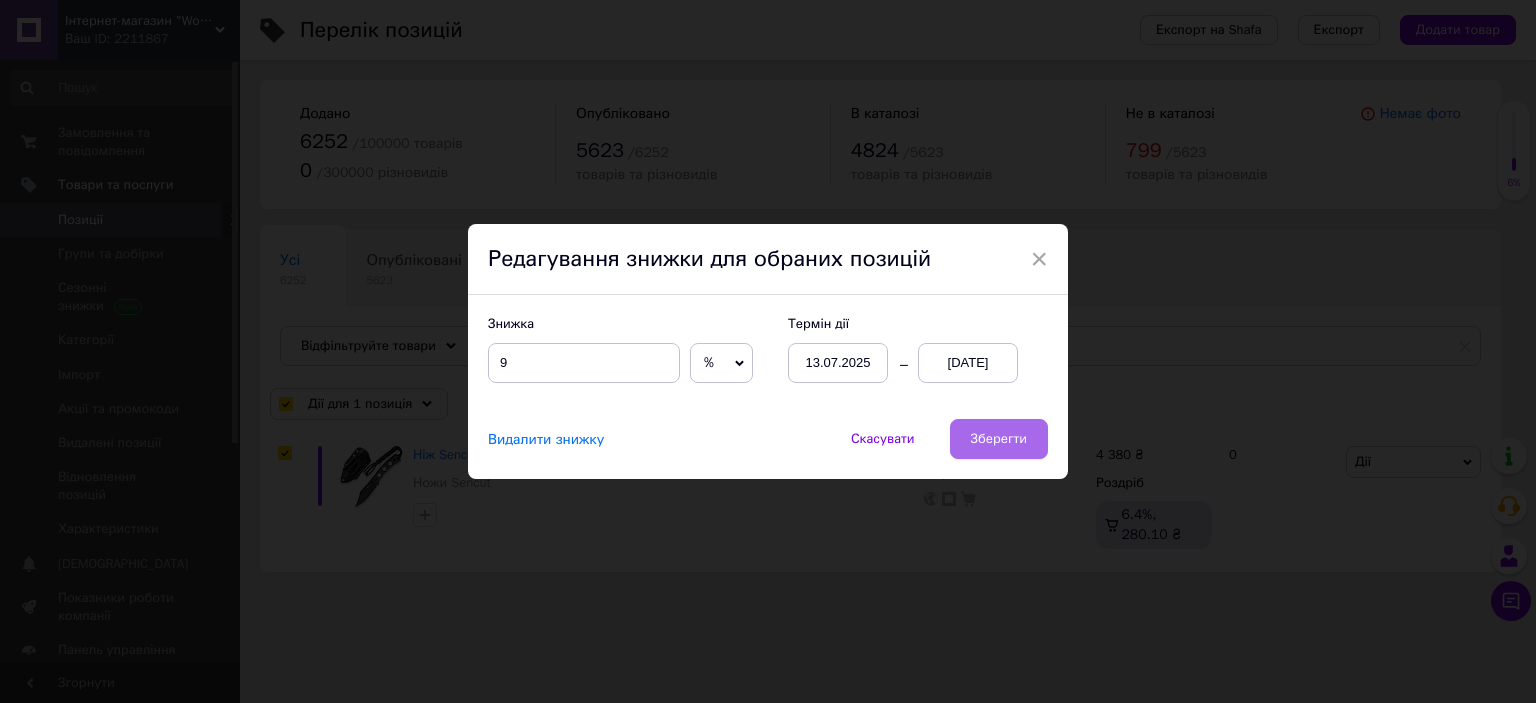 click on "Зберегти" at bounding box center (999, 439) 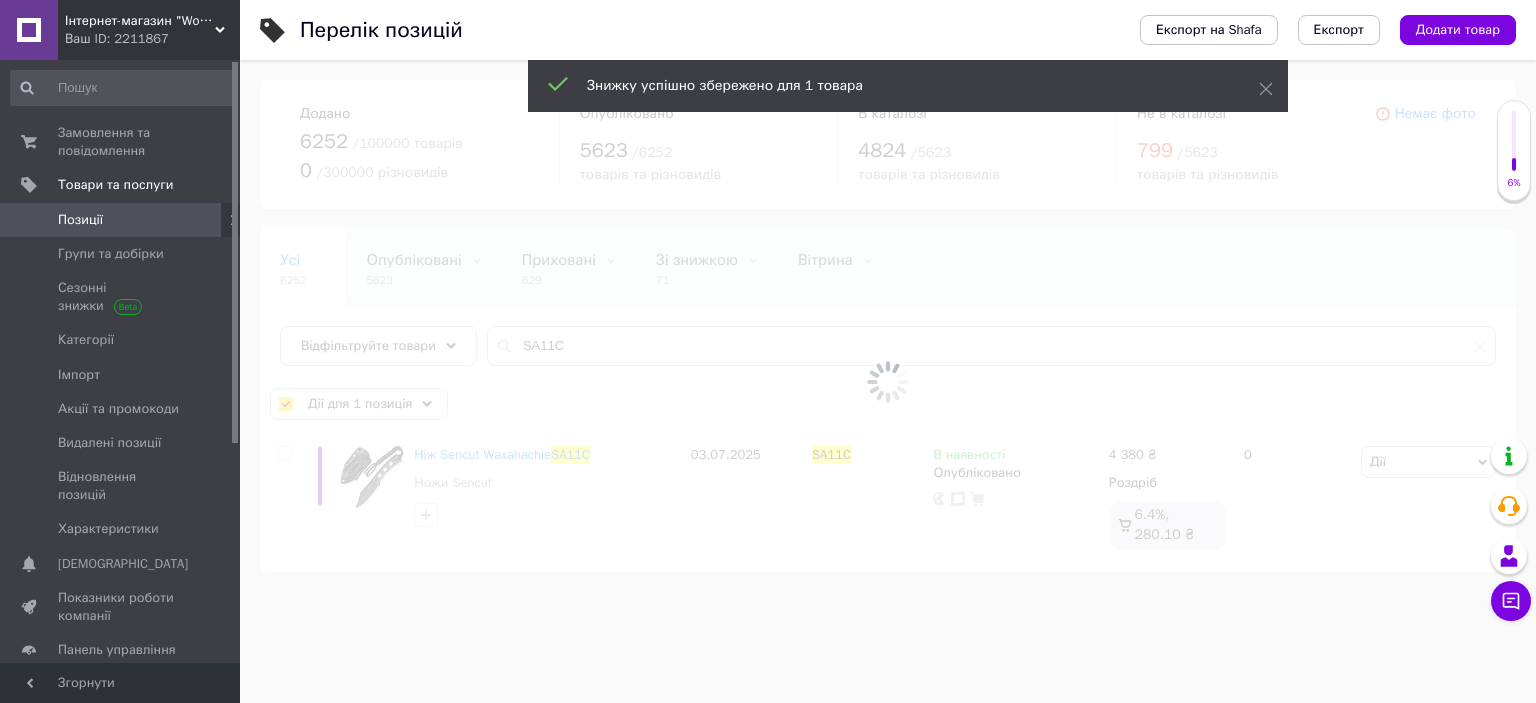 checkbox on "false" 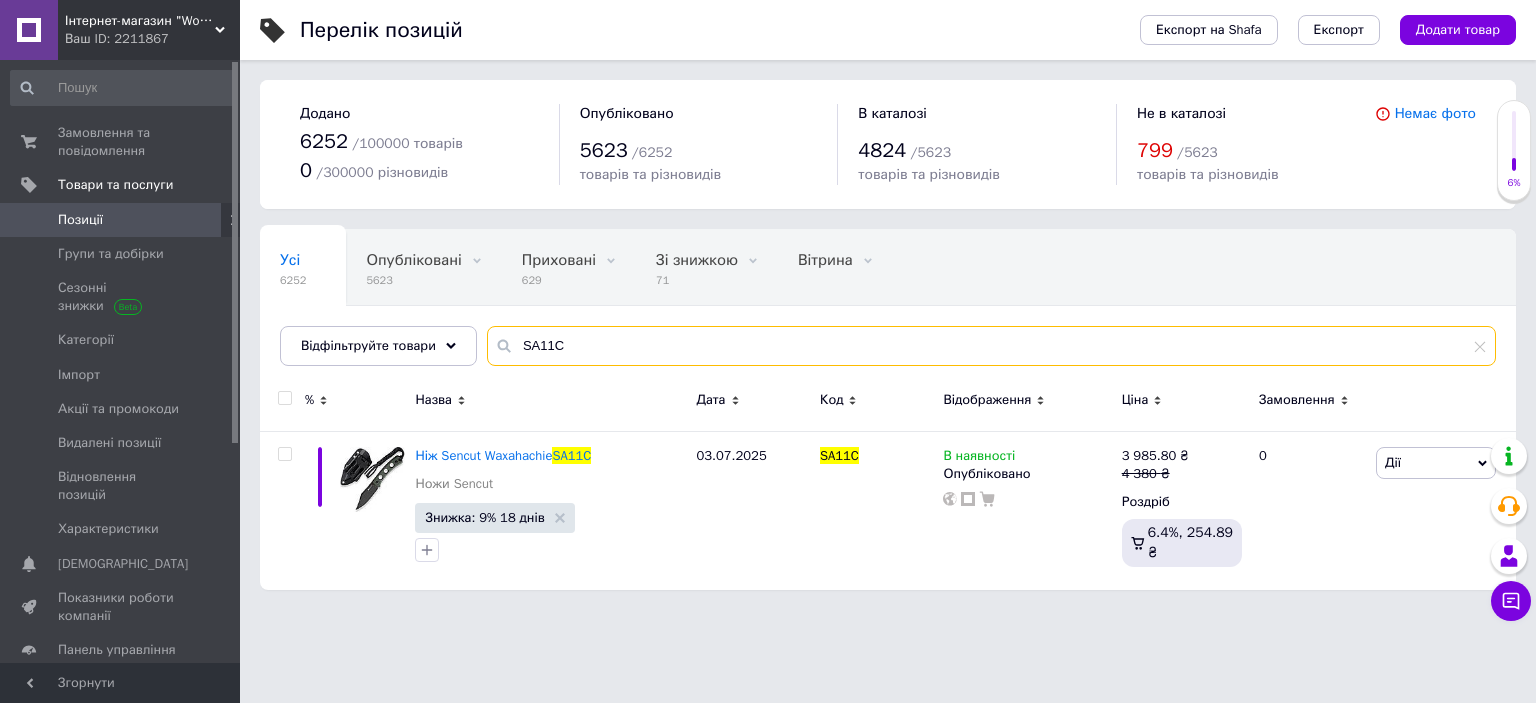 drag, startPoint x: 513, startPoint y: 345, endPoint x: 680, endPoint y: 338, distance: 167.14664 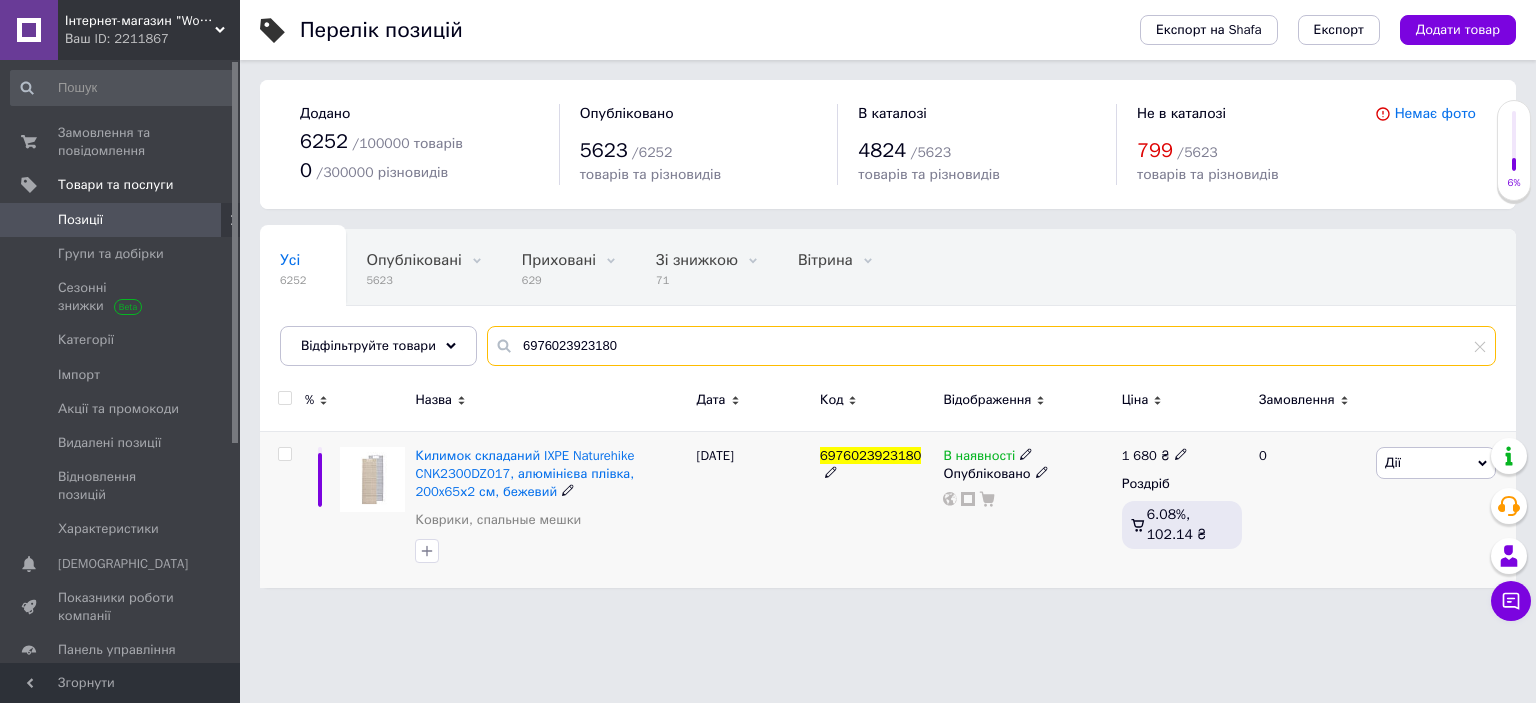 type on "6976023923180" 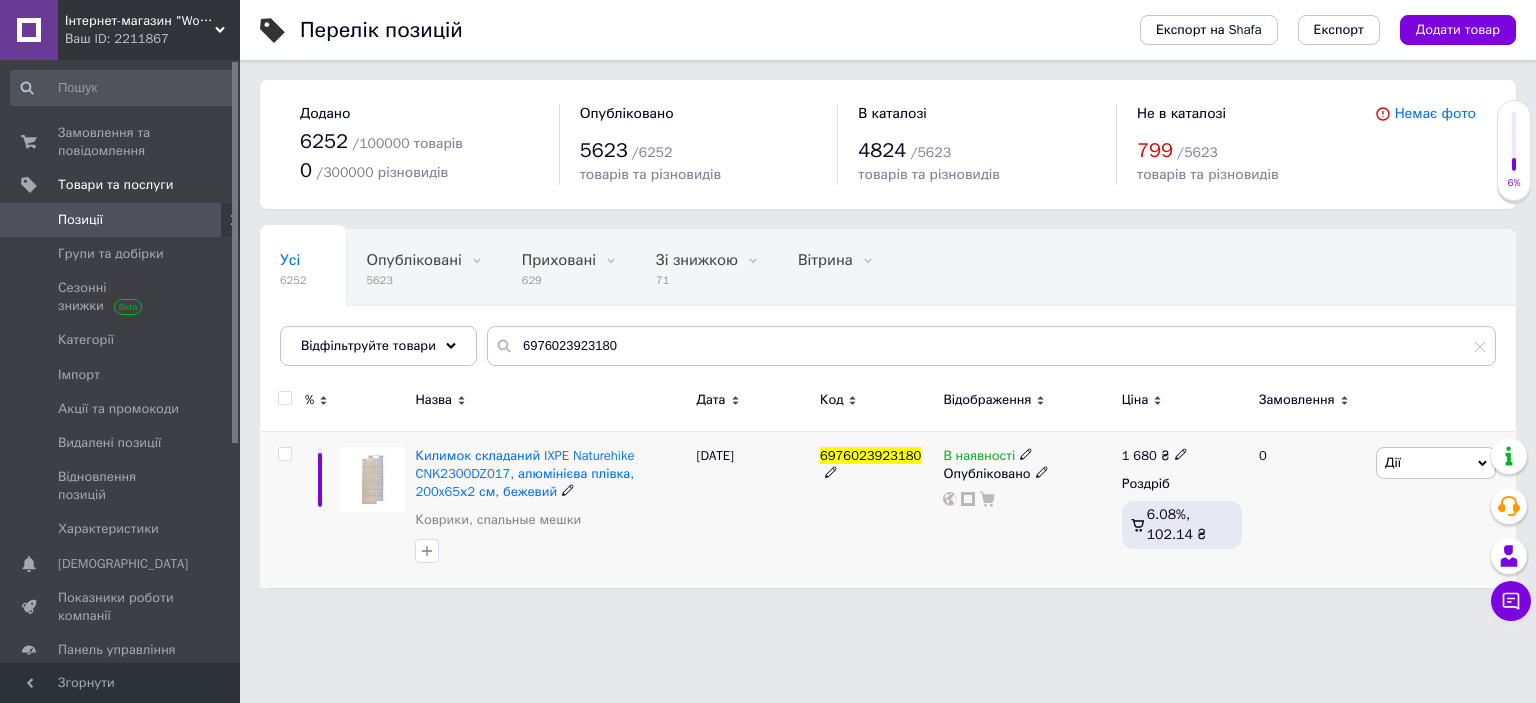click at bounding box center [284, 454] 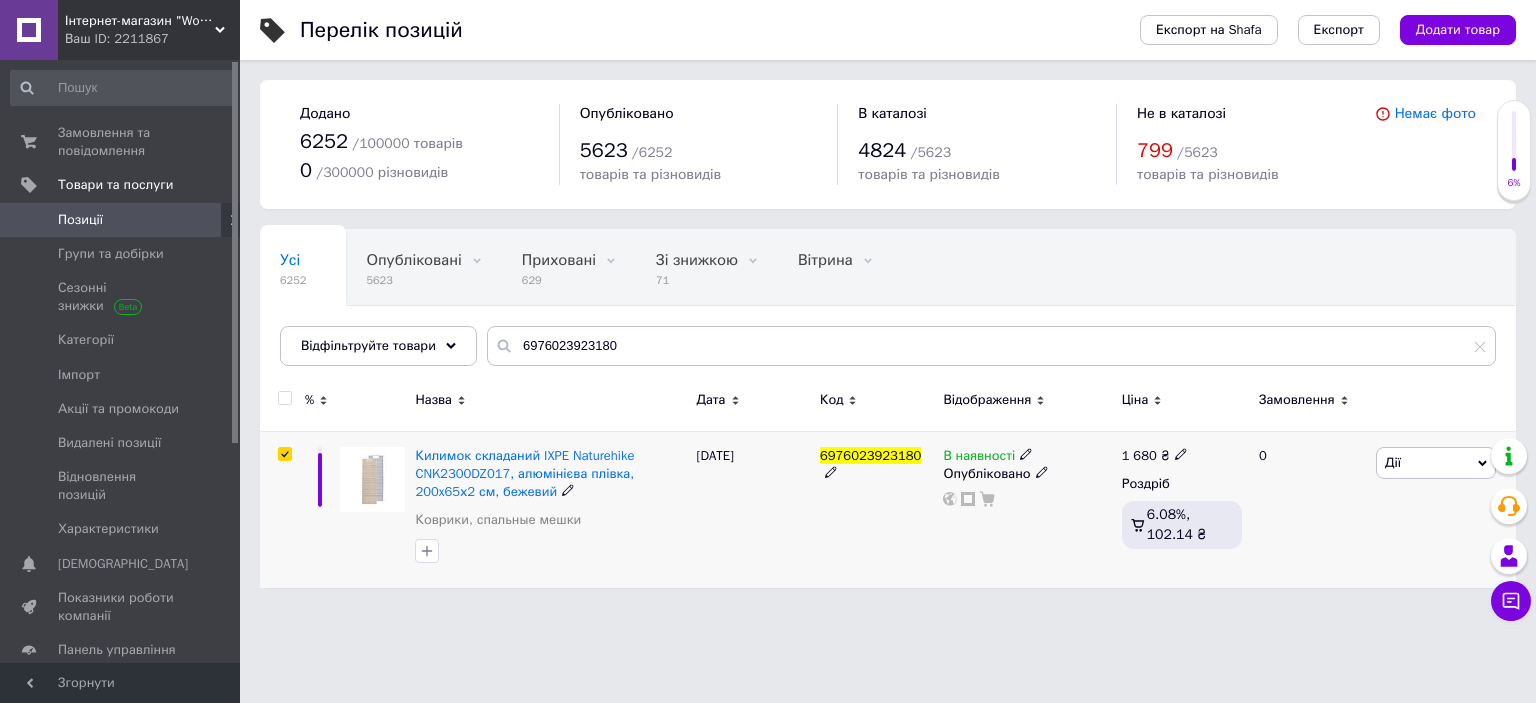 checkbox on "true" 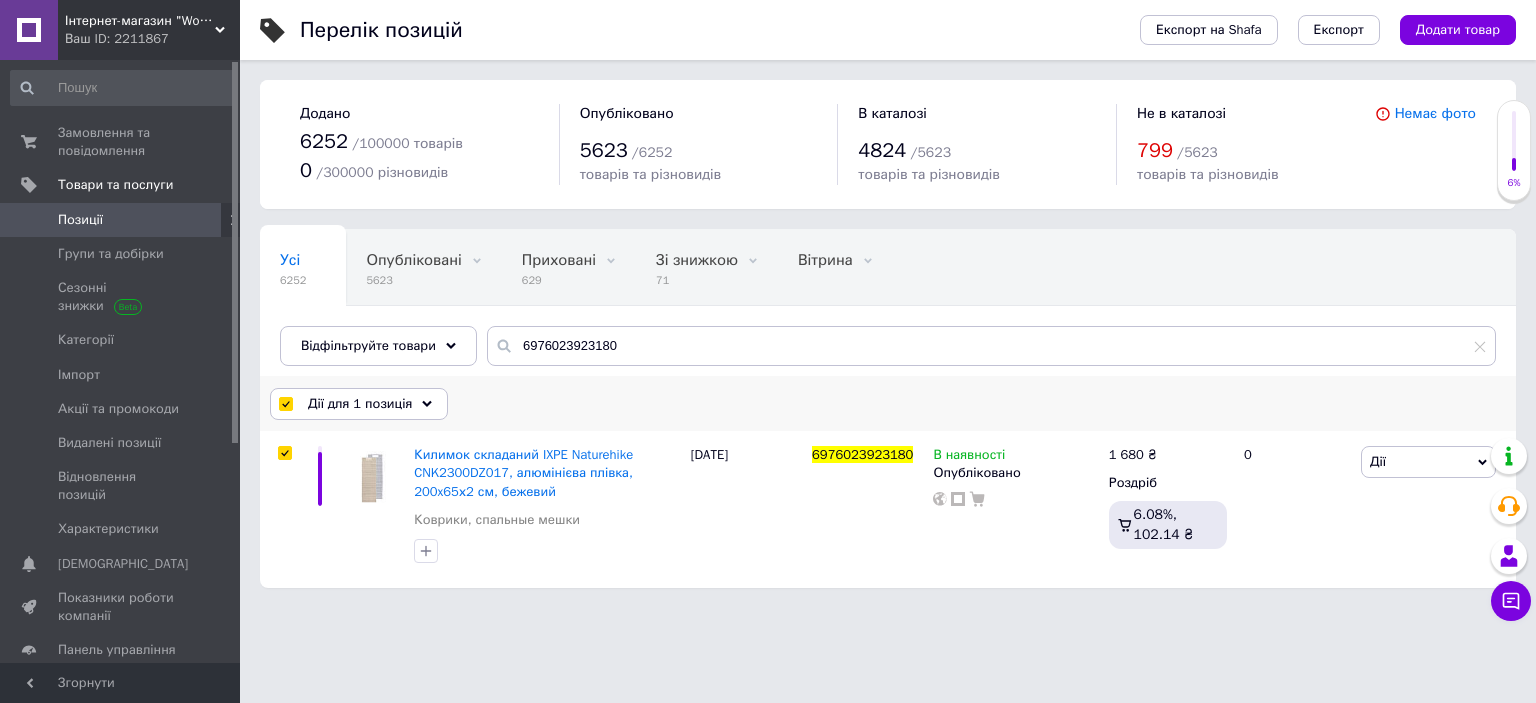click on "Дії для 1 позиція" at bounding box center [360, 404] 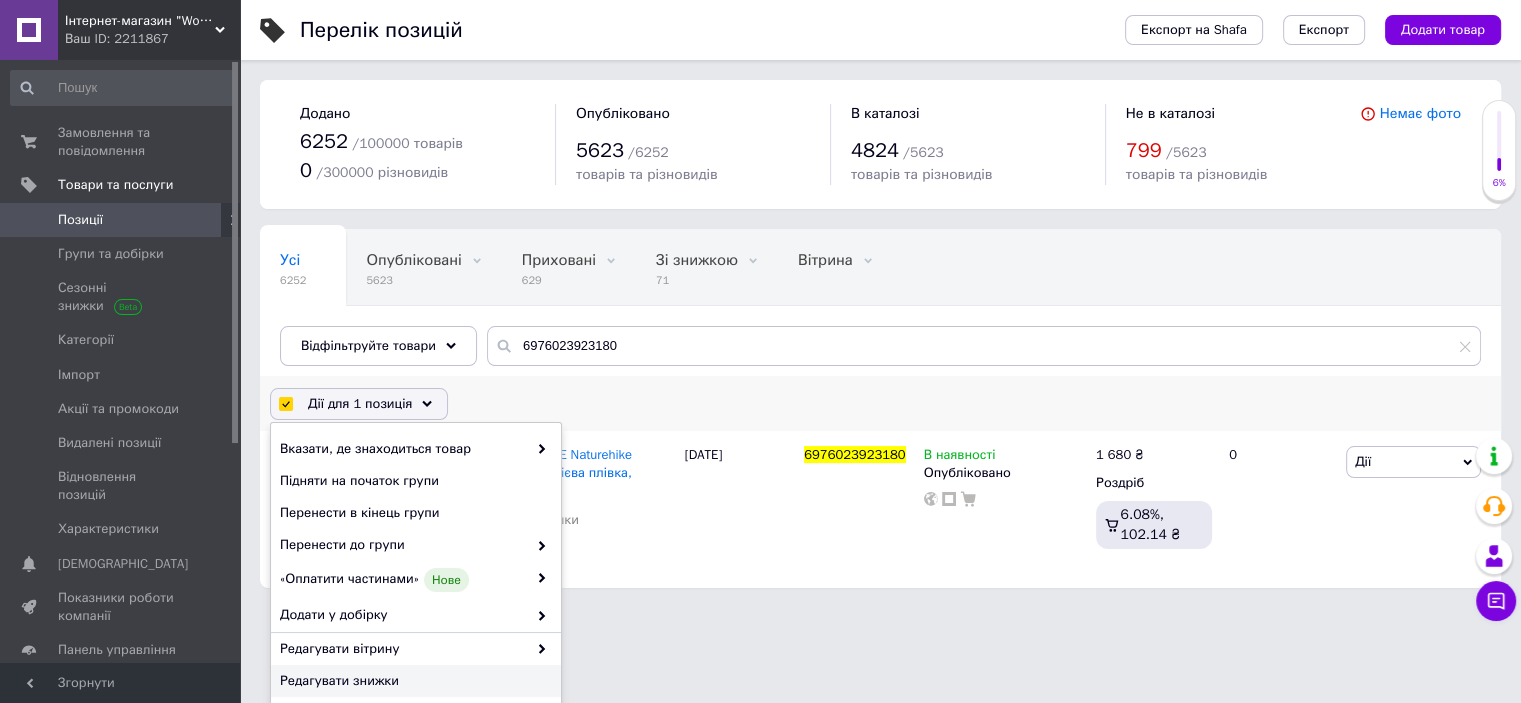 click on "Редагувати знижки" at bounding box center [413, 681] 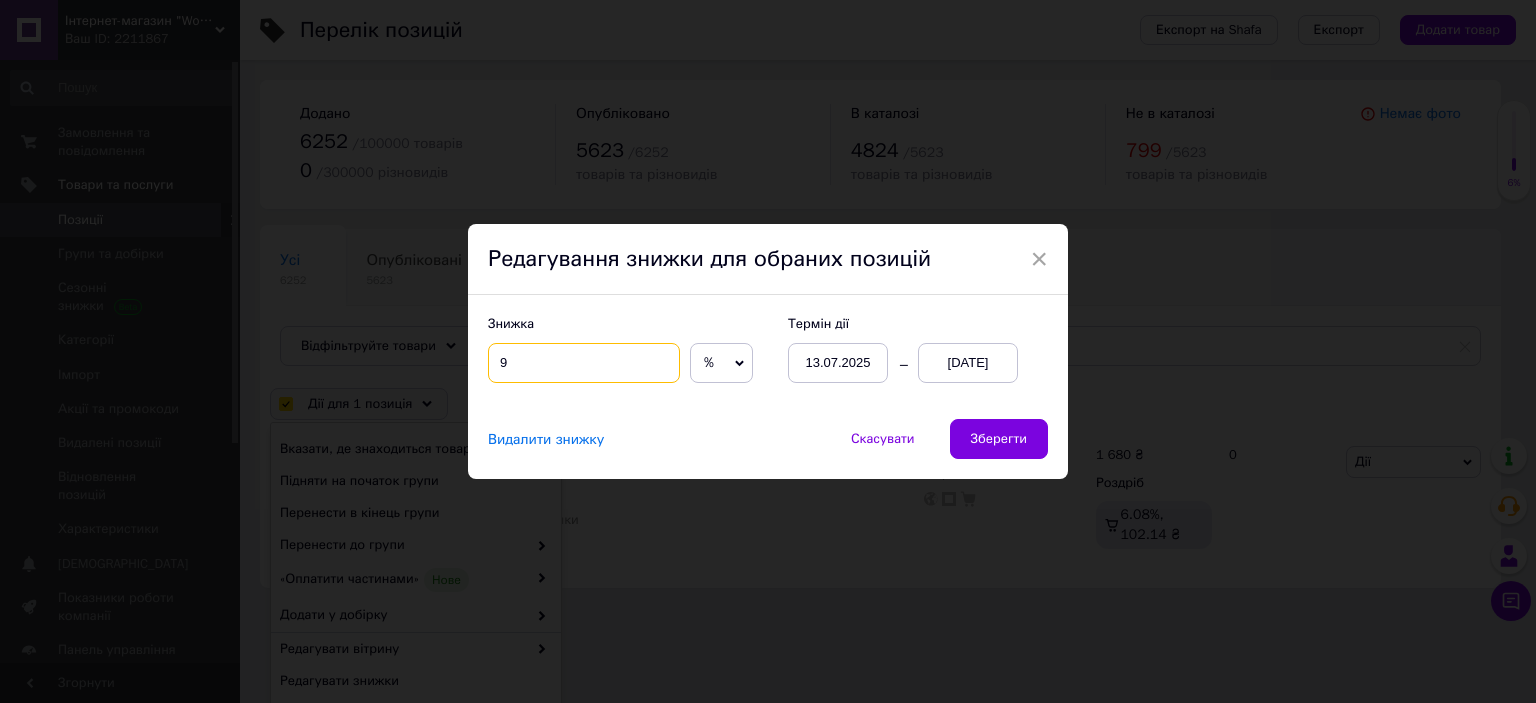 drag, startPoint x: 497, startPoint y: 358, endPoint x: 538, endPoint y: 358, distance: 41 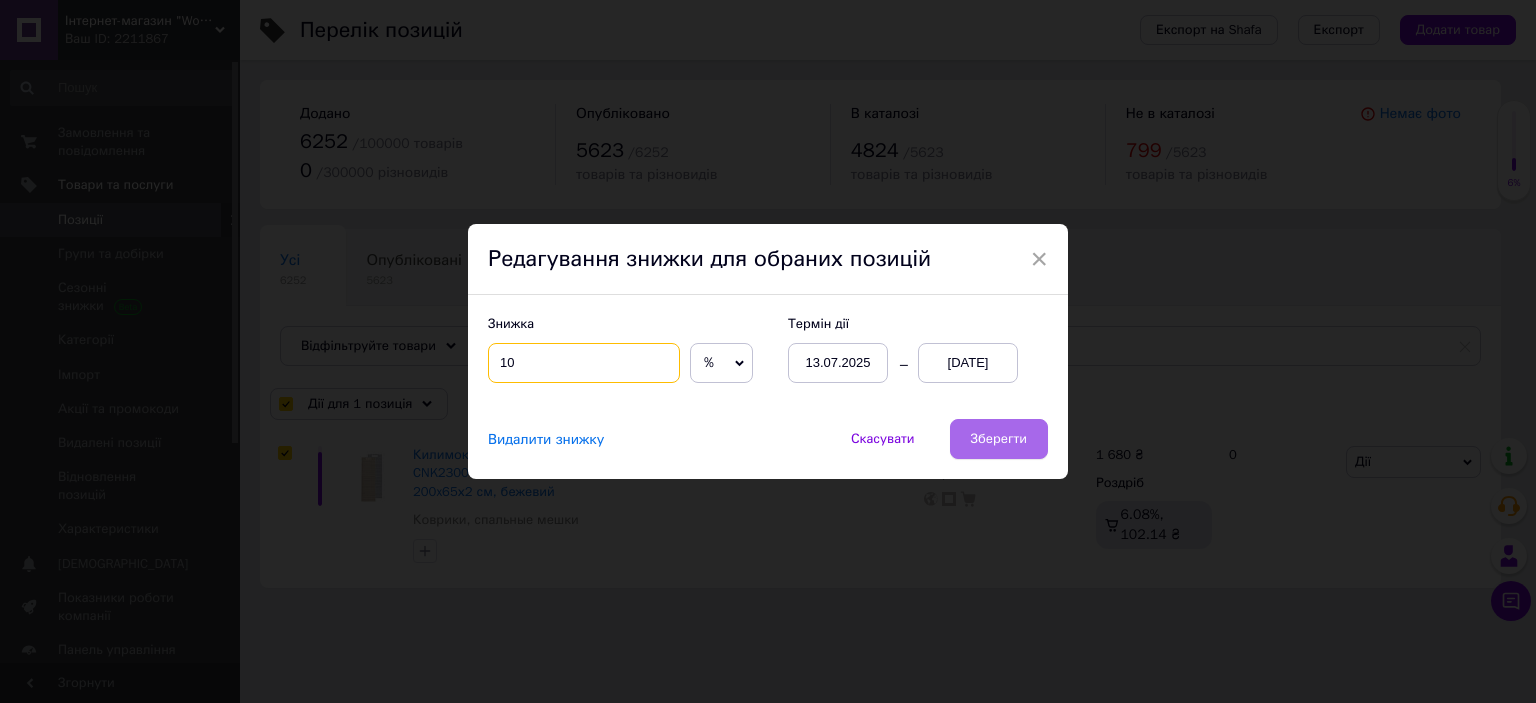 type on "10" 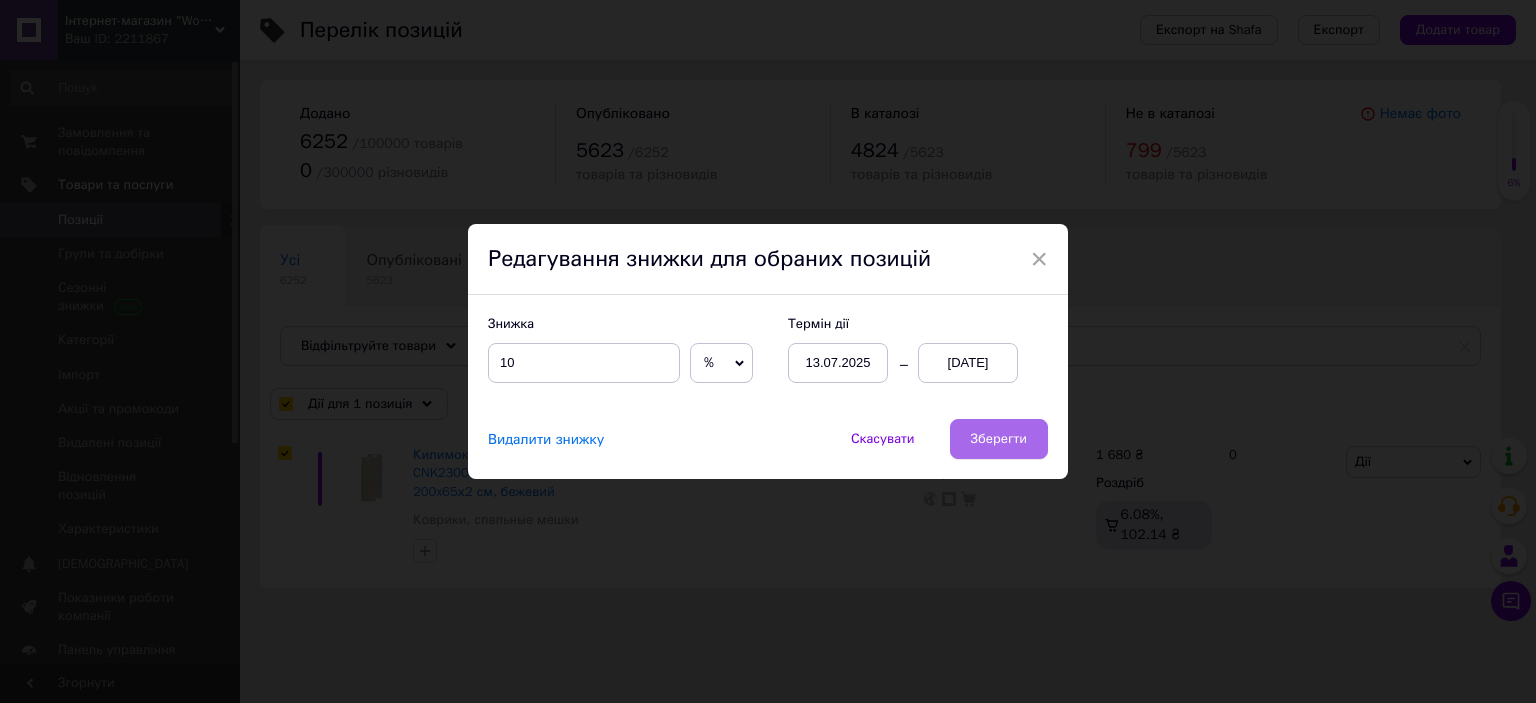 click on "Зберегти" at bounding box center (999, 439) 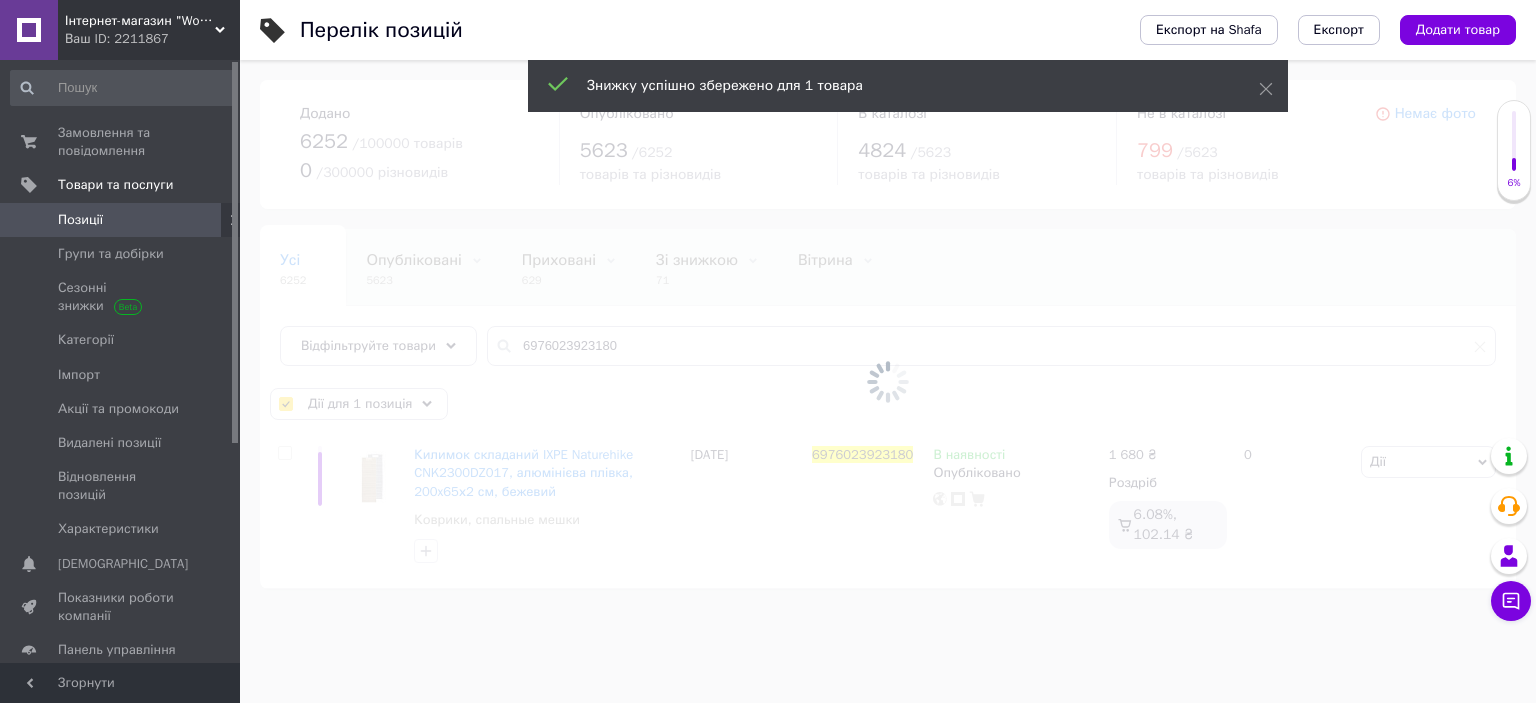 checkbox on "false" 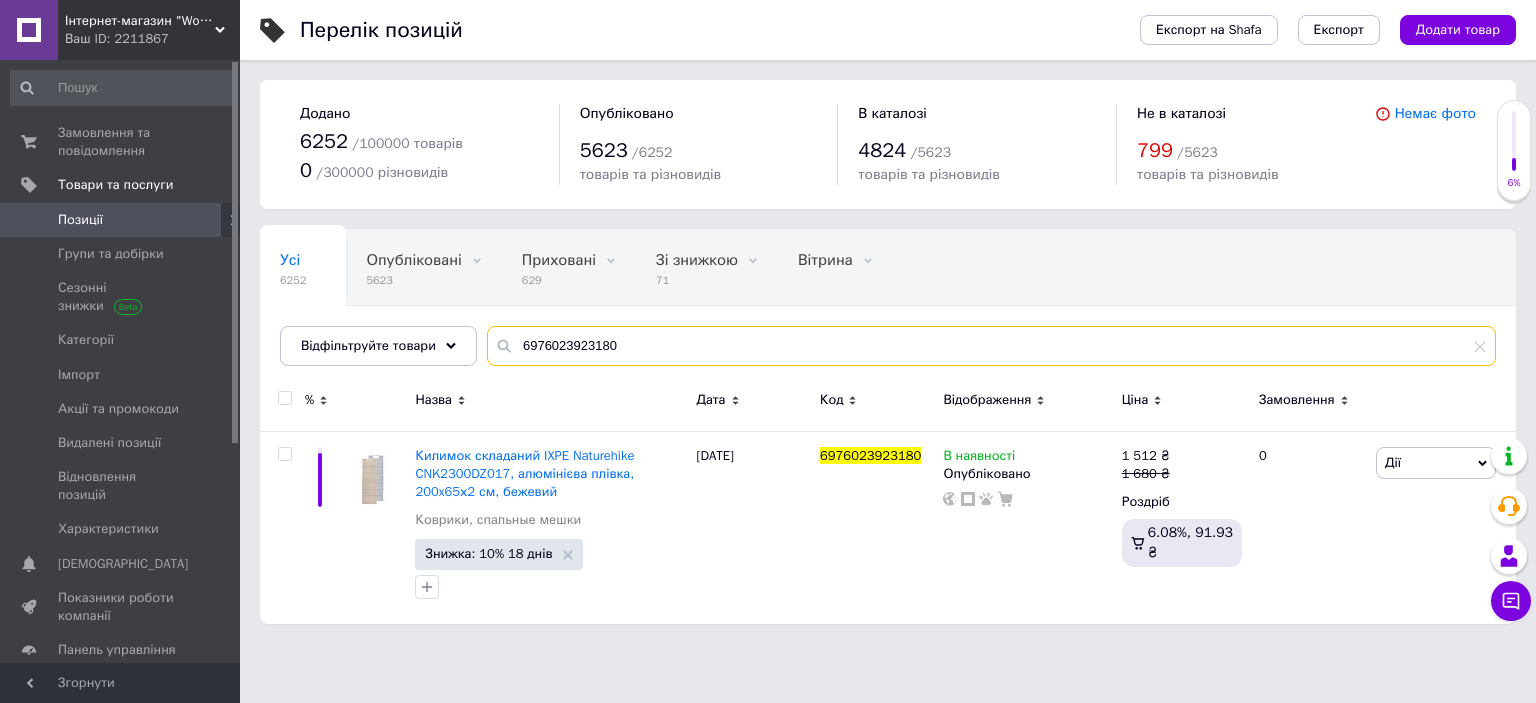 drag, startPoint x: 512, startPoint y: 343, endPoint x: 796, endPoint y: 344, distance: 284.00177 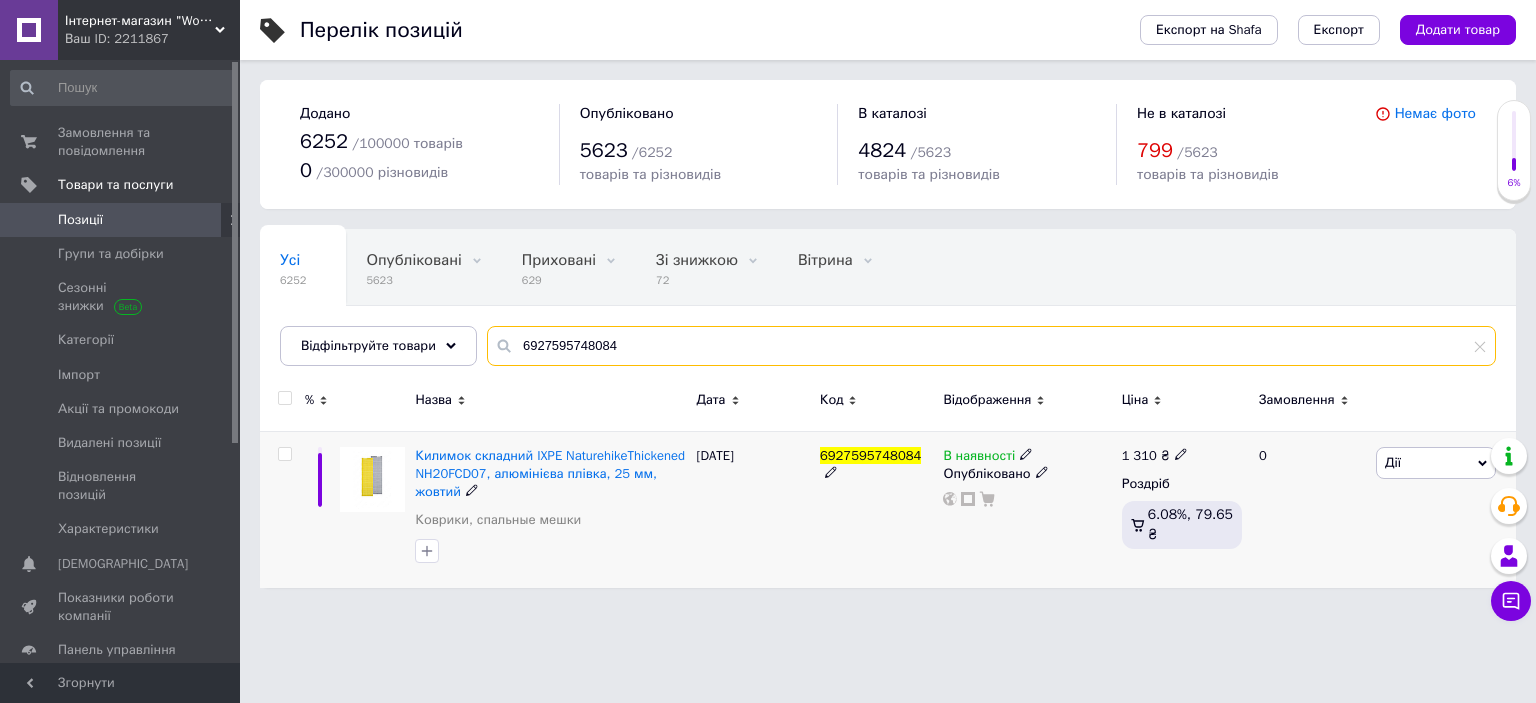 type on "6927595748084" 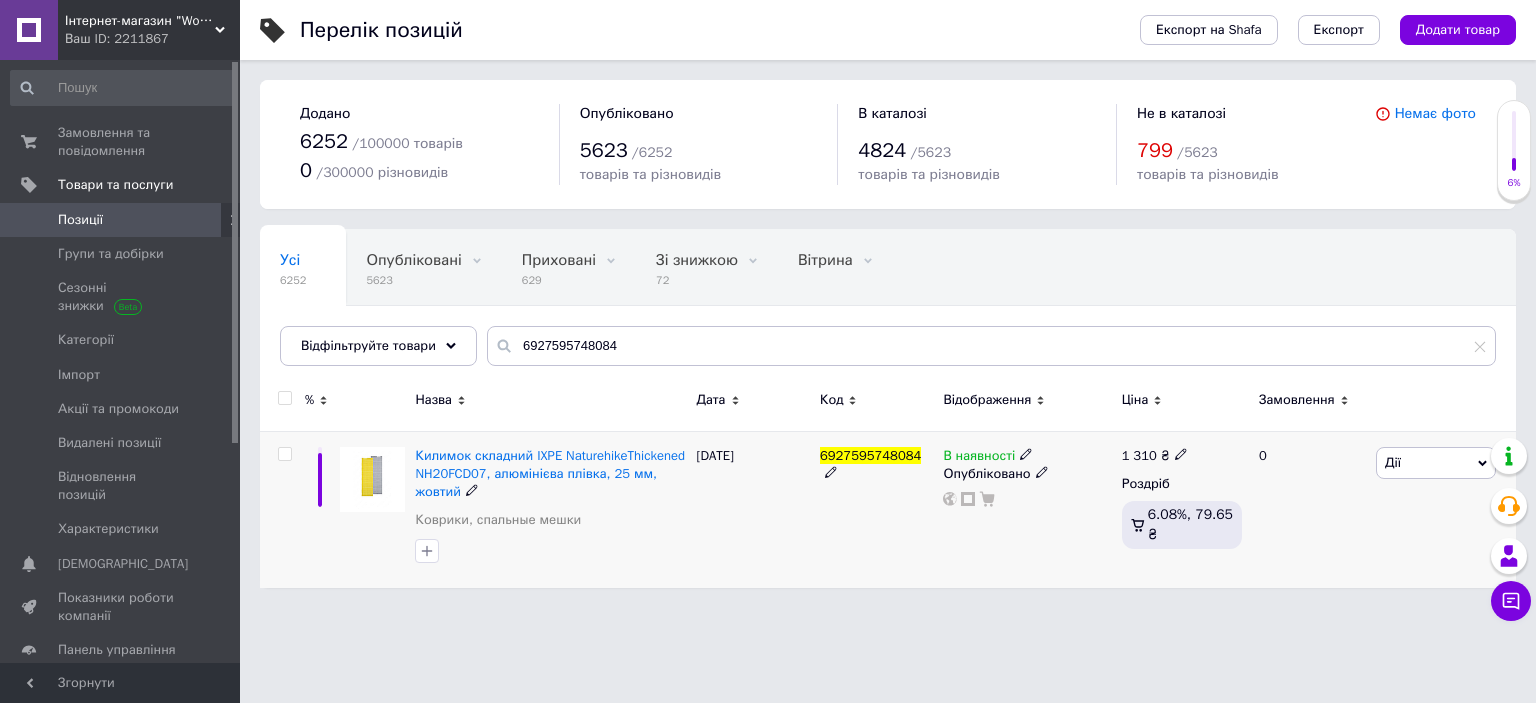 click at bounding box center (284, 454) 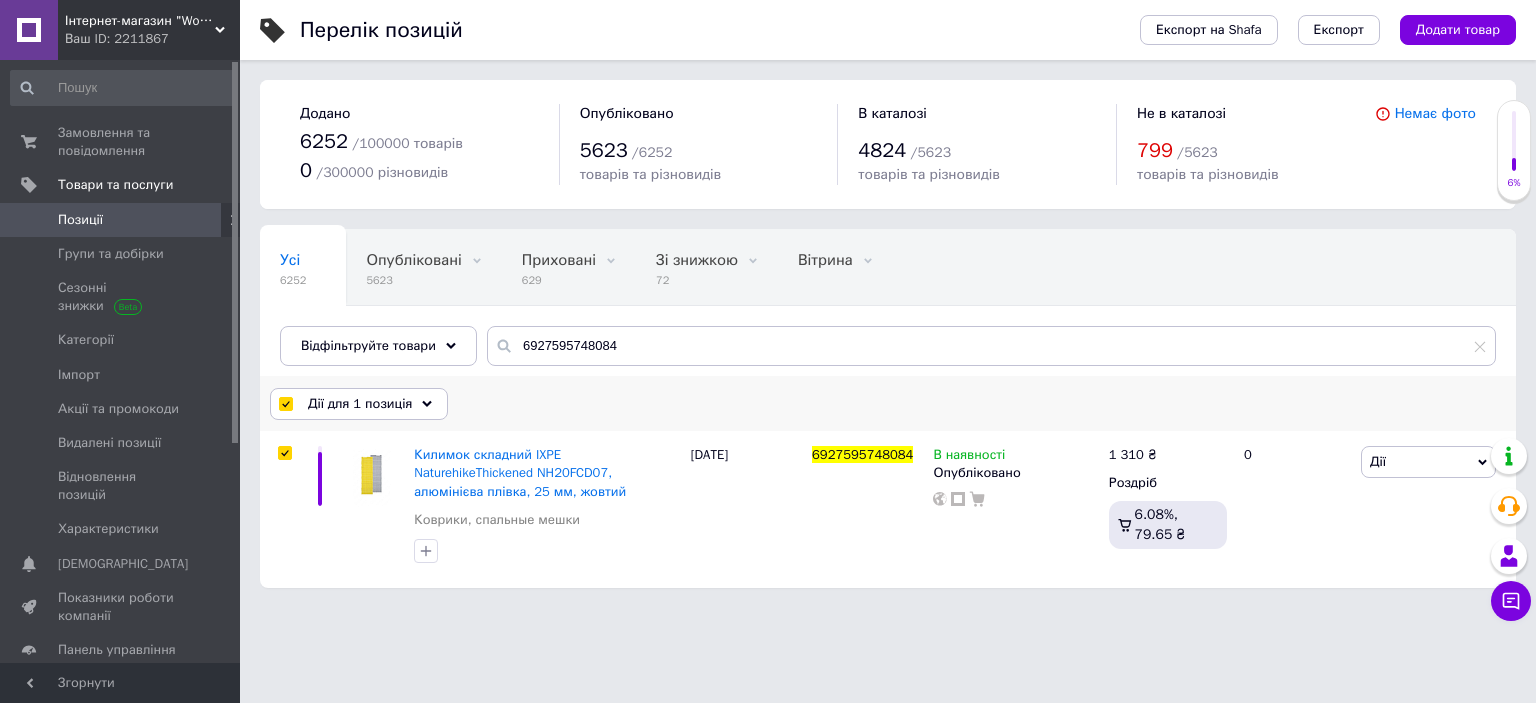 click on "Дії для 1 позиція" at bounding box center [360, 404] 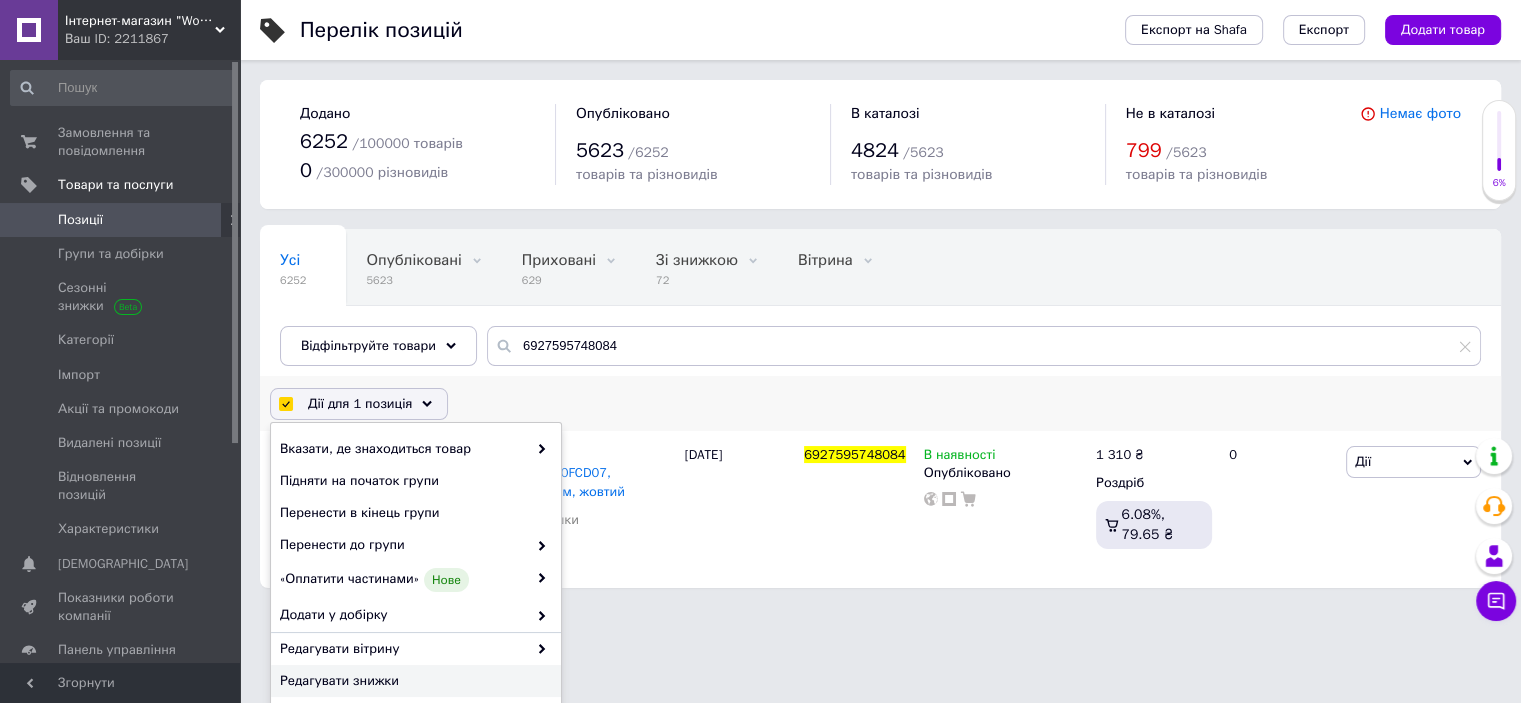 click on "Редагувати знижки" at bounding box center (413, 681) 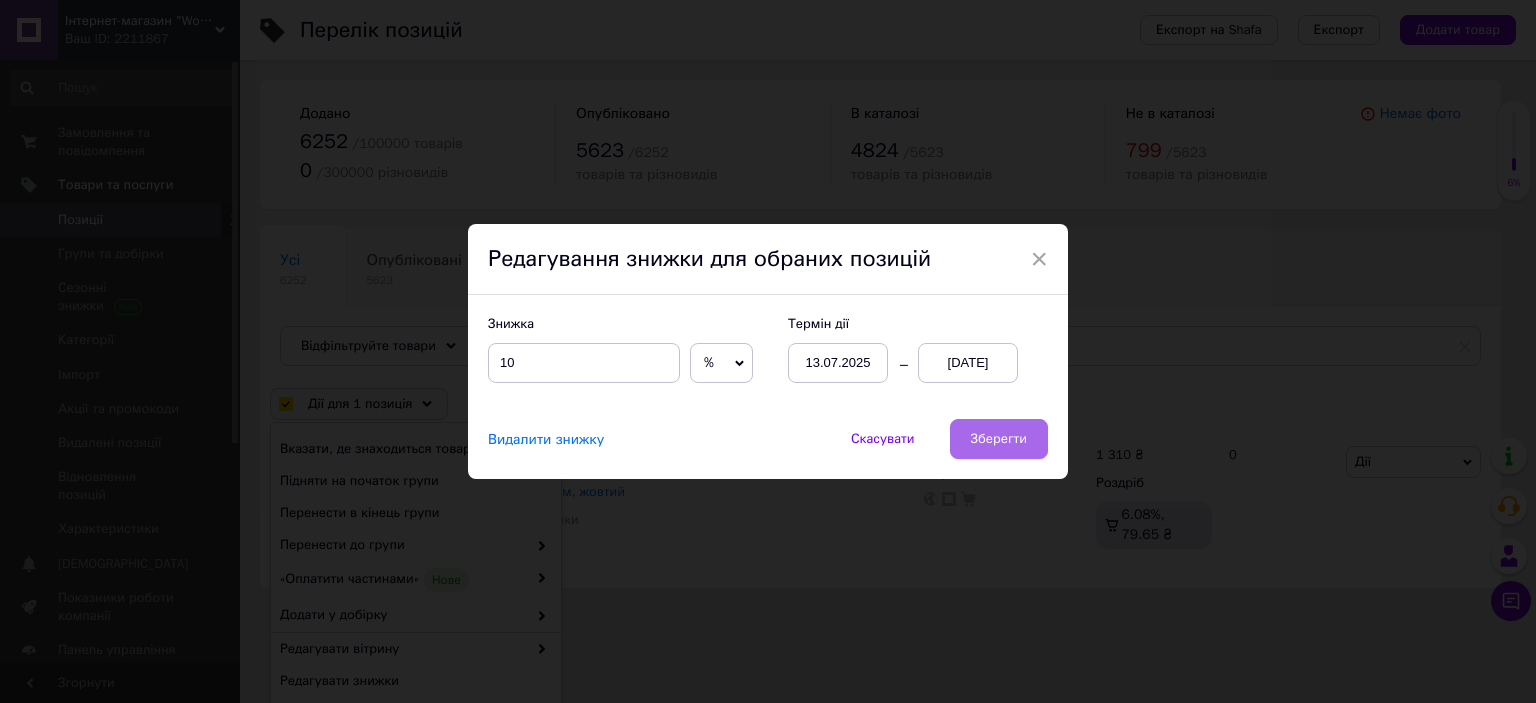 click on "Зберегти" at bounding box center (999, 439) 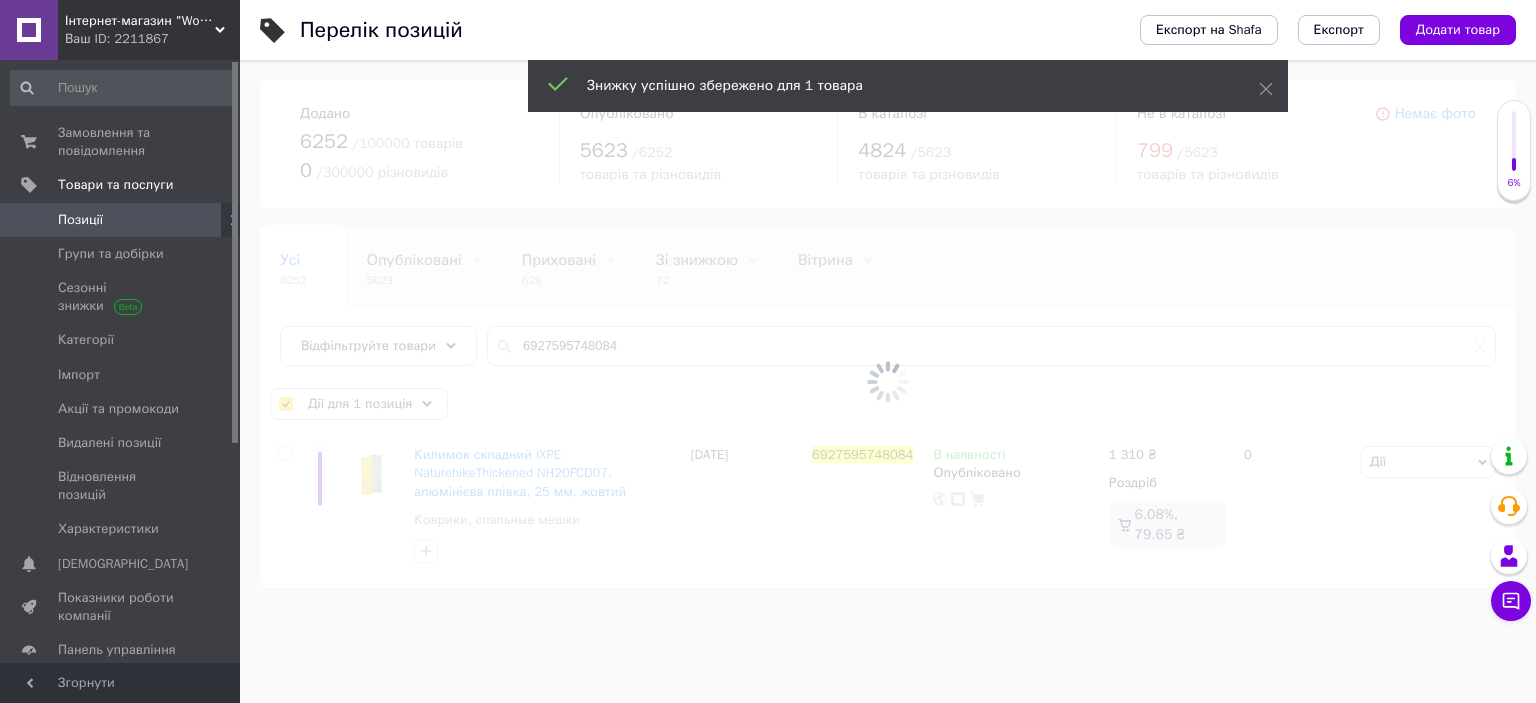 checkbox on "false" 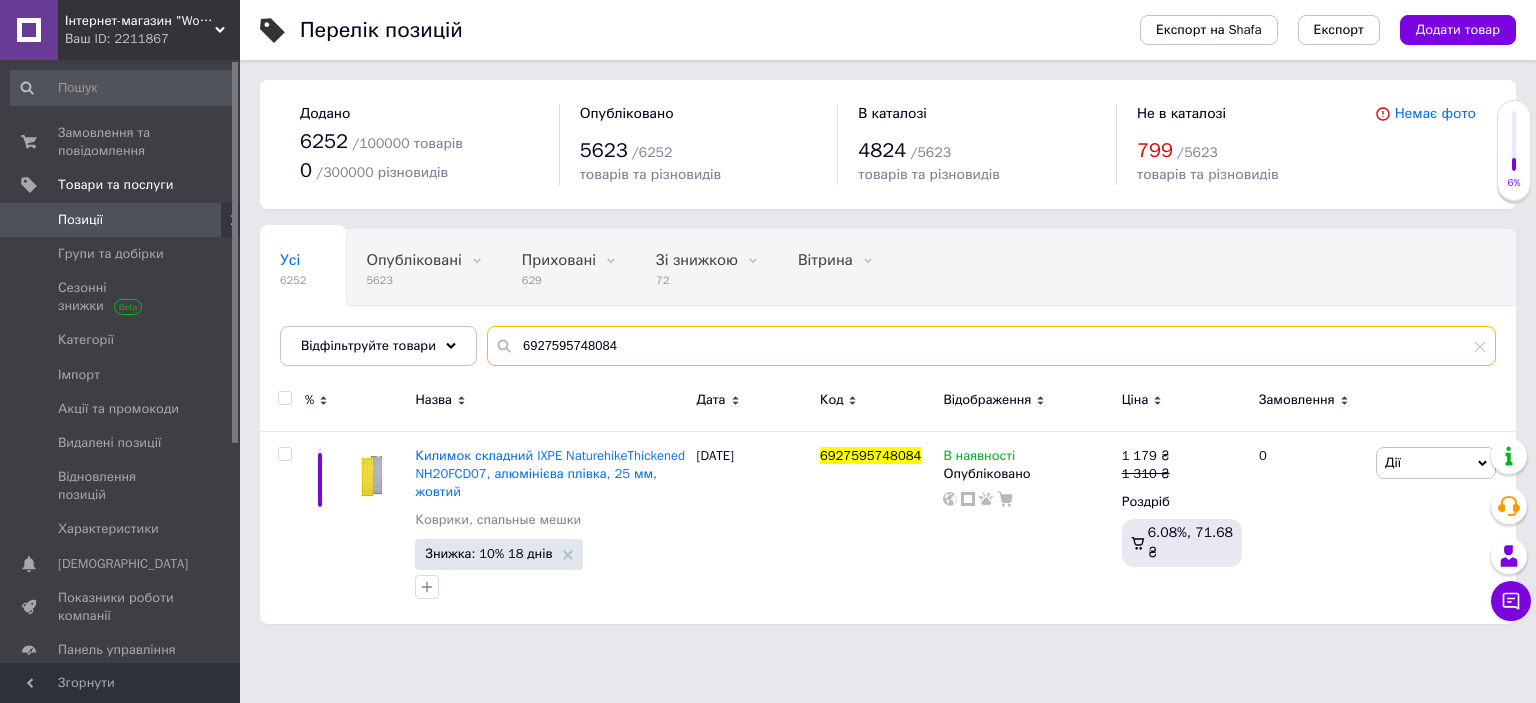 drag, startPoint x: 512, startPoint y: 345, endPoint x: 791, endPoint y: 347, distance: 279.00717 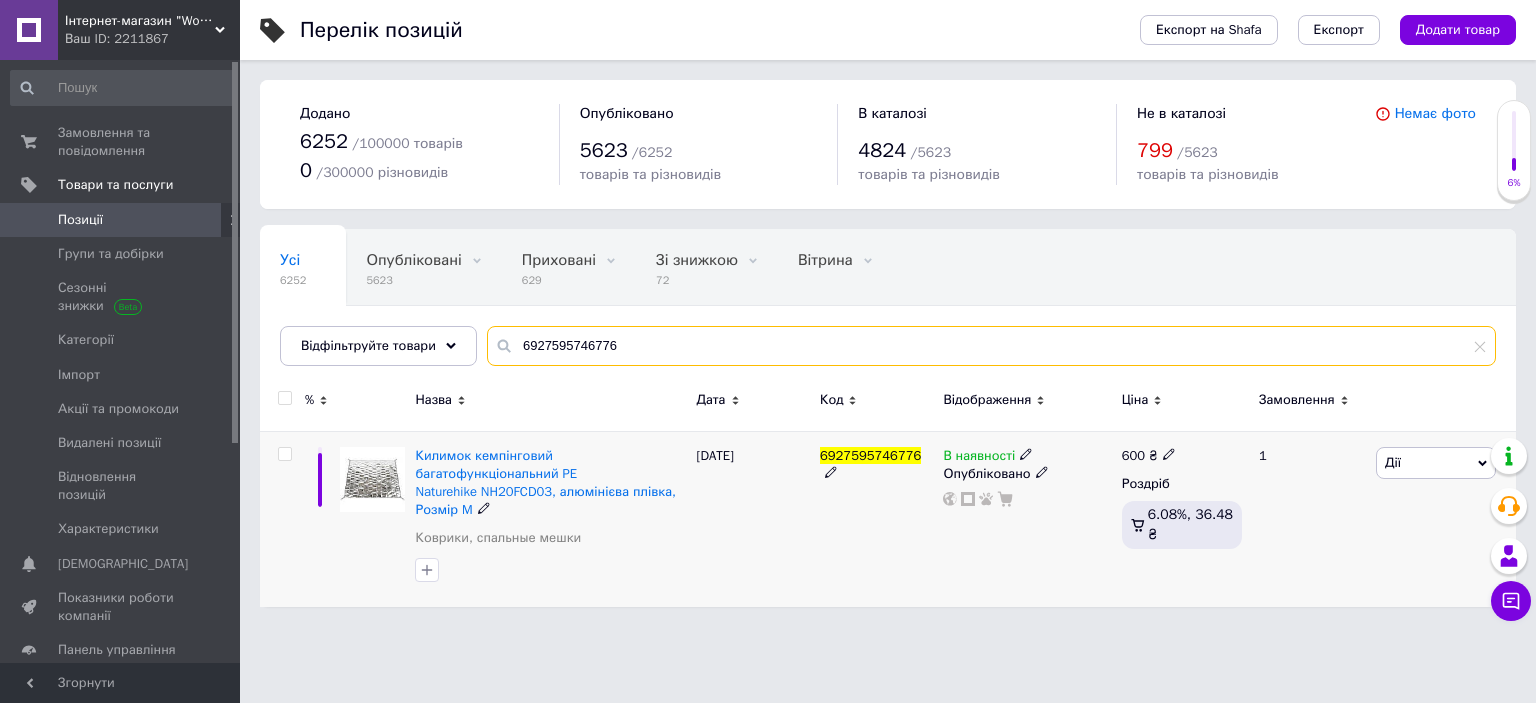 type on "6927595746776" 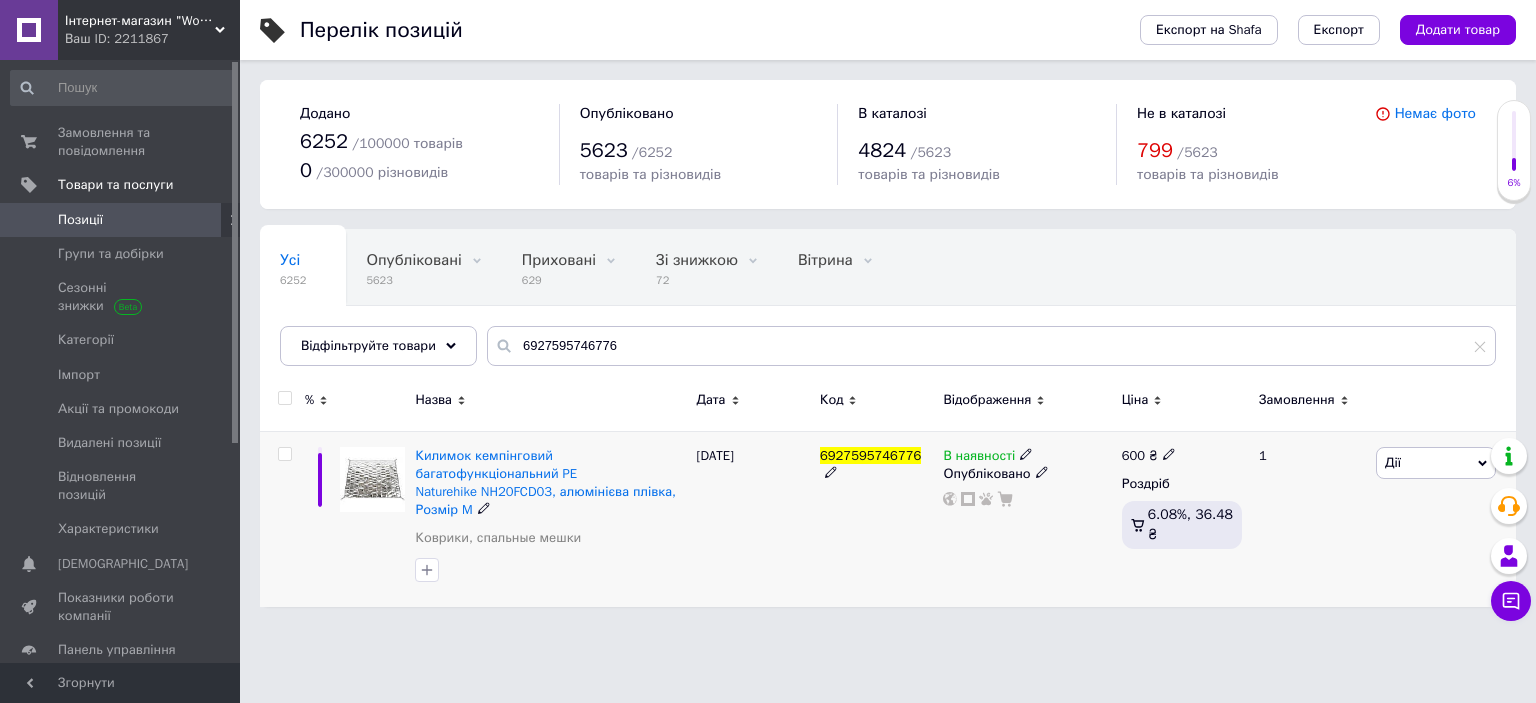 click at bounding box center (284, 454) 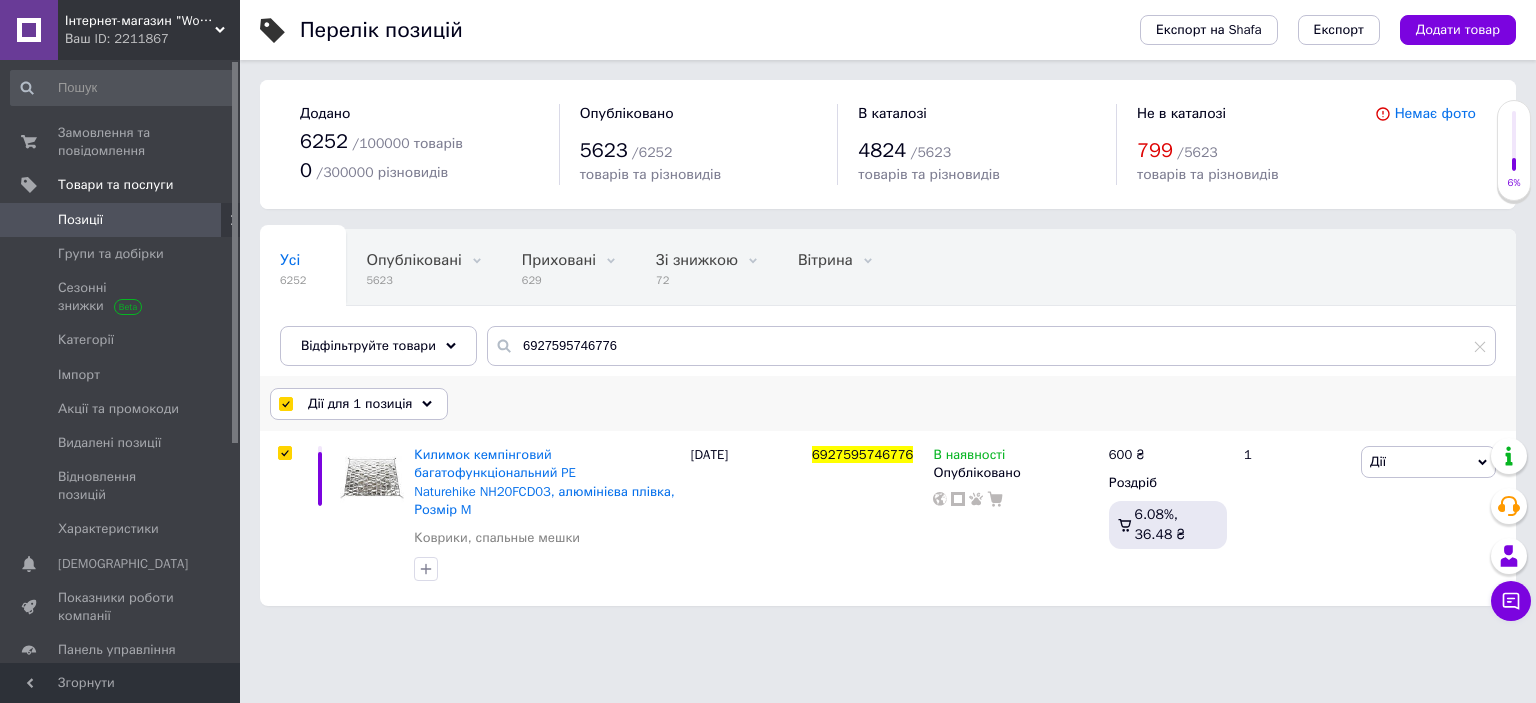 click on "Дії для 1 позиція" at bounding box center [360, 404] 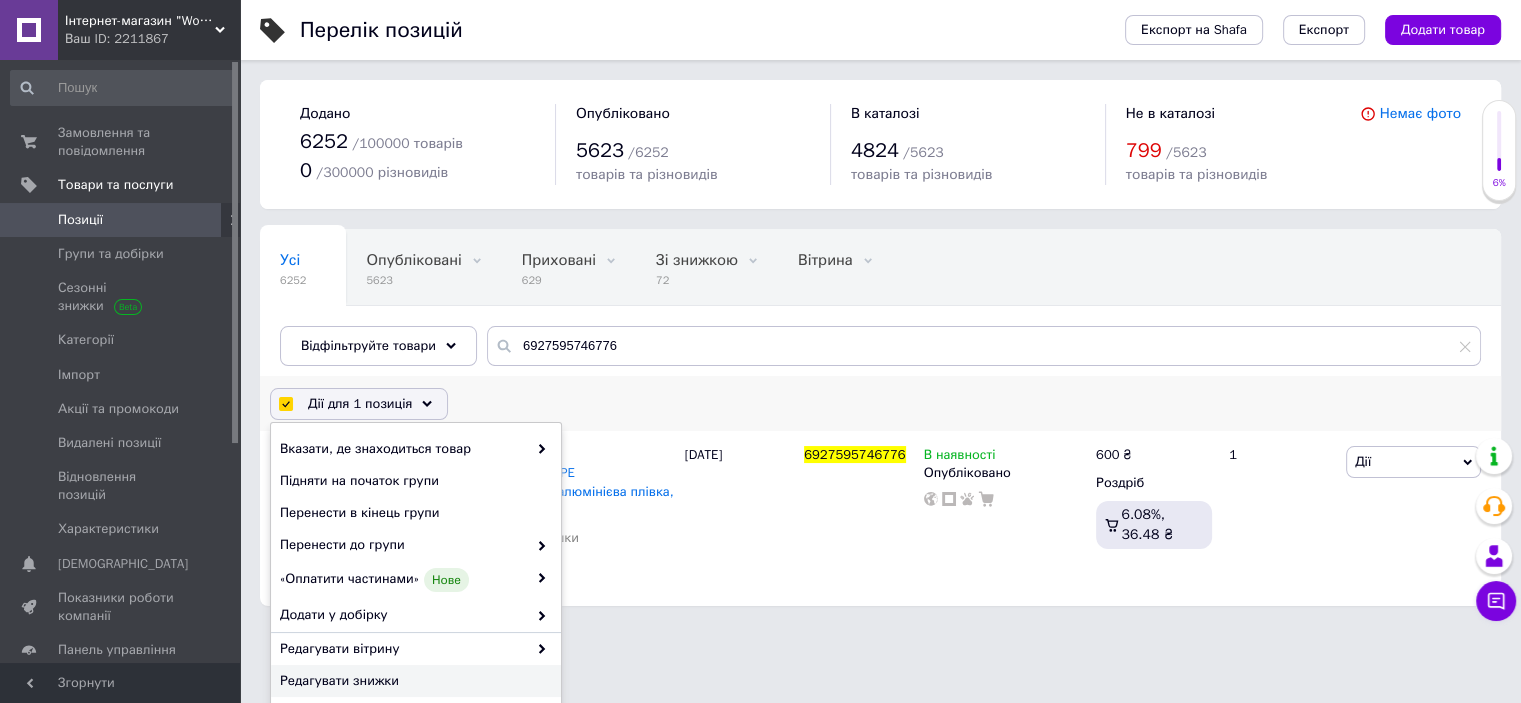 click on "Редагувати знижки" at bounding box center [413, 681] 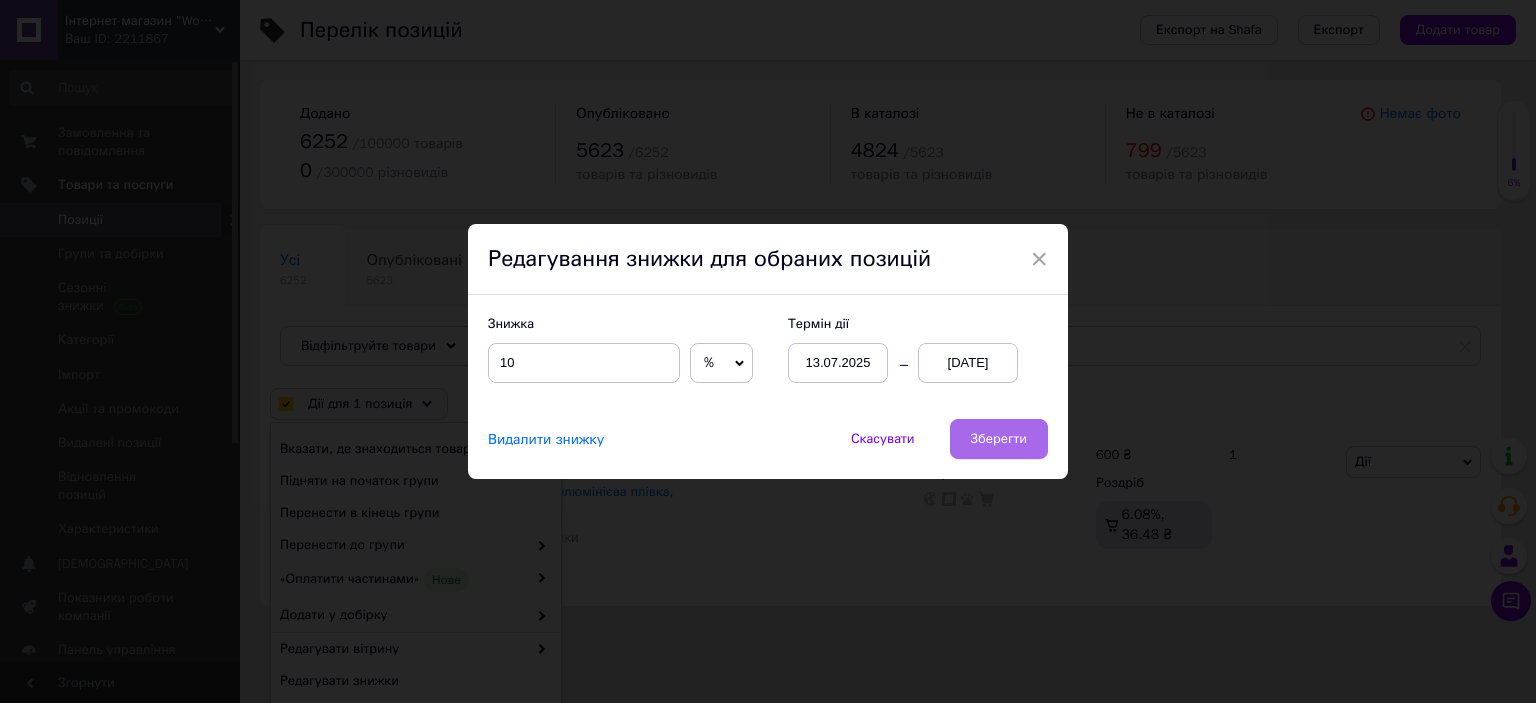 click on "Зберегти" at bounding box center (999, 439) 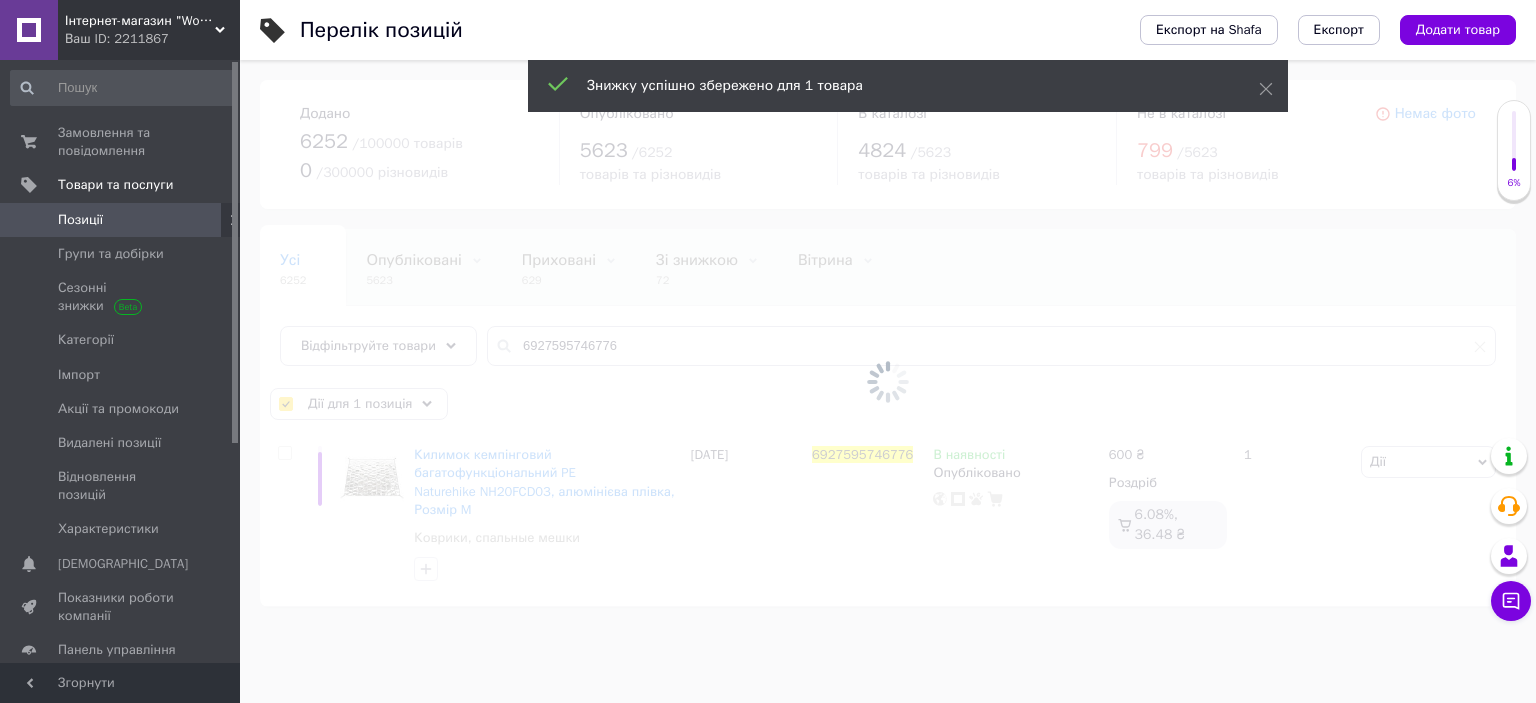 checkbox on "false" 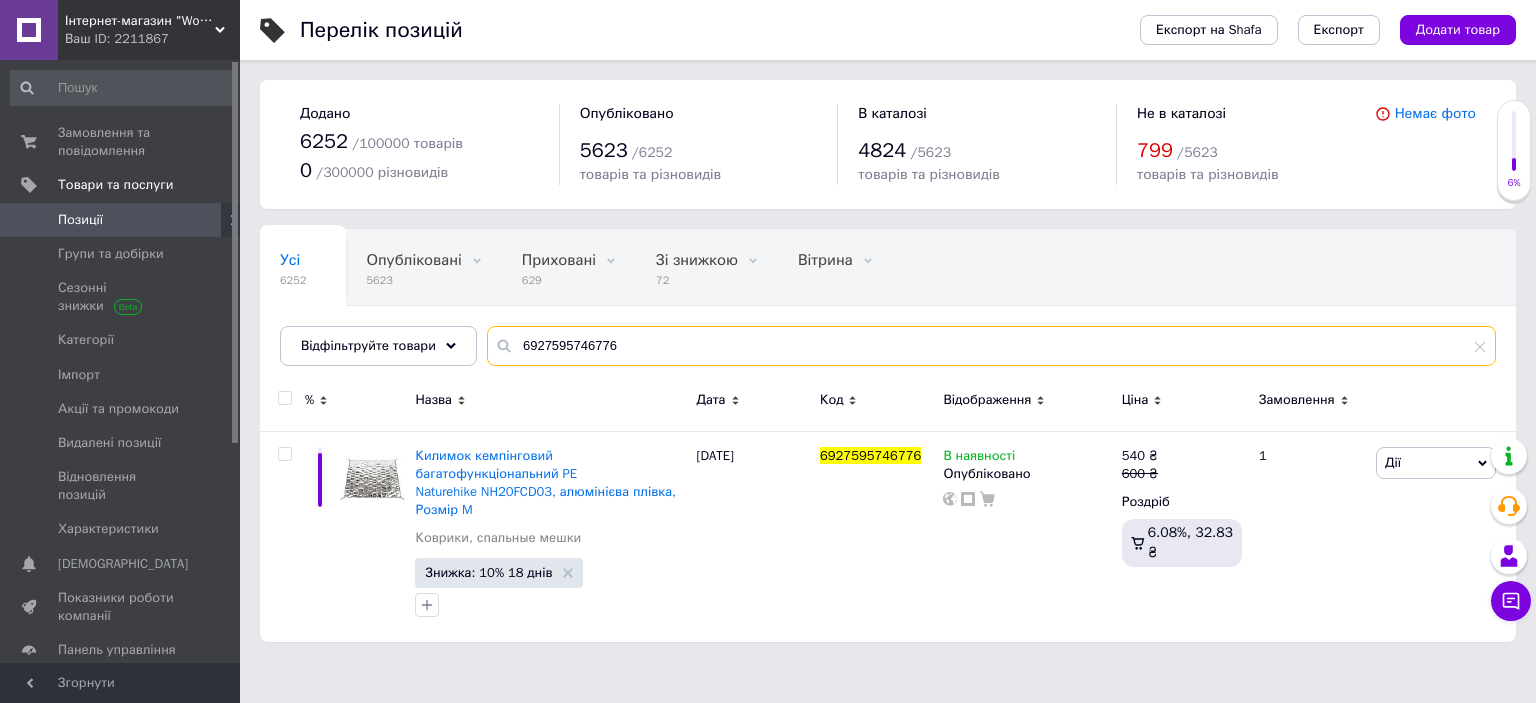 drag, startPoint x: 512, startPoint y: 341, endPoint x: 766, endPoint y: 341, distance: 254 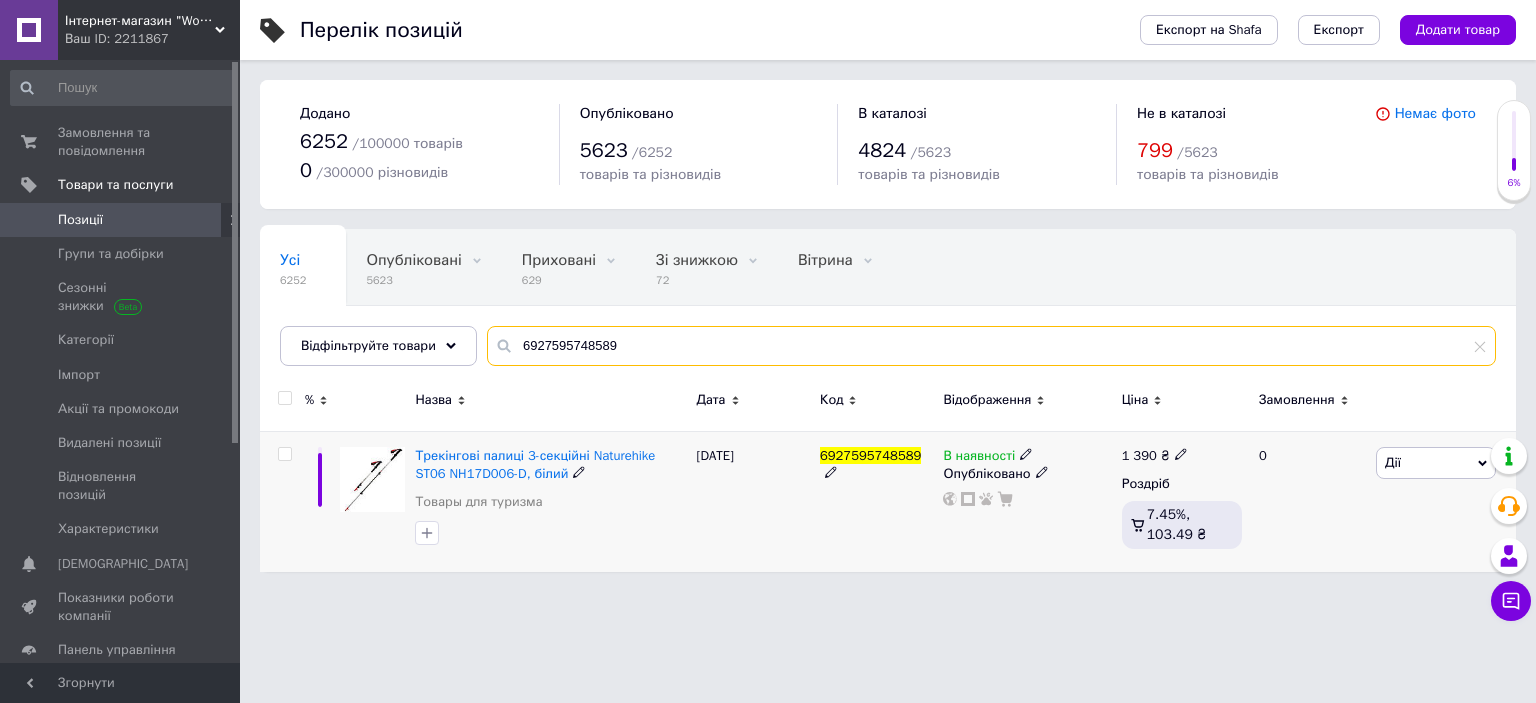 type on "6927595748589" 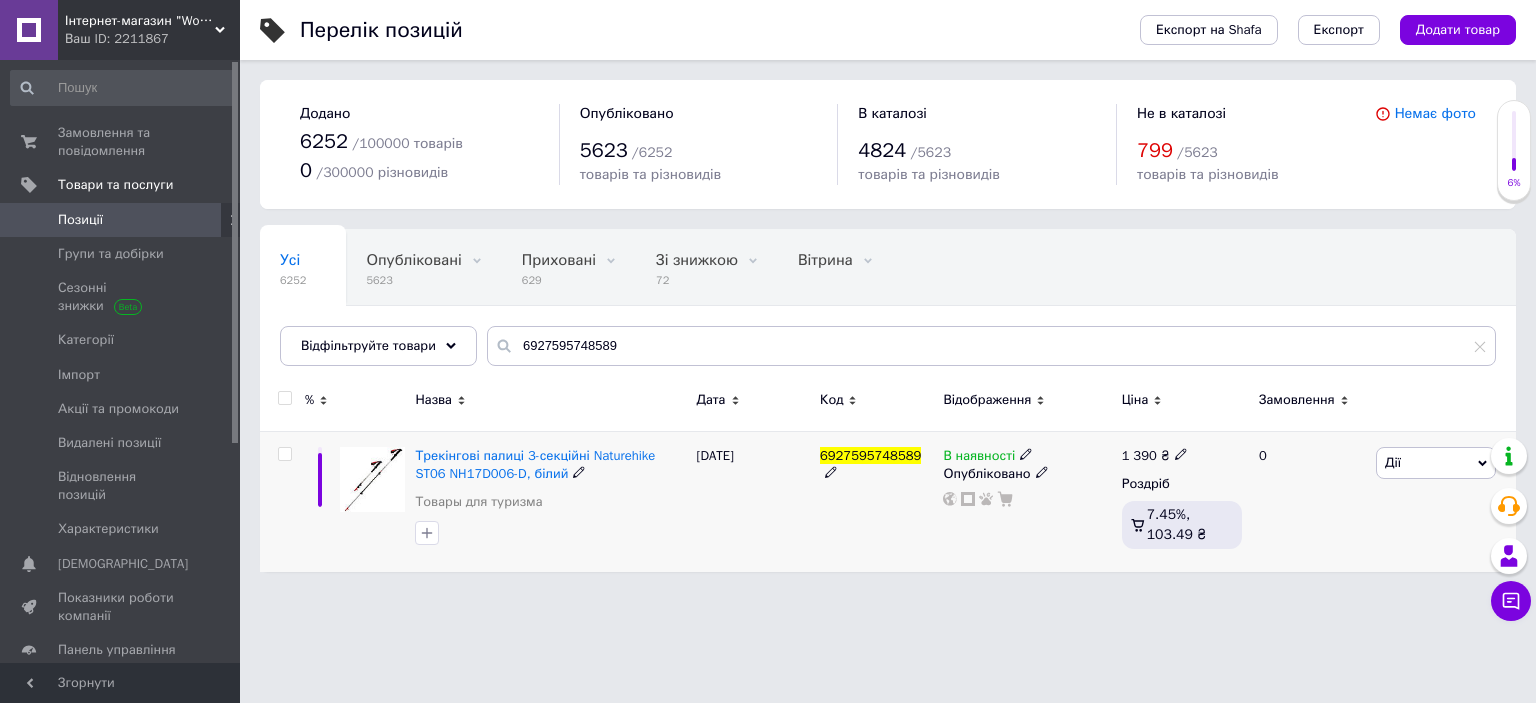 click at bounding box center (284, 454) 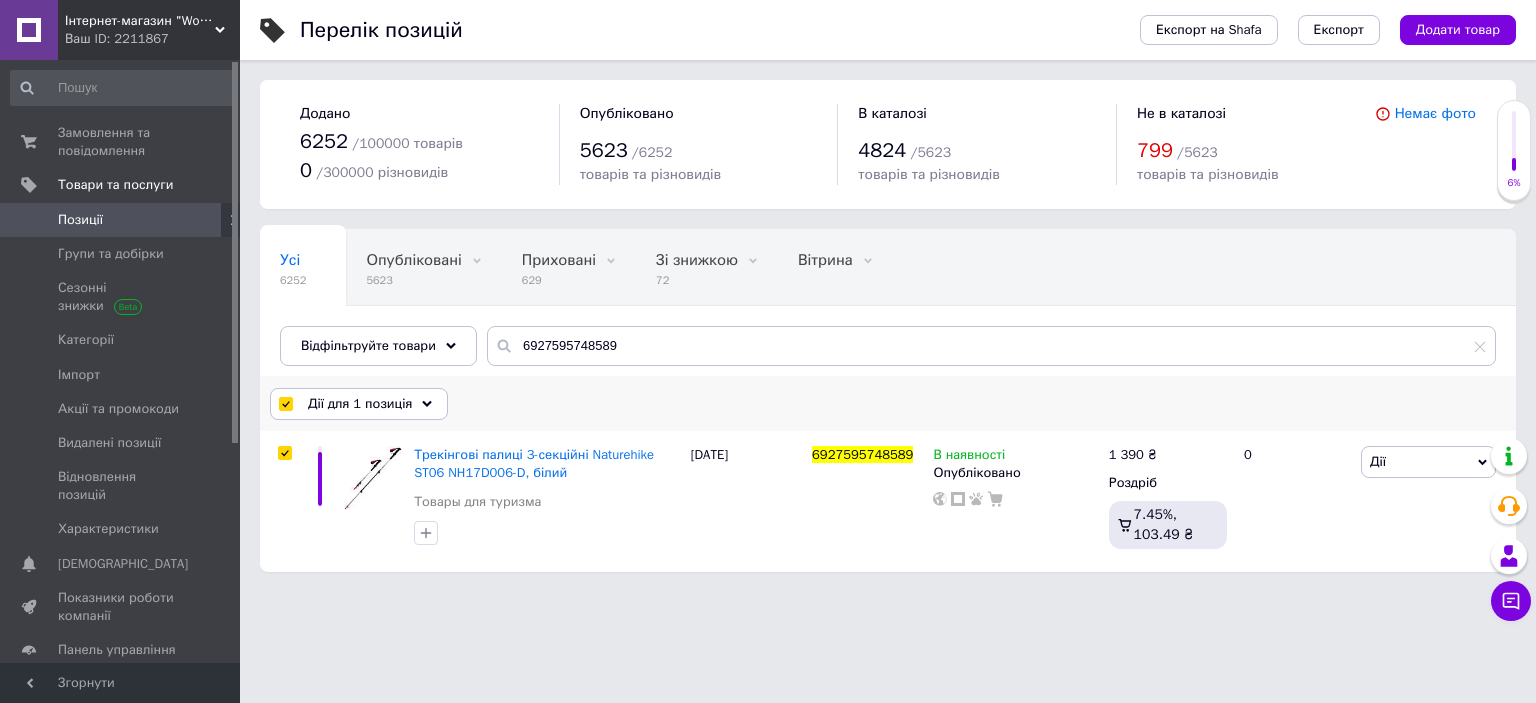 click on "Дії для 1 позиція" at bounding box center [360, 404] 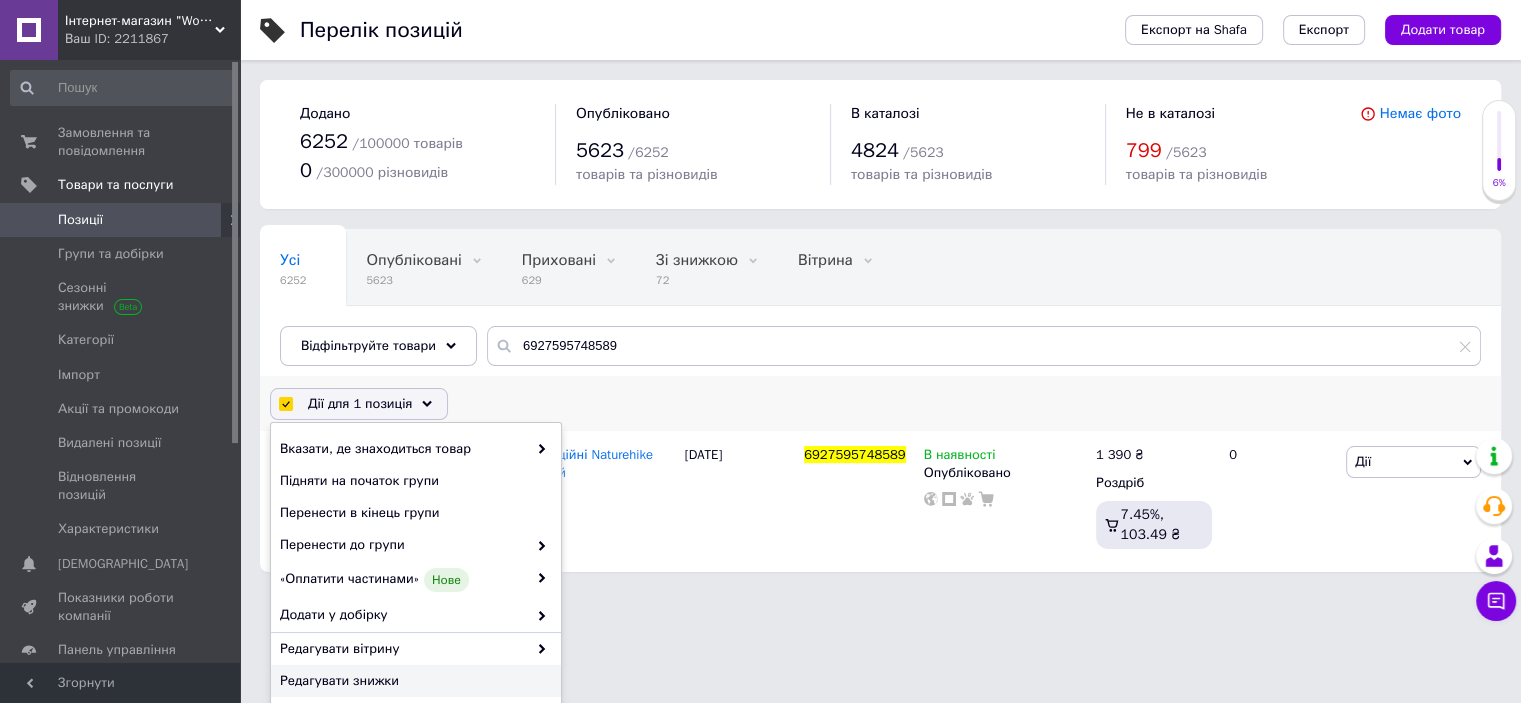 click on "Редагувати знижки" at bounding box center (413, 681) 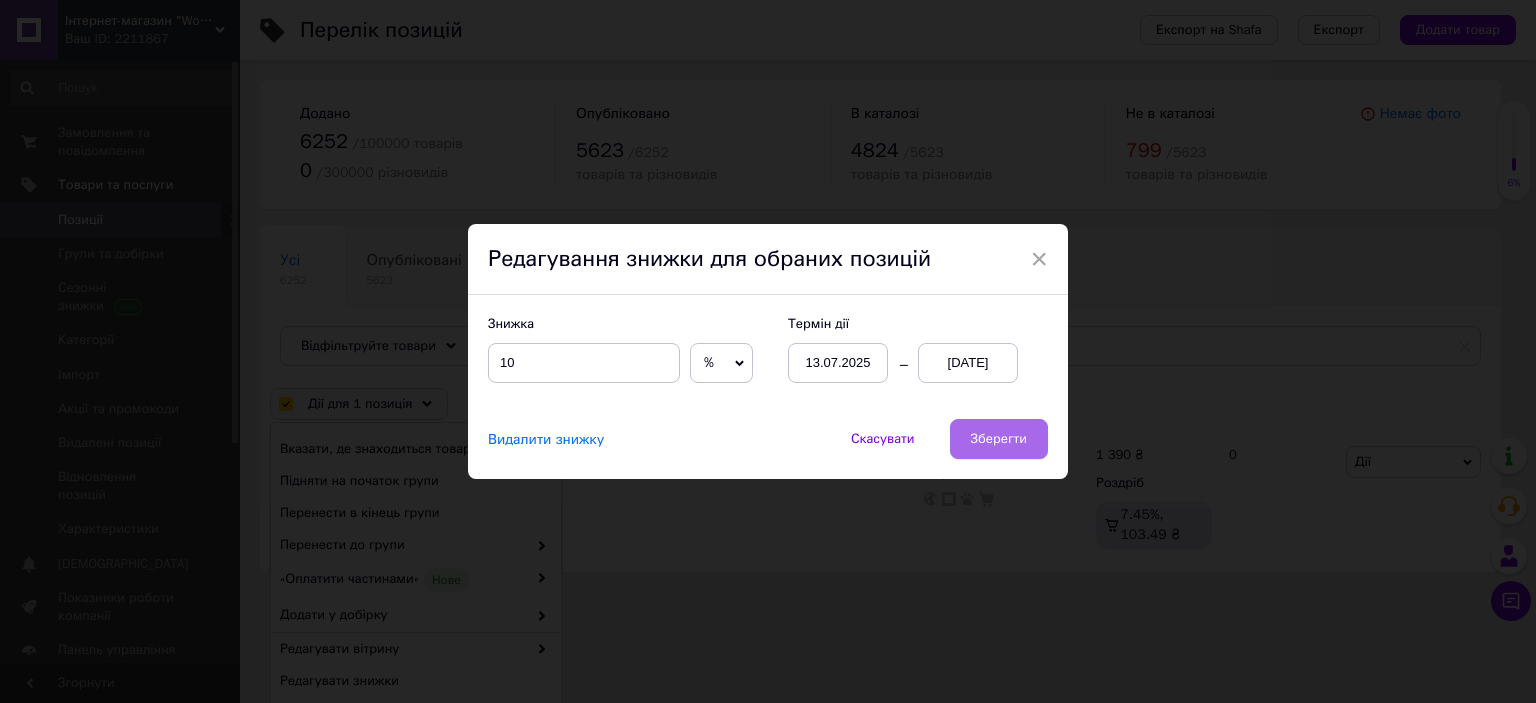 click on "Зберегти" at bounding box center [999, 439] 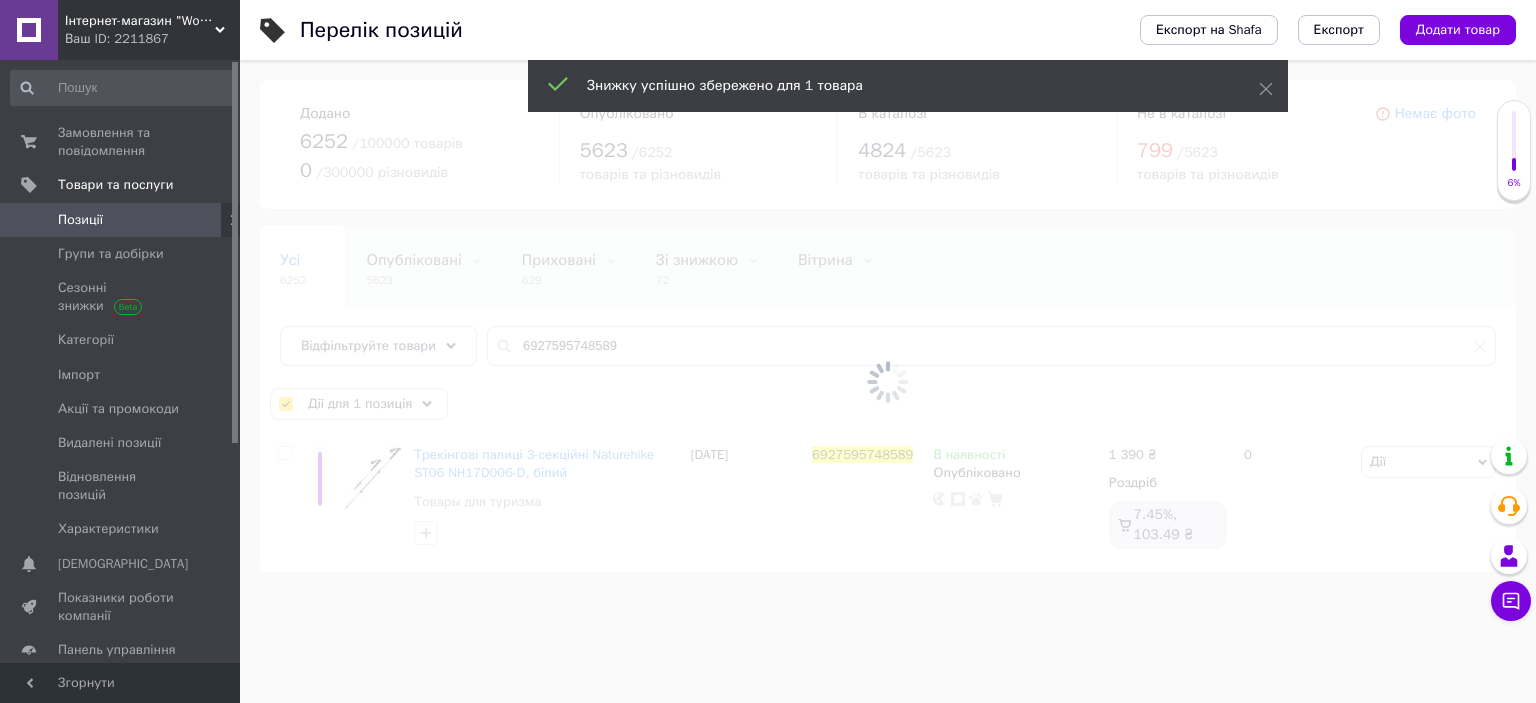 checkbox on "false" 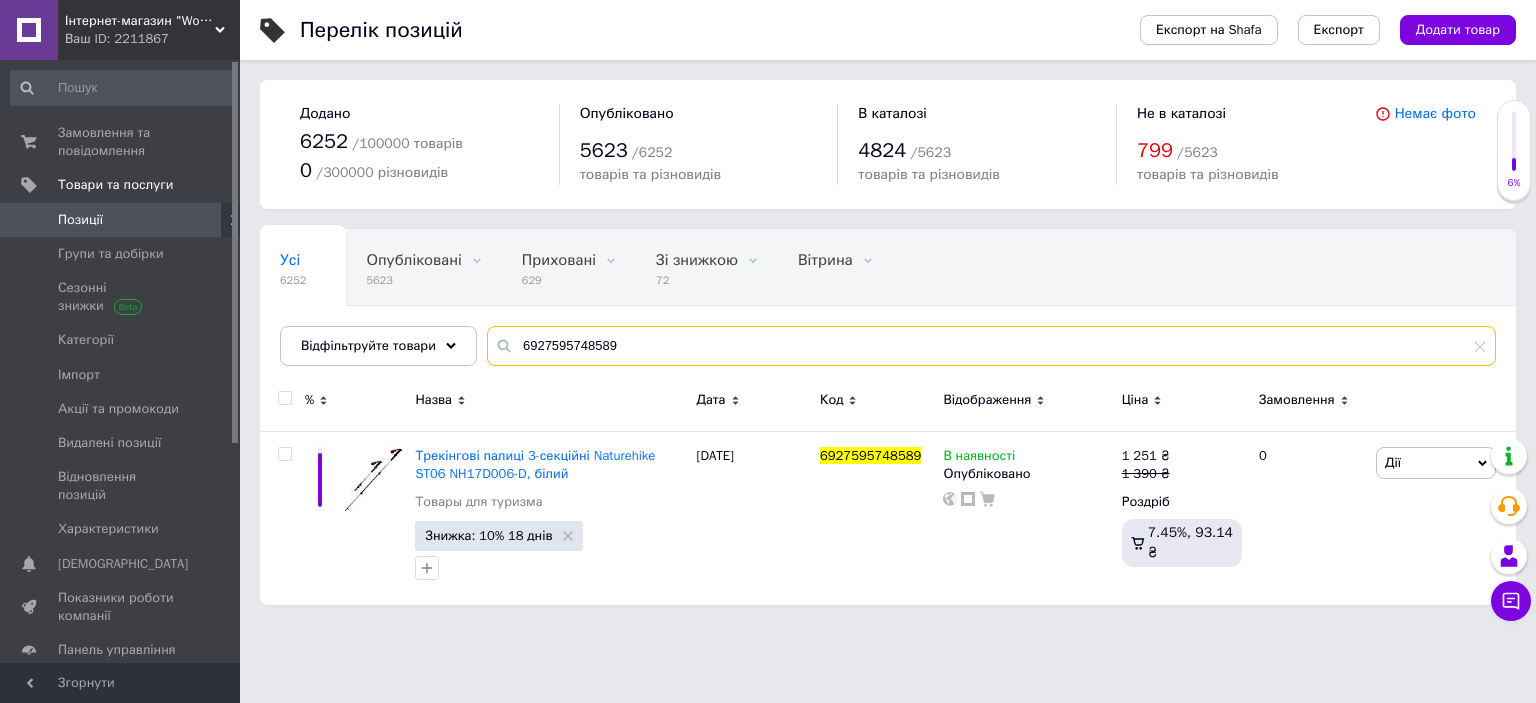 drag, startPoint x: 512, startPoint y: 341, endPoint x: 788, endPoint y: 343, distance: 276.00723 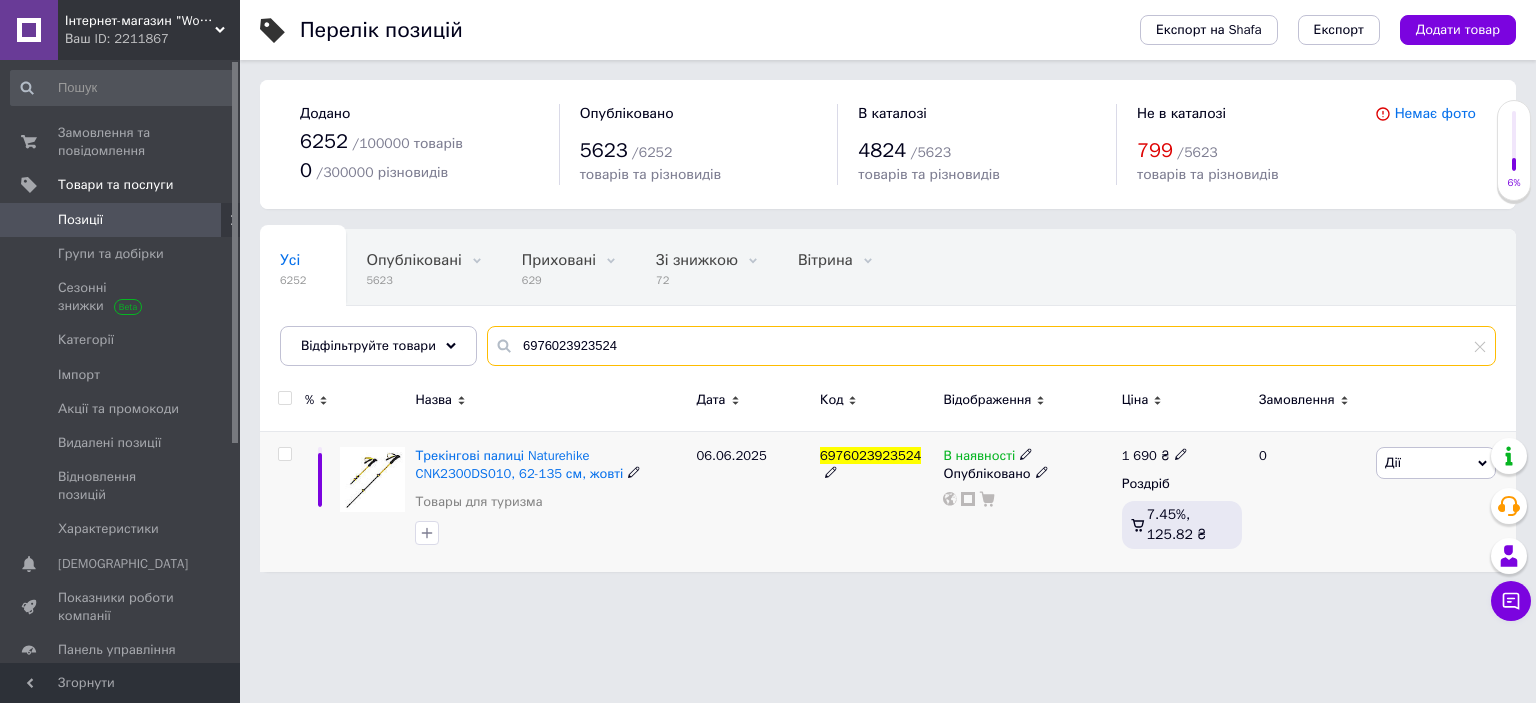 type on "6976023923524" 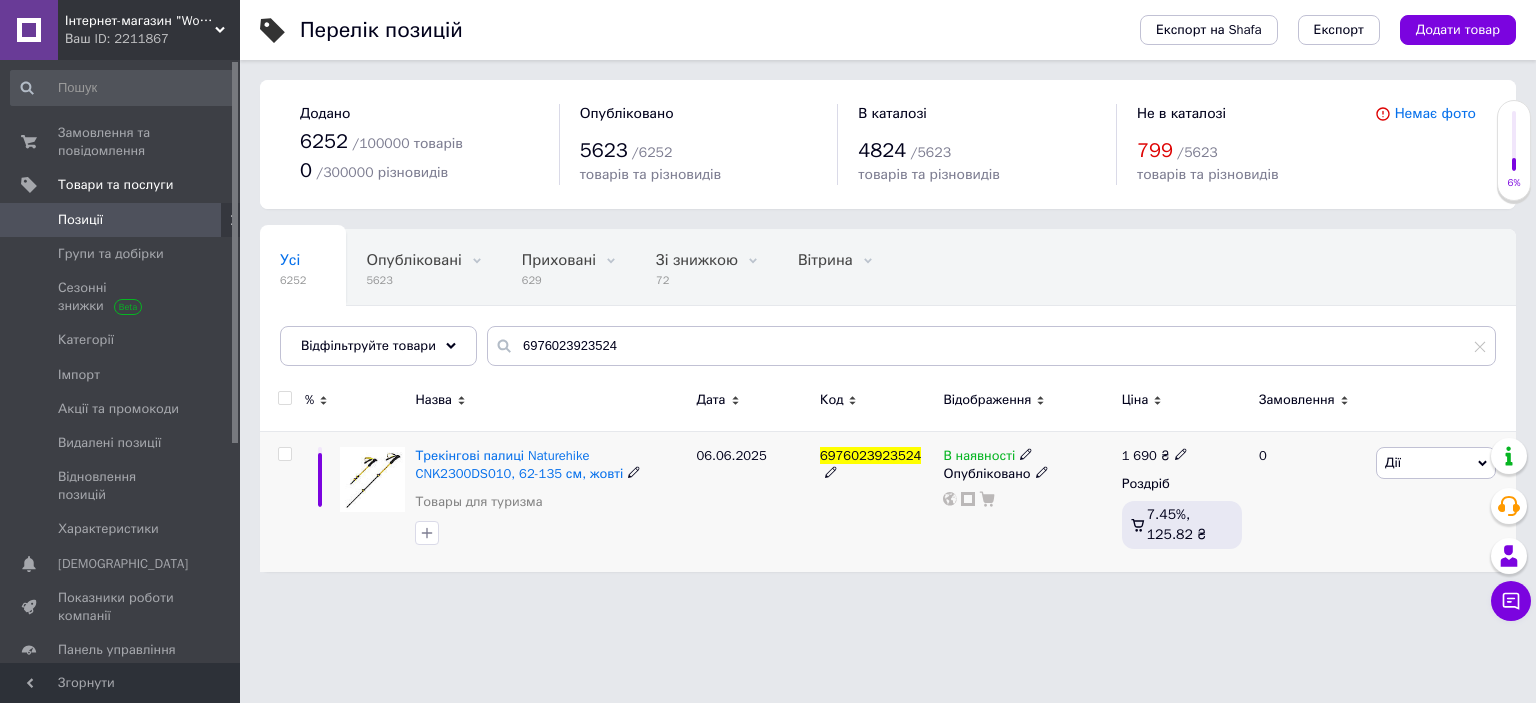 click at bounding box center (284, 454) 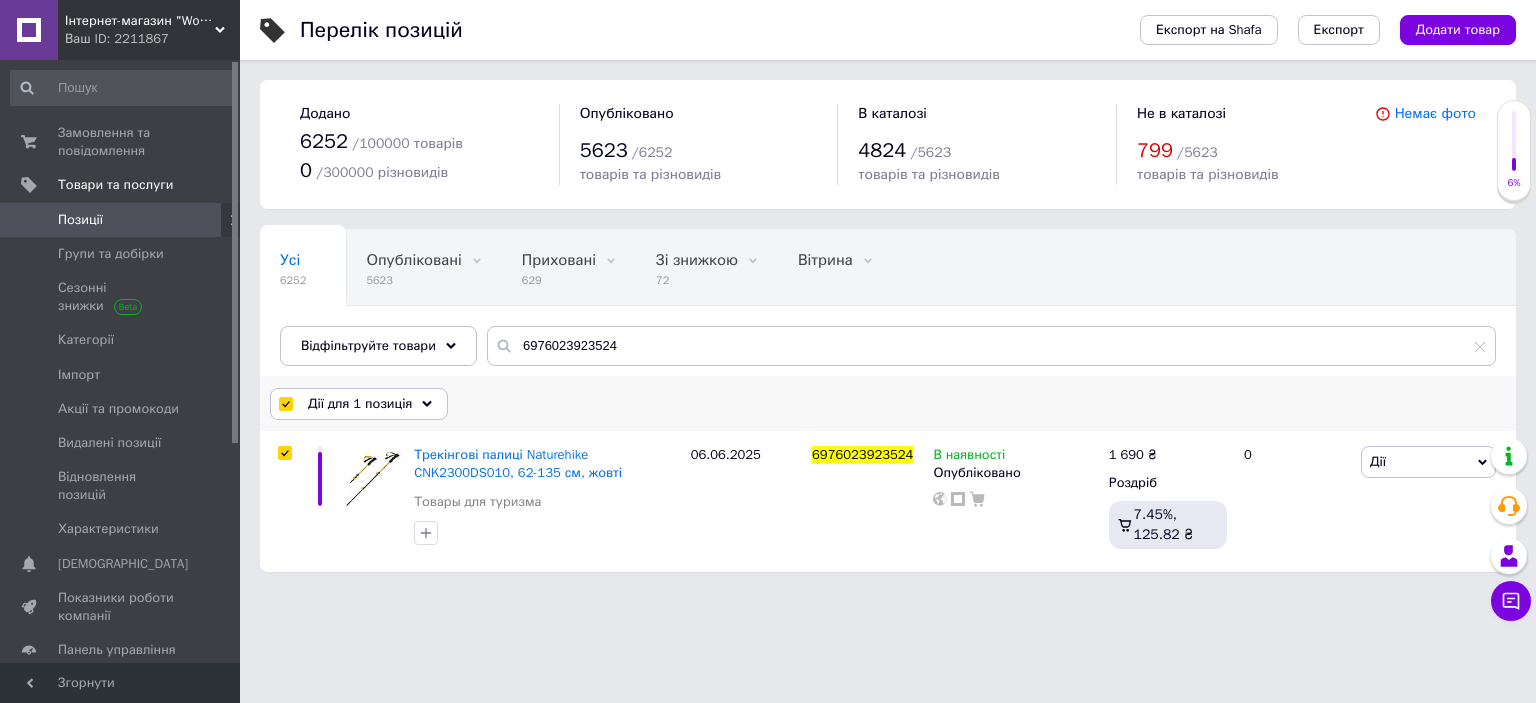 click on "Дії для 1 позиція" at bounding box center (360, 404) 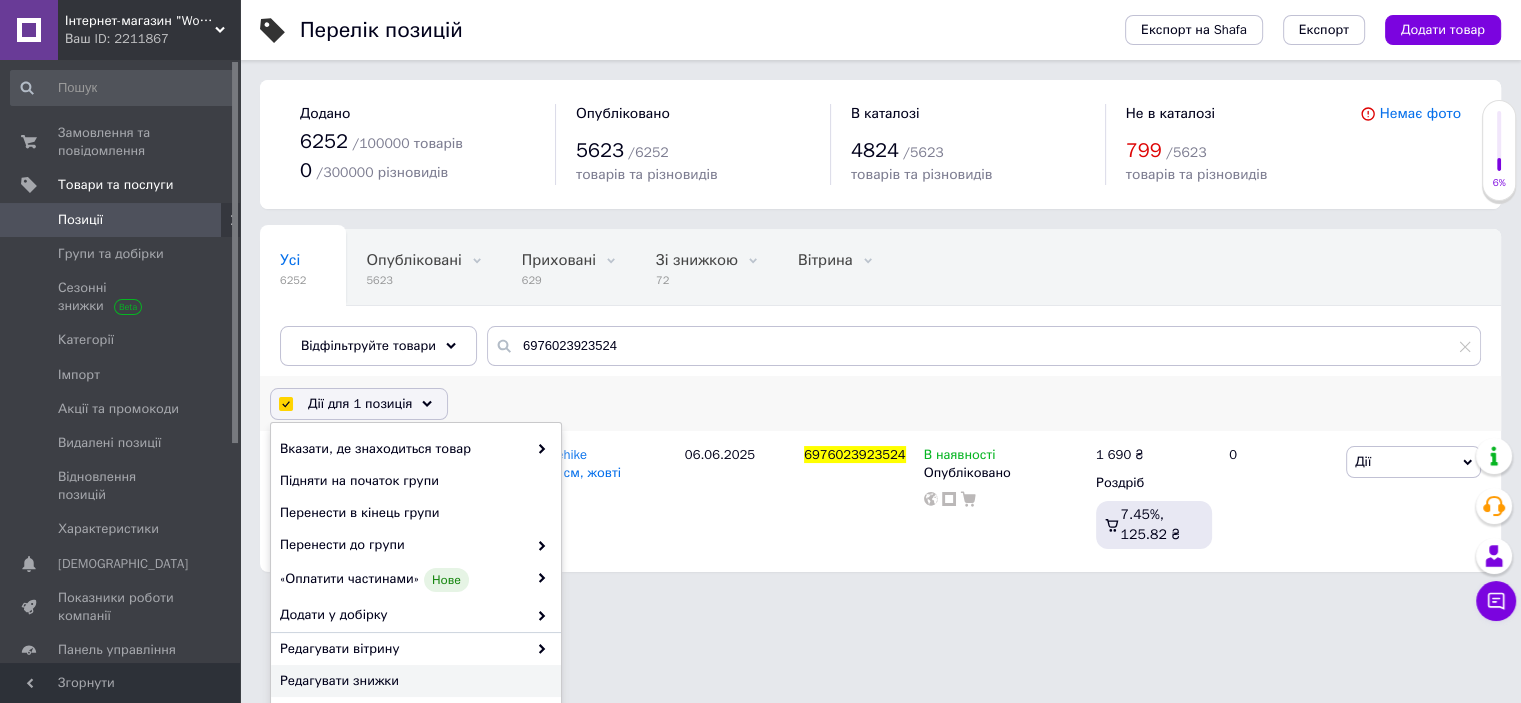 click on "Редагувати знижки" at bounding box center (413, 681) 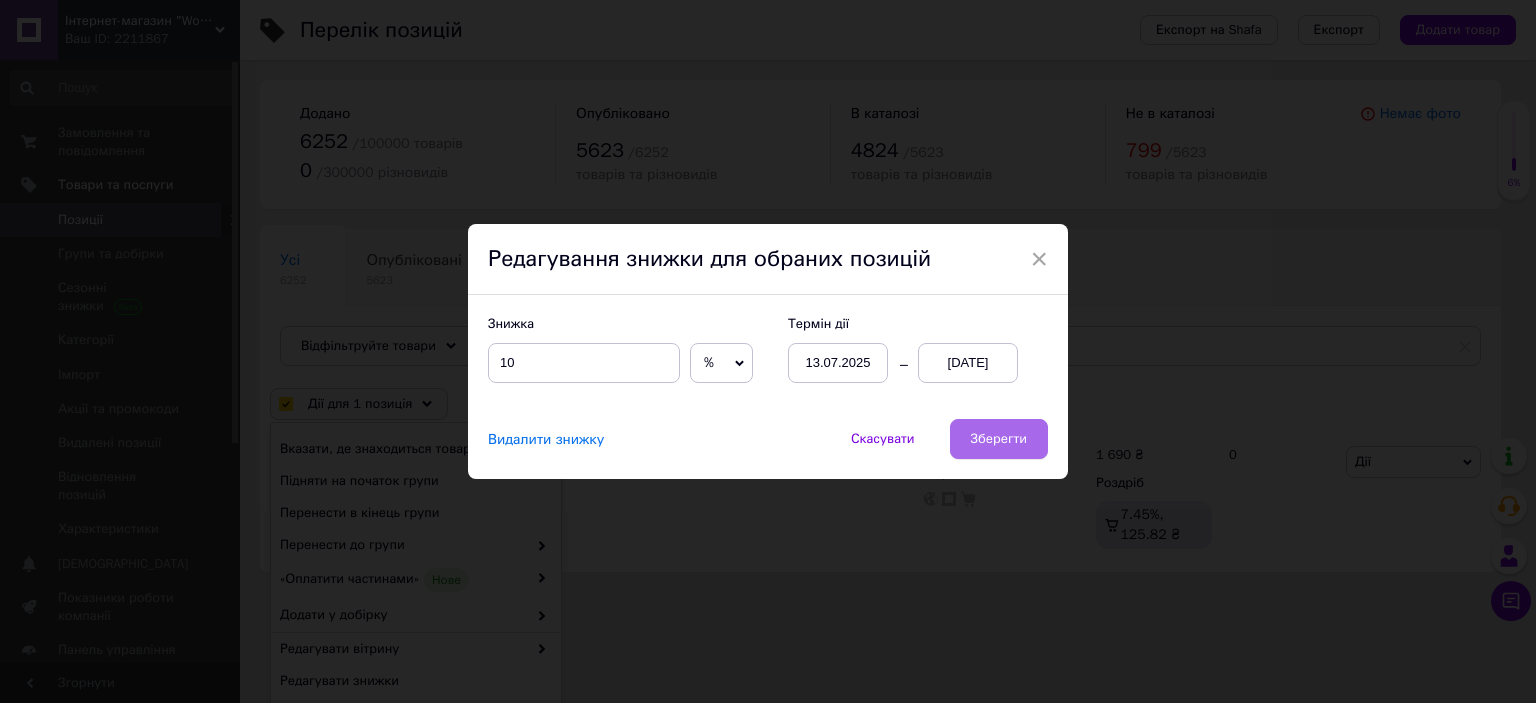 click on "Зберегти" at bounding box center [999, 439] 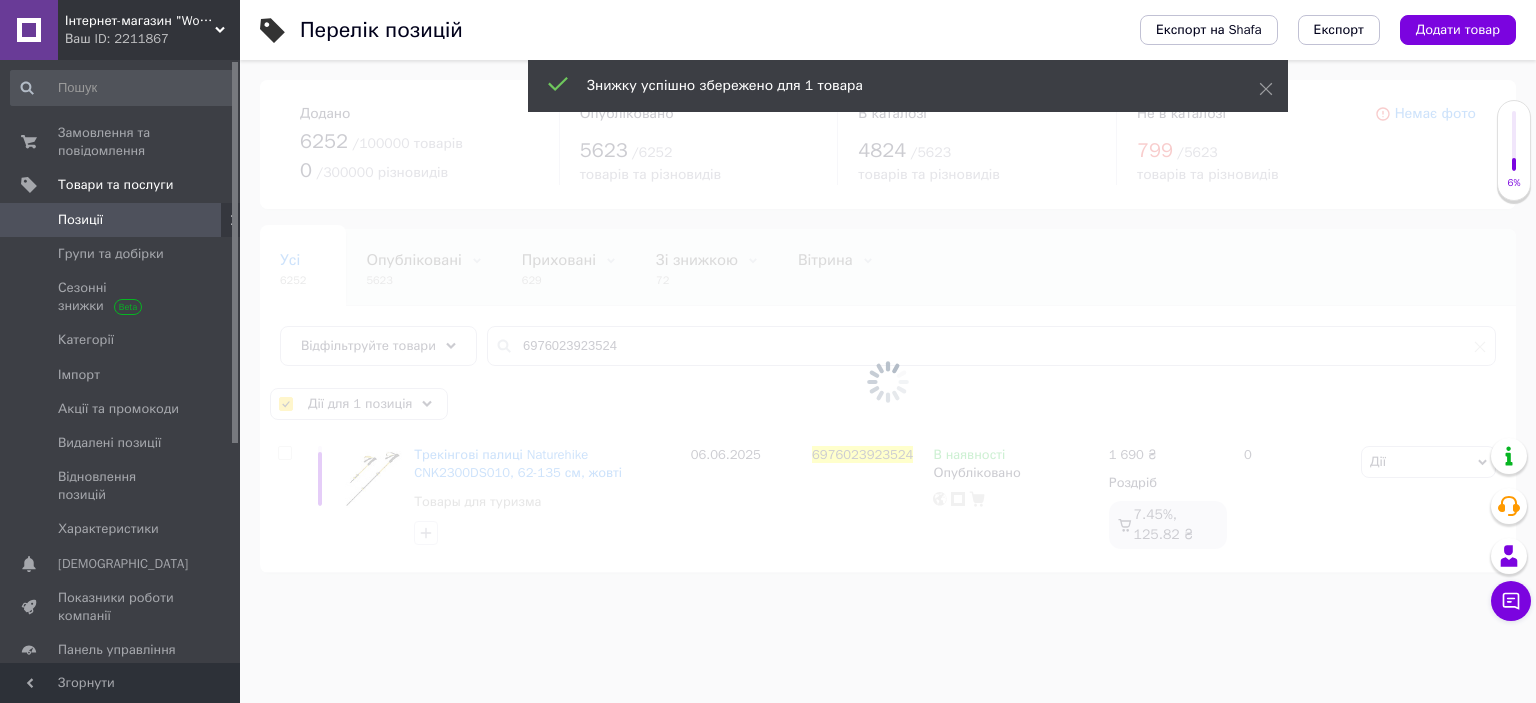 checkbox on "false" 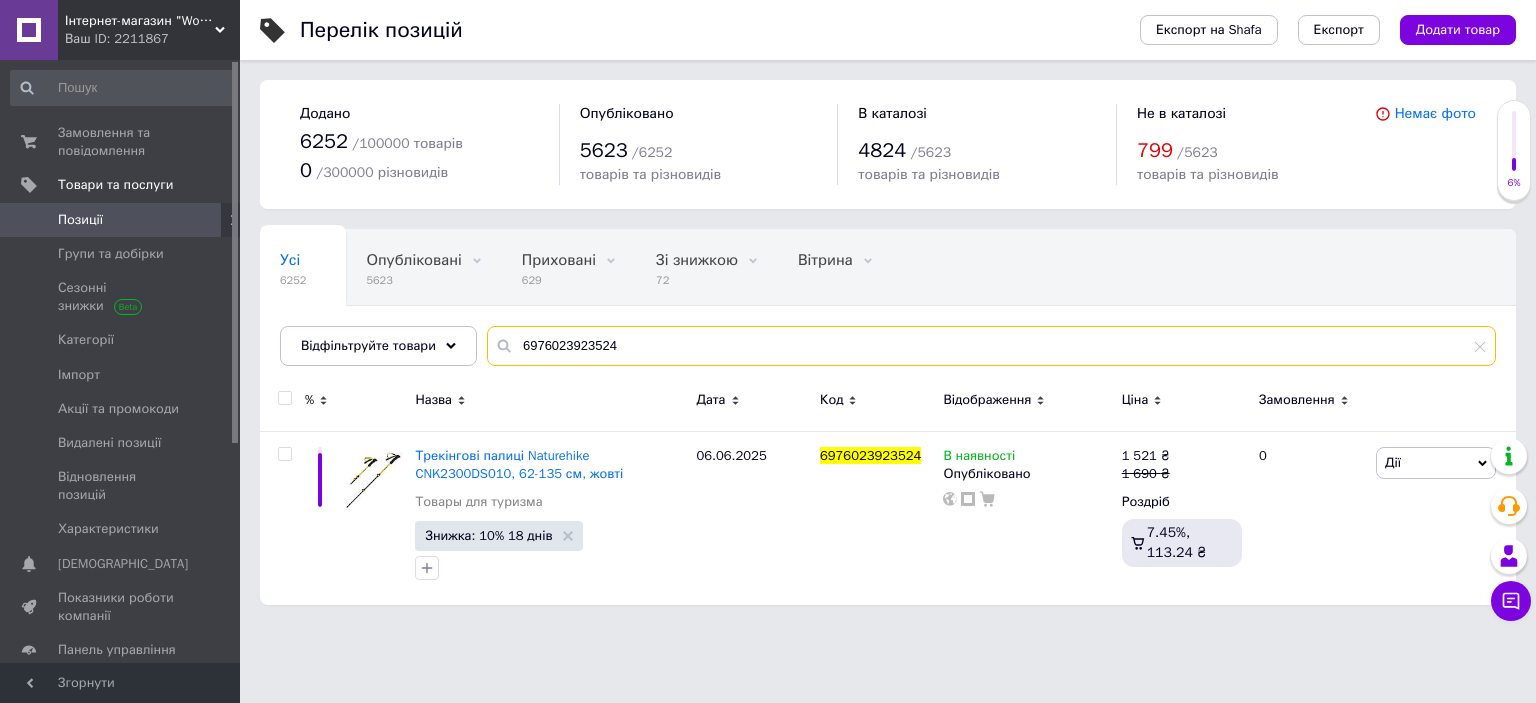 drag, startPoint x: 510, startPoint y: 345, endPoint x: 749, endPoint y: 345, distance: 239 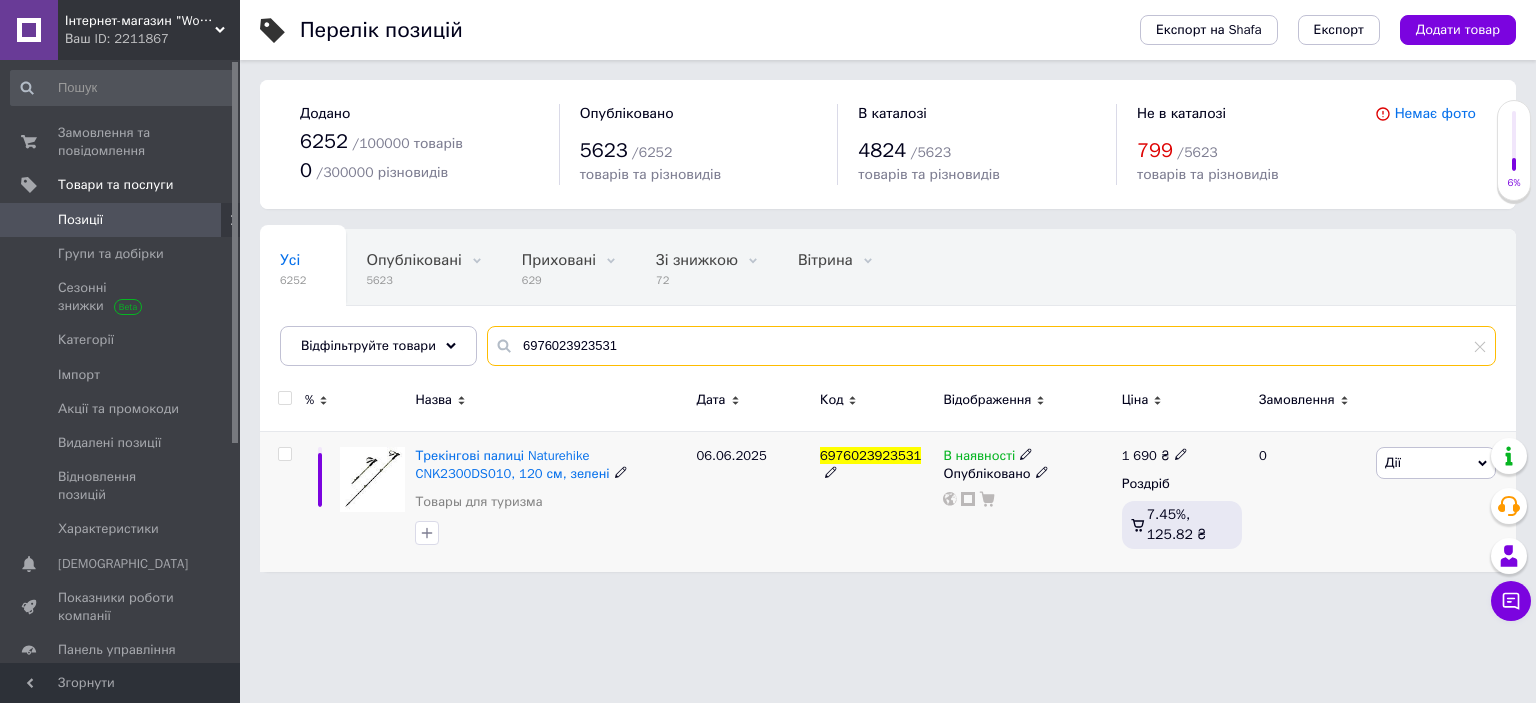 type on "6976023923531" 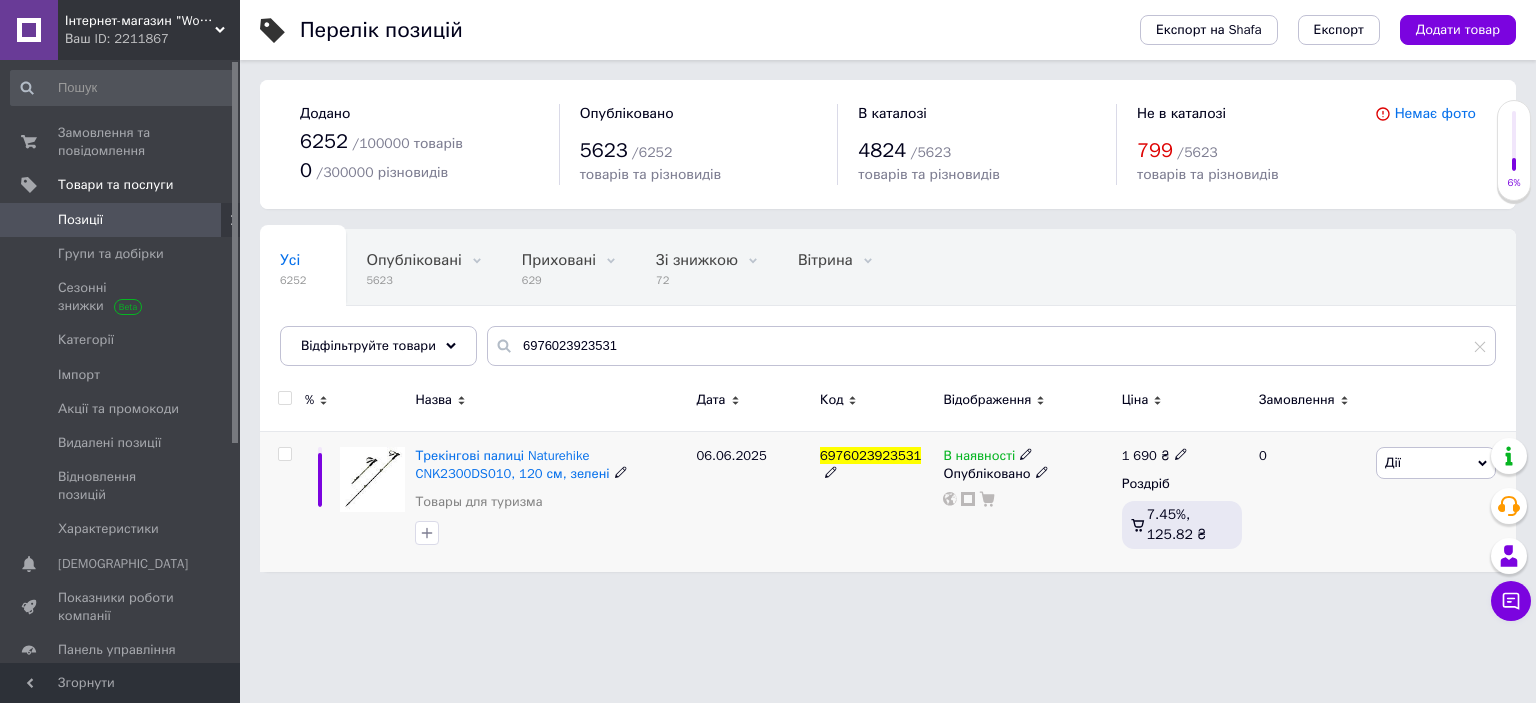 click at bounding box center (284, 454) 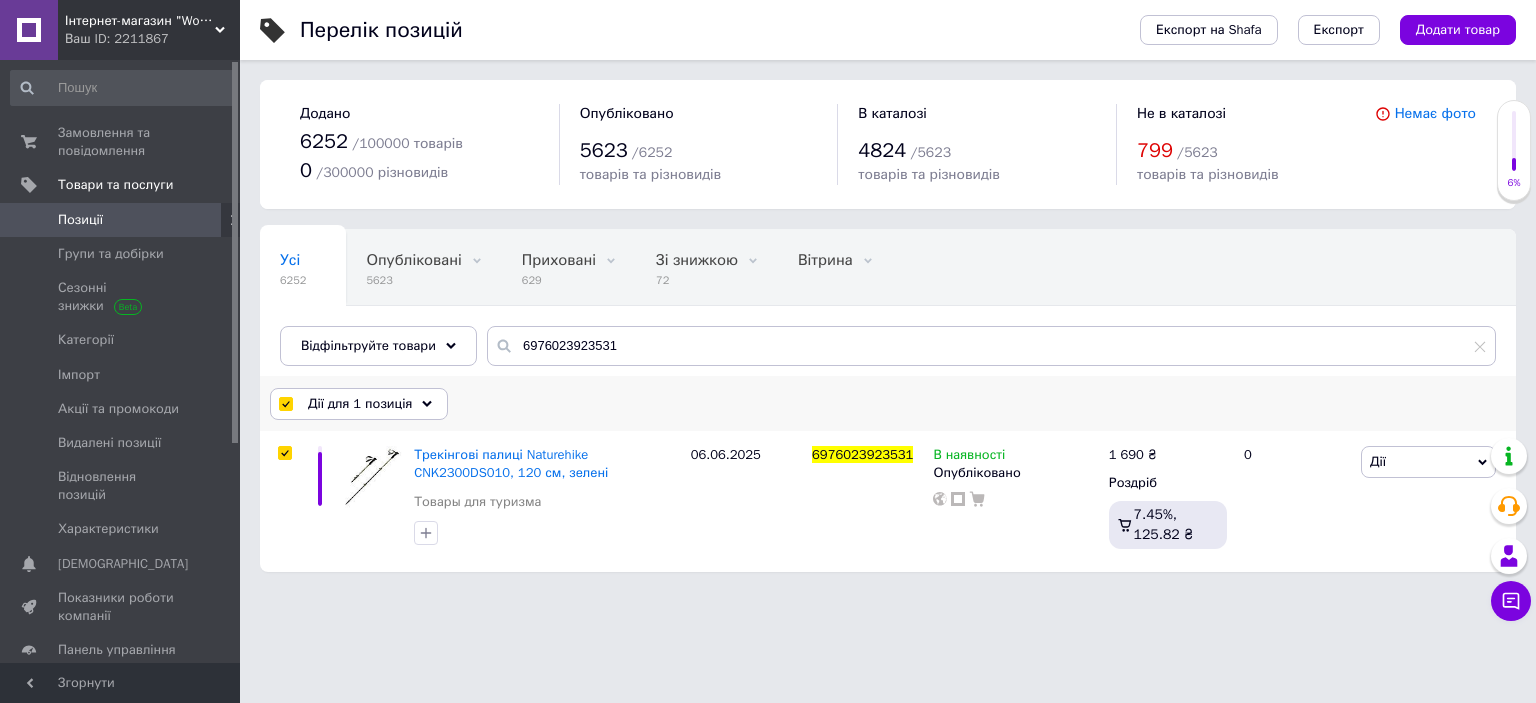 click on "Дії для 1 позиція" at bounding box center (360, 404) 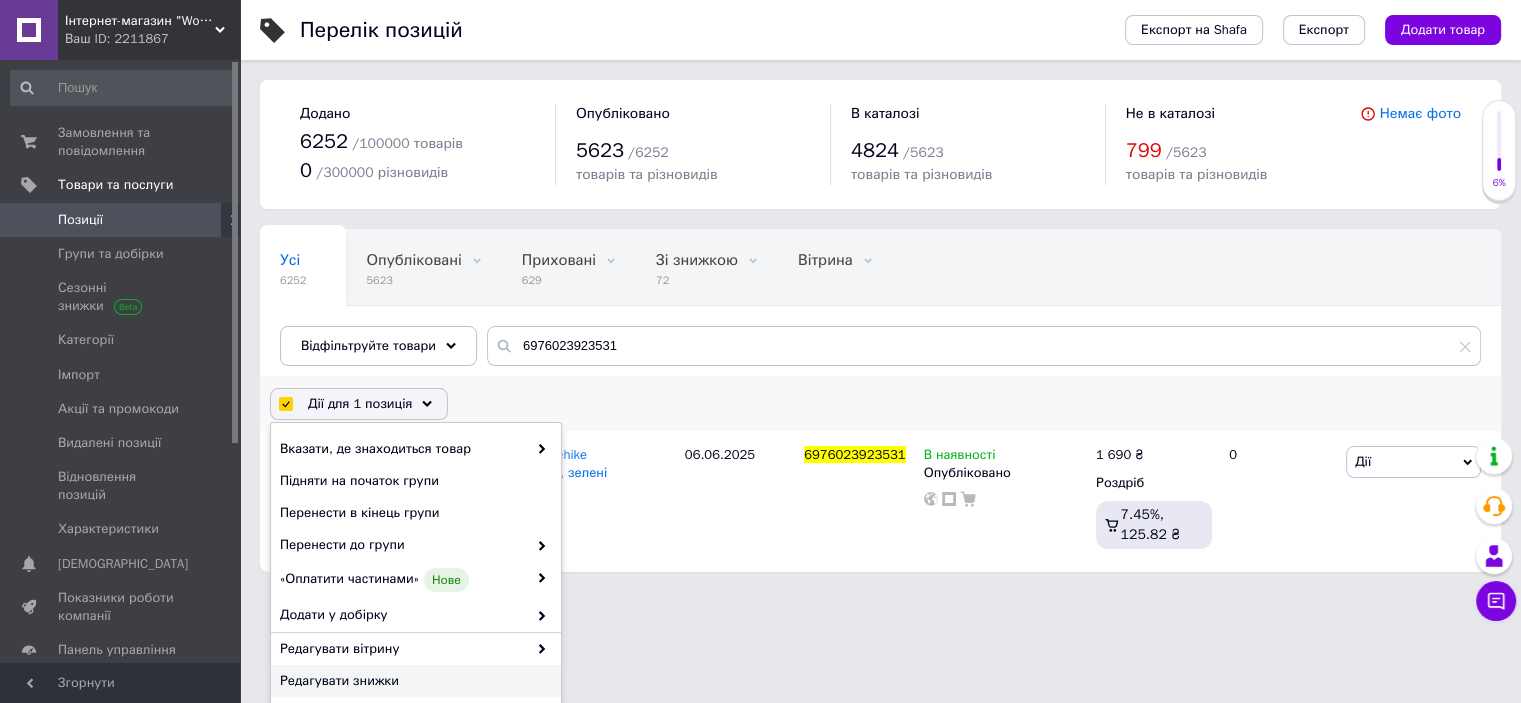 click on "Редагувати знижки" at bounding box center [413, 681] 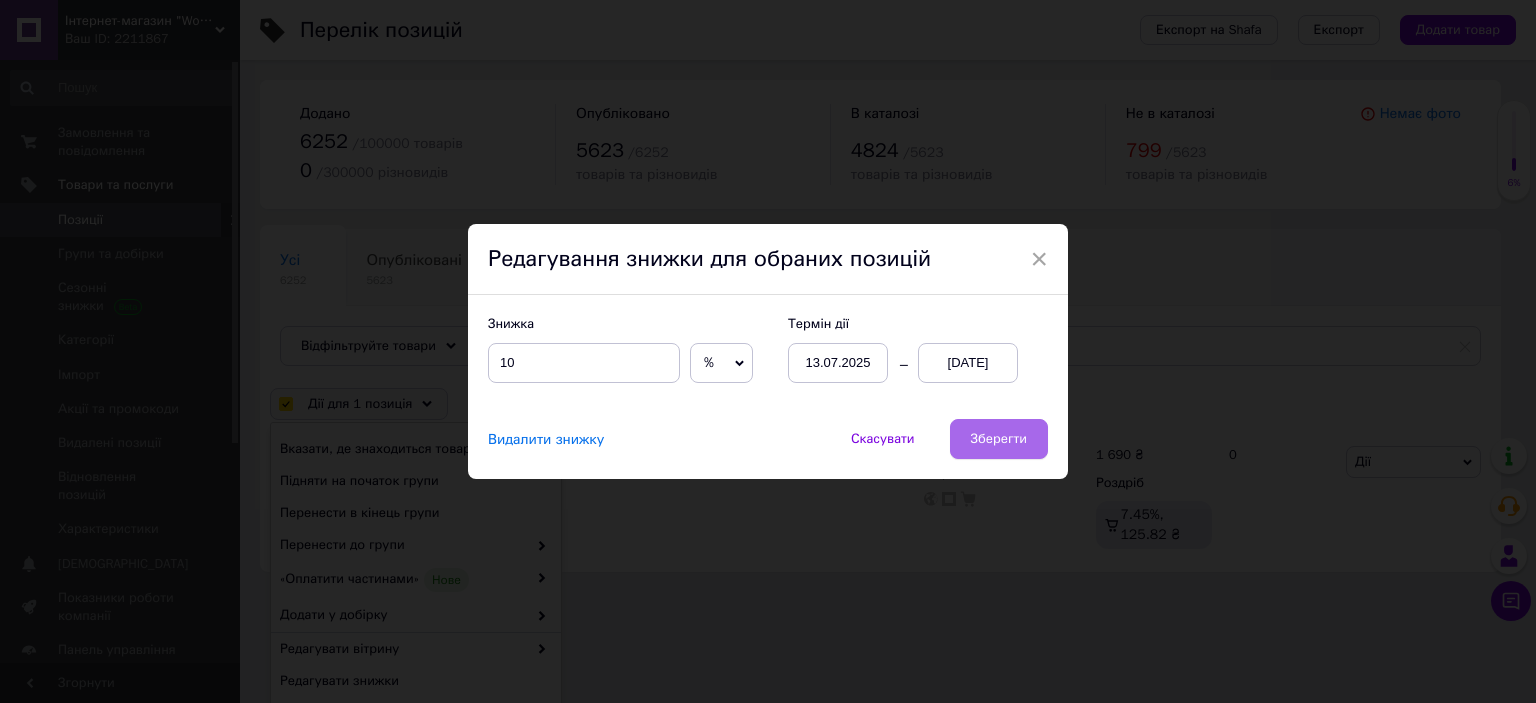 click on "Зберегти" at bounding box center [999, 439] 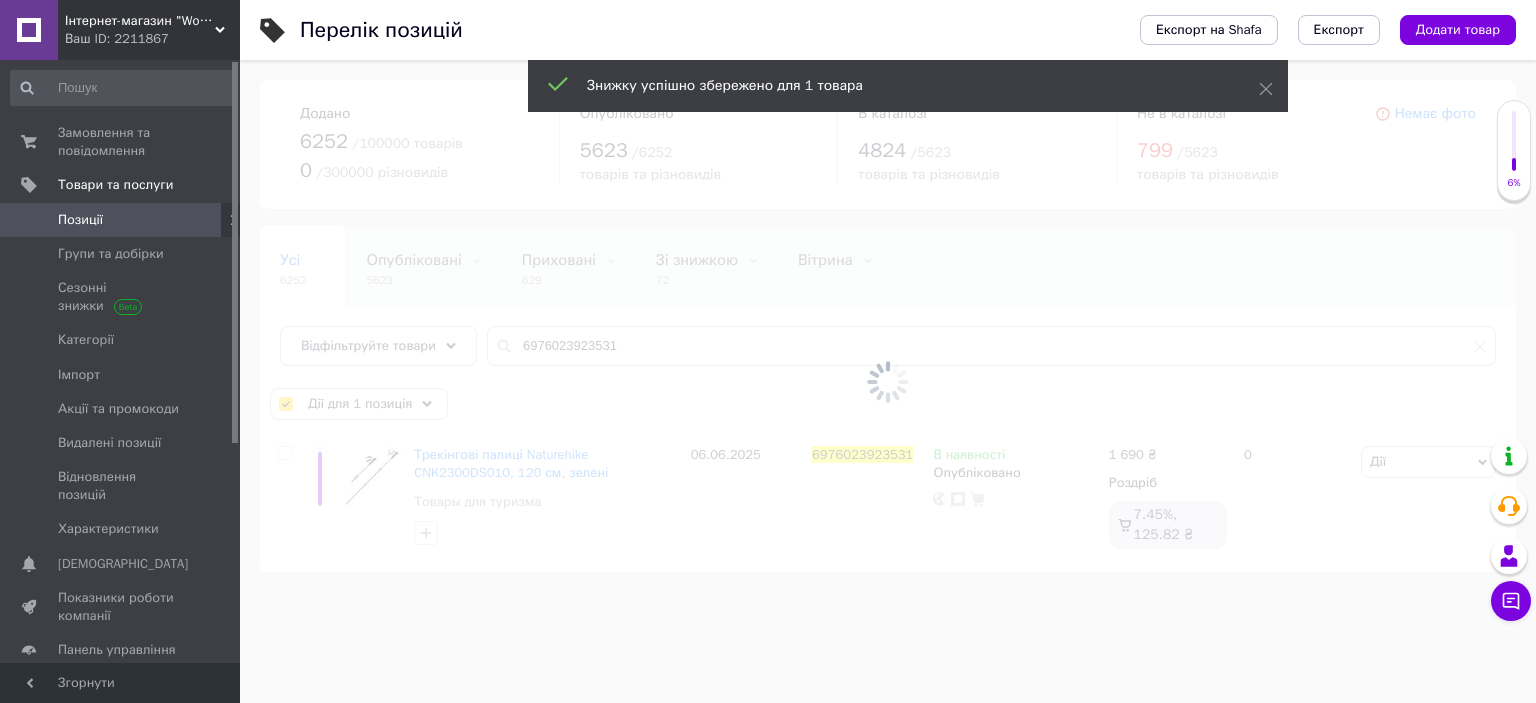 checkbox on "false" 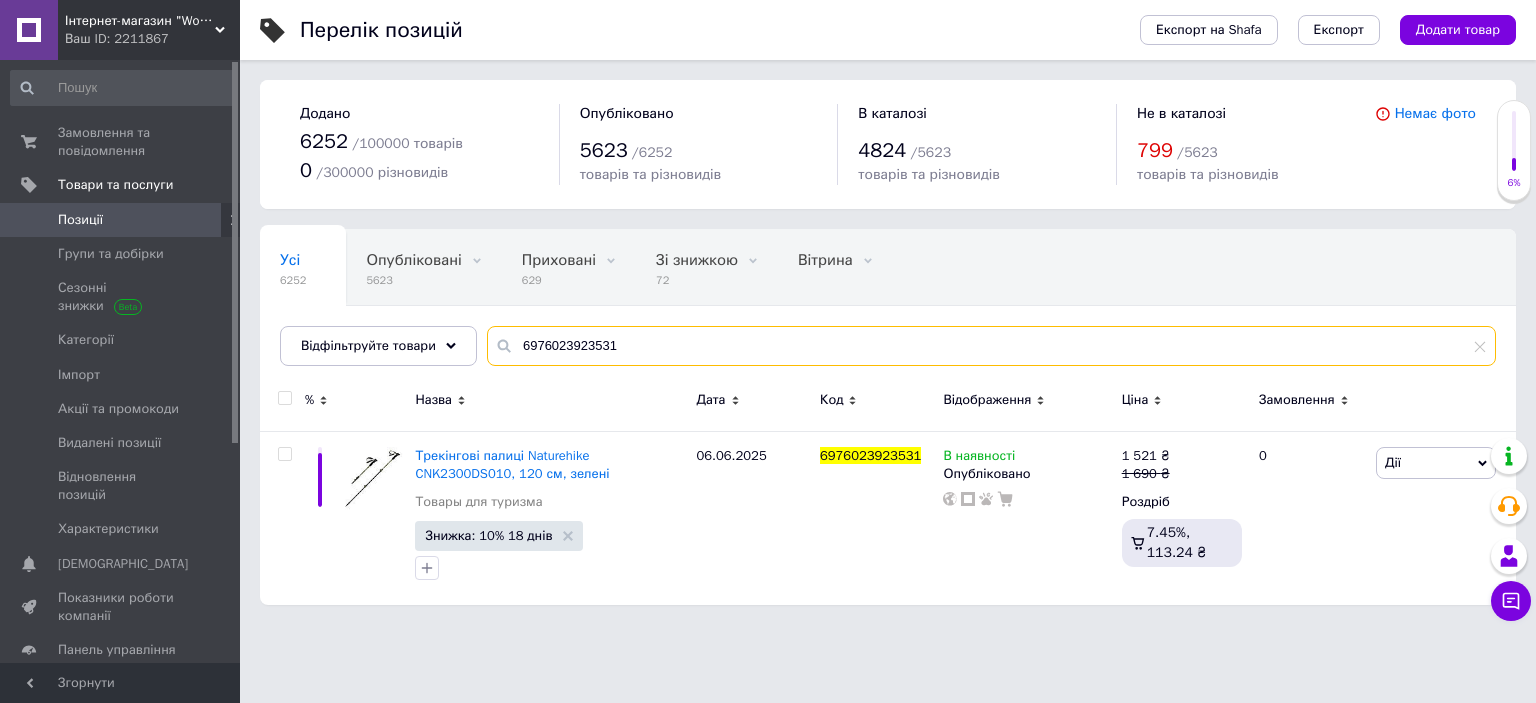 drag, startPoint x: 509, startPoint y: 346, endPoint x: 777, endPoint y: 343, distance: 268.01678 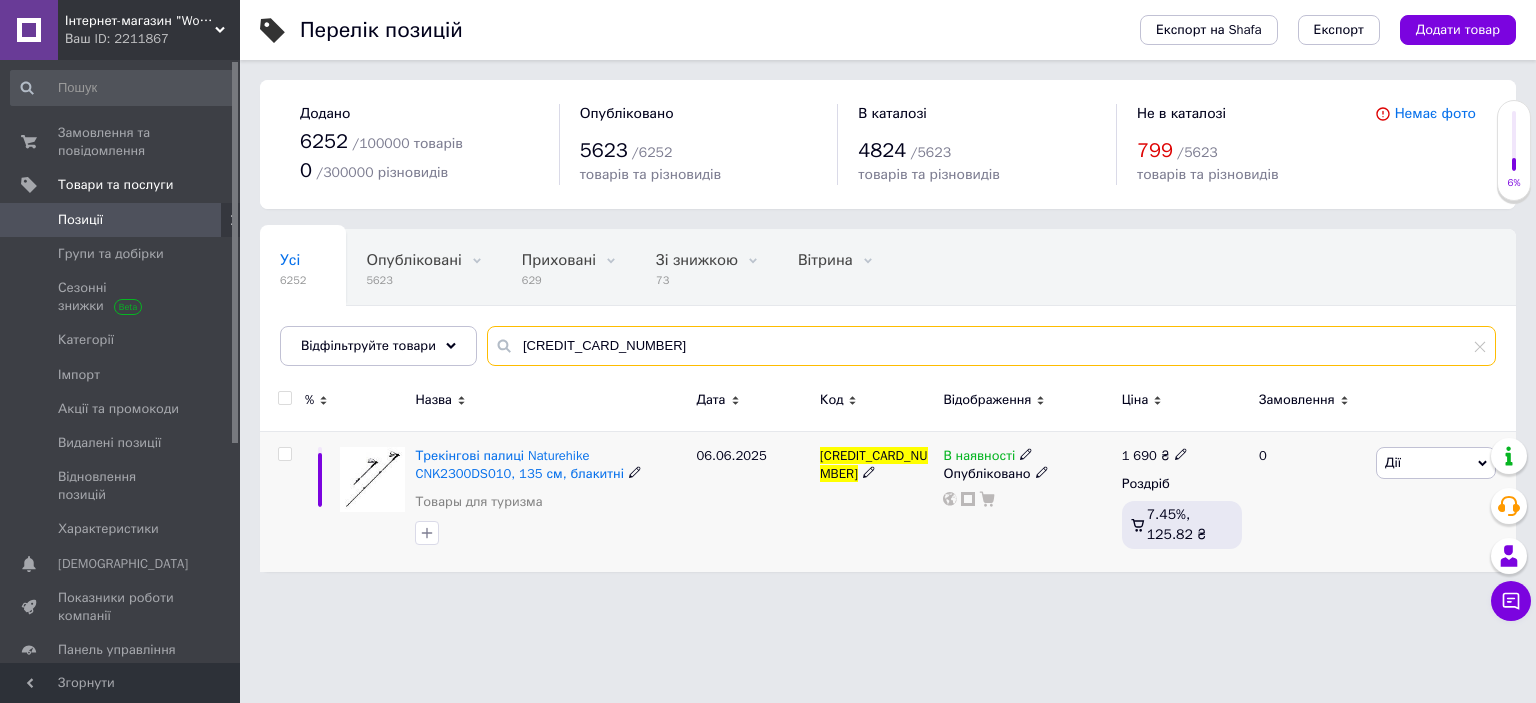 type on "[CREDIT_CARD_NUMBER]" 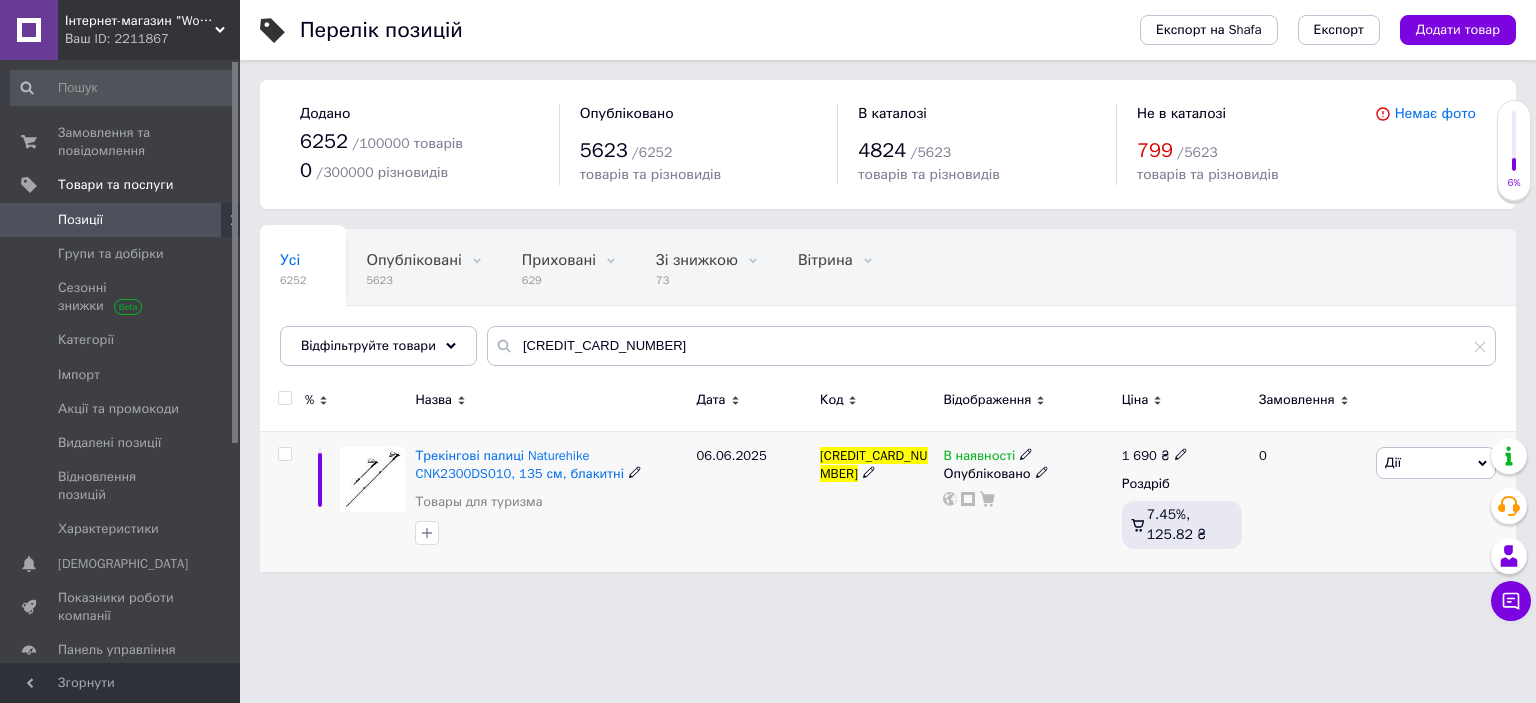 click at bounding box center [284, 454] 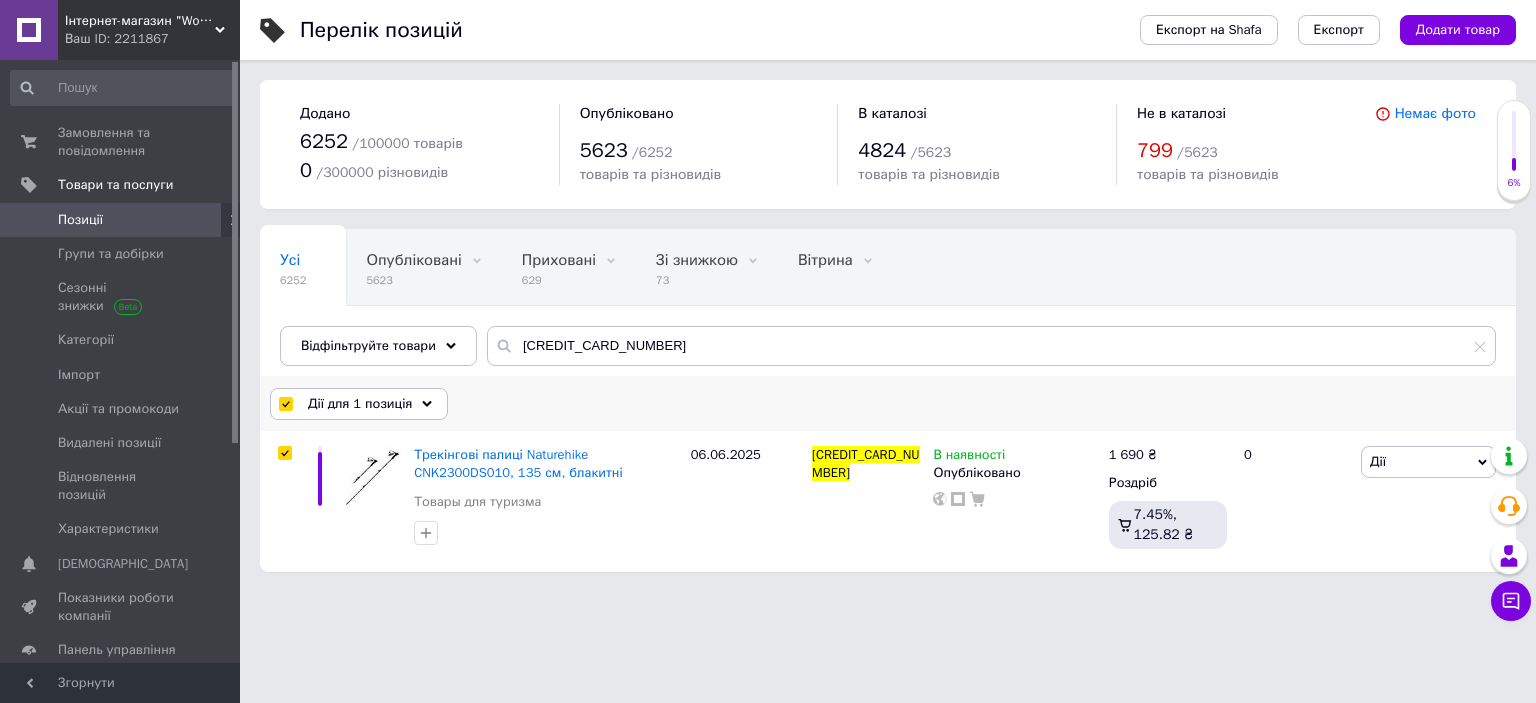 click on "Дії для 1 позиція" at bounding box center (360, 404) 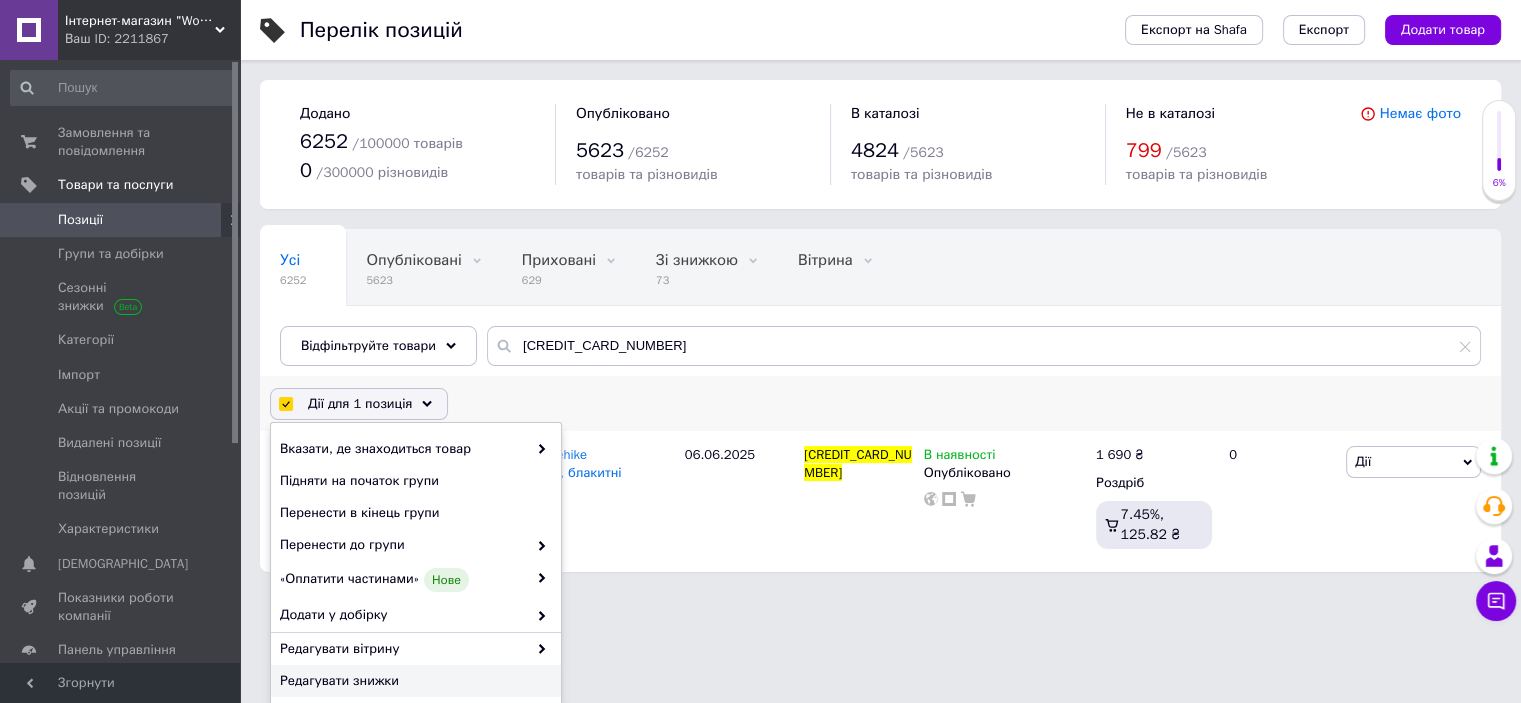 click on "Редагувати знижки" at bounding box center [413, 681] 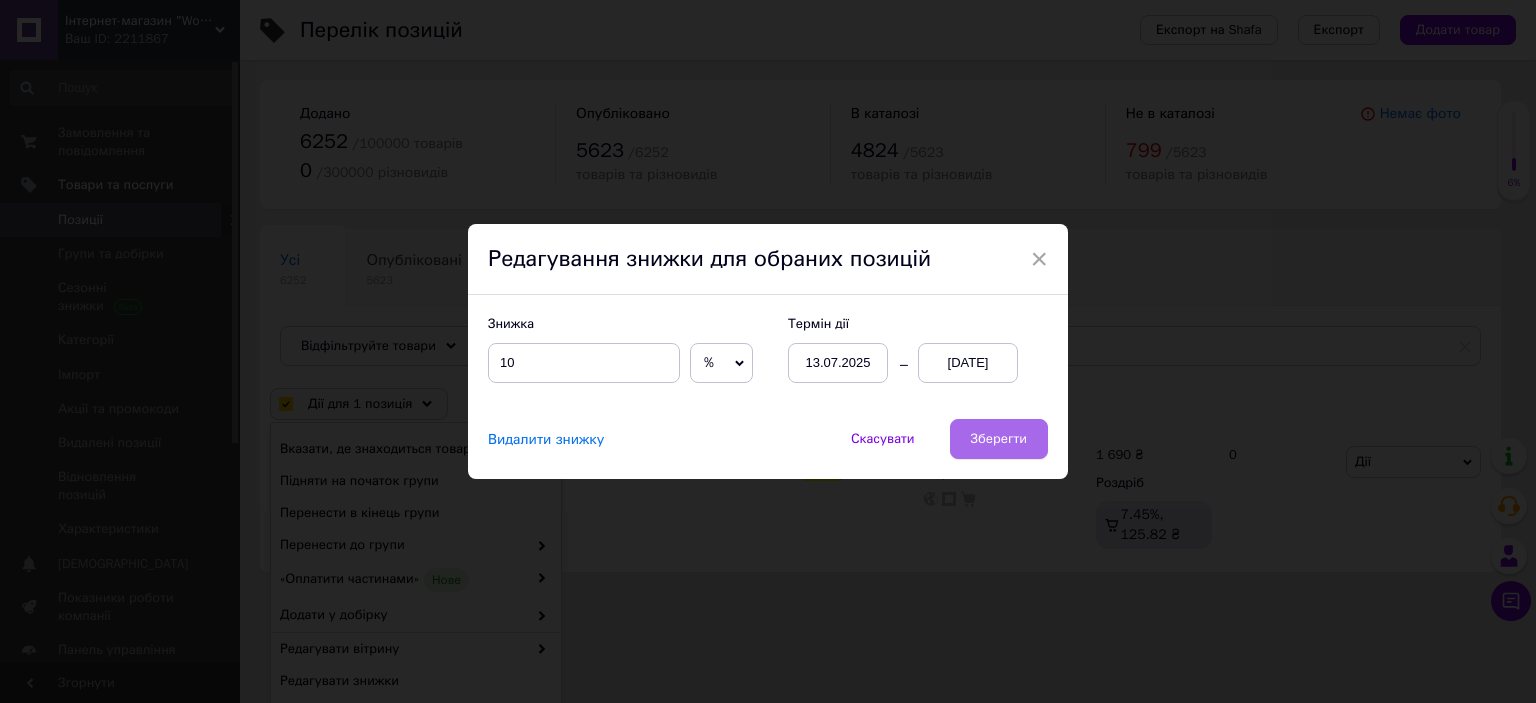 click on "Зберегти" at bounding box center (999, 439) 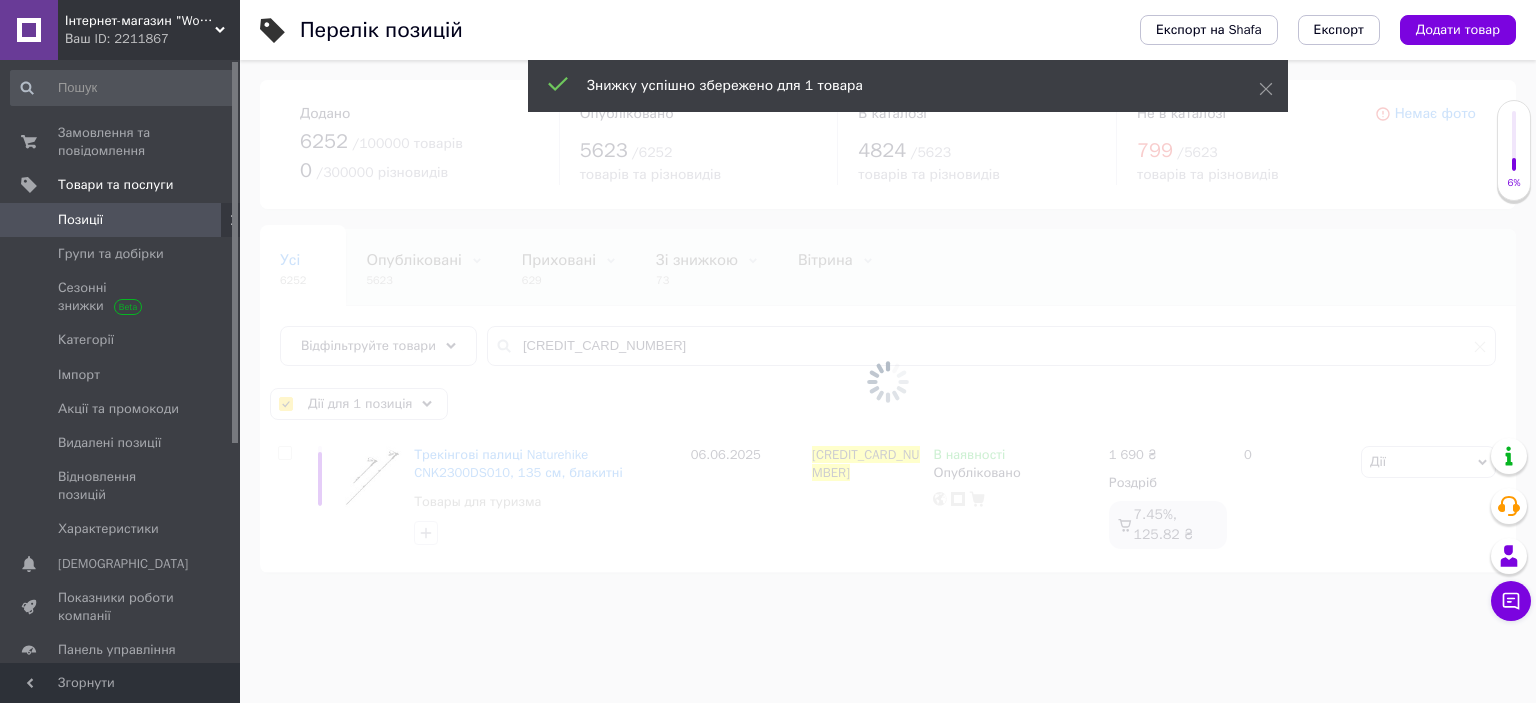 checkbox on "false" 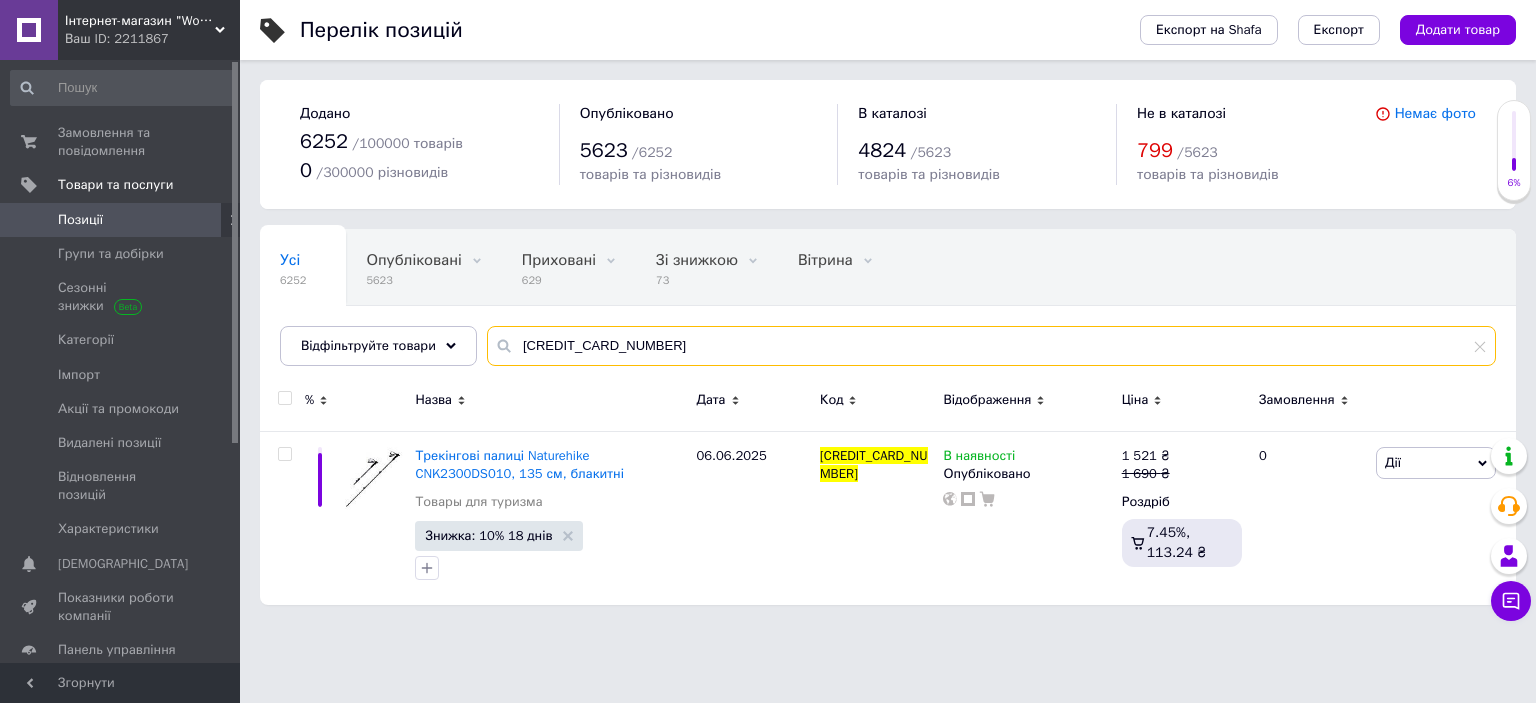 drag, startPoint x: 506, startPoint y: 343, endPoint x: 830, endPoint y: 335, distance: 324.09875 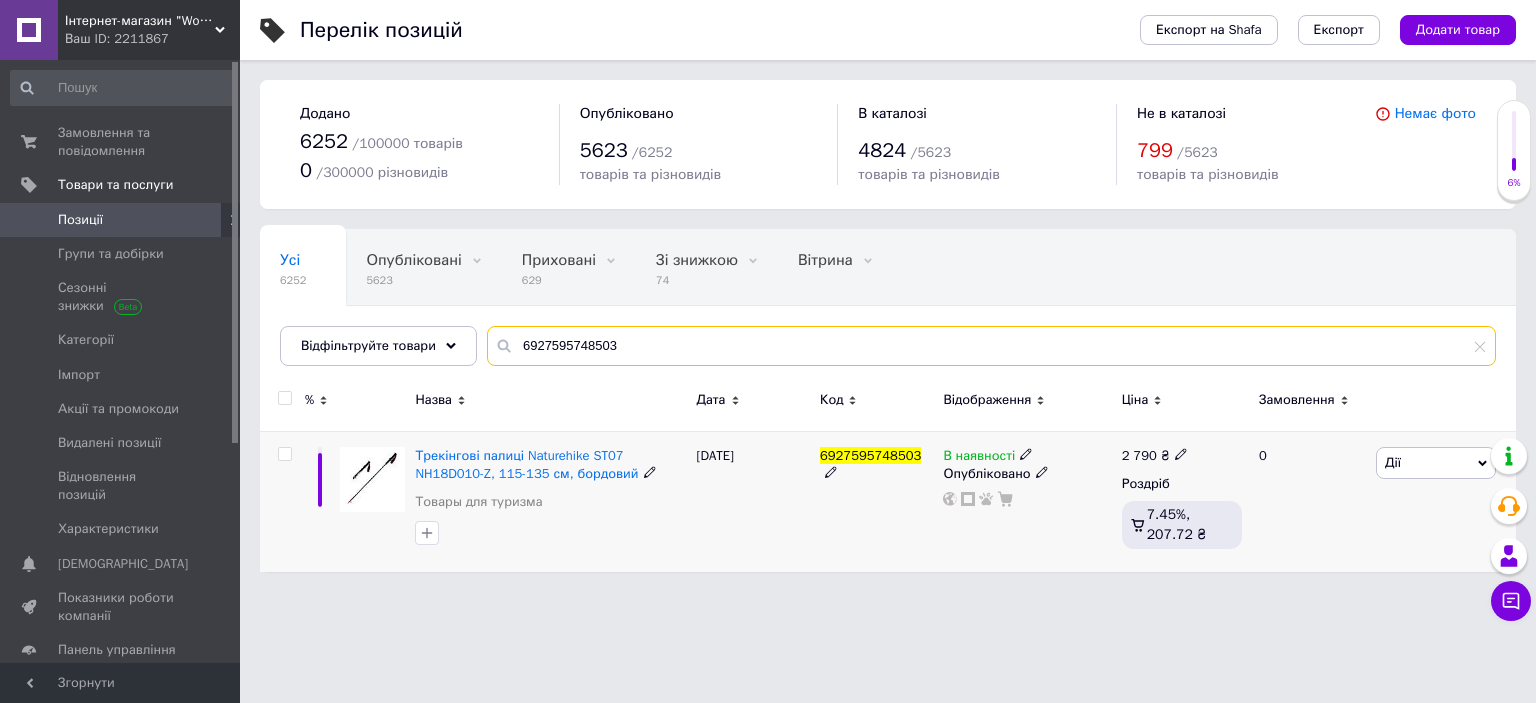 type on "6927595748503" 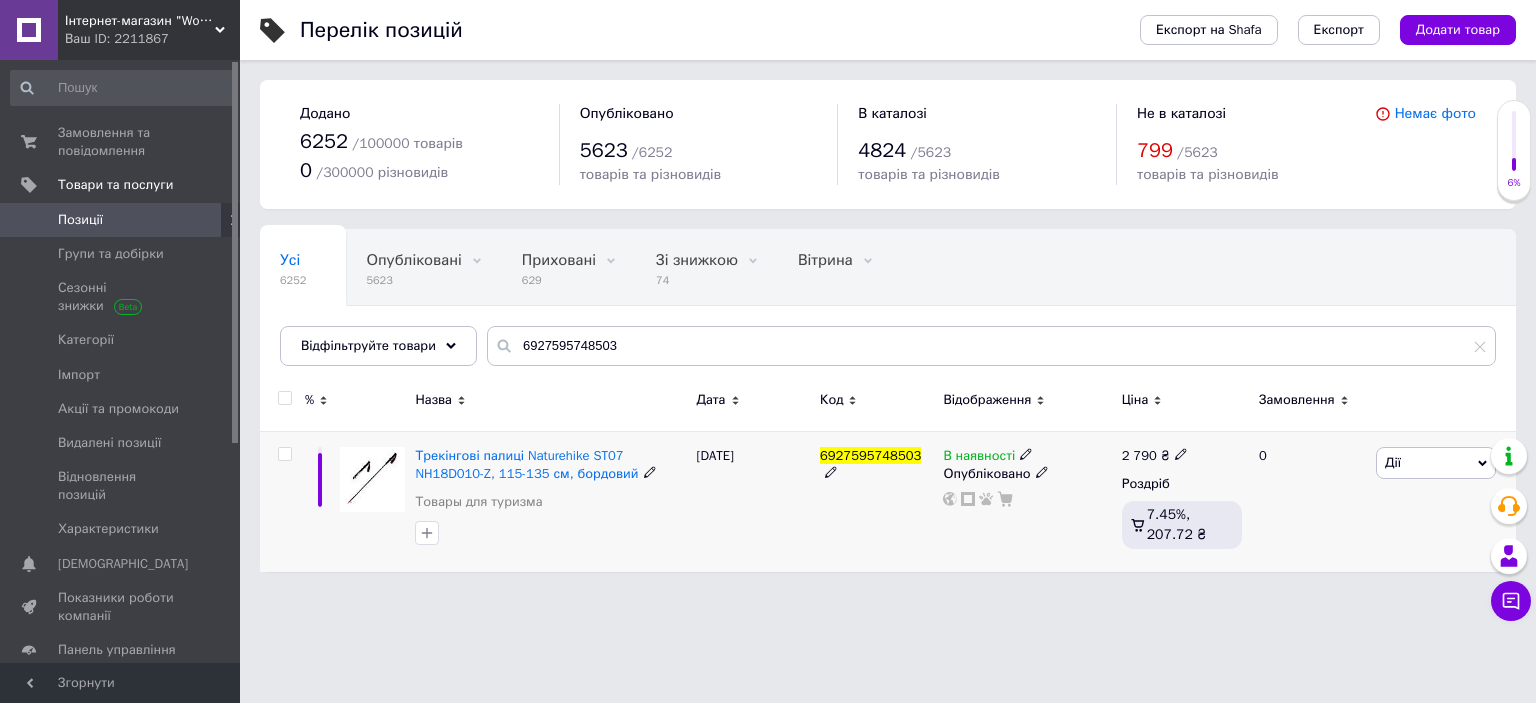 click at bounding box center [284, 454] 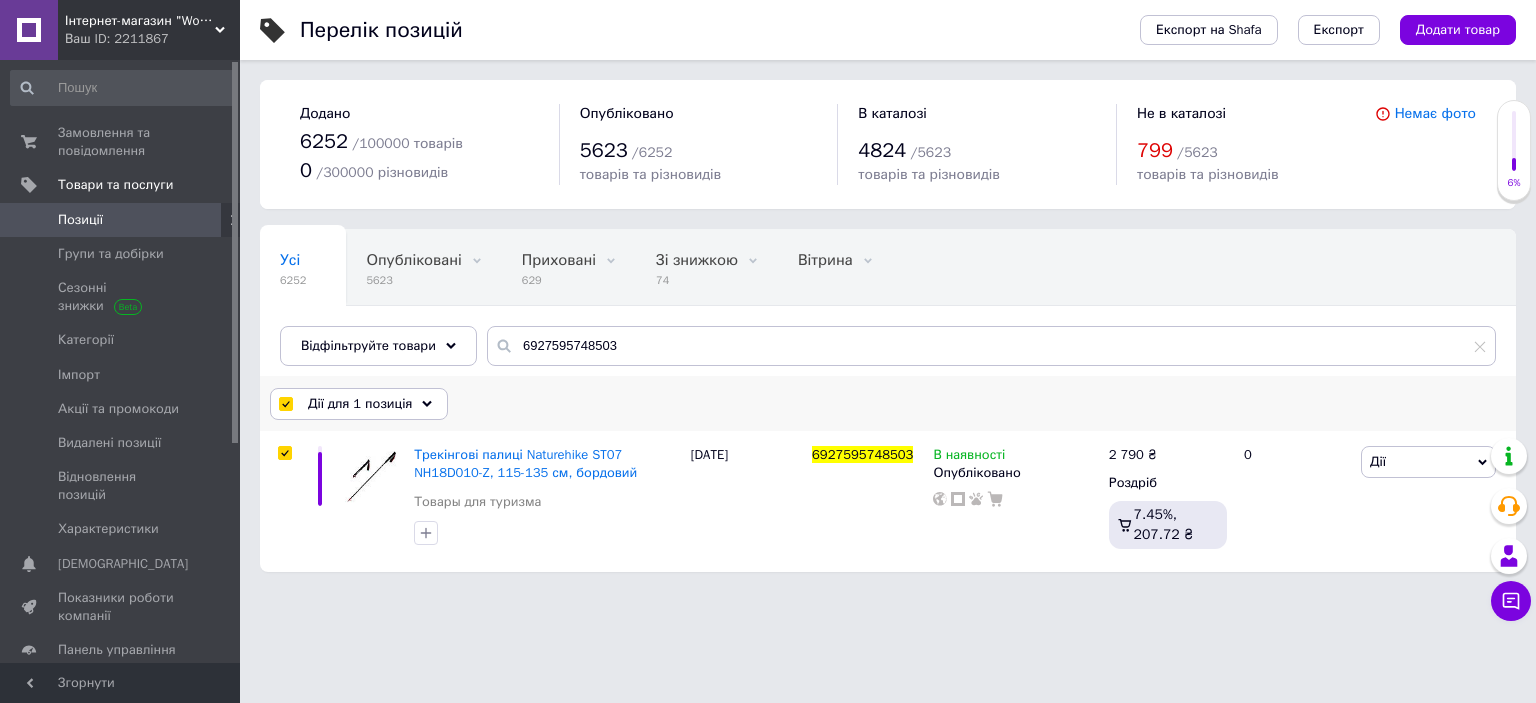 click on "Дії для 1 позиція" at bounding box center [360, 404] 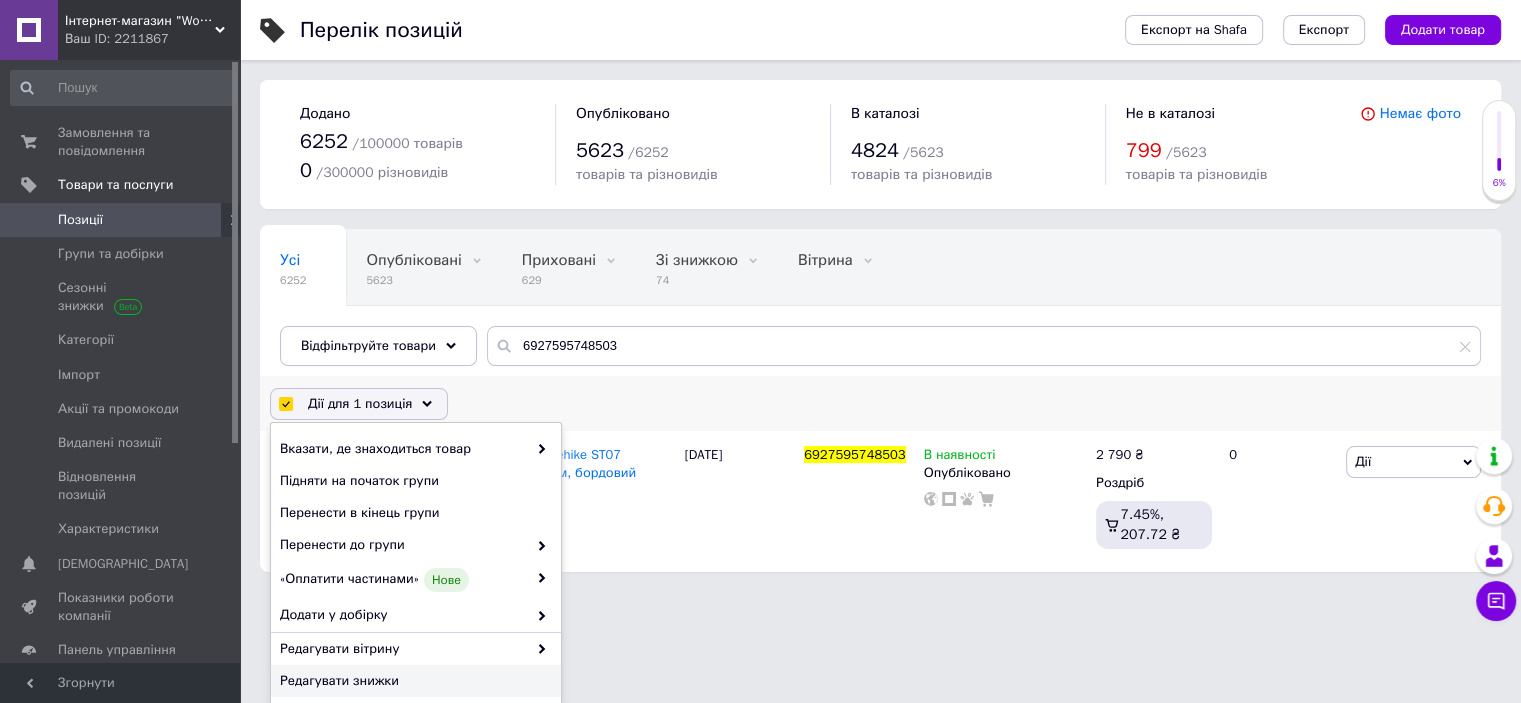 click on "Редагувати знижки" at bounding box center [413, 681] 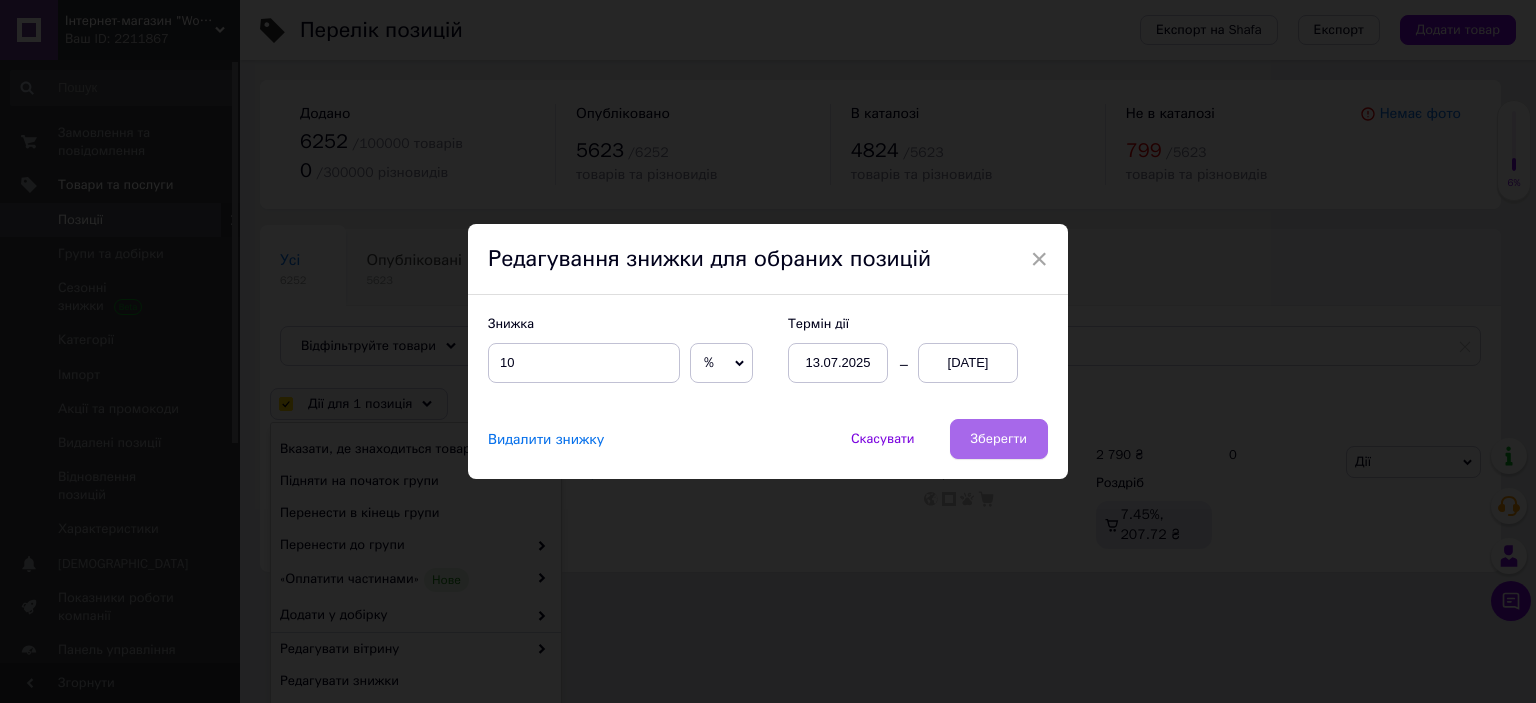 click on "Зберегти" at bounding box center (999, 439) 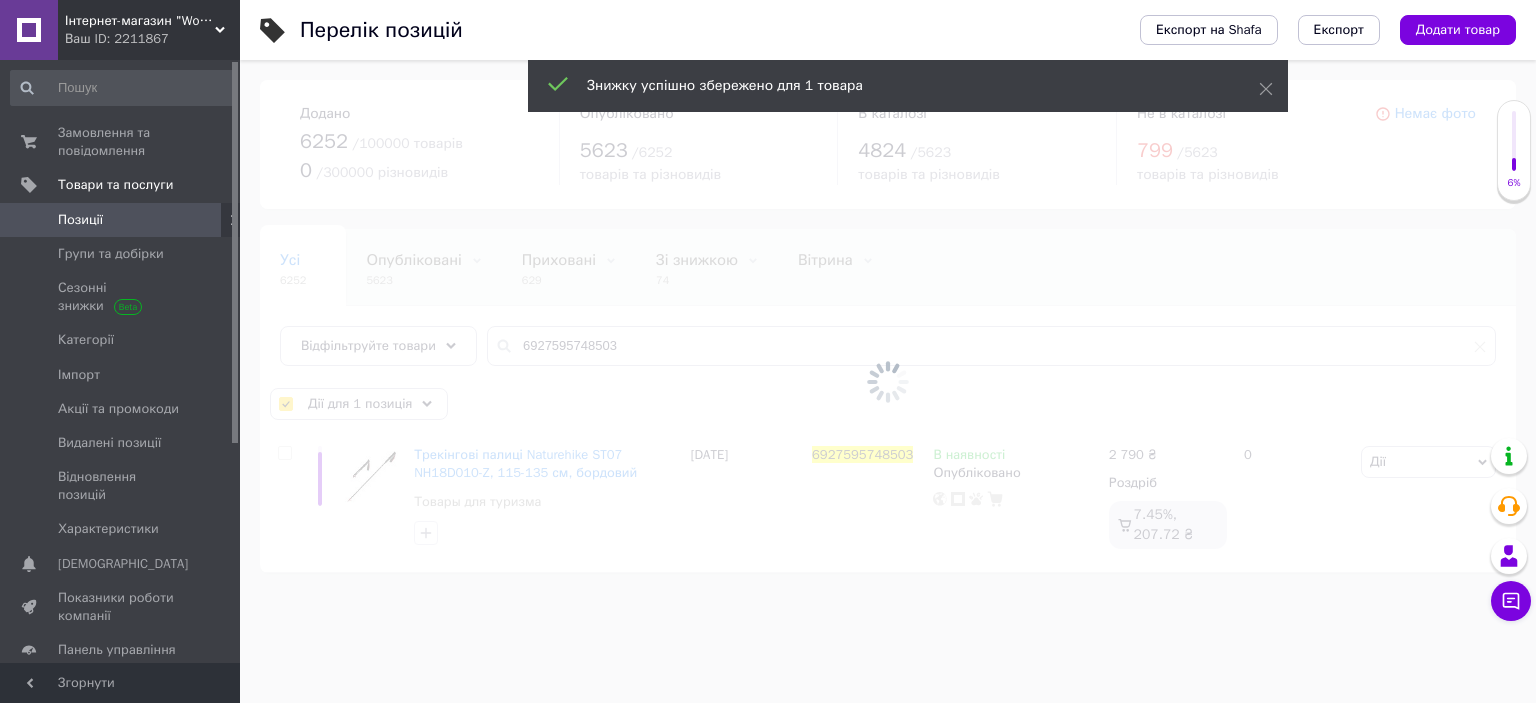 checkbox on "false" 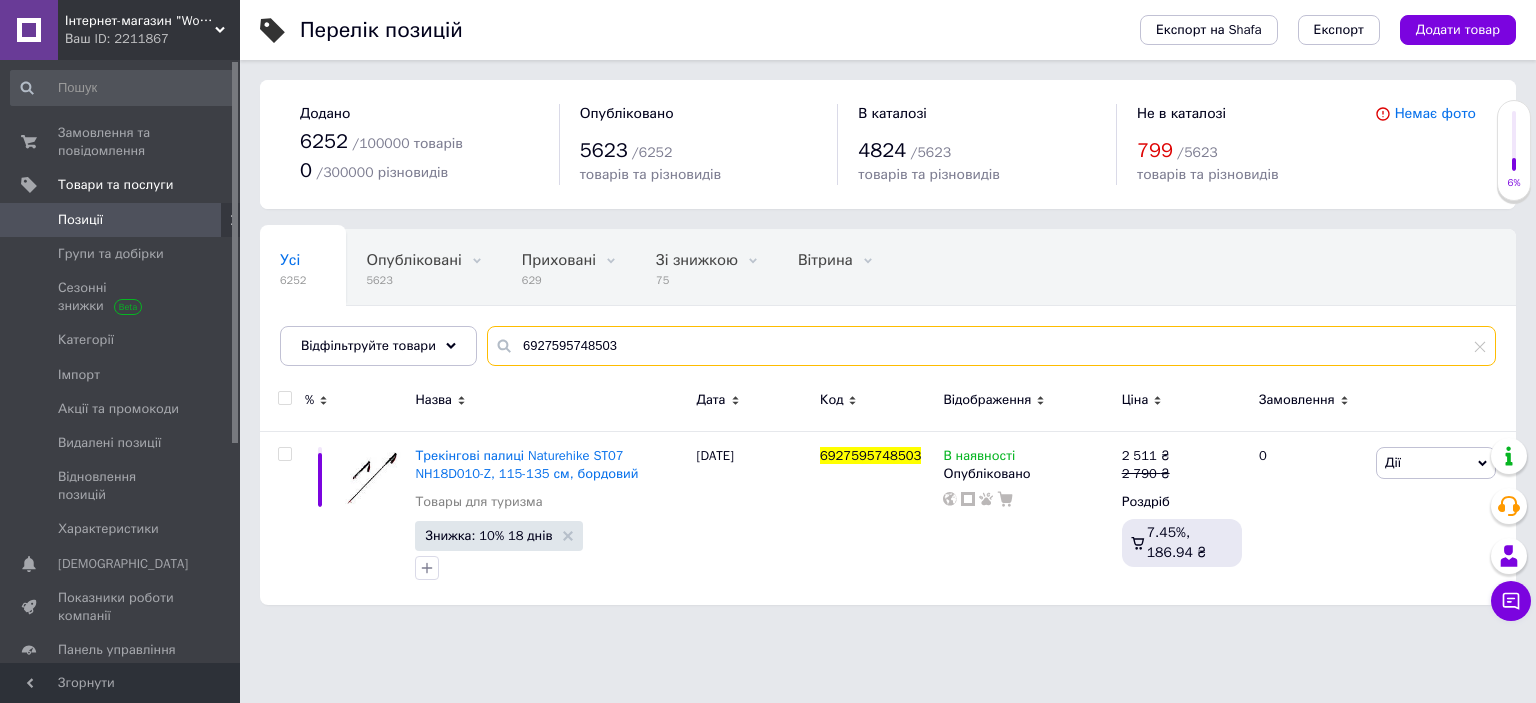 drag, startPoint x: 508, startPoint y: 346, endPoint x: 770, endPoint y: 330, distance: 262.4881 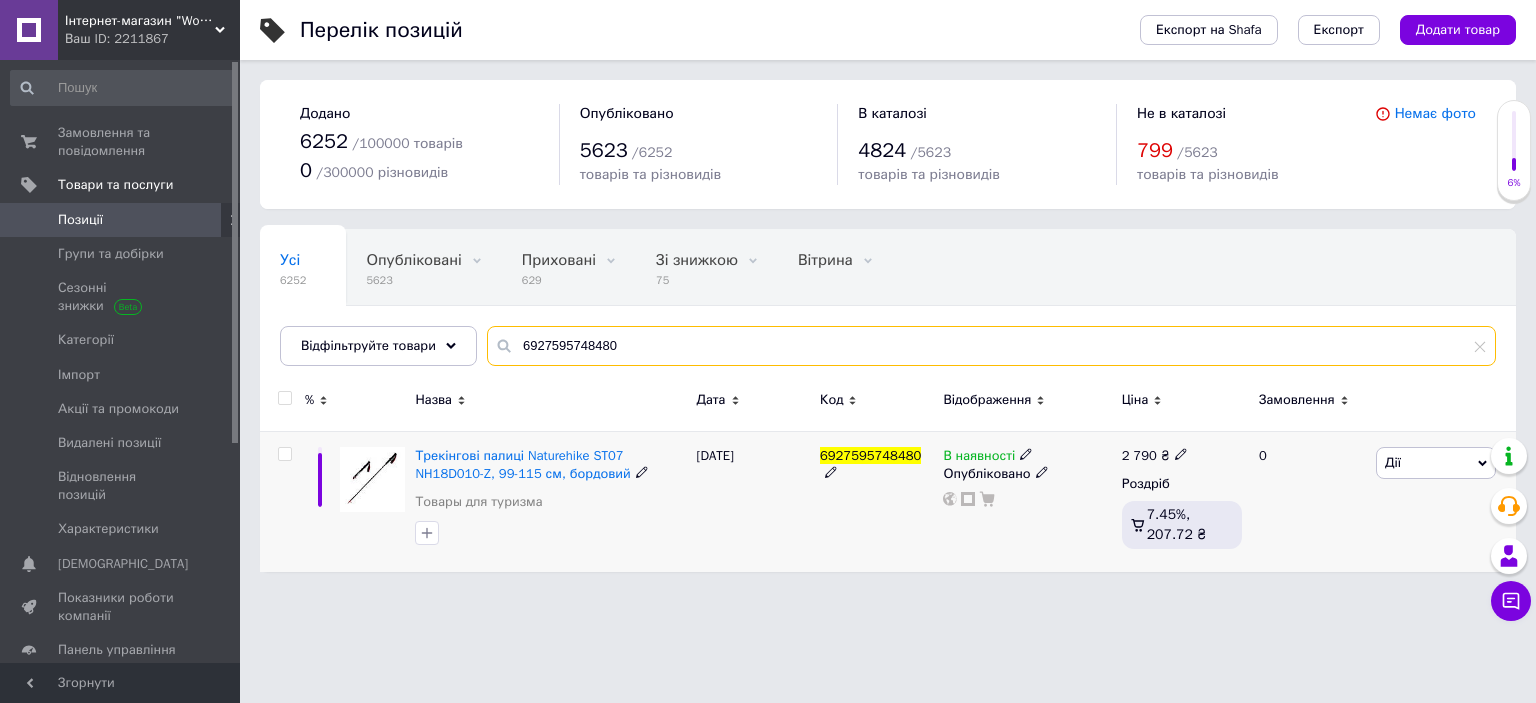 type on "6927595748480" 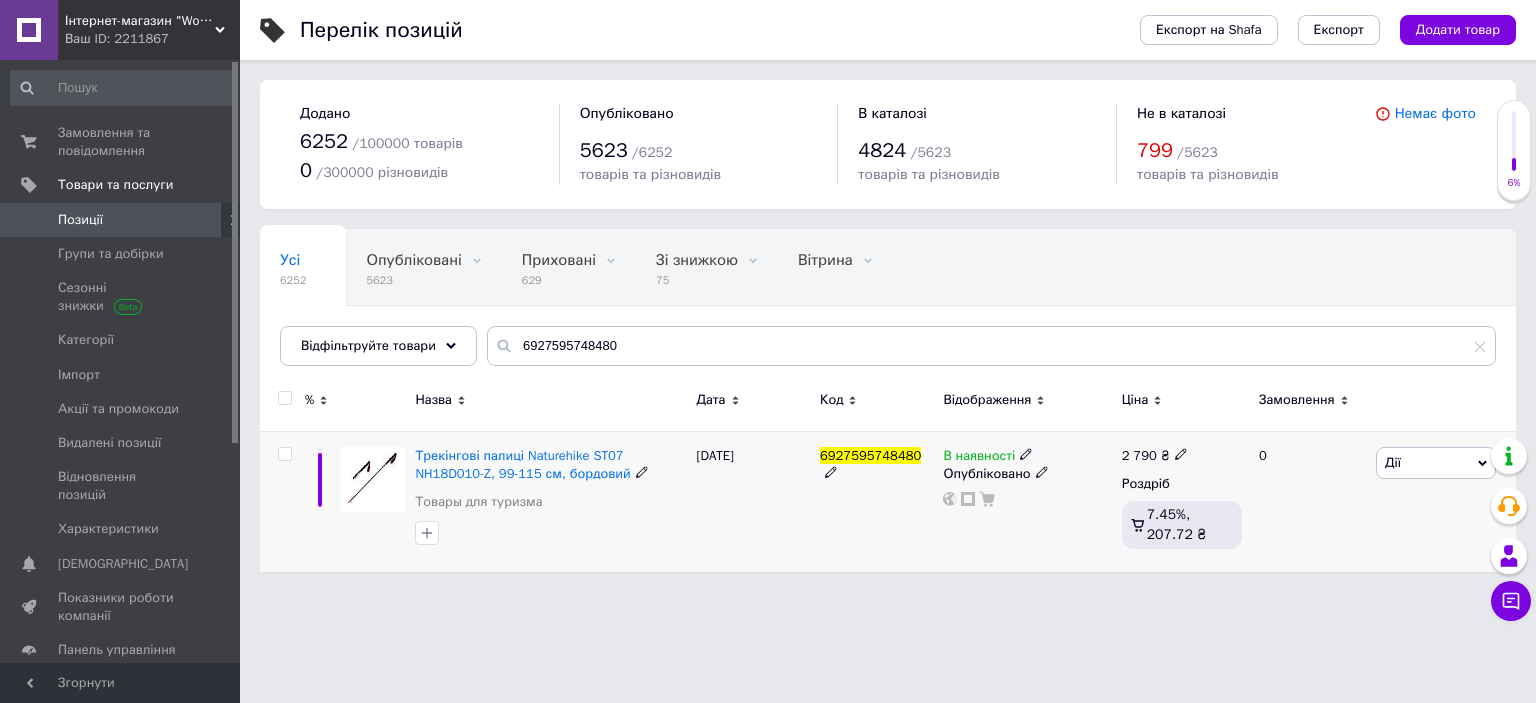 click at bounding box center [285, 454] 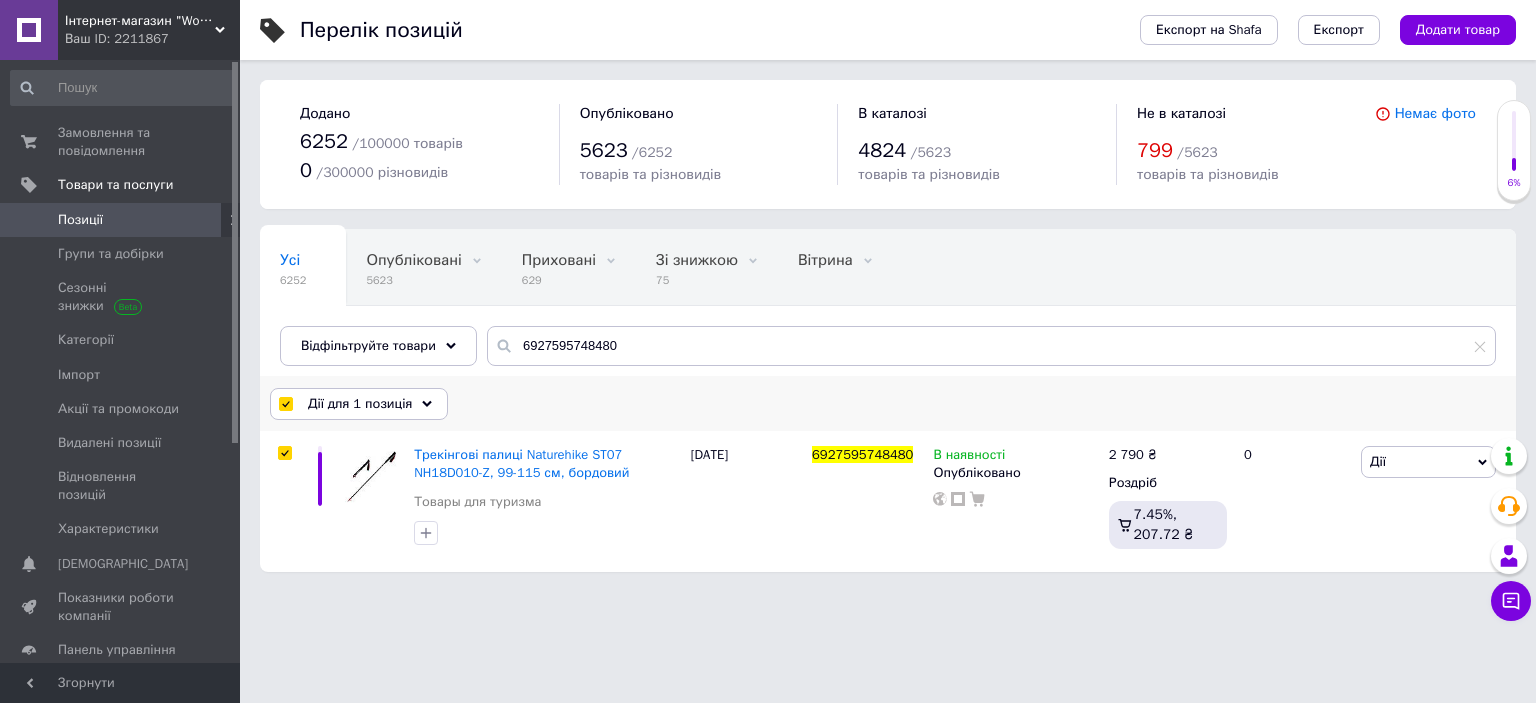 click on "Дії для 1 позиція" at bounding box center [360, 404] 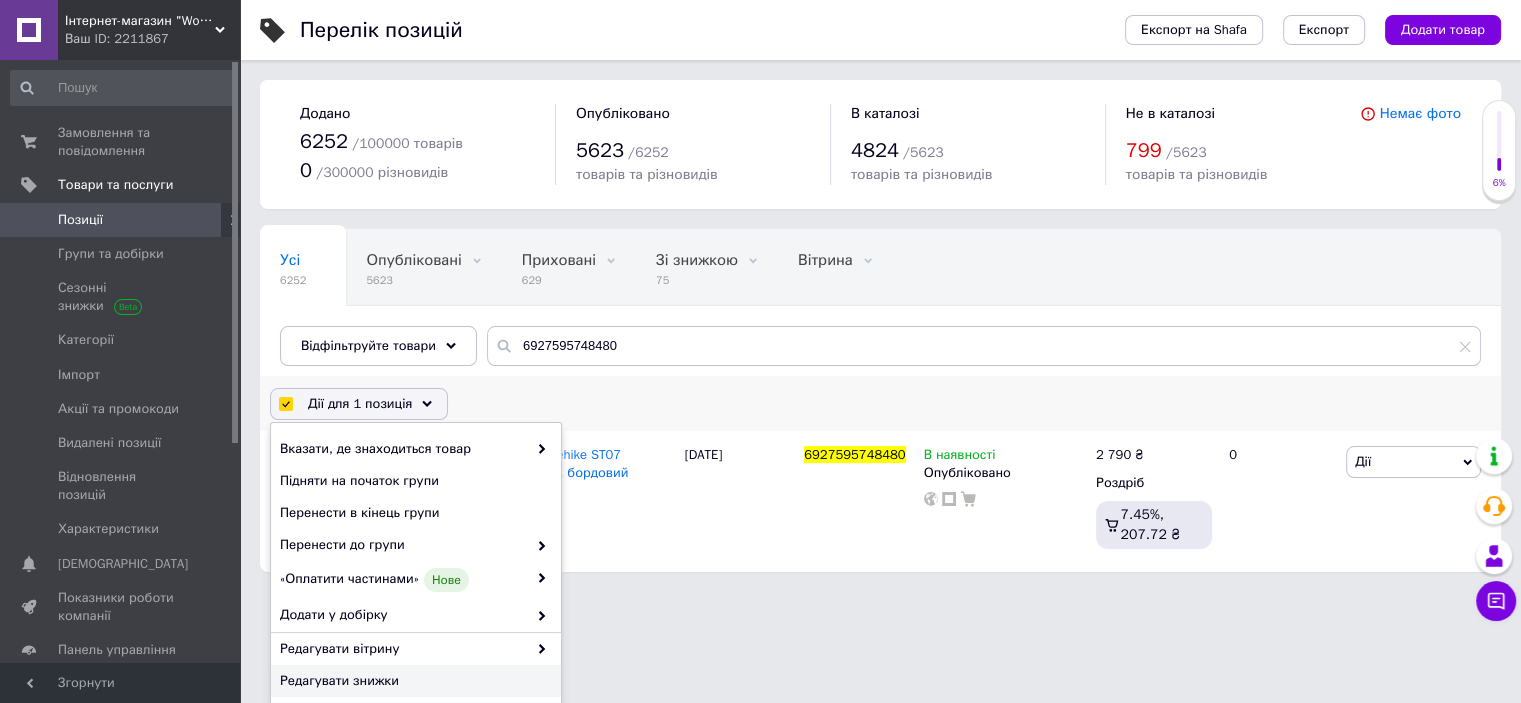 click on "Редагувати знижки" at bounding box center [413, 681] 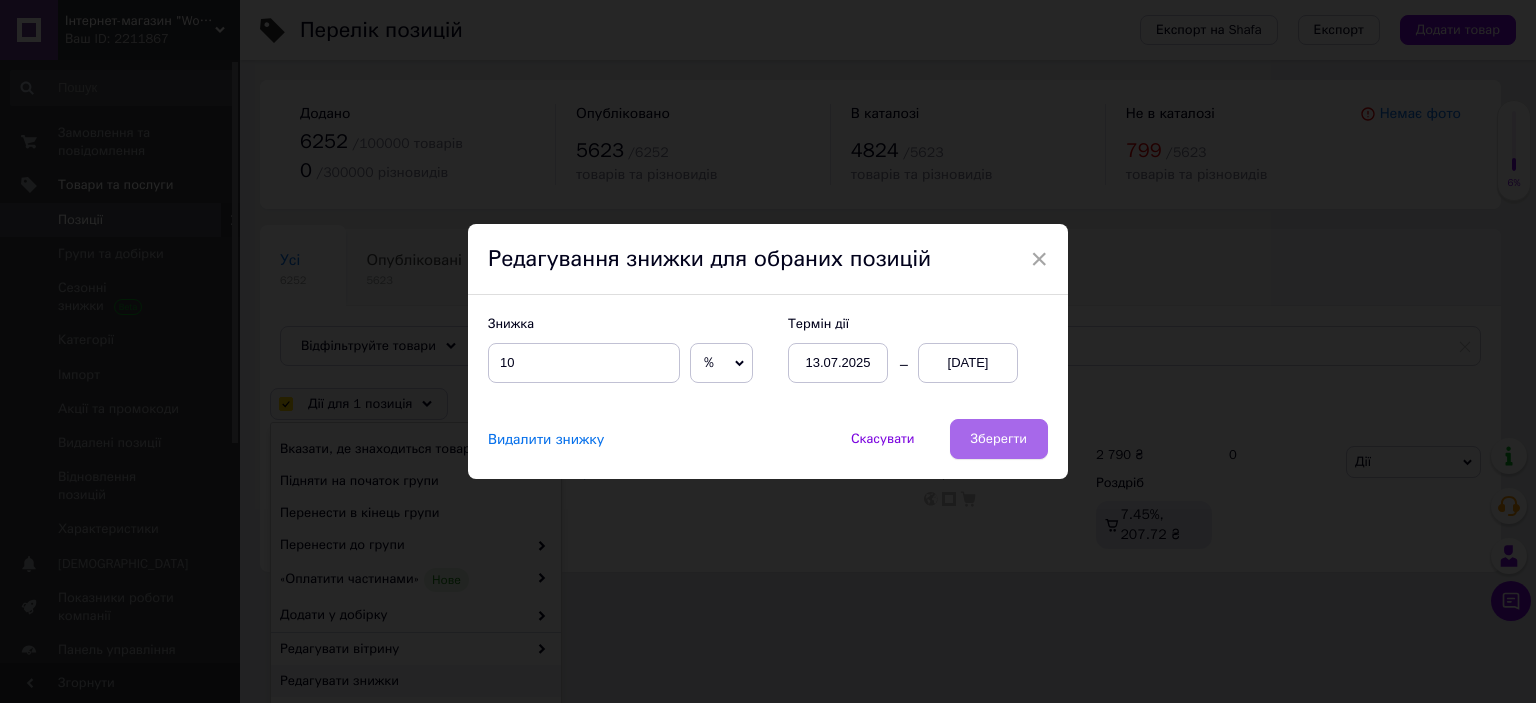 click on "Зберегти" at bounding box center [999, 439] 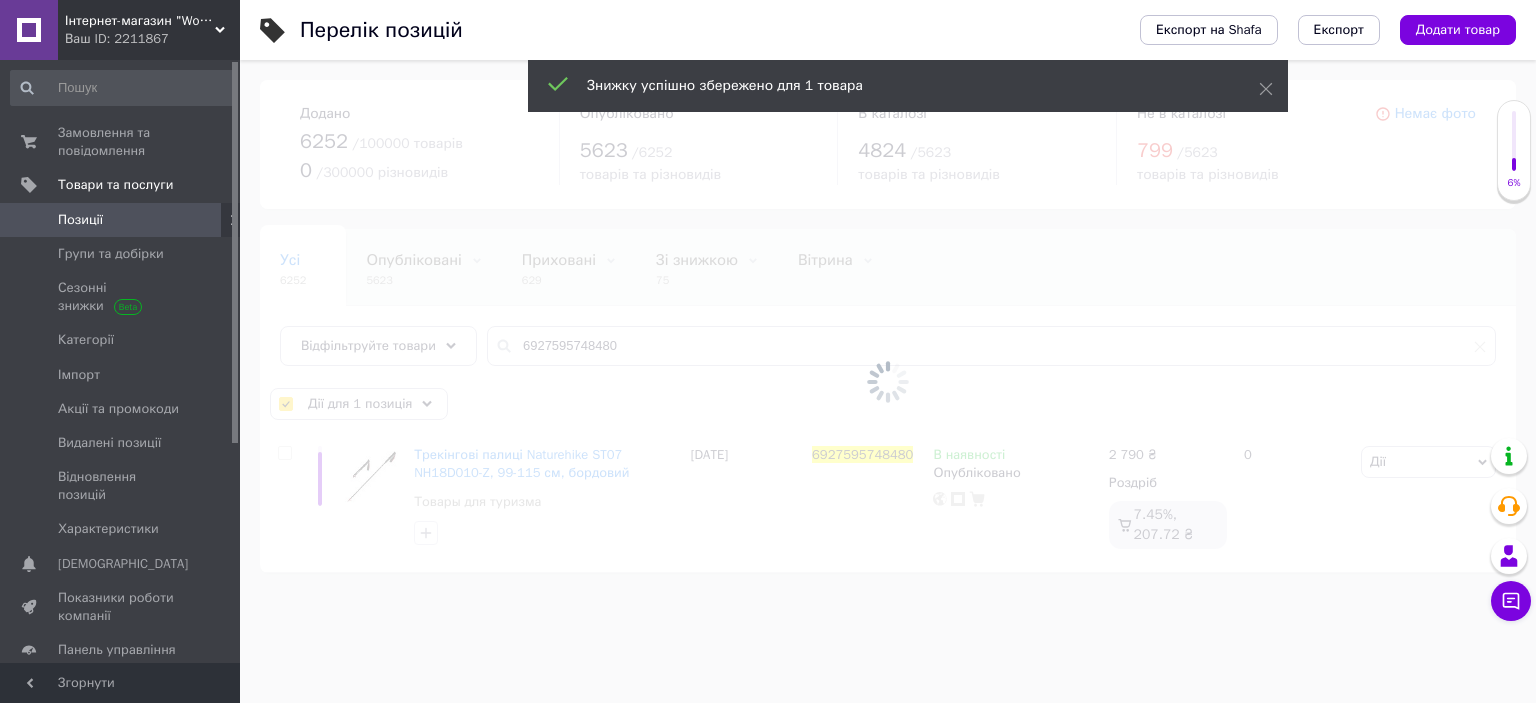checkbox on "false" 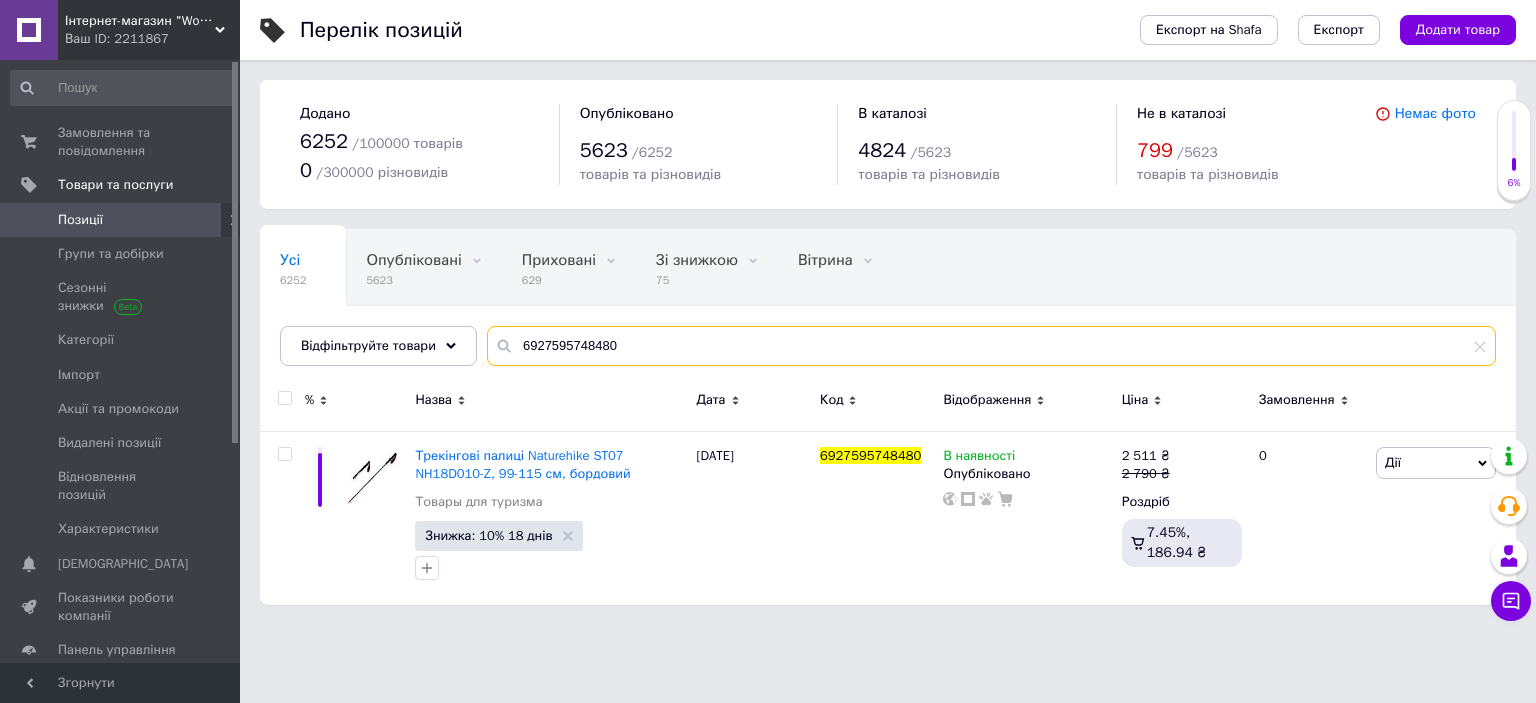 drag, startPoint x: 512, startPoint y: 344, endPoint x: 750, endPoint y: 350, distance: 238.07562 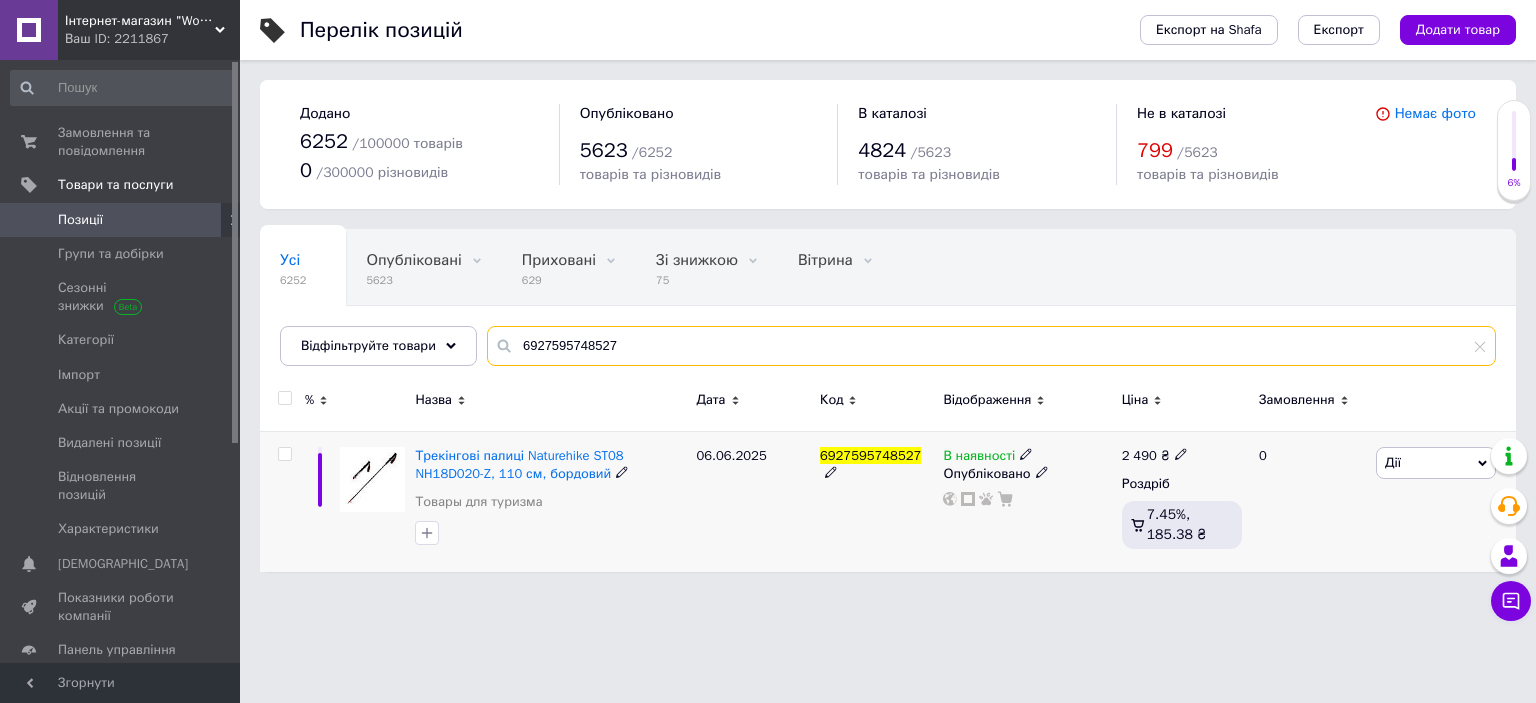 type on "6927595748527" 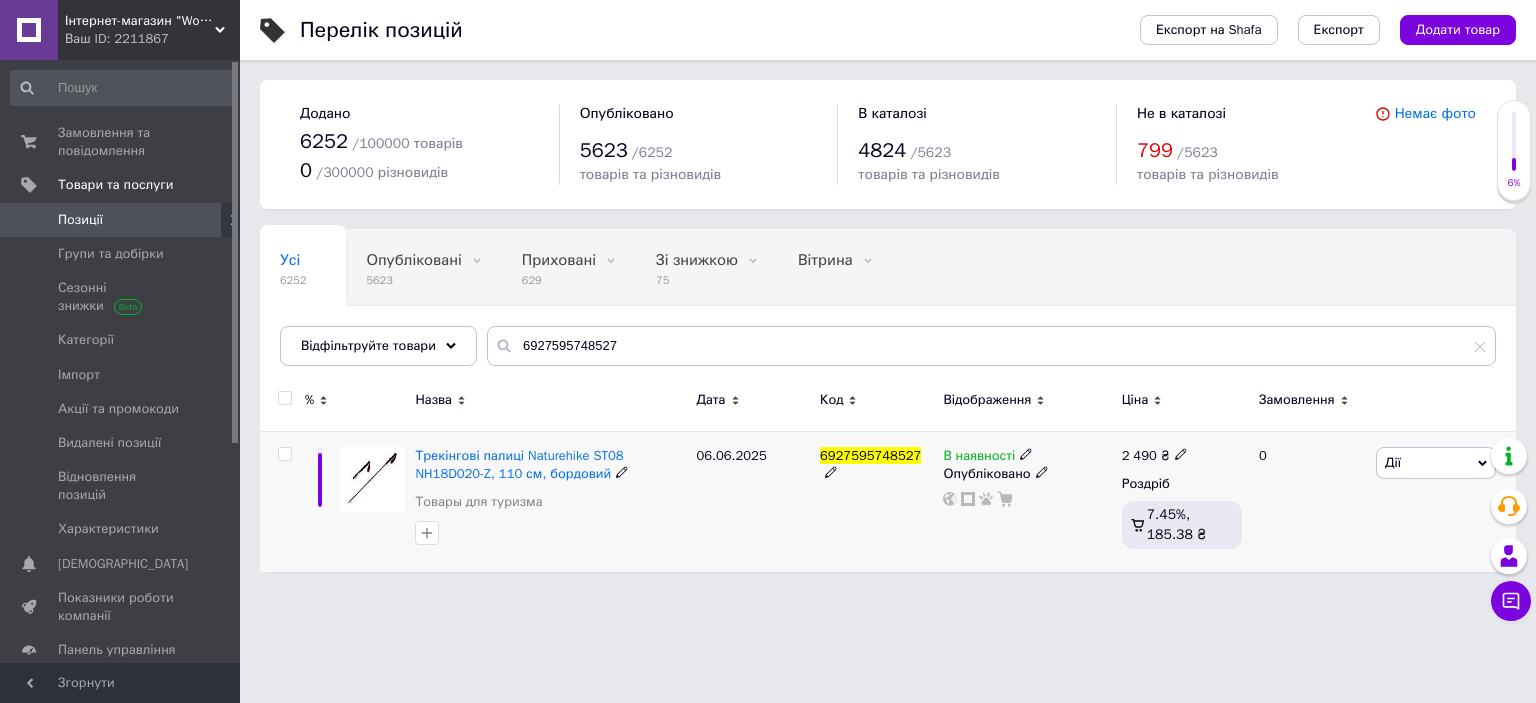 click at bounding box center (284, 454) 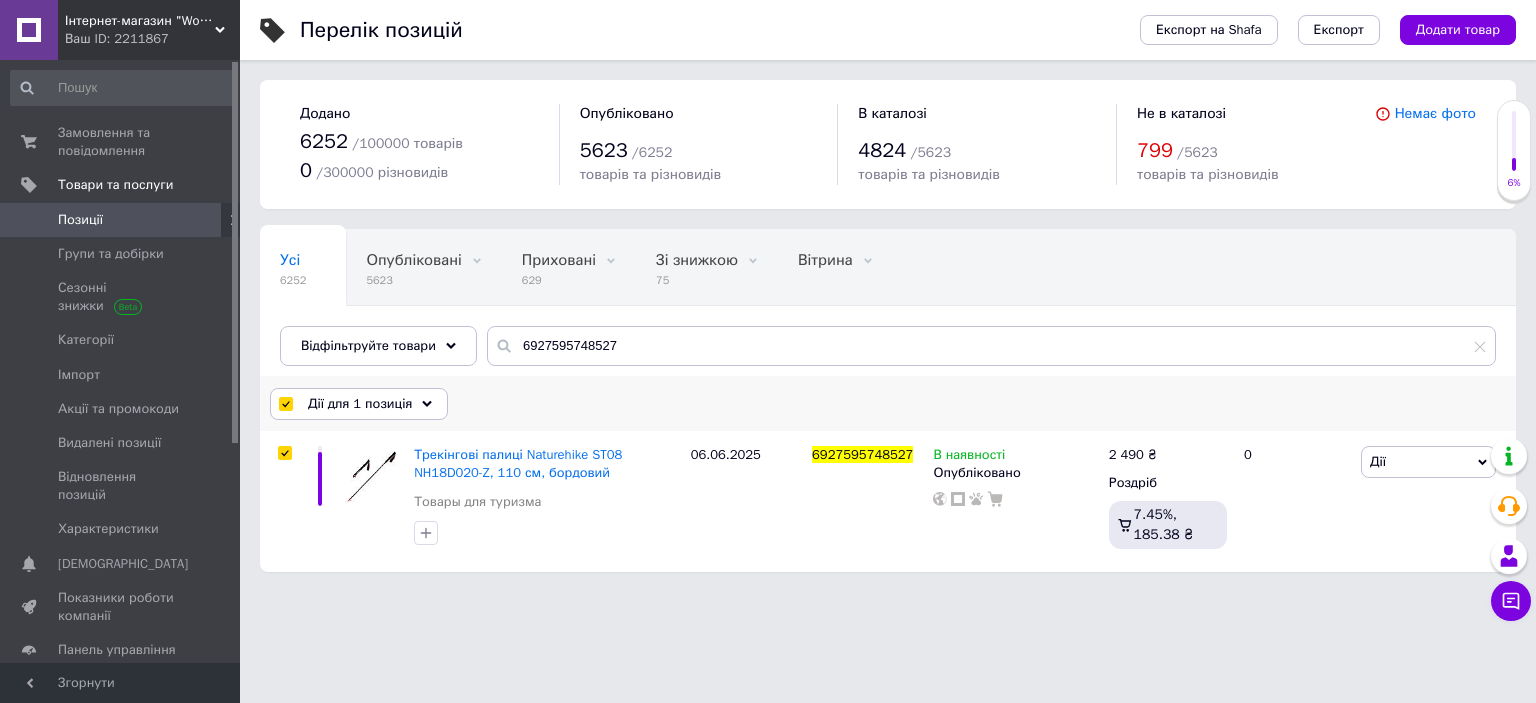 click on "Дії для 1 позиція" at bounding box center [360, 404] 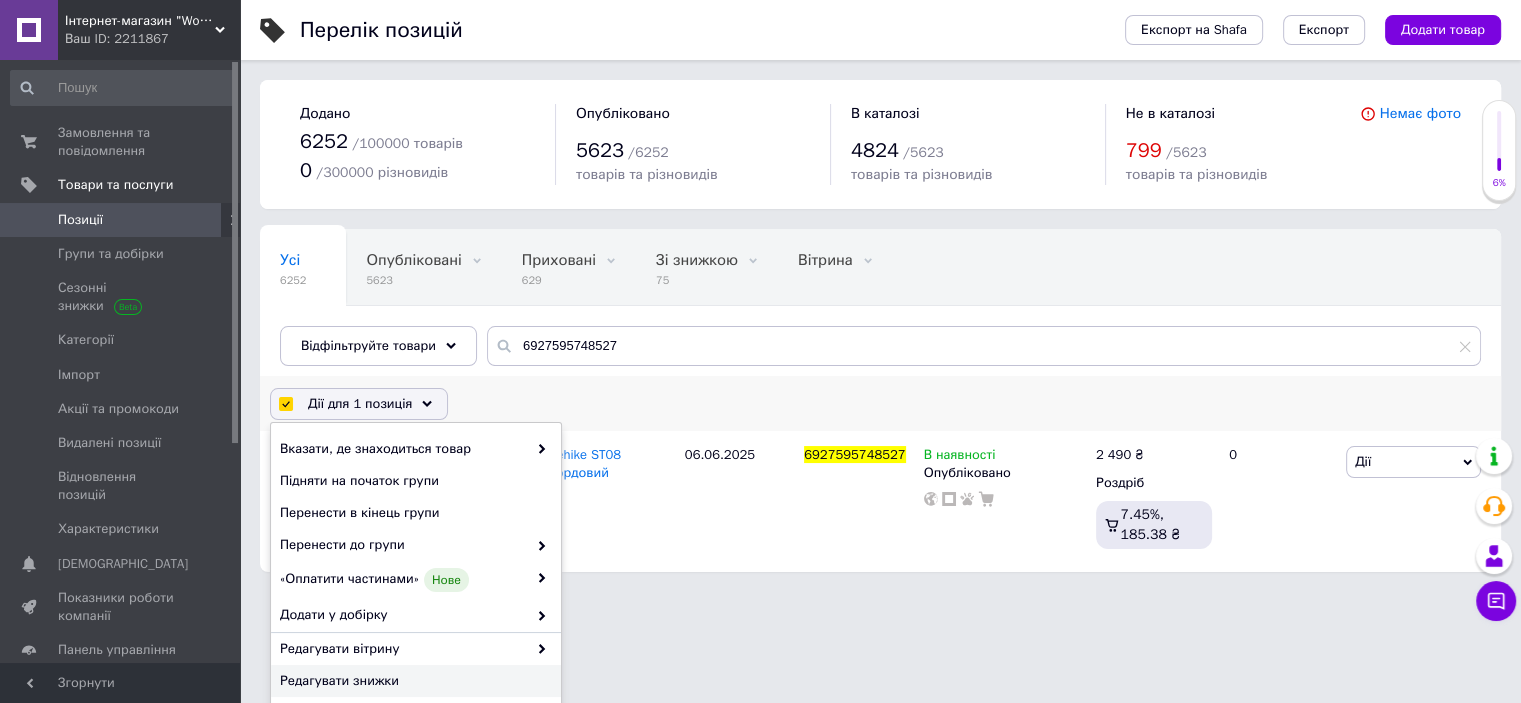 click on "Редагувати знижки" at bounding box center (413, 681) 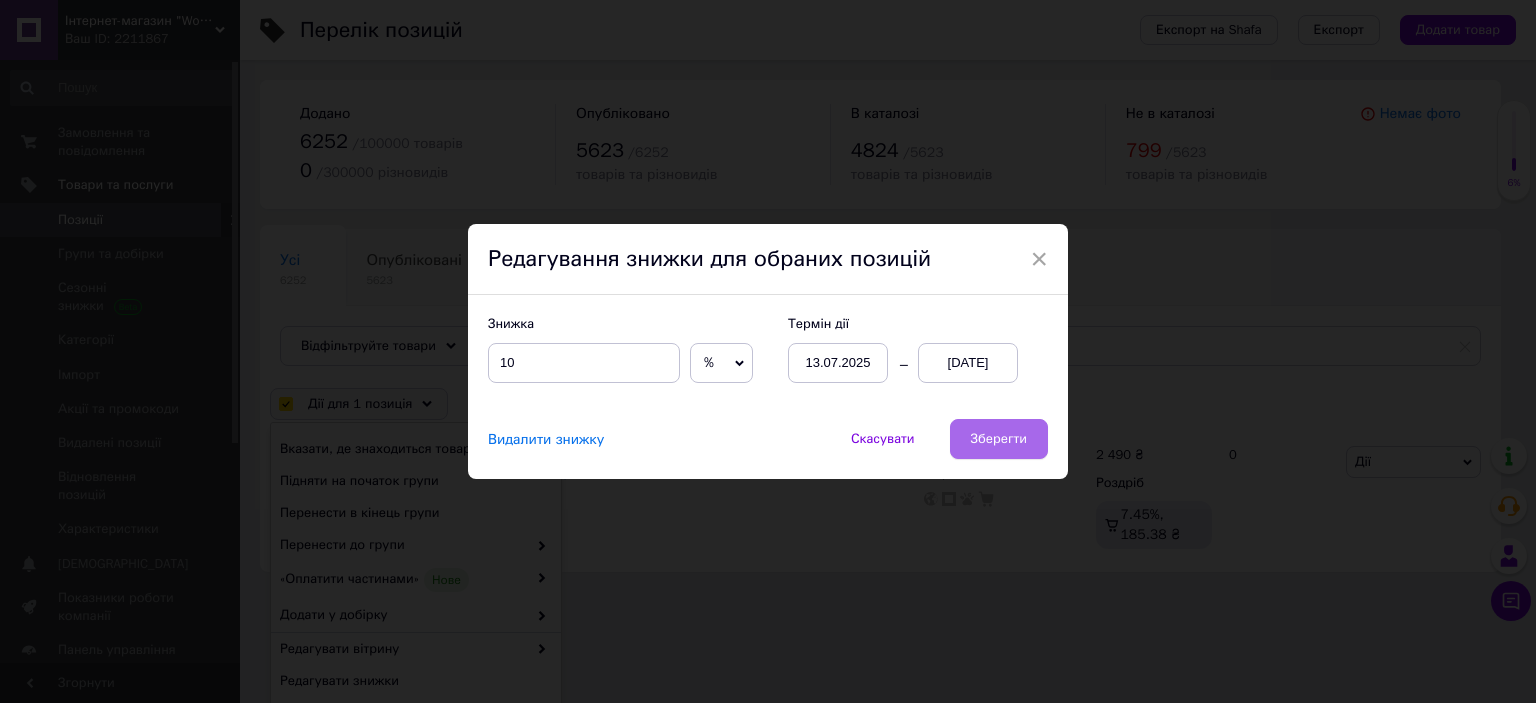 click on "Зберегти" at bounding box center [999, 439] 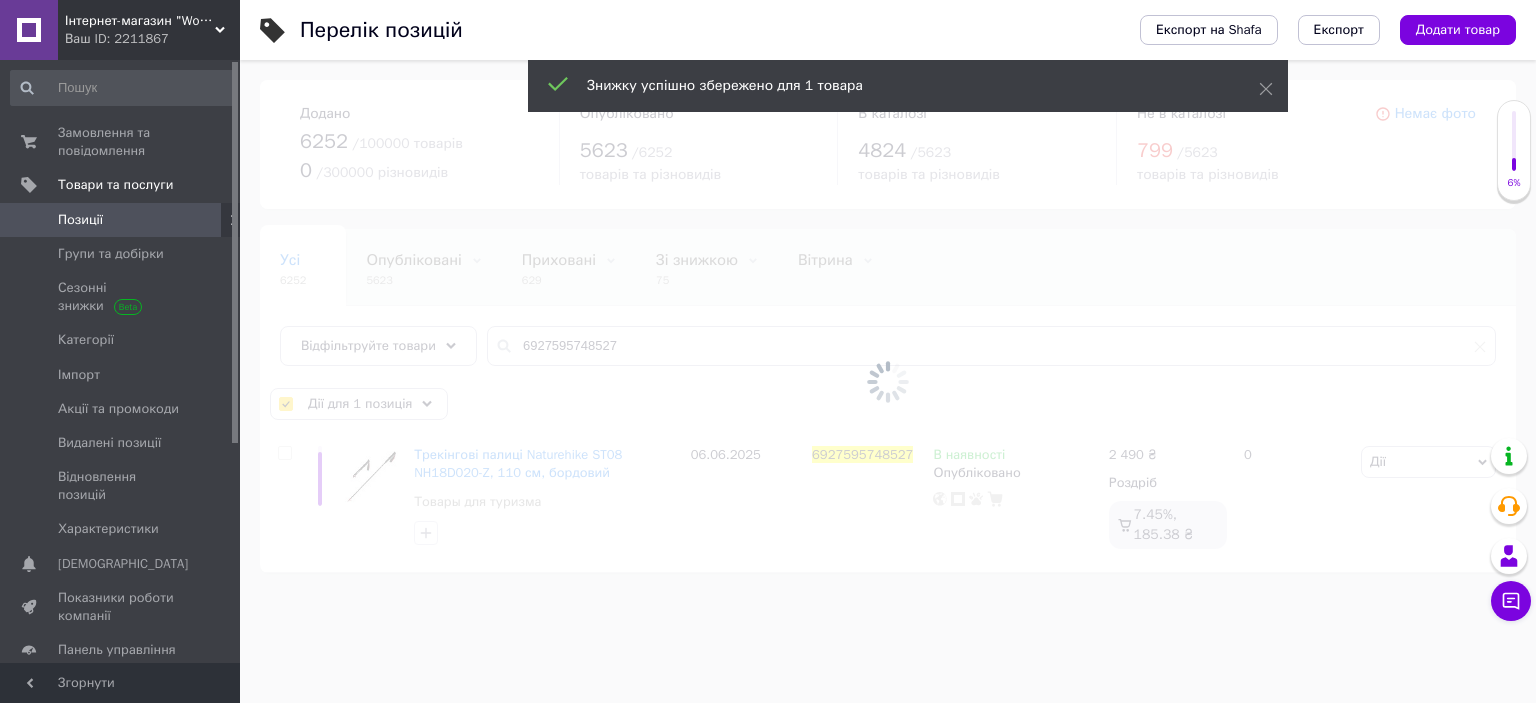 checkbox on "false" 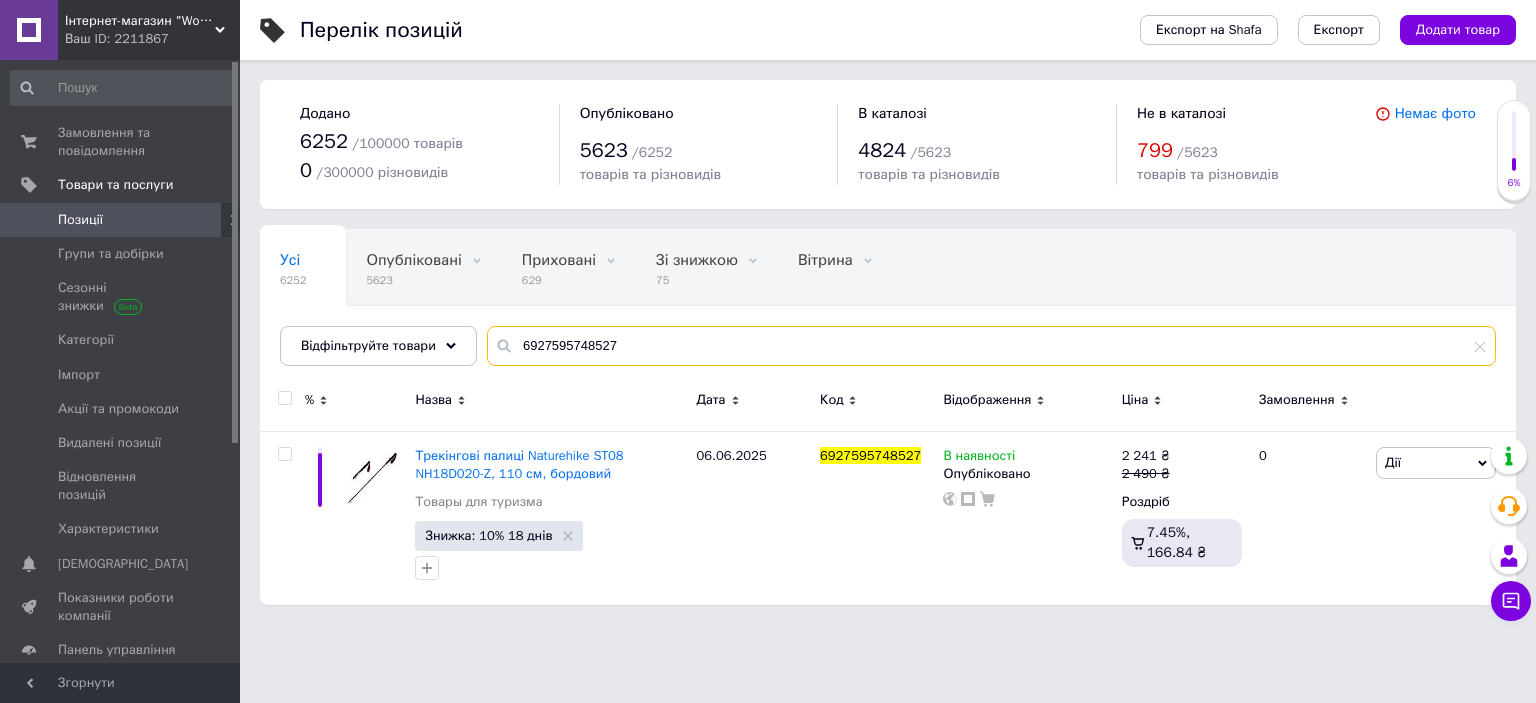 drag, startPoint x: 513, startPoint y: 346, endPoint x: 784, endPoint y: 344, distance: 271.0074 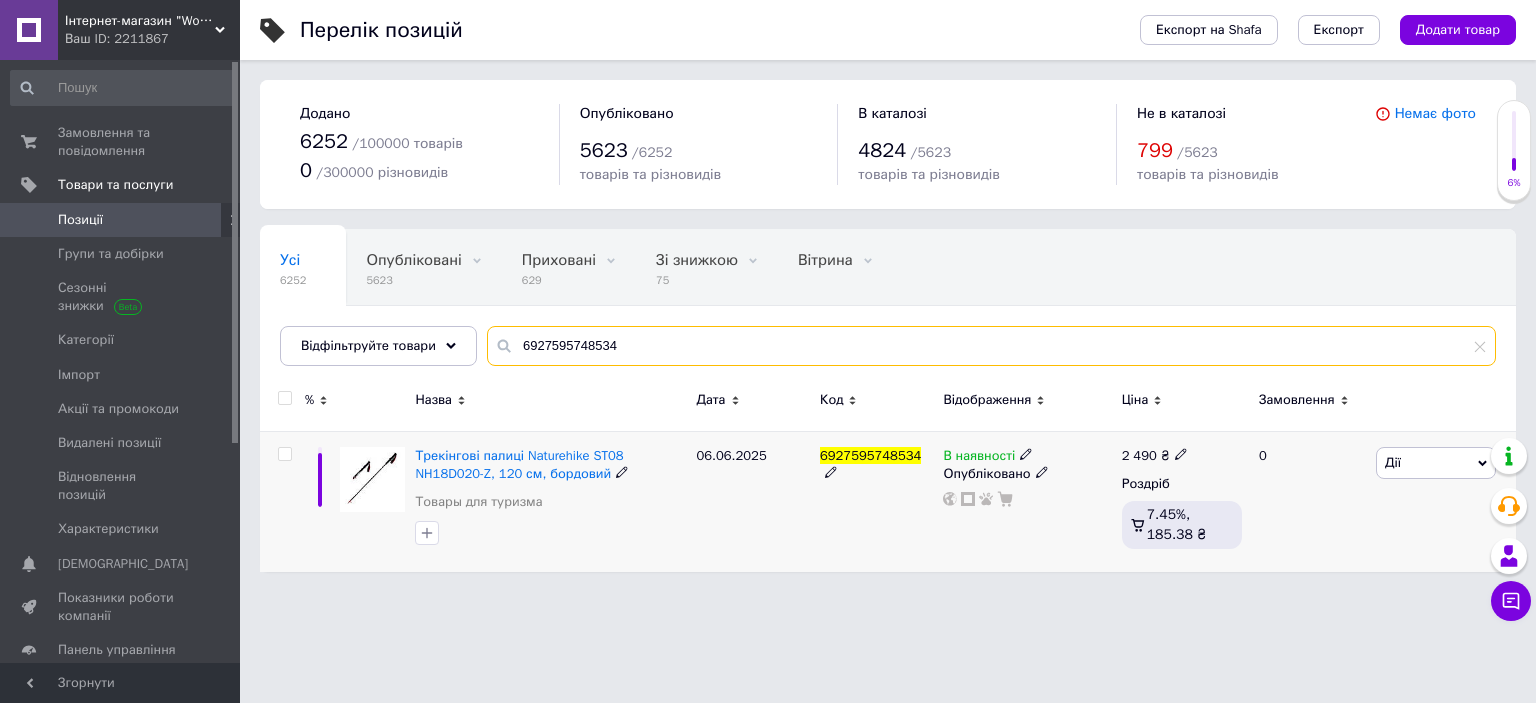 type on "6927595748534" 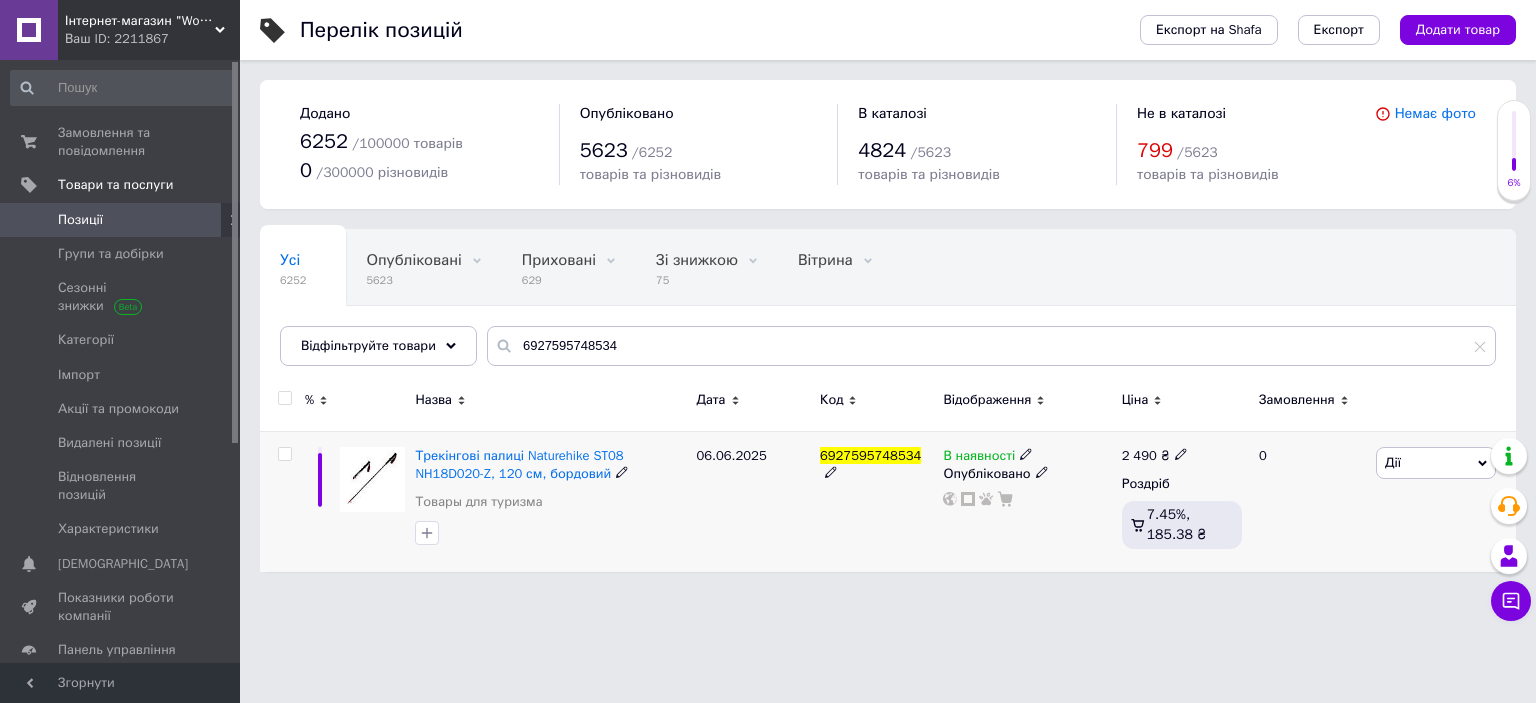 click at bounding box center [284, 454] 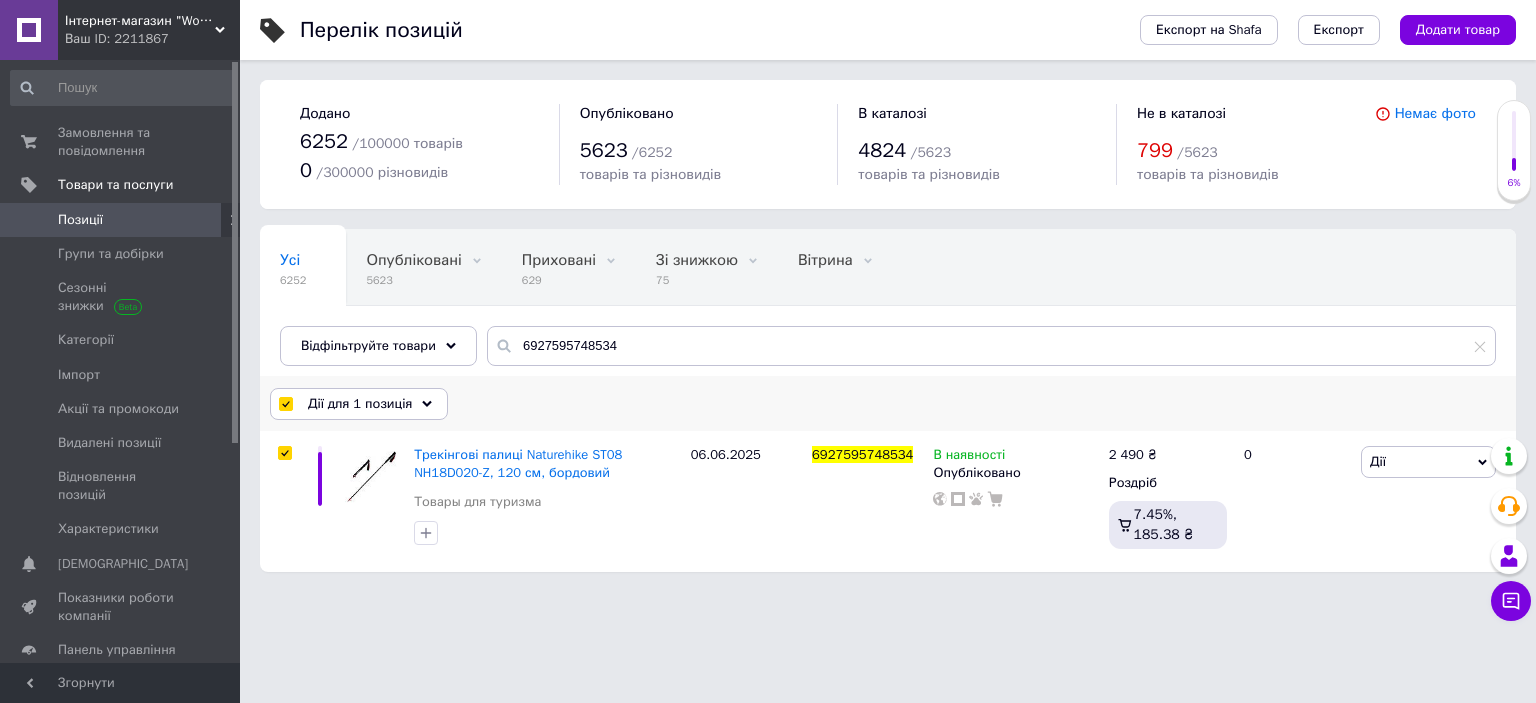 click on "Дії для 1 позиція" at bounding box center [360, 404] 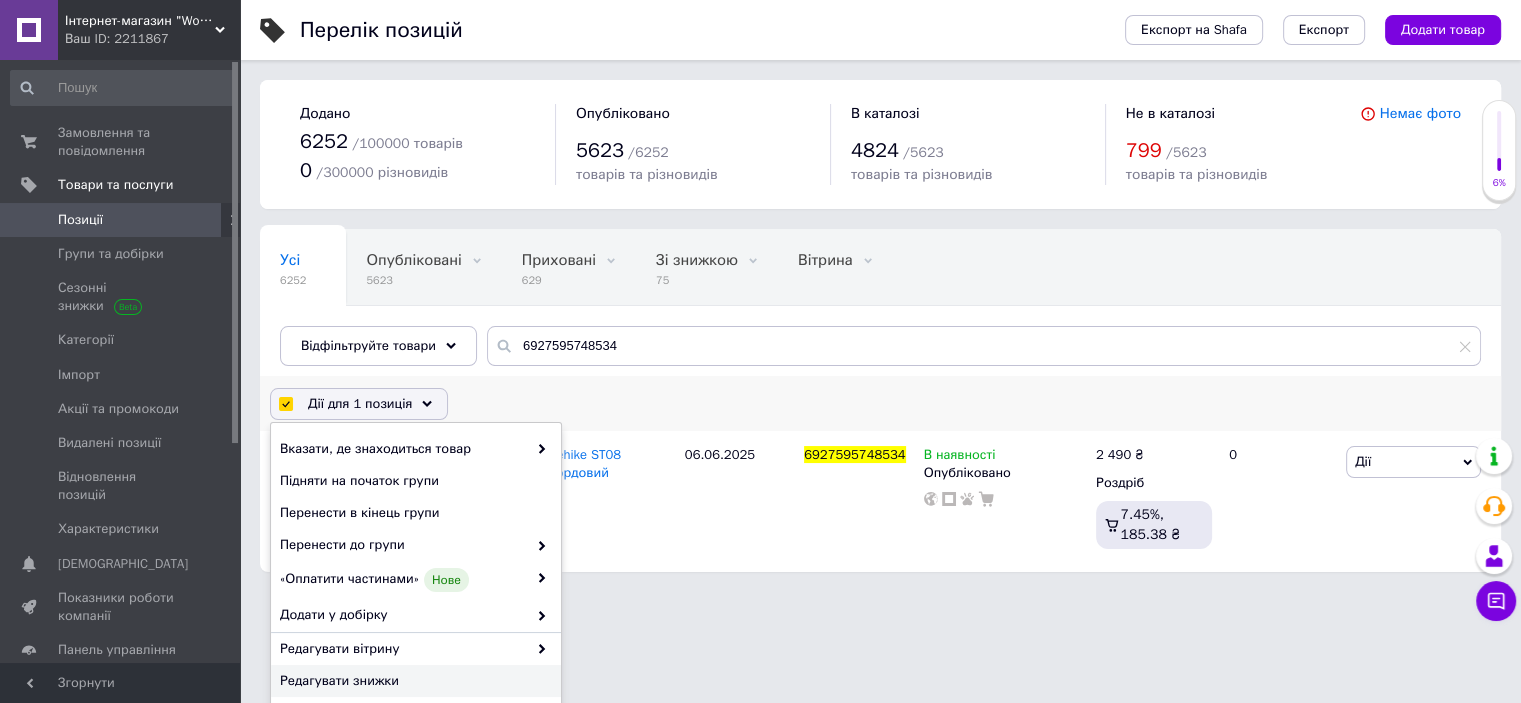 click on "Редагувати знижки" at bounding box center (413, 681) 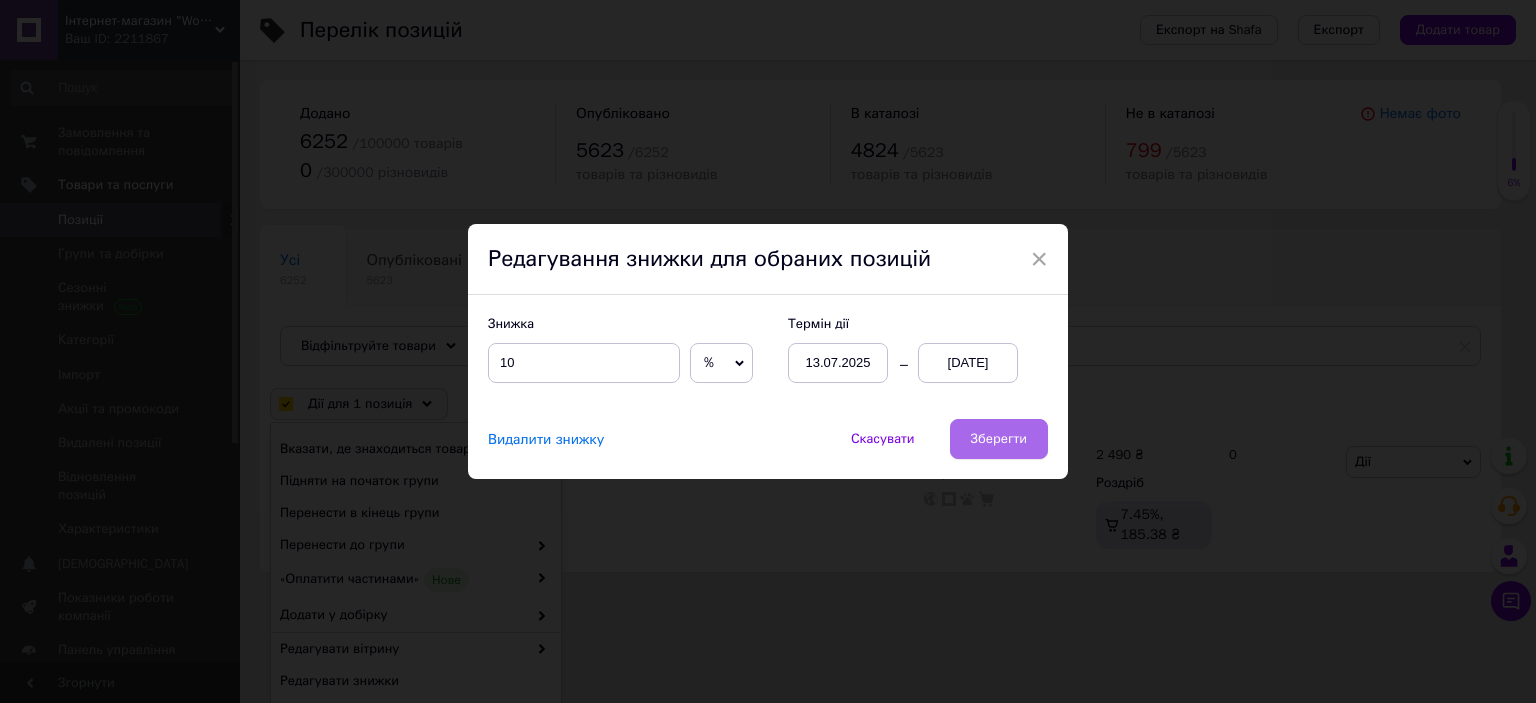 click on "Зберегти" at bounding box center (999, 439) 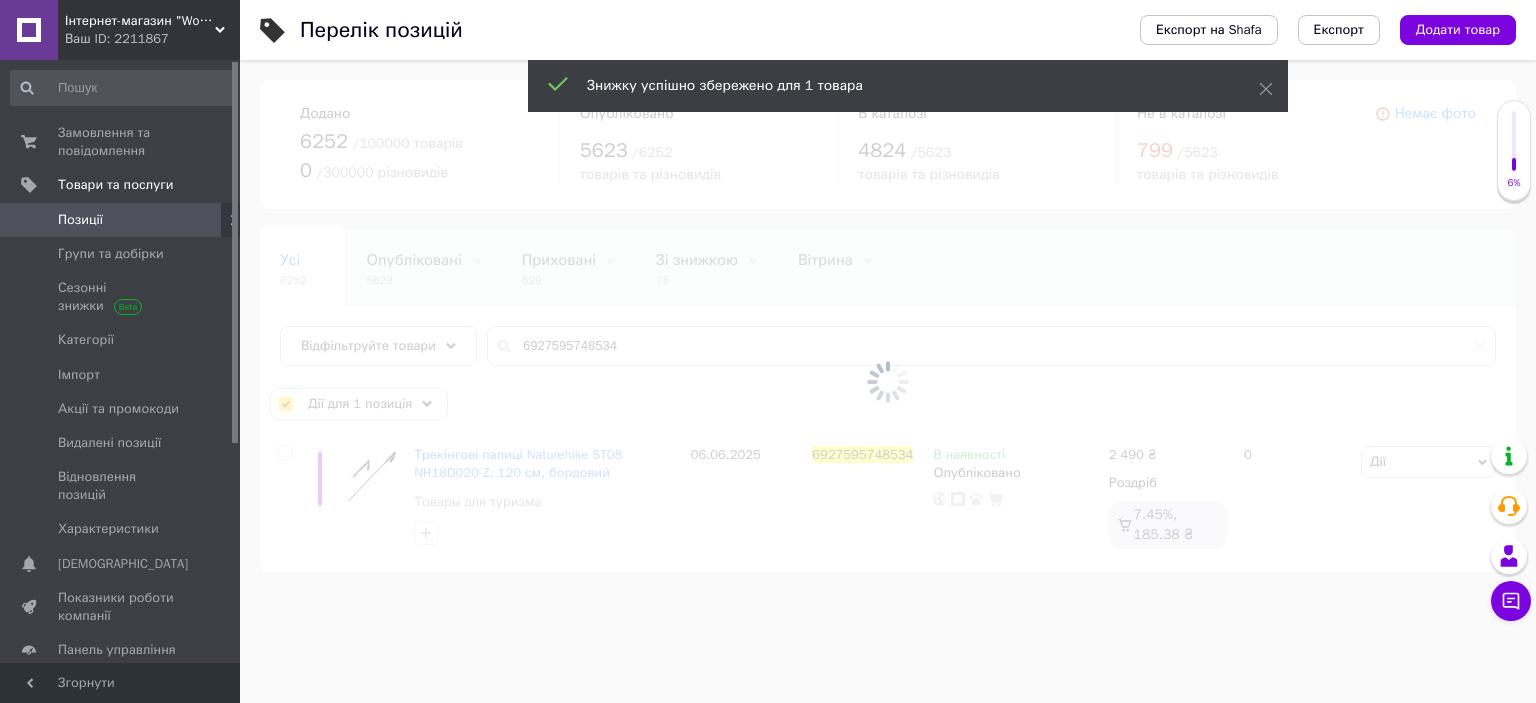 checkbox on "false" 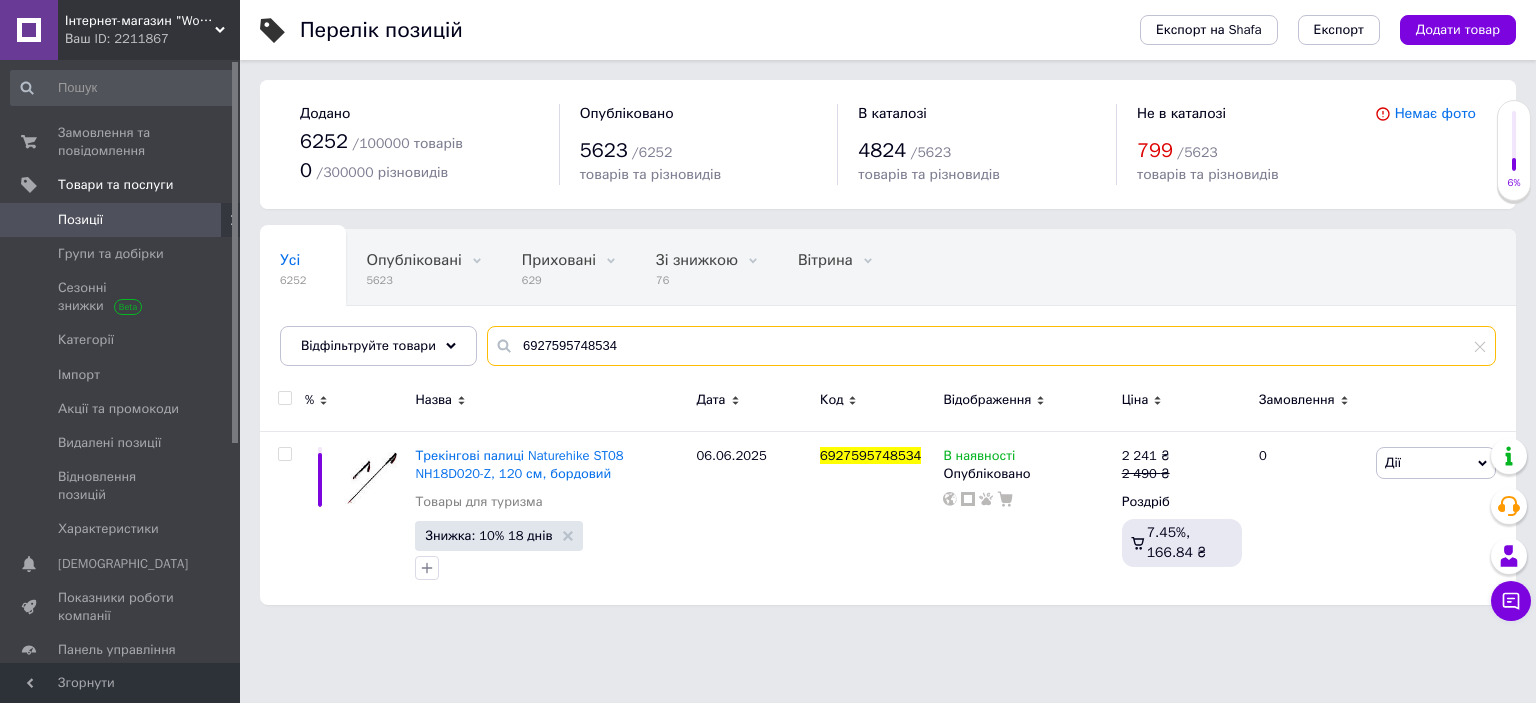 drag, startPoint x: 507, startPoint y: 343, endPoint x: 792, endPoint y: 332, distance: 285.2122 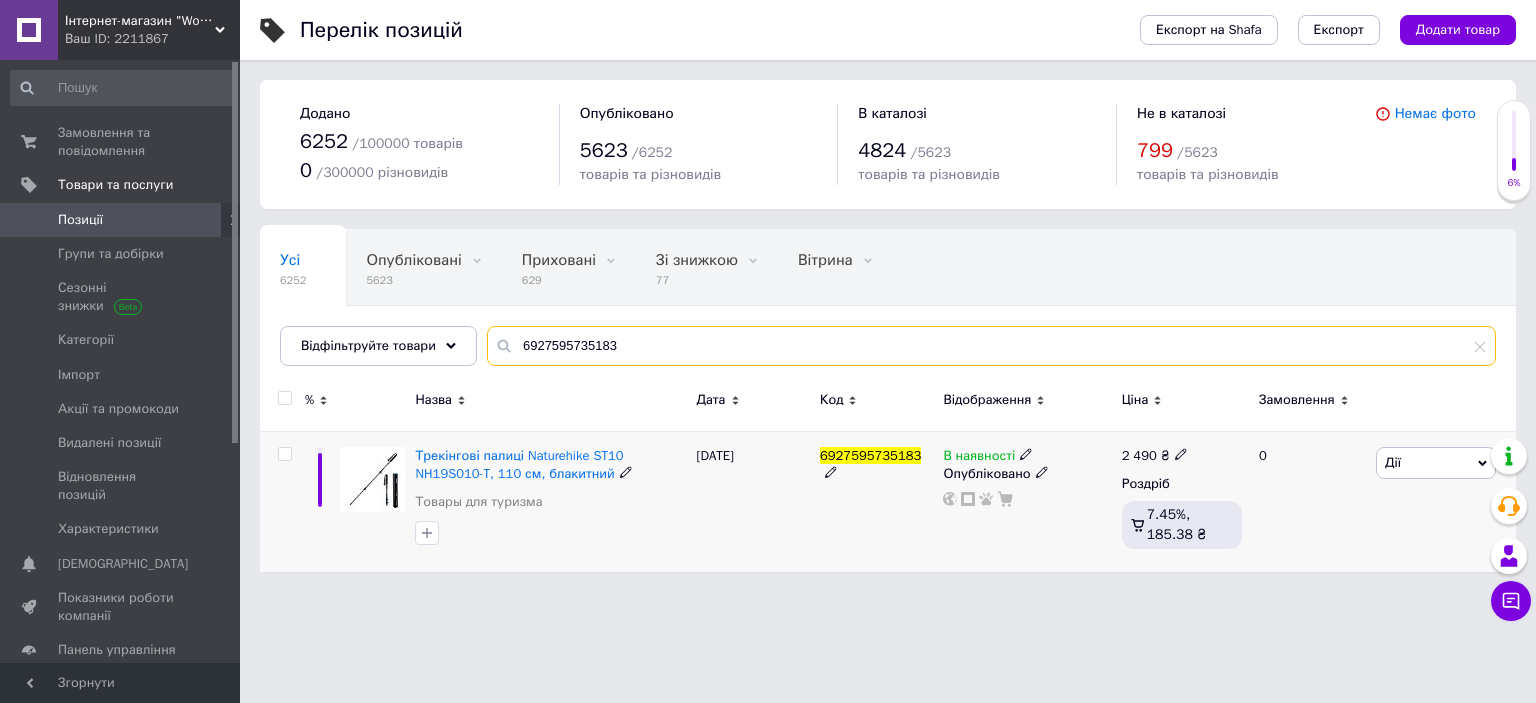 type on "6927595735183" 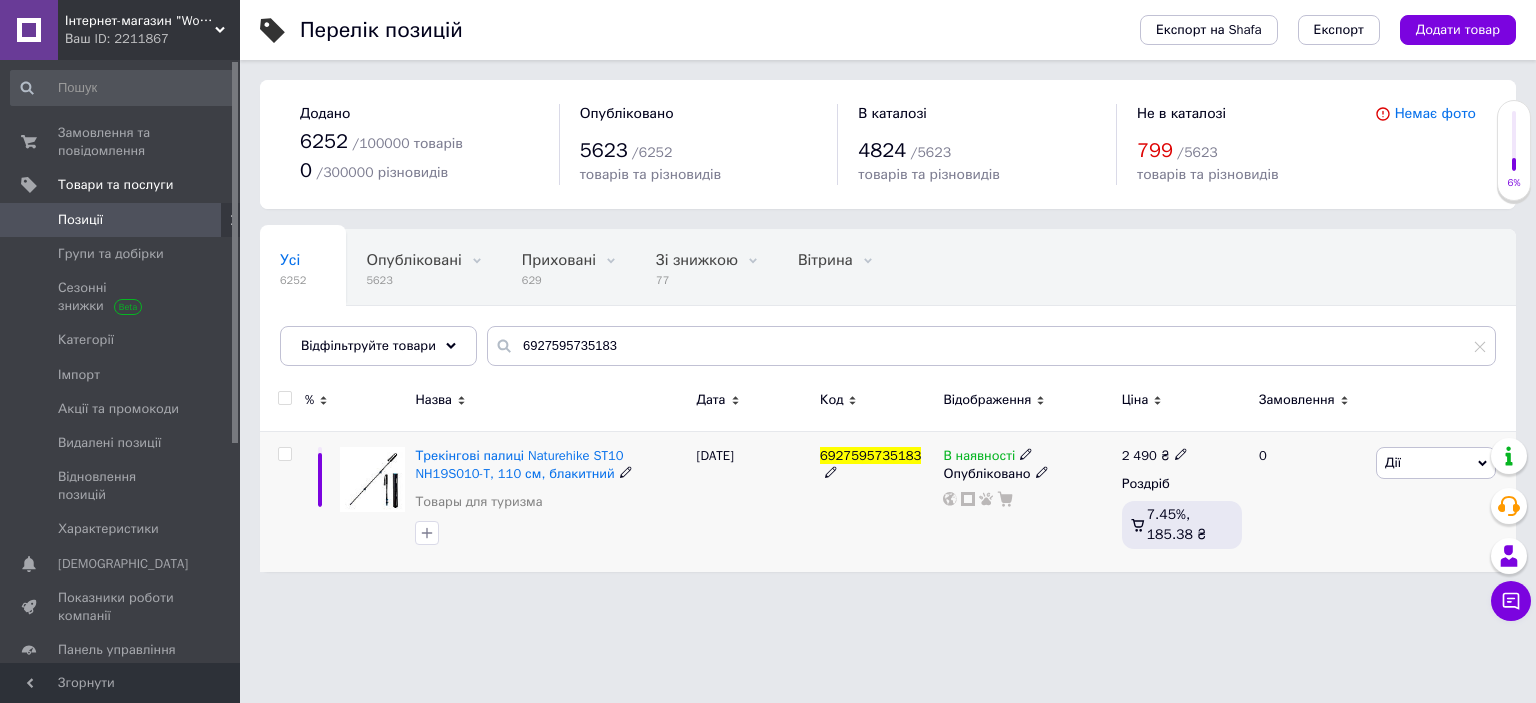 click at bounding box center (284, 454) 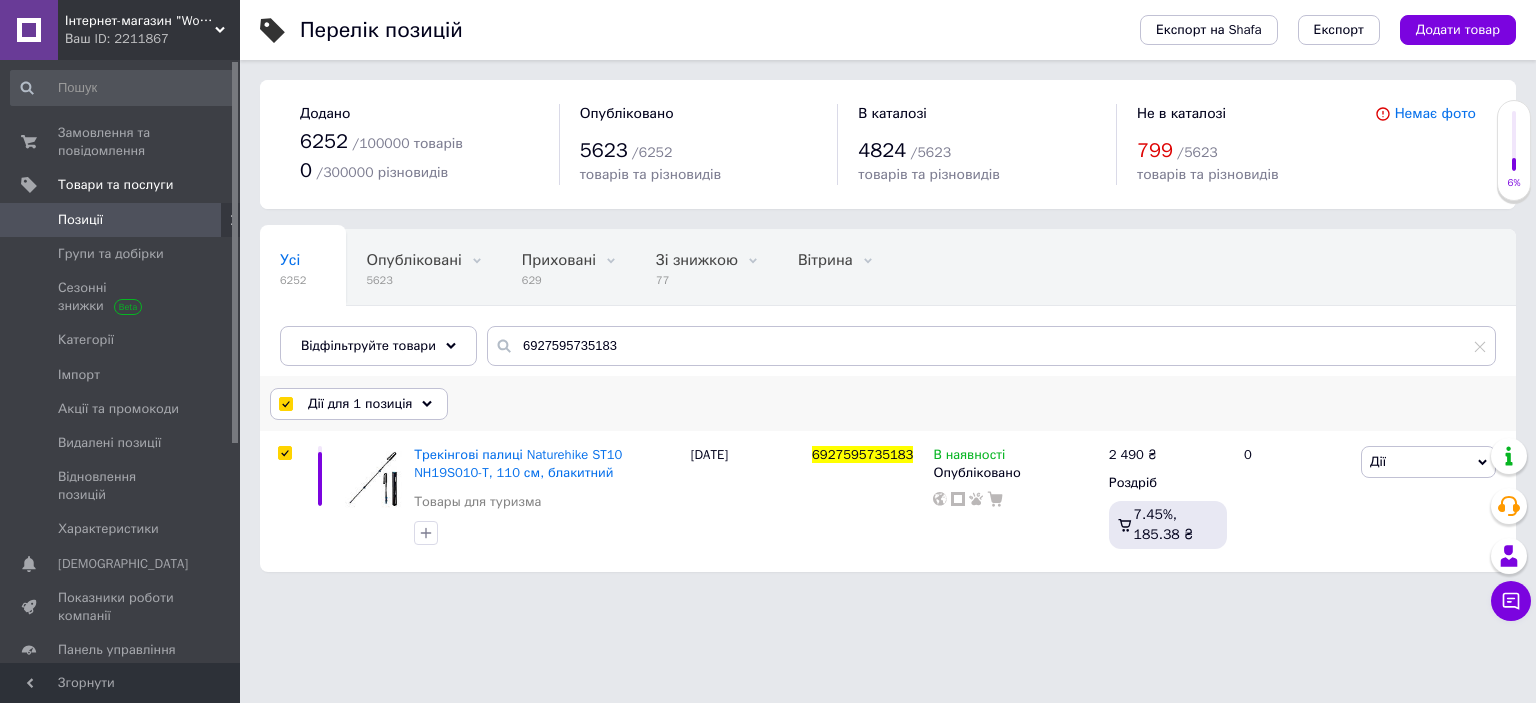 click on "Дії для 1 позиція" at bounding box center [360, 404] 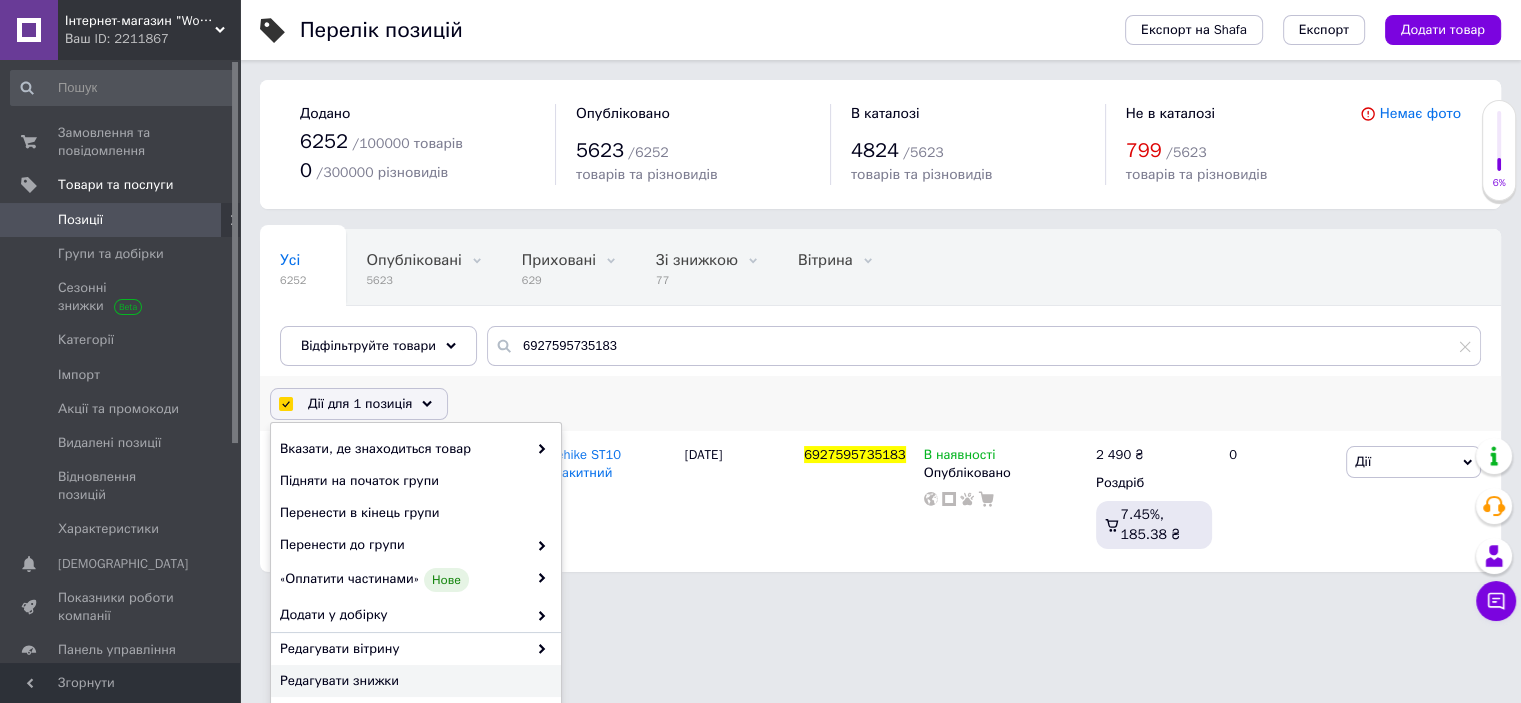 click on "Редагувати знижки" at bounding box center (413, 681) 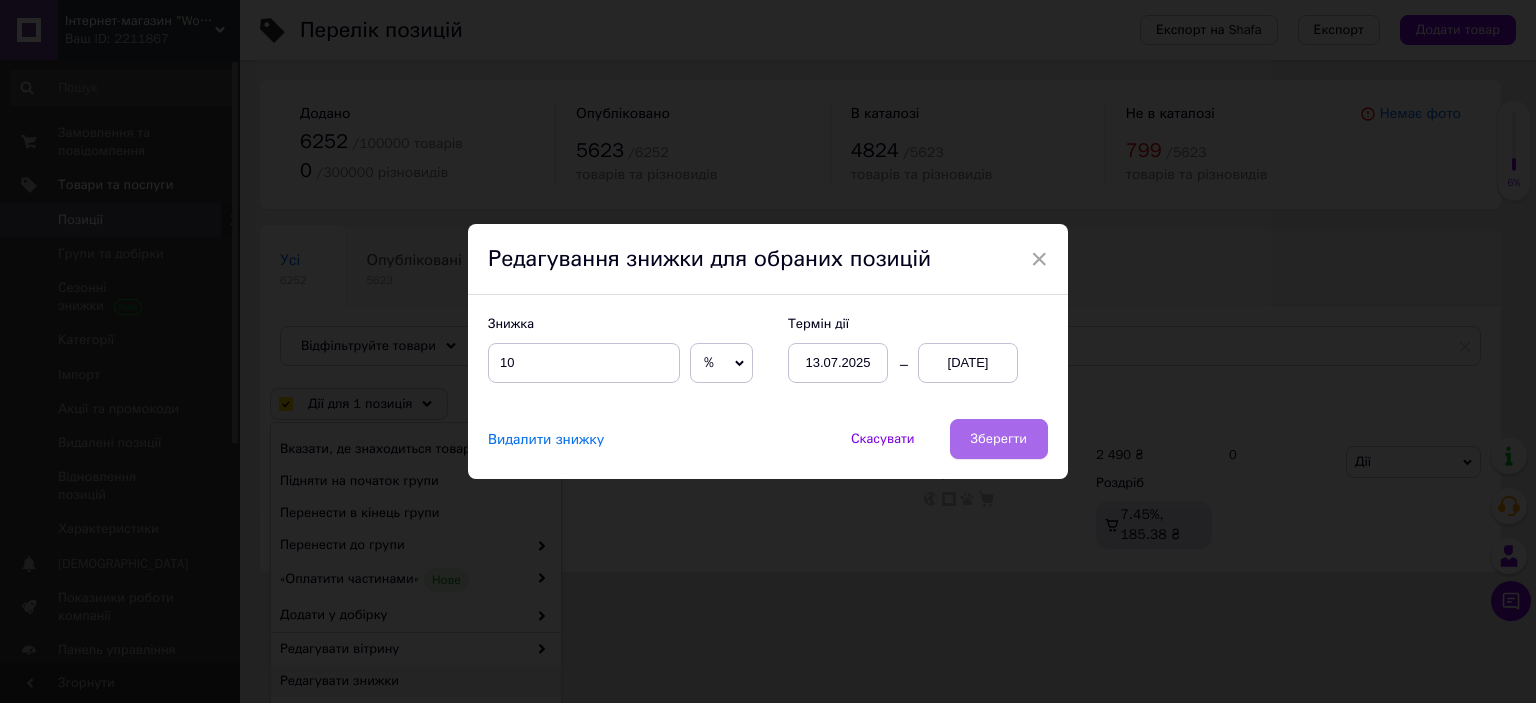click on "Зберегти" at bounding box center [999, 439] 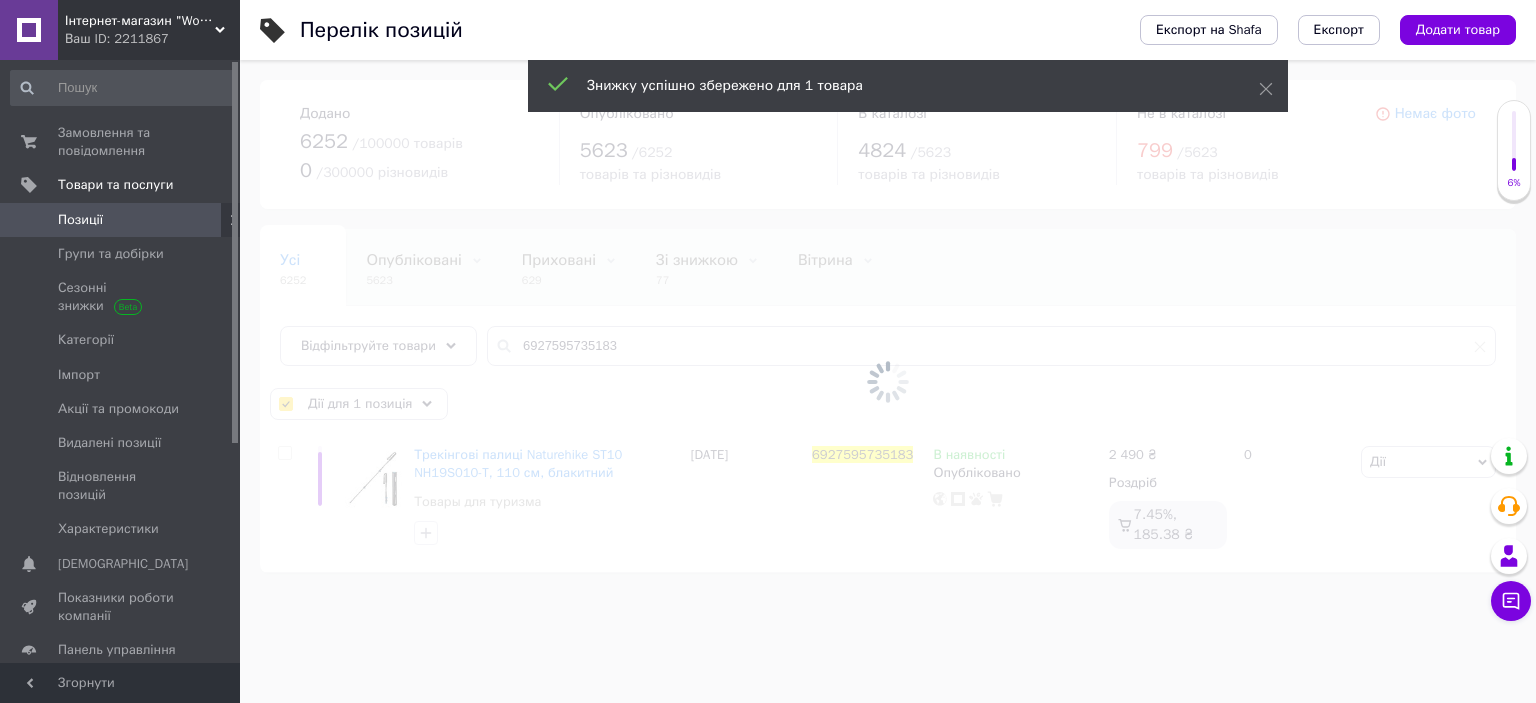 checkbox on "false" 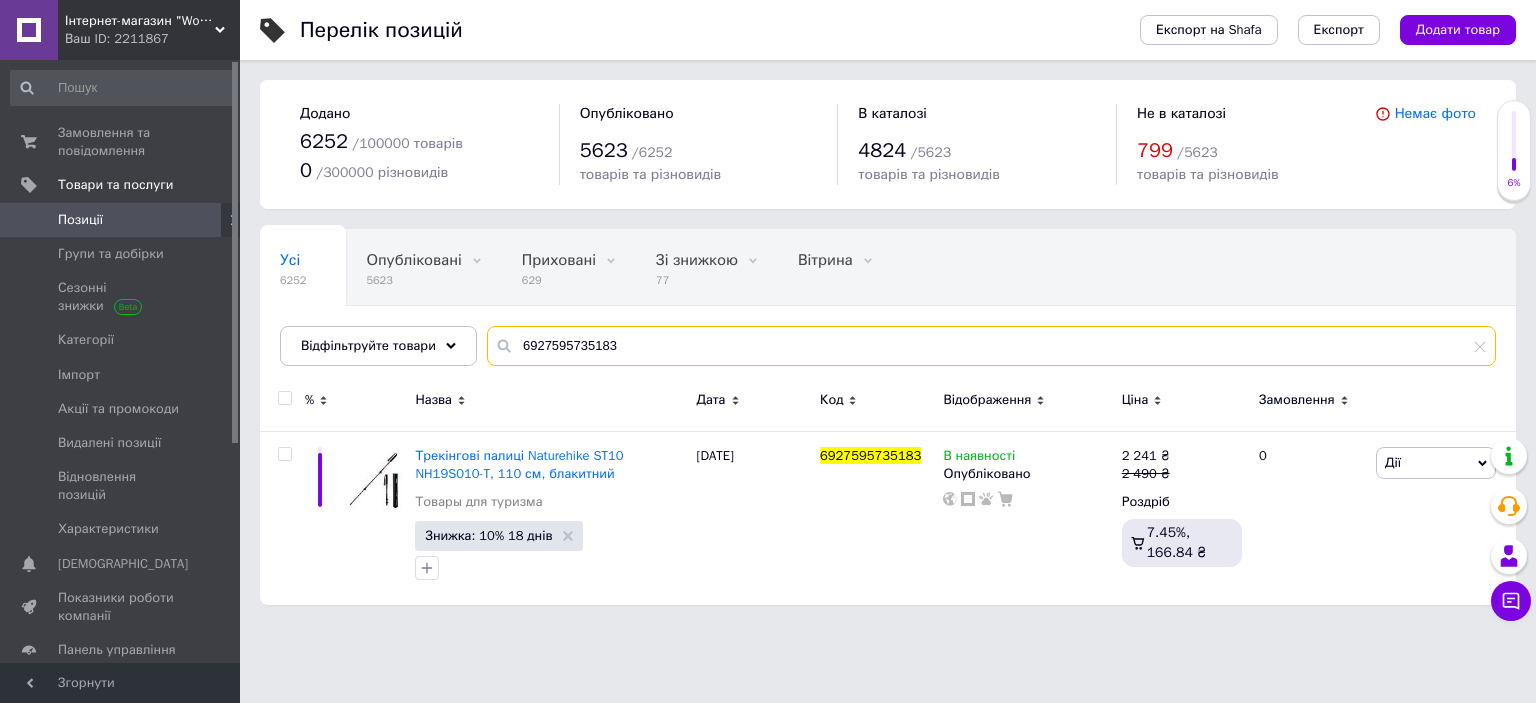 drag, startPoint x: 506, startPoint y: 348, endPoint x: 806, endPoint y: 342, distance: 300.06 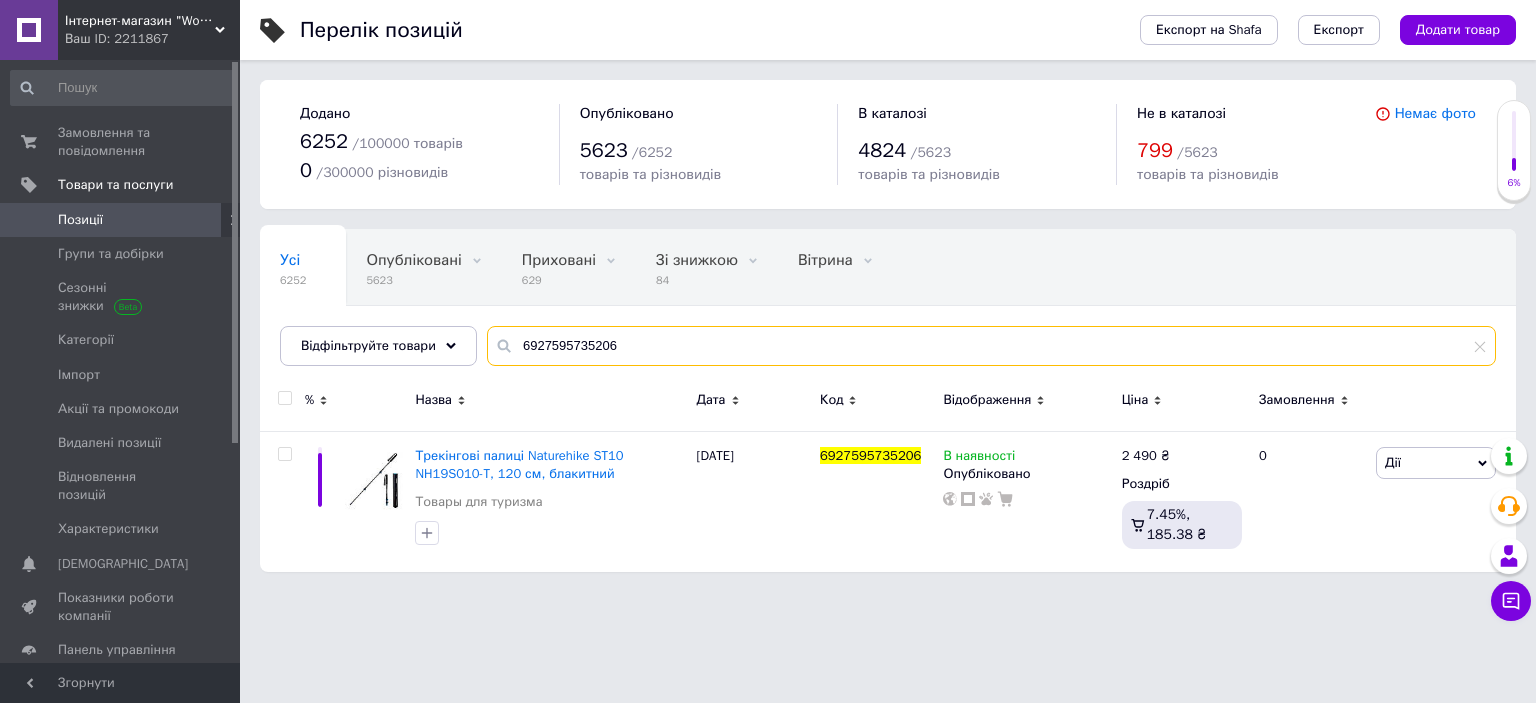 drag, startPoint x: 512, startPoint y: 344, endPoint x: 821, endPoint y: 331, distance: 309.27335 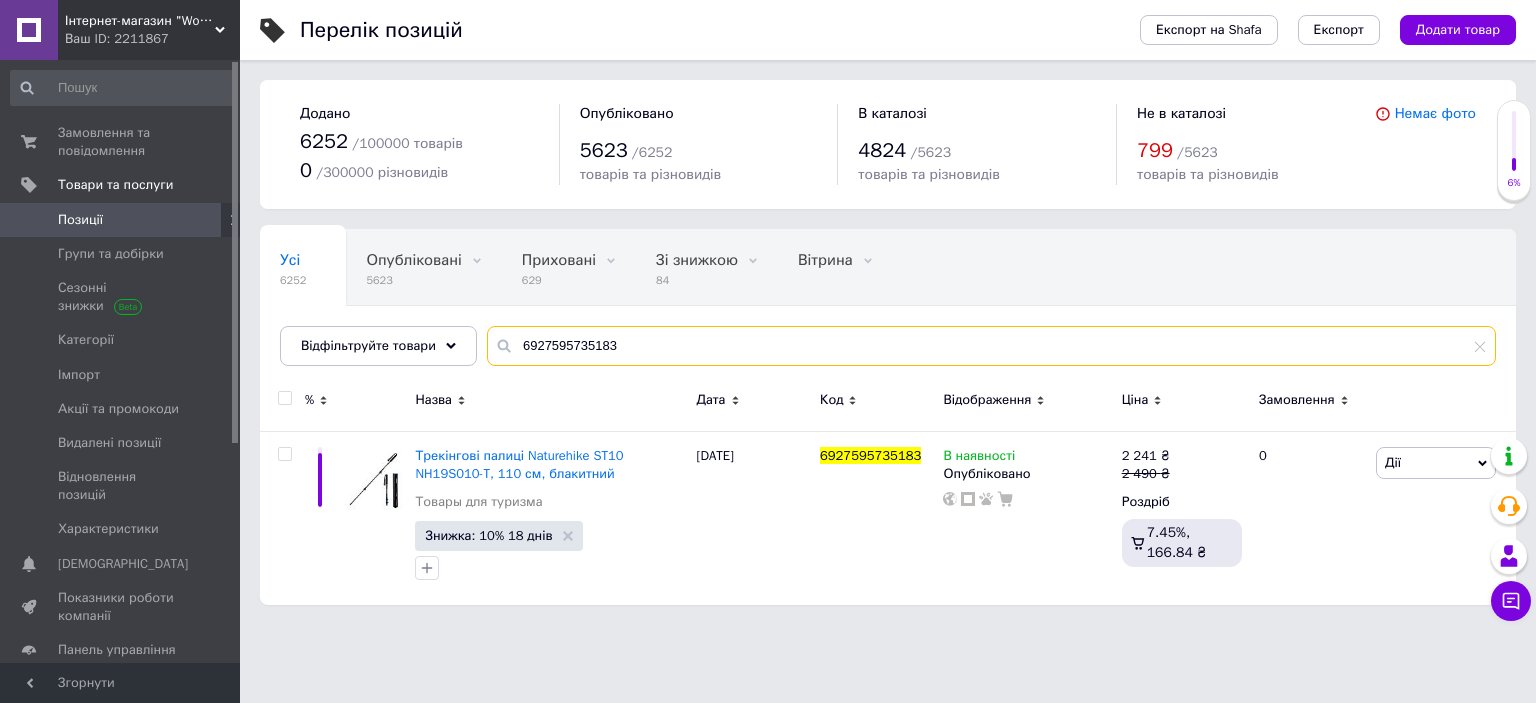 drag, startPoint x: 514, startPoint y: 342, endPoint x: 739, endPoint y: 344, distance: 225.0089 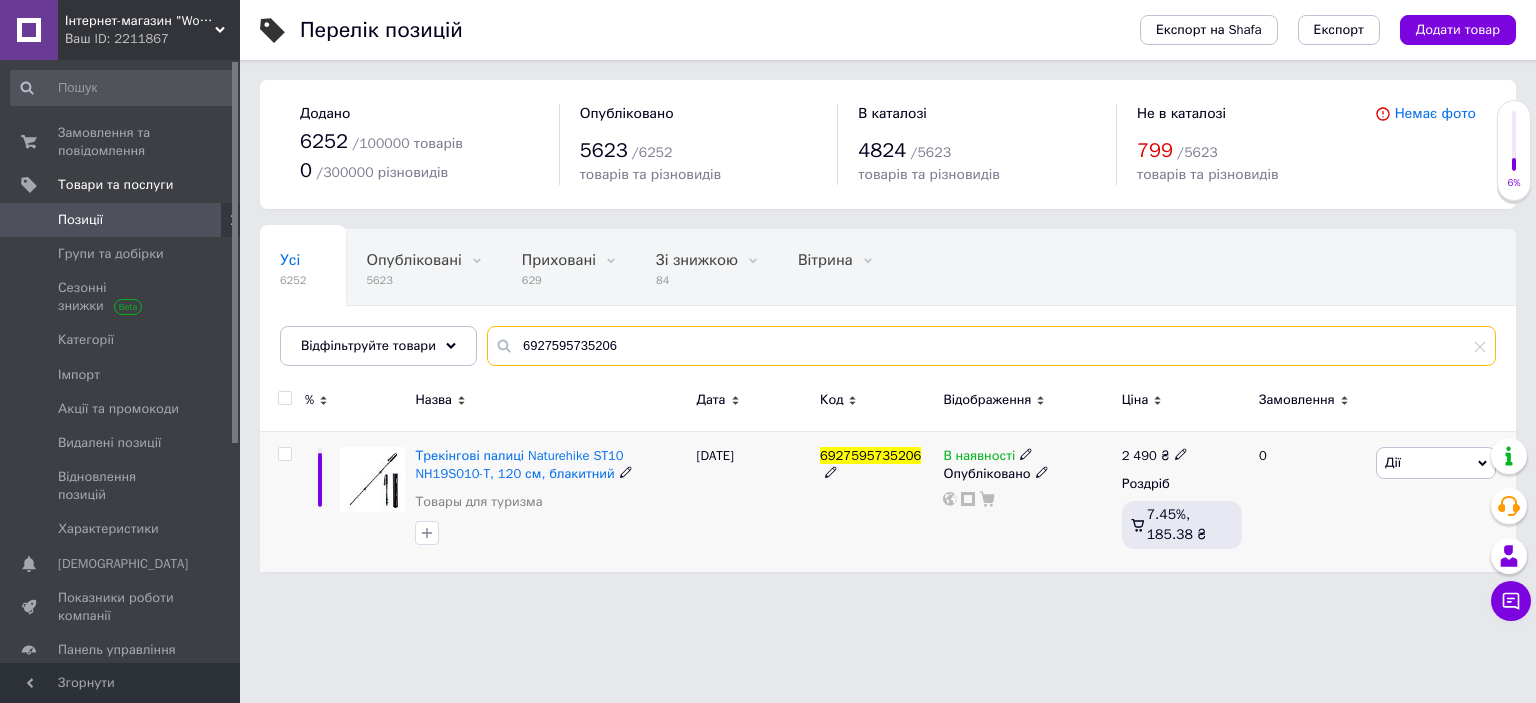type on "6927595735206" 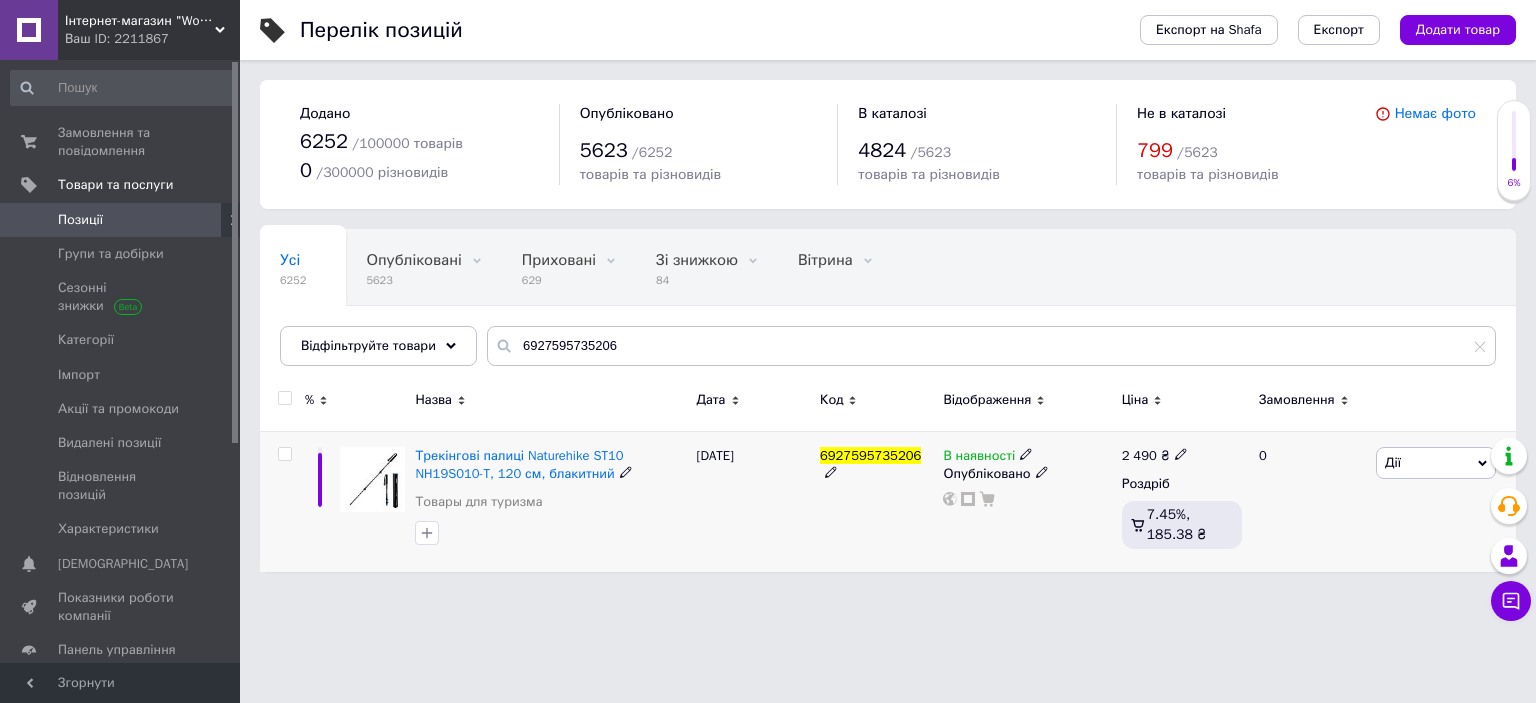 click at bounding box center [284, 454] 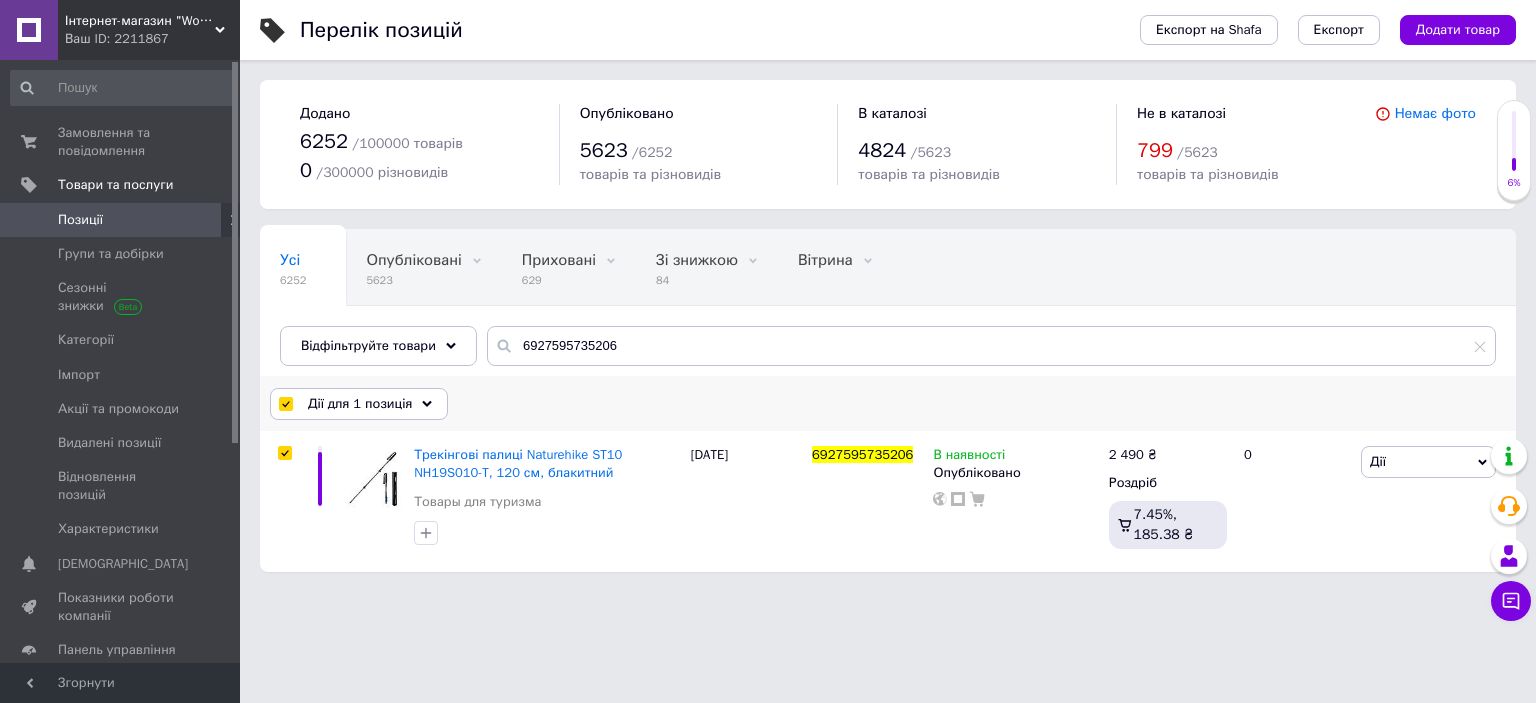click on "Дії для 1 позиція" at bounding box center [360, 404] 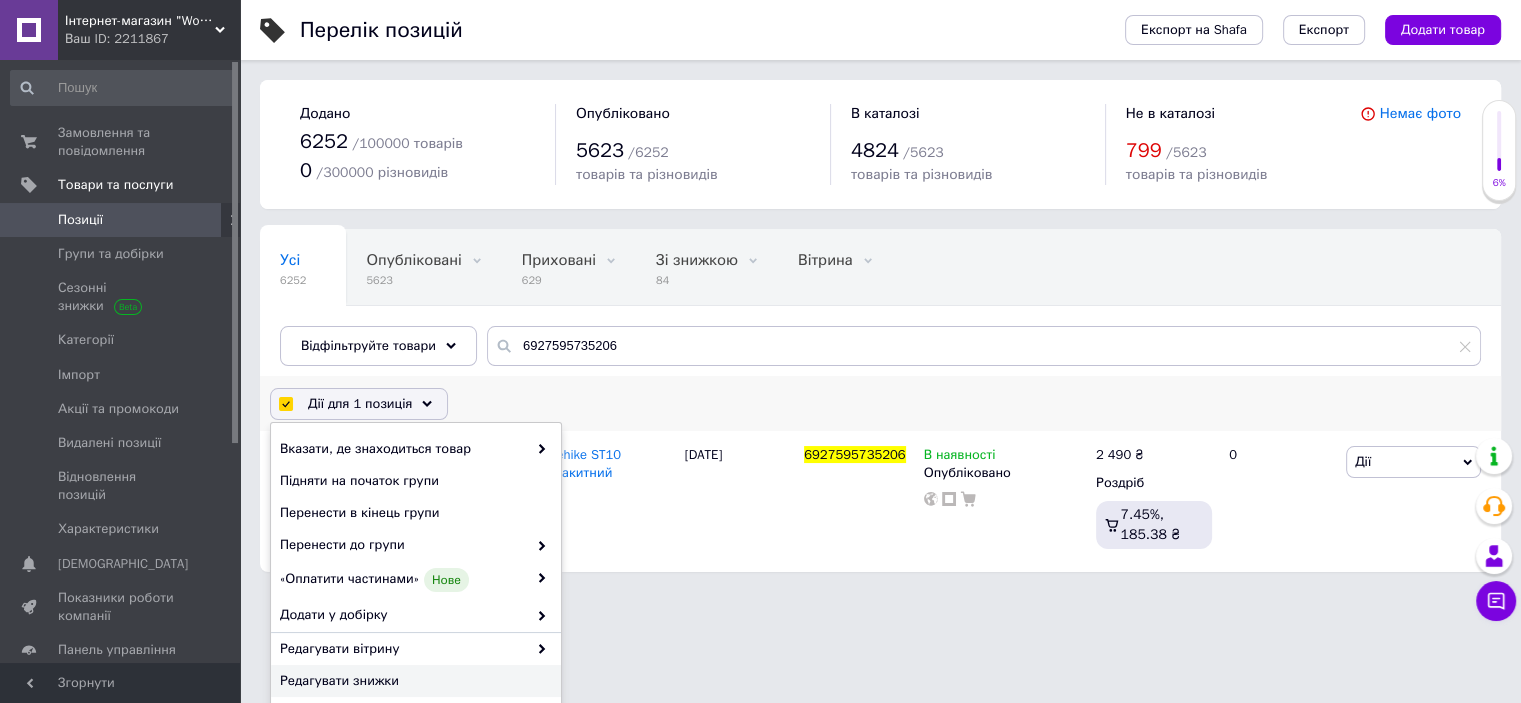 click on "Редагувати знижки" at bounding box center (413, 681) 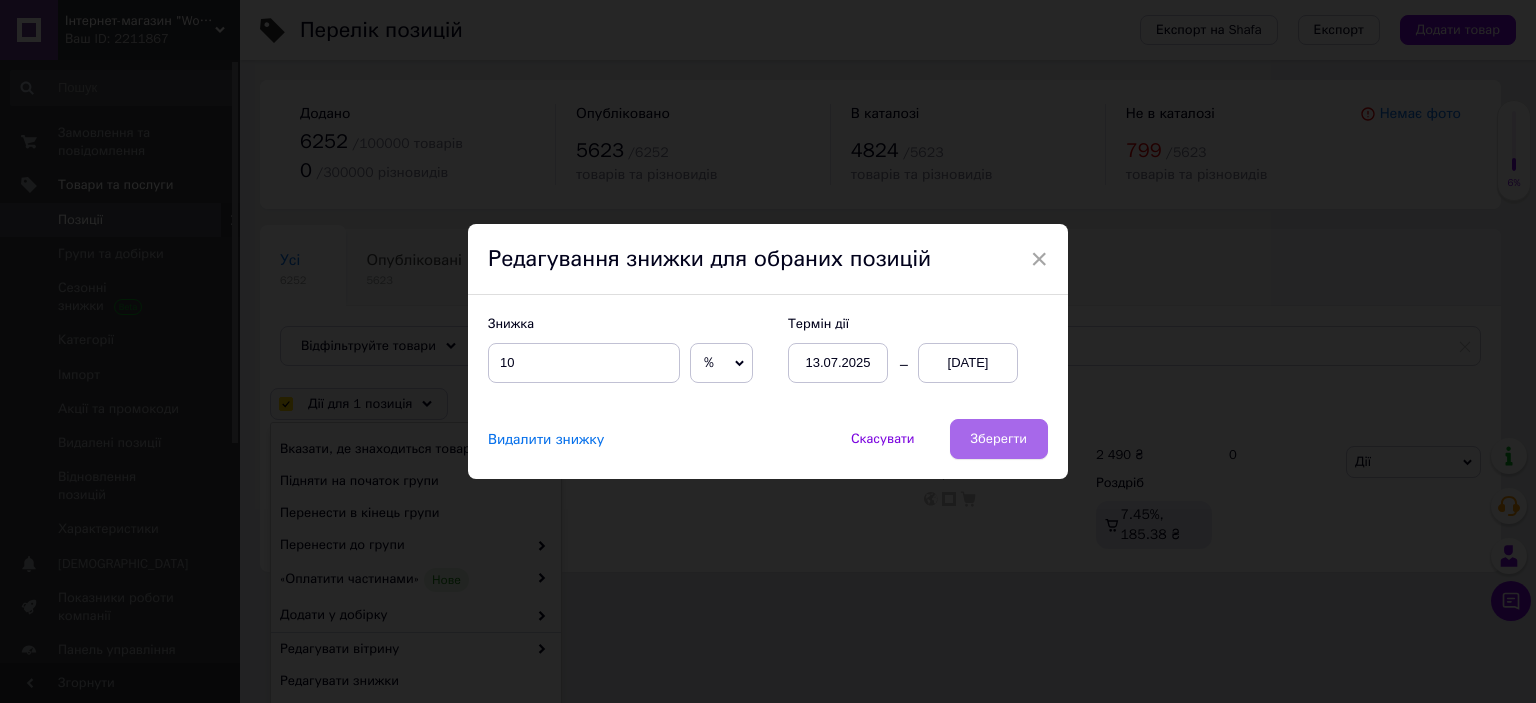 click on "Зберегти" at bounding box center [999, 439] 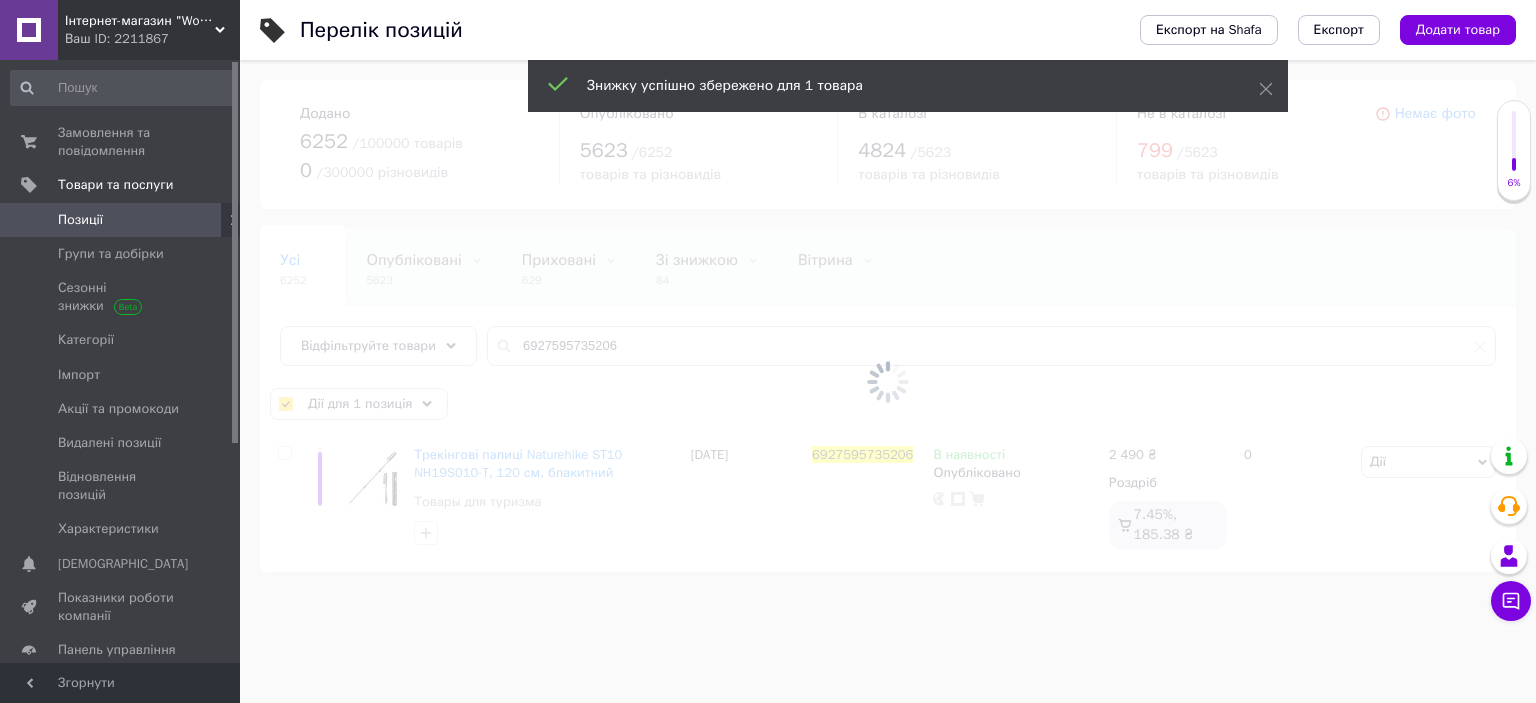 checkbox on "false" 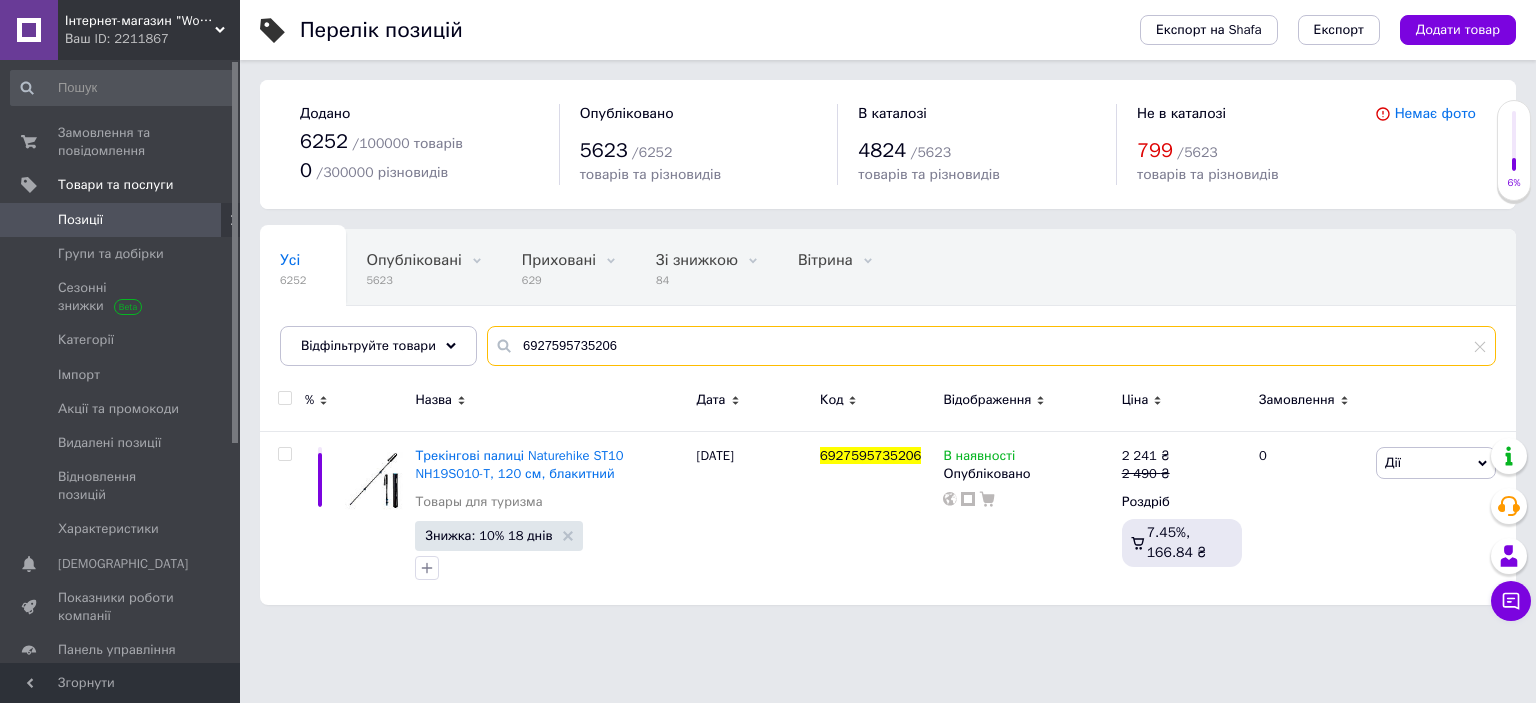 drag, startPoint x: 511, startPoint y: 345, endPoint x: 750, endPoint y: 335, distance: 239.2091 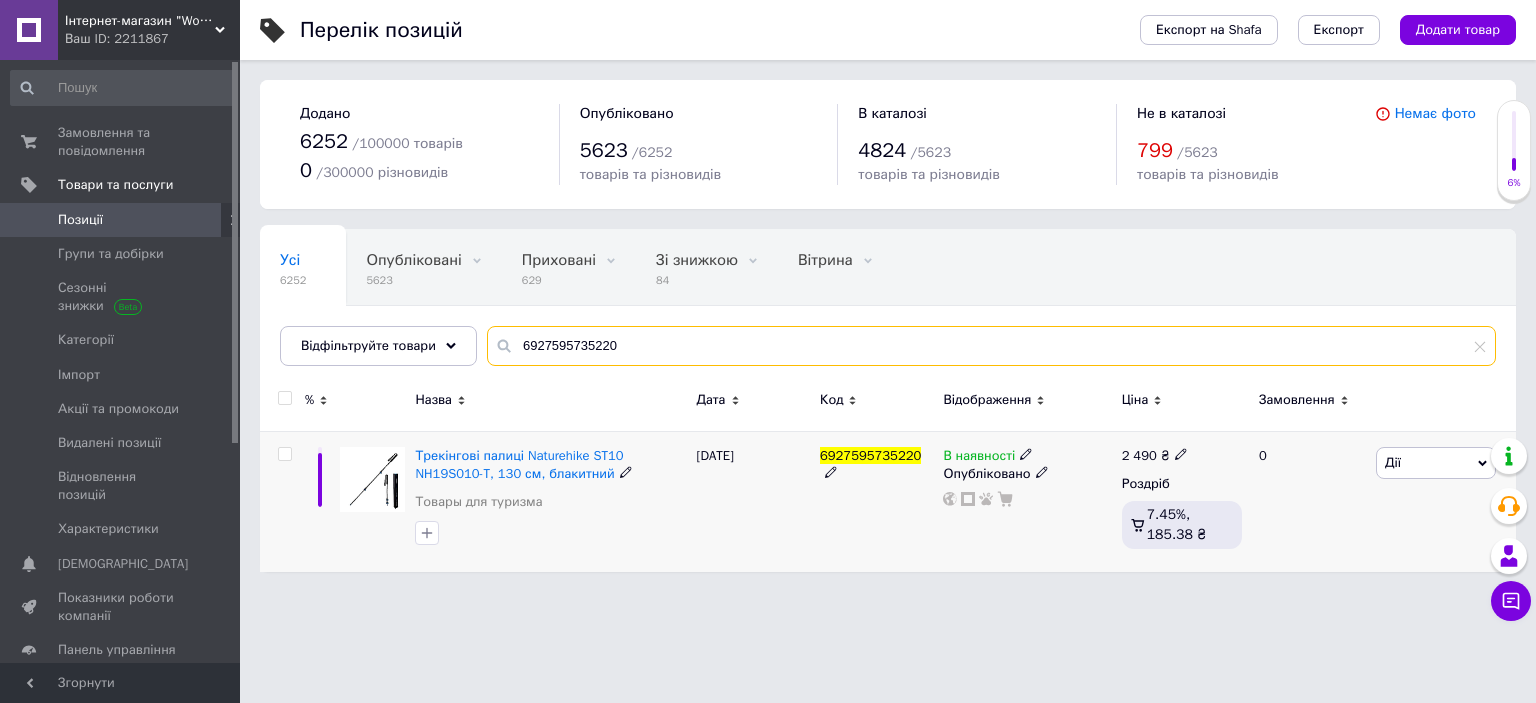 type on "6927595735220" 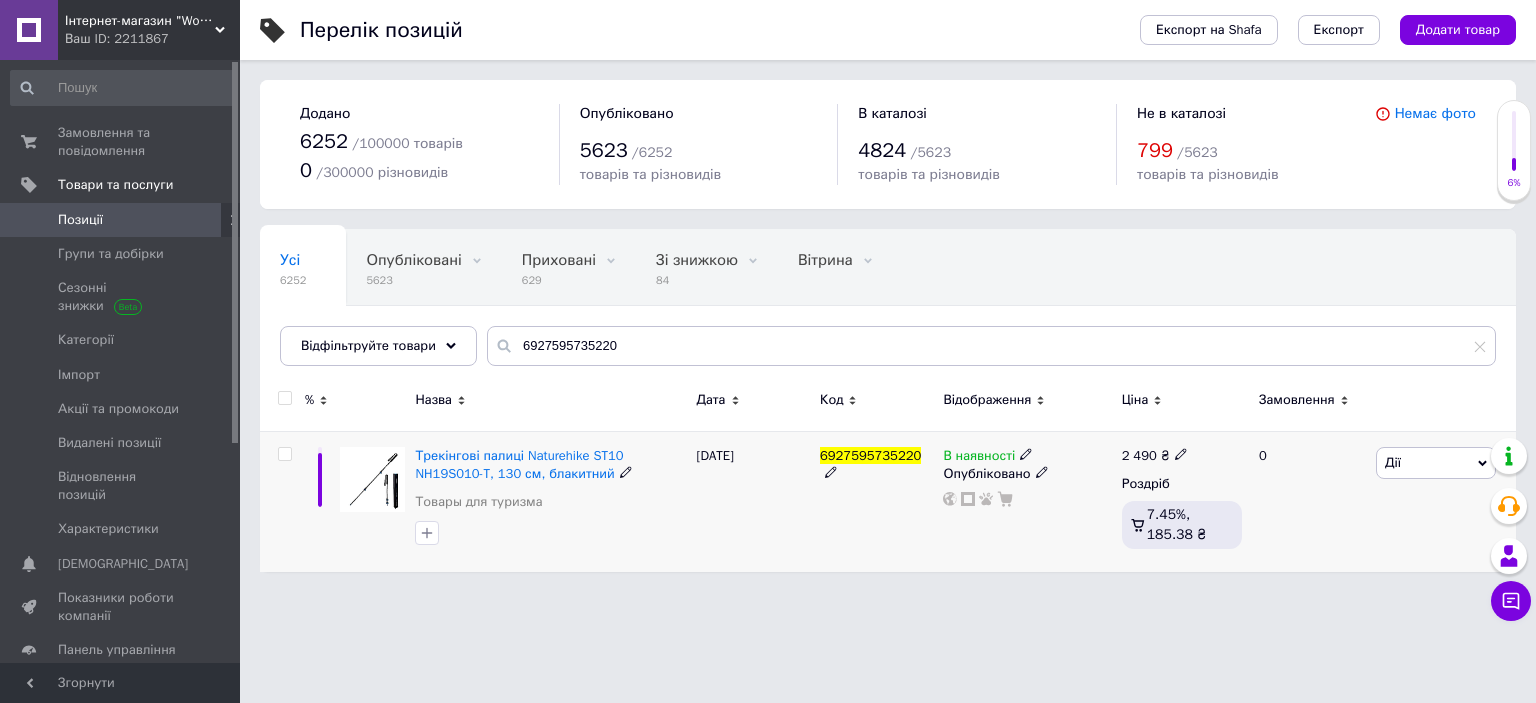 click at bounding box center [284, 454] 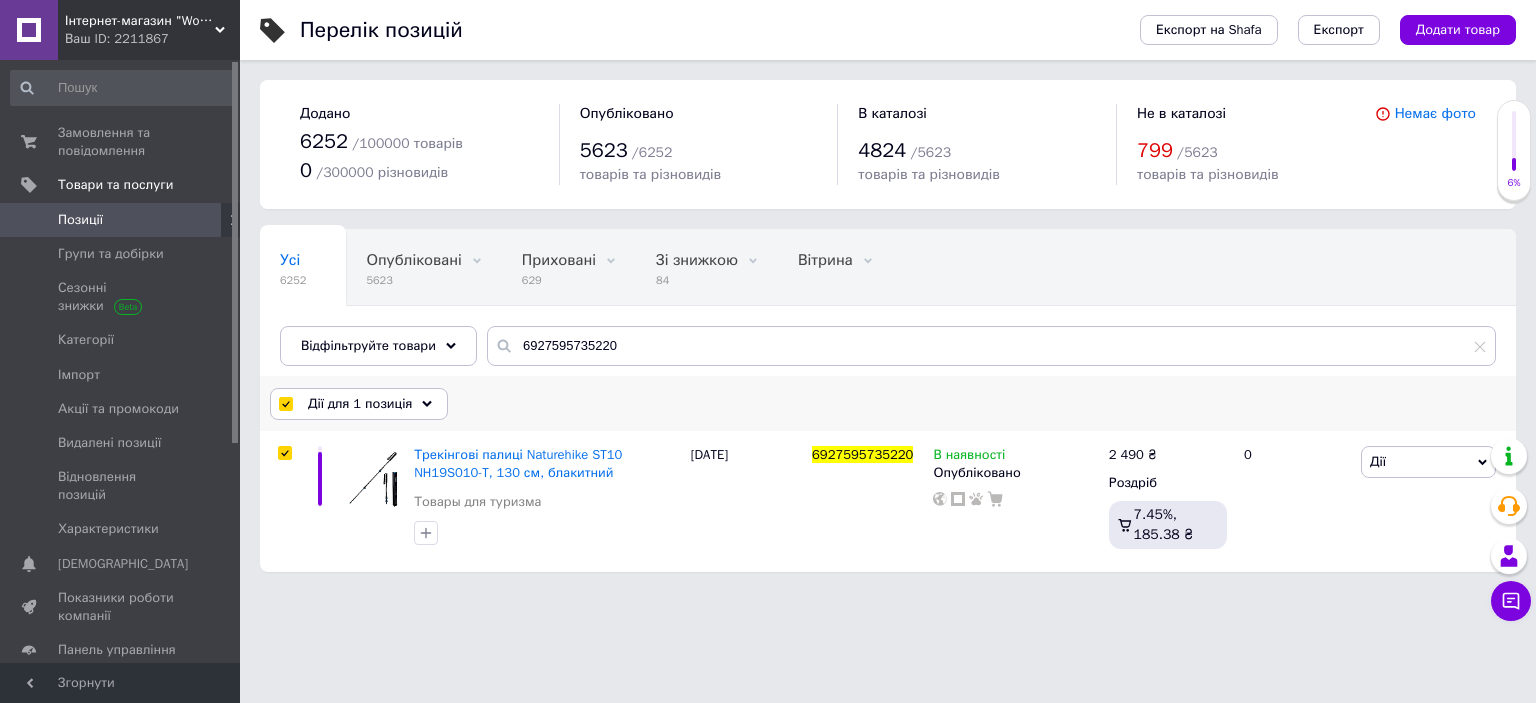 click on "Дії для 1 позиція" at bounding box center [360, 404] 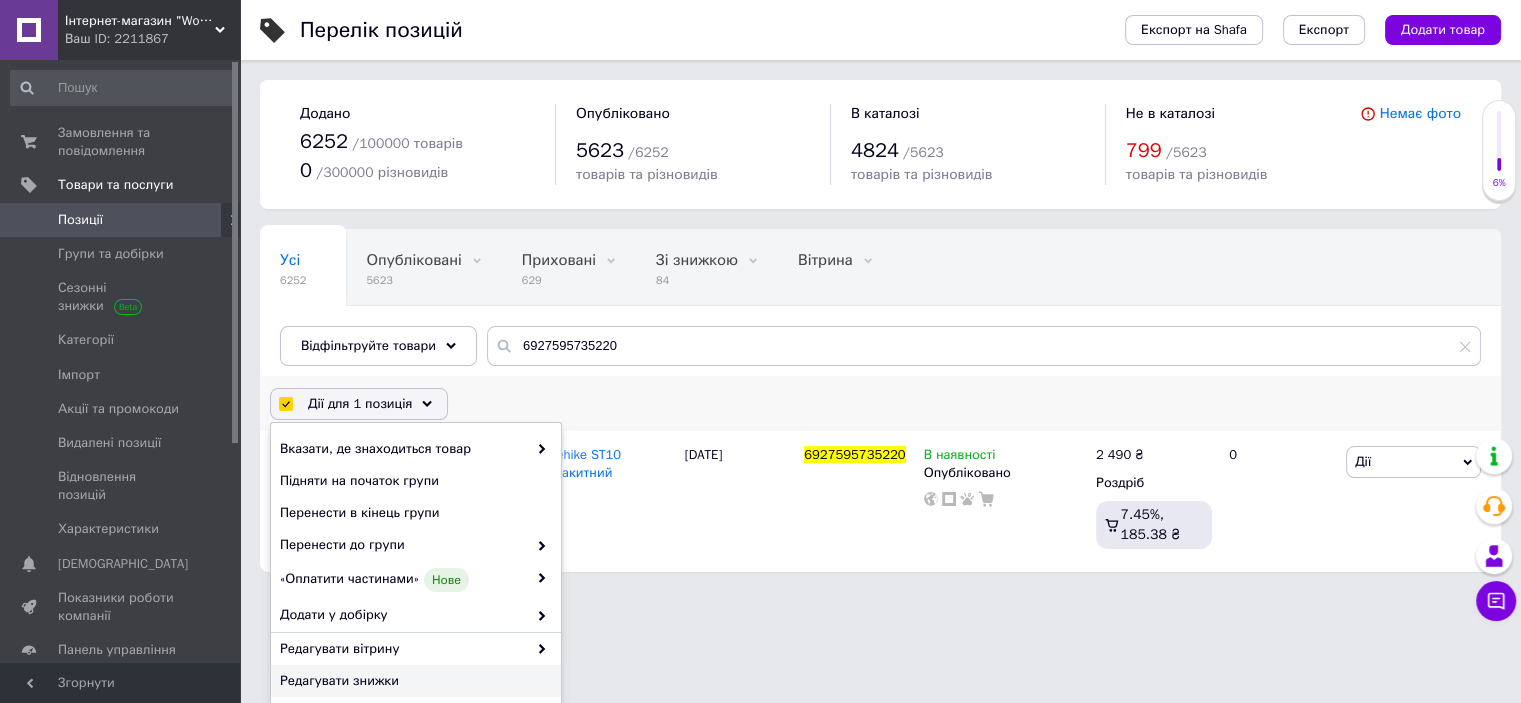 click on "Редагувати знижки" at bounding box center [413, 681] 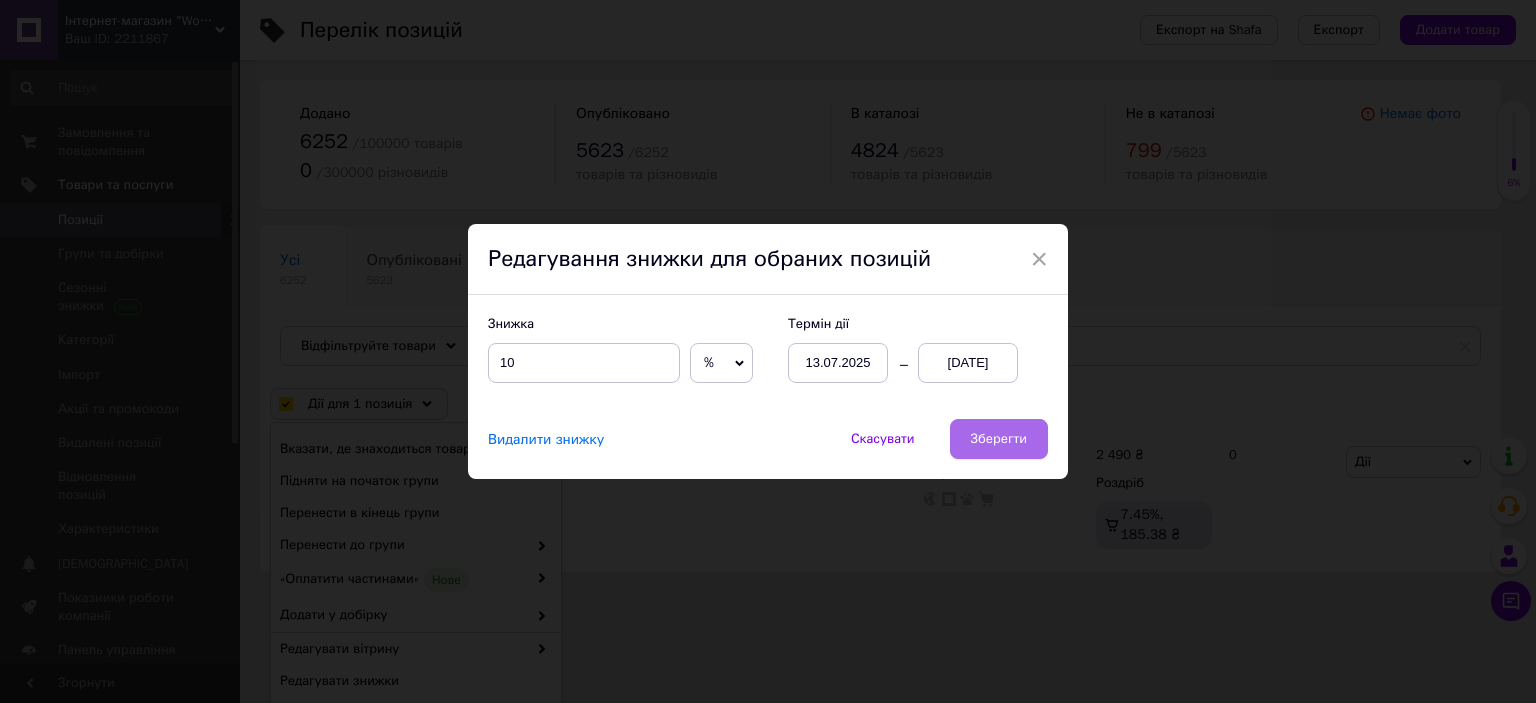 click on "Зберегти" at bounding box center (999, 439) 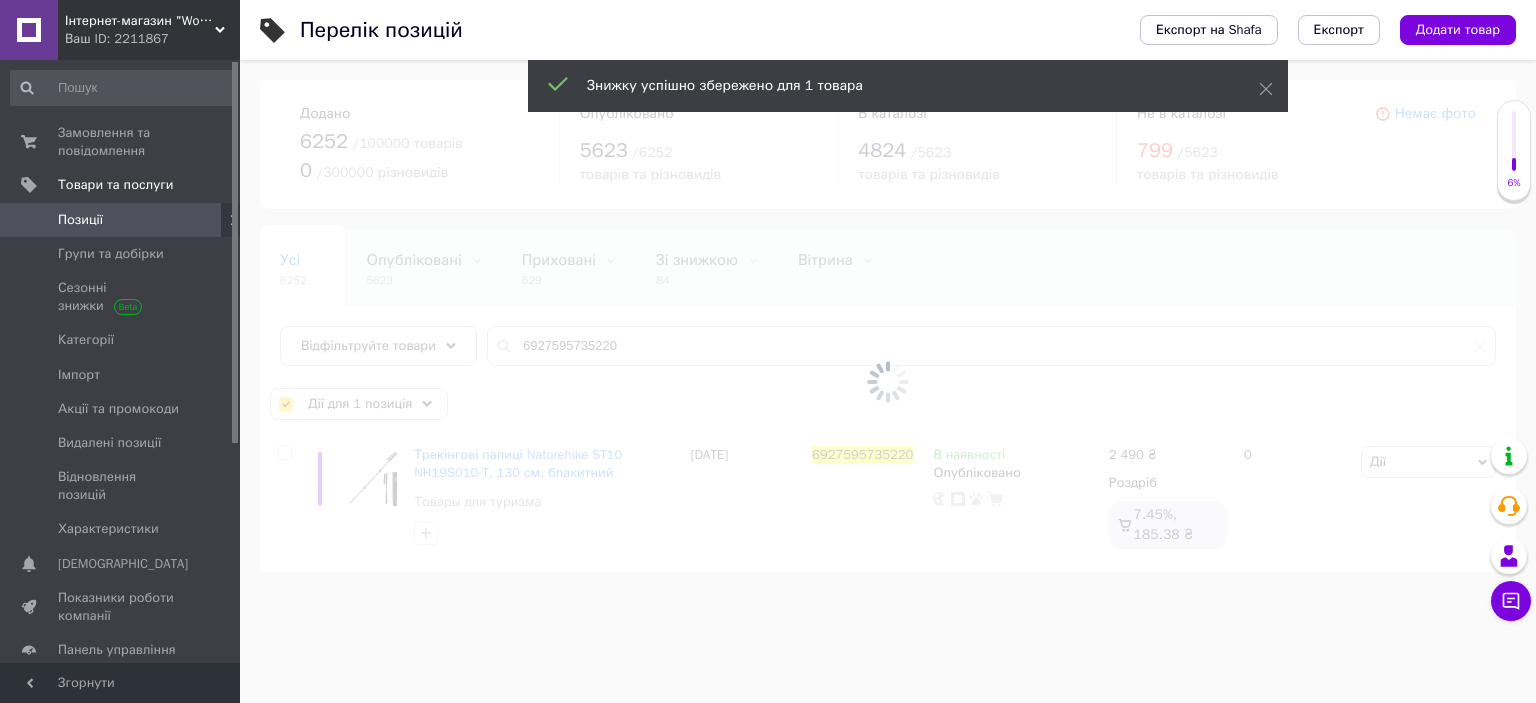 checkbox on "false" 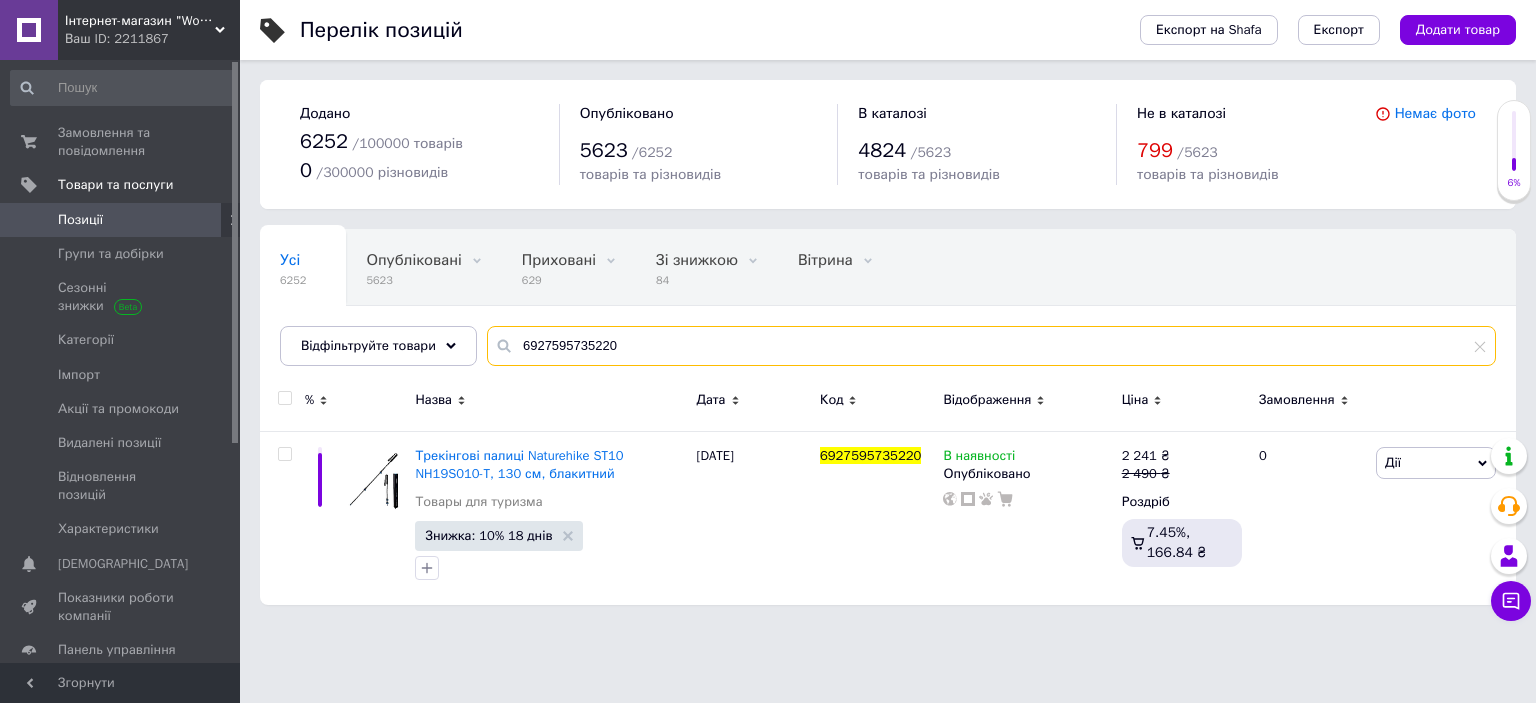 drag, startPoint x: 510, startPoint y: 343, endPoint x: 829, endPoint y: 343, distance: 319 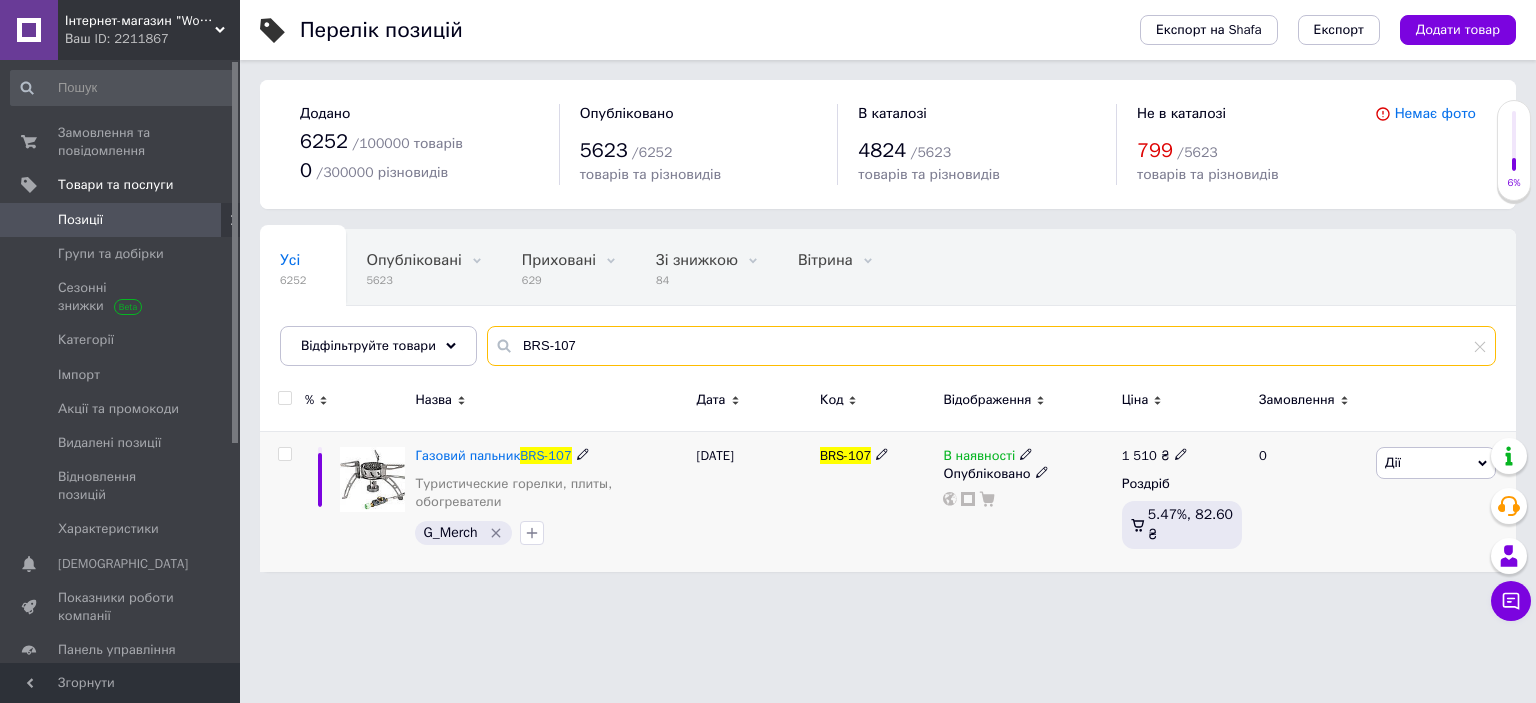type on "BRS-107" 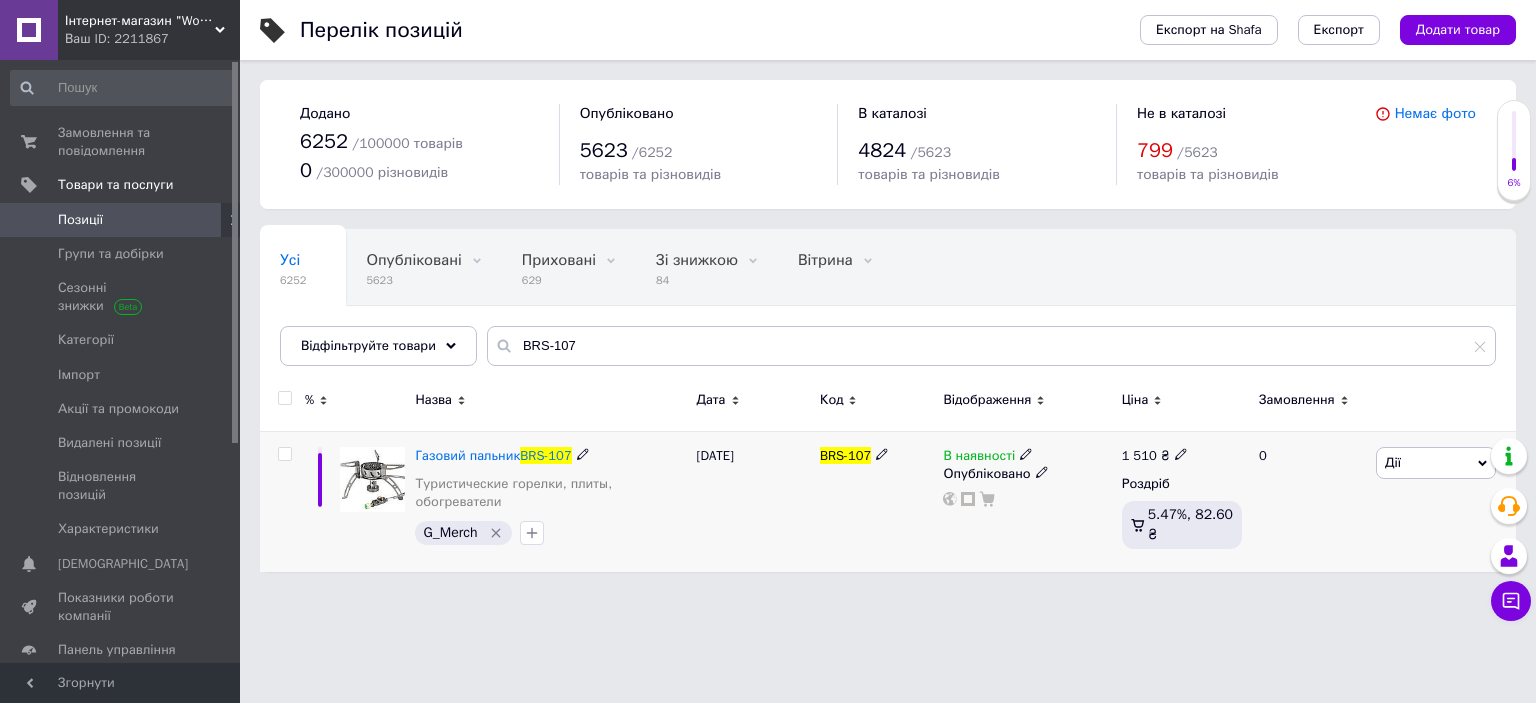 drag, startPoint x: 286, startPoint y: 453, endPoint x: 304, endPoint y: 431, distance: 28.42534 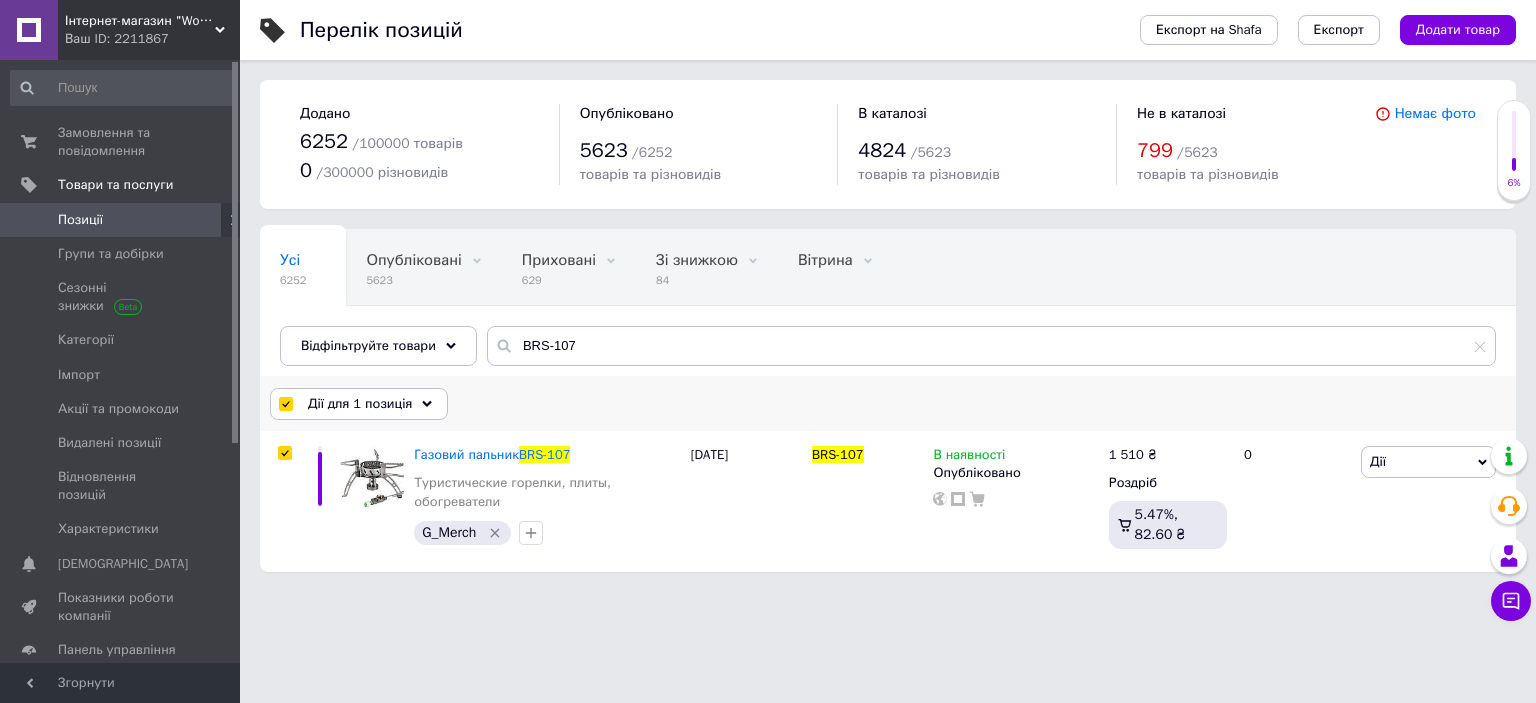click on "Дії для 1 позиція" at bounding box center [360, 404] 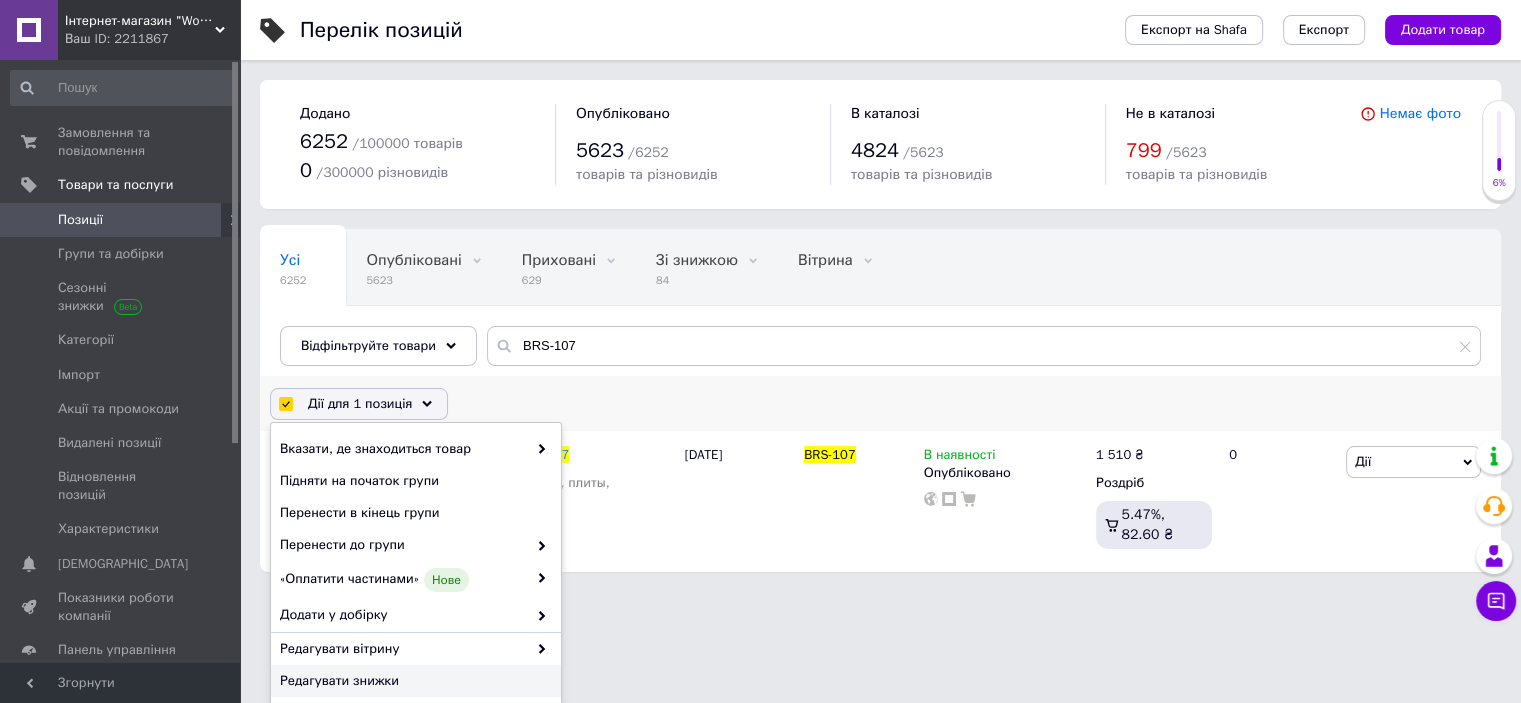 click on "Редагувати знижки" at bounding box center [413, 681] 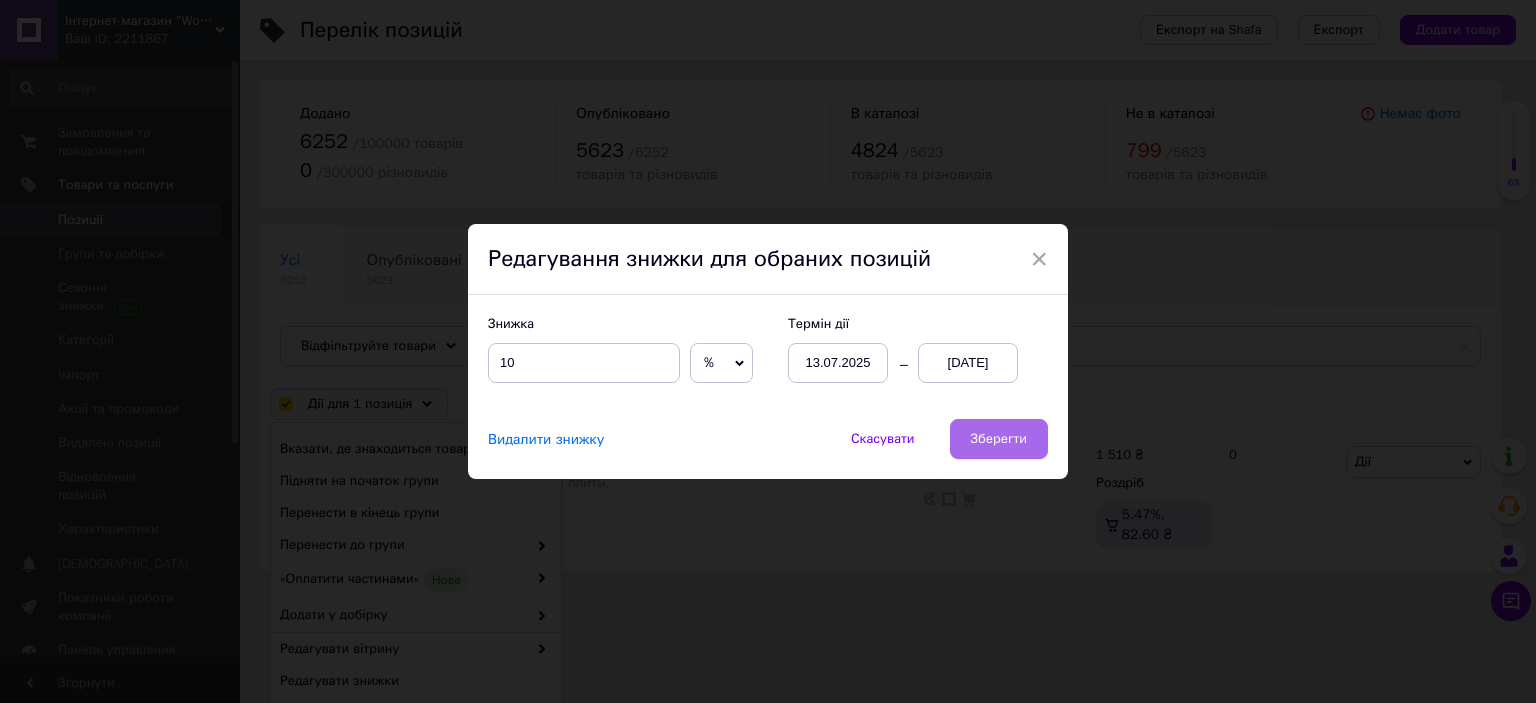 click on "Зберегти" at bounding box center (999, 439) 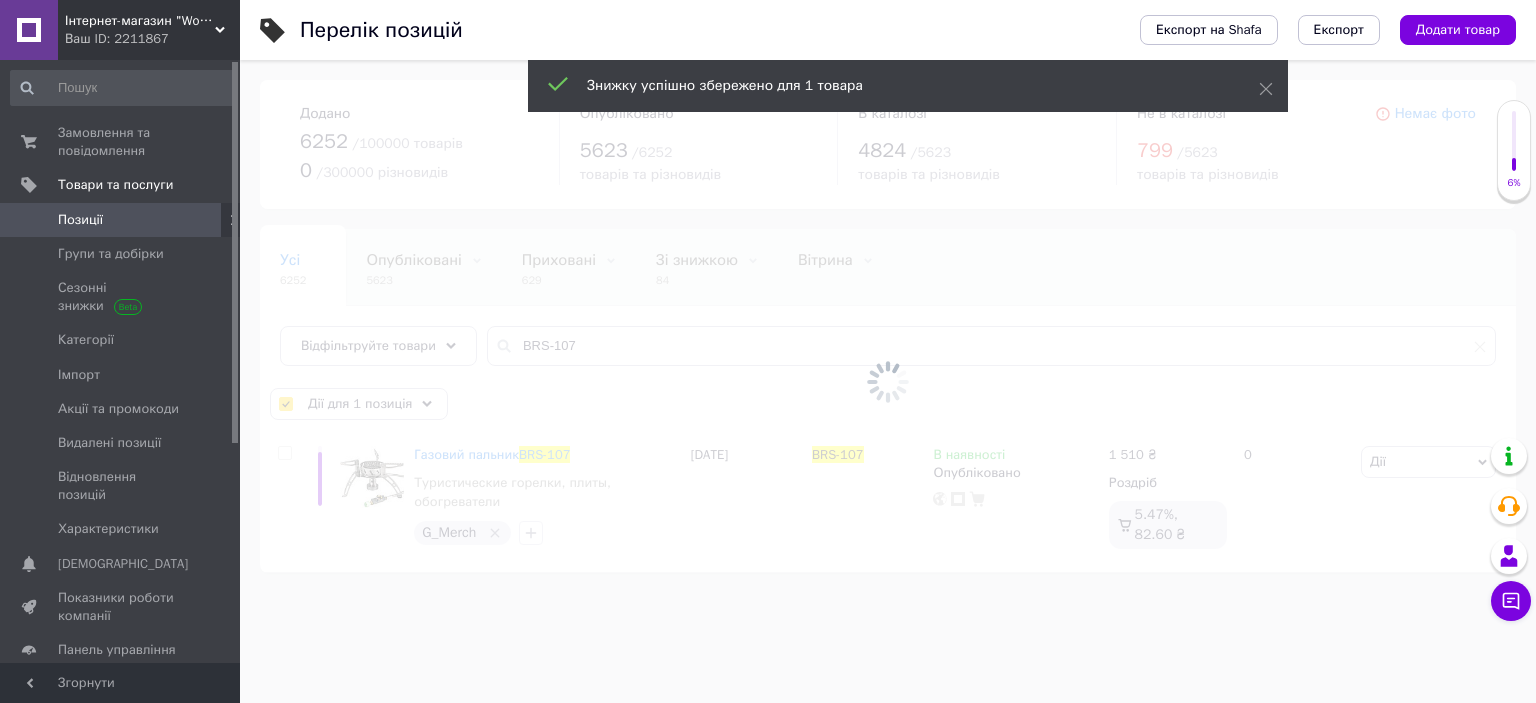 checkbox on "false" 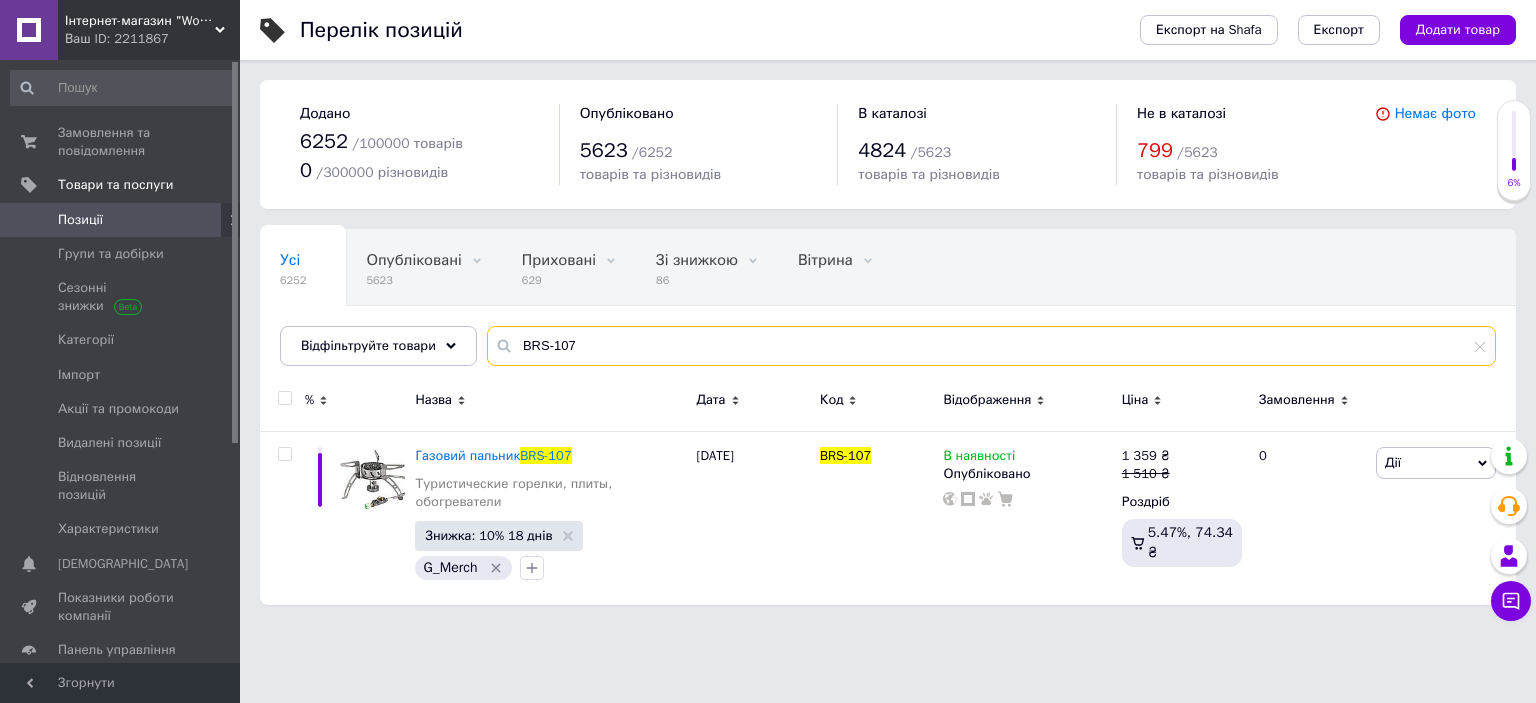 drag, startPoint x: 507, startPoint y: 343, endPoint x: 805, endPoint y: 333, distance: 298.16772 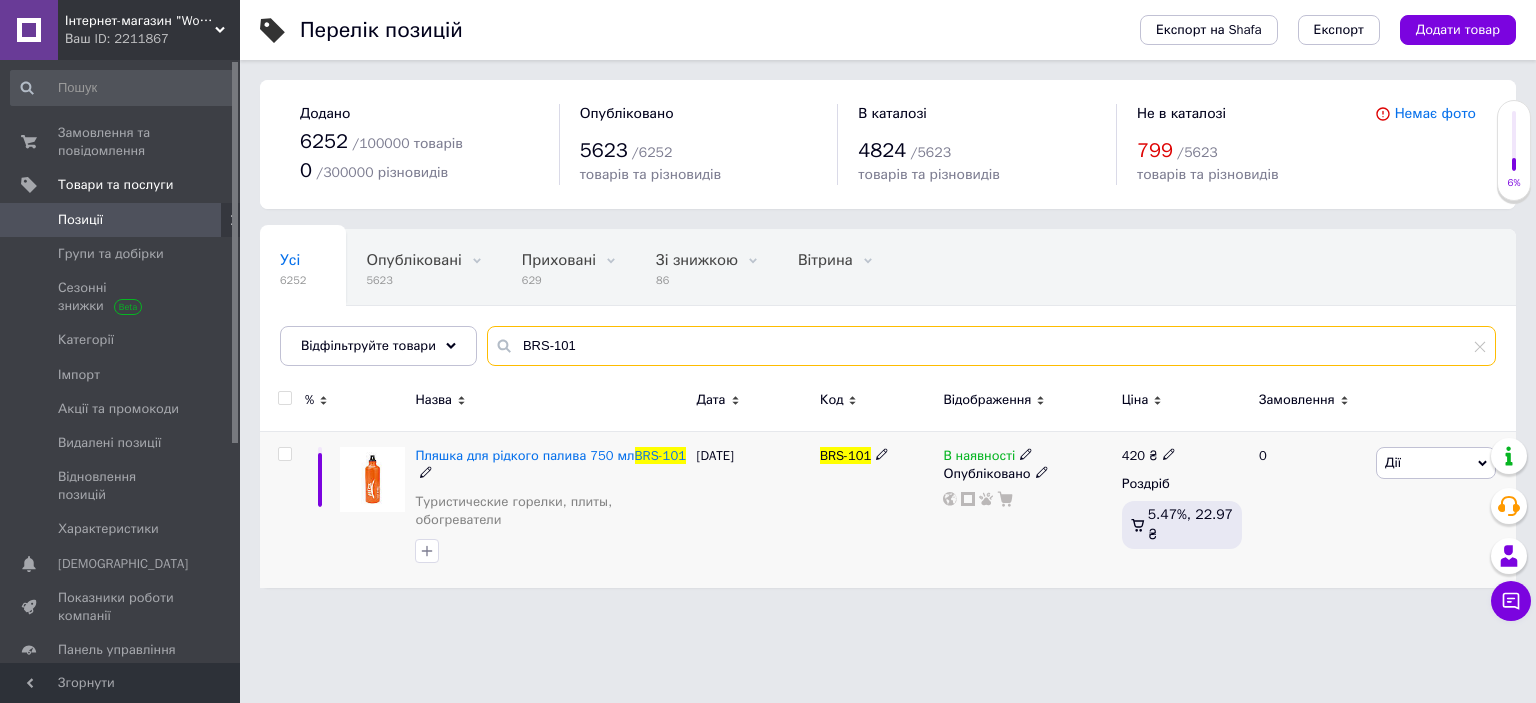 type on "BRS-101" 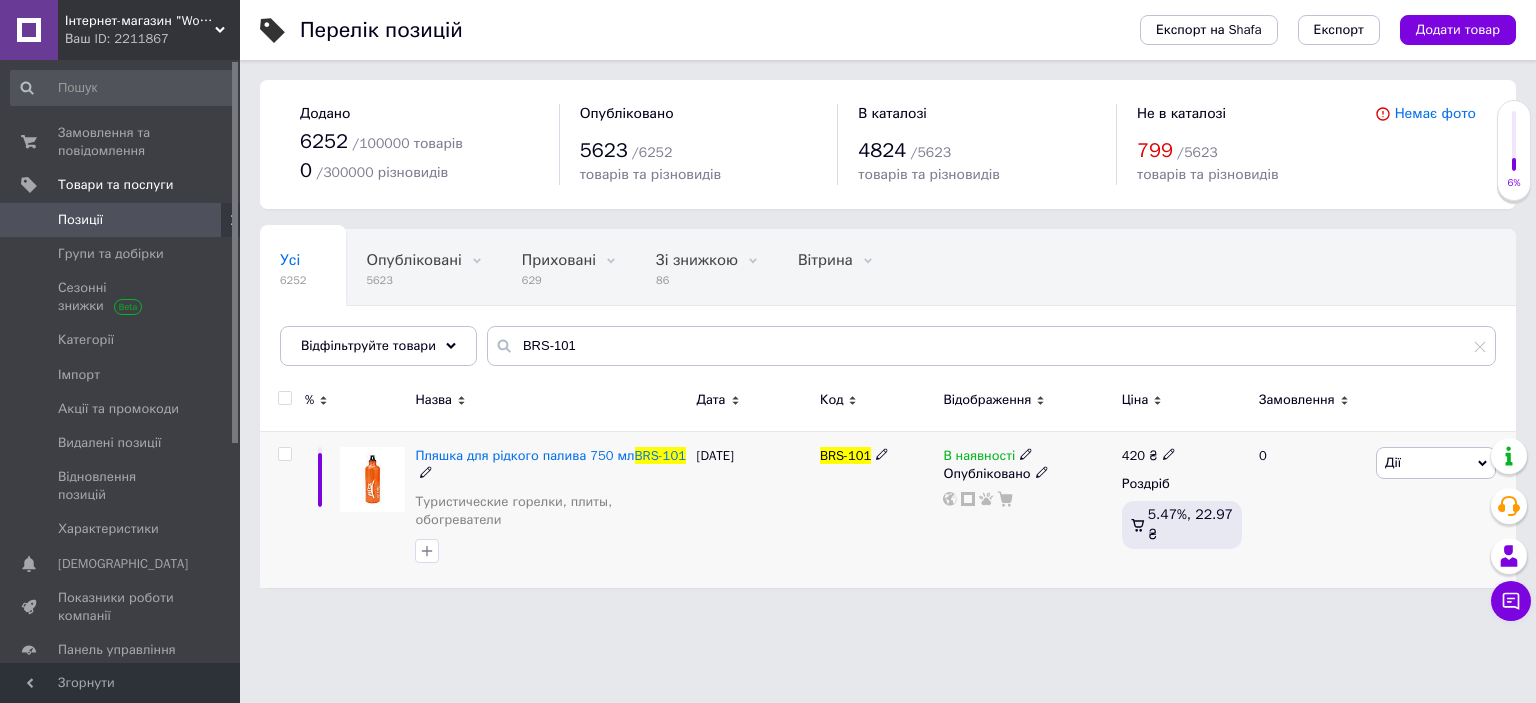 click at bounding box center (284, 454) 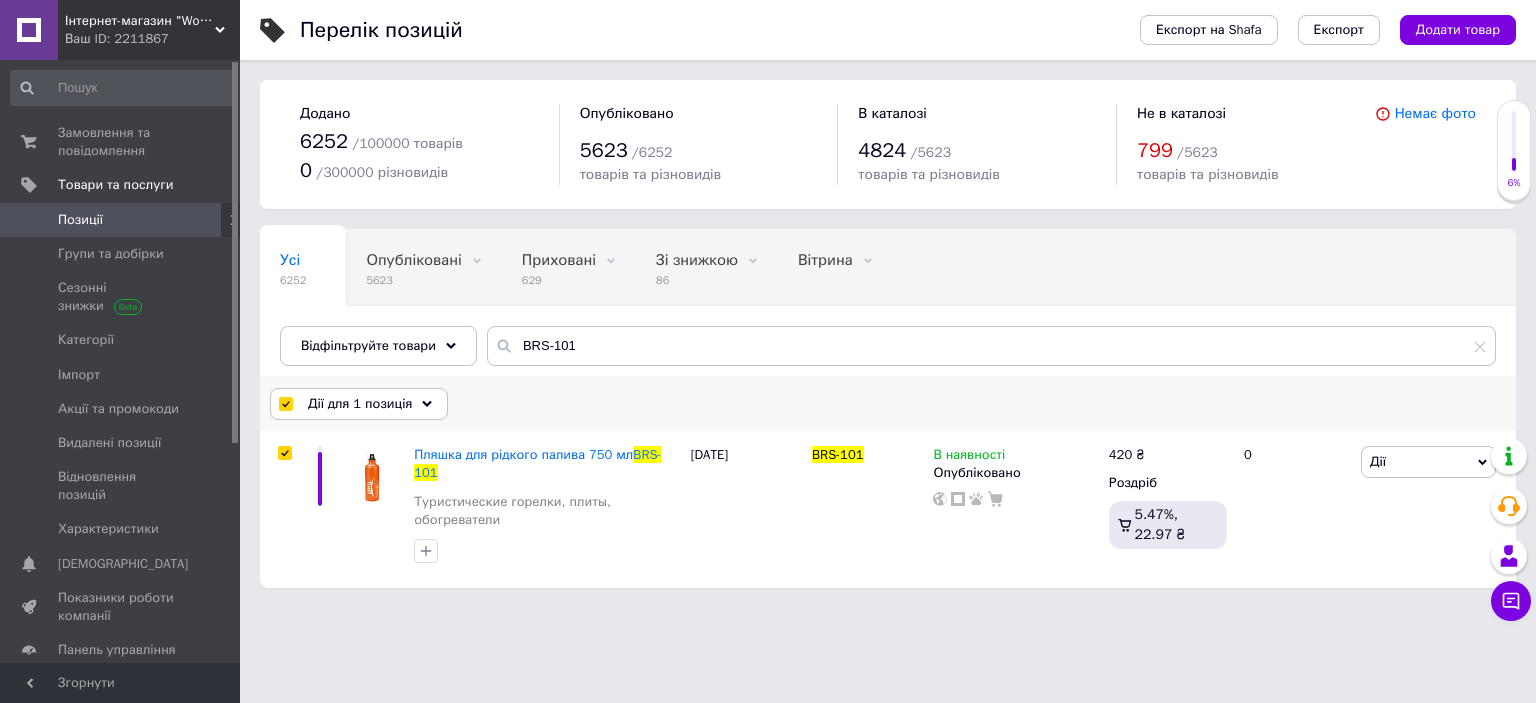 click on "Дії для 1 позиція" at bounding box center [360, 404] 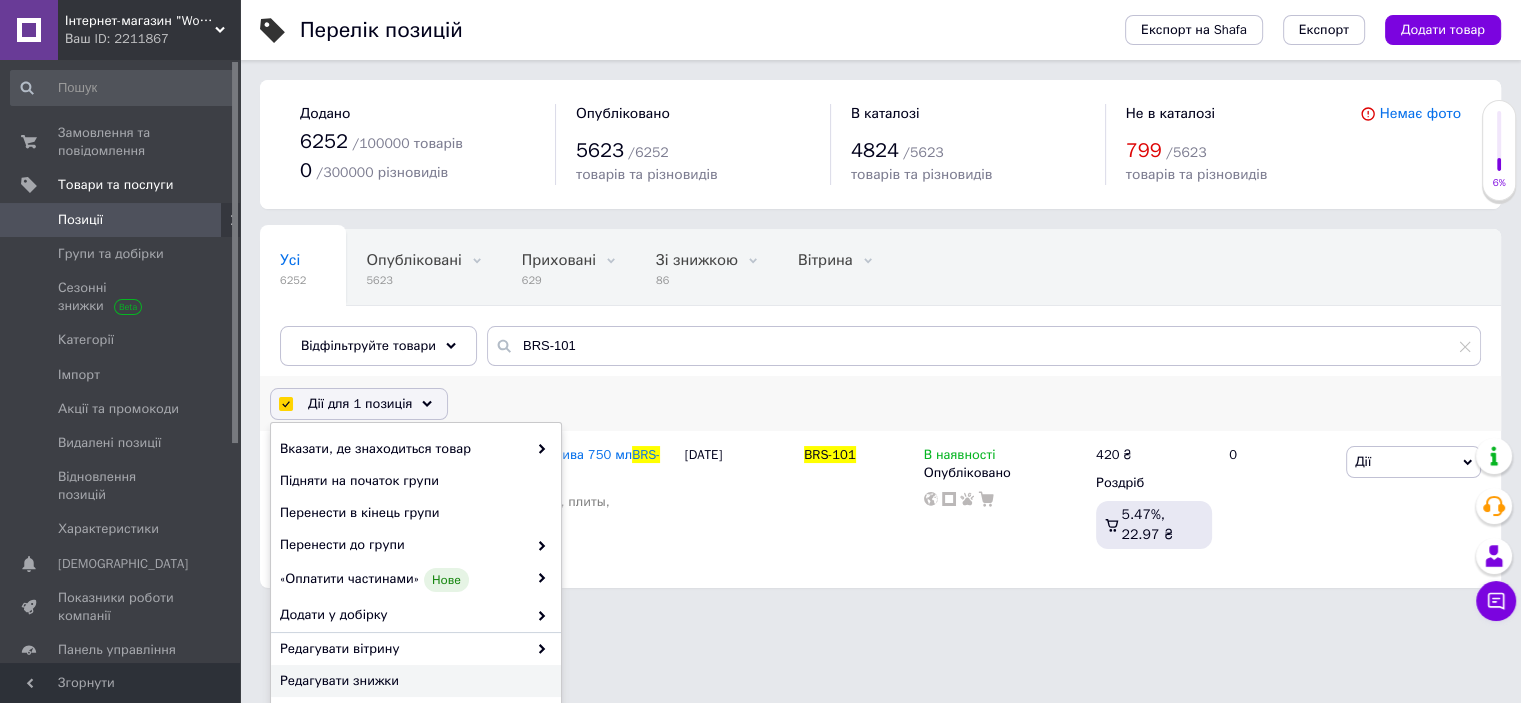 click on "Редагувати знижки" at bounding box center [413, 681] 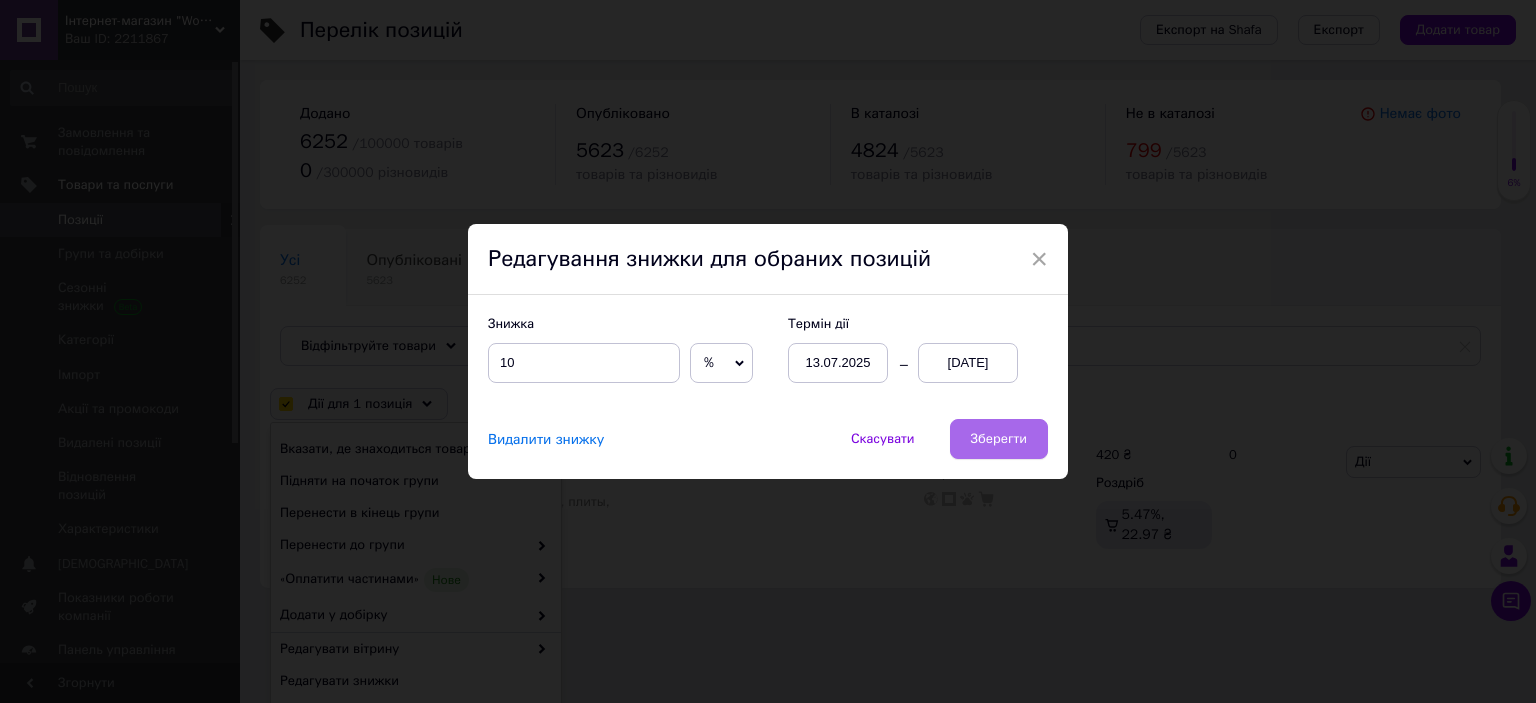 click on "Зберегти" at bounding box center [999, 439] 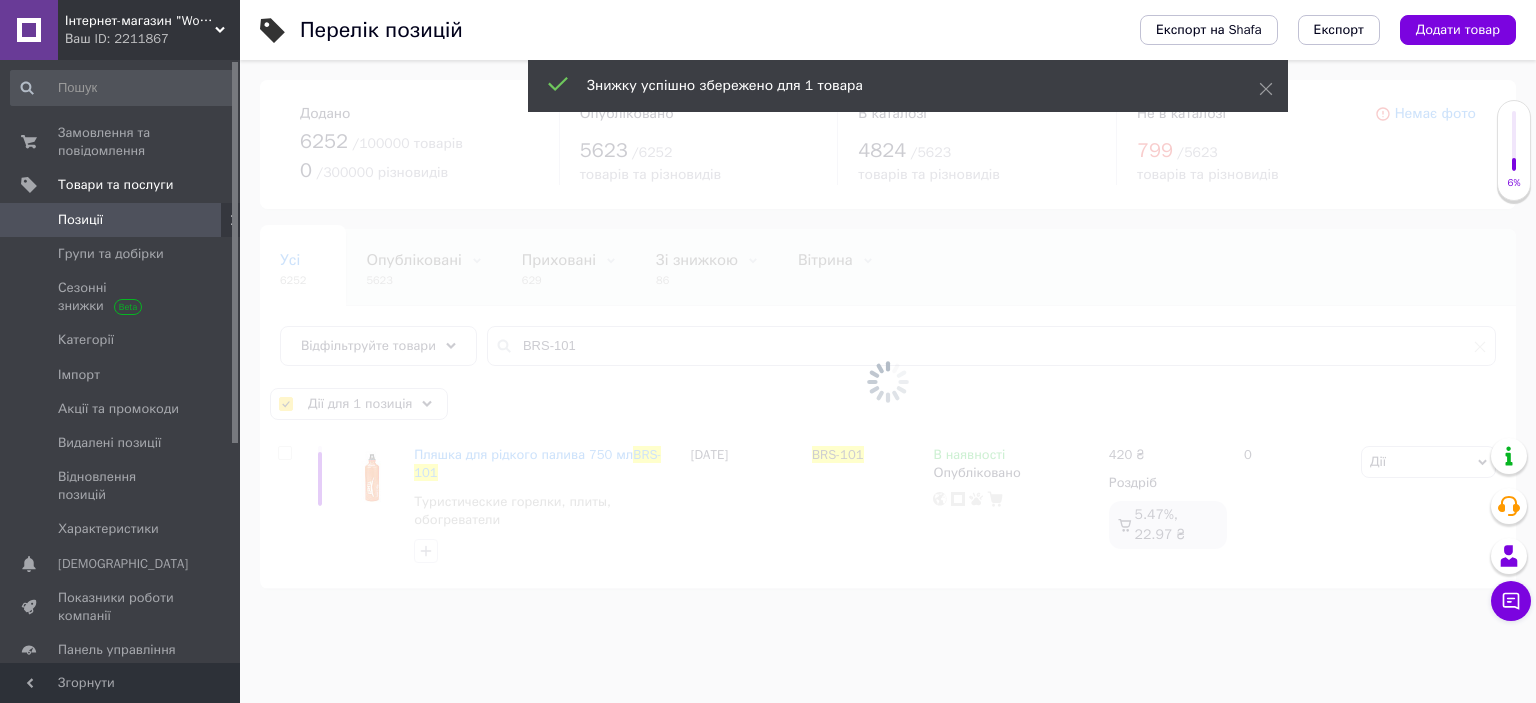 checkbox on "false" 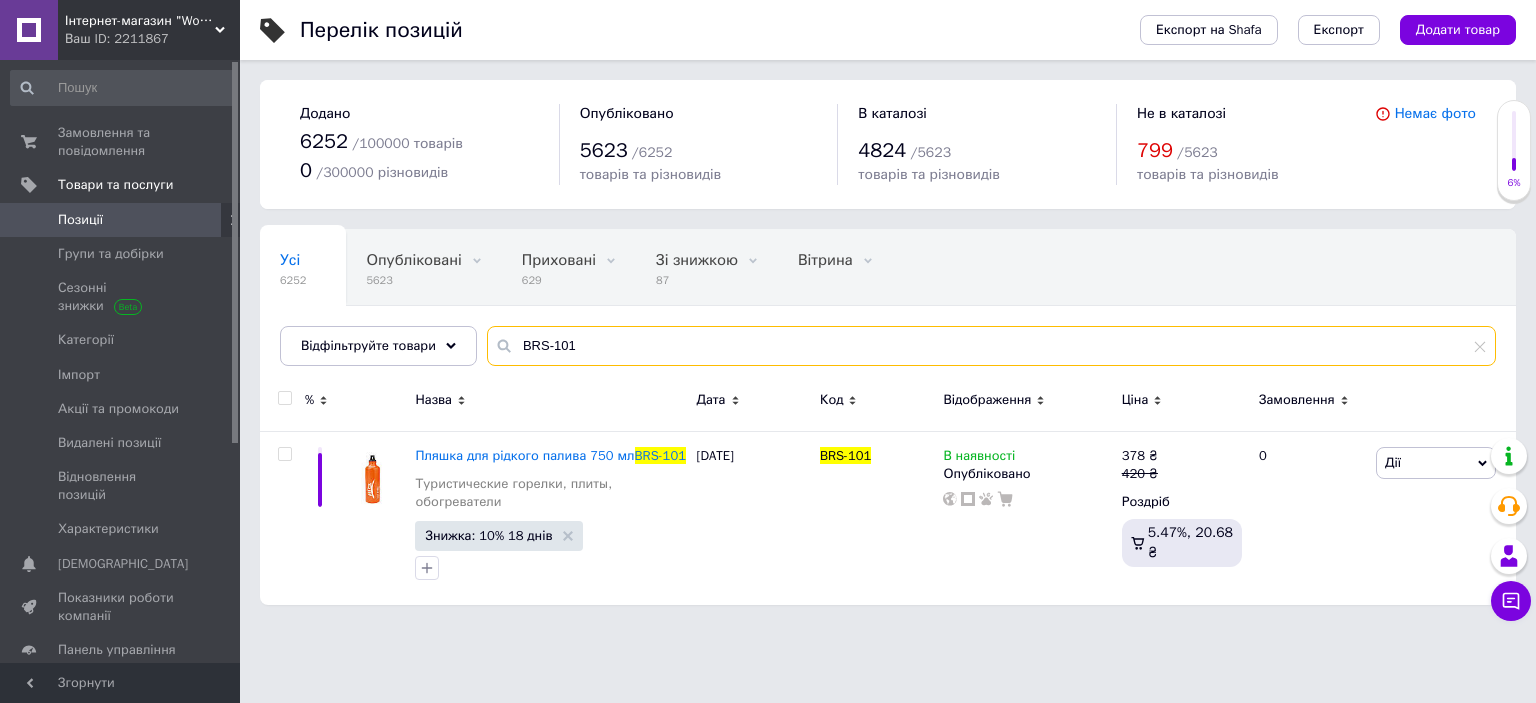 drag, startPoint x: 512, startPoint y: 339, endPoint x: 819, endPoint y: 341, distance: 307.0065 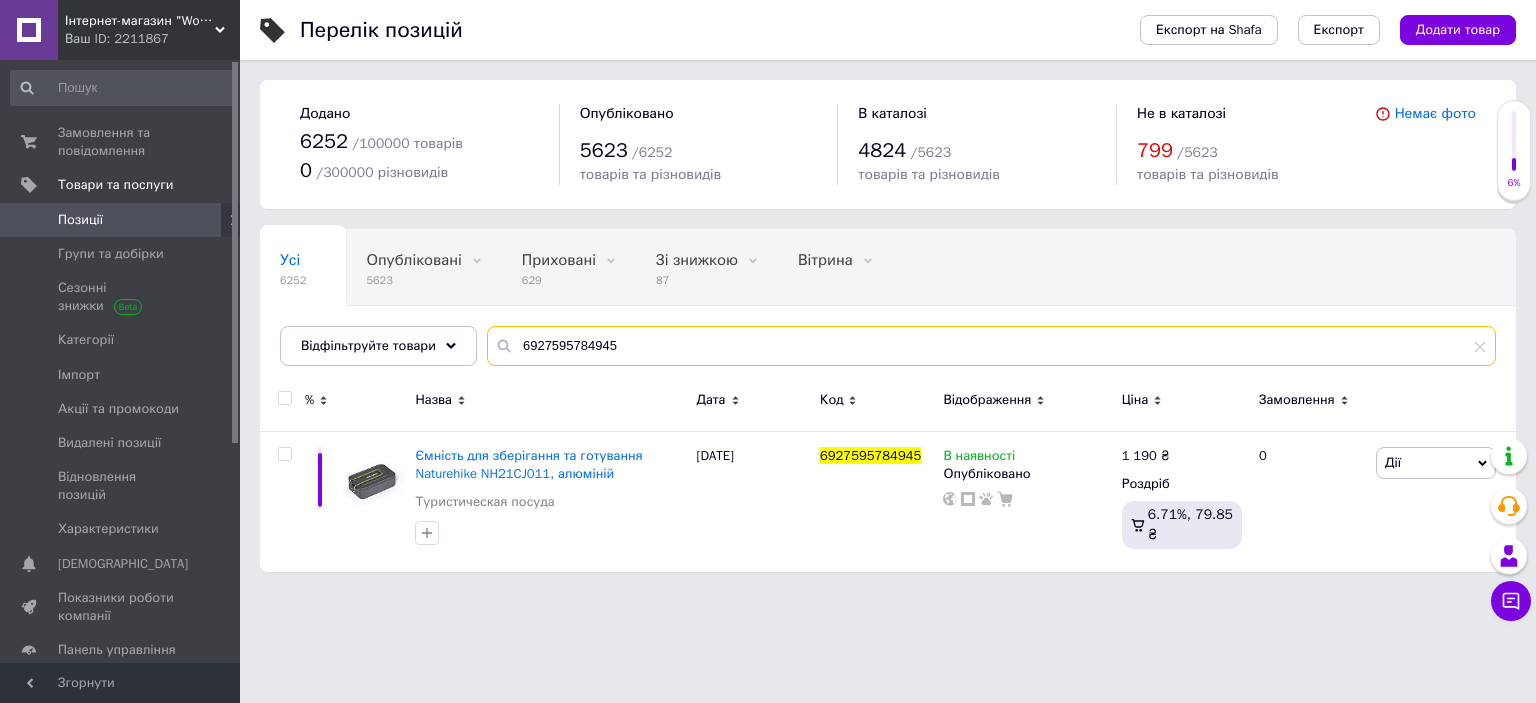 type on "6927595784945" 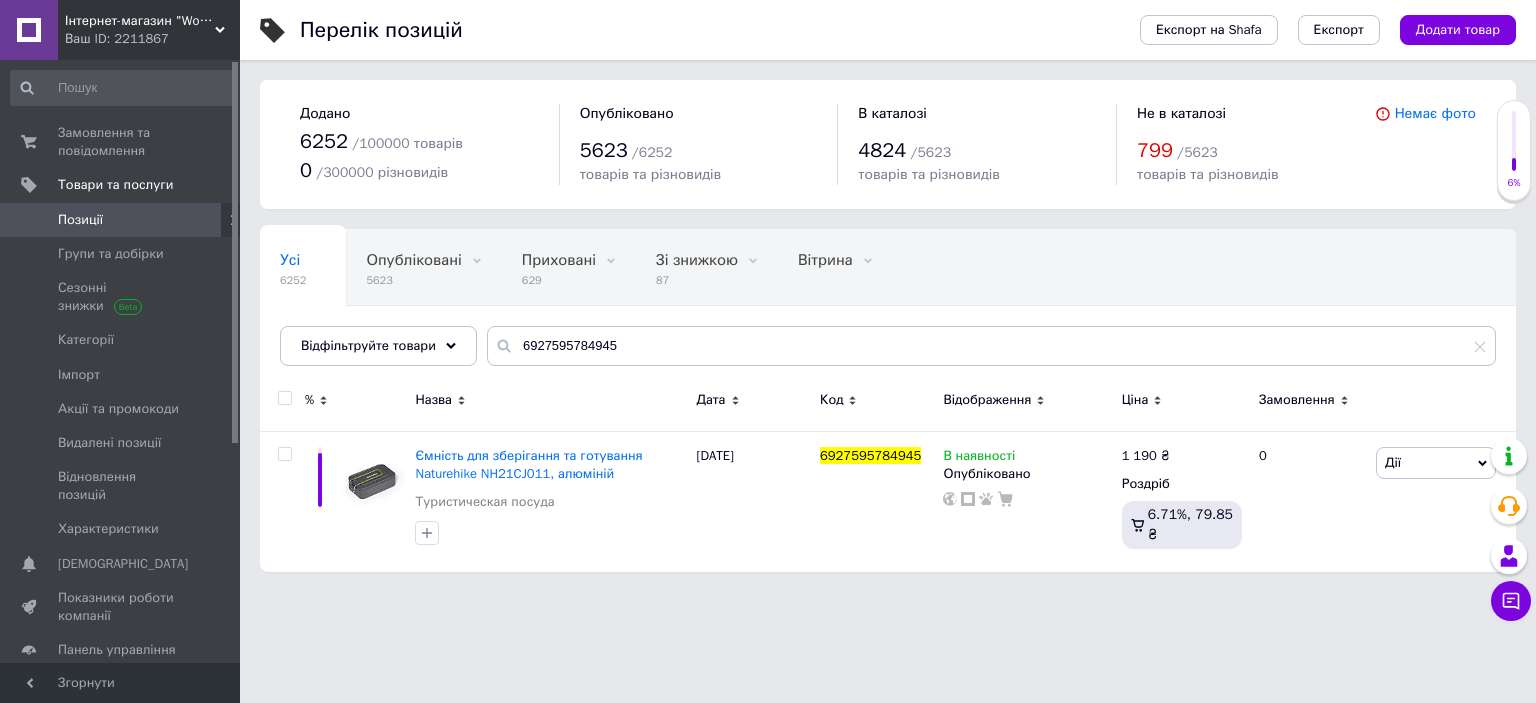 click at bounding box center (284, 398) 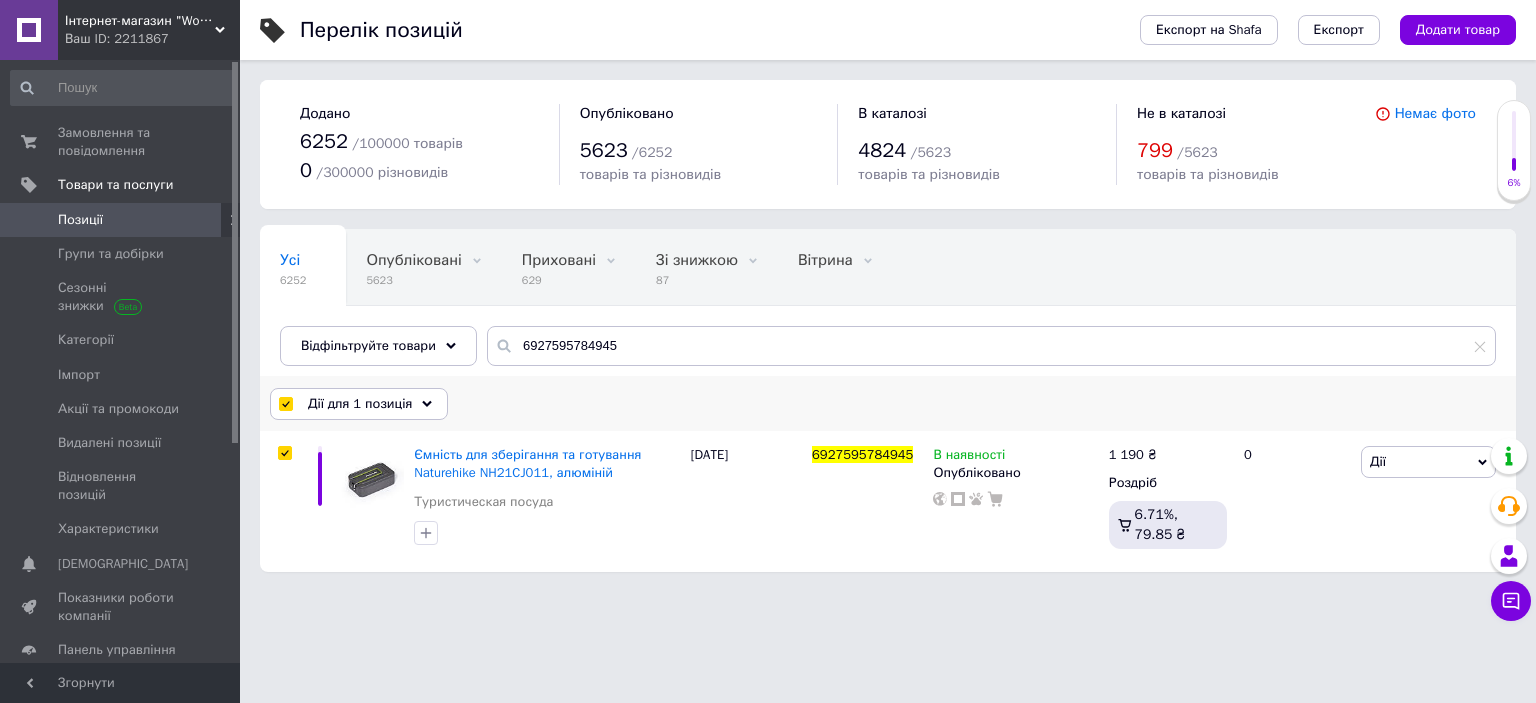 click on "Дії для 1 позиція" at bounding box center (360, 404) 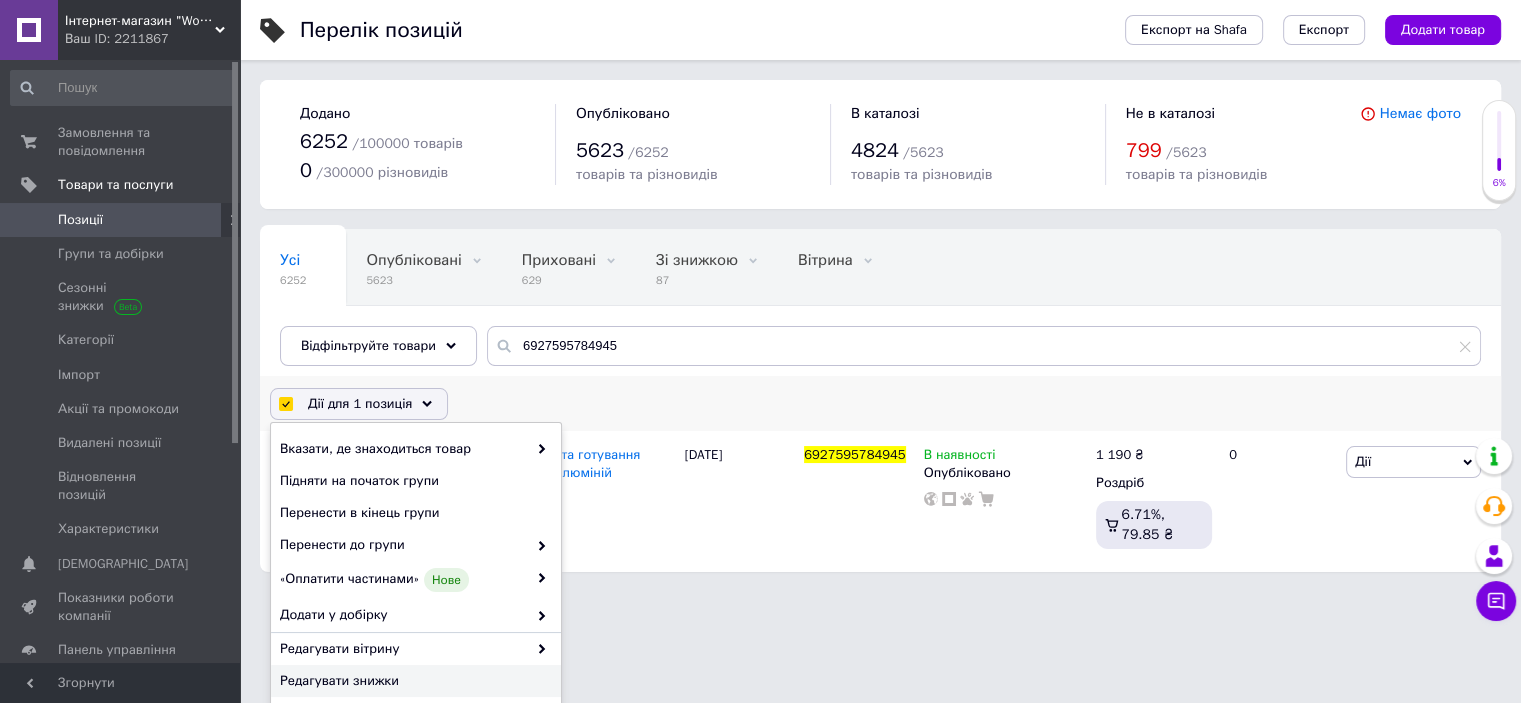 click on "Редагувати знижки" at bounding box center (413, 681) 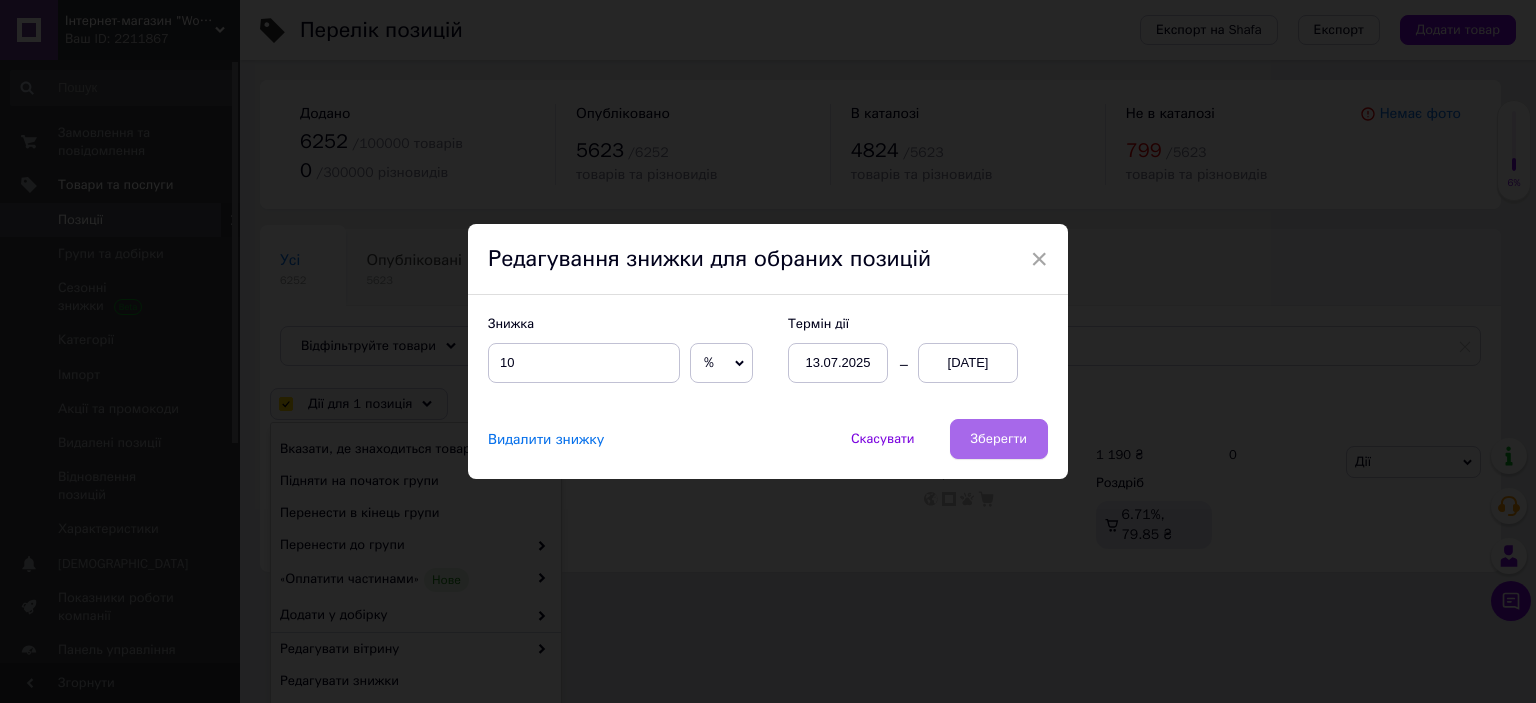 click on "Зберегти" at bounding box center (999, 439) 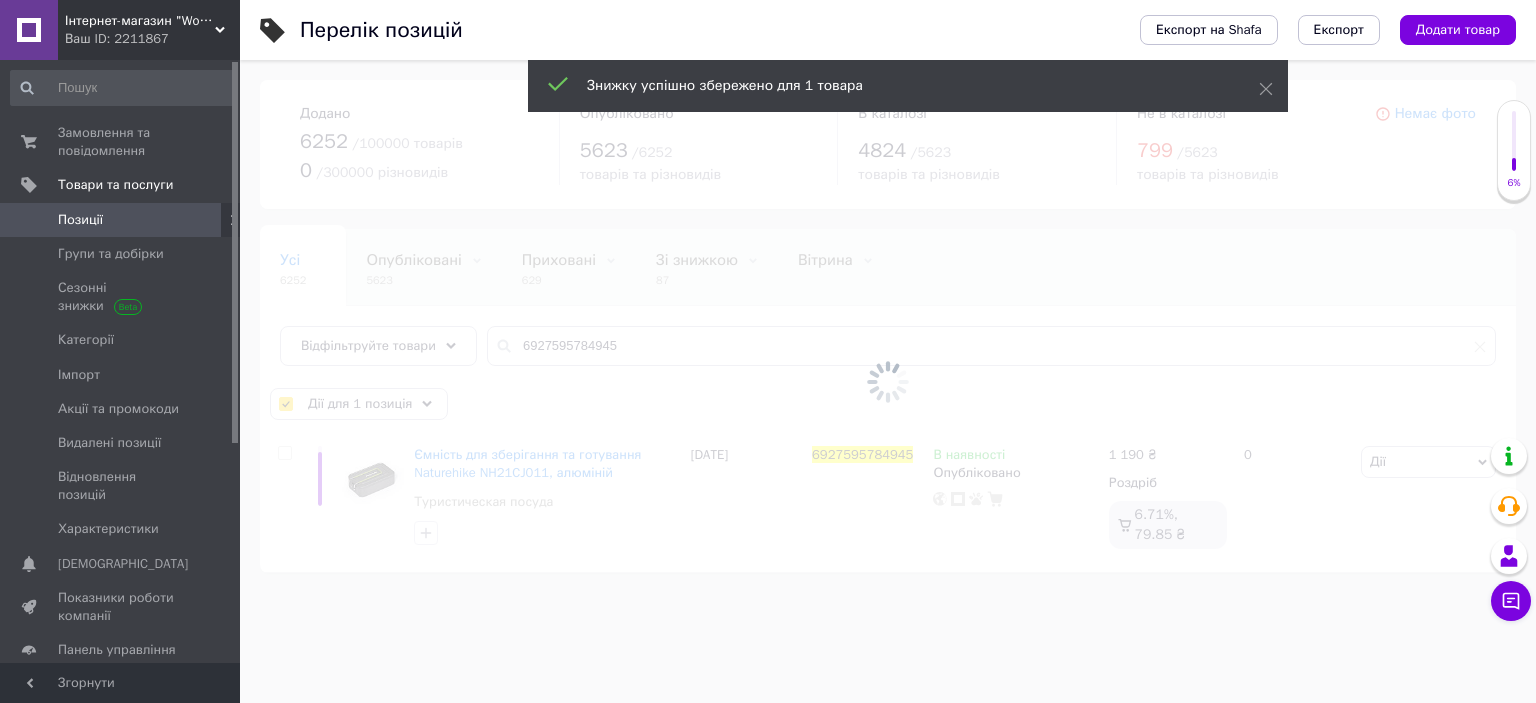 checkbox on "false" 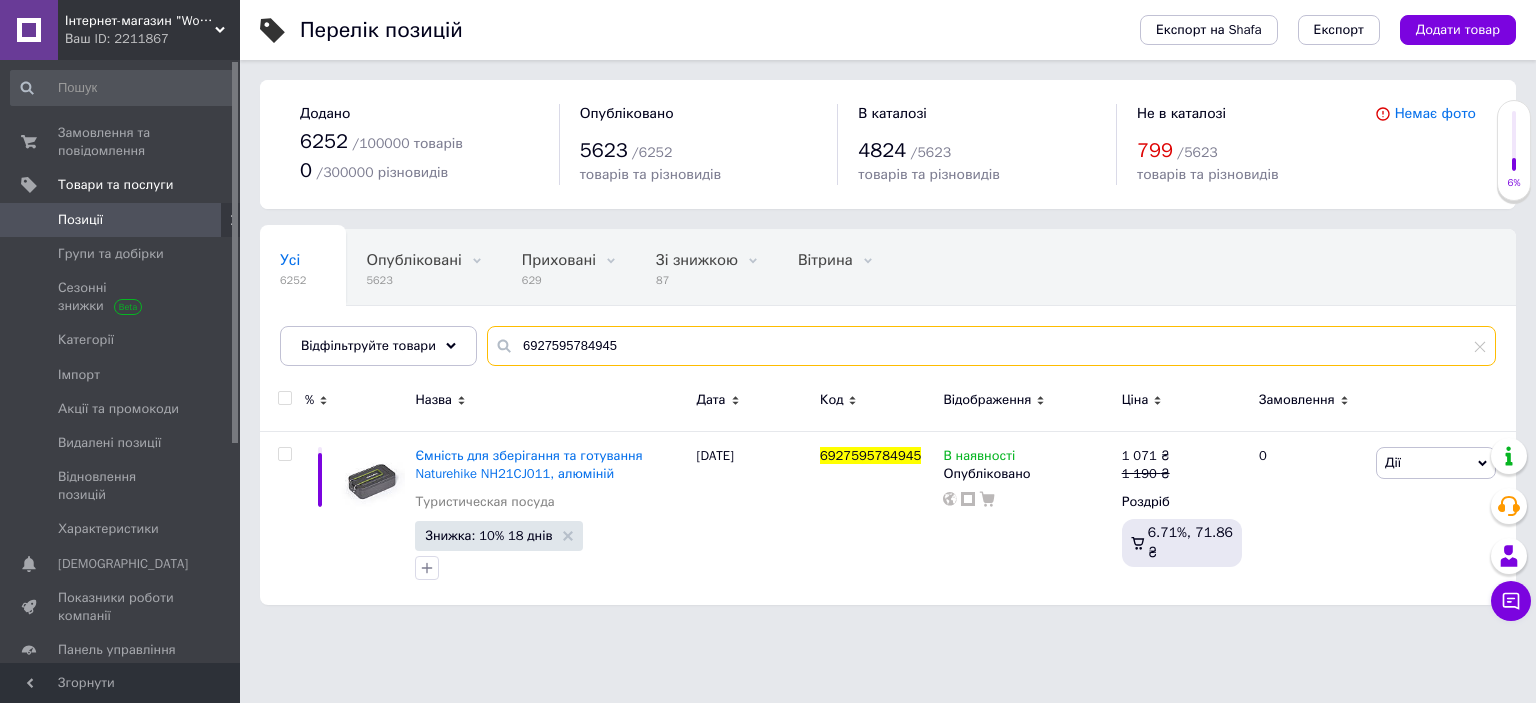drag, startPoint x: 514, startPoint y: 345, endPoint x: 761, endPoint y: 344, distance: 247.00203 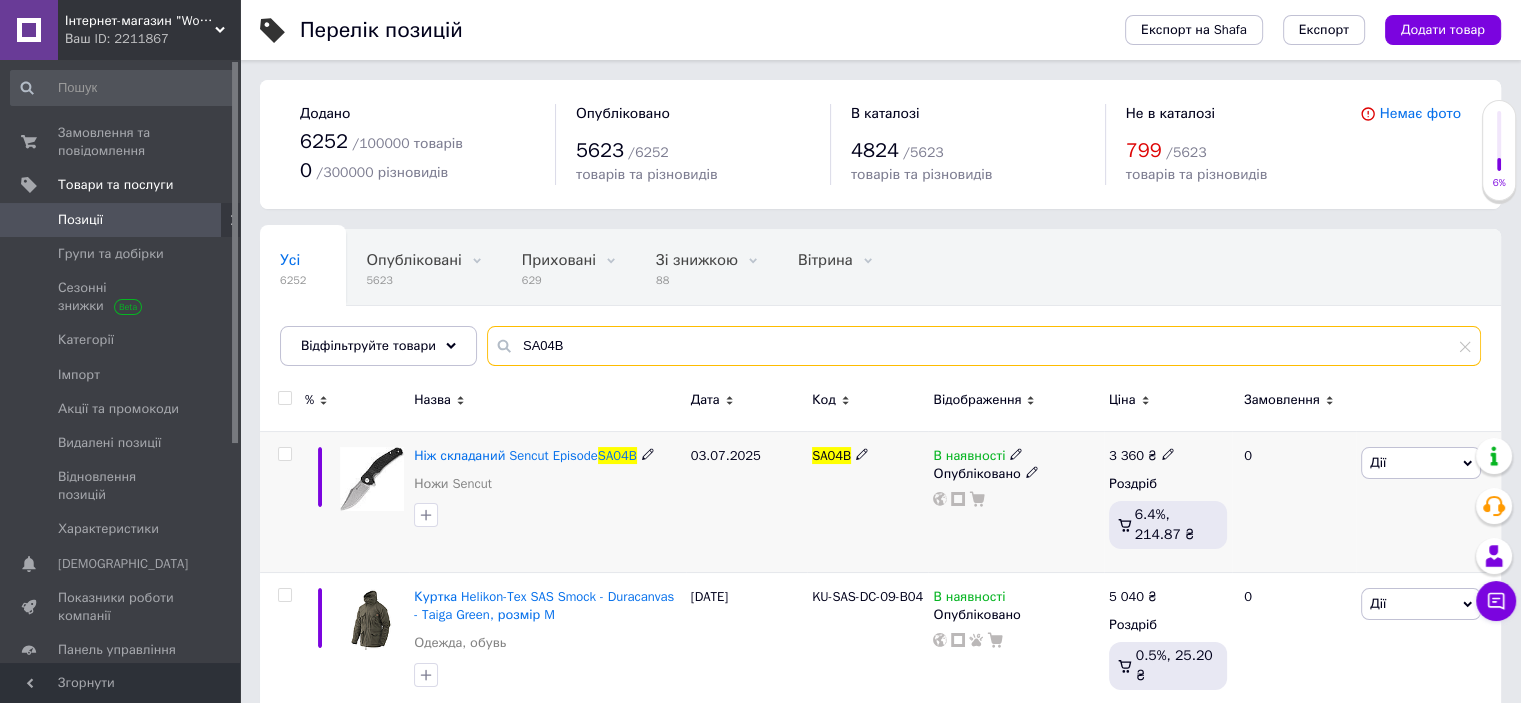 type on "SA04B" 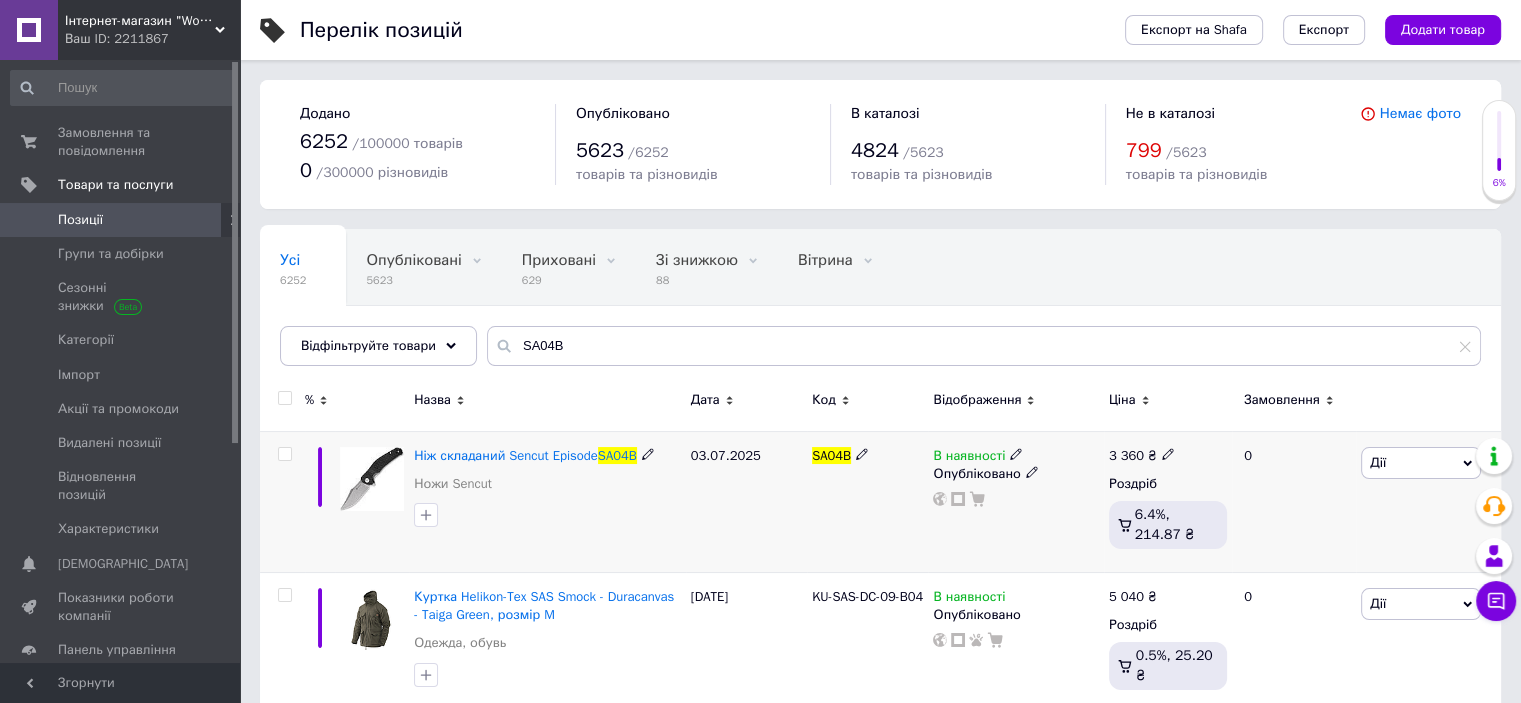 click at bounding box center (284, 454) 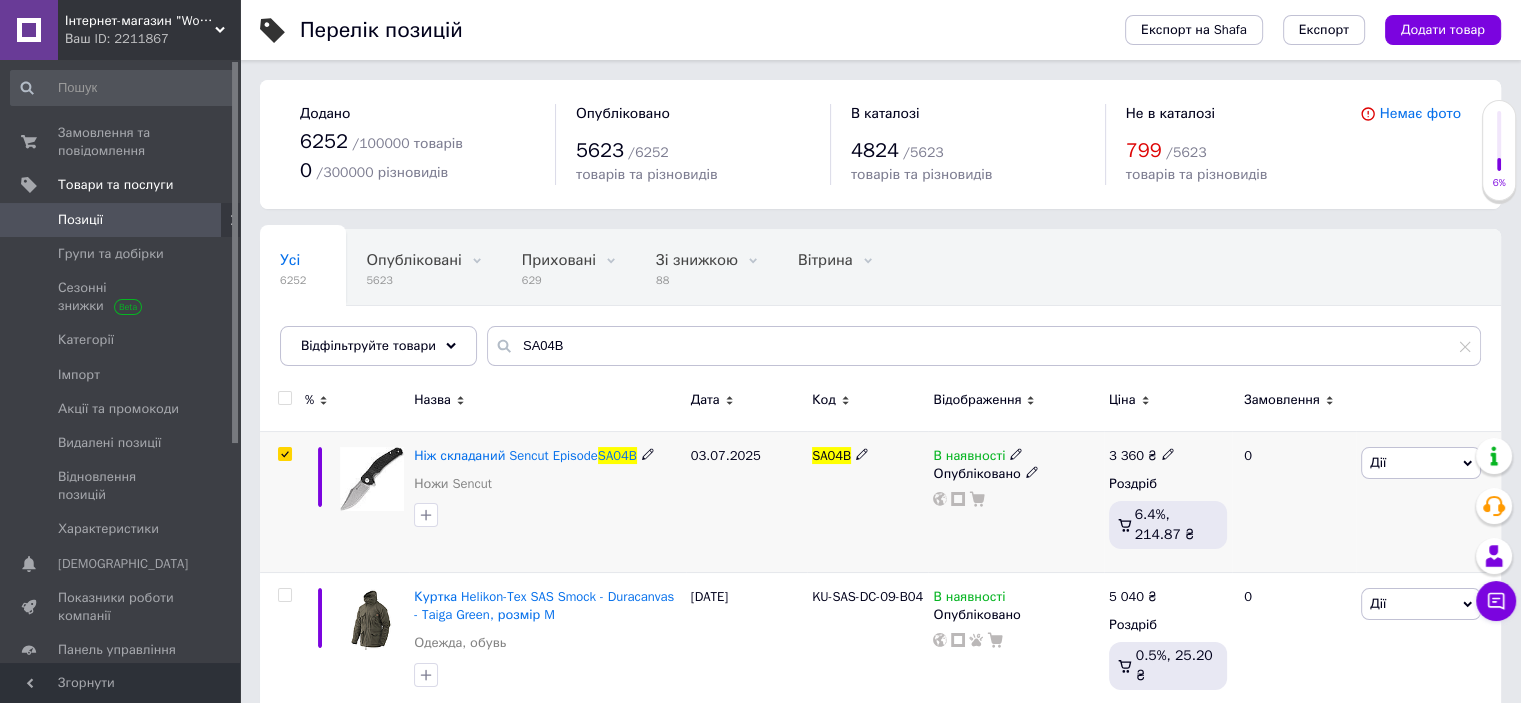 checkbox on "true" 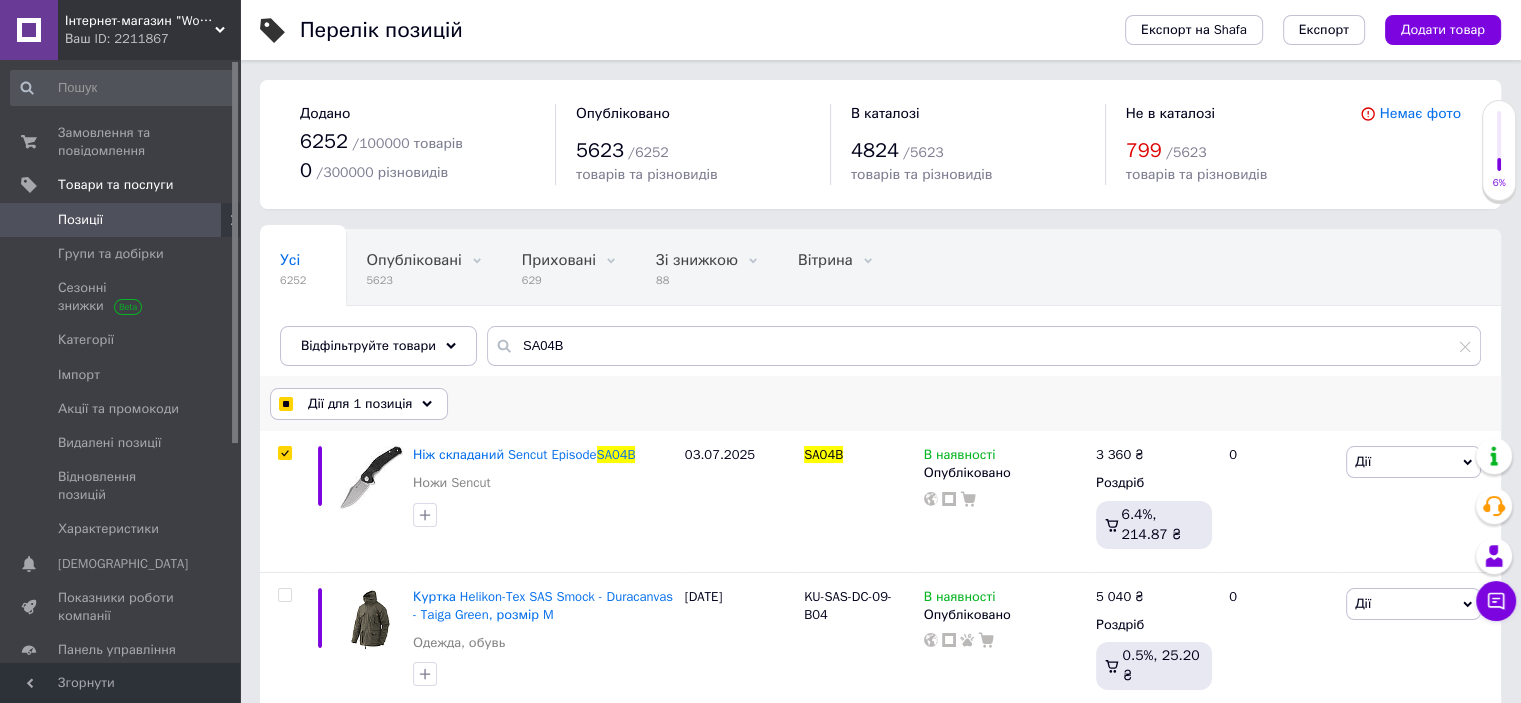 click on "Дії для 1 позиція" at bounding box center (360, 404) 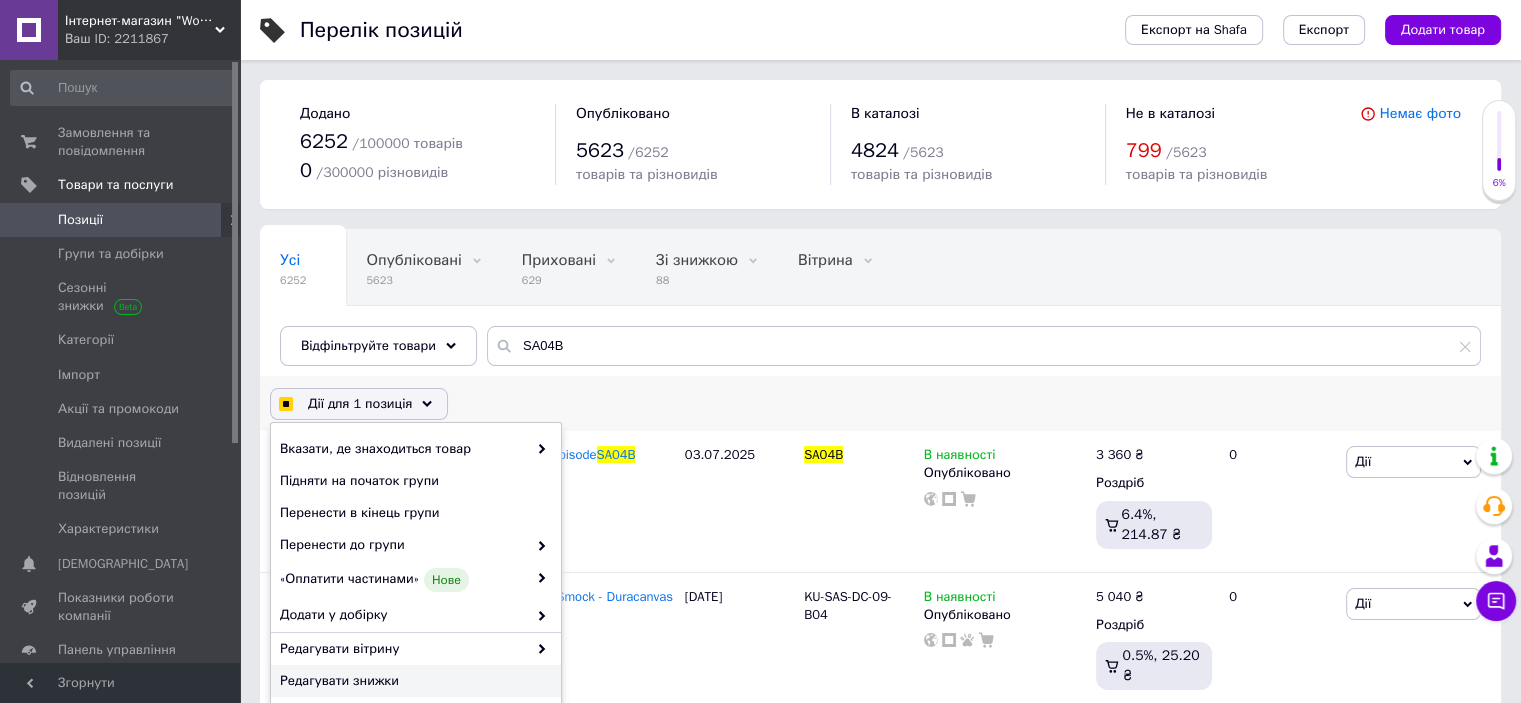 click on "Редагувати знижки" at bounding box center (413, 681) 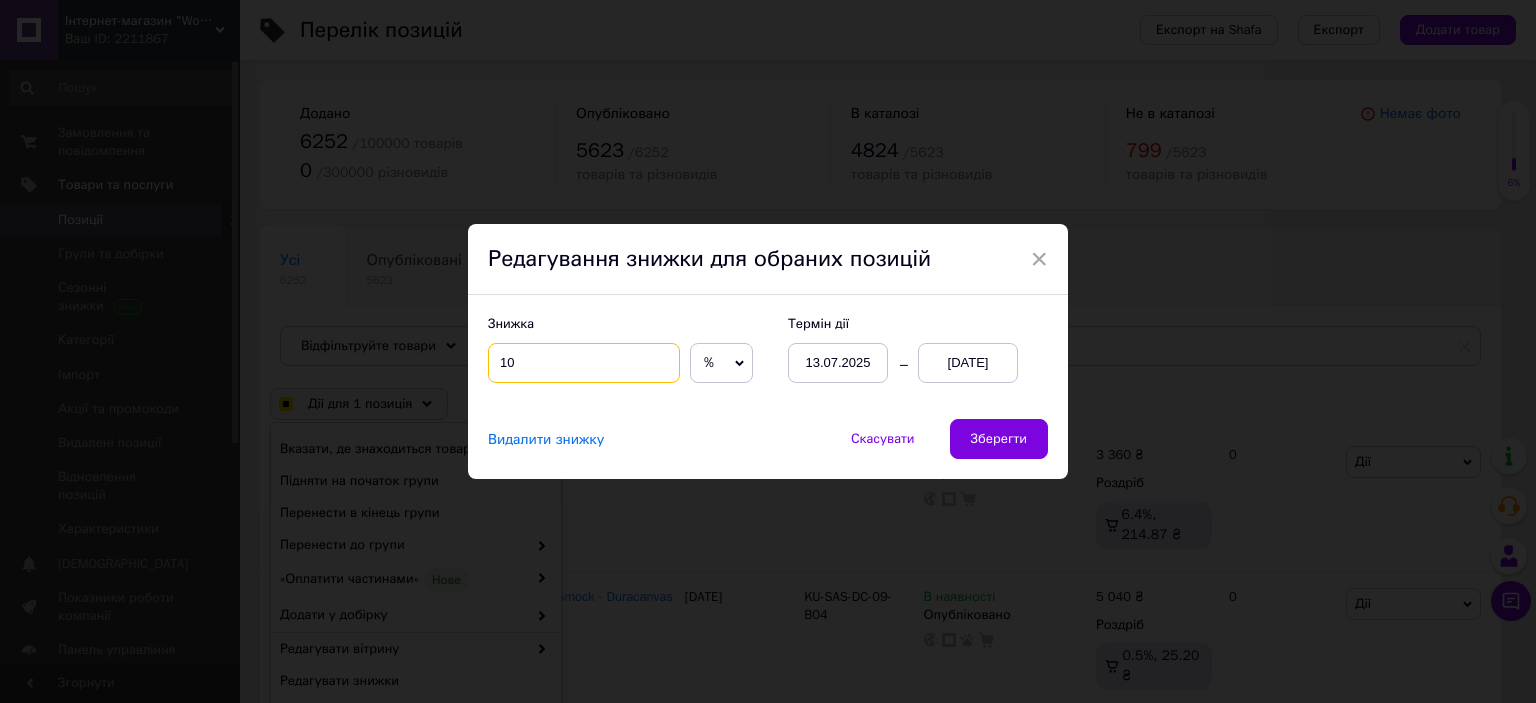 drag, startPoint x: 504, startPoint y: 363, endPoint x: 612, endPoint y: 351, distance: 108.66462 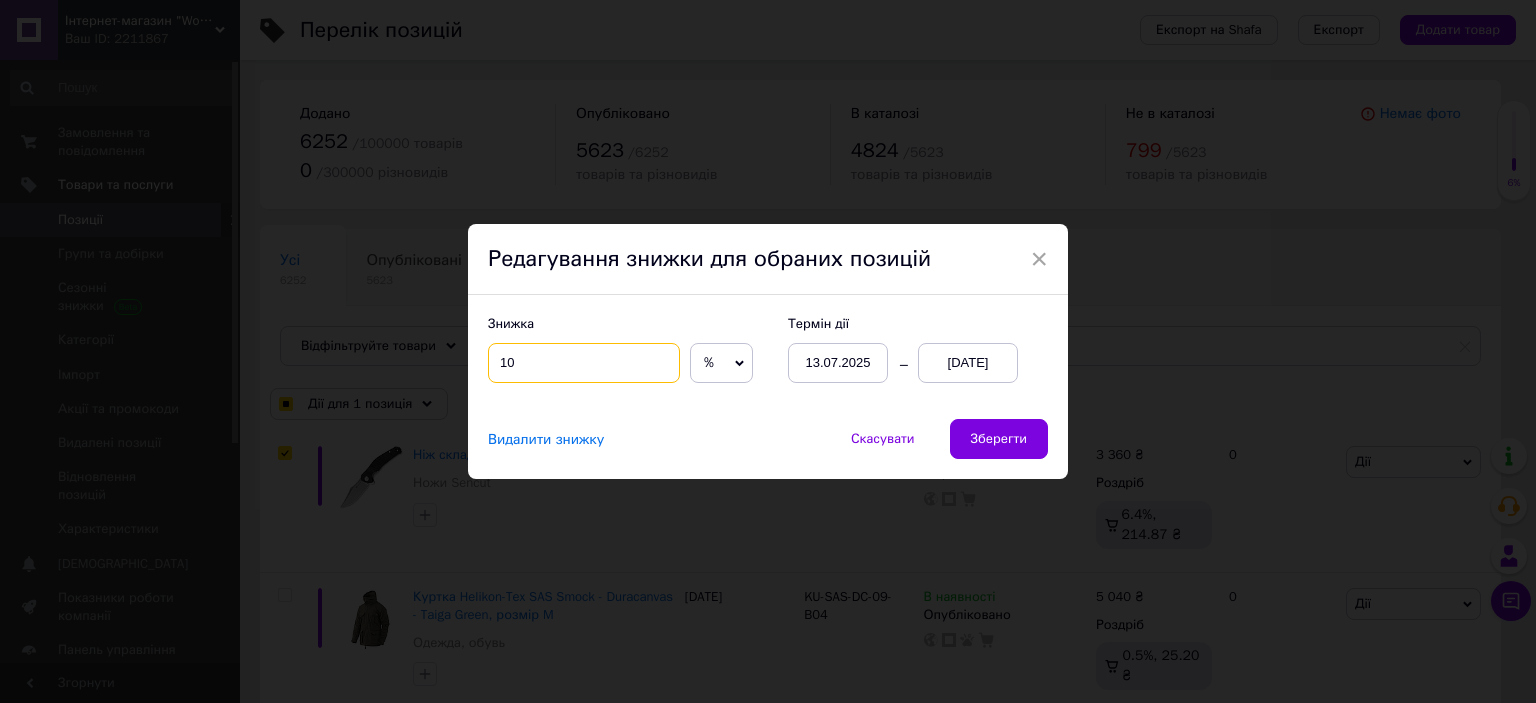 checkbox on "true" 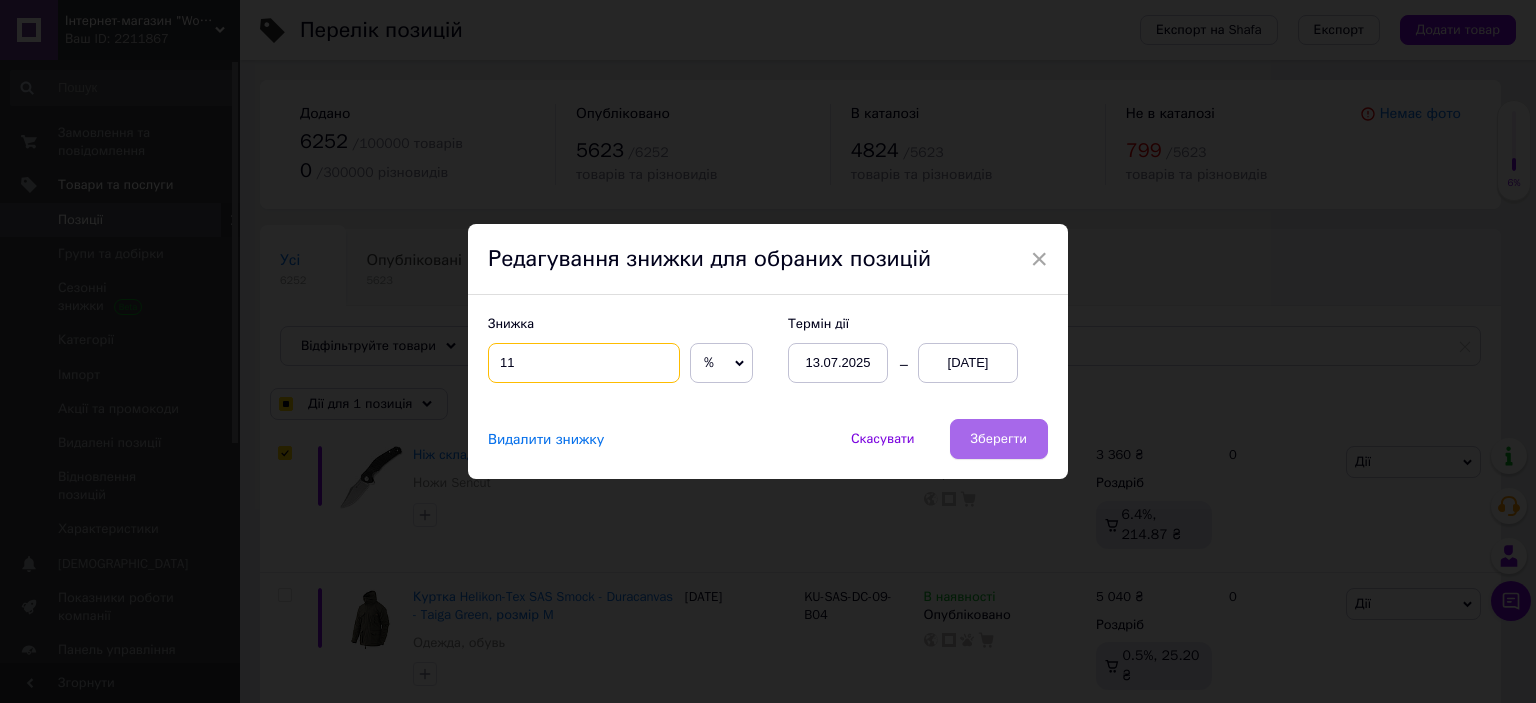 type on "11" 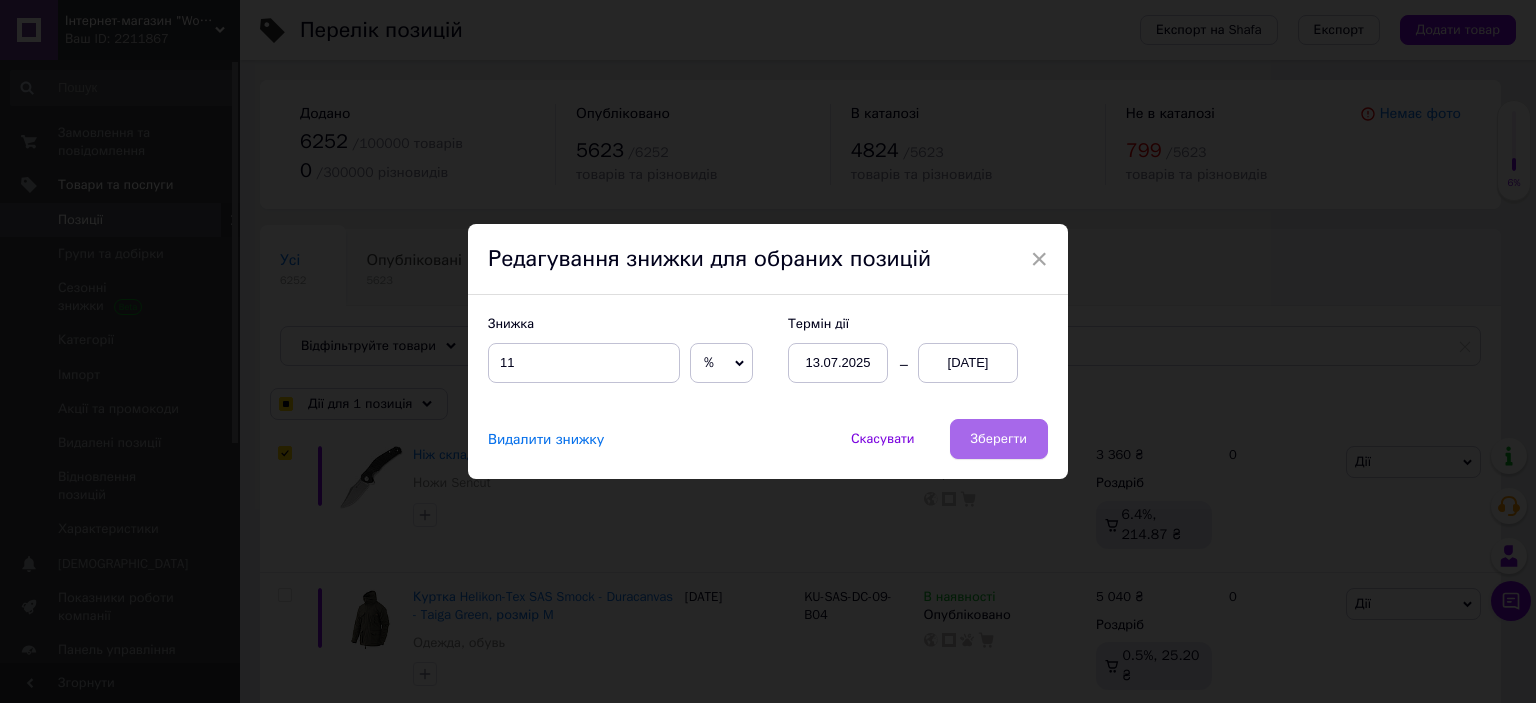 click on "Зберегти" at bounding box center [999, 439] 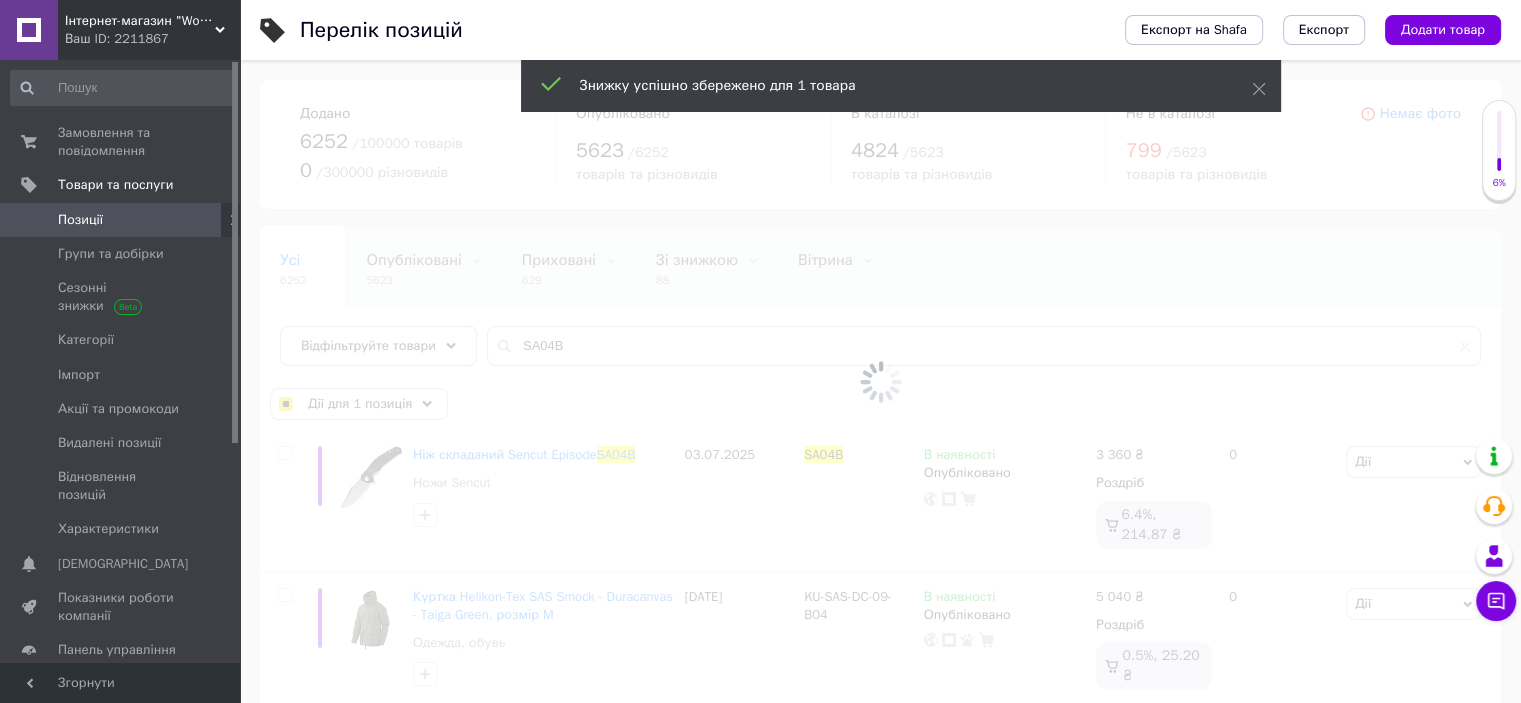 checkbox on "false" 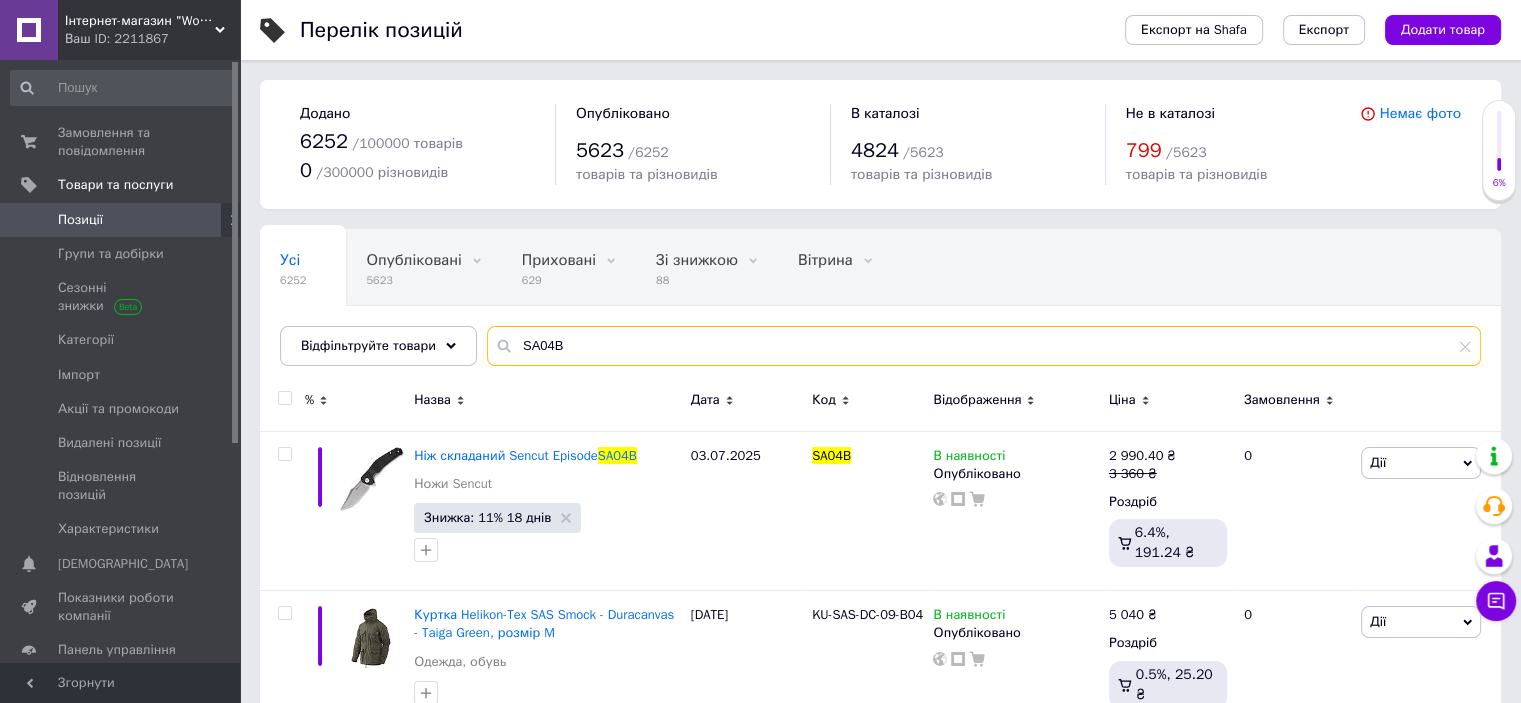 drag, startPoint x: 512, startPoint y: 348, endPoint x: 772, endPoint y: 349, distance: 260.00192 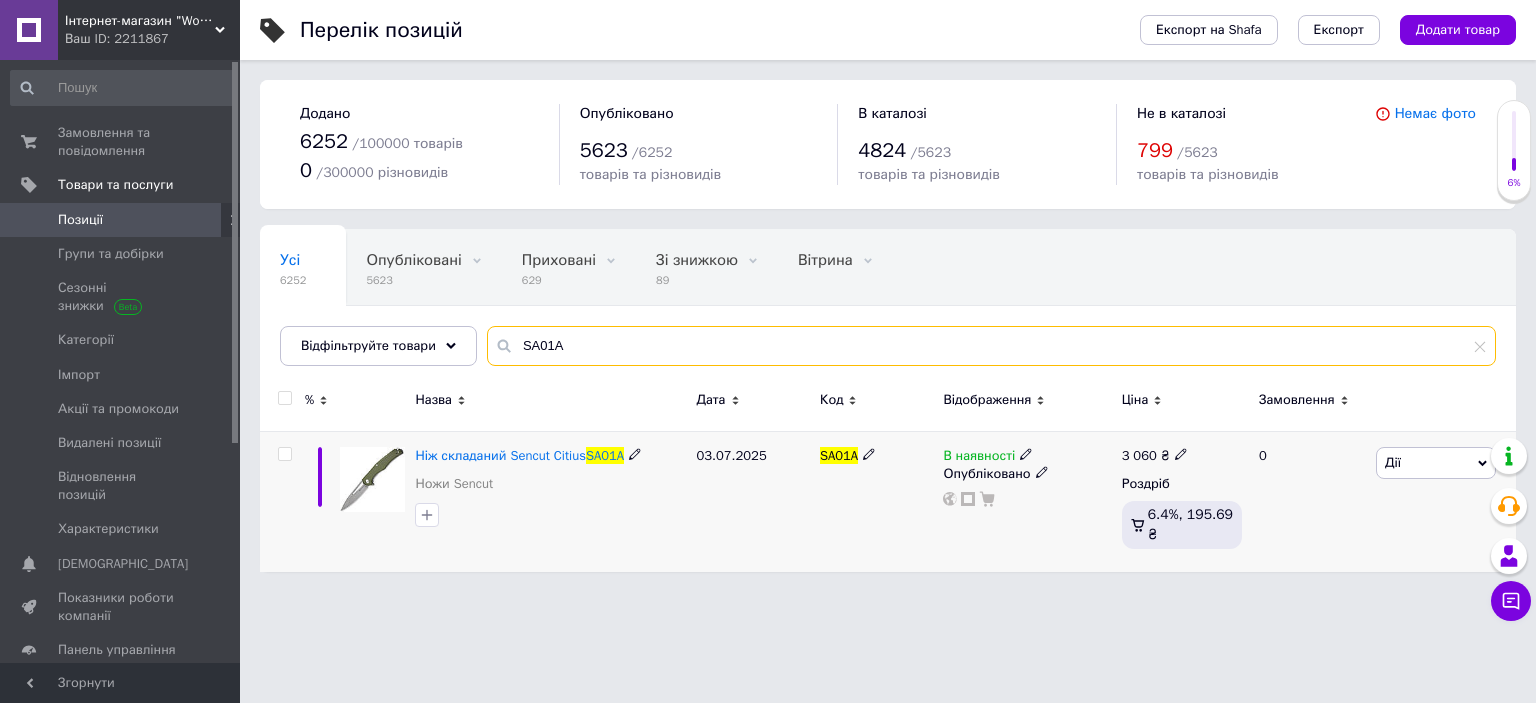 type on "SA01A" 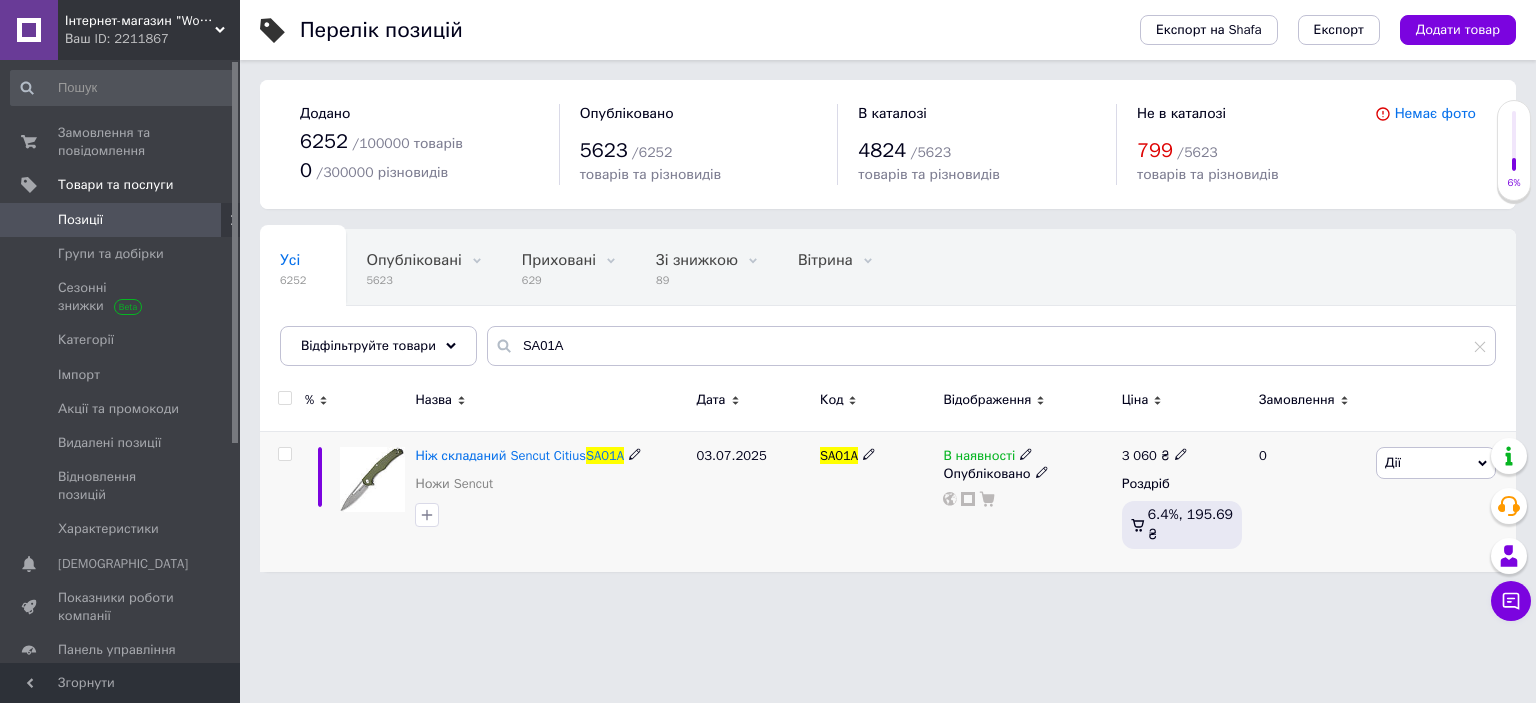 click at bounding box center (284, 454) 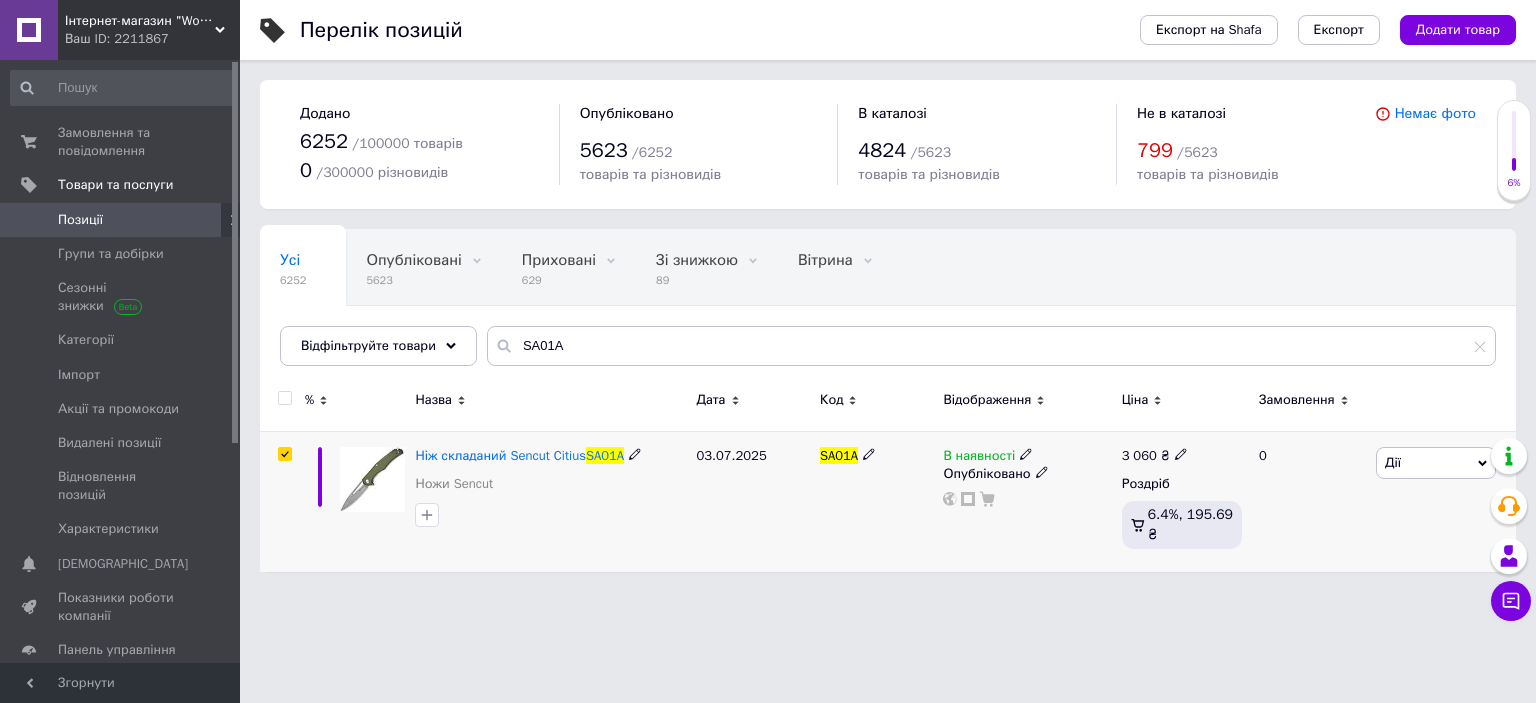 checkbox on "true" 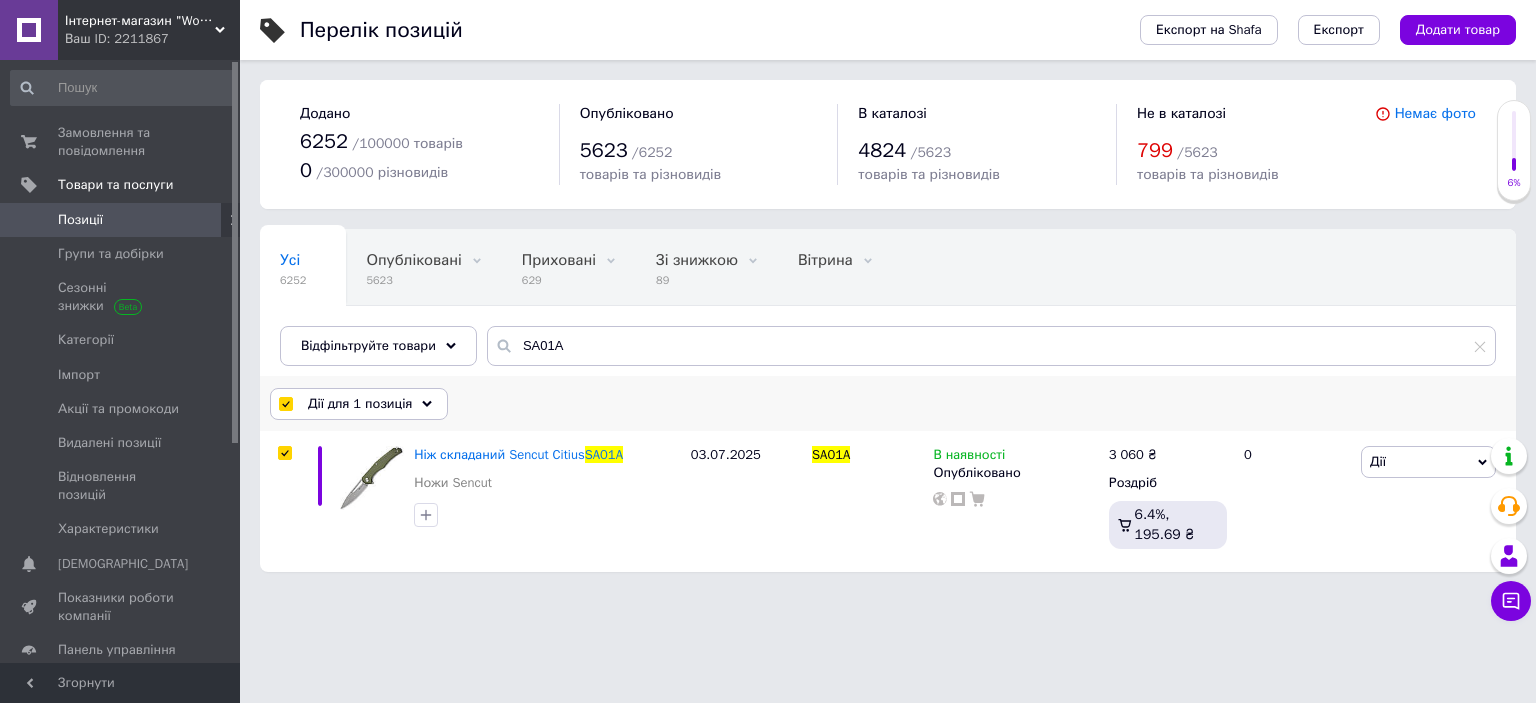 click on "Дії для 1 позиція" at bounding box center [360, 404] 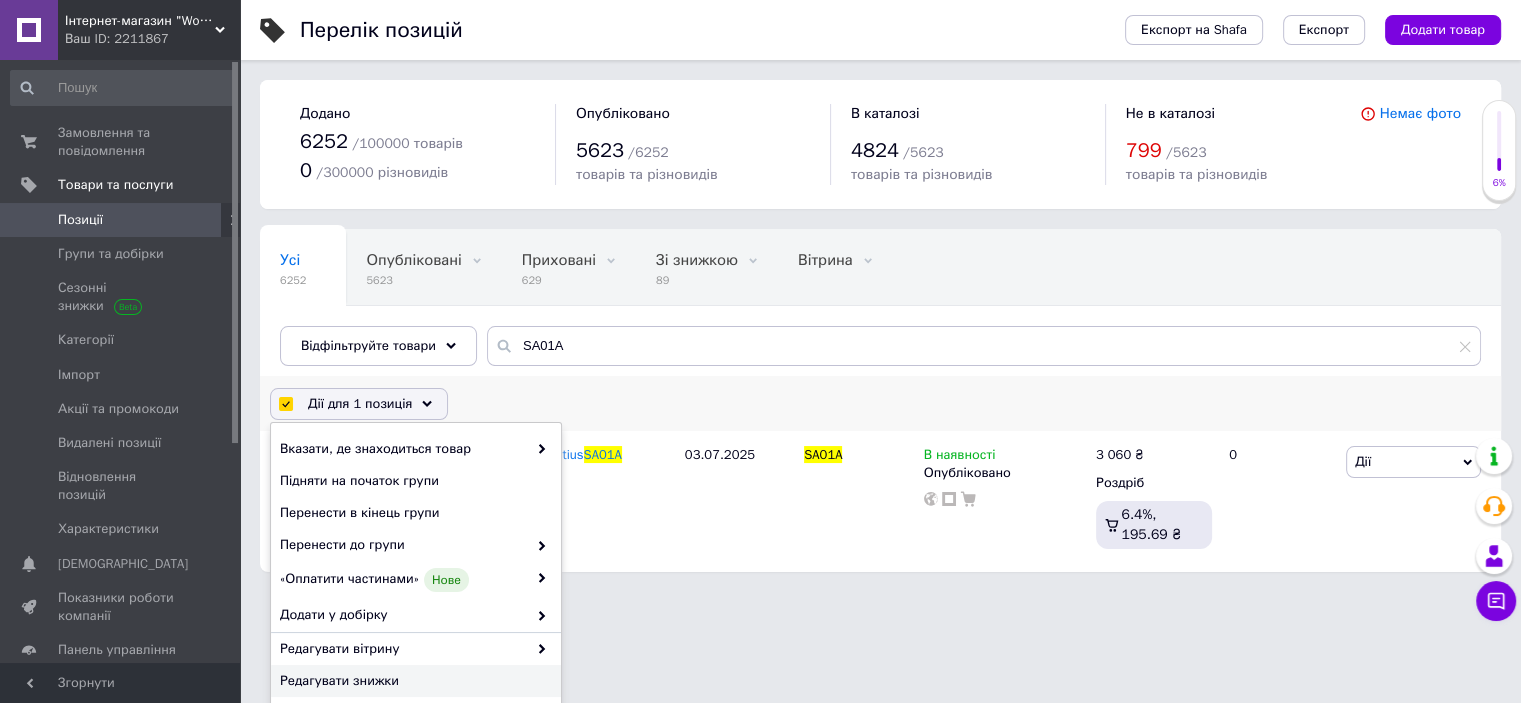 click on "Редагувати знижки" at bounding box center [413, 681] 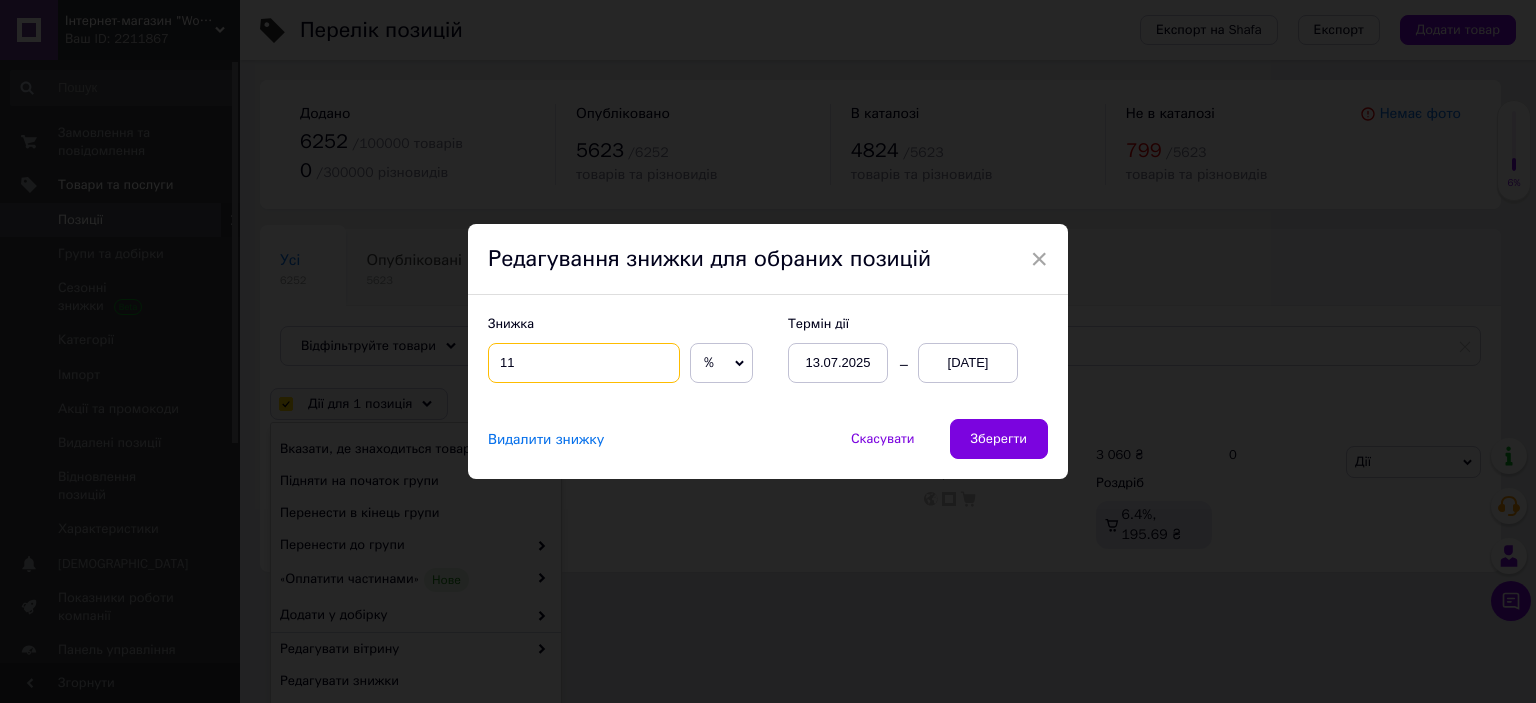 drag, startPoint x: 503, startPoint y: 363, endPoint x: 606, endPoint y: 350, distance: 103.81715 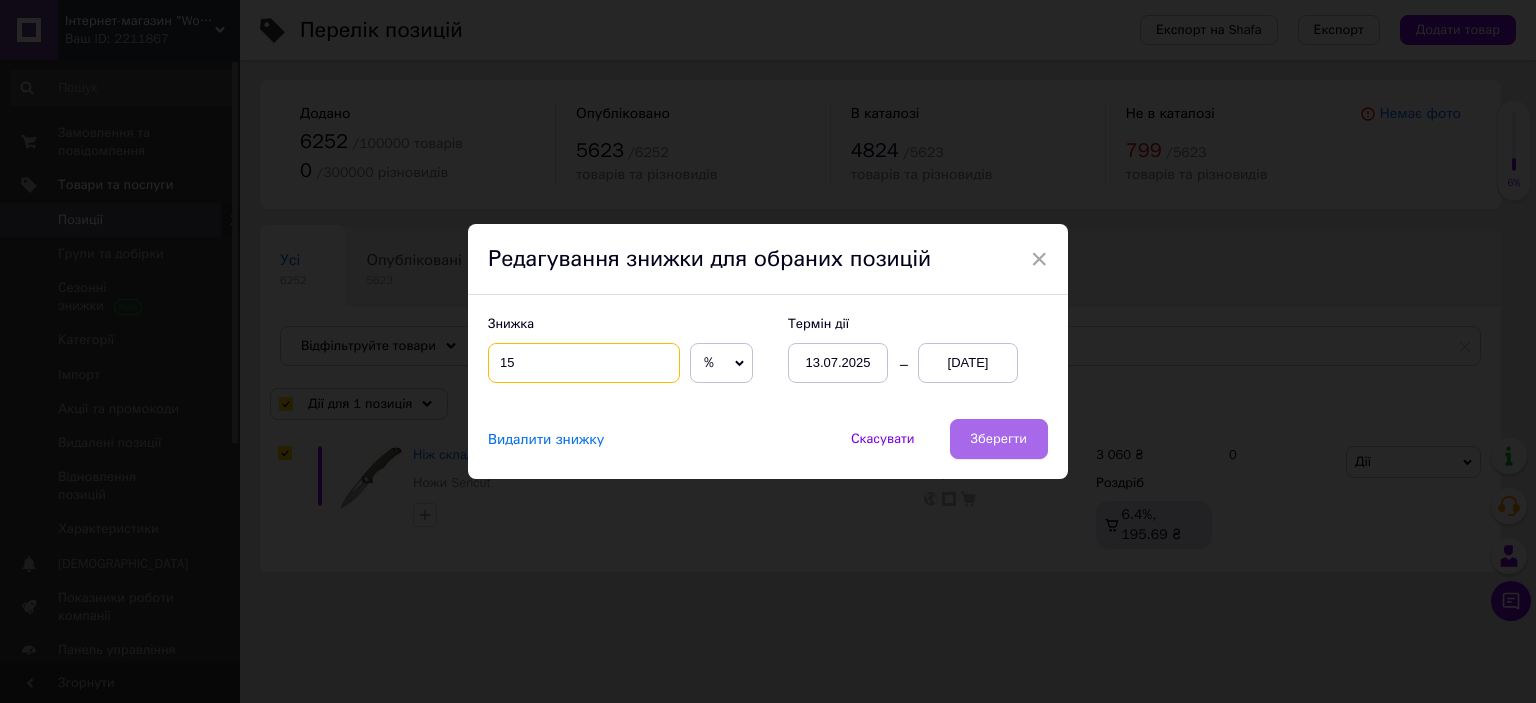 type on "15" 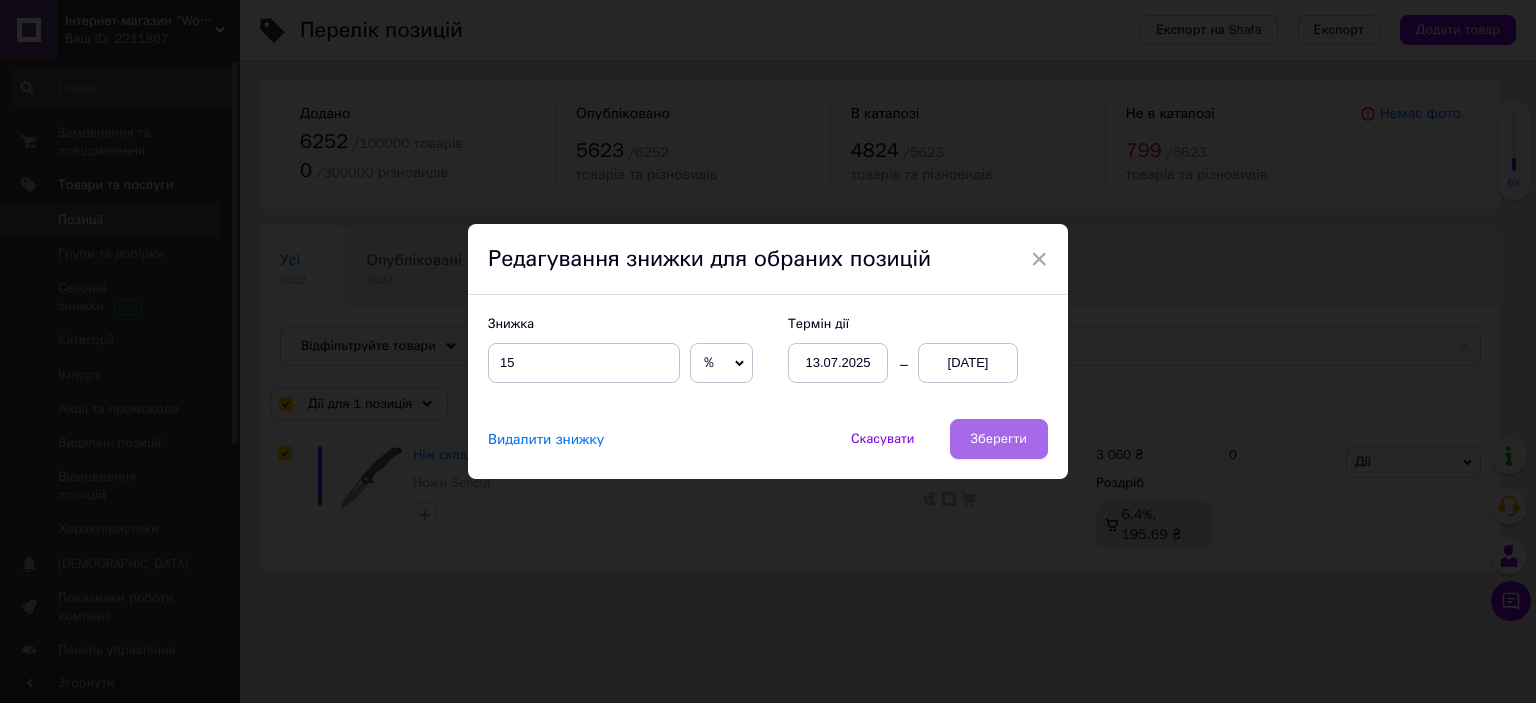 click on "Зберегти" at bounding box center [999, 439] 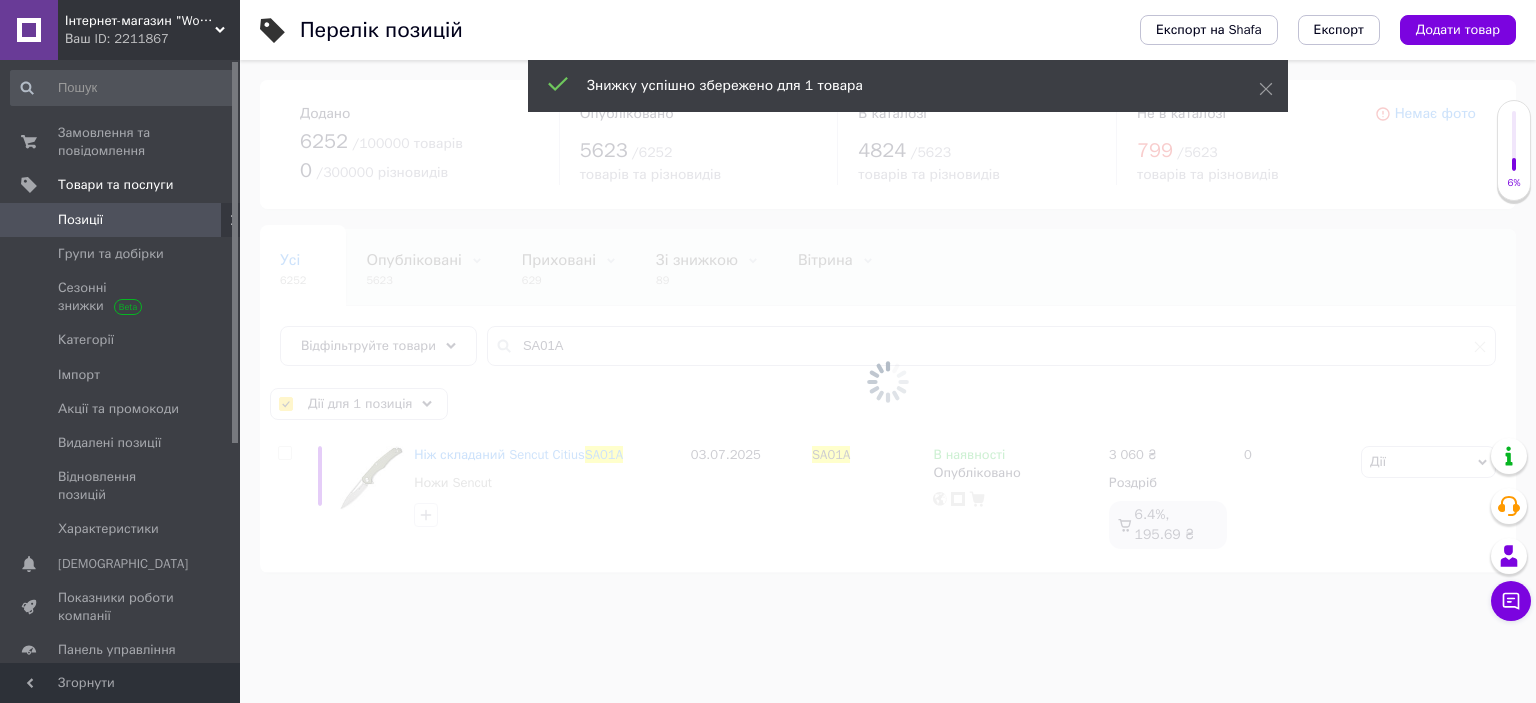 checkbox on "false" 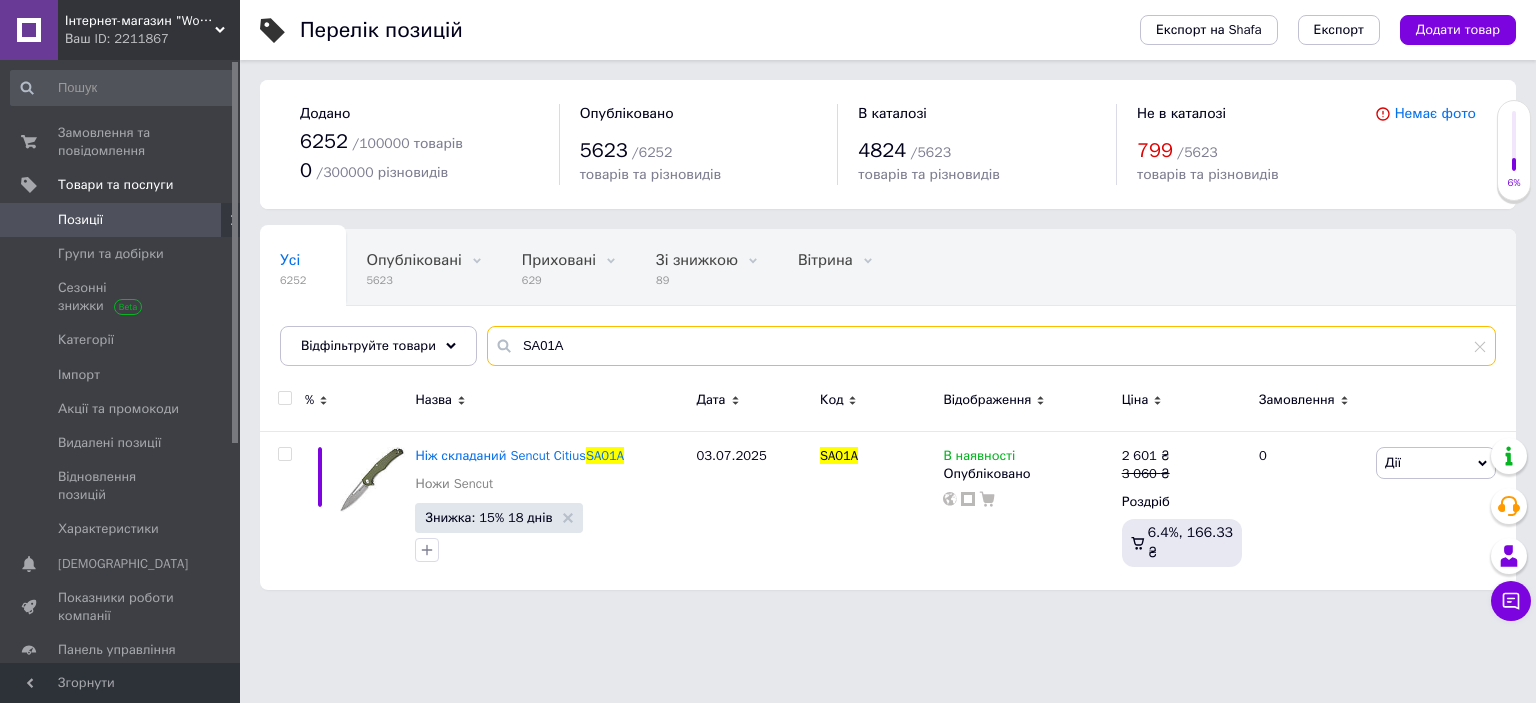 drag, startPoint x: 516, startPoint y: 345, endPoint x: 752, endPoint y: 340, distance: 236.05296 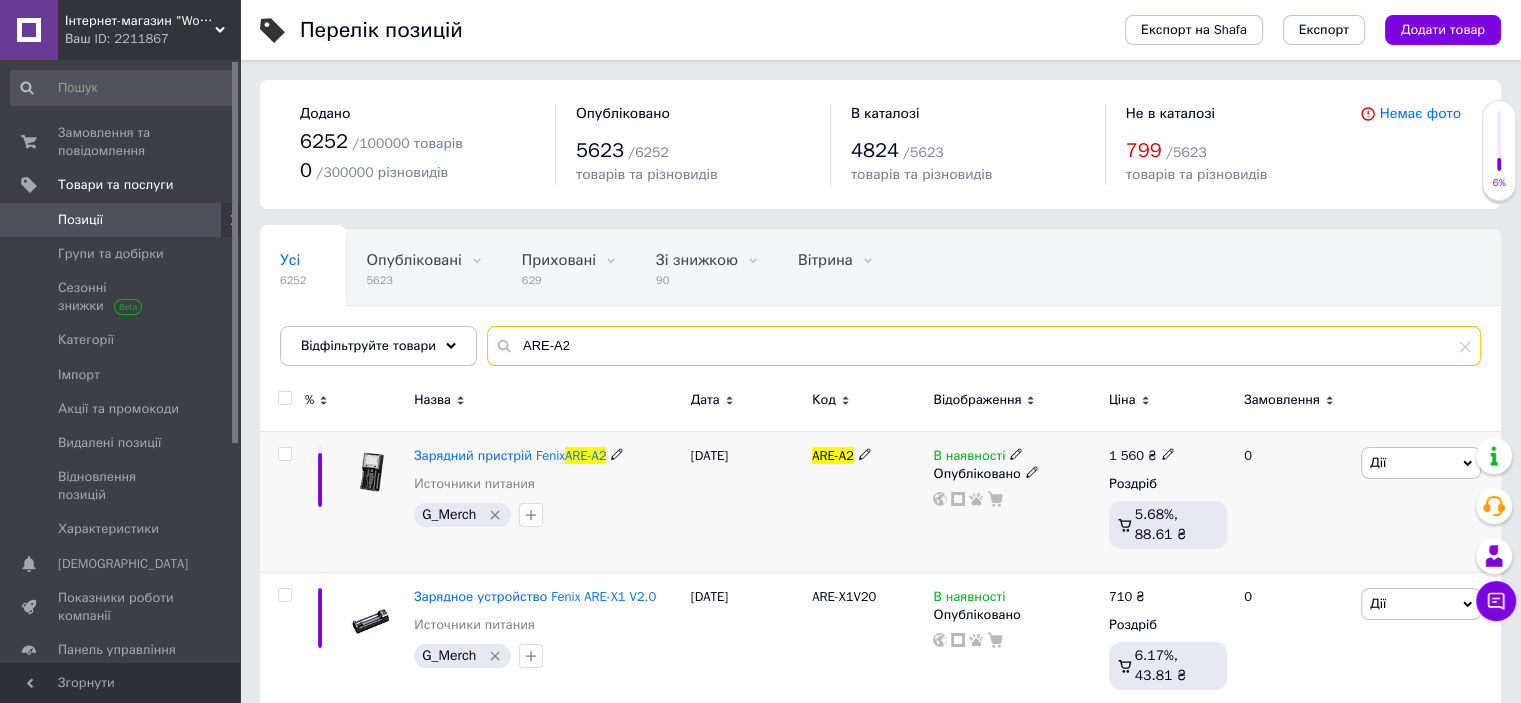 type on "ARE-A2" 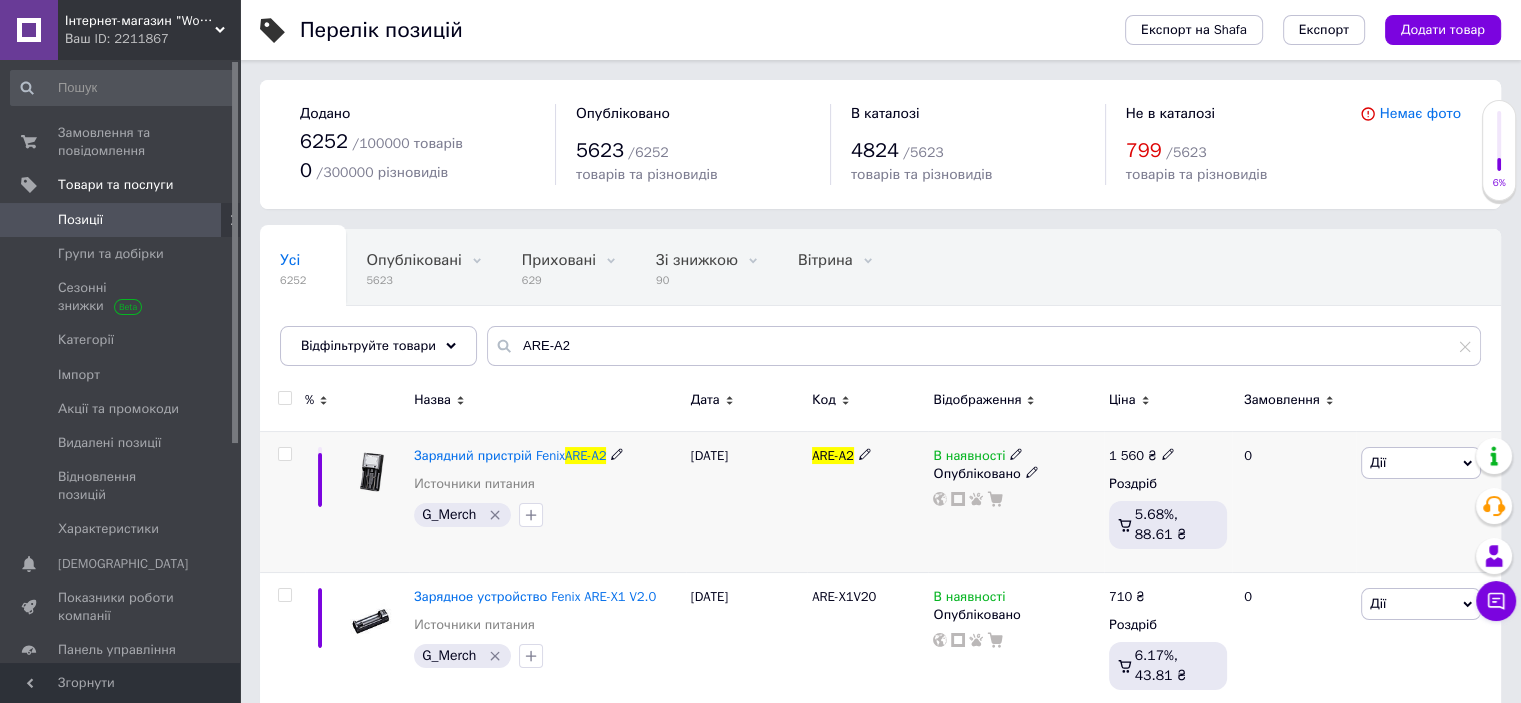 click at bounding box center [284, 454] 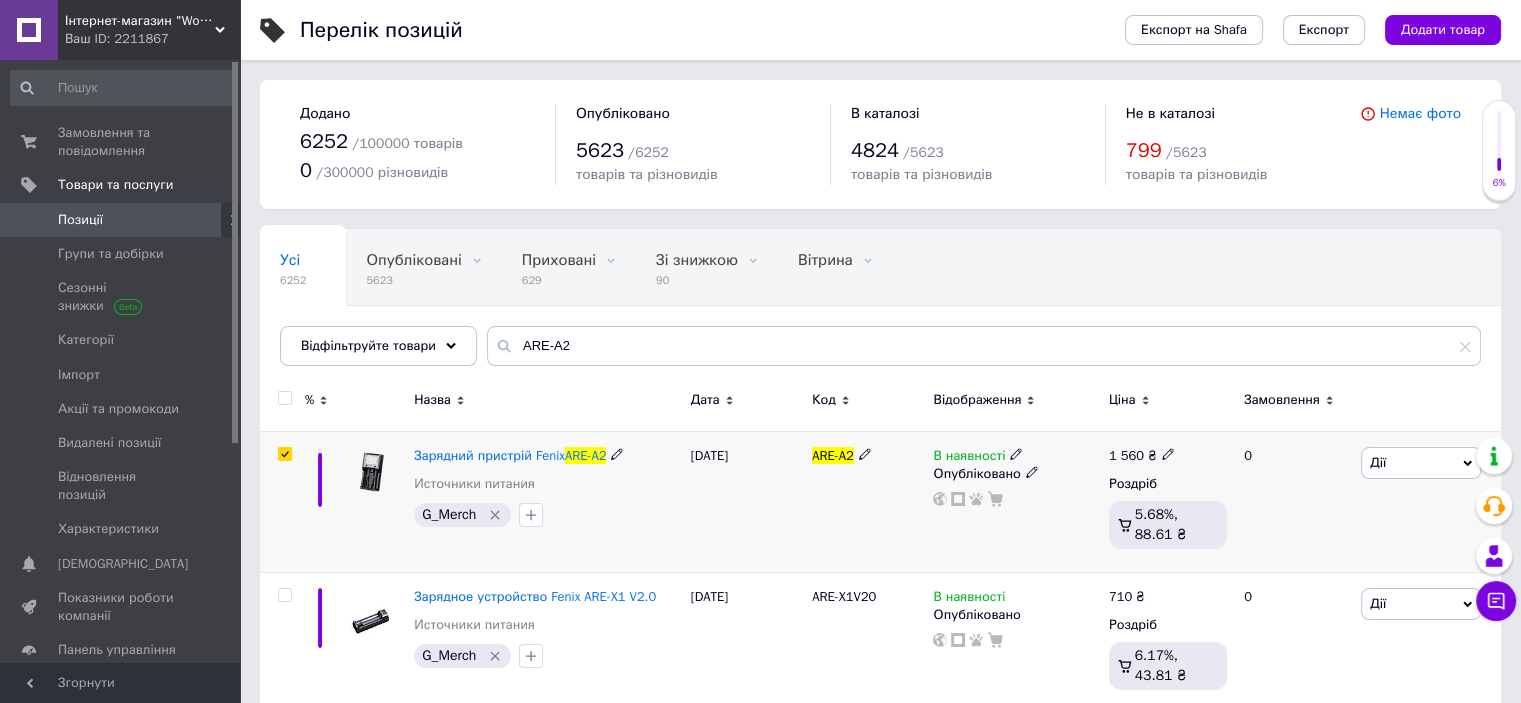 checkbox on "true" 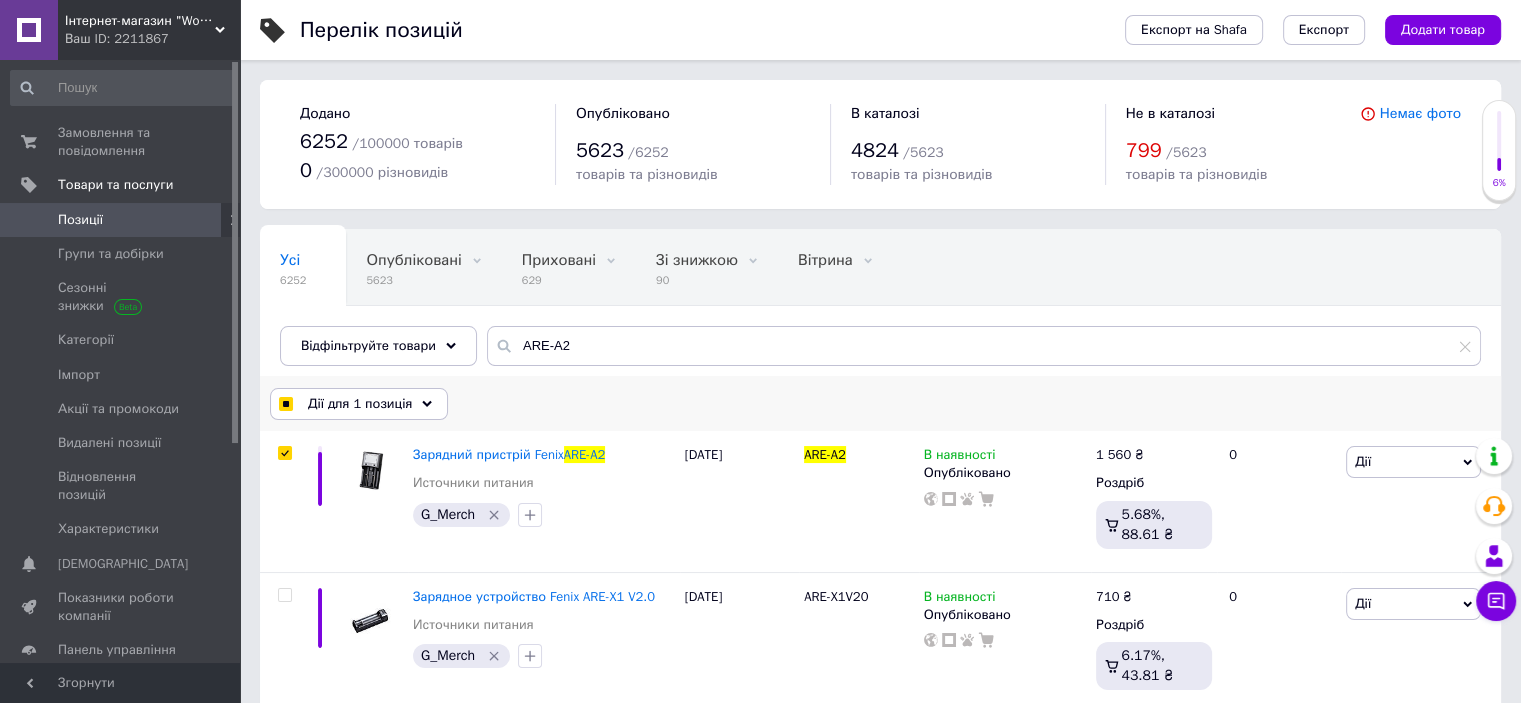 click on "Дії для 1 позиція" at bounding box center (360, 404) 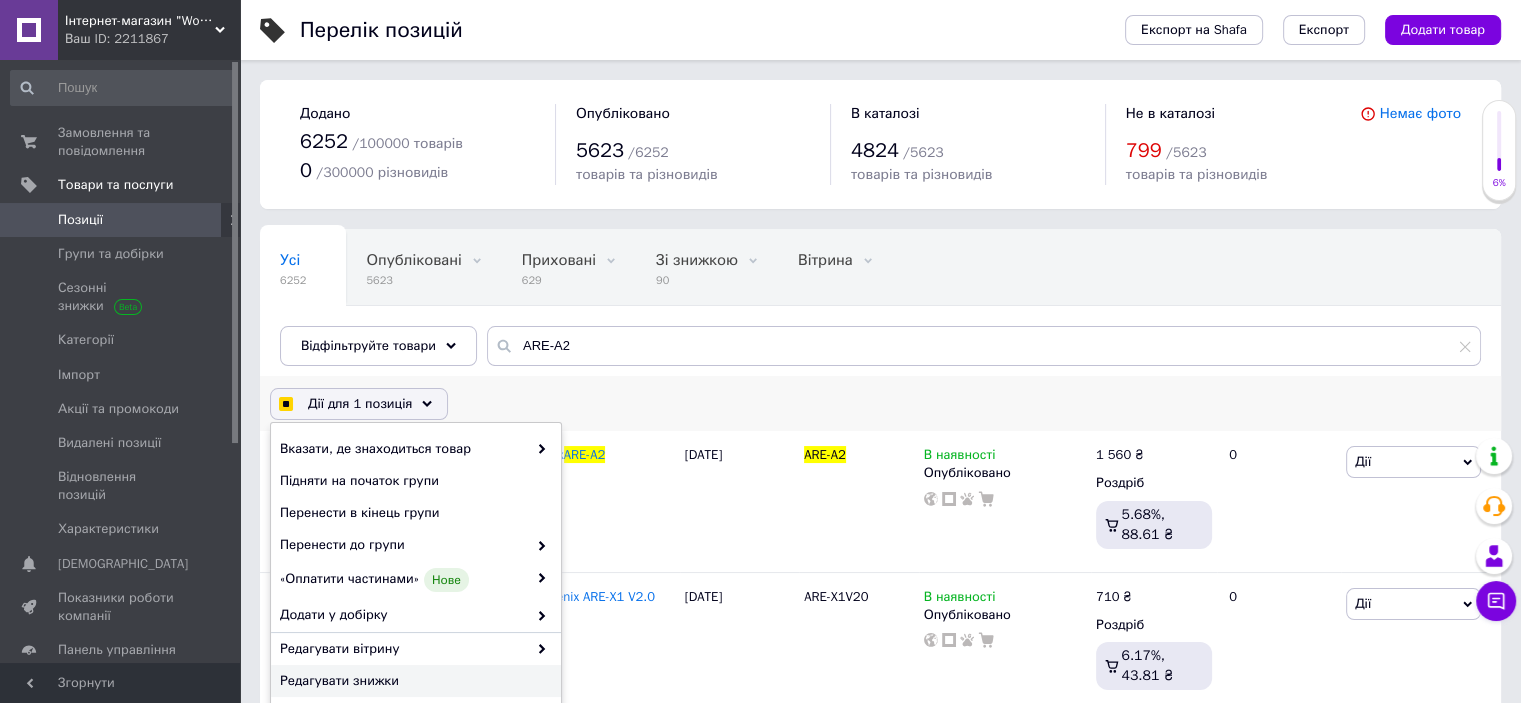 click on "Редагувати знижки" at bounding box center [413, 681] 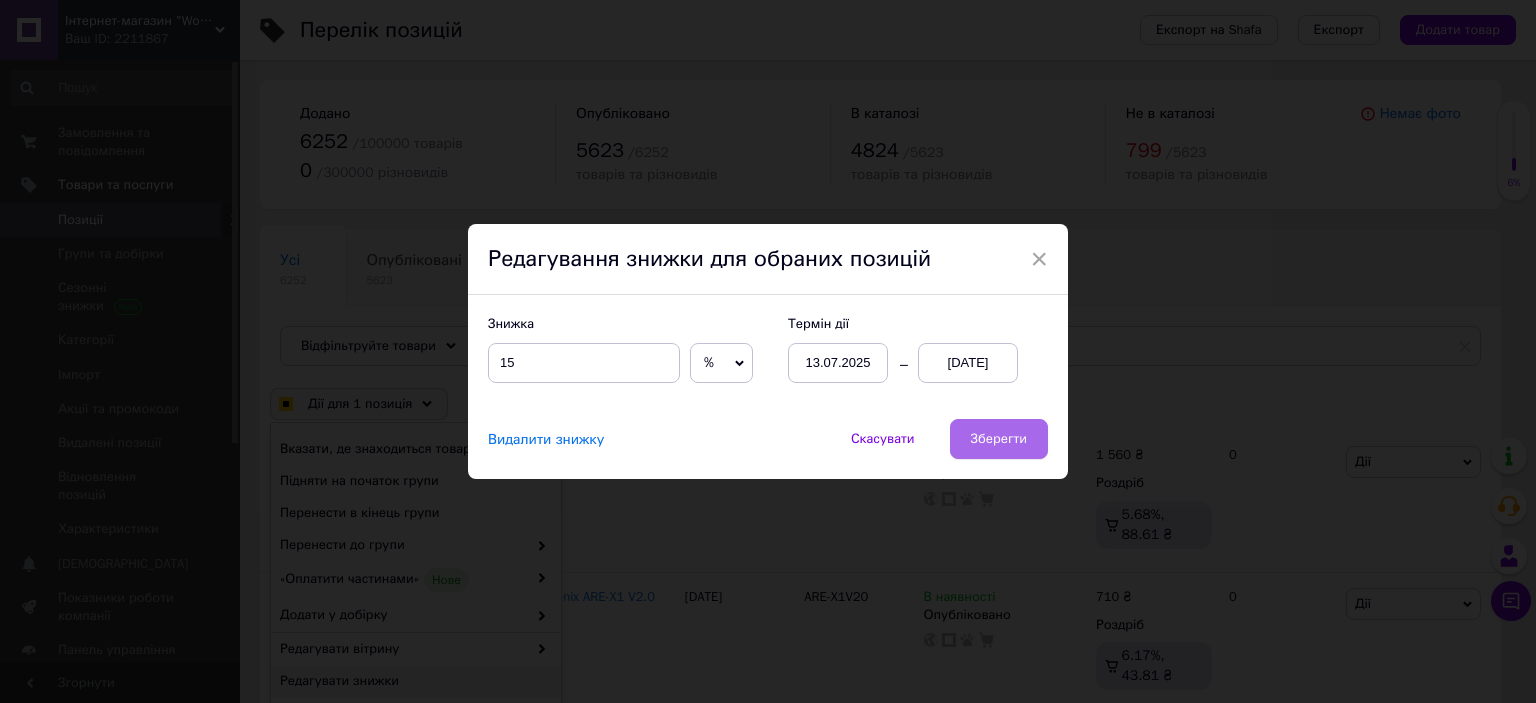 click on "Зберегти" at bounding box center (999, 439) 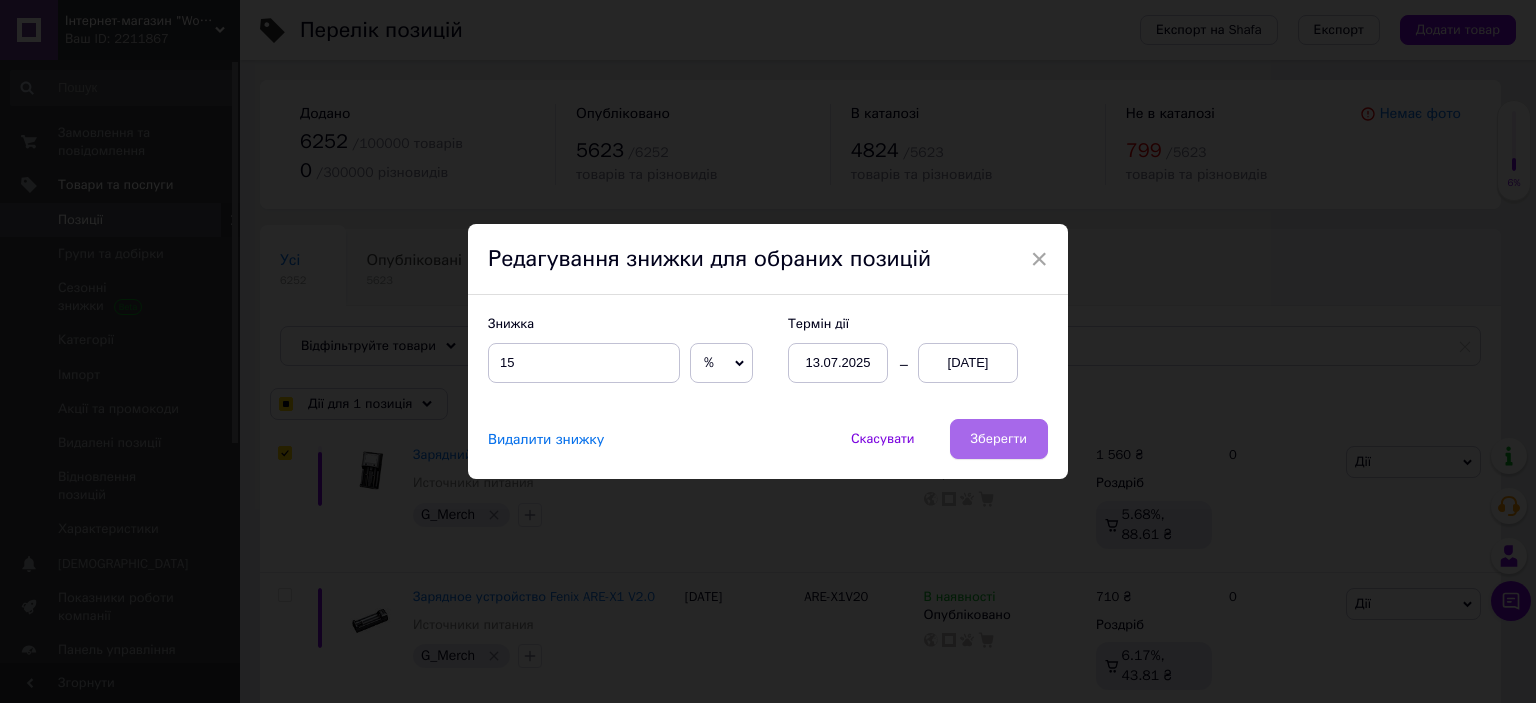 checkbox on "true" 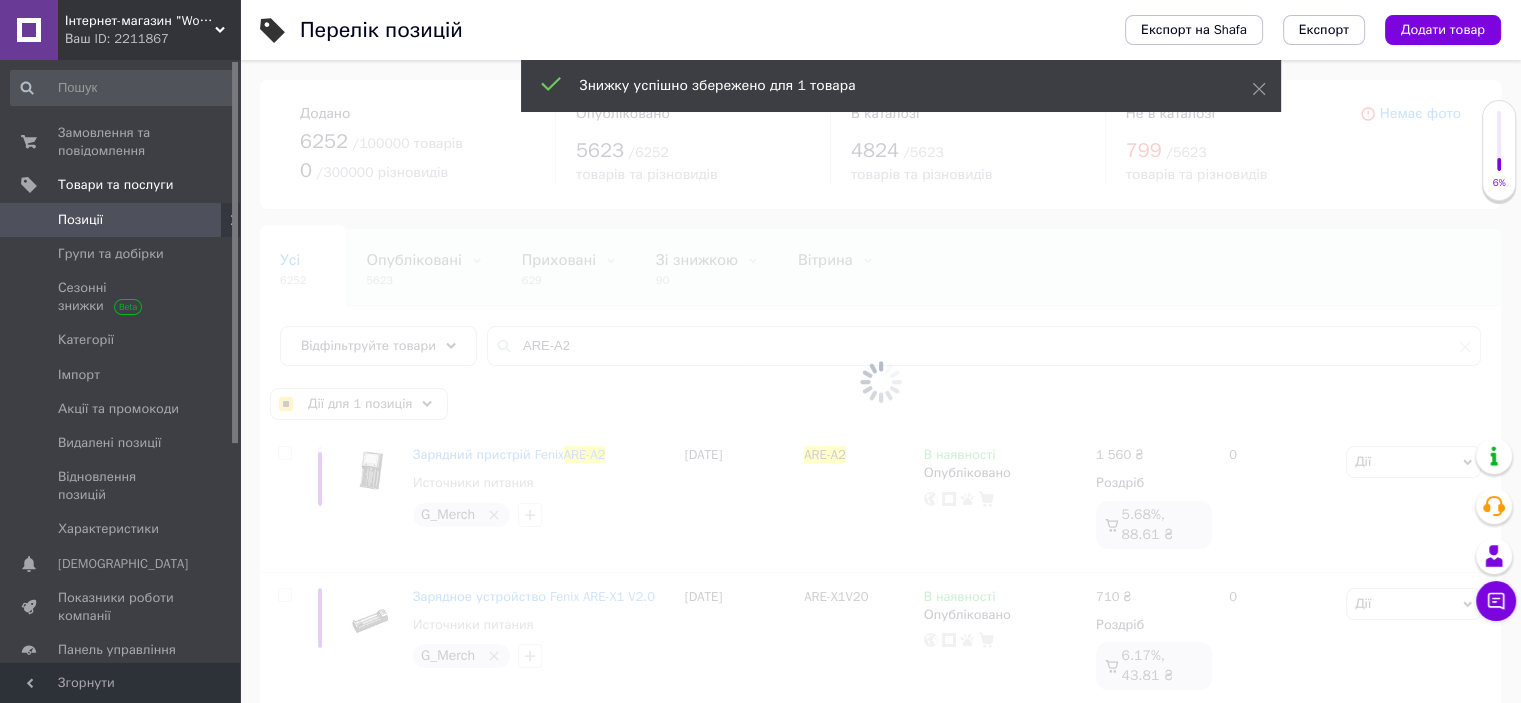 checkbox on "false" 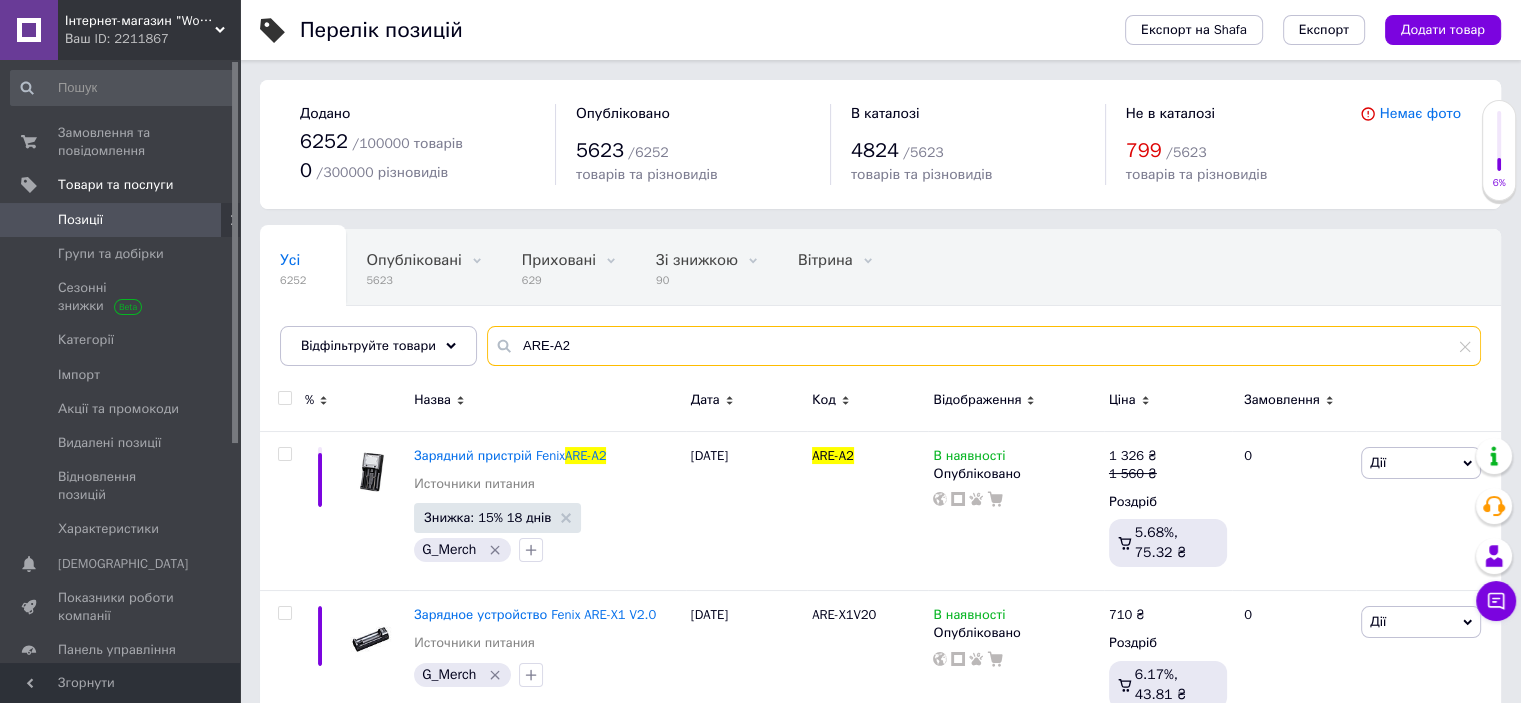 drag, startPoint x: 511, startPoint y: 340, endPoint x: 729, endPoint y: 340, distance: 218 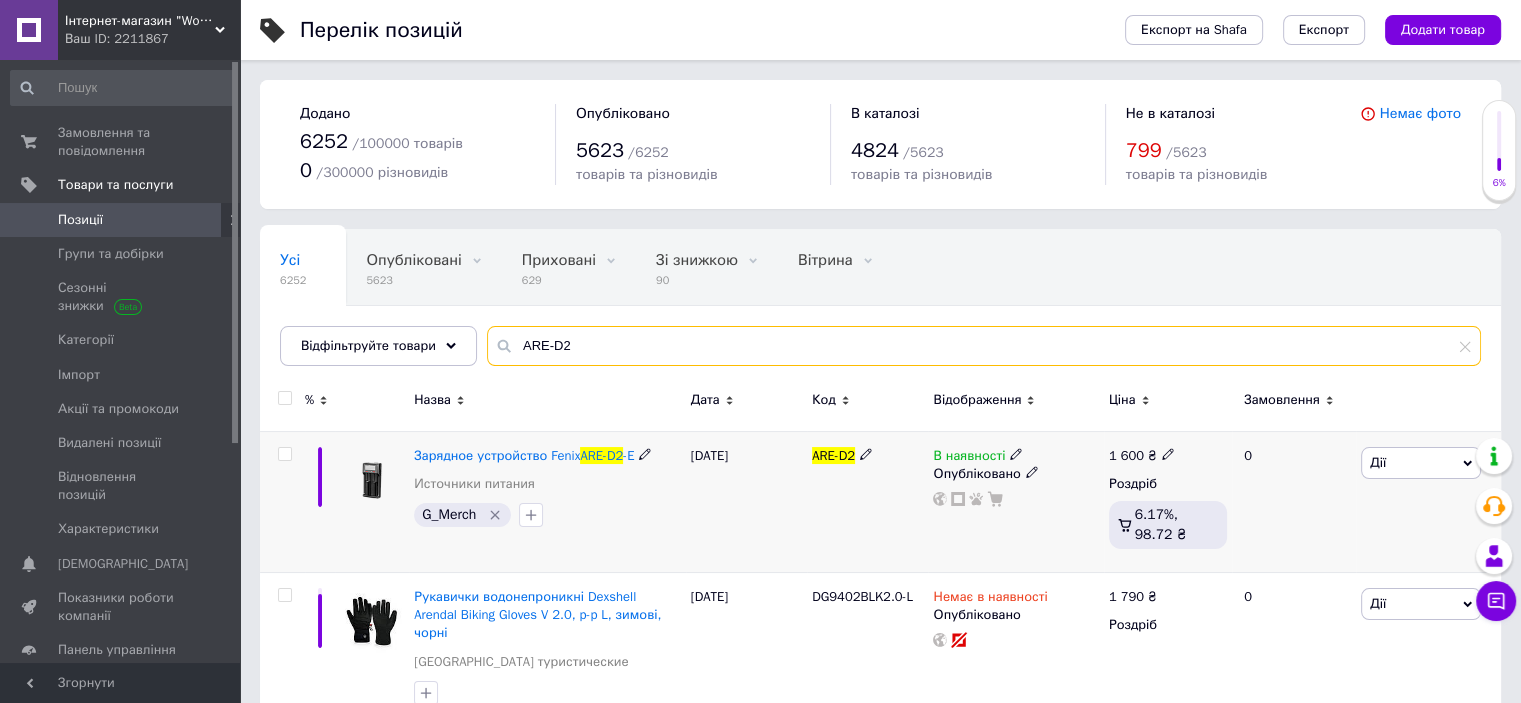 type on "ARE-D2" 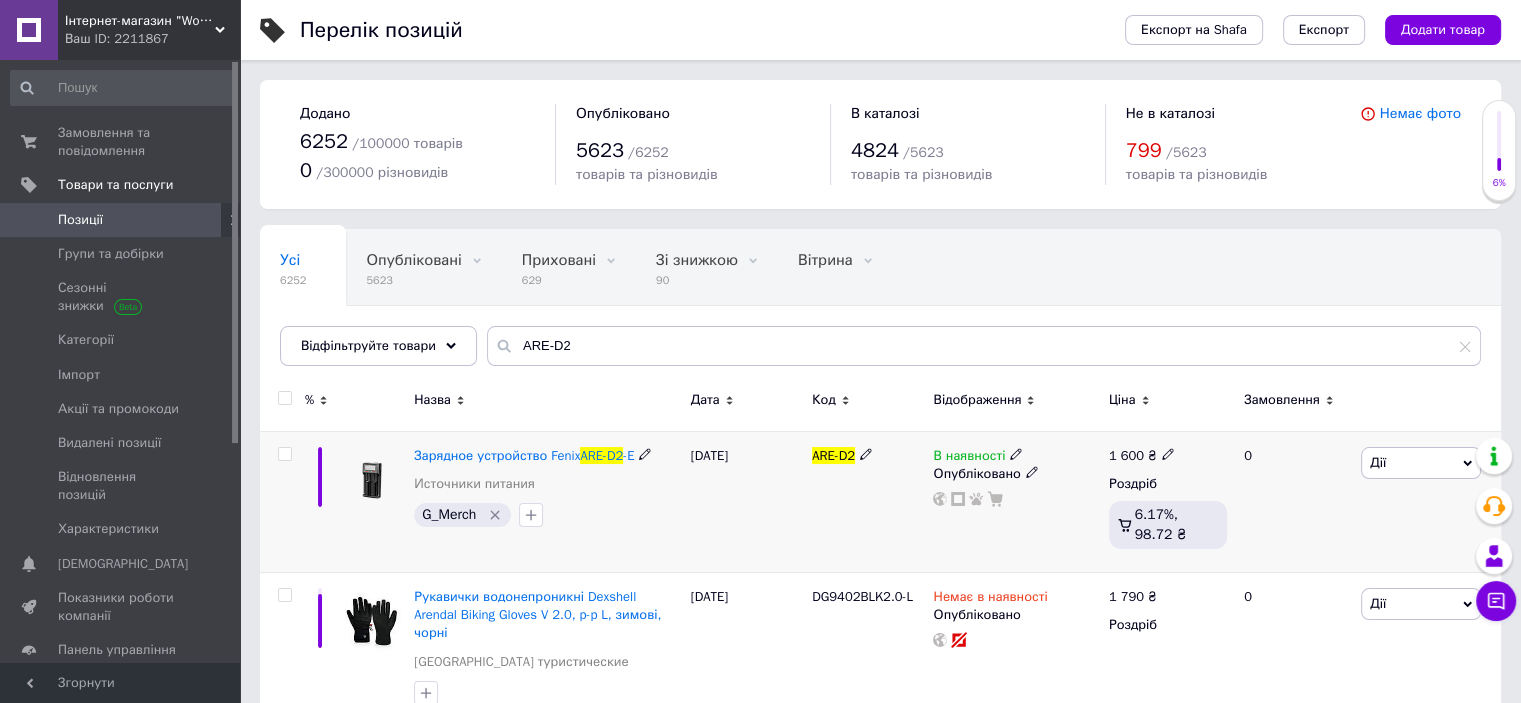 click at bounding box center [284, 454] 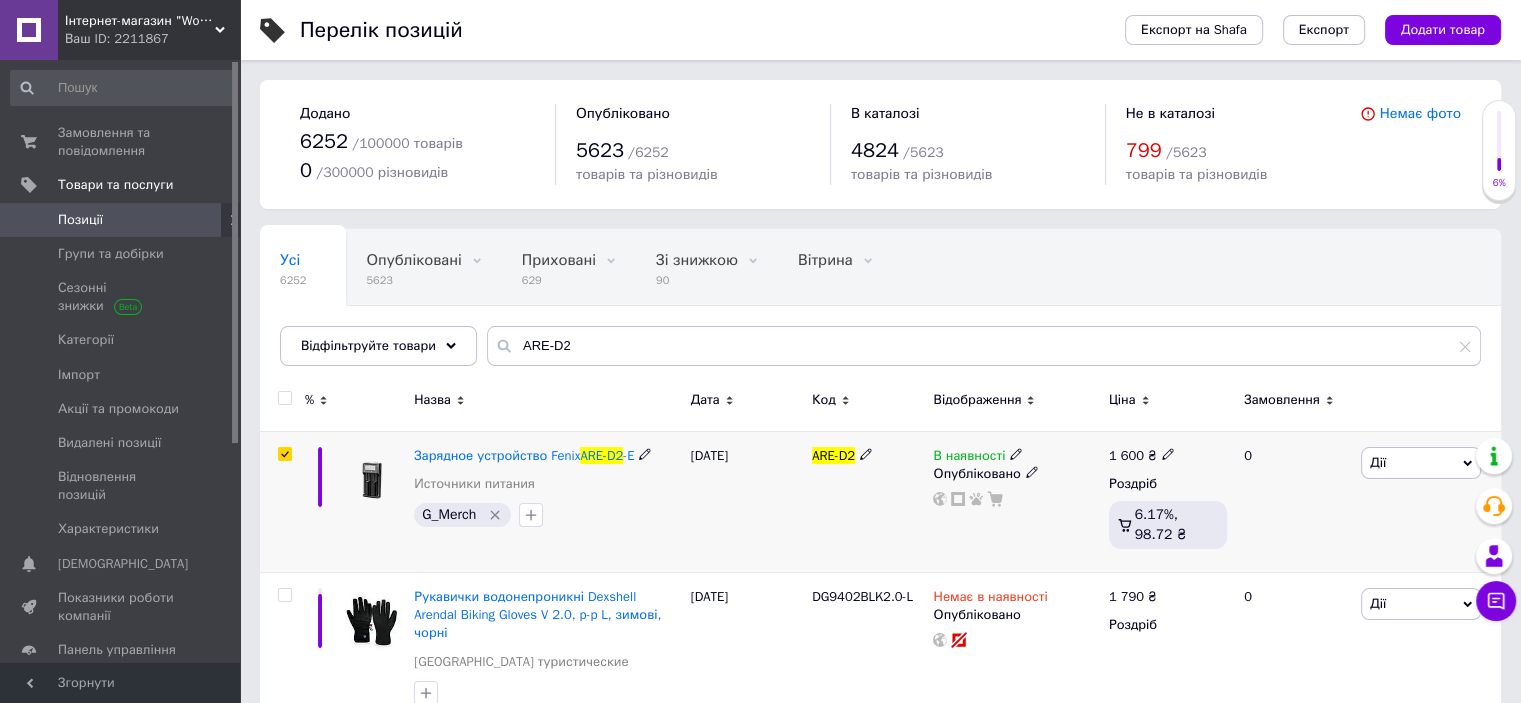 checkbox on "true" 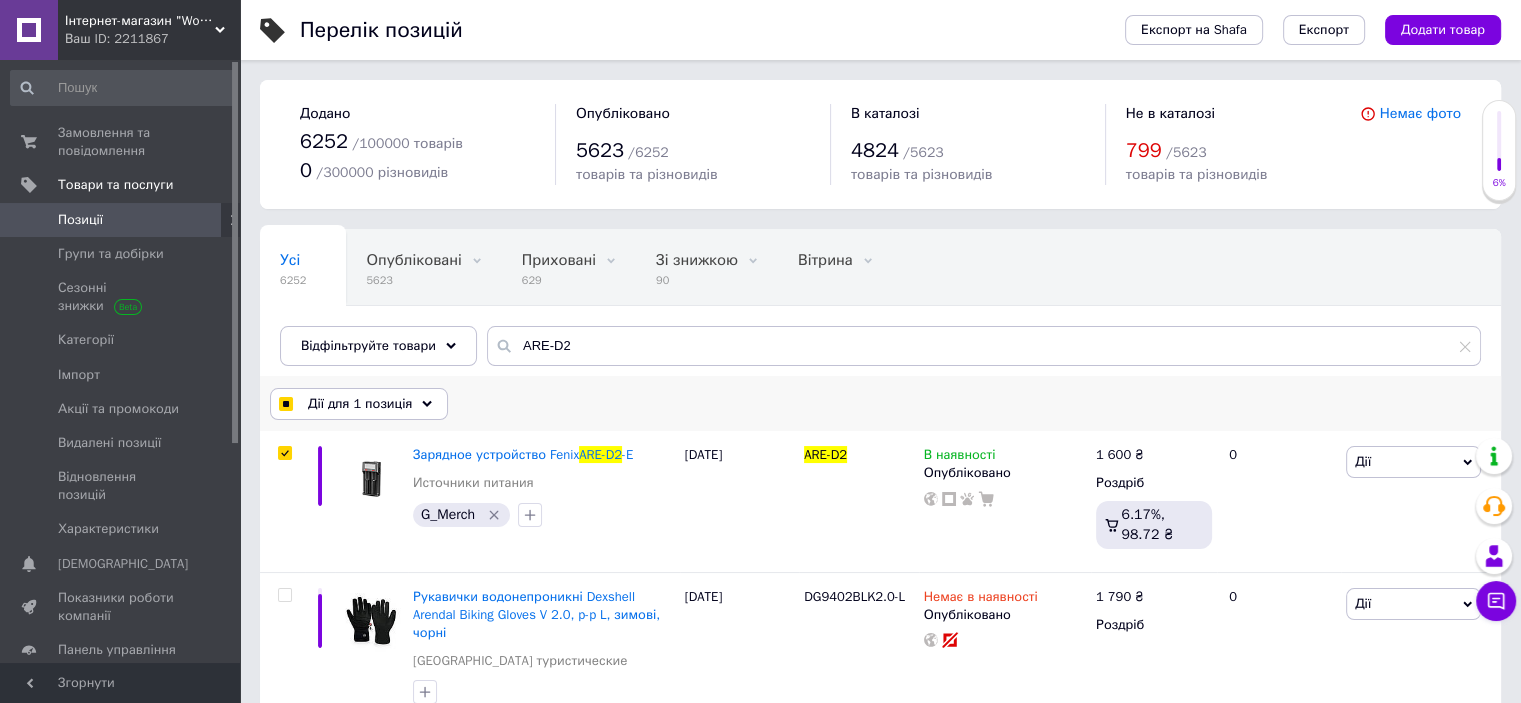 click on "Дії для 1 позиція" at bounding box center [360, 404] 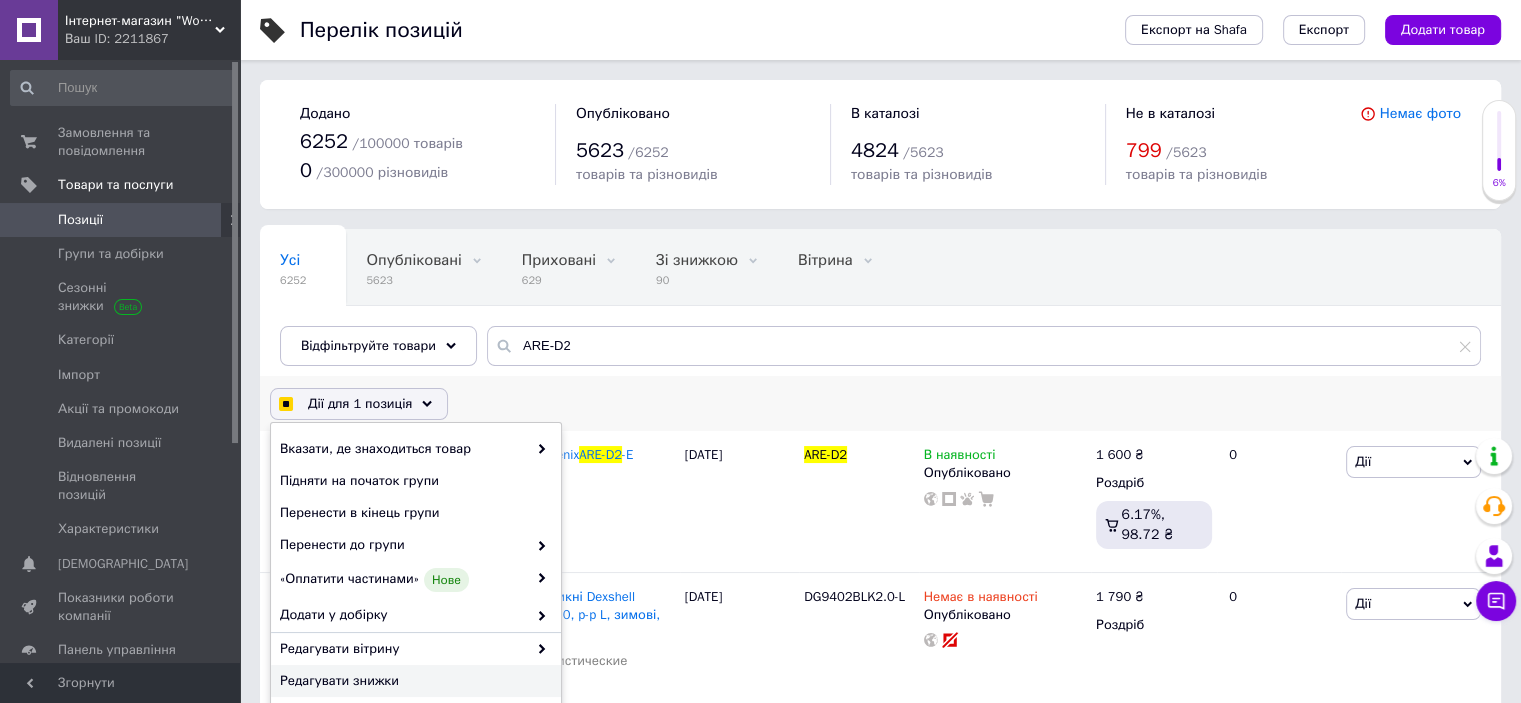 click on "Редагувати знижки" at bounding box center [413, 681] 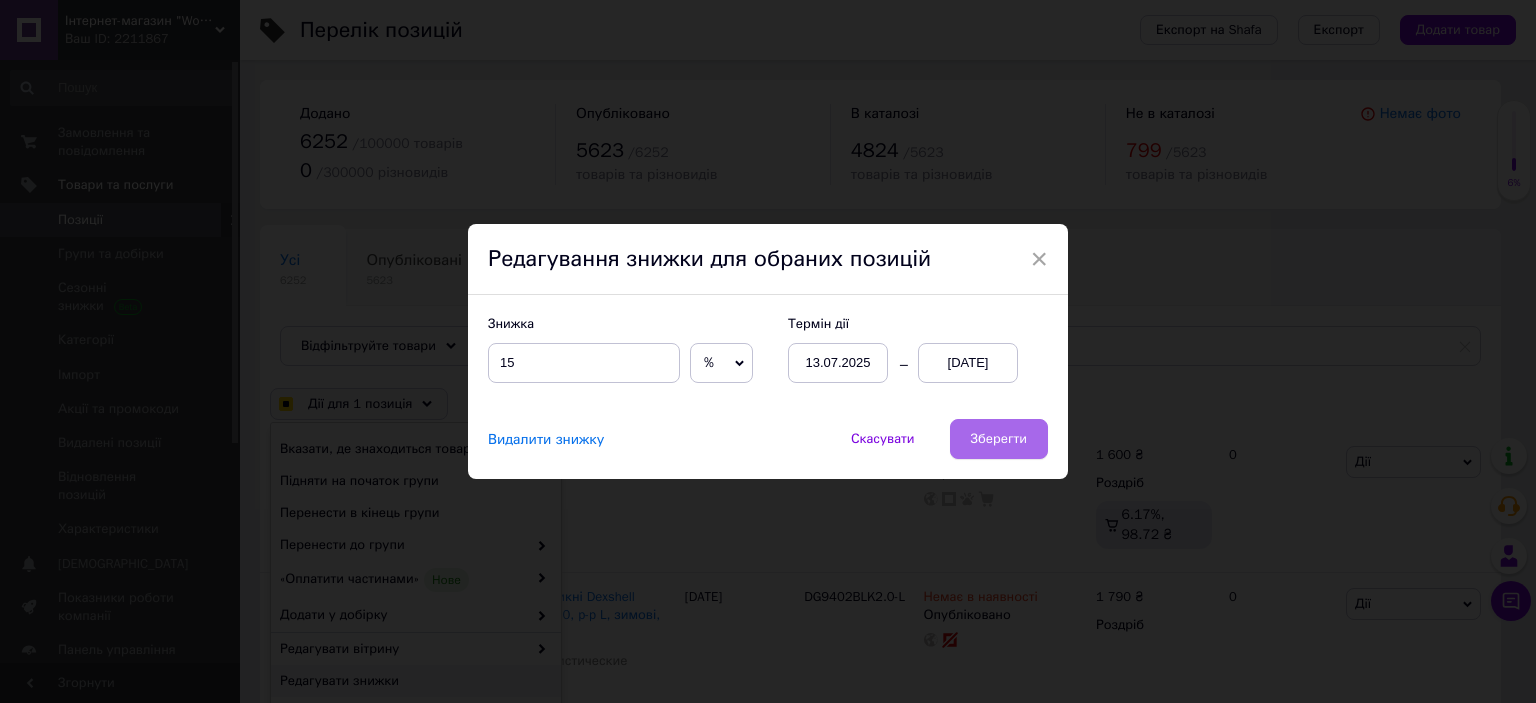 click on "Зберегти" at bounding box center [999, 439] 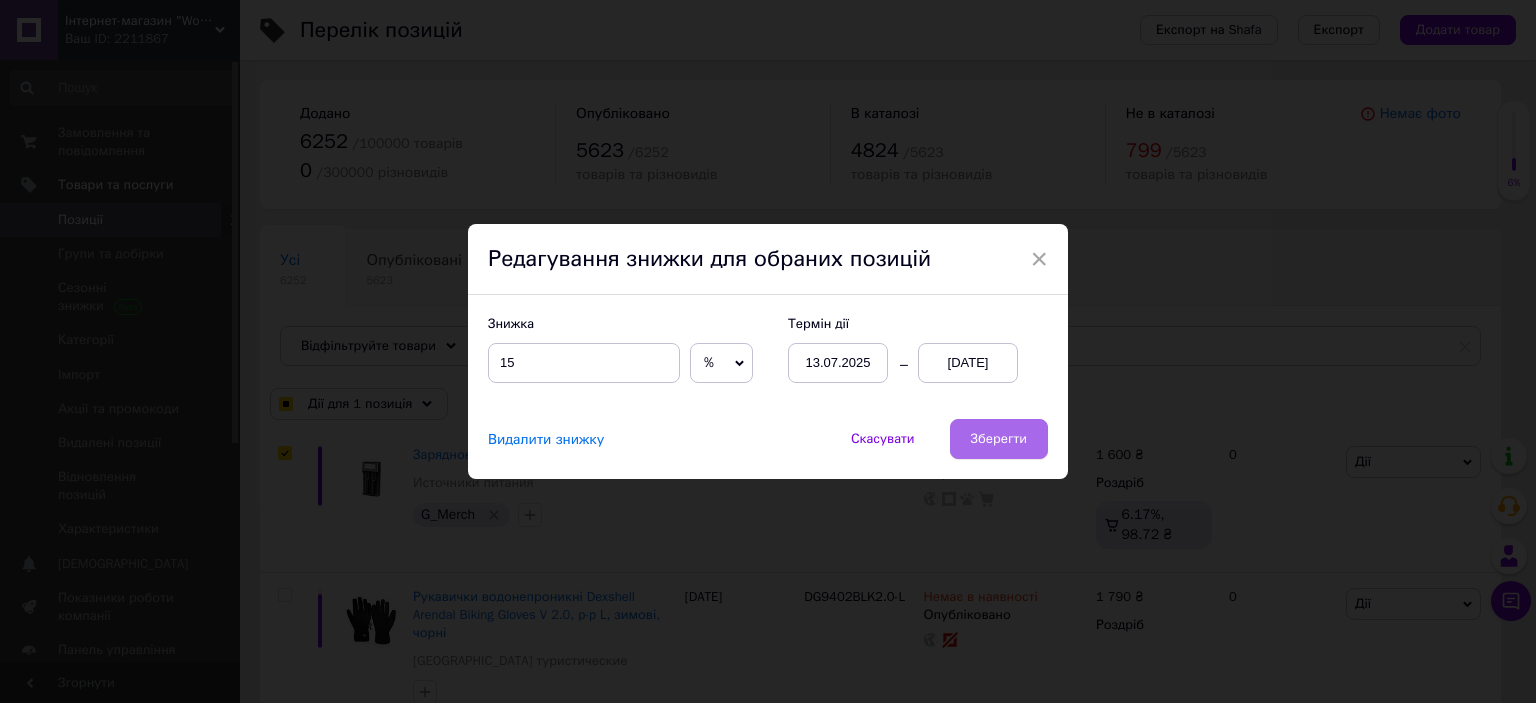 checkbox on "true" 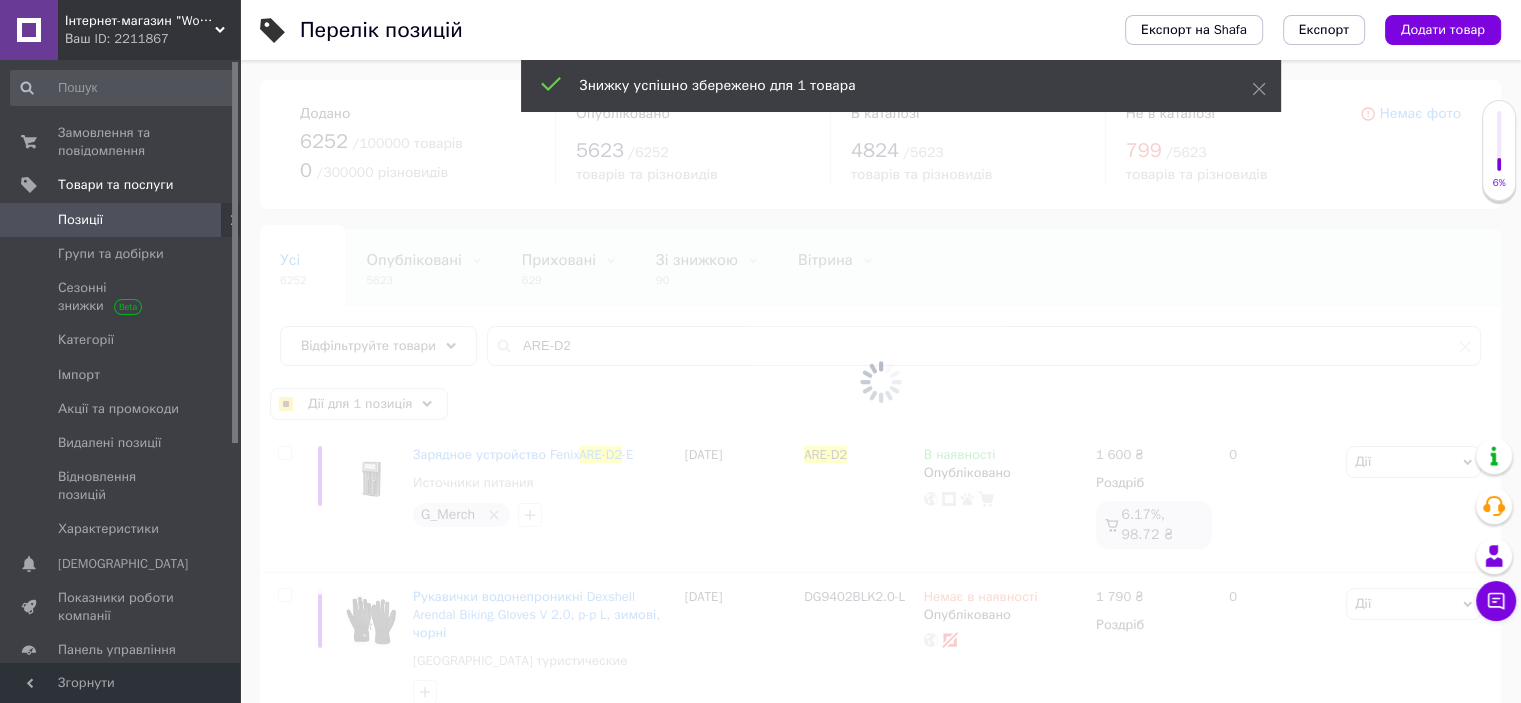 checkbox on "false" 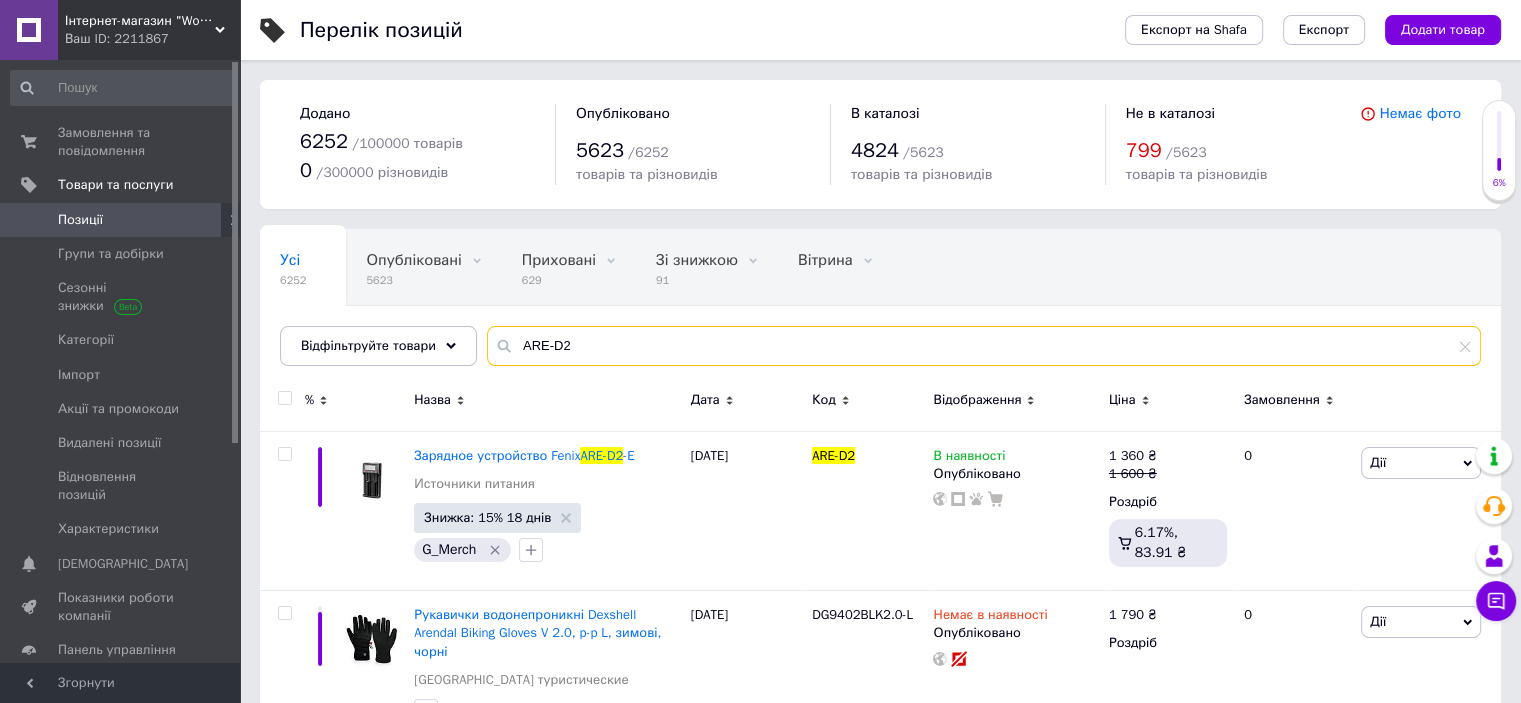 drag, startPoint x: 513, startPoint y: 342, endPoint x: 724, endPoint y: 339, distance: 211.02133 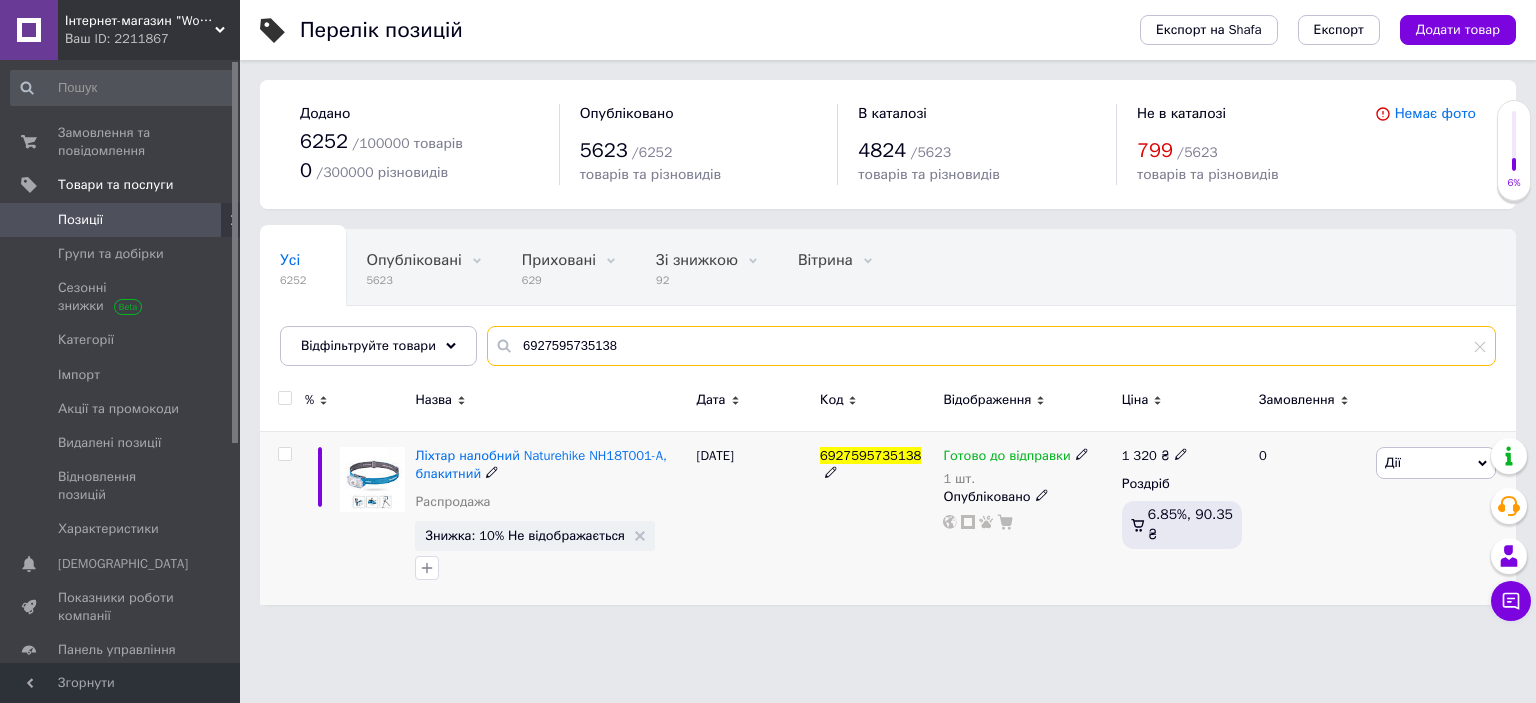 type on "6927595735138" 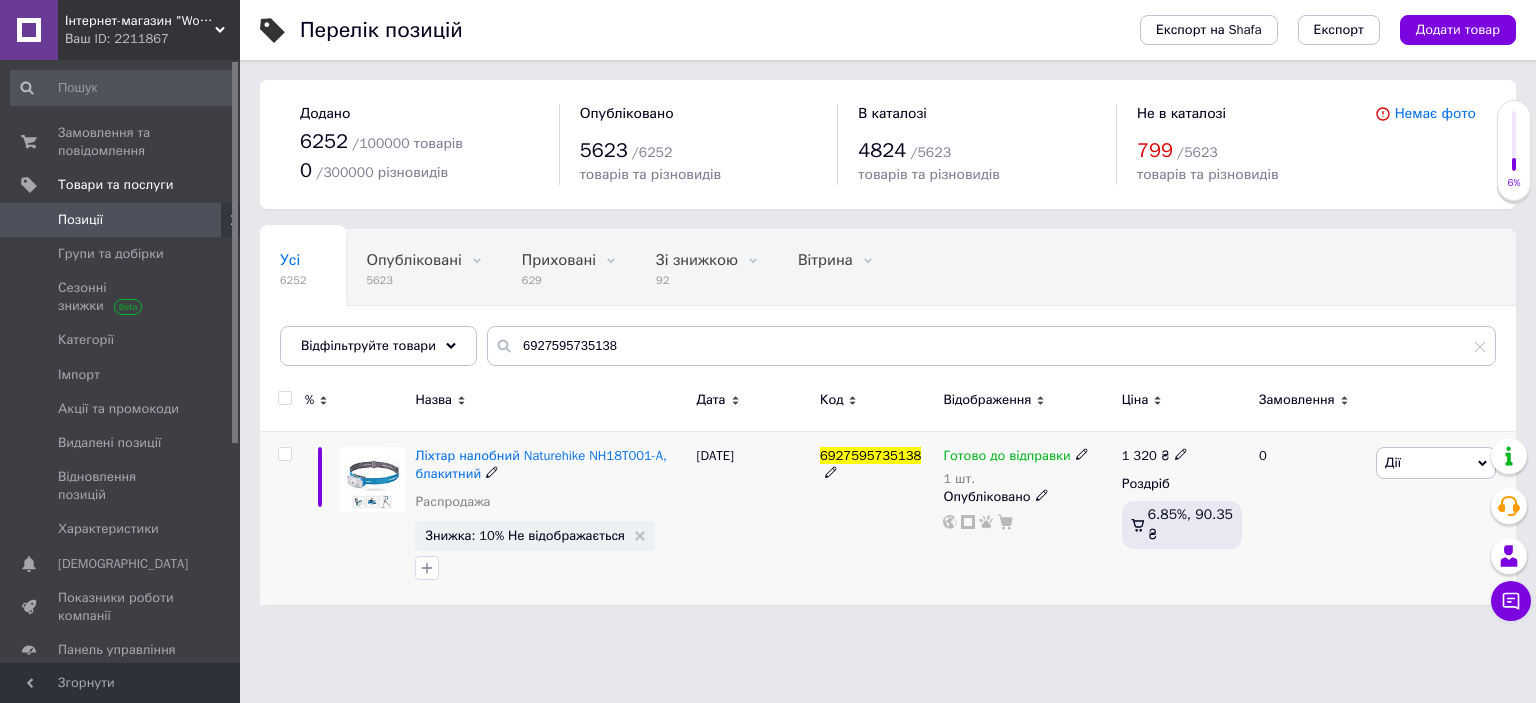 click at bounding box center (284, 454) 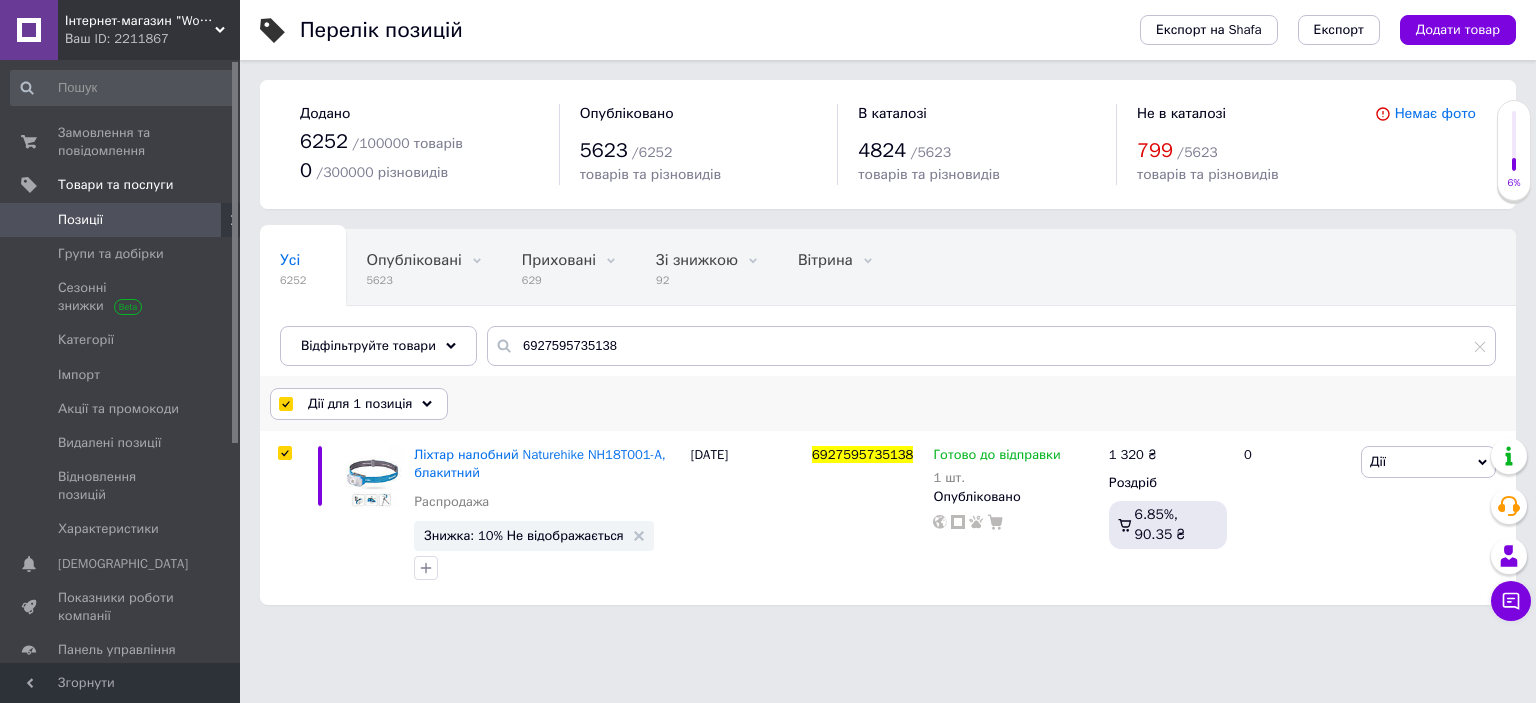 click on "Дії для 1 позиція" at bounding box center (360, 404) 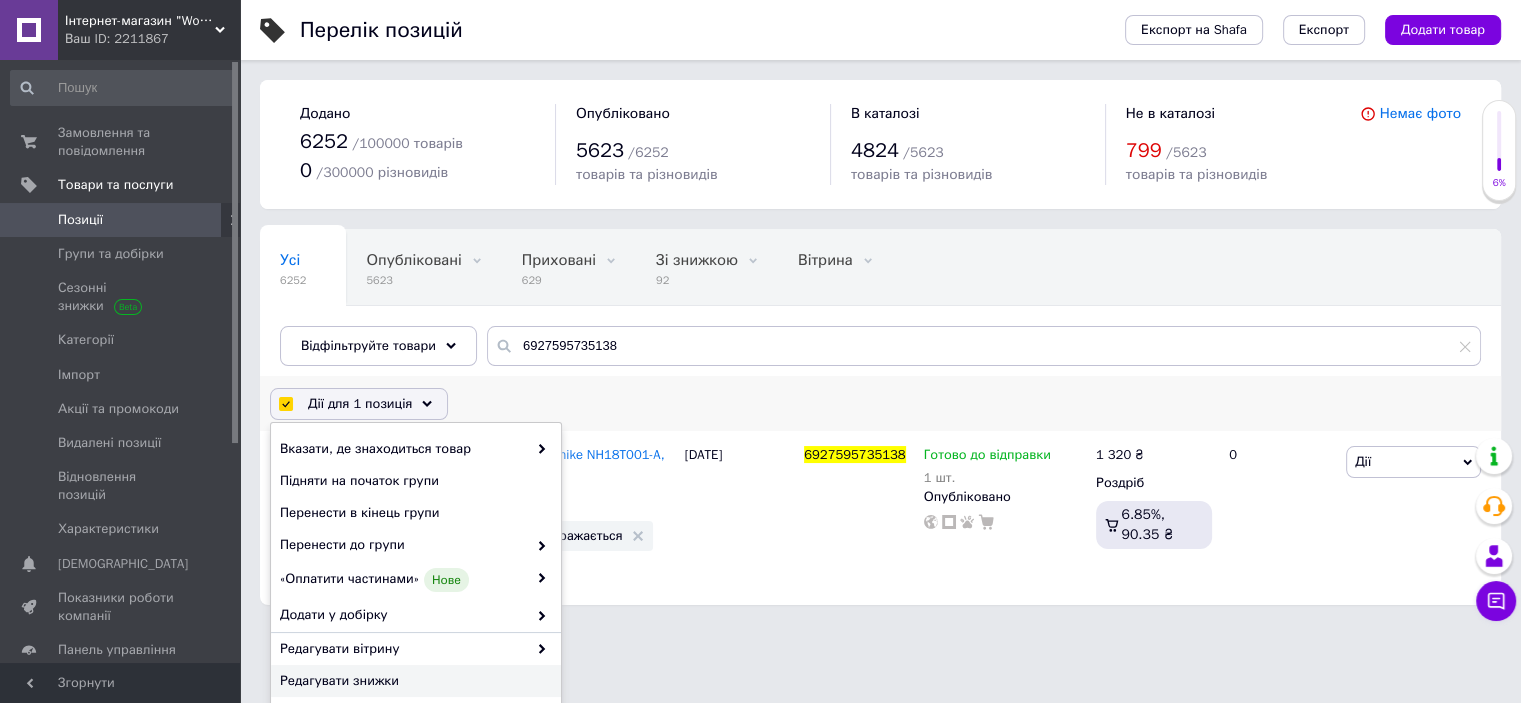 click on "Редагувати знижки" at bounding box center (413, 681) 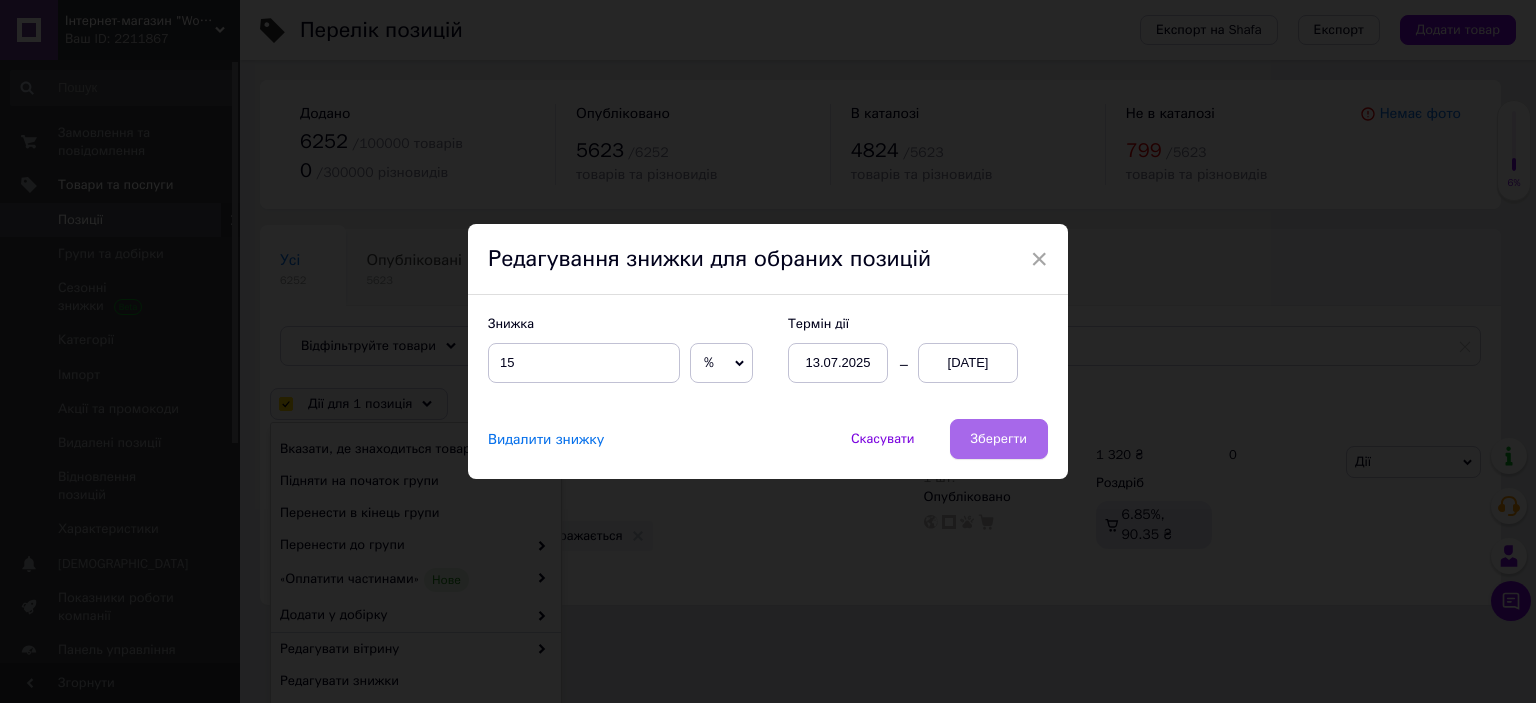 click on "Зберегти" at bounding box center [999, 439] 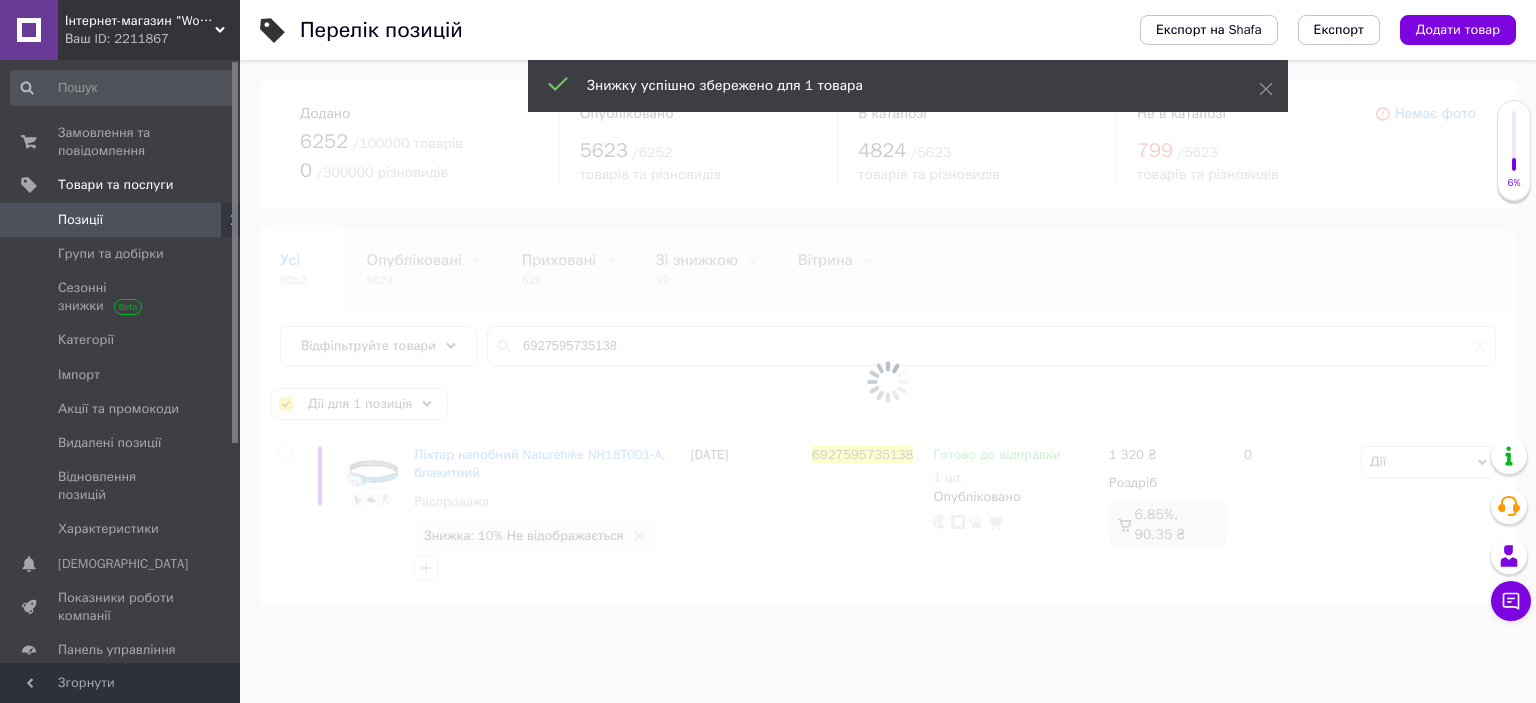 checkbox on "false" 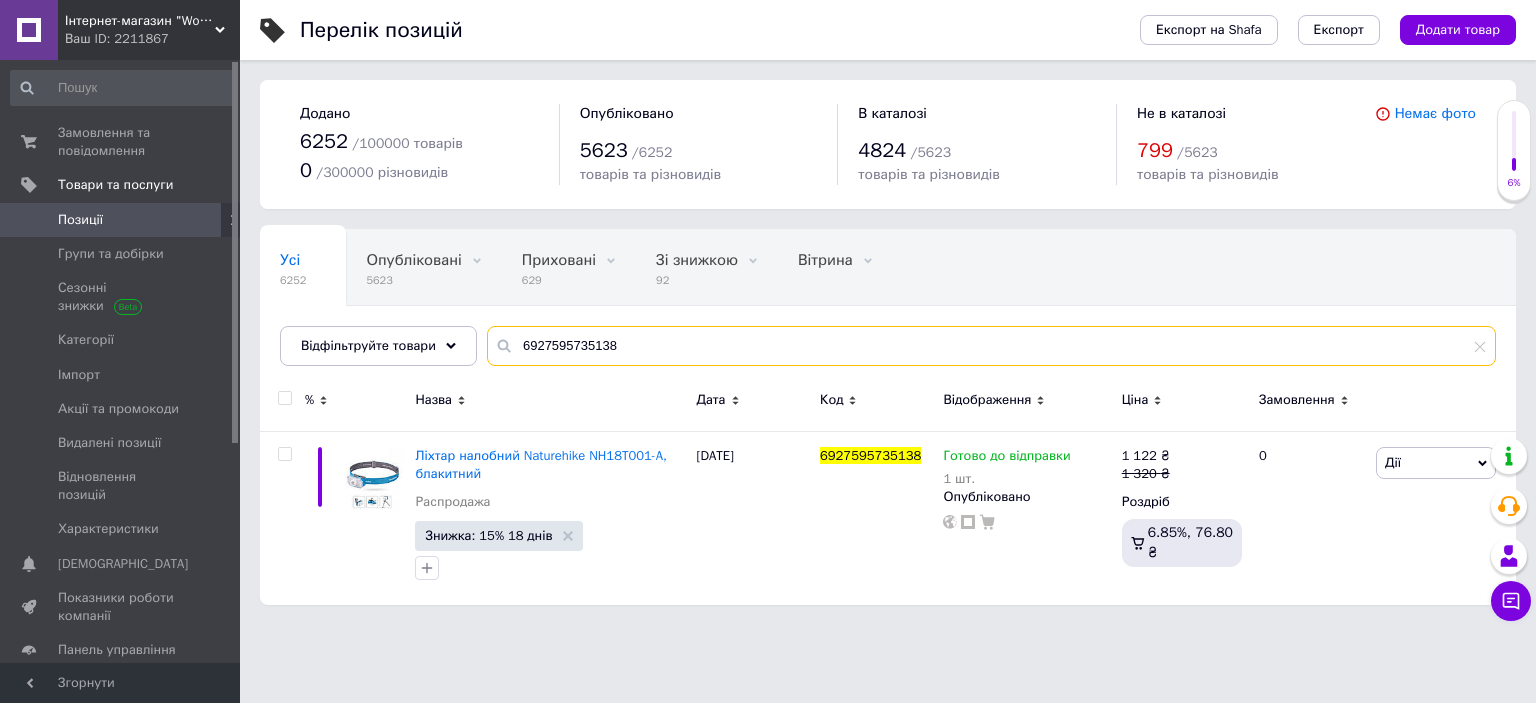 drag, startPoint x: 540, startPoint y: 348, endPoint x: 772, endPoint y: 349, distance: 232.00215 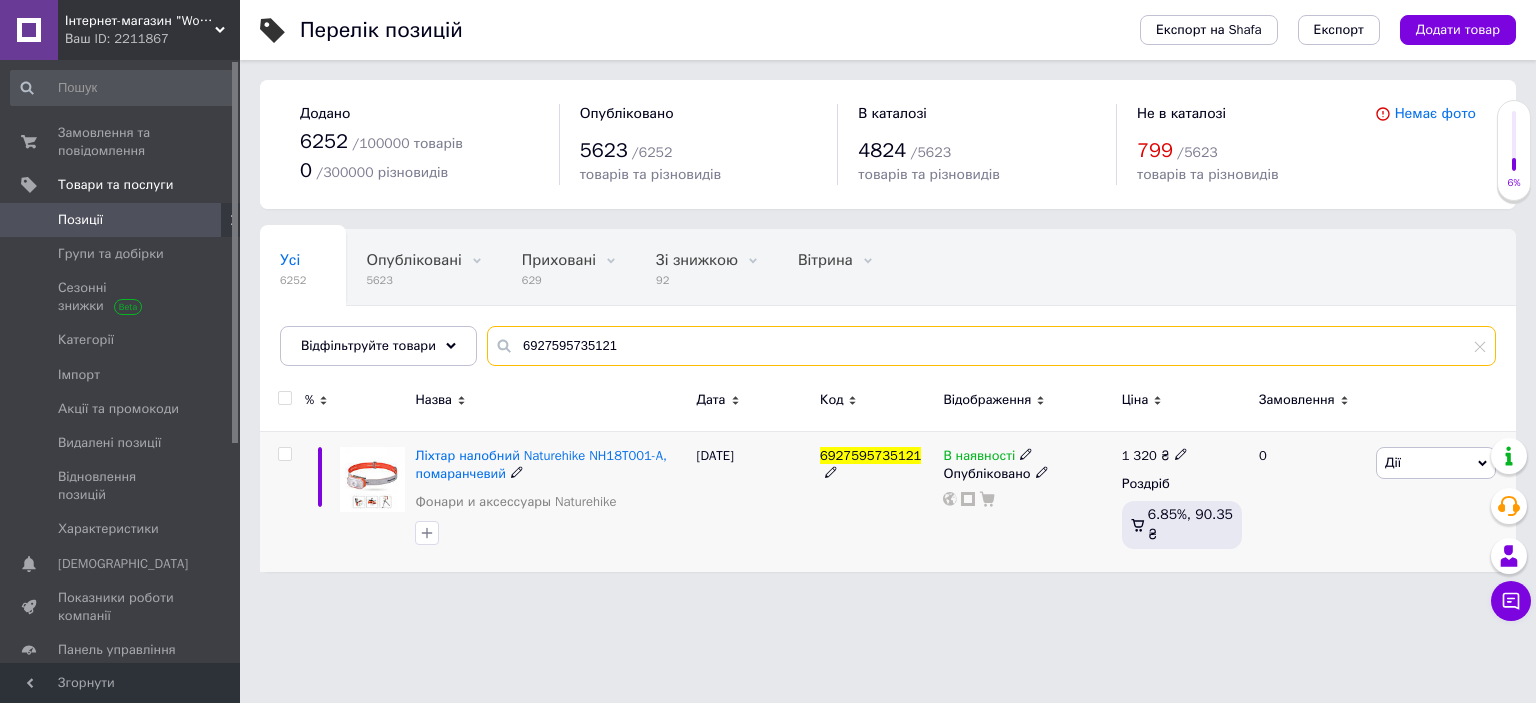 type on "6927595735121" 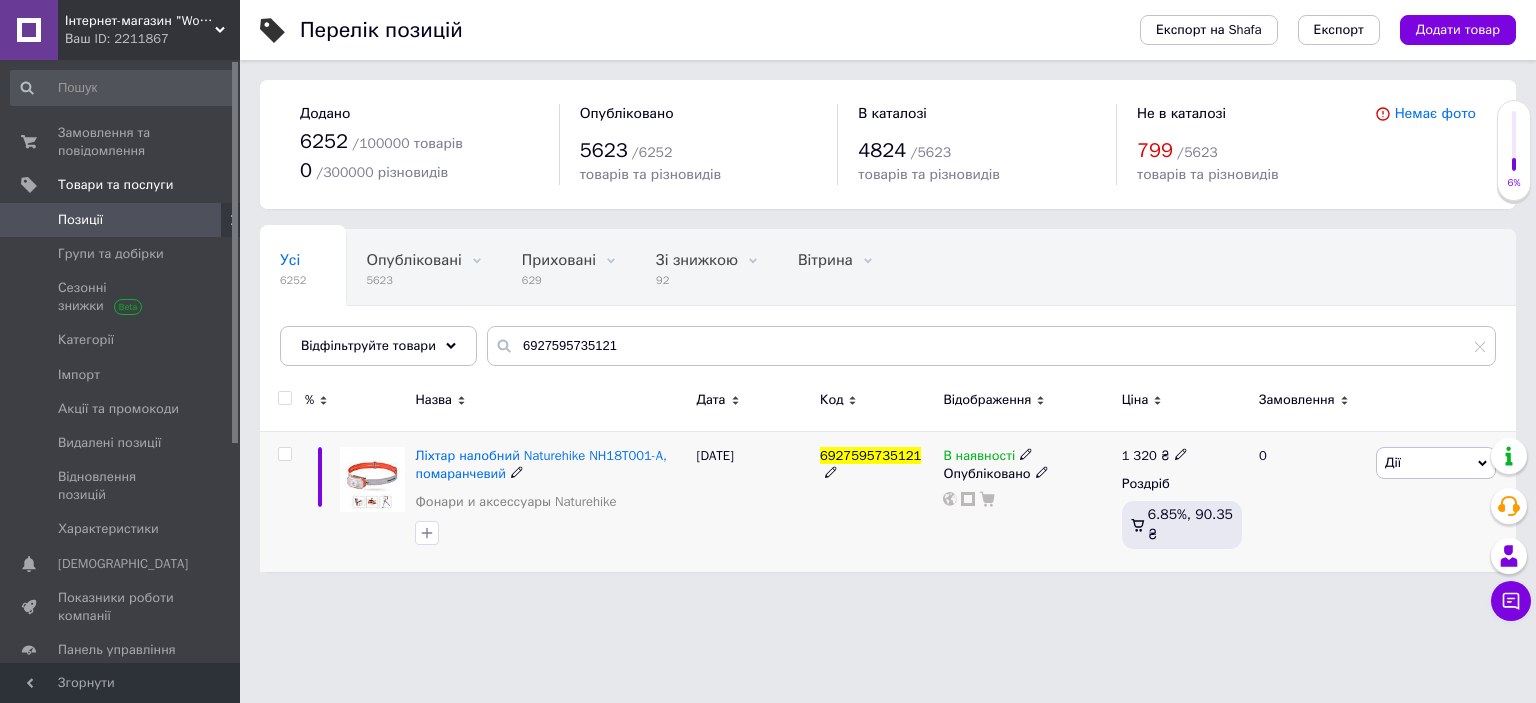 click at bounding box center [284, 454] 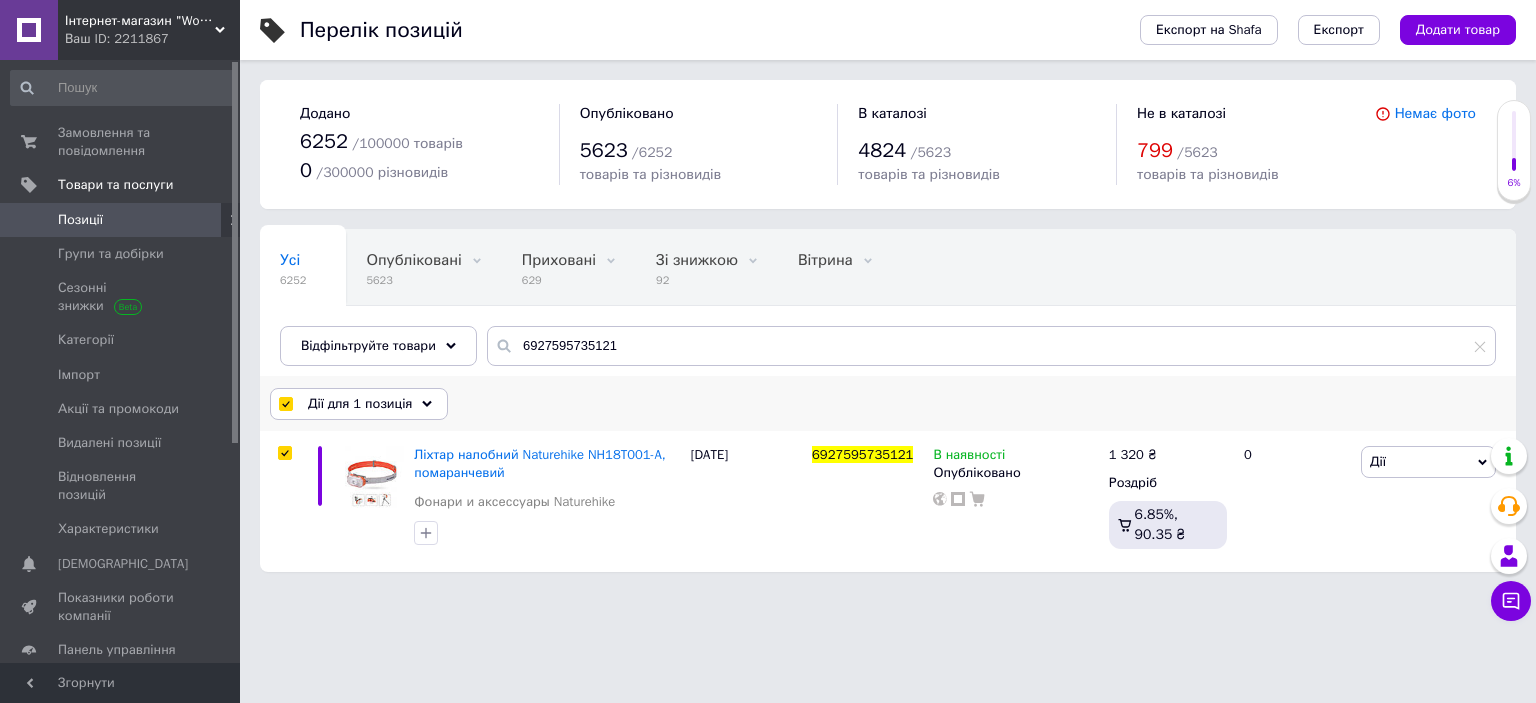 click on "Дії для 1 позиція" at bounding box center [360, 404] 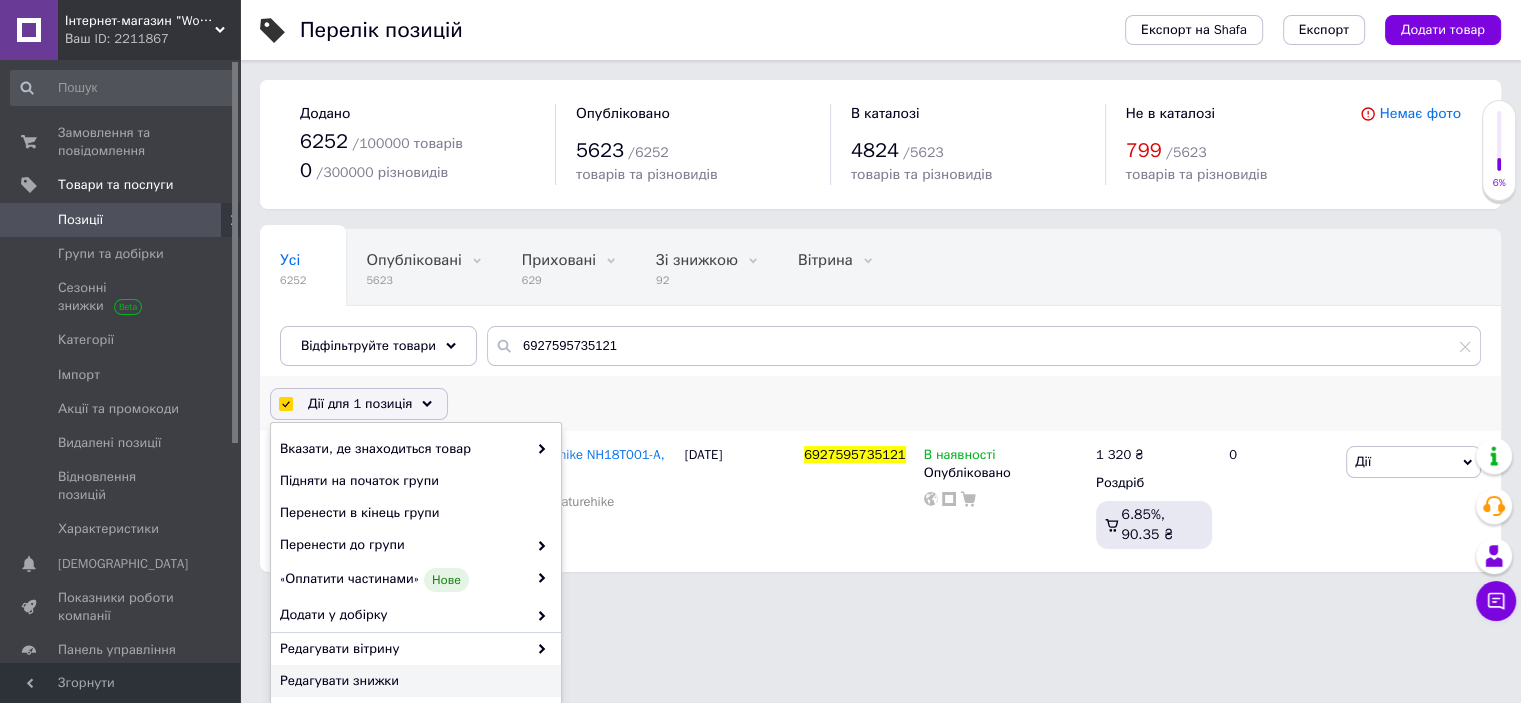 click on "Редагувати знижки" at bounding box center [413, 681] 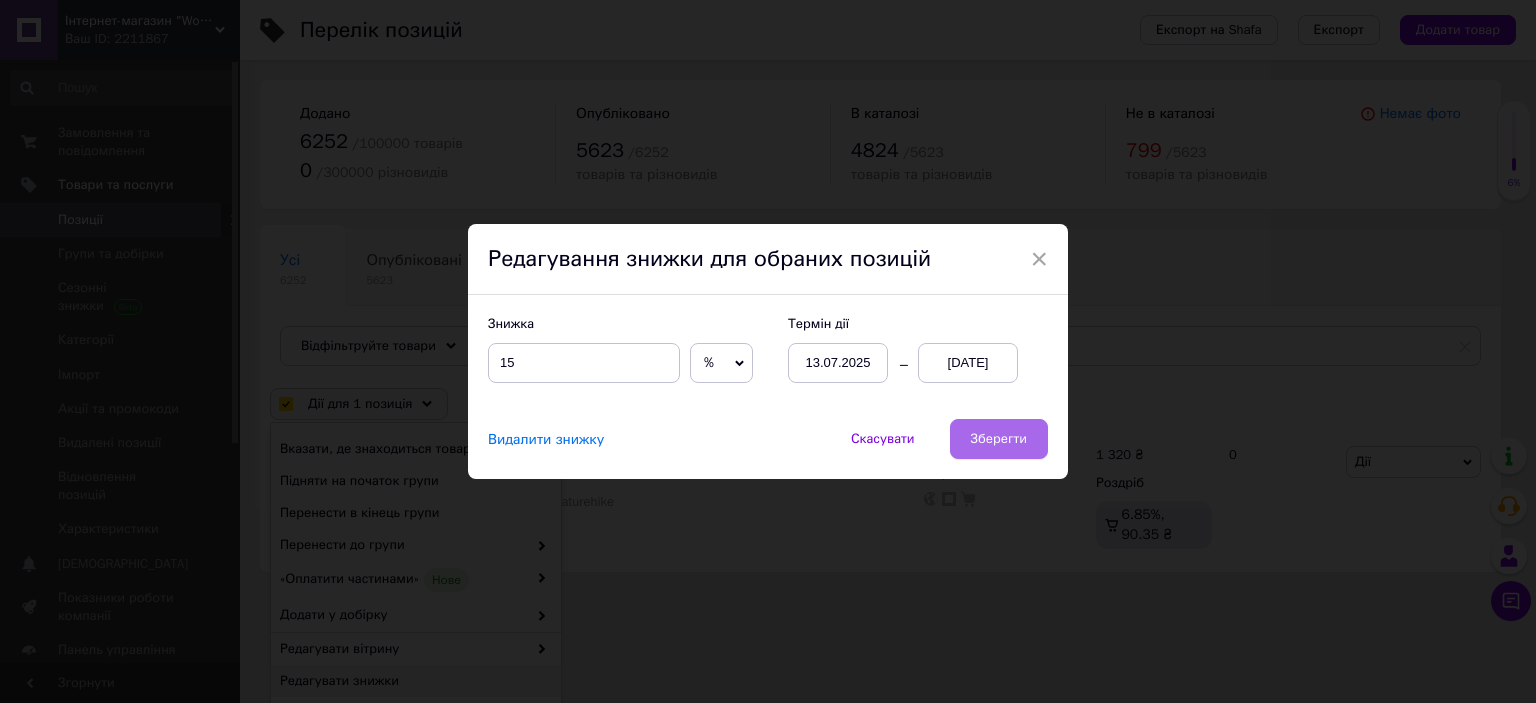 click on "Зберегти" at bounding box center [999, 439] 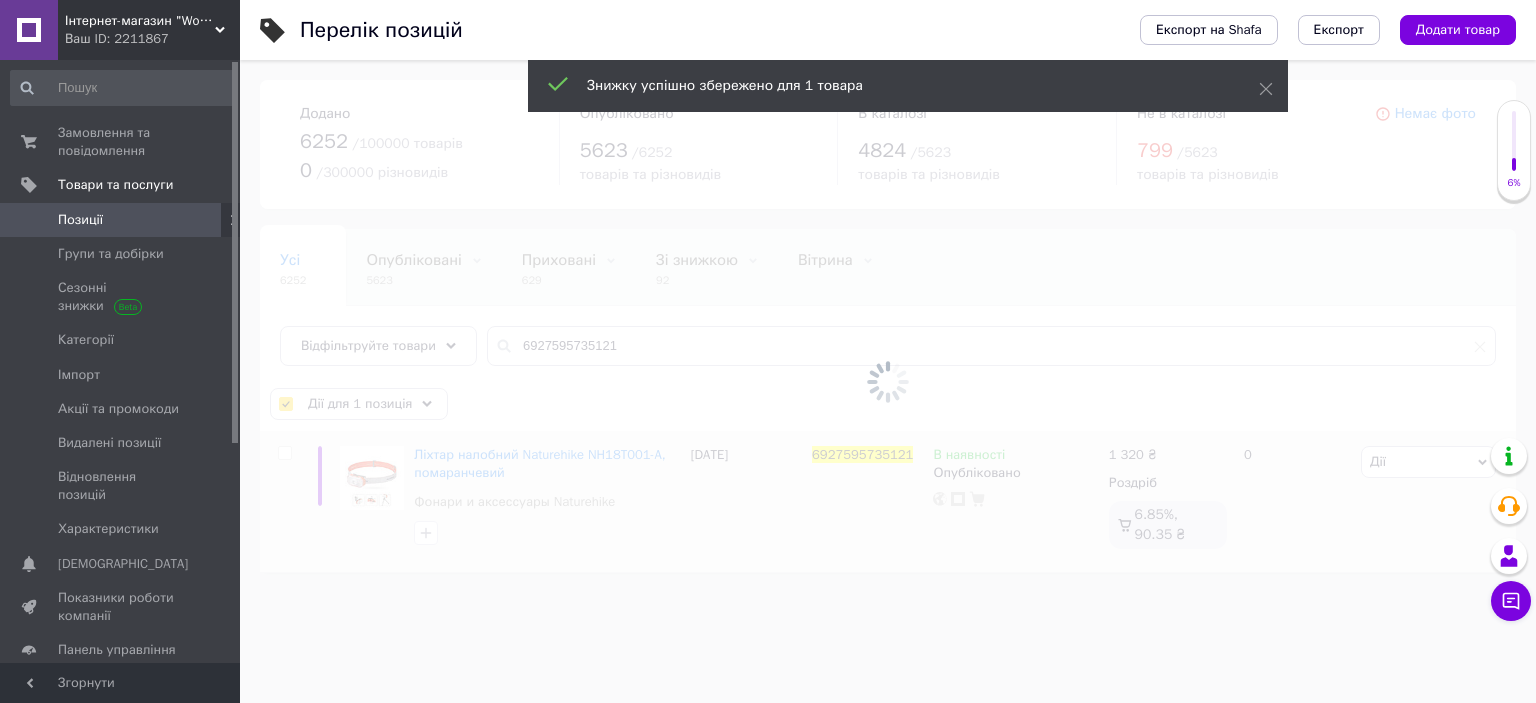 checkbox on "false" 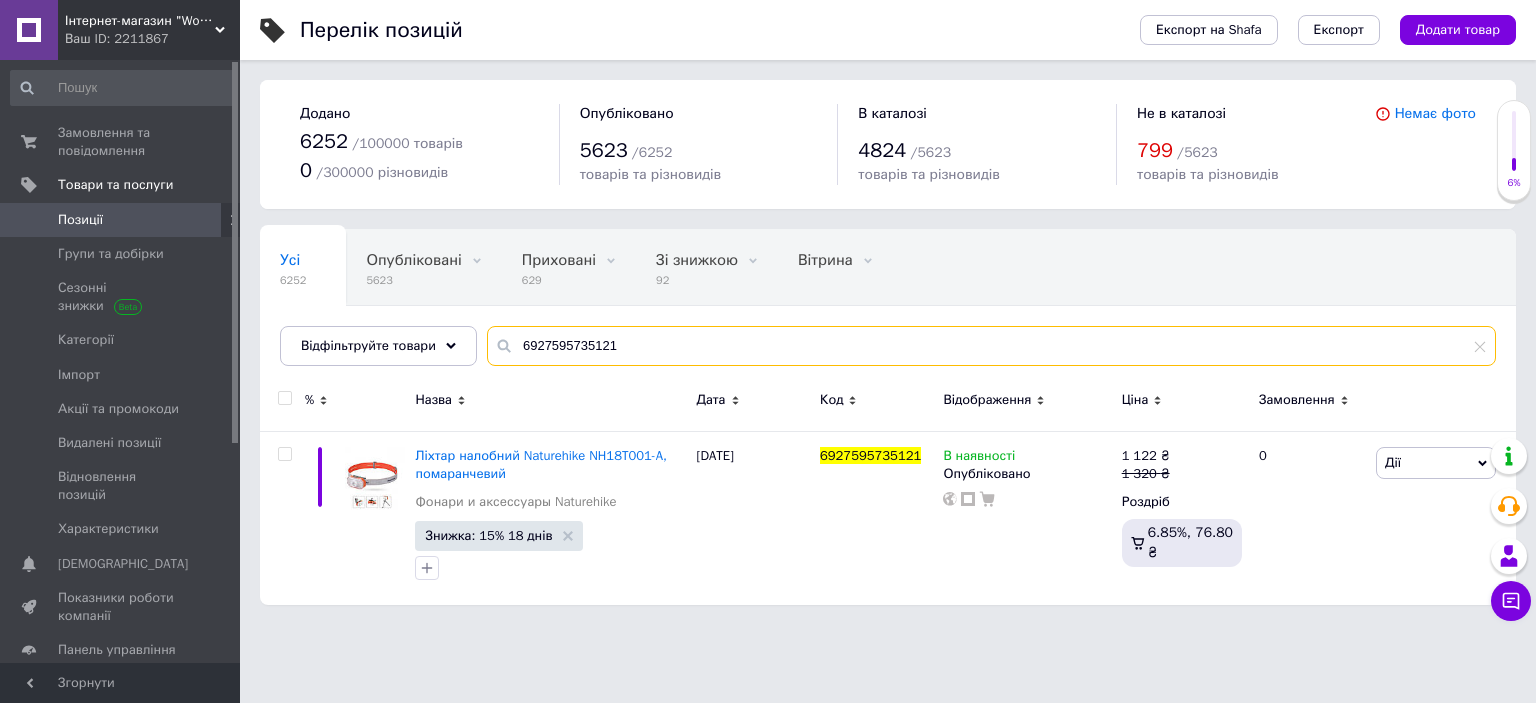 drag, startPoint x: 512, startPoint y: 348, endPoint x: 748, endPoint y: 352, distance: 236.03389 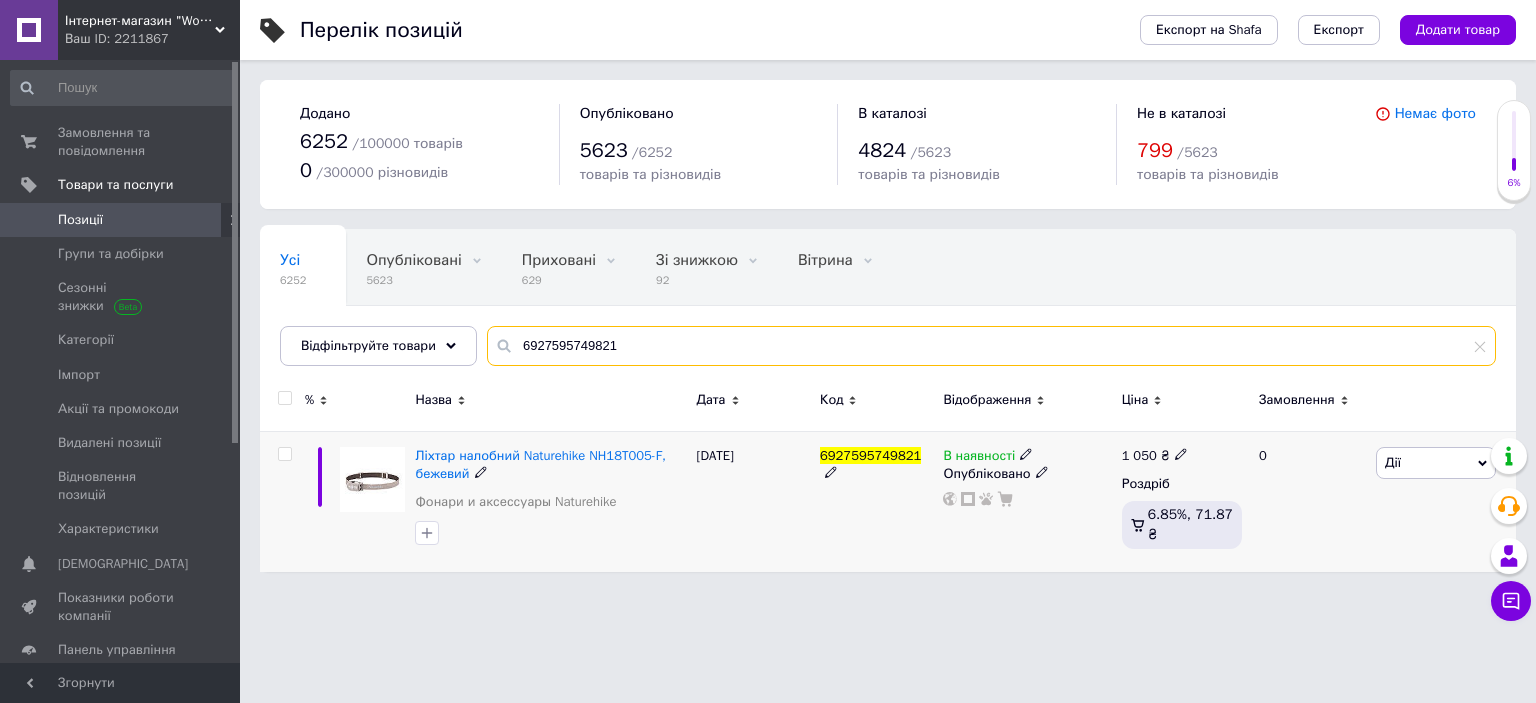 type on "6927595749821" 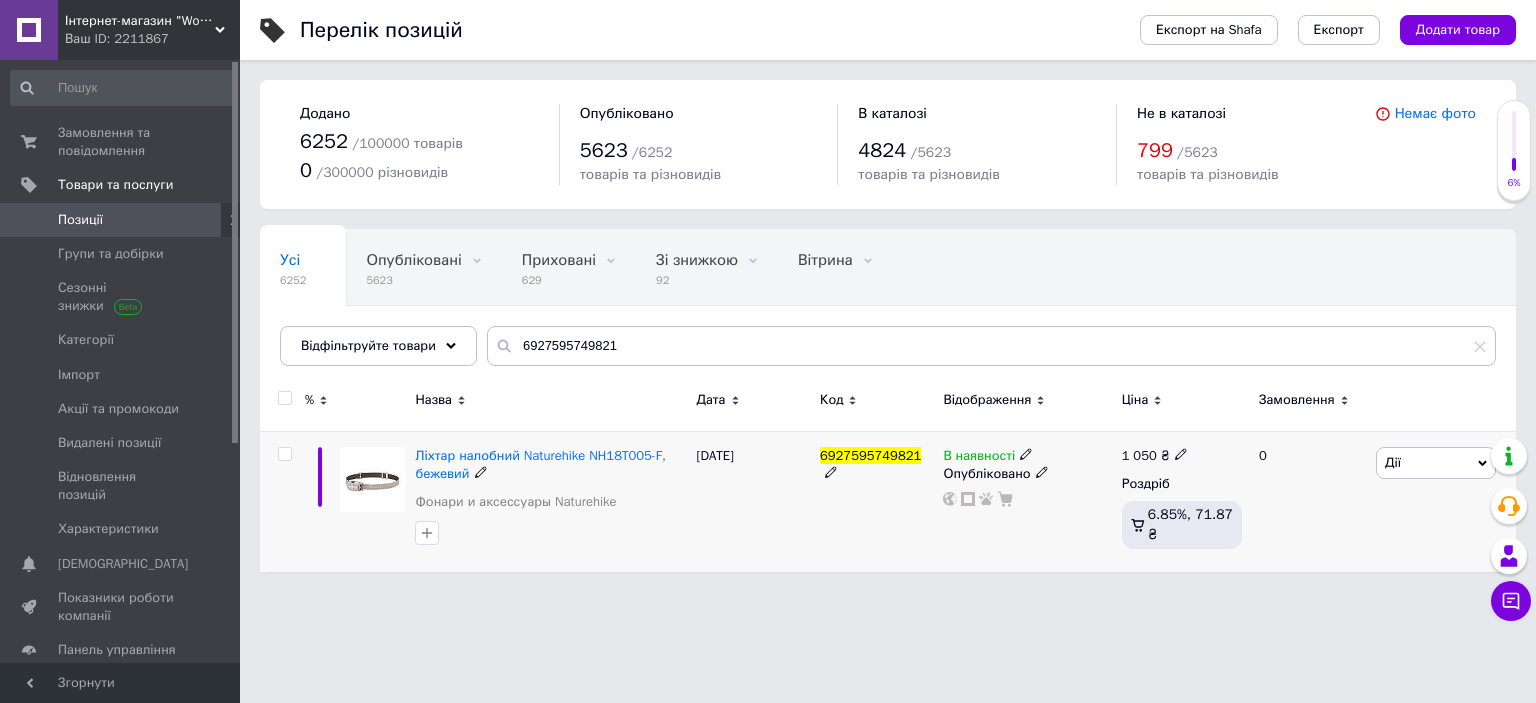 click at bounding box center [284, 454] 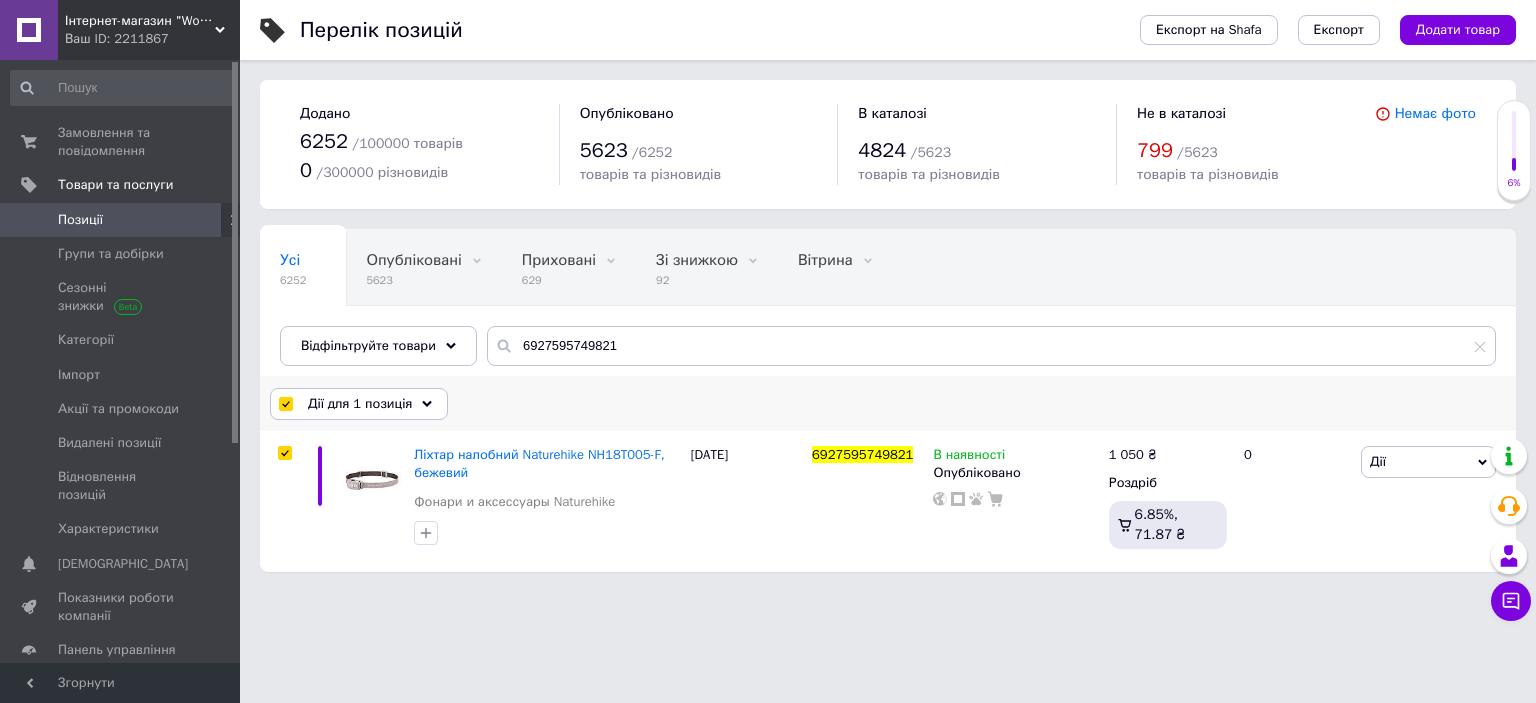 click on "Дії для 1 позиція" at bounding box center [360, 404] 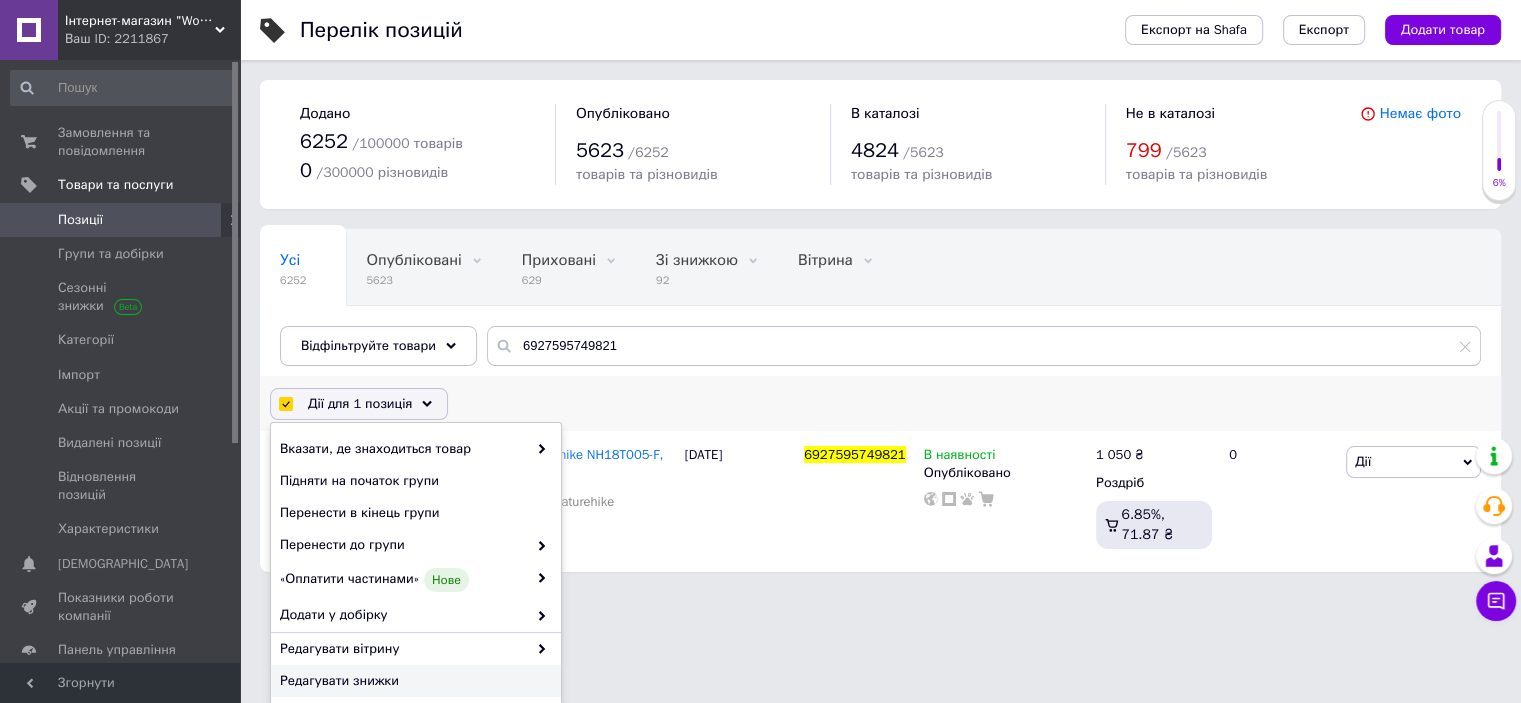 click on "Редагувати знижки" at bounding box center (413, 681) 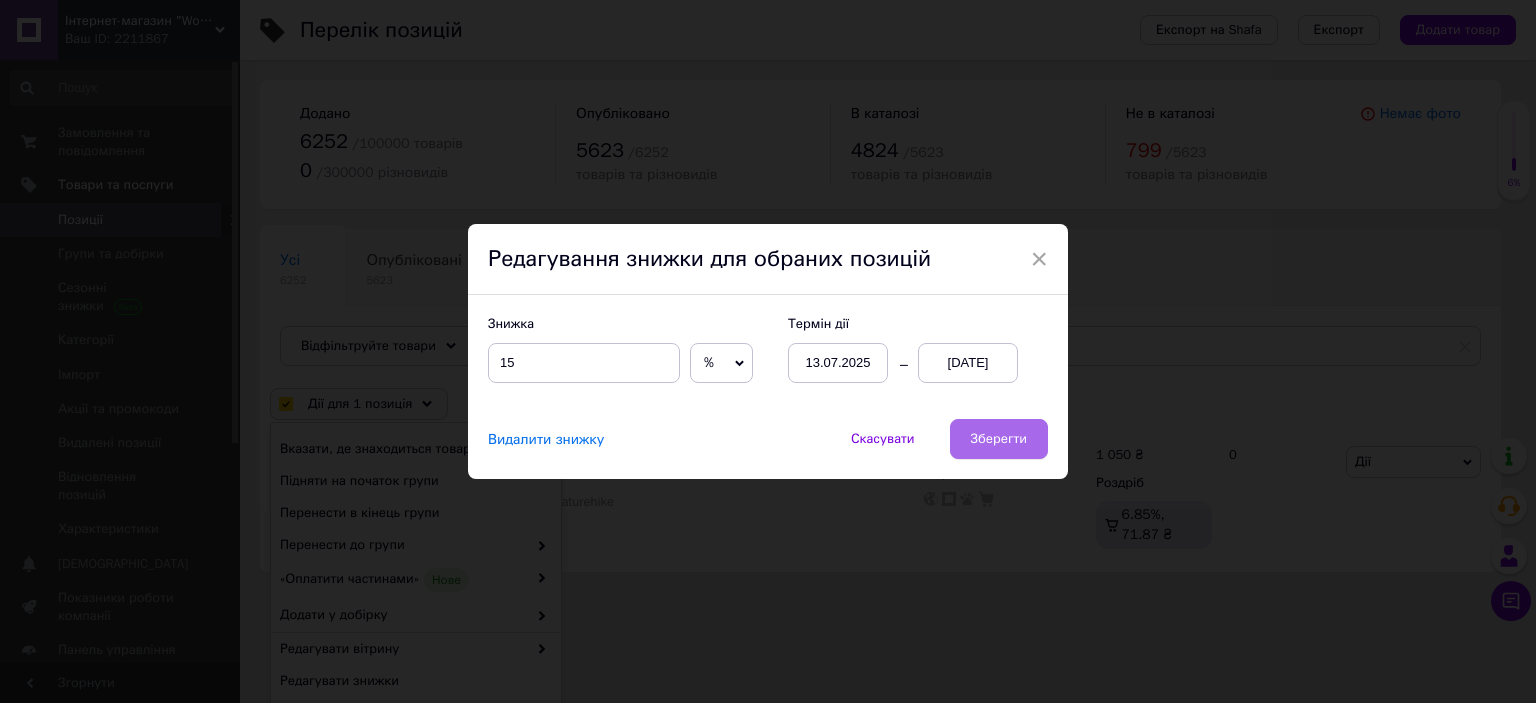 click on "Зберегти" at bounding box center [999, 439] 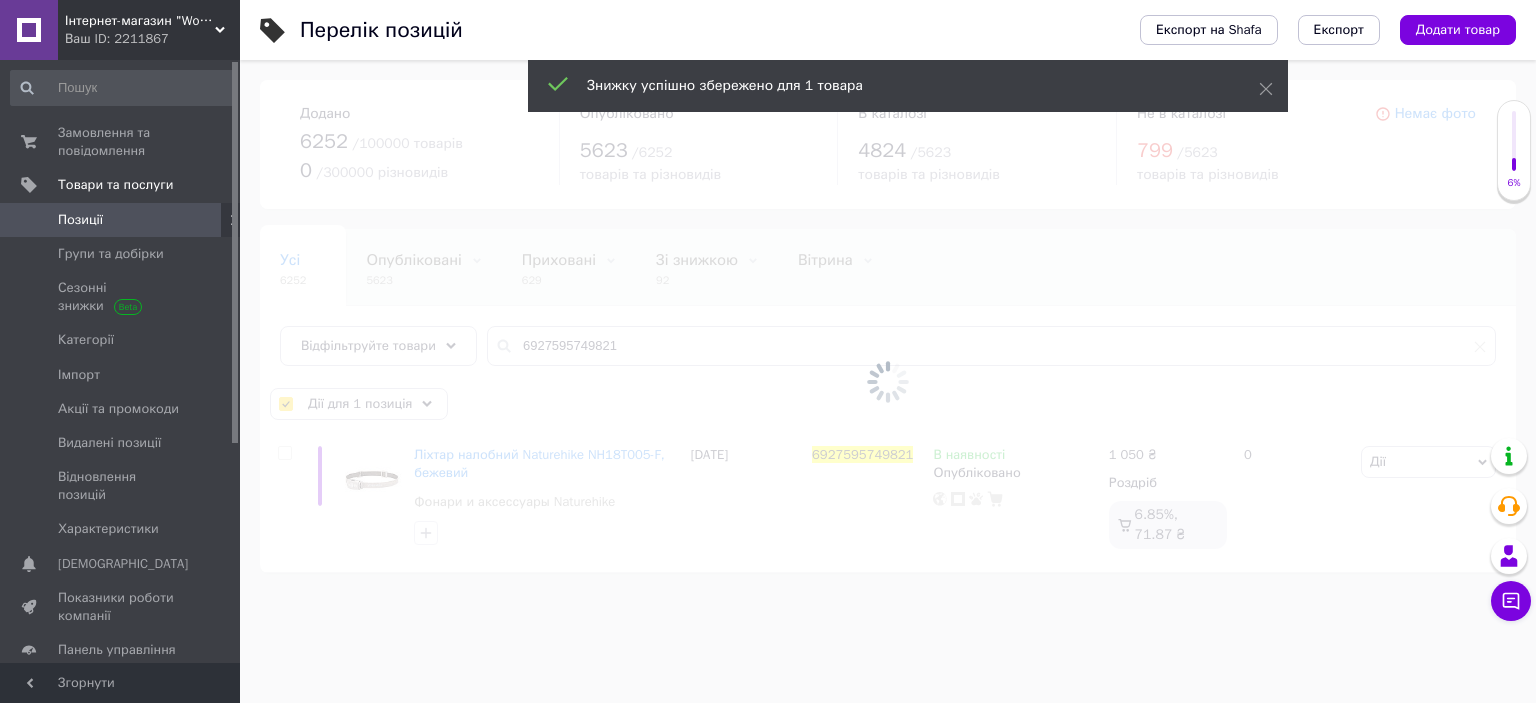 checkbox on "false" 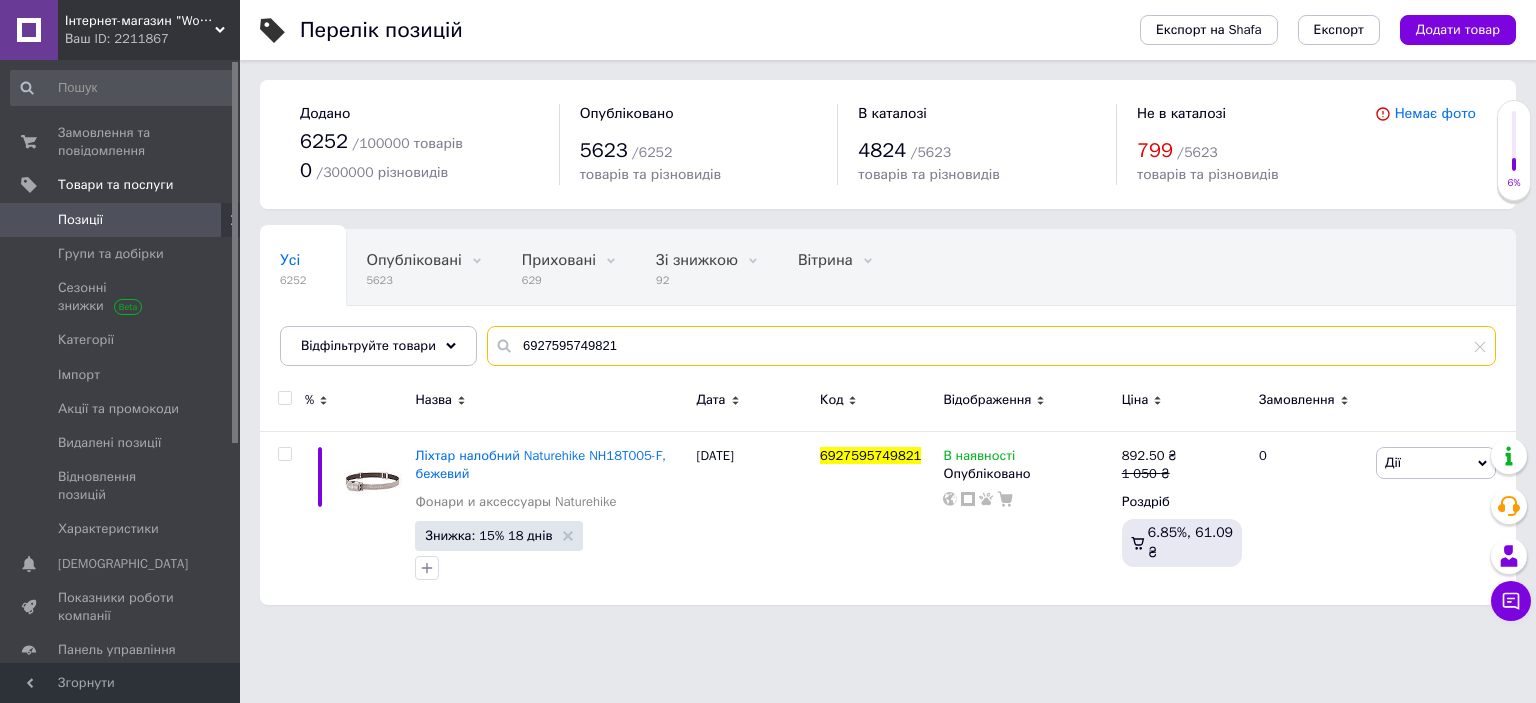 drag, startPoint x: 508, startPoint y: 351, endPoint x: 741, endPoint y: 346, distance: 233.05363 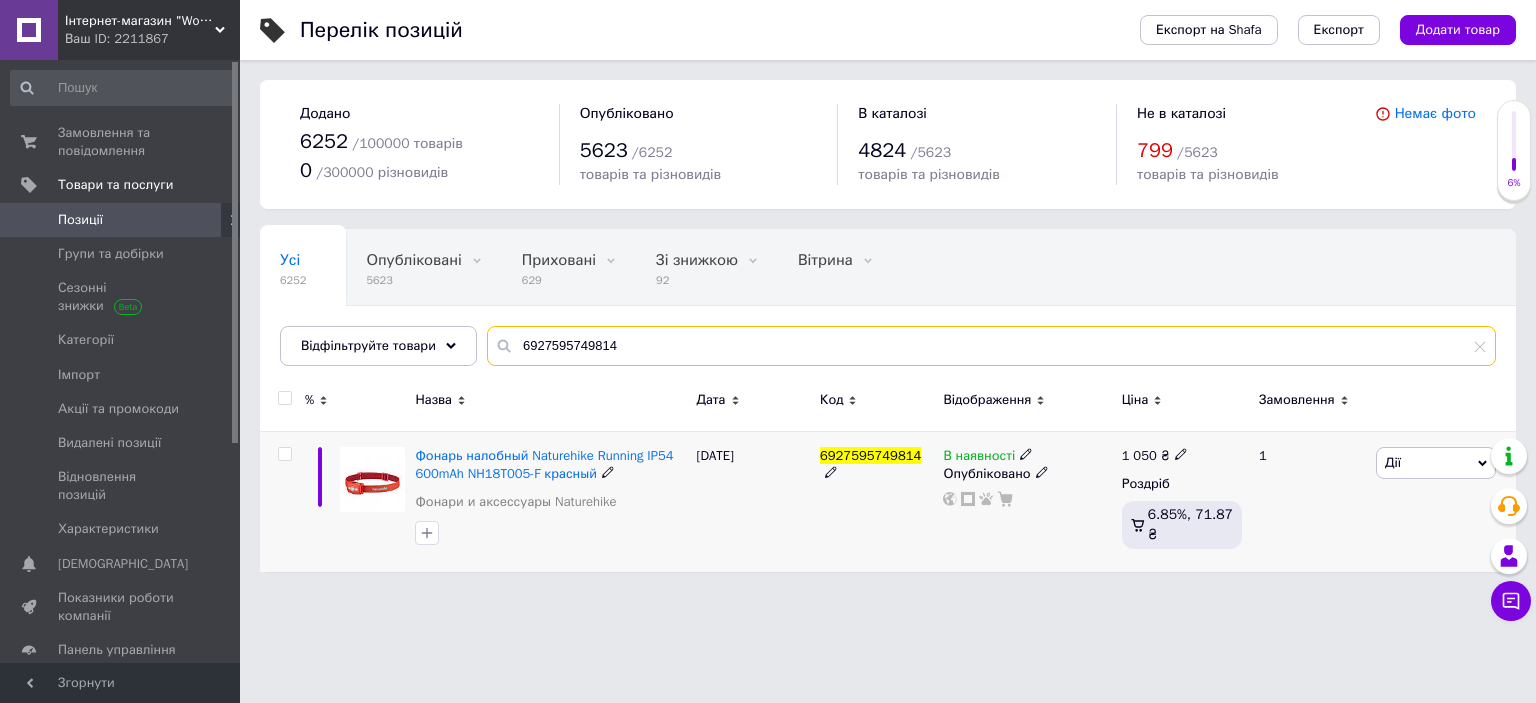 type on "6927595749814" 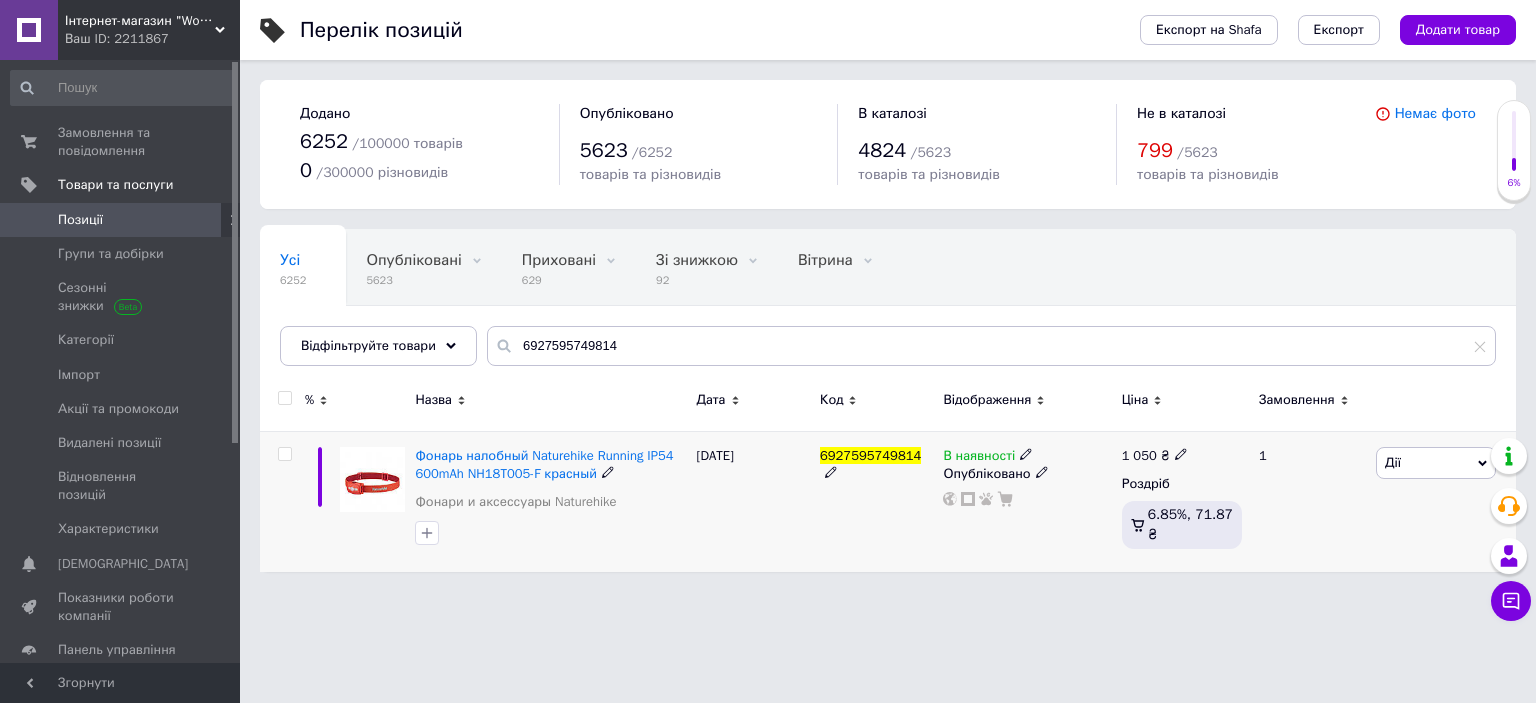 click at bounding box center [284, 454] 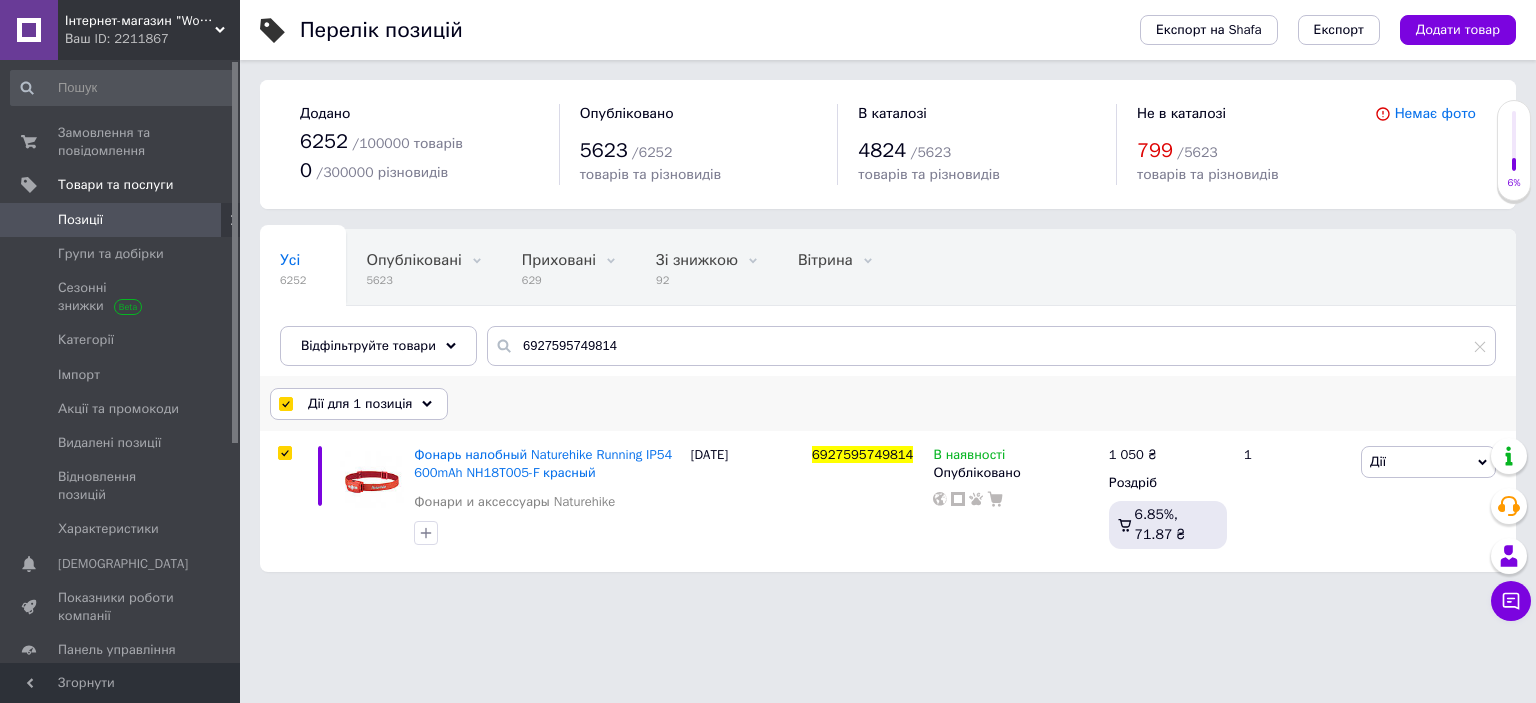 click on "Дії для 1 позиція" at bounding box center [360, 404] 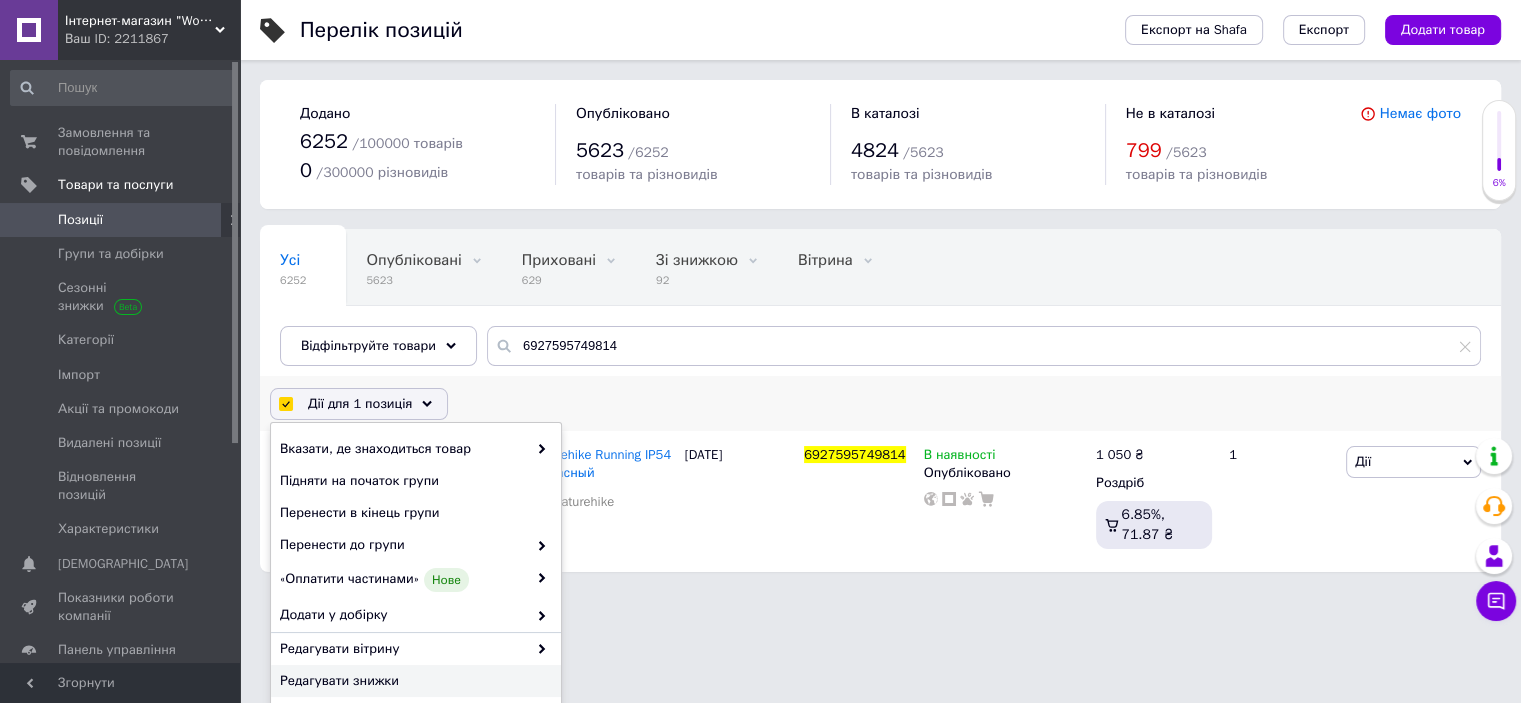 click on "Редагувати знижки" at bounding box center [413, 681] 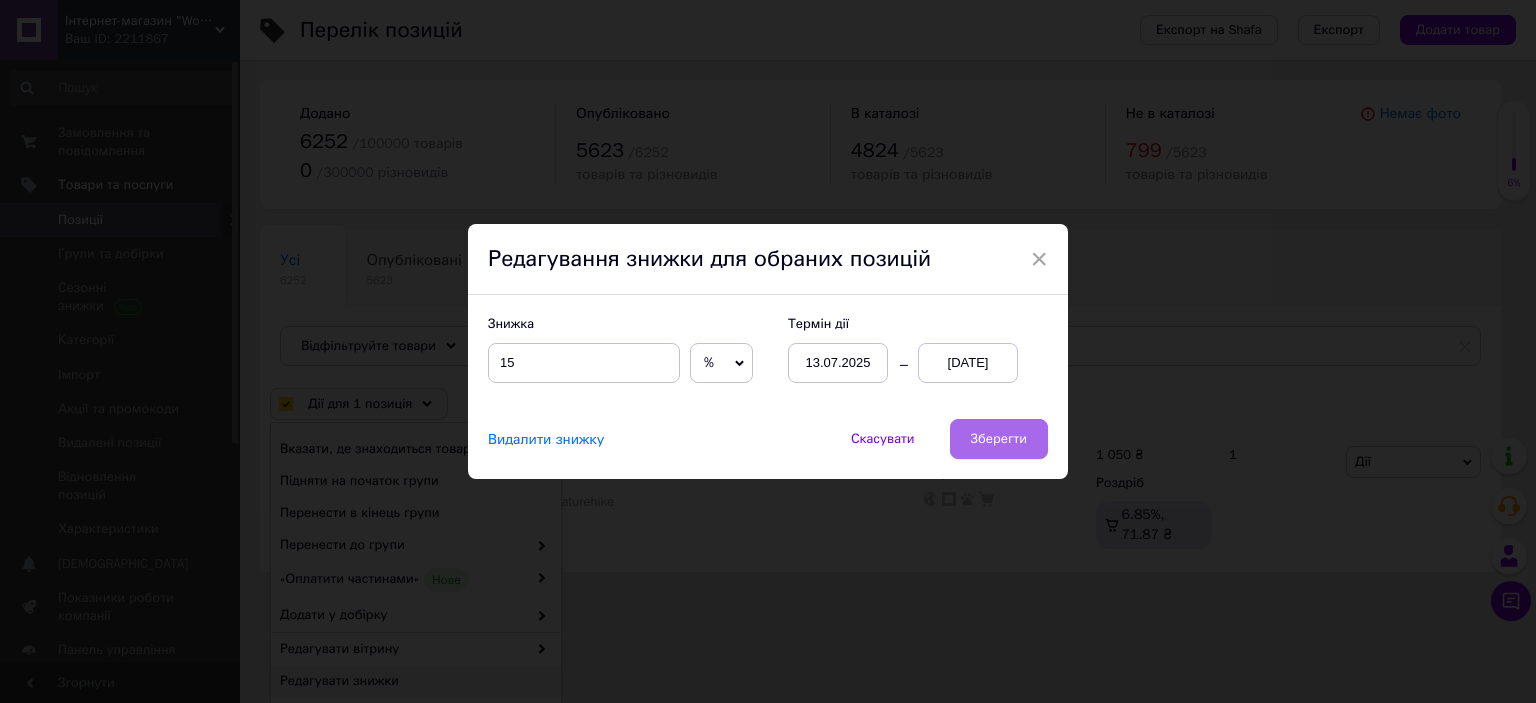 click on "Зберегти" at bounding box center (999, 439) 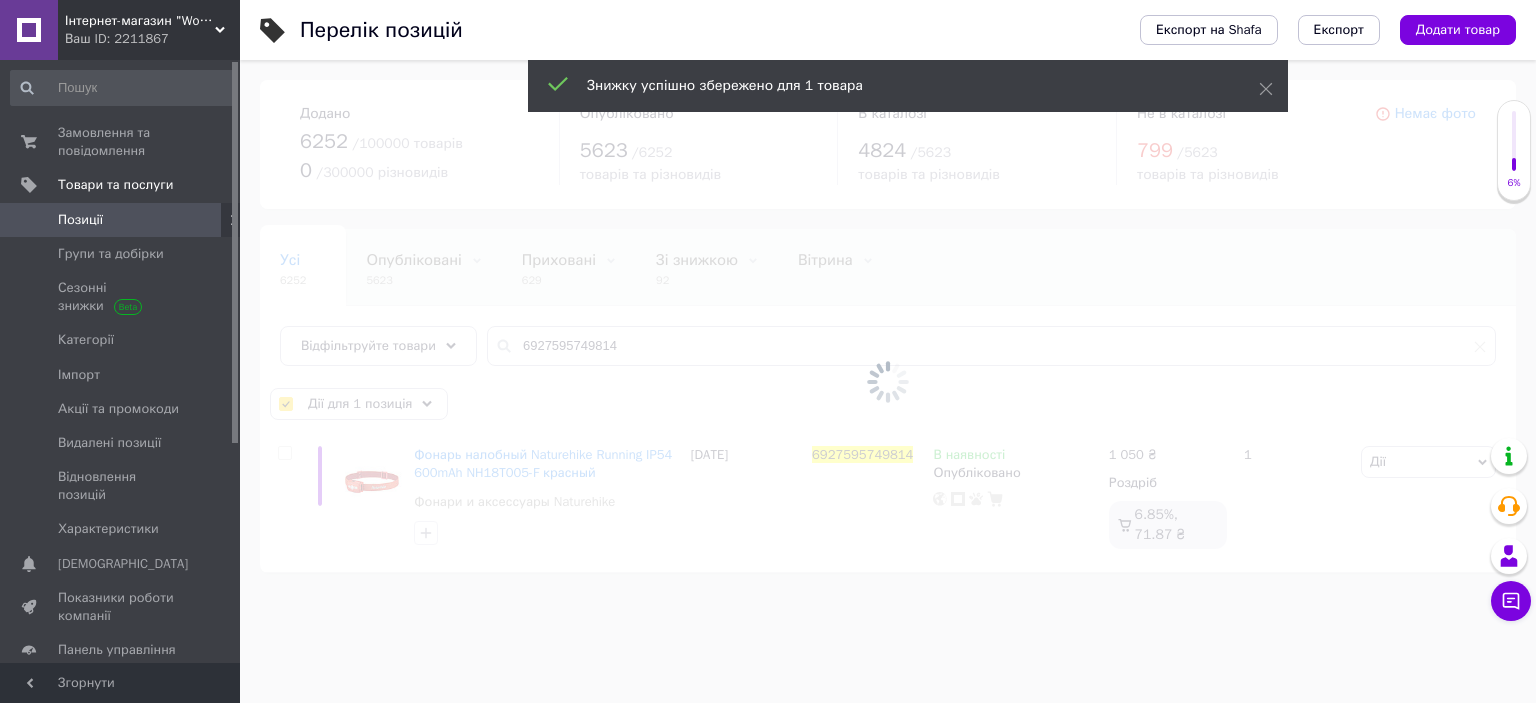 checkbox on "false" 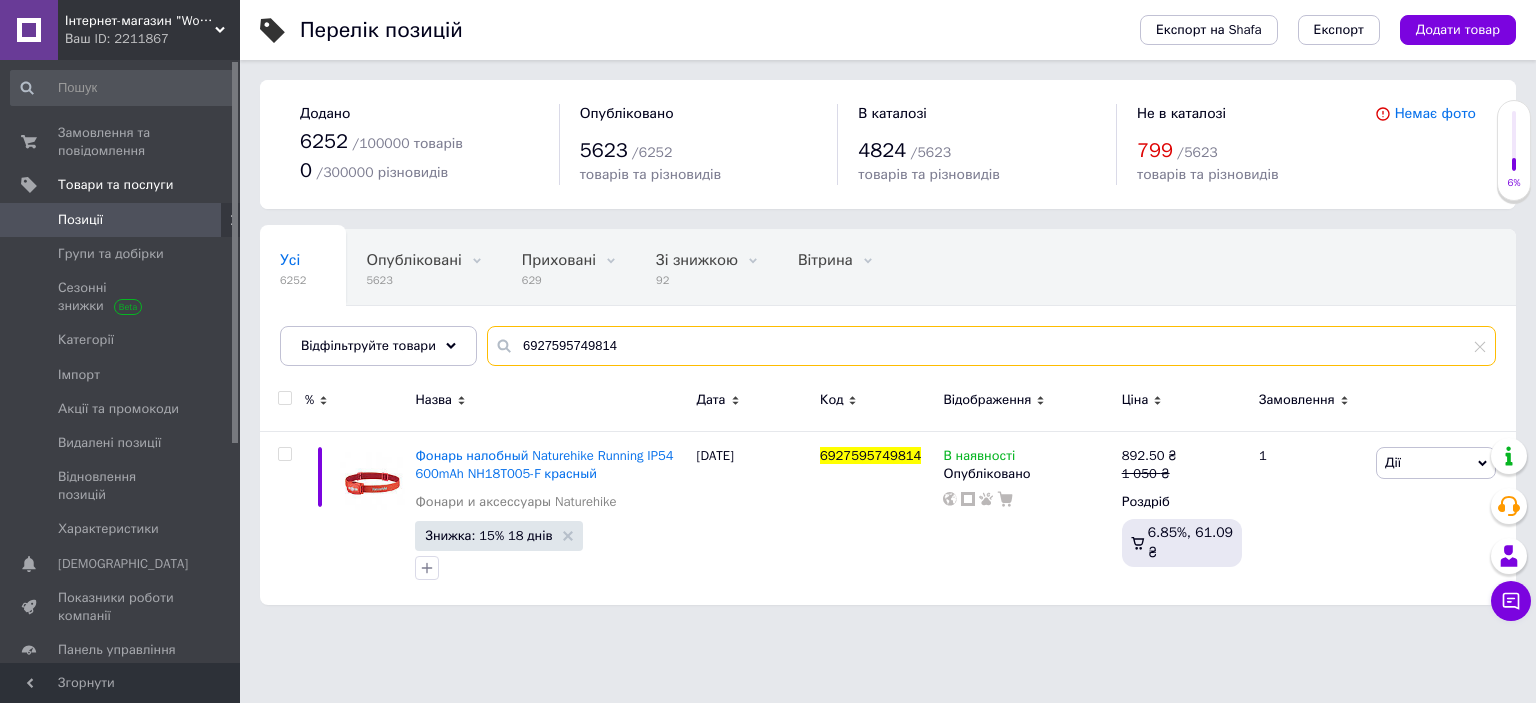 drag, startPoint x: 674, startPoint y: 344, endPoint x: 788, endPoint y: 343, distance: 114.00439 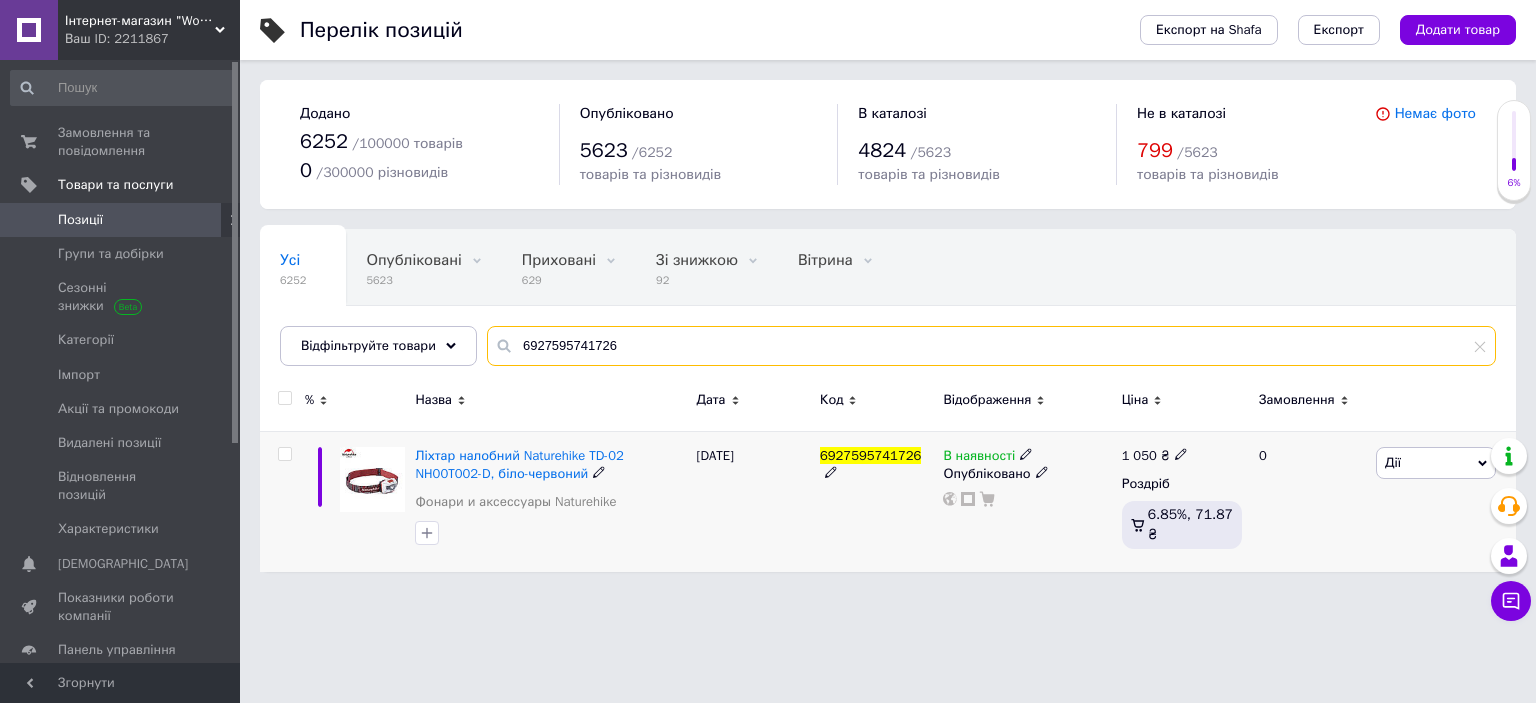 type on "6927595741726" 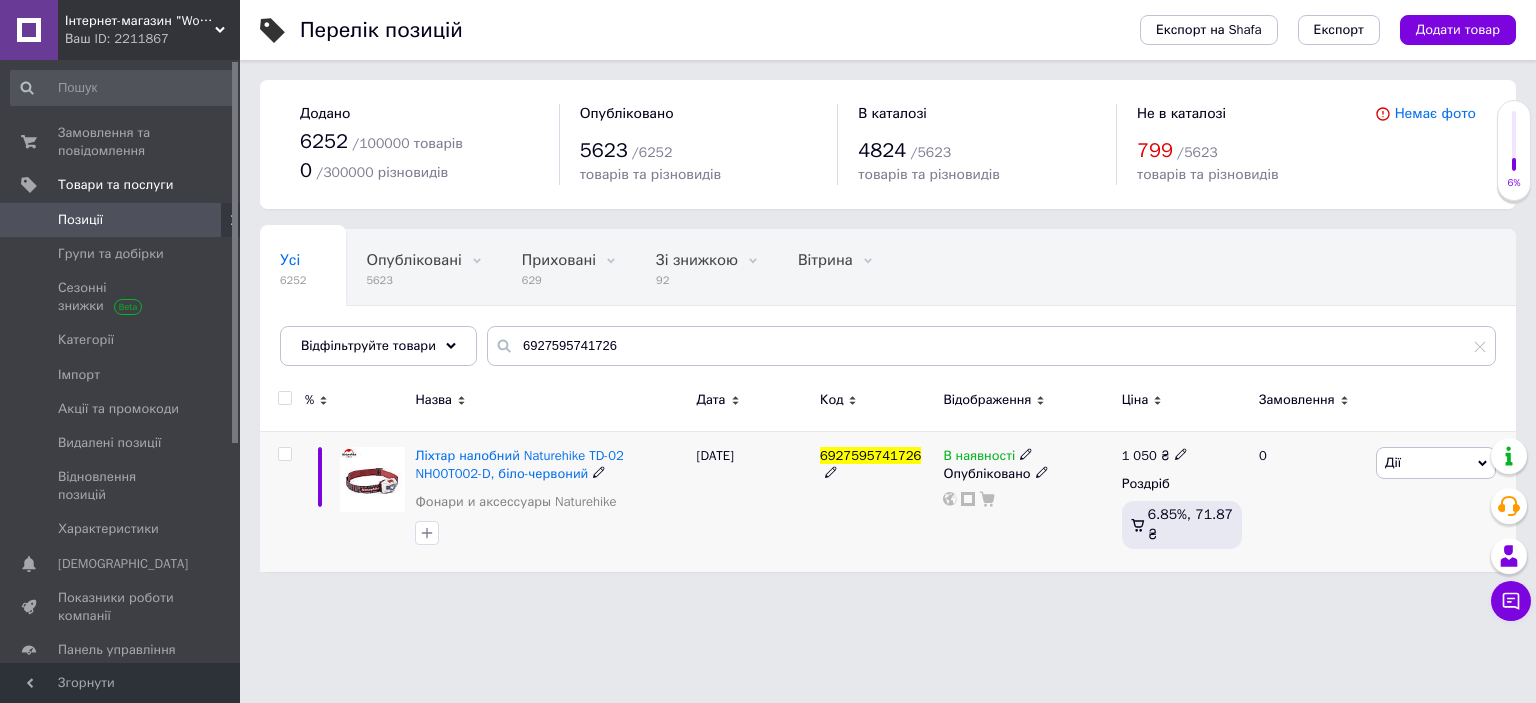 click at bounding box center [284, 454] 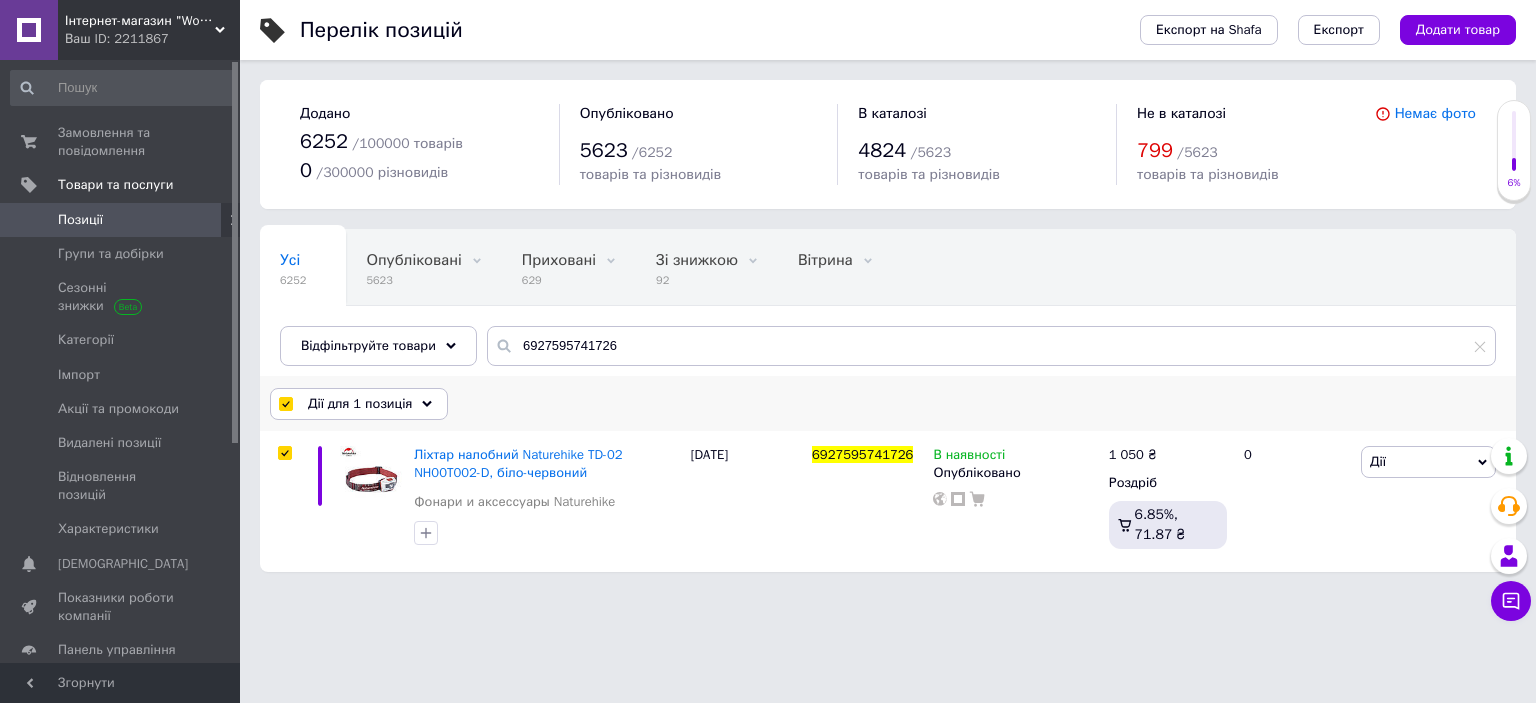 click on "Дії для 1 позиція" at bounding box center [360, 404] 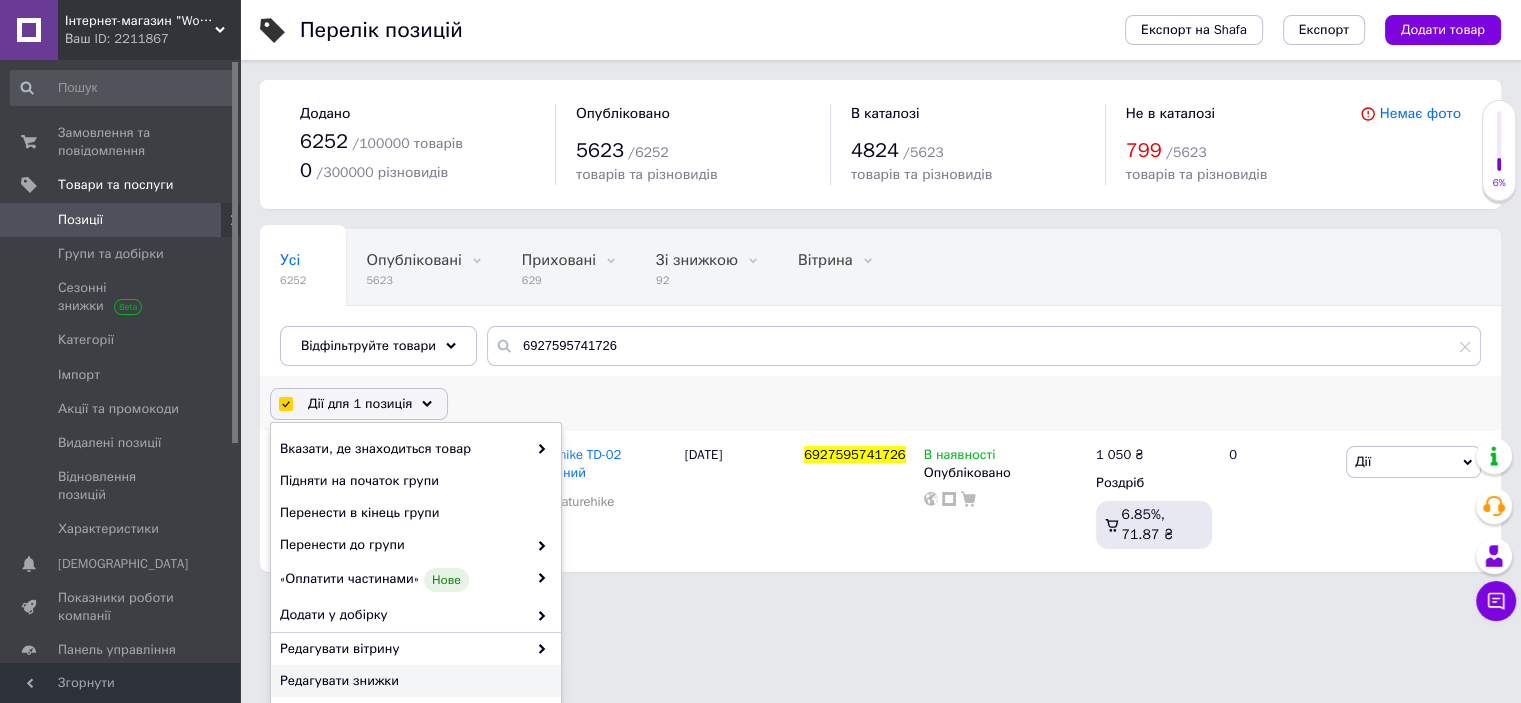 click on "Редагувати знижки" at bounding box center [413, 681] 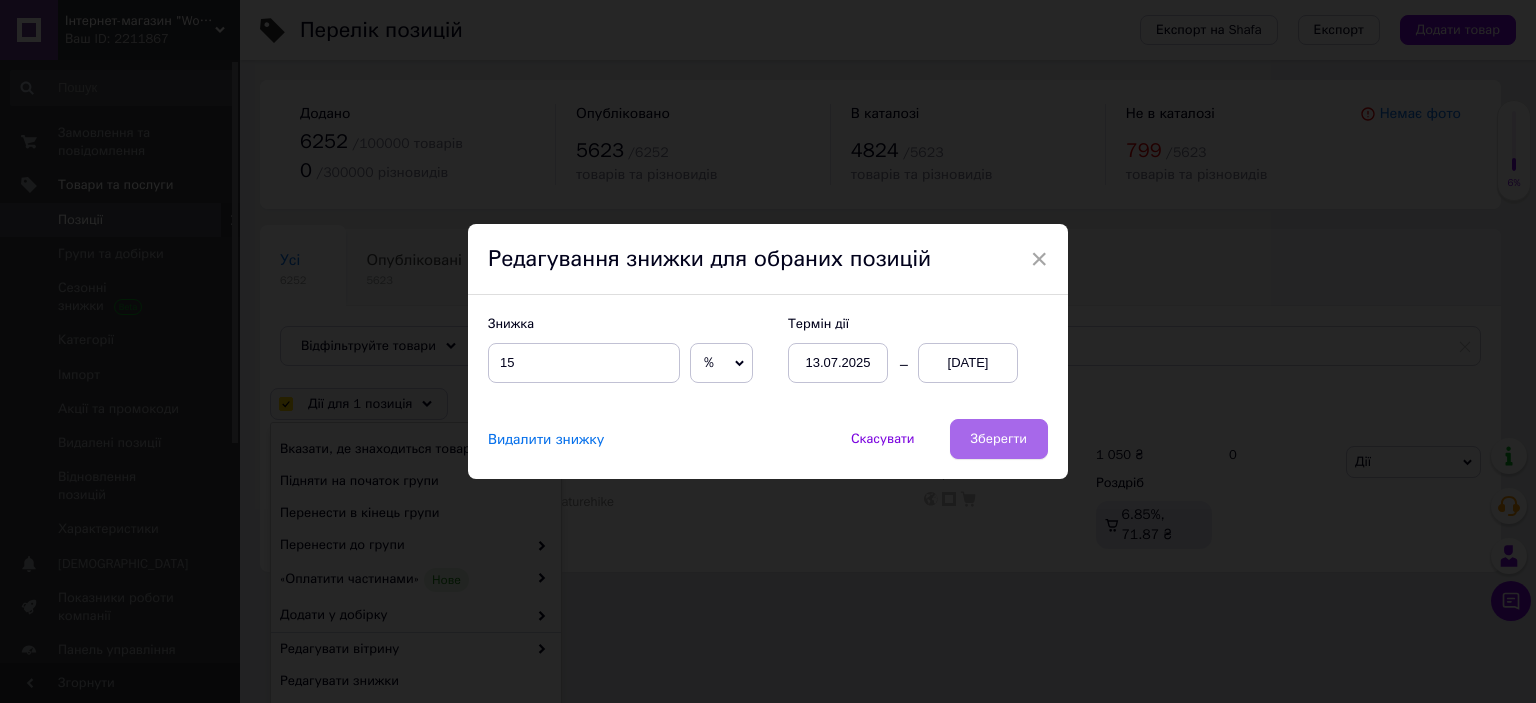 click on "Зберегти" at bounding box center [999, 439] 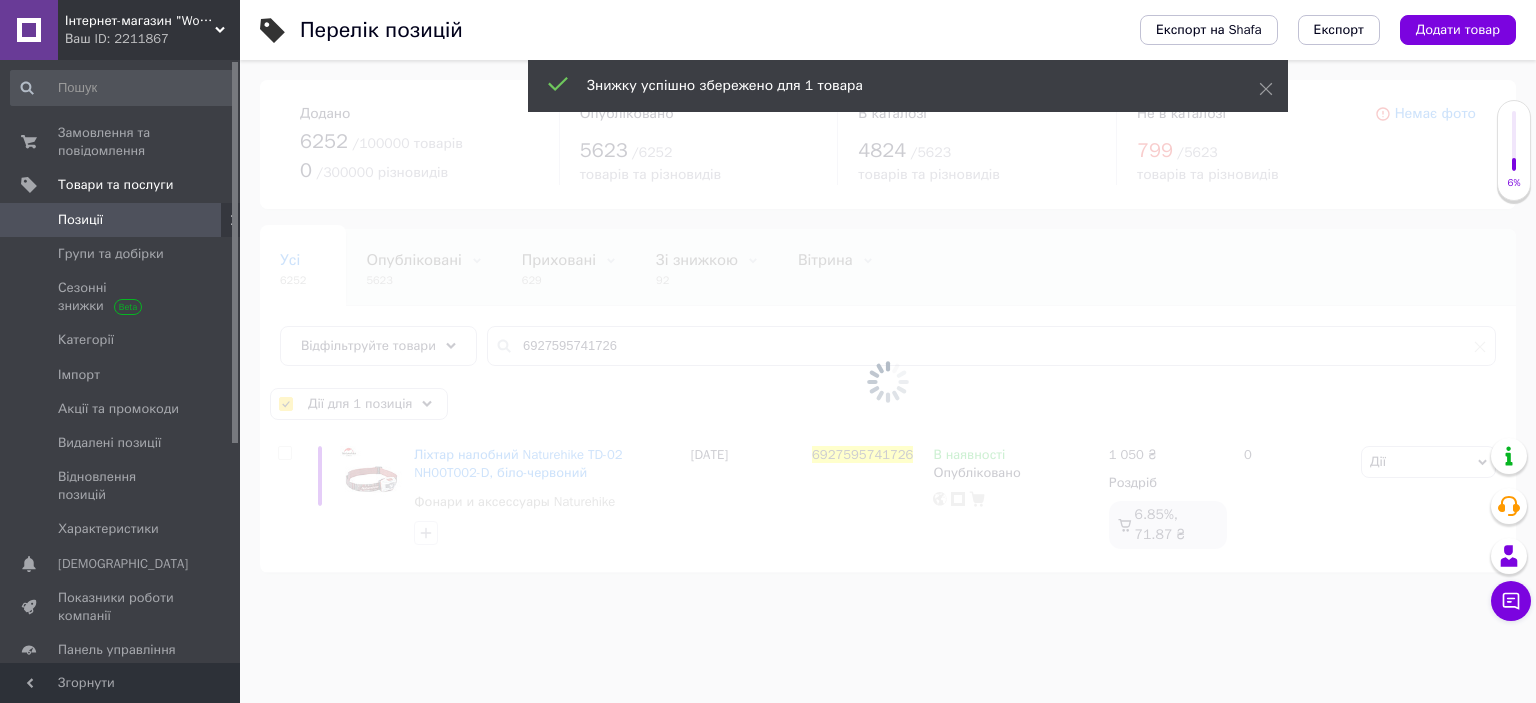 checkbox on "false" 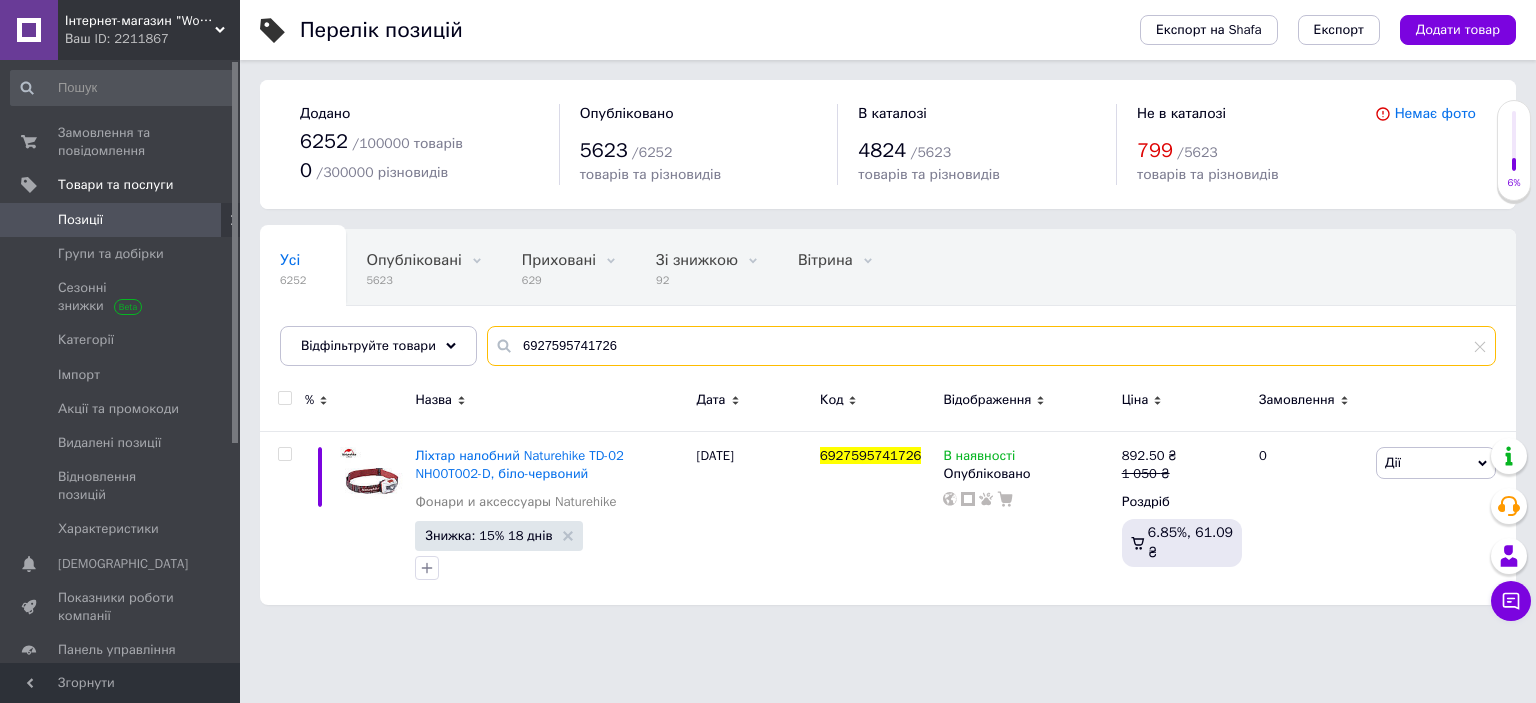 drag, startPoint x: 510, startPoint y: 348, endPoint x: 747, endPoint y: 345, distance: 237.01898 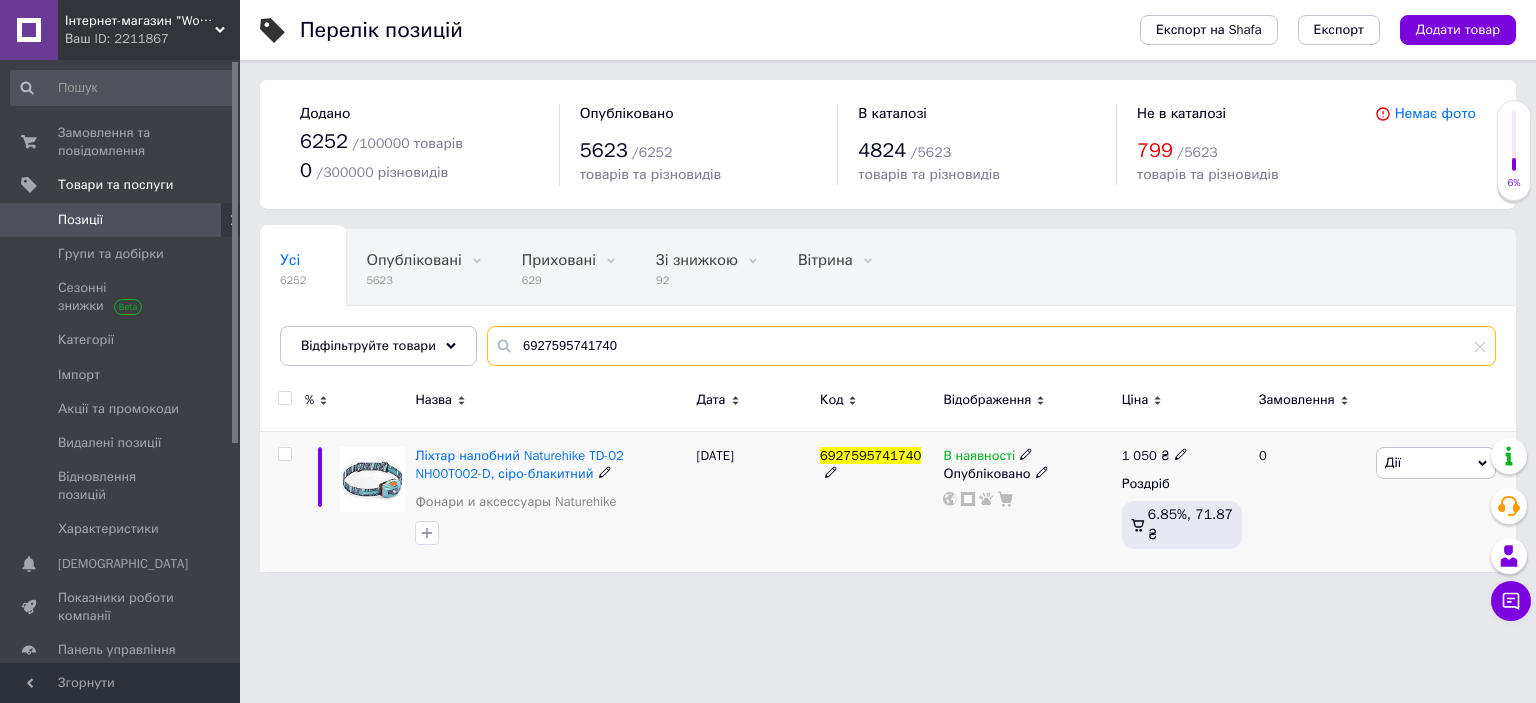 type on "6927595741740" 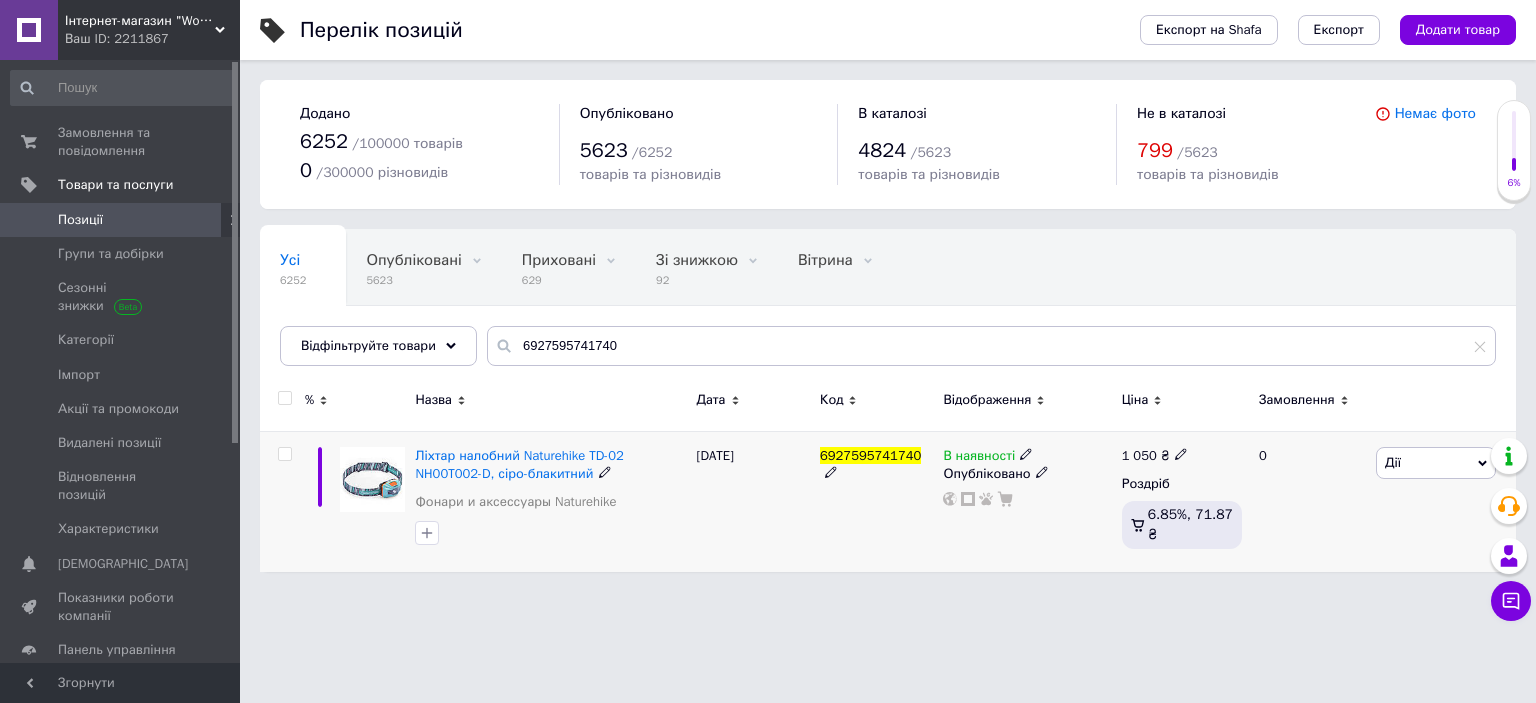 click at bounding box center [284, 454] 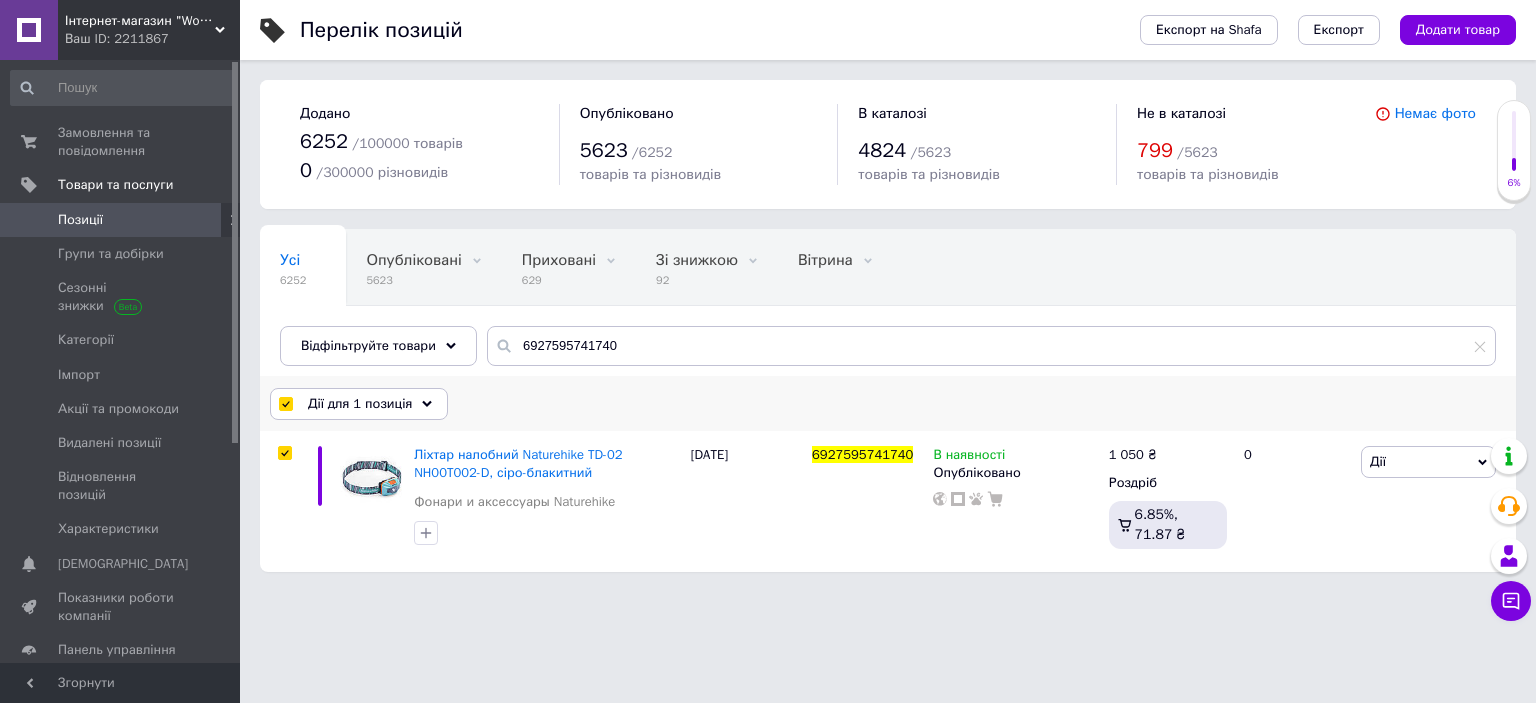 click on "Дії для 1 позиція" at bounding box center (360, 404) 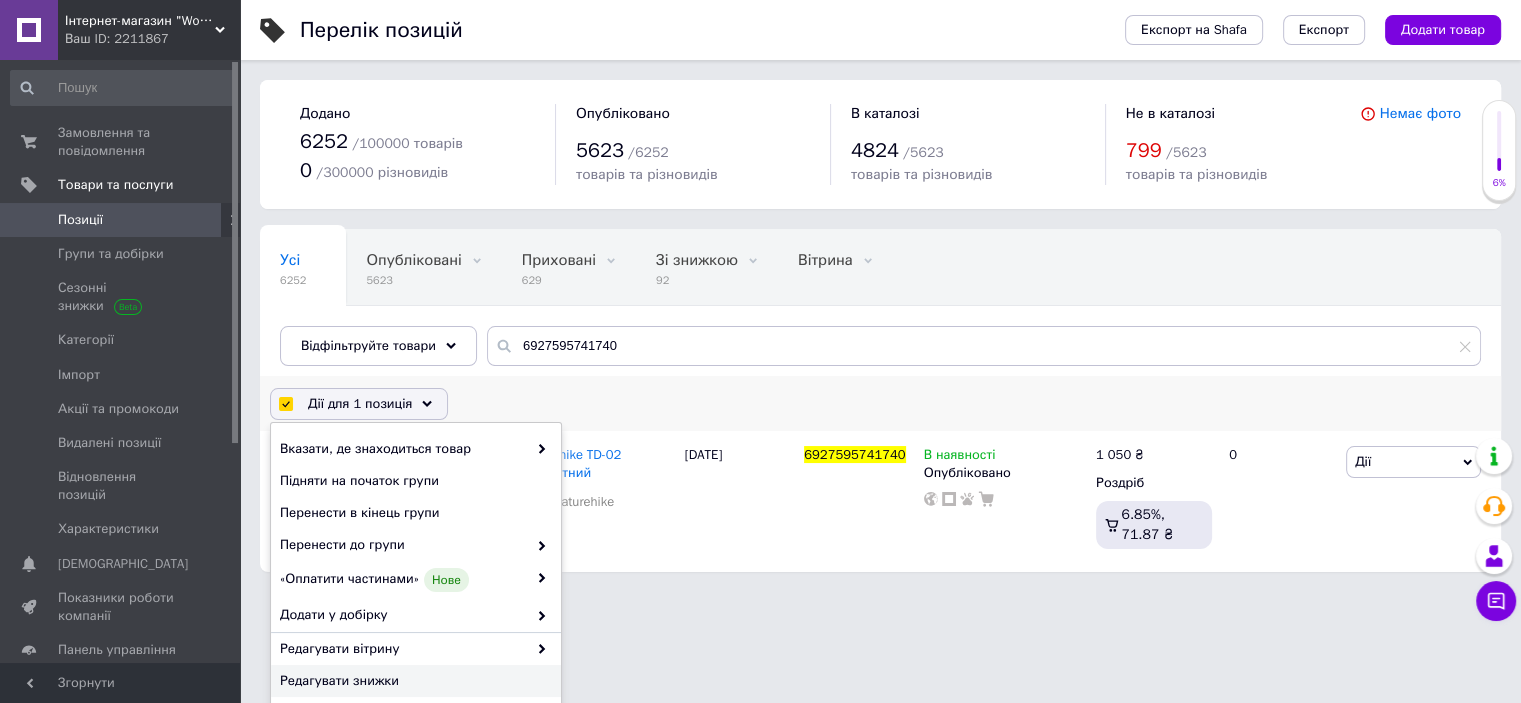 click on "Редагувати знижки" at bounding box center [413, 681] 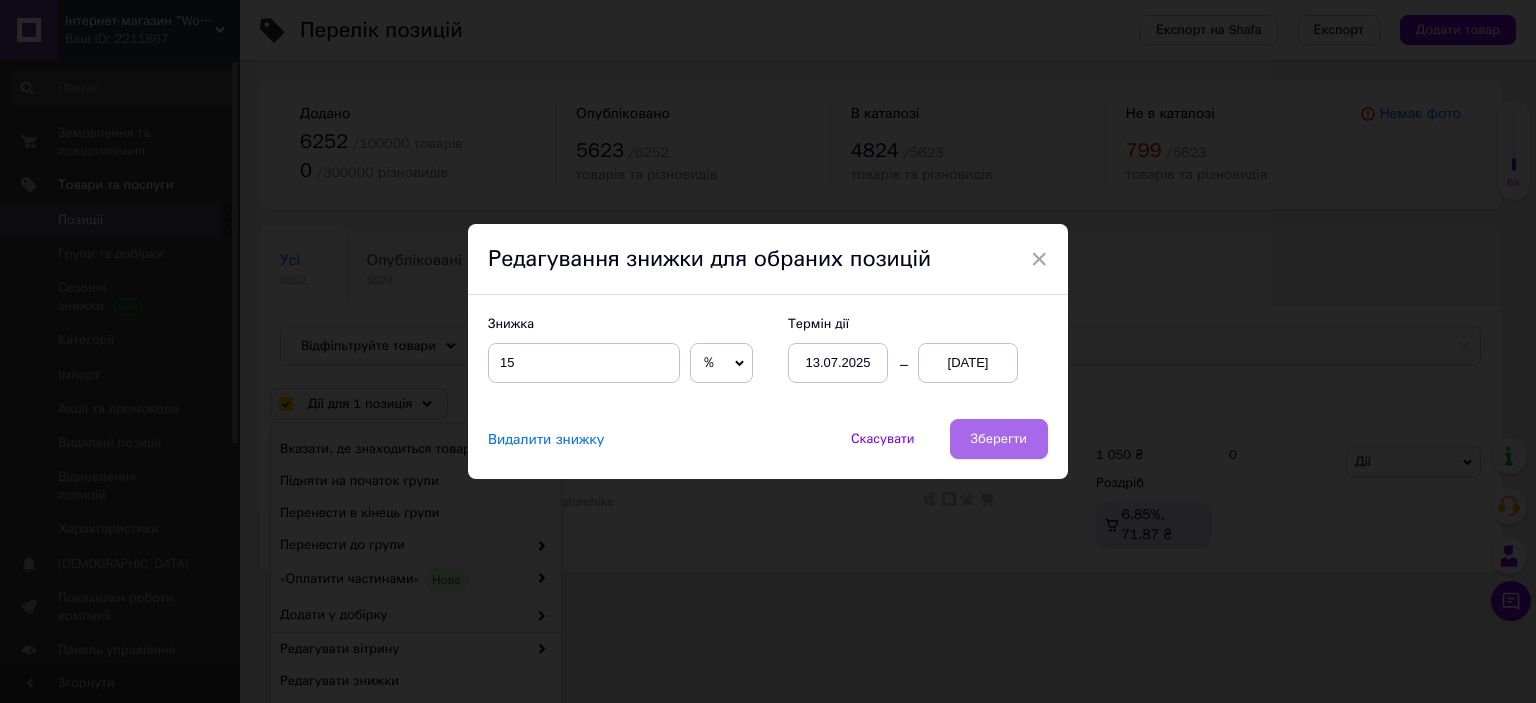 click on "Зберегти" at bounding box center [999, 439] 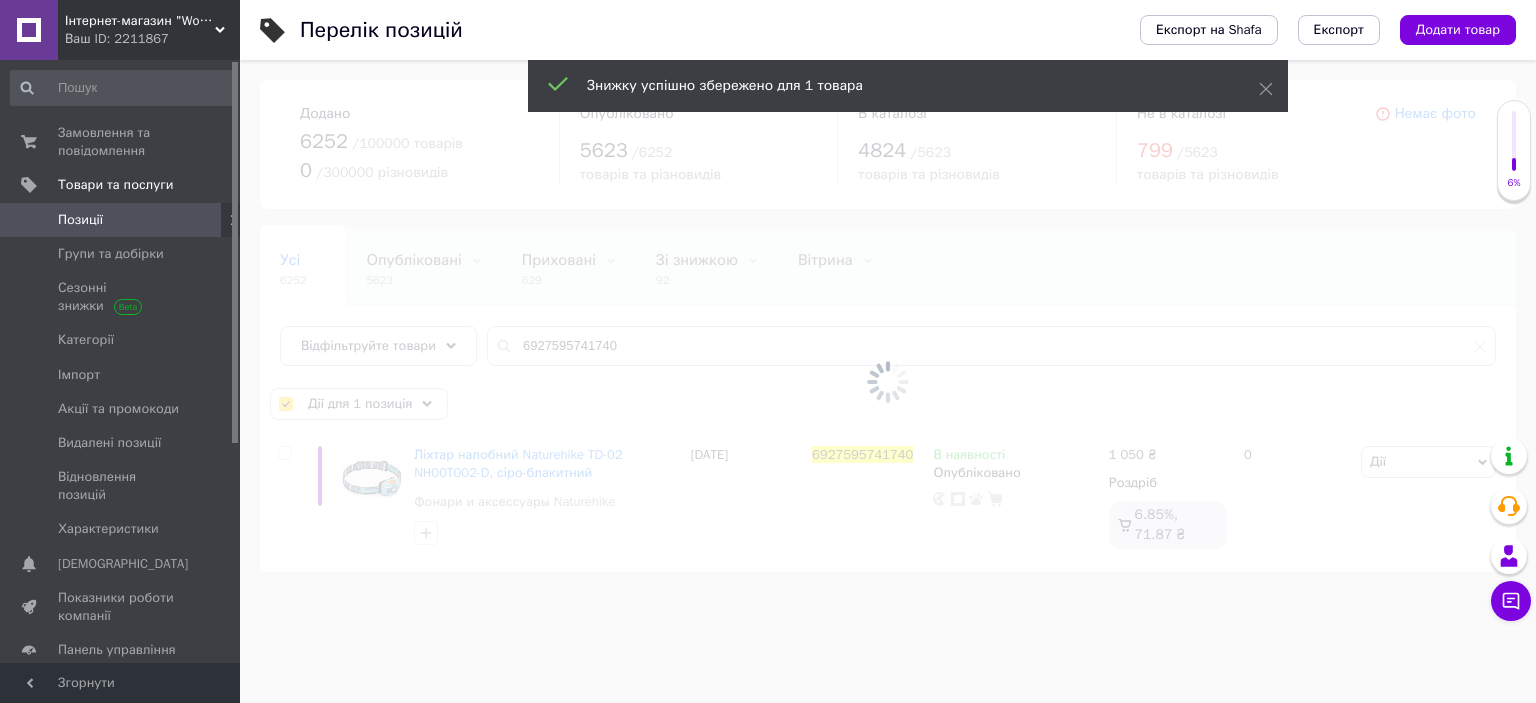 checkbox on "false" 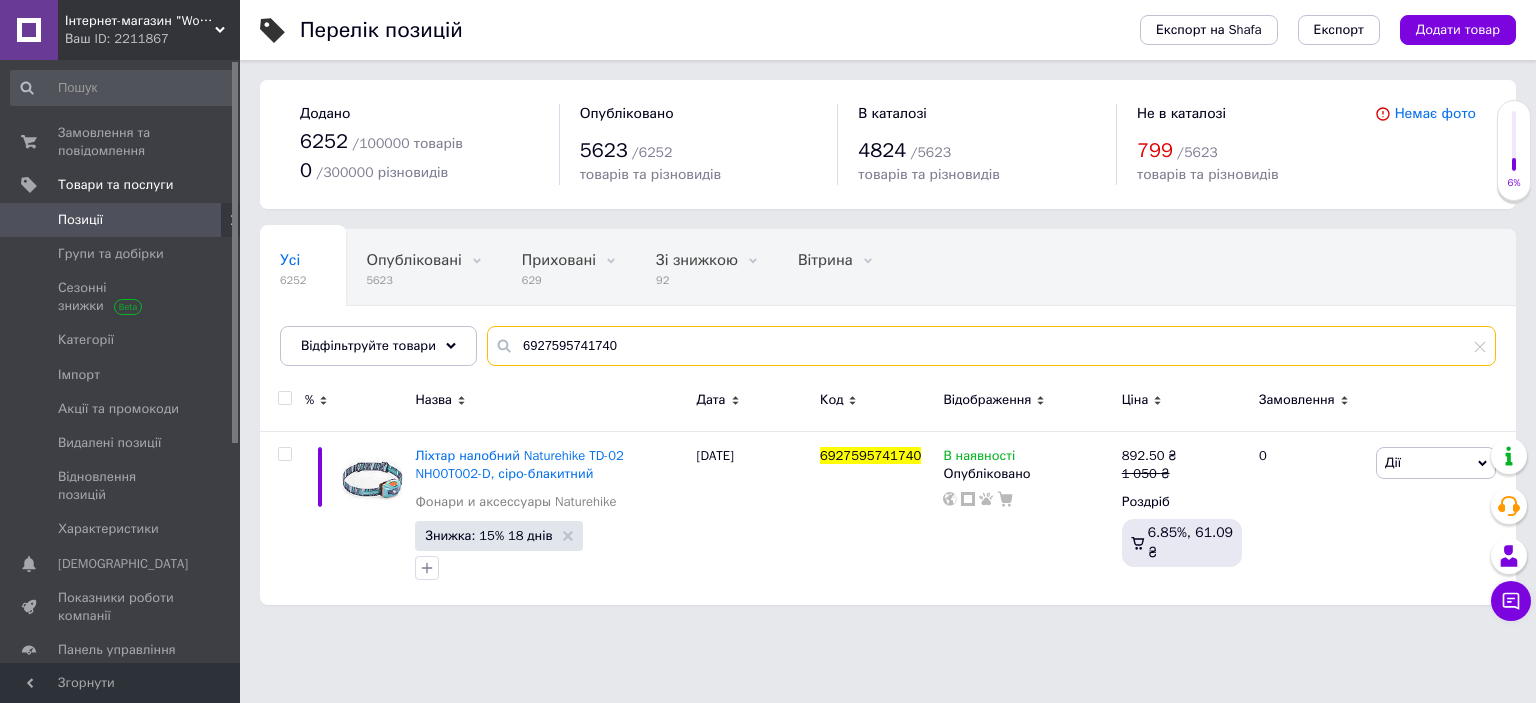 drag, startPoint x: 509, startPoint y: 344, endPoint x: 732, endPoint y: 337, distance: 223.10983 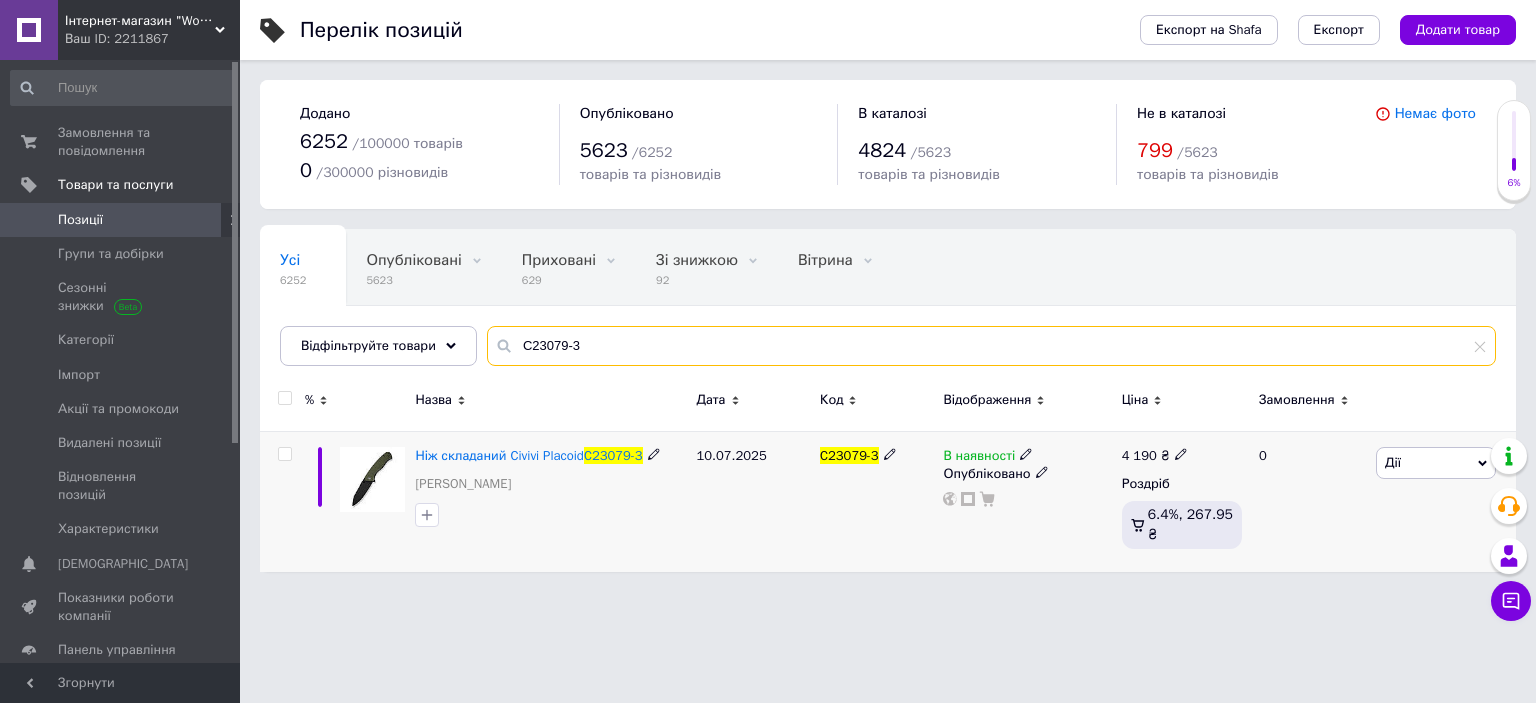 type on "C23079-3" 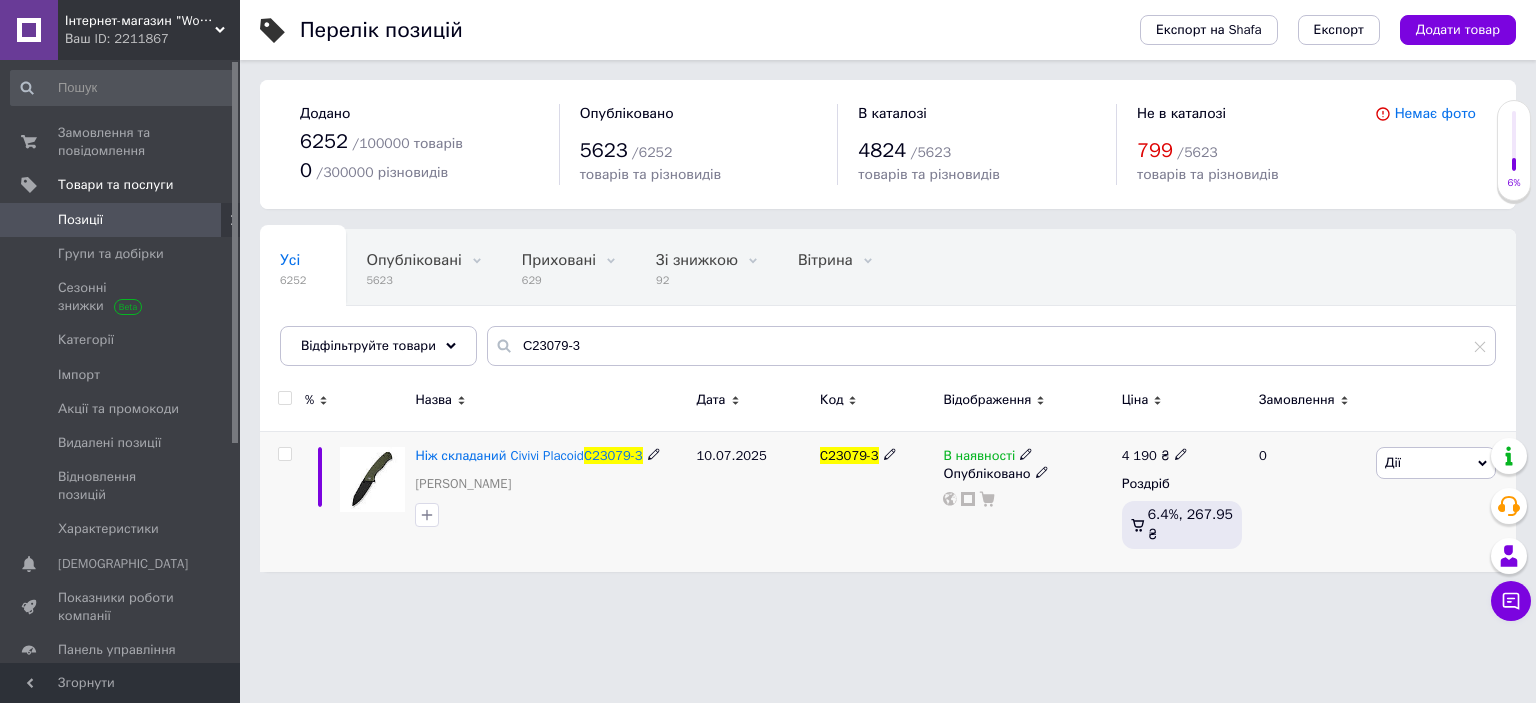 click at bounding box center (284, 454) 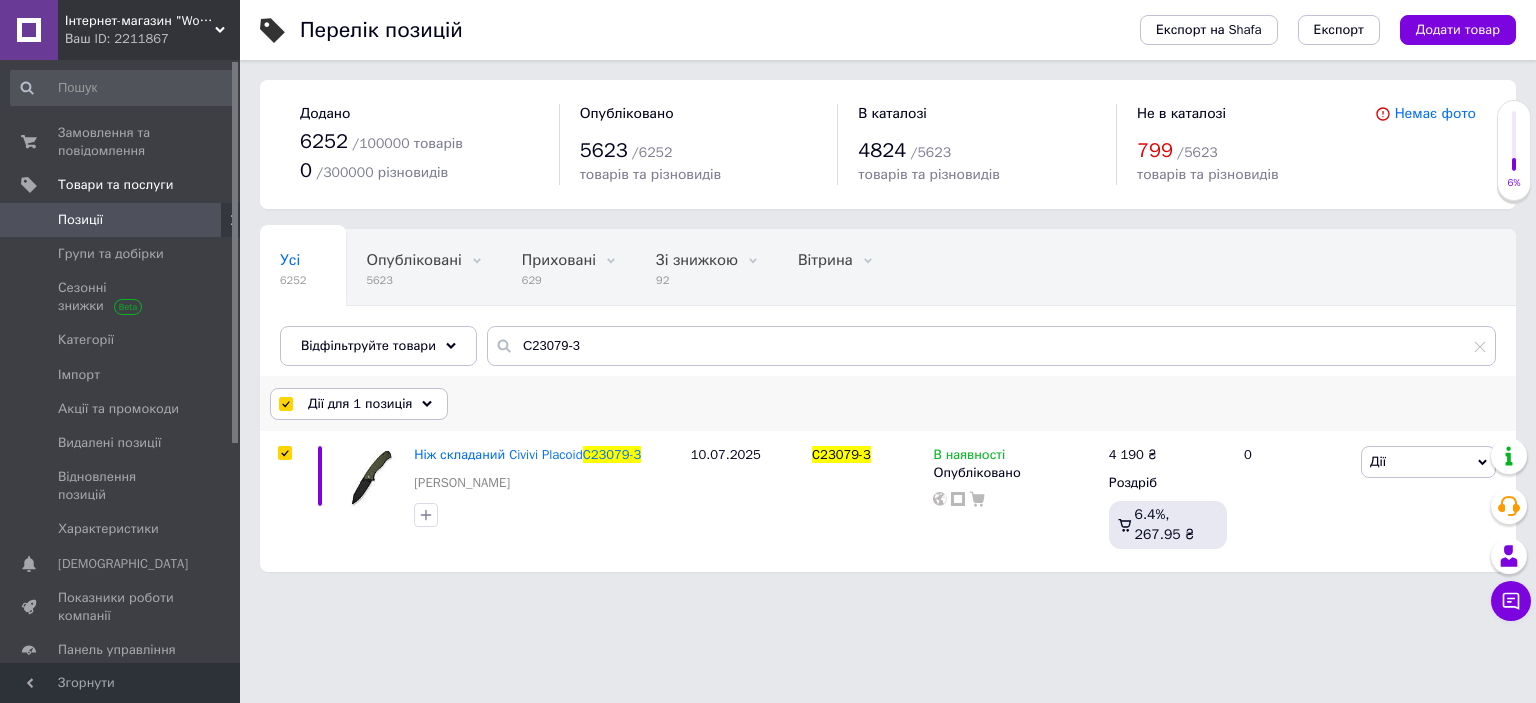 click on "Дії для 1 позиція" at bounding box center [360, 404] 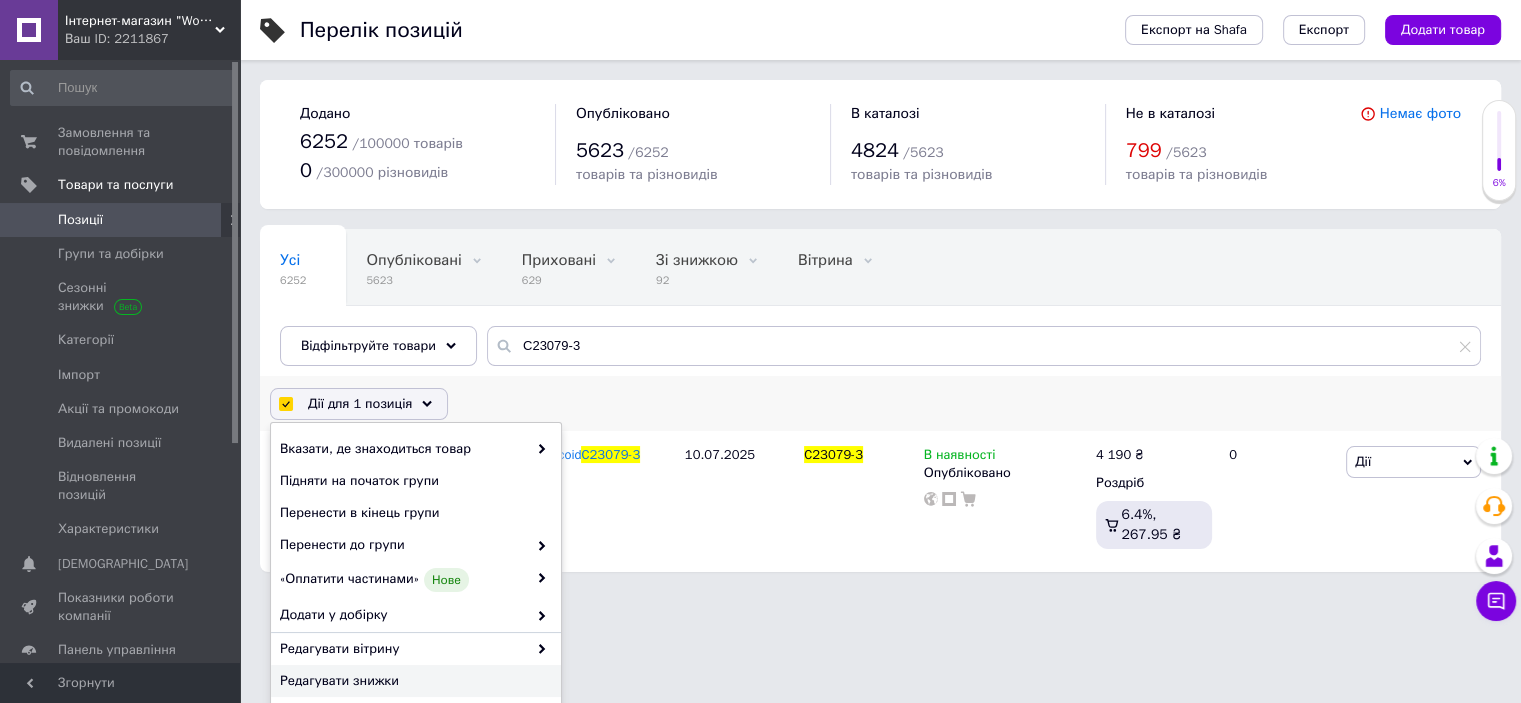 click on "Редагувати знижки" at bounding box center (413, 681) 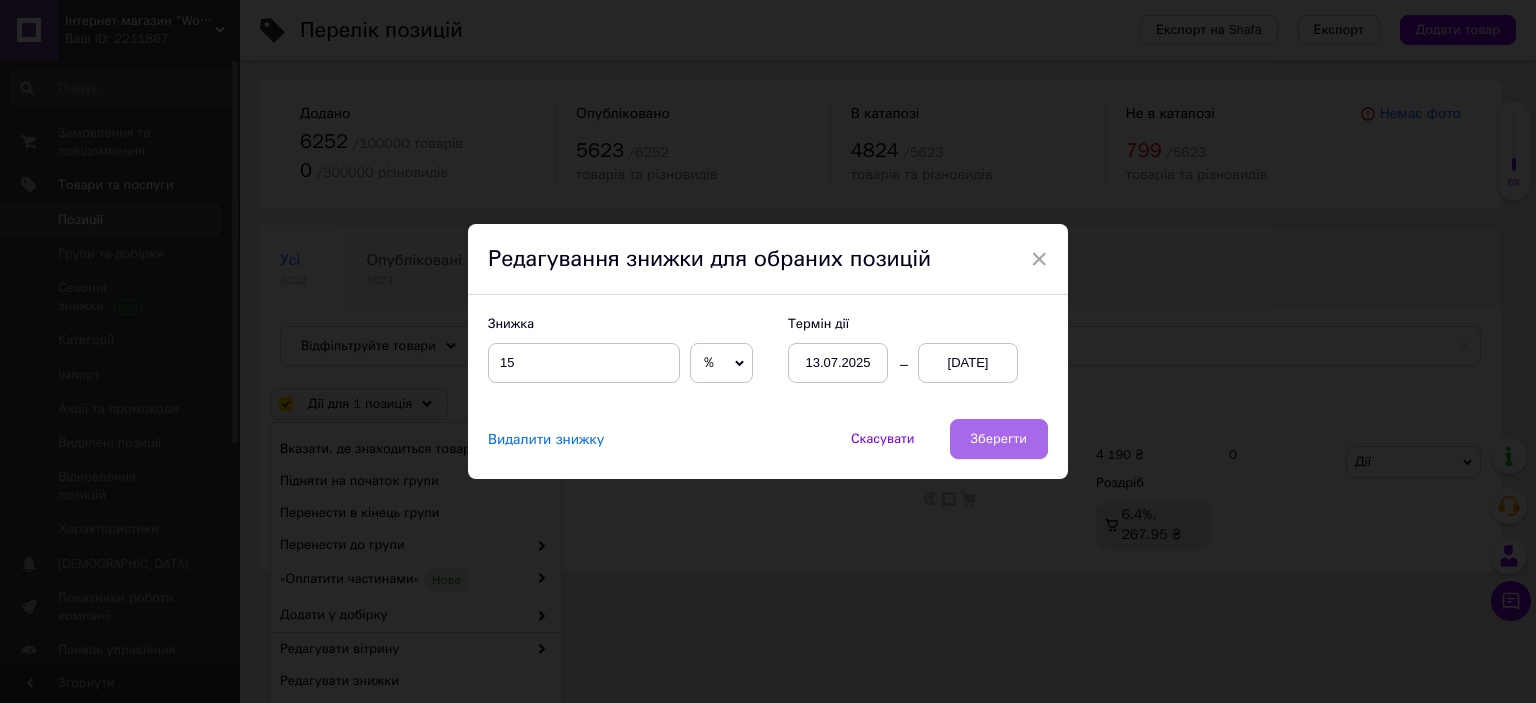 click on "Зберегти" at bounding box center [999, 439] 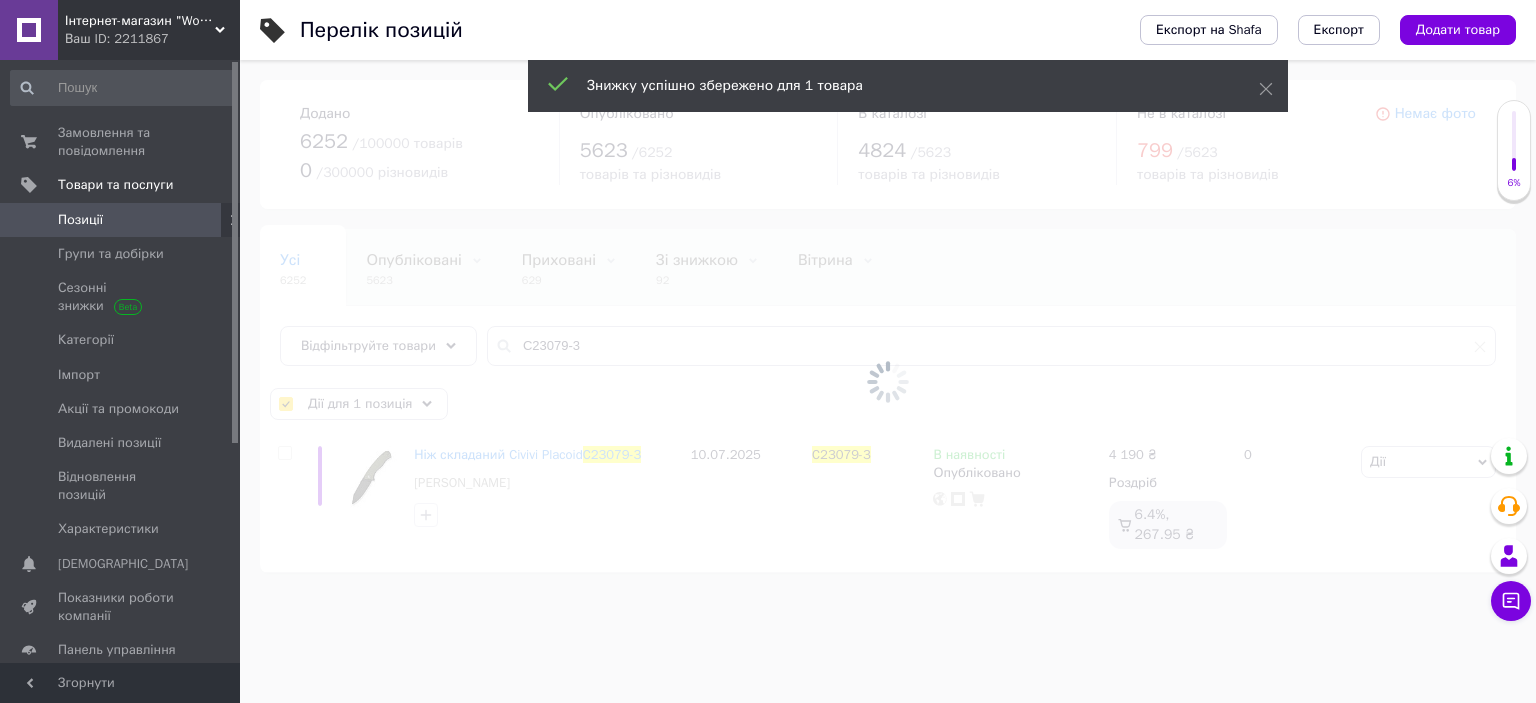 checkbox on "false" 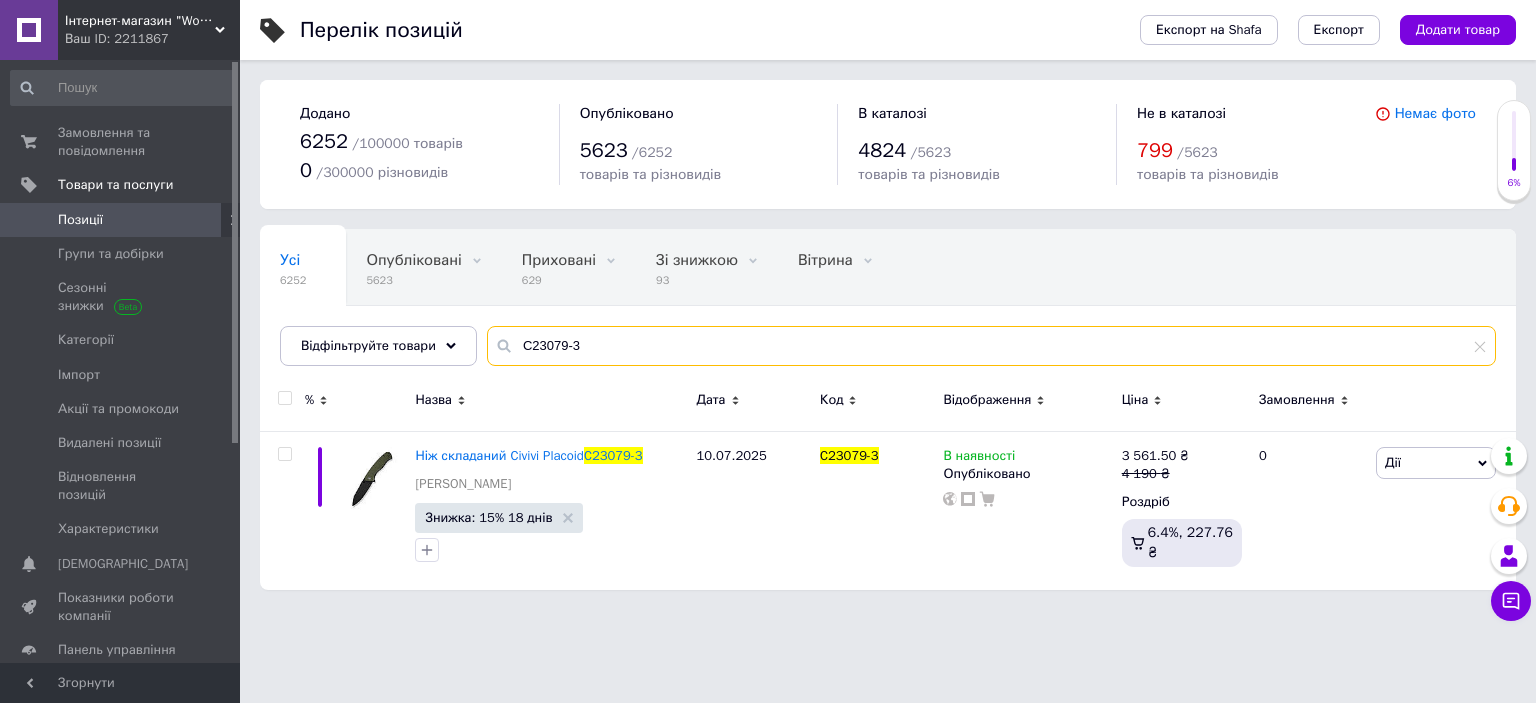 drag, startPoint x: 511, startPoint y: 352, endPoint x: 833, endPoint y: 331, distance: 322.68405 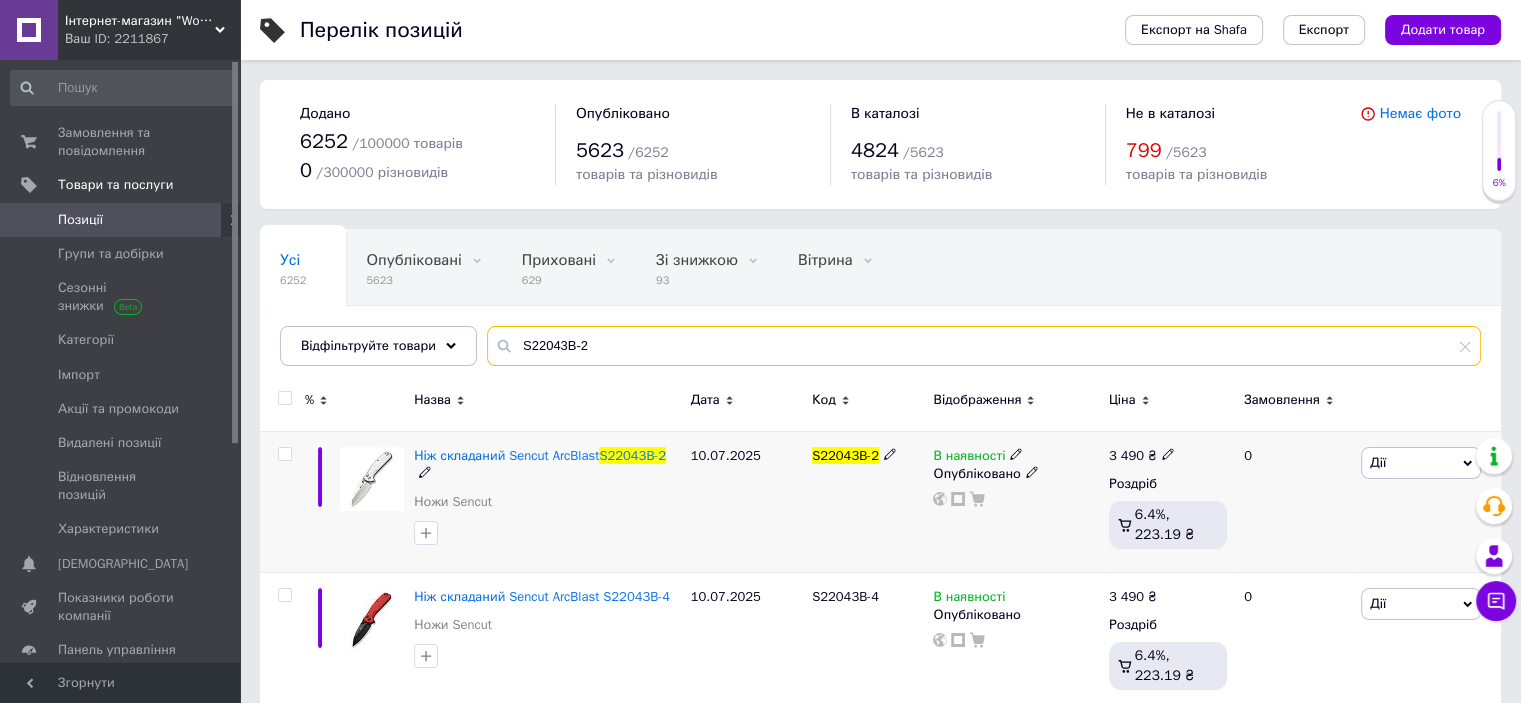 type on "S22043B-2" 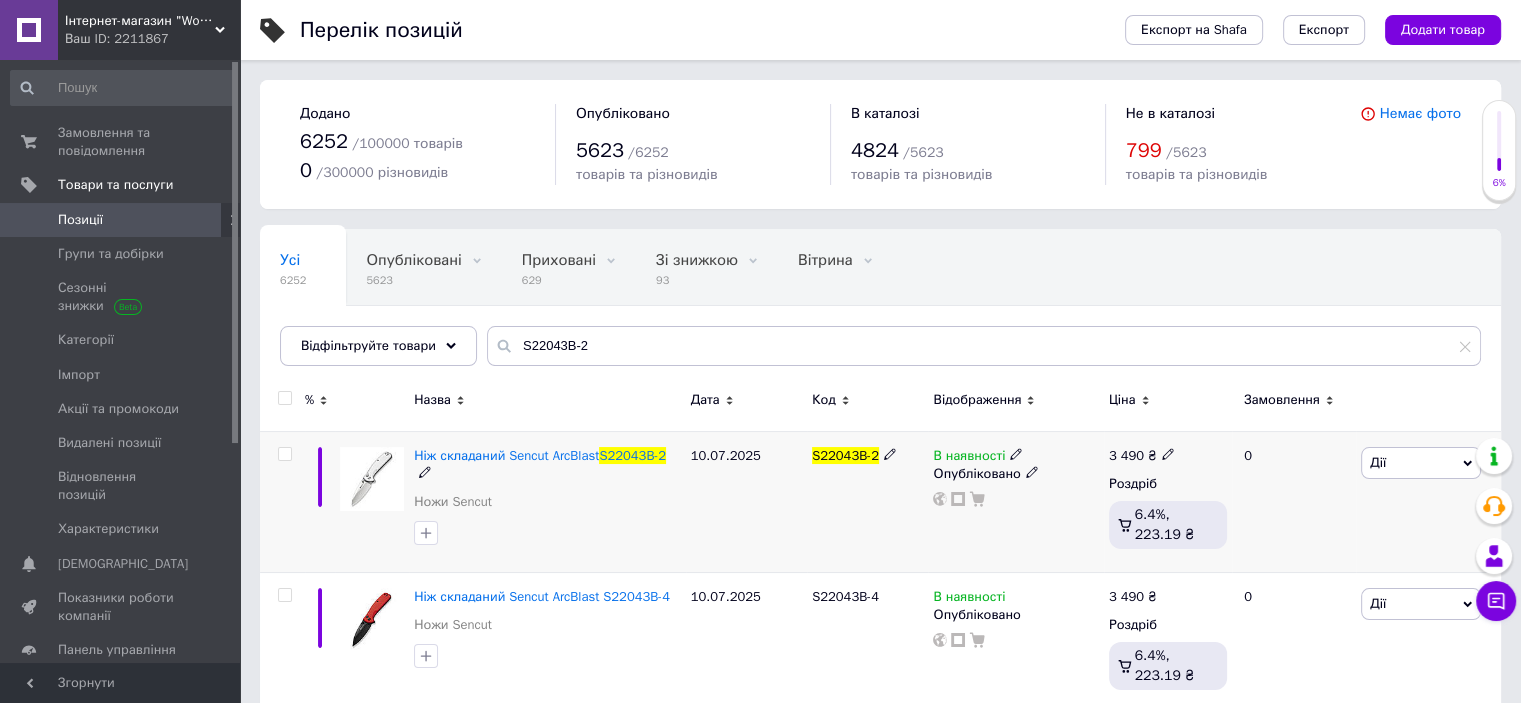 click at bounding box center [284, 454] 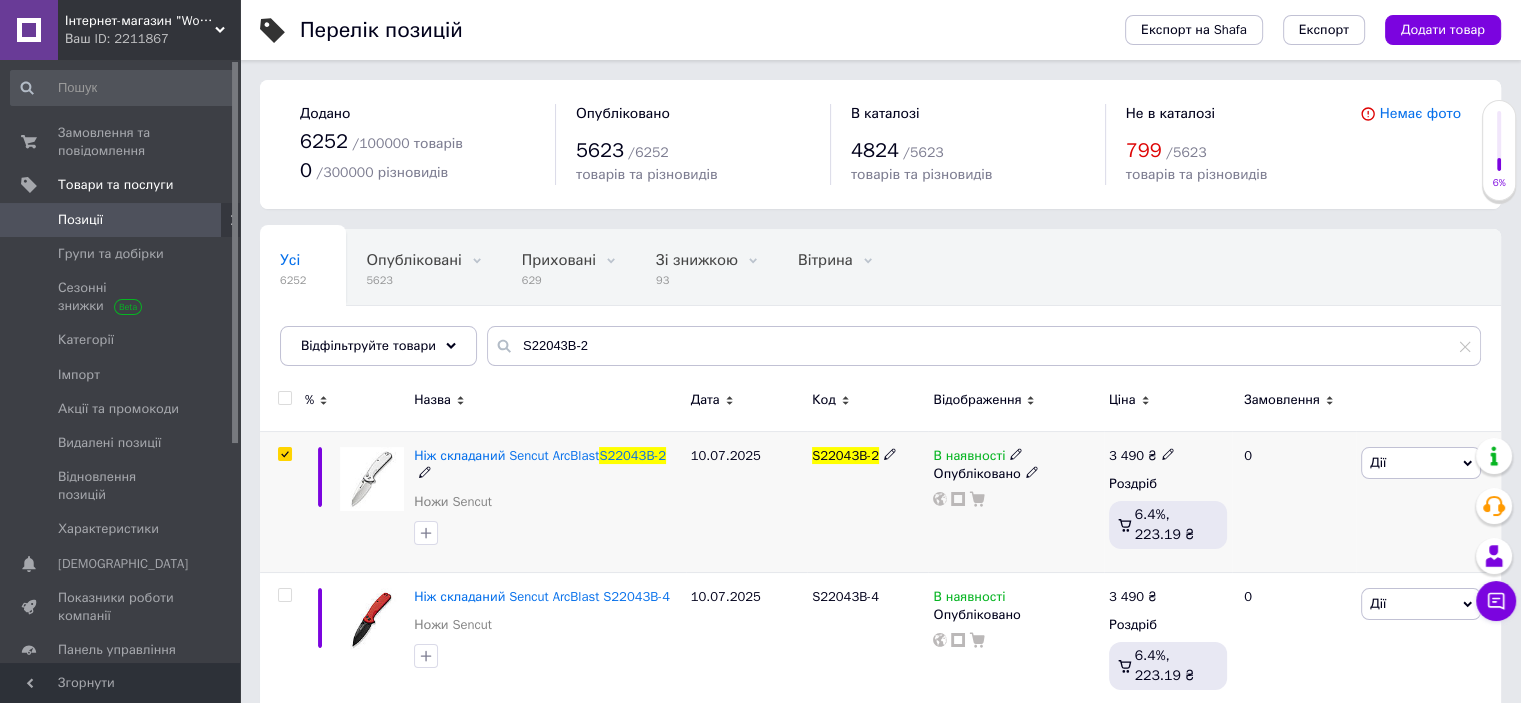 checkbox on "true" 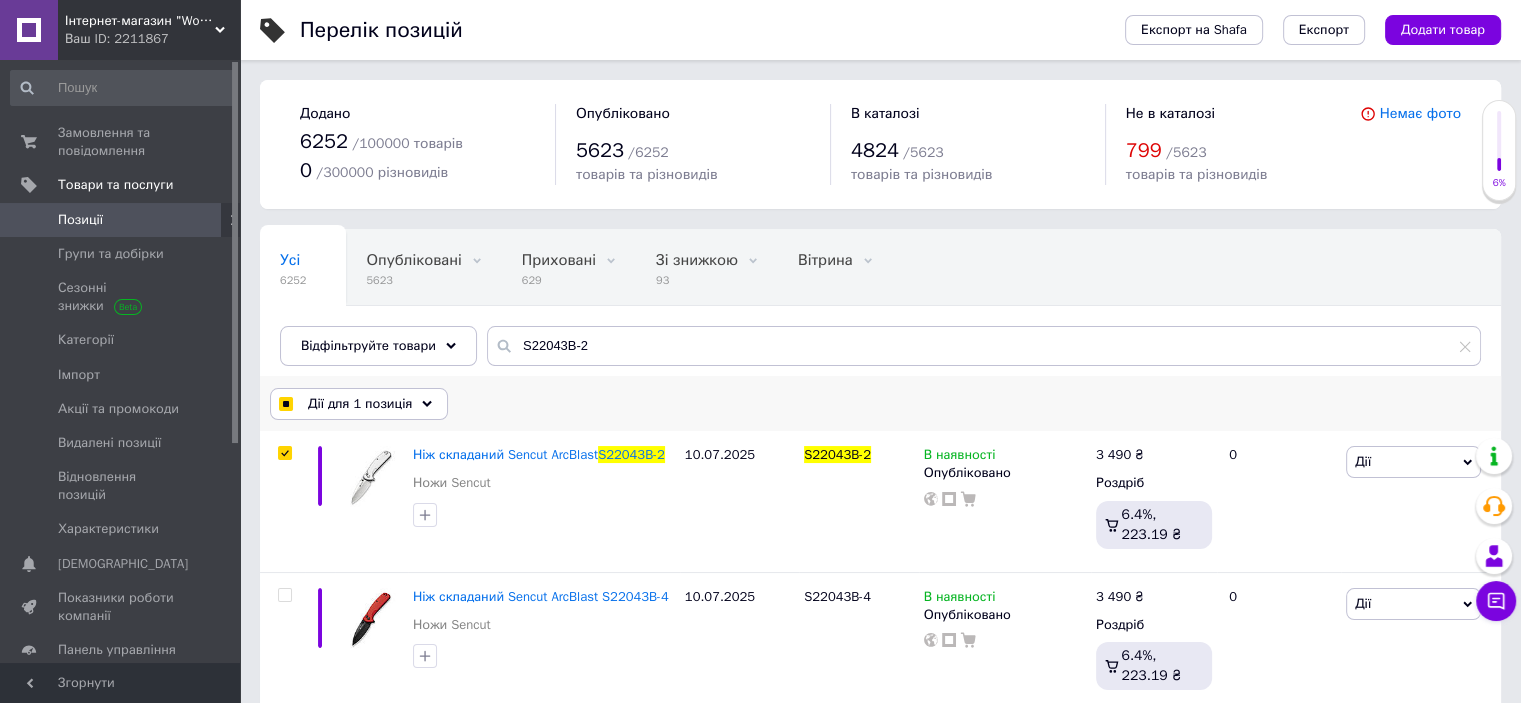 click on "Дії для 1 позиція" at bounding box center (360, 404) 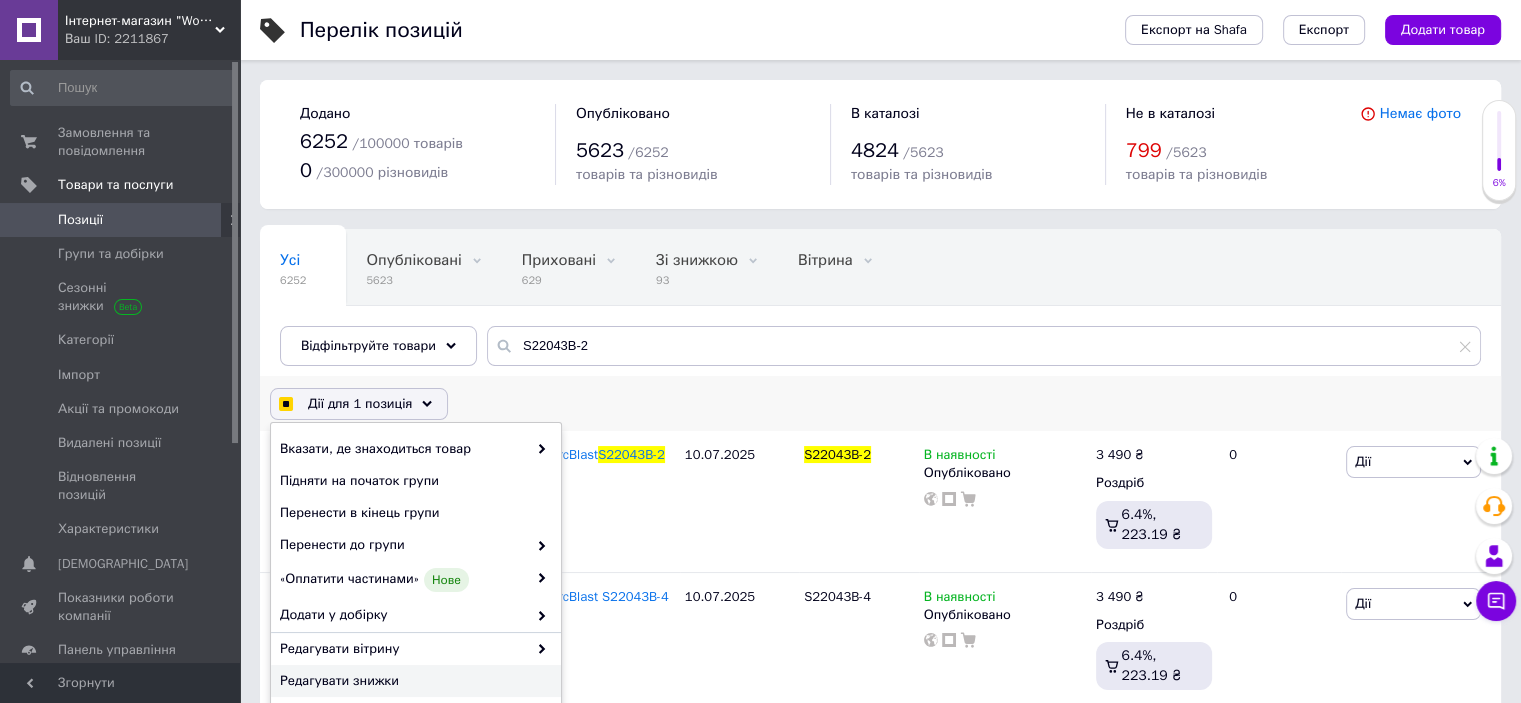 click on "Редагувати знижки" at bounding box center (413, 681) 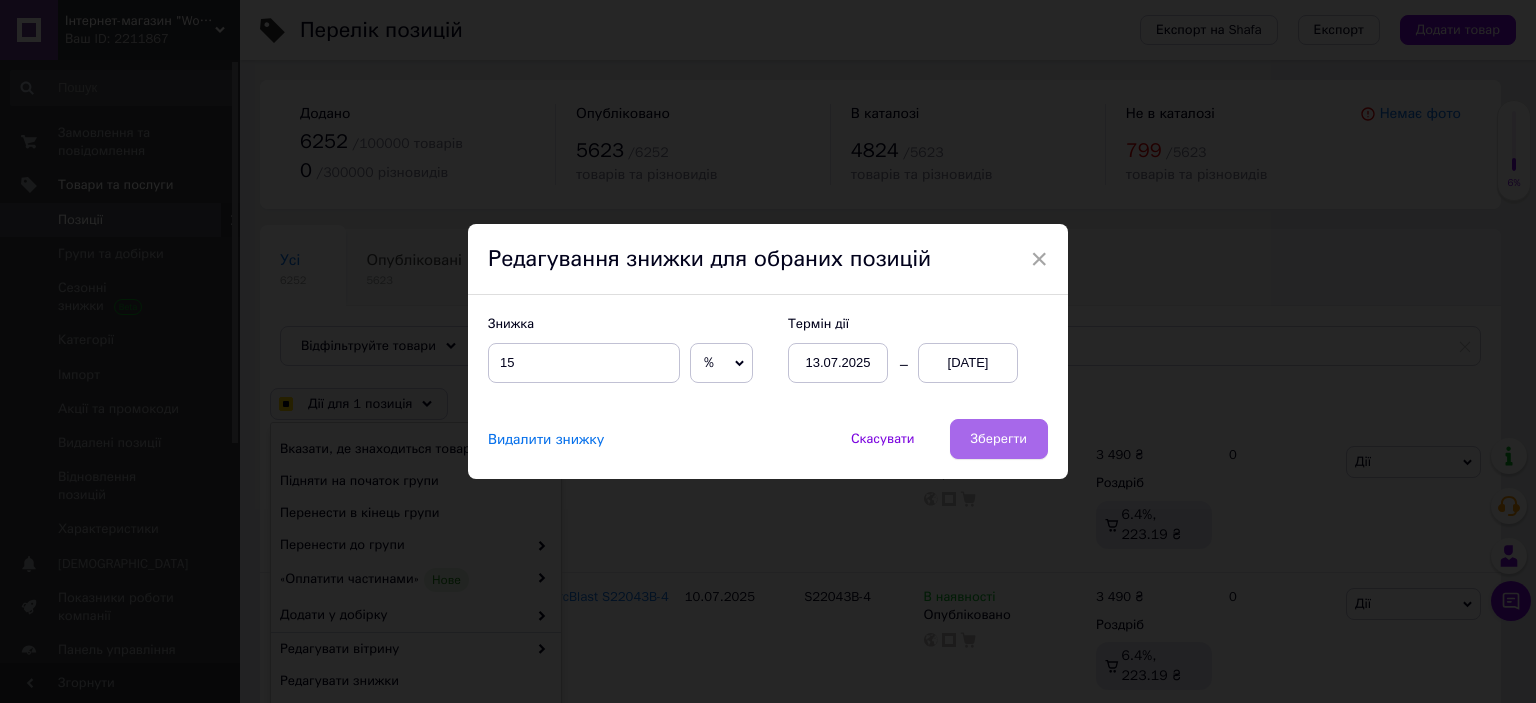 click on "Зберегти" at bounding box center (999, 439) 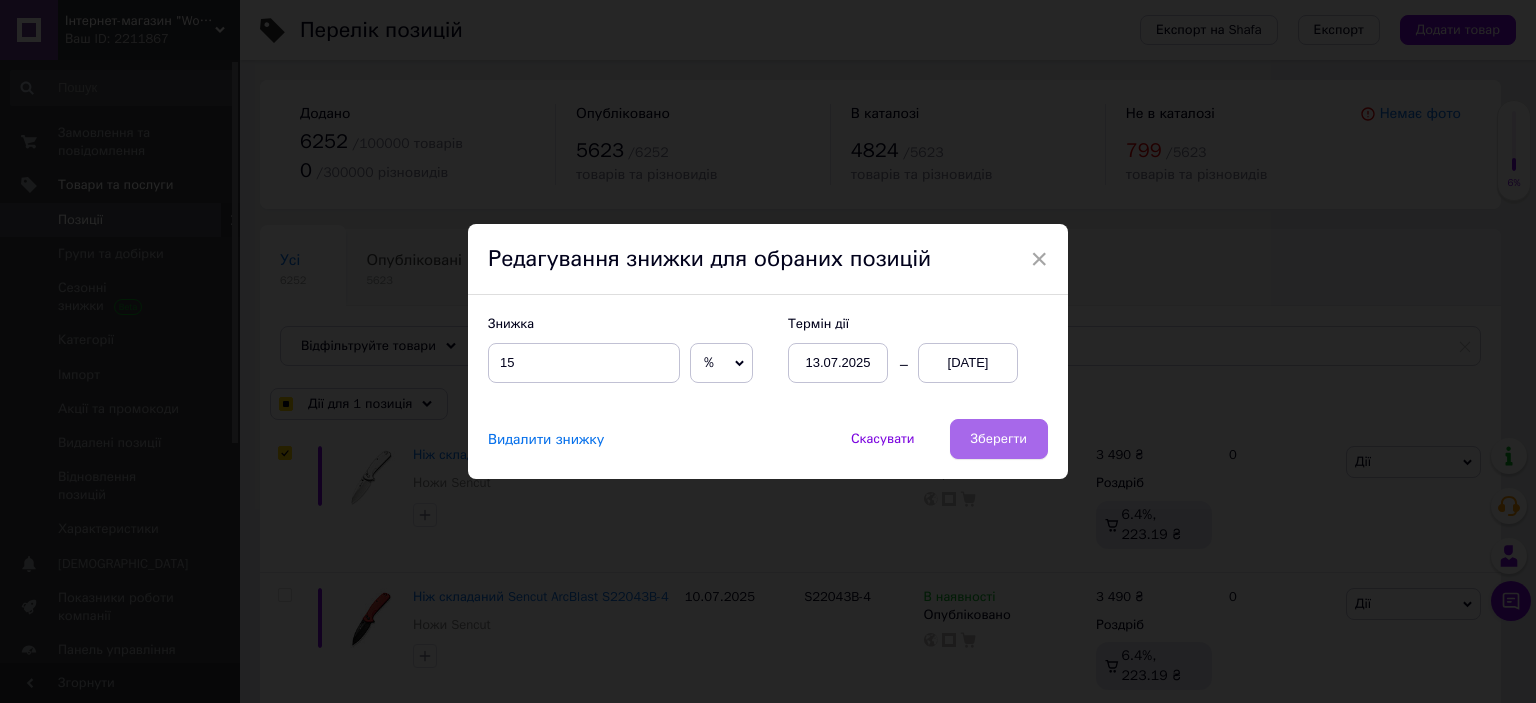 checkbox on "true" 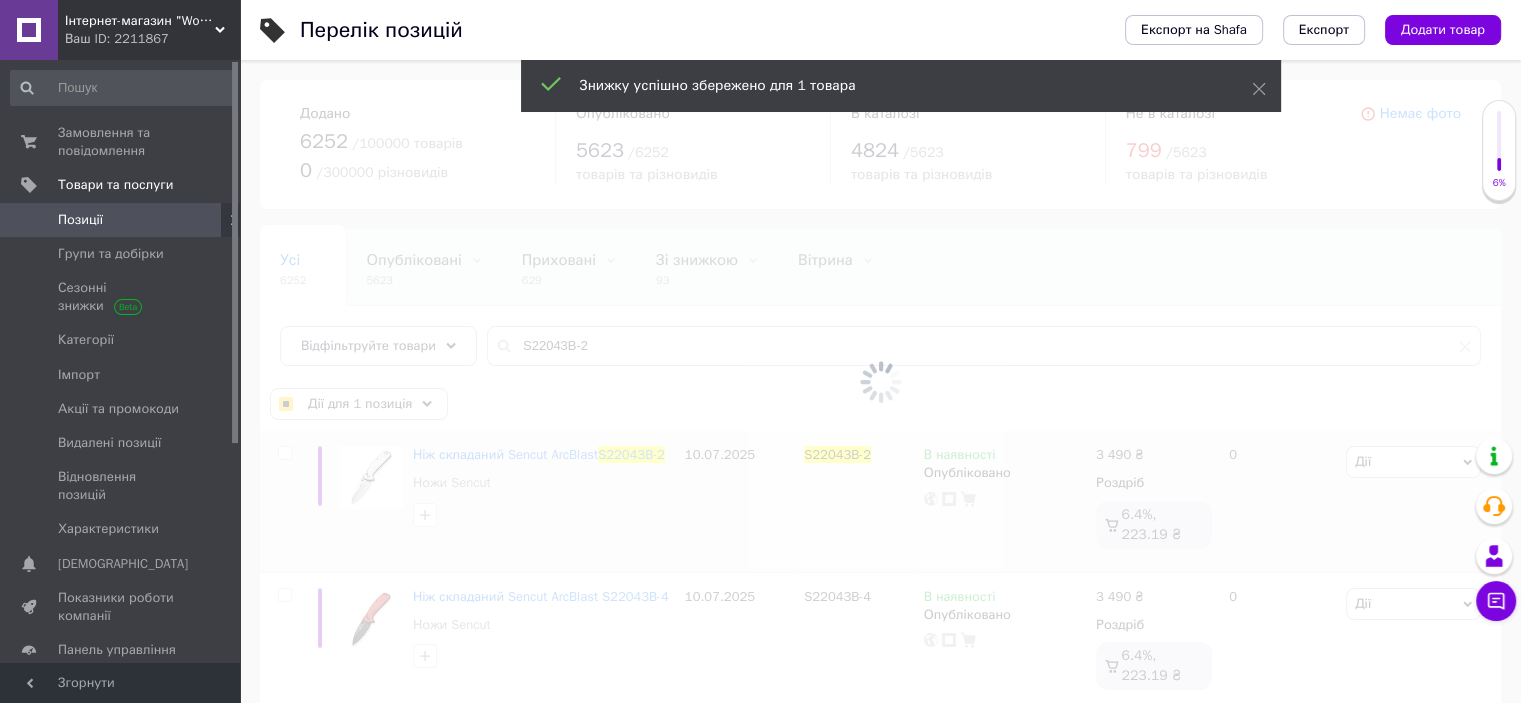 checkbox on "false" 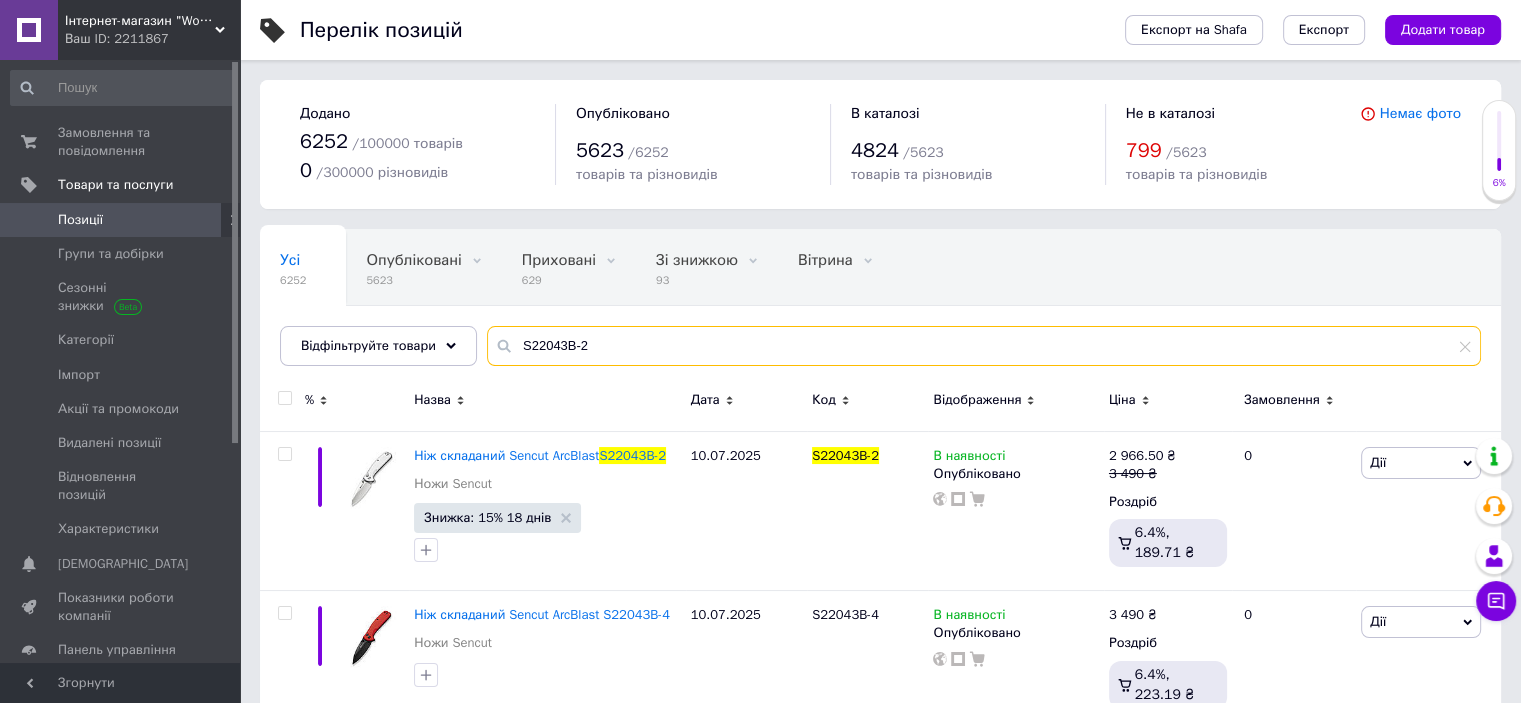 drag, startPoint x: 509, startPoint y: 344, endPoint x: 766, endPoint y: 348, distance: 257.03113 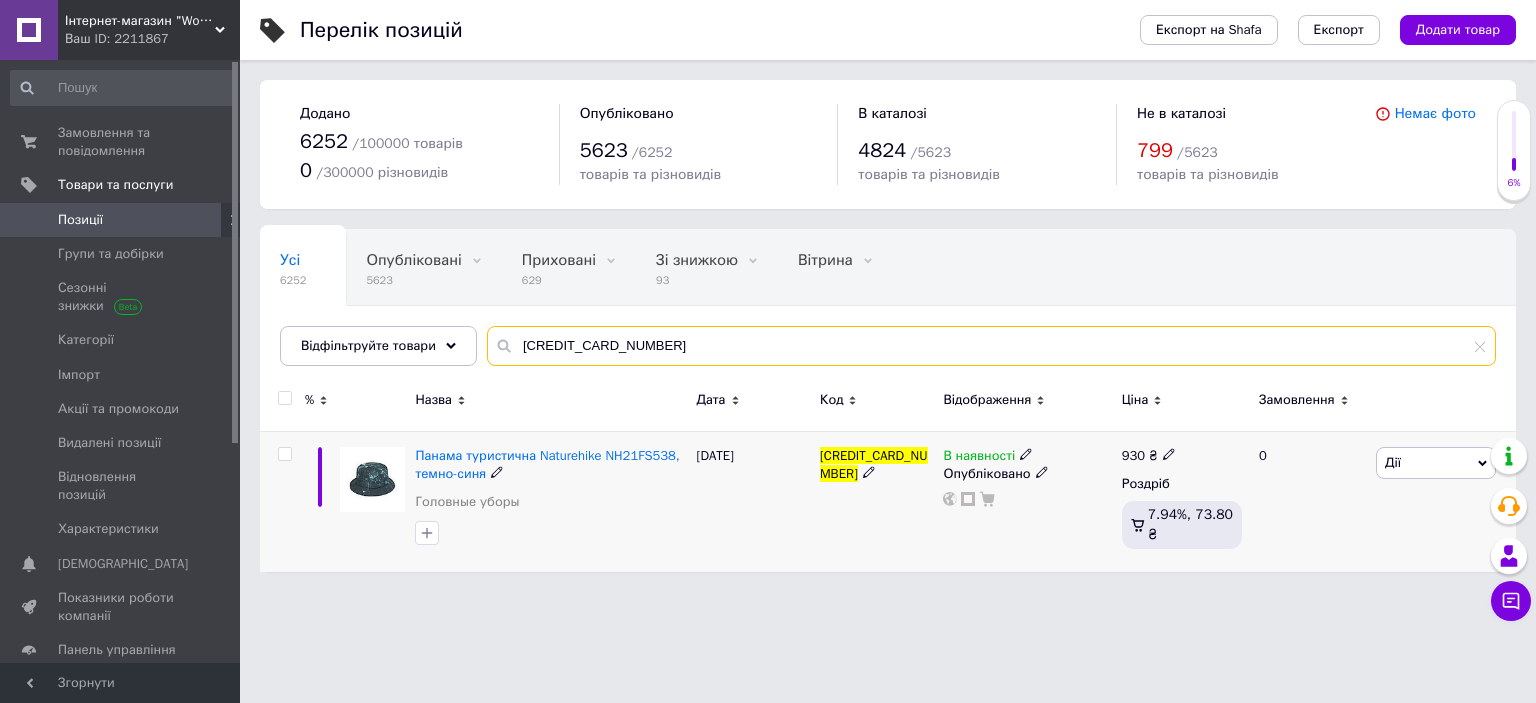 type on "[CREDIT_CARD_NUMBER]" 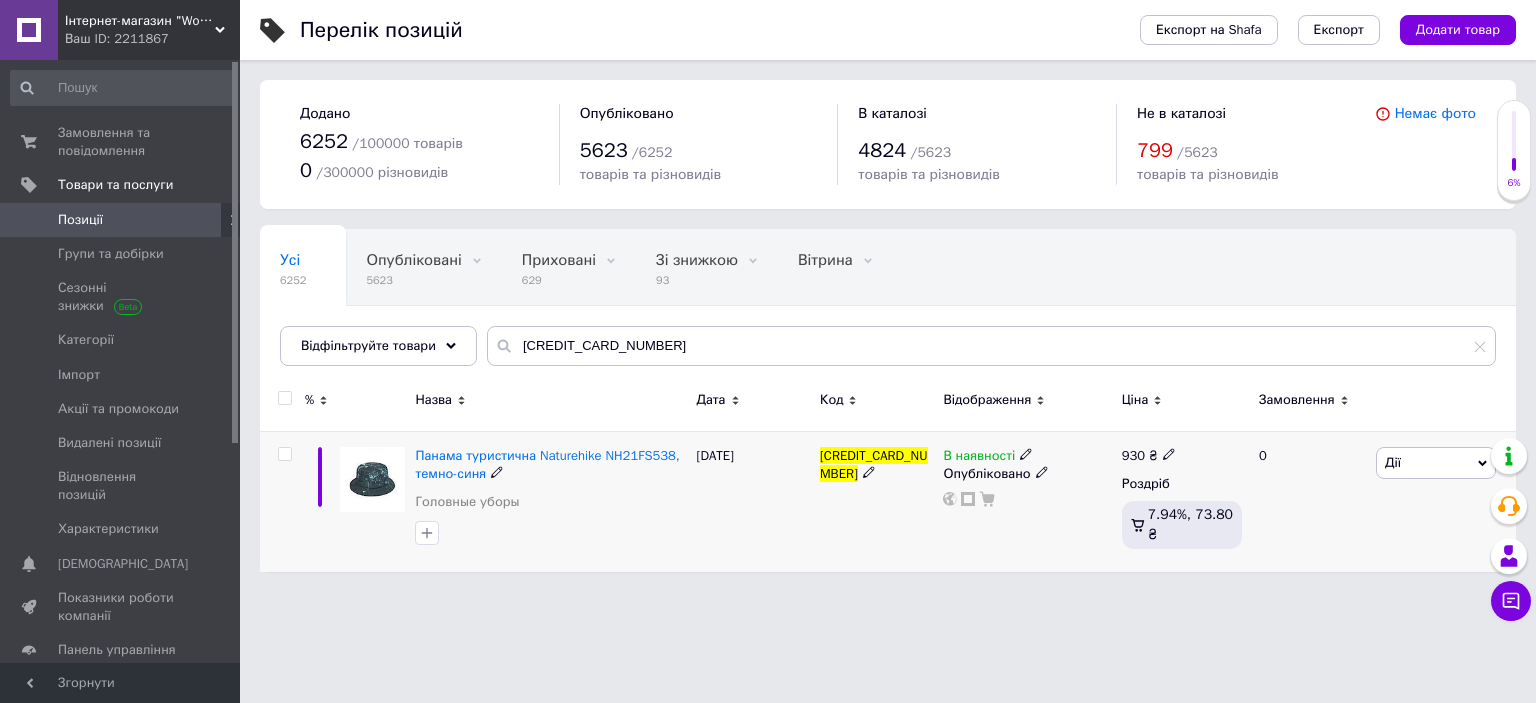 click at bounding box center (284, 454) 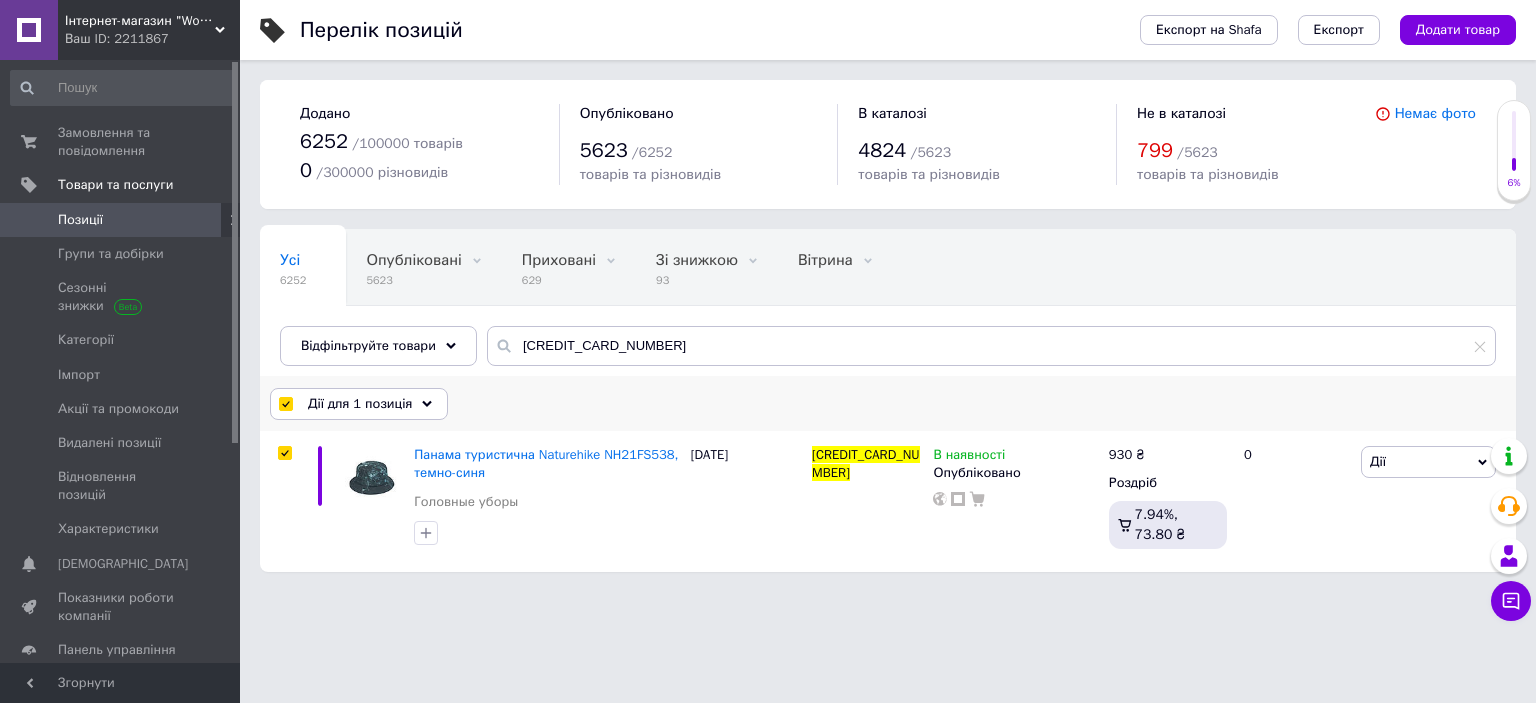 click on "Дії для 1 позиція" at bounding box center (360, 404) 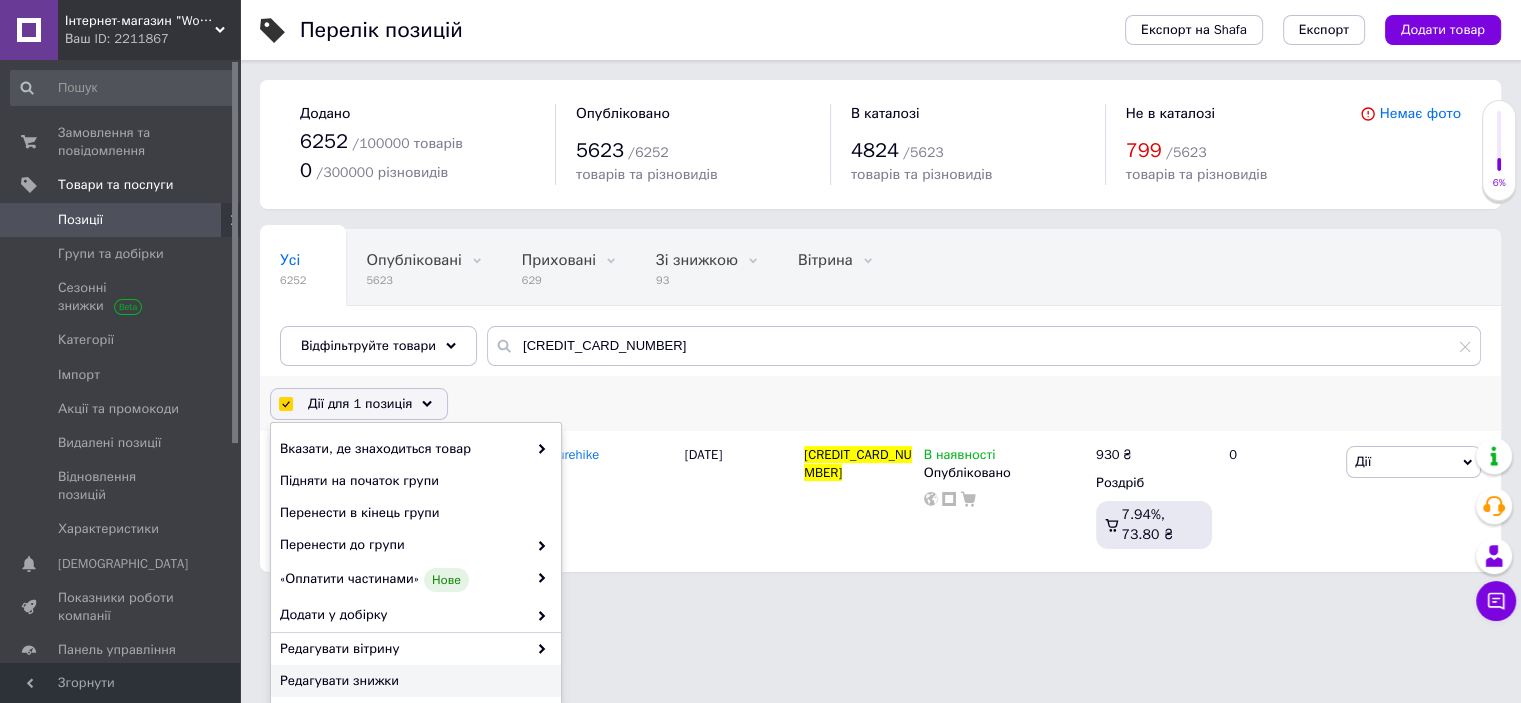 click on "Редагувати знижки" at bounding box center (413, 681) 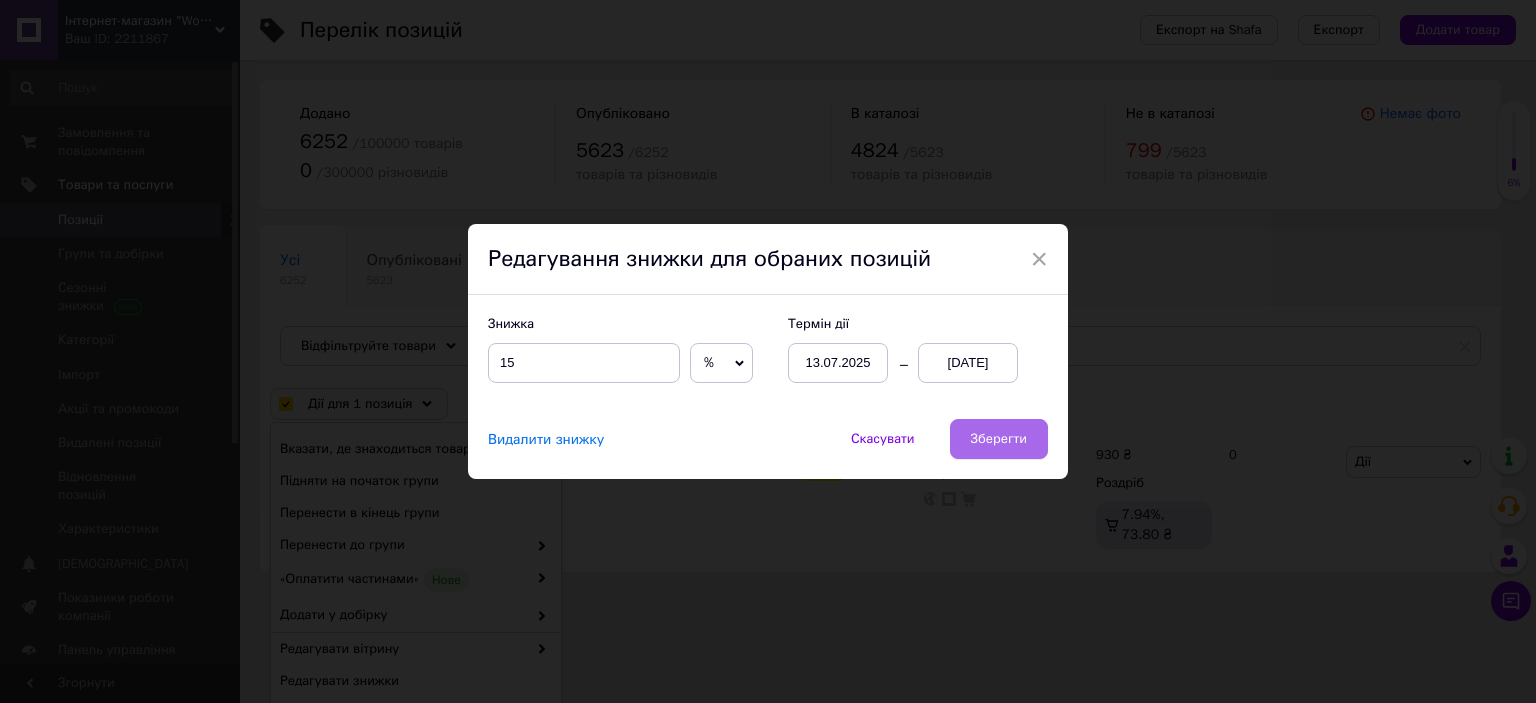 click on "Зберегти" at bounding box center [999, 439] 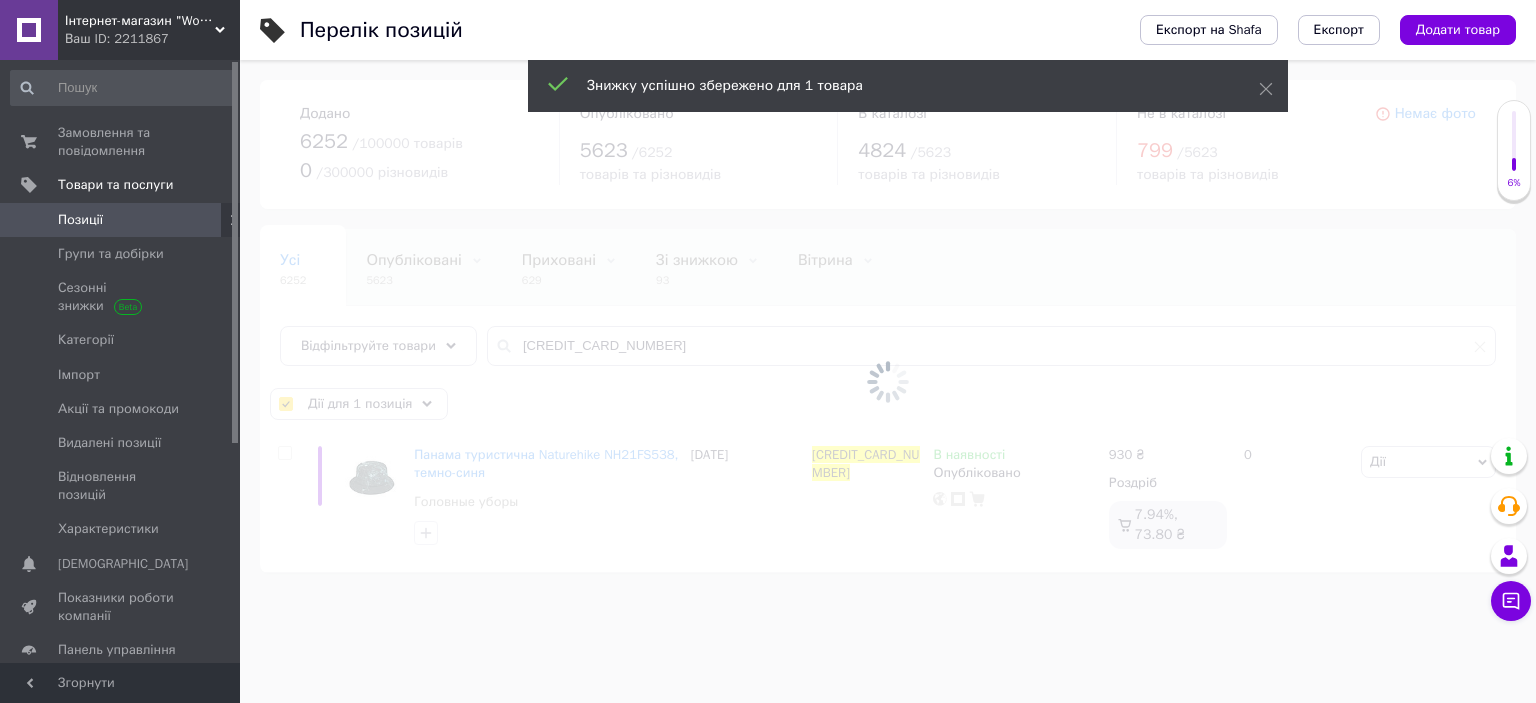 checkbox on "false" 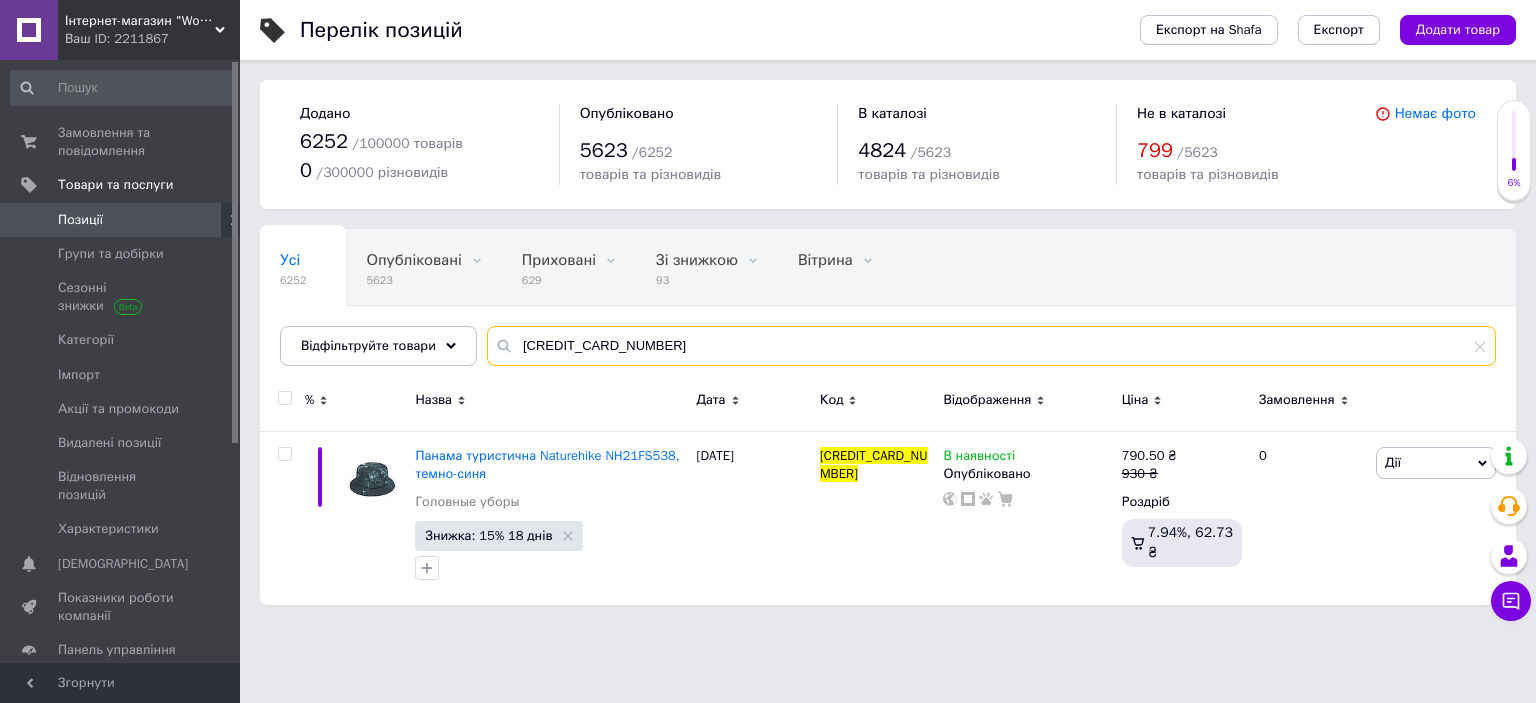 drag, startPoint x: 597, startPoint y: 341, endPoint x: 786, endPoint y: 338, distance: 189.0238 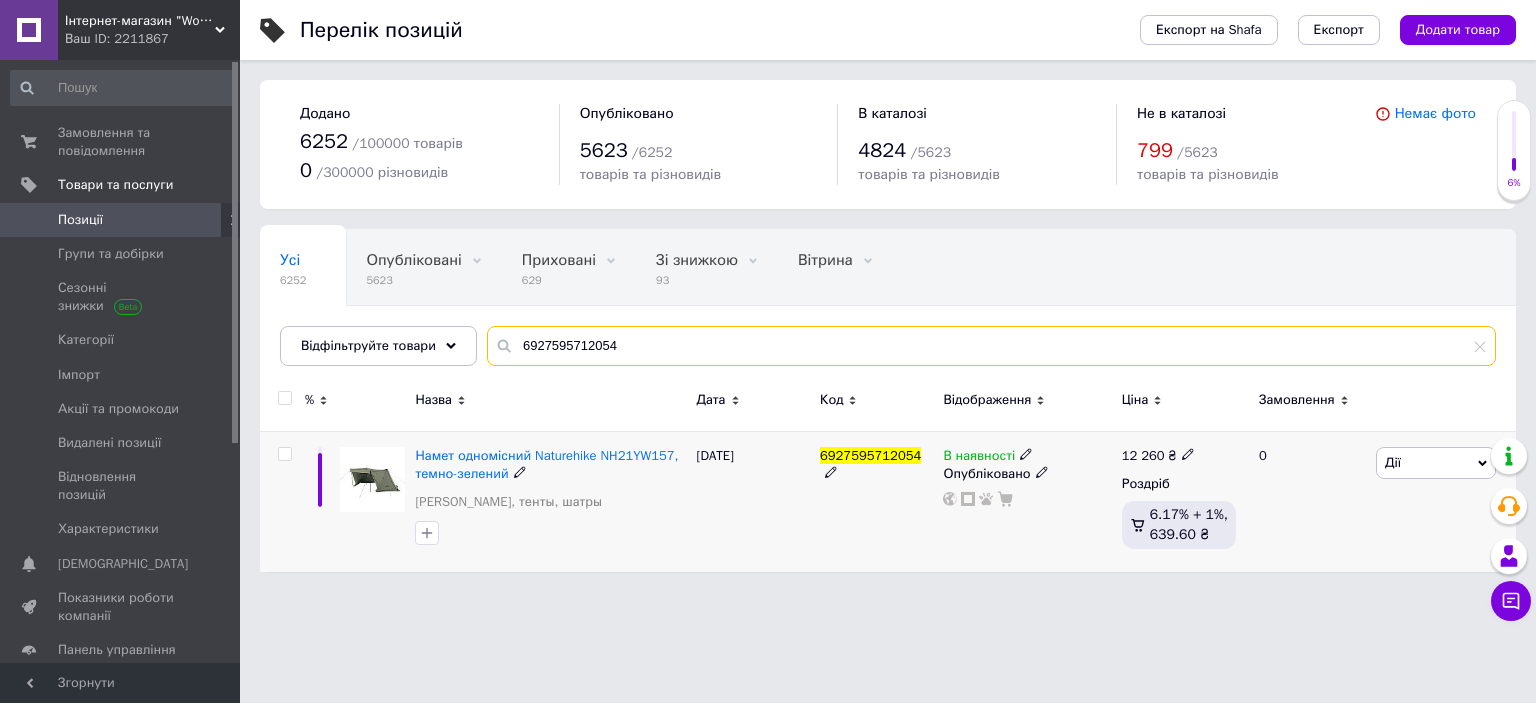 type on "6927595712054" 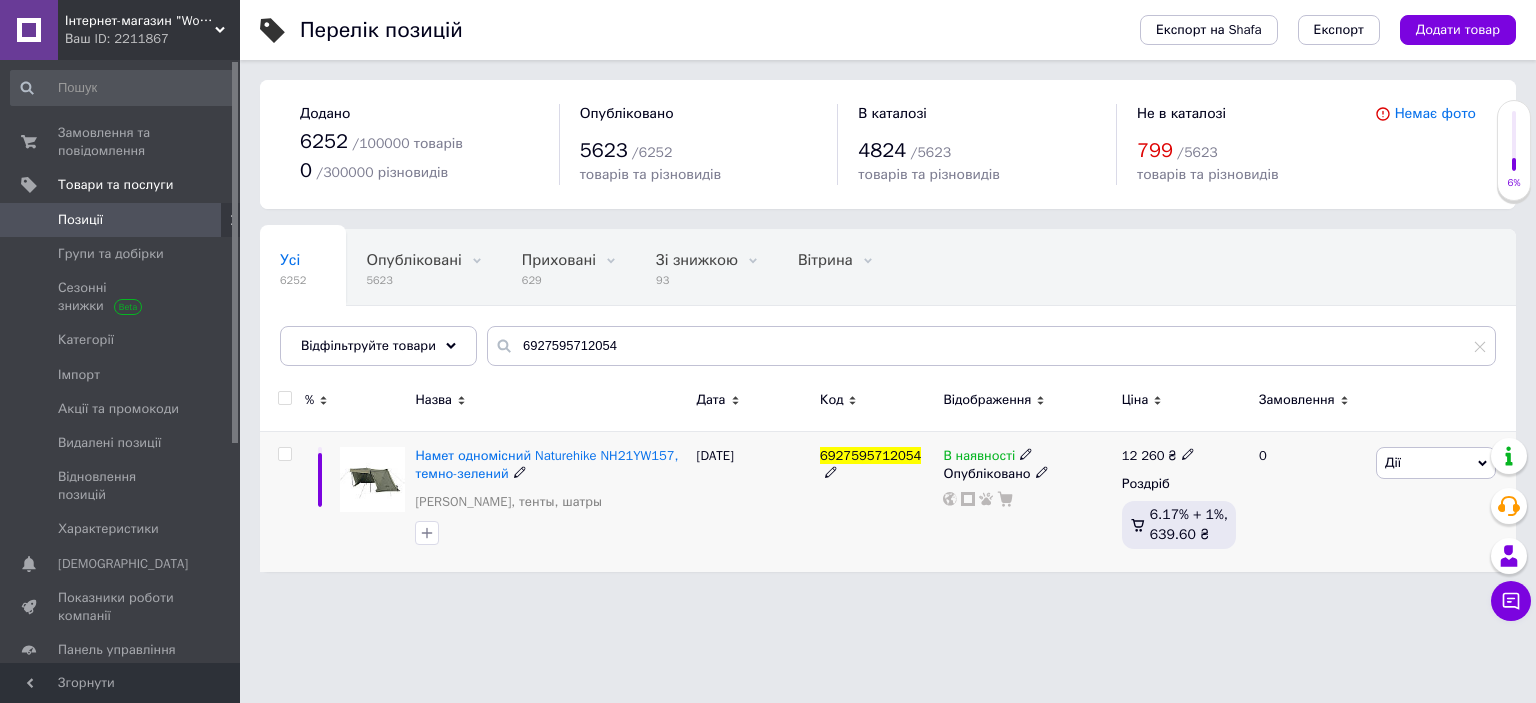 drag, startPoint x: 286, startPoint y: 451, endPoint x: 303, endPoint y: 434, distance: 24.04163 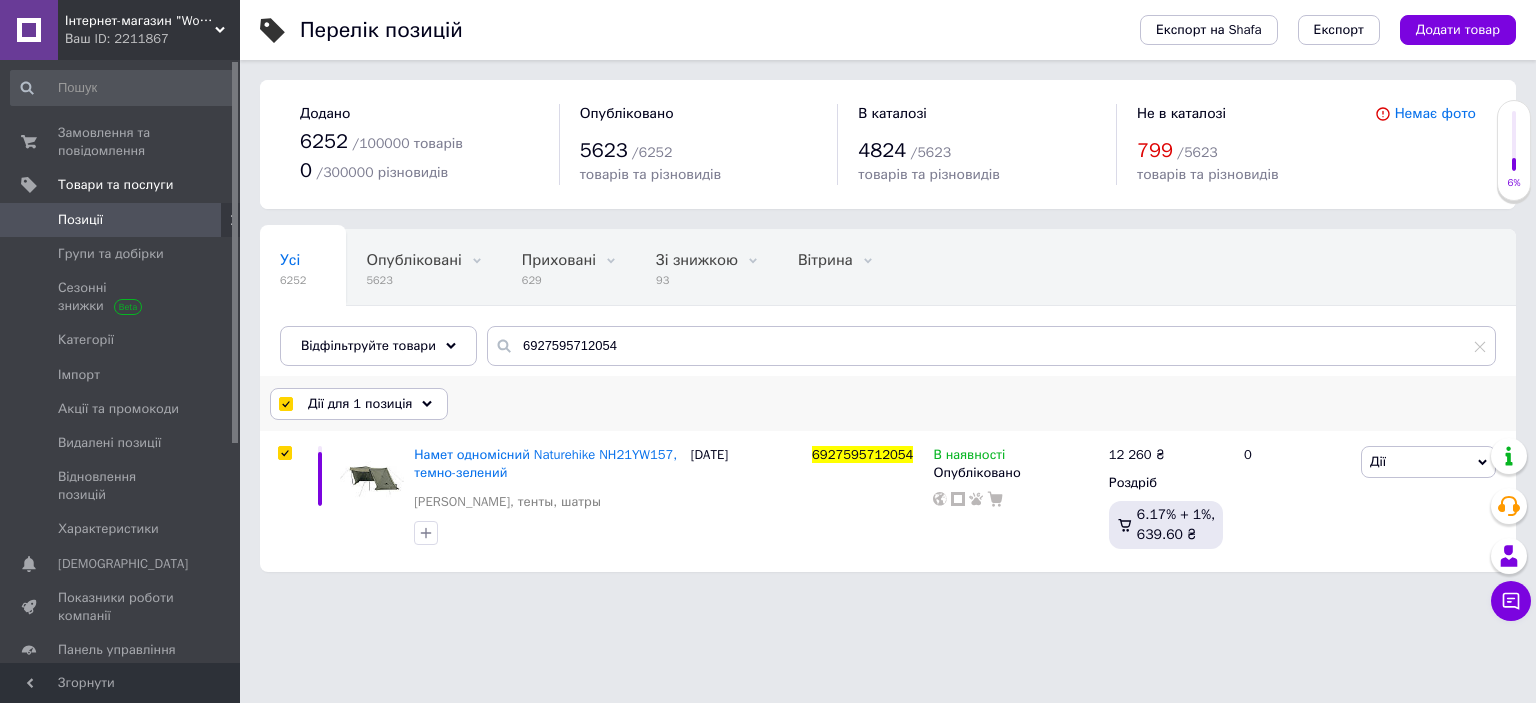 click on "Дії для 1 позиція" at bounding box center [360, 404] 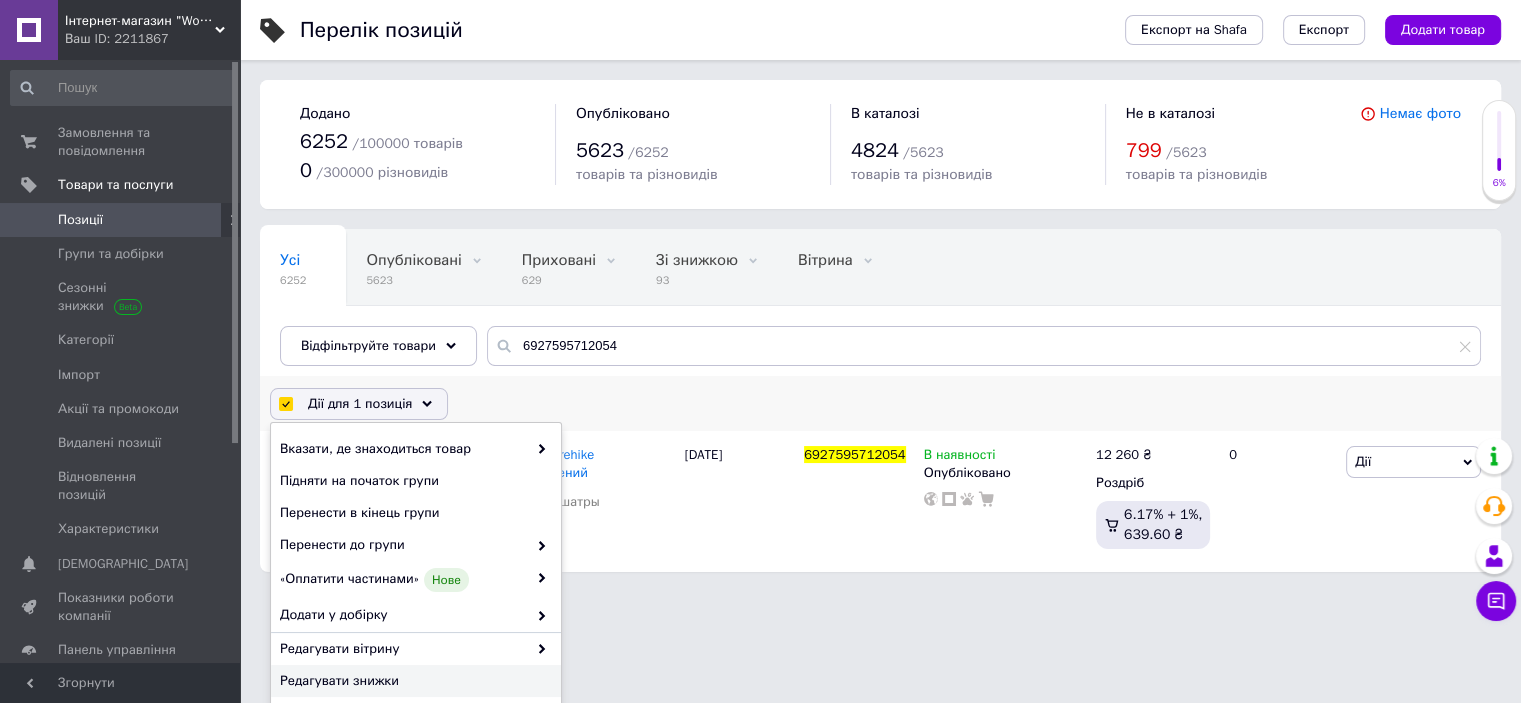 click on "Редагувати знижки" at bounding box center (413, 681) 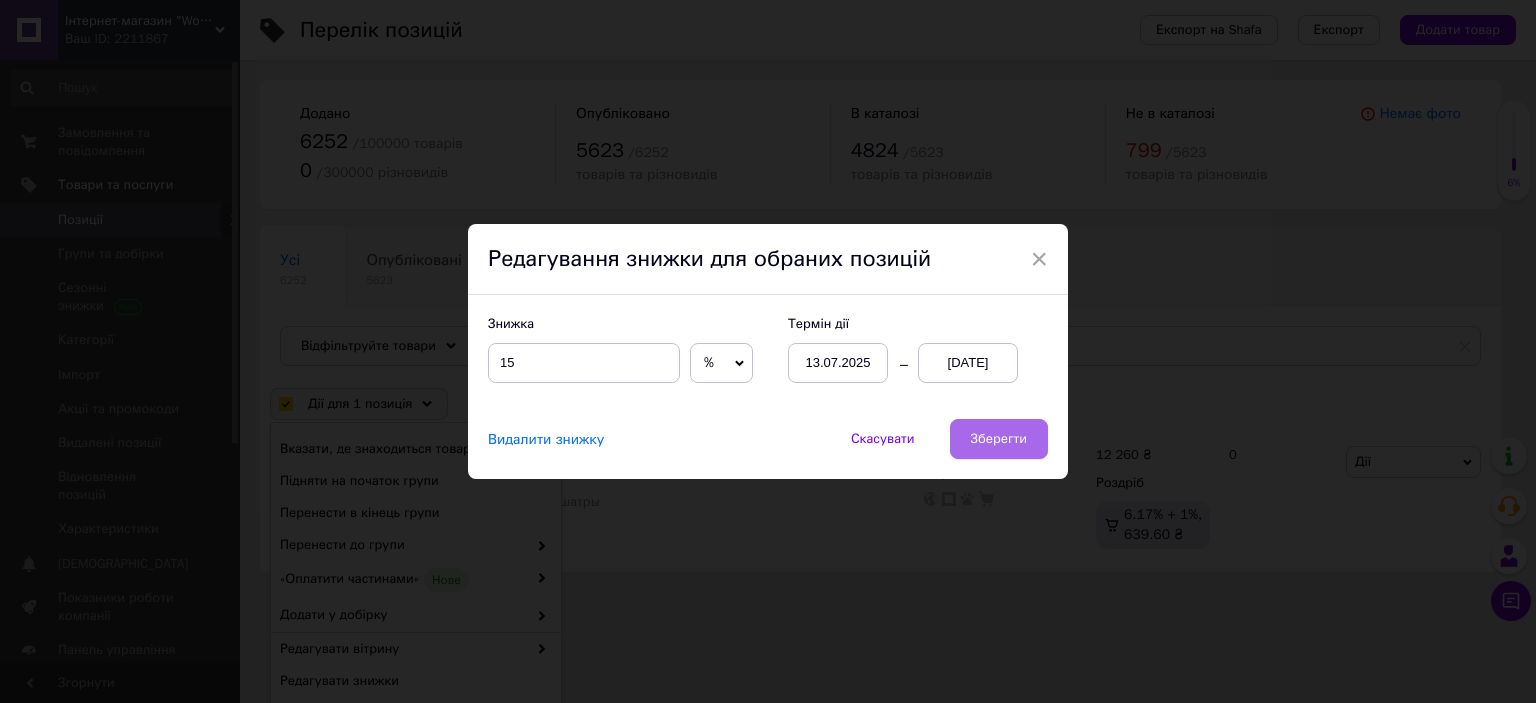 click on "Зберегти" at bounding box center (999, 439) 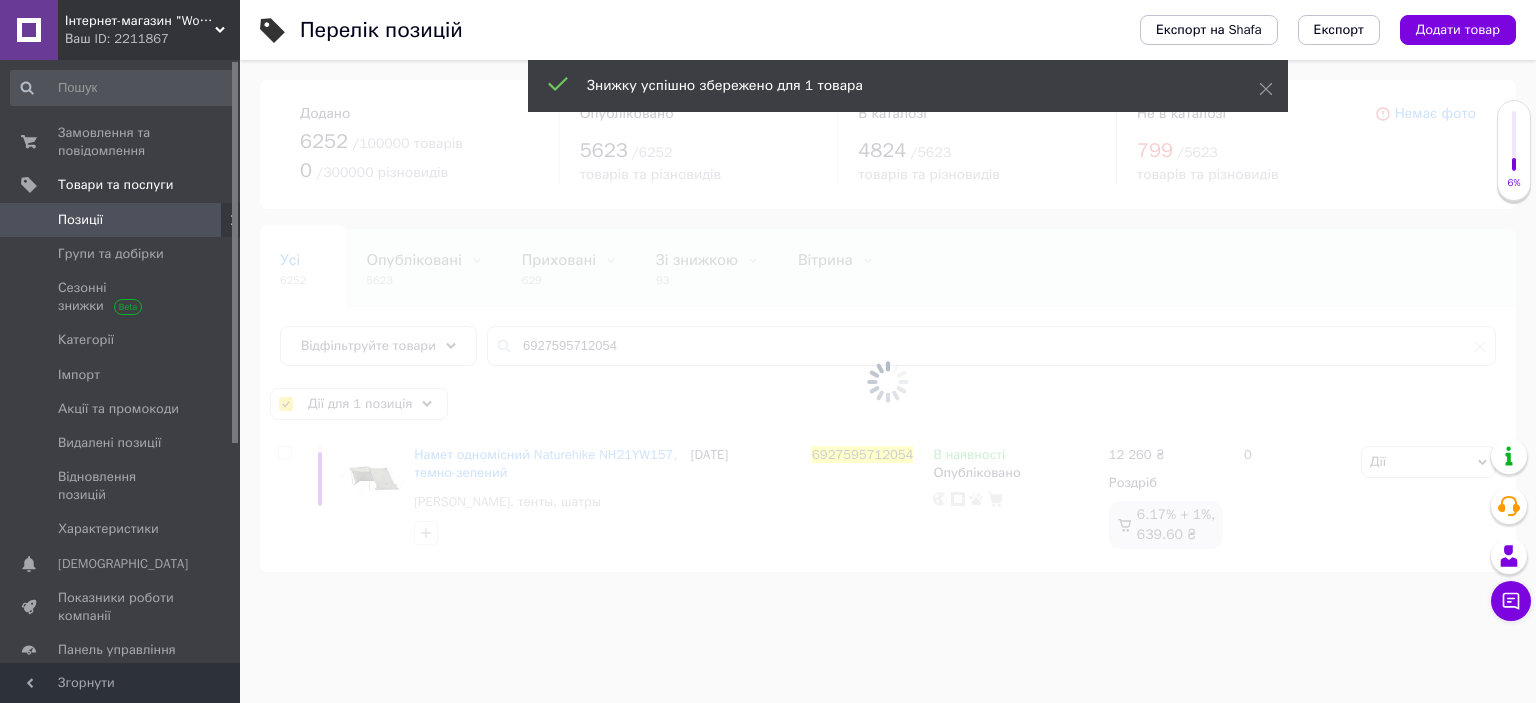 checkbox on "false" 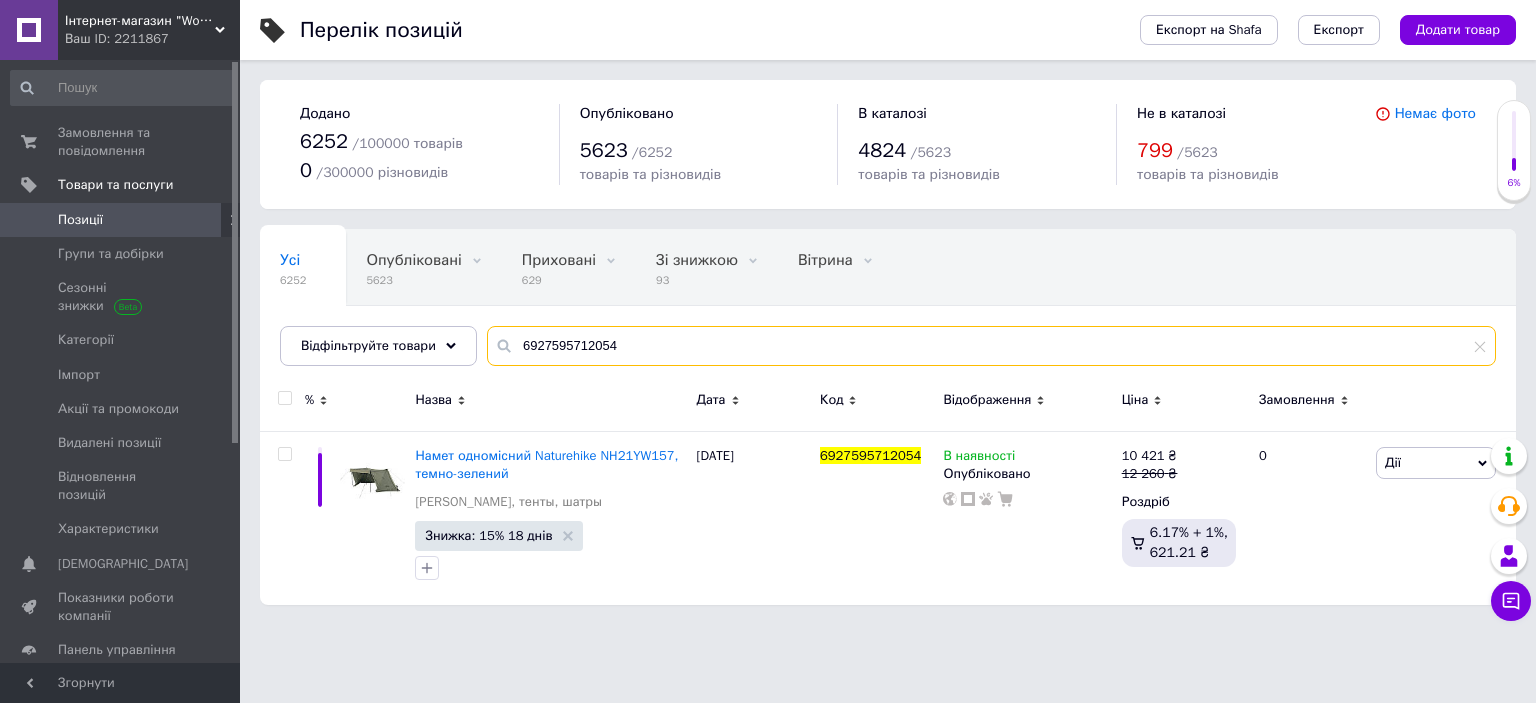 drag, startPoint x: 510, startPoint y: 342, endPoint x: 768, endPoint y: 343, distance: 258.00195 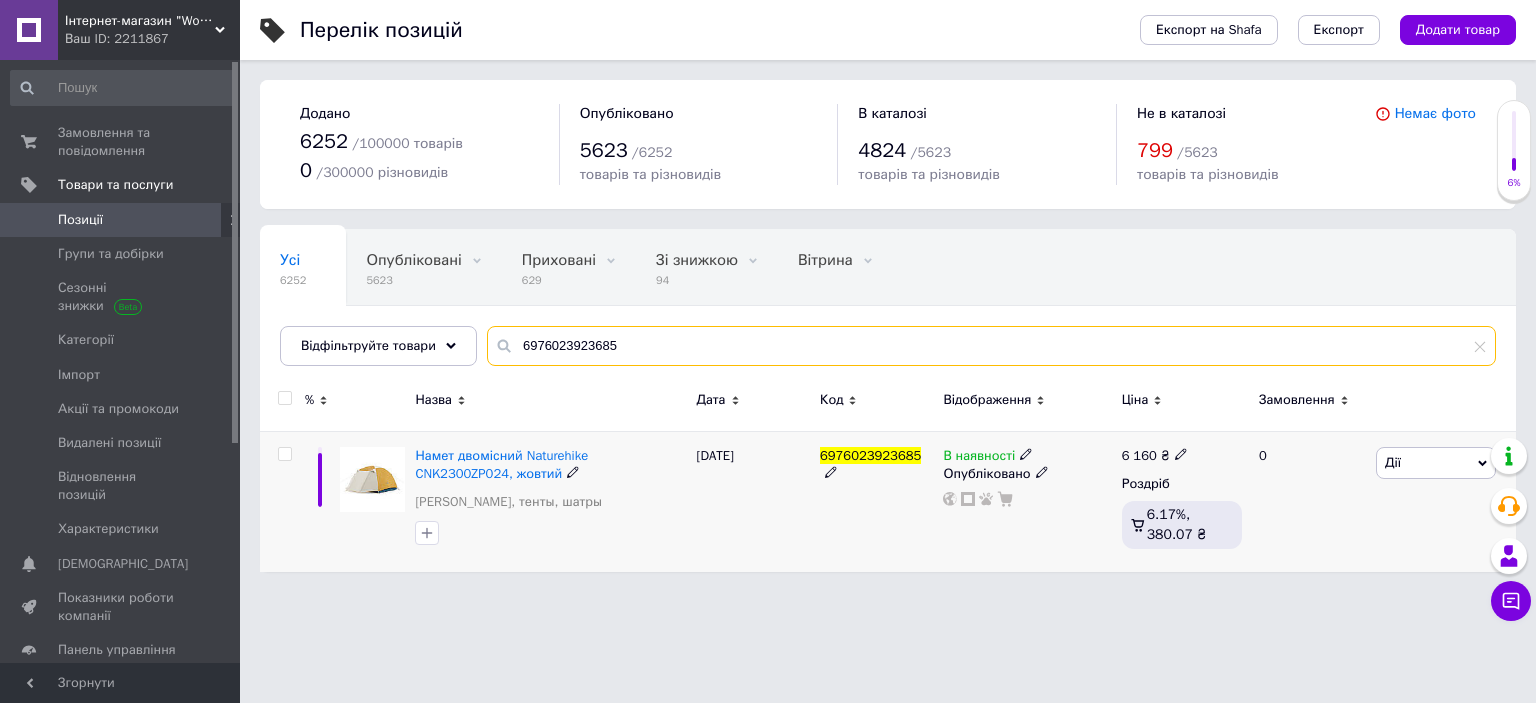 type on "6976023923685" 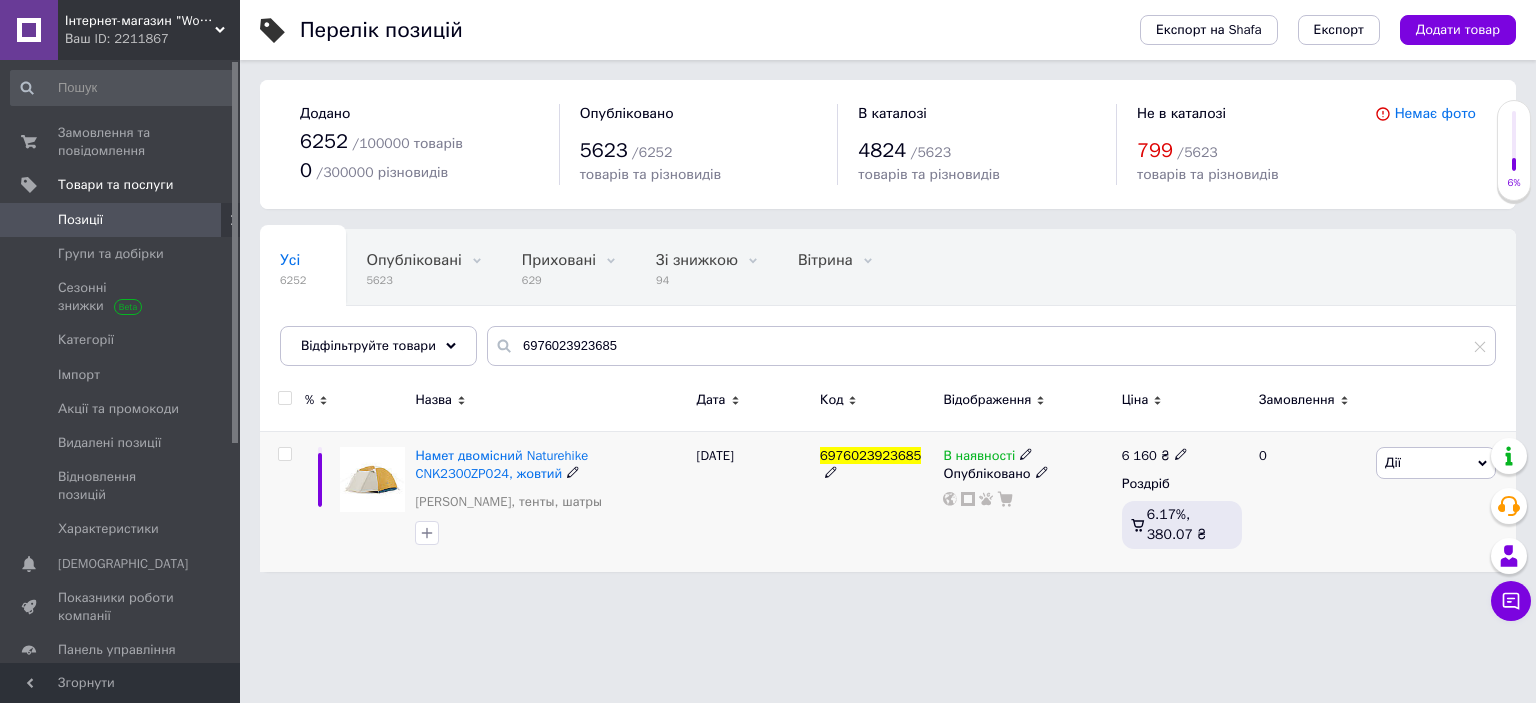 drag, startPoint x: 285, startPoint y: 455, endPoint x: 299, endPoint y: 435, distance: 24.41311 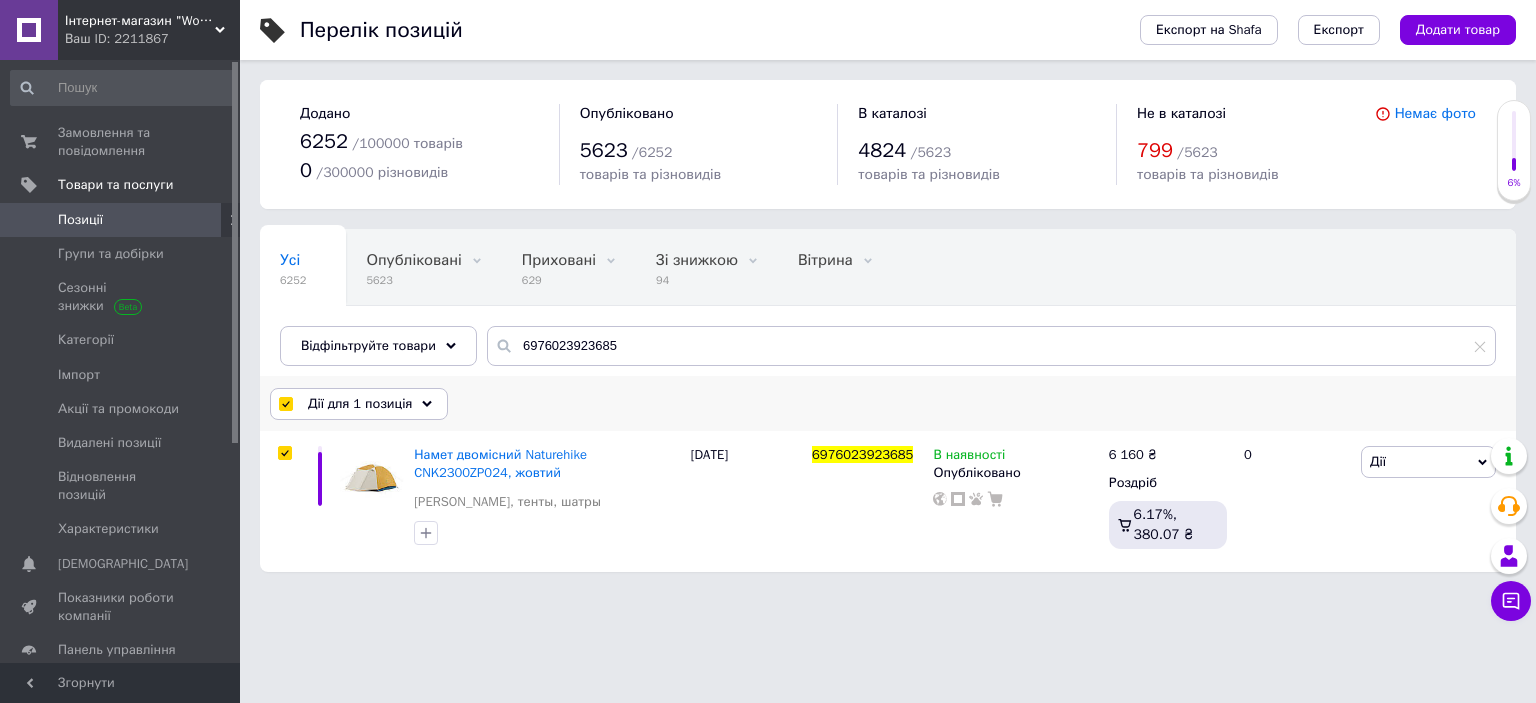 click on "Дії для 1 позиція" at bounding box center [359, 404] 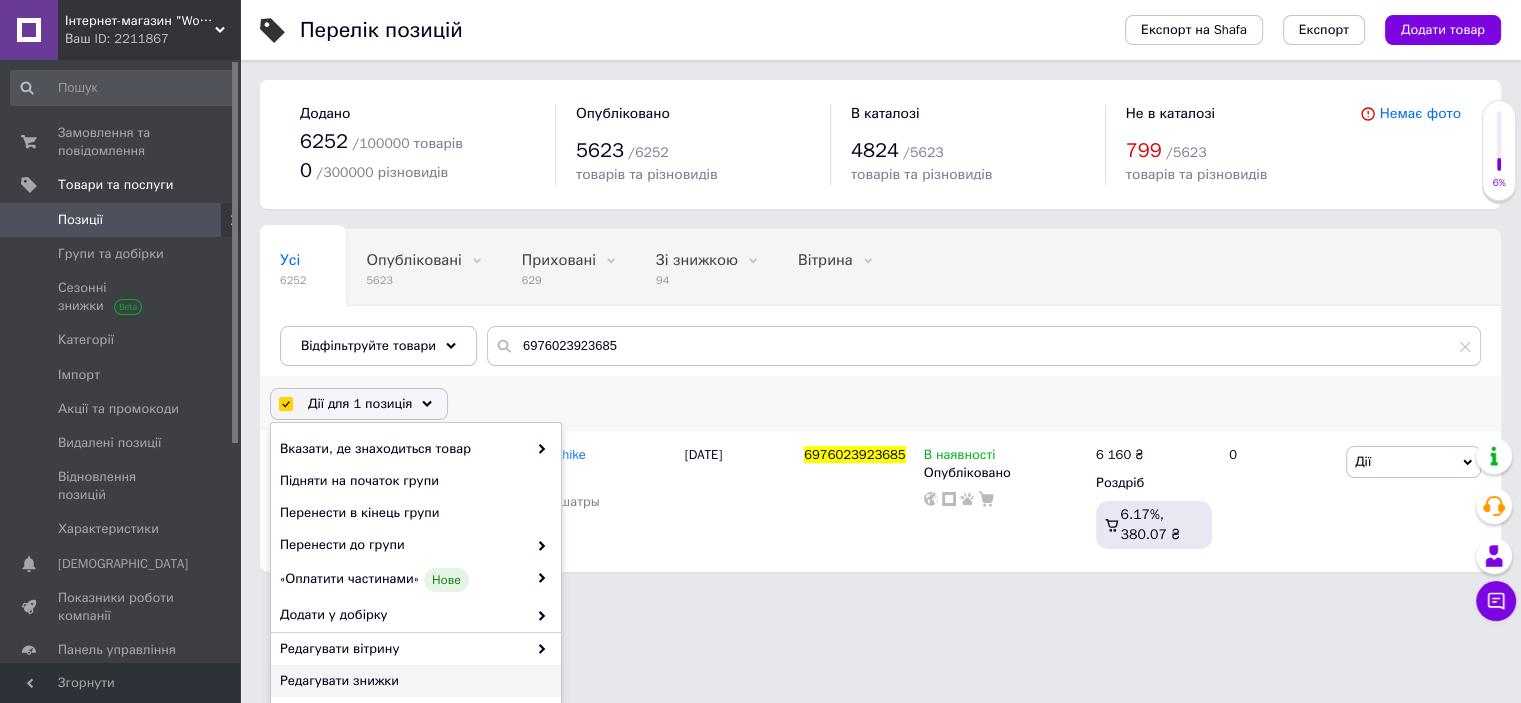 click on "Редагувати знижки" at bounding box center (413, 681) 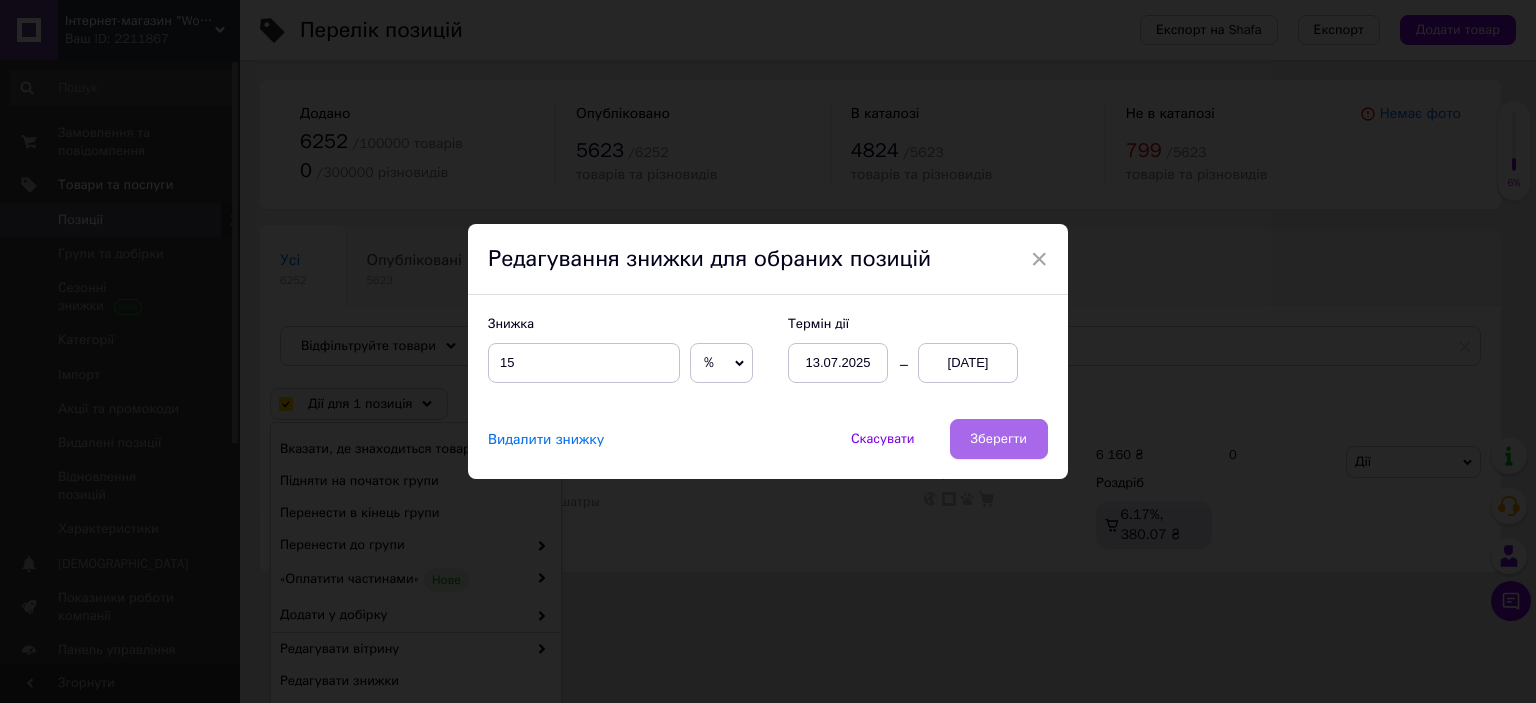 click on "Зберегти" at bounding box center [999, 439] 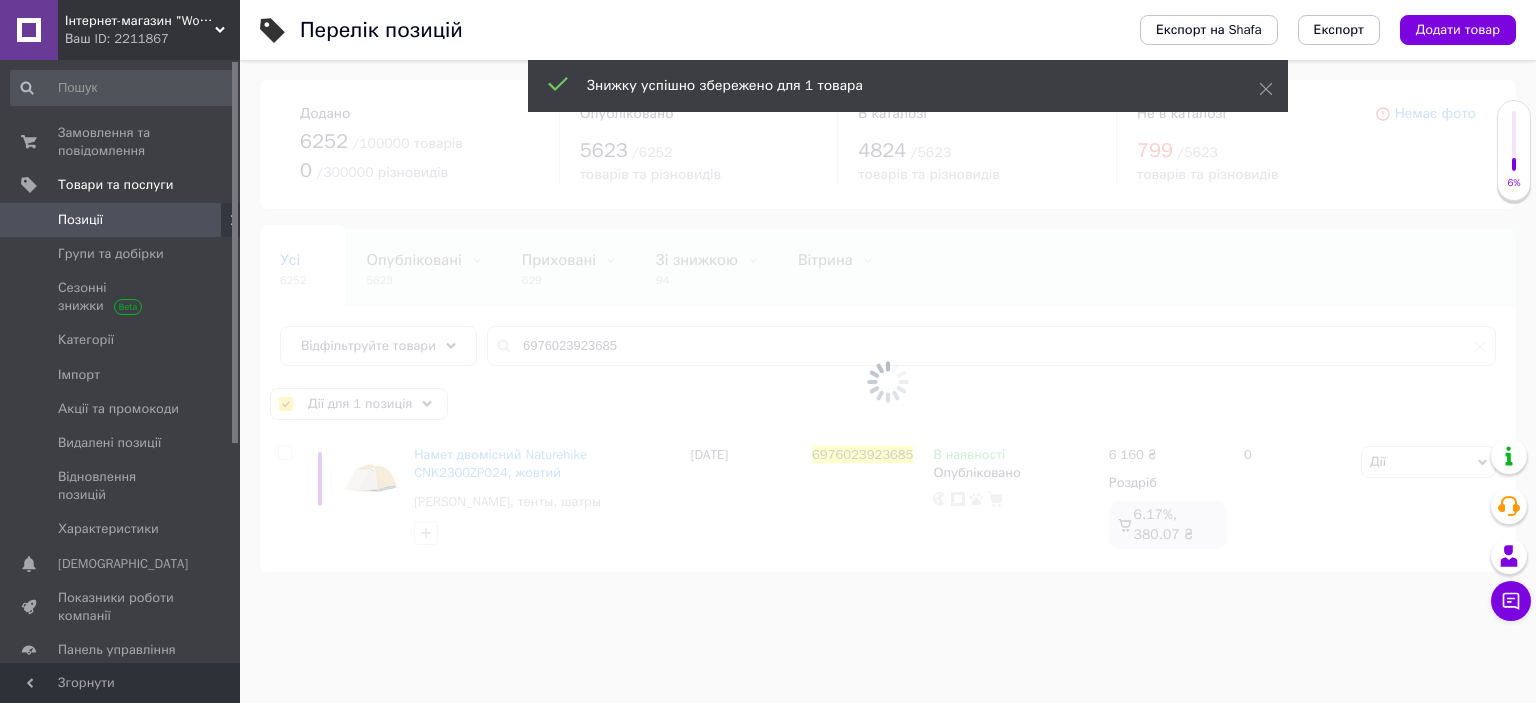 checkbox on "false" 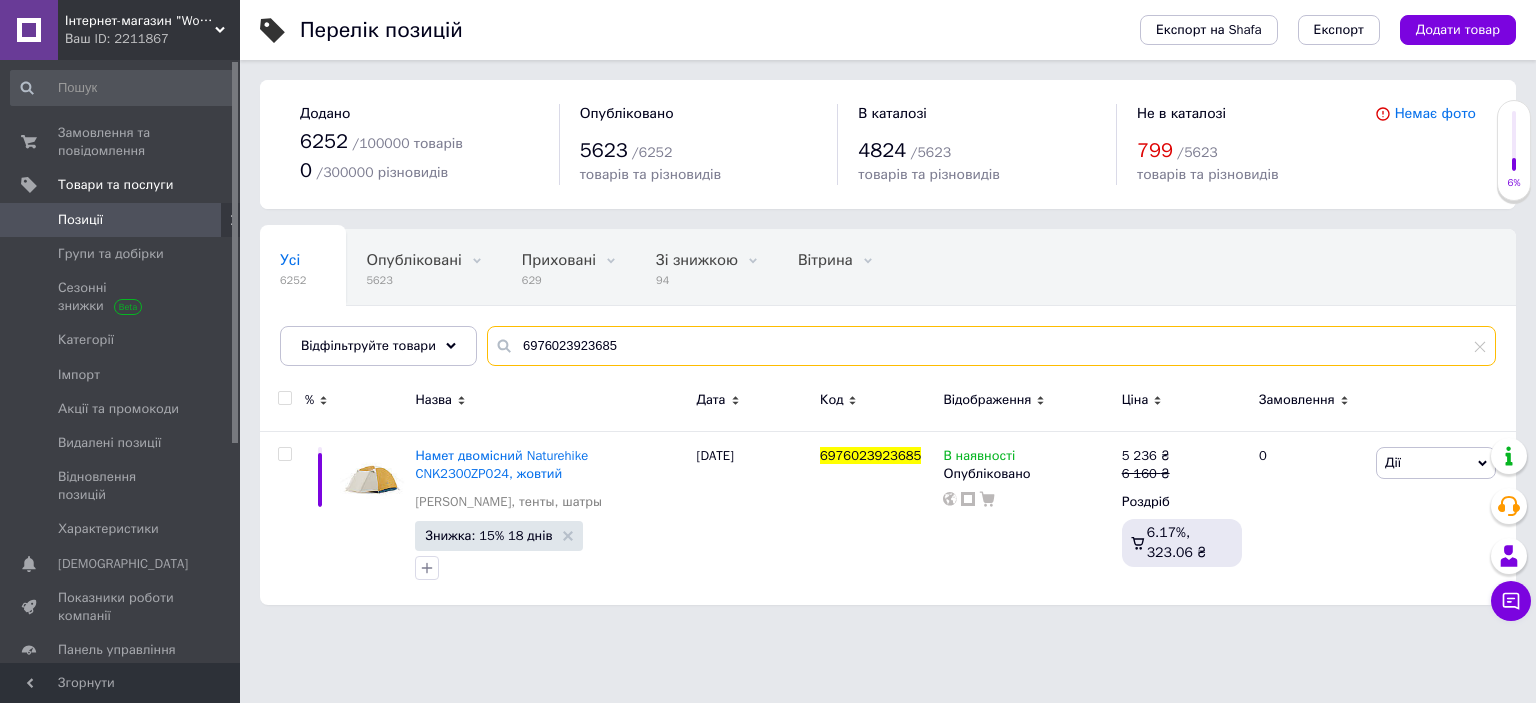 drag, startPoint x: 513, startPoint y: 350, endPoint x: 745, endPoint y: 336, distance: 232.42203 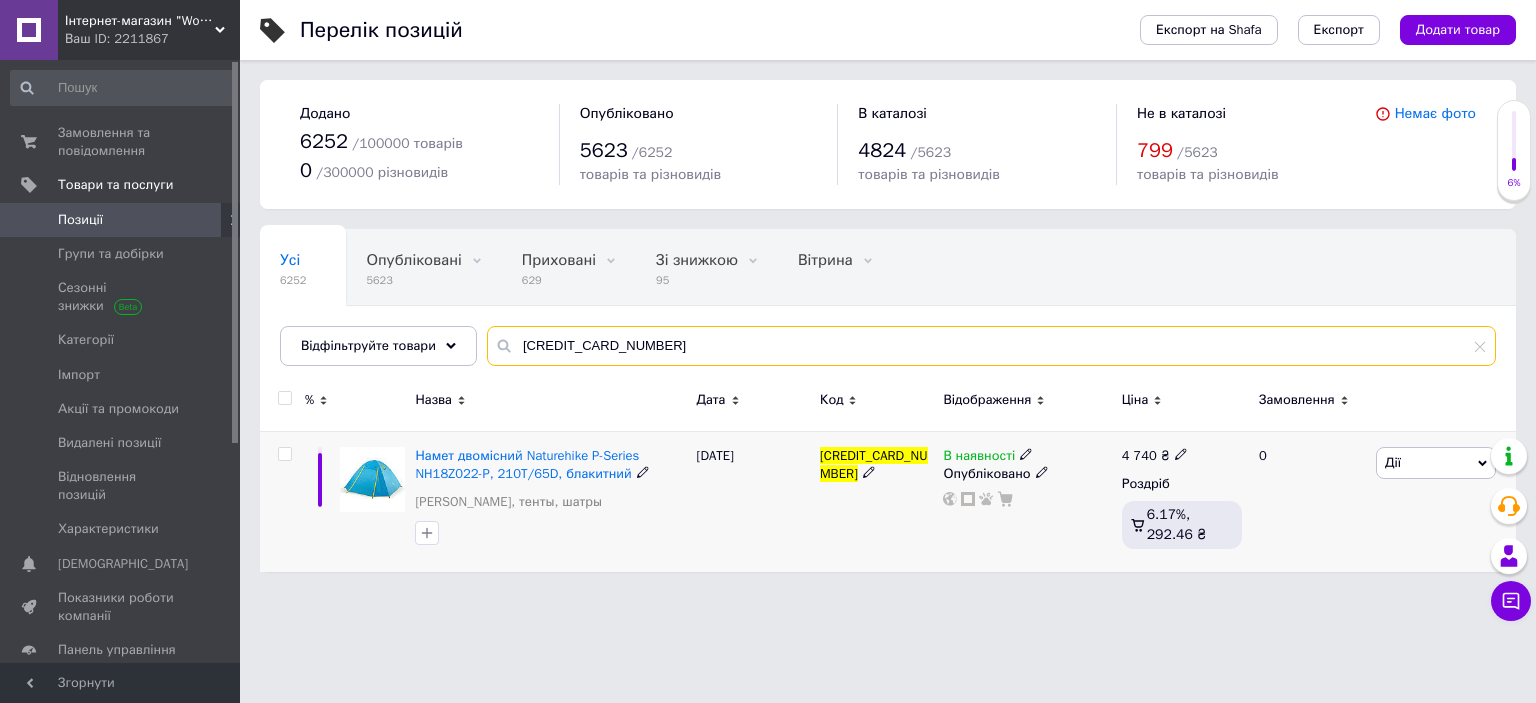 type on "[CREDIT_CARD_NUMBER]" 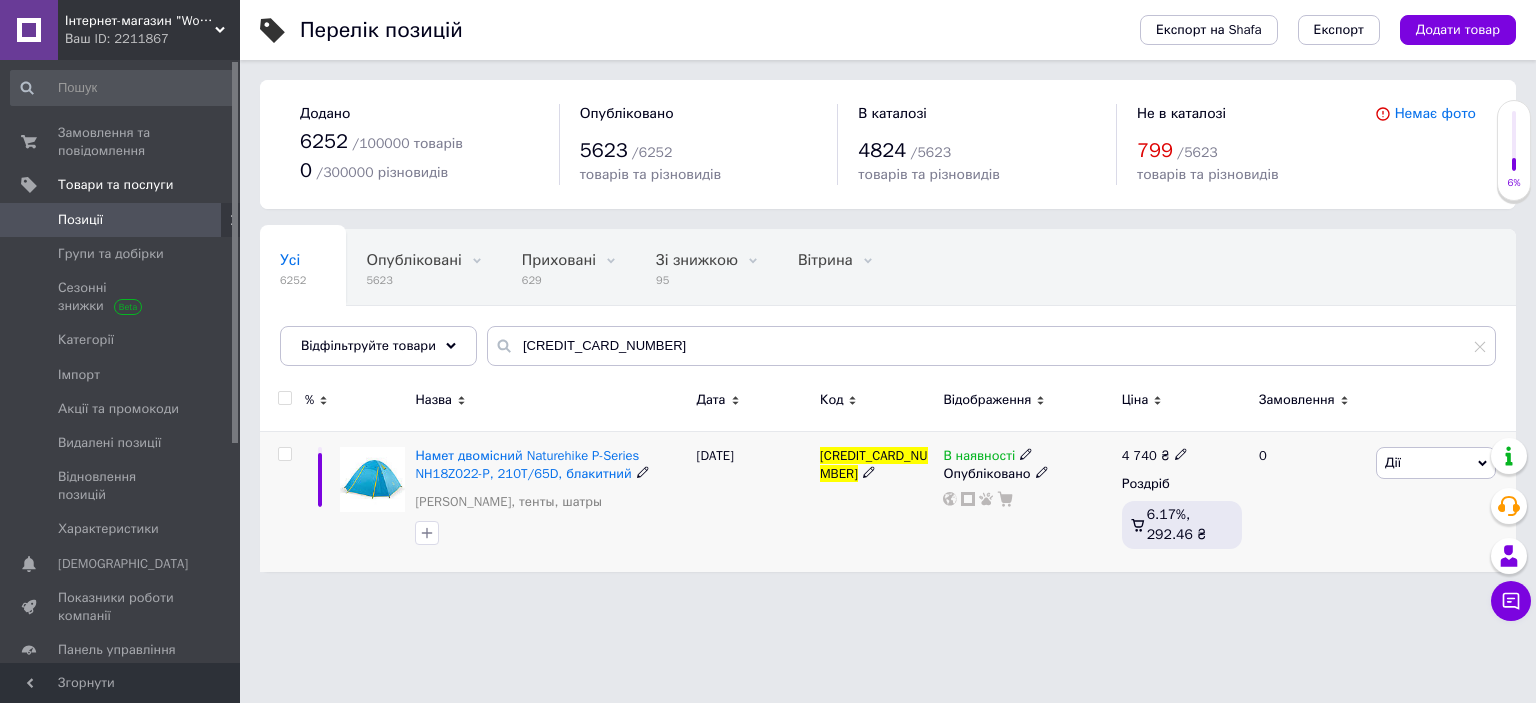 click at bounding box center [284, 454] 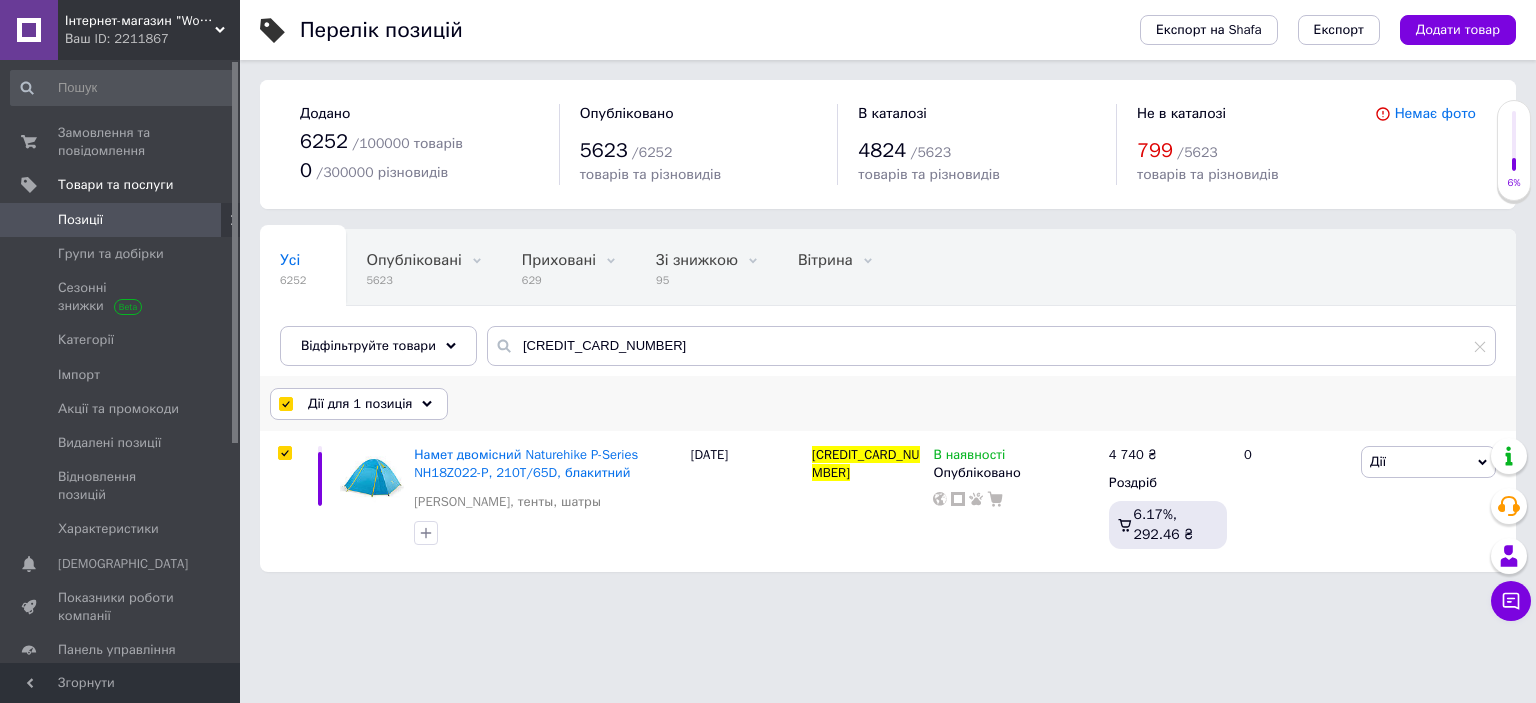 click on "Дії для 1 позиція" at bounding box center [360, 404] 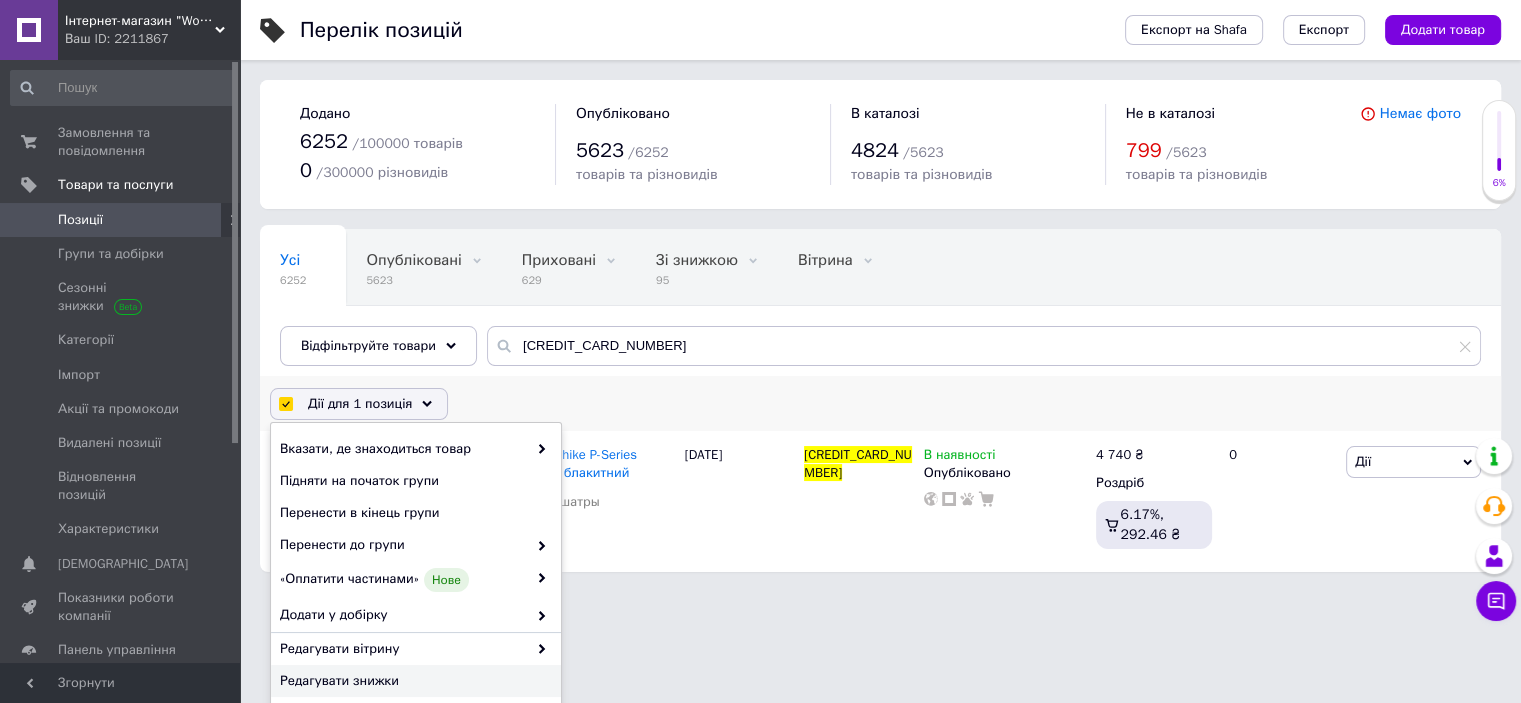 click on "Редагувати знижки" at bounding box center (413, 681) 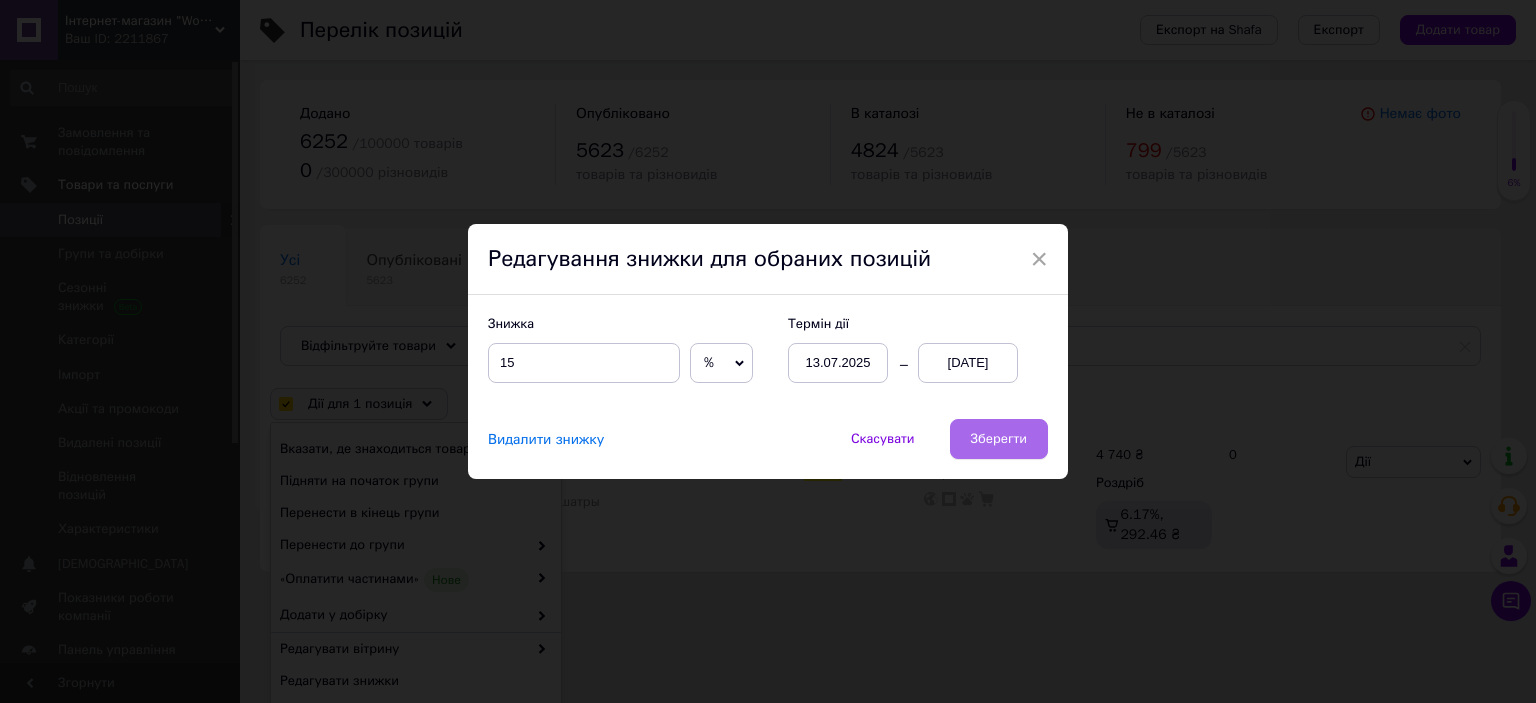 click on "Зберегти" at bounding box center (999, 439) 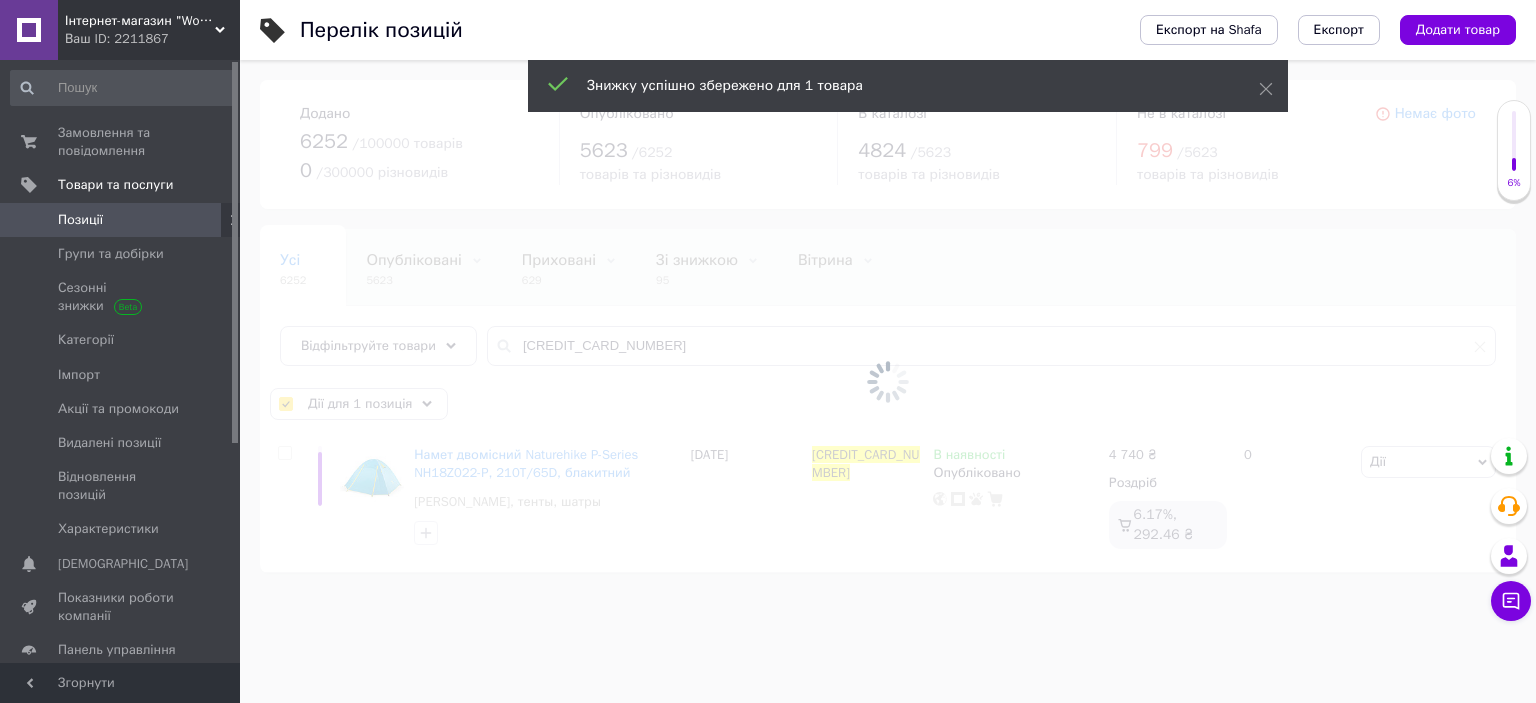 checkbox on "false" 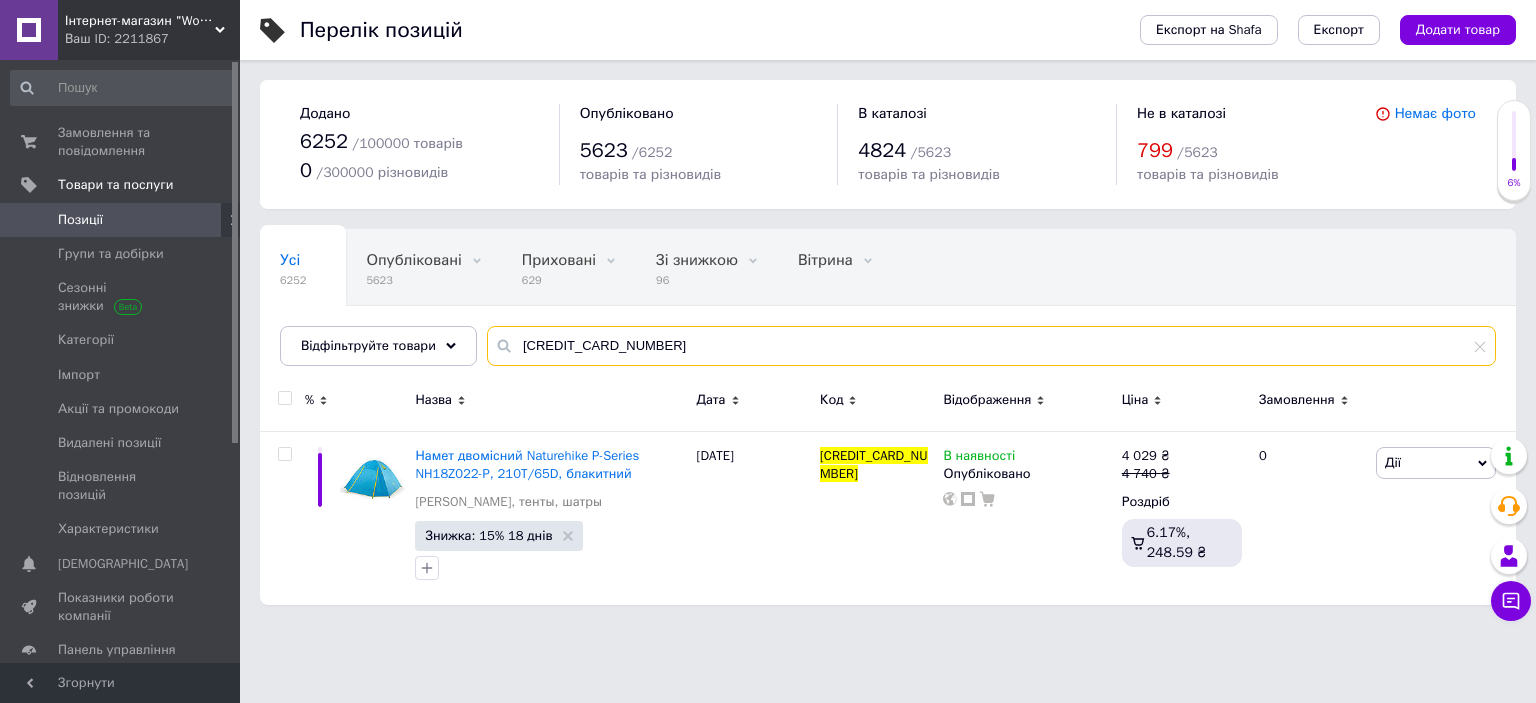 drag, startPoint x: 508, startPoint y: 339, endPoint x: 753, endPoint y: 346, distance: 245.09998 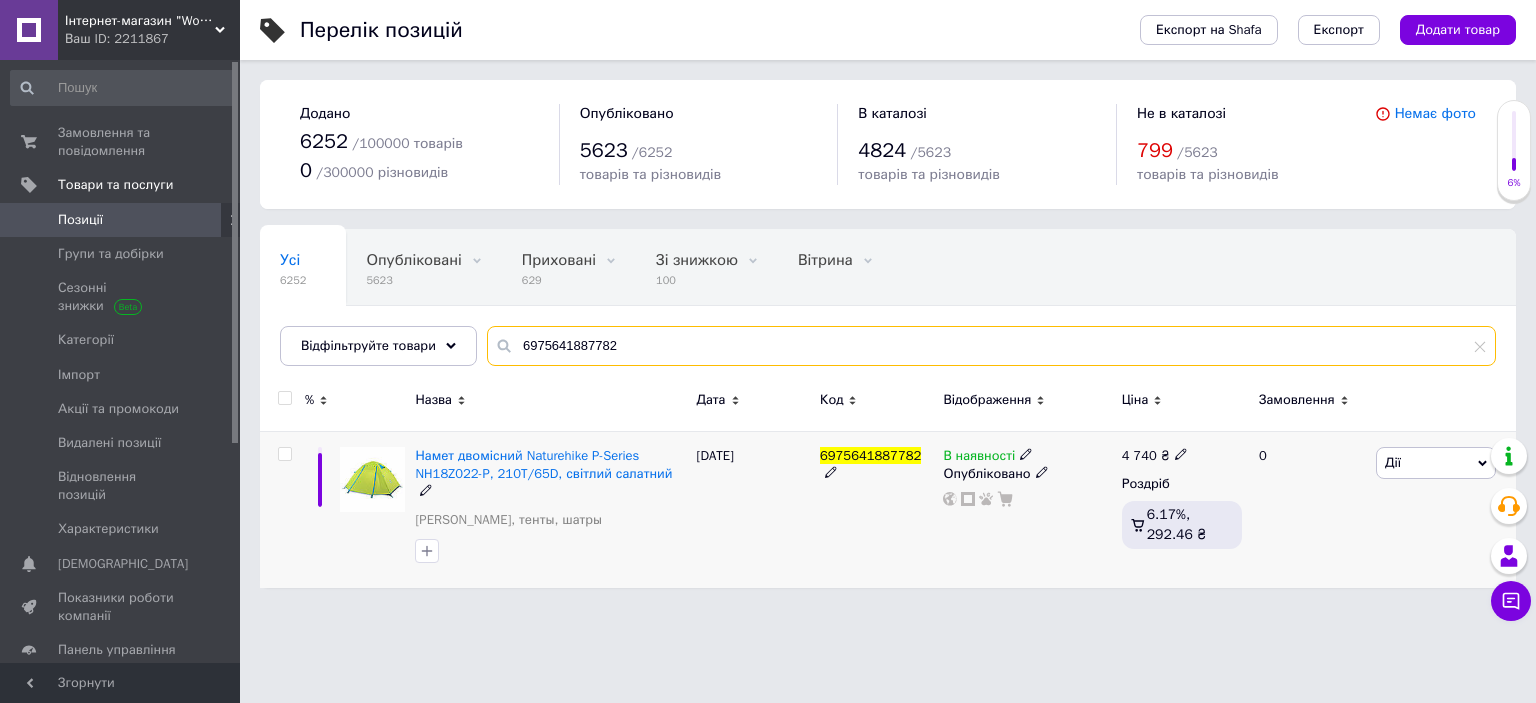 type on "6975641887782" 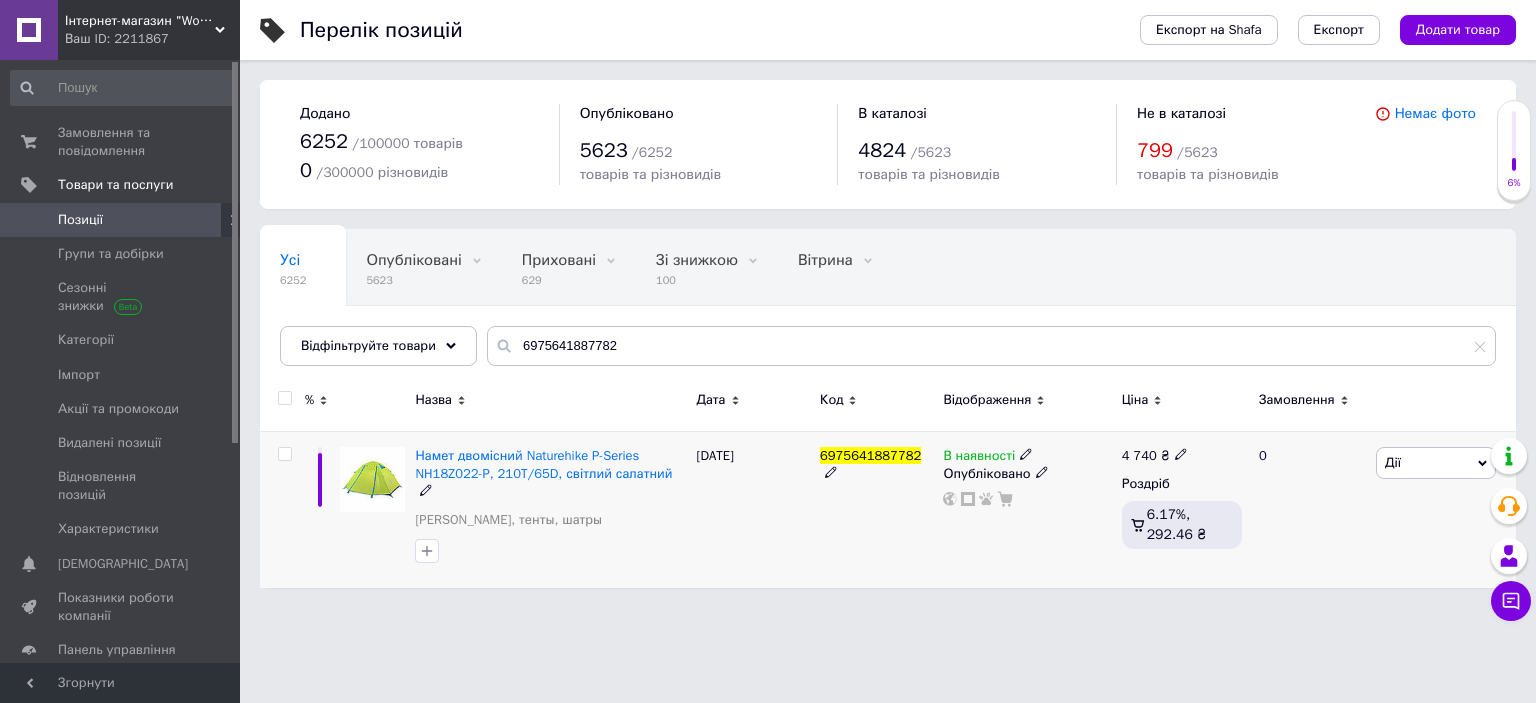 drag, startPoint x: 284, startPoint y: 455, endPoint x: 292, endPoint y: 436, distance: 20.615528 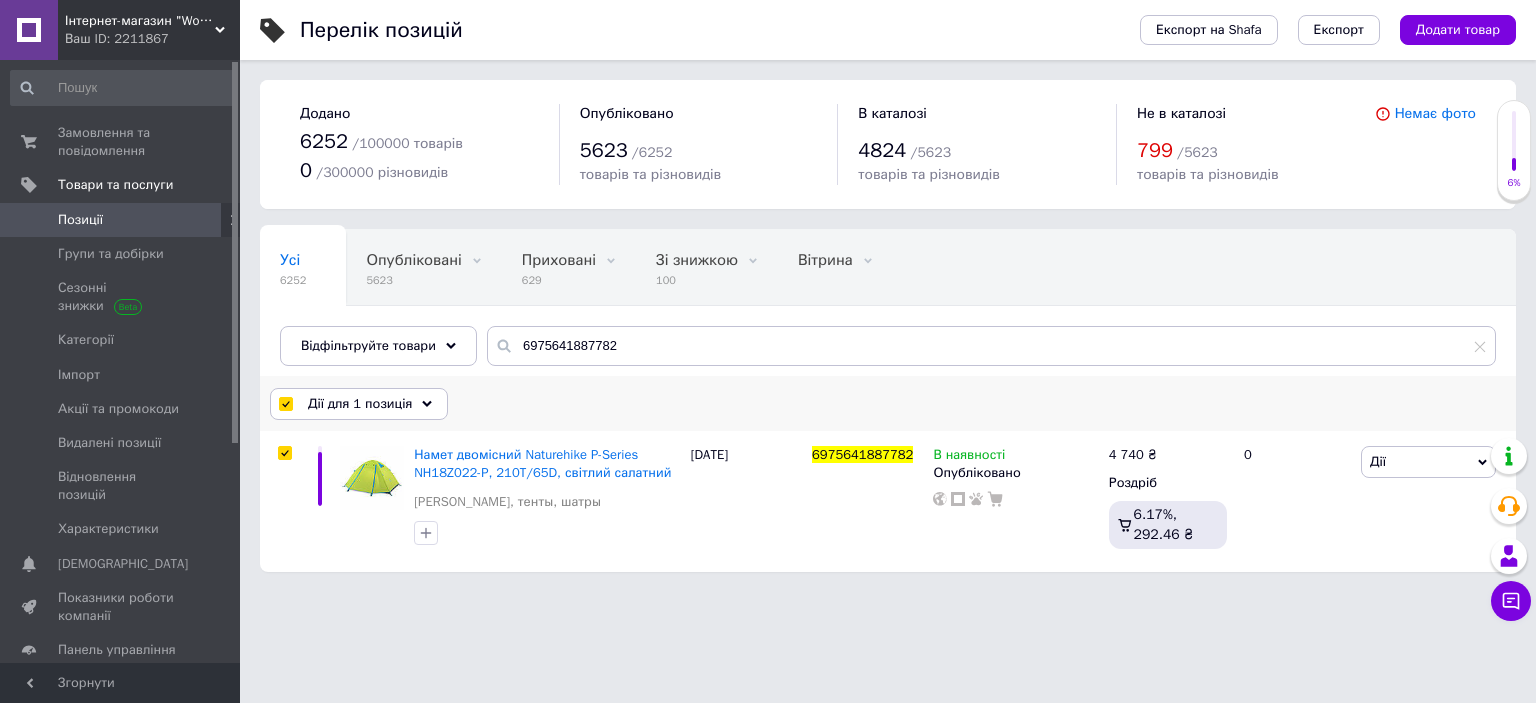 click on "Дії для 1 позиція" at bounding box center (360, 404) 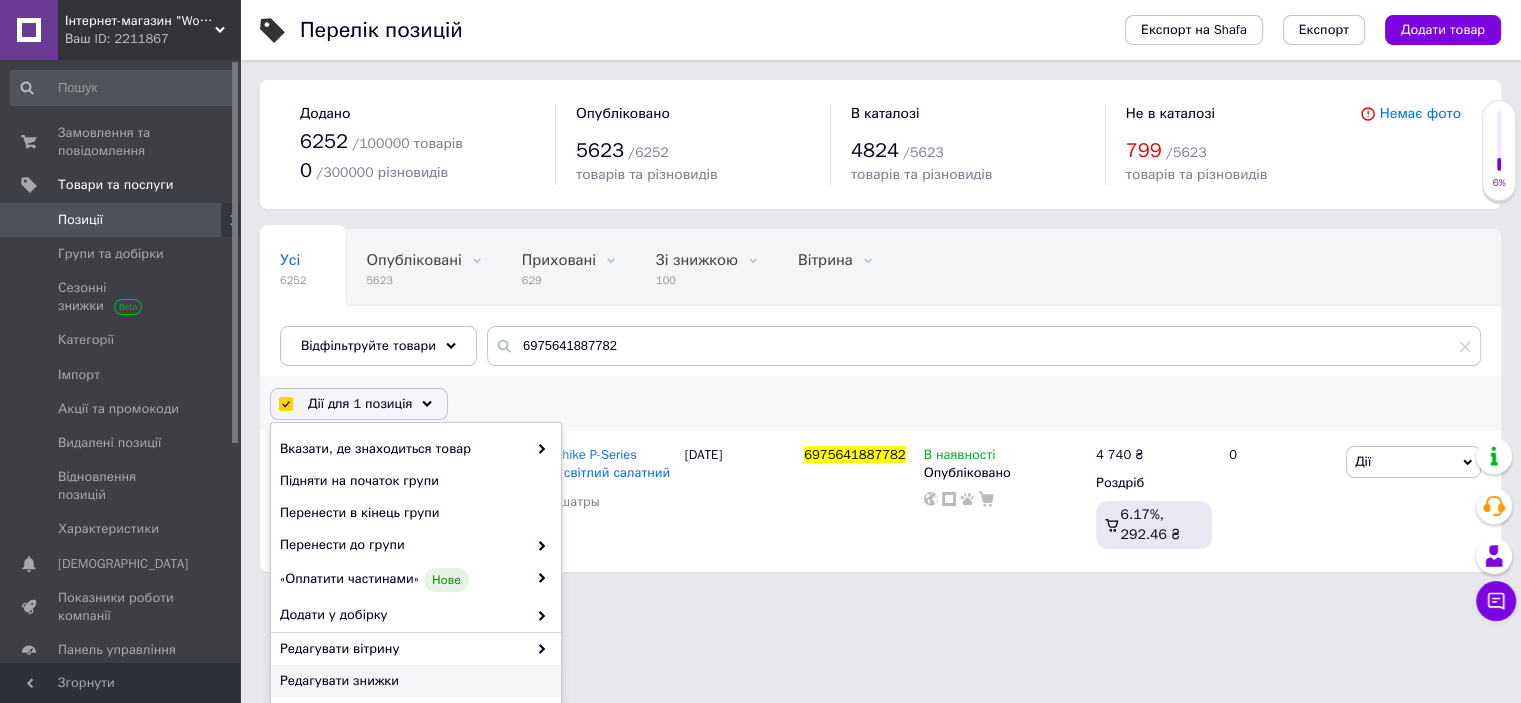 click on "Редагувати знижки" at bounding box center (413, 681) 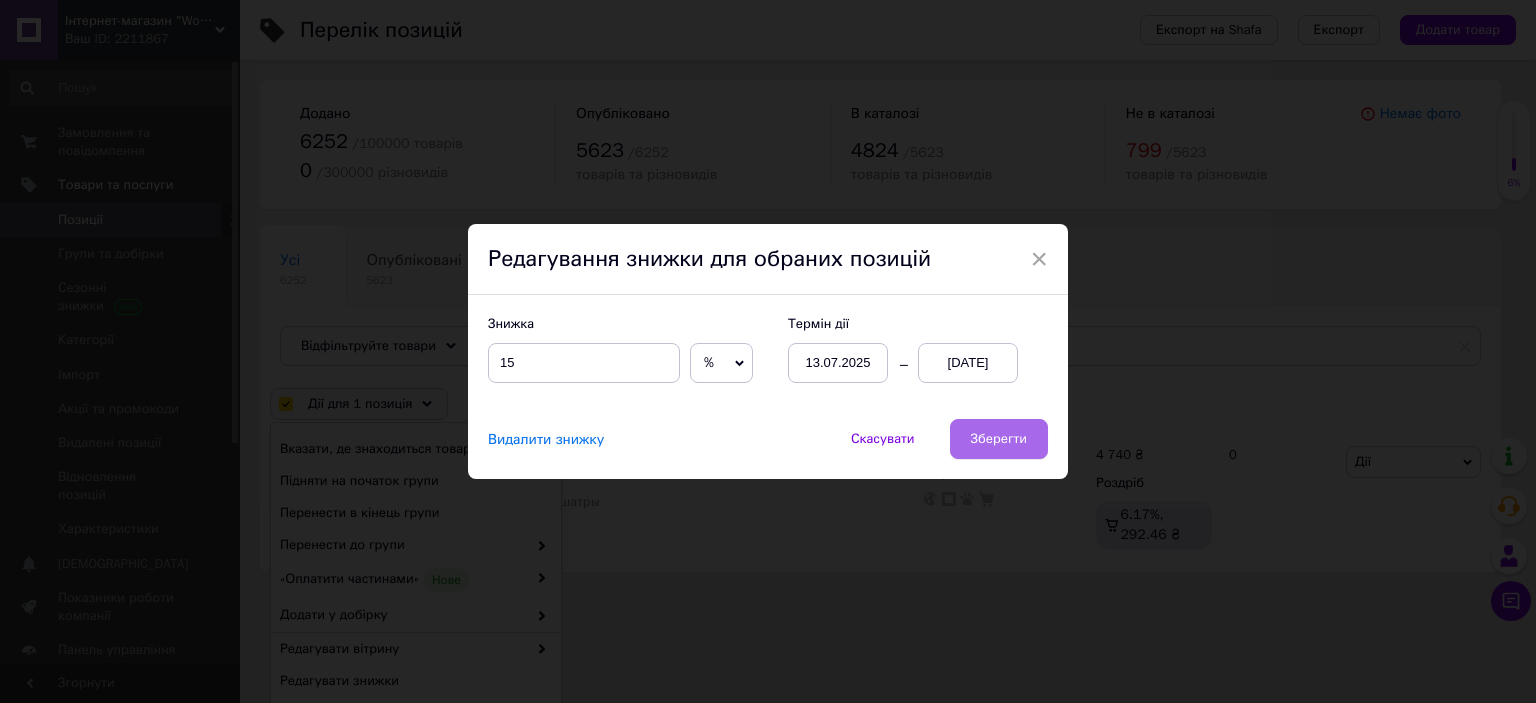 click on "Зберегти" at bounding box center (999, 439) 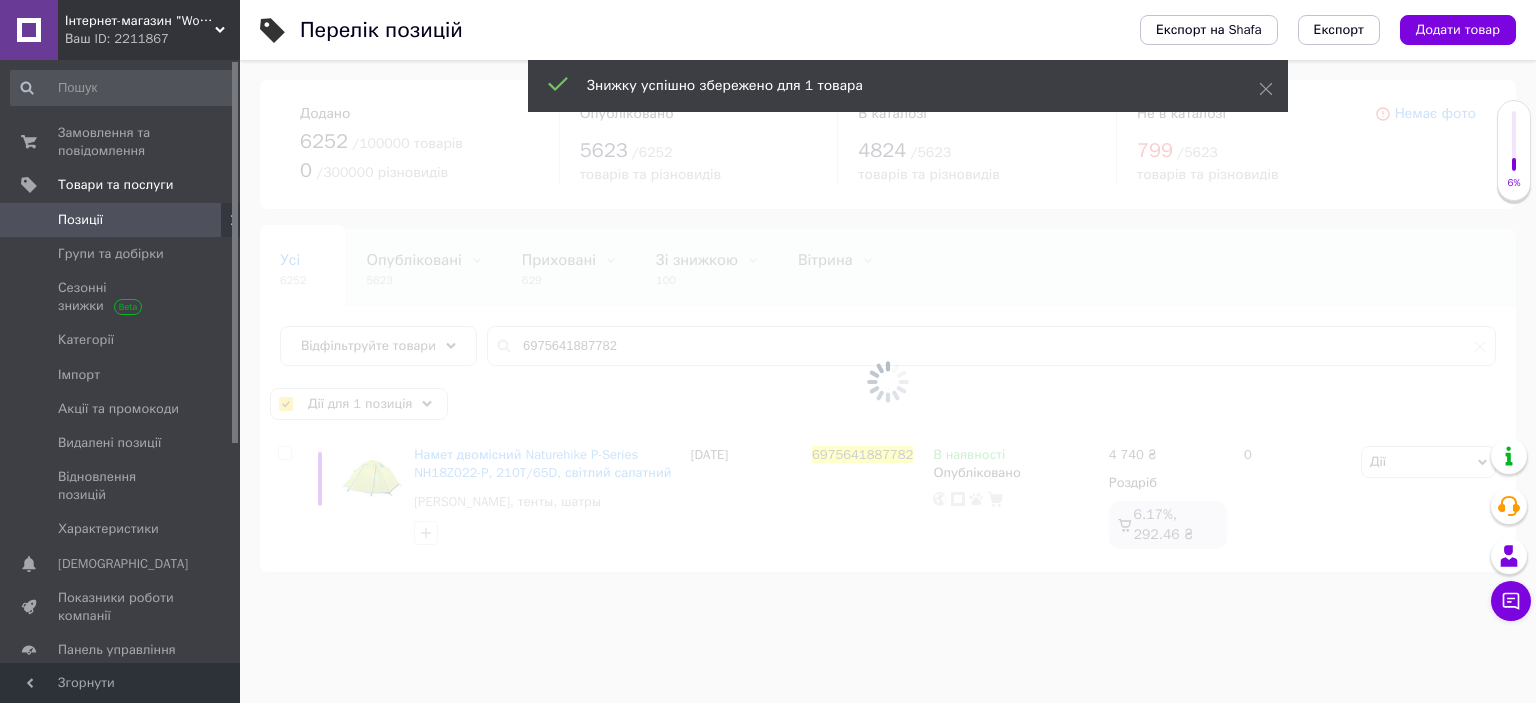 checkbox on "false" 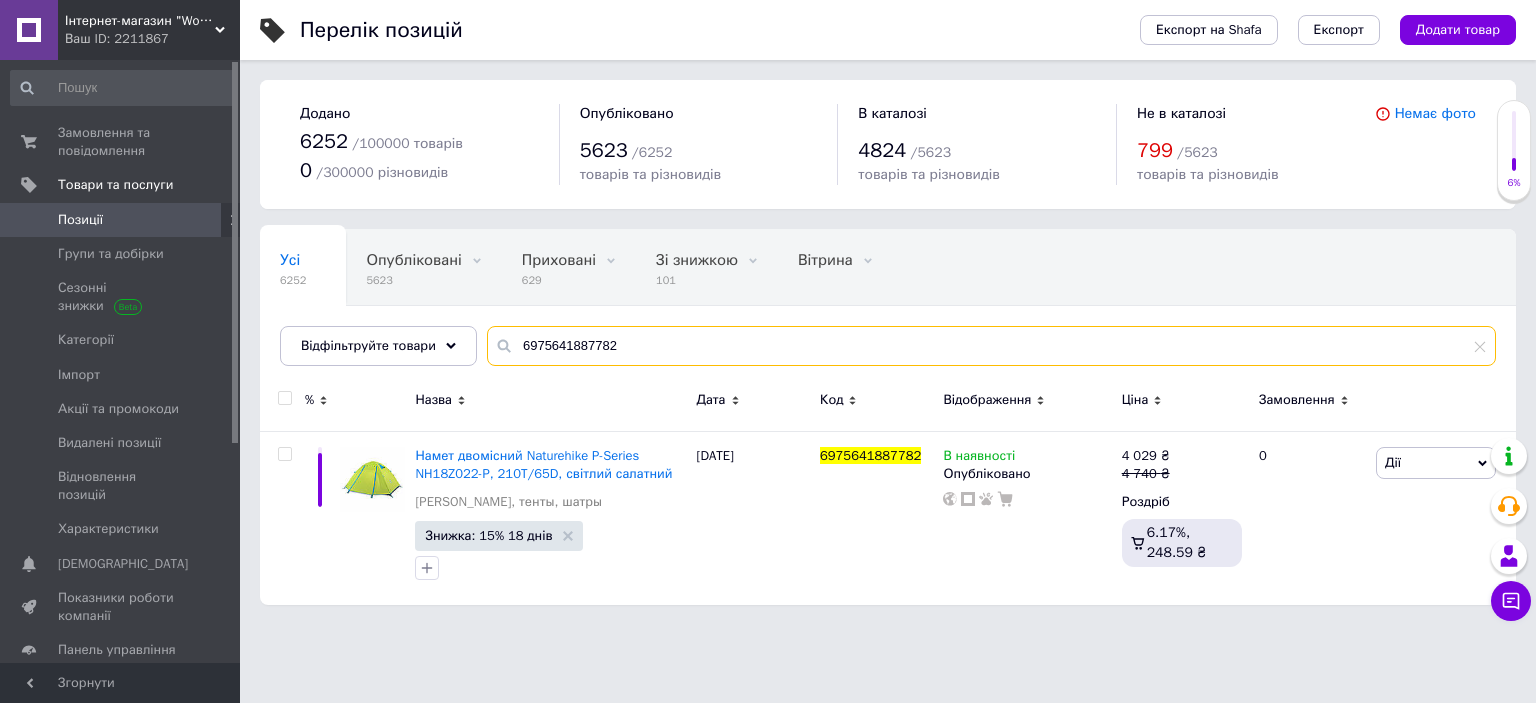 drag, startPoint x: 510, startPoint y: 344, endPoint x: 800, endPoint y: 344, distance: 290 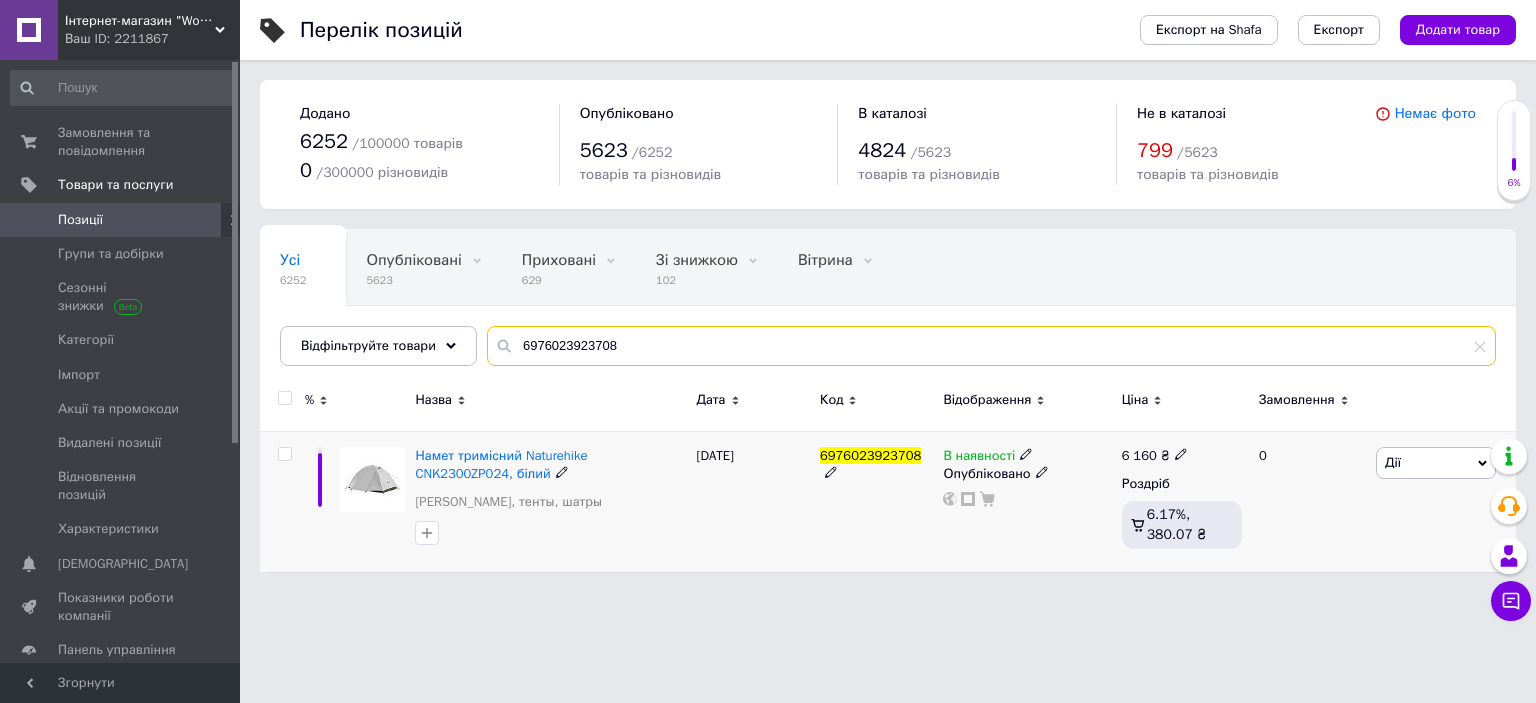 type on "6976023923708" 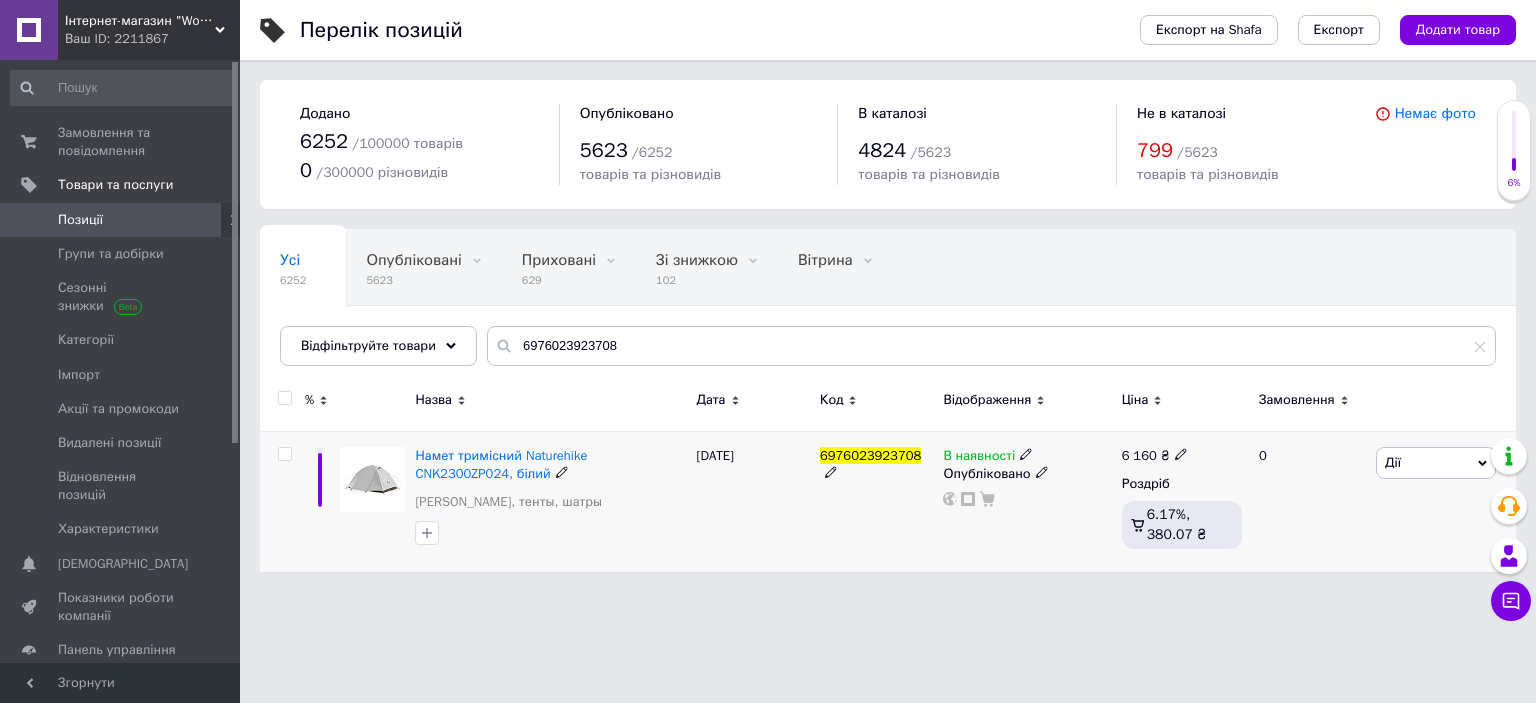 drag, startPoint x: 283, startPoint y: 453, endPoint x: 295, endPoint y: 434, distance: 22.472204 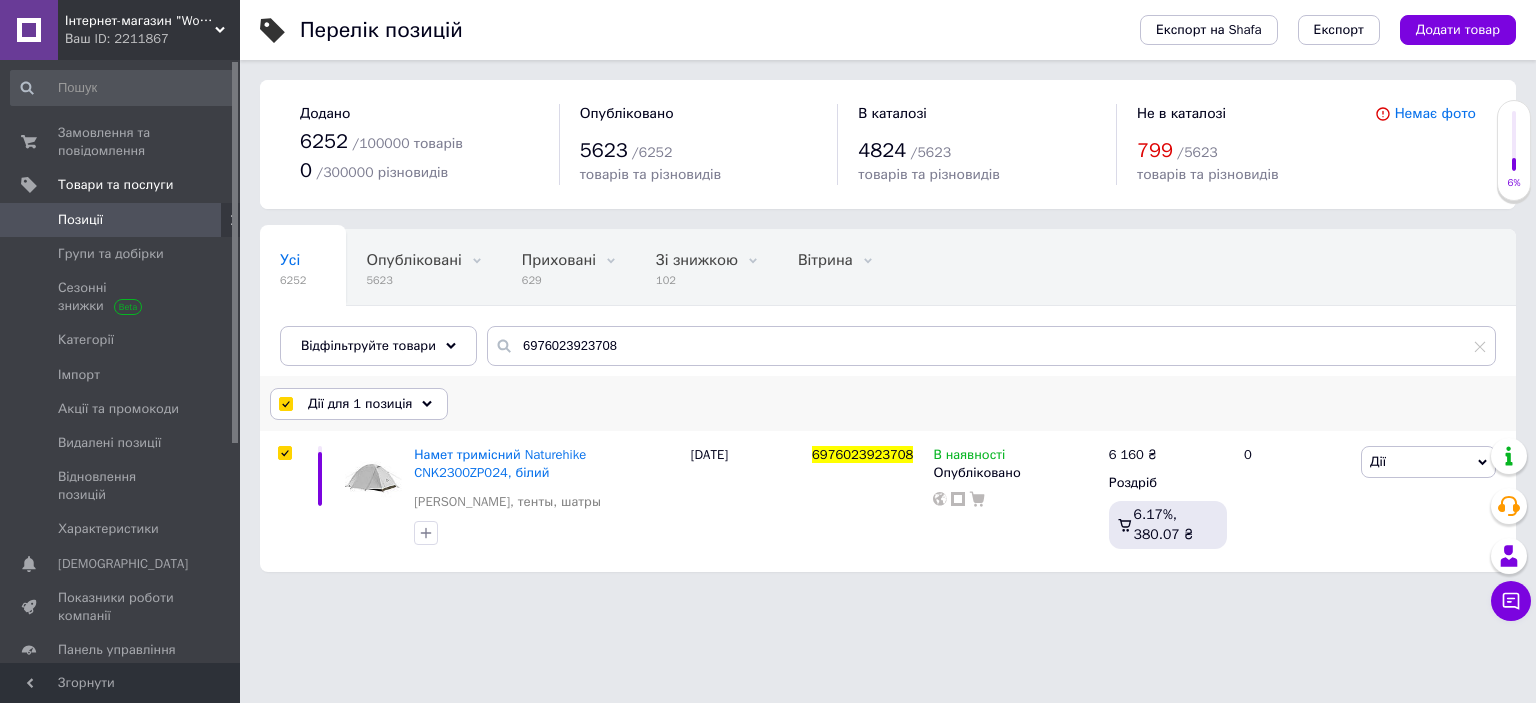click on "Дії для 1 позиція" at bounding box center [360, 404] 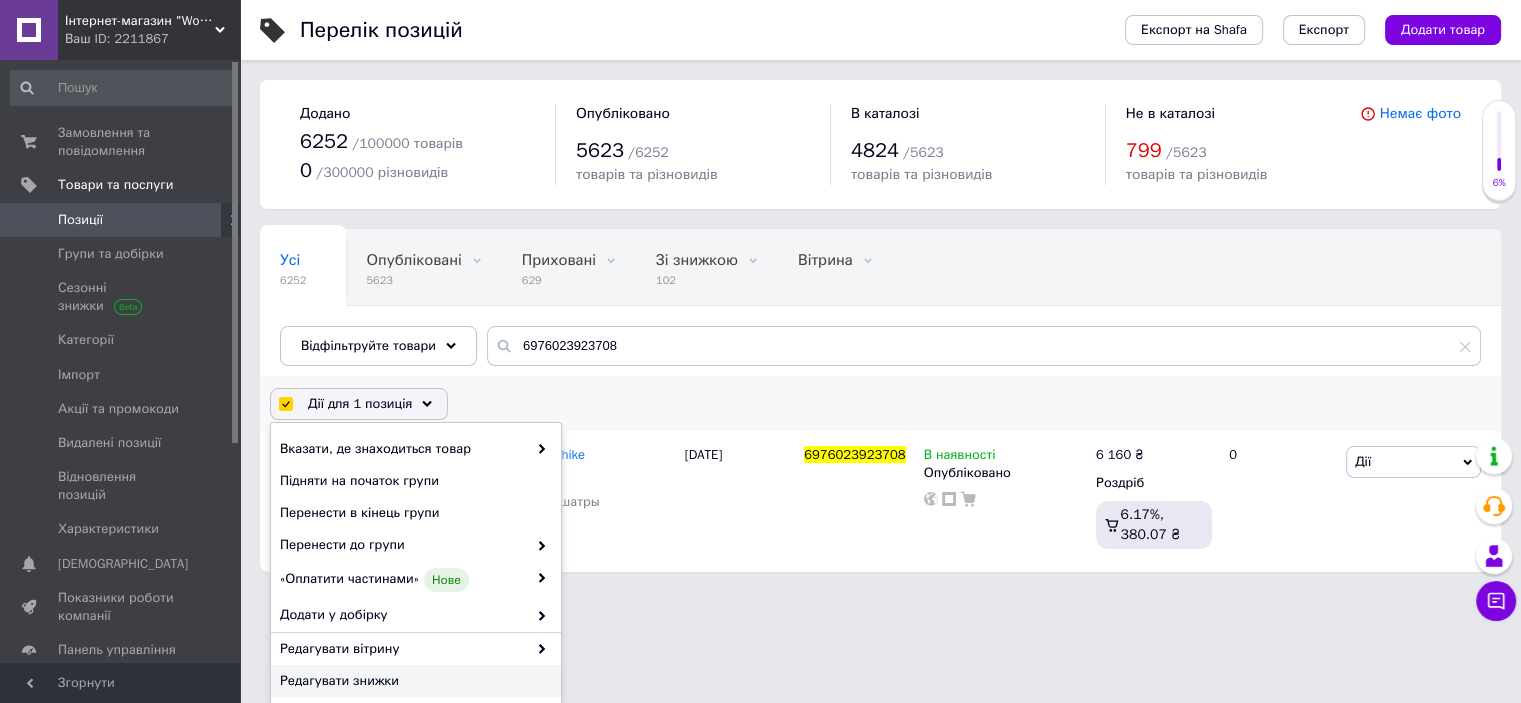 click on "Редагувати знижки" at bounding box center [413, 681] 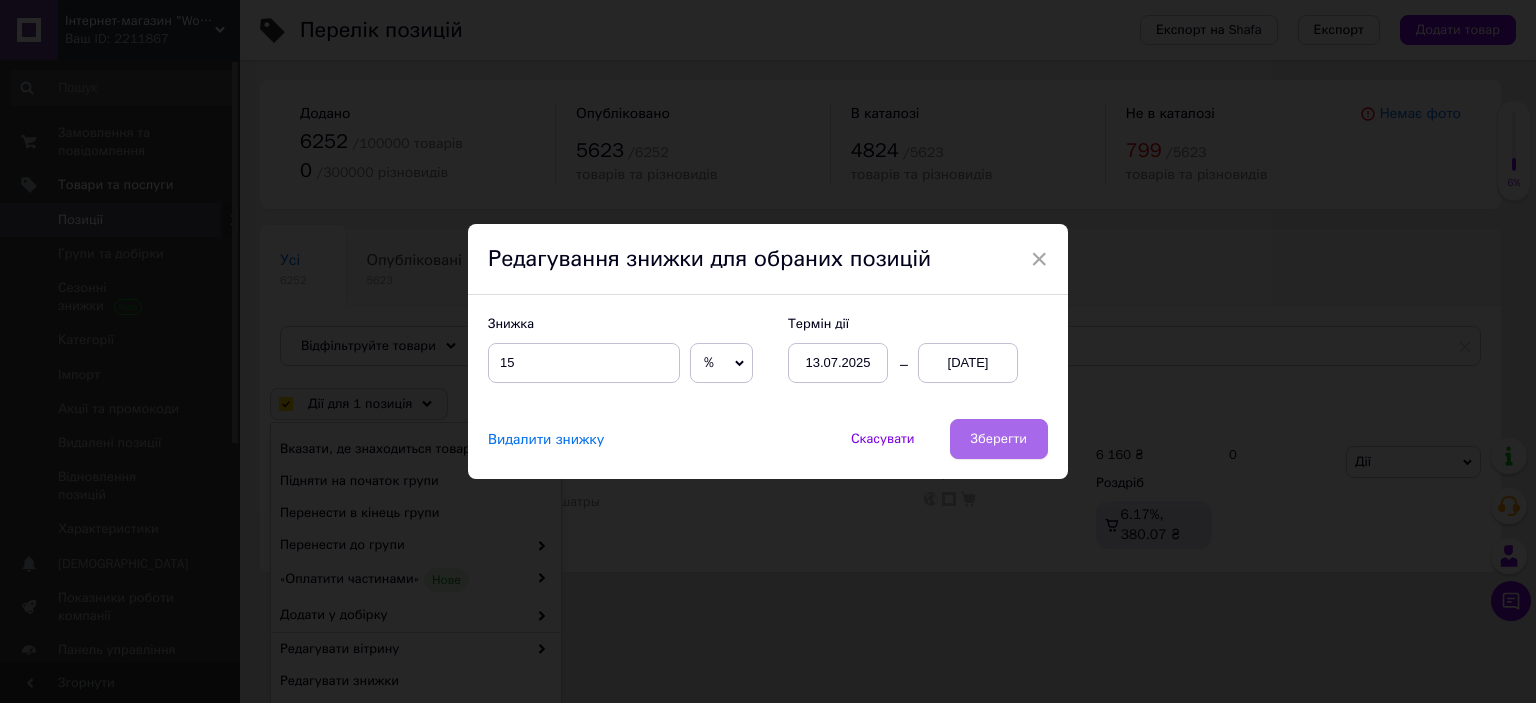 click on "Зберегти" at bounding box center (999, 439) 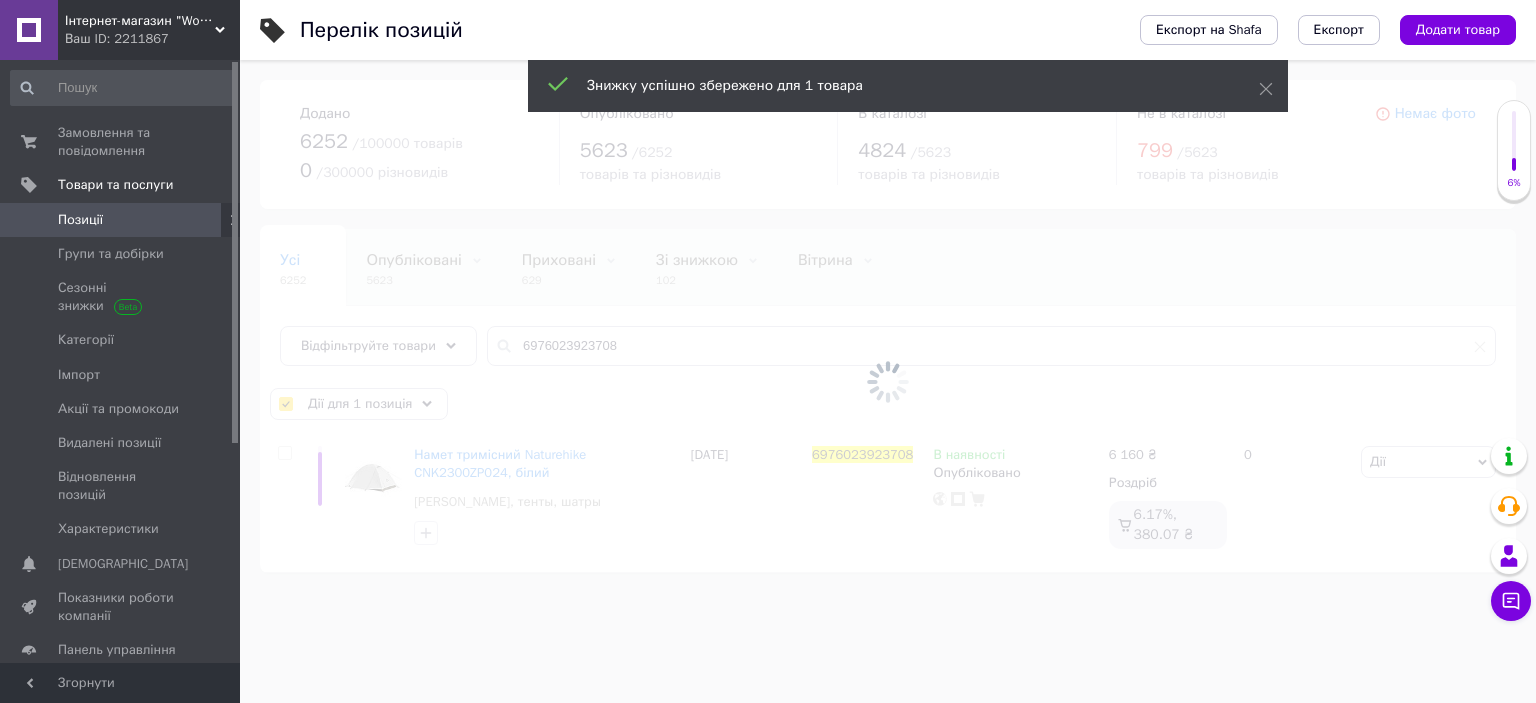 checkbox on "false" 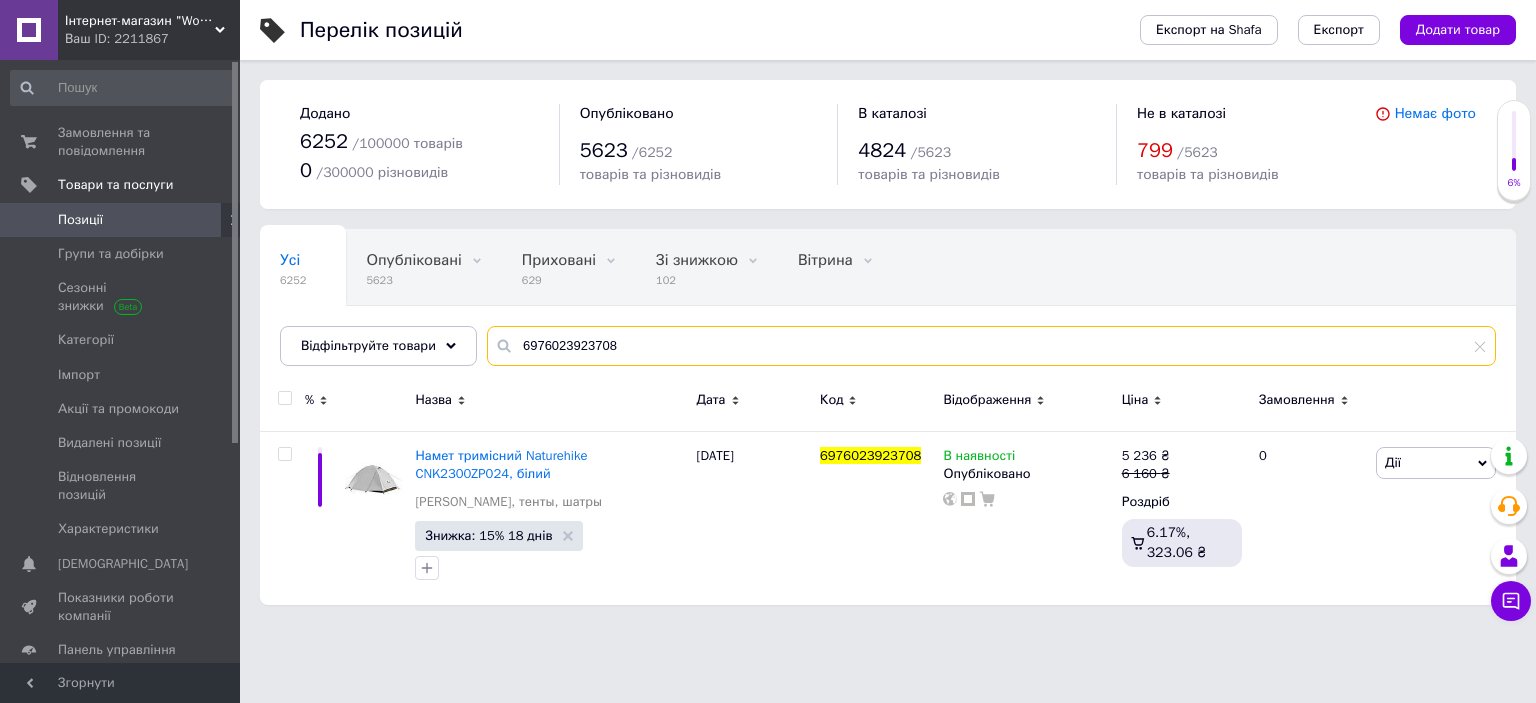 drag, startPoint x: 508, startPoint y: 341, endPoint x: 760, endPoint y: 341, distance: 252 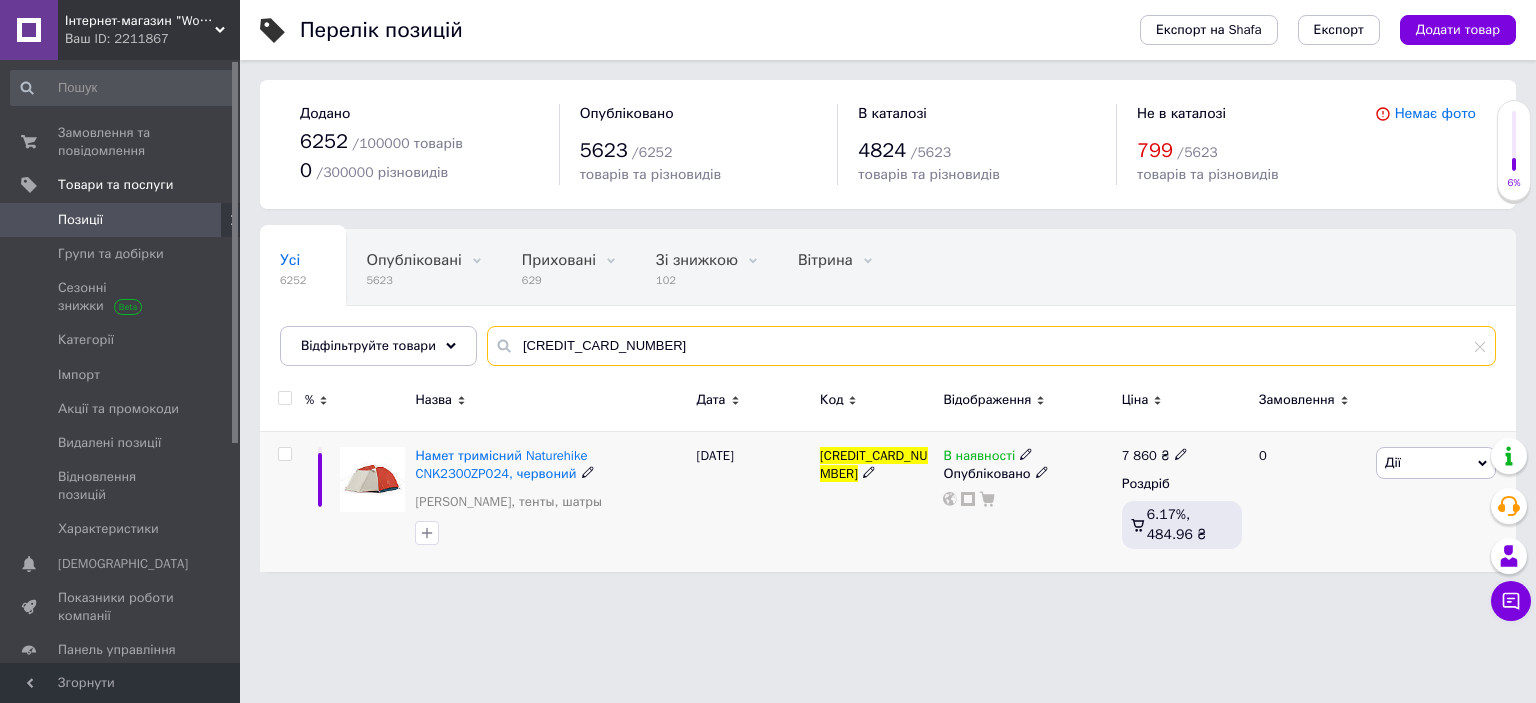 type on "[CREDIT_CARD_NUMBER]" 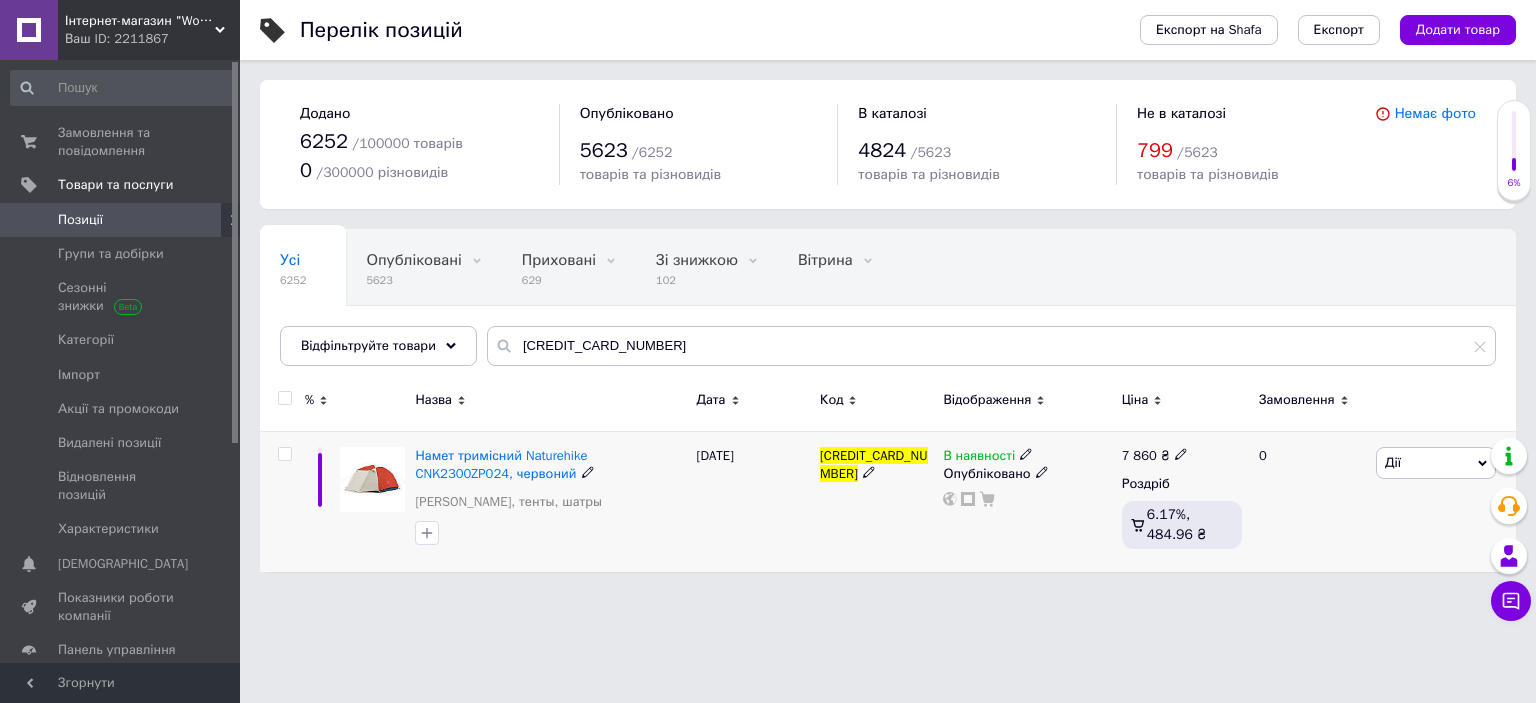click at bounding box center [284, 454] 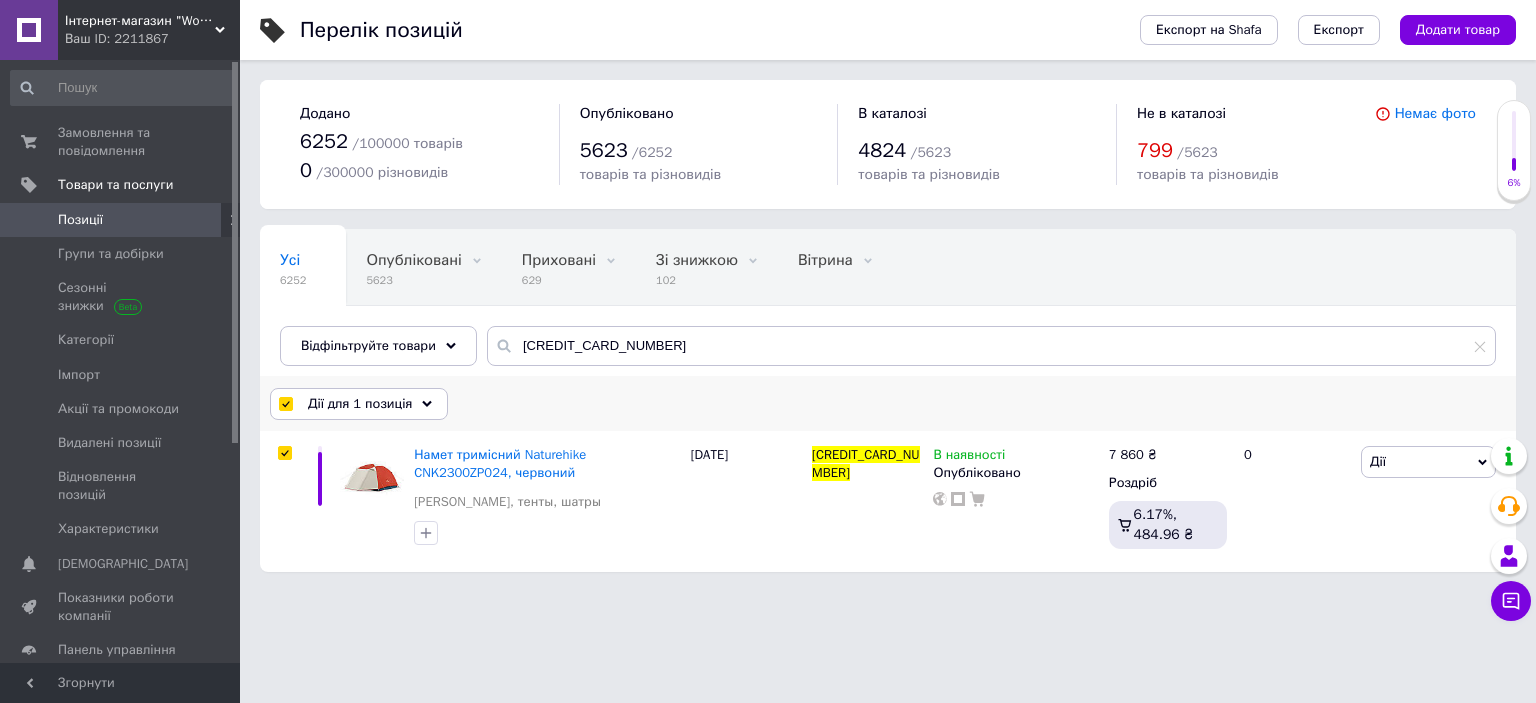 click on "Дії для 1 позиція" at bounding box center (360, 404) 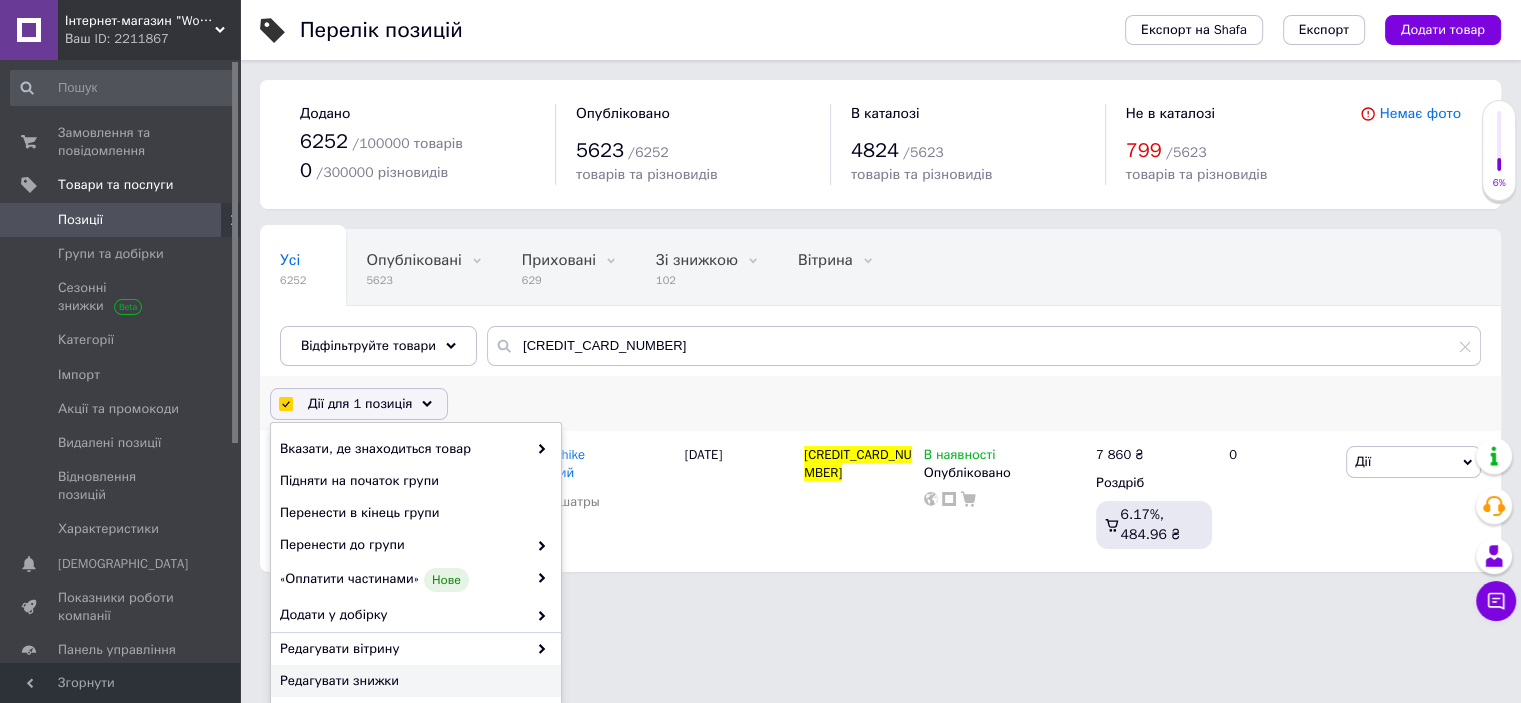 click on "Редагувати знижки" at bounding box center [413, 681] 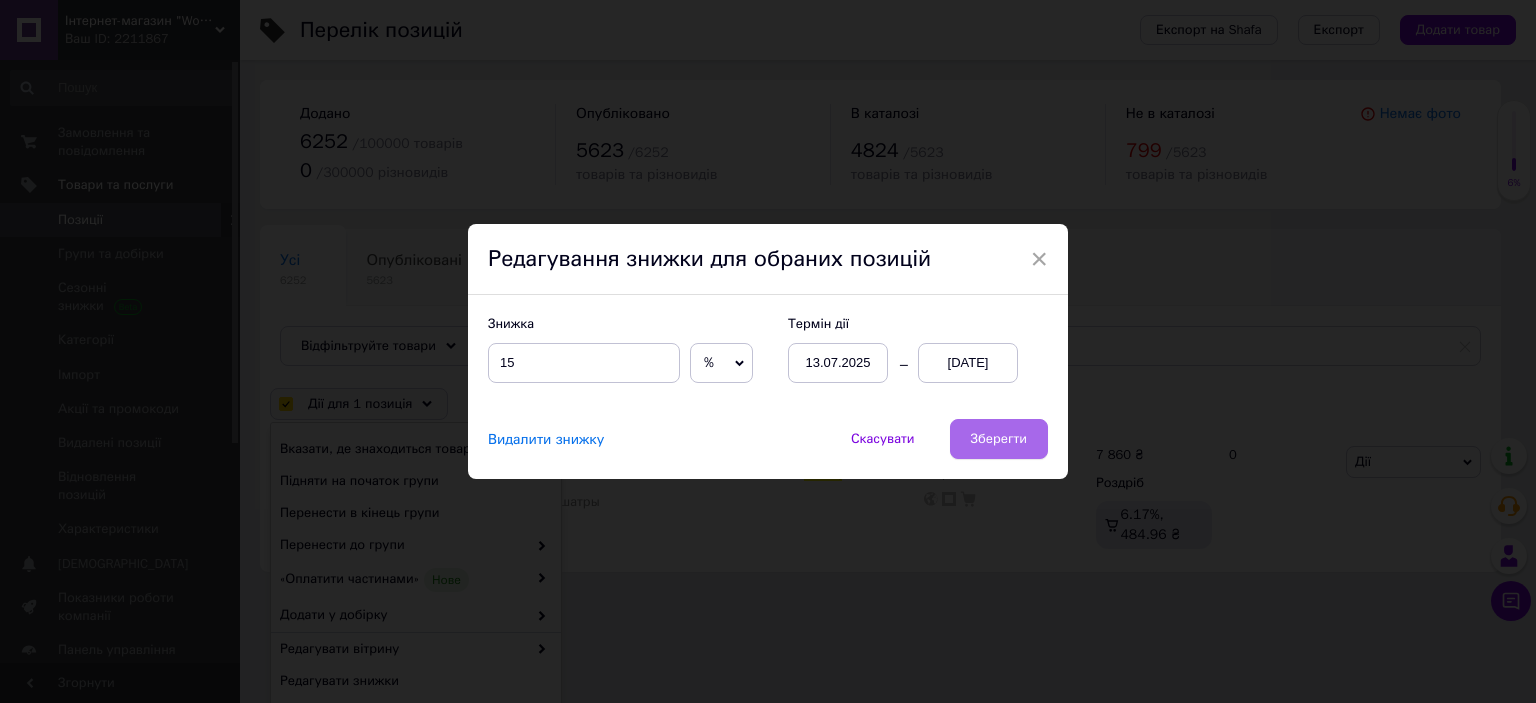 click on "Зберегти" at bounding box center [999, 439] 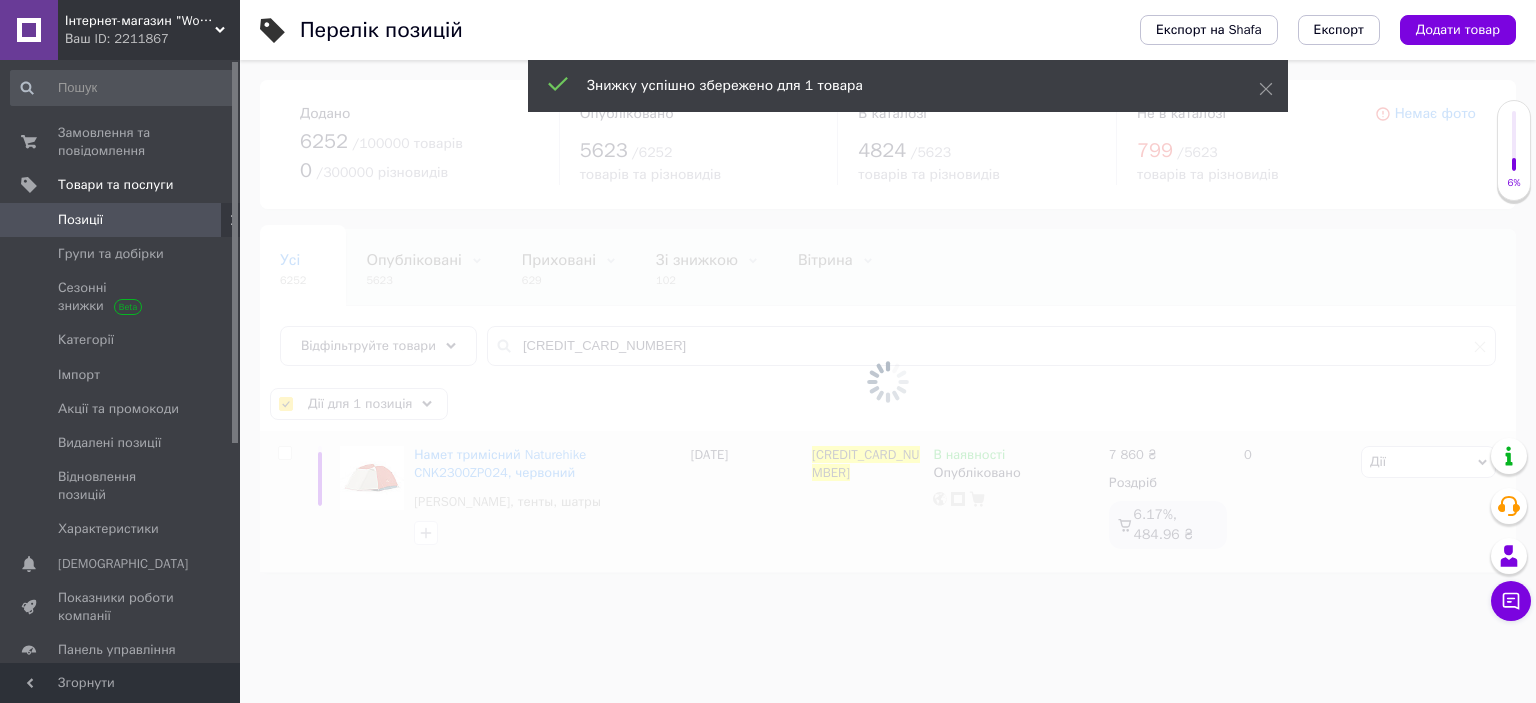 checkbox on "false" 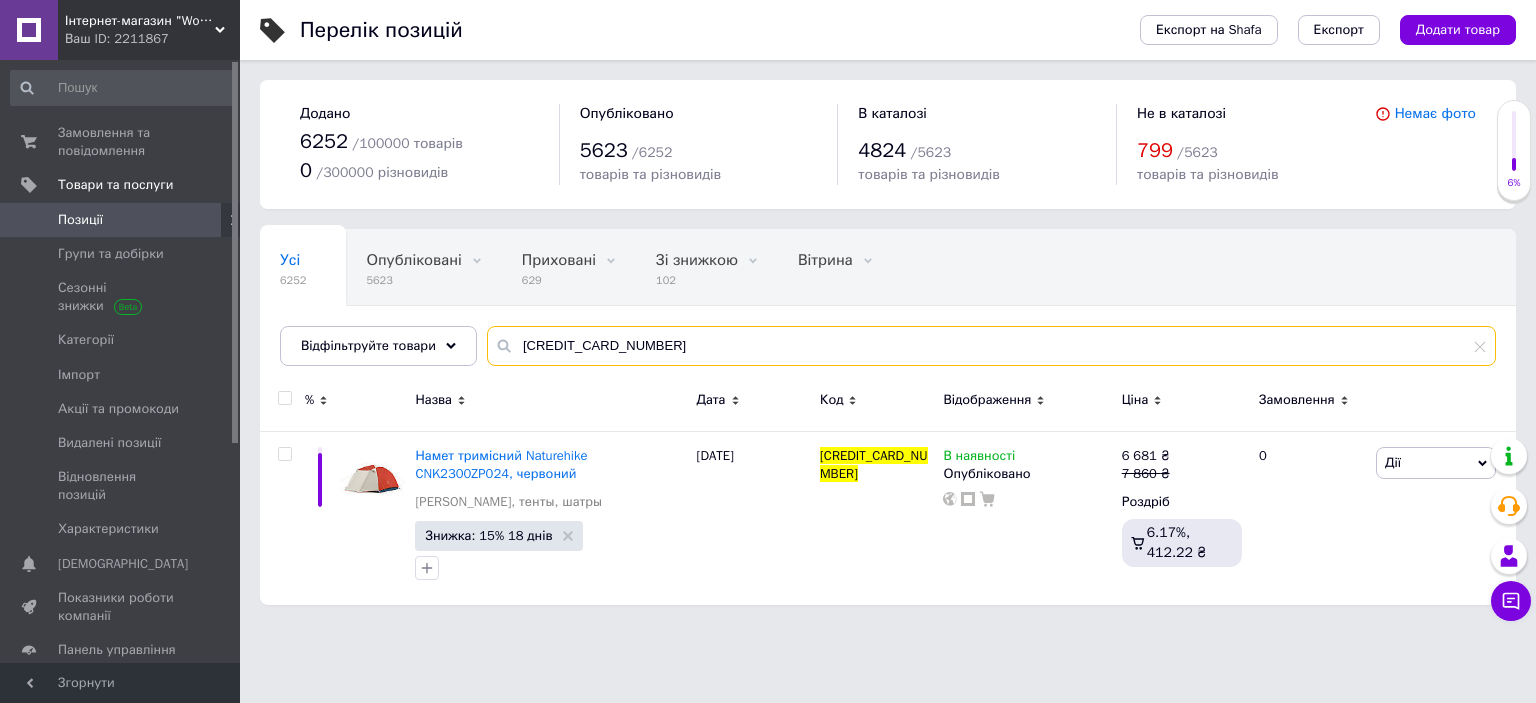 drag, startPoint x: 512, startPoint y: 345, endPoint x: 790, endPoint y: 336, distance: 278.14566 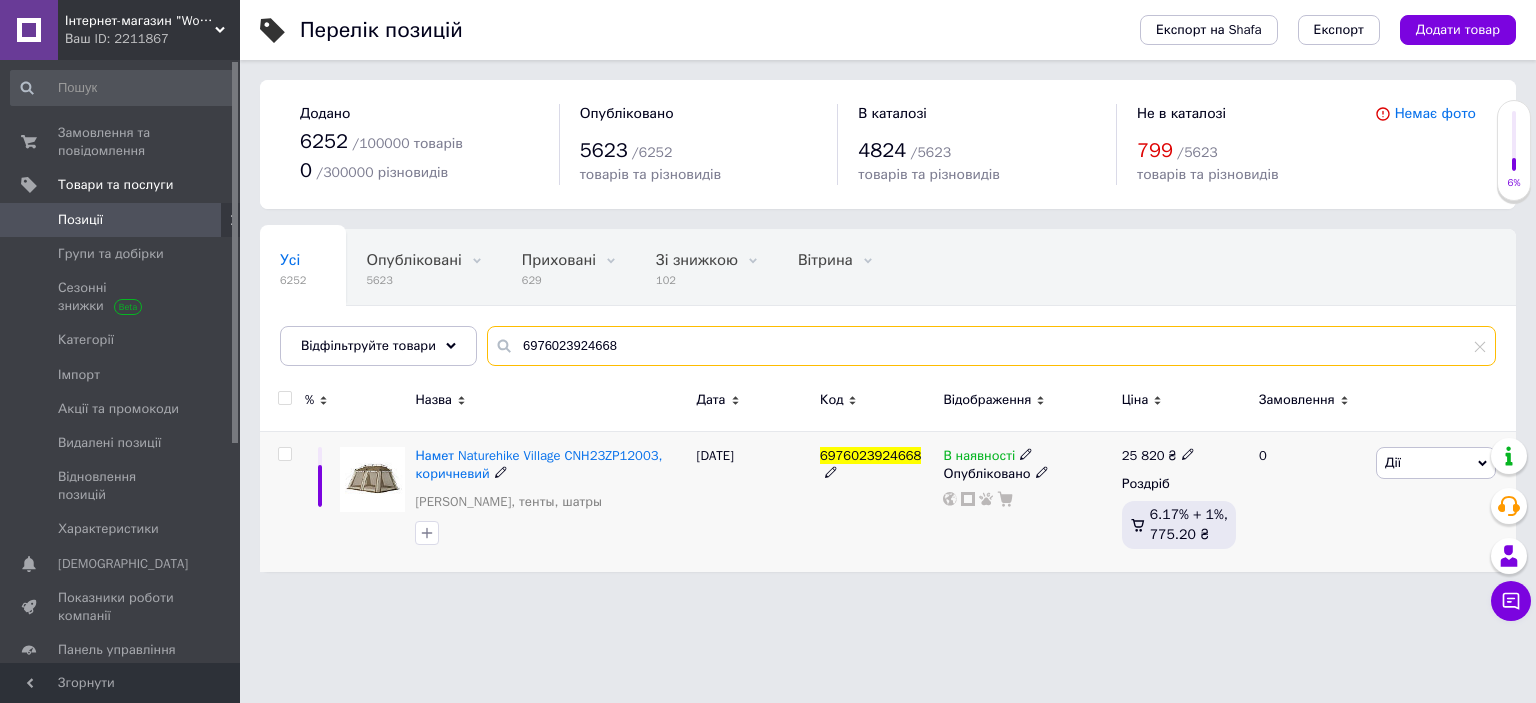 type on "6976023924668" 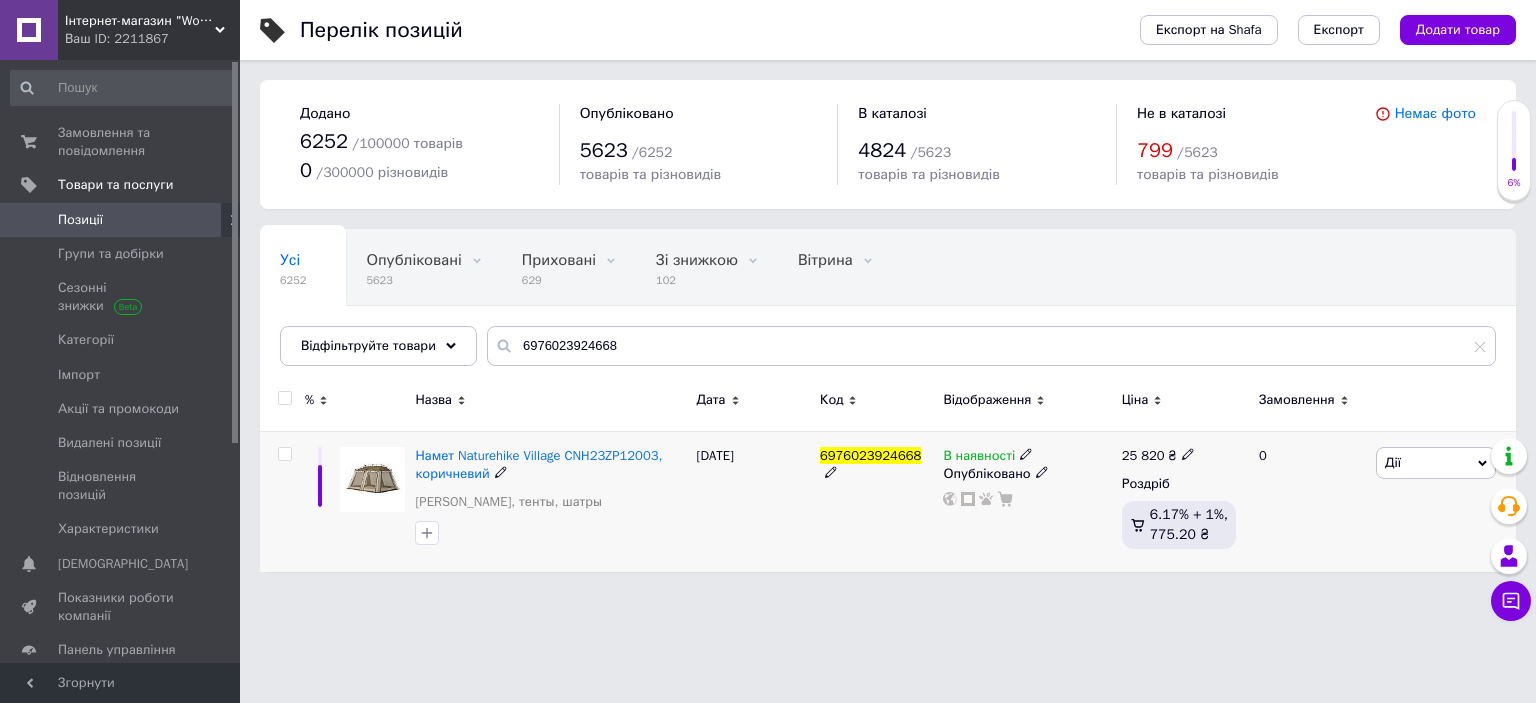 click at bounding box center [284, 454] 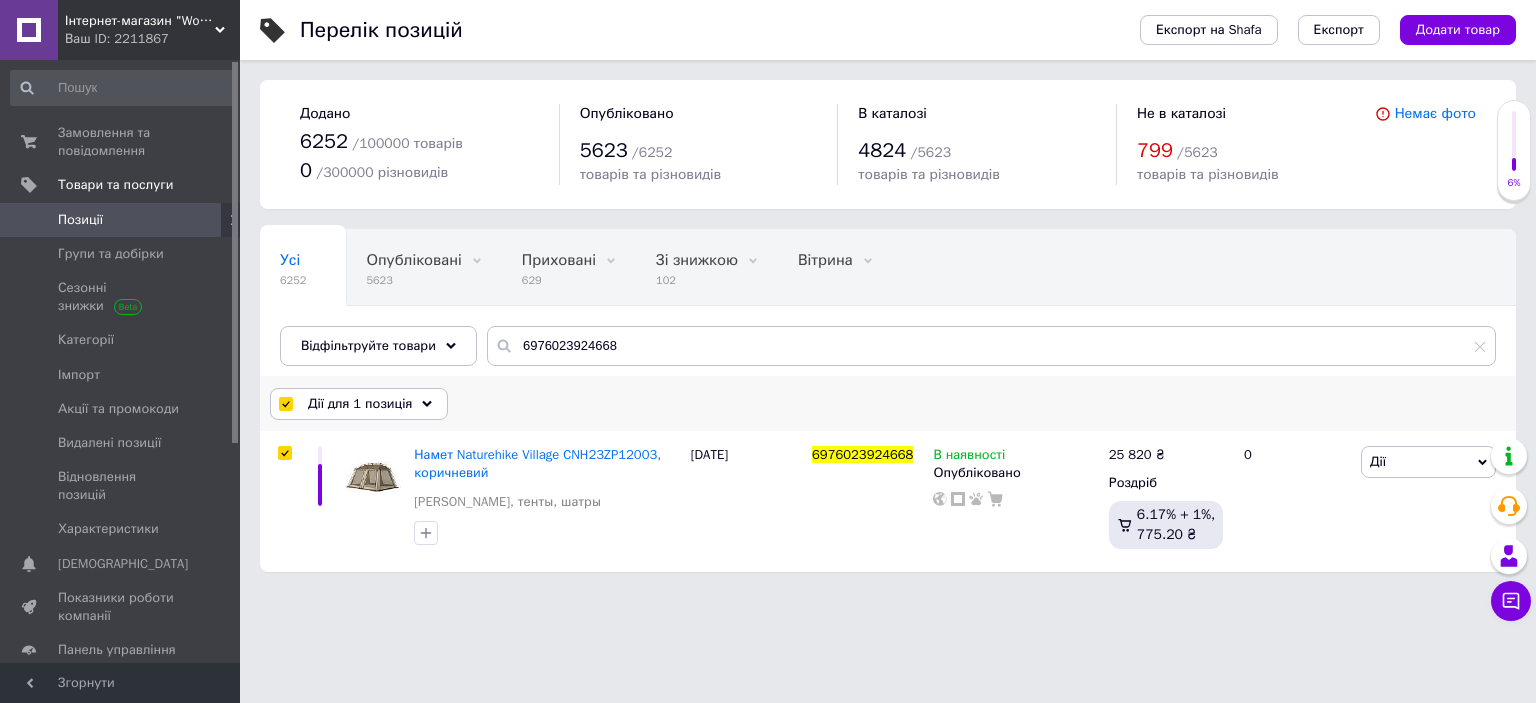click on "Дії для 1 позиція" at bounding box center (360, 404) 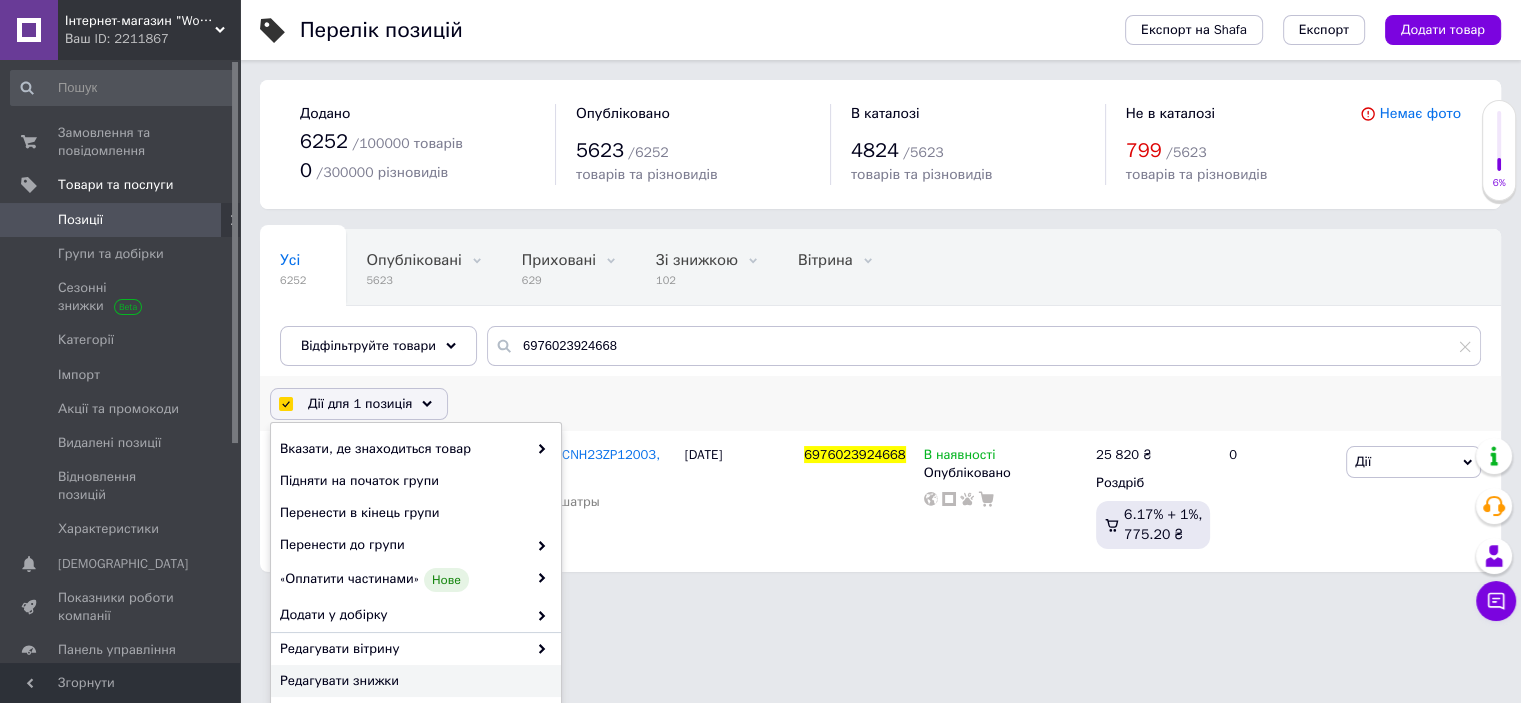 click on "Редагувати знижки" at bounding box center (413, 681) 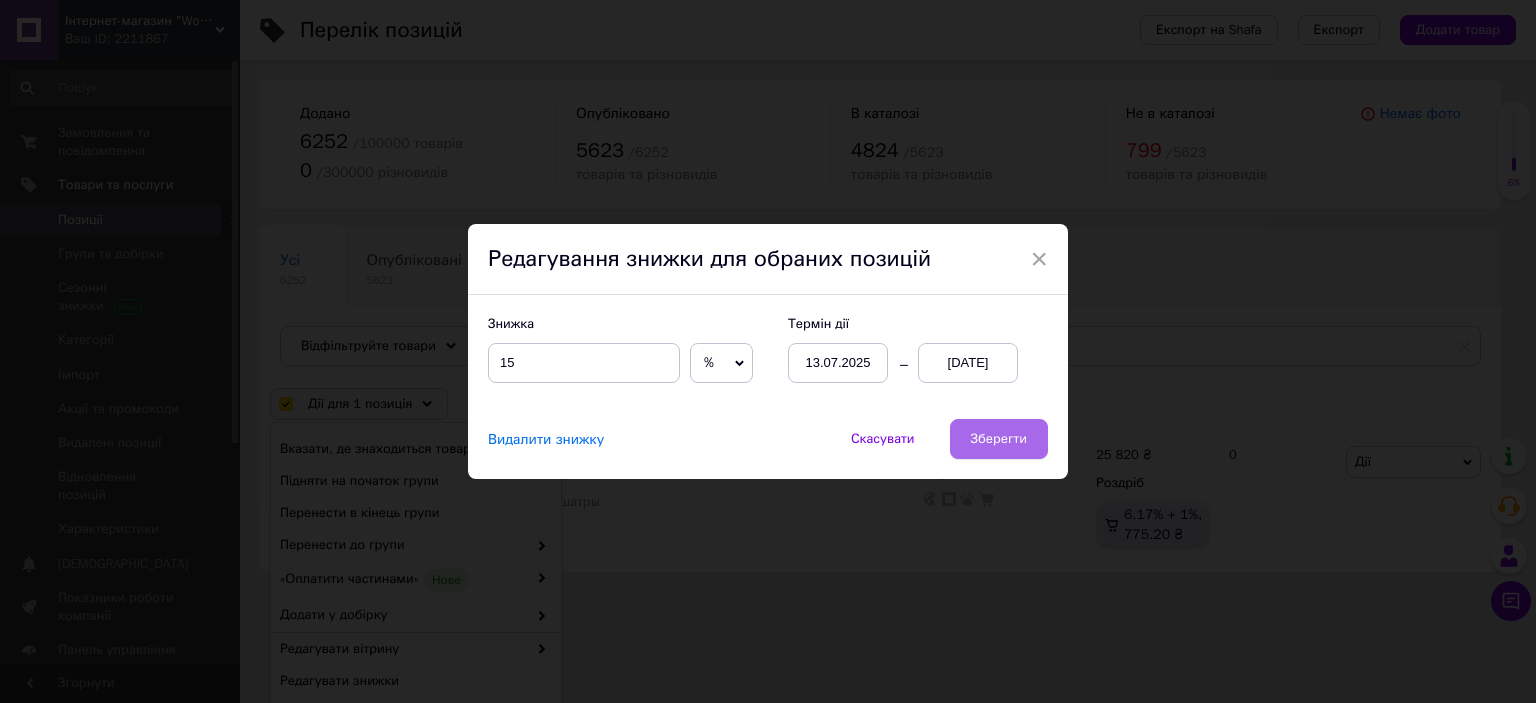 click on "Зберегти" at bounding box center [999, 439] 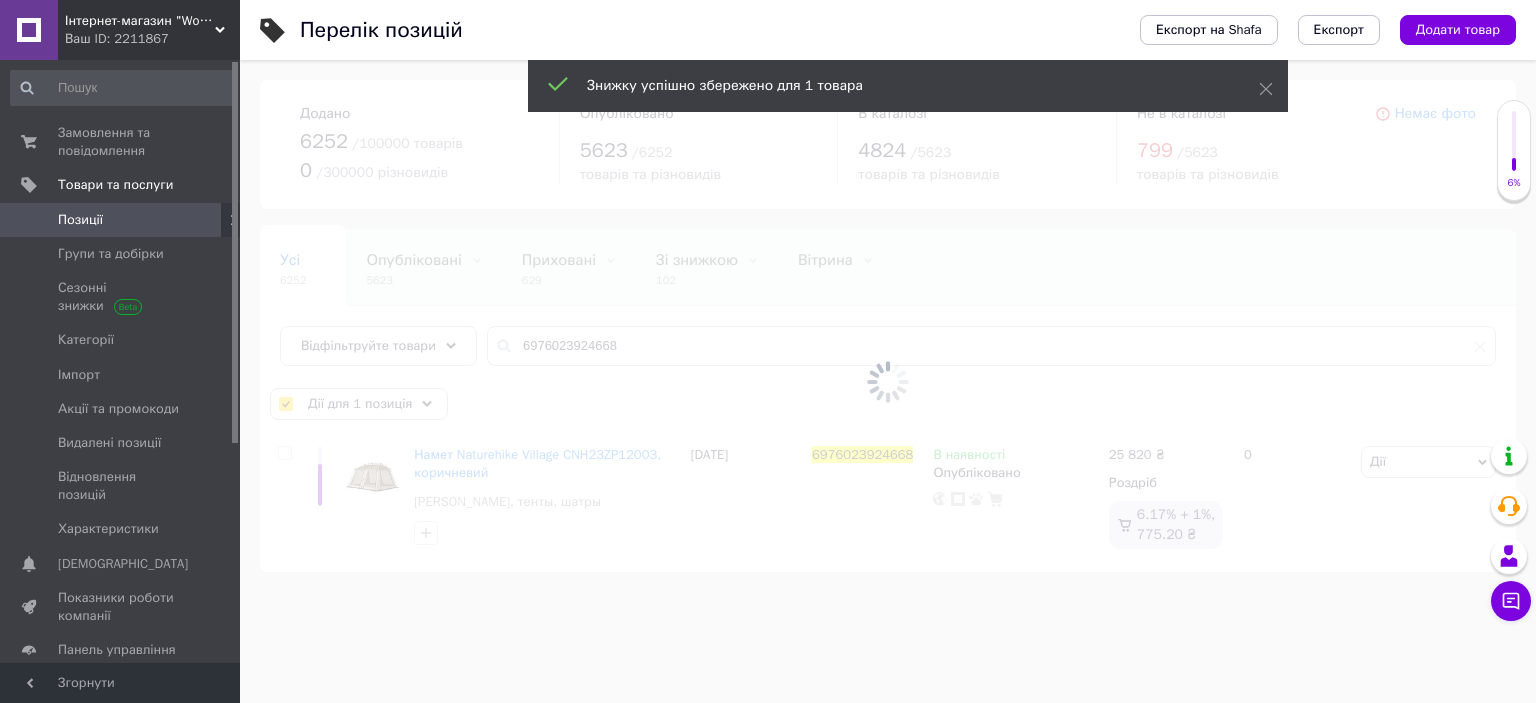 checkbox on "false" 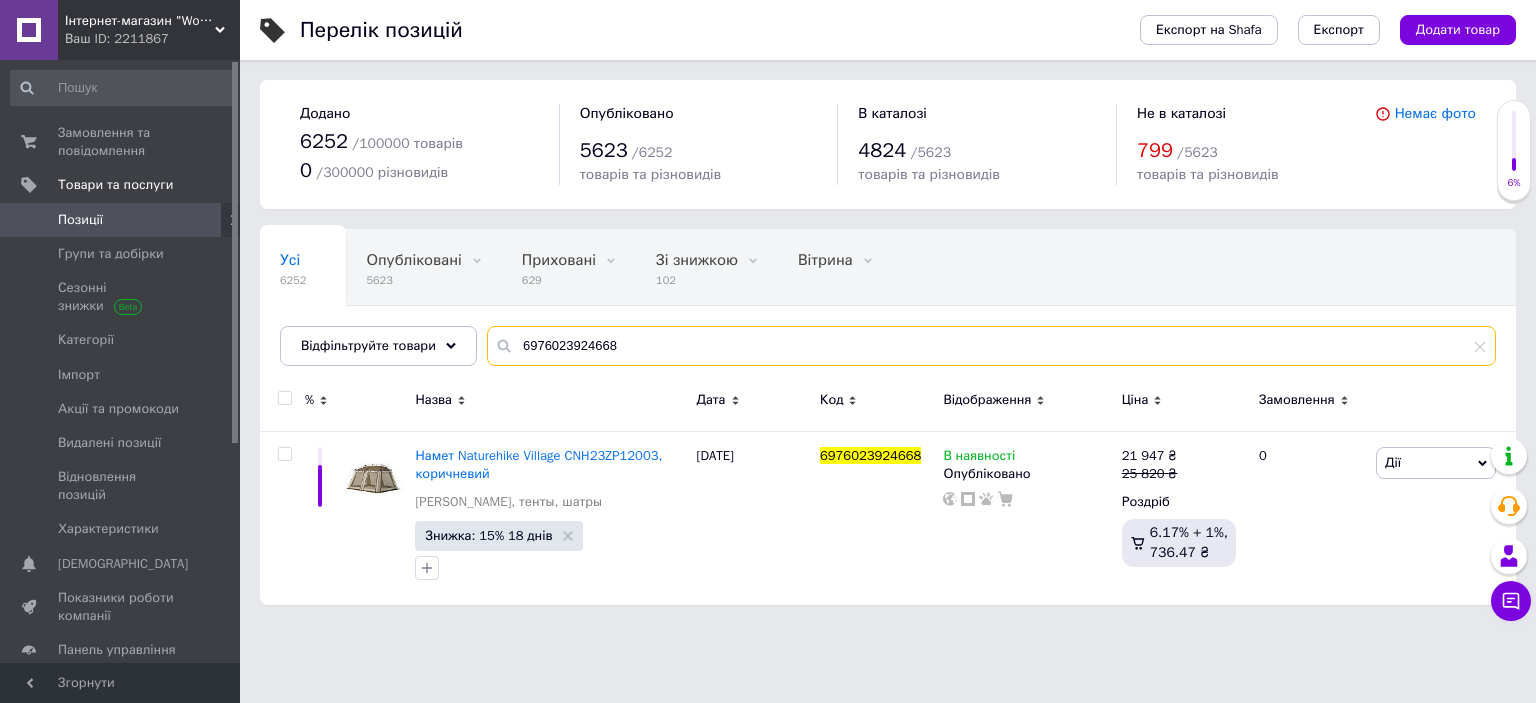 drag, startPoint x: 511, startPoint y: 347, endPoint x: 836, endPoint y: 343, distance: 325.02463 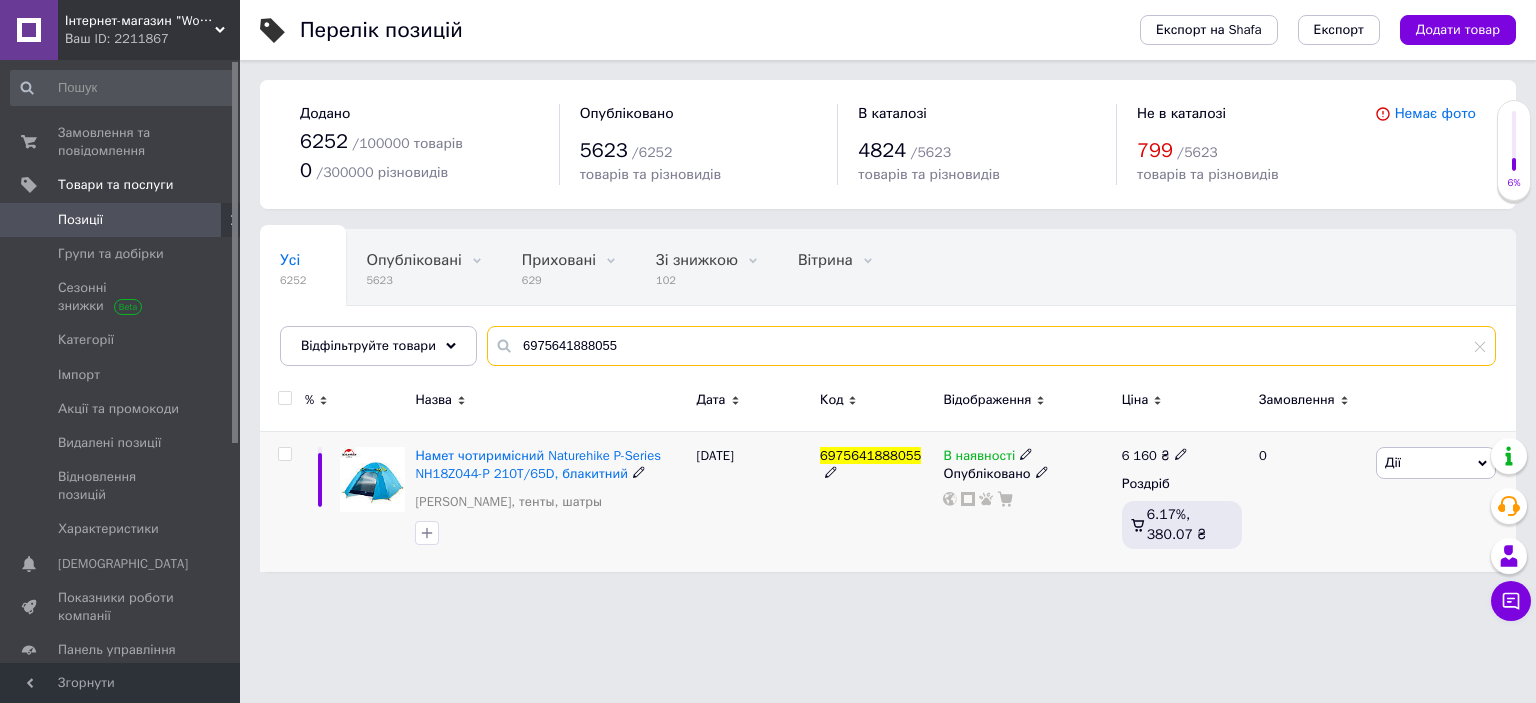 type on "6975641888055" 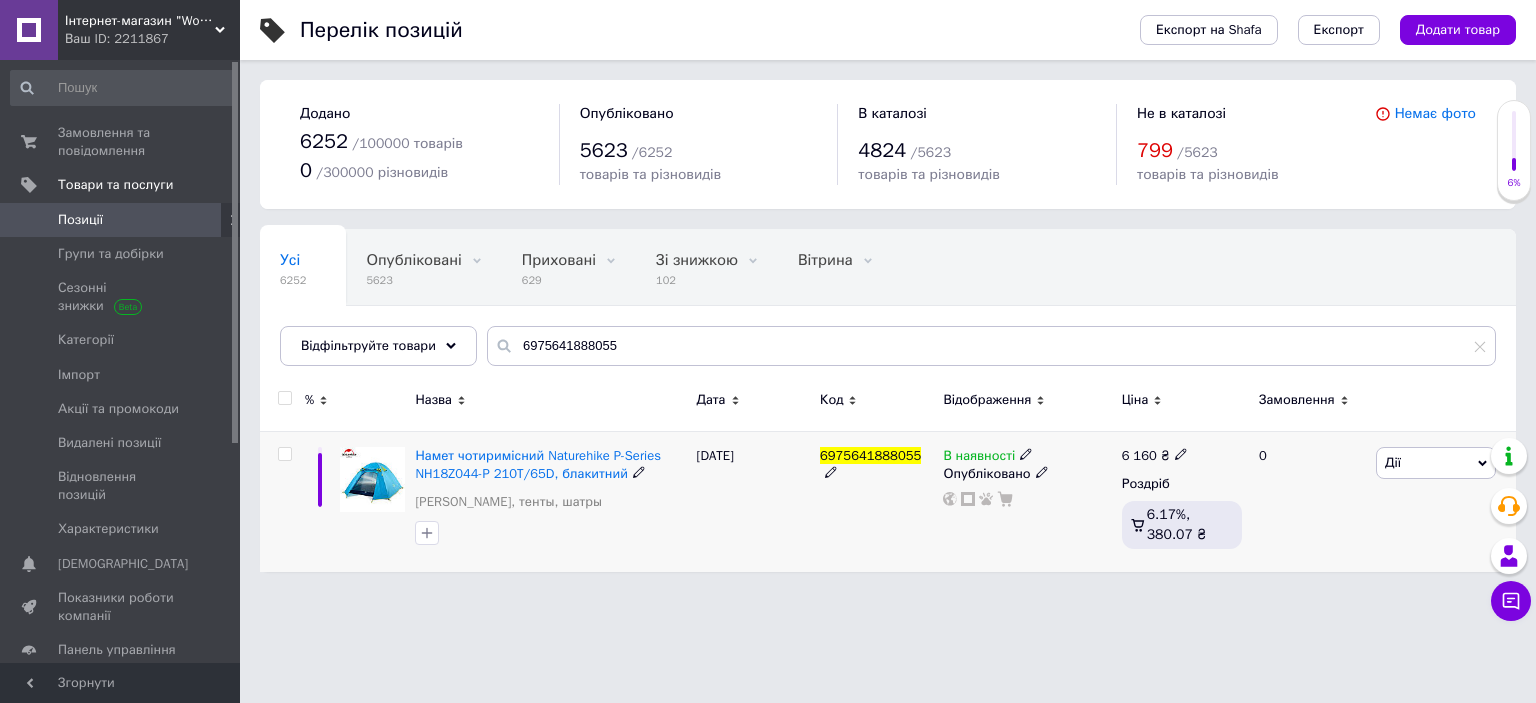 click at bounding box center (284, 454) 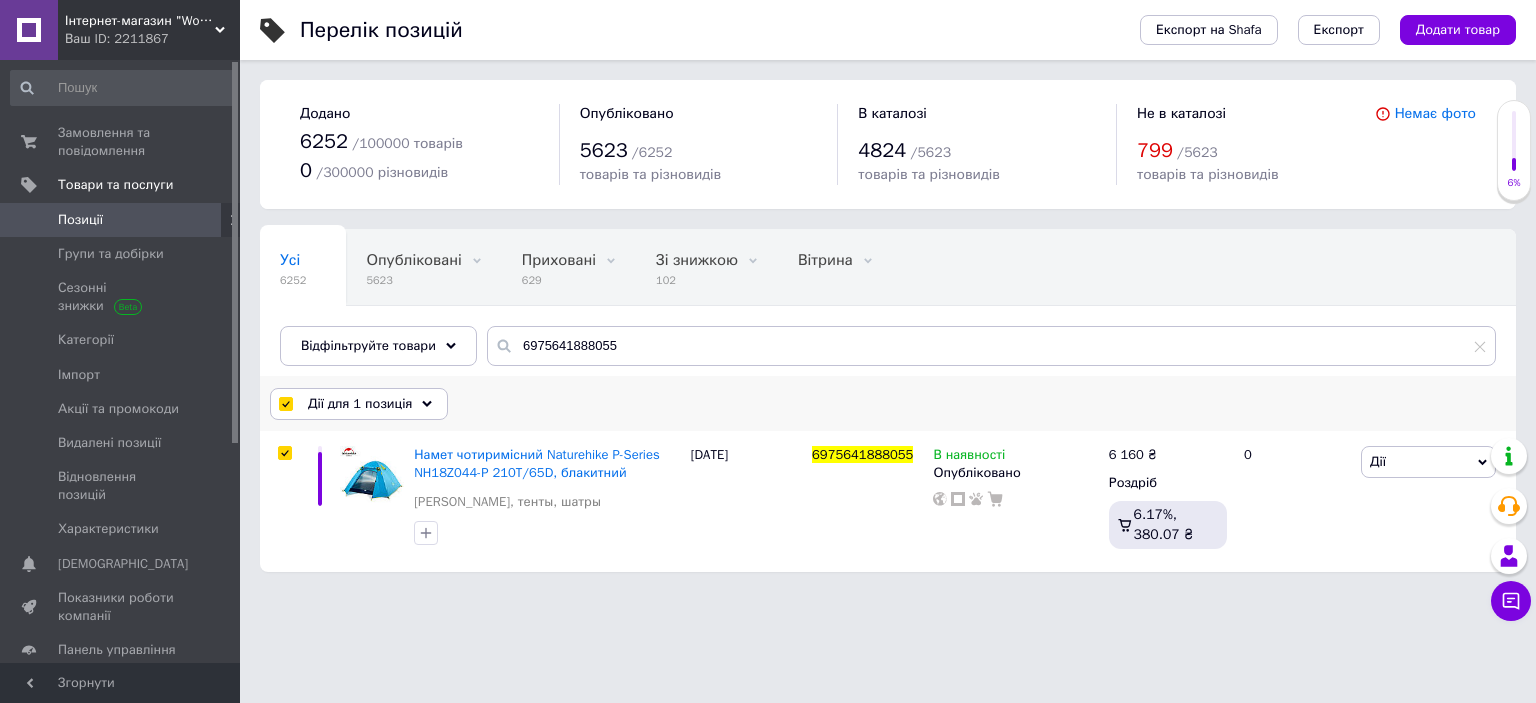 click on "Дії для 1 позиція" at bounding box center (360, 404) 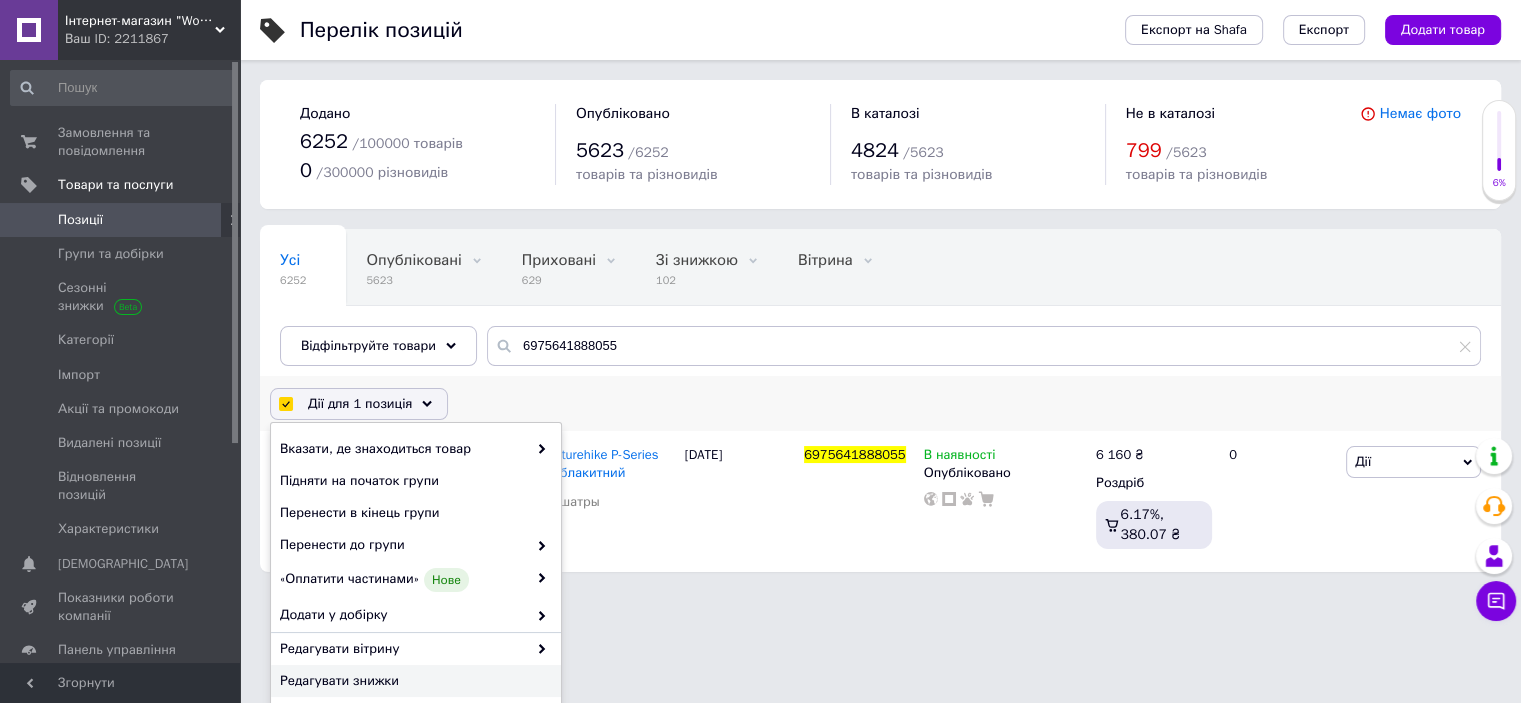click on "Редагувати знижки" at bounding box center (413, 681) 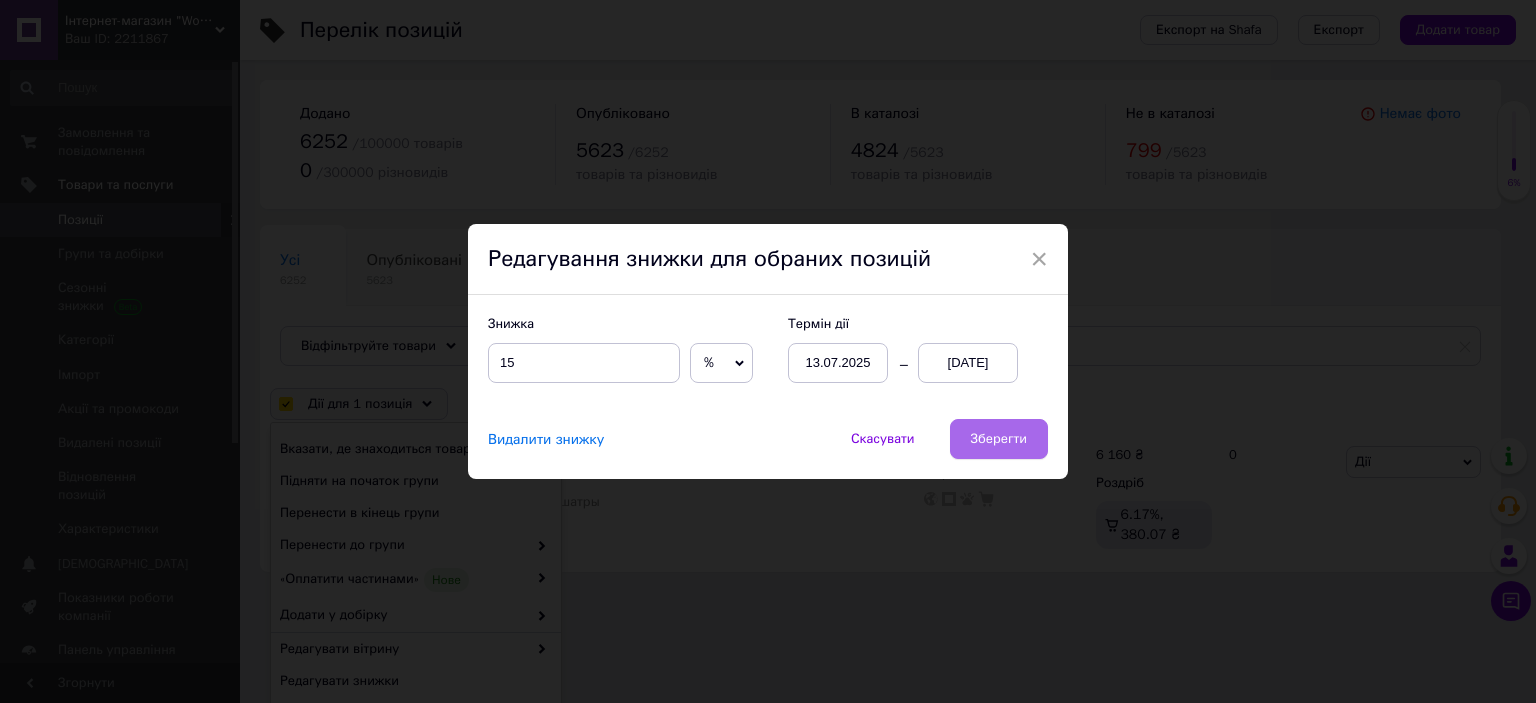 click on "Зберегти" at bounding box center [999, 439] 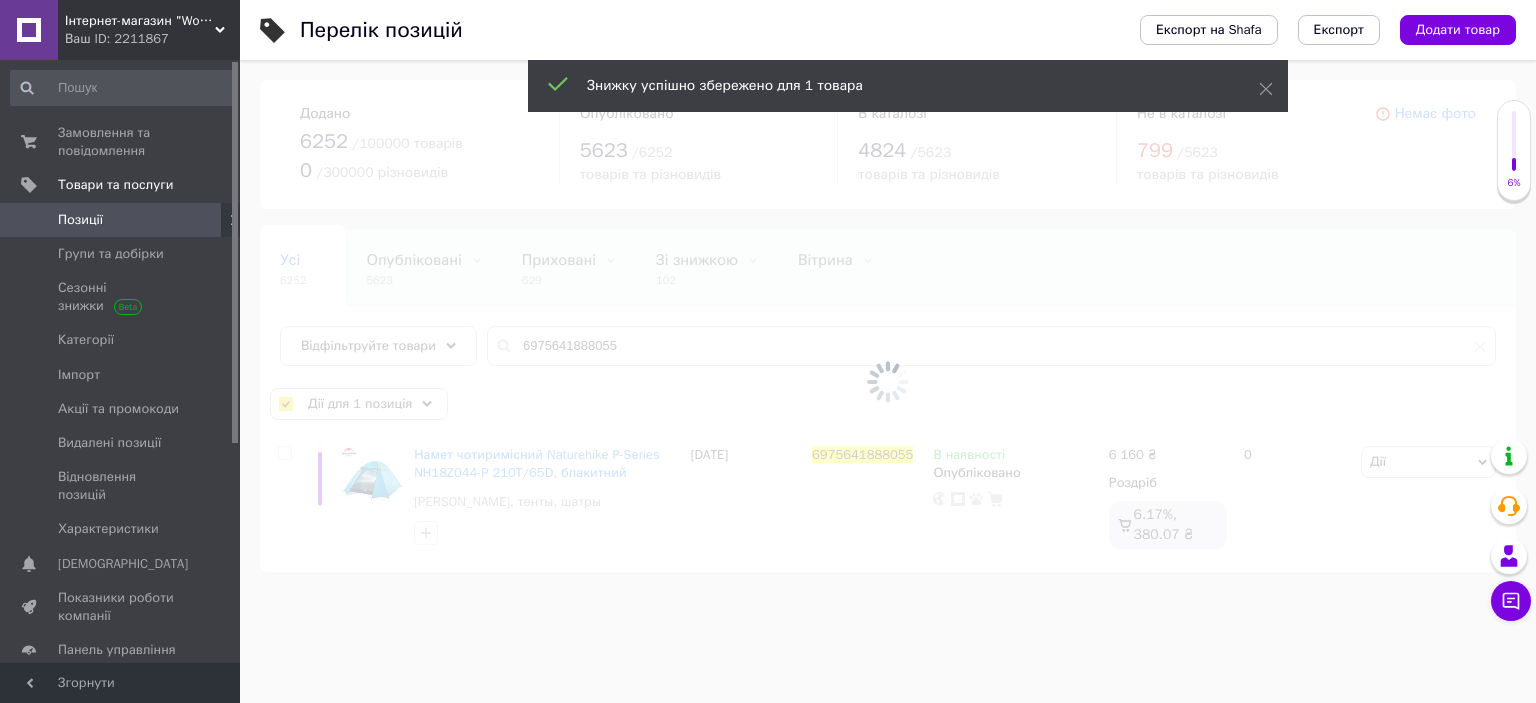 checkbox on "false" 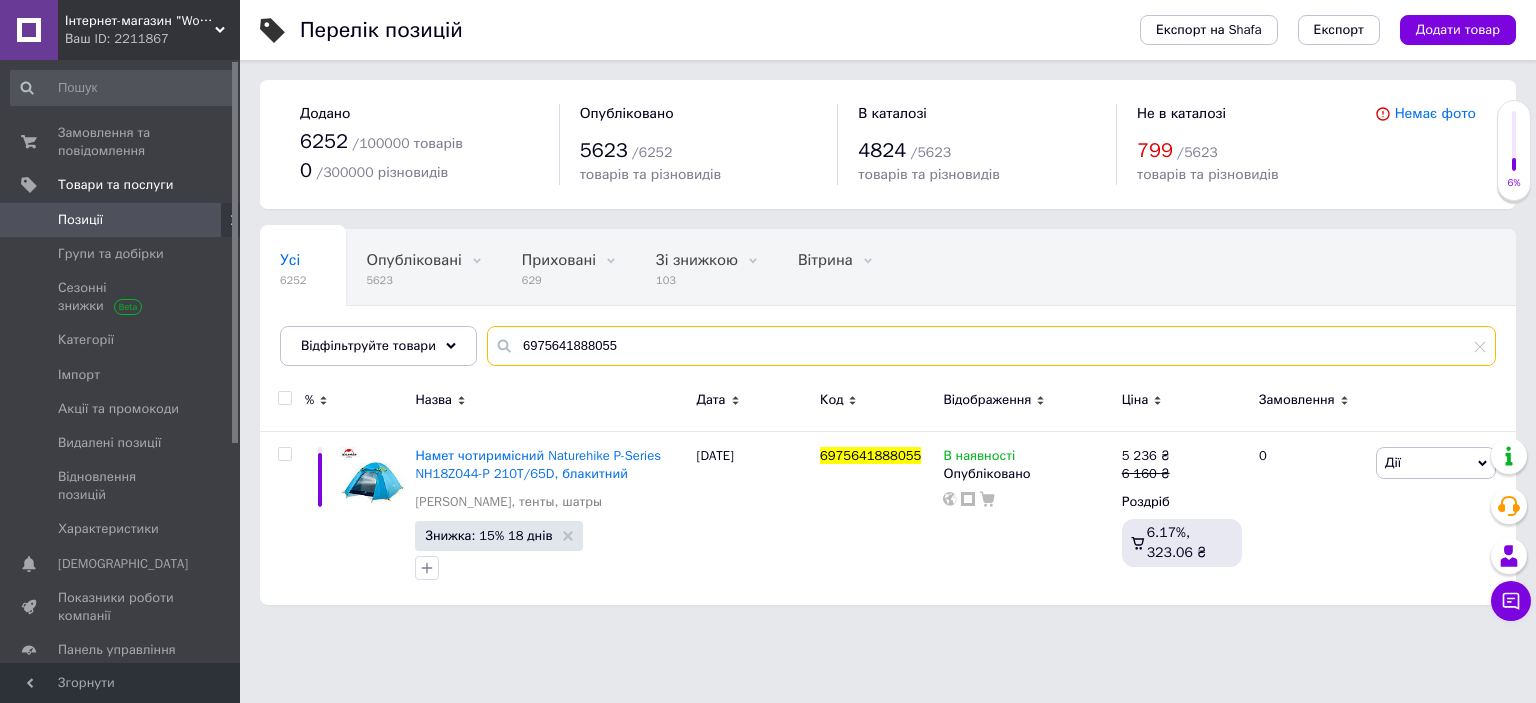 drag, startPoint x: 701, startPoint y: 341, endPoint x: 806, endPoint y: 339, distance: 105.01904 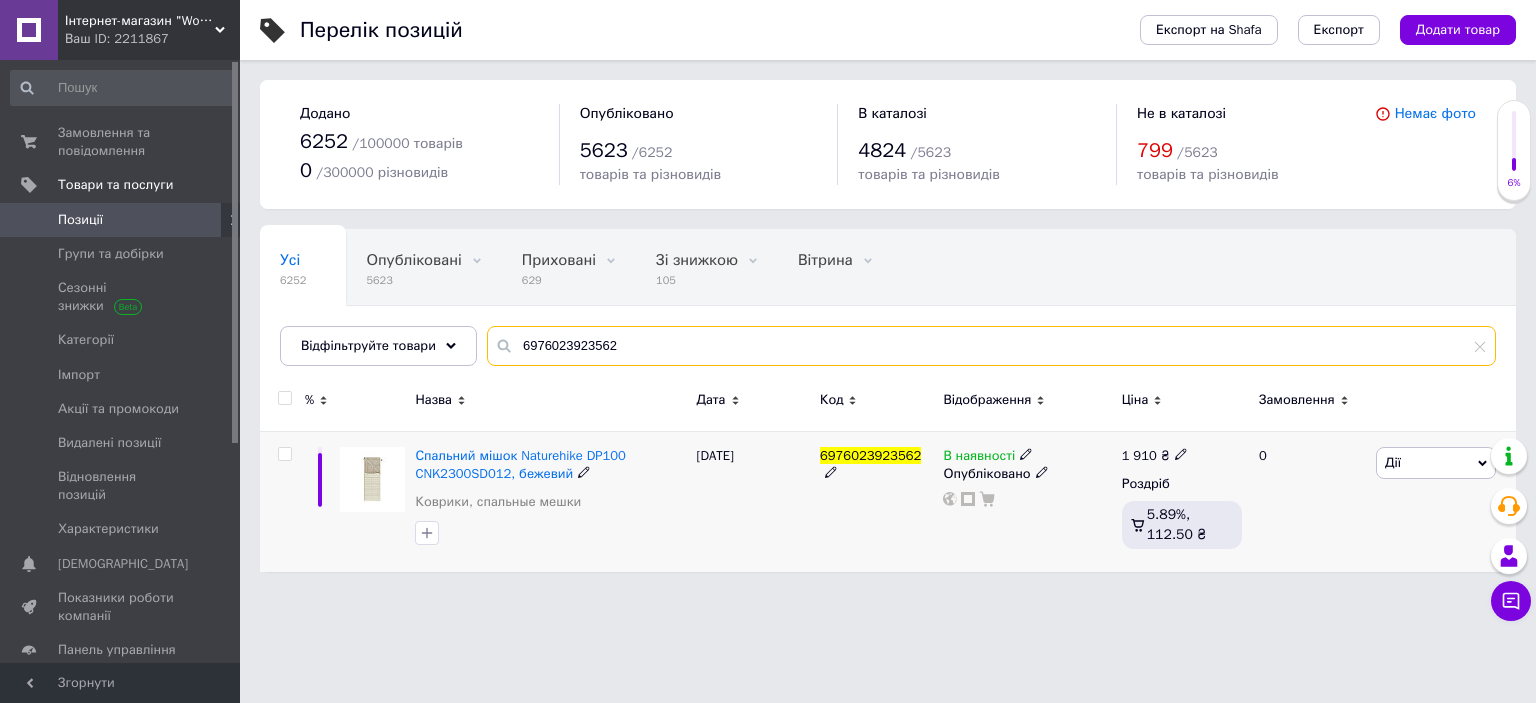 type on "6976023923562" 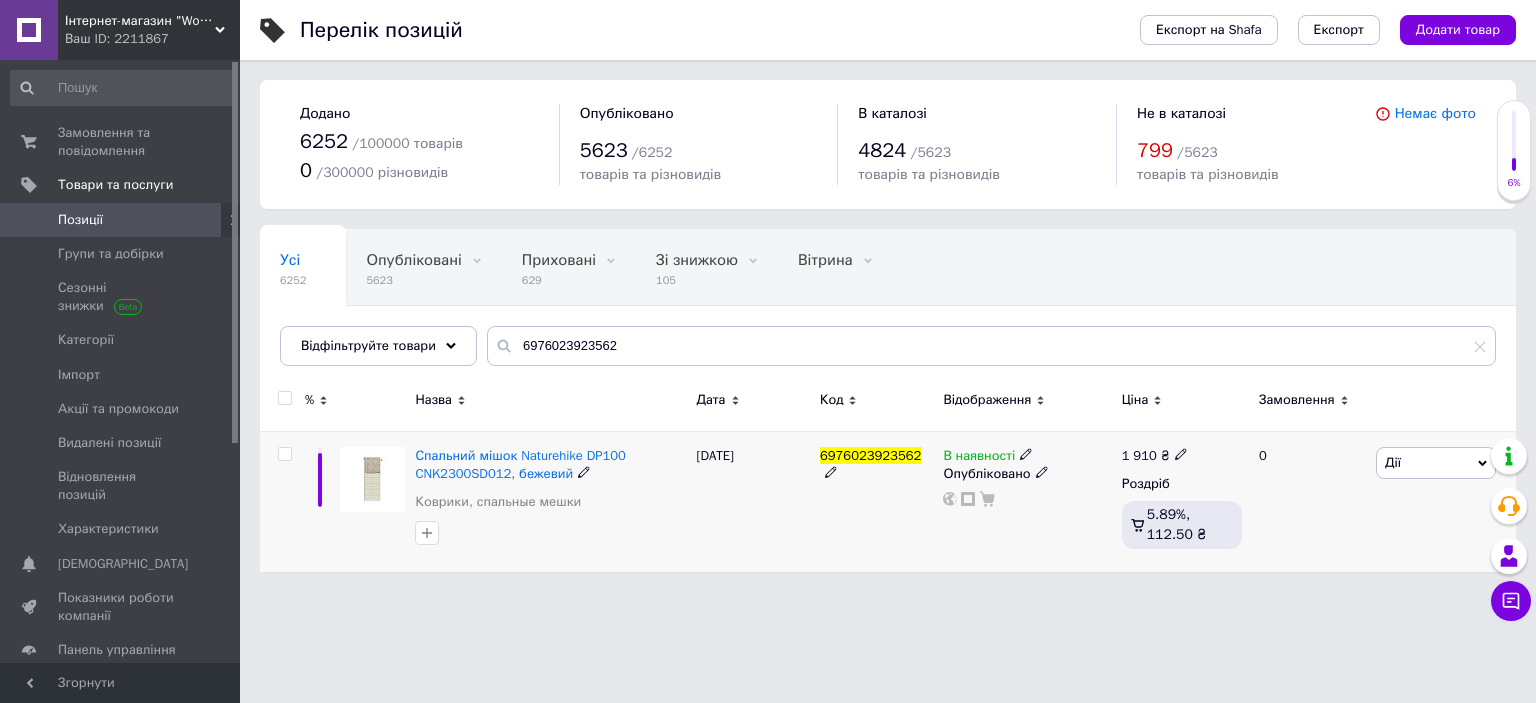 click at bounding box center [284, 454] 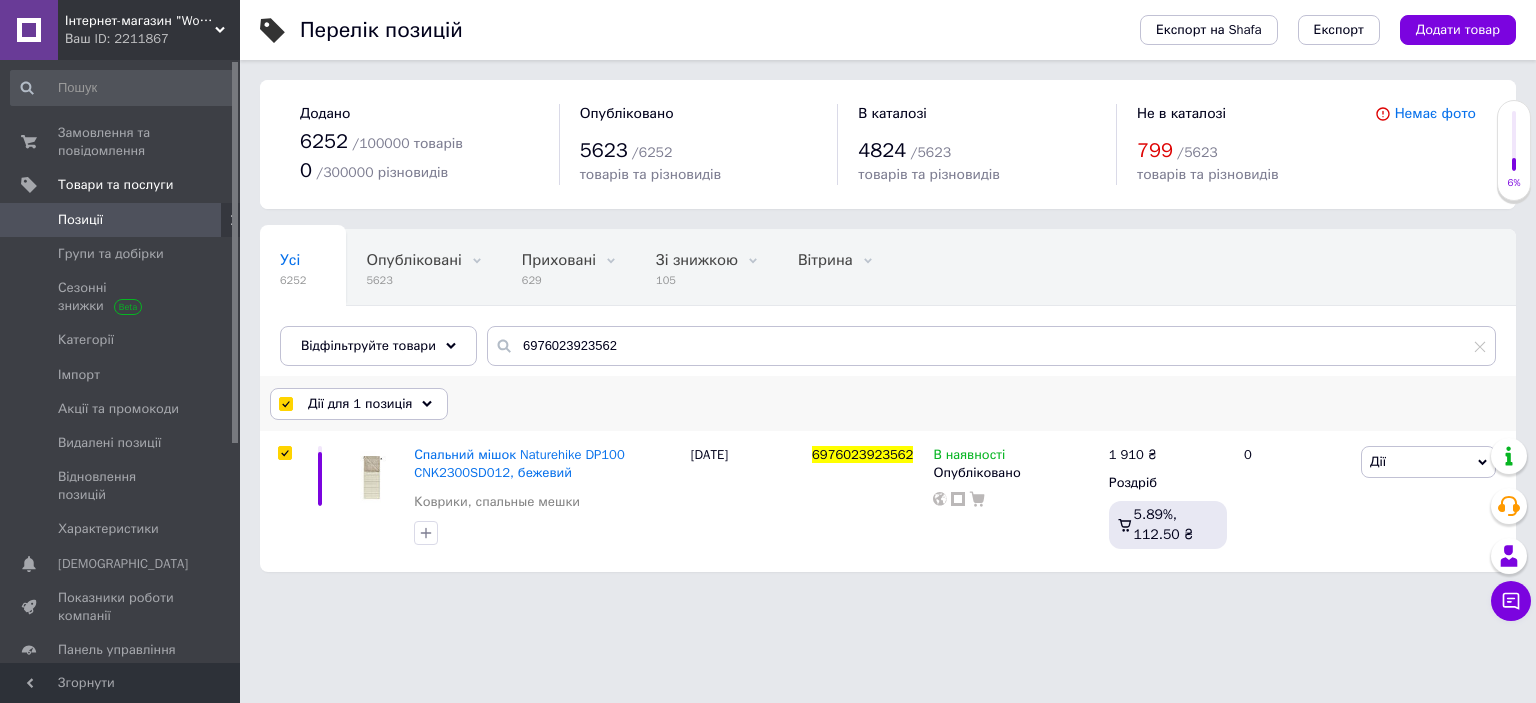 click on "Дії для 1 позиція" at bounding box center [360, 404] 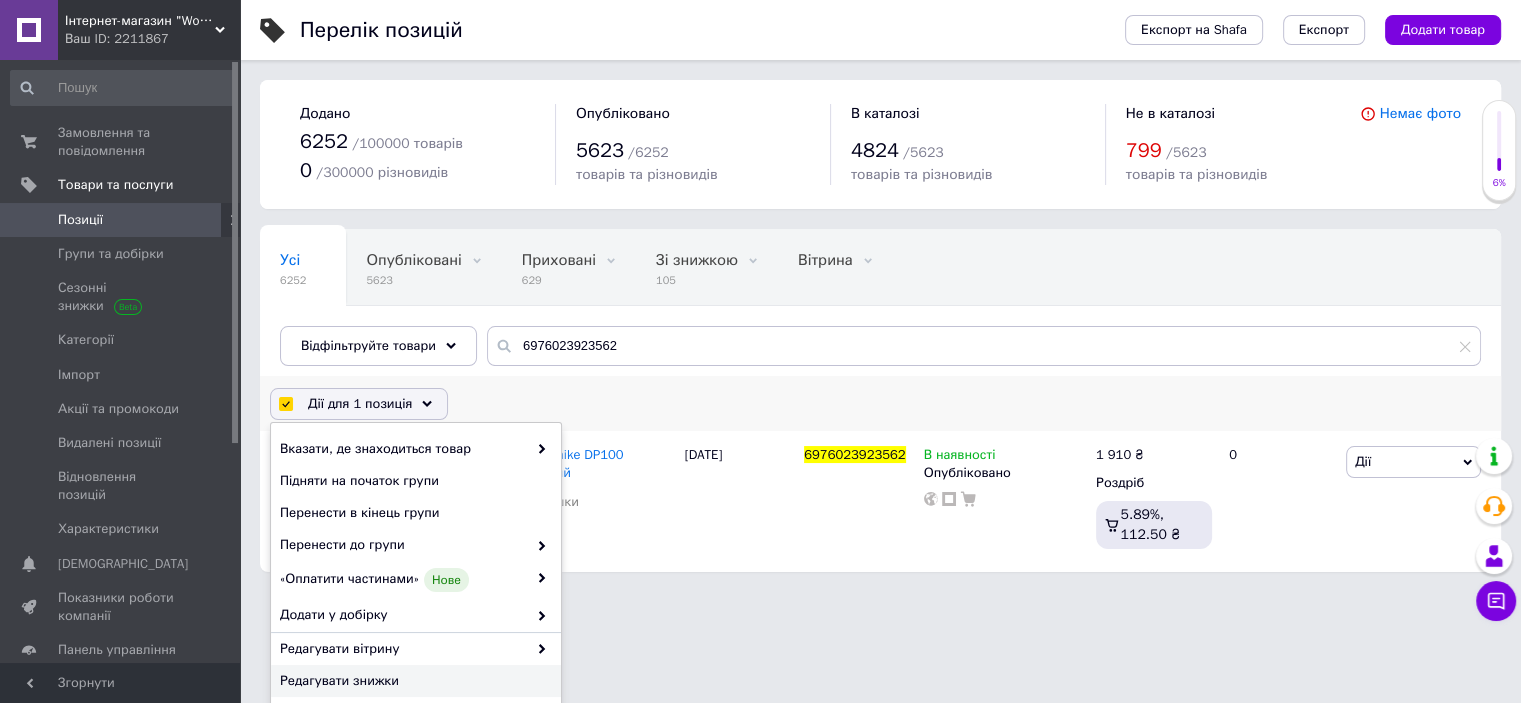click on "Редагувати знижки" at bounding box center [413, 681] 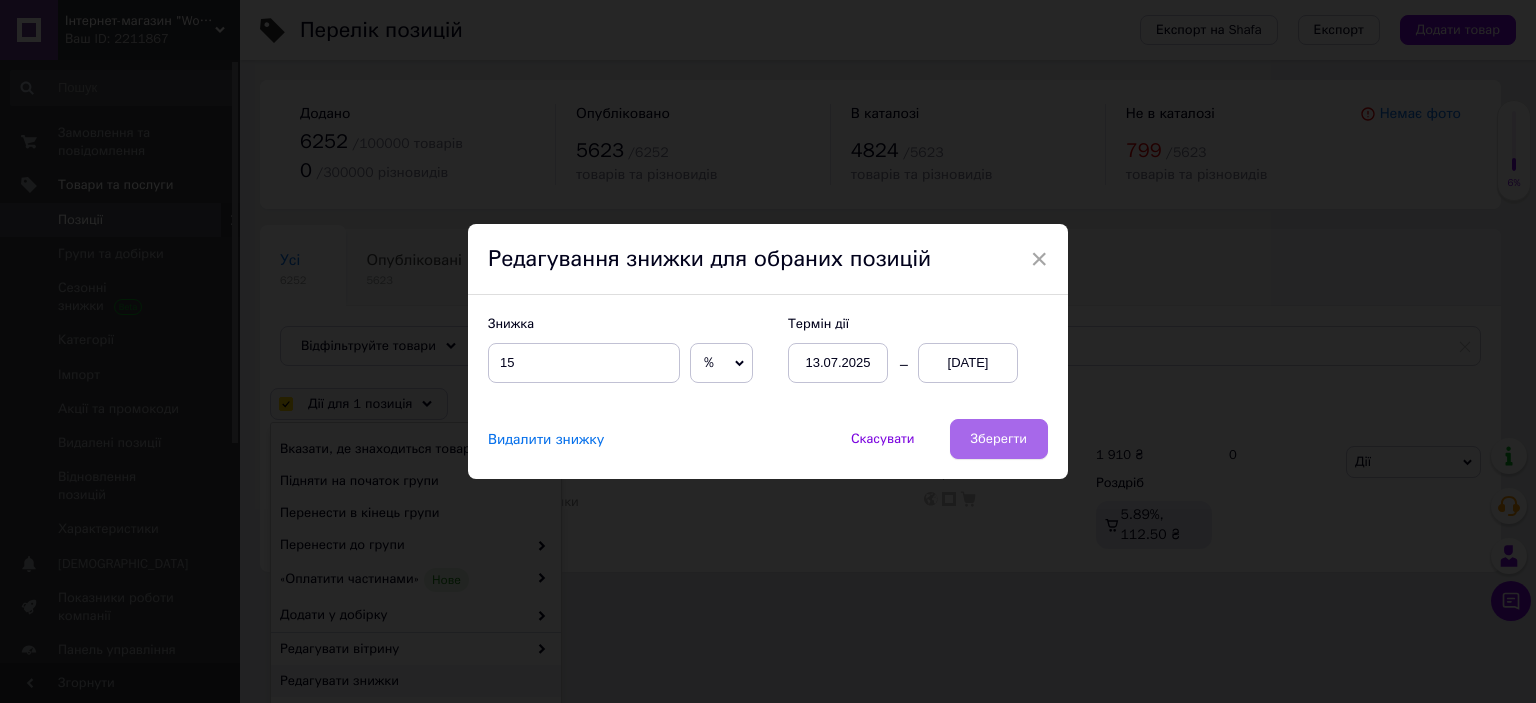 click on "Зберегти" at bounding box center (999, 439) 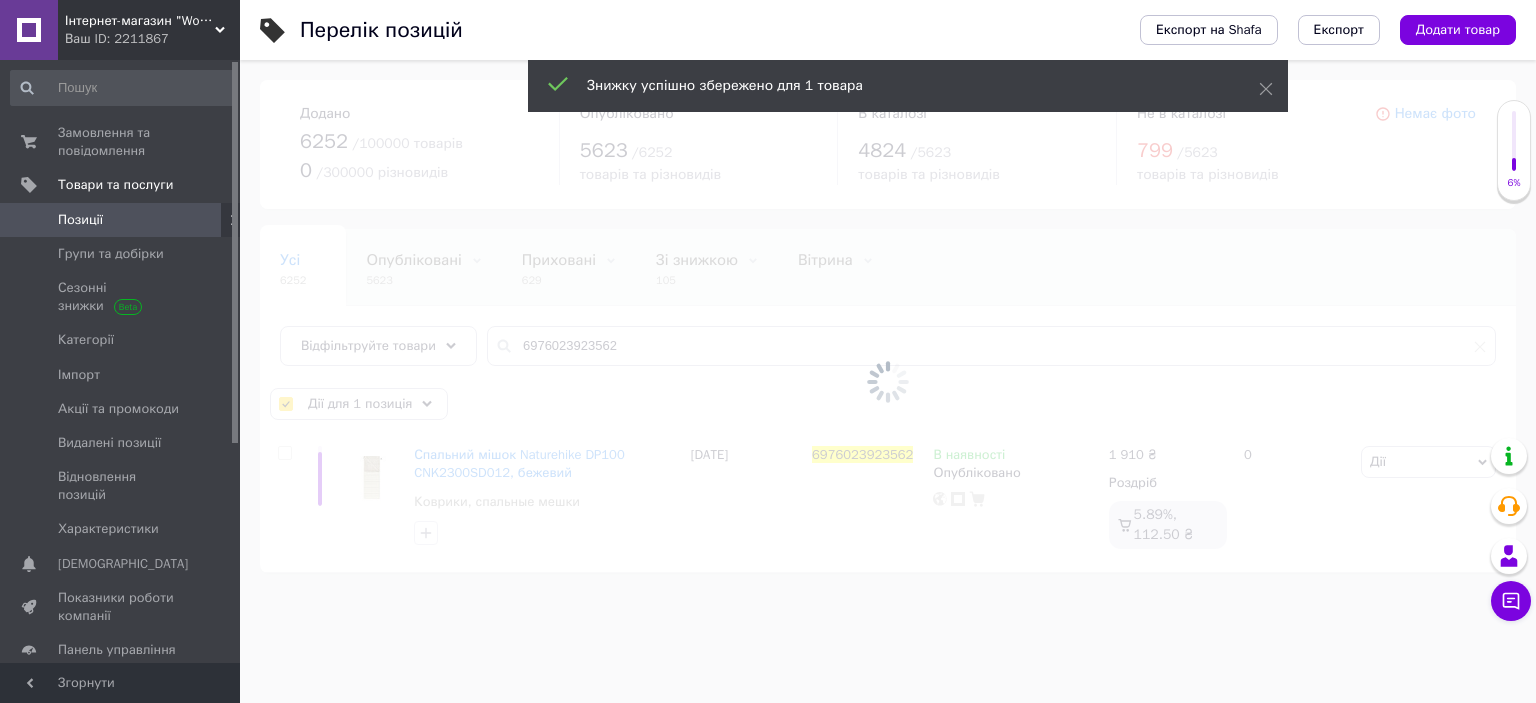 checkbox on "false" 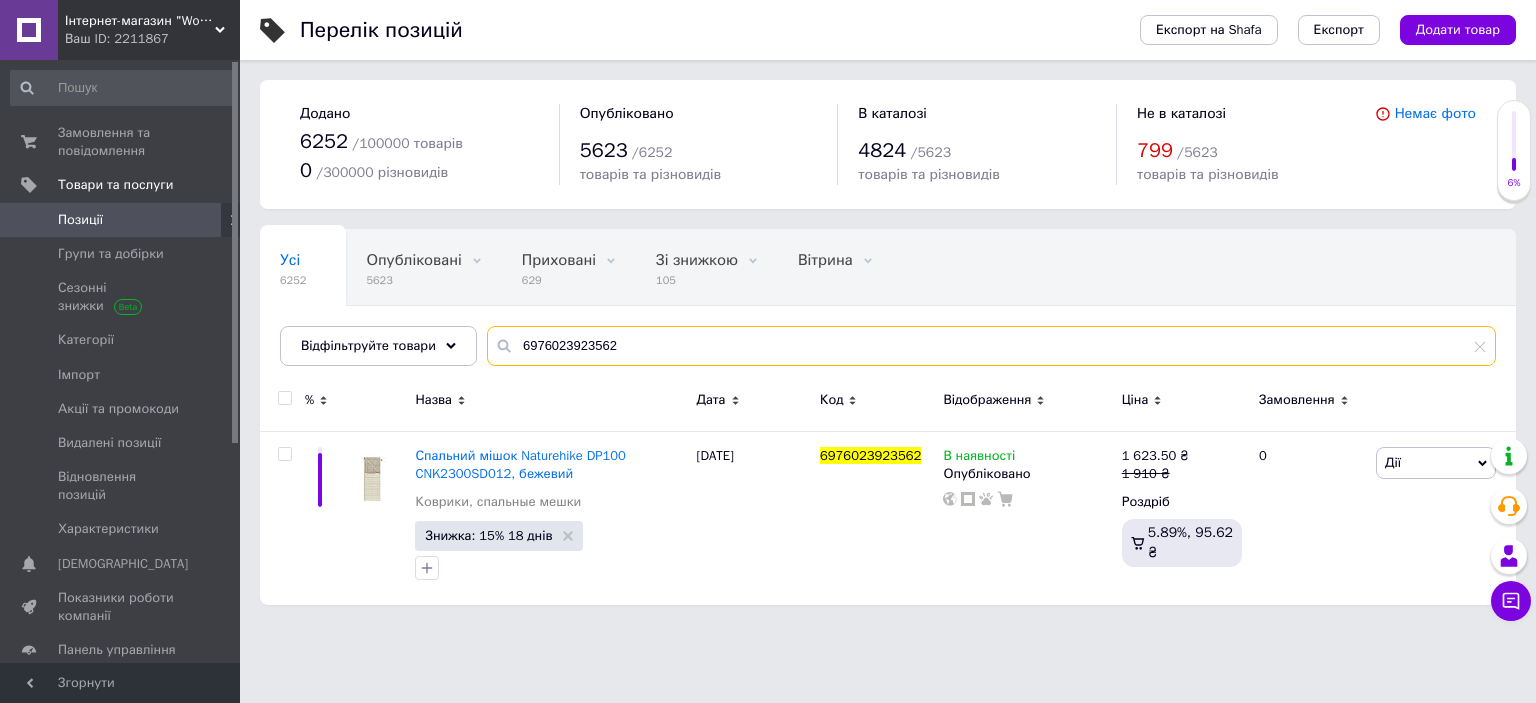 drag, startPoint x: 514, startPoint y: 345, endPoint x: 878, endPoint y: 343, distance: 364.0055 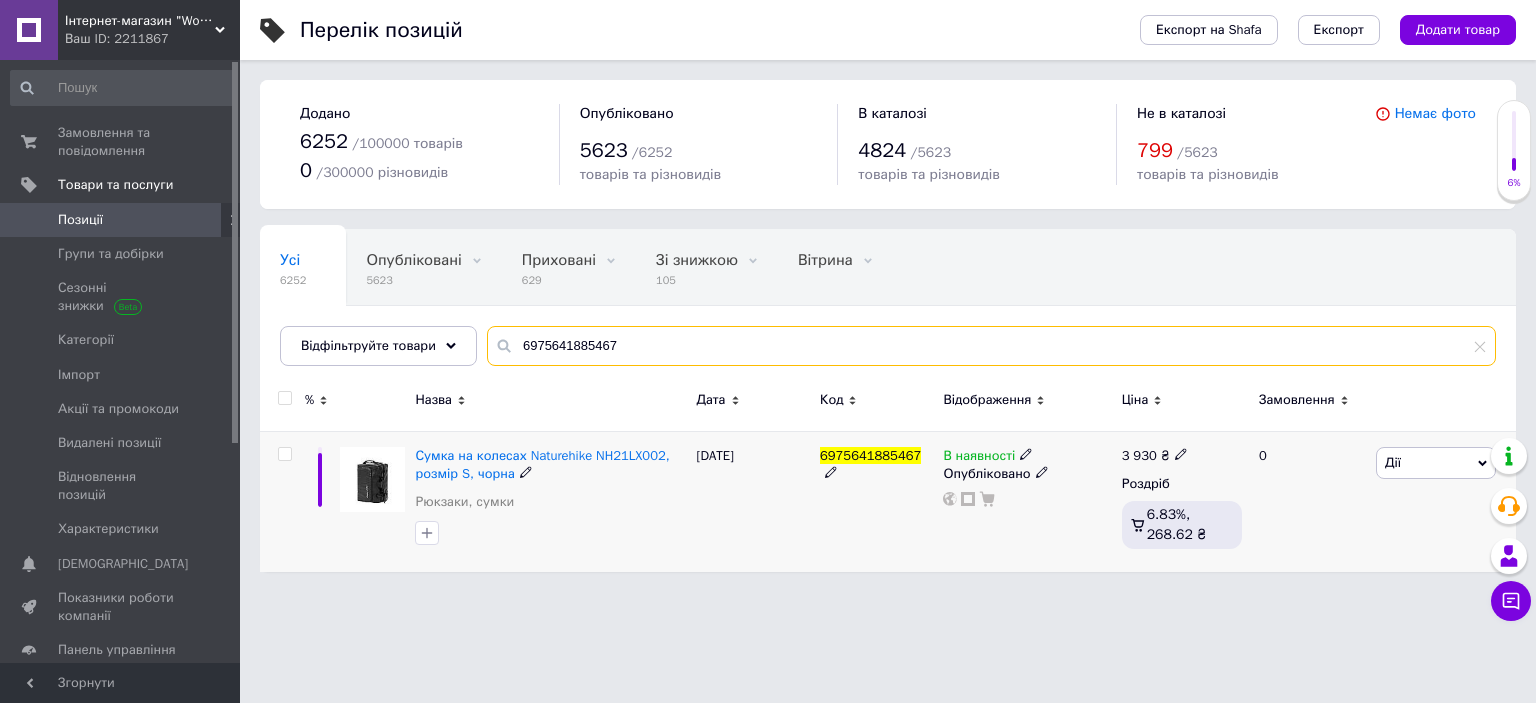 type on "6975641885467" 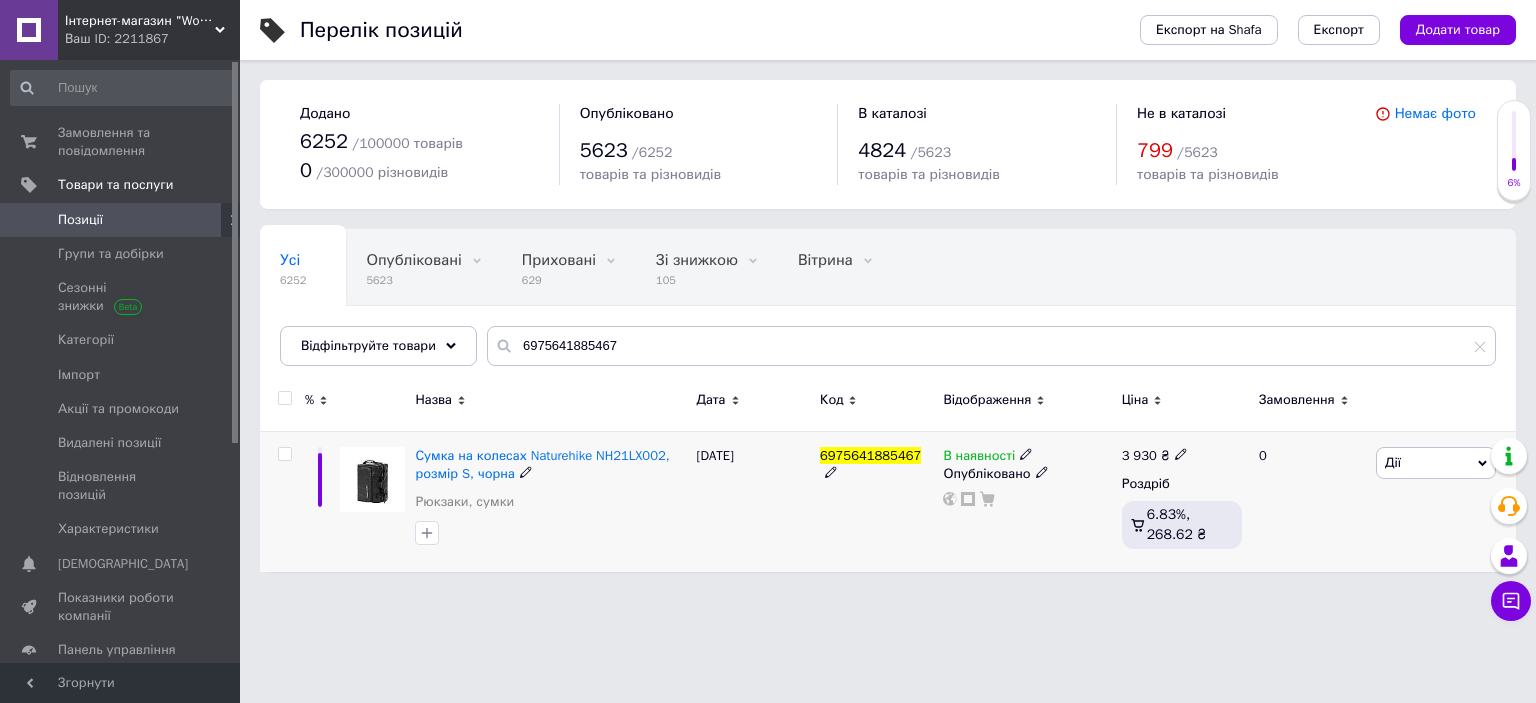 click at bounding box center (284, 454) 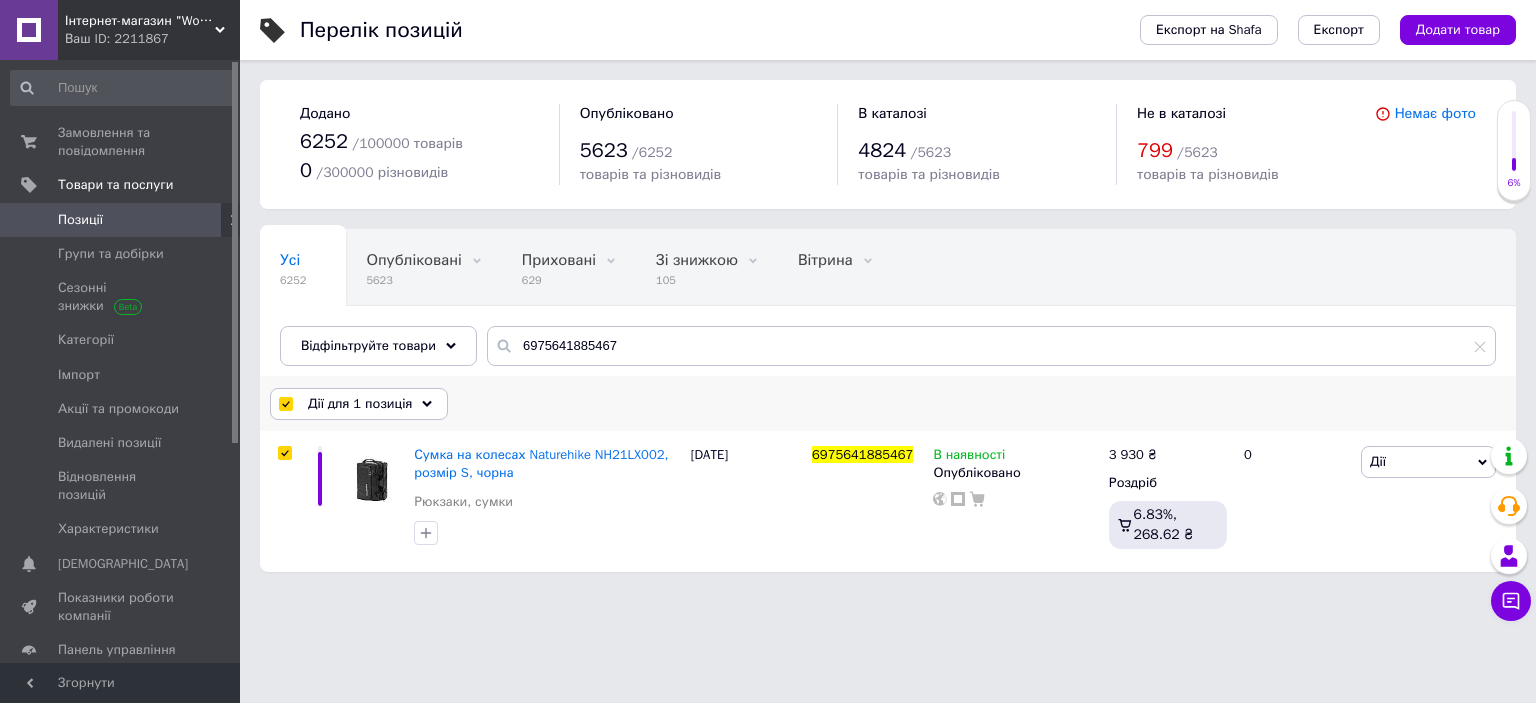 click on "Дії для 1 позиція" at bounding box center (360, 404) 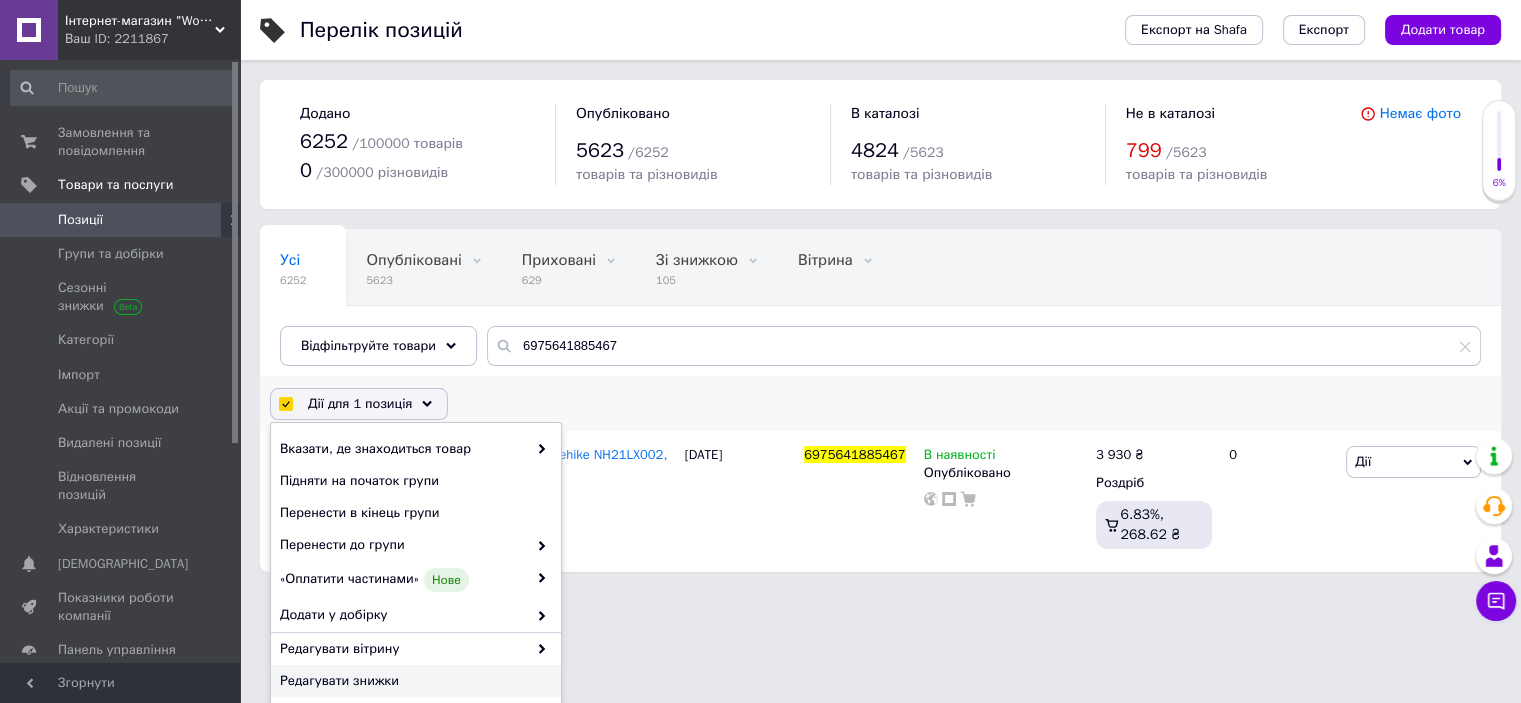 click on "Редагувати знижки" at bounding box center (413, 681) 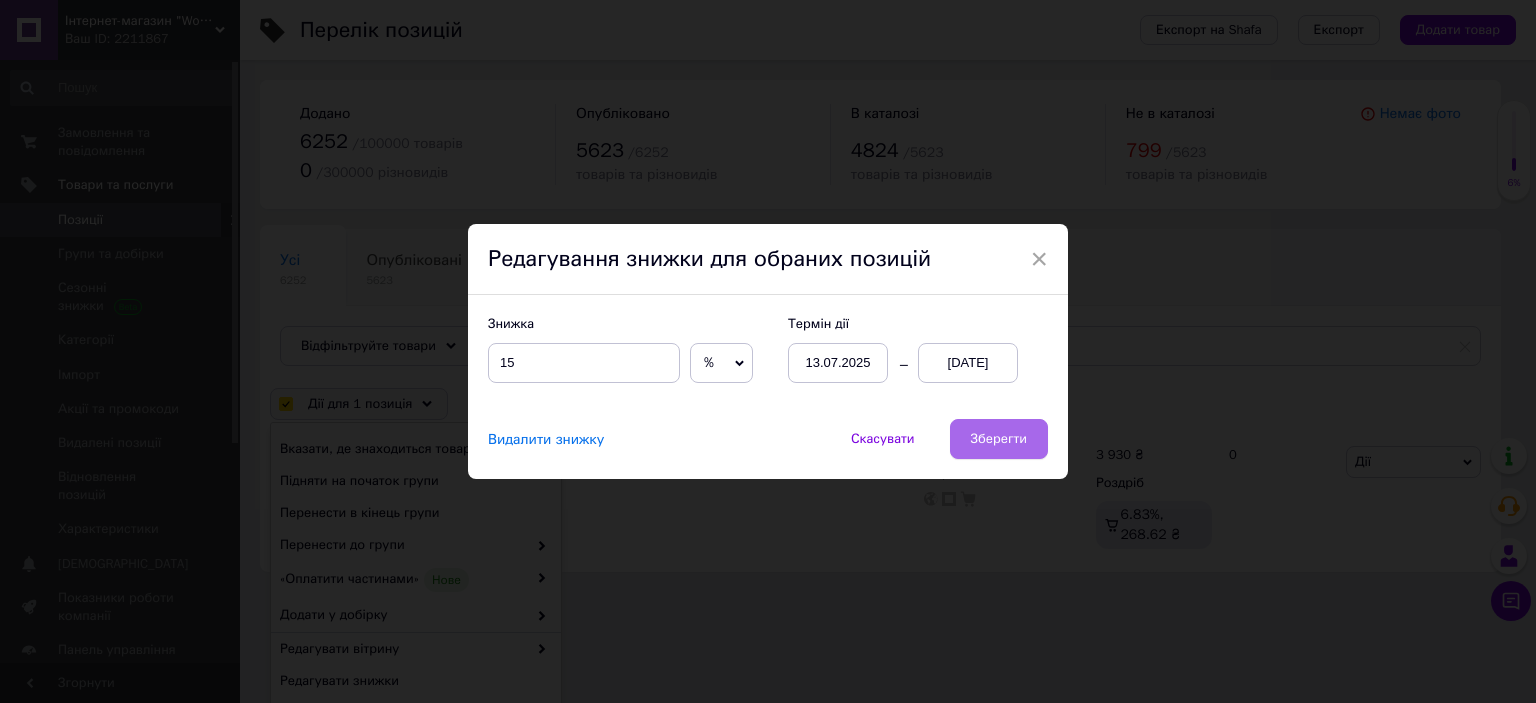click on "Зберегти" at bounding box center [999, 439] 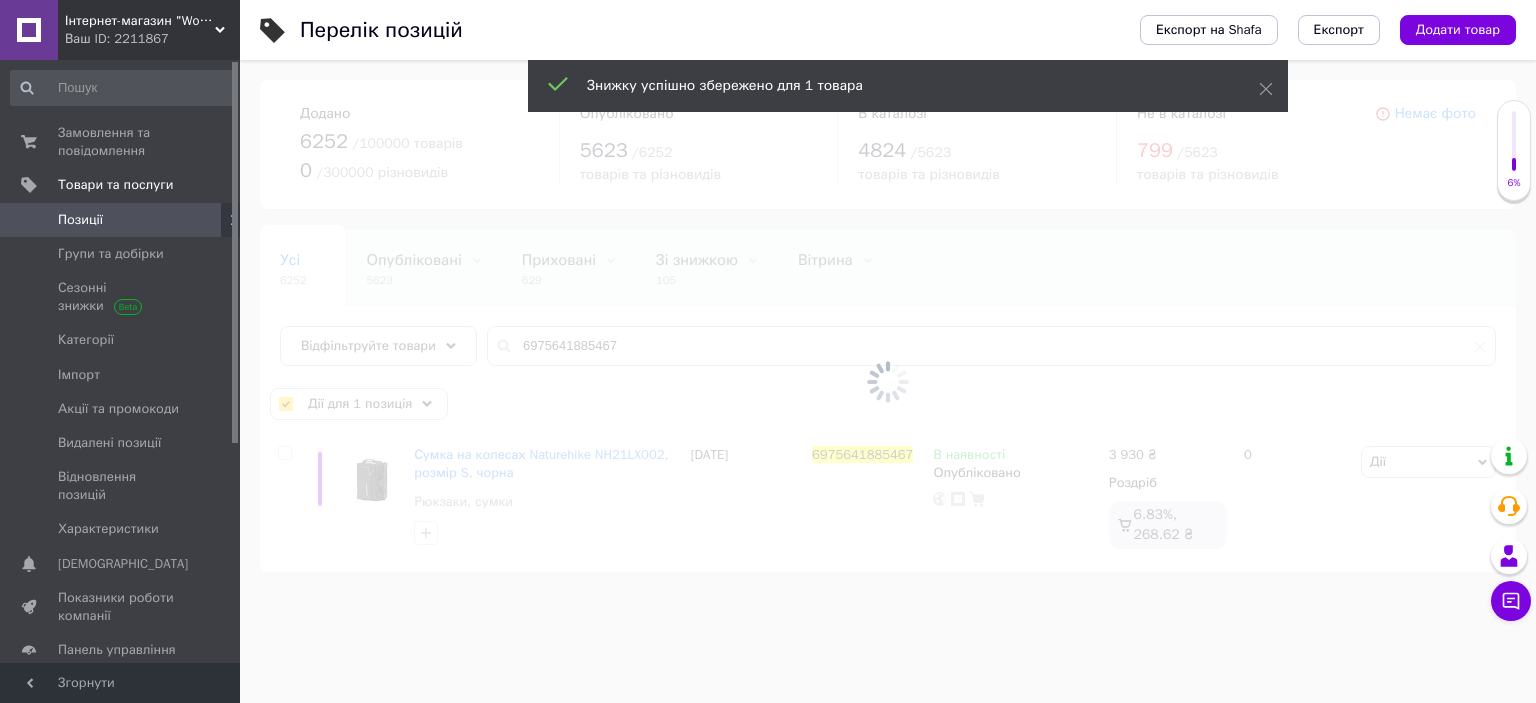 checkbox on "false" 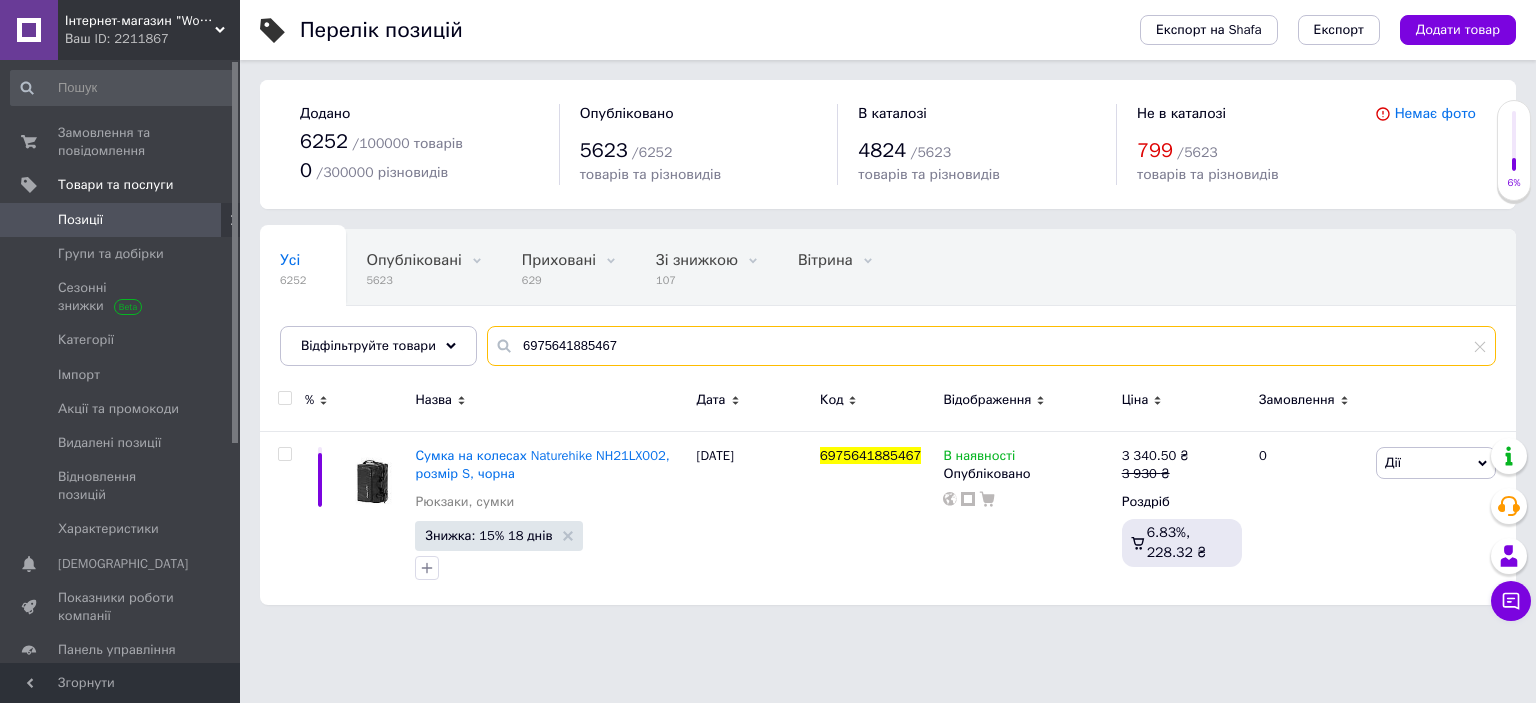 drag, startPoint x: 509, startPoint y: 348, endPoint x: 724, endPoint y: 343, distance: 215.05814 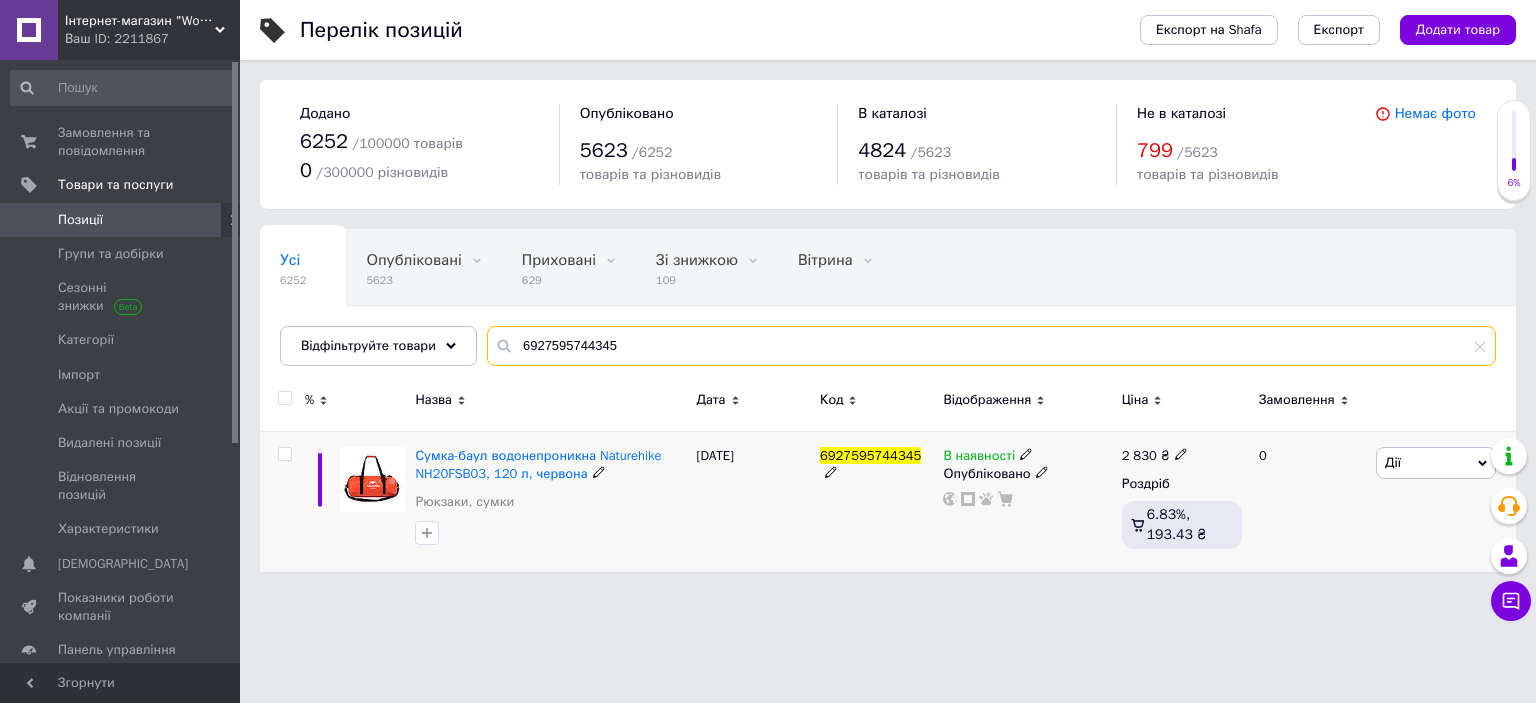 type on "6927595744345" 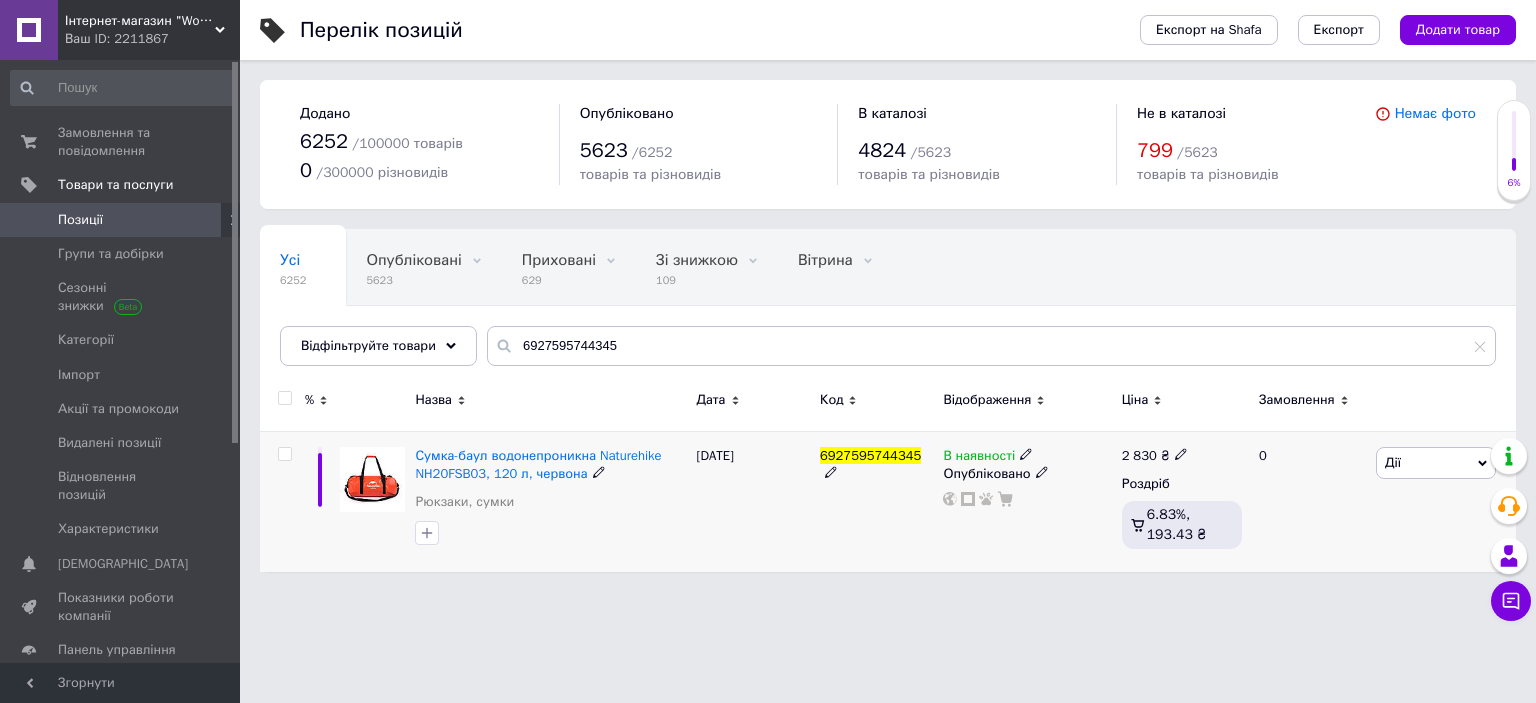 click at bounding box center (284, 454) 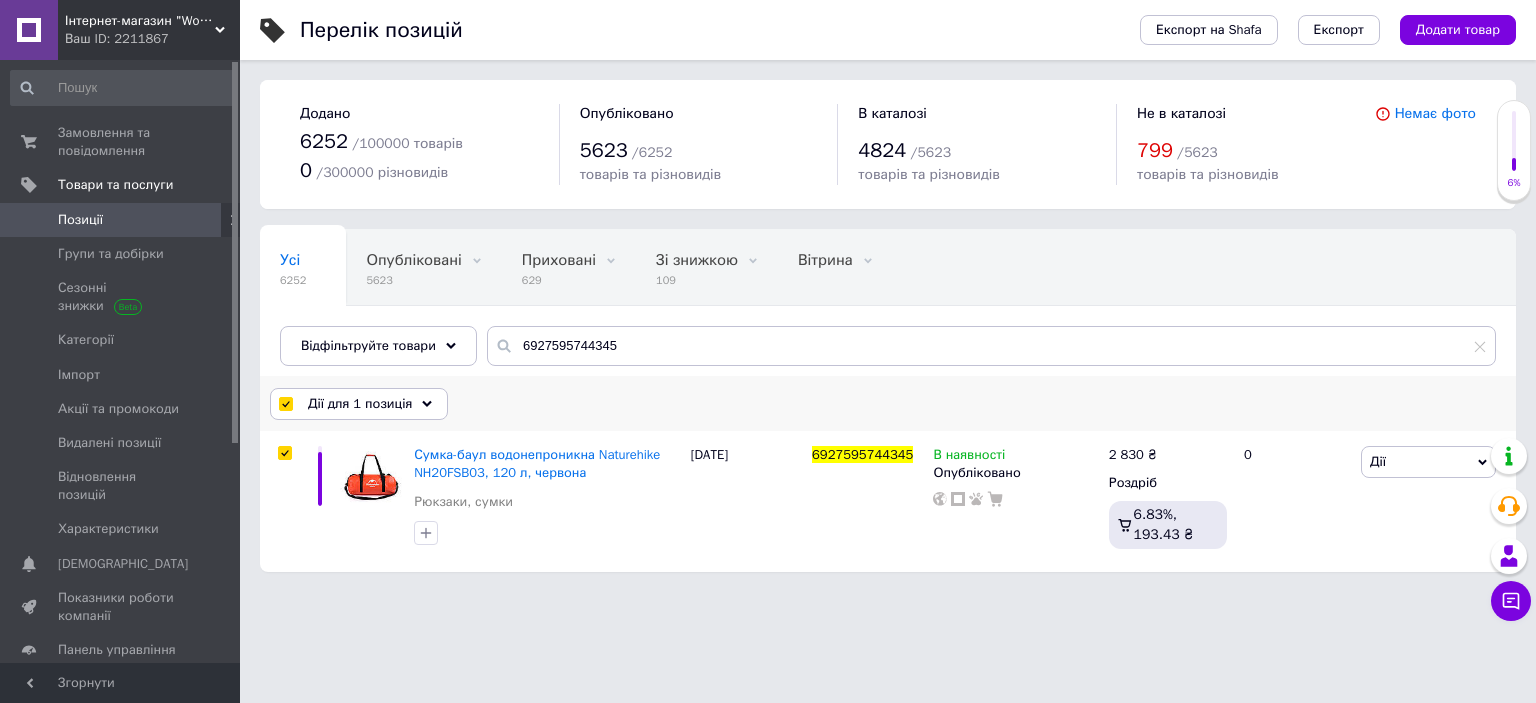 click on "Дії для 1 позиція" at bounding box center (360, 404) 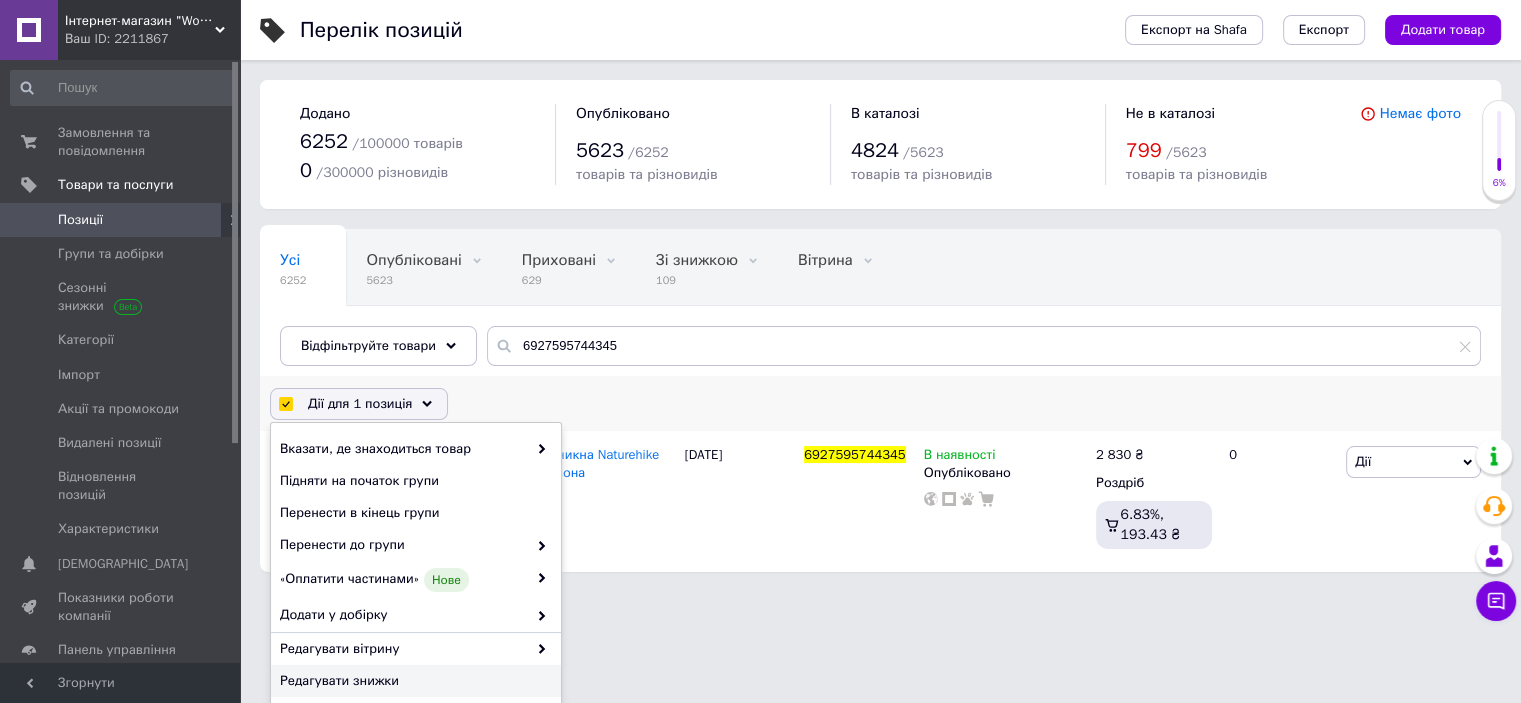 click on "Редагувати знижки" at bounding box center (413, 681) 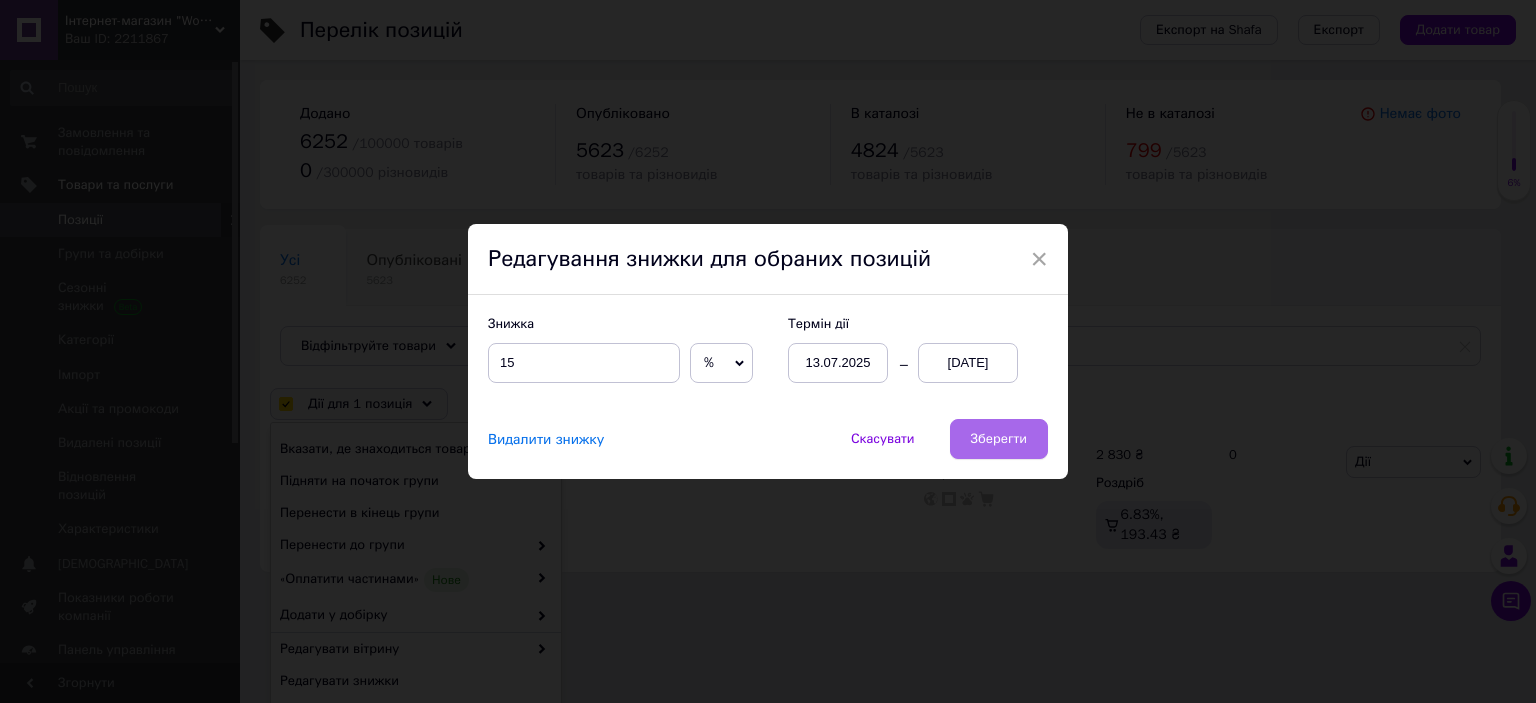 click on "Зберегти" at bounding box center [999, 439] 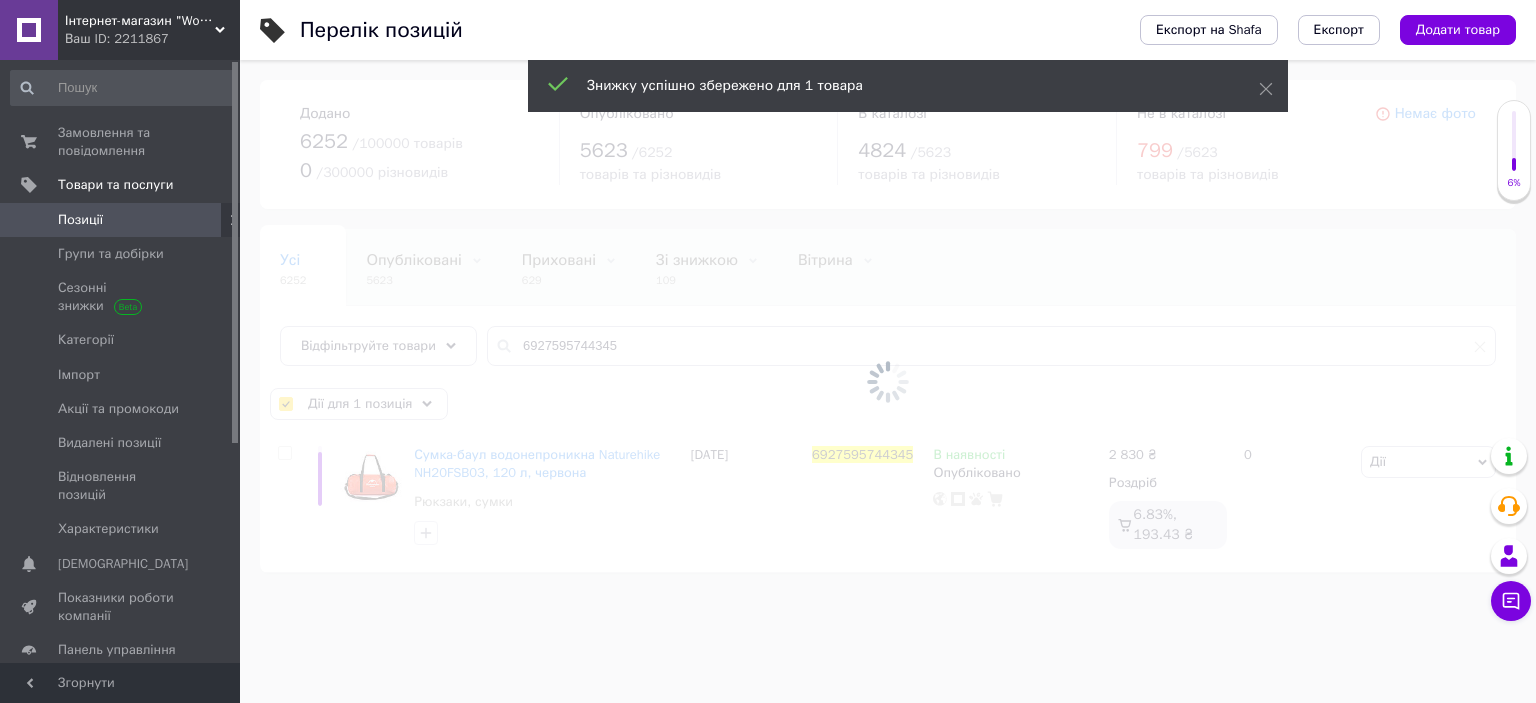 checkbox on "false" 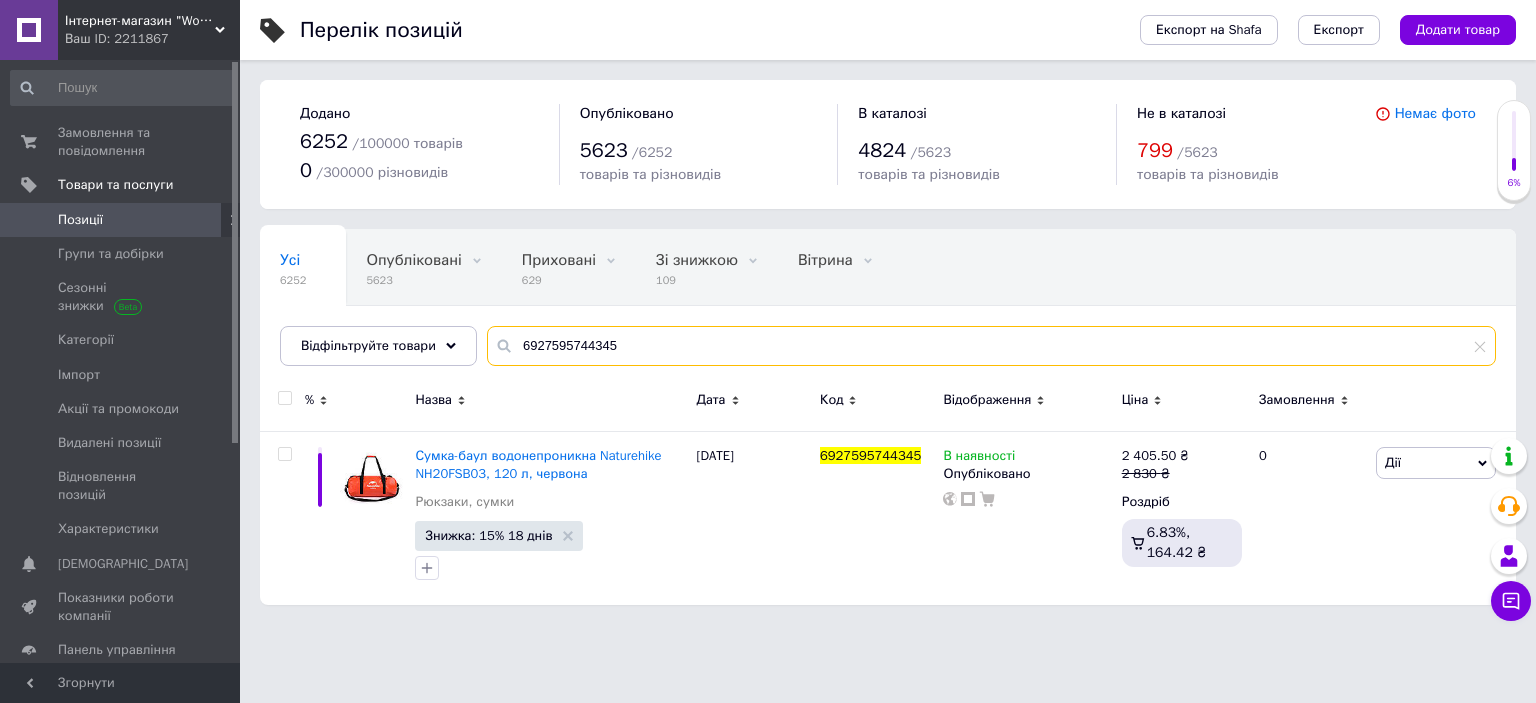 drag, startPoint x: 513, startPoint y: 345, endPoint x: 756, endPoint y: 342, distance: 243.01852 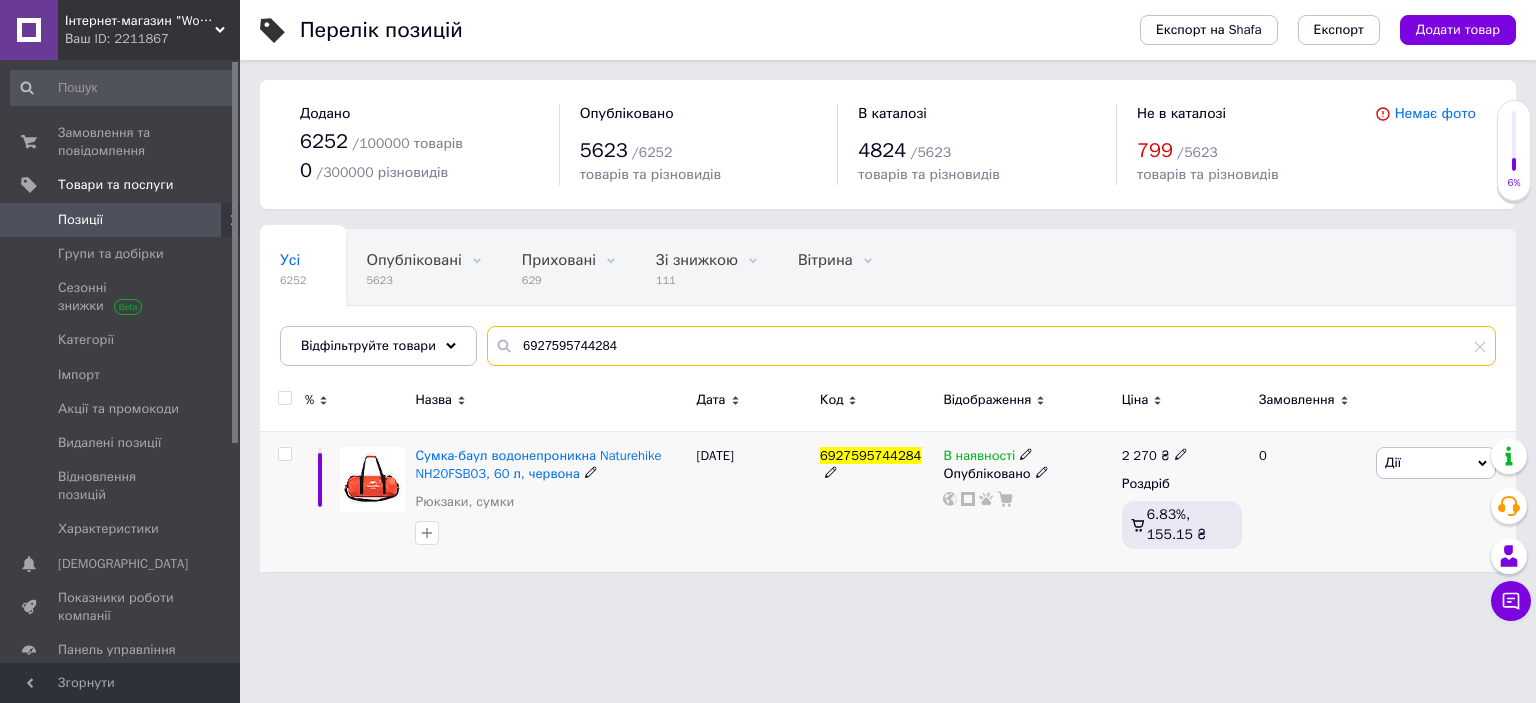 type on "6927595744284" 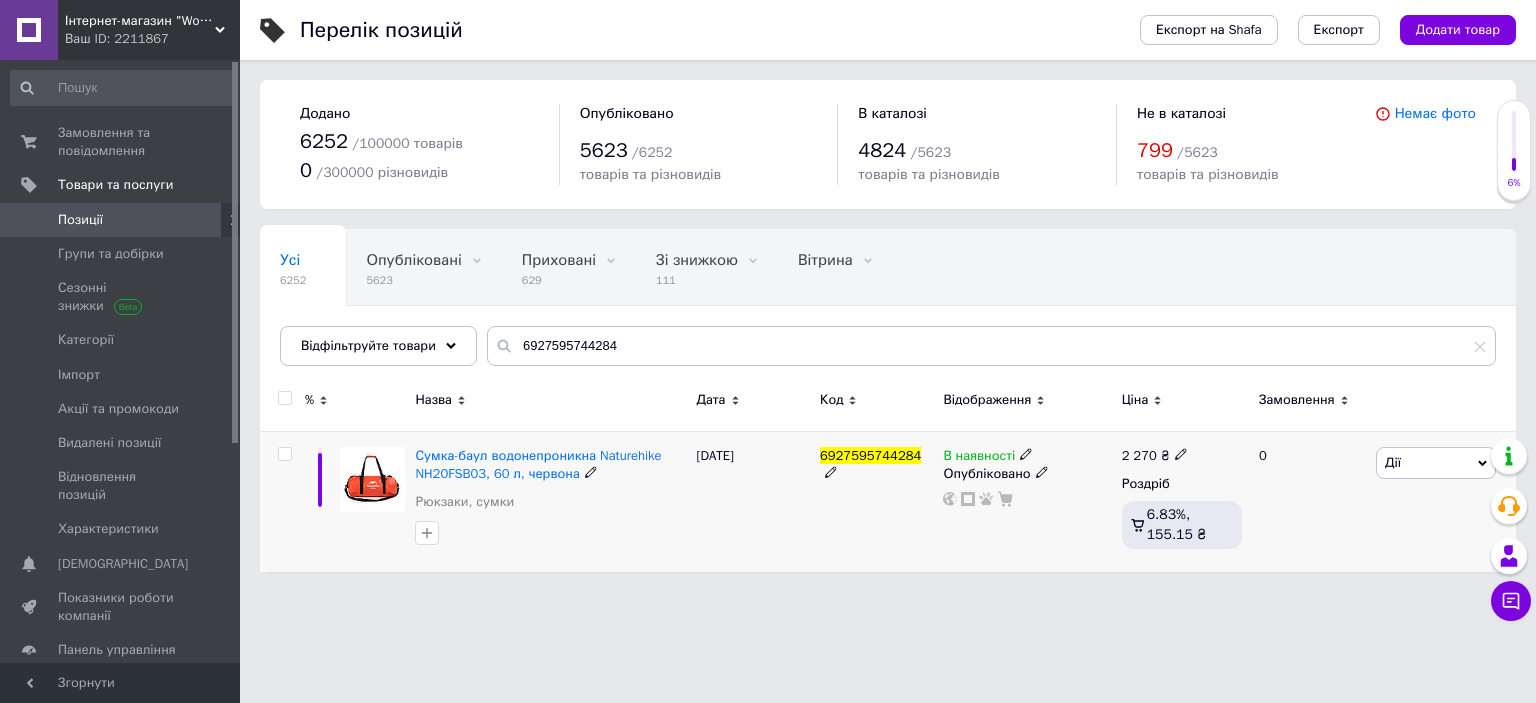 click at bounding box center (284, 454) 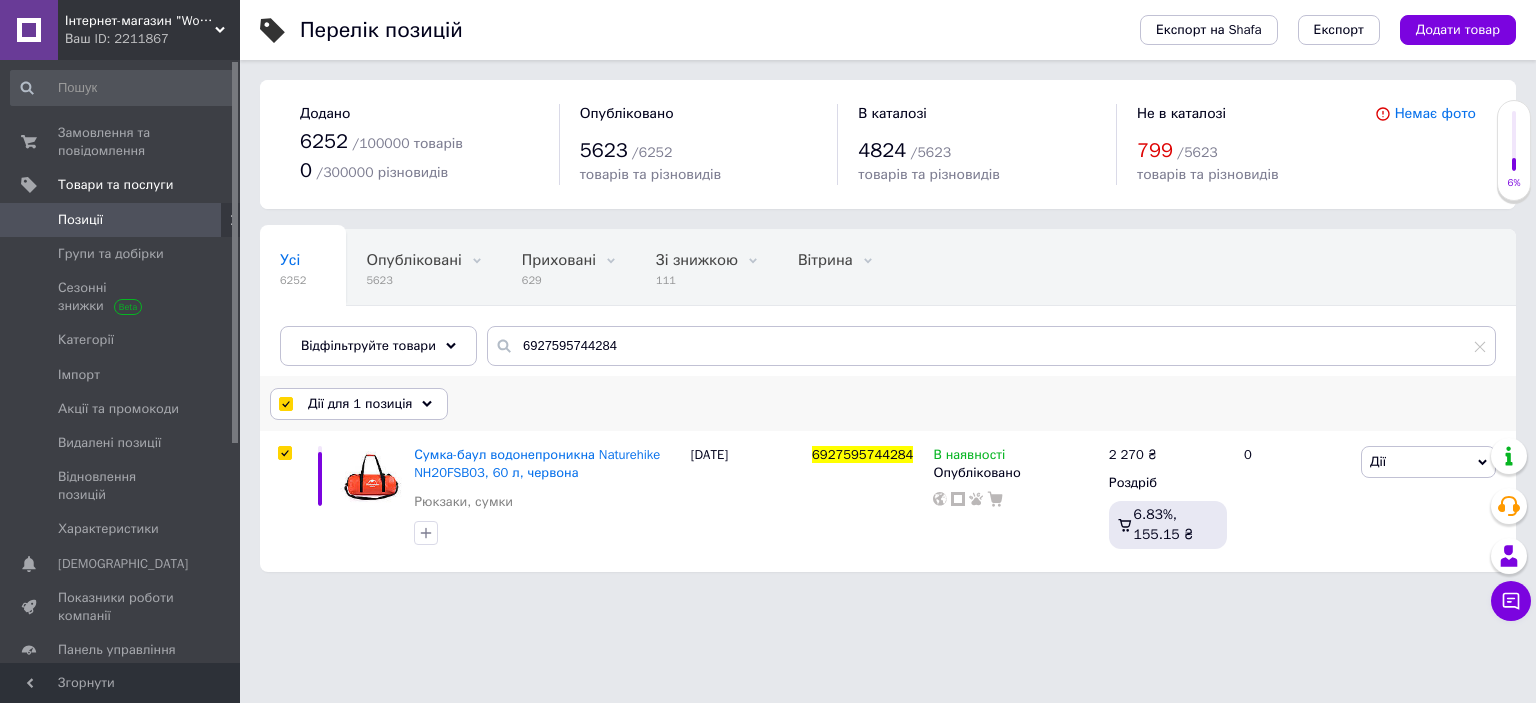 click on "Дії для 1 позиція" at bounding box center [360, 404] 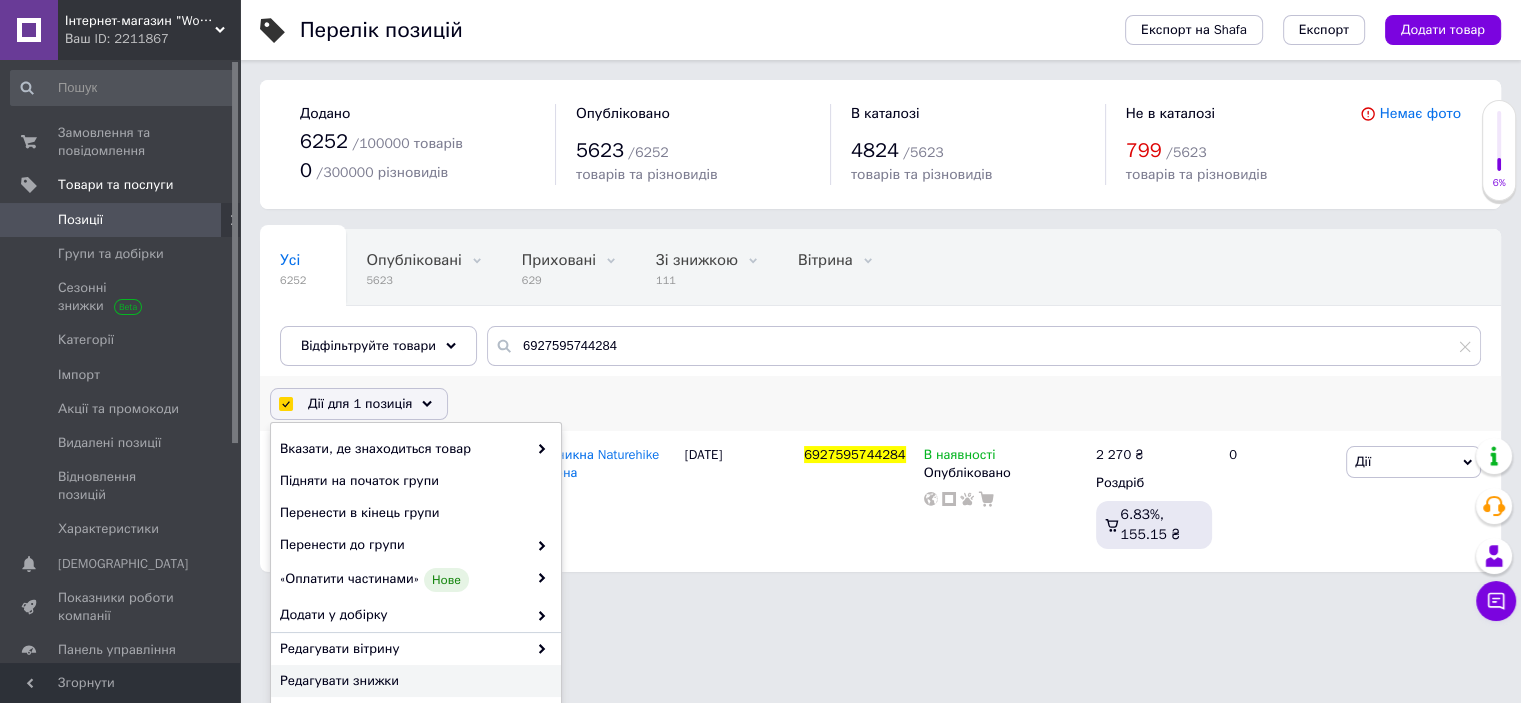 click on "Редагувати знижки" at bounding box center [413, 681] 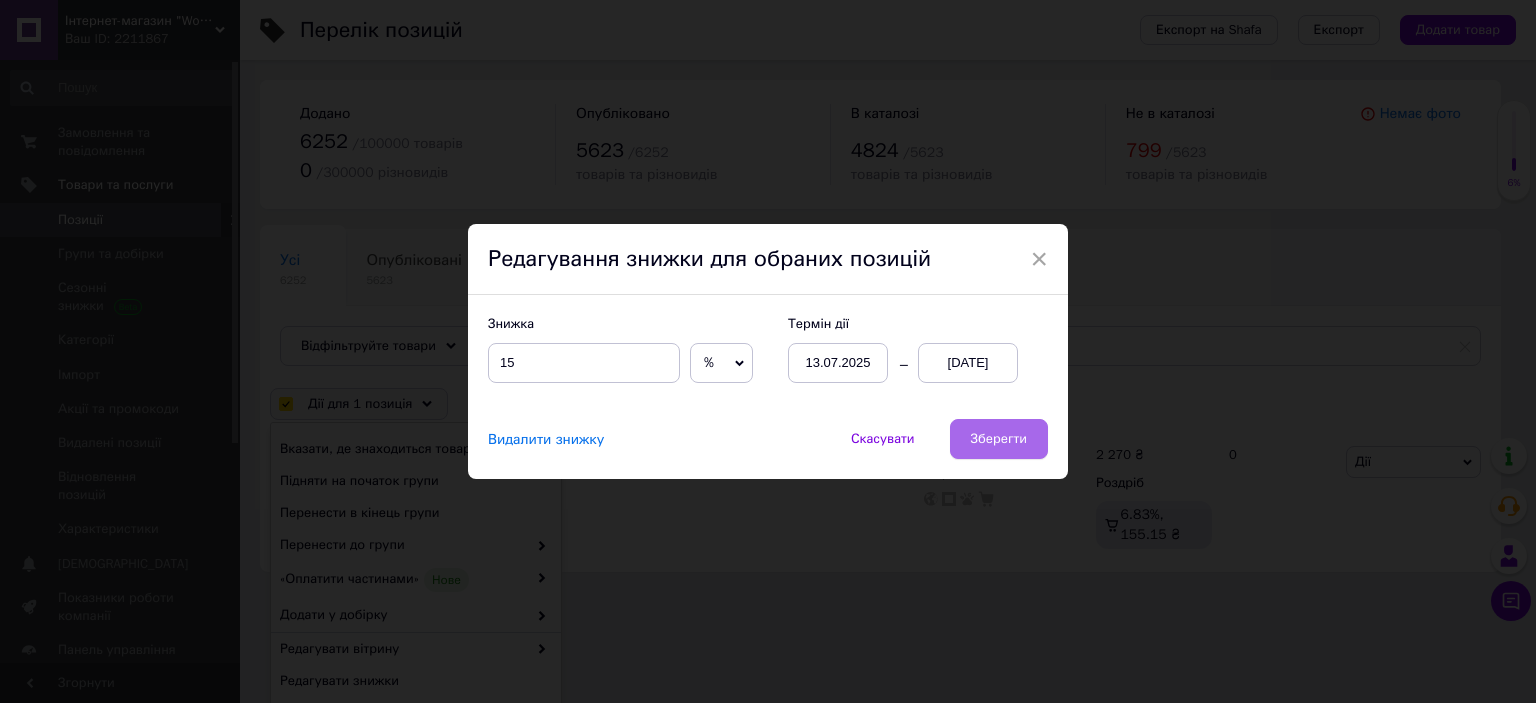 click on "Зберегти" at bounding box center (999, 439) 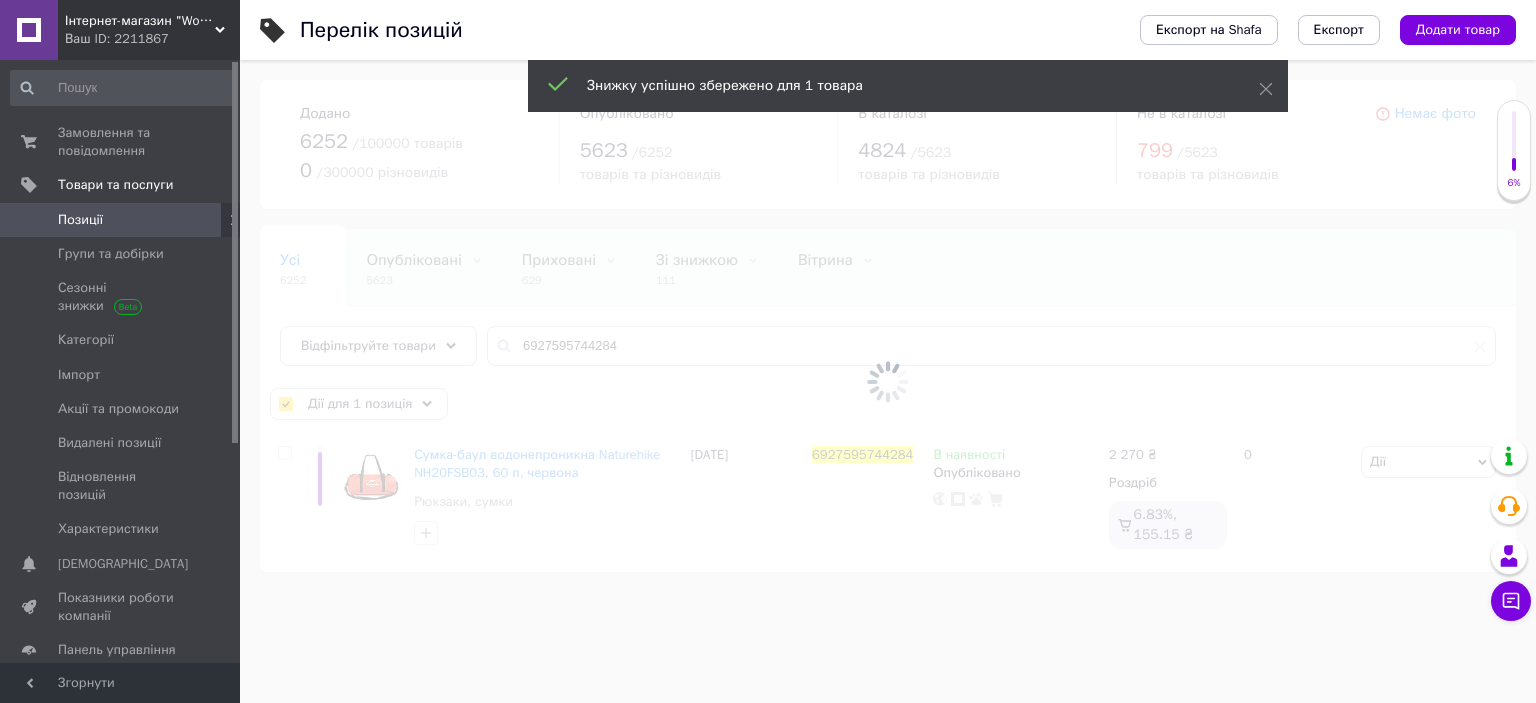 checkbox on "false" 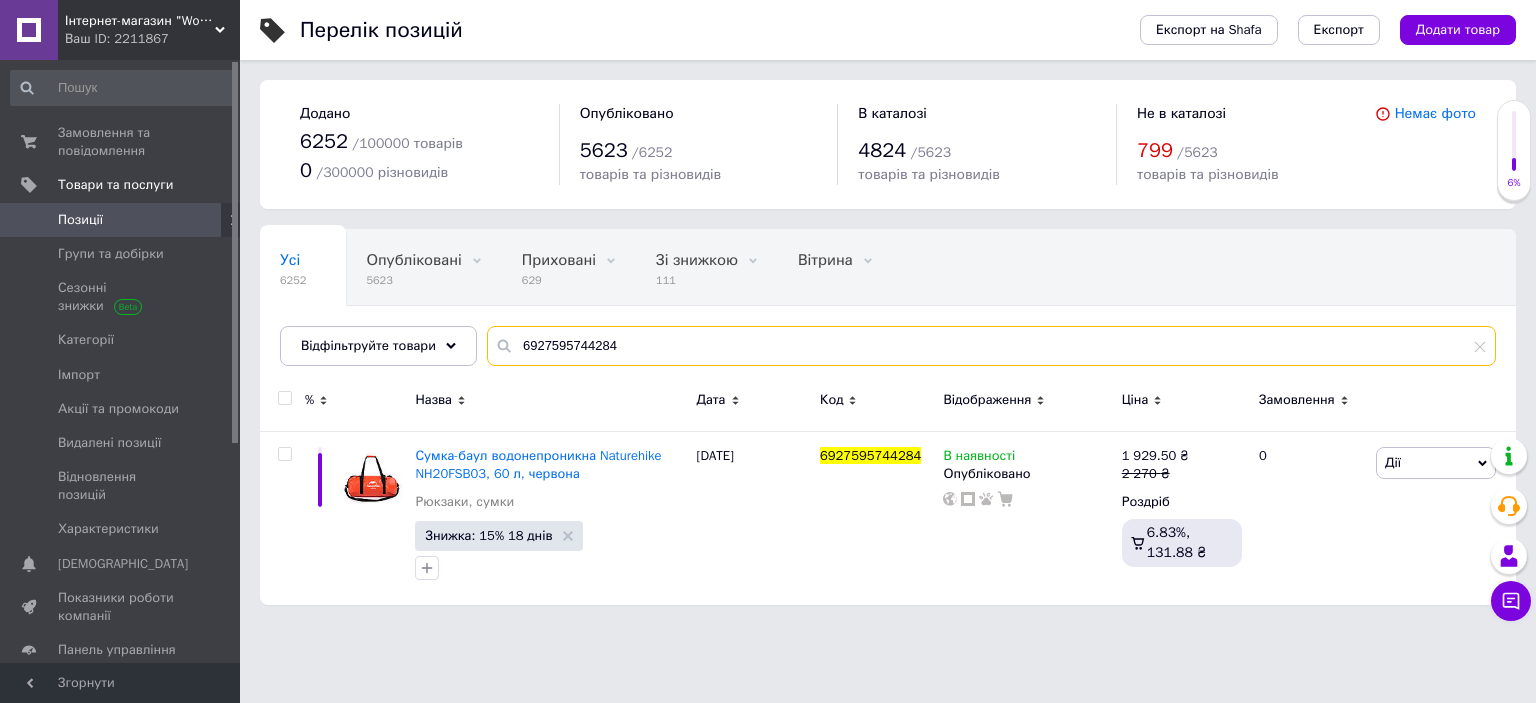drag, startPoint x: 509, startPoint y: 343, endPoint x: 824, endPoint y: 337, distance: 315.05713 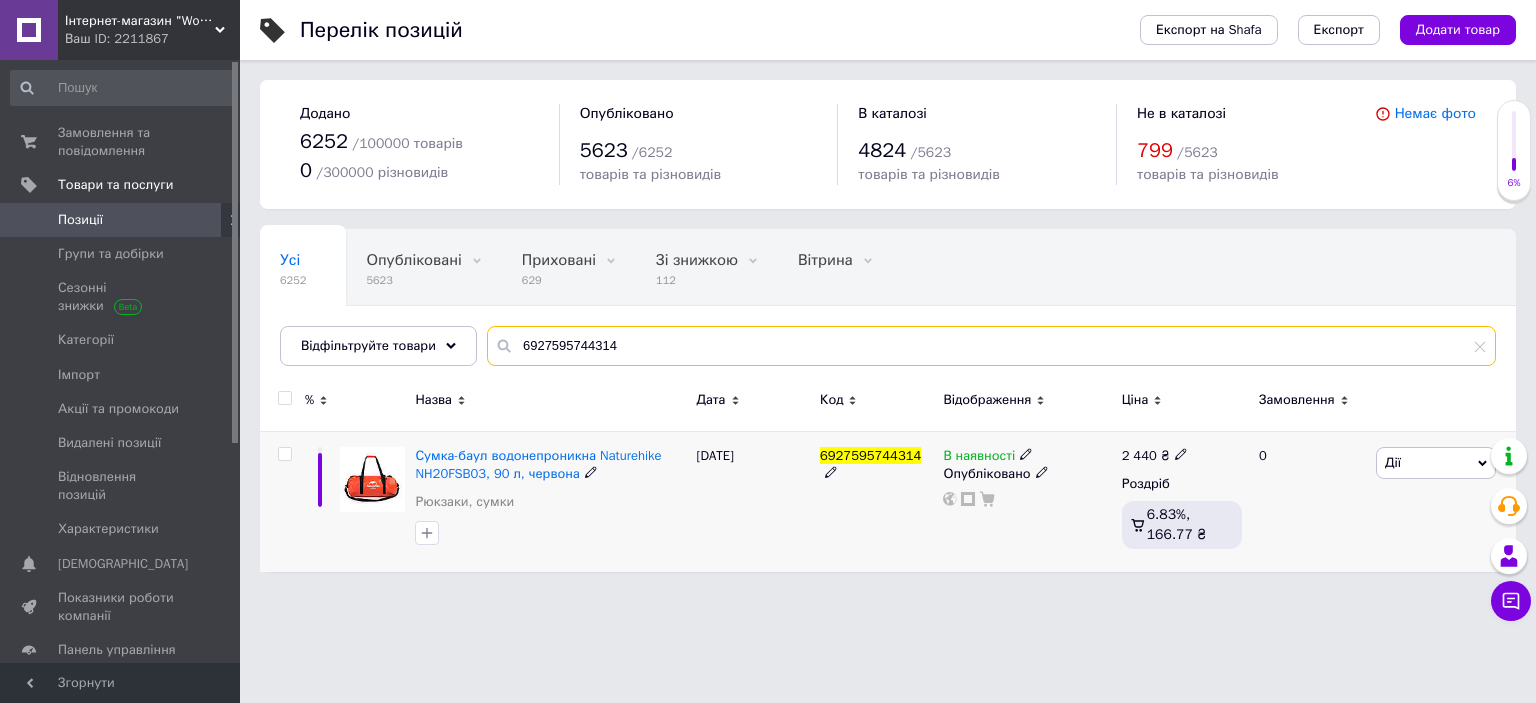 type on "6927595744314" 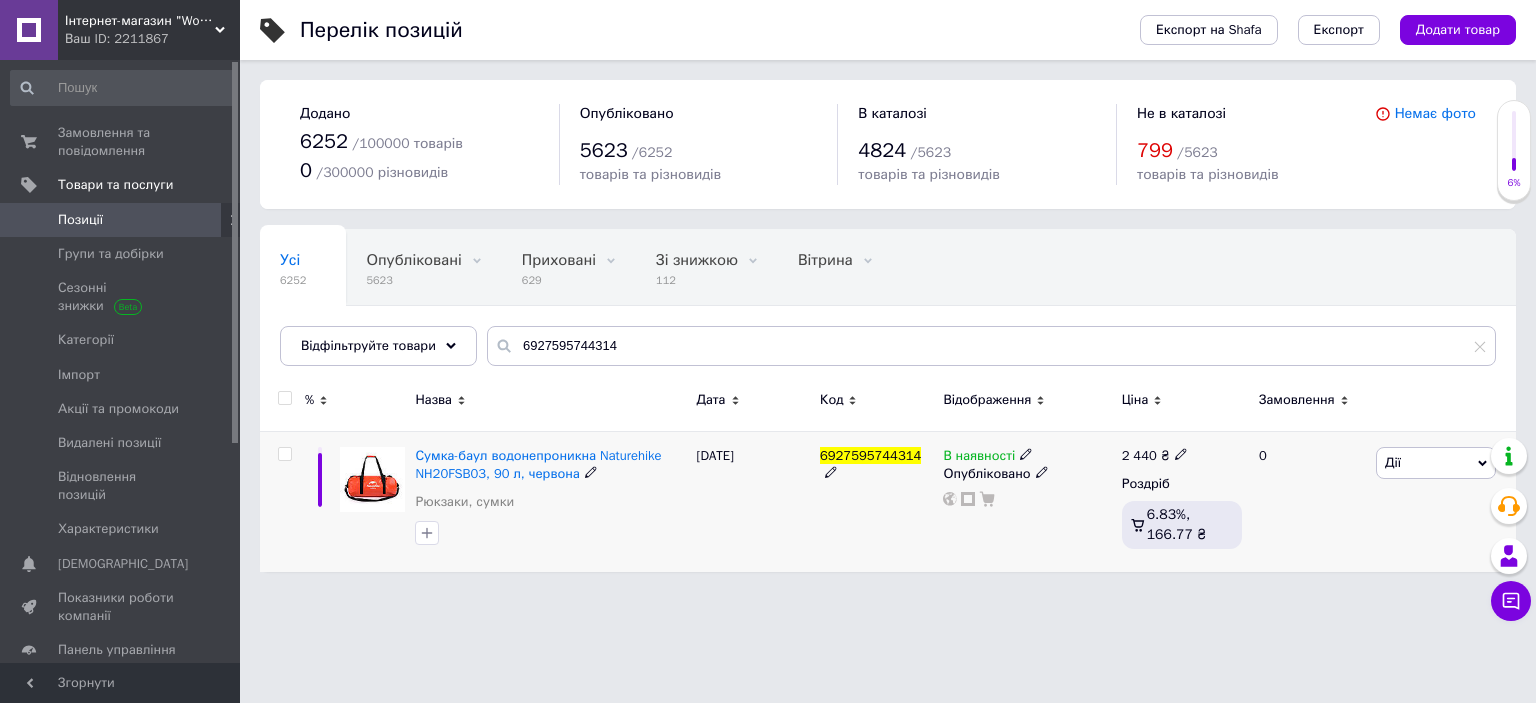 drag, startPoint x: 286, startPoint y: 452, endPoint x: 294, endPoint y: 441, distance: 13.601471 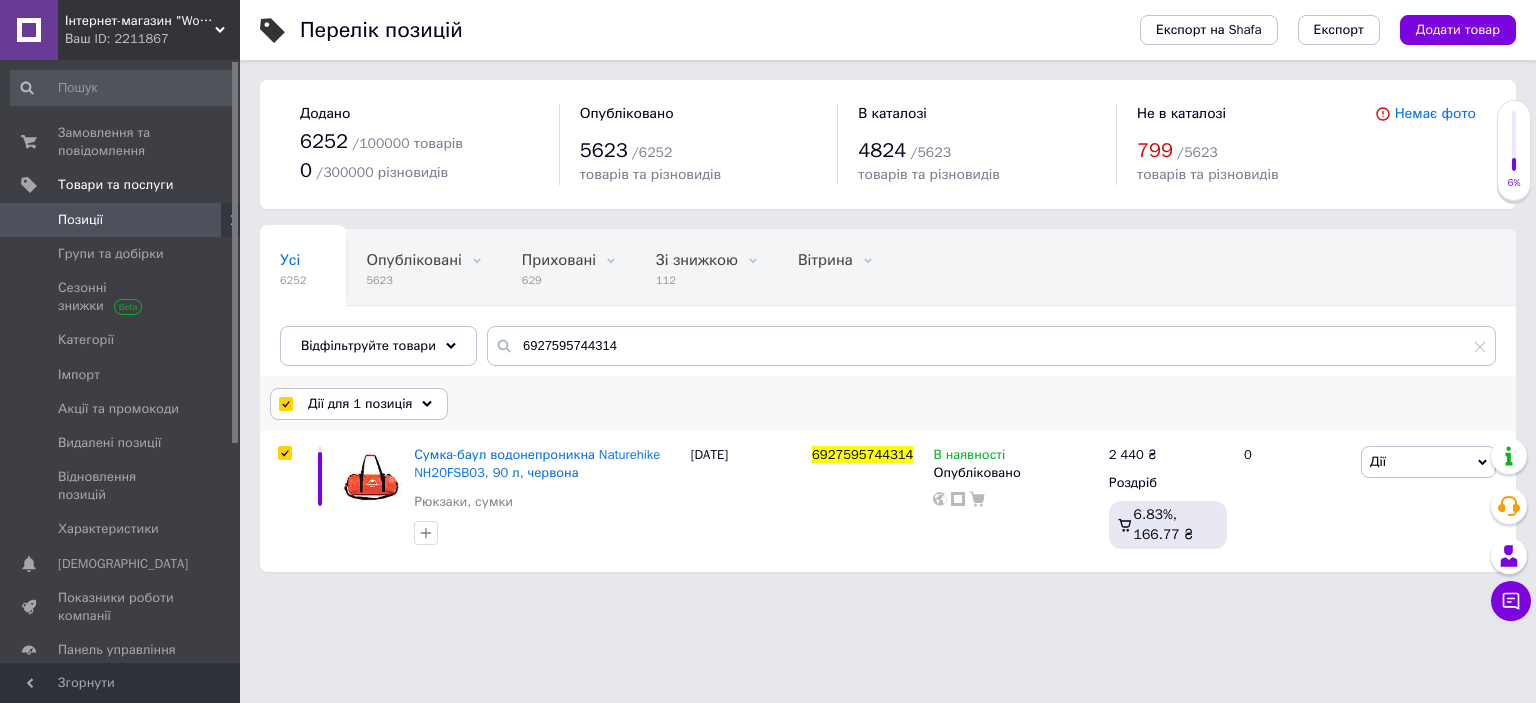 click on "Дії для 1 позиція" at bounding box center (360, 404) 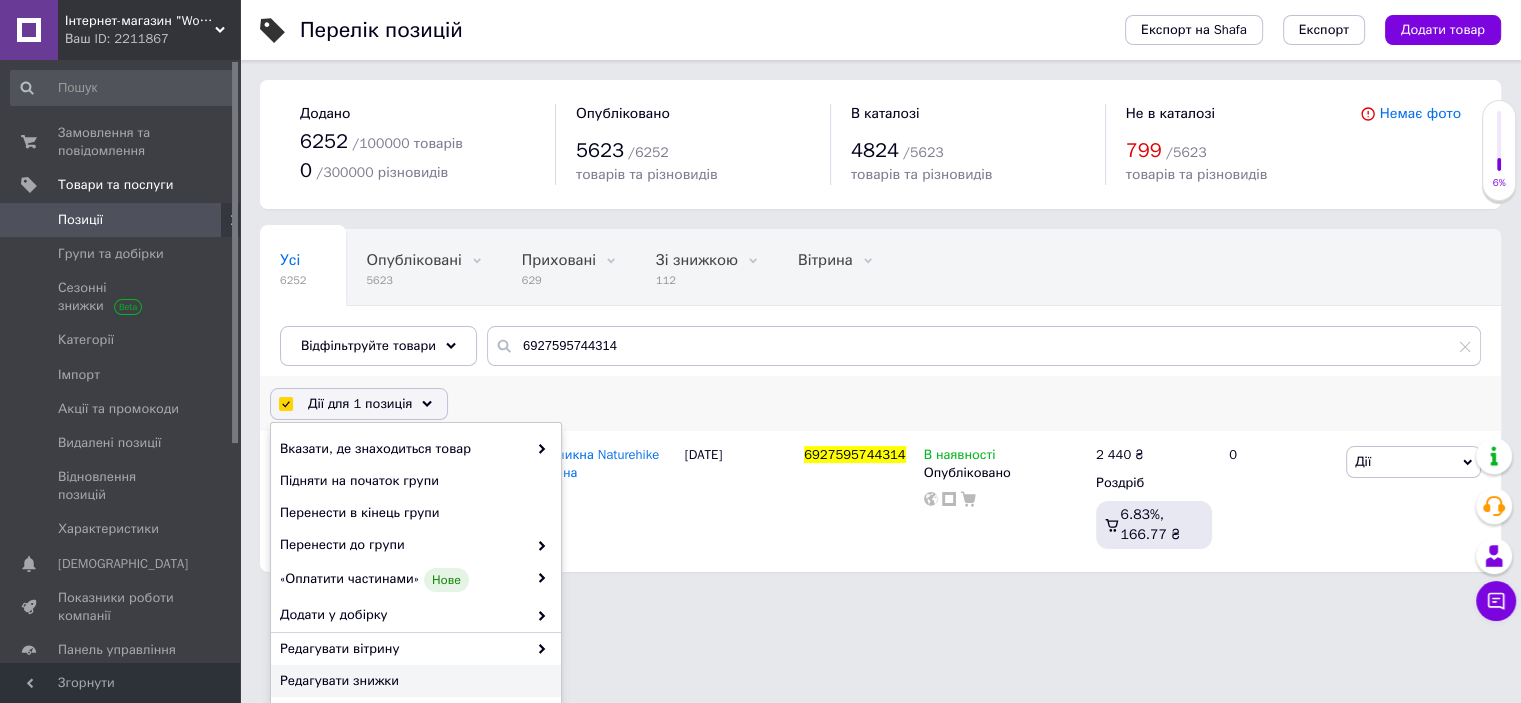 click on "Редагувати знижки" at bounding box center [413, 681] 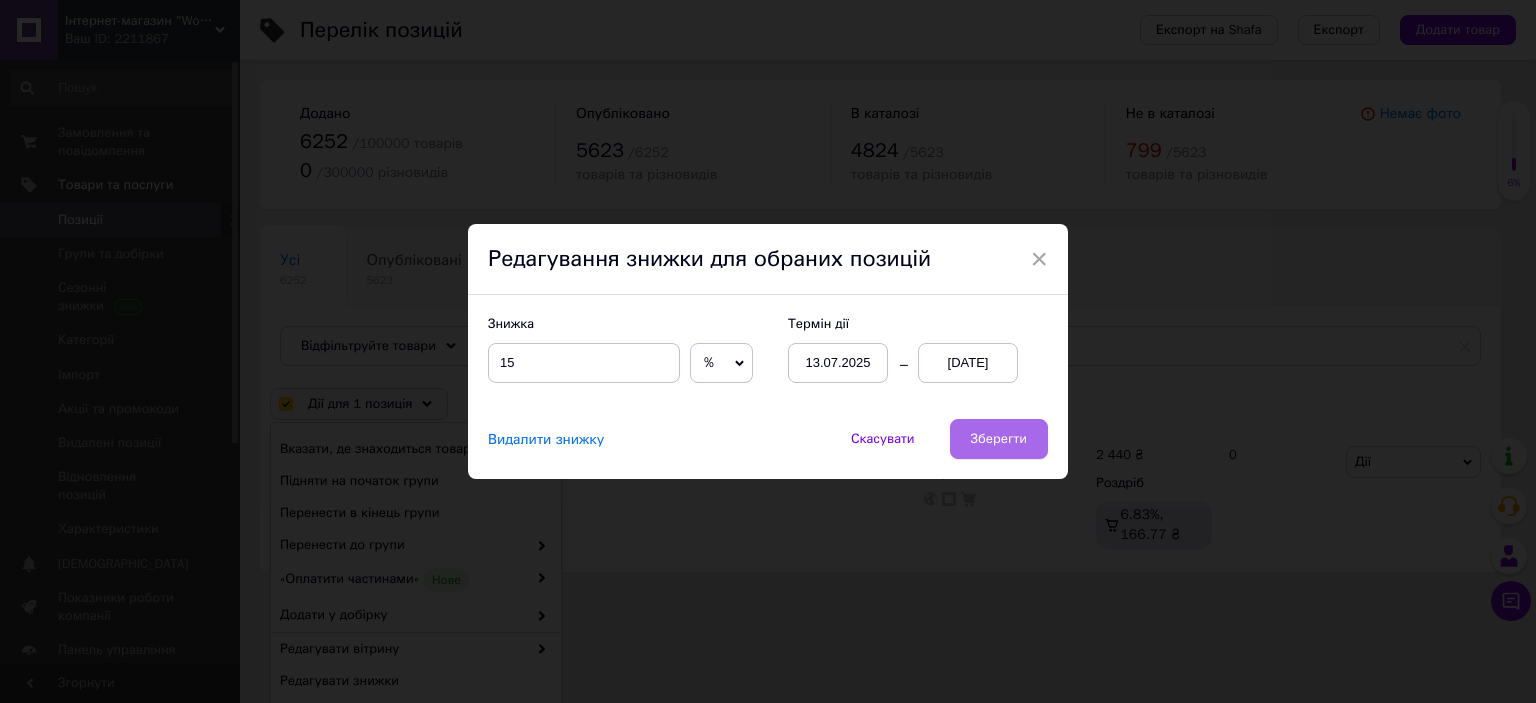 click on "Зберегти" at bounding box center [999, 439] 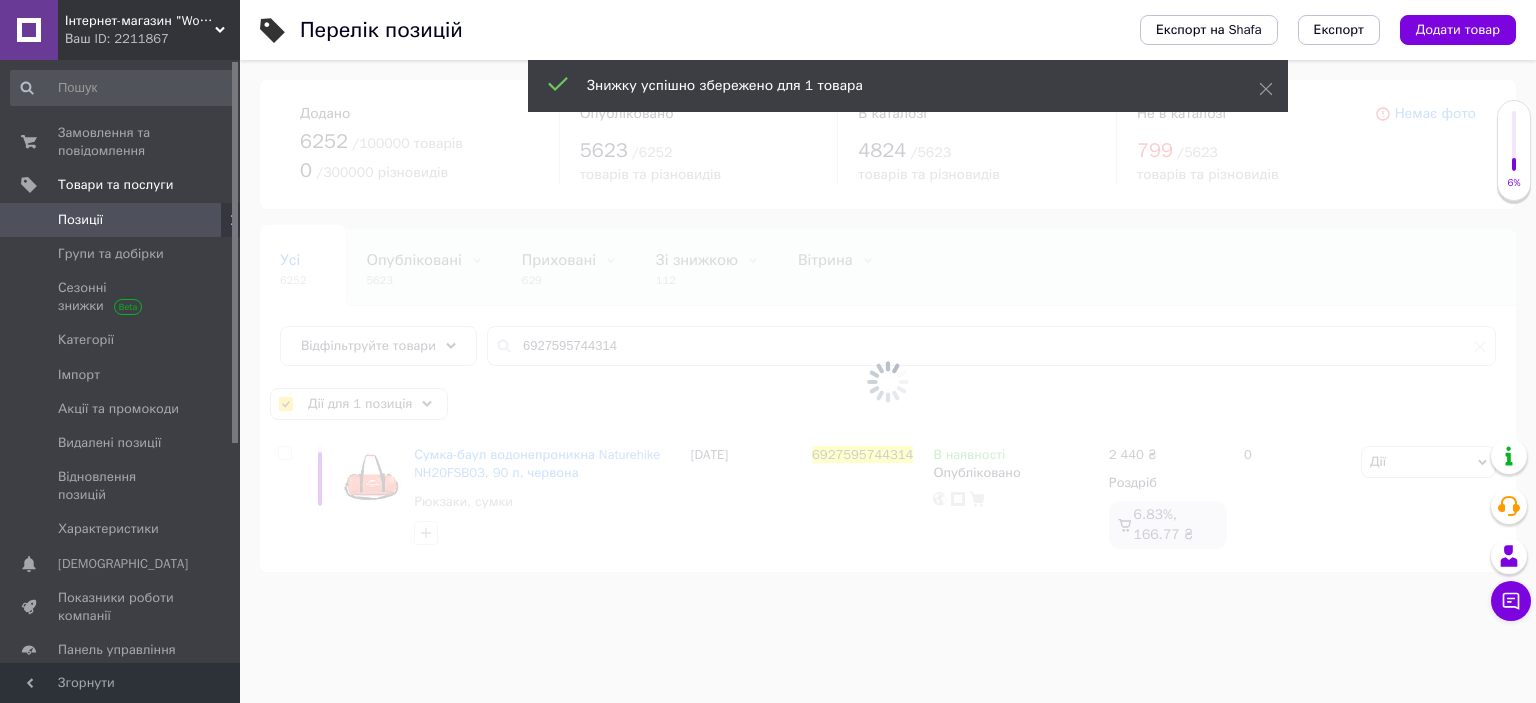 checkbox on "false" 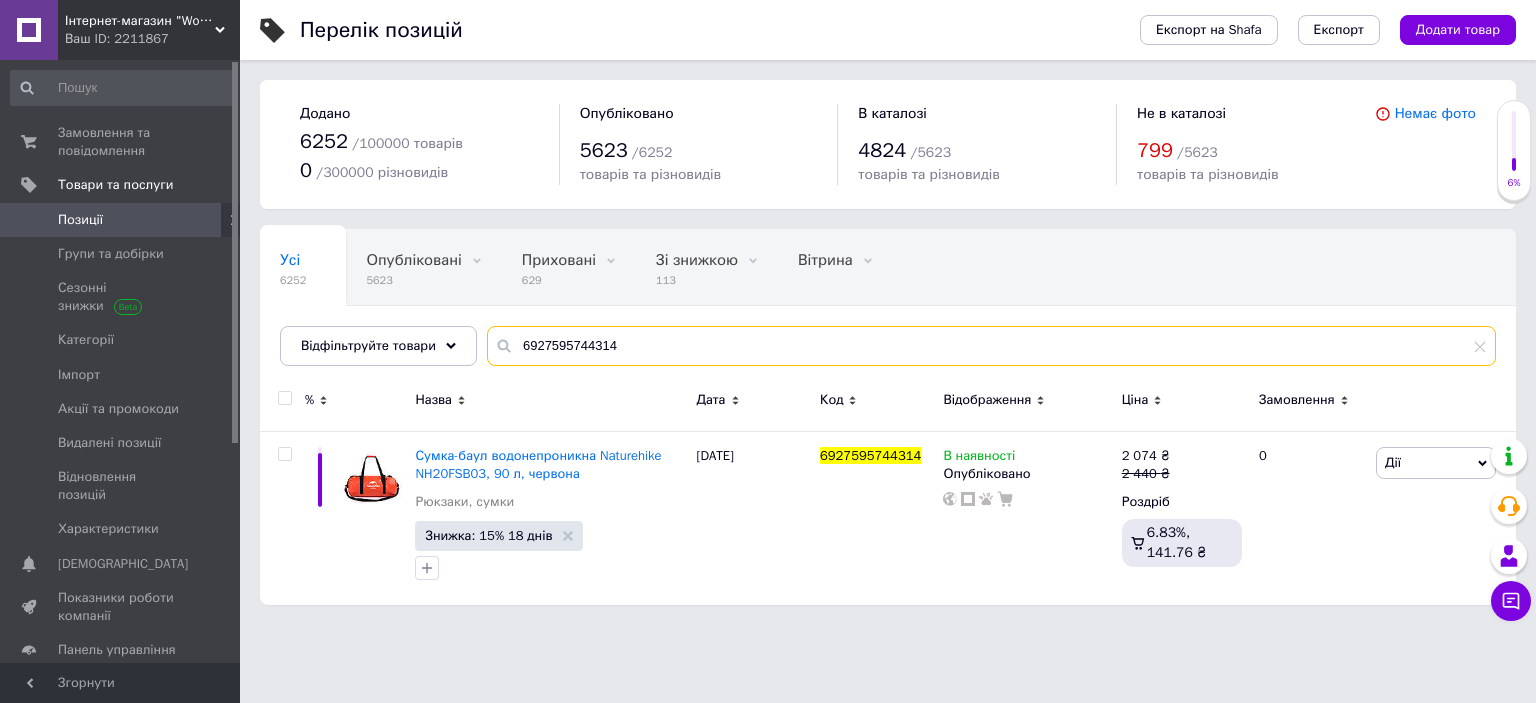 drag, startPoint x: 515, startPoint y: 347, endPoint x: 804, endPoint y: 343, distance: 289.02768 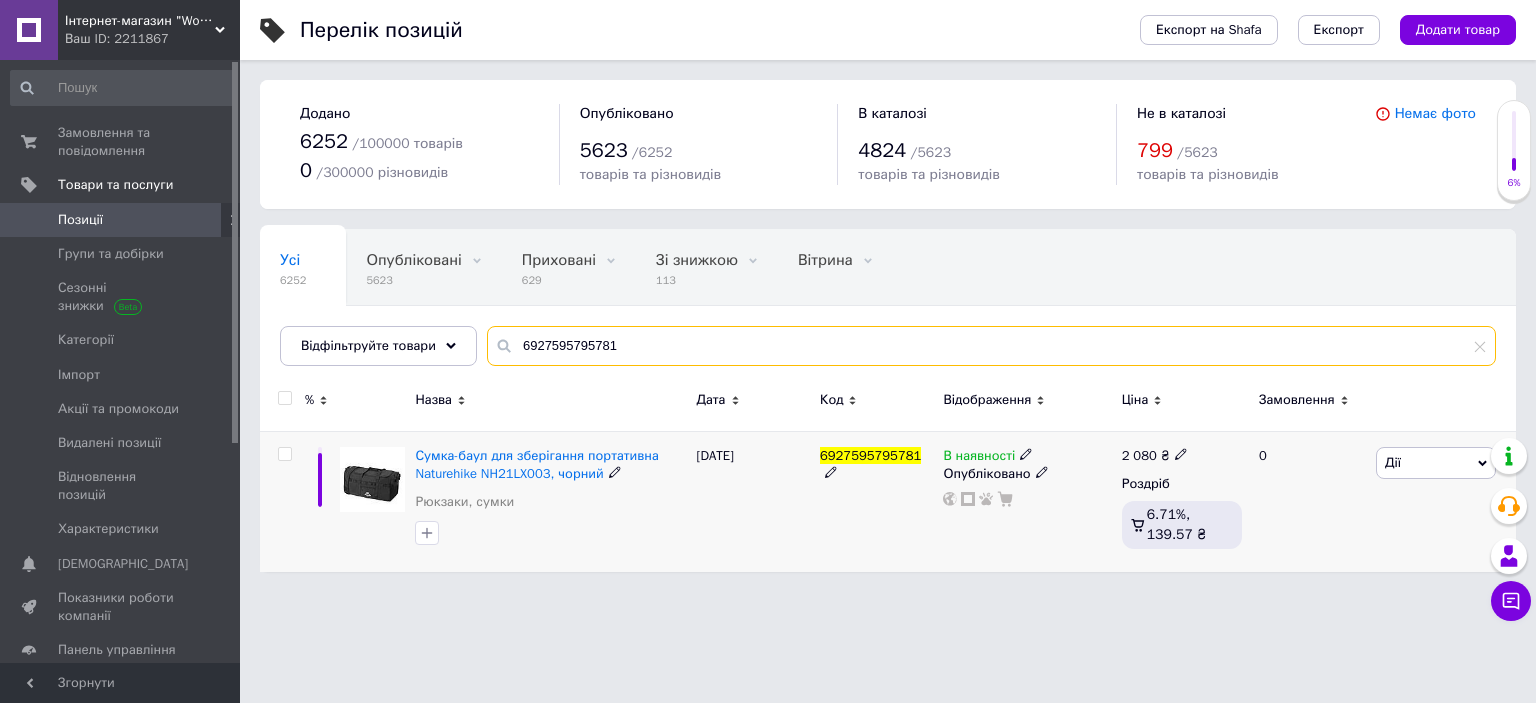 type on "6927595795781" 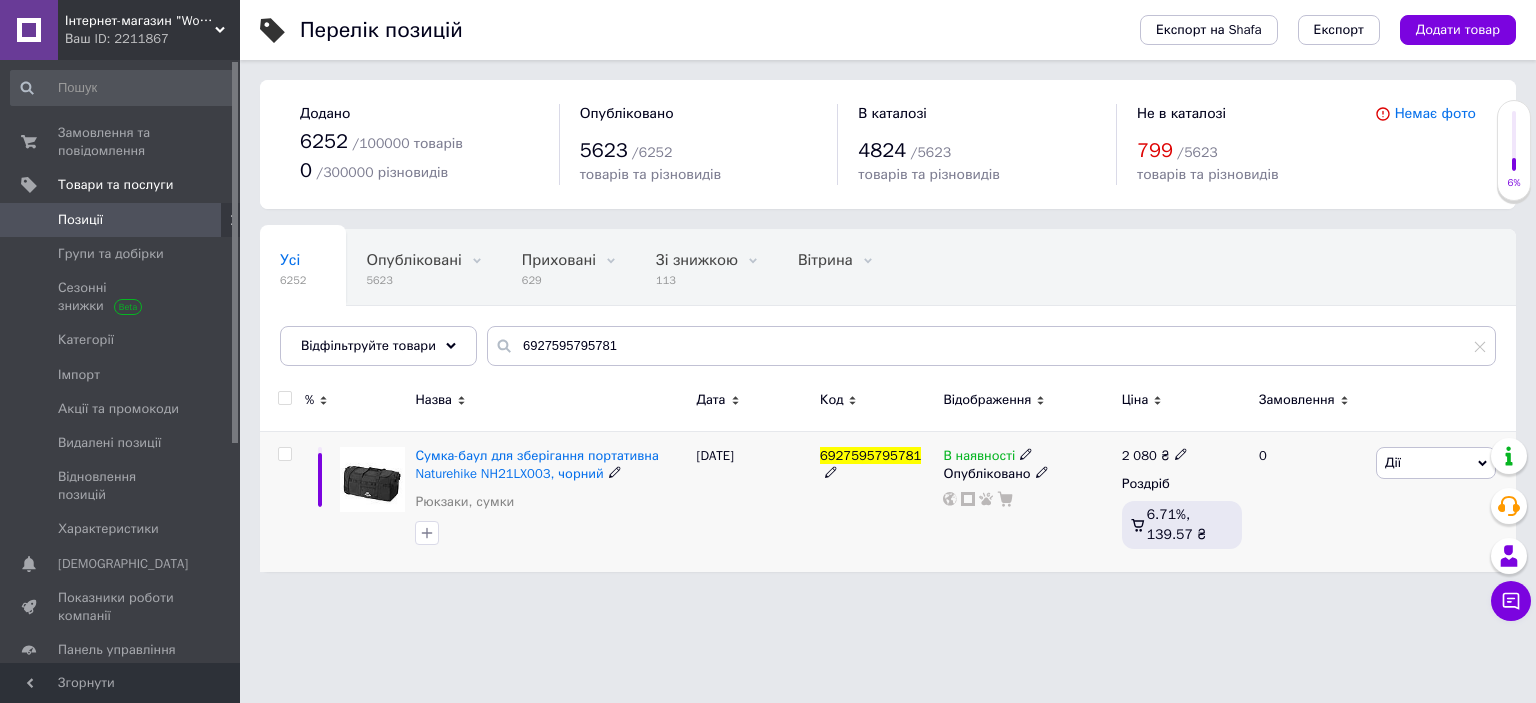 click at bounding box center (284, 454) 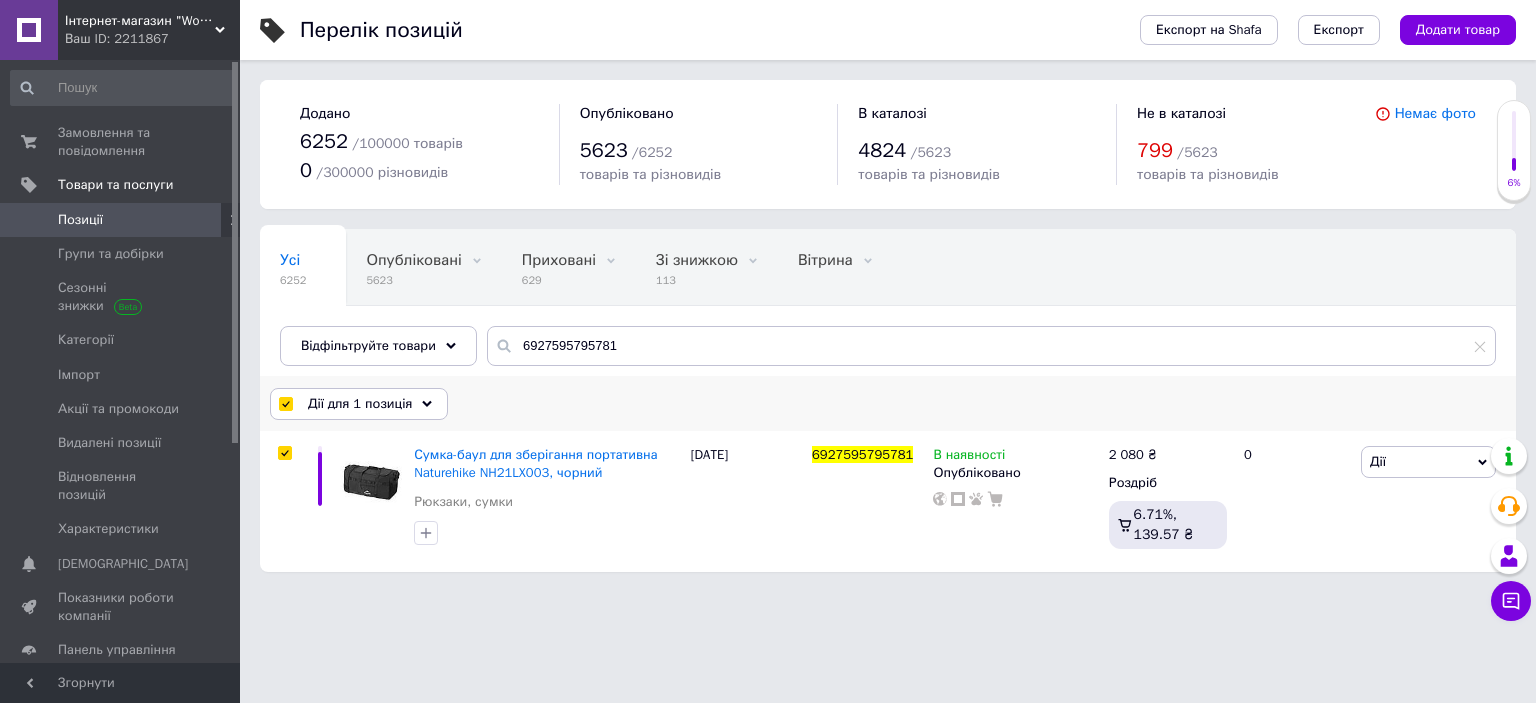 click on "Дії для 1 позиція" at bounding box center [360, 404] 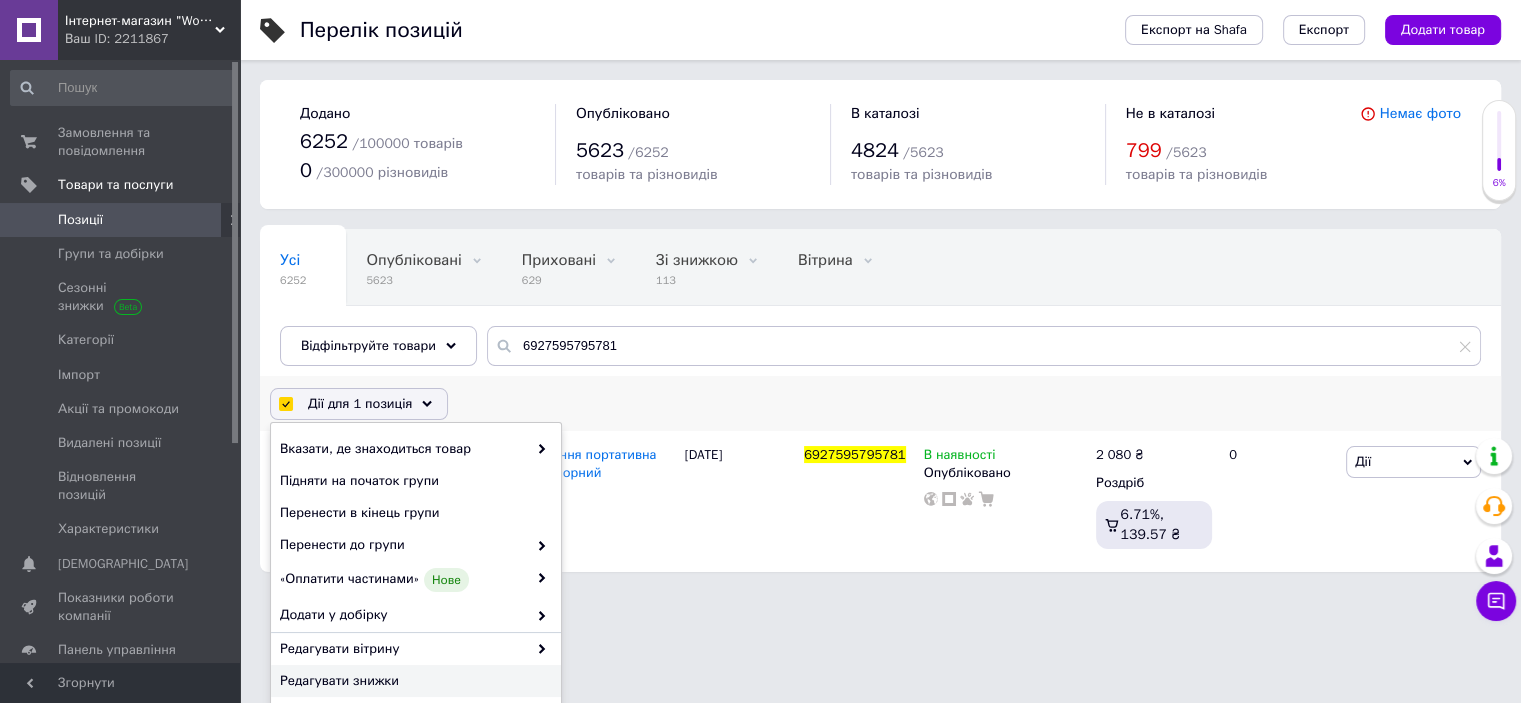 click on "Редагувати знижки" at bounding box center (413, 681) 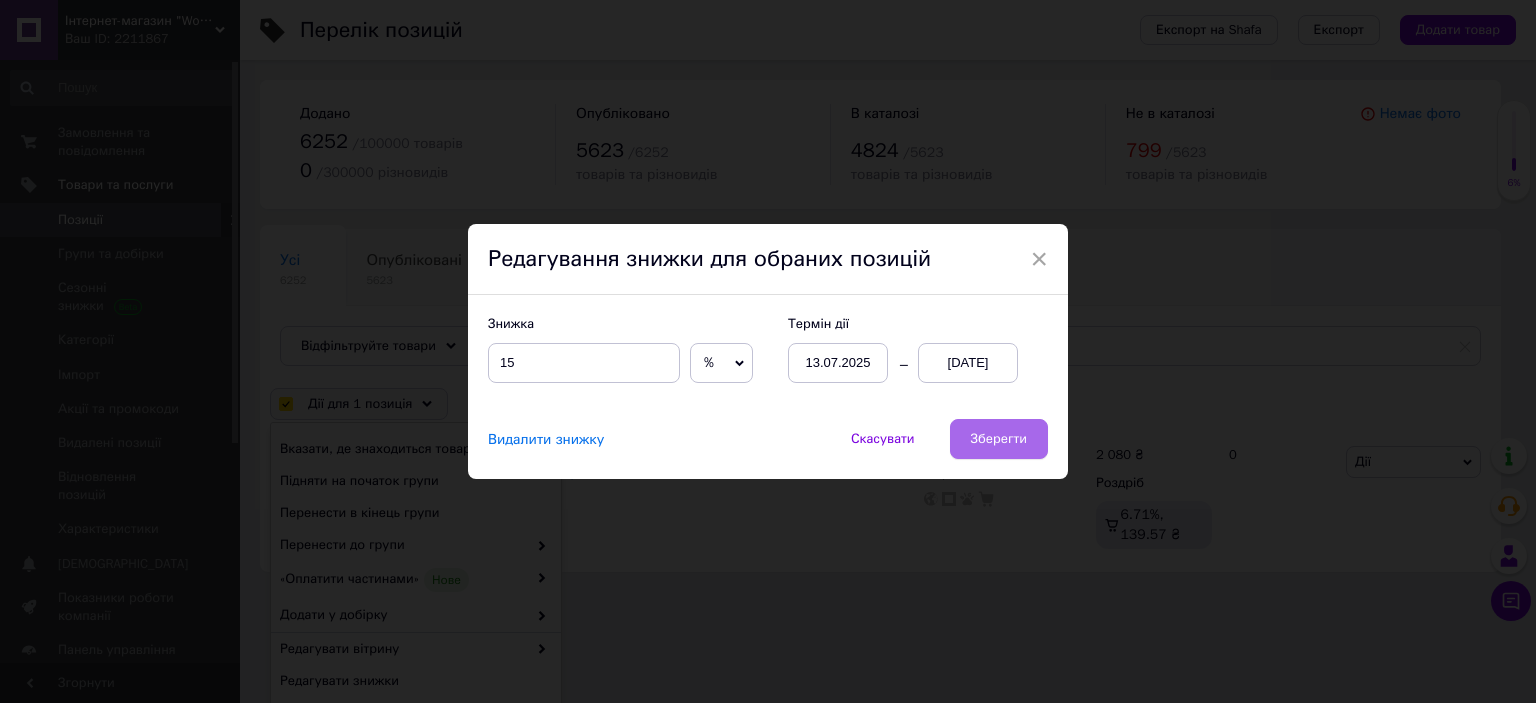 click on "Зберегти" at bounding box center [999, 439] 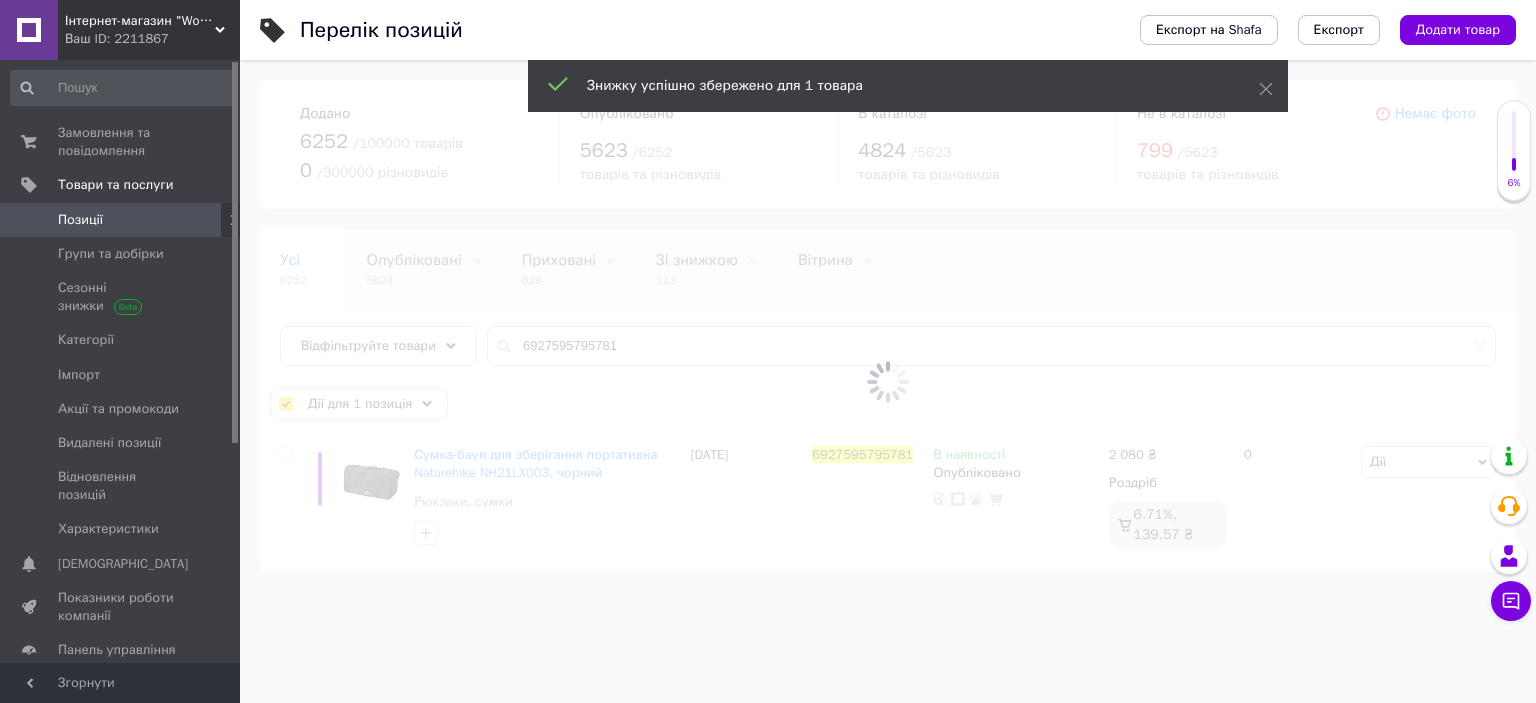 checkbox on "false" 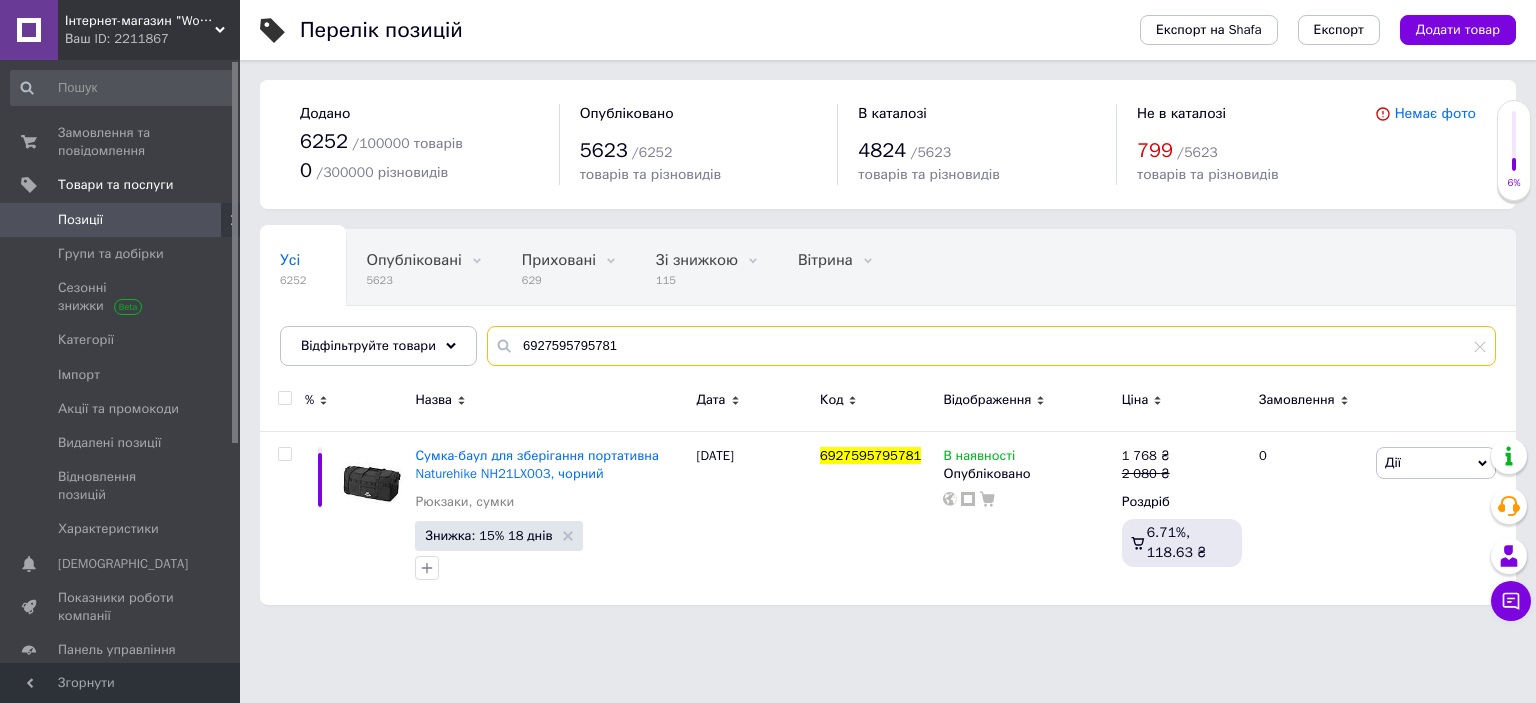 drag, startPoint x: 513, startPoint y: 343, endPoint x: 796, endPoint y: 341, distance: 283.00708 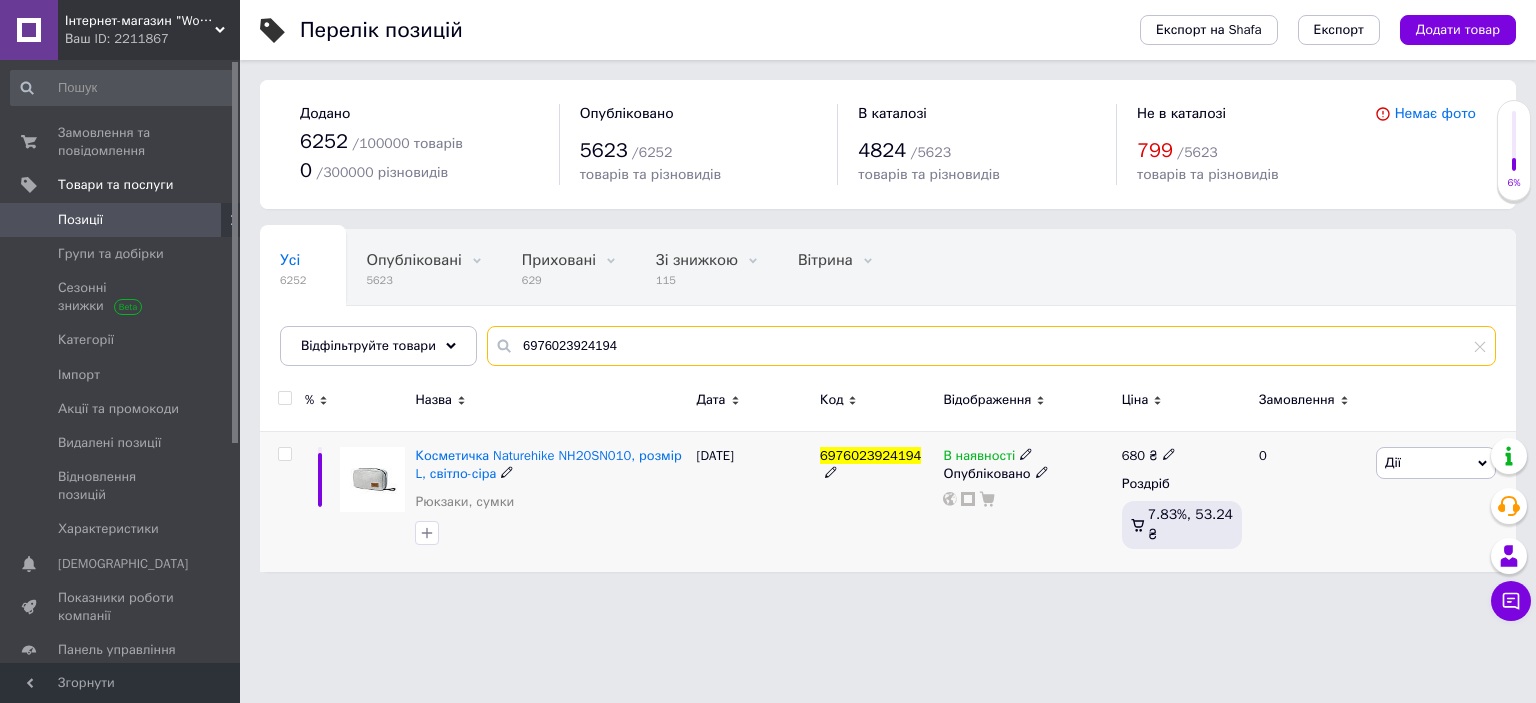 type on "6976023924194" 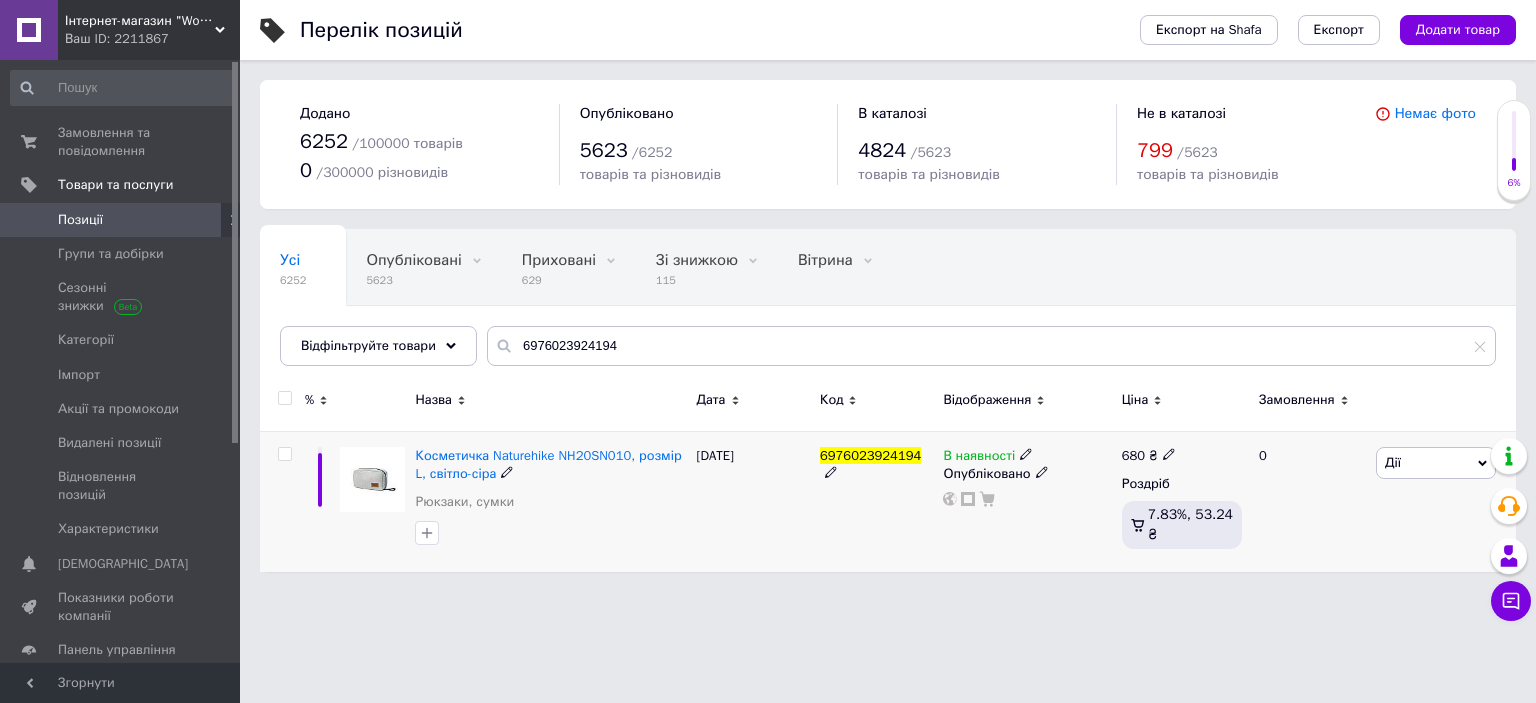 click at bounding box center [284, 454] 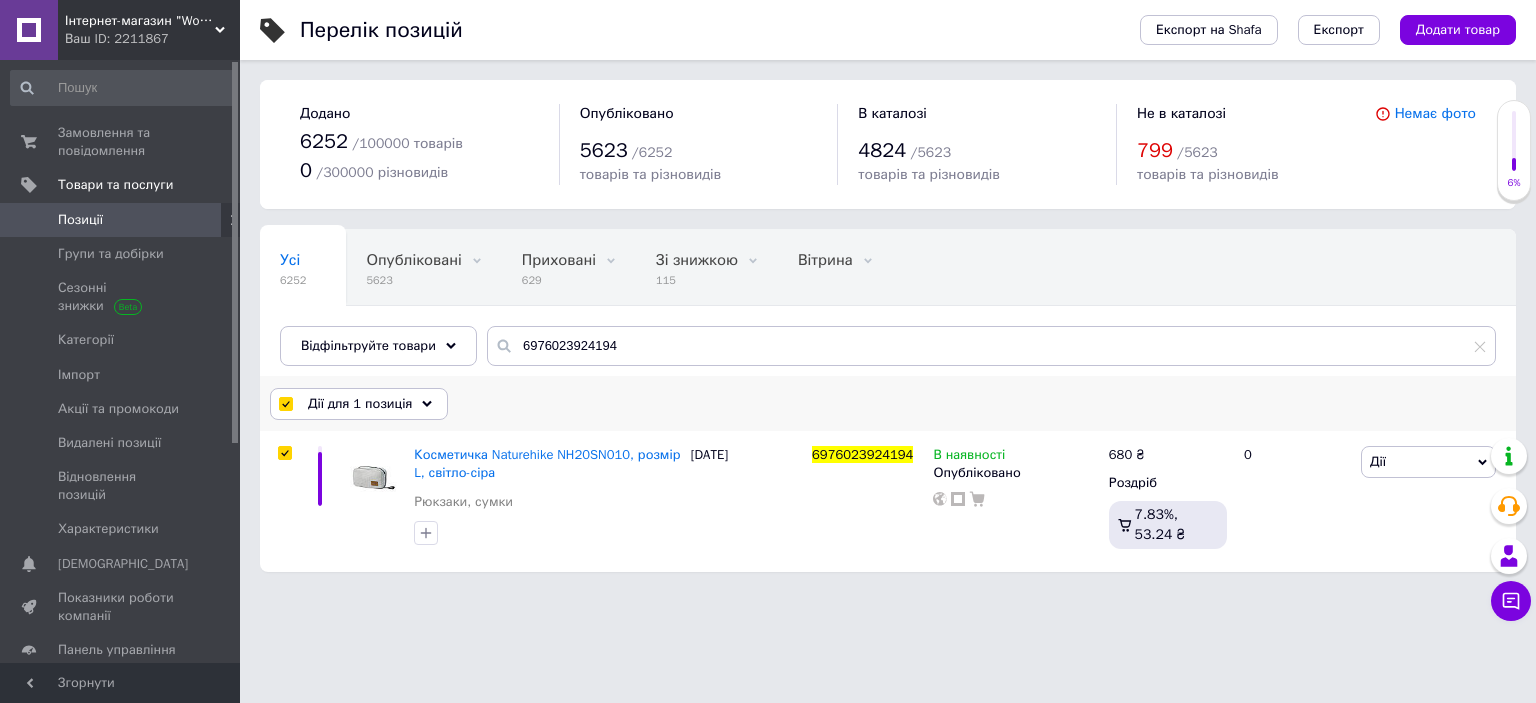 click on "Дії для 1 позиція" at bounding box center [360, 404] 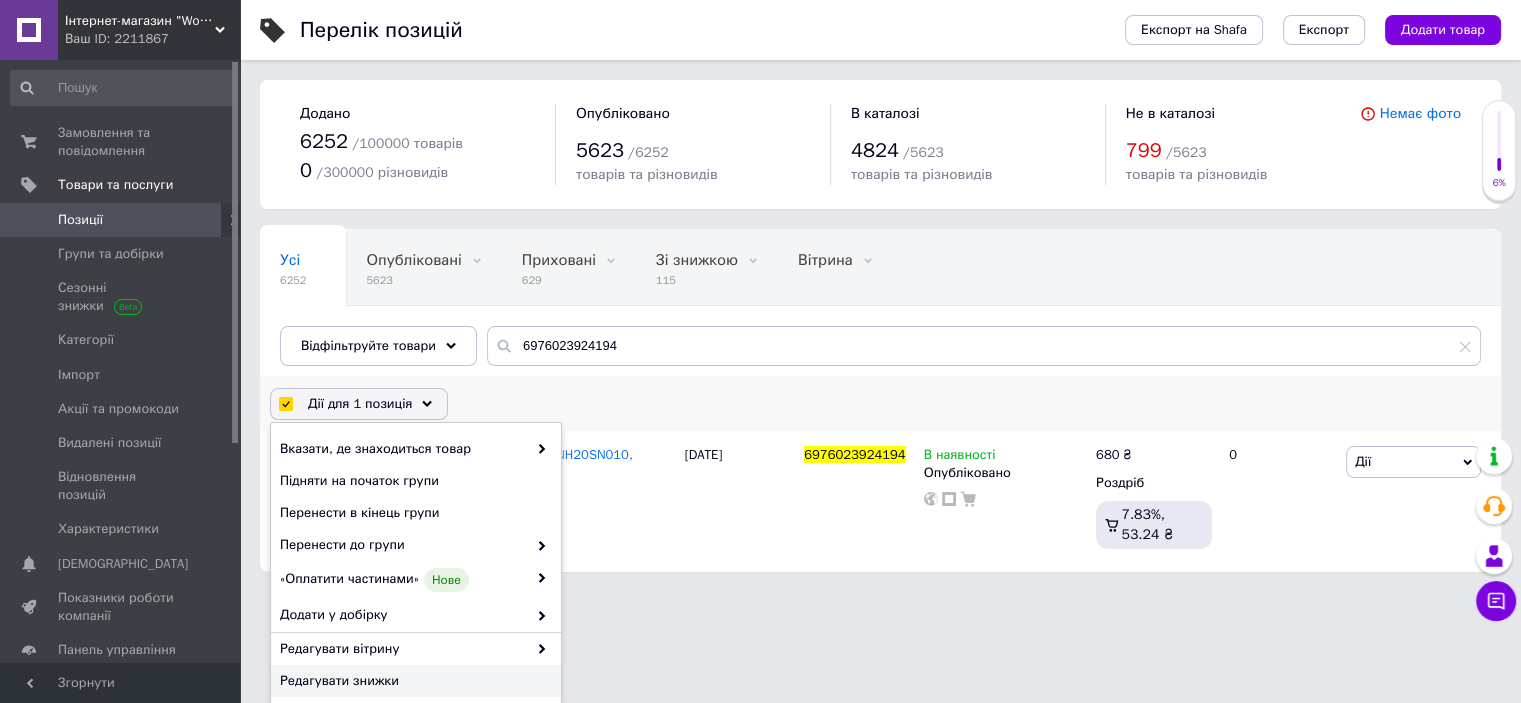 click on "Редагувати знижки" at bounding box center (413, 681) 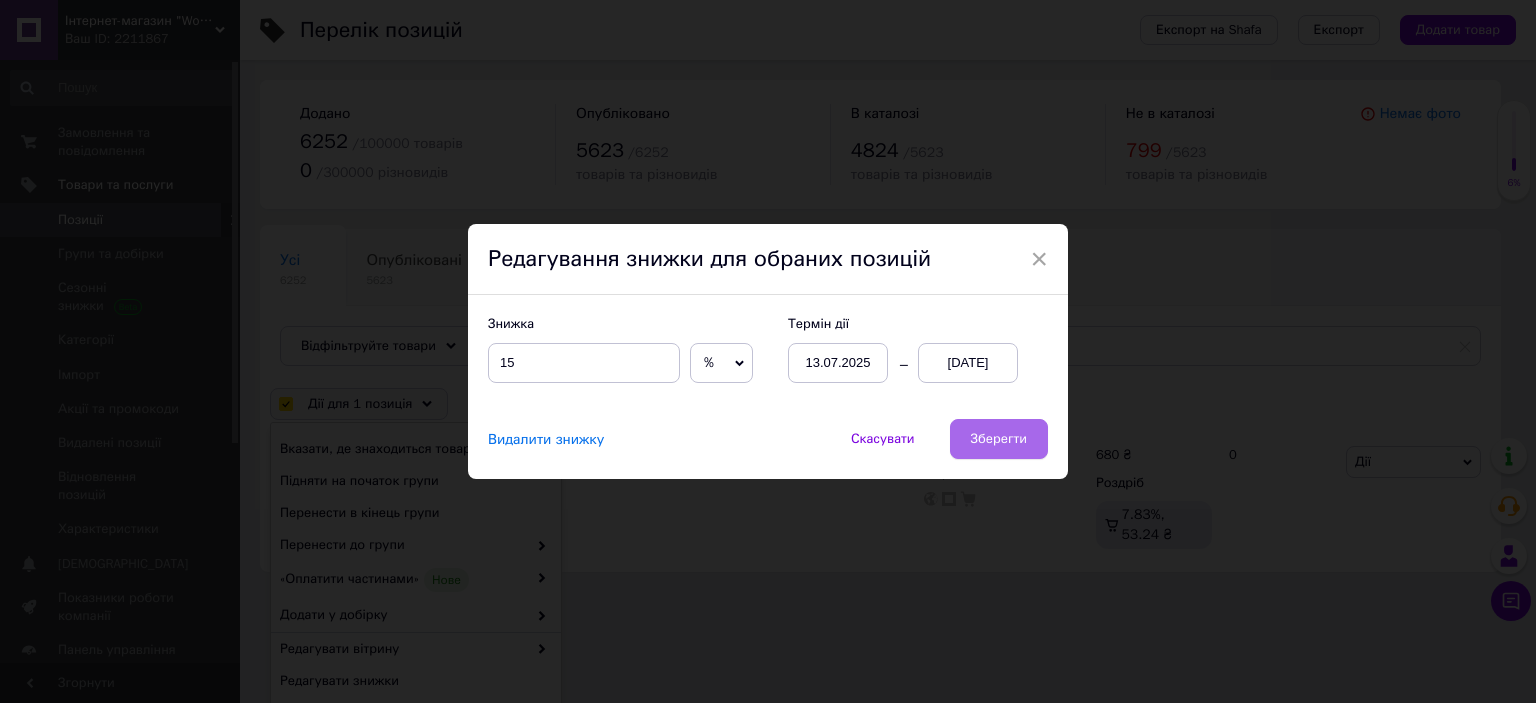 click on "Зберегти" at bounding box center (999, 439) 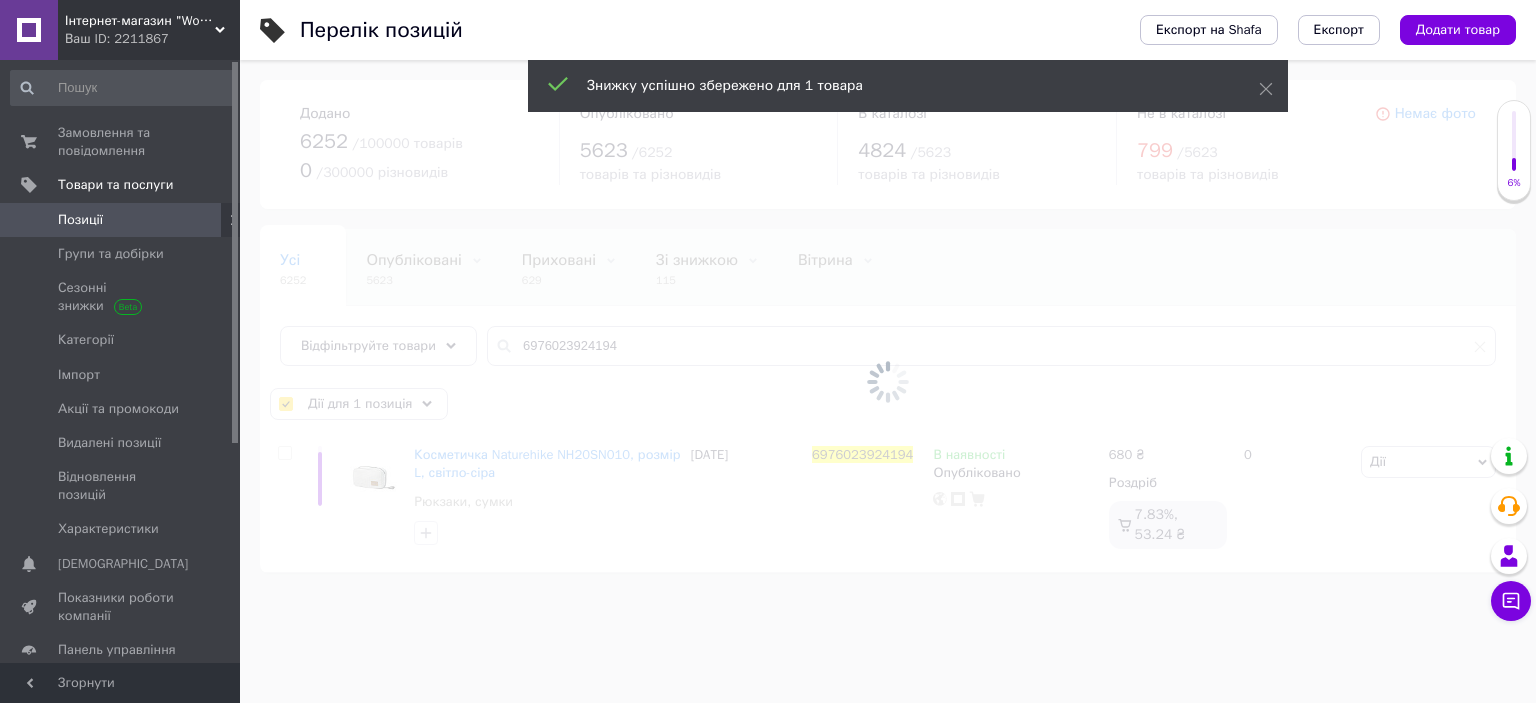 checkbox on "false" 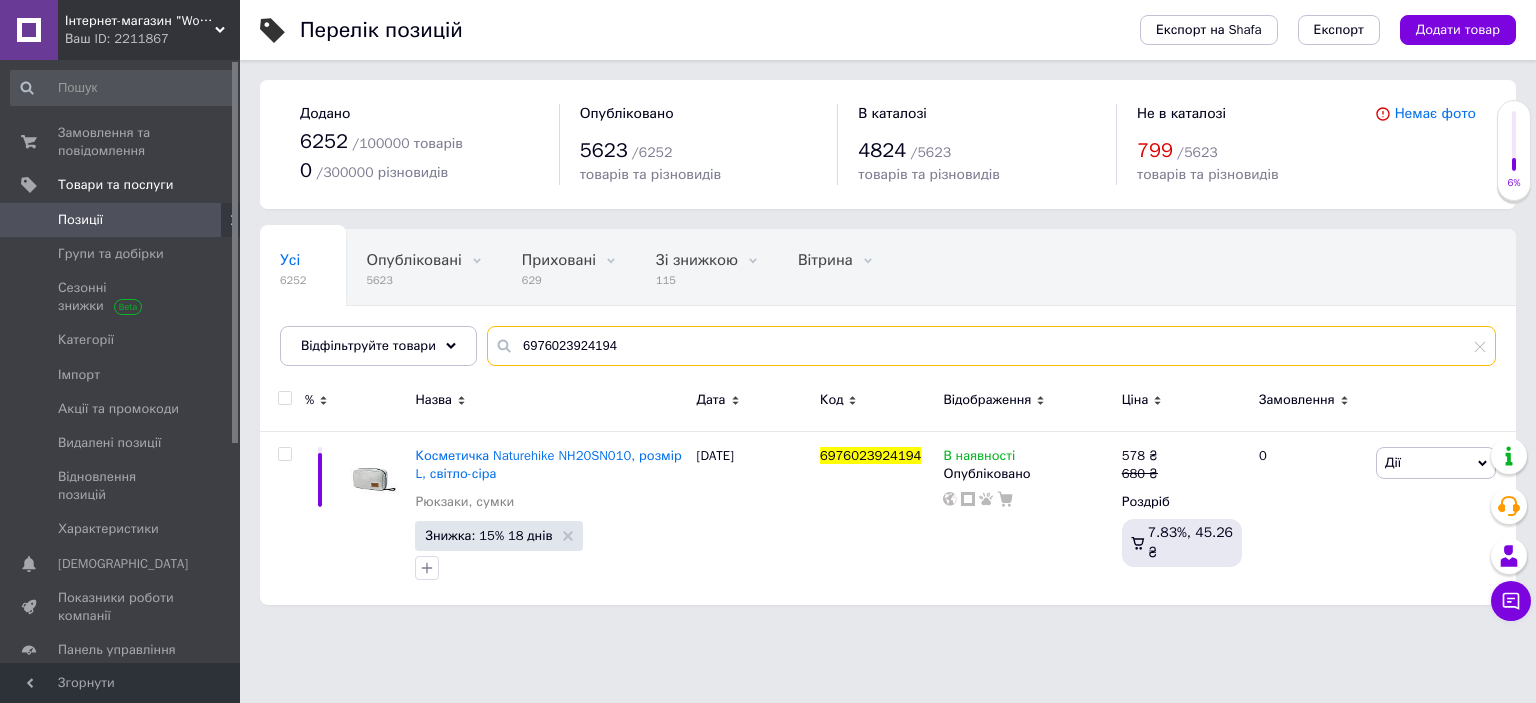 drag, startPoint x: 514, startPoint y: 339, endPoint x: 740, endPoint y: 341, distance: 226.00885 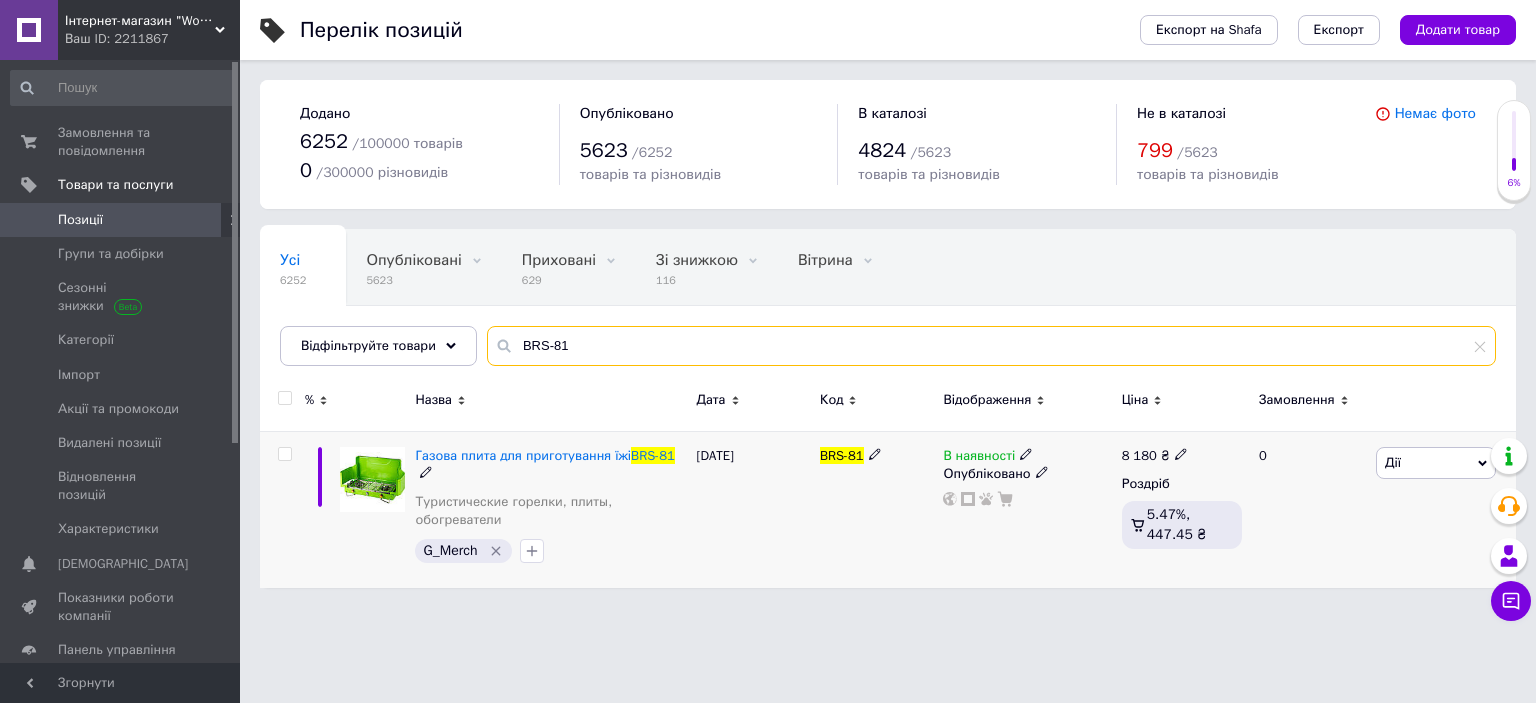 type on "BRS-81" 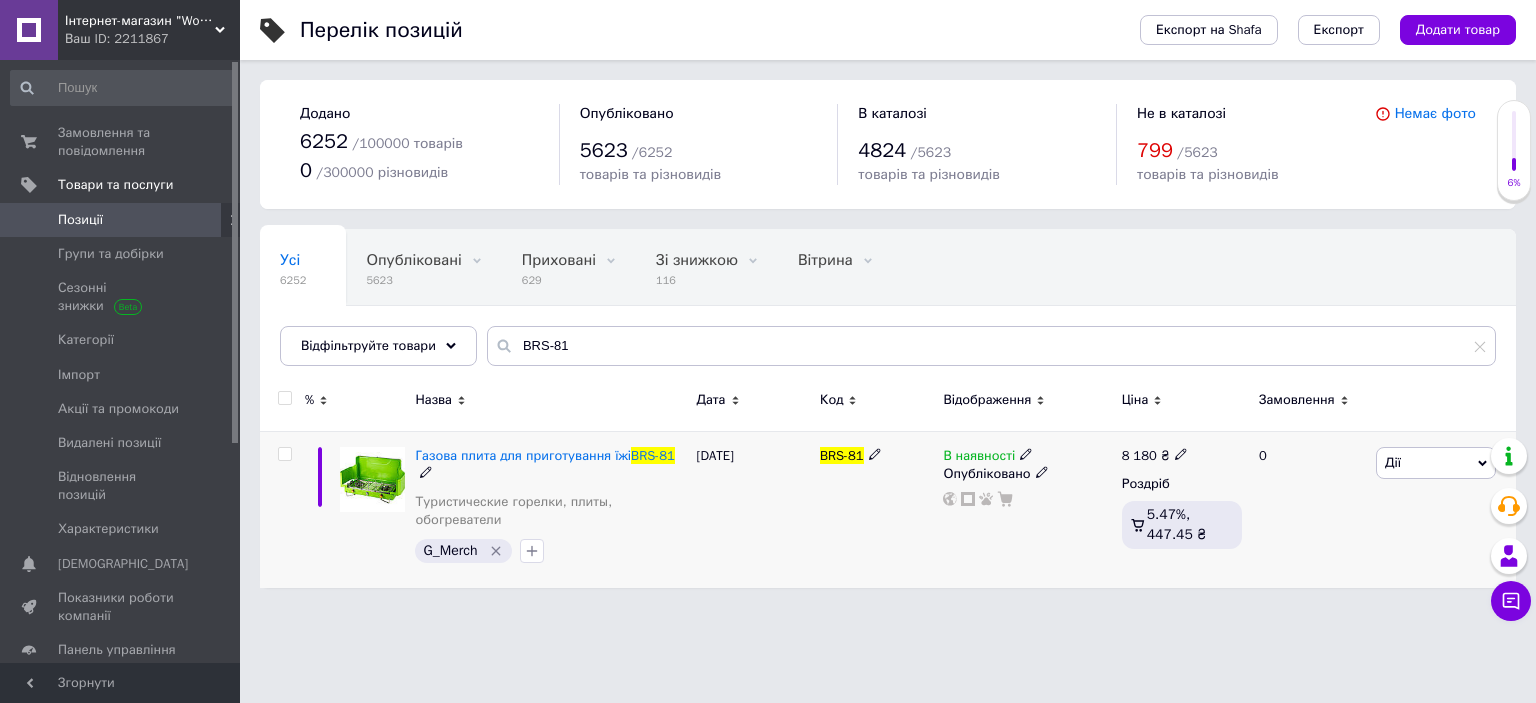 click at bounding box center [285, 454] 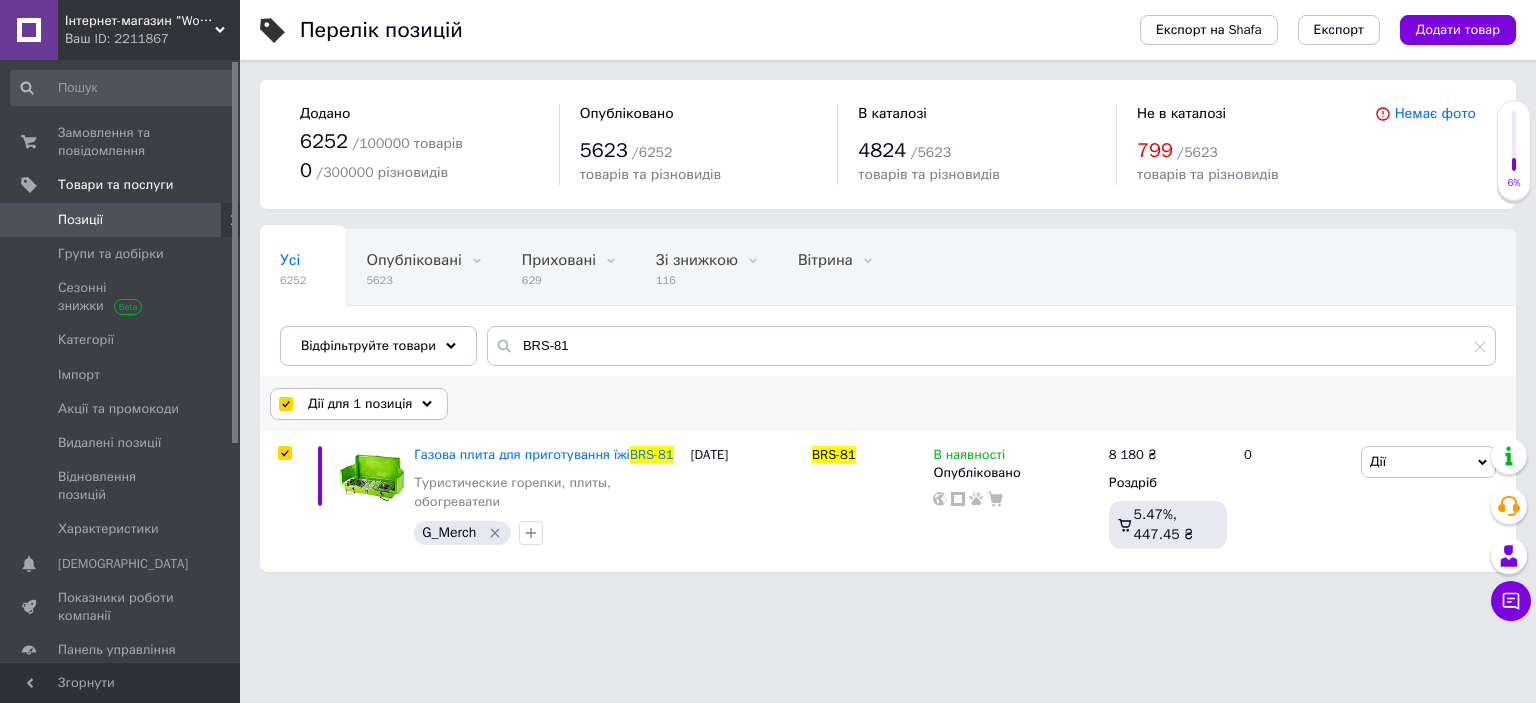 click on "Дії для 1 позиція" at bounding box center (360, 404) 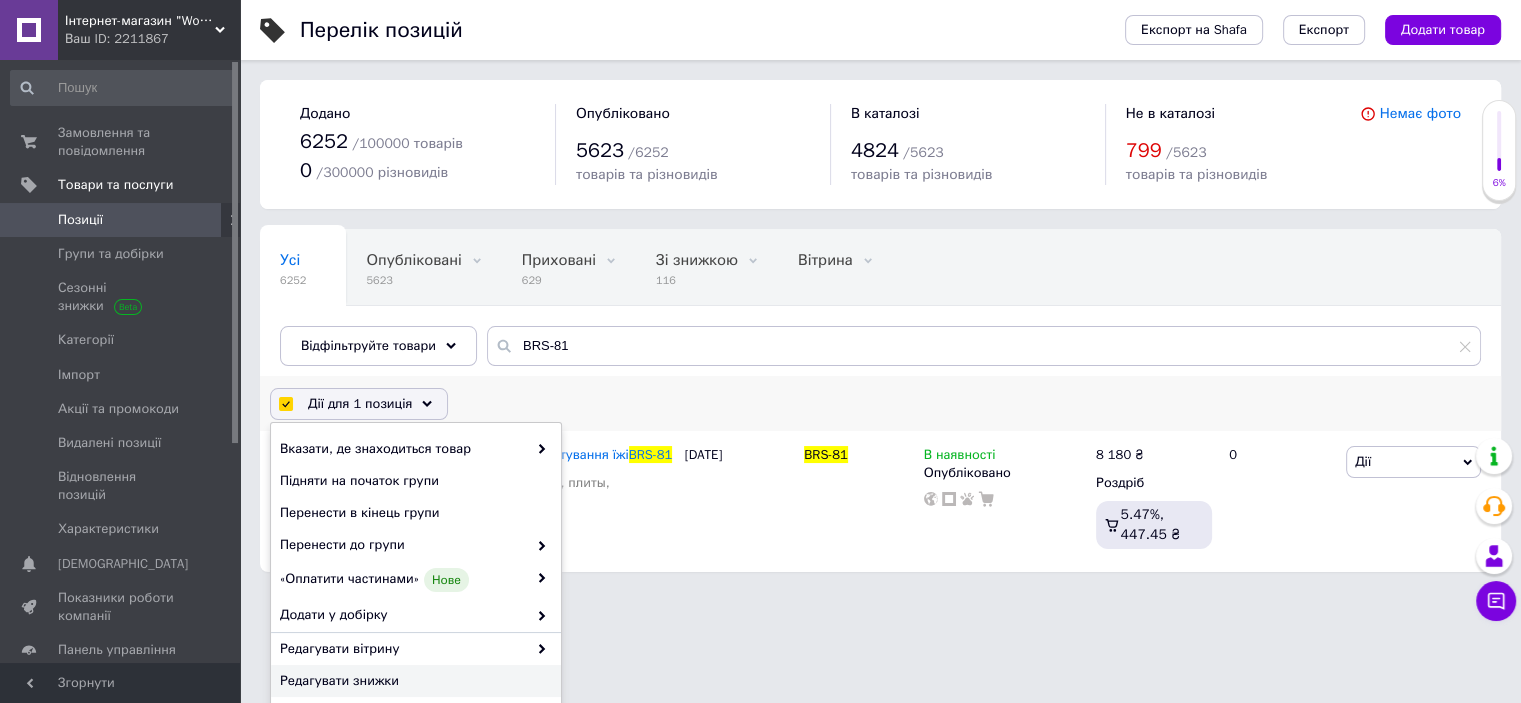 click on "Редагувати знижки" at bounding box center [413, 681] 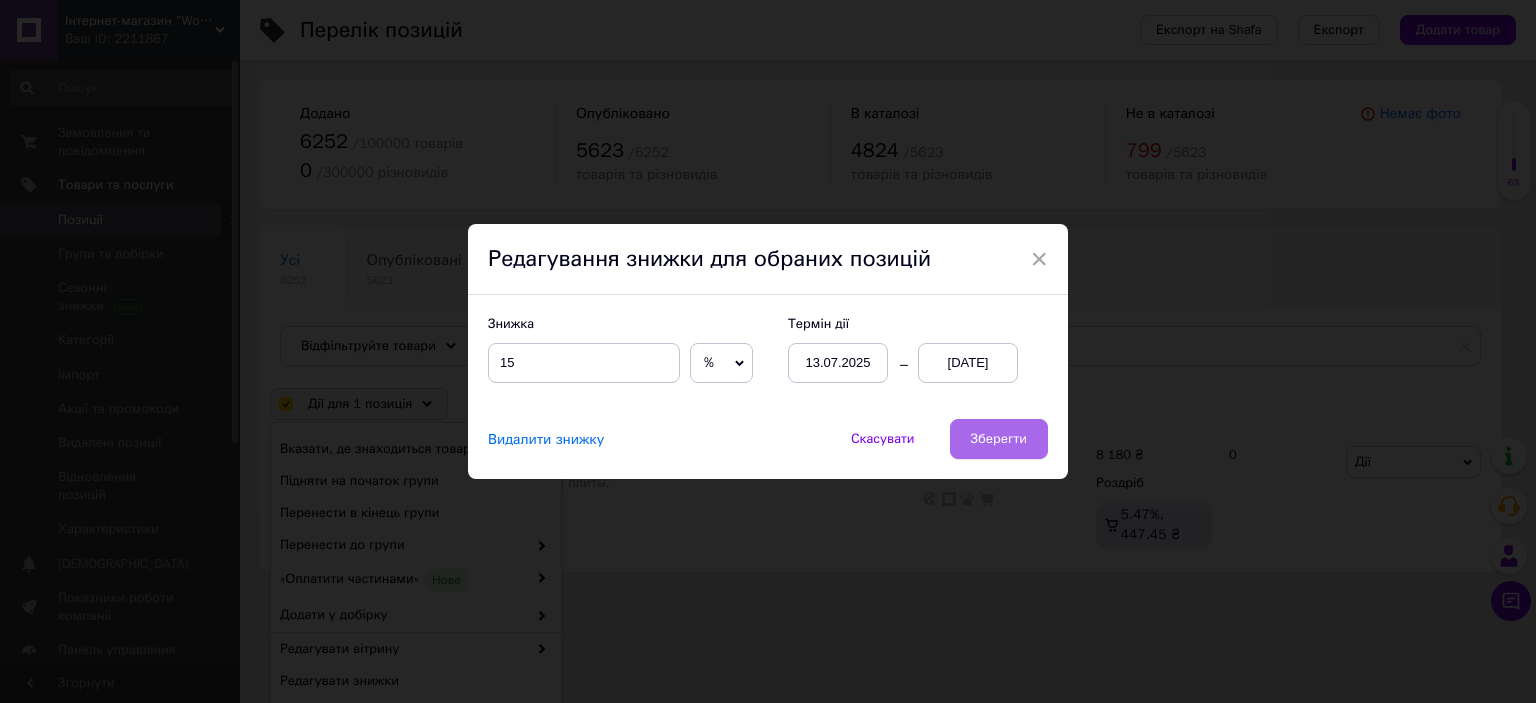 click on "Зберегти" at bounding box center (999, 439) 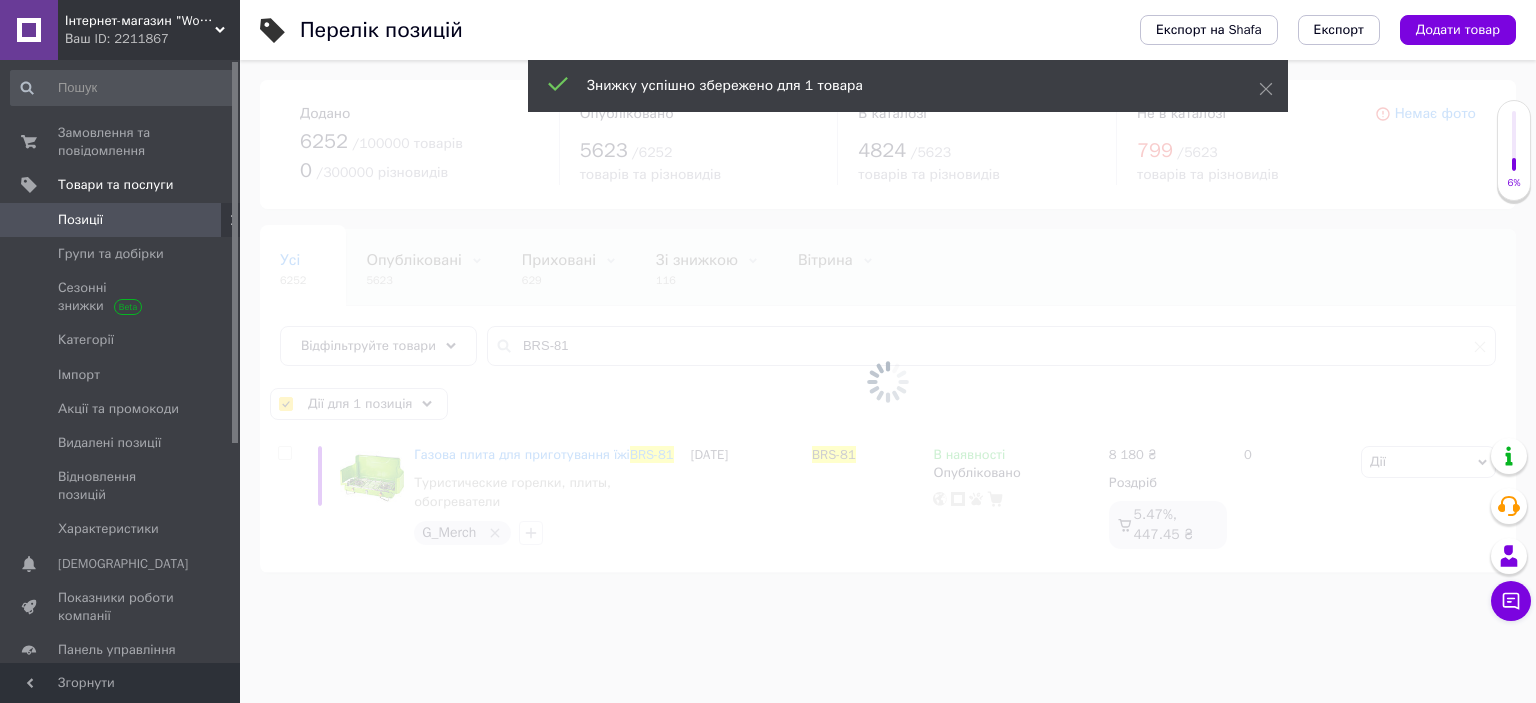 checkbox on "false" 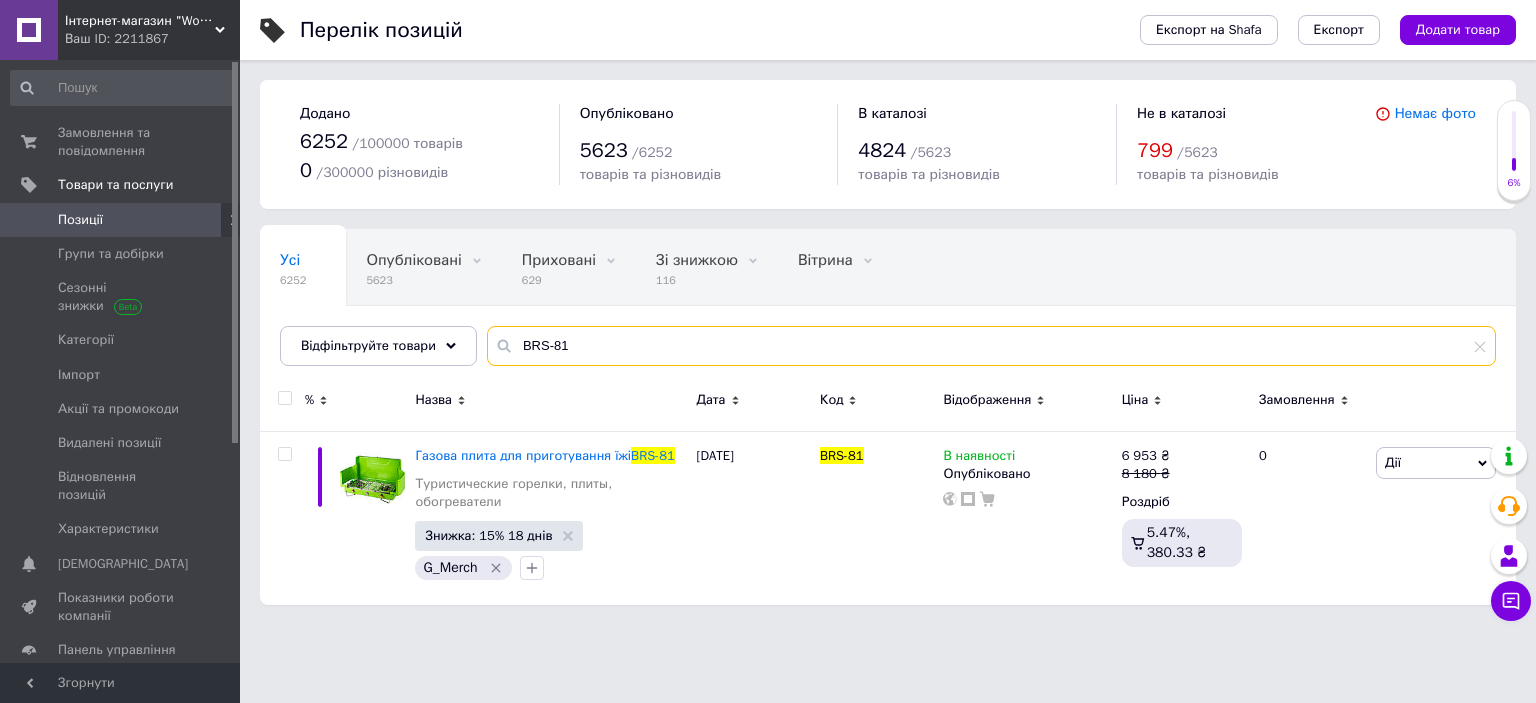 drag, startPoint x: 516, startPoint y: 350, endPoint x: 692, endPoint y: 350, distance: 176 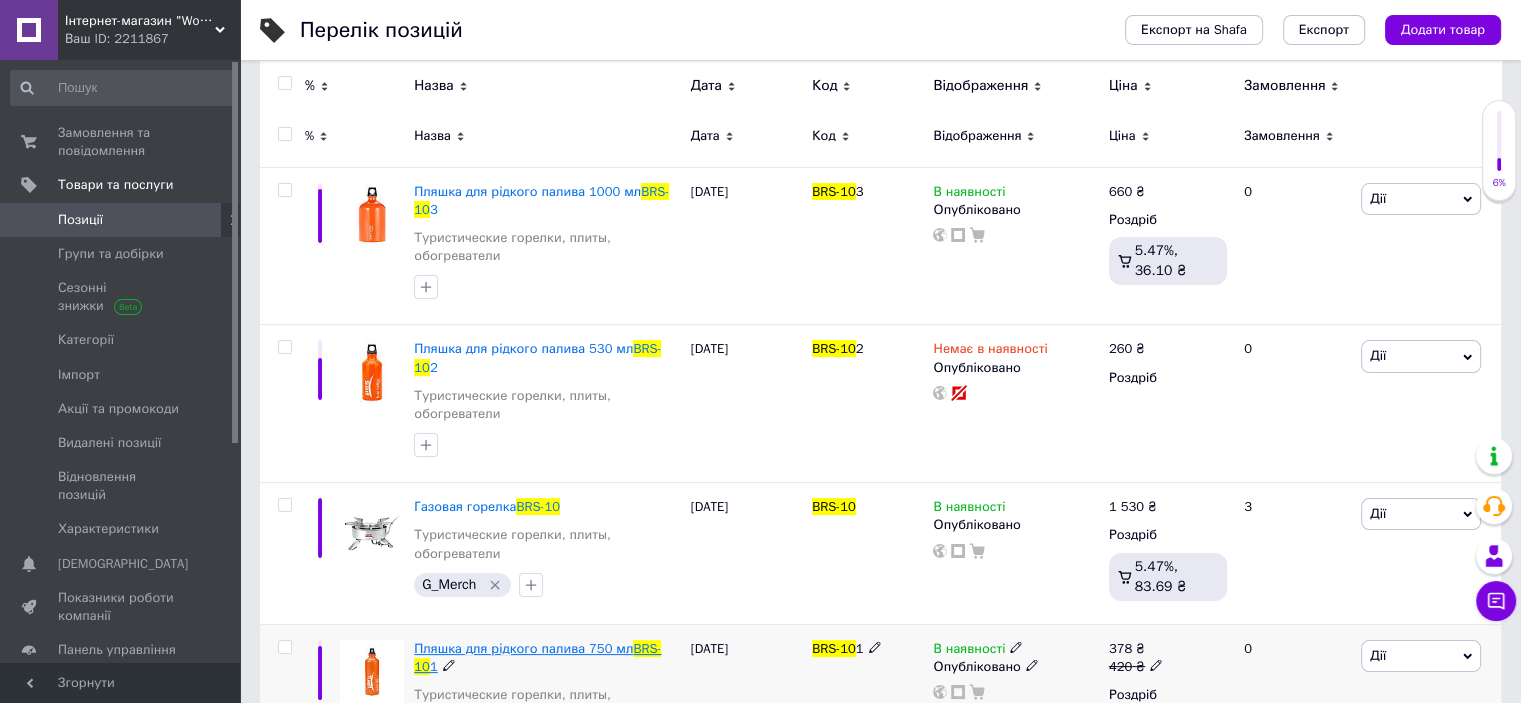 scroll, scrollTop: 300, scrollLeft: 0, axis: vertical 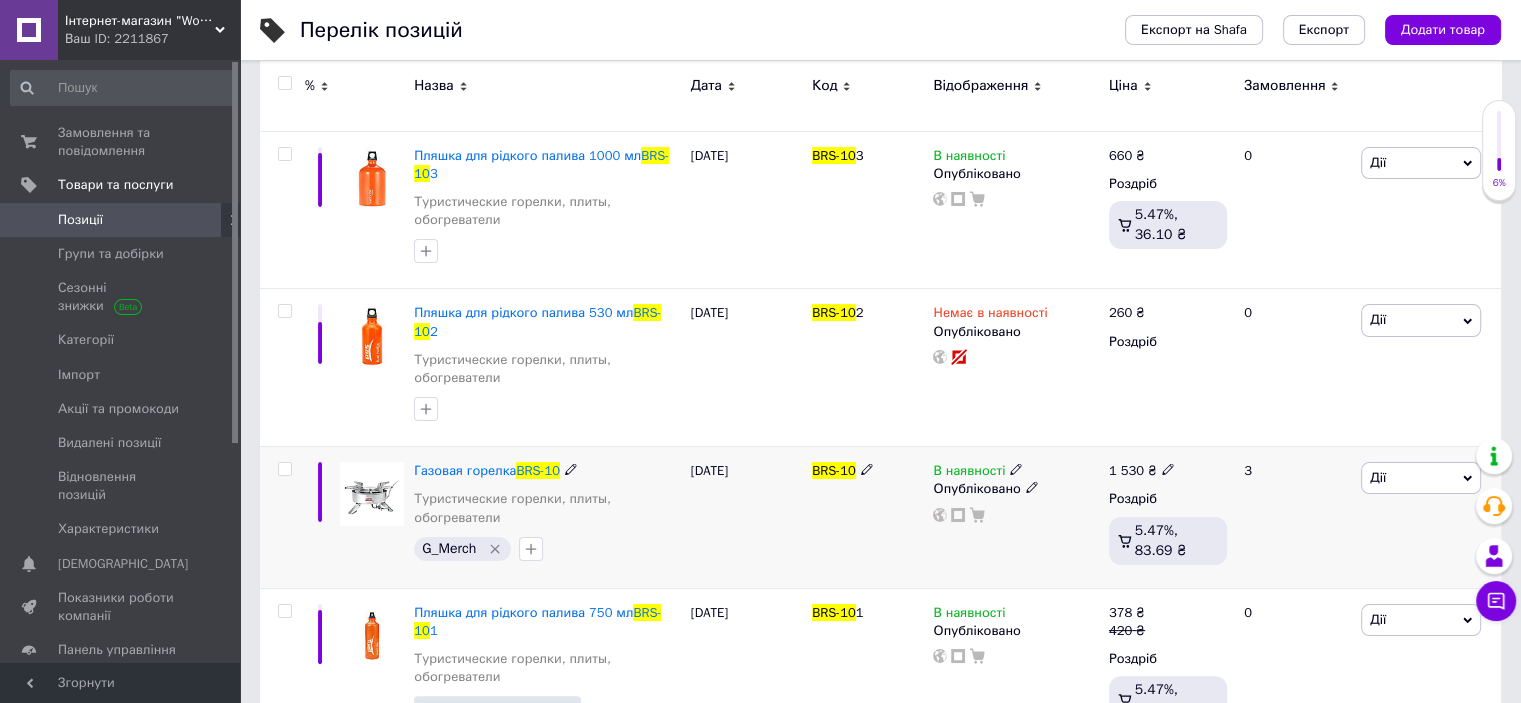 type on "BRS-10" 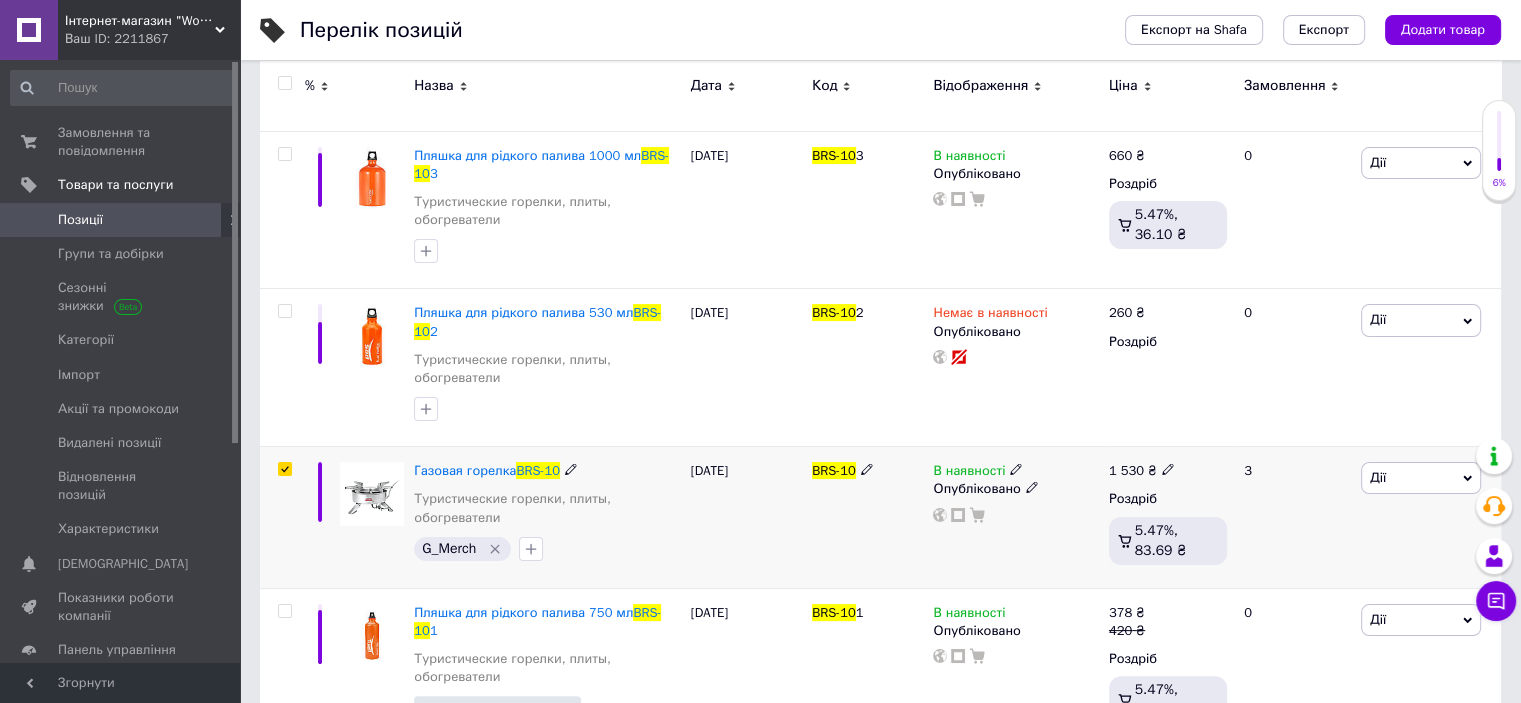 checkbox on "true" 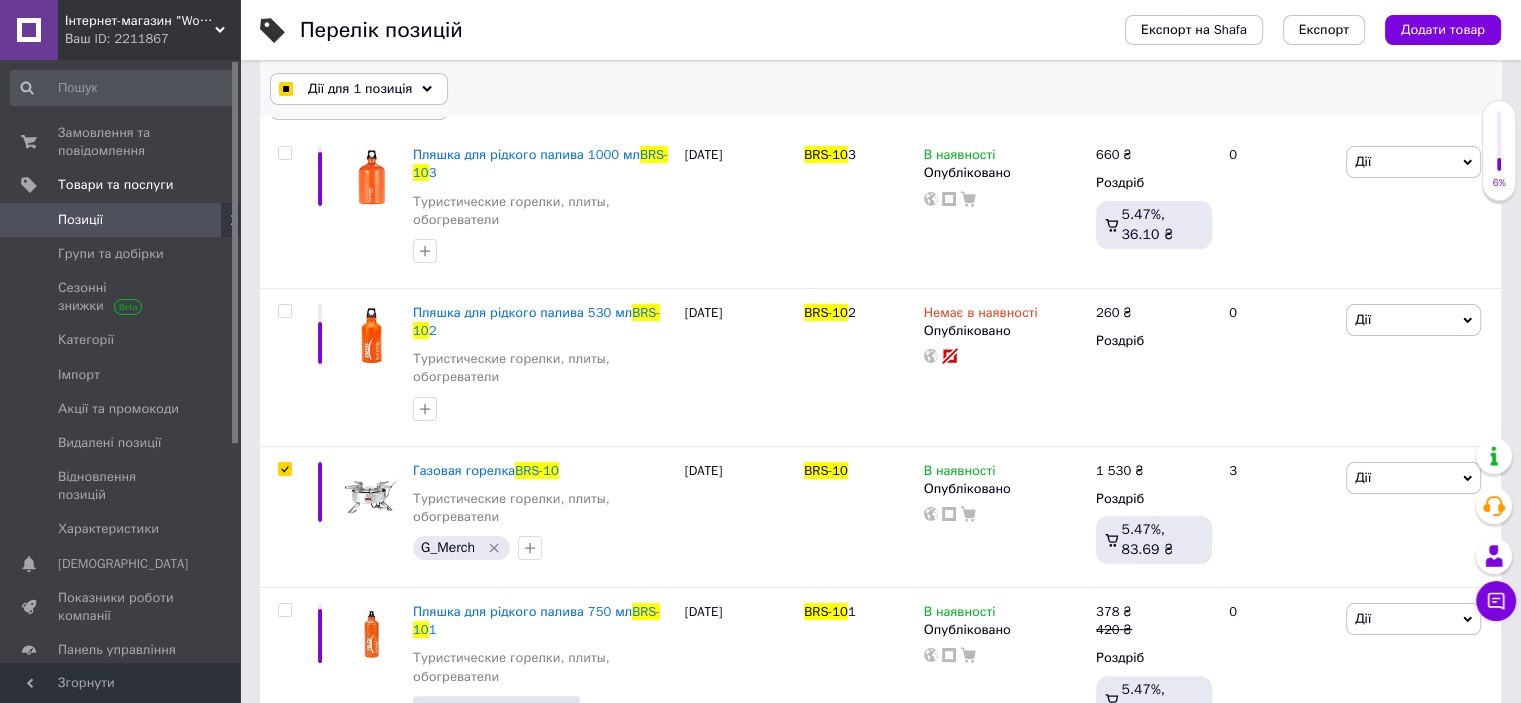 click on "Дії для 1 позиція" at bounding box center [360, 89] 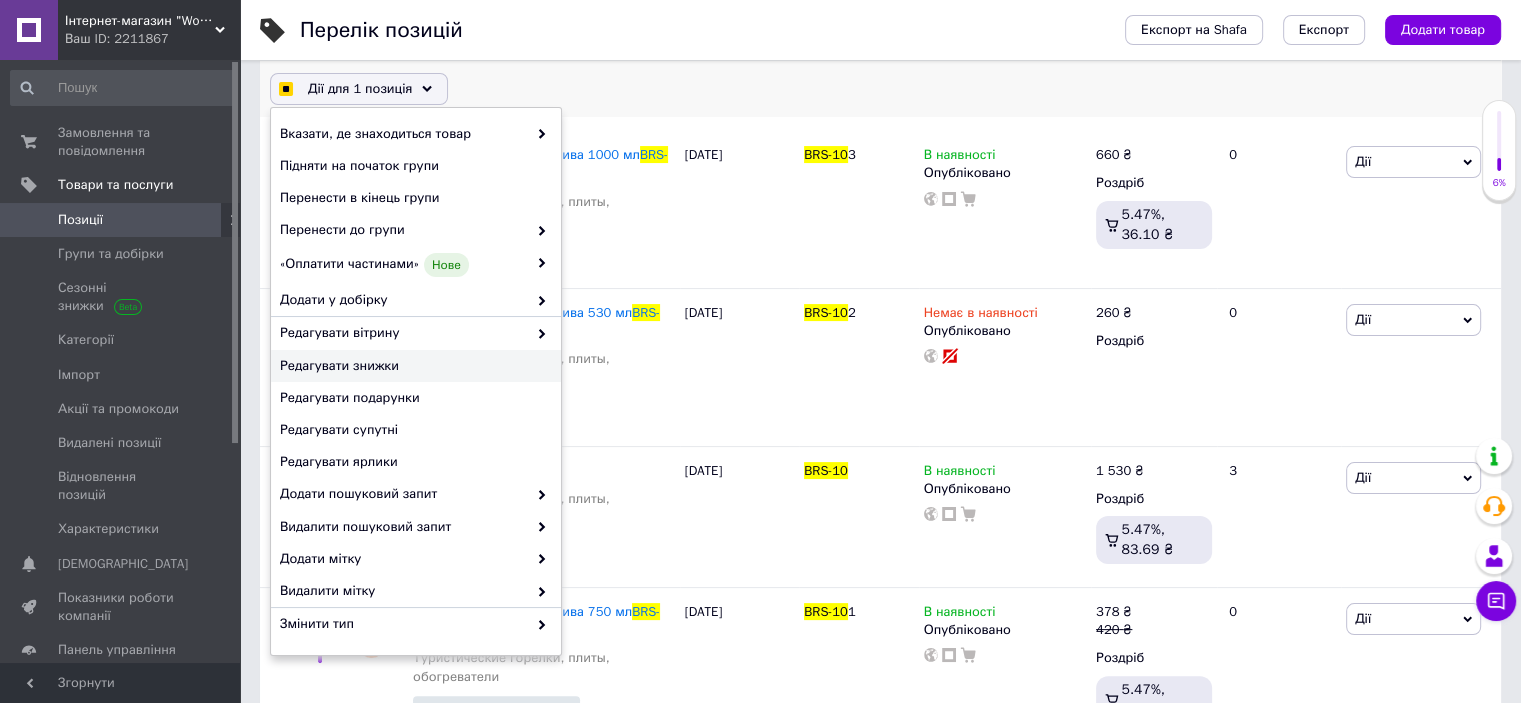 click on "Редагувати знижки" at bounding box center [413, 366] 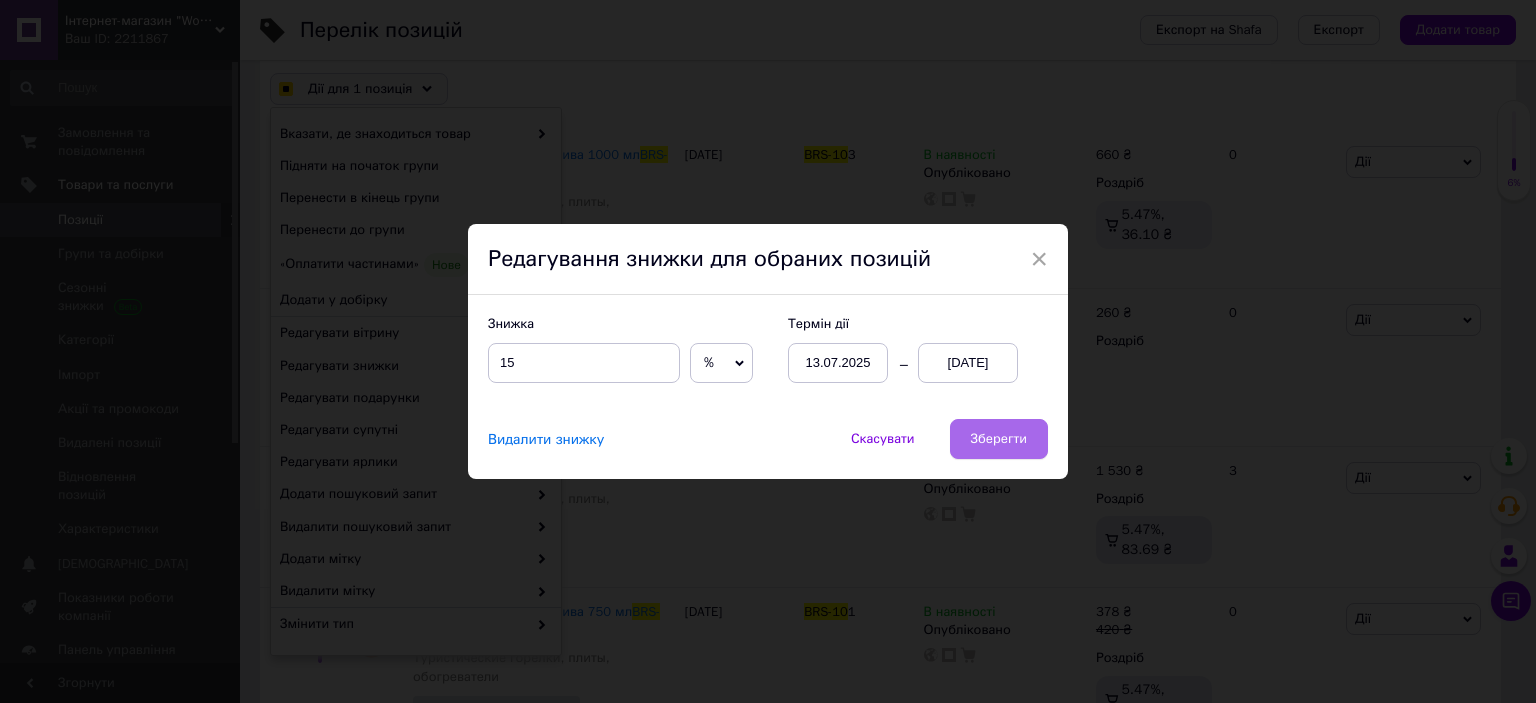 click on "Зберегти" at bounding box center (999, 439) 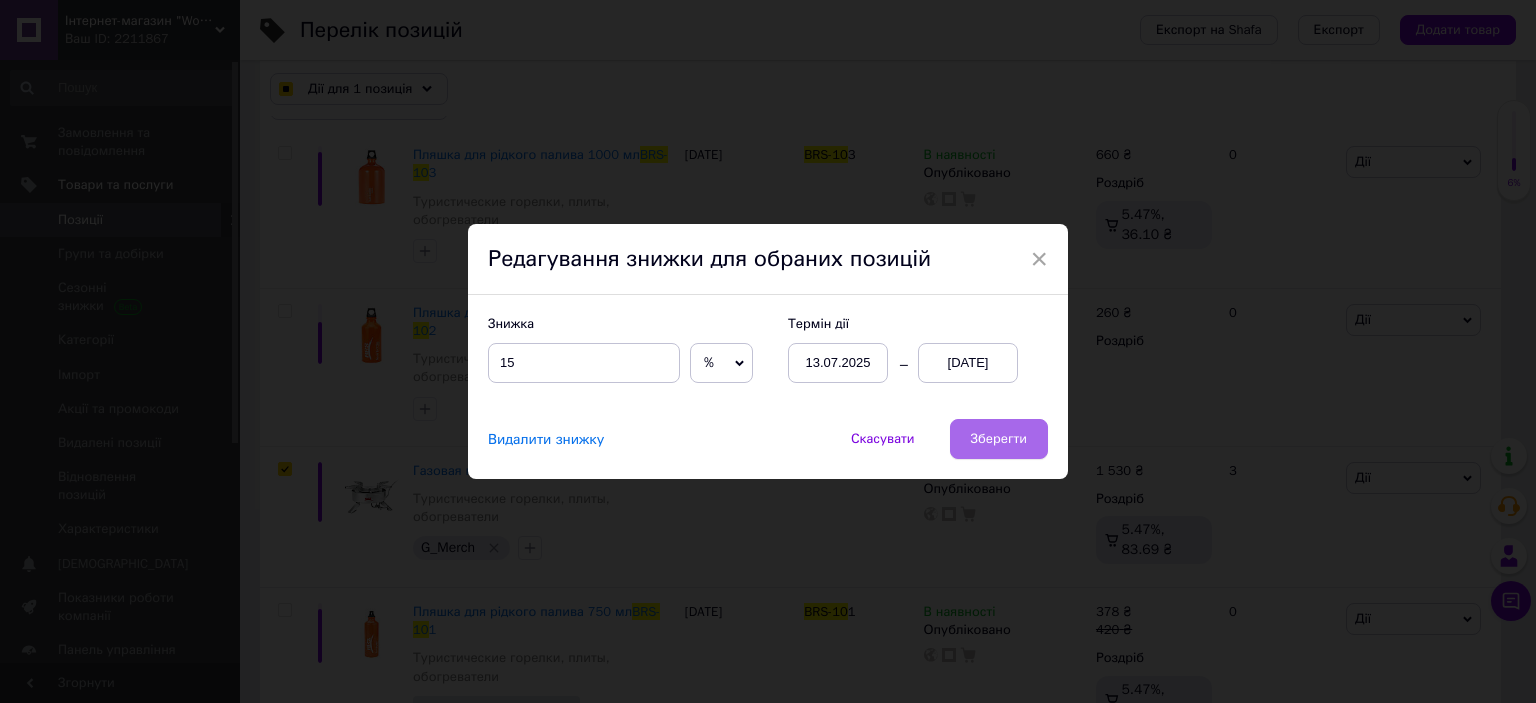 checkbox on "true" 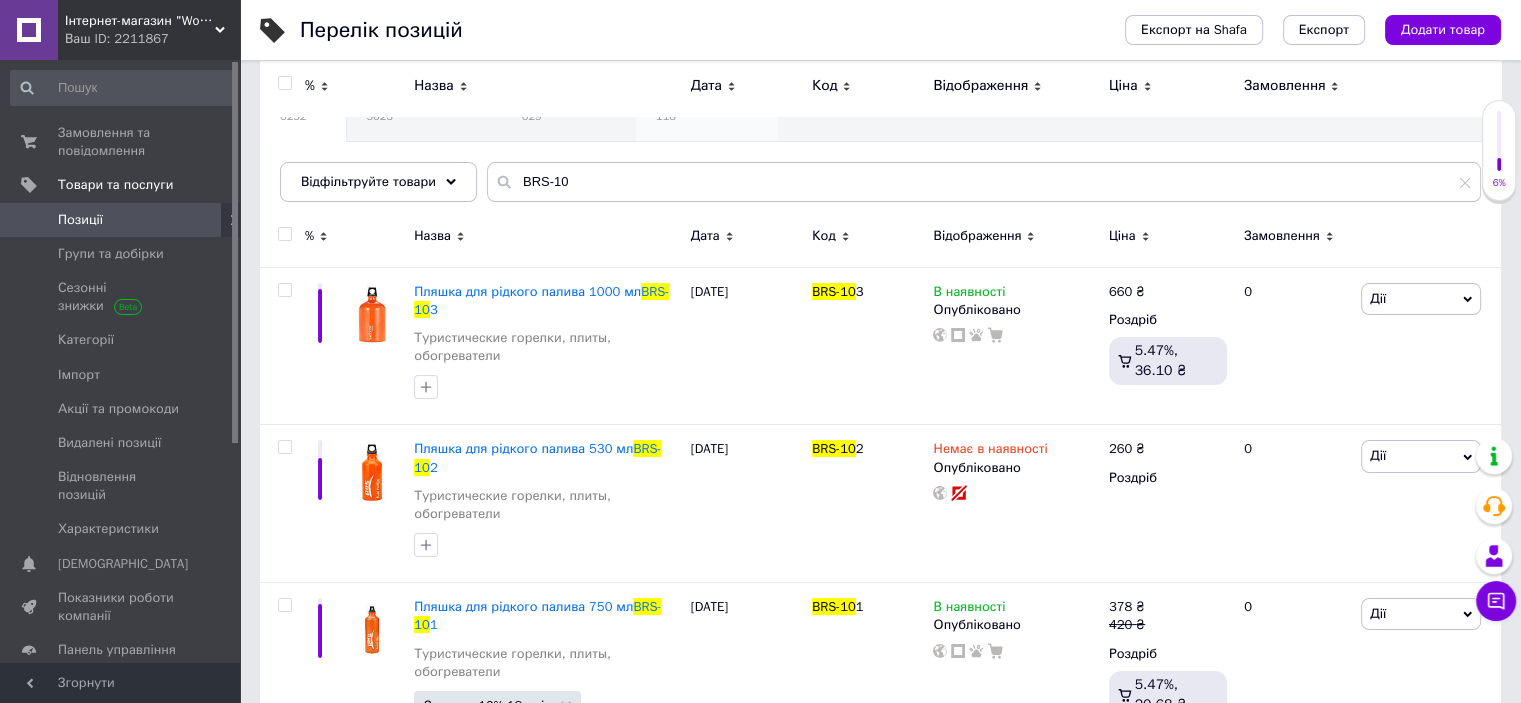 scroll, scrollTop: 0, scrollLeft: 0, axis: both 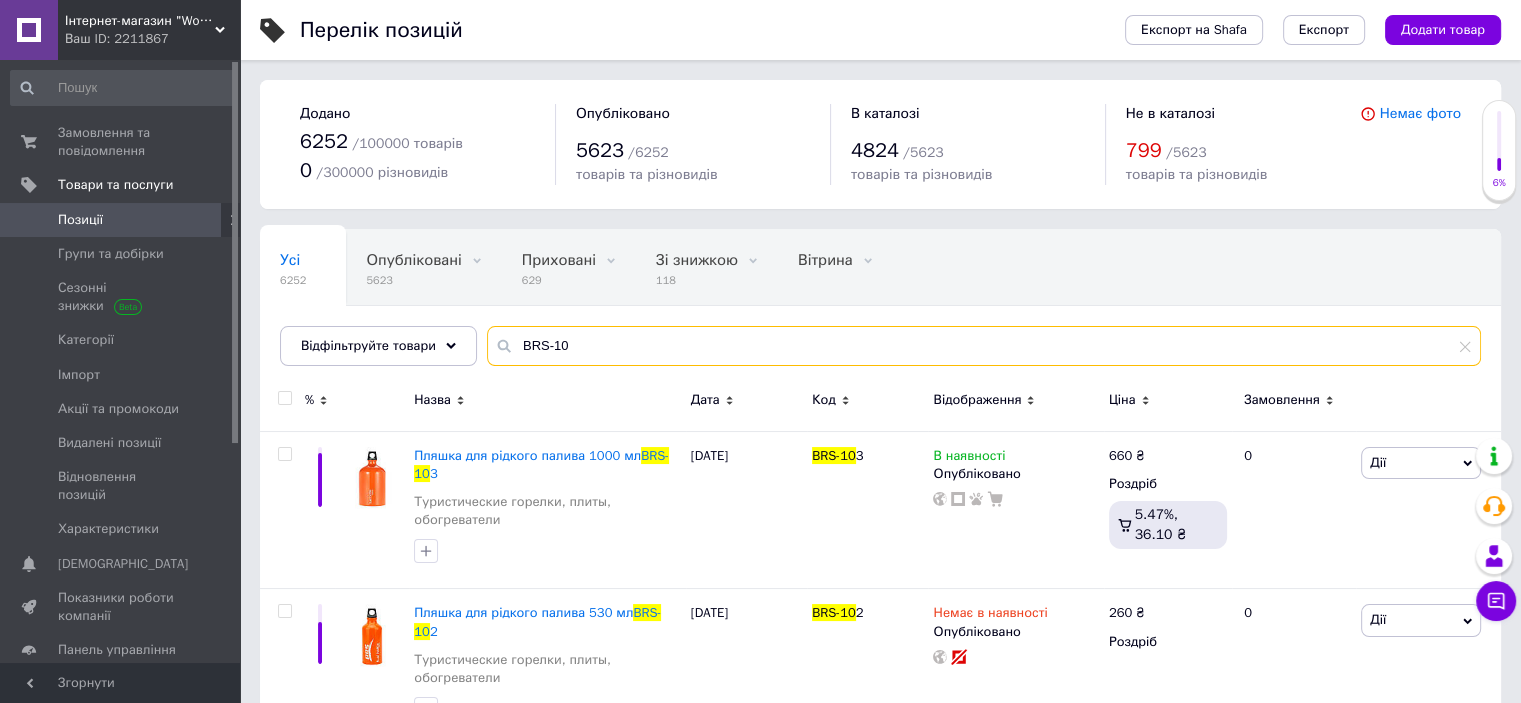 drag, startPoint x: 510, startPoint y: 348, endPoint x: 787, endPoint y: 338, distance: 277.18045 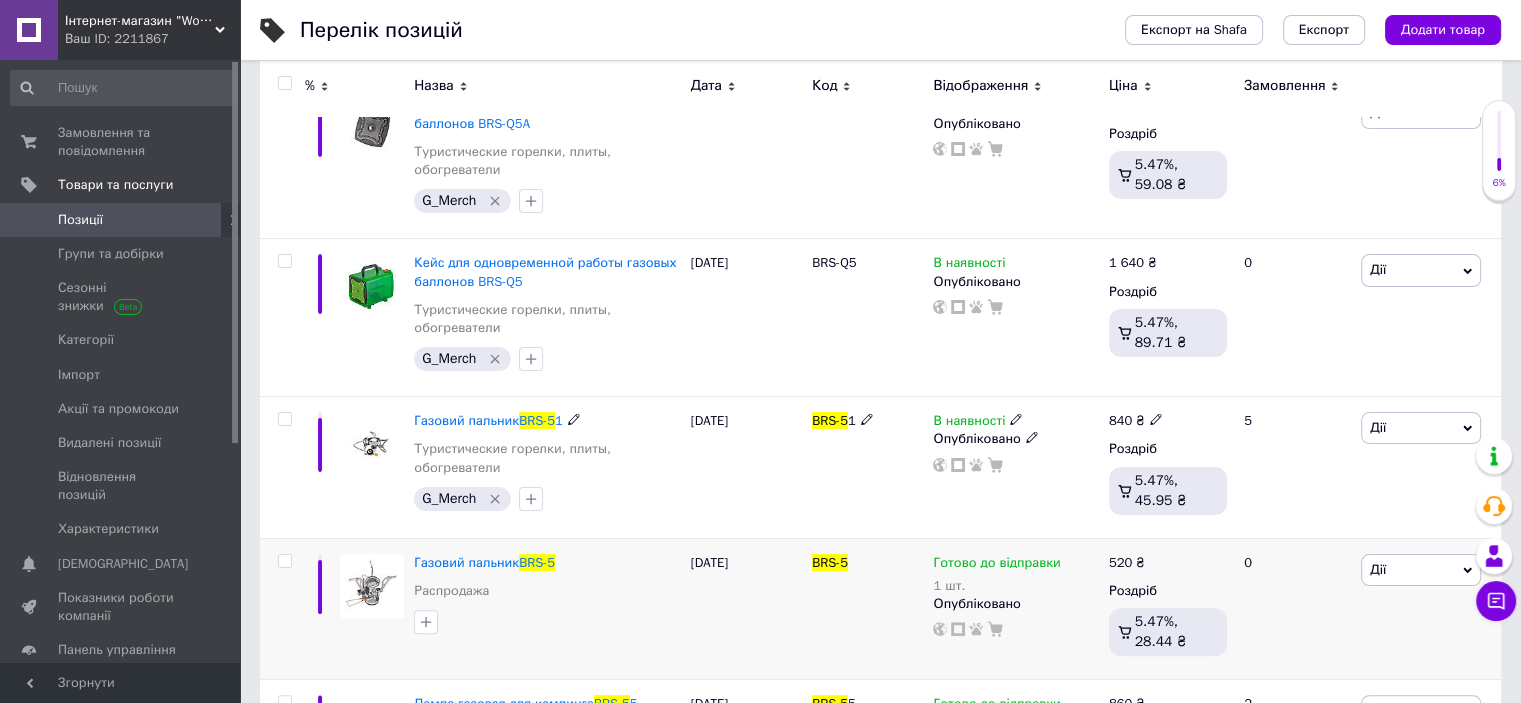 scroll, scrollTop: 400, scrollLeft: 0, axis: vertical 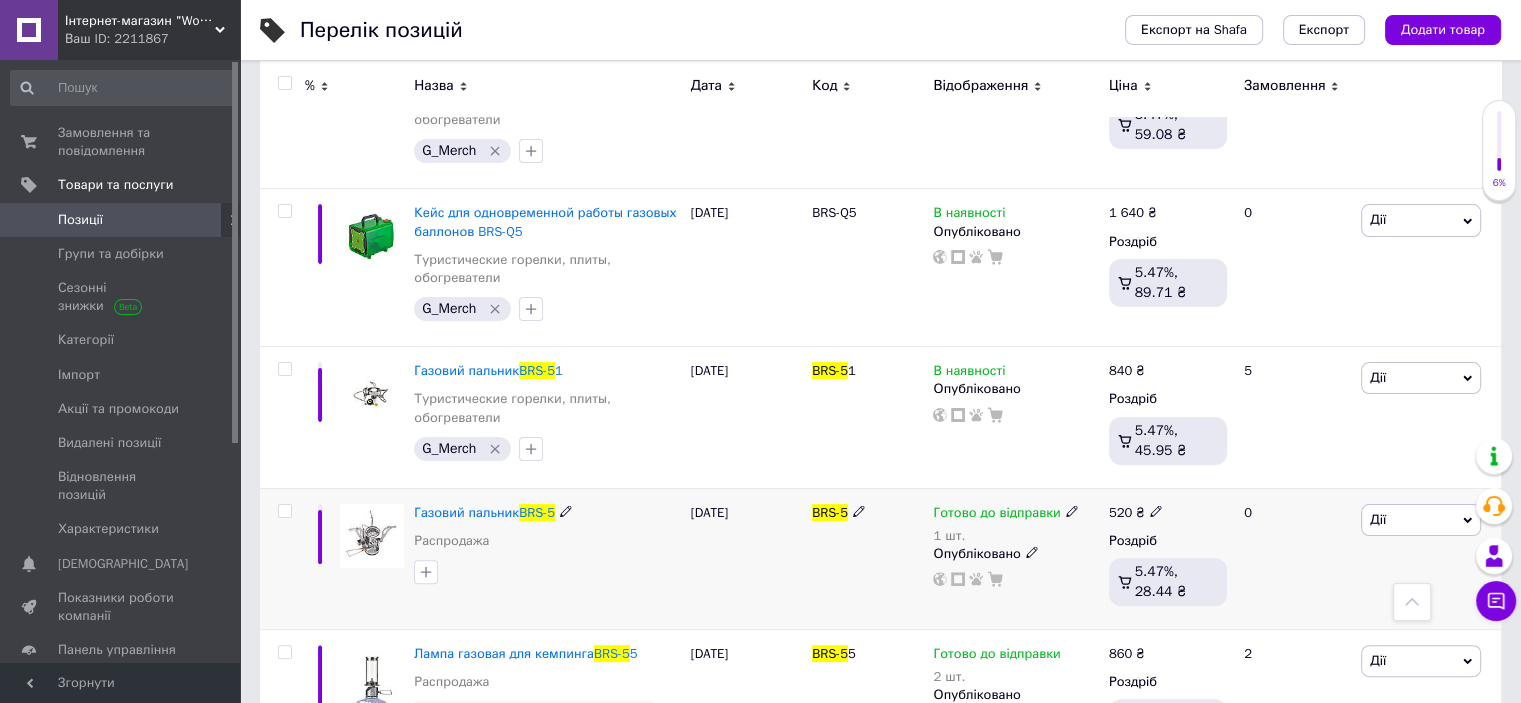 type on "BRS-5" 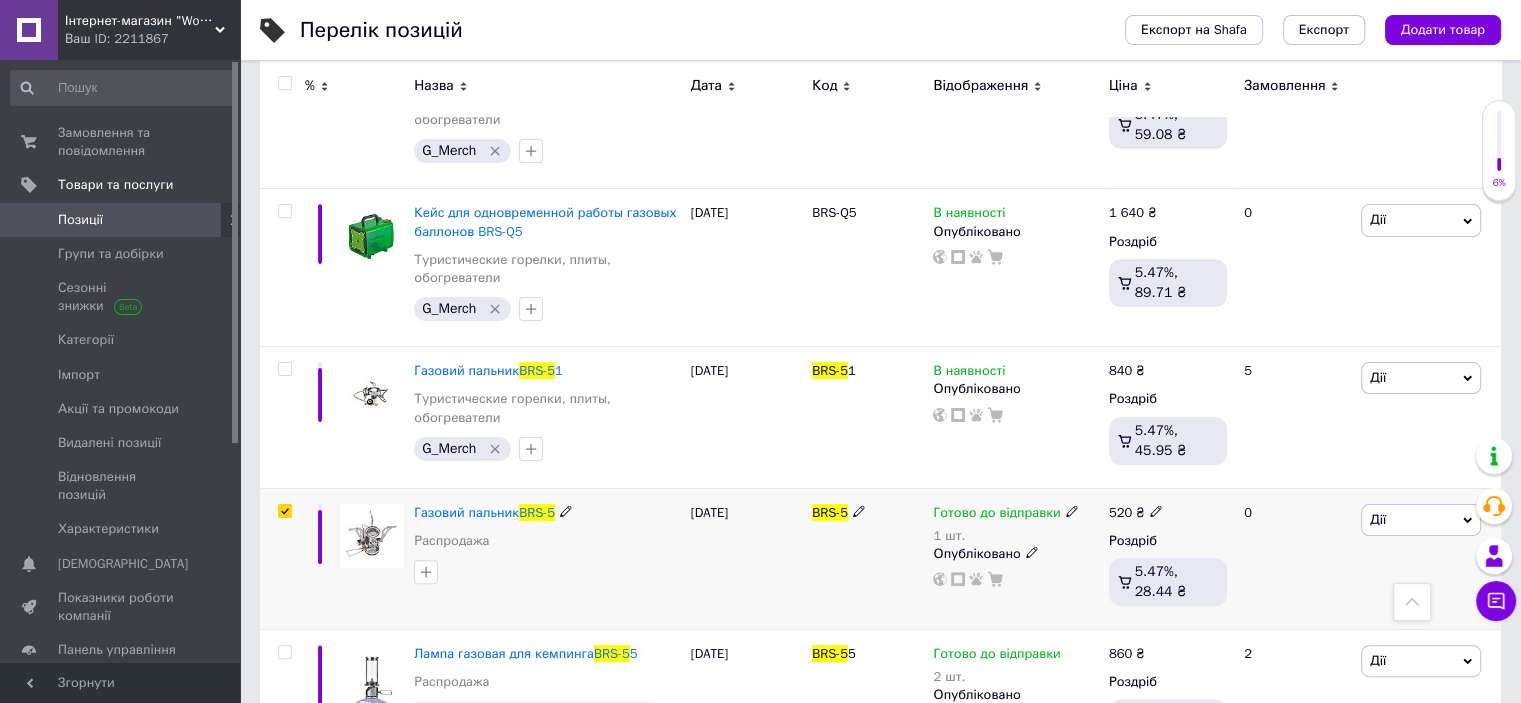 checkbox on "true" 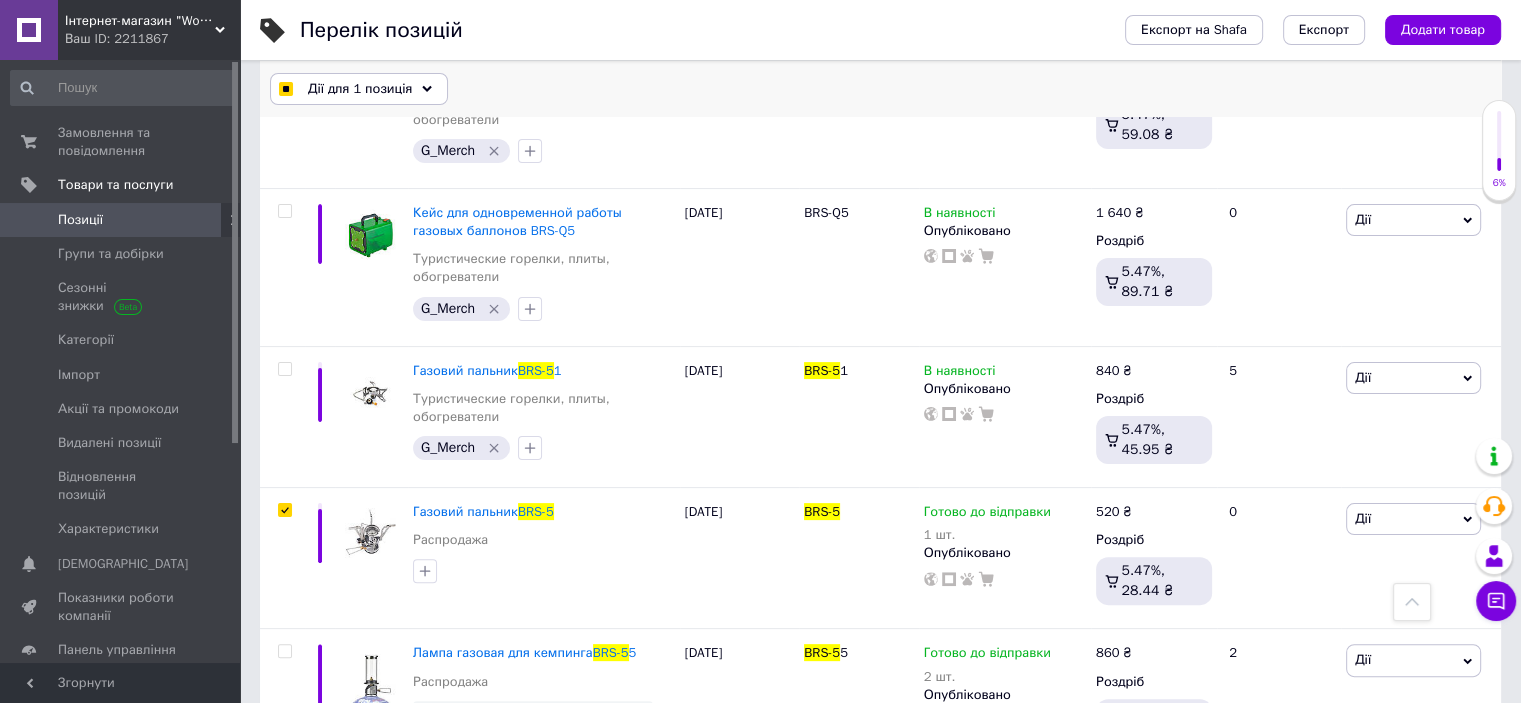 click on "Дії для 1 позиція" at bounding box center [360, 89] 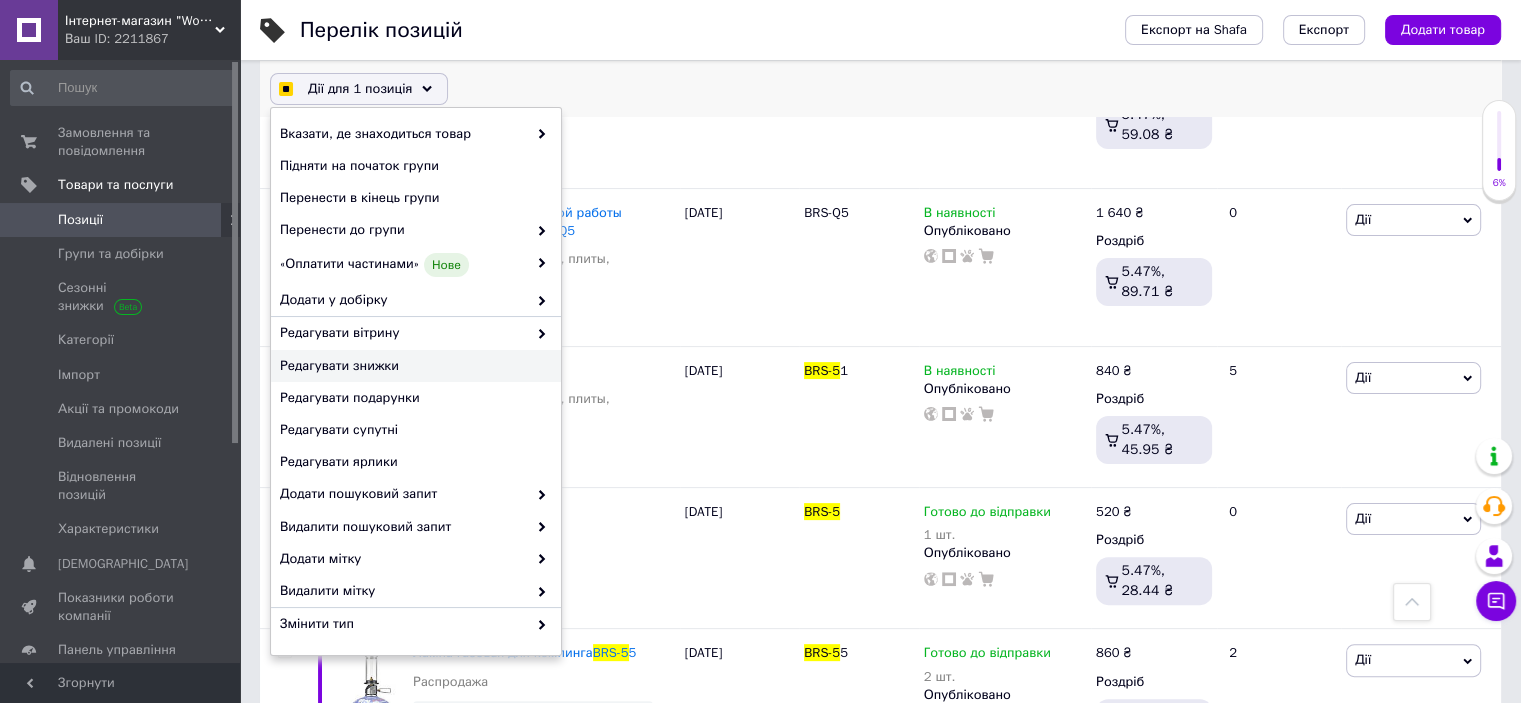 checkbox on "true" 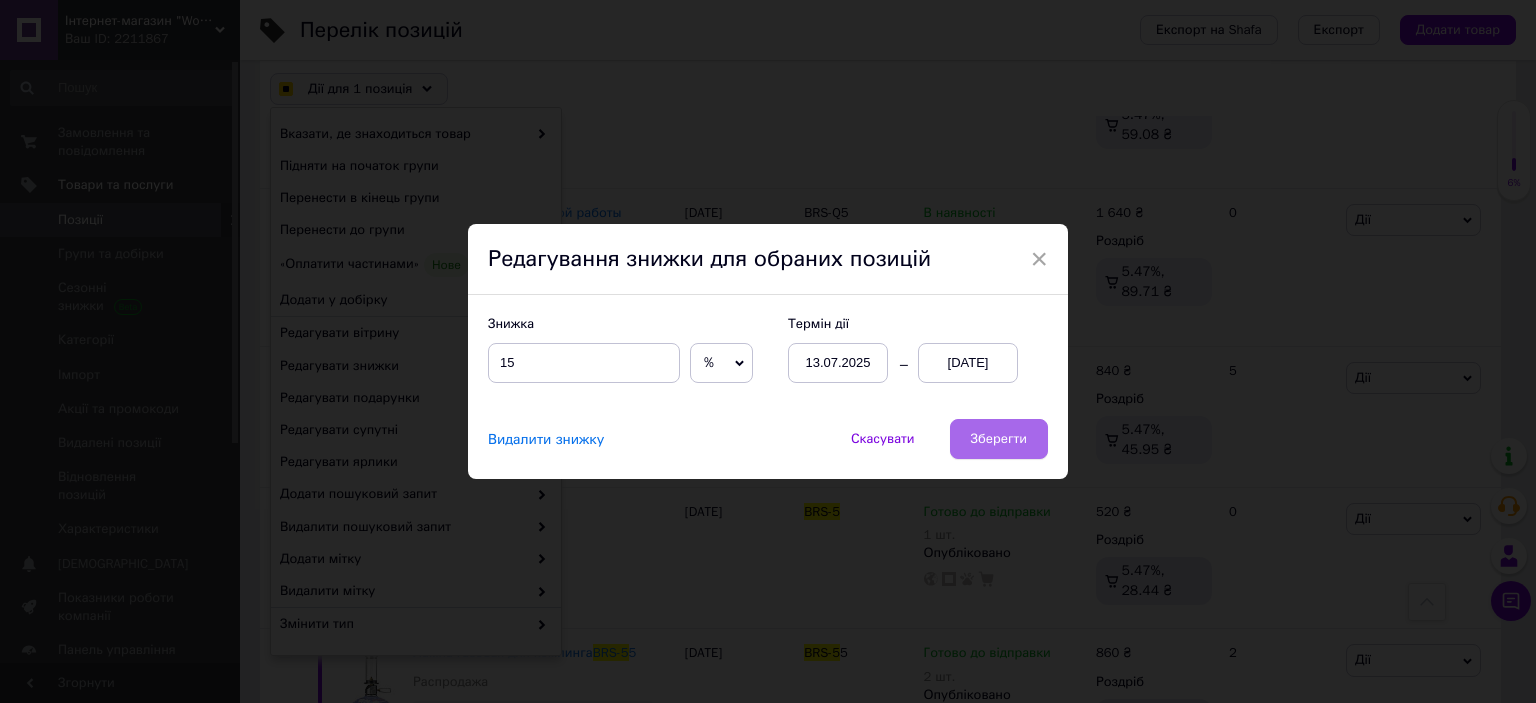 click on "Зберегти" at bounding box center (999, 439) 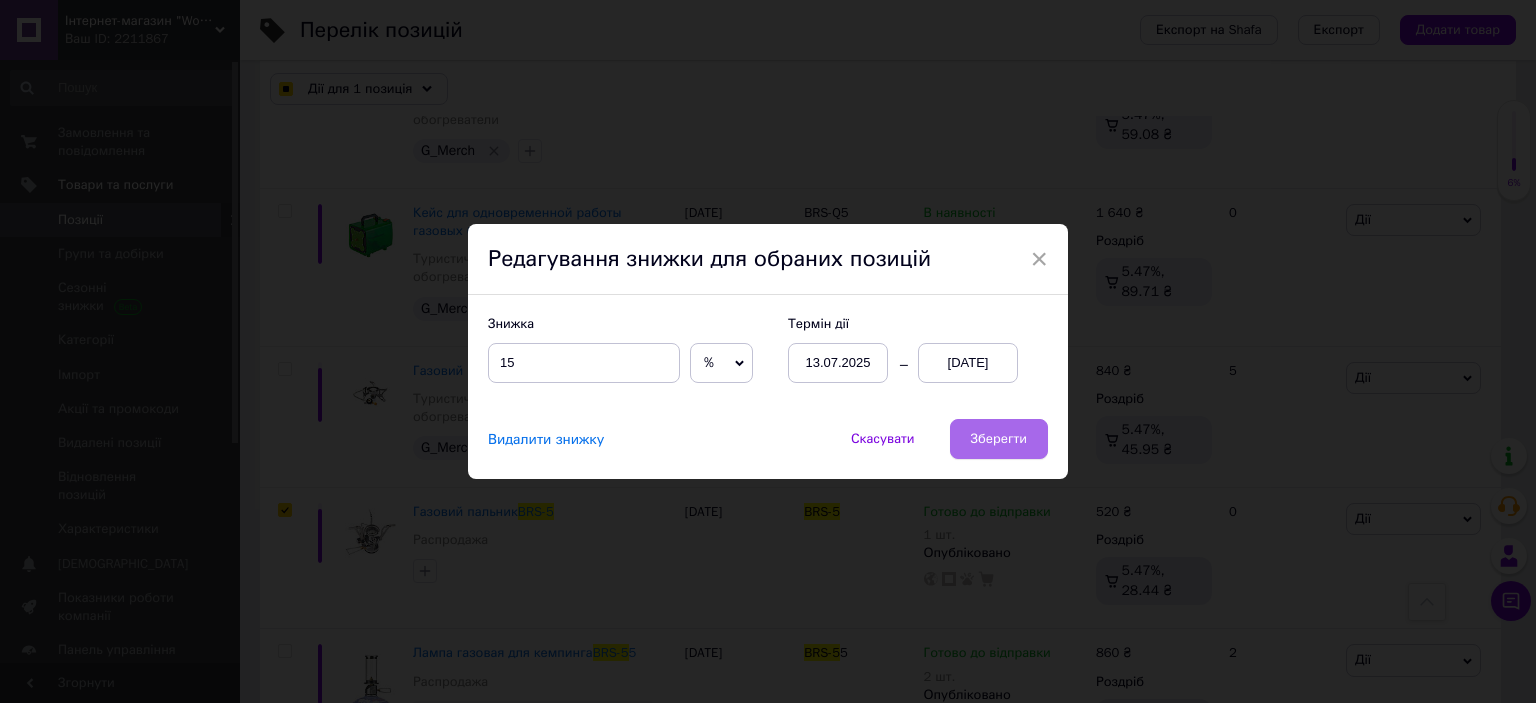 checkbox on "true" 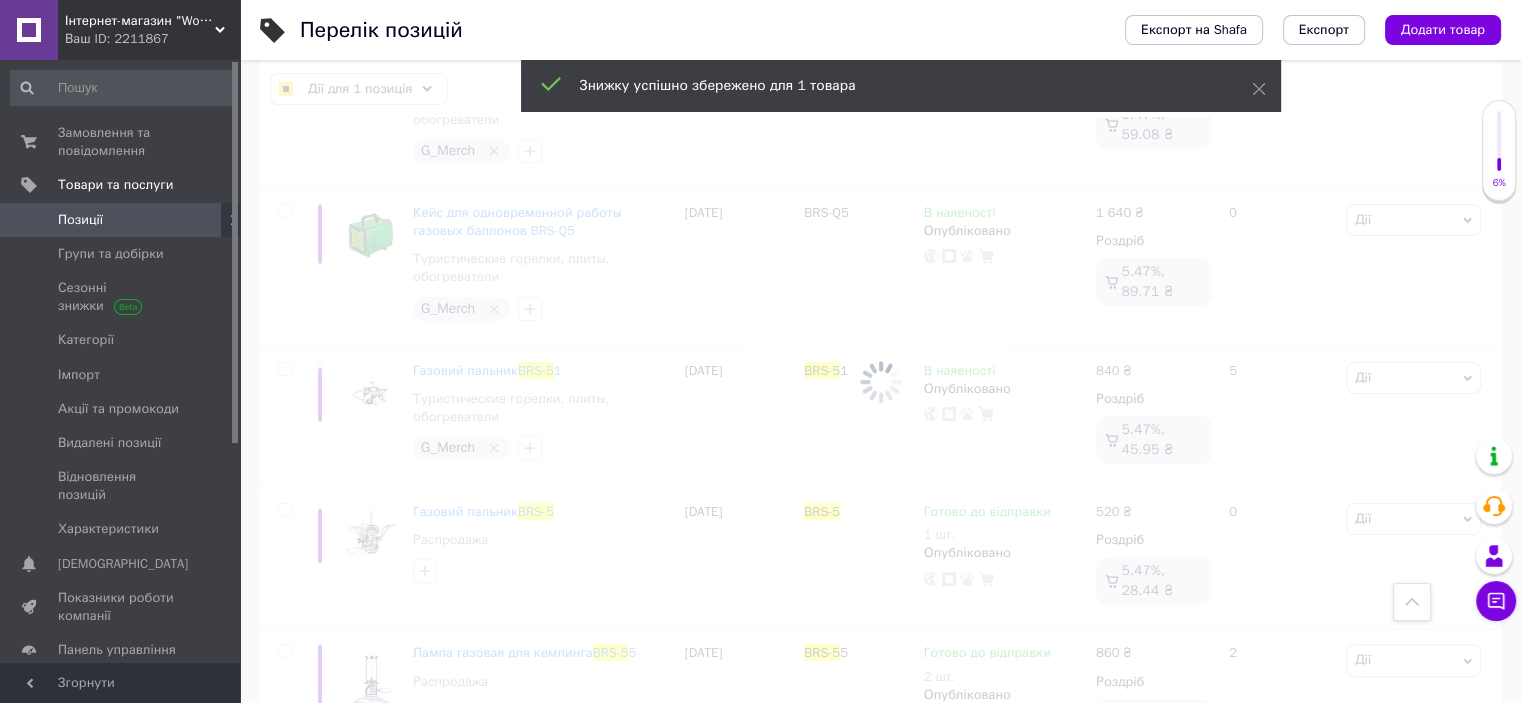 checkbox on "false" 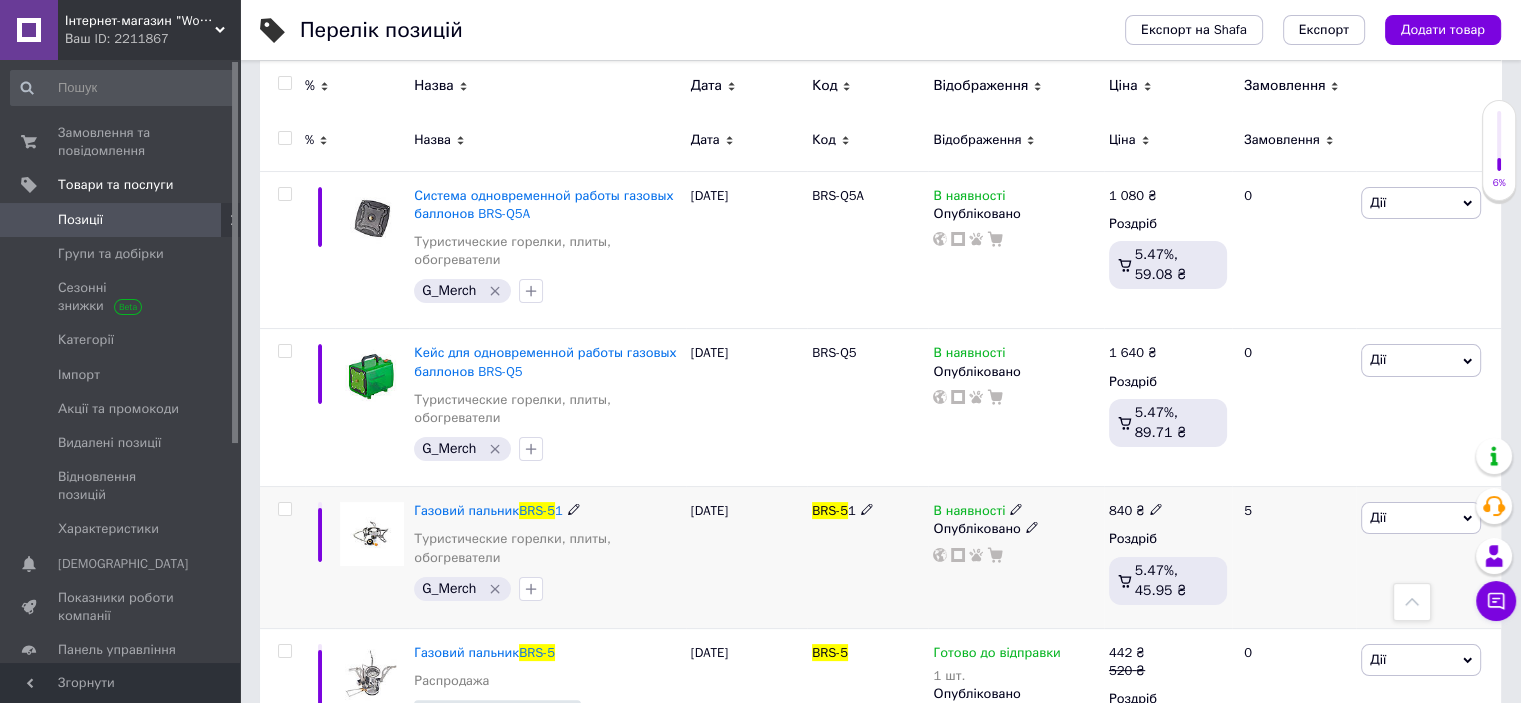 scroll, scrollTop: 0, scrollLeft: 0, axis: both 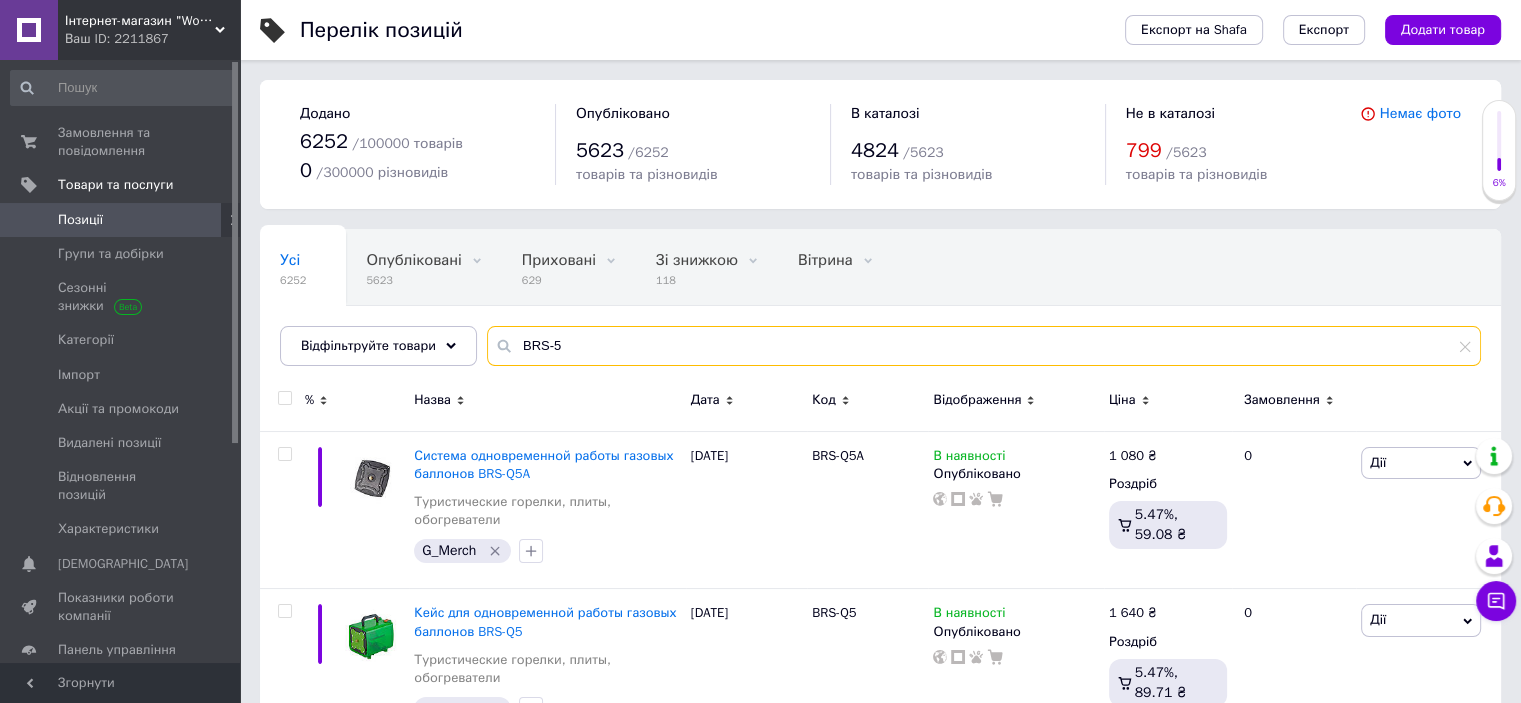 drag, startPoint x: 508, startPoint y: 347, endPoint x: 748, endPoint y: 339, distance: 240.1333 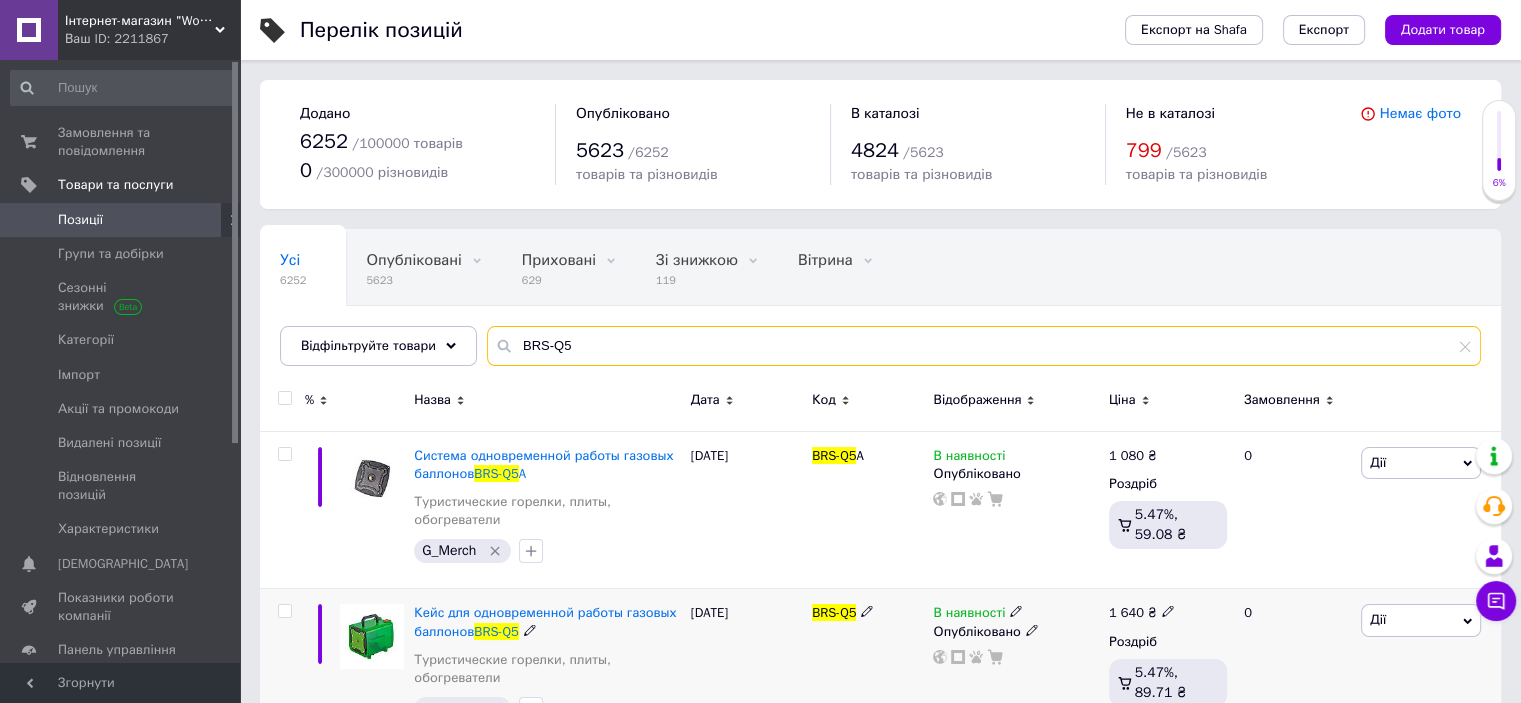 type on "BRS-Q5" 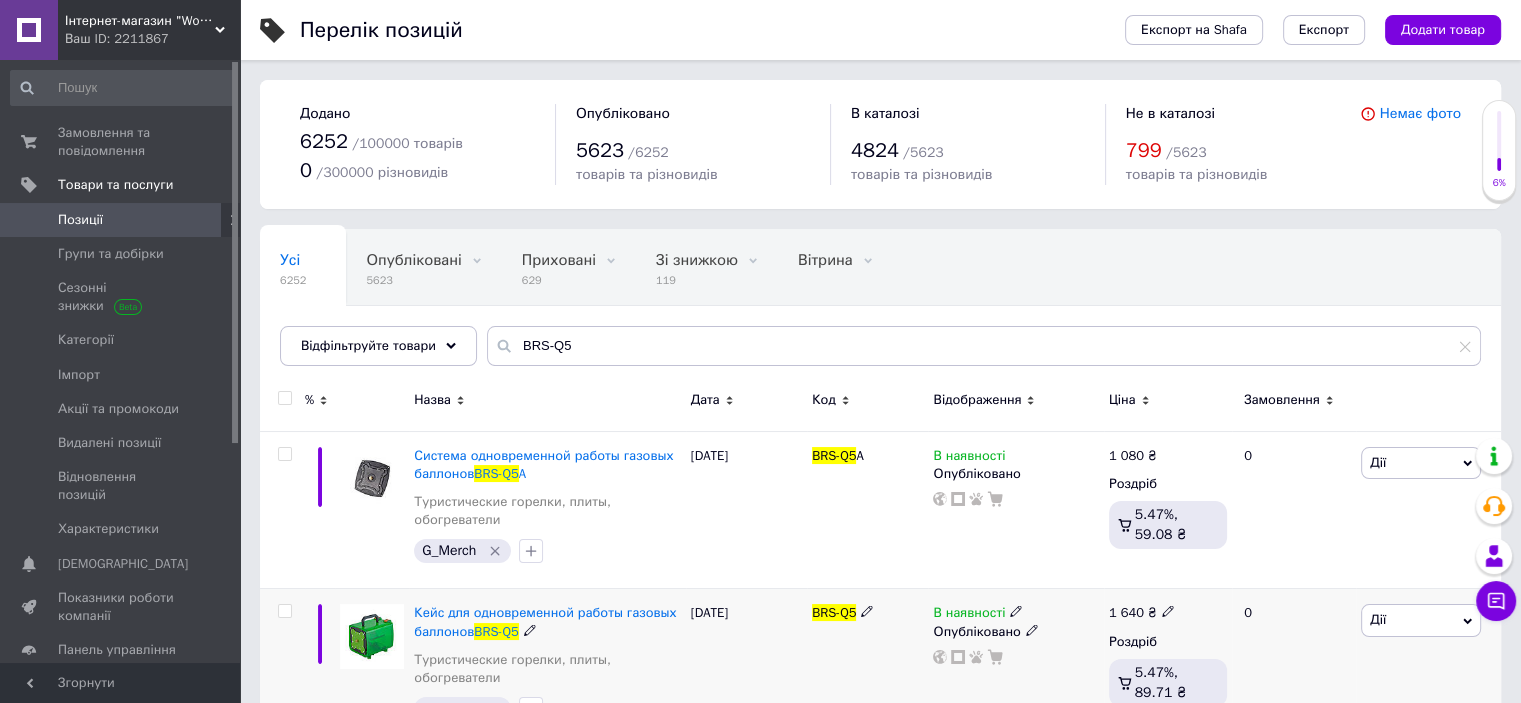 click at bounding box center (284, 611) 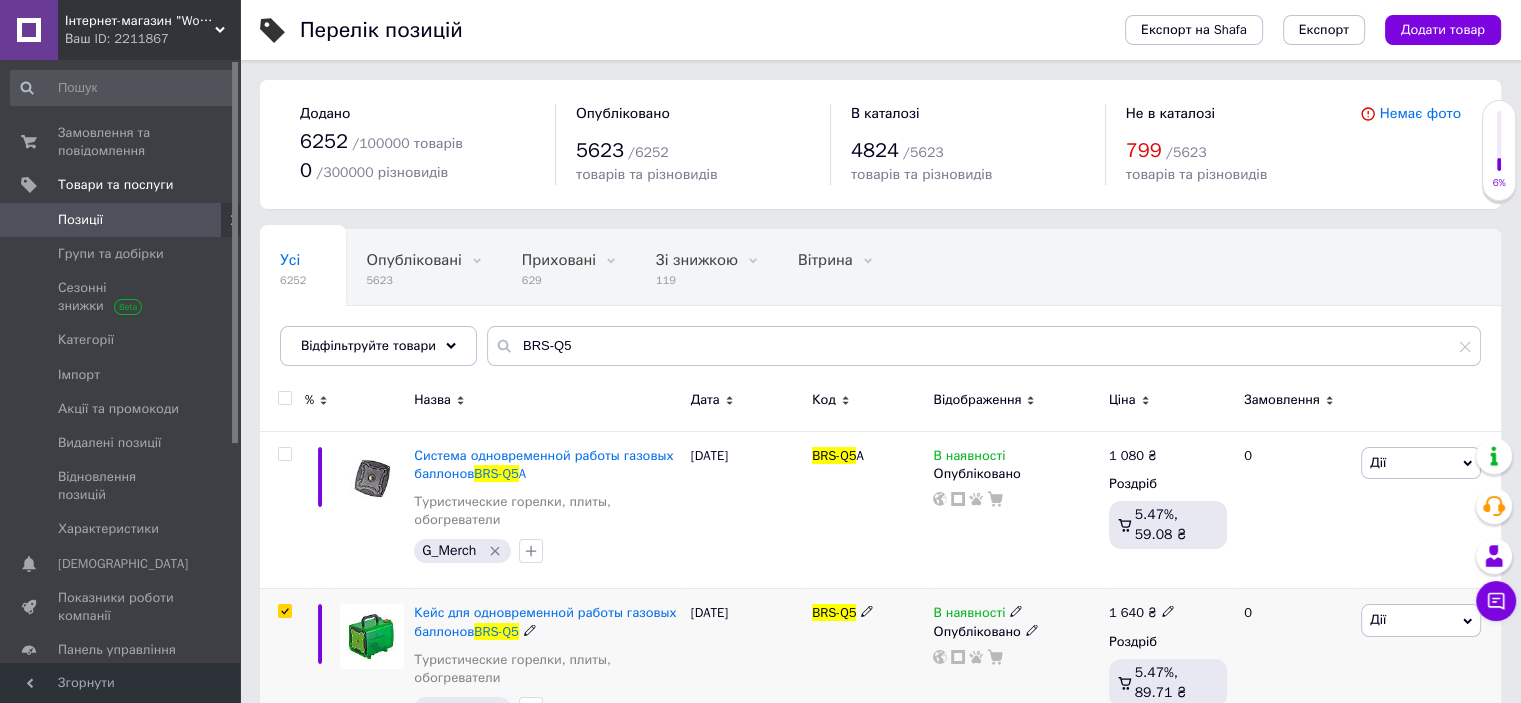 checkbox on "true" 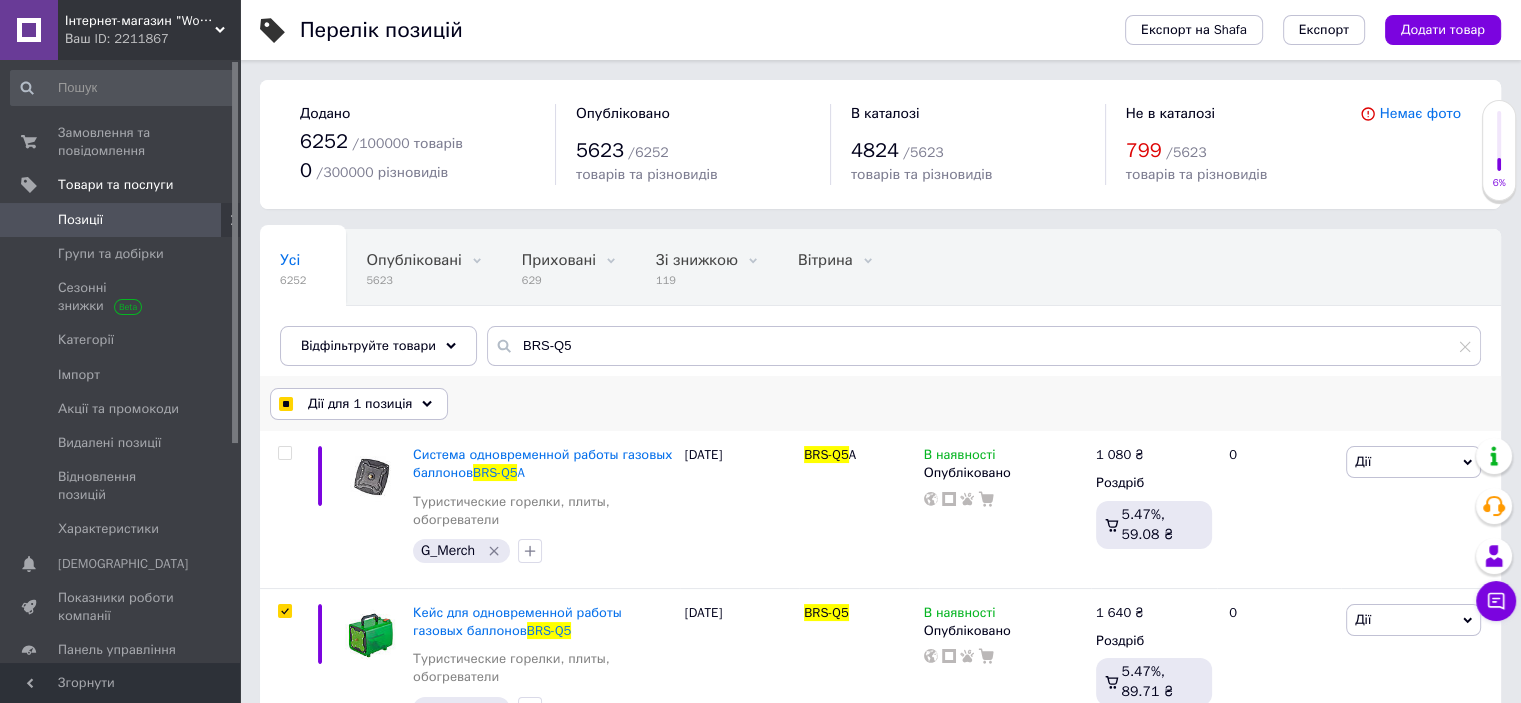 click on "Дії для 1 позиція" at bounding box center [360, 404] 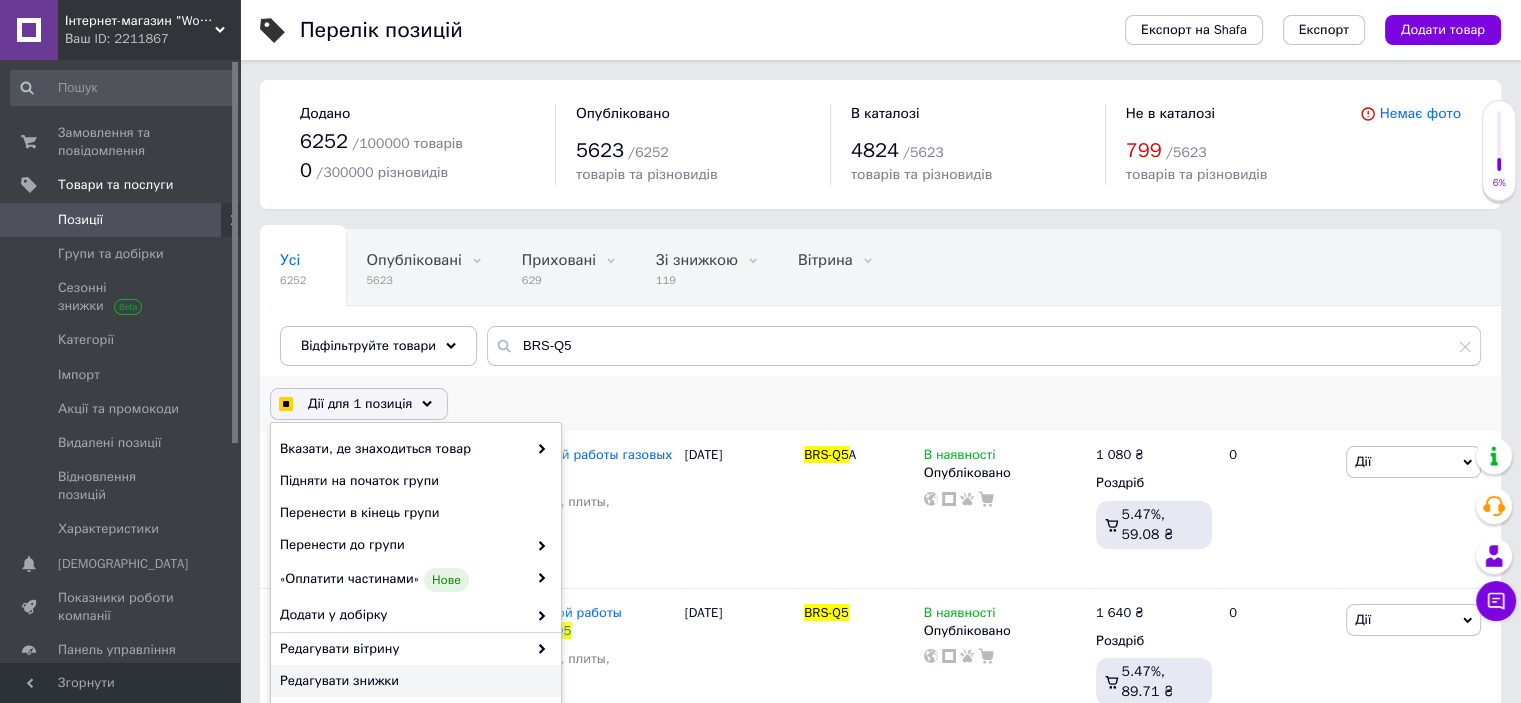 click on "Редагувати знижки" at bounding box center [413, 681] 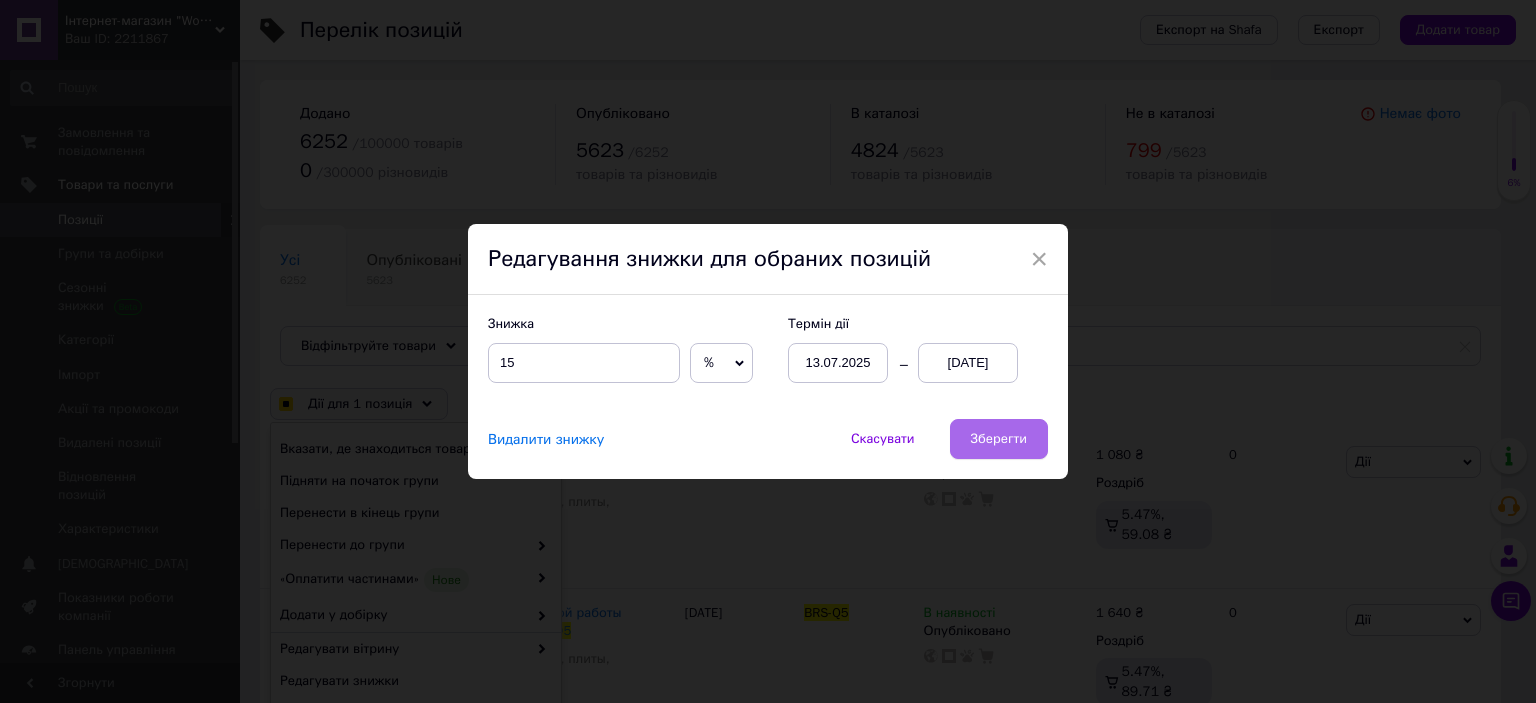 click on "Зберегти" at bounding box center (999, 439) 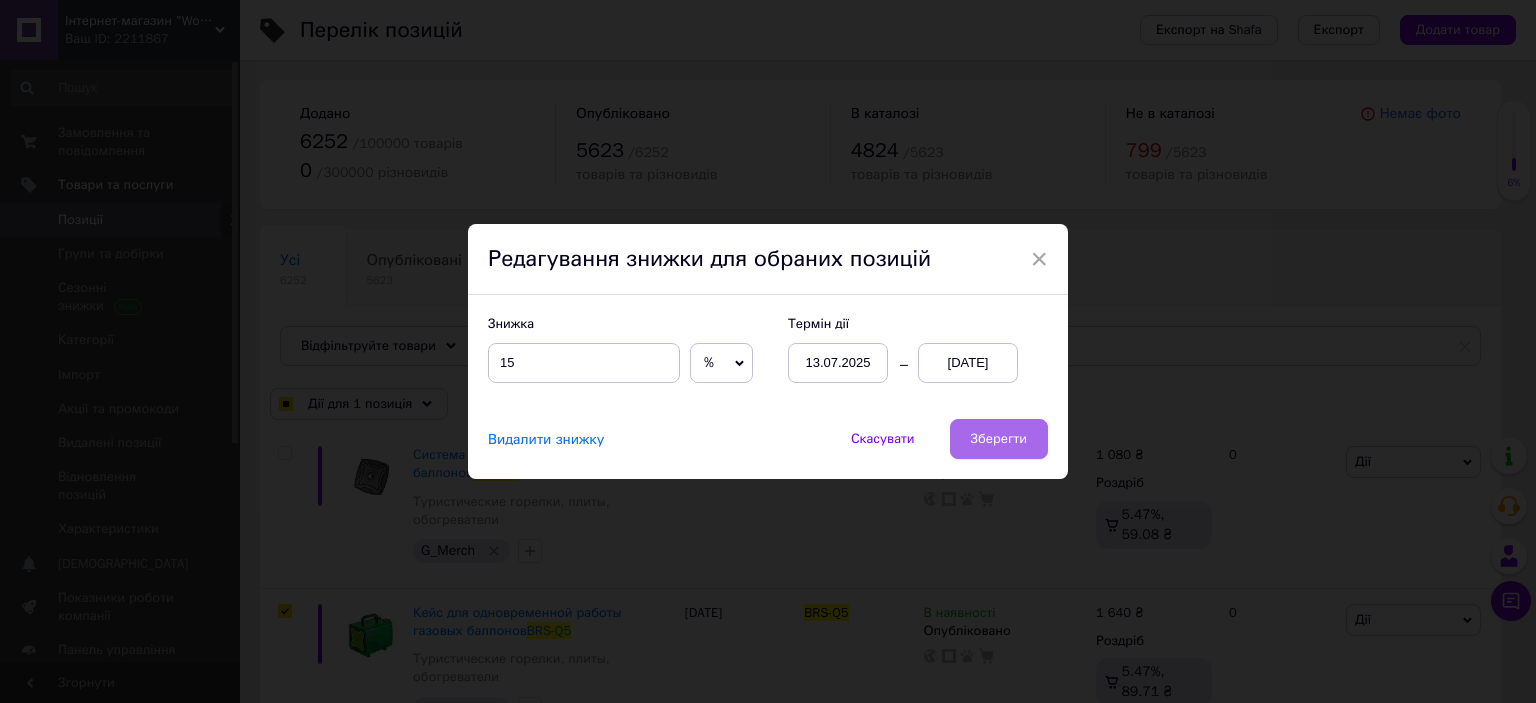 checkbox on "true" 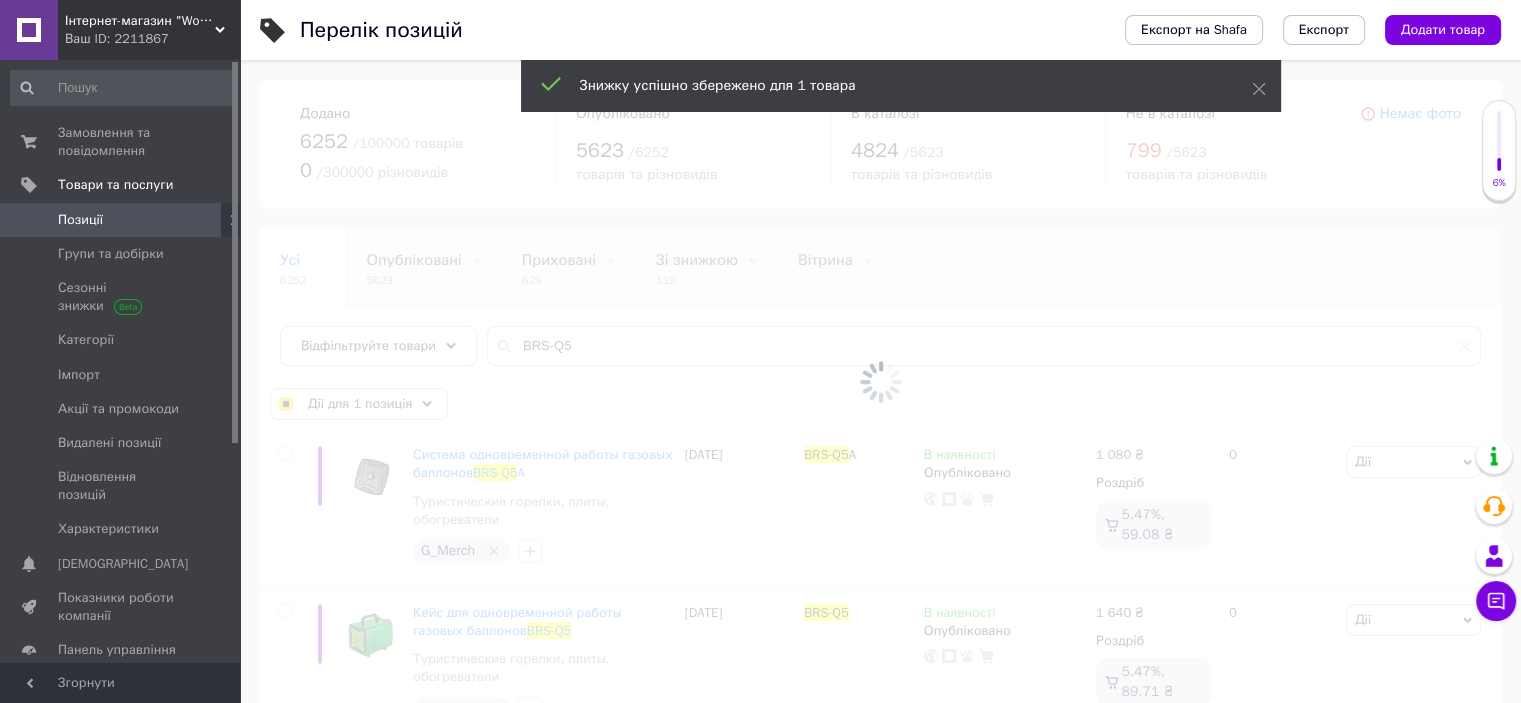 checkbox on "false" 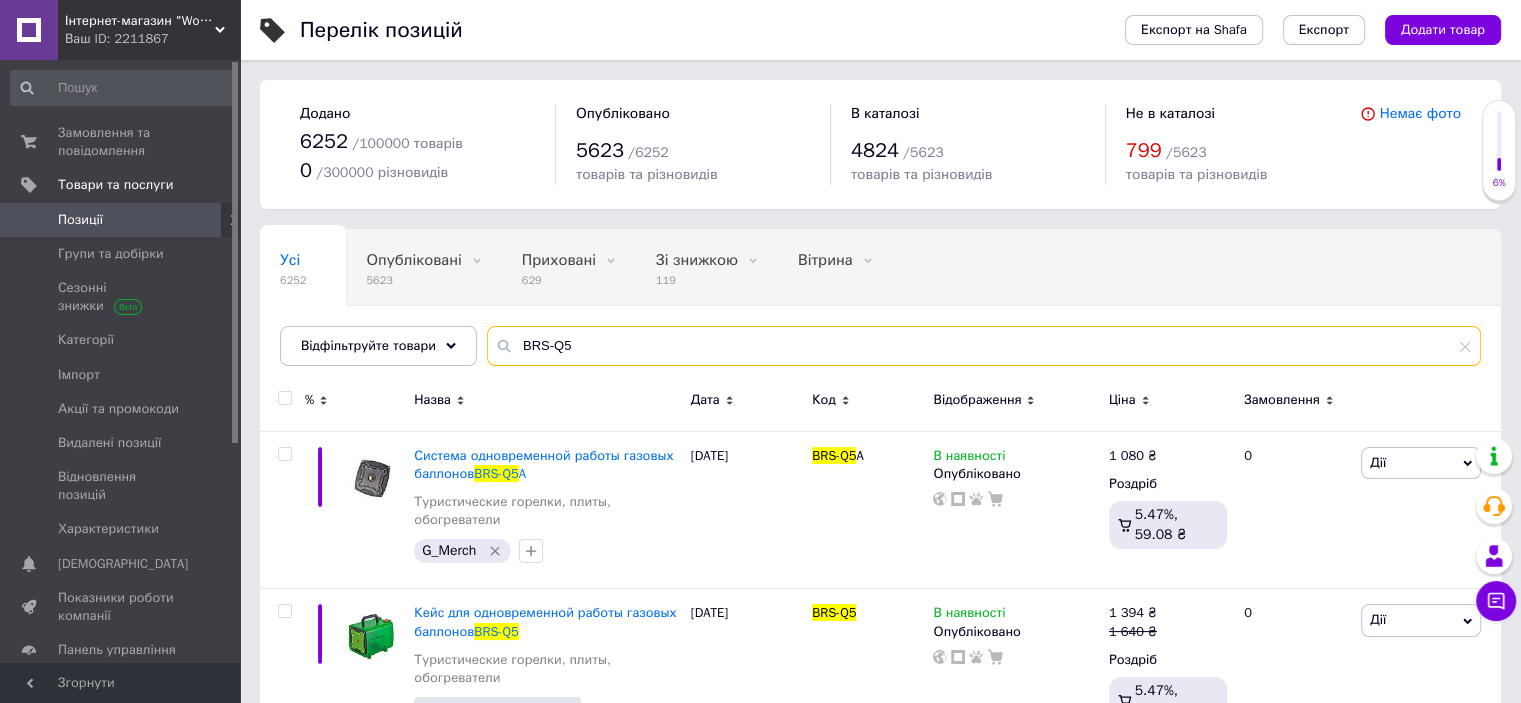 drag, startPoint x: 510, startPoint y: 343, endPoint x: 801, endPoint y: 339, distance: 291.0275 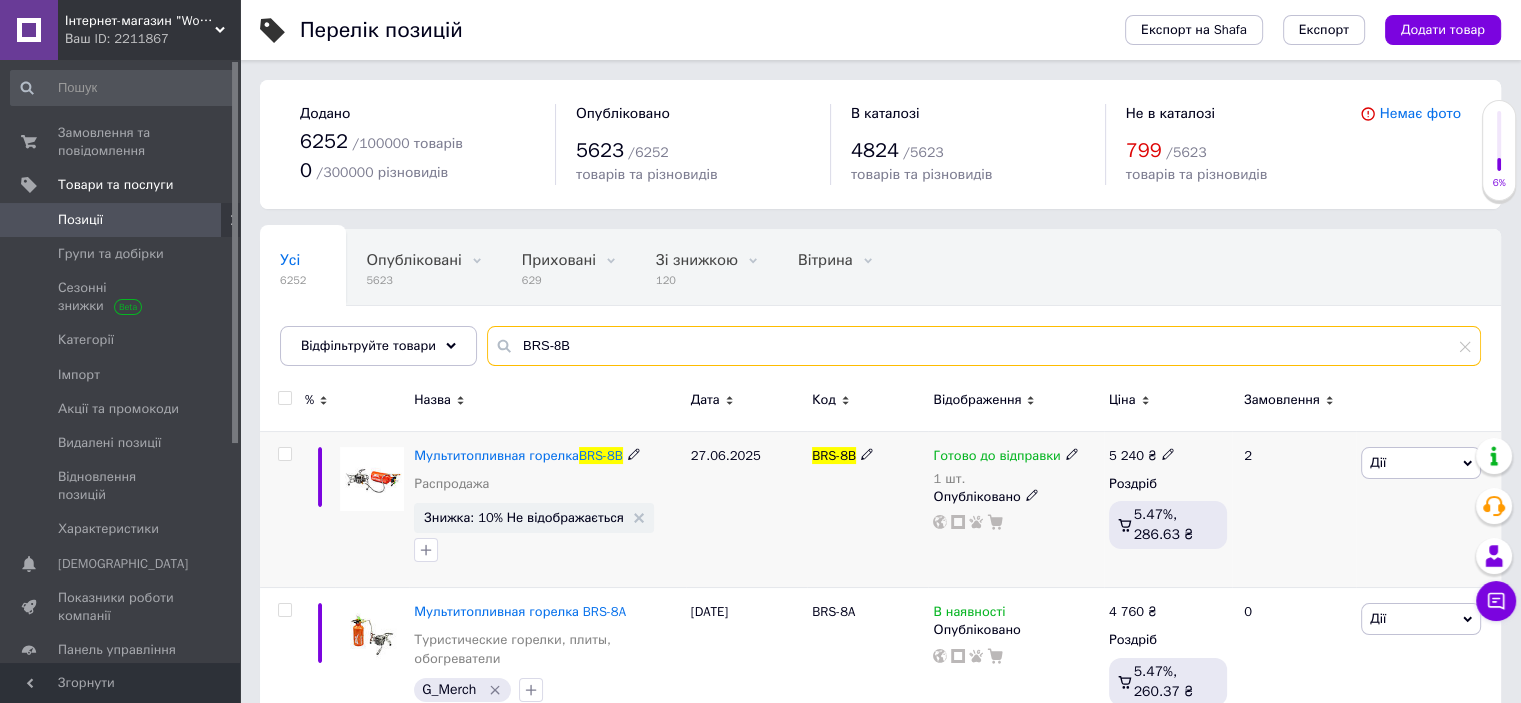 type on "BRS-8B" 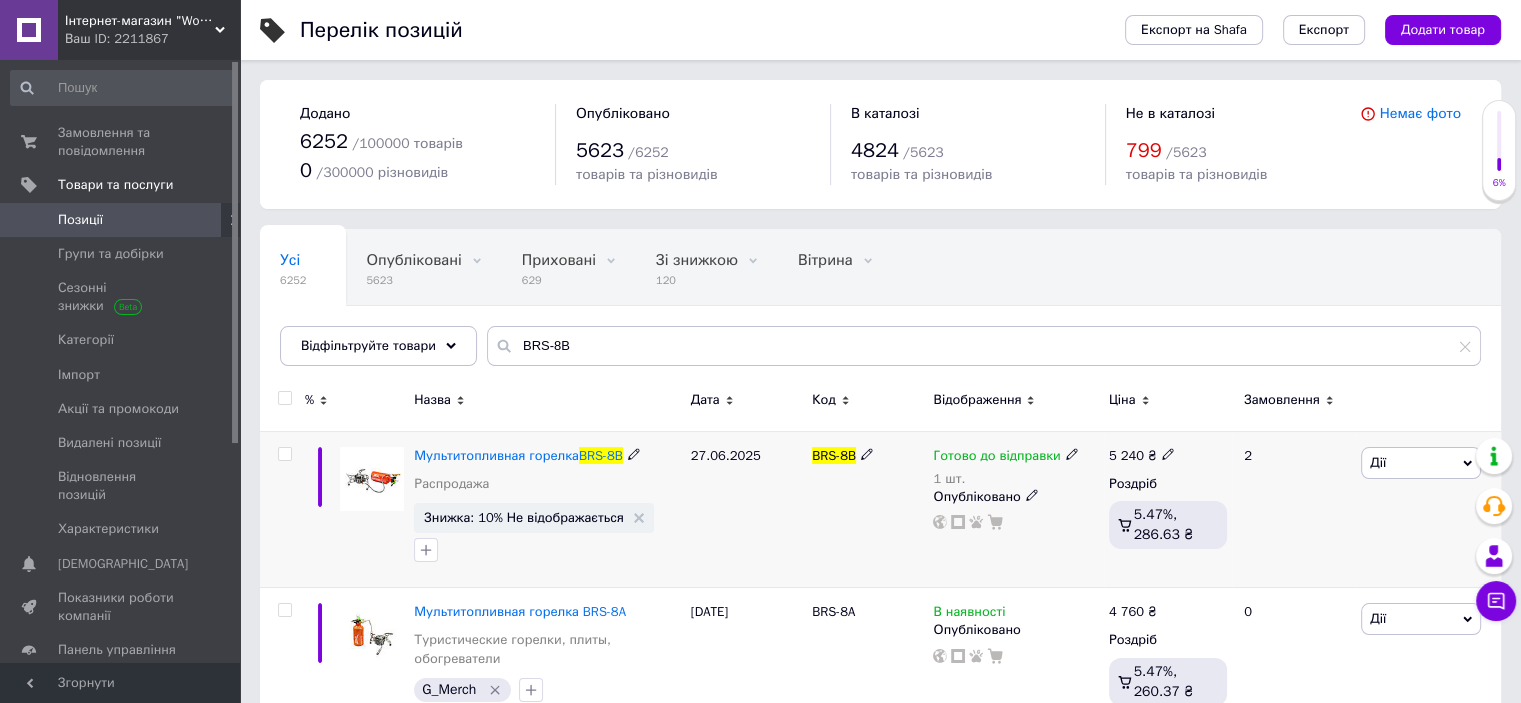click at bounding box center (284, 454) 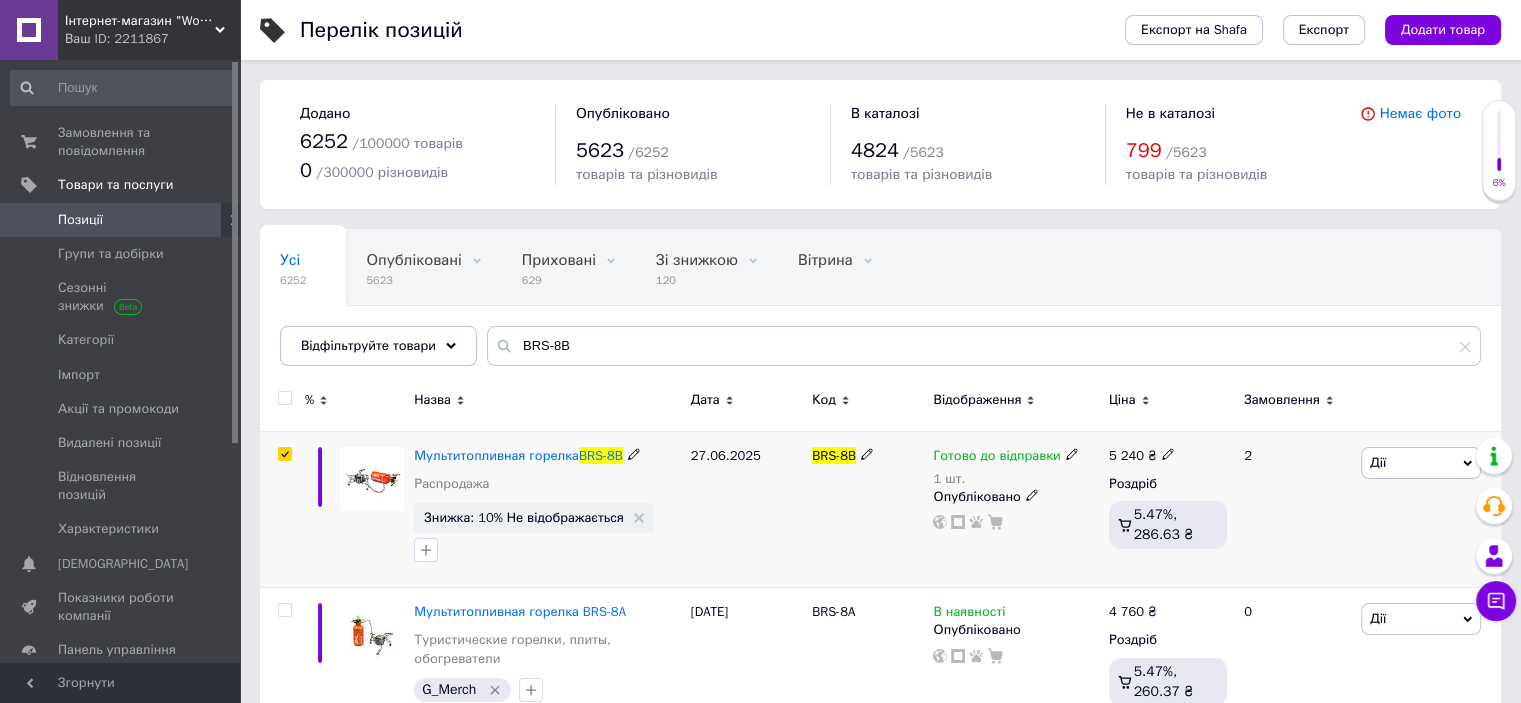 checkbox on "true" 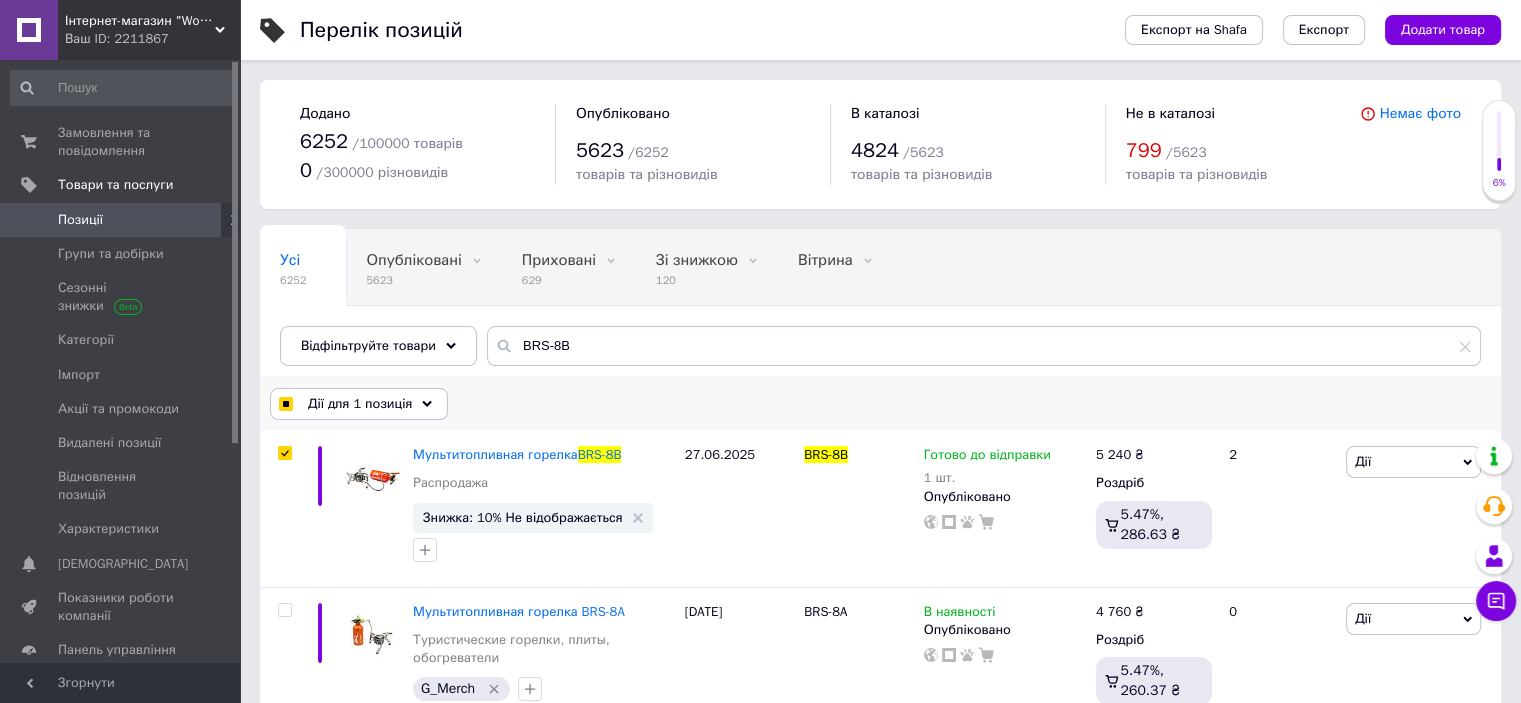 click on "Дії для 1 позиція" at bounding box center [360, 404] 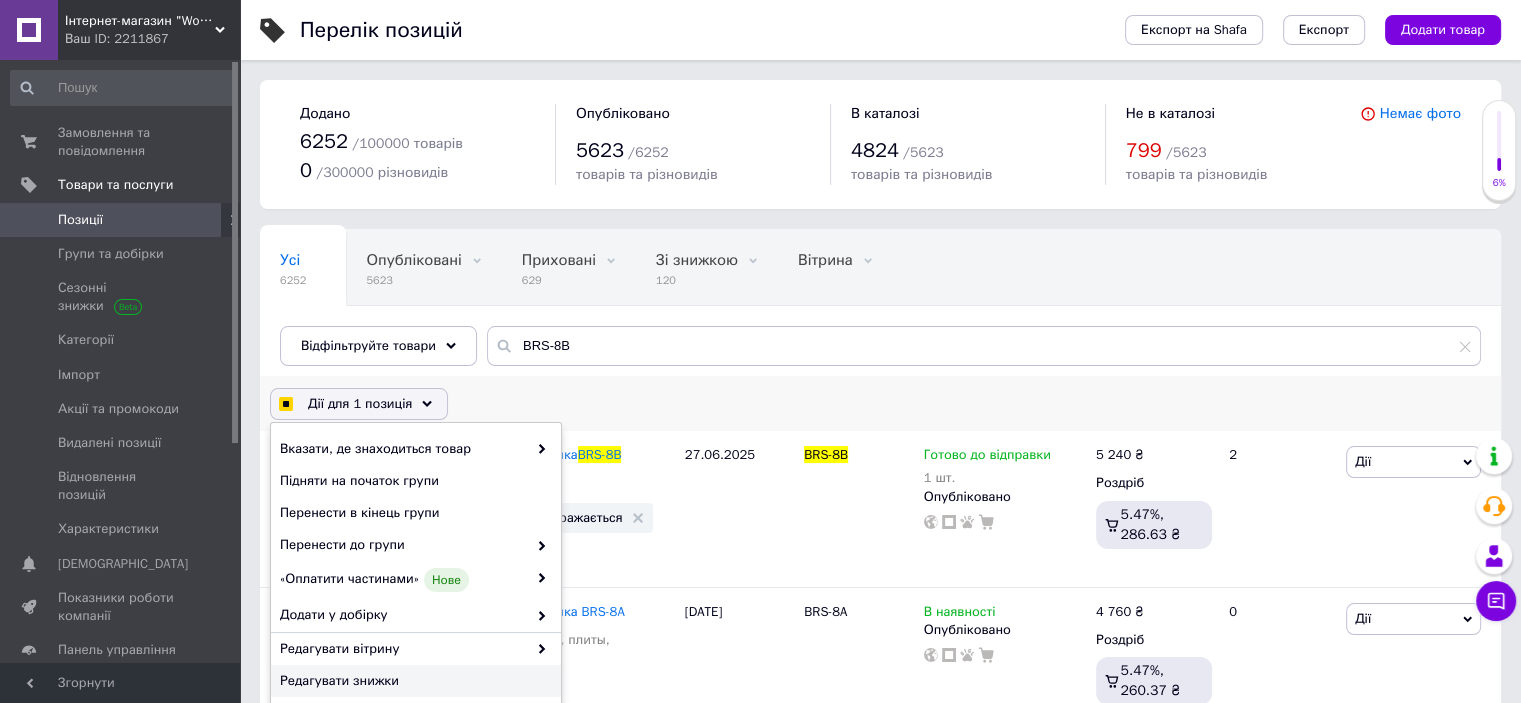 click on "Редагувати знижки" at bounding box center [413, 681] 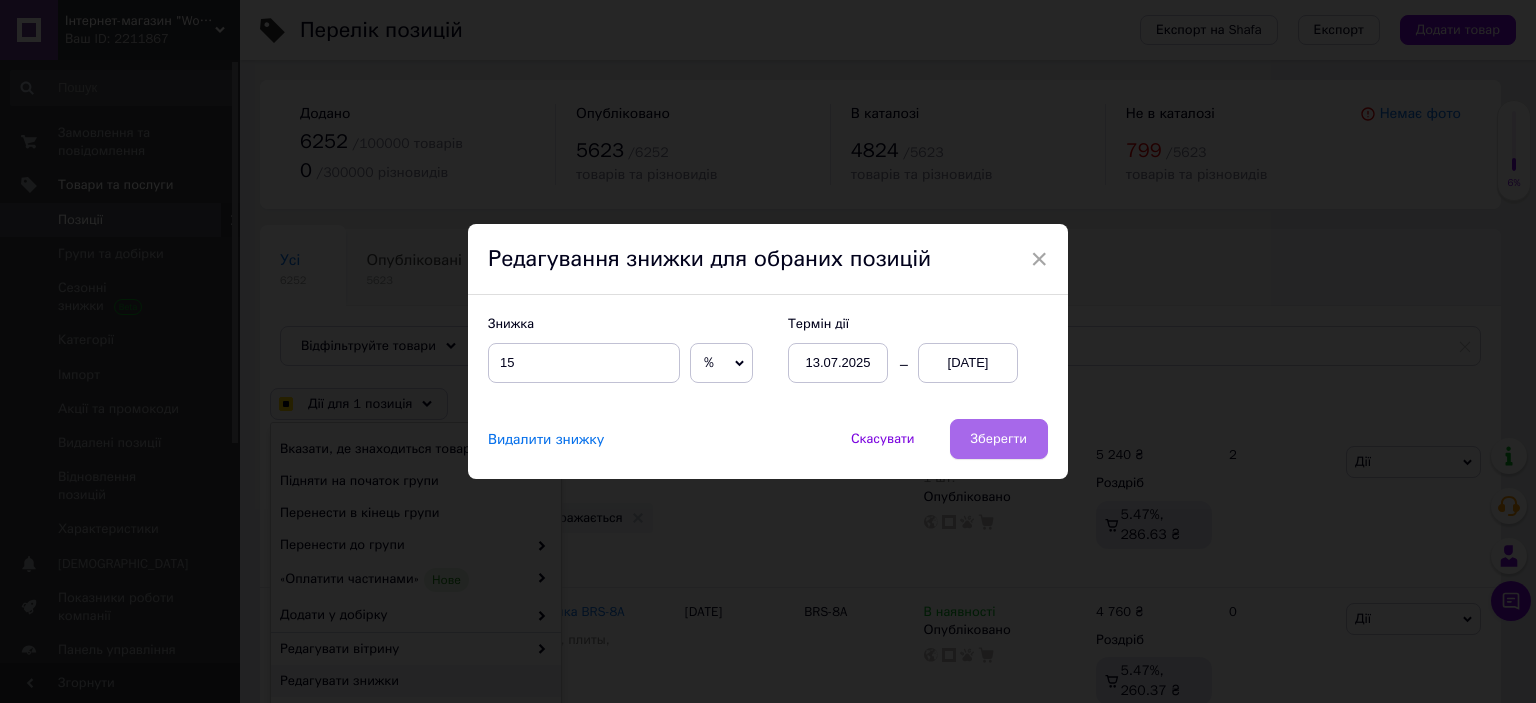 click on "Зберегти" at bounding box center [999, 439] 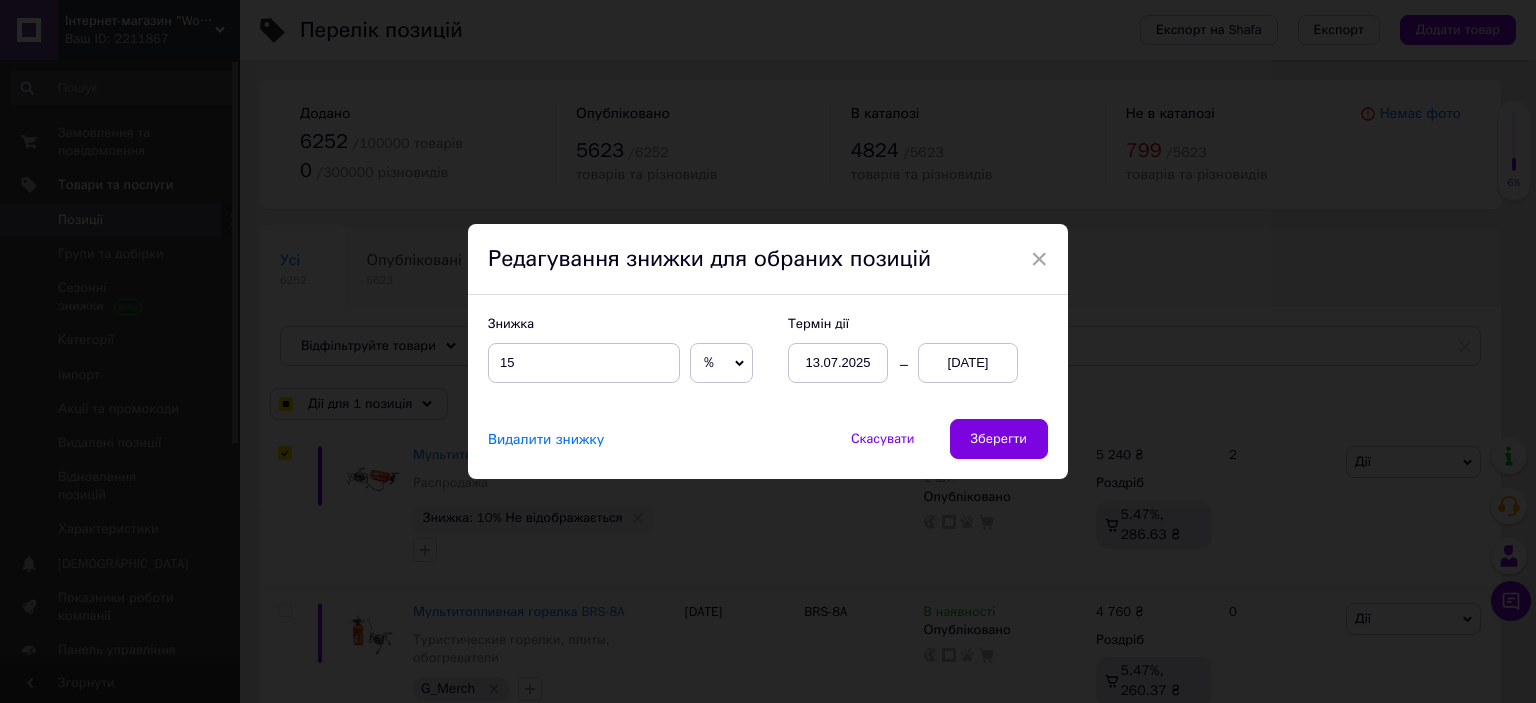 checkbox on "true" 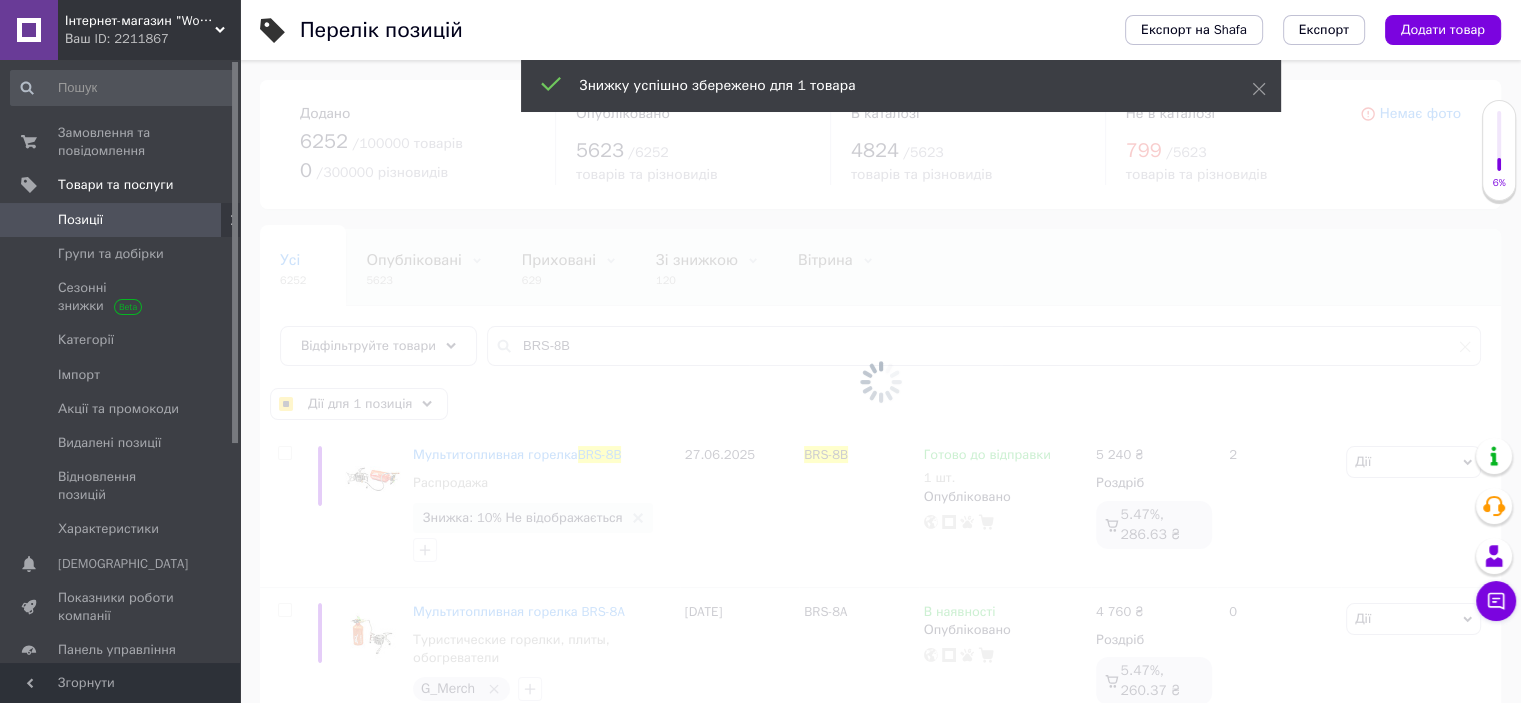 checkbox on "false" 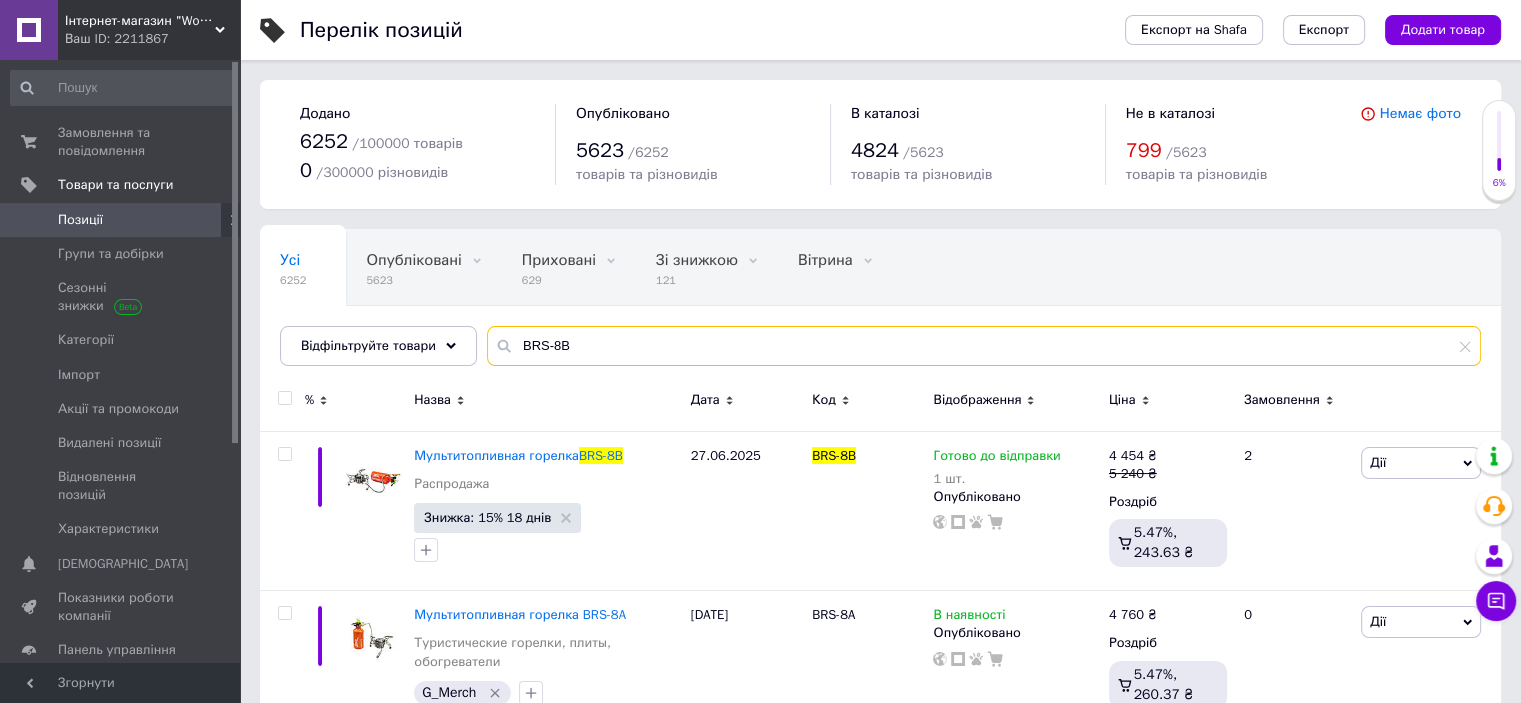 drag, startPoint x: 511, startPoint y: 345, endPoint x: 822, endPoint y: 341, distance: 311.02573 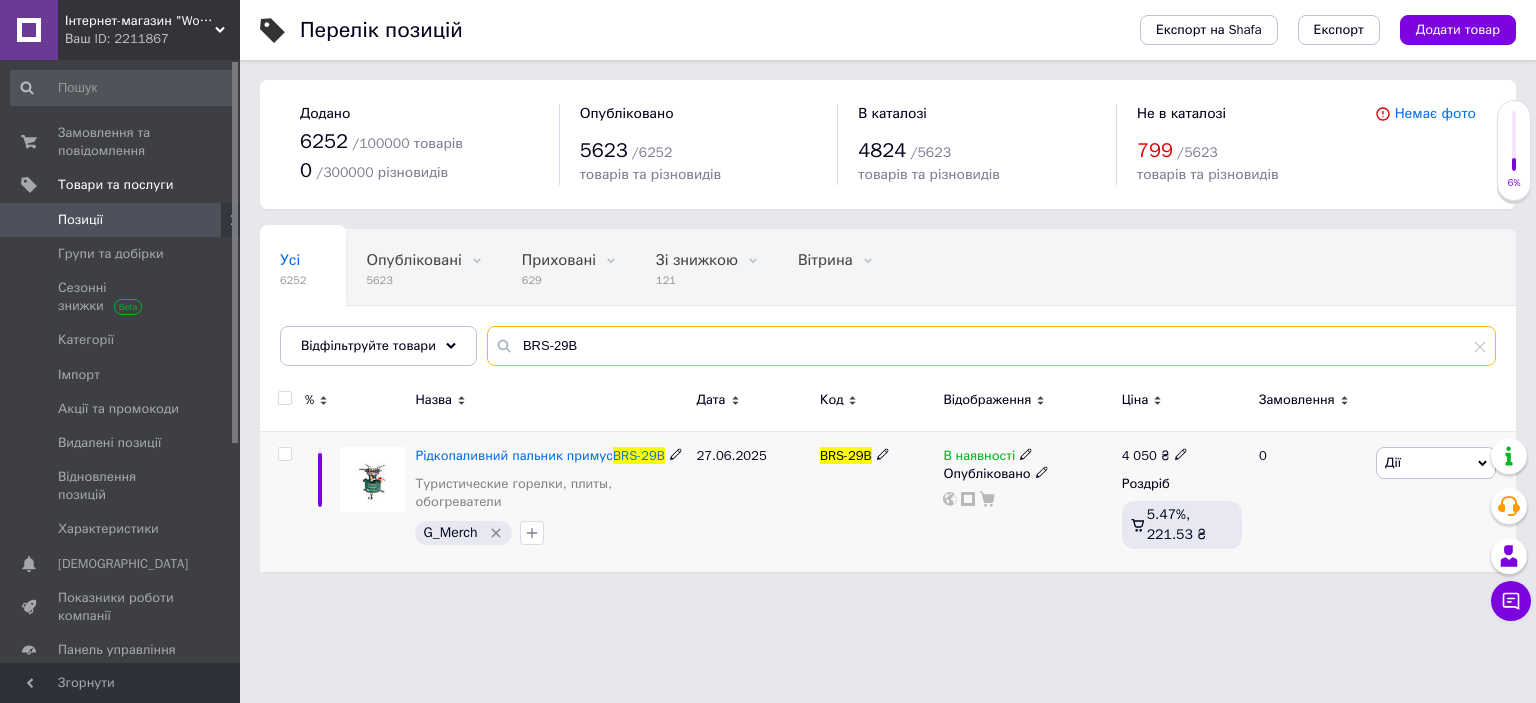type on "BRS-29B" 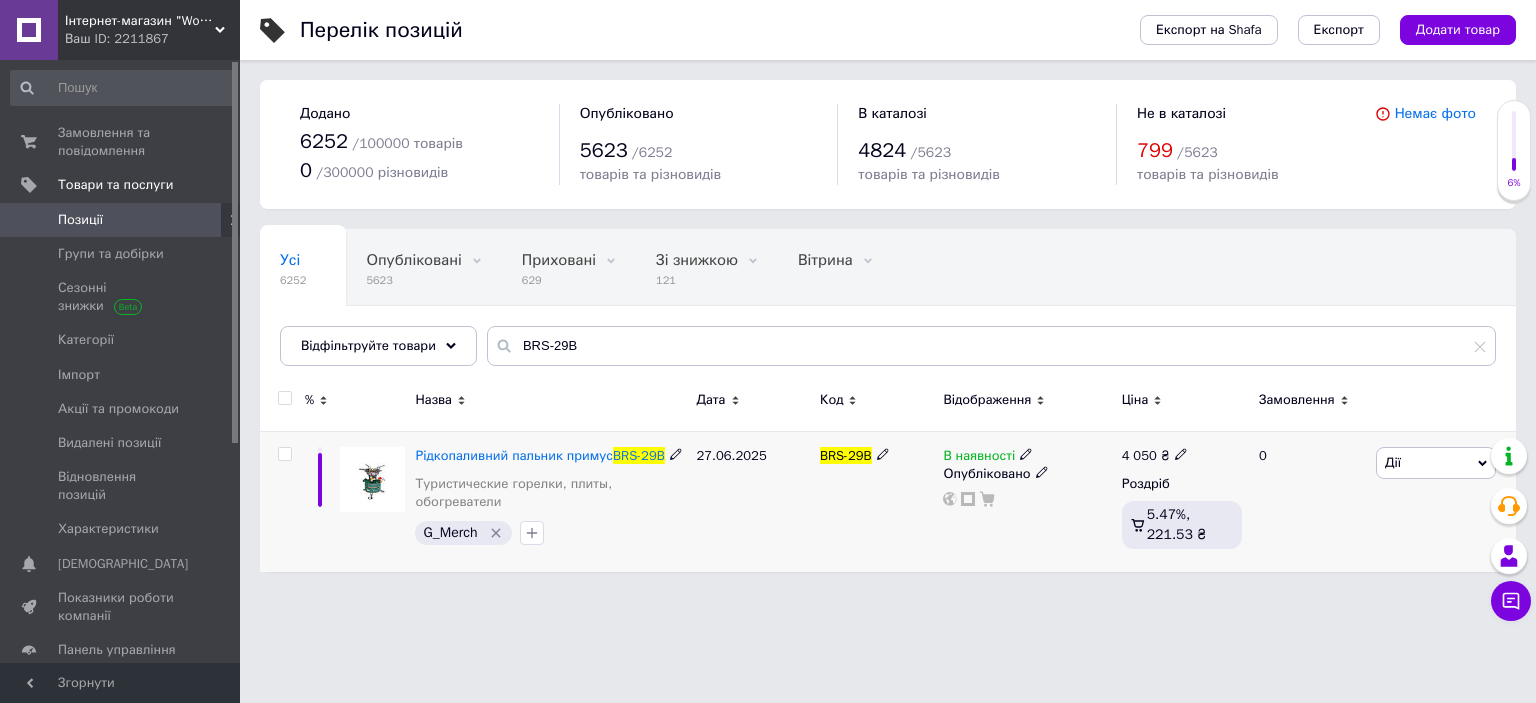 click at bounding box center [284, 454] 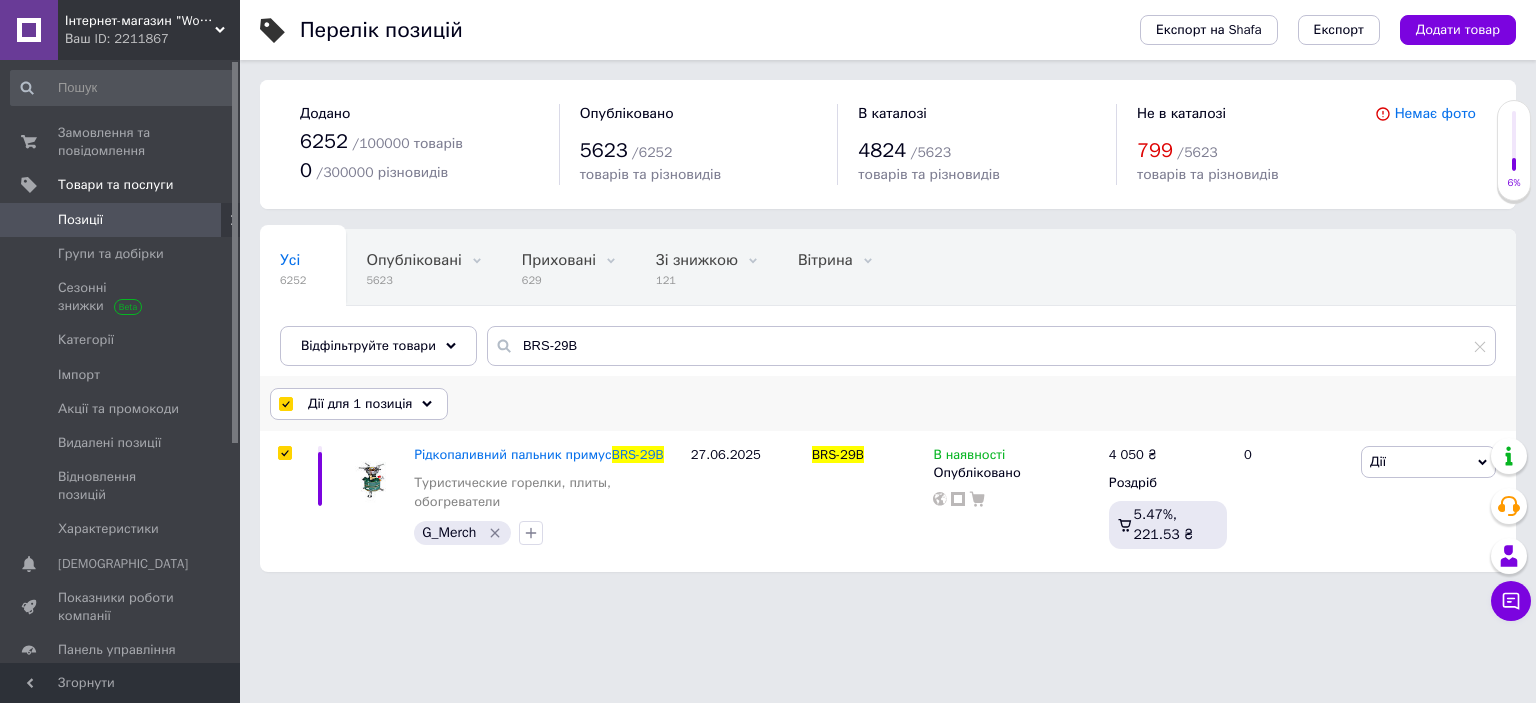 click on "Дії для 1 позиція" at bounding box center [360, 404] 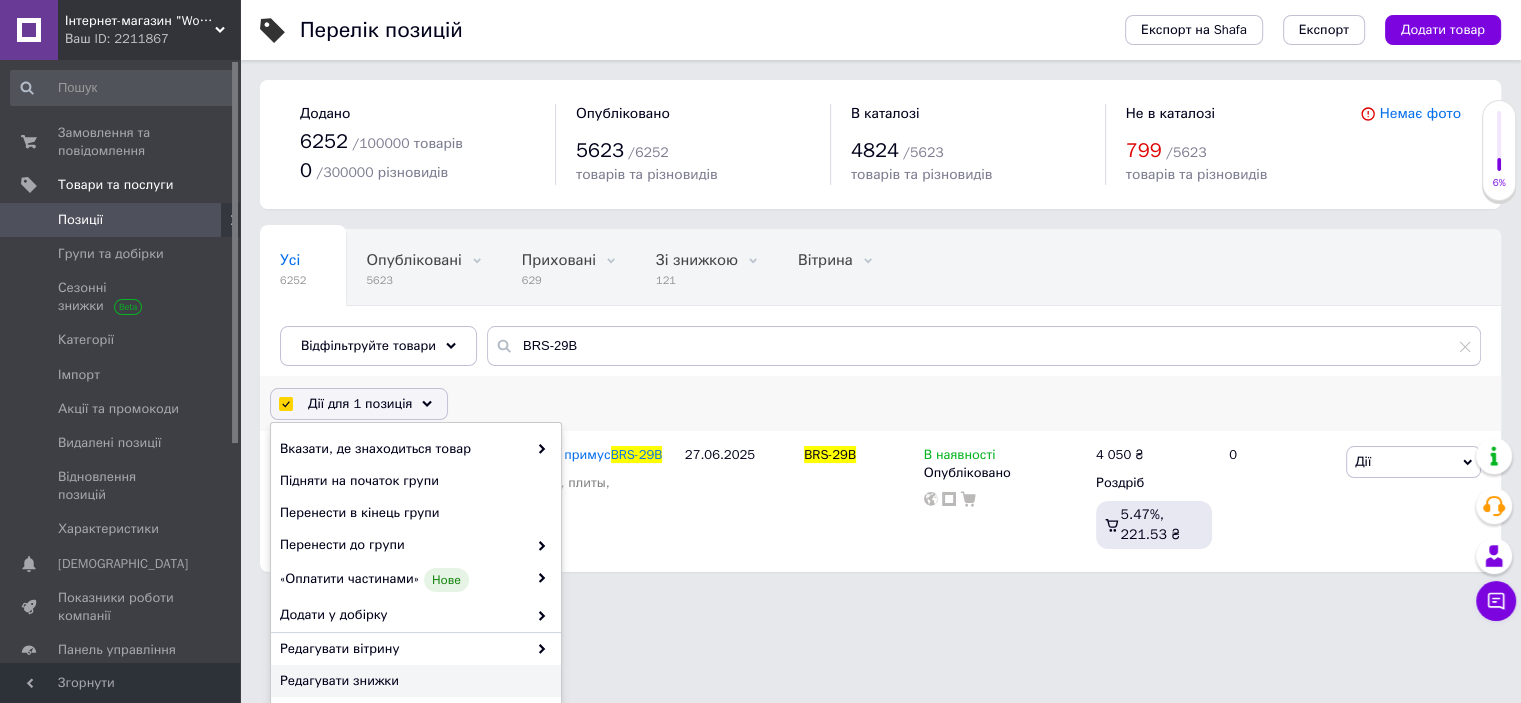 click on "Редагувати знижки" at bounding box center (413, 681) 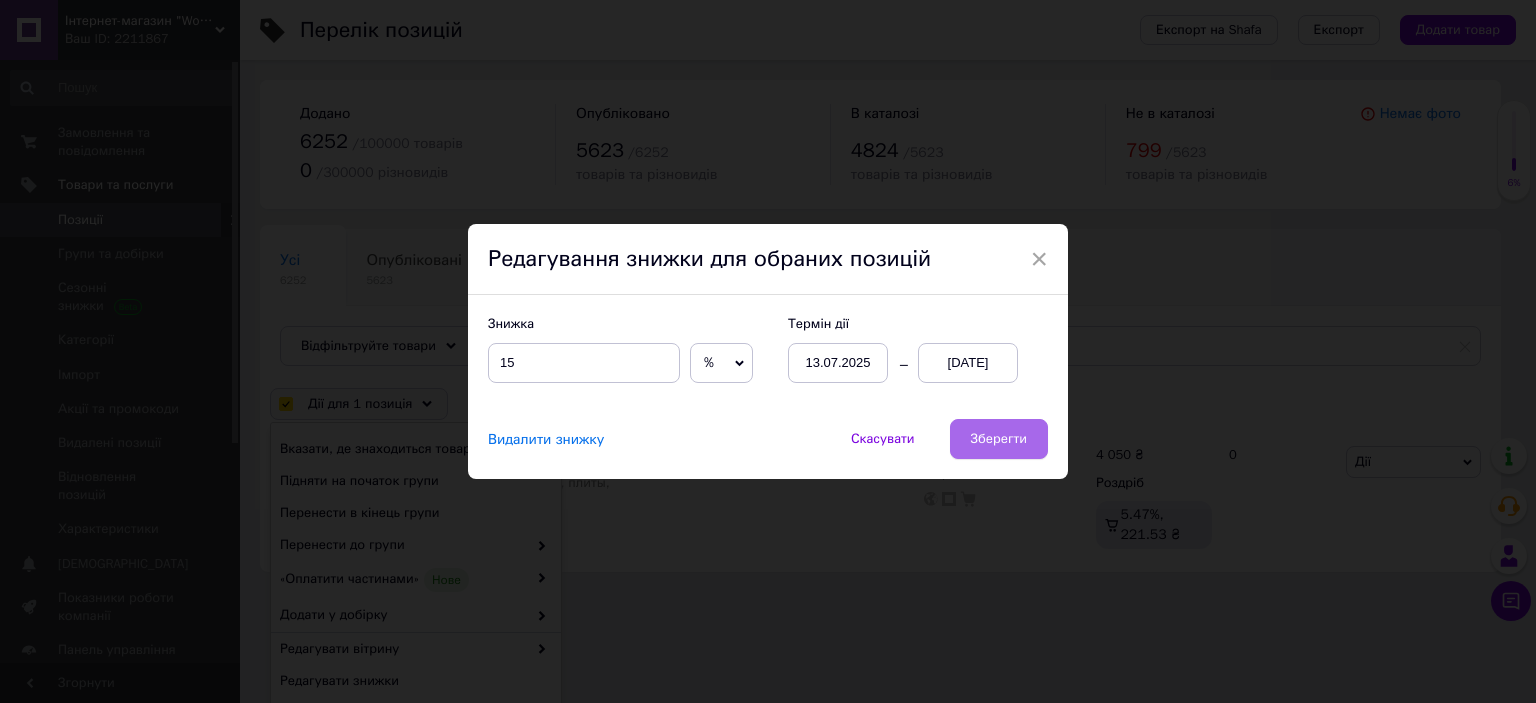 click on "Зберегти" at bounding box center [999, 439] 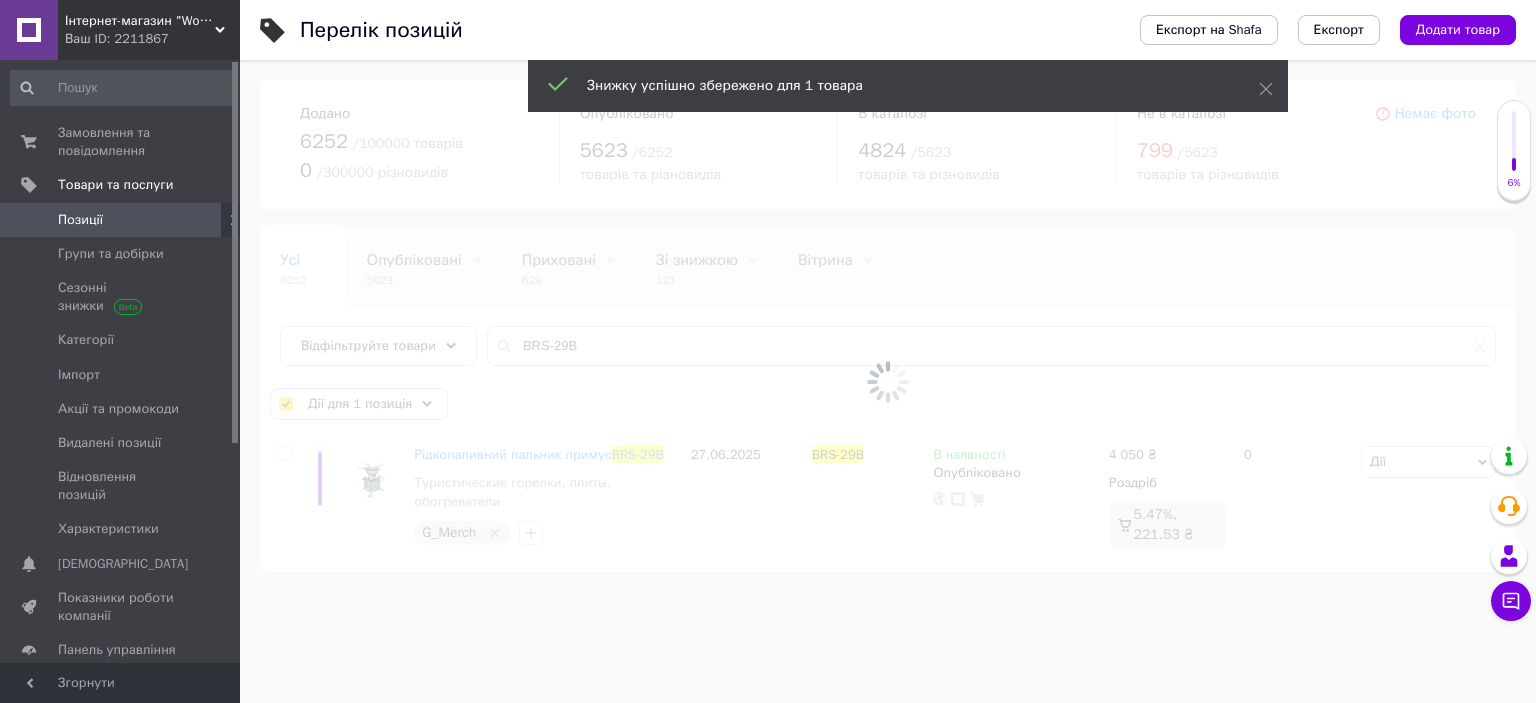 checkbox on "false" 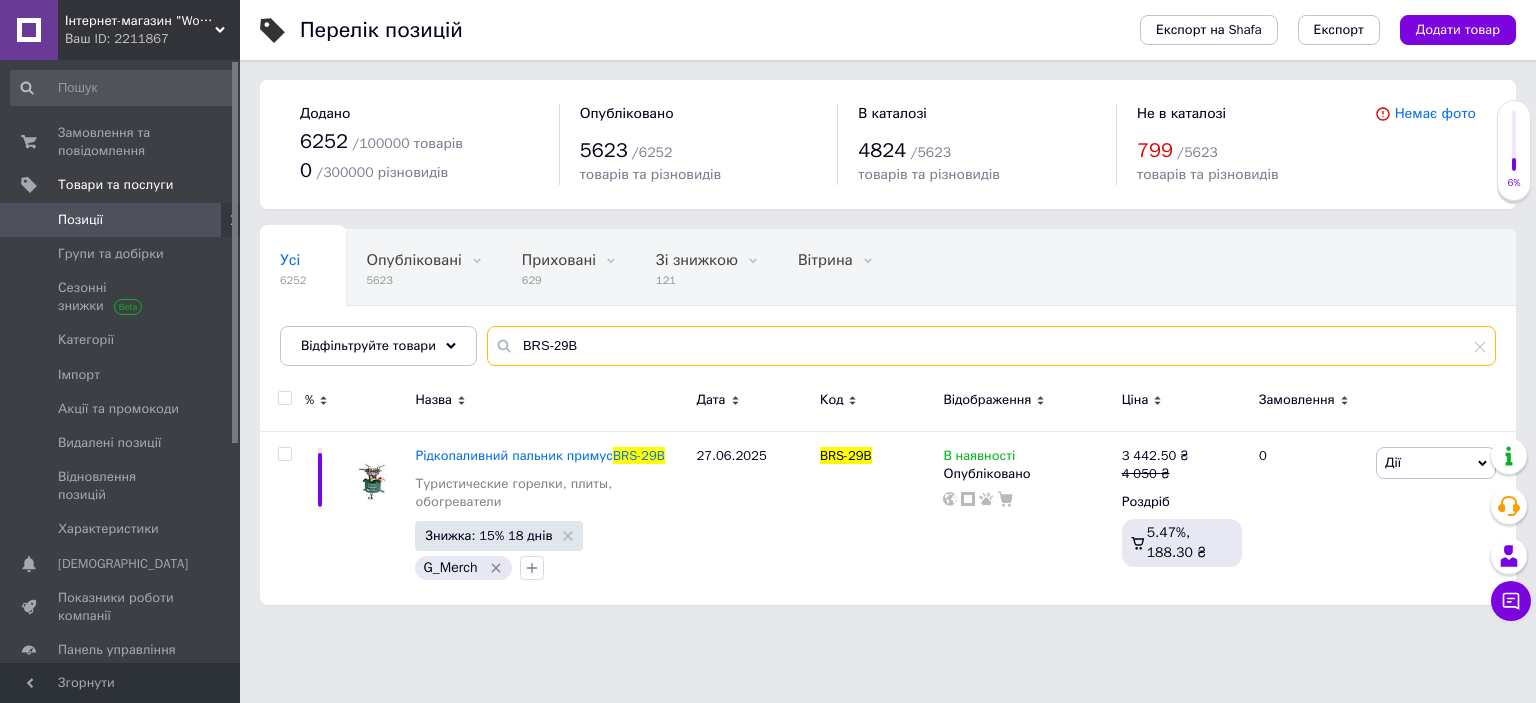drag, startPoint x: 515, startPoint y: 344, endPoint x: 742, endPoint y: 339, distance: 227.05505 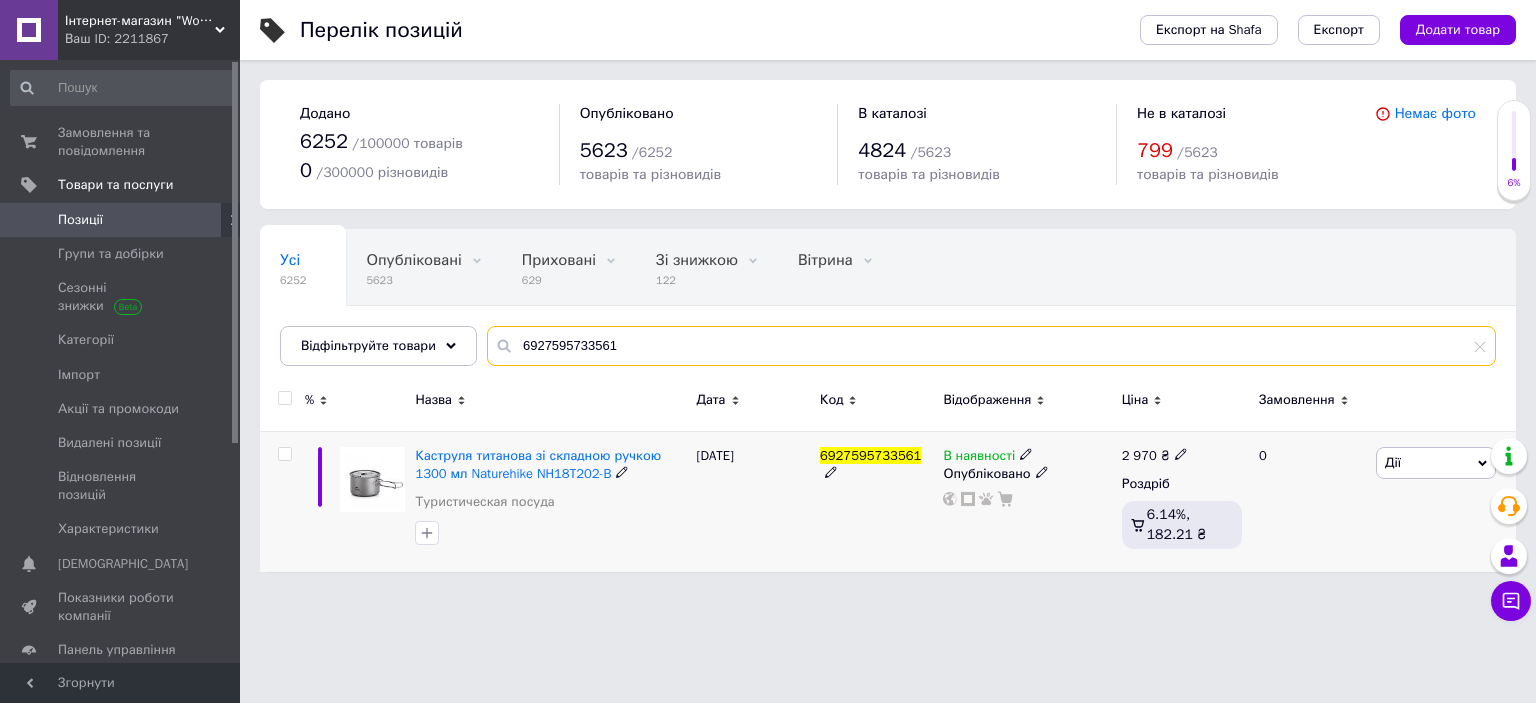type on "6927595733561" 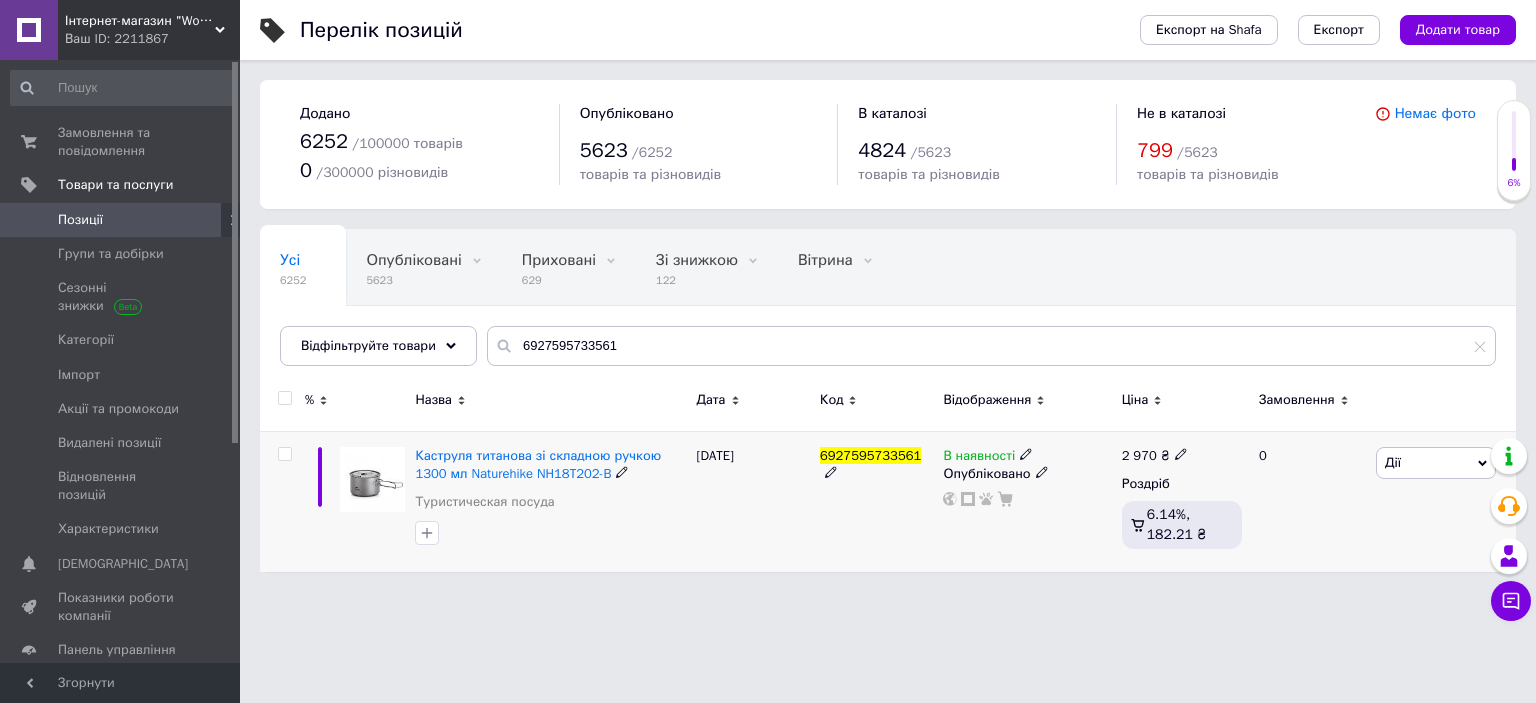click at bounding box center [284, 454] 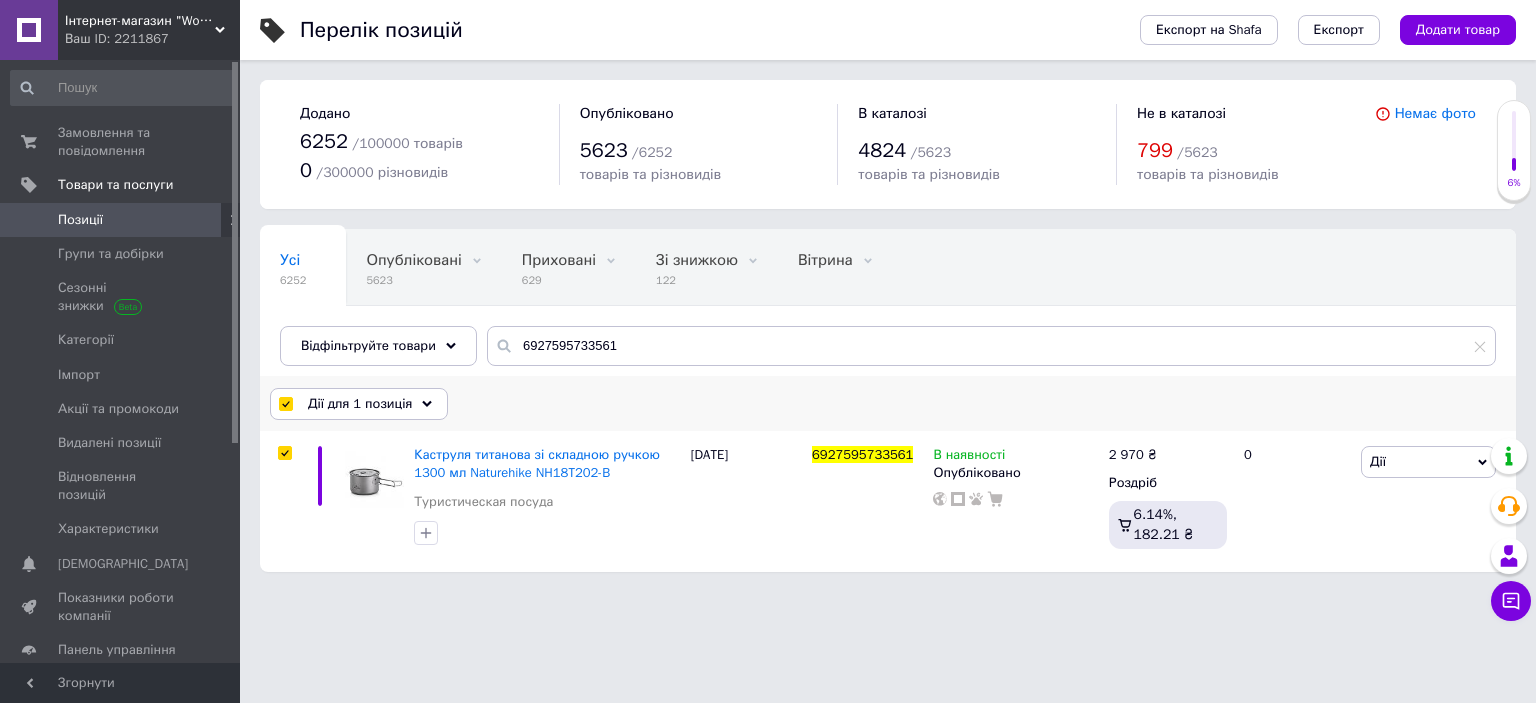 click on "Дії для 1 позиція" at bounding box center (360, 404) 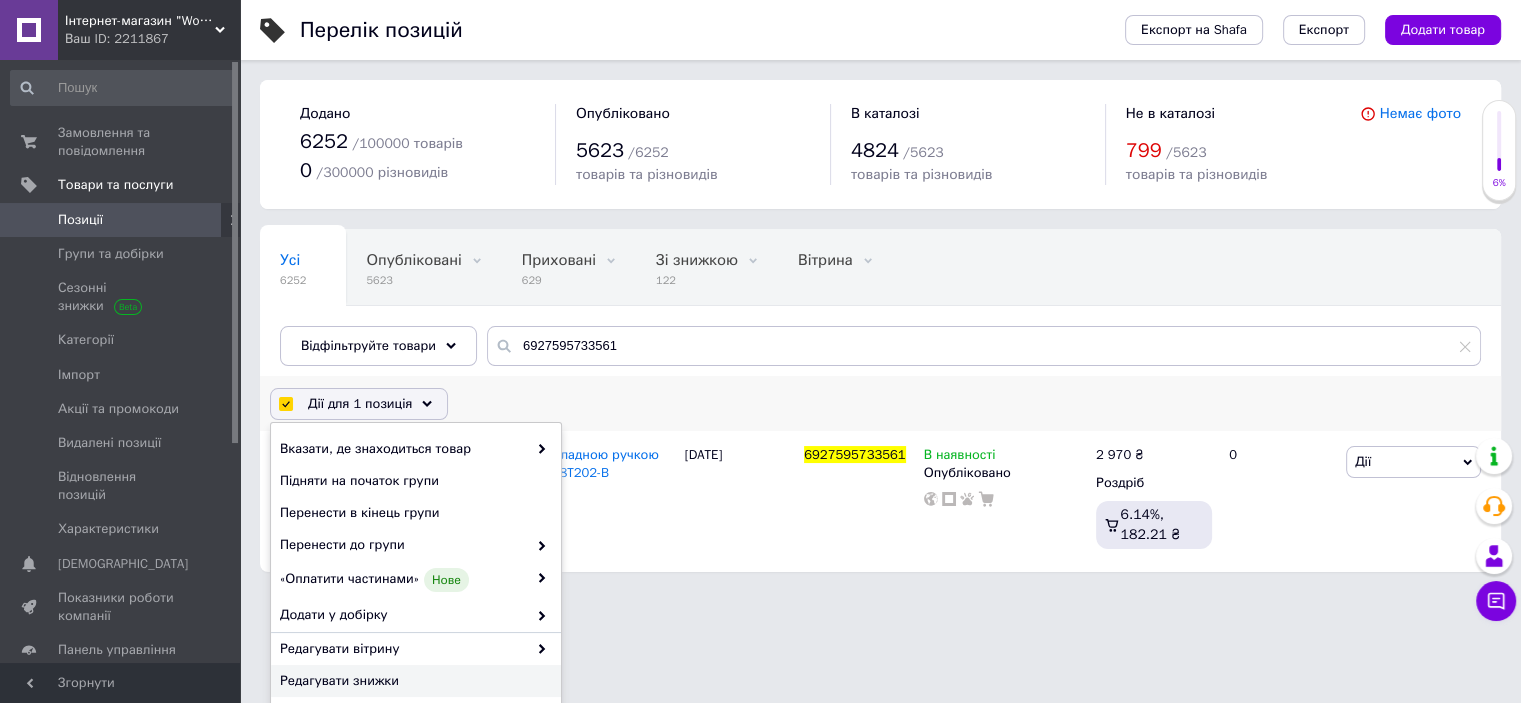 click on "Редагувати знижки" at bounding box center (413, 681) 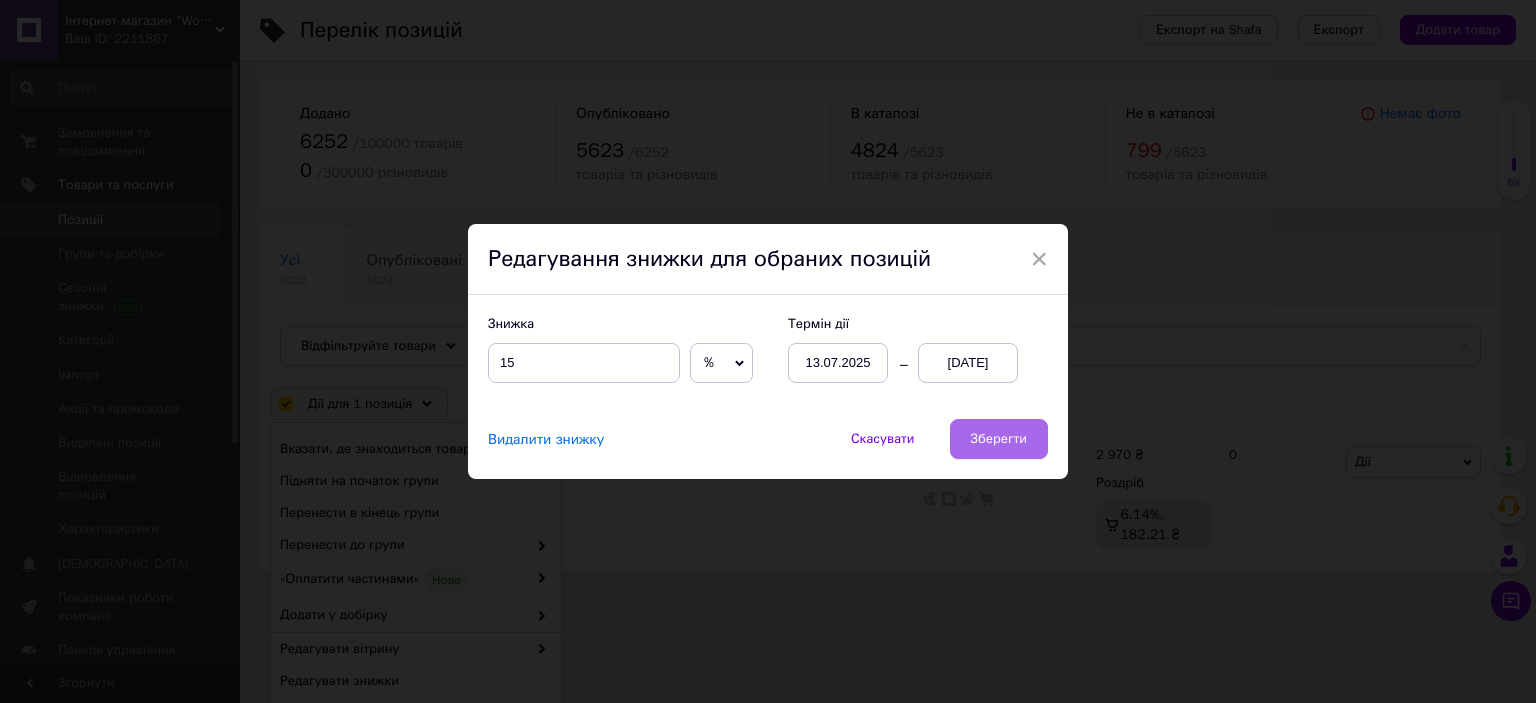 click on "Зберегти" at bounding box center [999, 439] 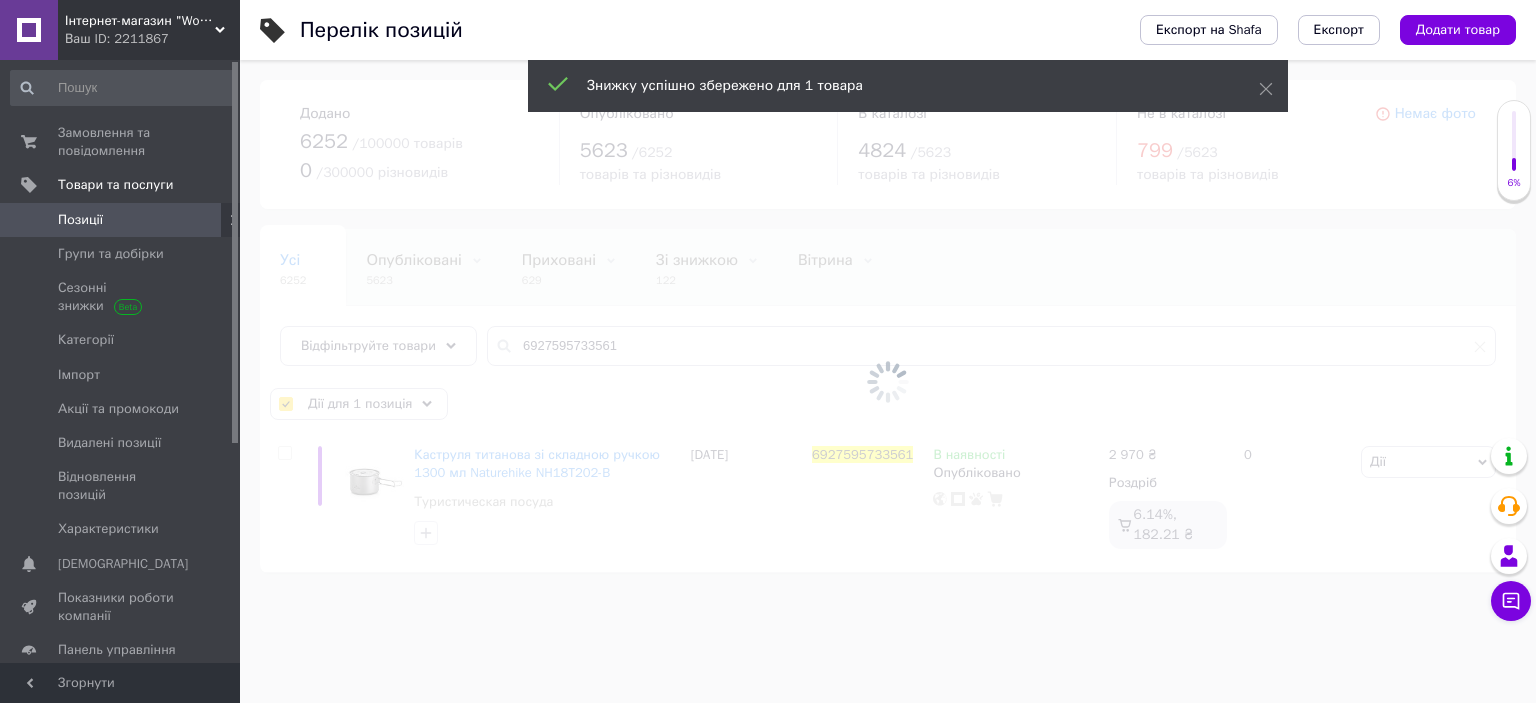 checkbox on "false" 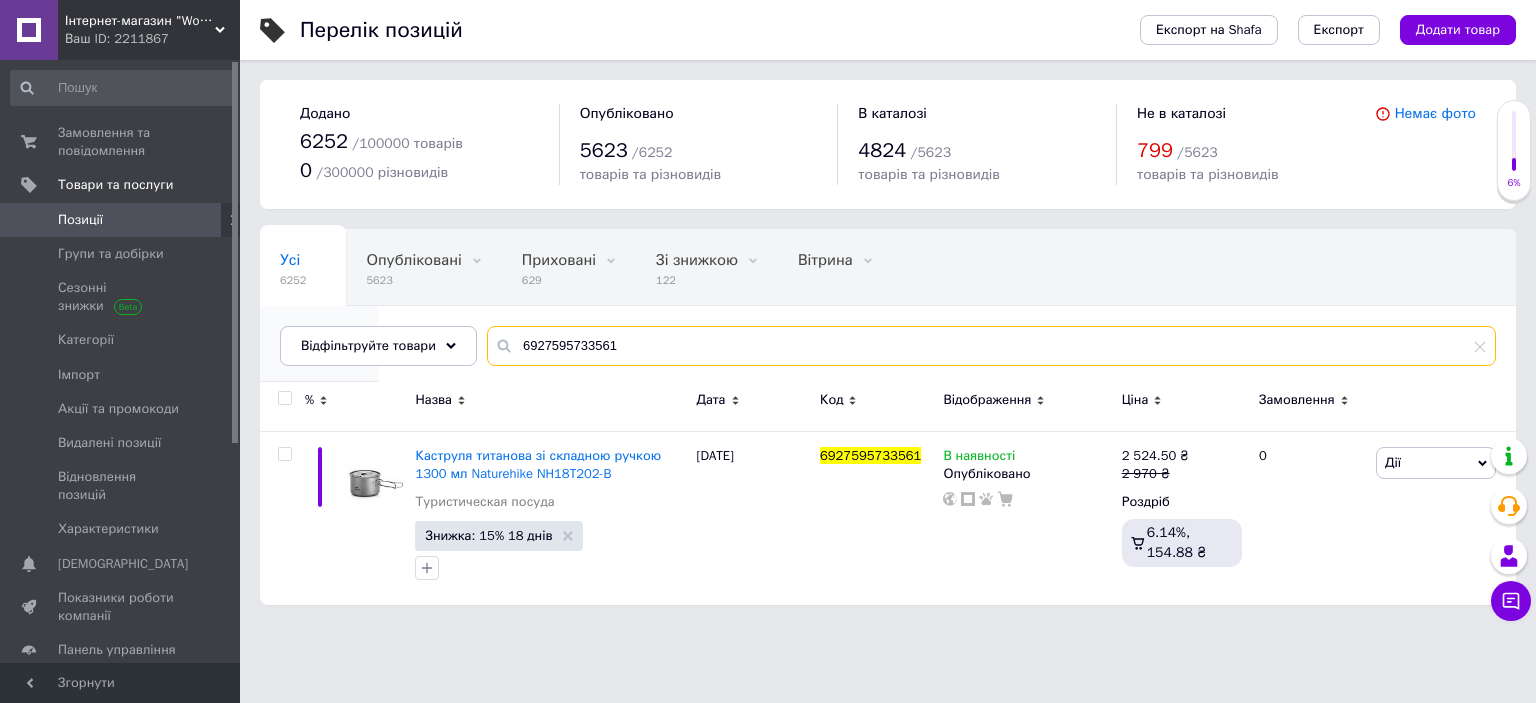 drag, startPoint x: 511, startPoint y: 344, endPoint x: 893, endPoint y: 305, distance: 383.9857 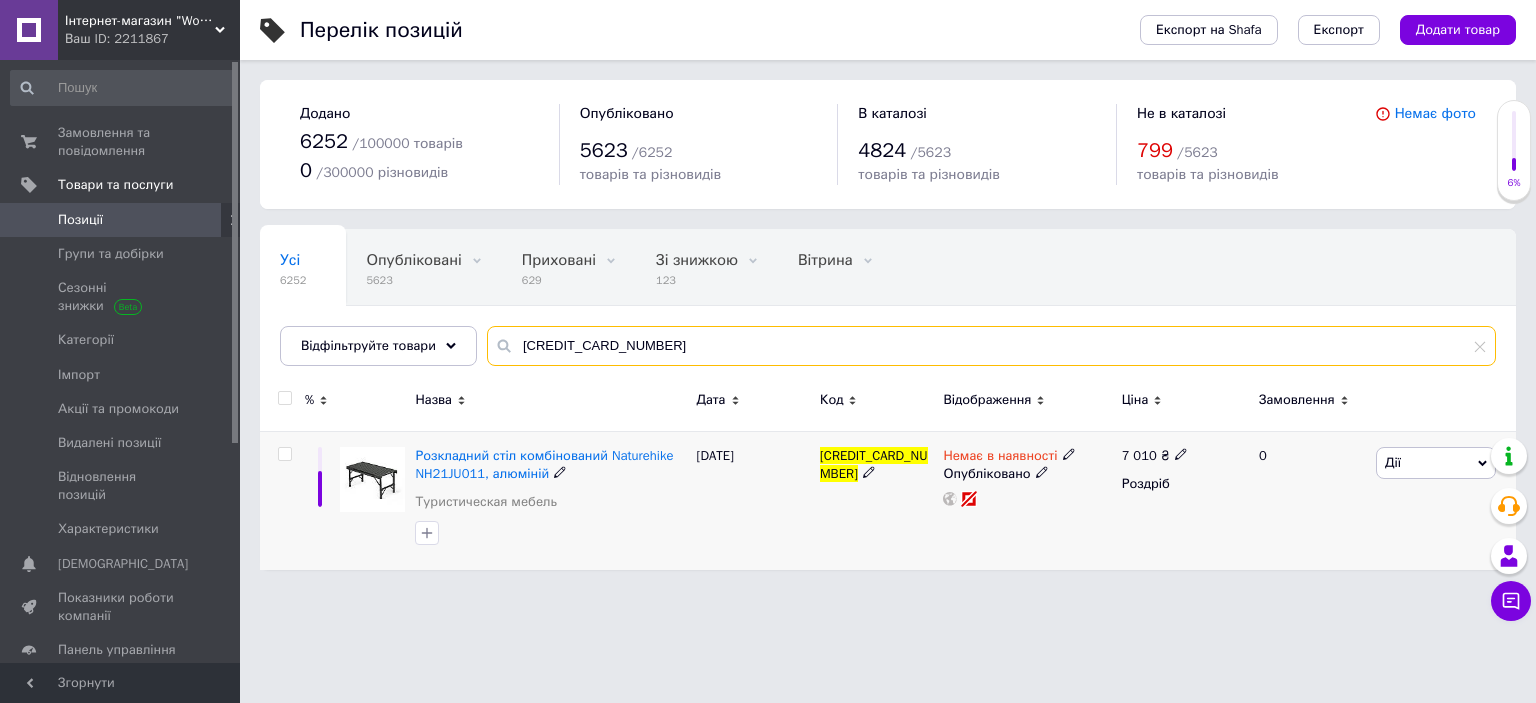 type on "[CREDIT_CARD_NUMBER]" 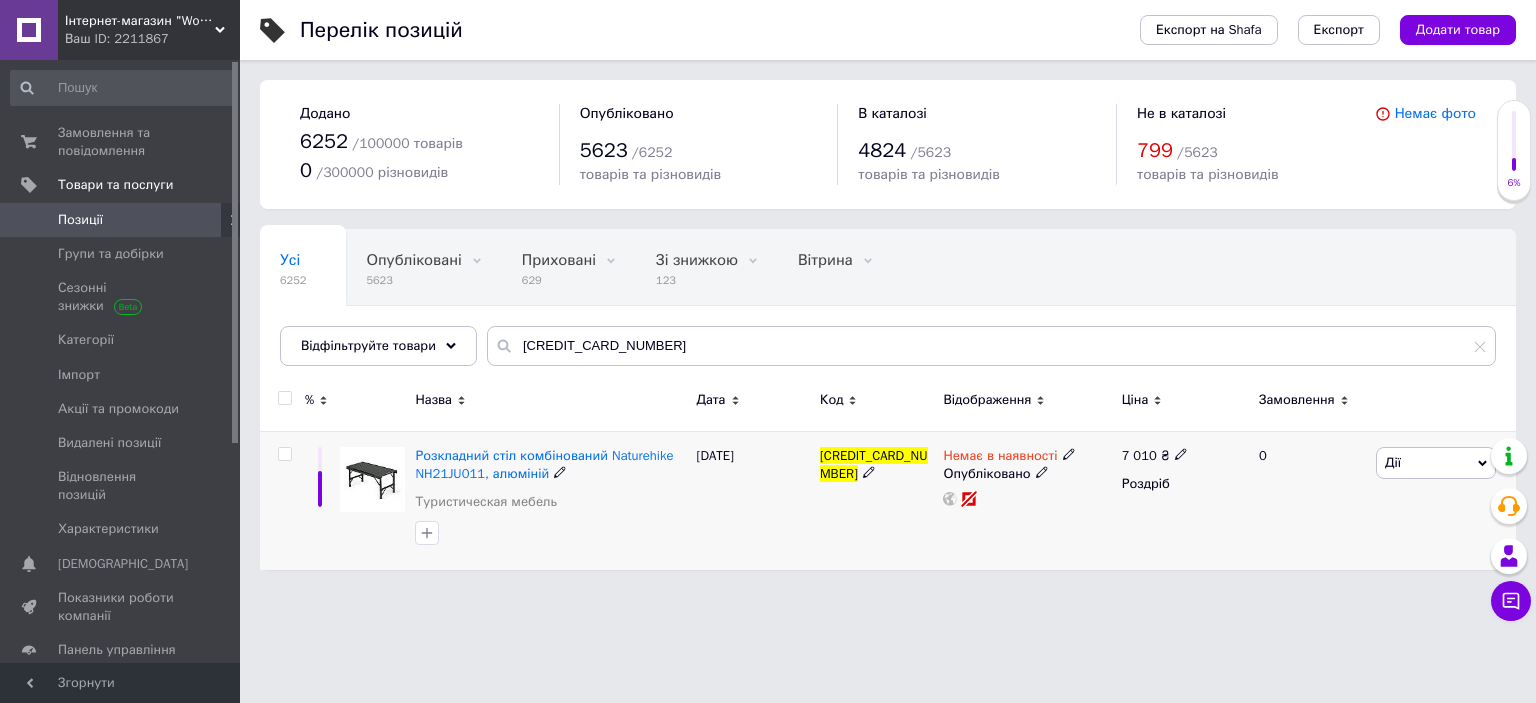 click at bounding box center (284, 454) 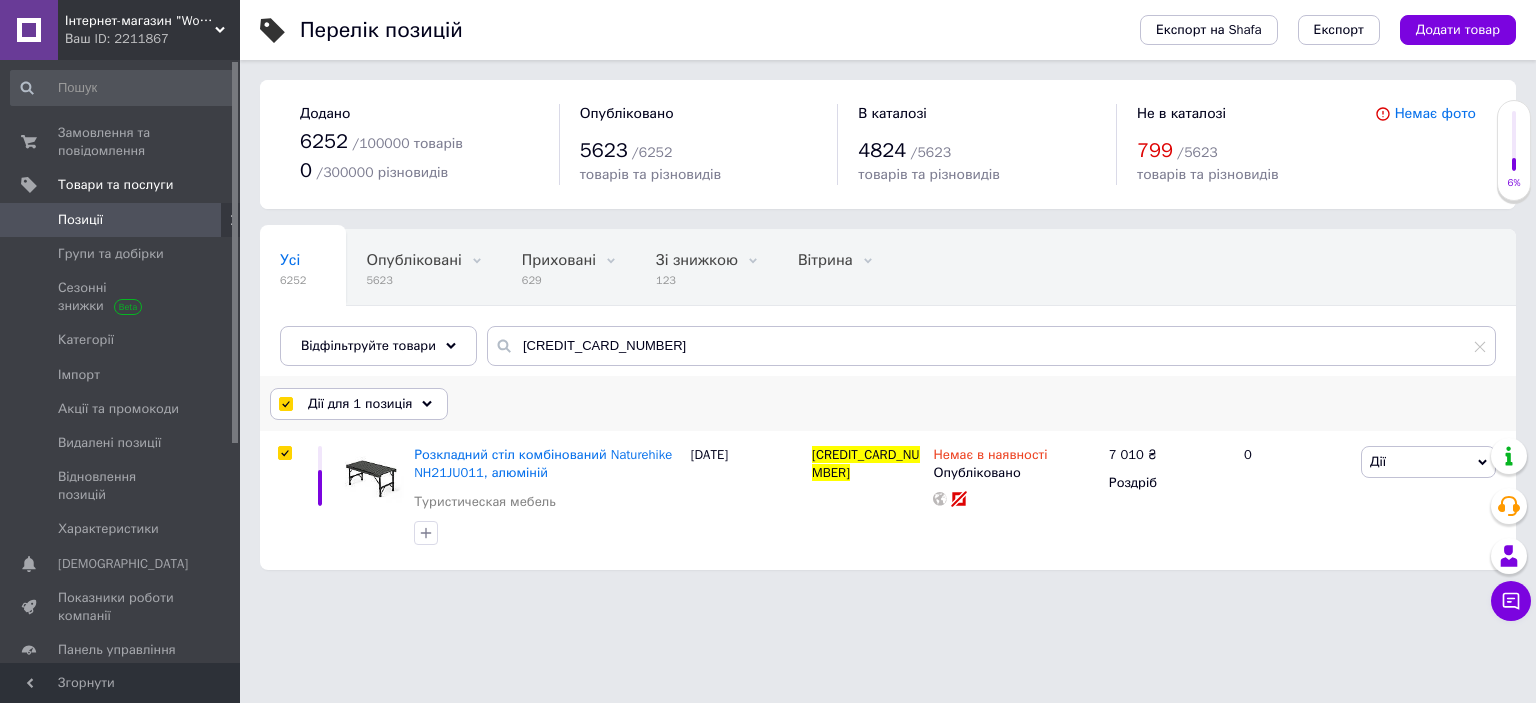 click on "Дії для 1 позиція" at bounding box center (360, 404) 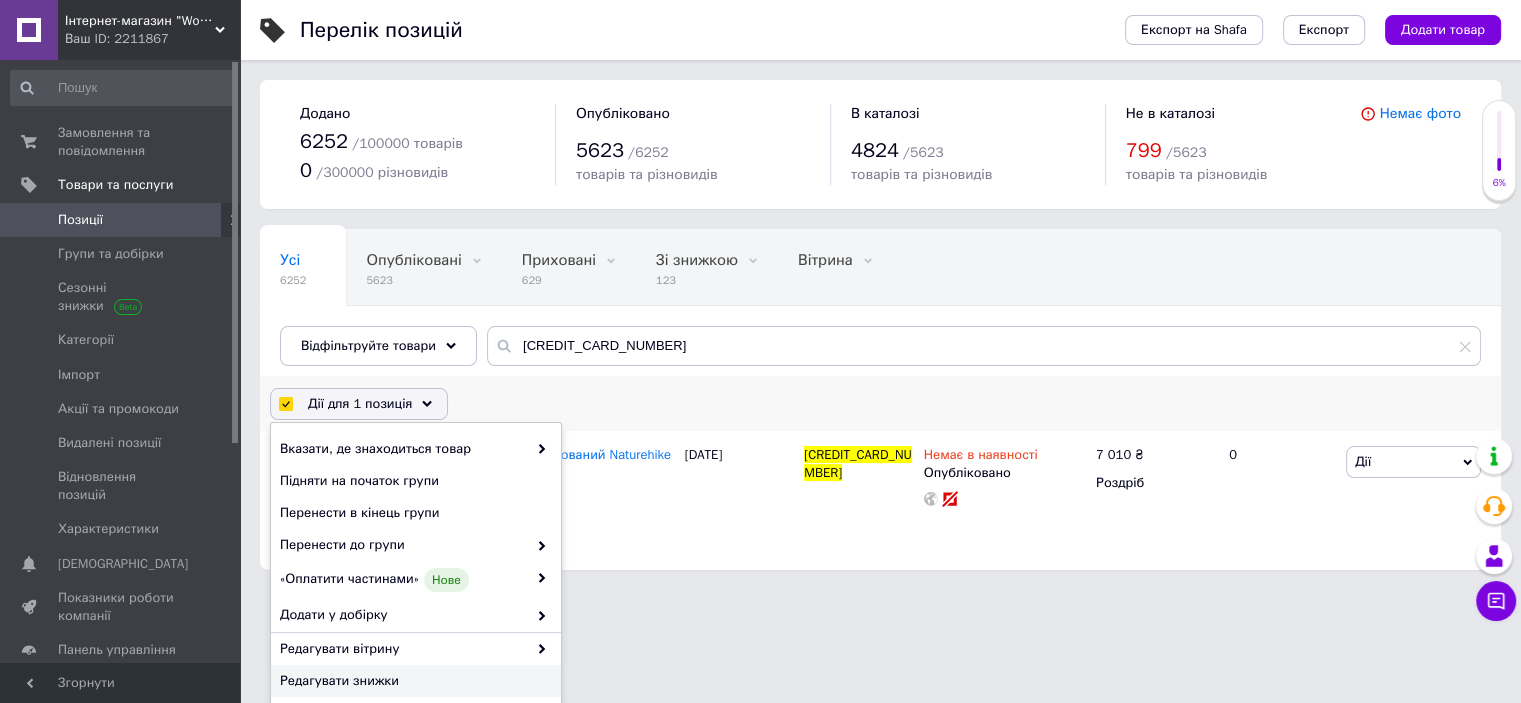 click on "Редагувати знижки" at bounding box center (413, 681) 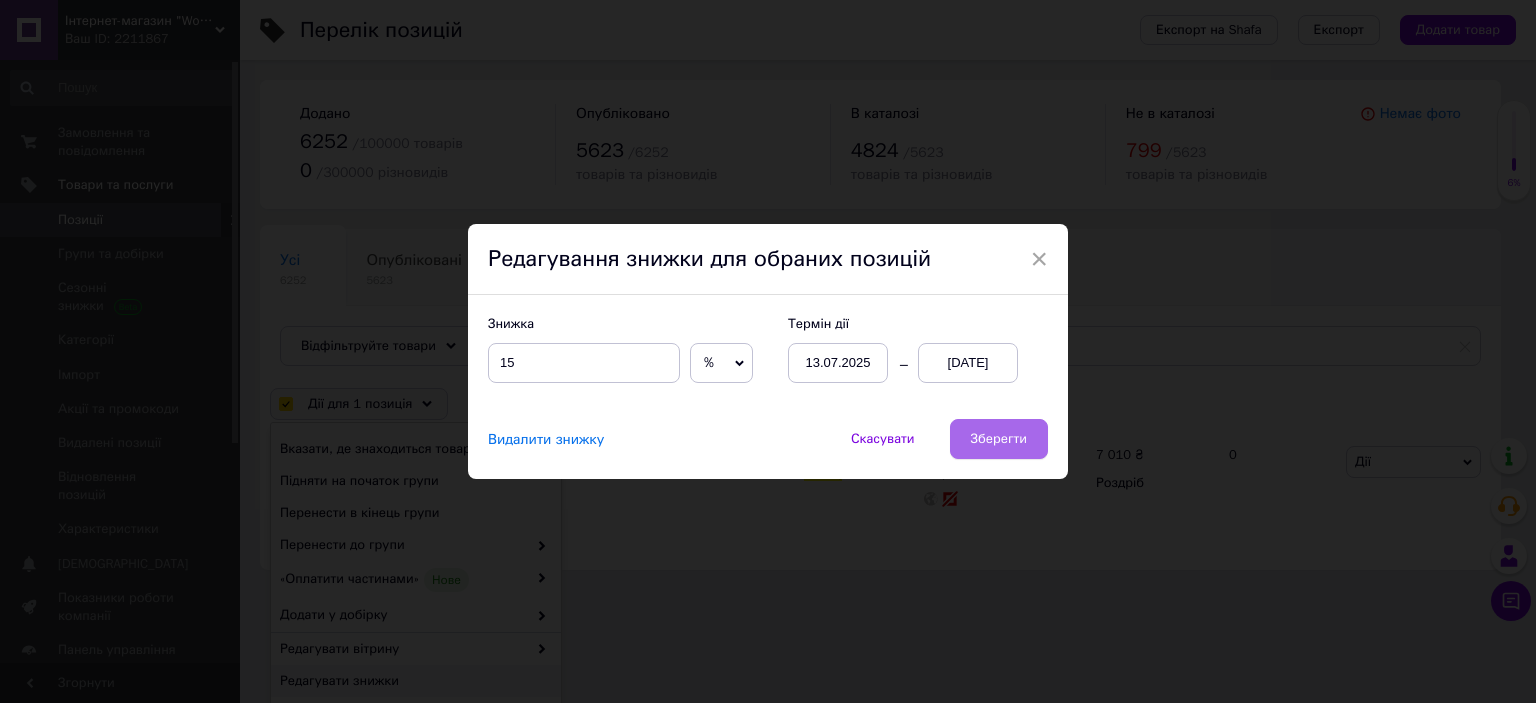 click on "Зберегти" at bounding box center (999, 439) 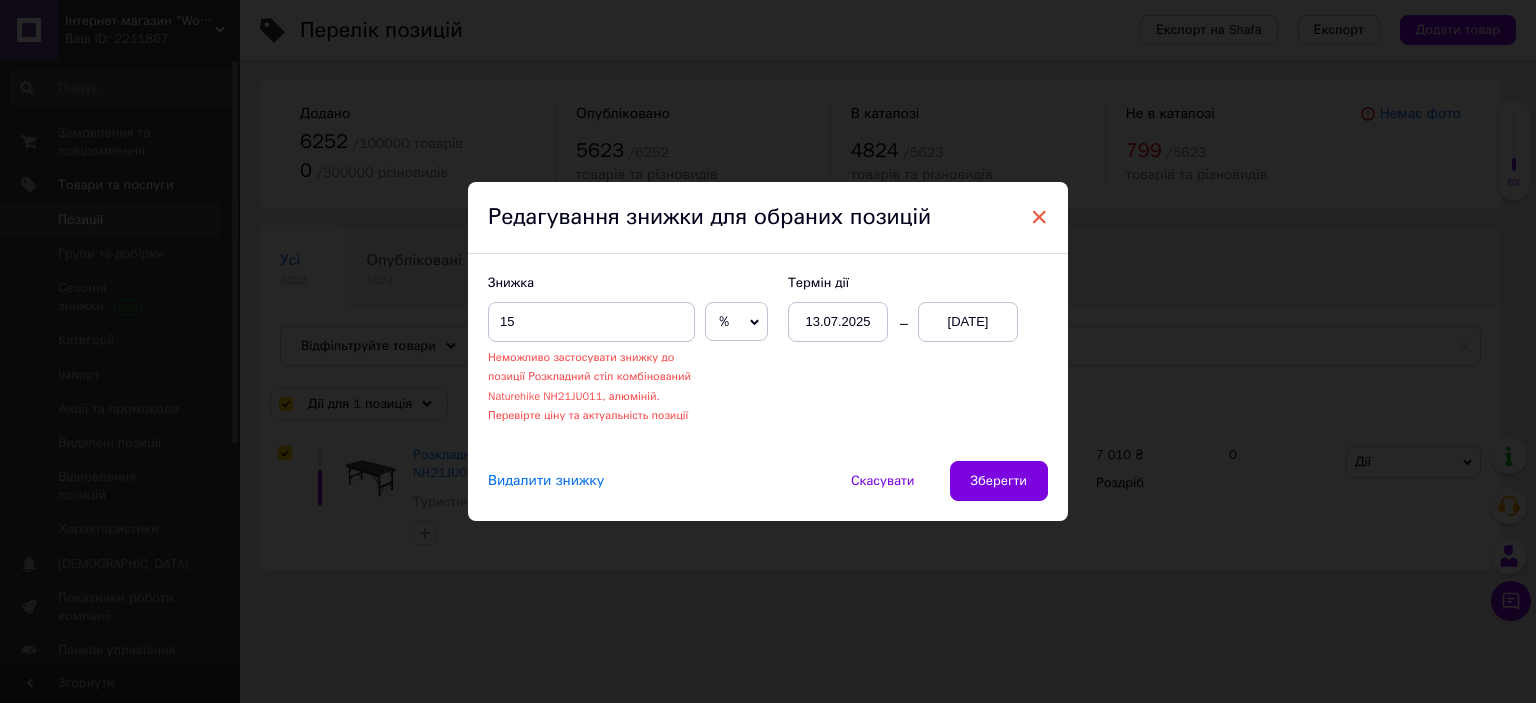 click on "×" at bounding box center (1039, 217) 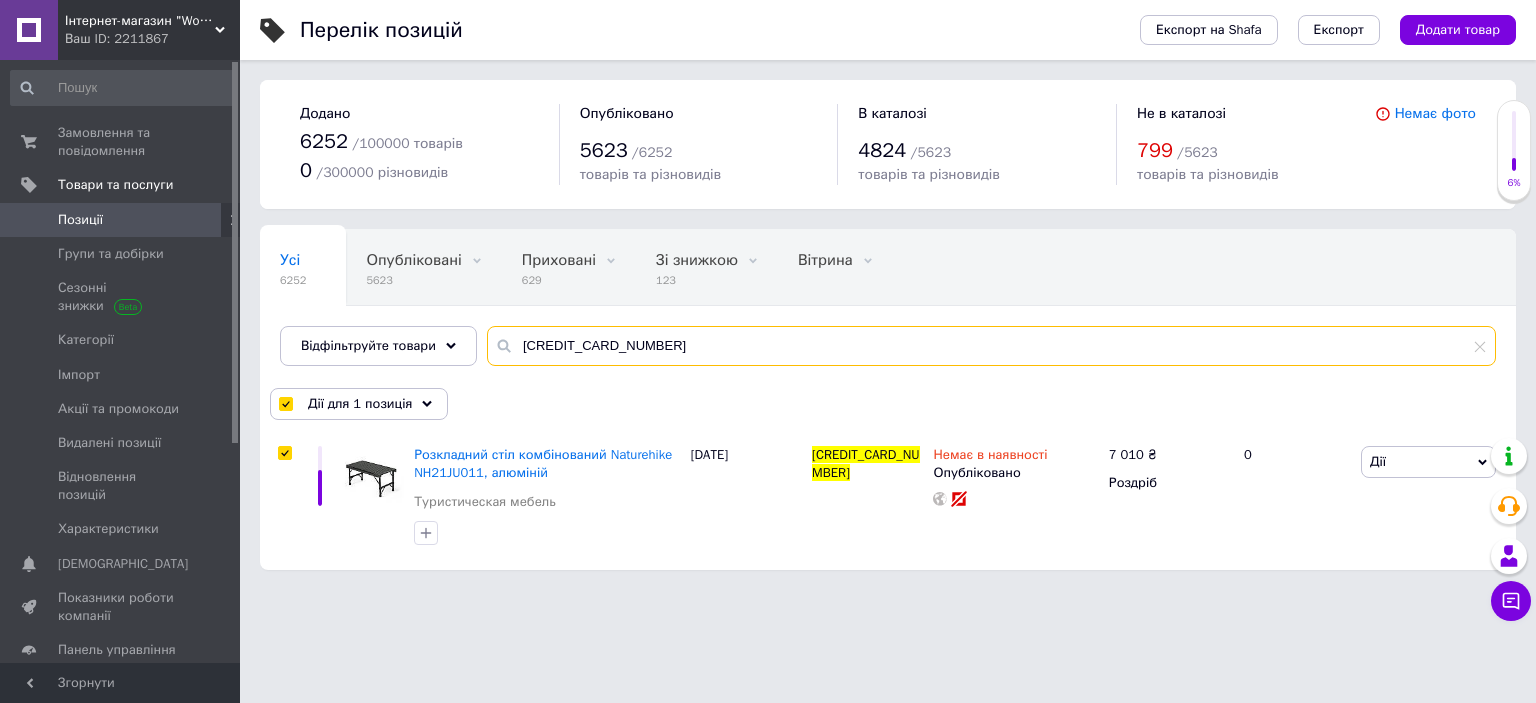 drag, startPoint x: 516, startPoint y: 346, endPoint x: 797, endPoint y: 344, distance: 281.0071 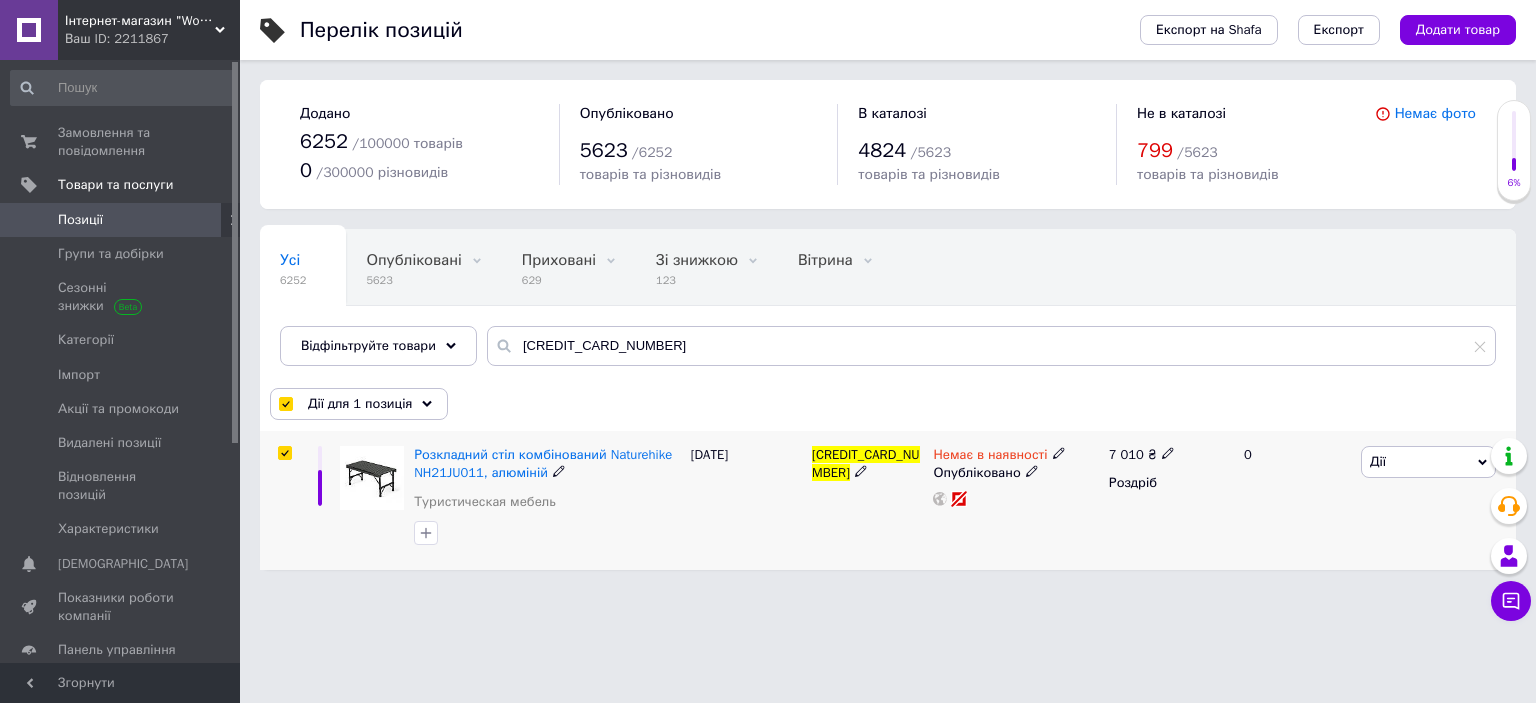 click 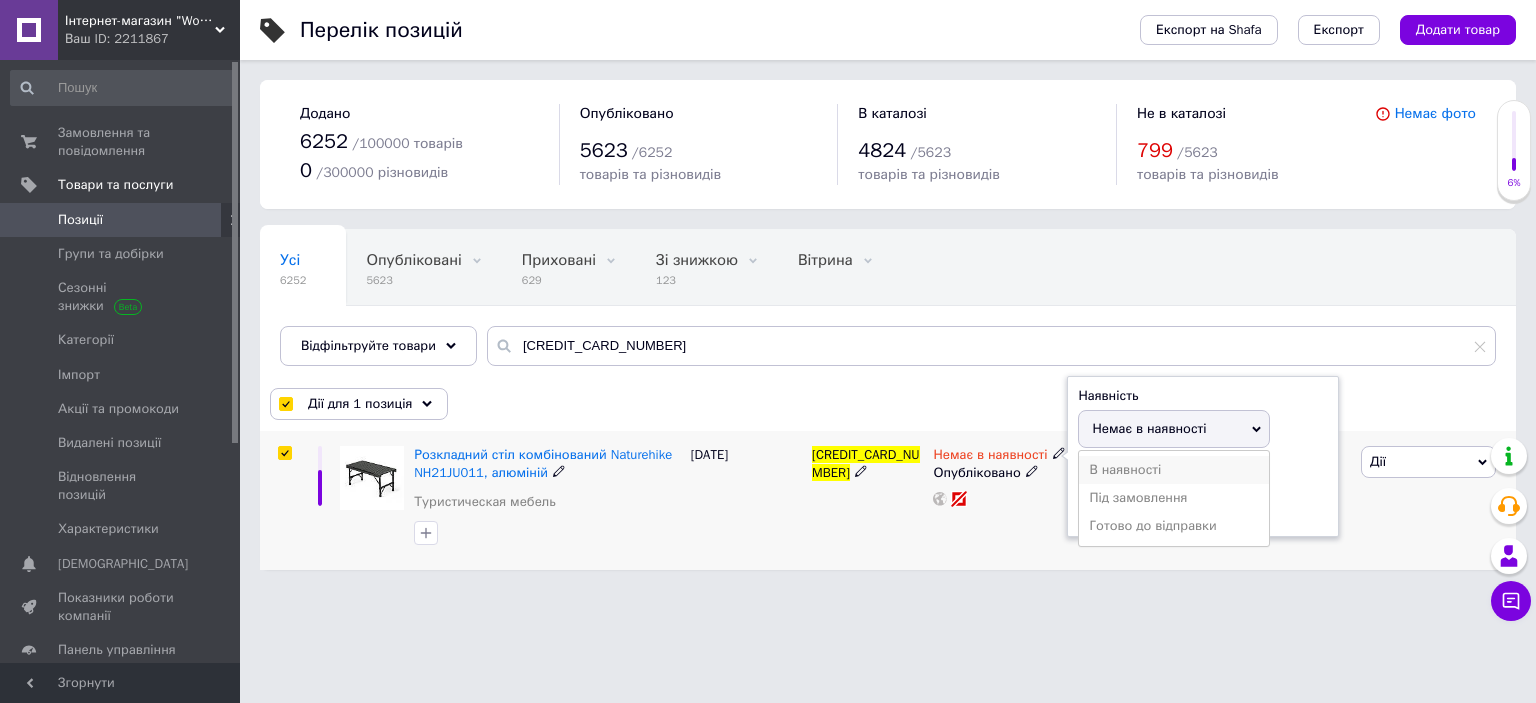 click on "В наявності" at bounding box center (1174, 470) 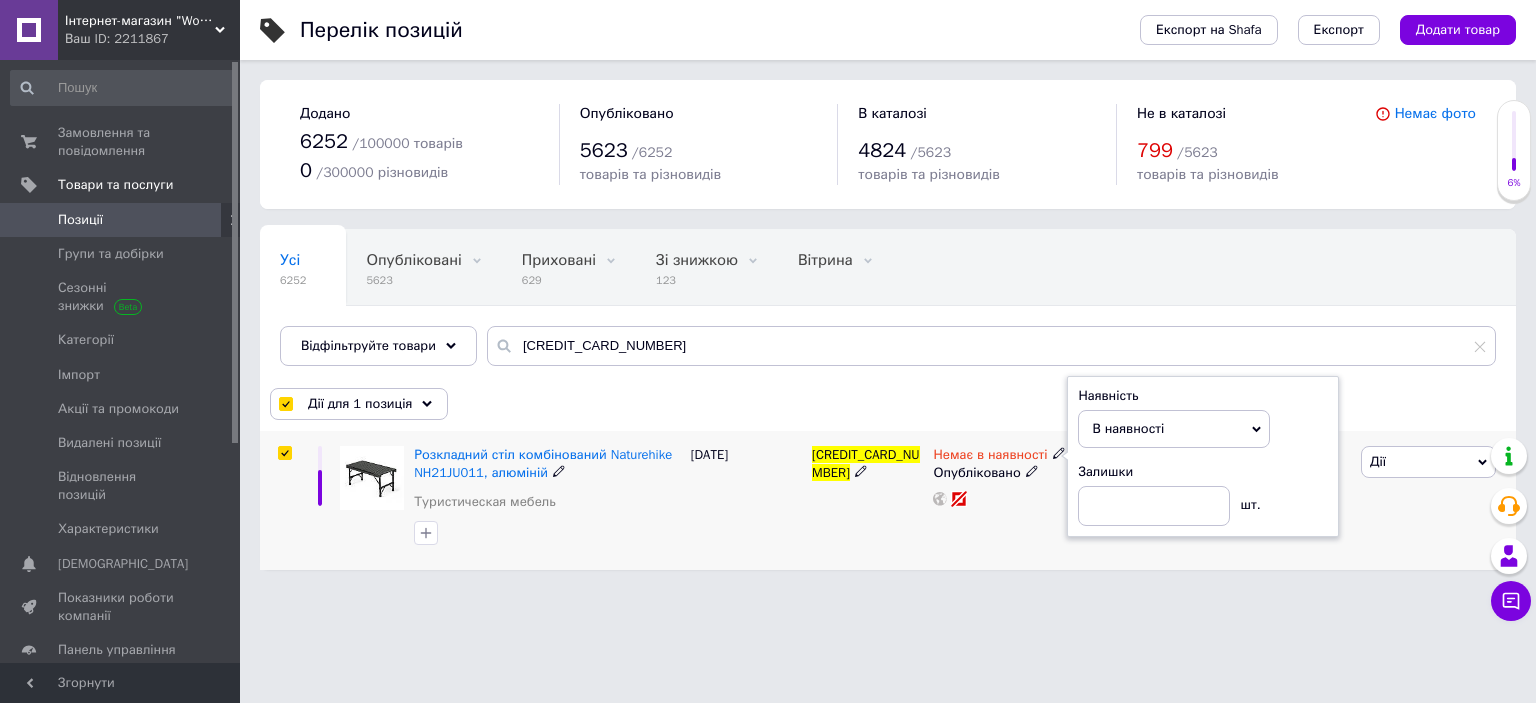 click on "[CREDIT_CARD_NUMBER]" at bounding box center [867, 500] 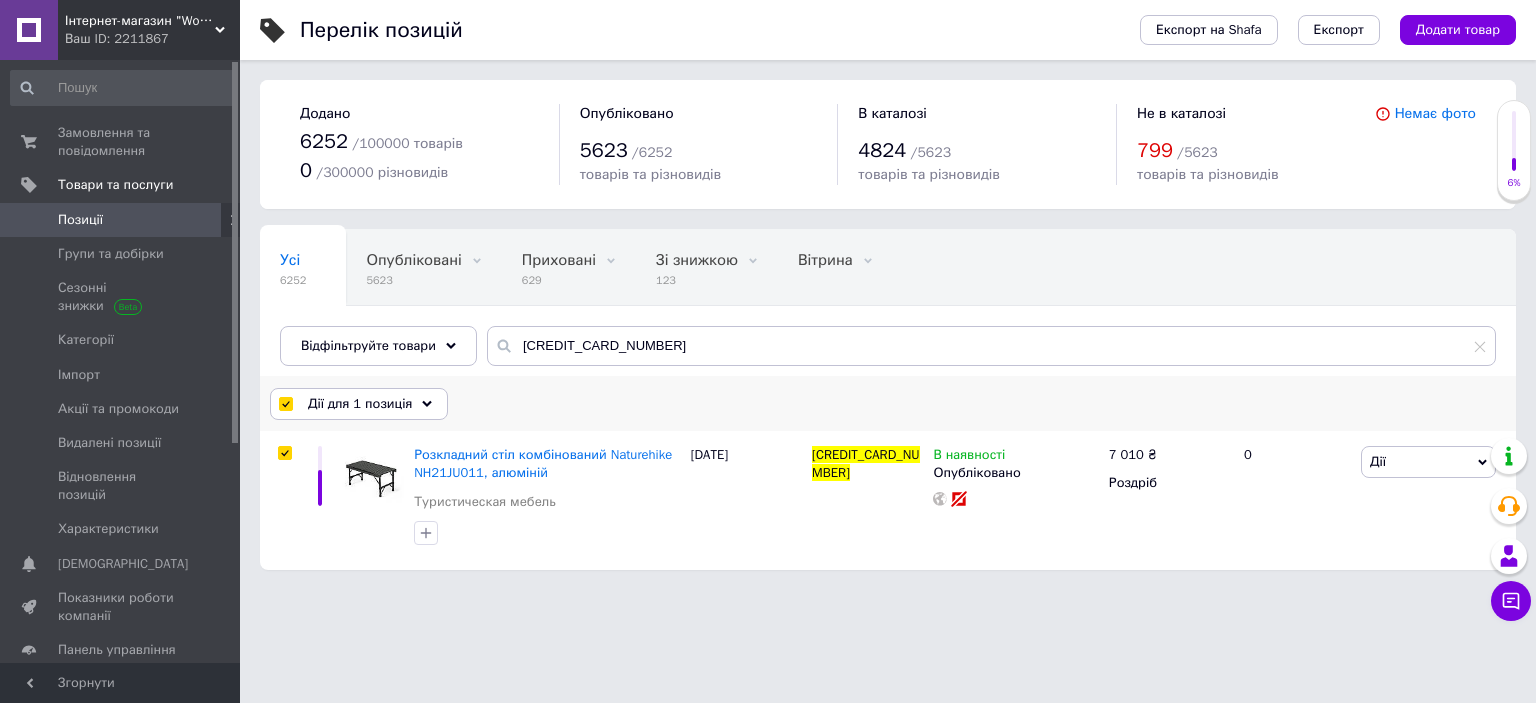 click on "Дії для 1 позиція" at bounding box center (360, 404) 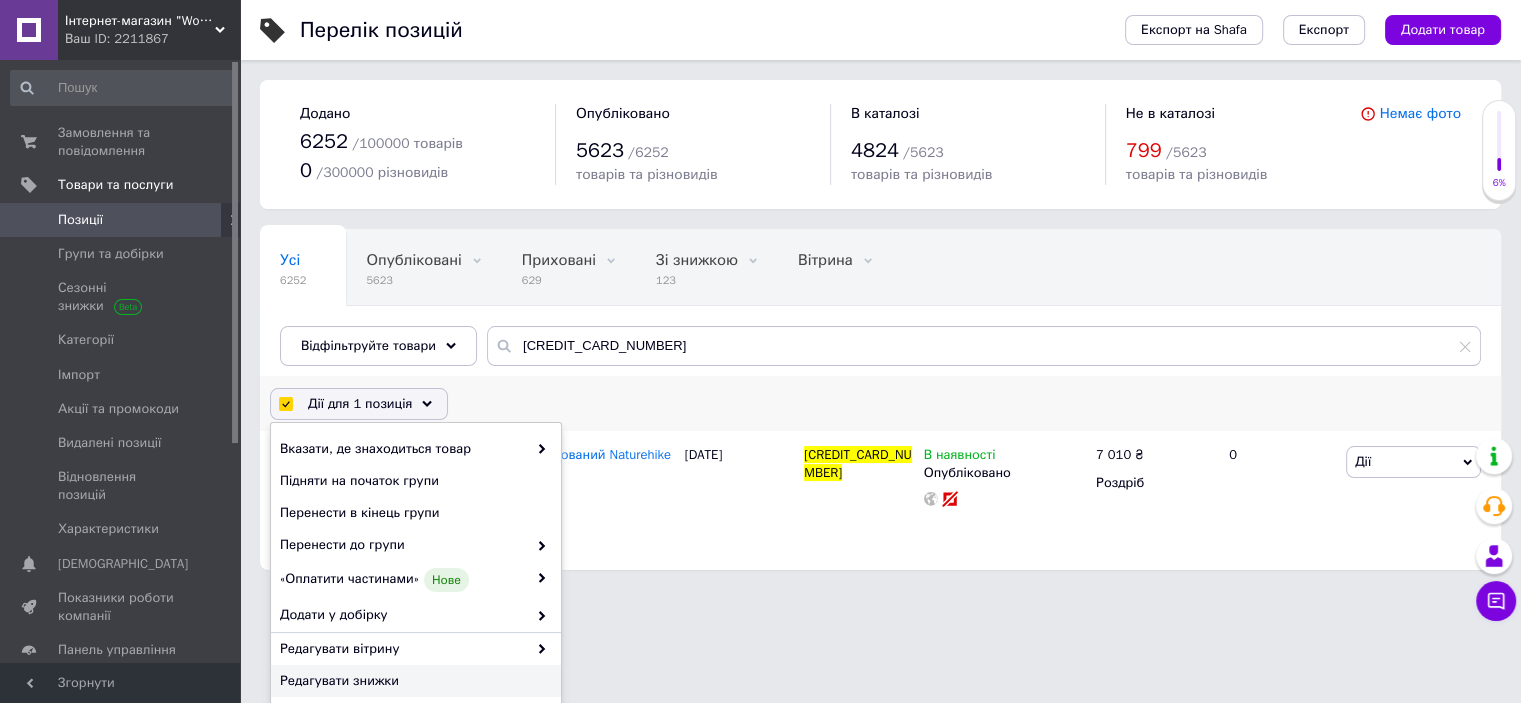 click on "Редагувати знижки" at bounding box center [413, 681] 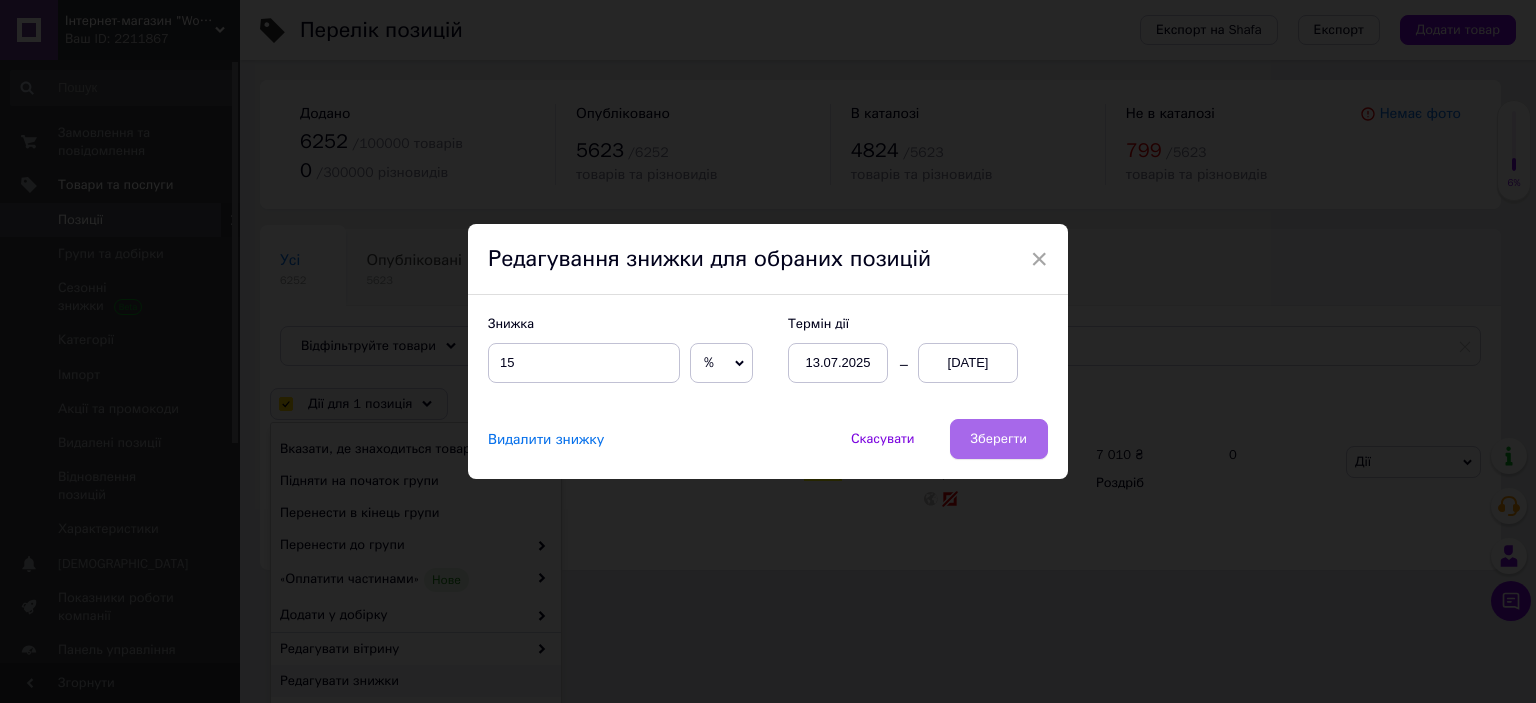 click on "Зберегти" at bounding box center [999, 439] 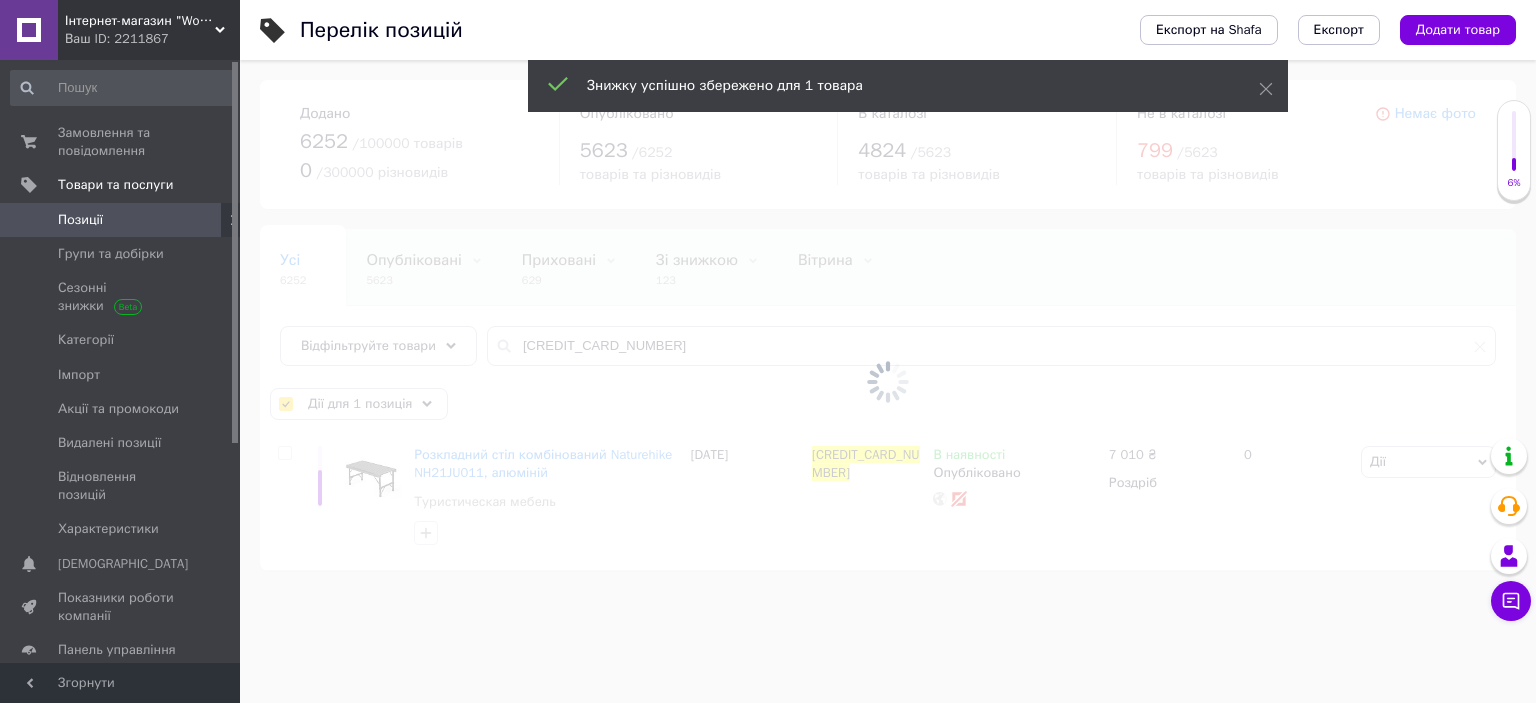 checkbox on "false" 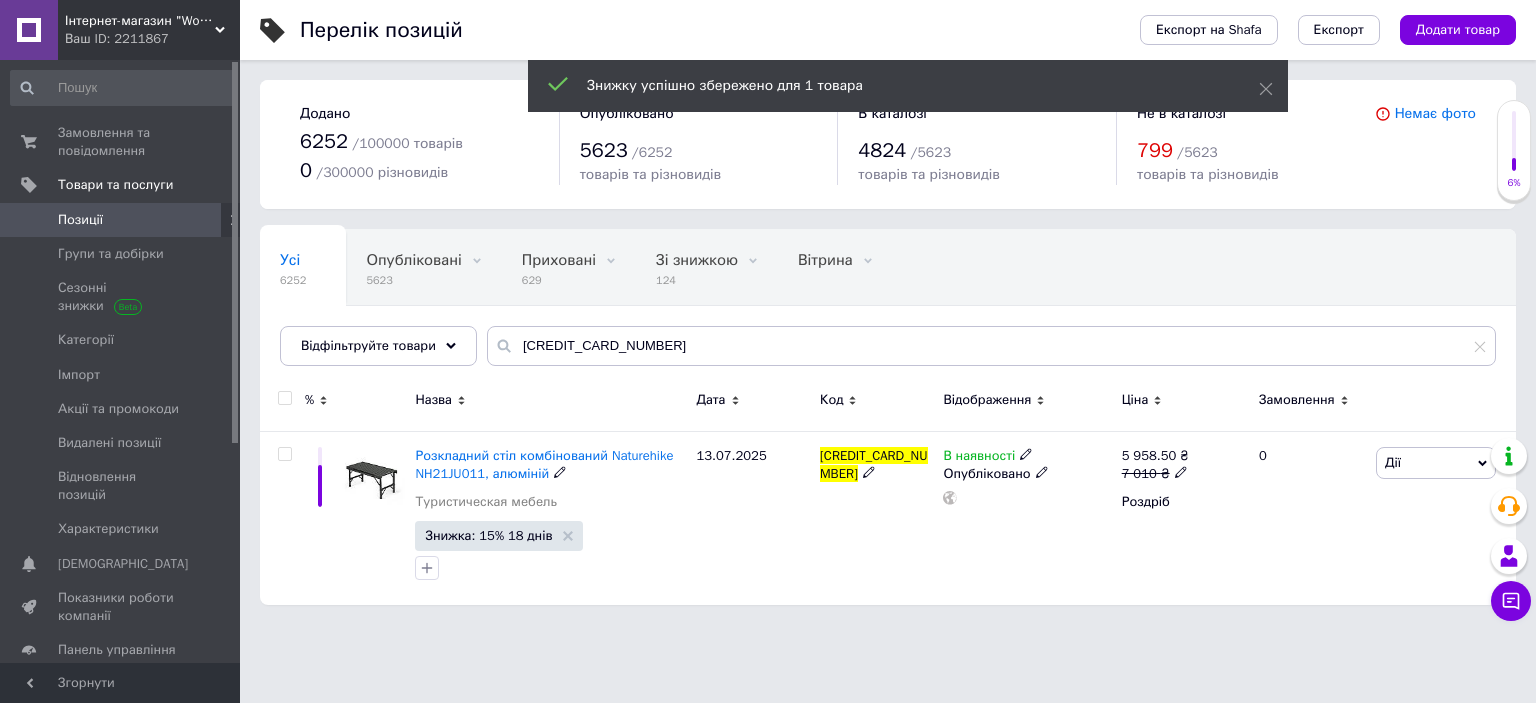 click 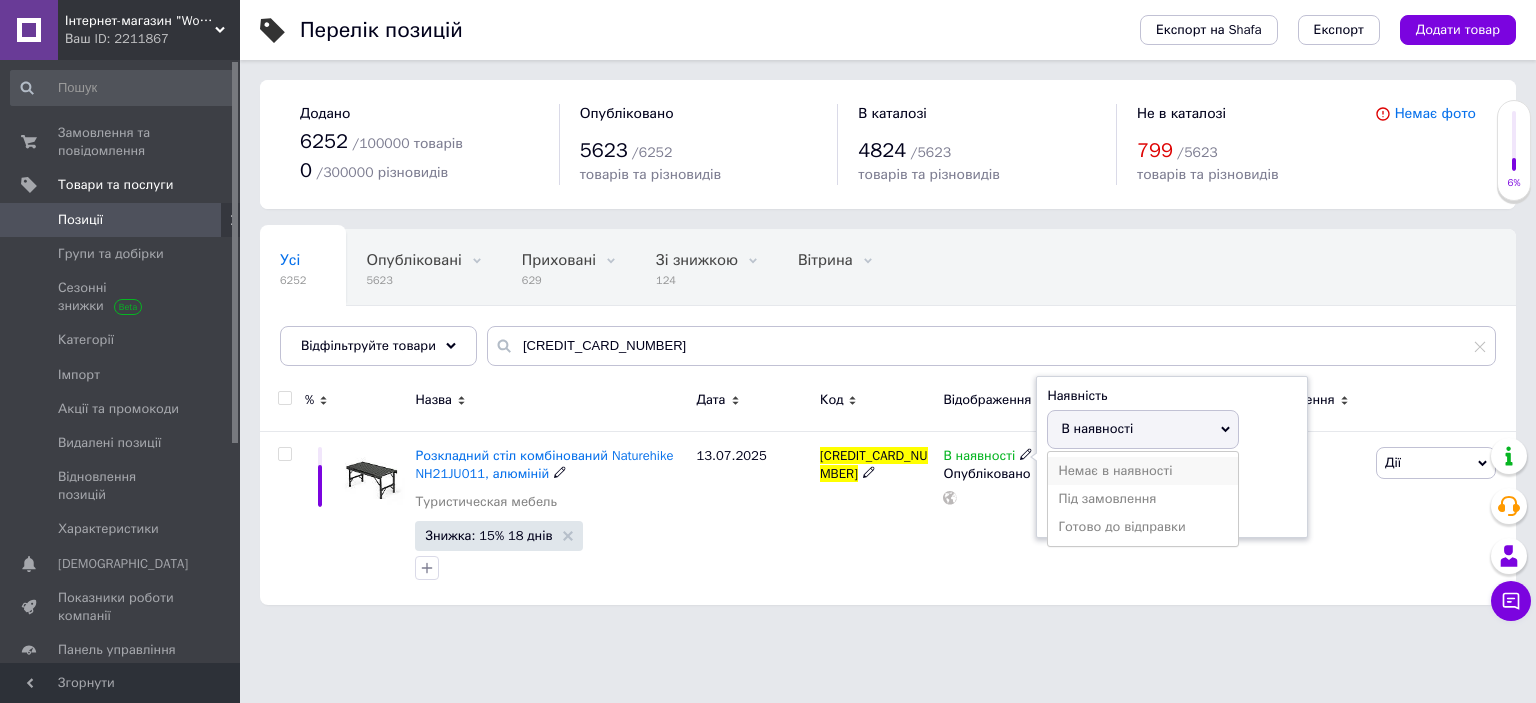 click on "Немає в наявності" at bounding box center (1143, 471) 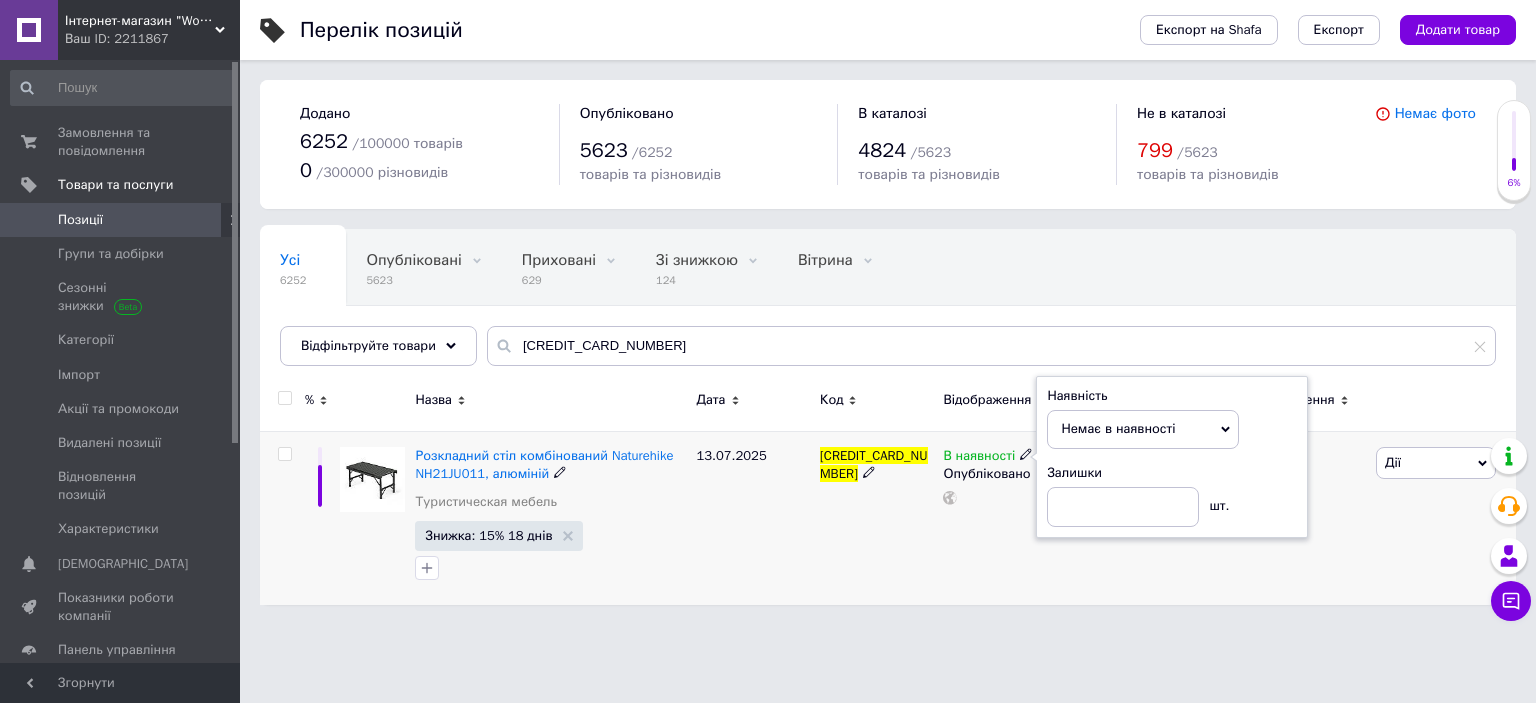 click on "[CREDIT_CARD_NUMBER]" at bounding box center [876, 518] 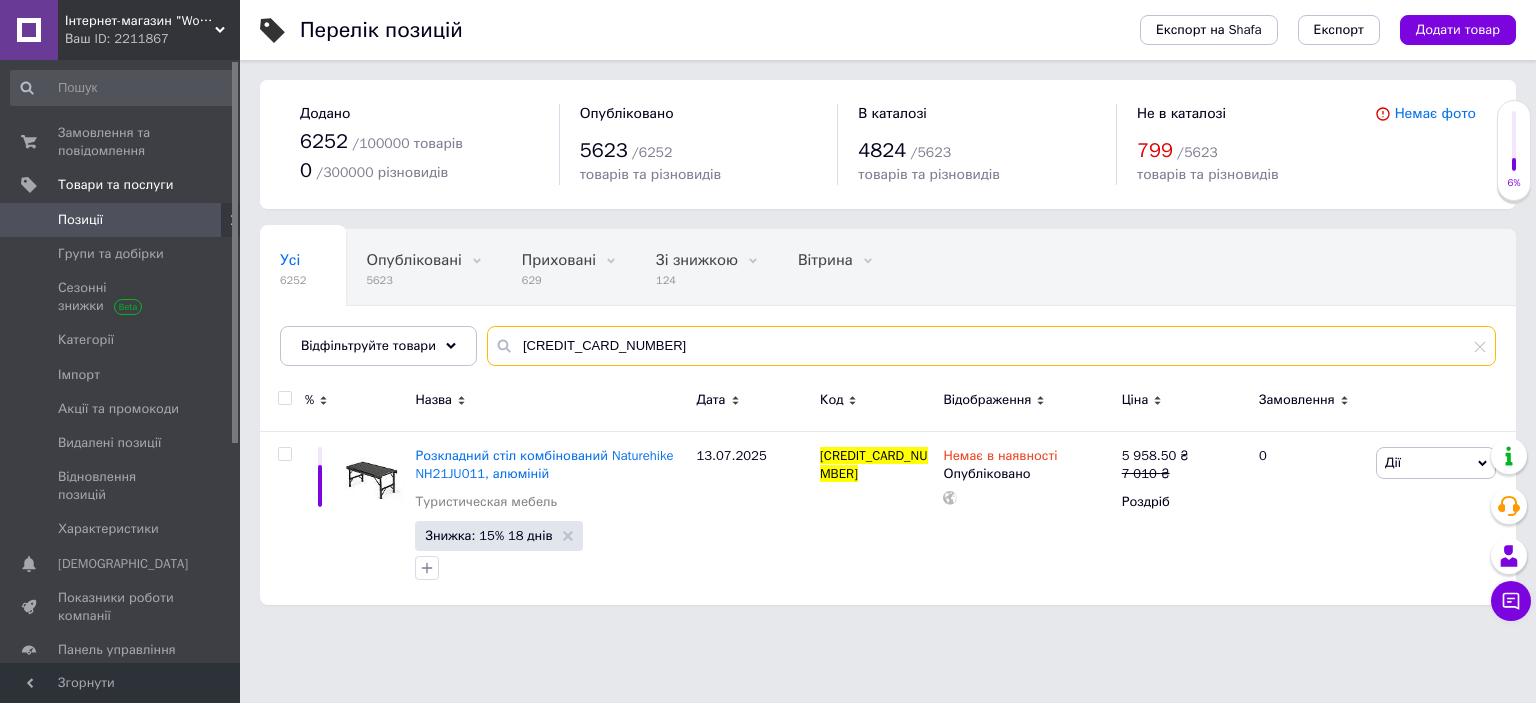 drag, startPoint x: 512, startPoint y: 347, endPoint x: 709, endPoint y: 340, distance: 197.12433 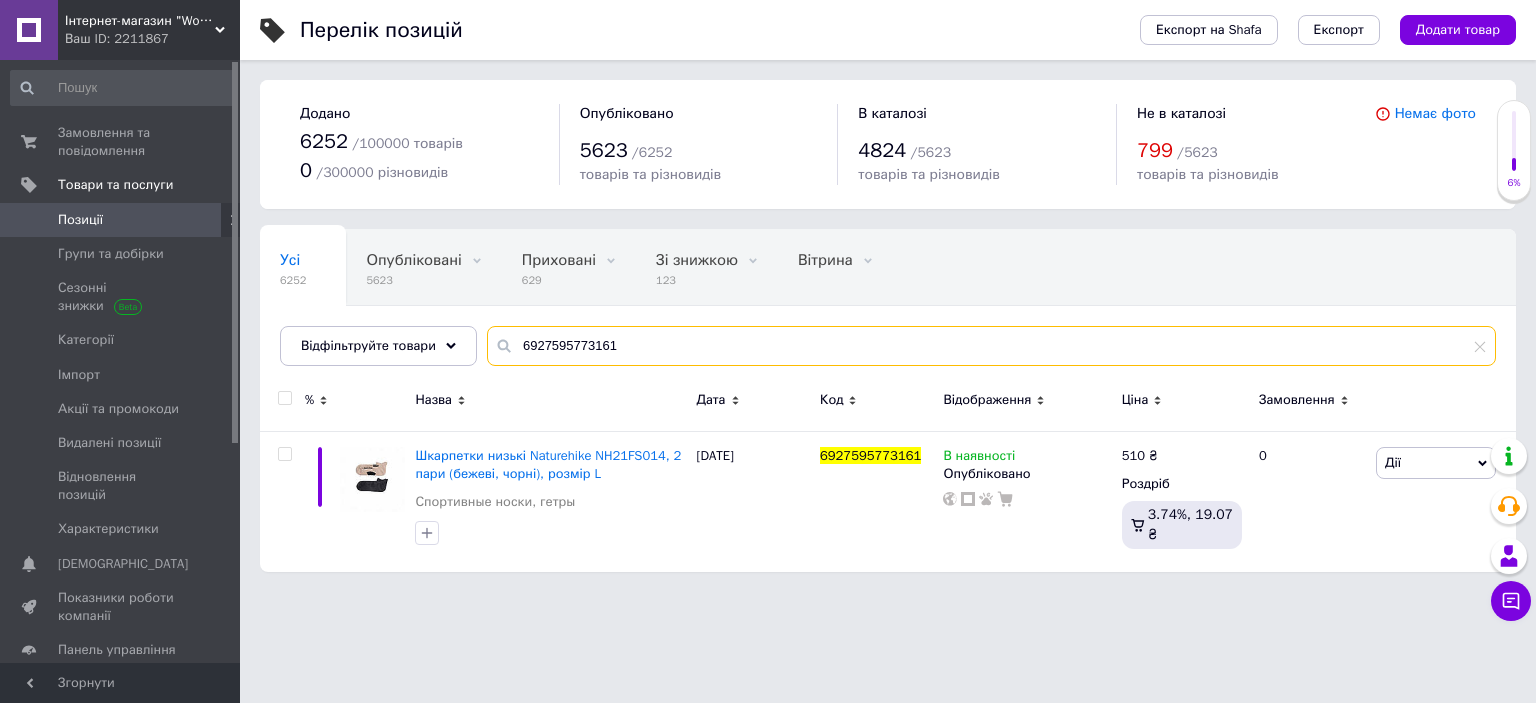 type on "6927595773161" 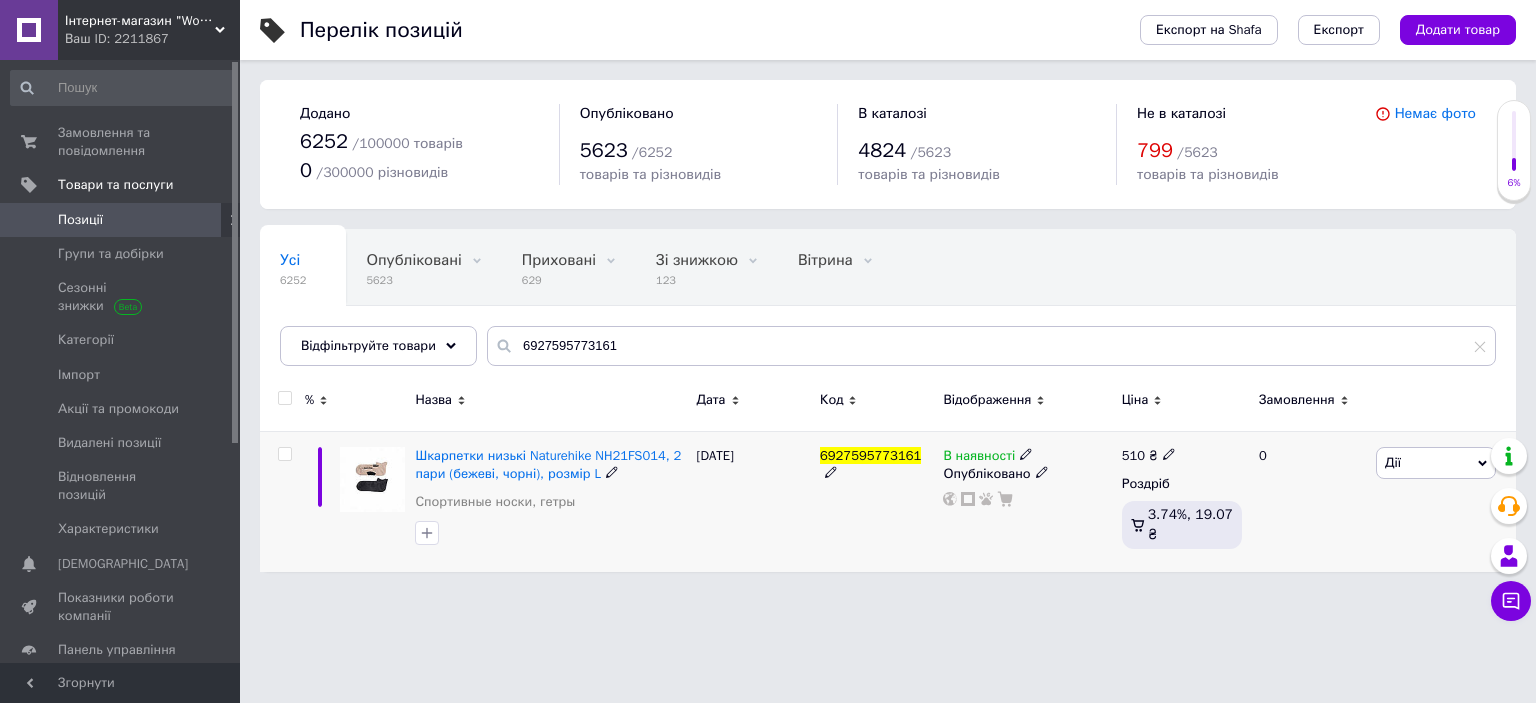 click at bounding box center [284, 454] 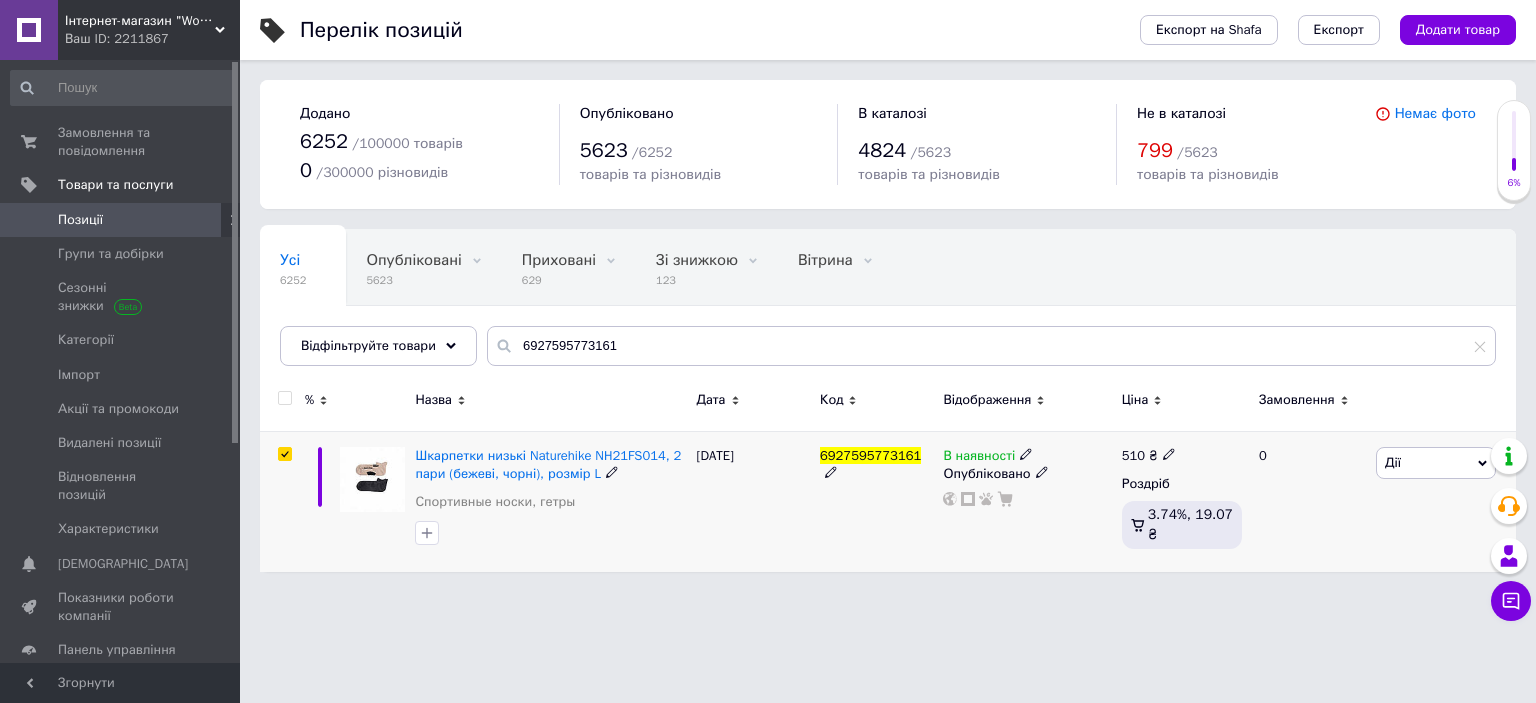 checkbox on "true" 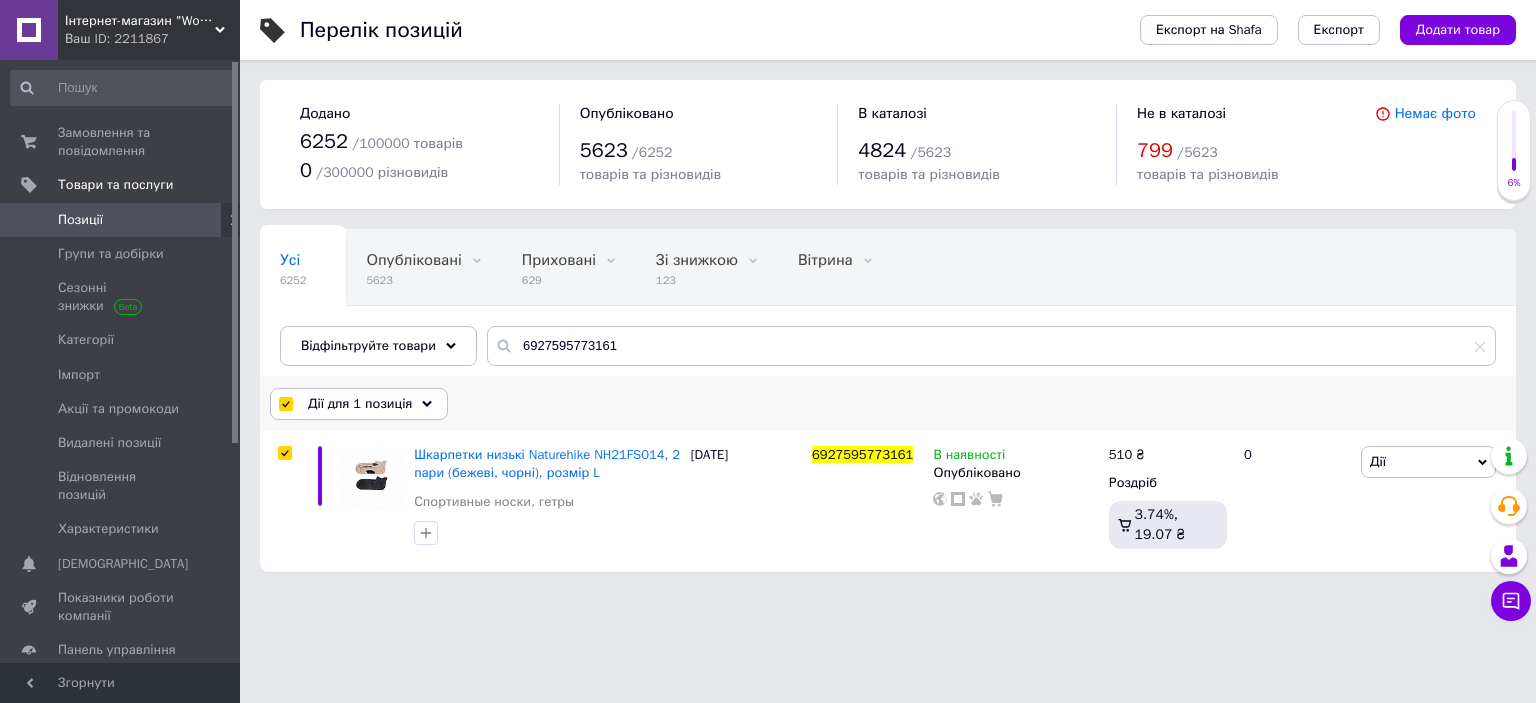 drag, startPoint x: 320, startPoint y: 399, endPoint x: 339, endPoint y: 511, distance: 113.600174 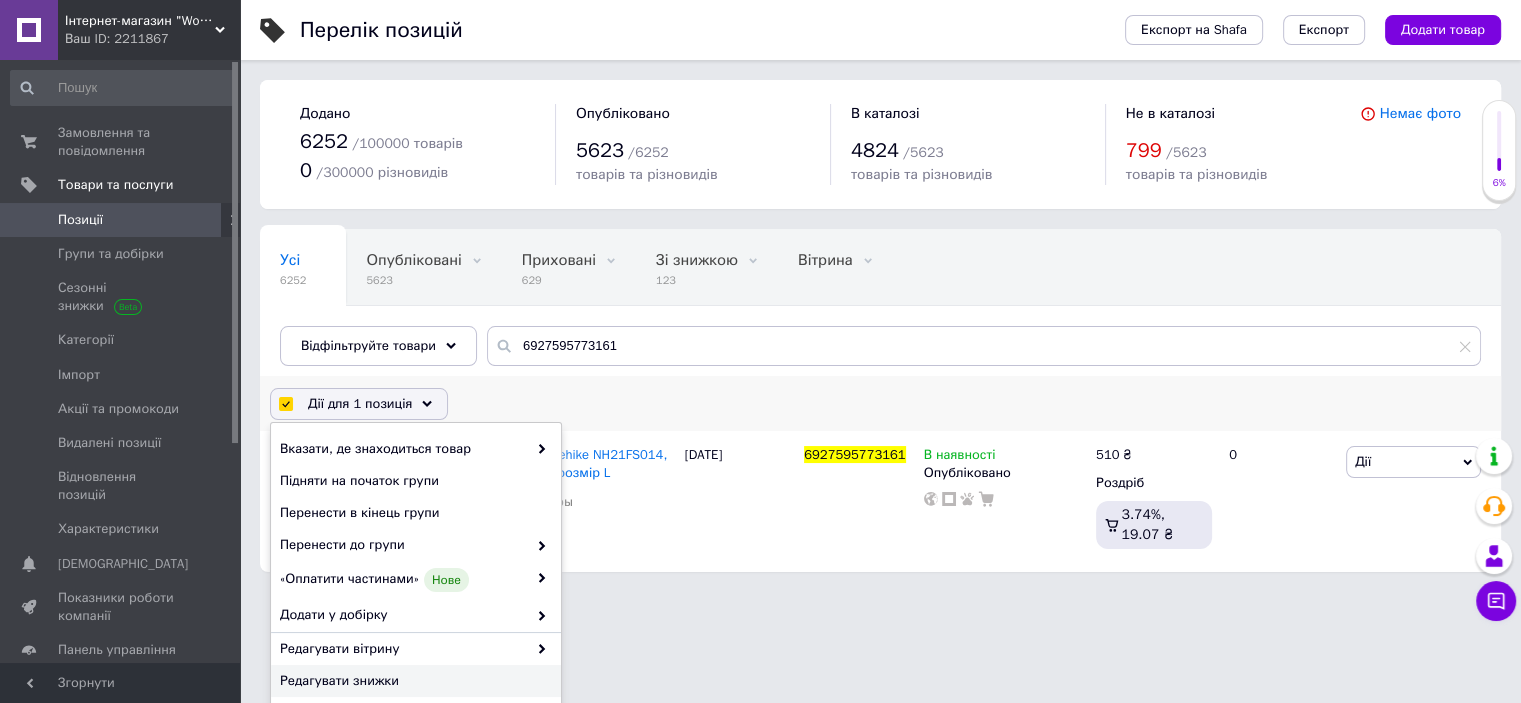 click on "Редагувати знижки" at bounding box center (413, 681) 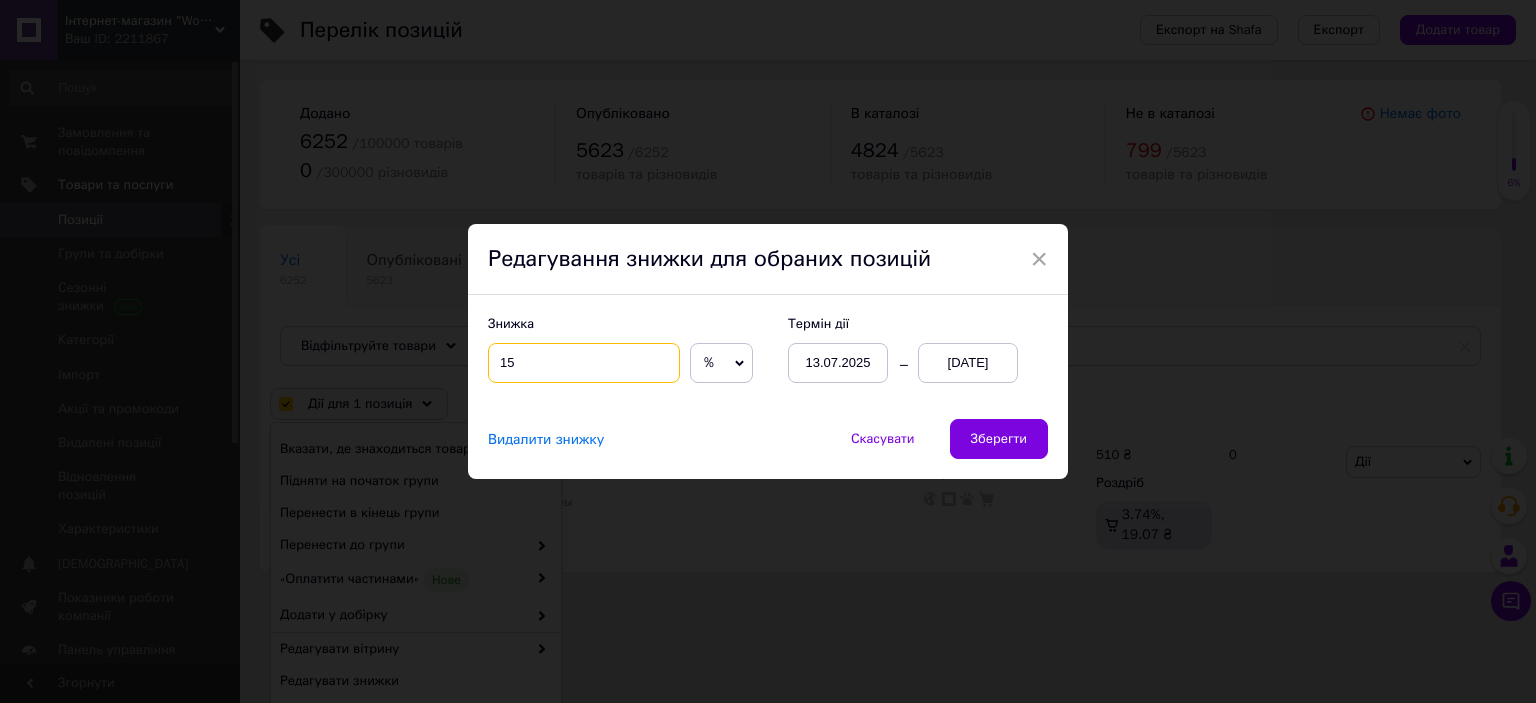 drag, startPoint x: 491, startPoint y: 362, endPoint x: 686, endPoint y: 360, distance: 195.01025 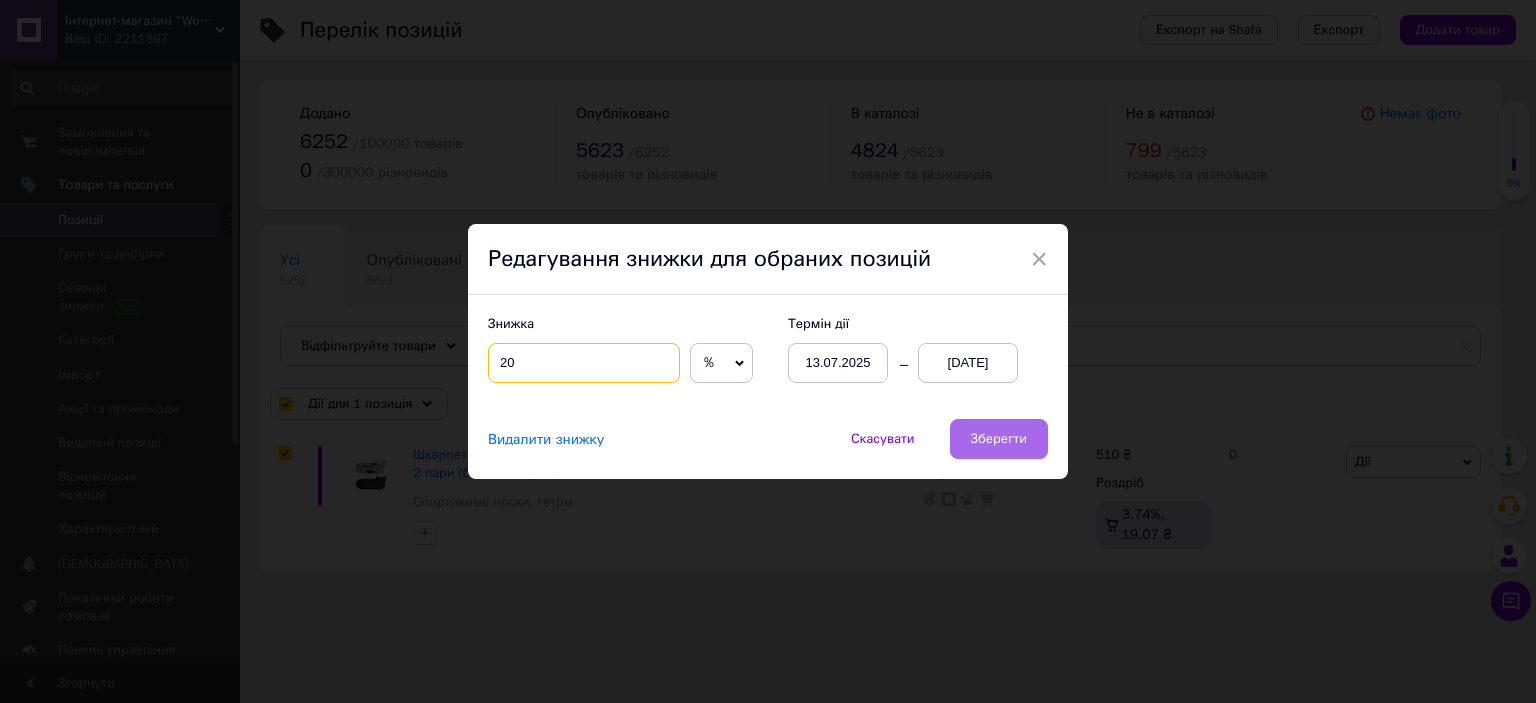 type on "20" 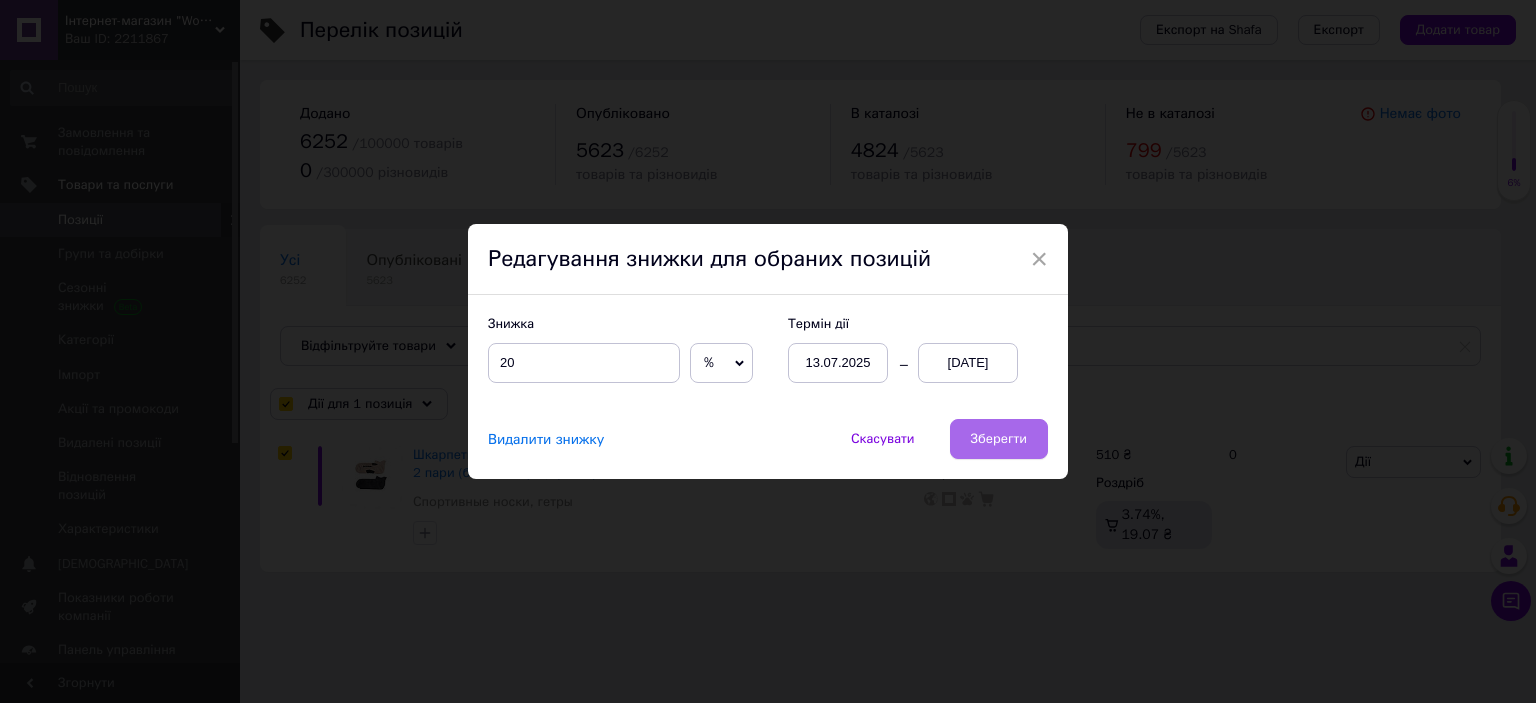 click on "Зберегти" at bounding box center (999, 439) 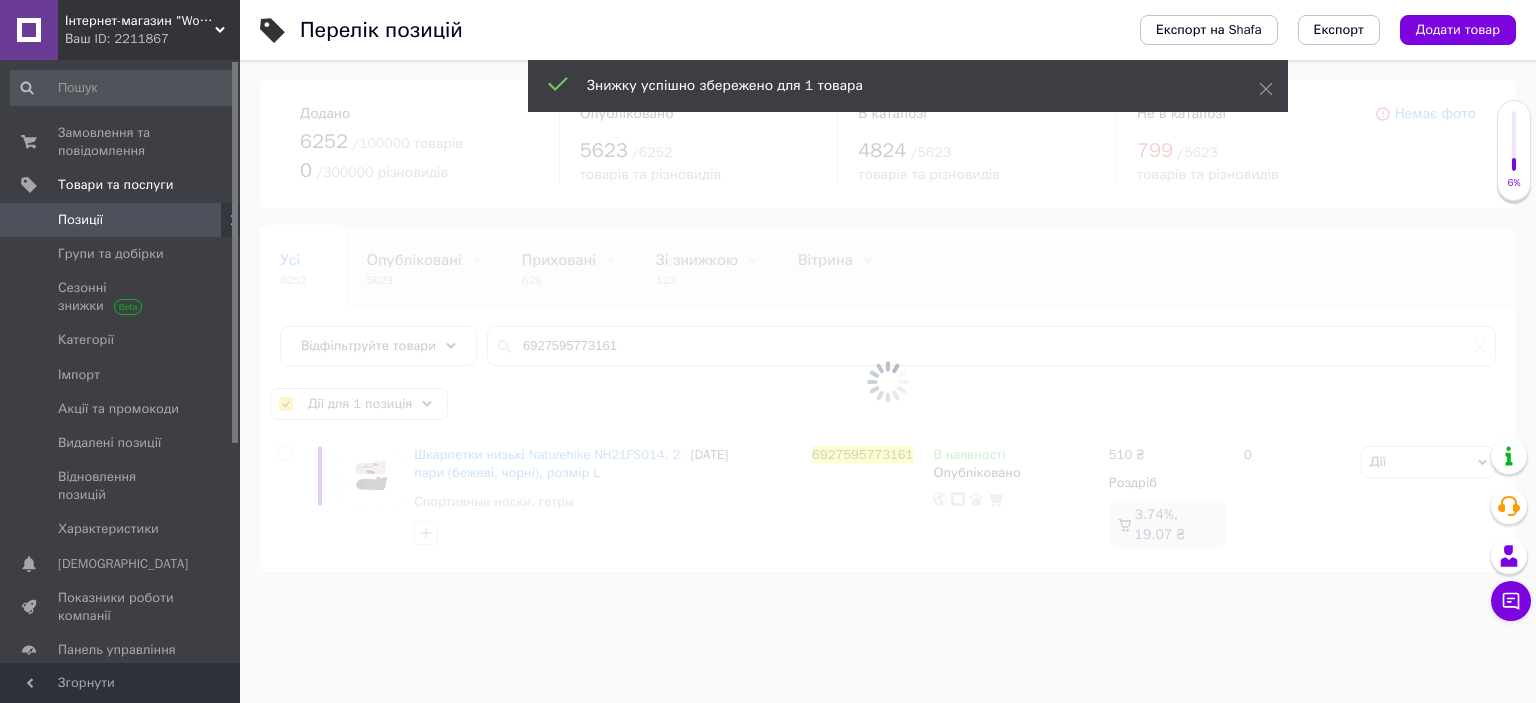 checkbox on "false" 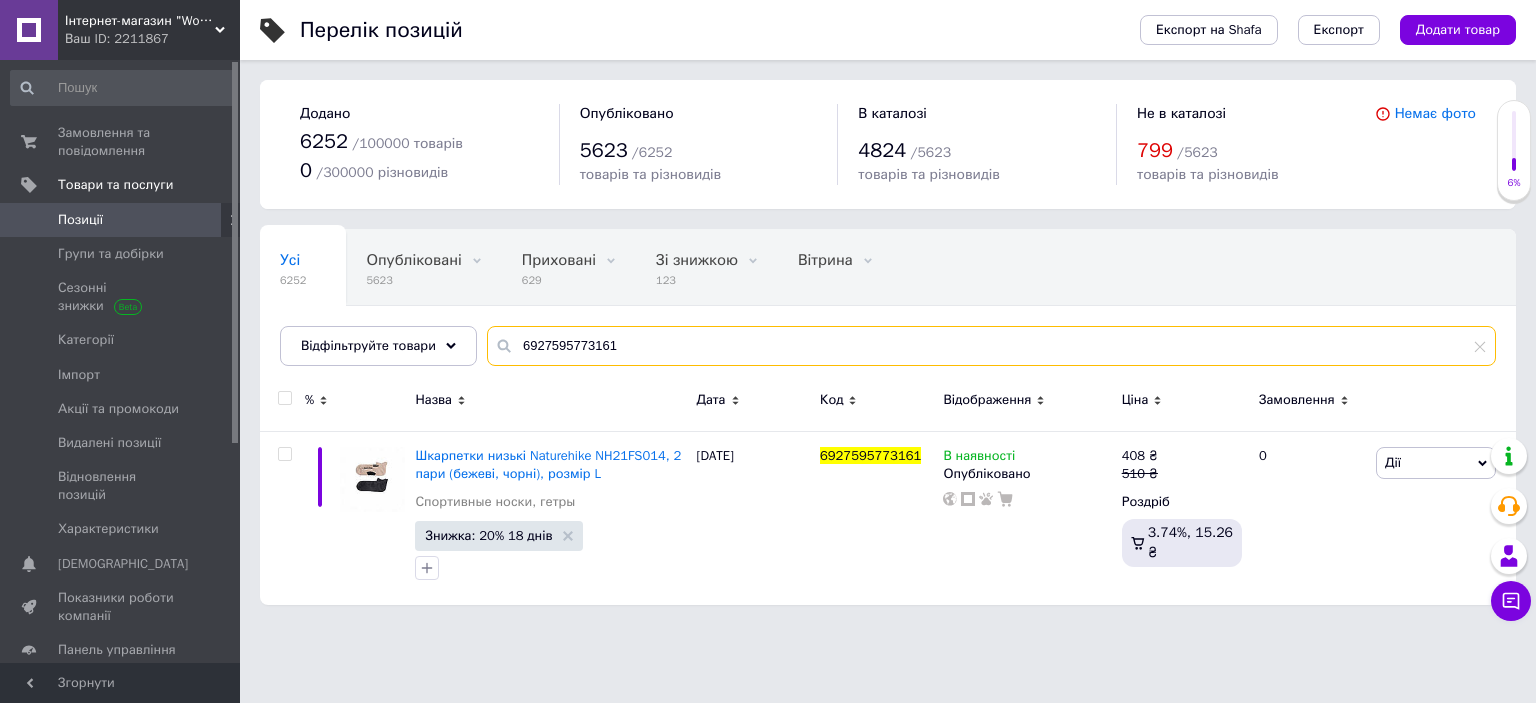 drag, startPoint x: 514, startPoint y: 347, endPoint x: 758, endPoint y: 327, distance: 244.8183 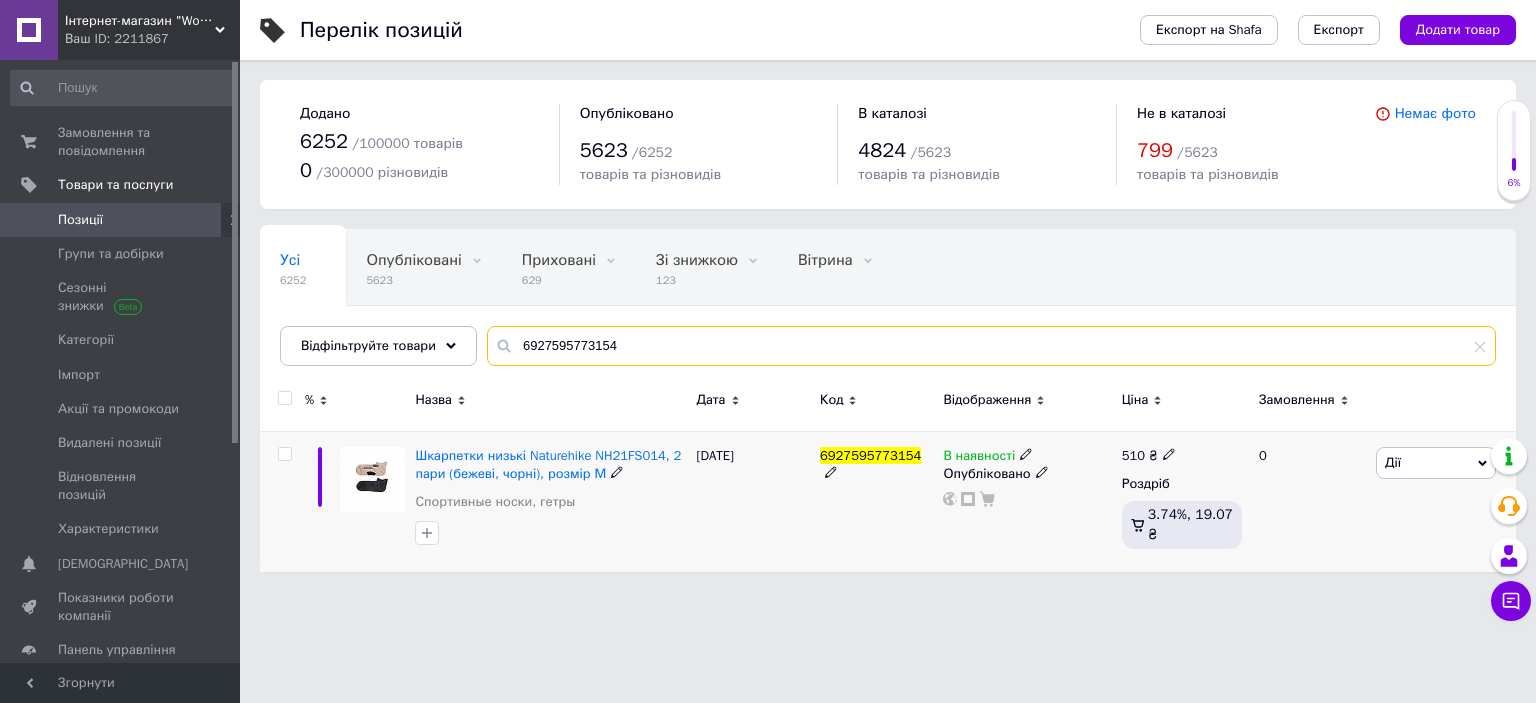 type on "6927595773154" 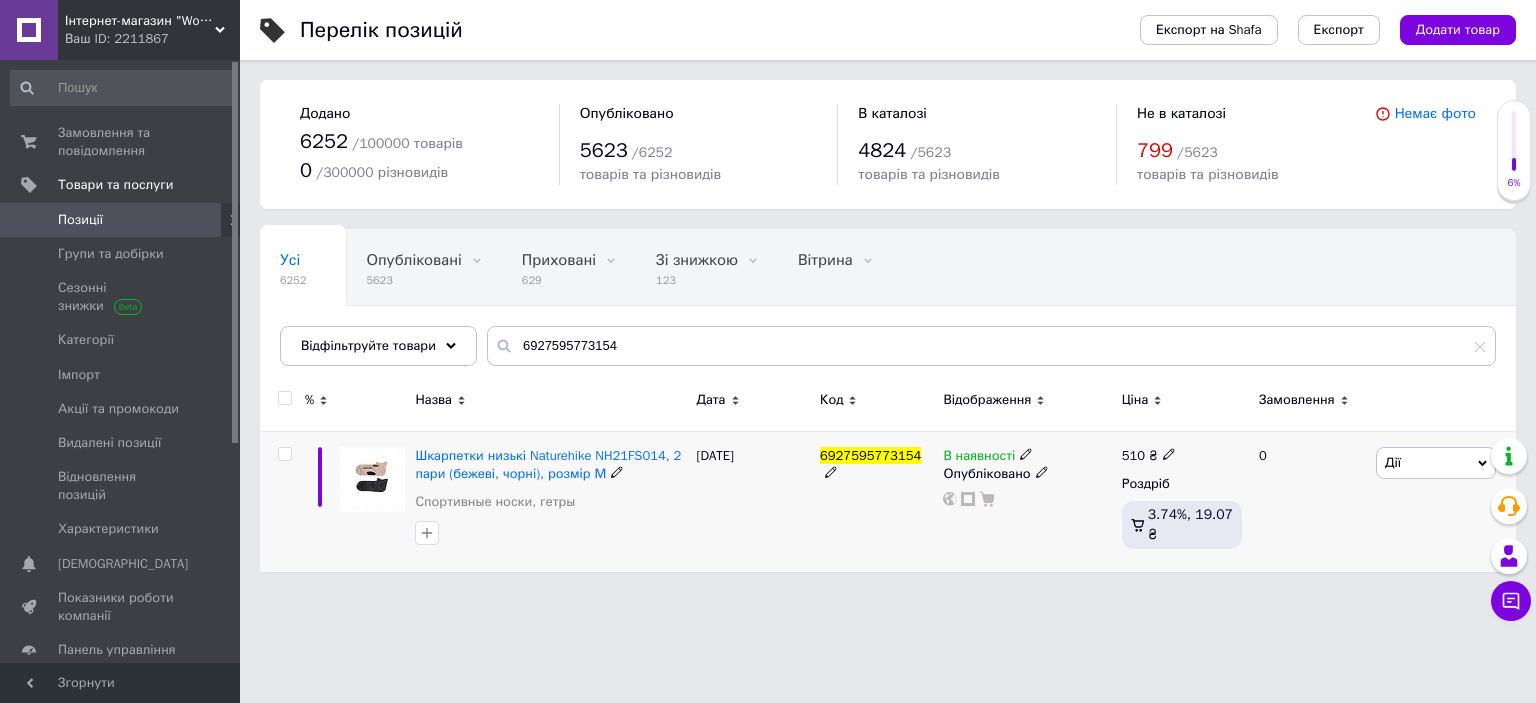 click at bounding box center (284, 454) 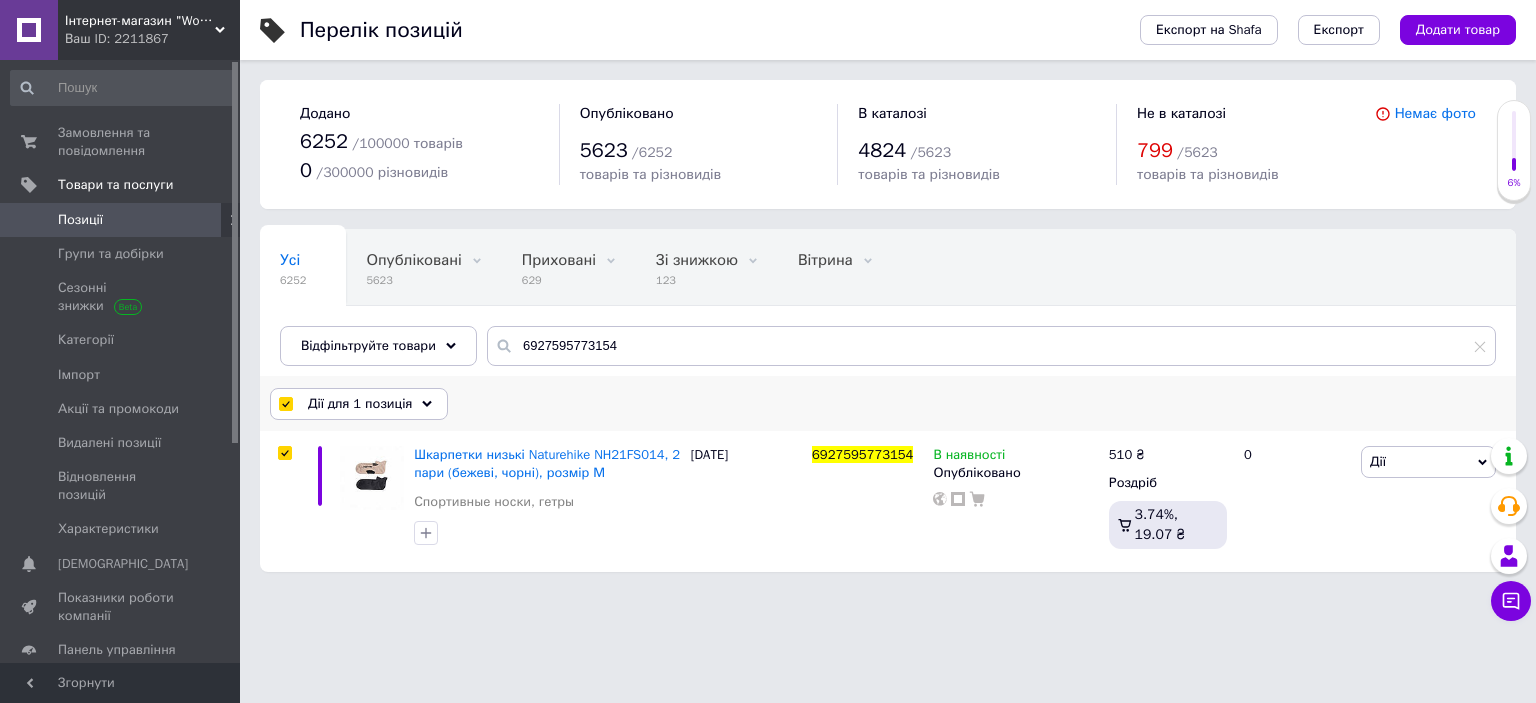 click on "Дії для 1 позиція" at bounding box center (360, 404) 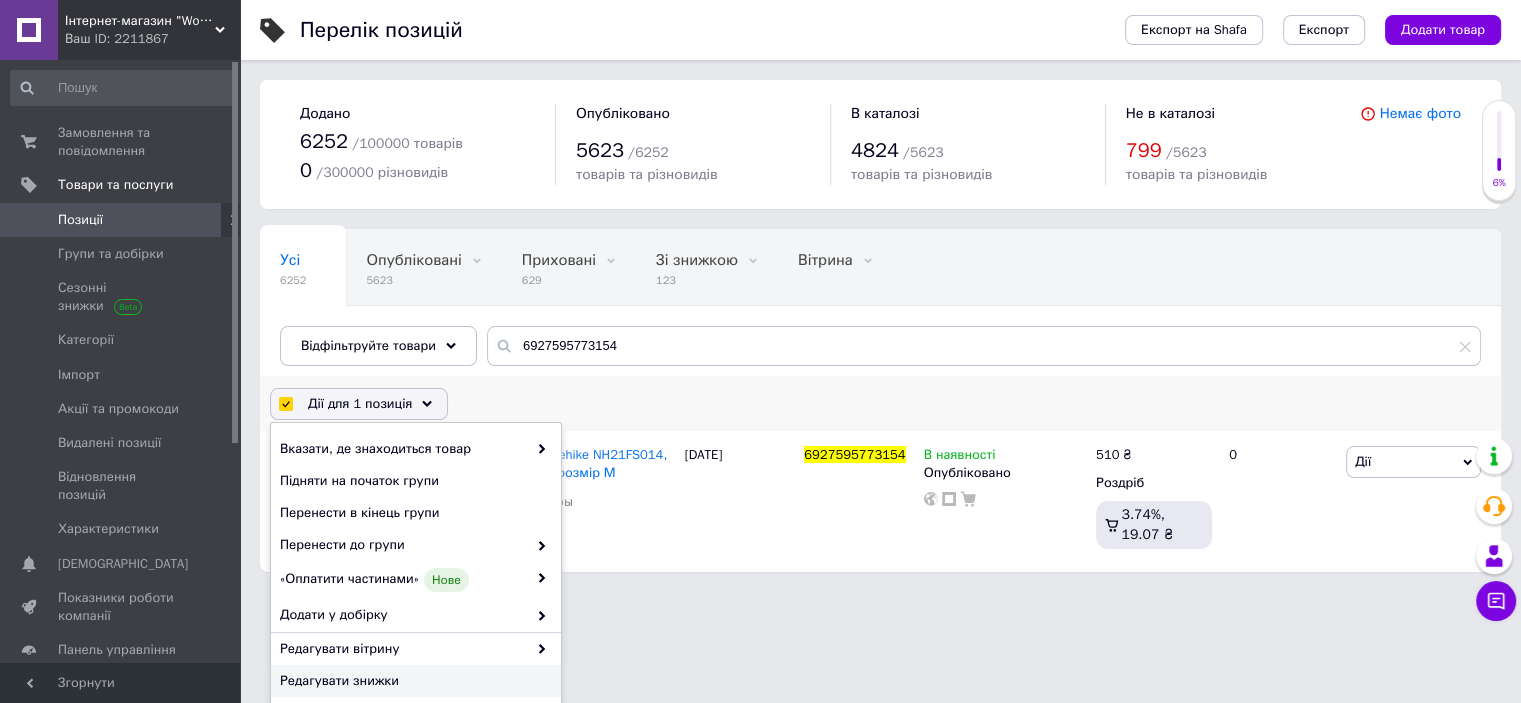 click on "Редагувати знижки" at bounding box center [413, 681] 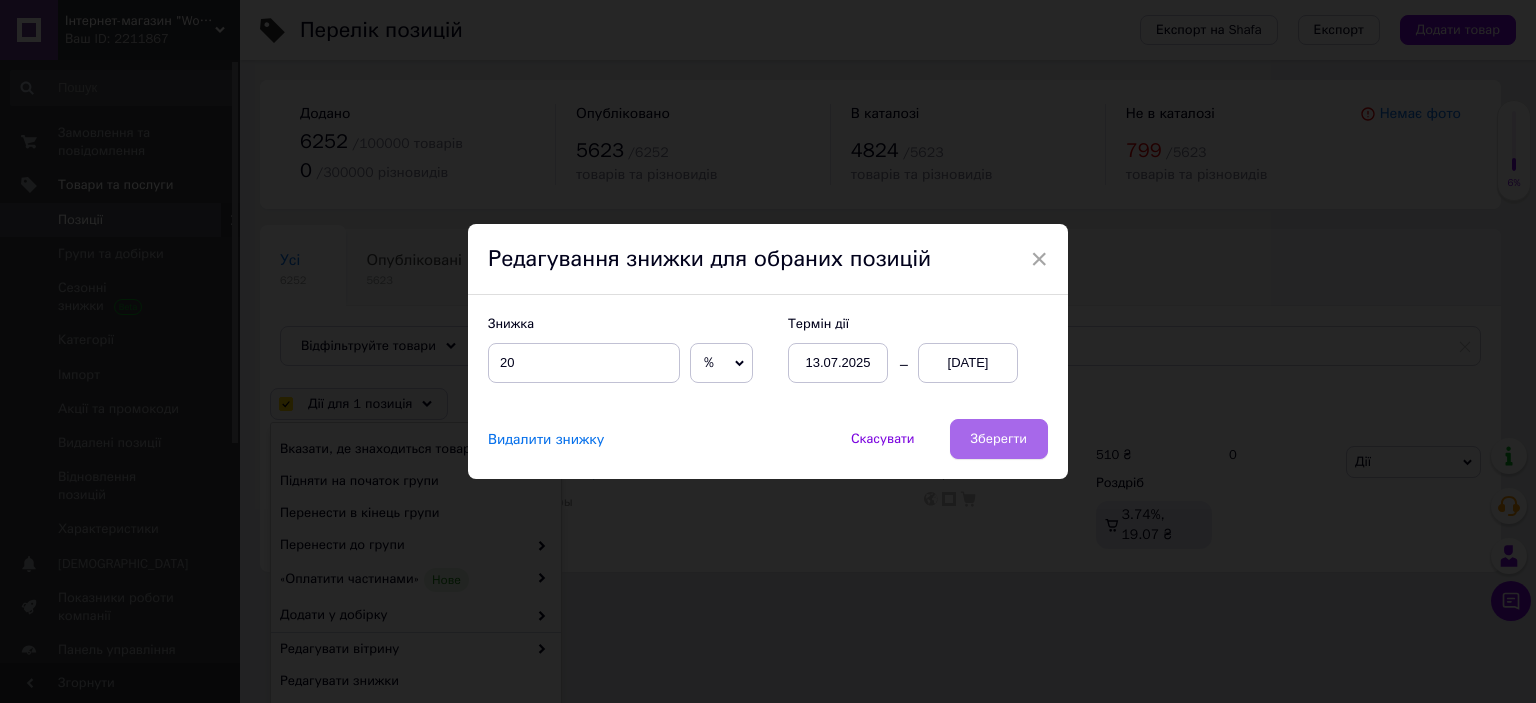 click on "Зберегти" at bounding box center (999, 439) 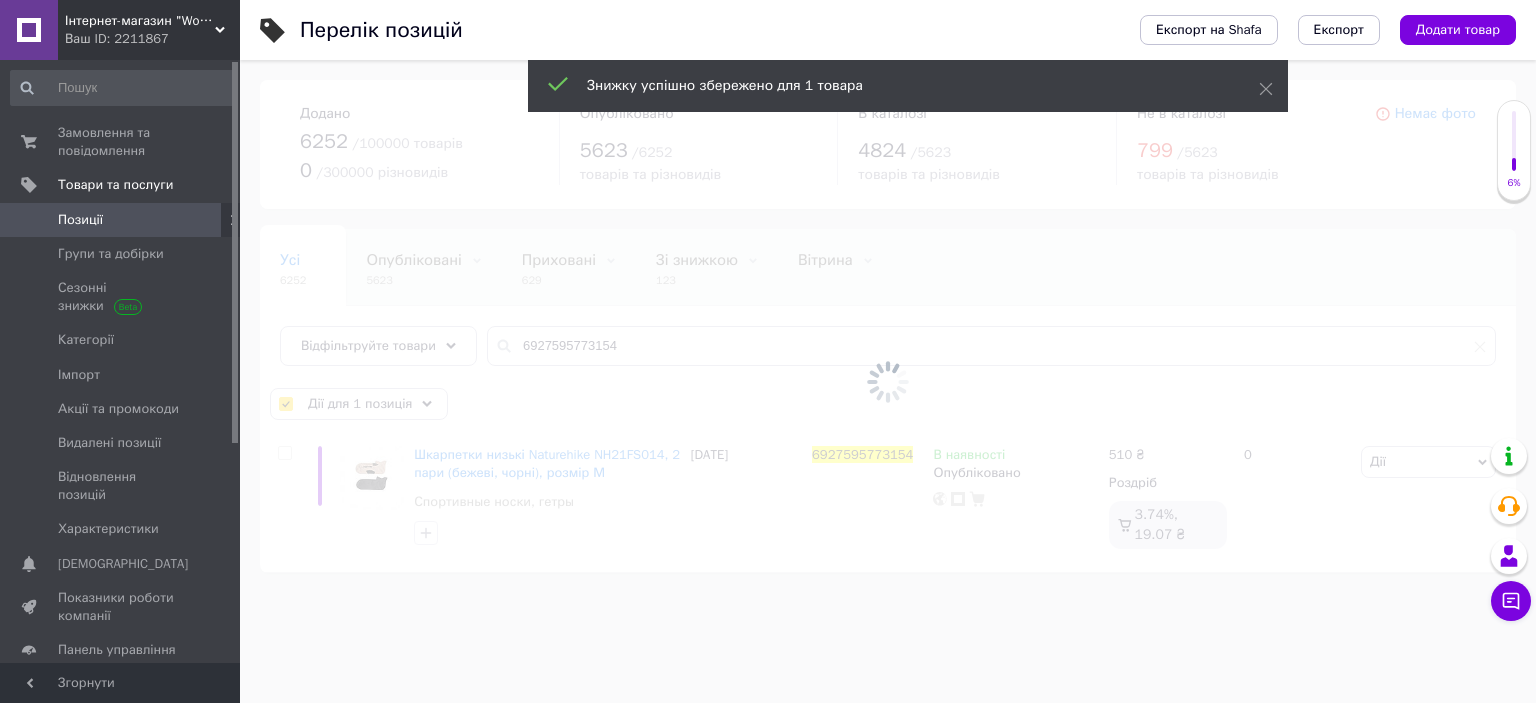 checkbox on "false" 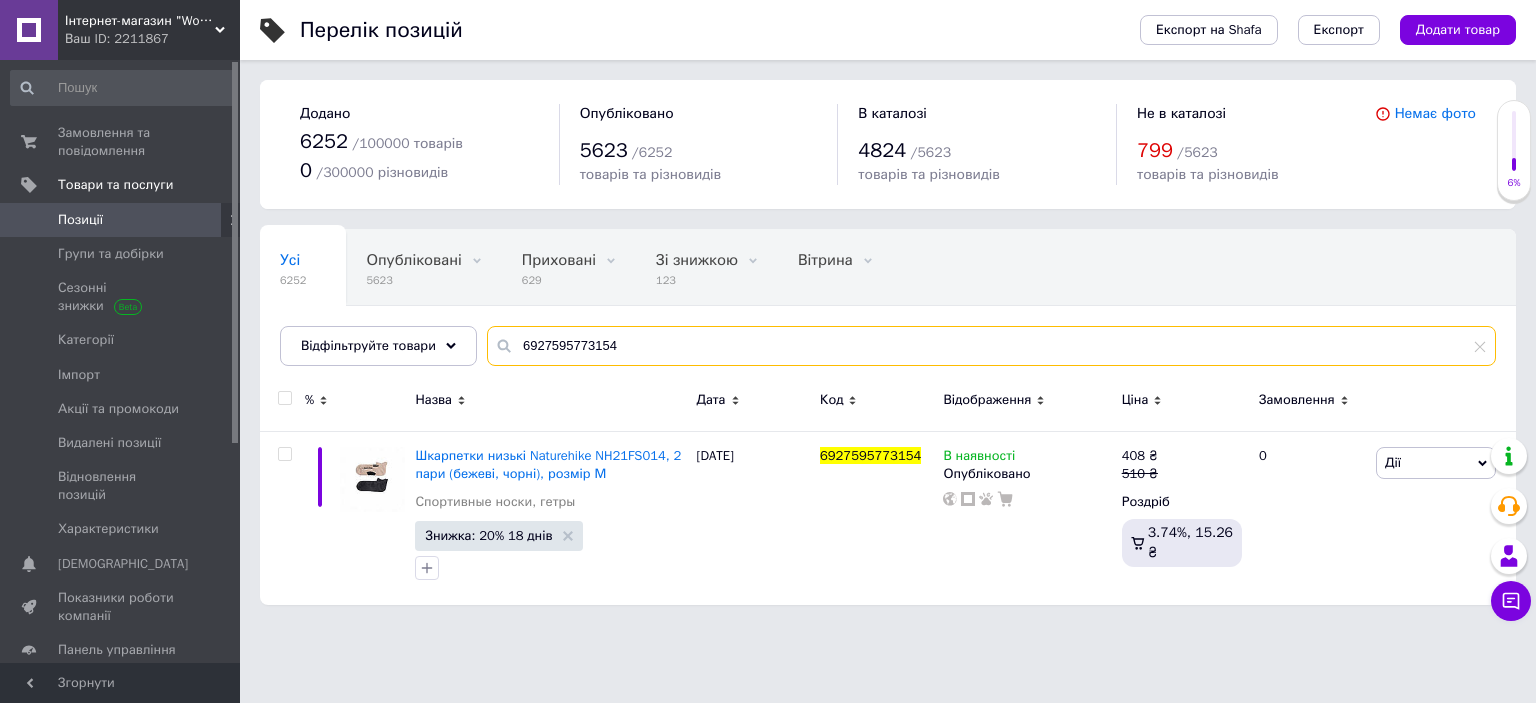 drag, startPoint x: 512, startPoint y: 343, endPoint x: 743, endPoint y: 335, distance: 231.13849 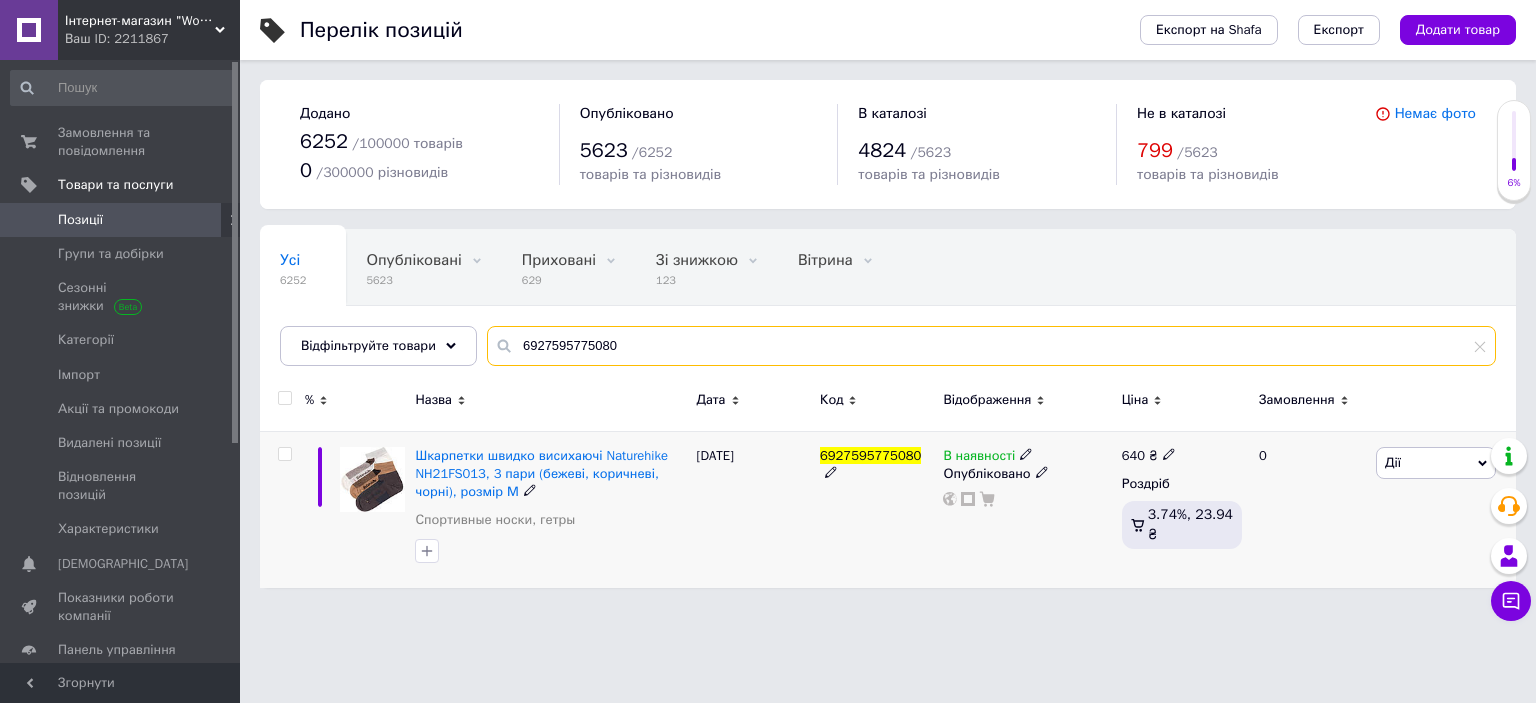 type on "6927595775080" 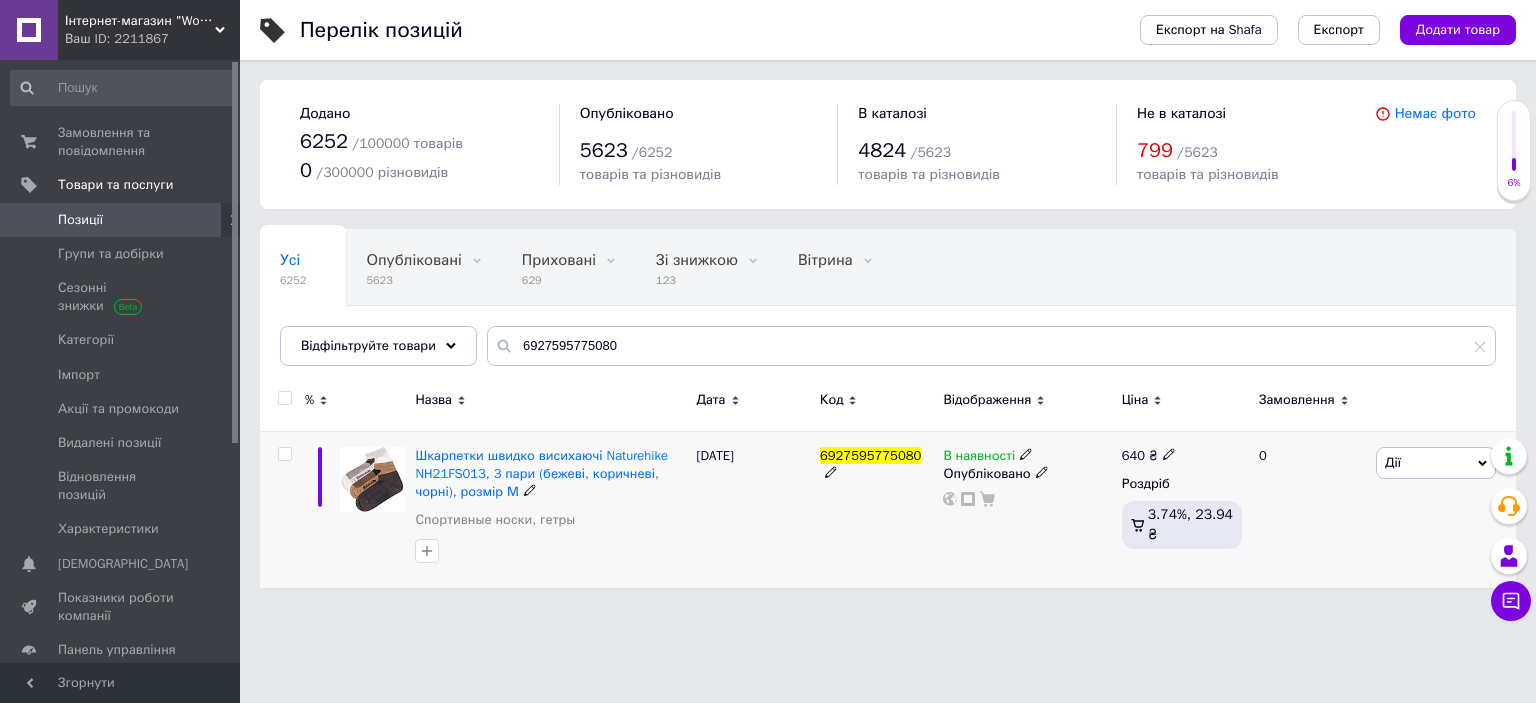 click at bounding box center (284, 454) 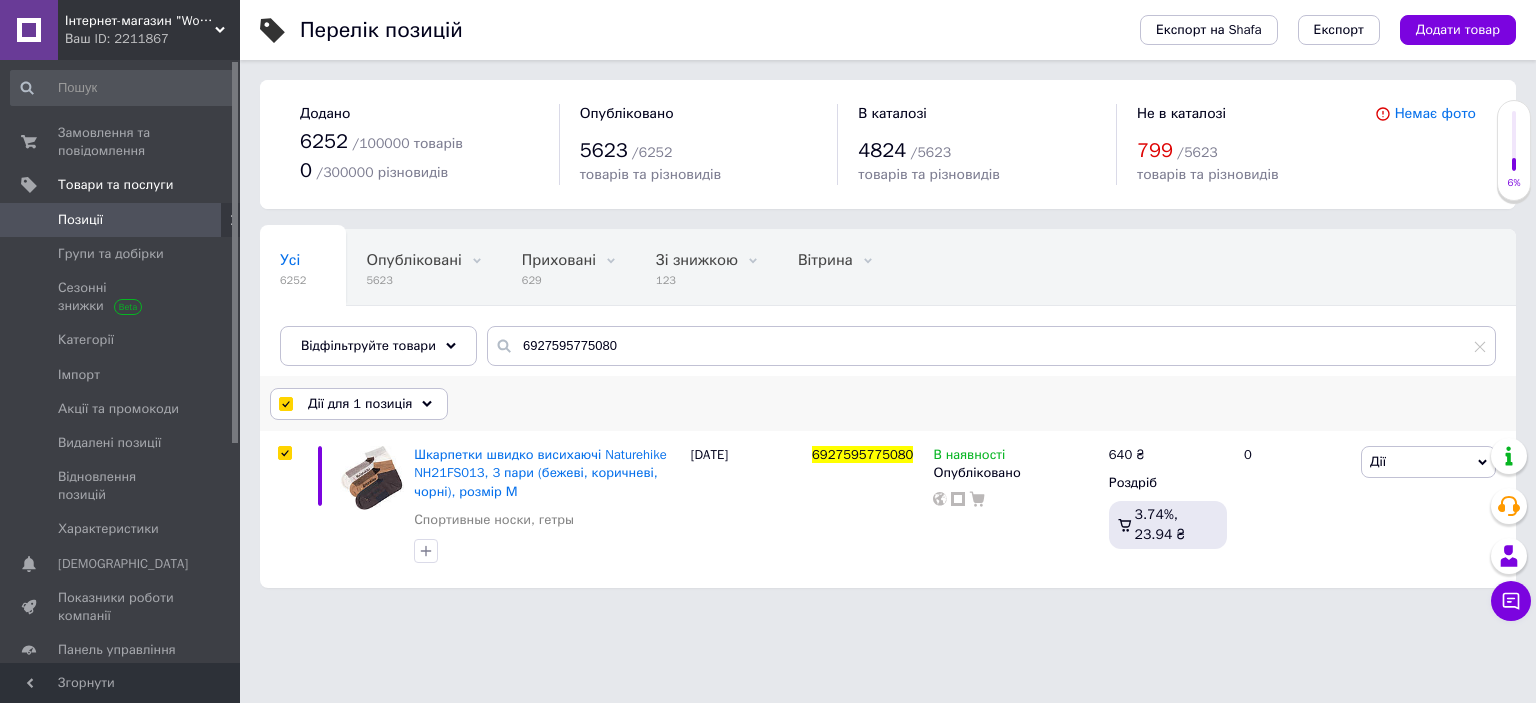 click on "Дії для 1 позиція" at bounding box center (360, 404) 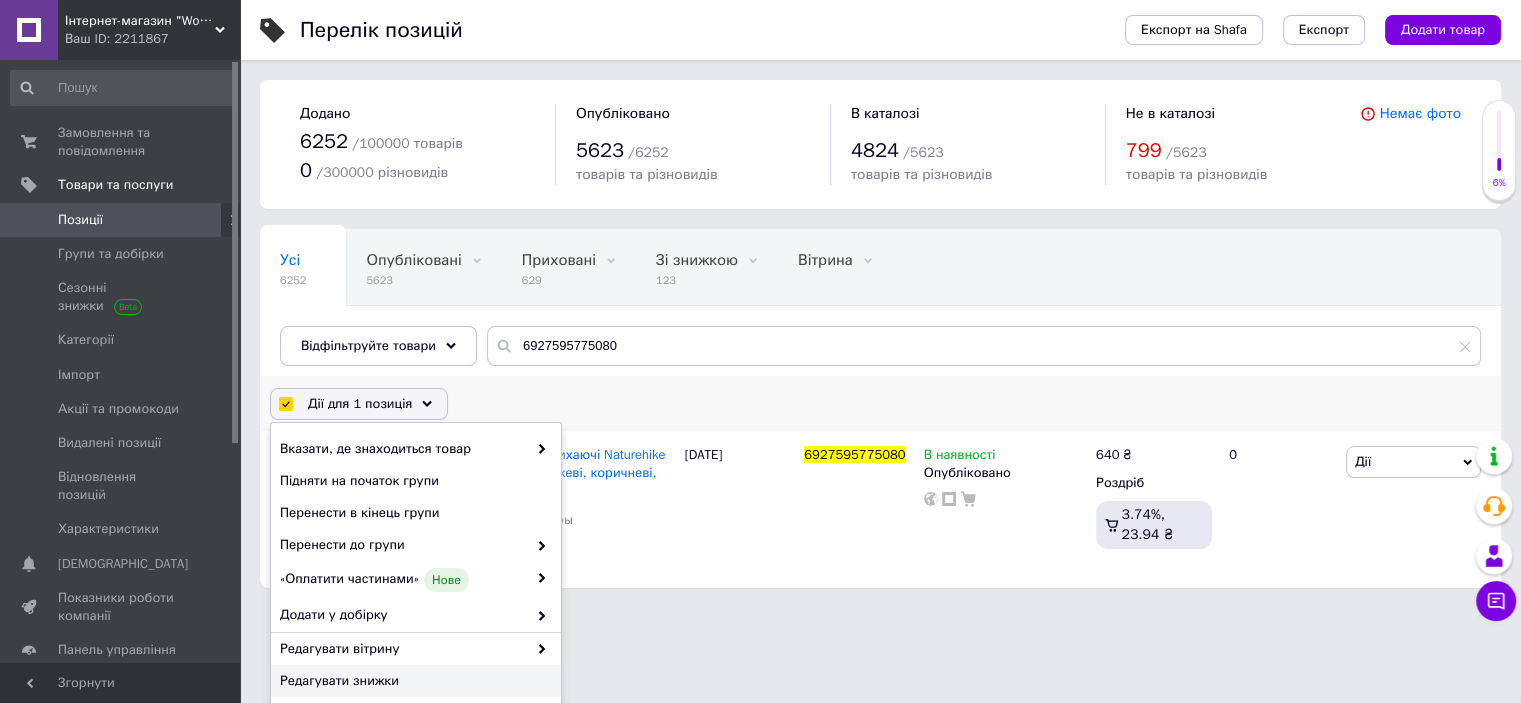 click on "Редагувати знижки" at bounding box center (413, 681) 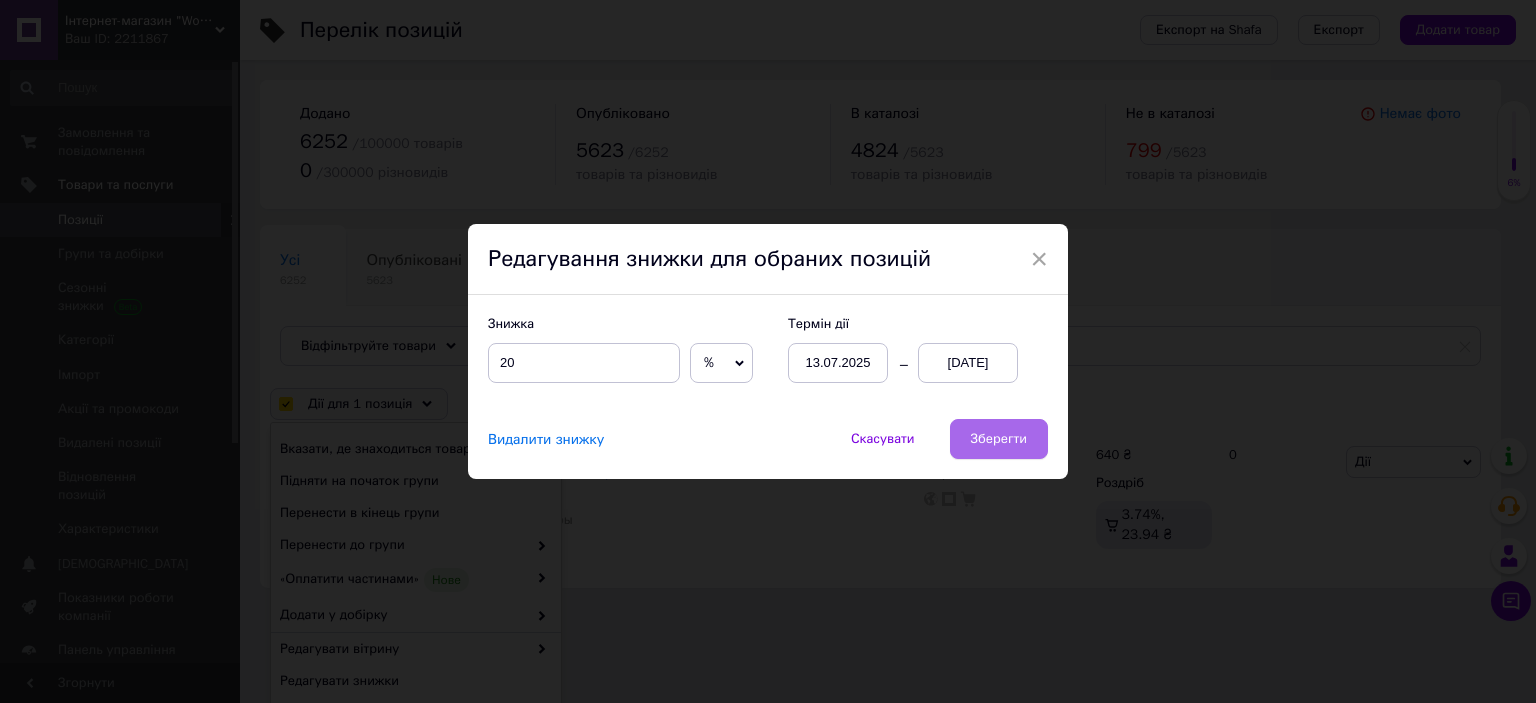 click on "Зберегти" at bounding box center (999, 439) 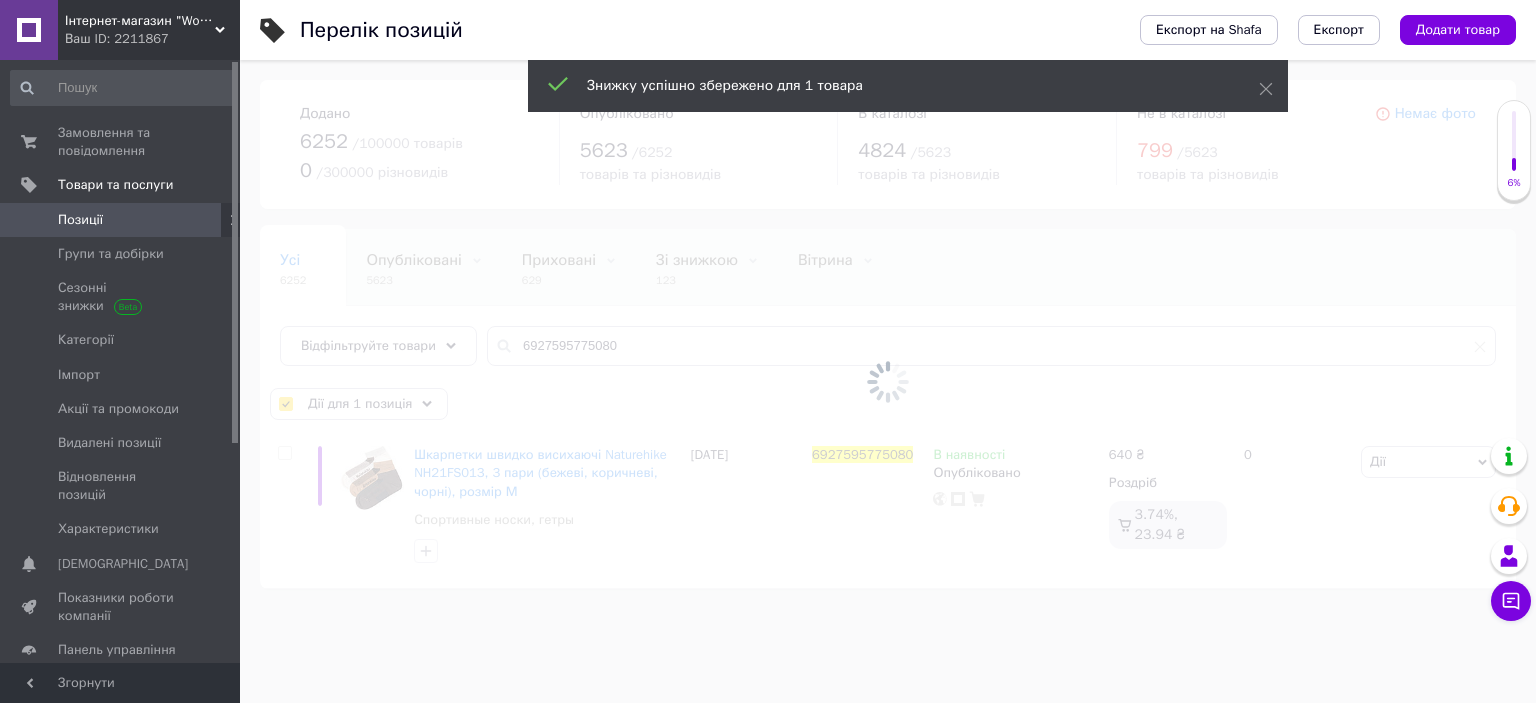 checkbox on "false" 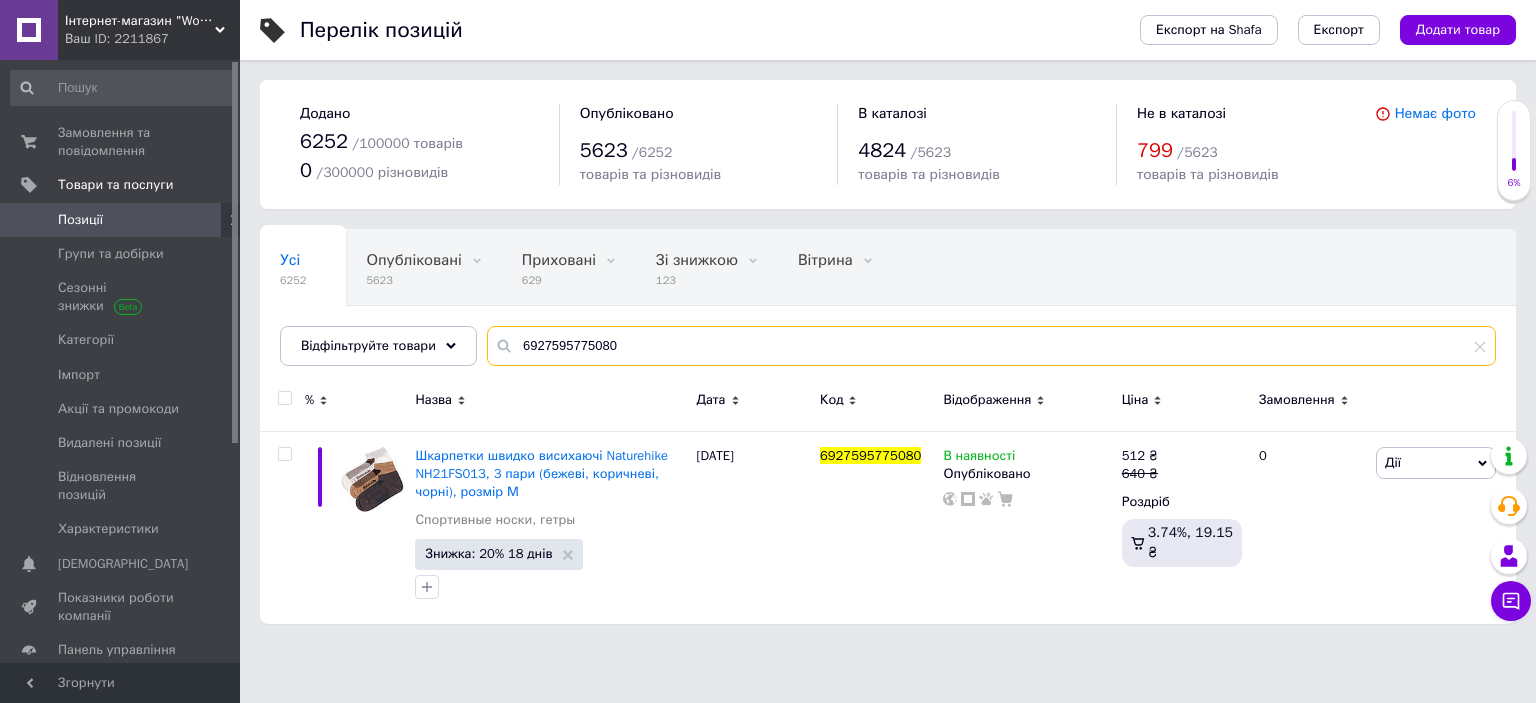 drag, startPoint x: 510, startPoint y: 341, endPoint x: 780, endPoint y: 343, distance: 270.00742 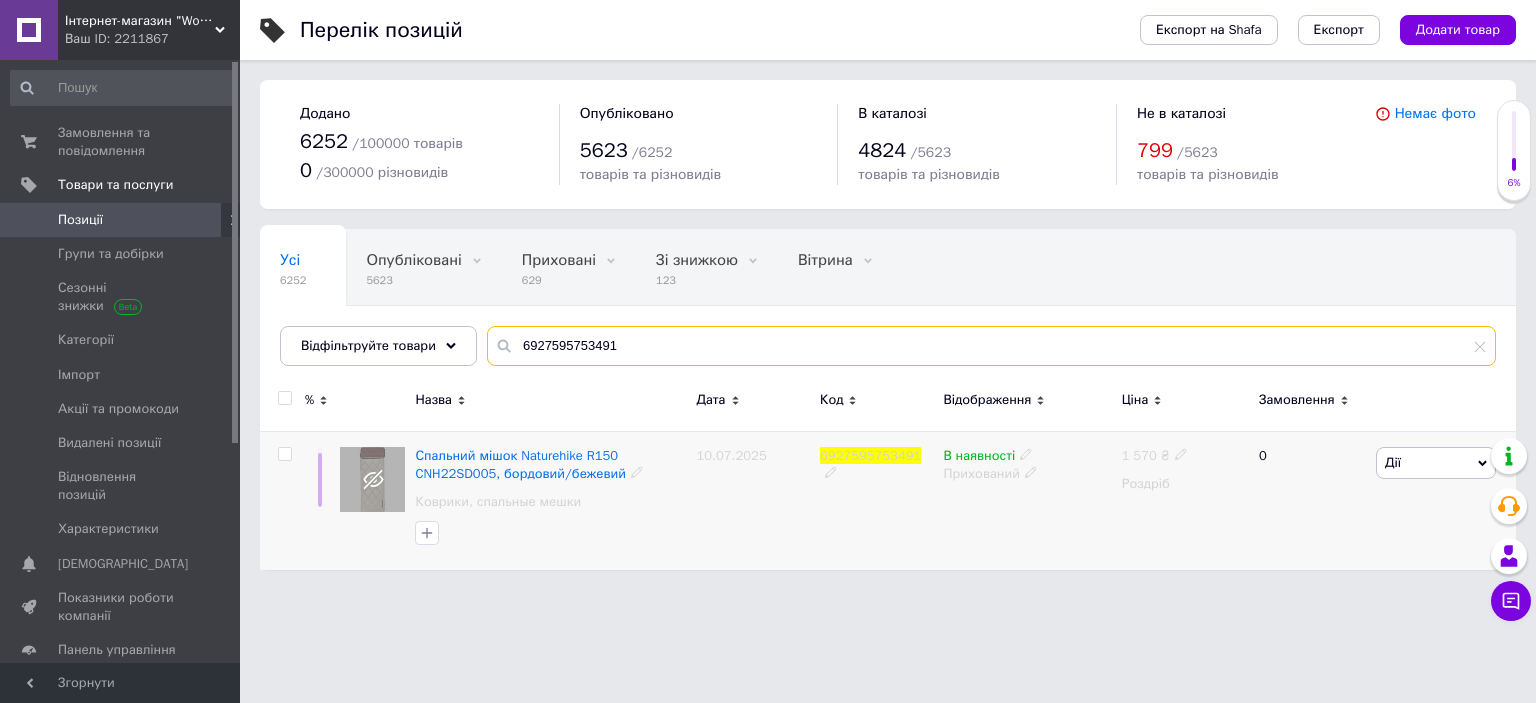 type on "6927595753491" 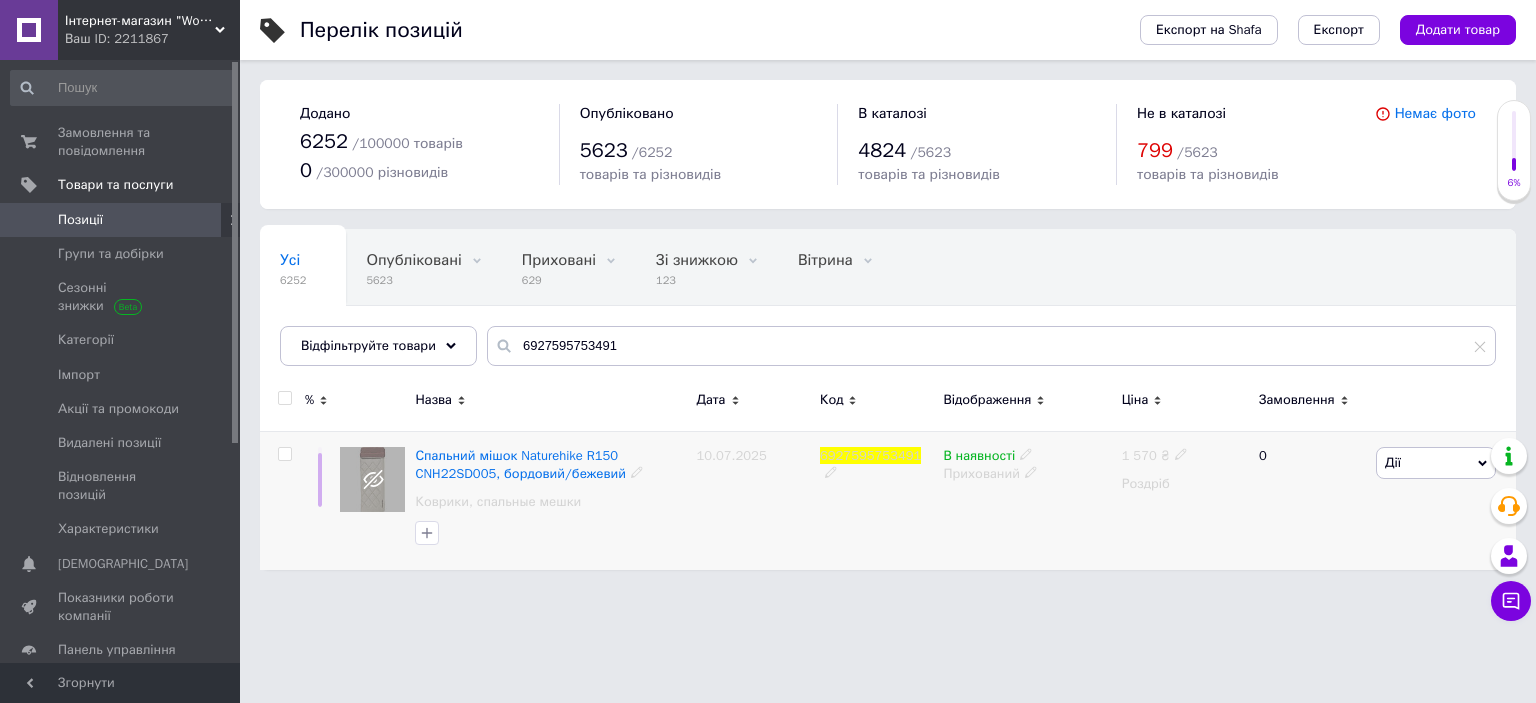 click at bounding box center (284, 454) 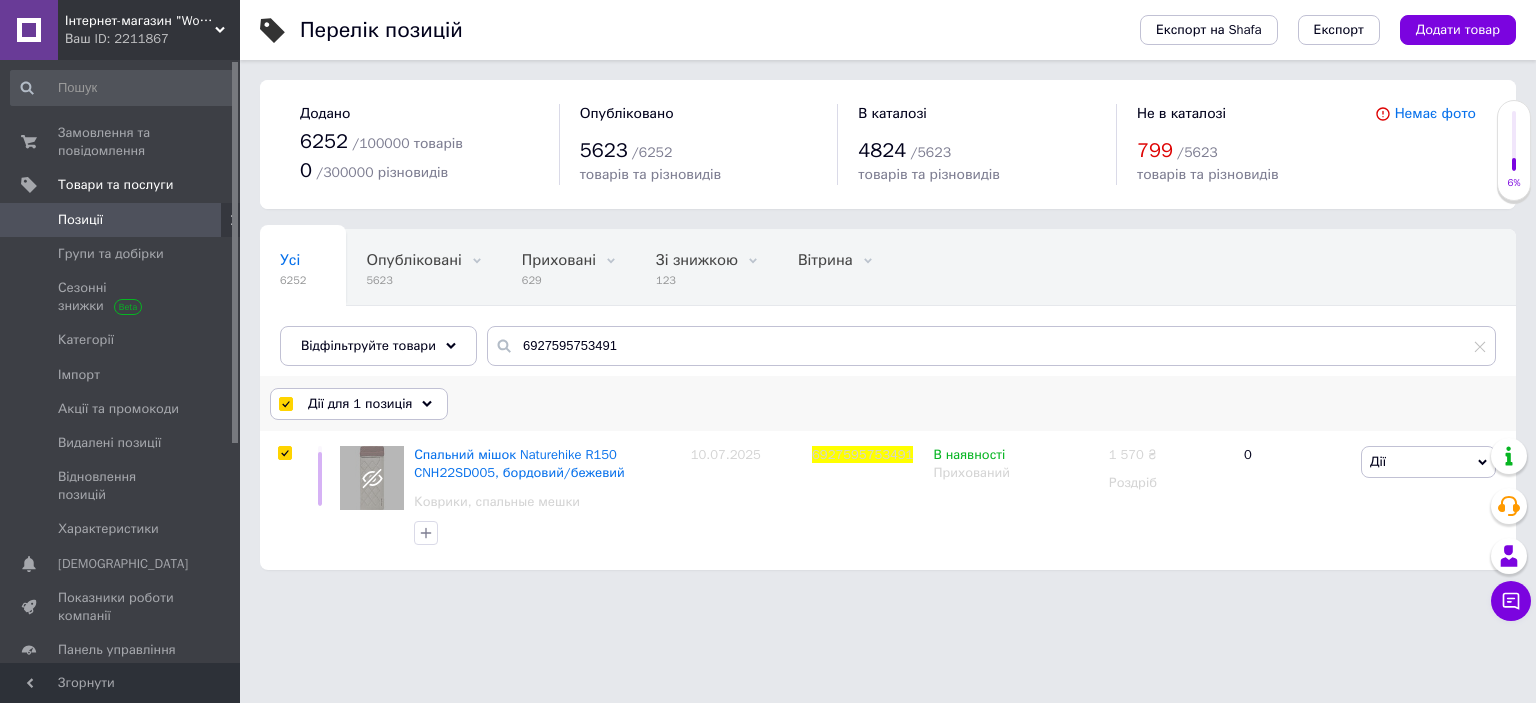 click on "Дії для 1 позиція" at bounding box center [360, 404] 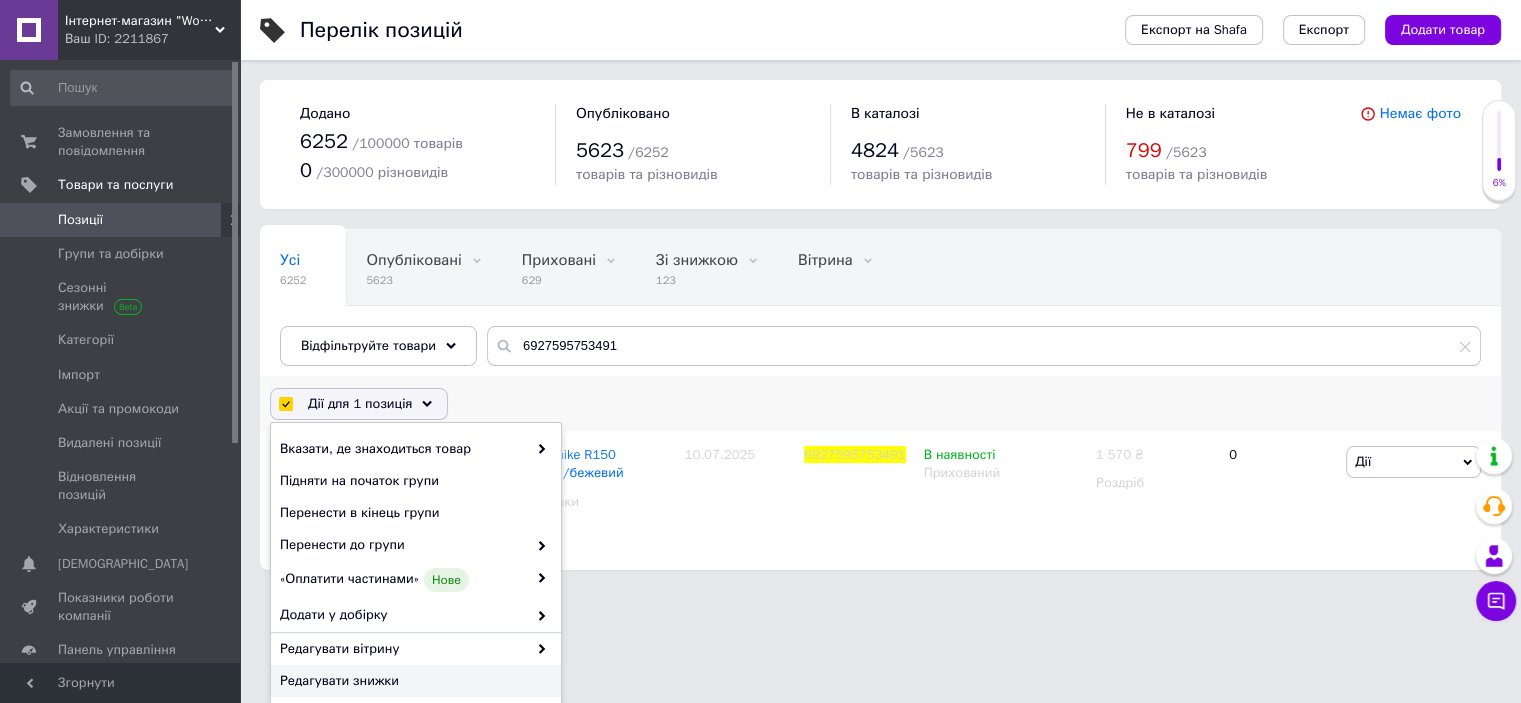 click on "Редагувати знижки" at bounding box center (413, 681) 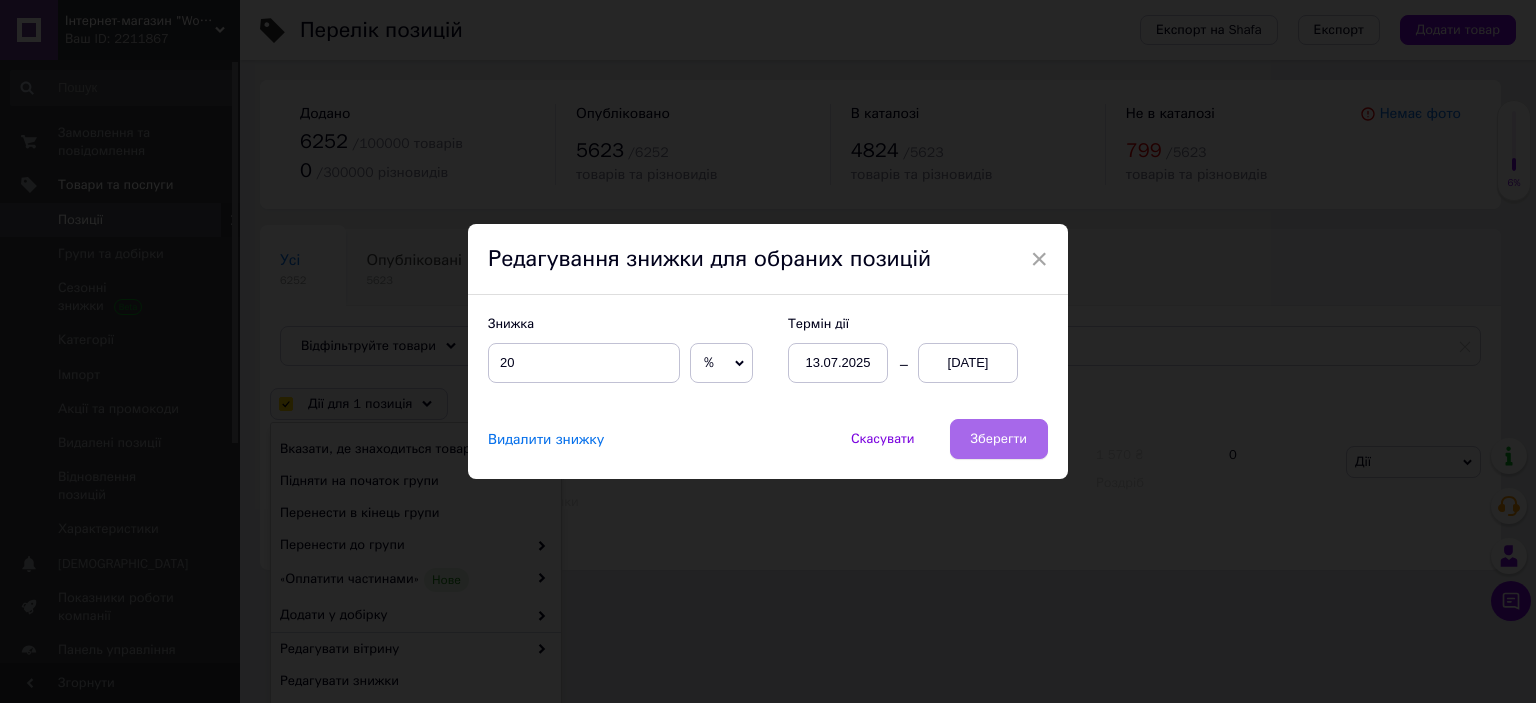 click on "Зберегти" at bounding box center [999, 439] 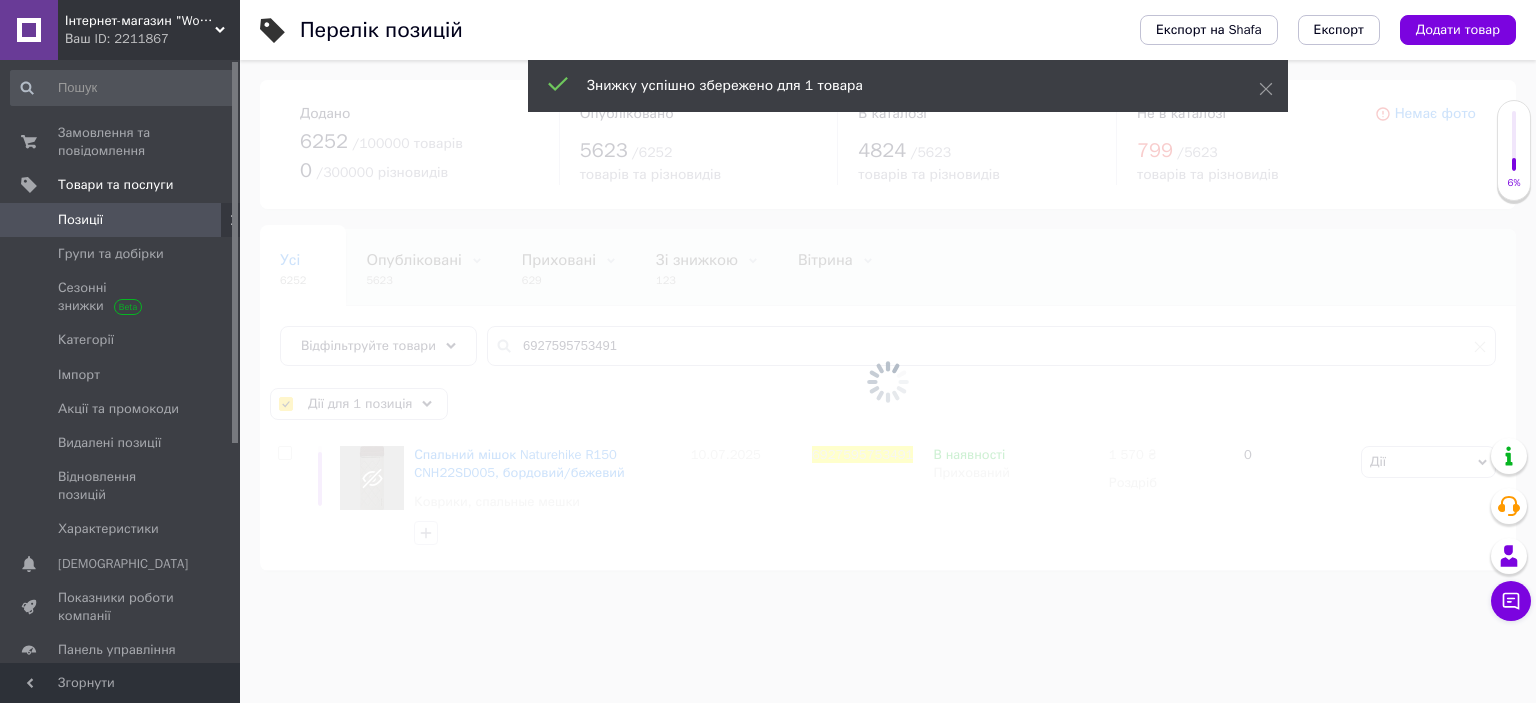 checkbox on "false" 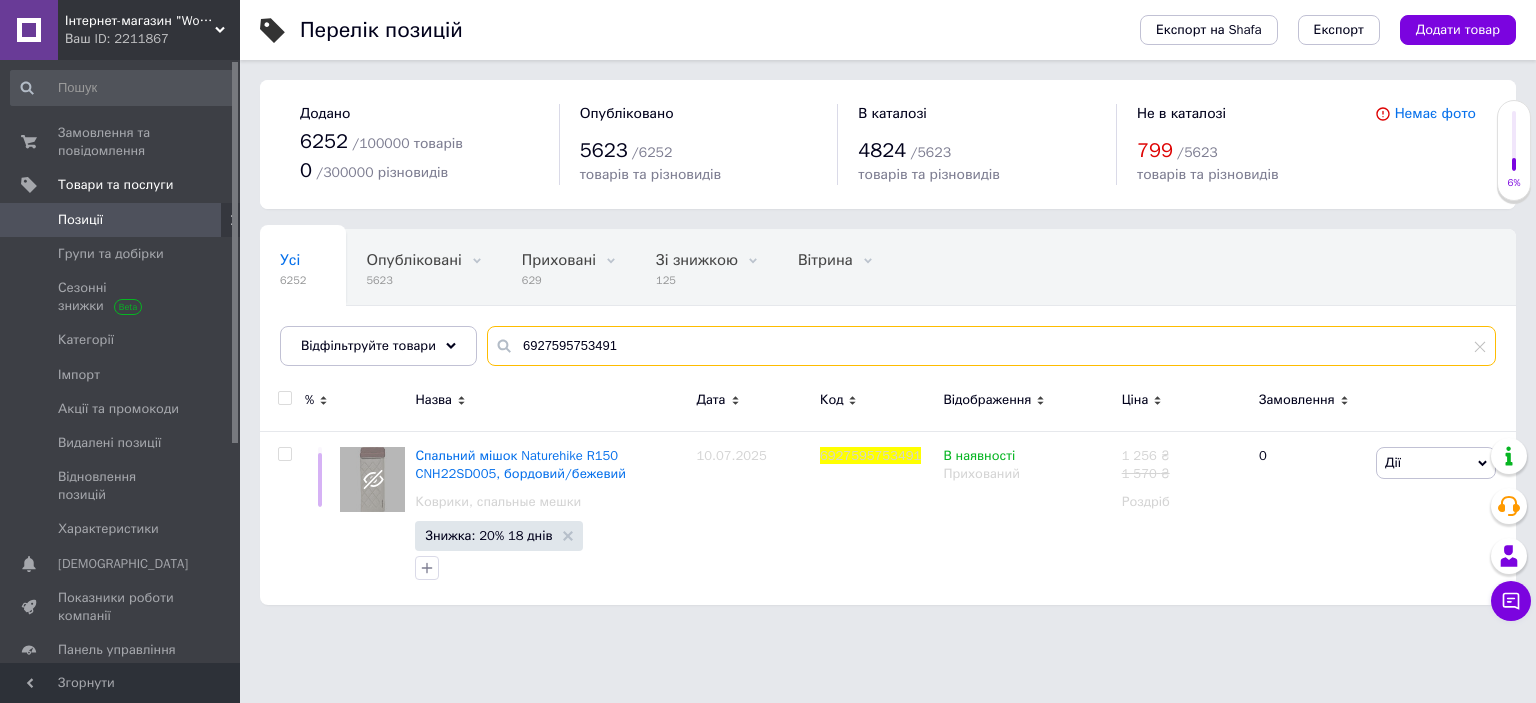 drag, startPoint x: 515, startPoint y: 346, endPoint x: 668, endPoint y: 338, distance: 153.20901 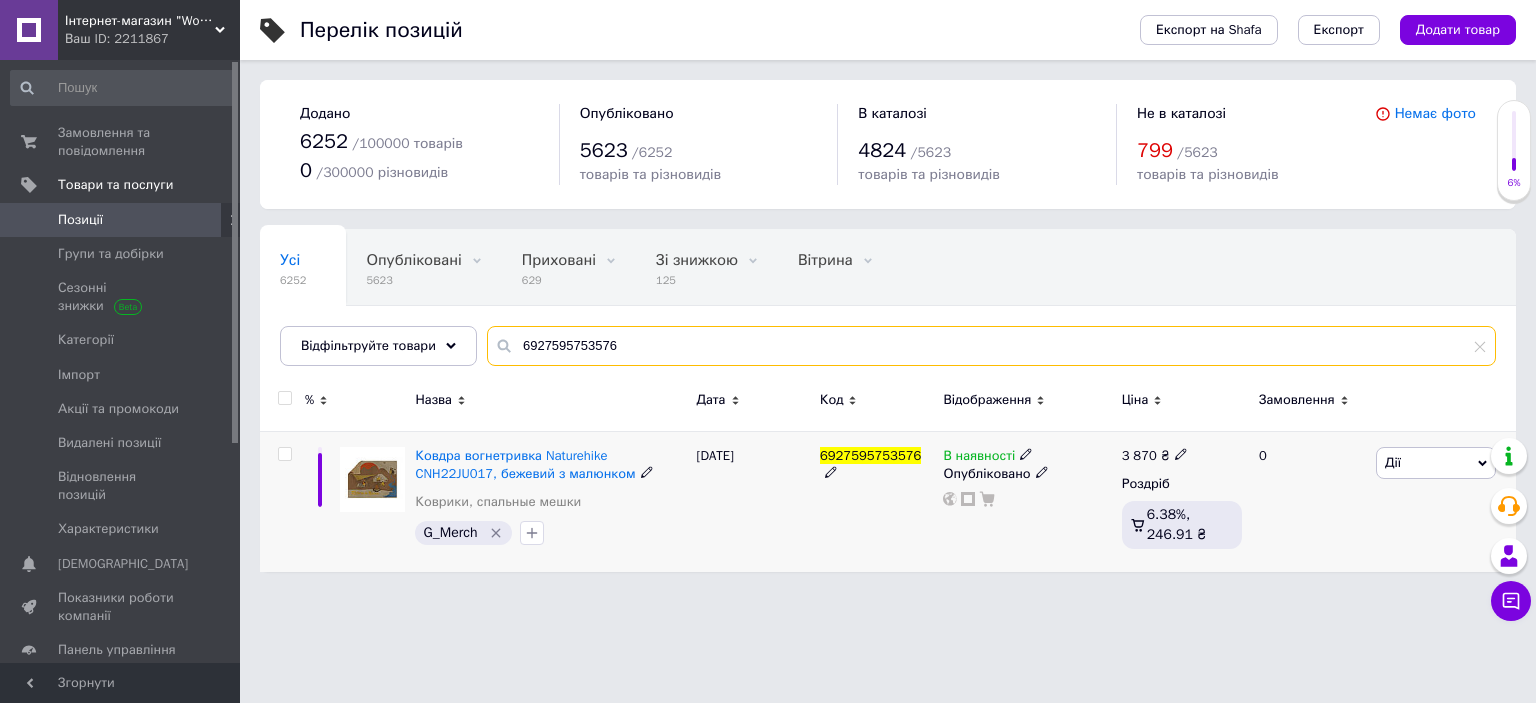 type on "6927595753576" 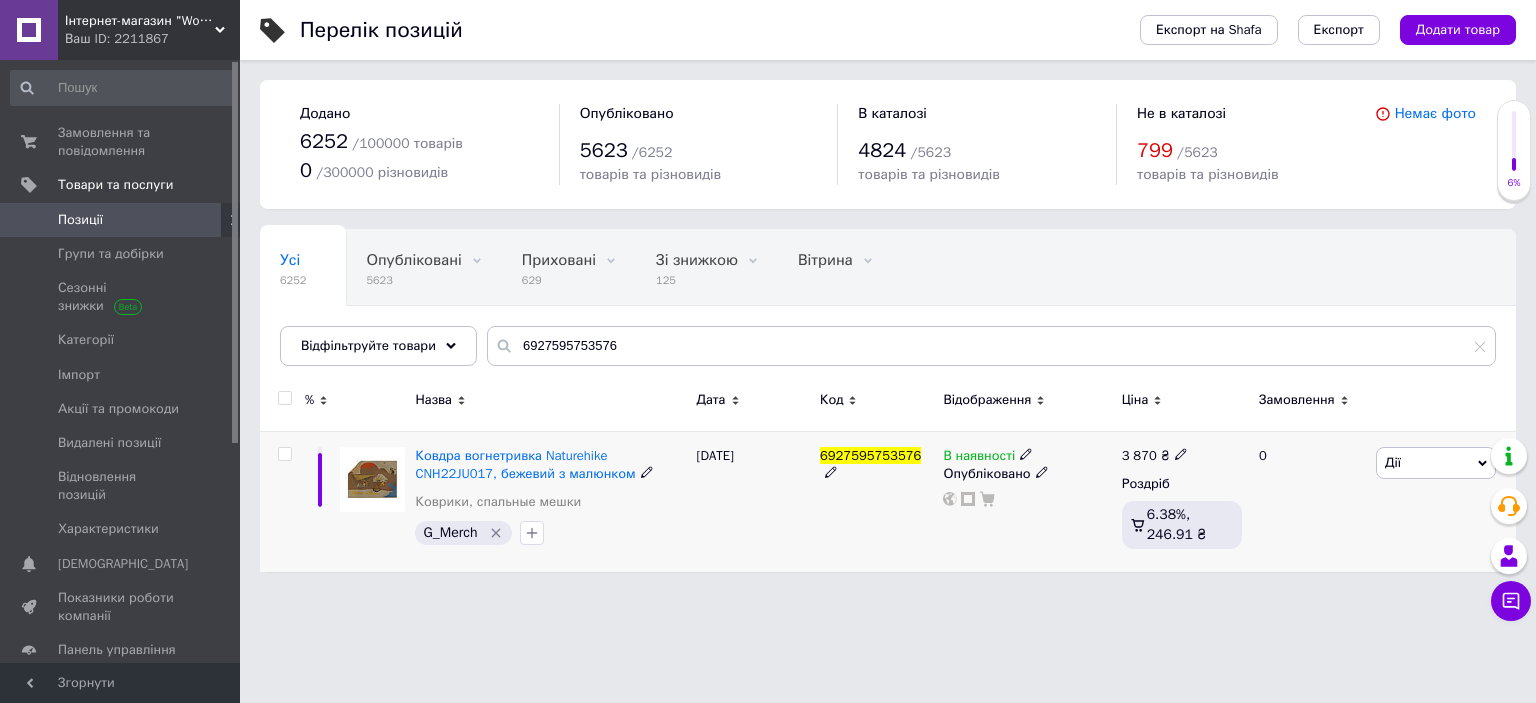 click at bounding box center (284, 454) 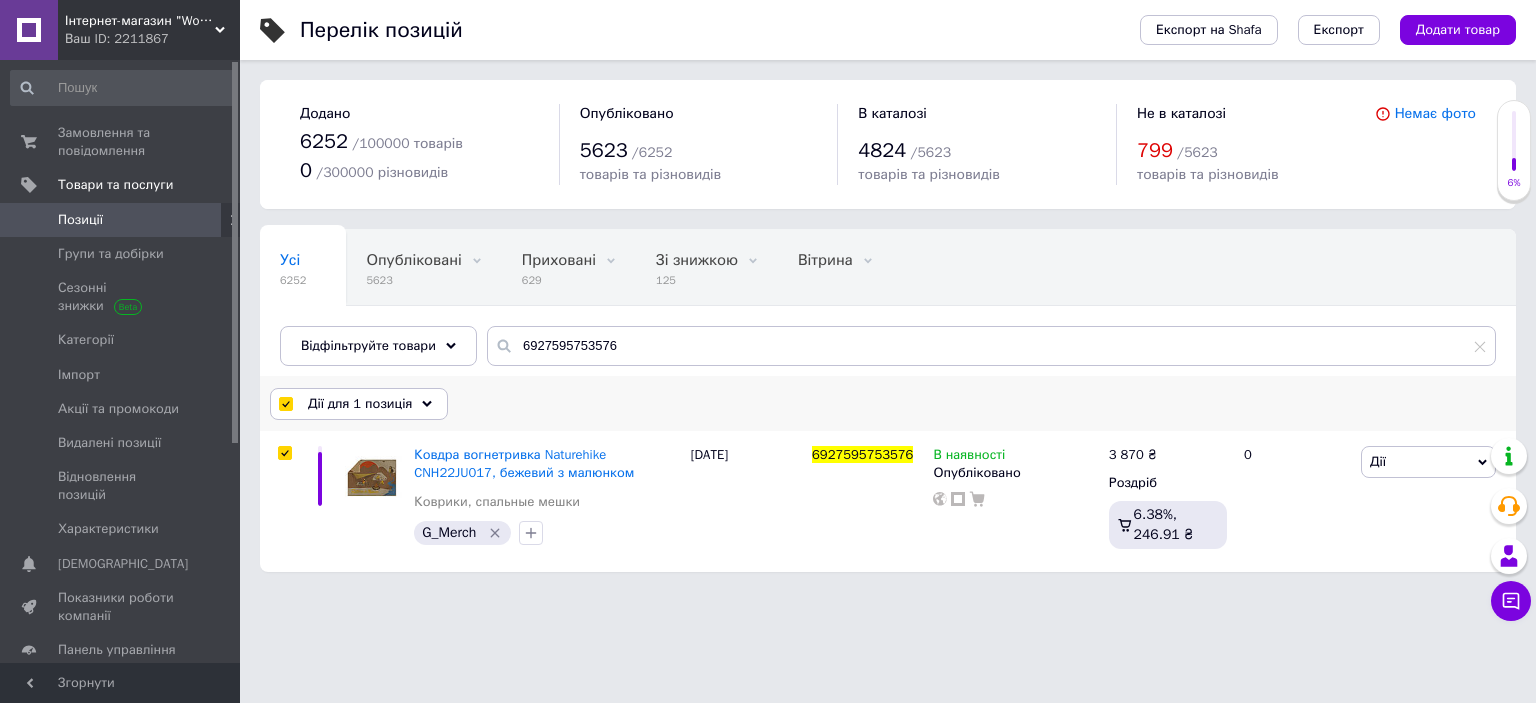 click on "Дії для 1 позиція" at bounding box center (360, 404) 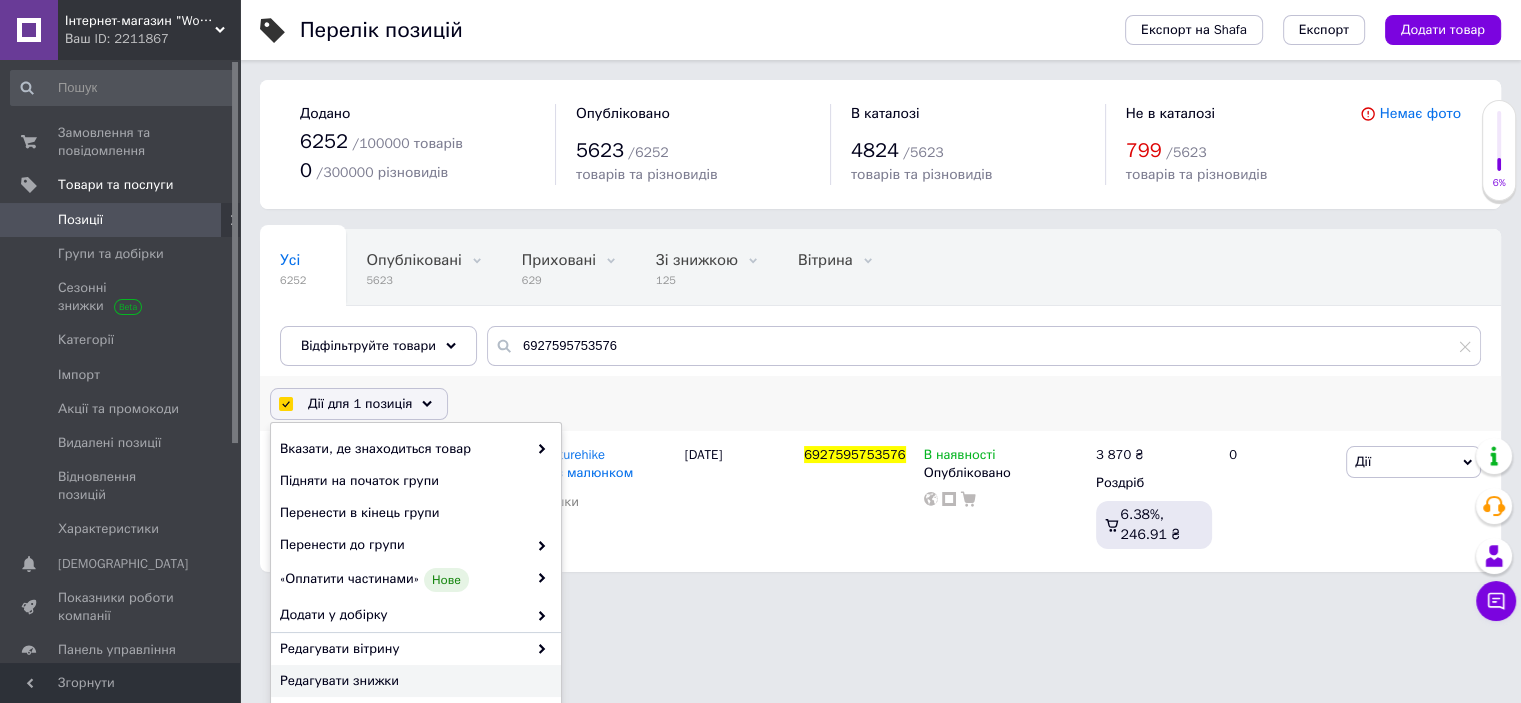 click on "Редагувати знижки" at bounding box center [413, 681] 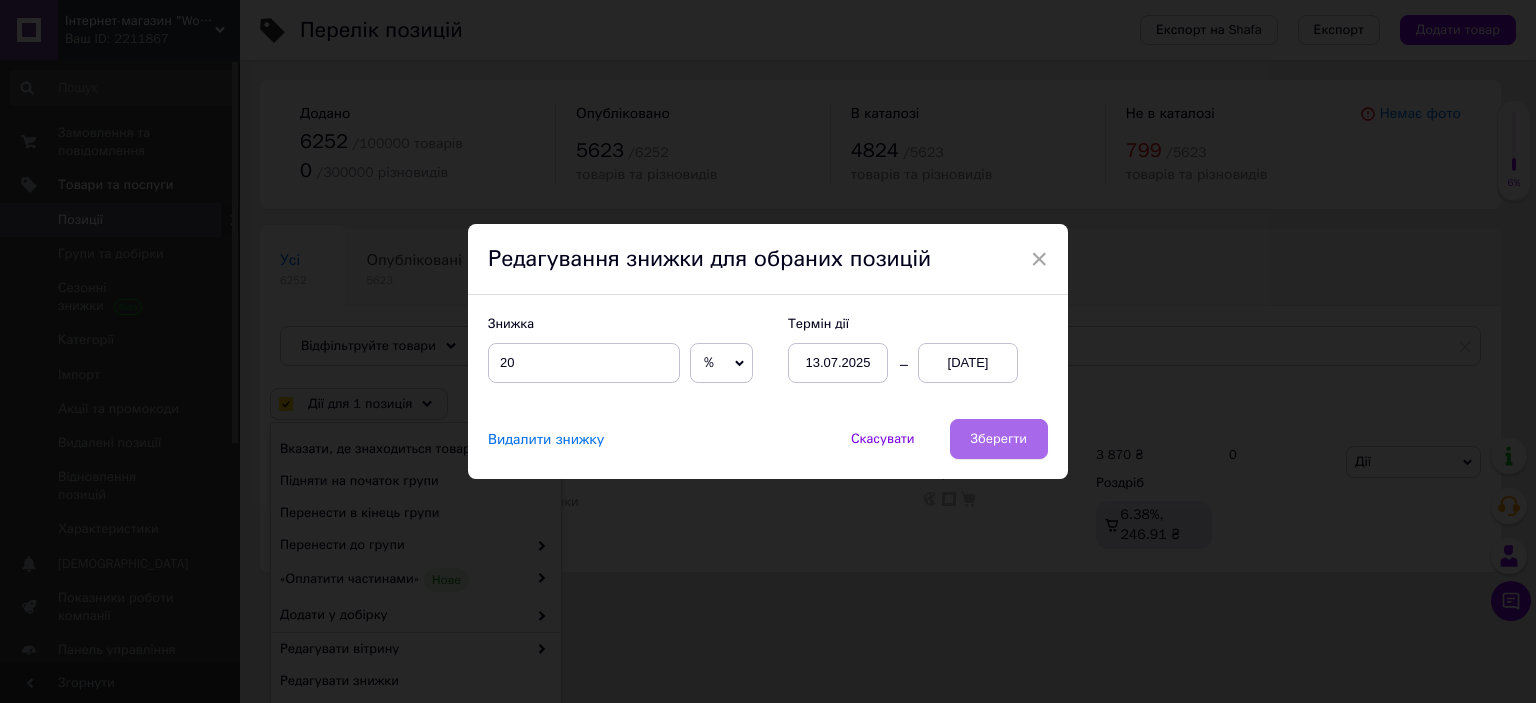 click on "Зберегти" at bounding box center [999, 439] 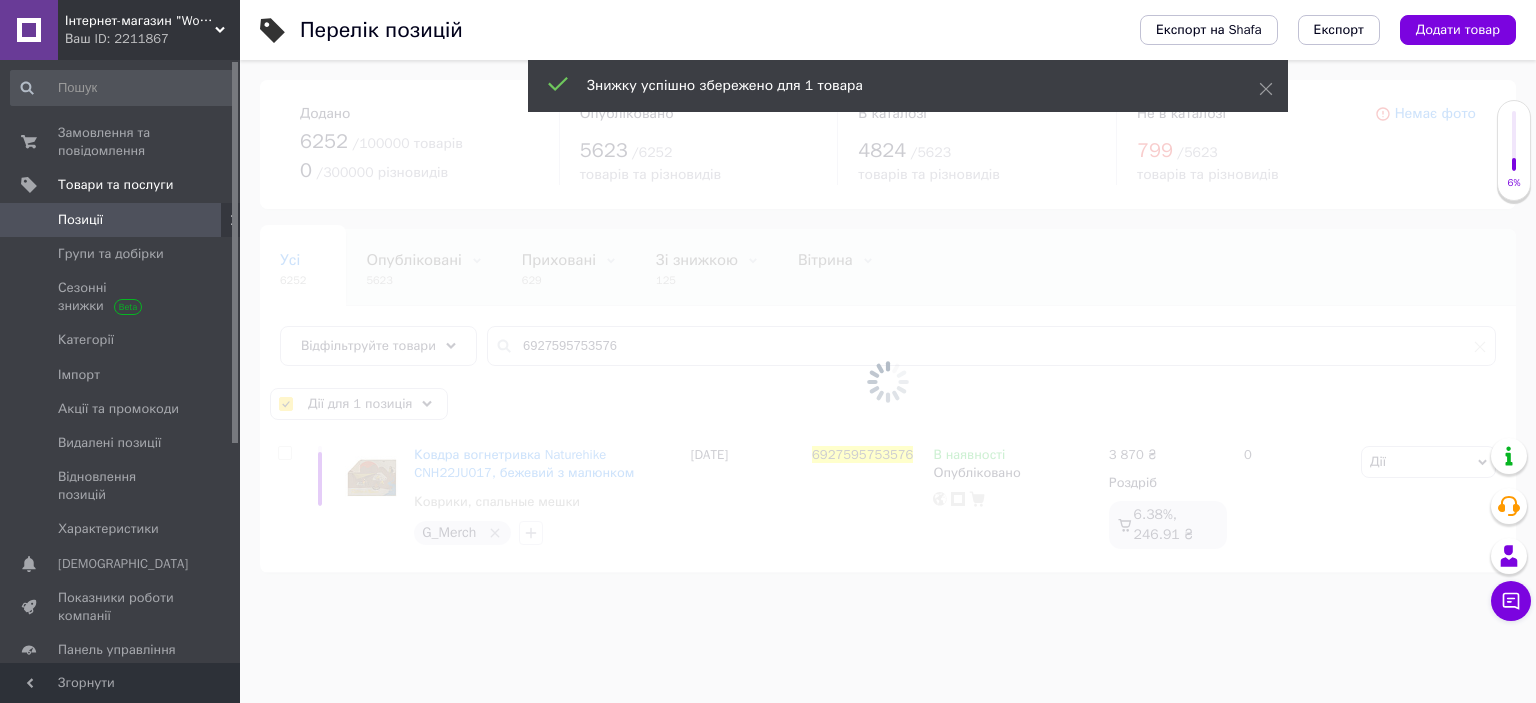 checkbox on "false" 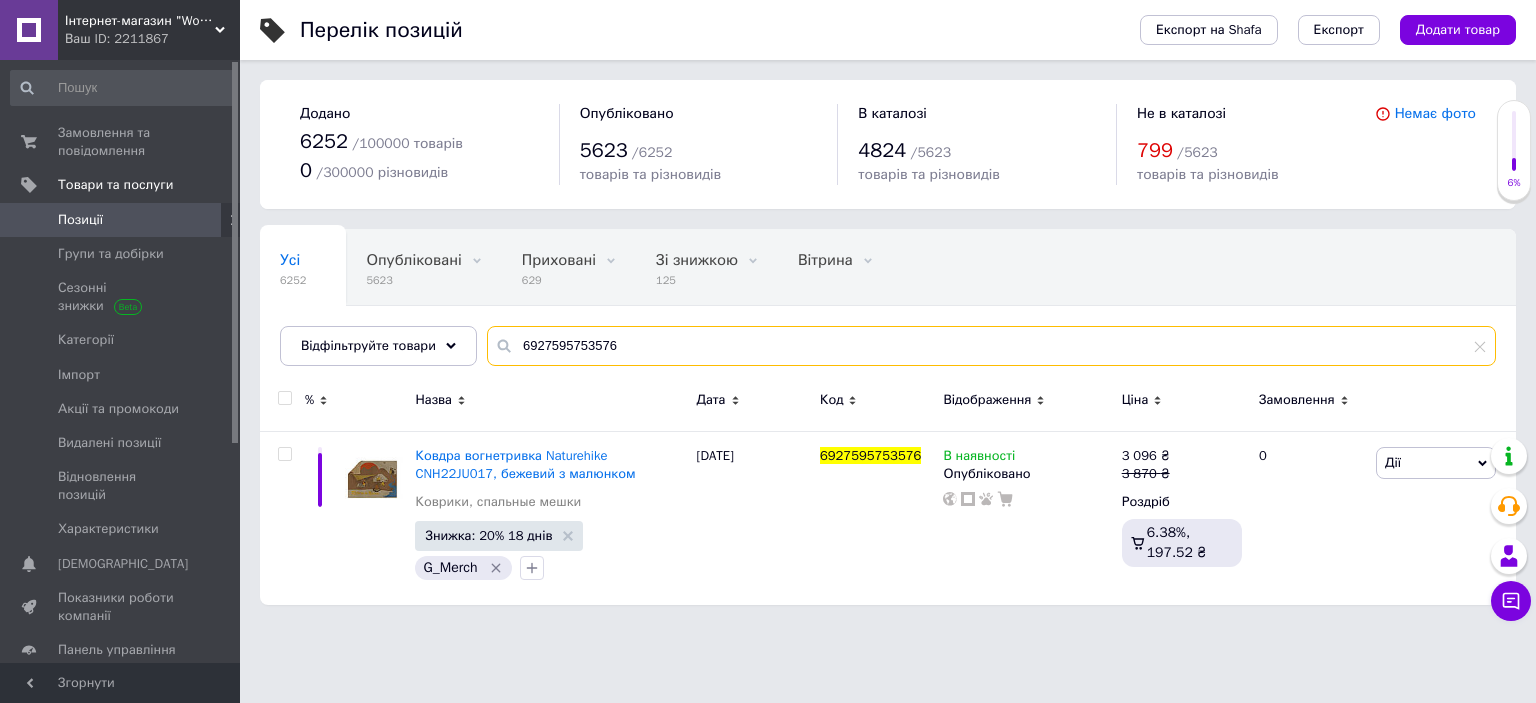 drag, startPoint x: 571, startPoint y: 341, endPoint x: 672, endPoint y: 345, distance: 101.07918 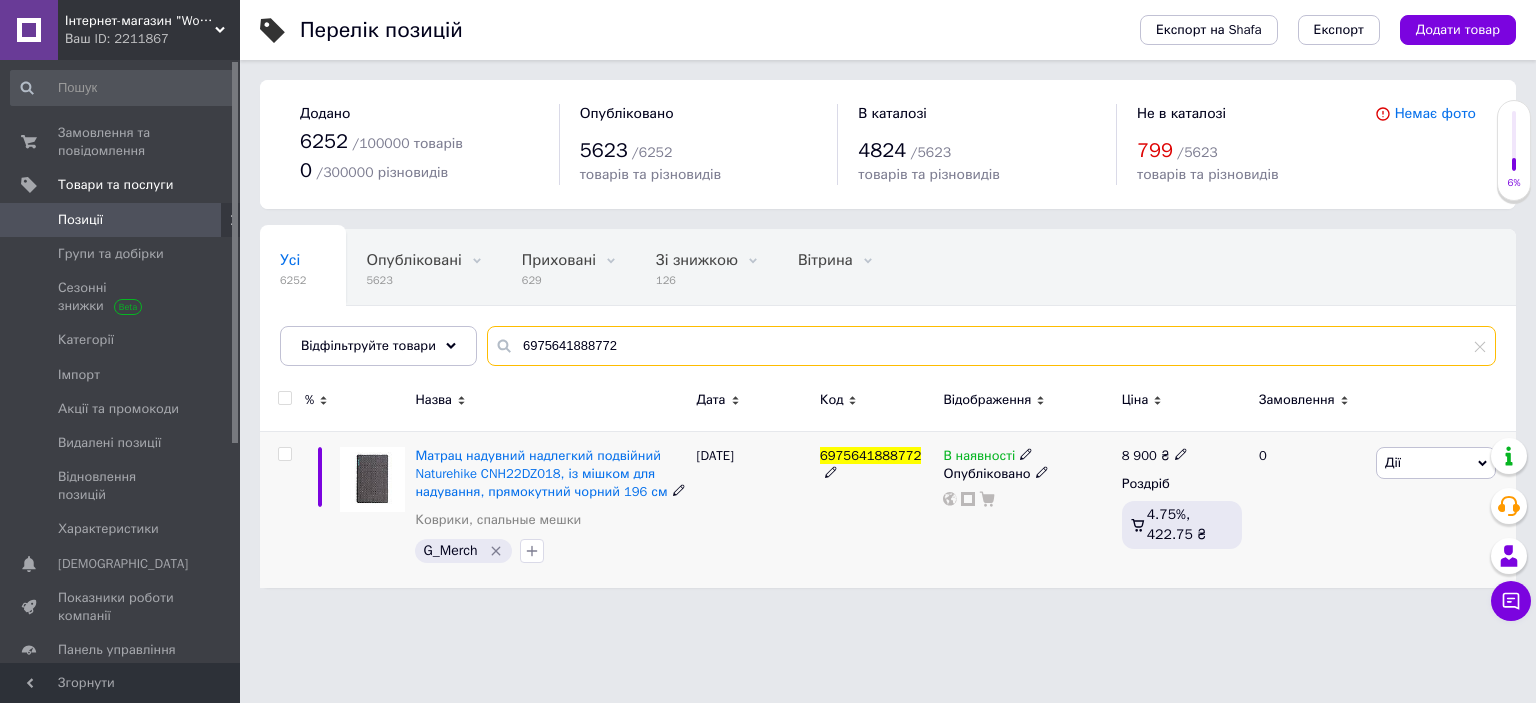 type on "6975641888772" 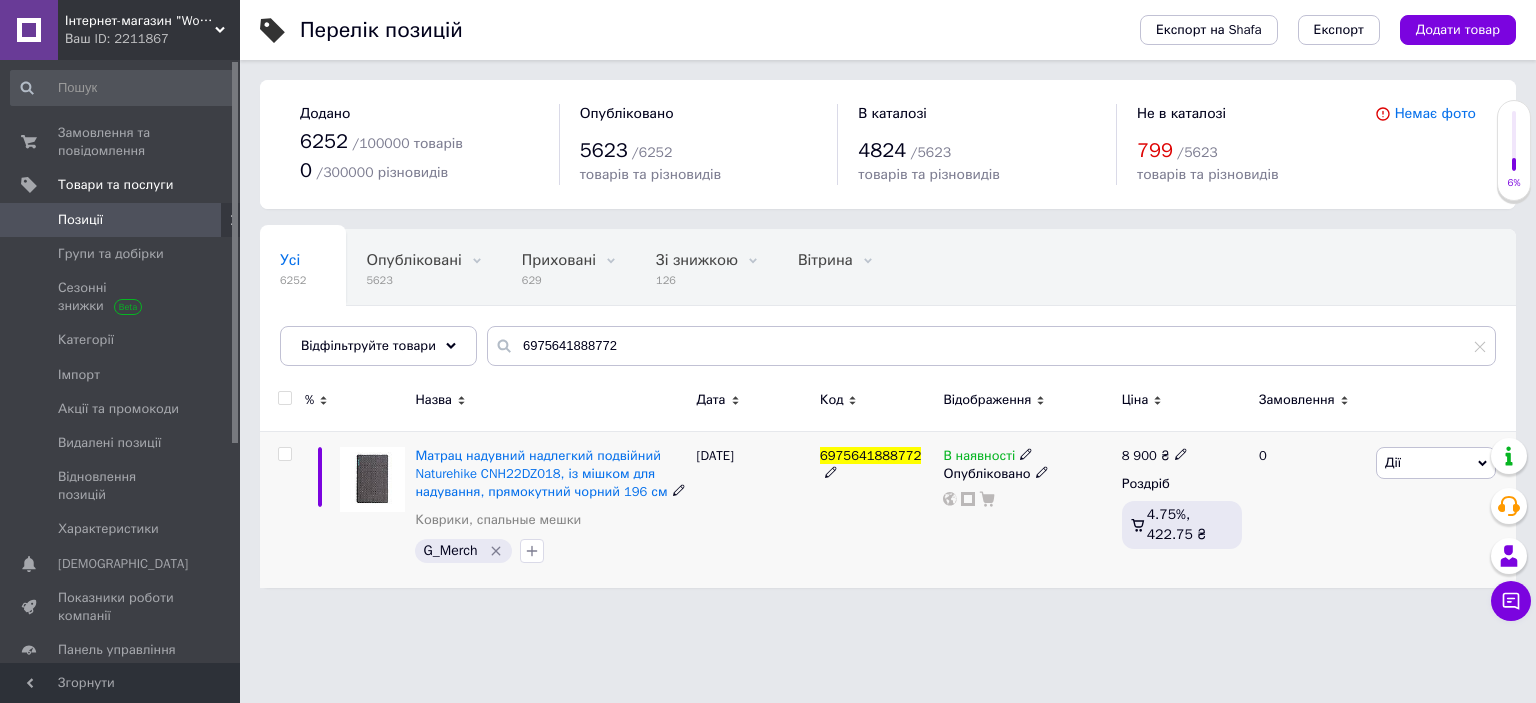 click at bounding box center [284, 454] 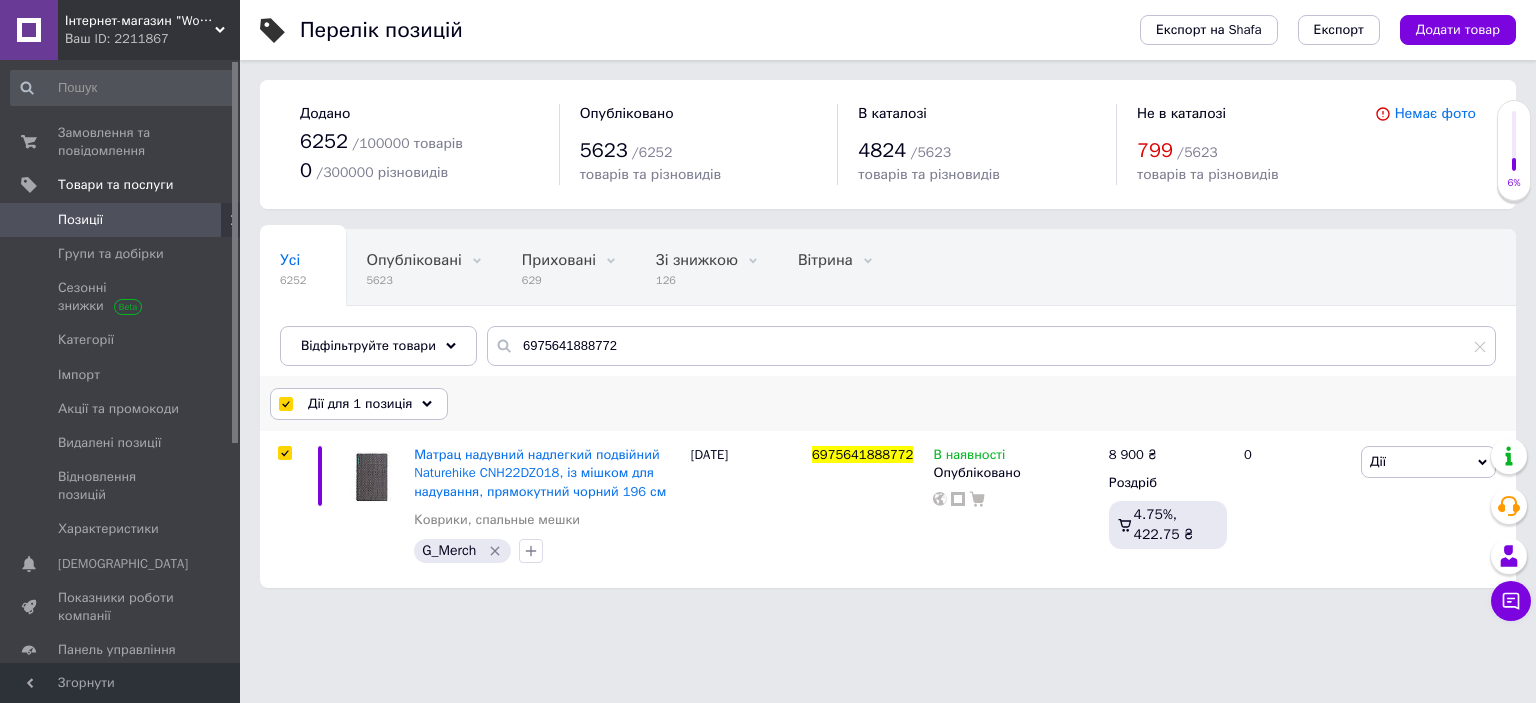 click on "Дії для 1 позиція" at bounding box center (360, 404) 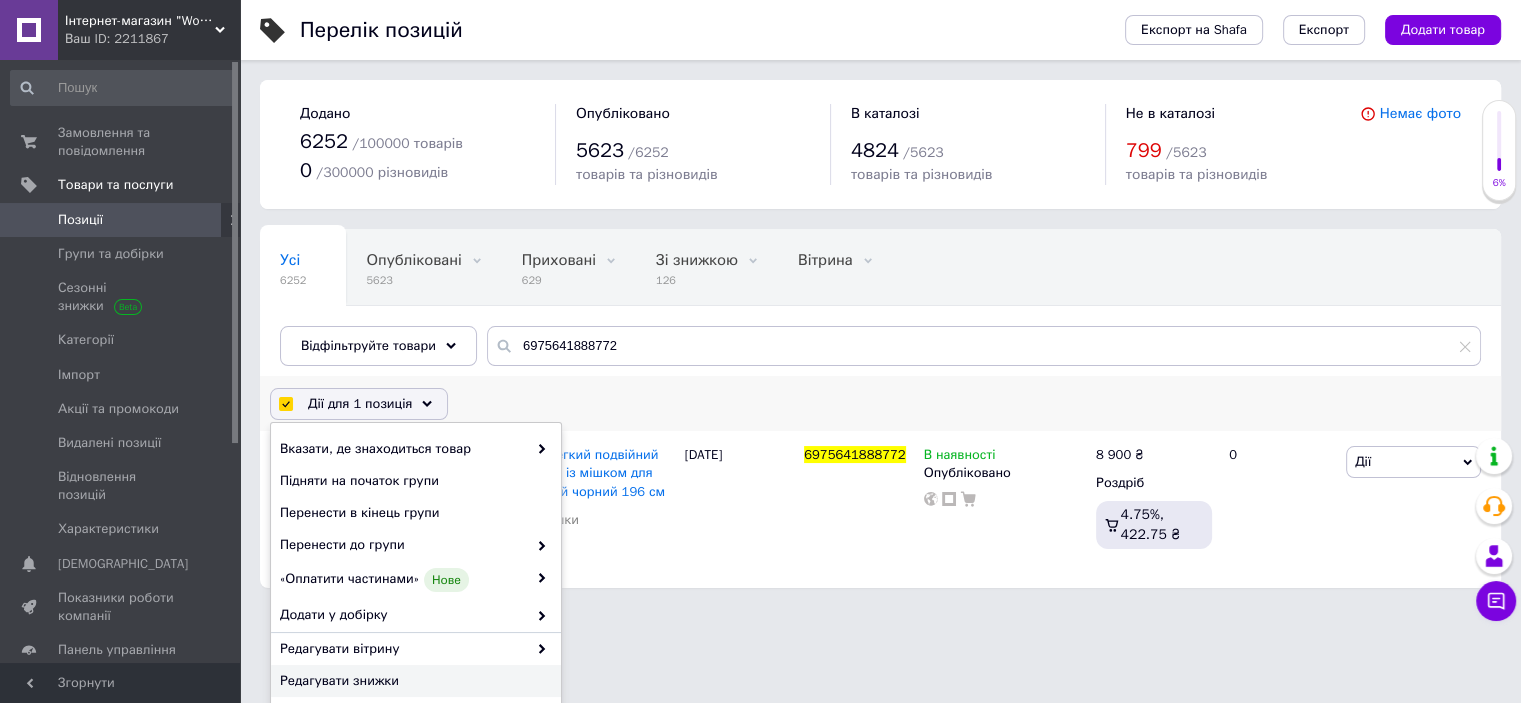 click on "Редагувати знижки" at bounding box center [413, 681] 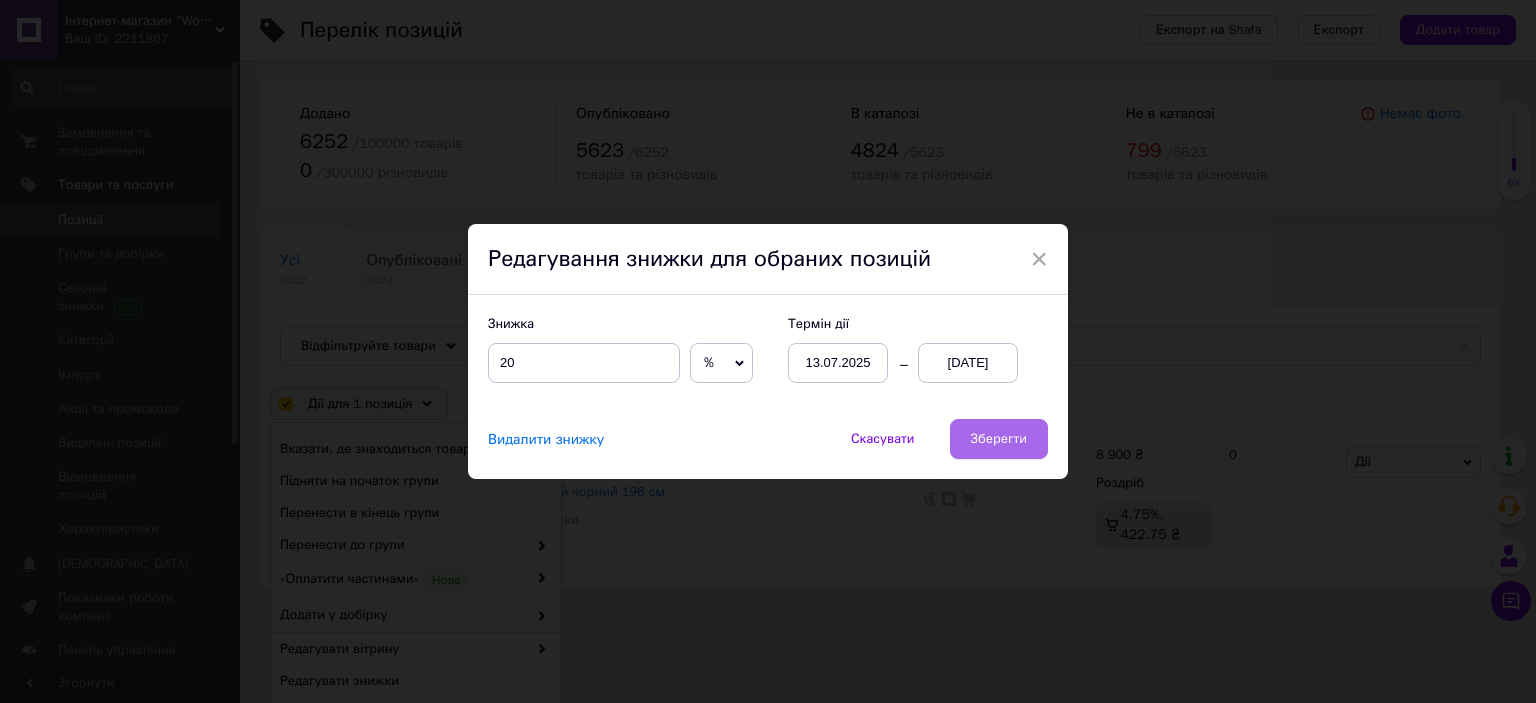 click on "Зберегти" at bounding box center [999, 439] 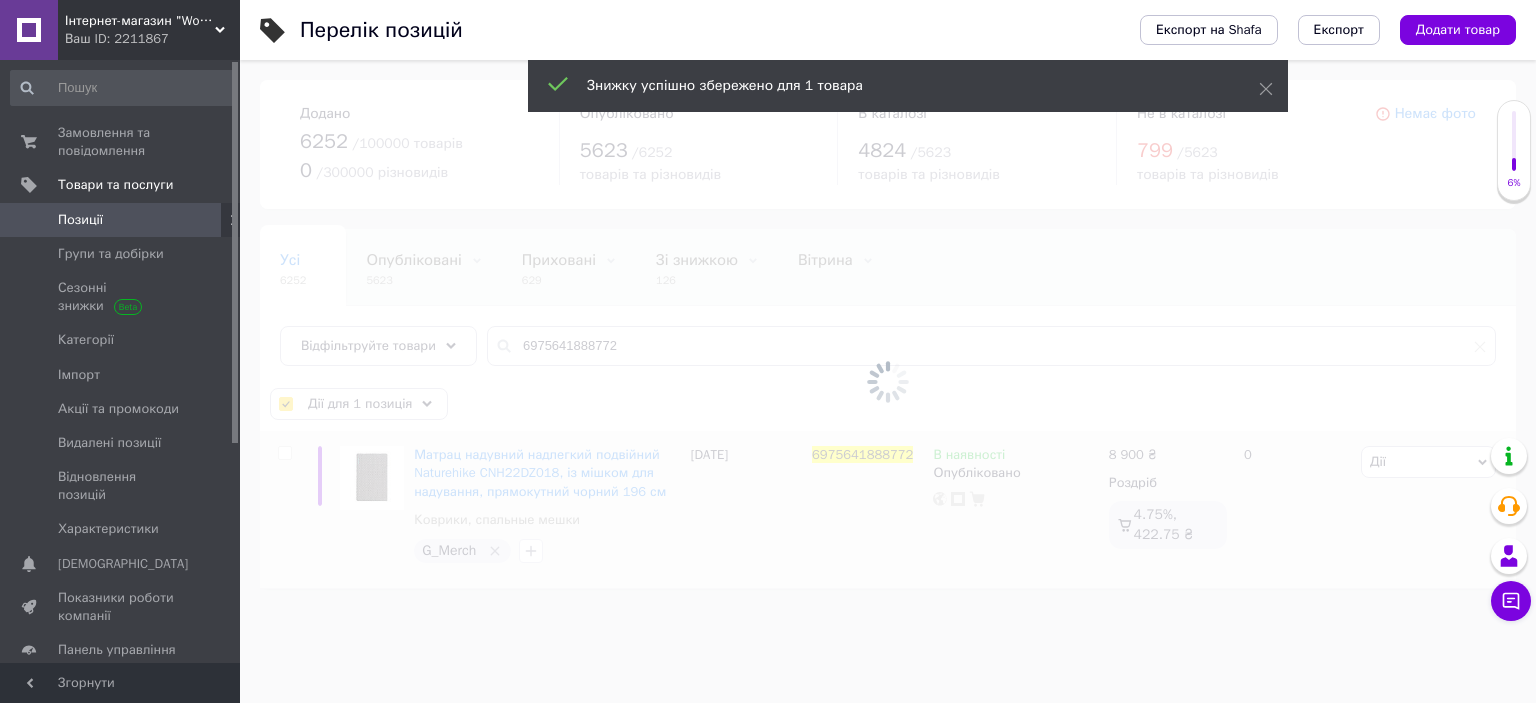 checkbox on "false" 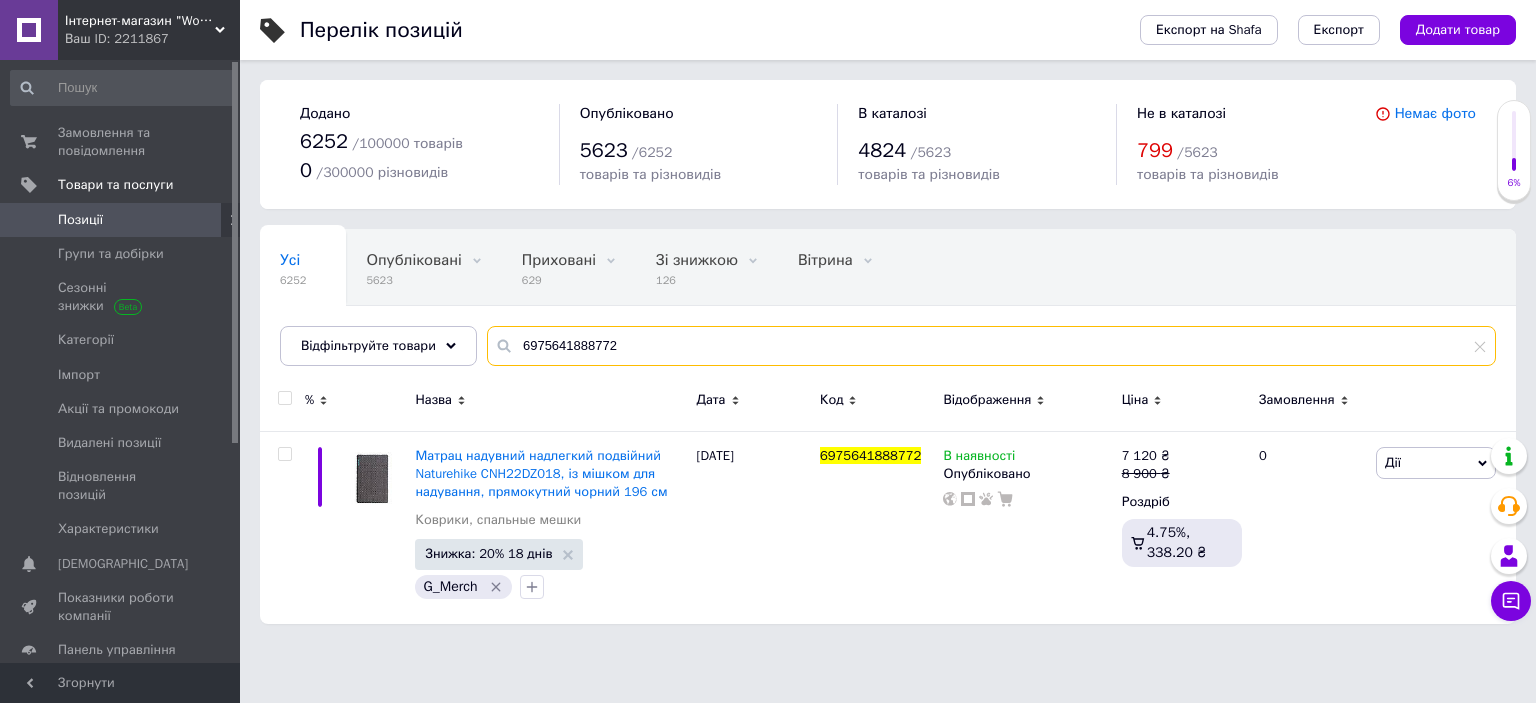 drag, startPoint x: 512, startPoint y: 349, endPoint x: 730, endPoint y: 342, distance: 218.11235 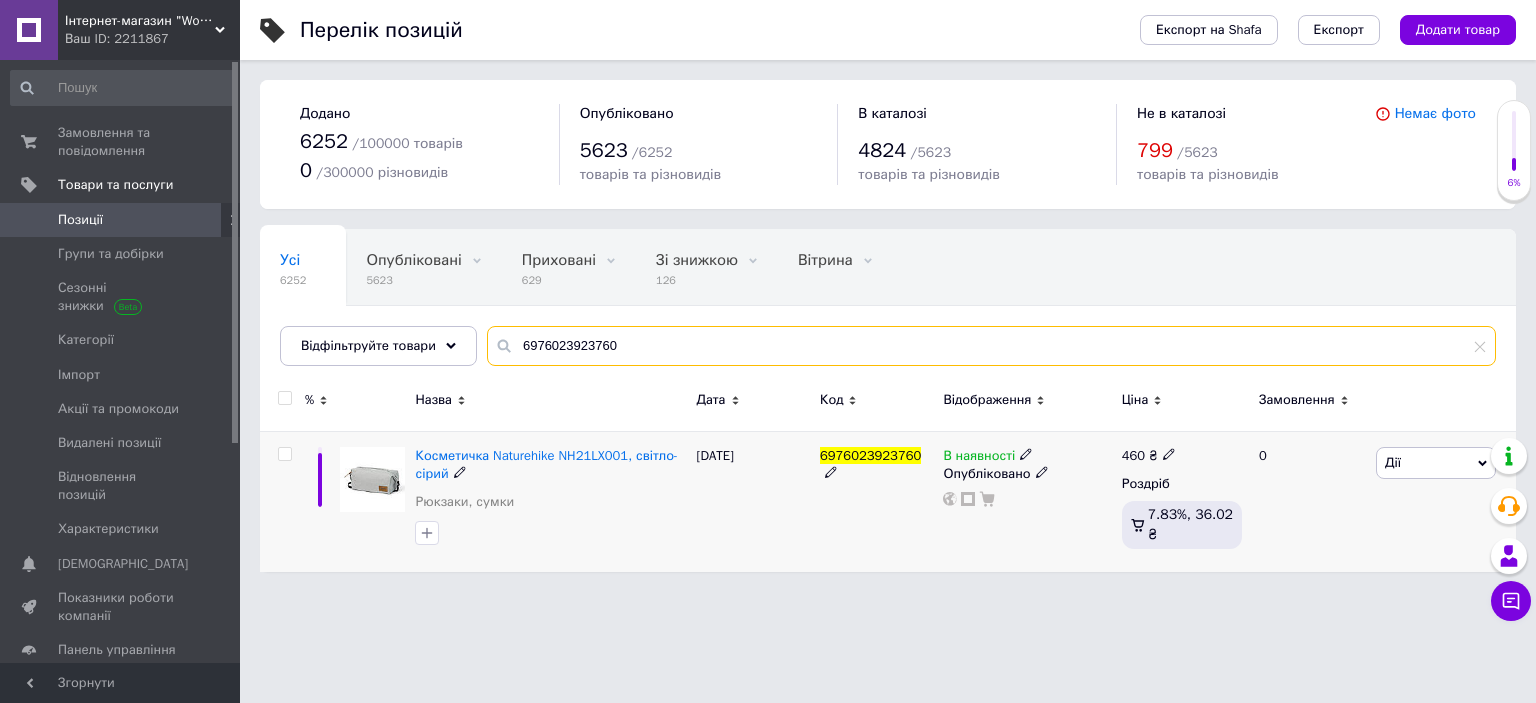 type on "6976023923760" 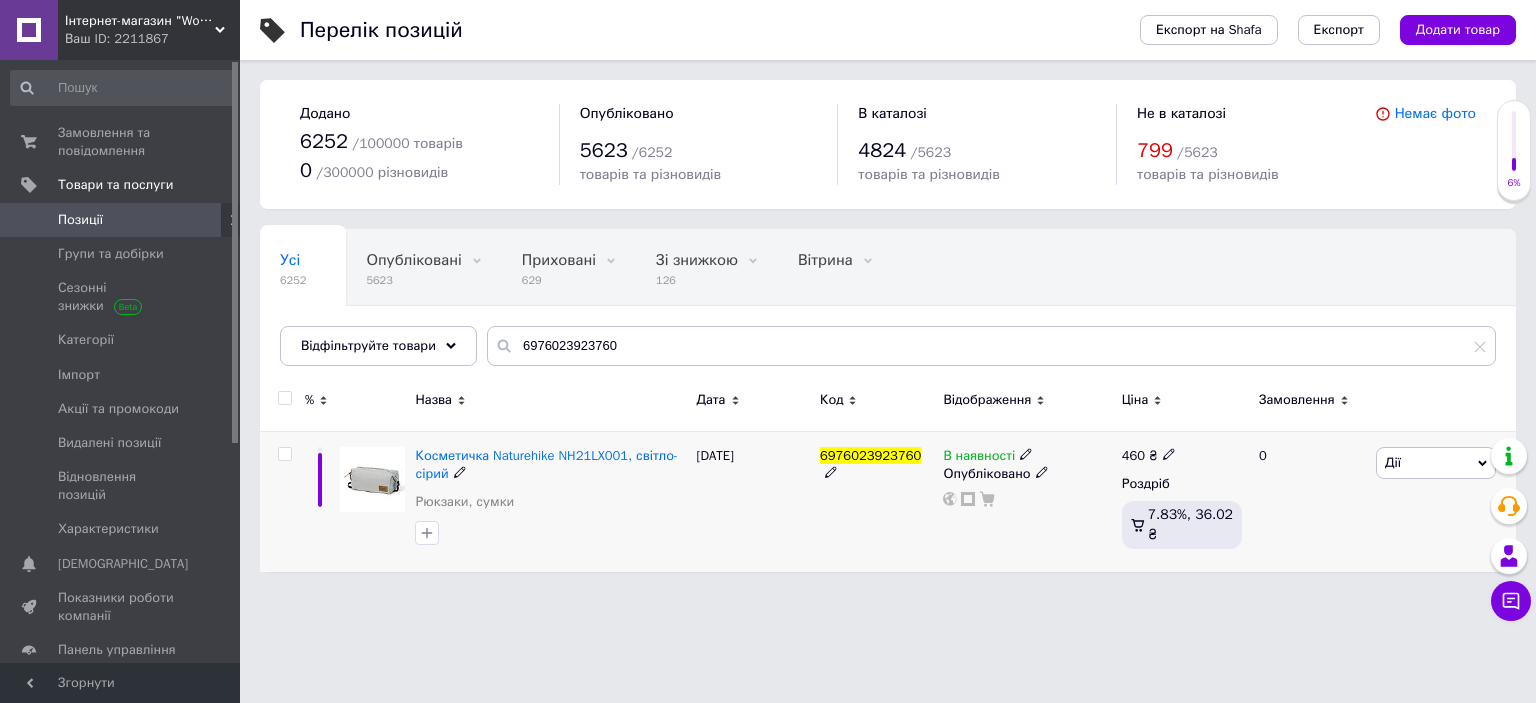 click at bounding box center [284, 454] 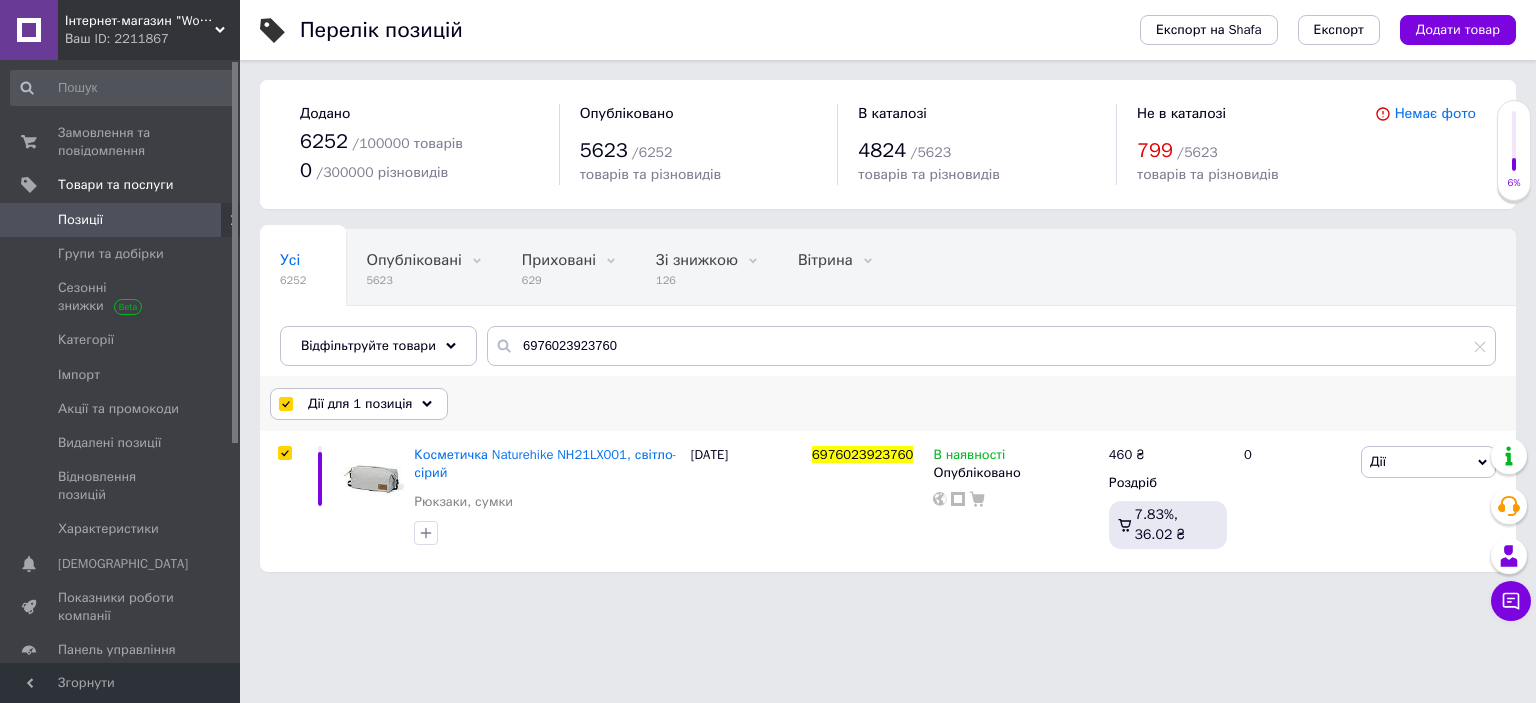 click on "Дії для 1 позиція" at bounding box center [360, 404] 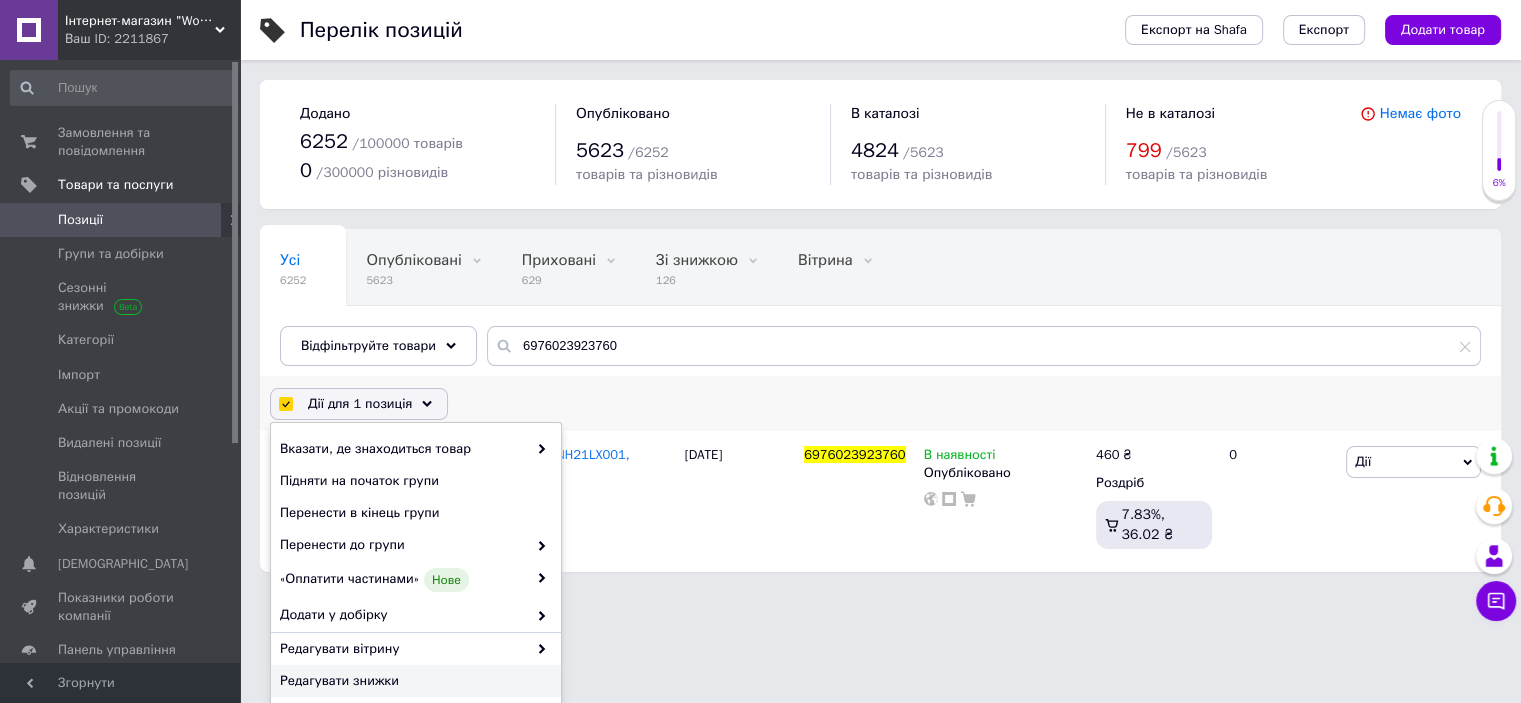 click on "Редагувати знижки" at bounding box center (413, 681) 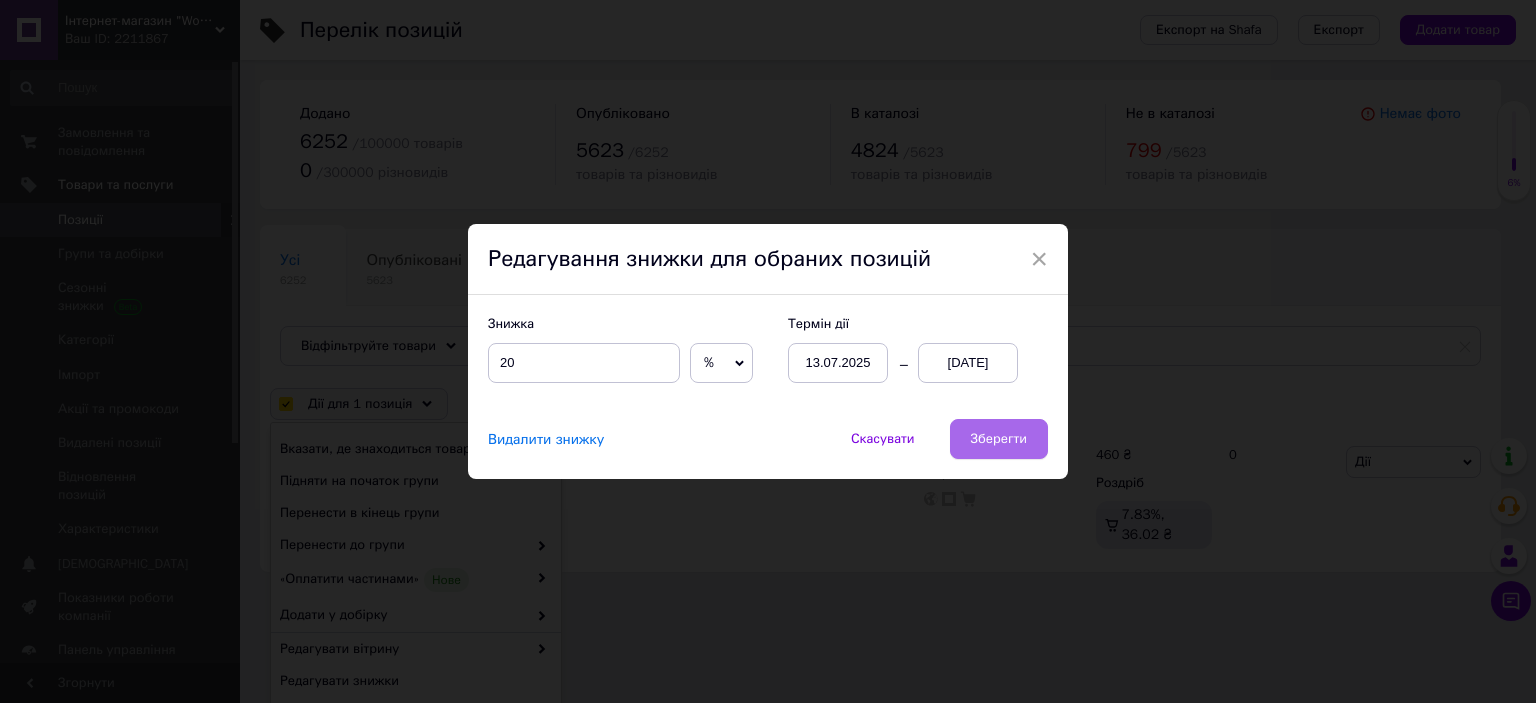 click on "Зберегти" at bounding box center (999, 439) 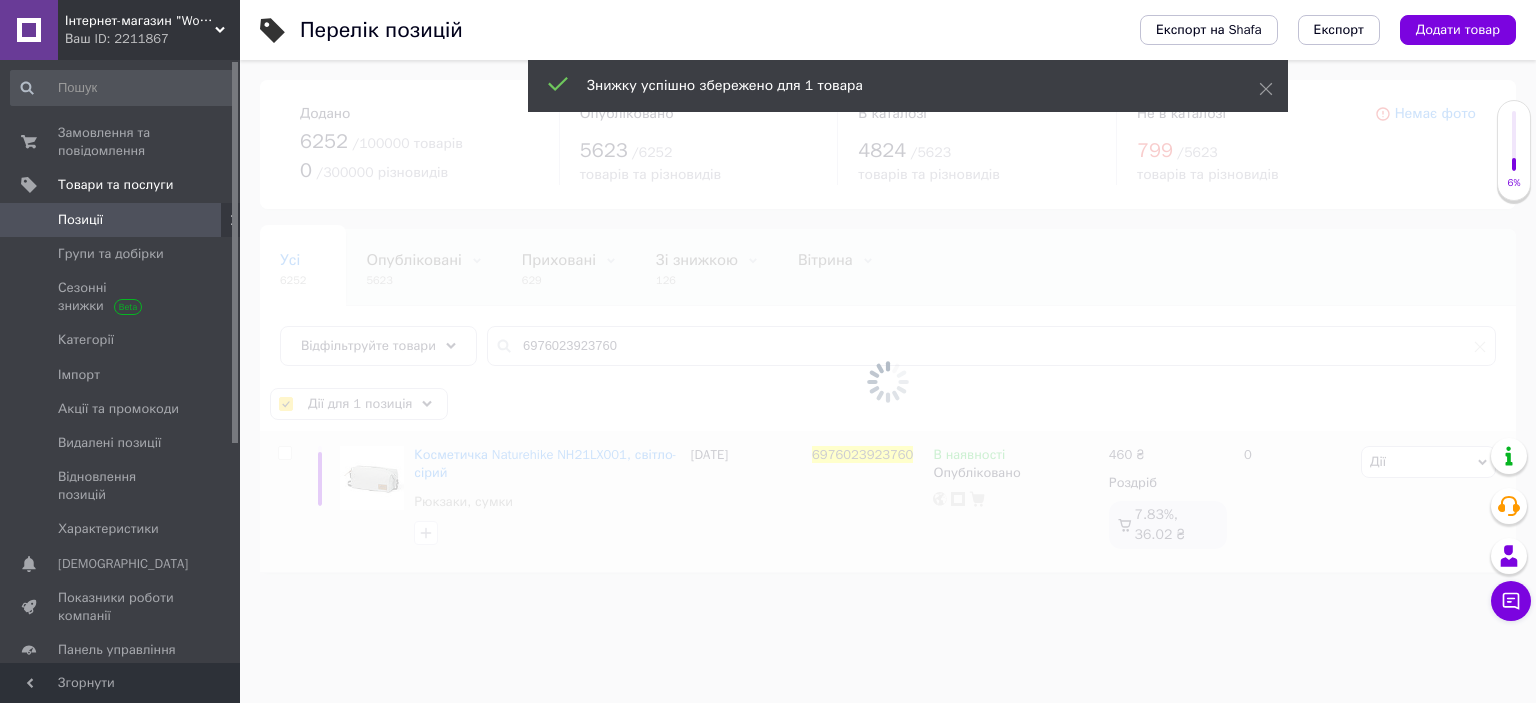 checkbox on "false" 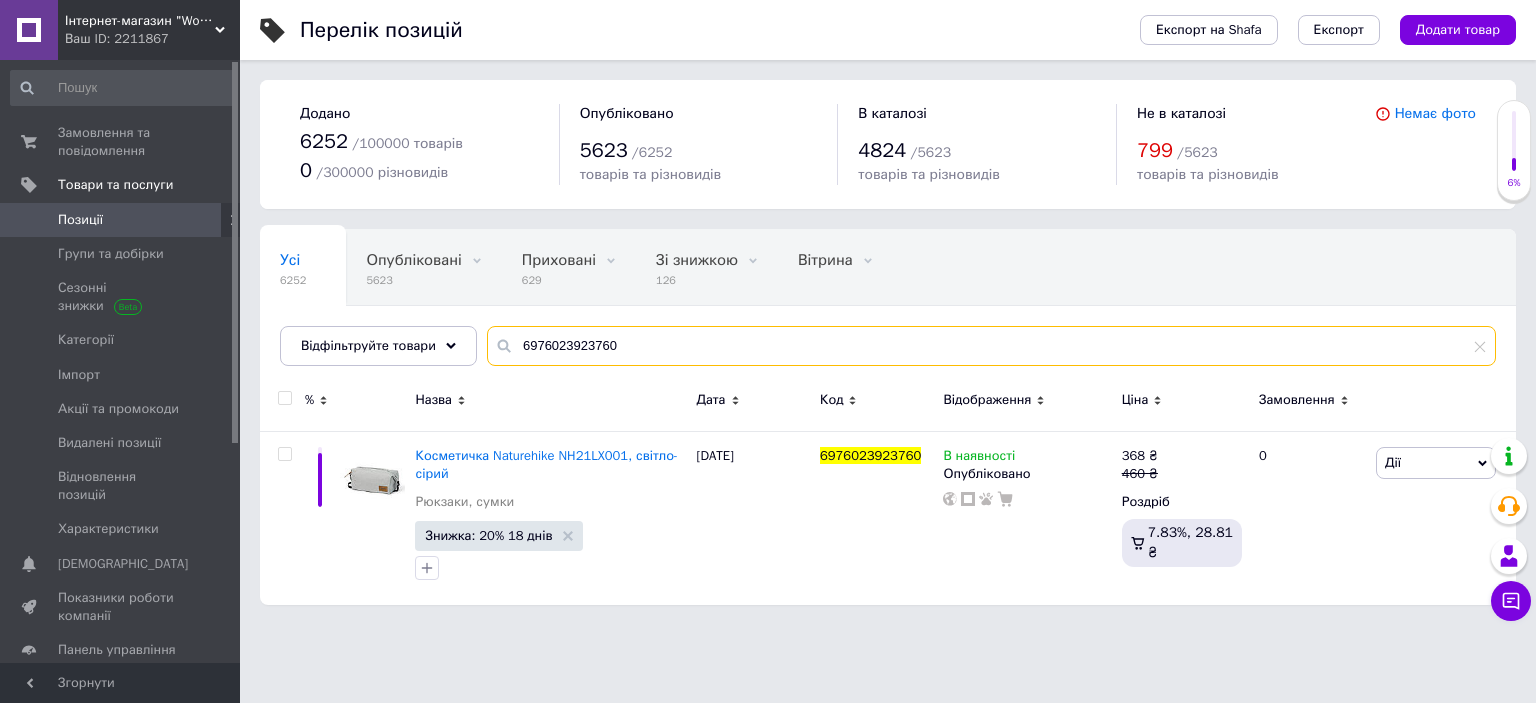 drag, startPoint x: 512, startPoint y: 345, endPoint x: 785, endPoint y: 343, distance: 273.00732 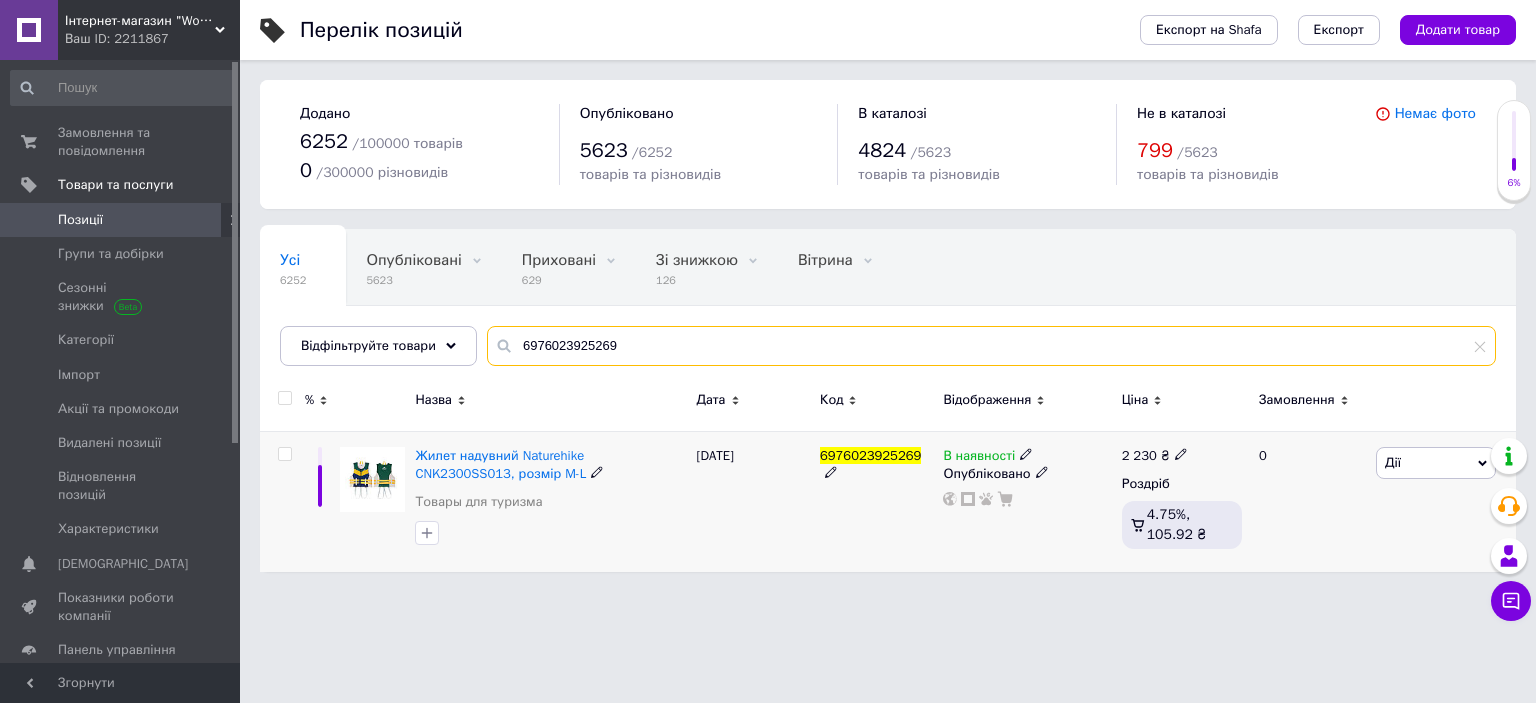 type on "6976023925269" 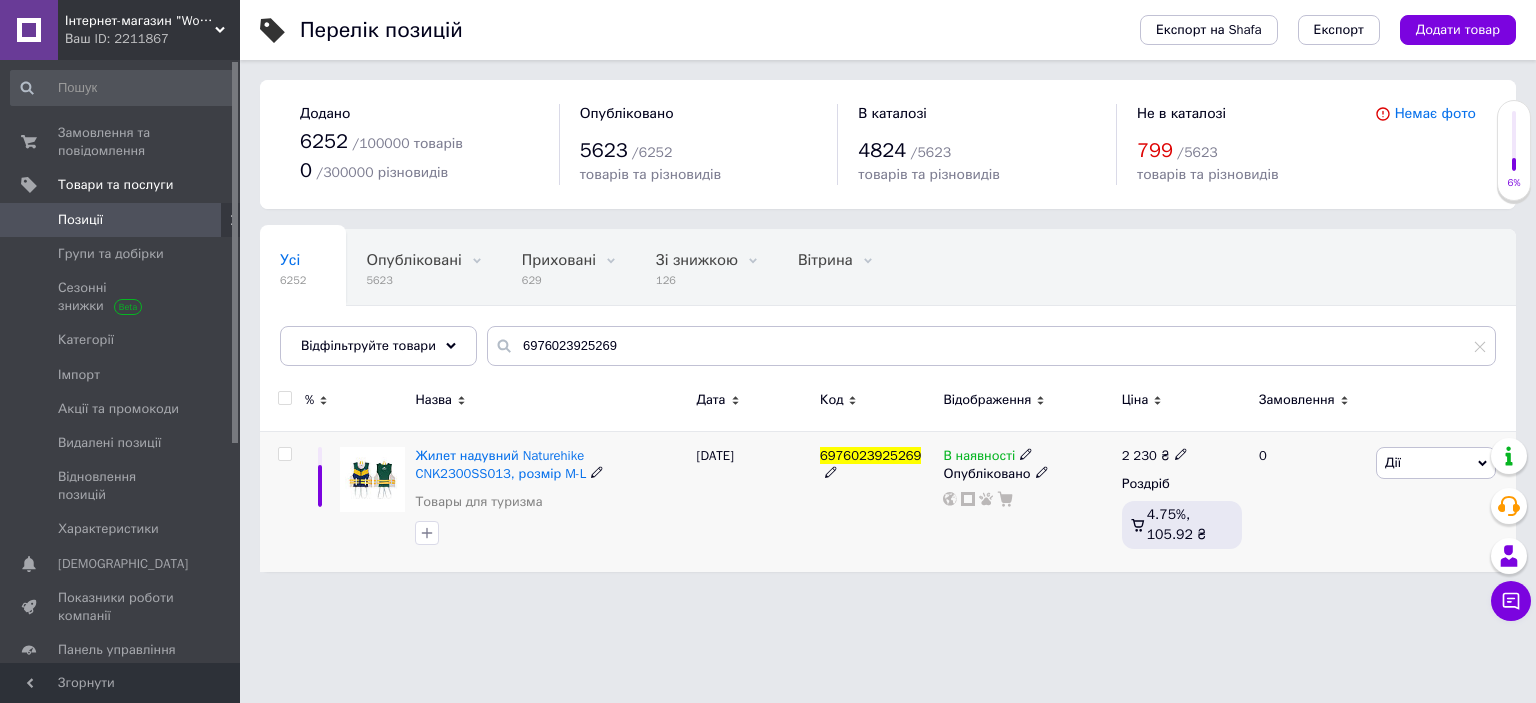 click at bounding box center (284, 454) 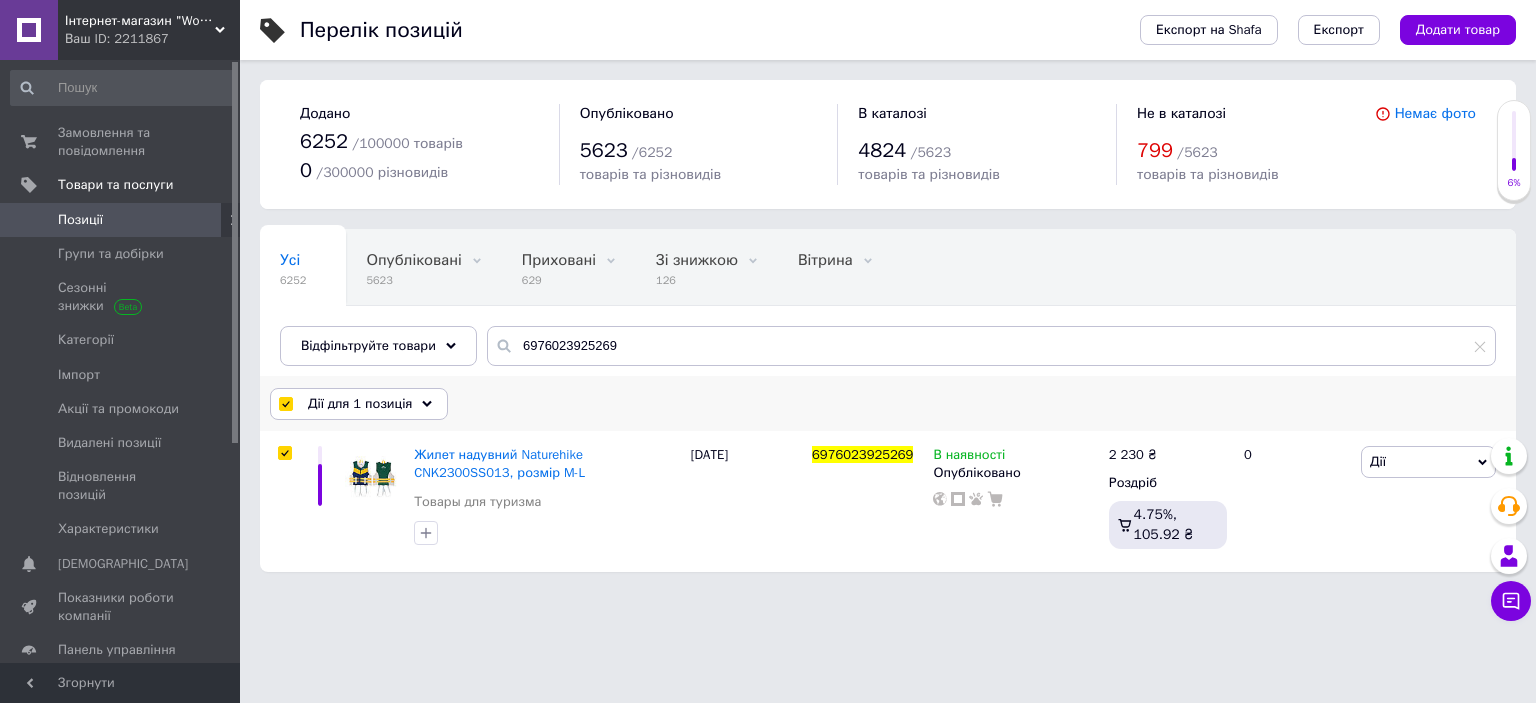 click on "Дії для 1 позиція" at bounding box center [360, 404] 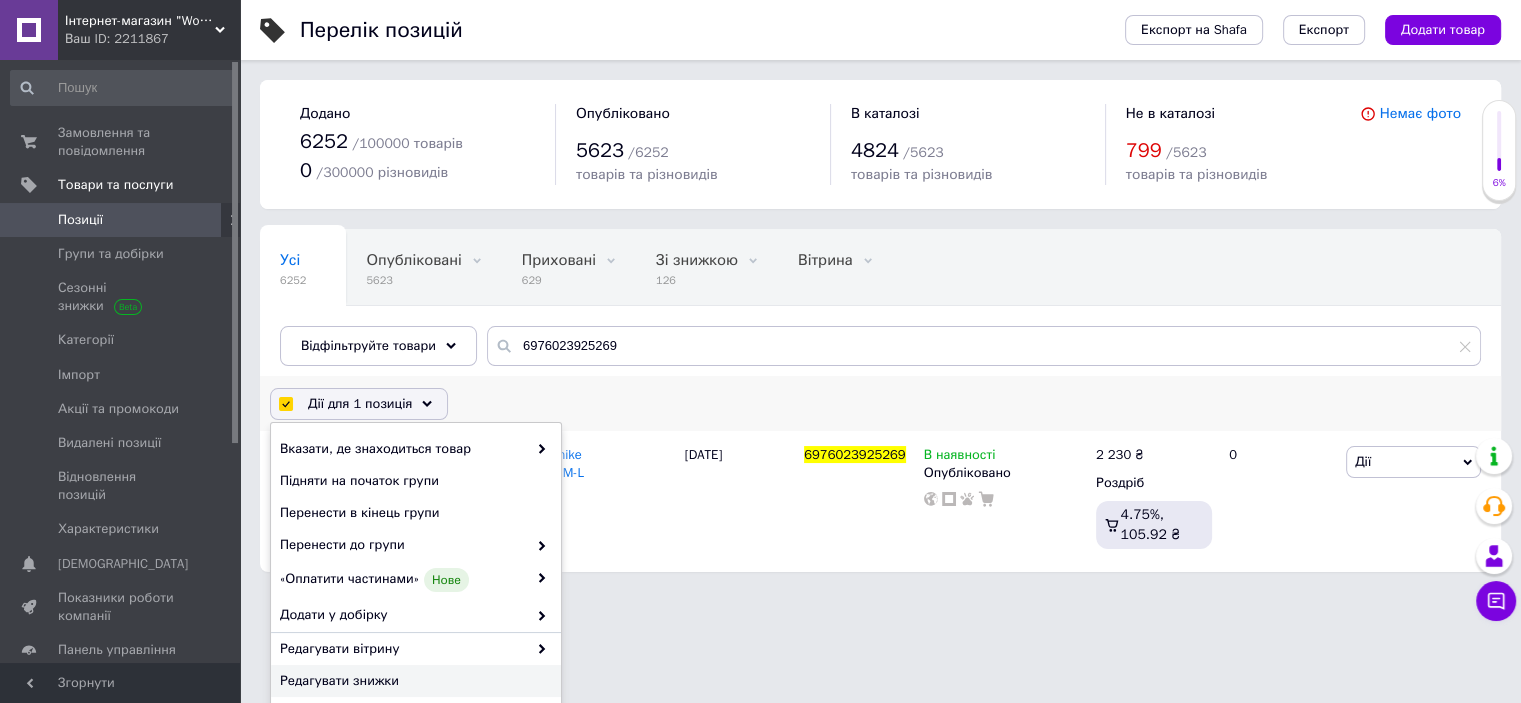 click on "Редагувати знижки" at bounding box center (413, 681) 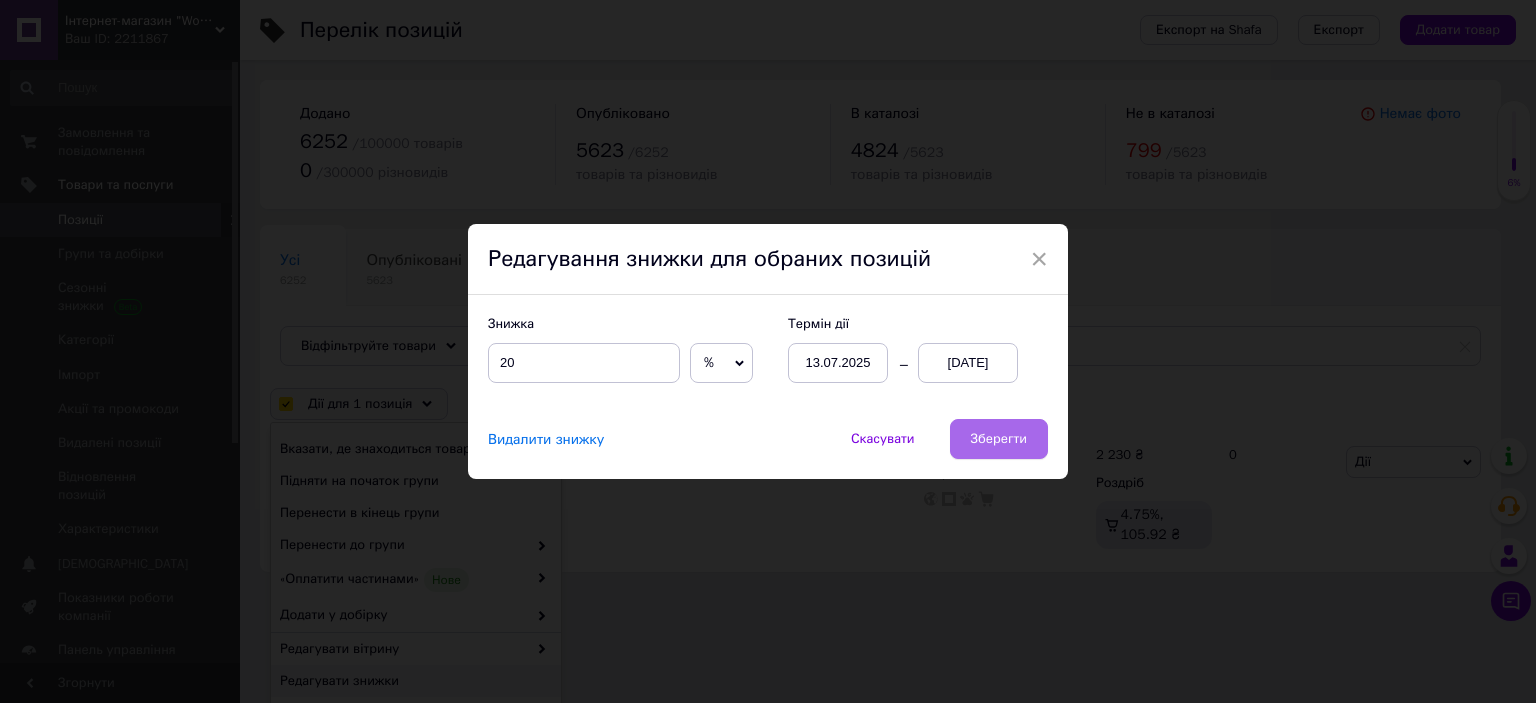 click on "Зберегти" at bounding box center [999, 439] 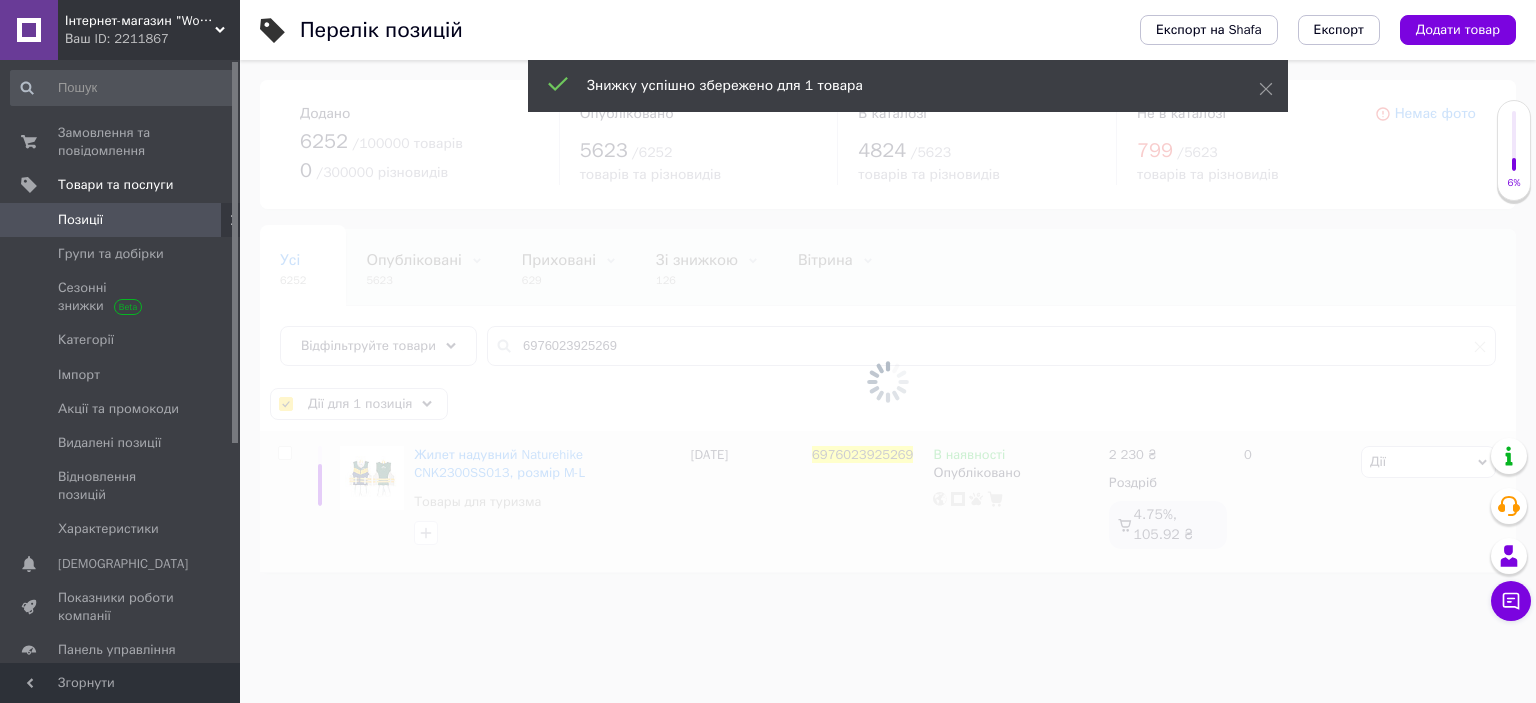 checkbox on "false" 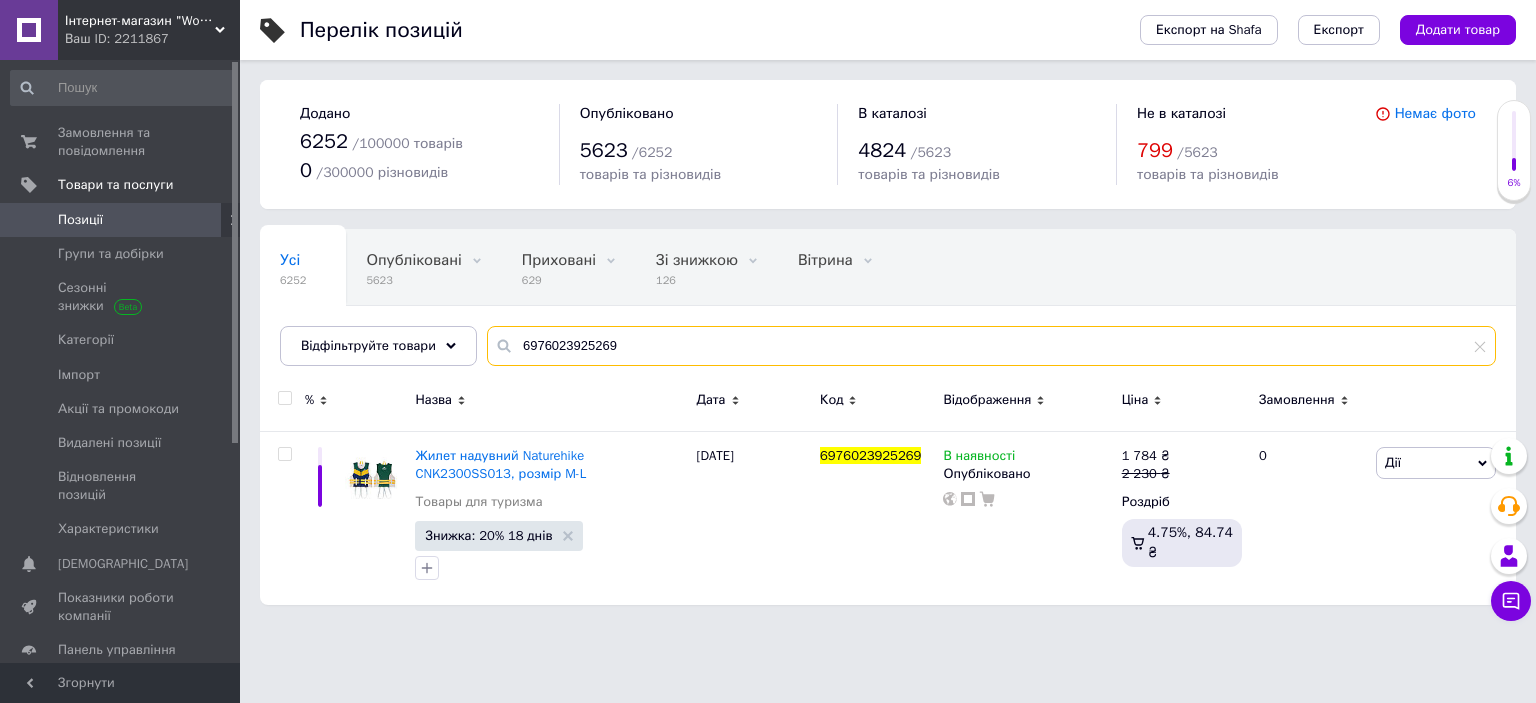 drag, startPoint x: 514, startPoint y: 347, endPoint x: 775, endPoint y: 327, distance: 261.76517 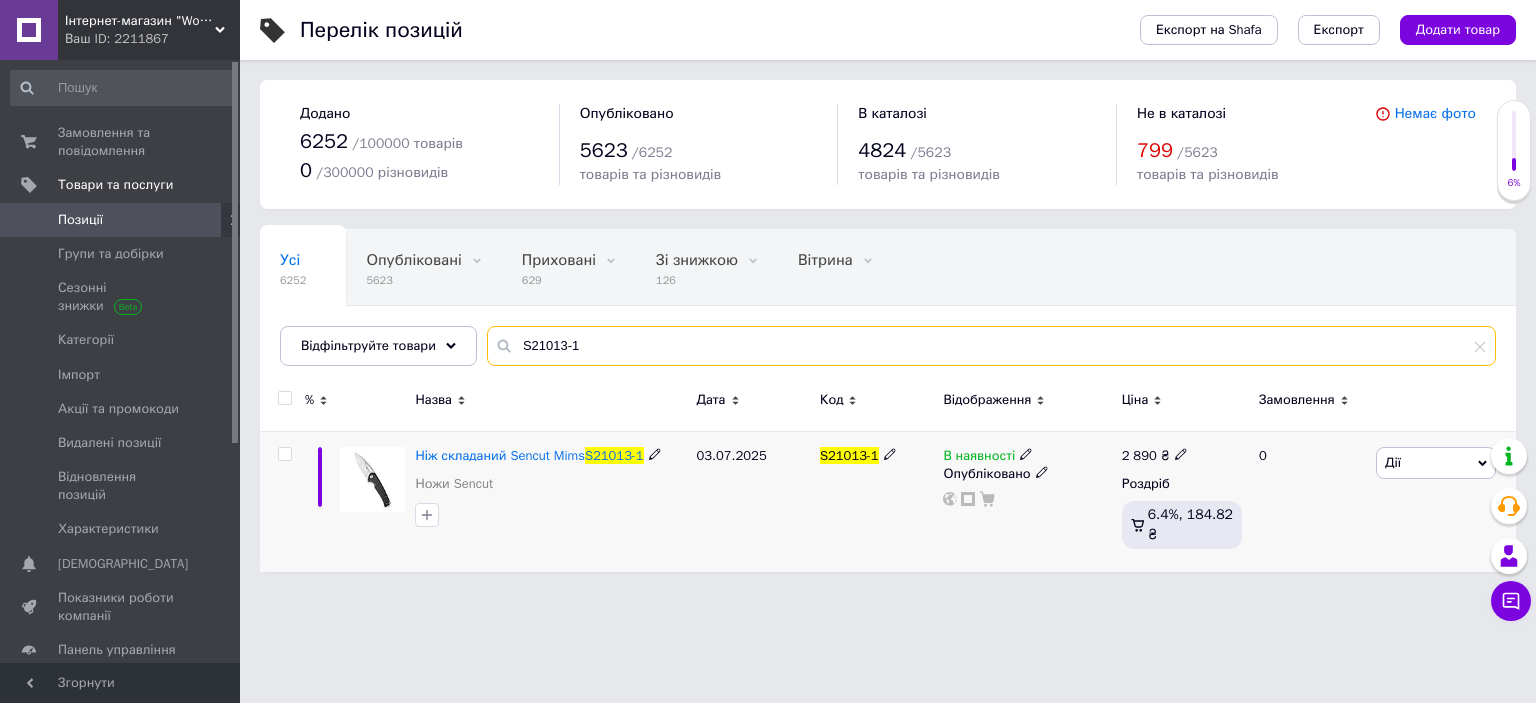 type on "S21013-1" 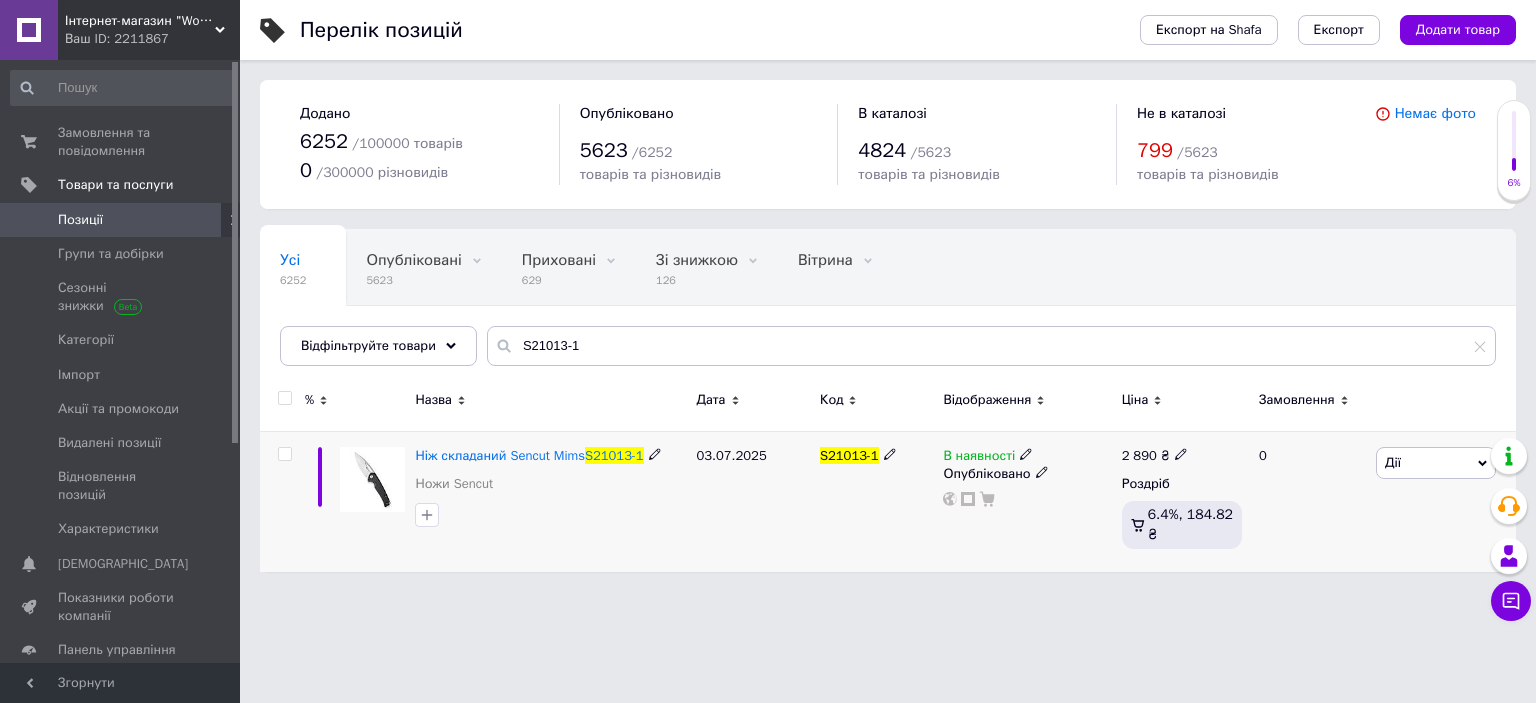 click at bounding box center (284, 454) 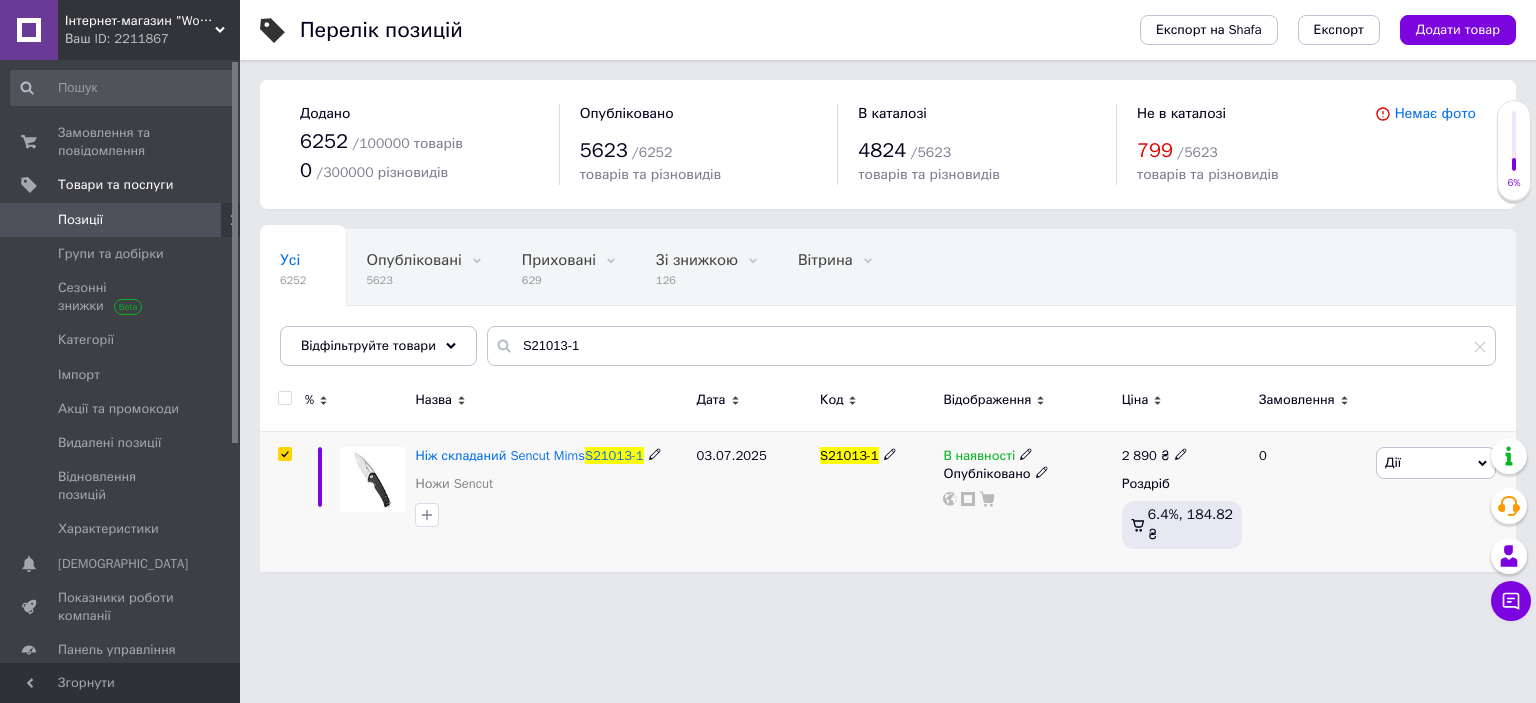 checkbox on "true" 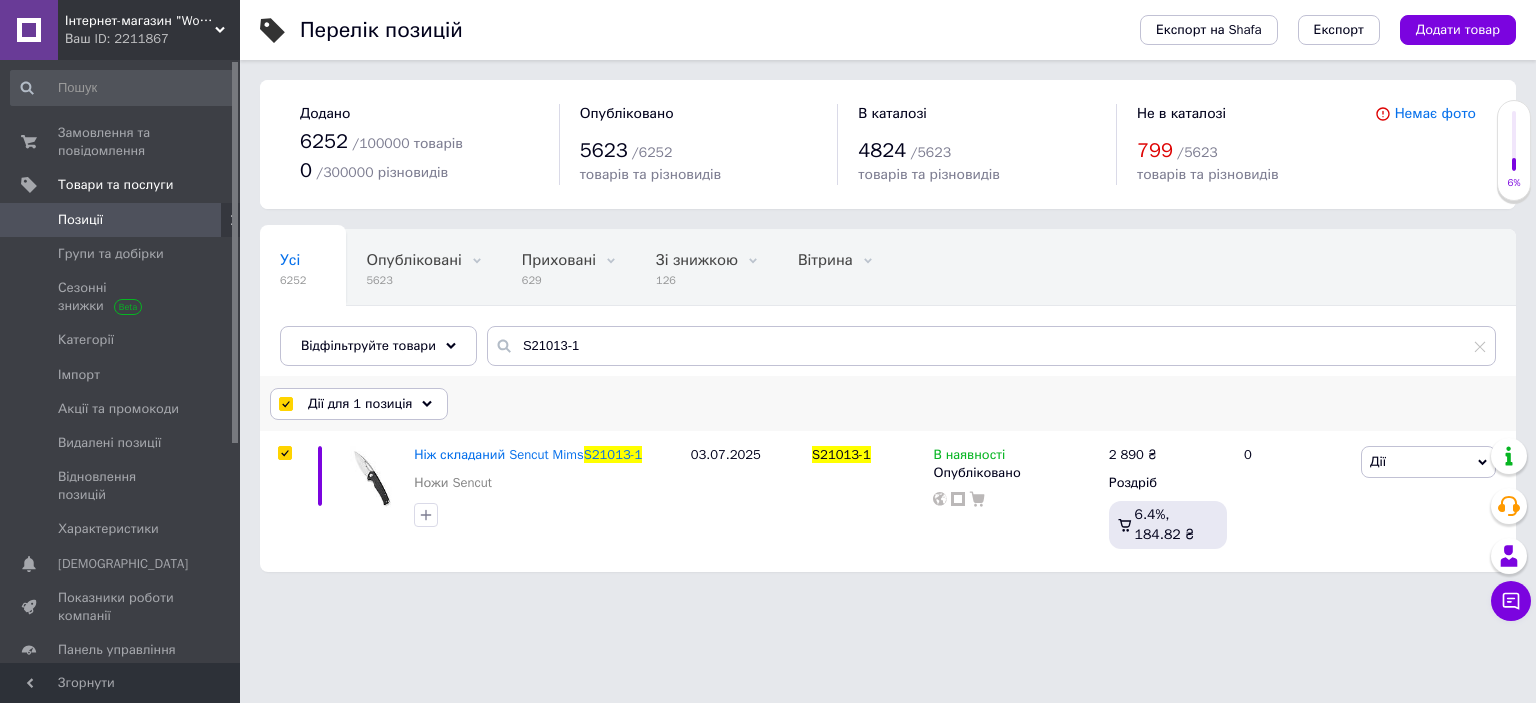 click on "Дії для 1 позиція" at bounding box center (360, 404) 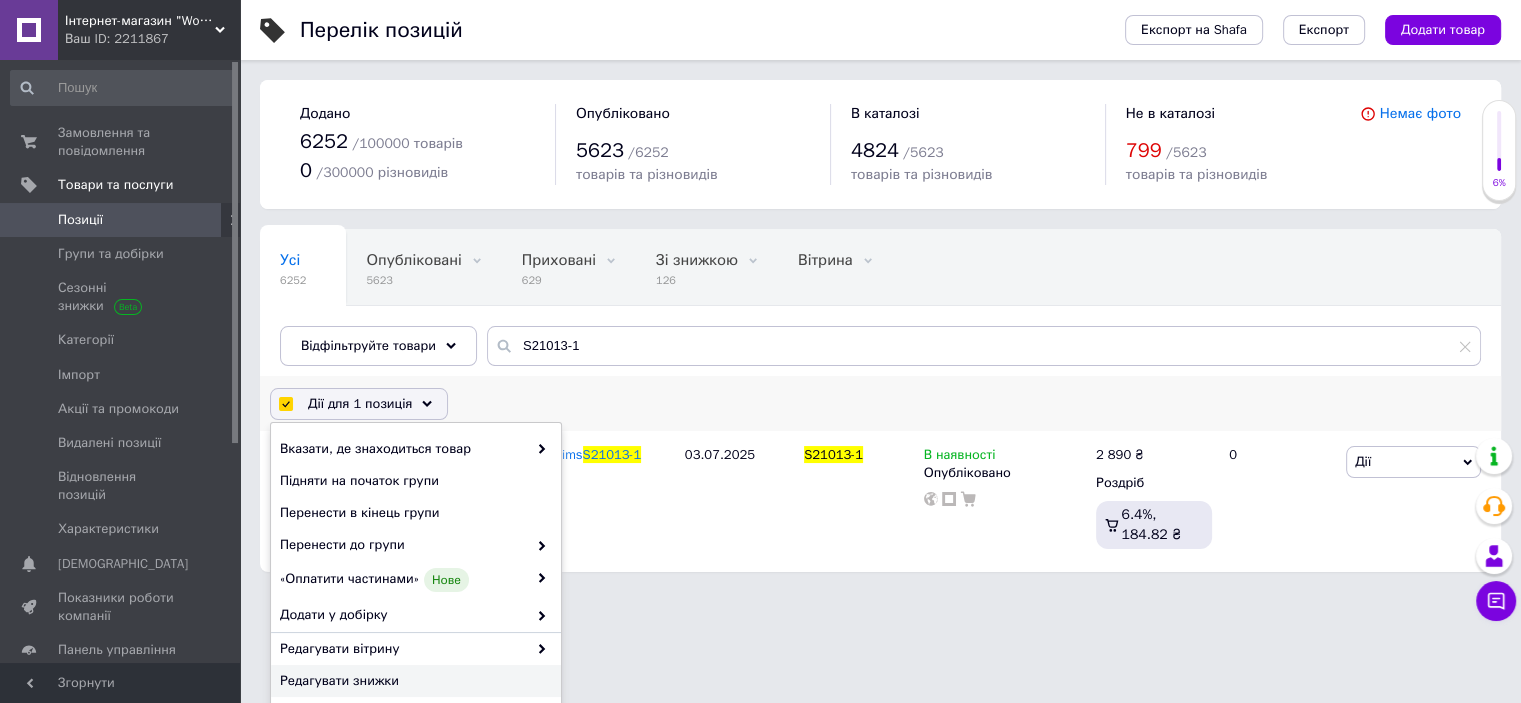 click on "Редагувати знижки" at bounding box center [413, 681] 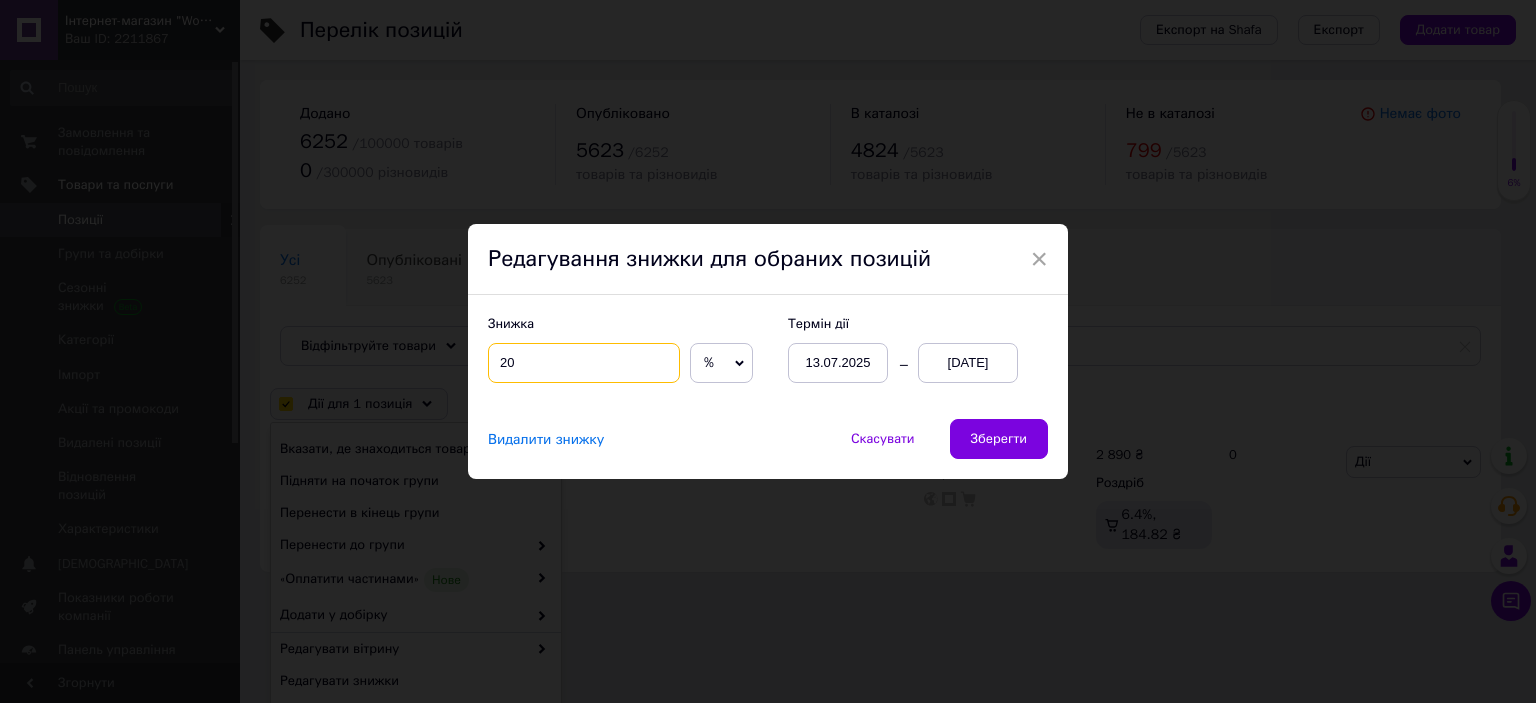 drag, startPoint x: 504, startPoint y: 362, endPoint x: 652, endPoint y: 359, distance: 148.0304 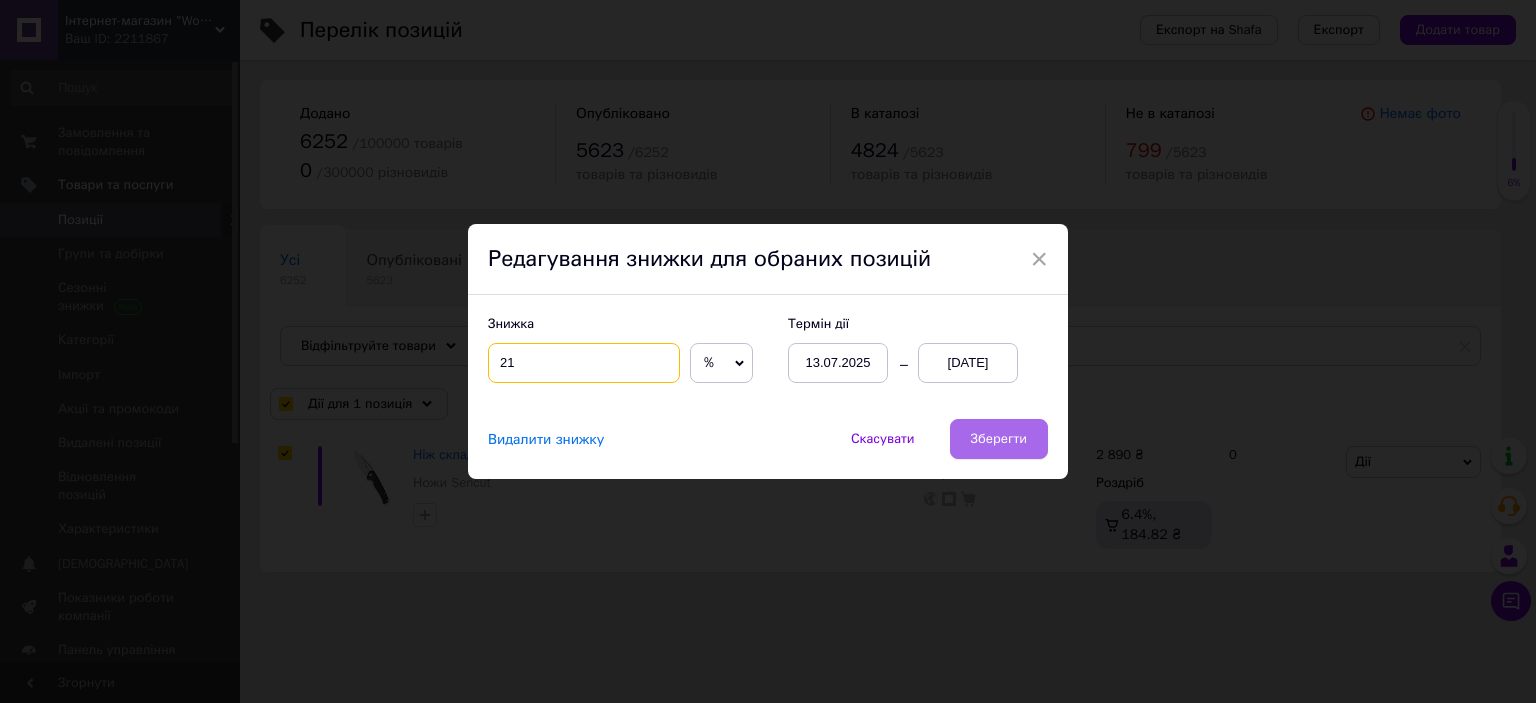 type on "21" 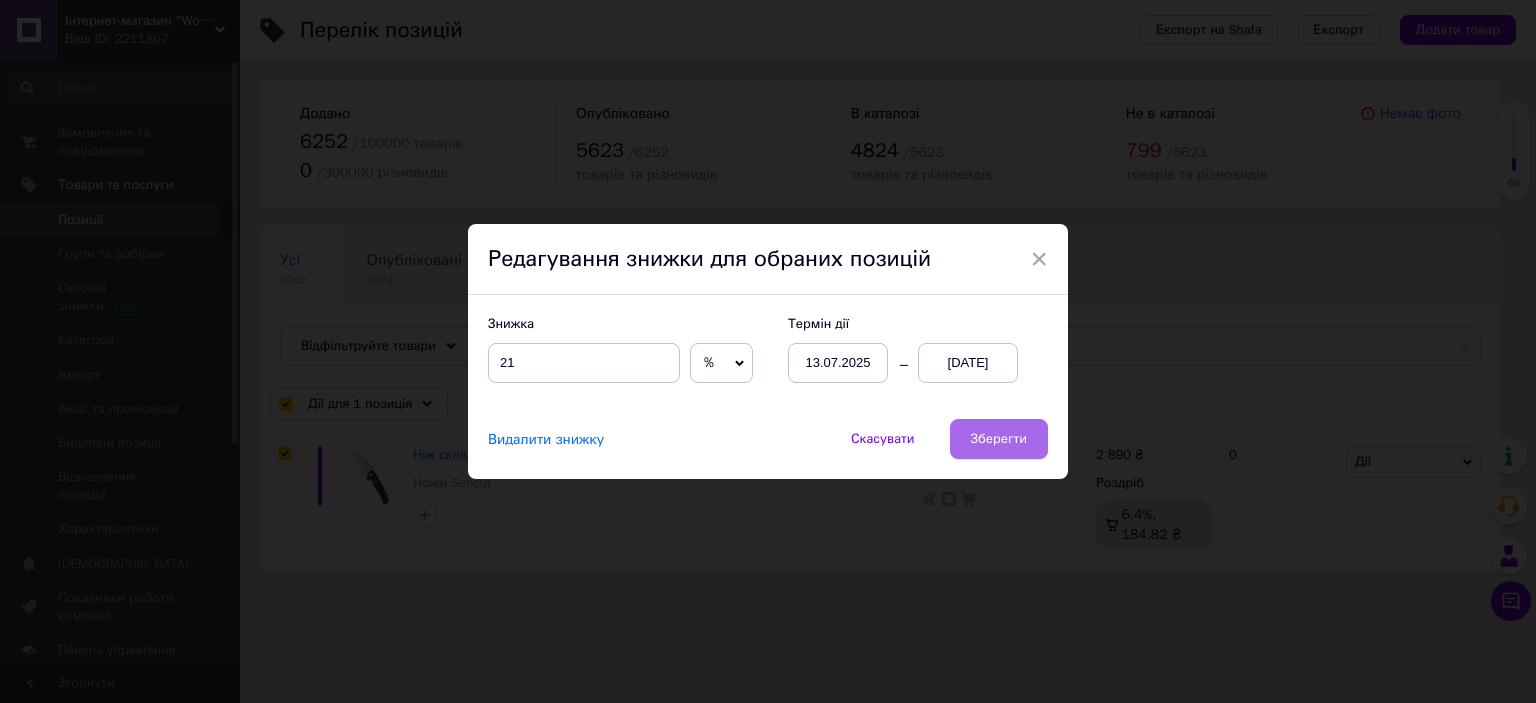 click on "Зберегти" at bounding box center (999, 439) 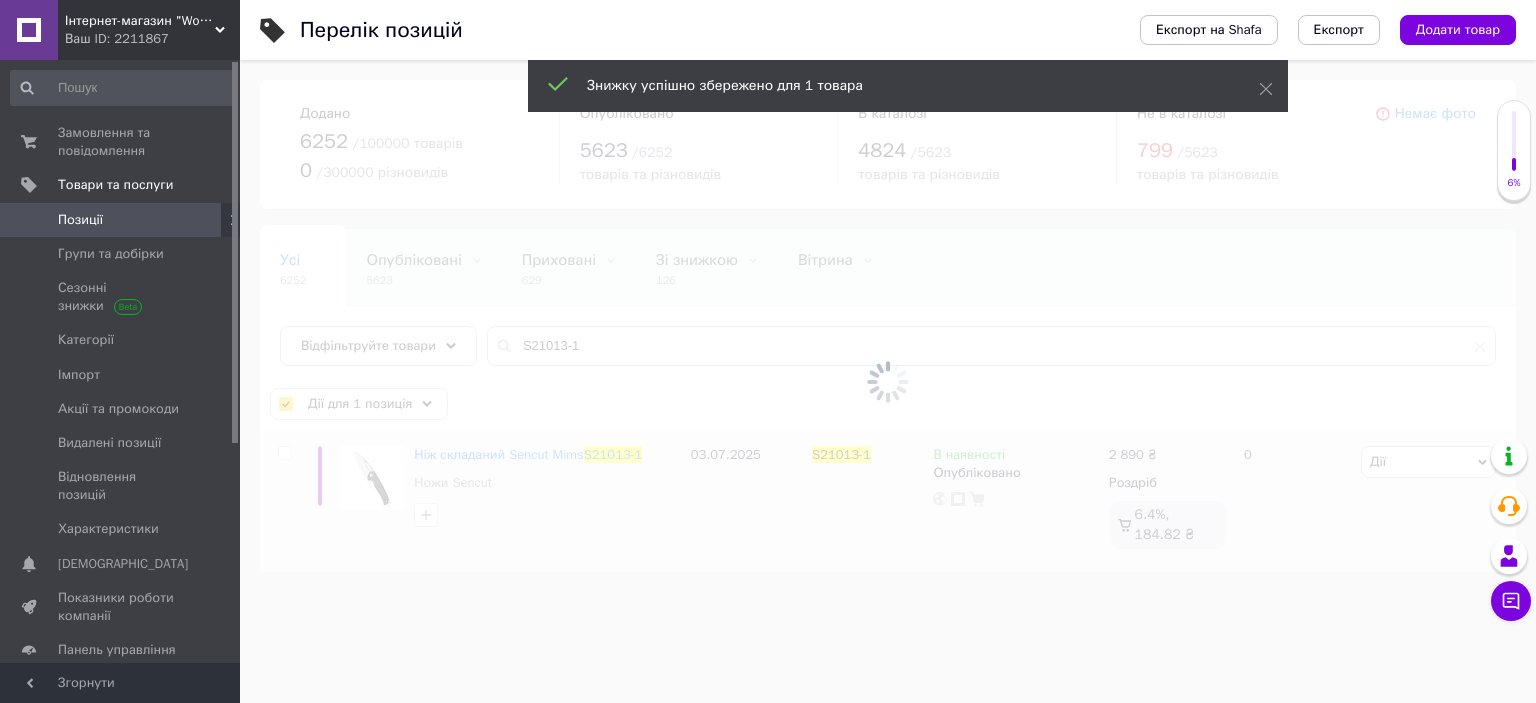checkbox on "false" 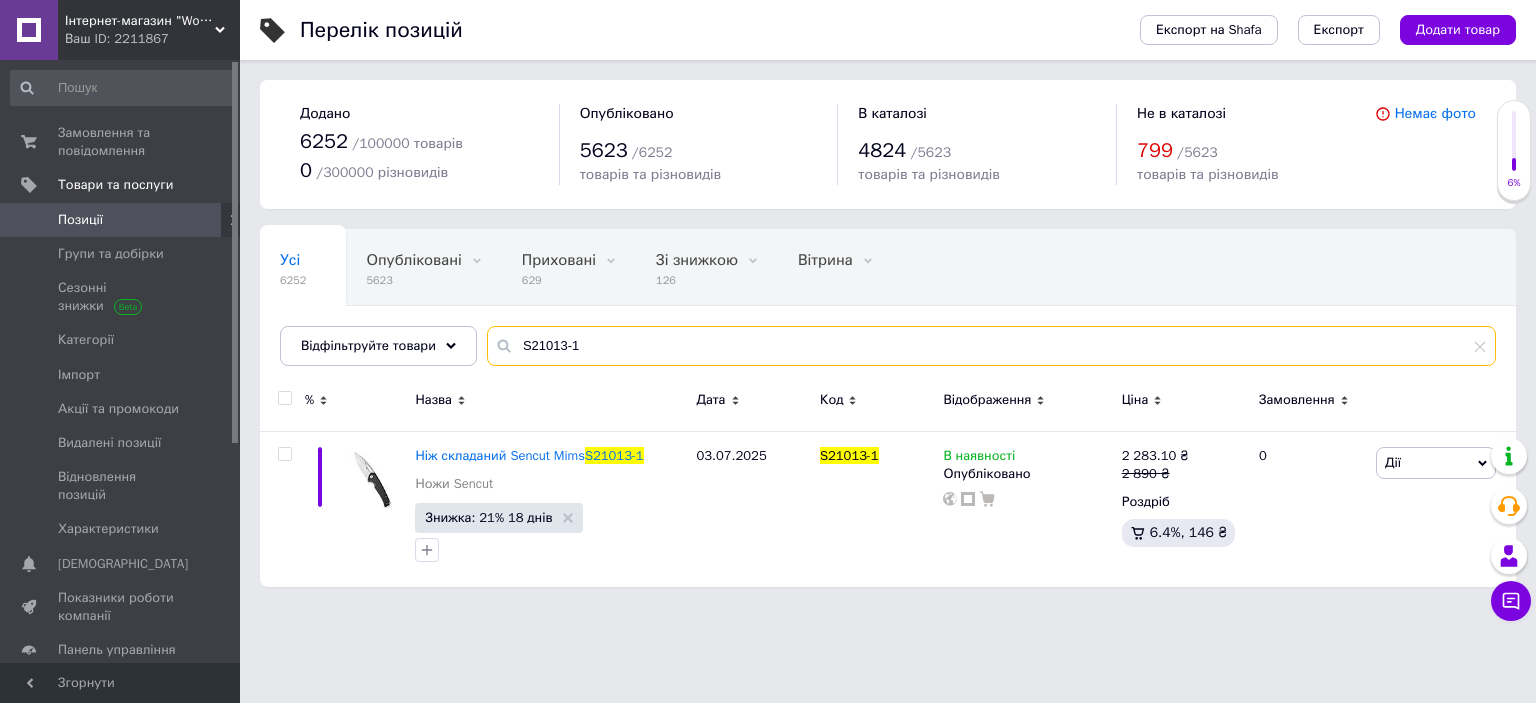 drag, startPoint x: 512, startPoint y: 345, endPoint x: 695, endPoint y: 341, distance: 183.04372 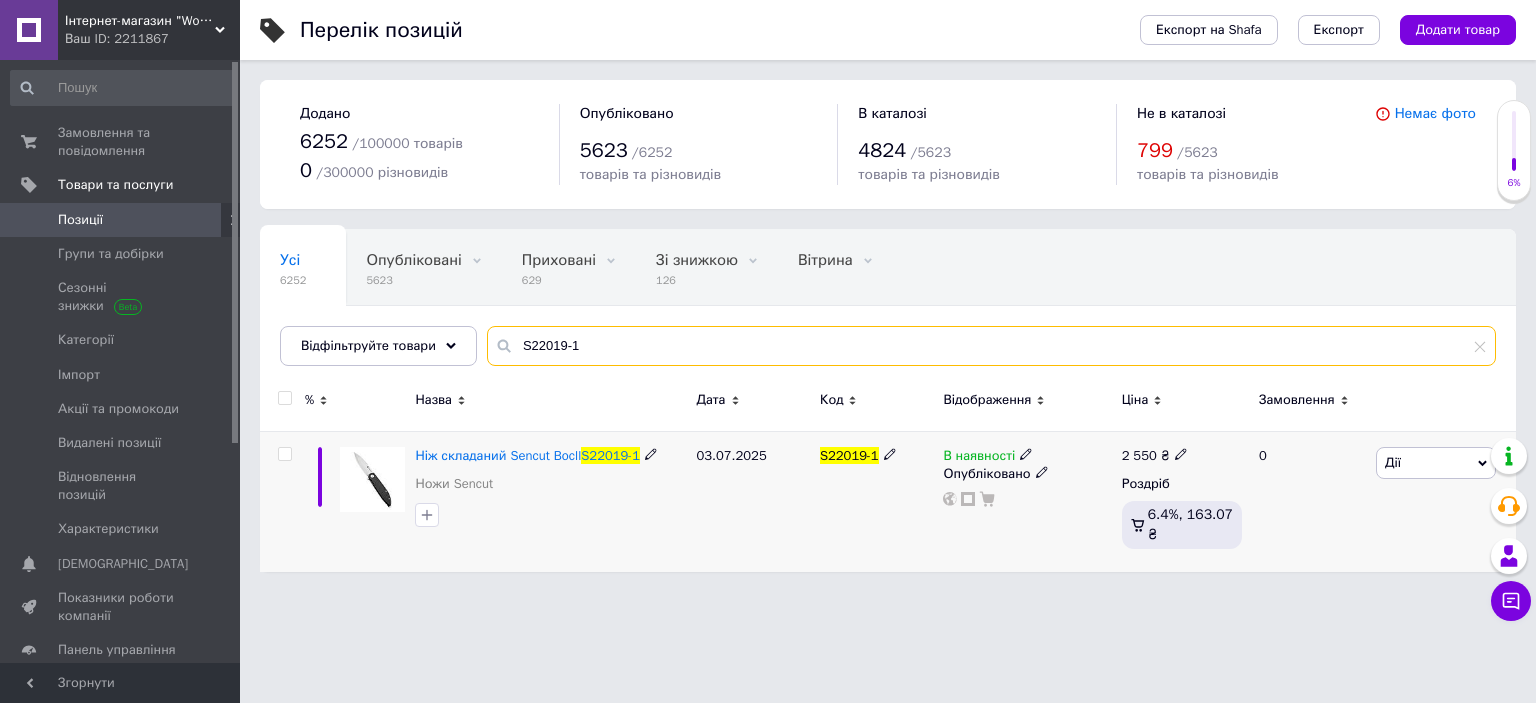 type on "S22019-1" 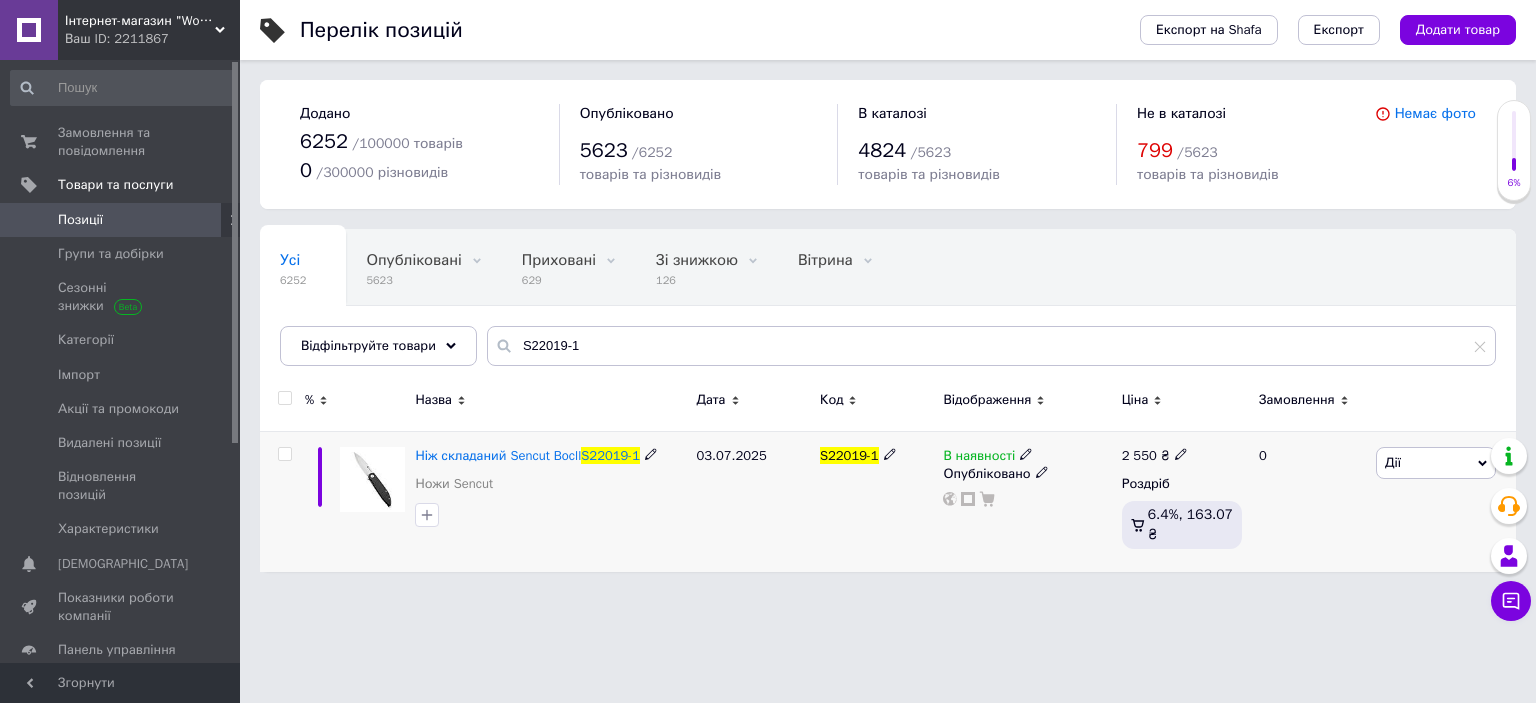 click at bounding box center (284, 454) 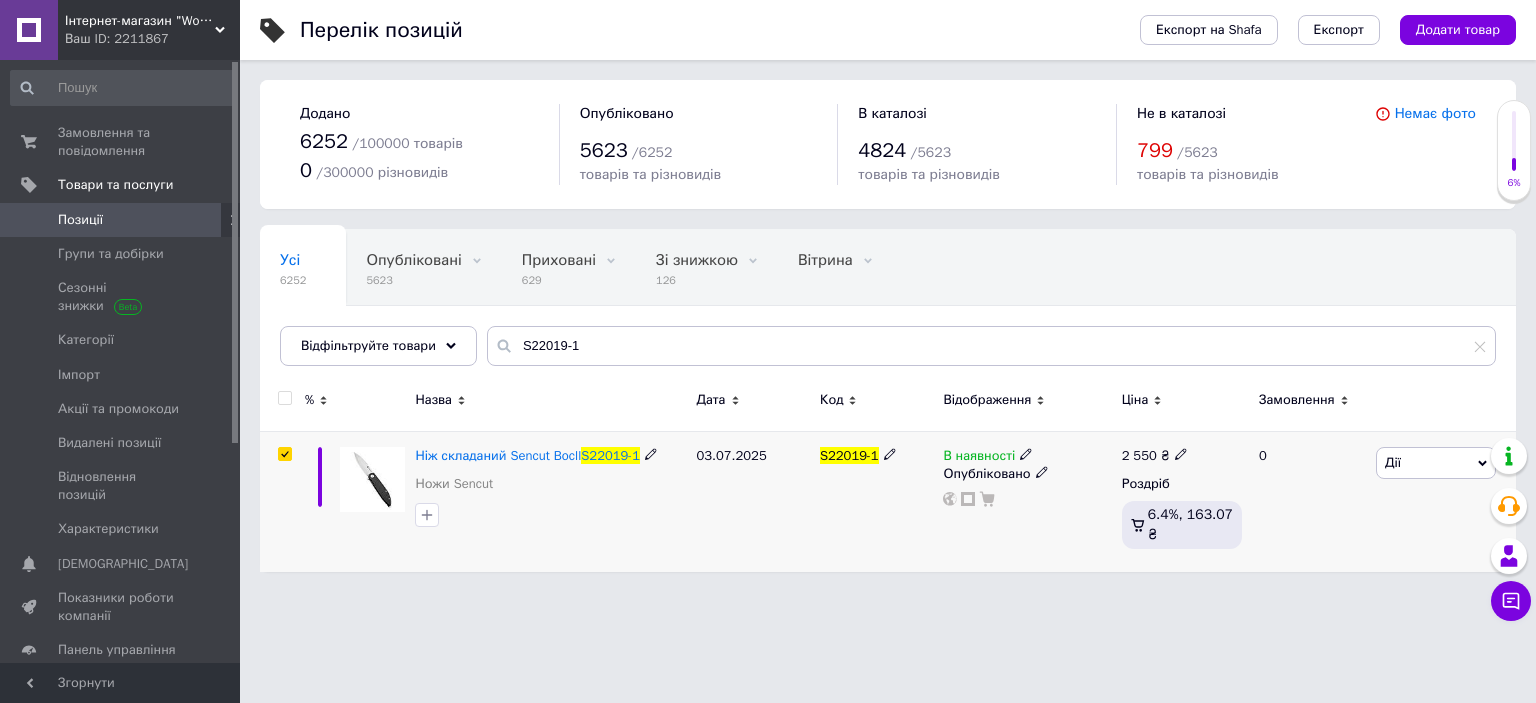 checkbox on "true" 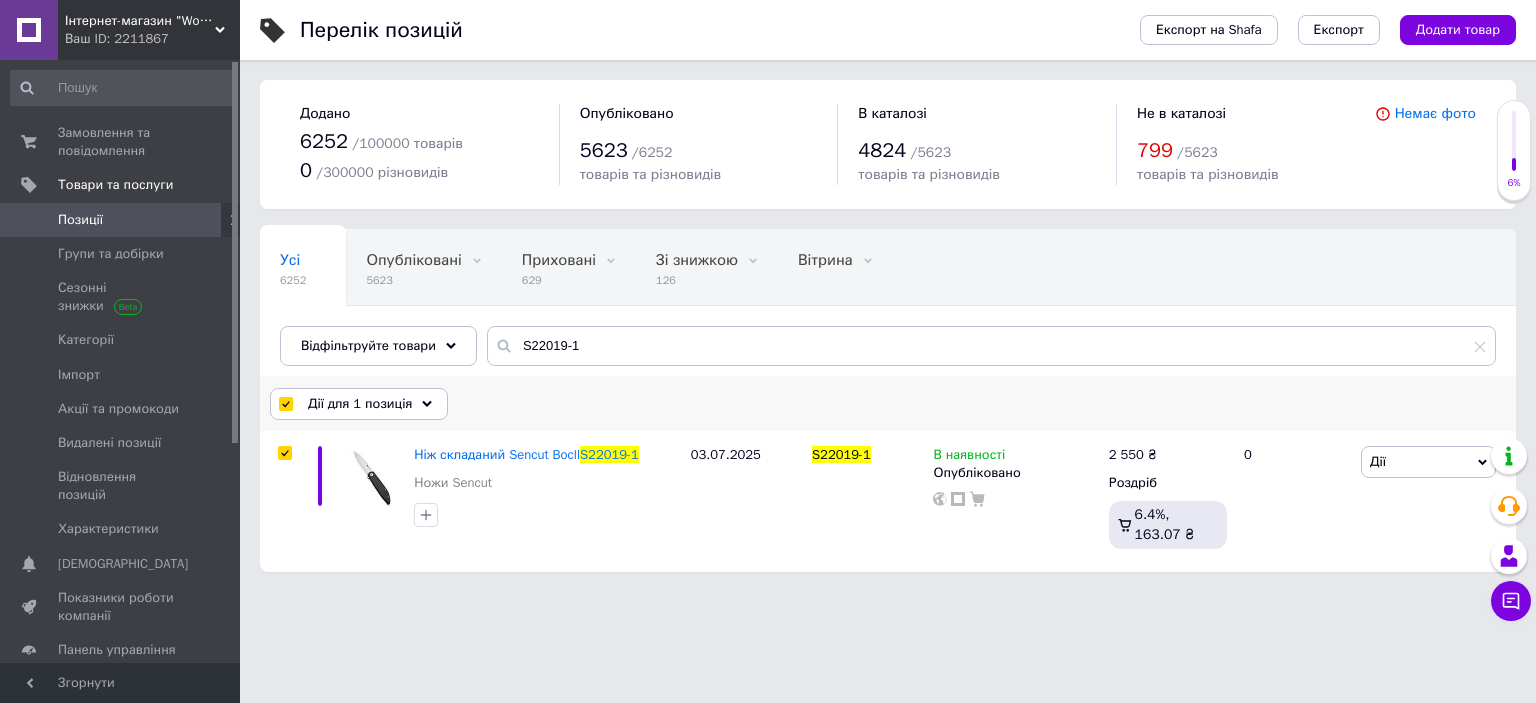click on "Дії для 1 позиція" at bounding box center (360, 404) 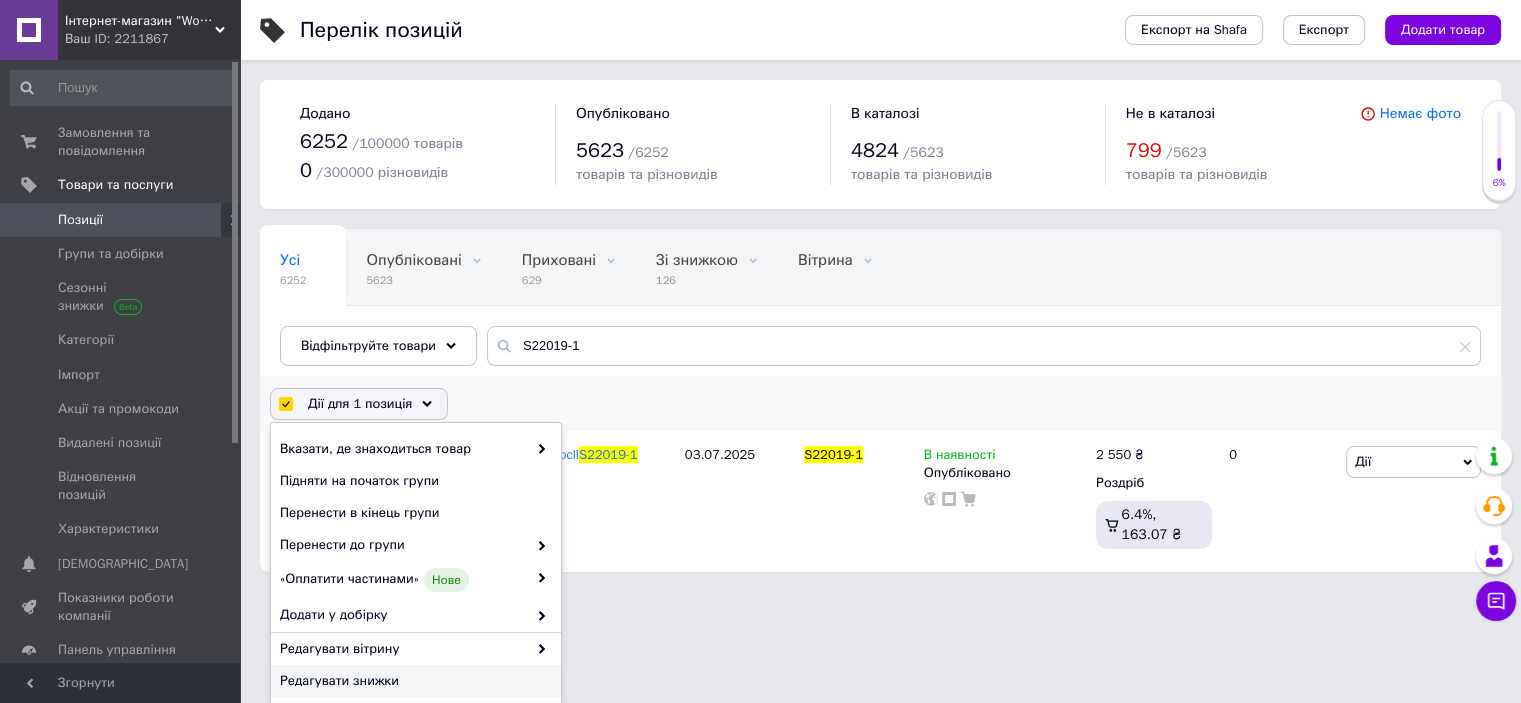 click on "Редагувати знижки" at bounding box center [413, 681] 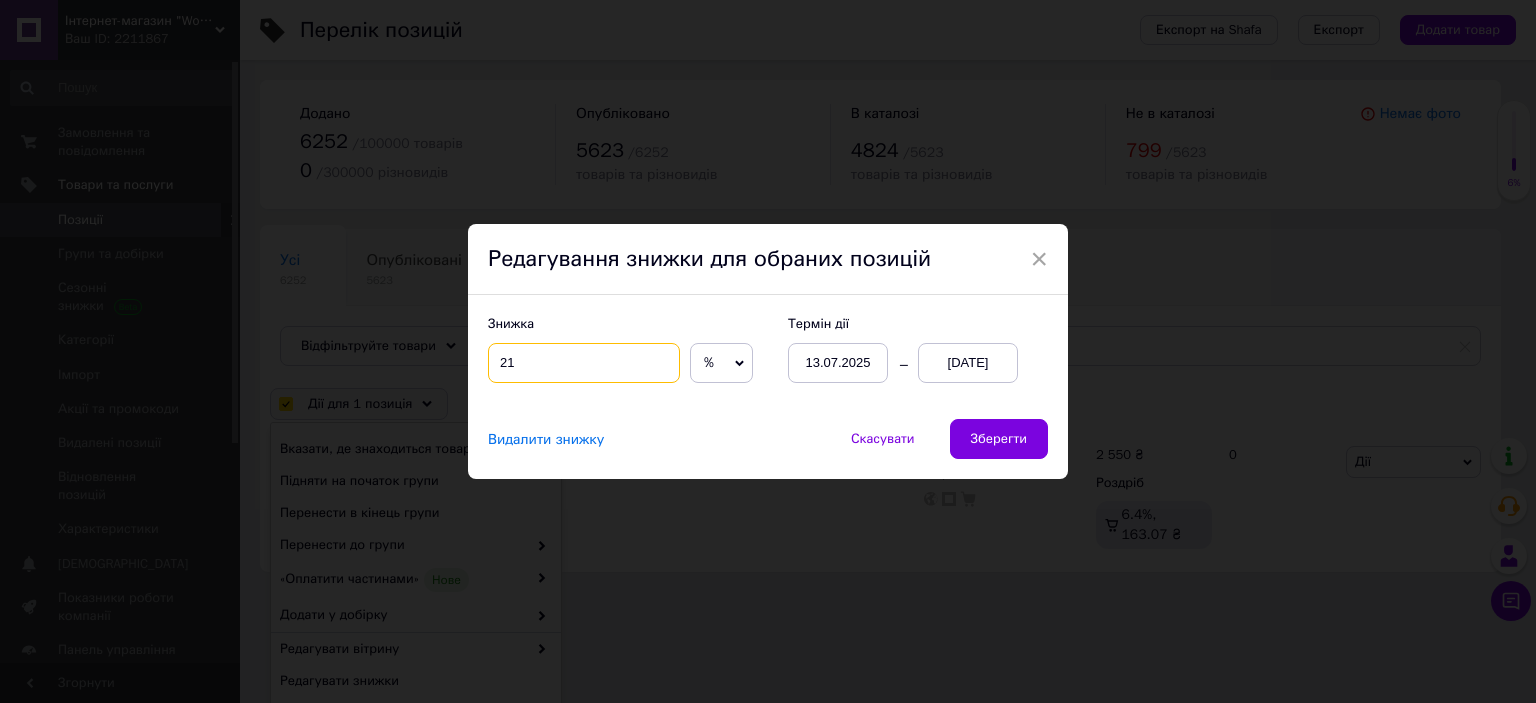 drag, startPoint x: 505, startPoint y: 363, endPoint x: 590, endPoint y: 362, distance: 85.00588 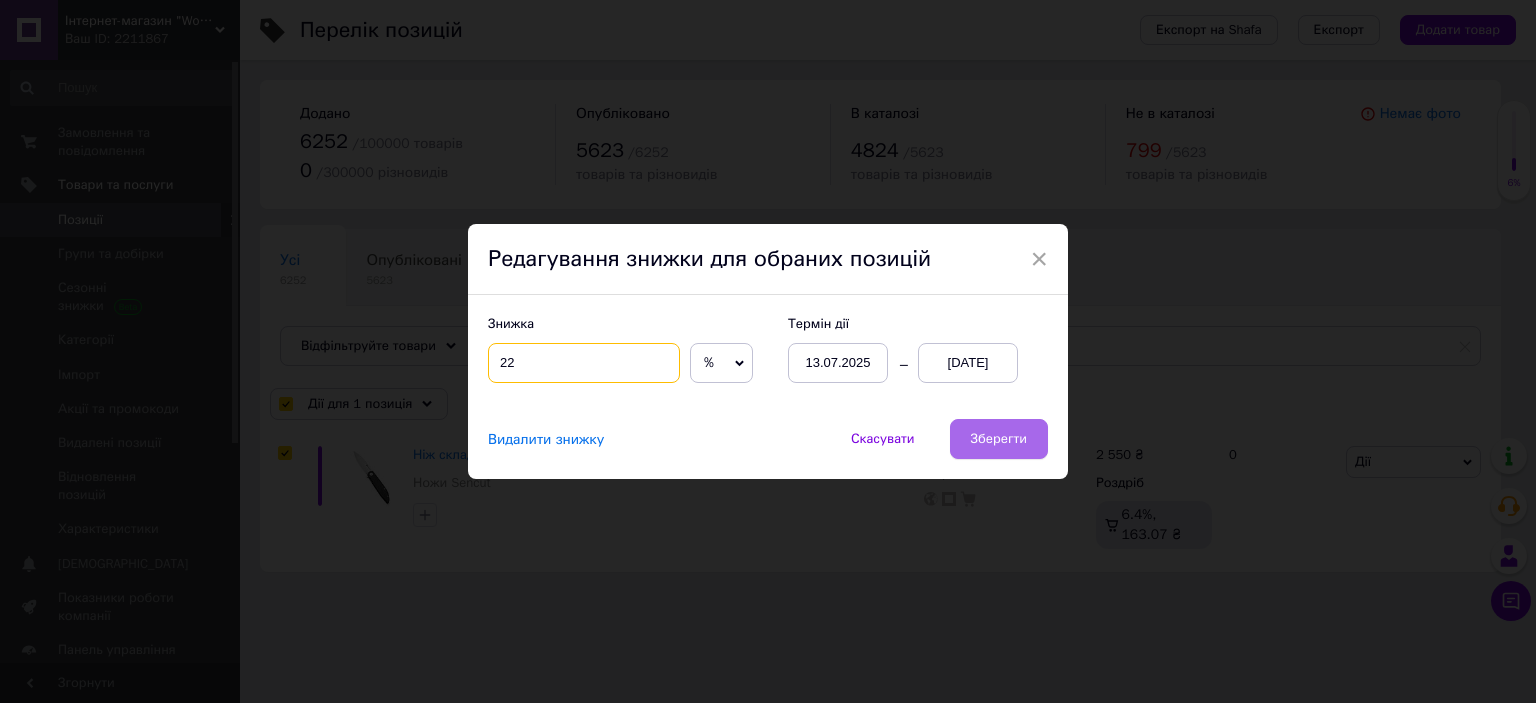 type on "22" 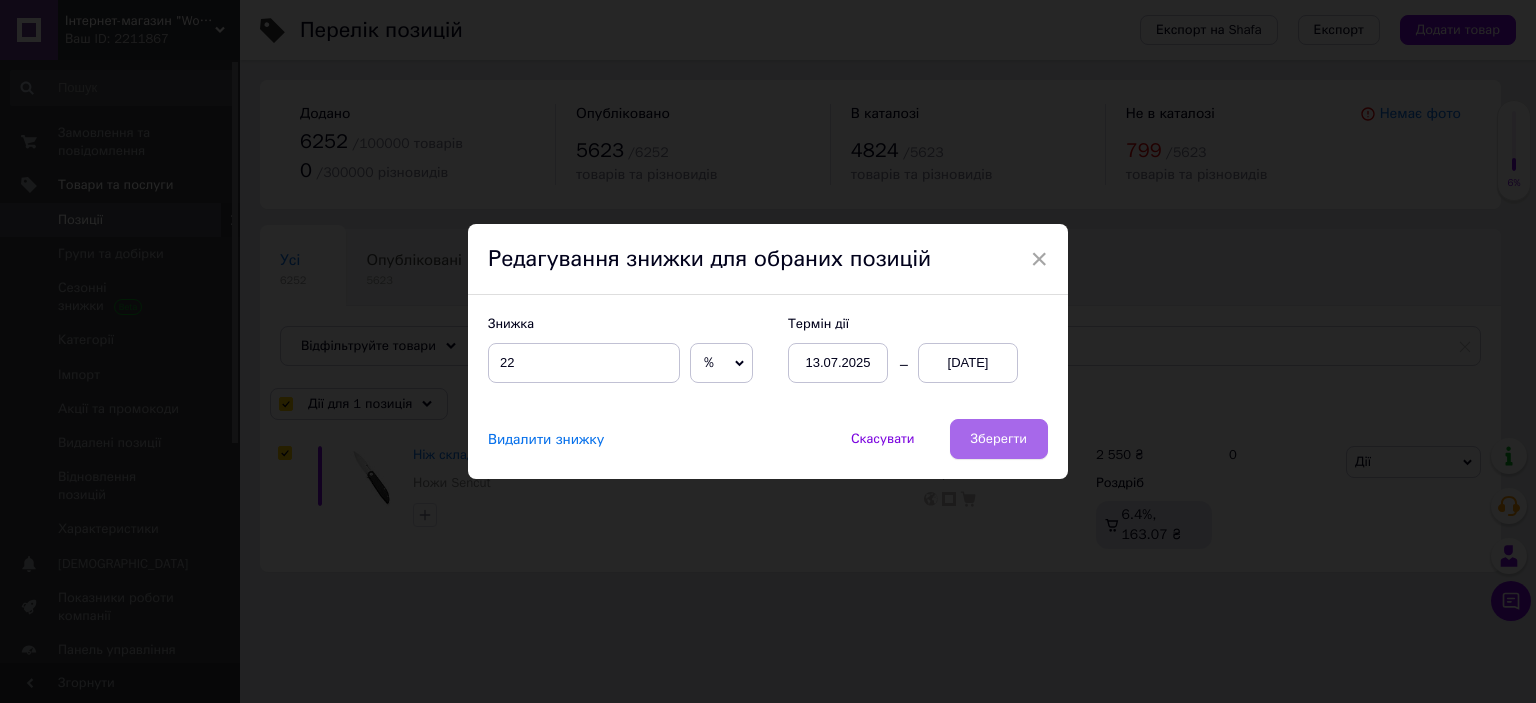 click on "Зберегти" at bounding box center (999, 439) 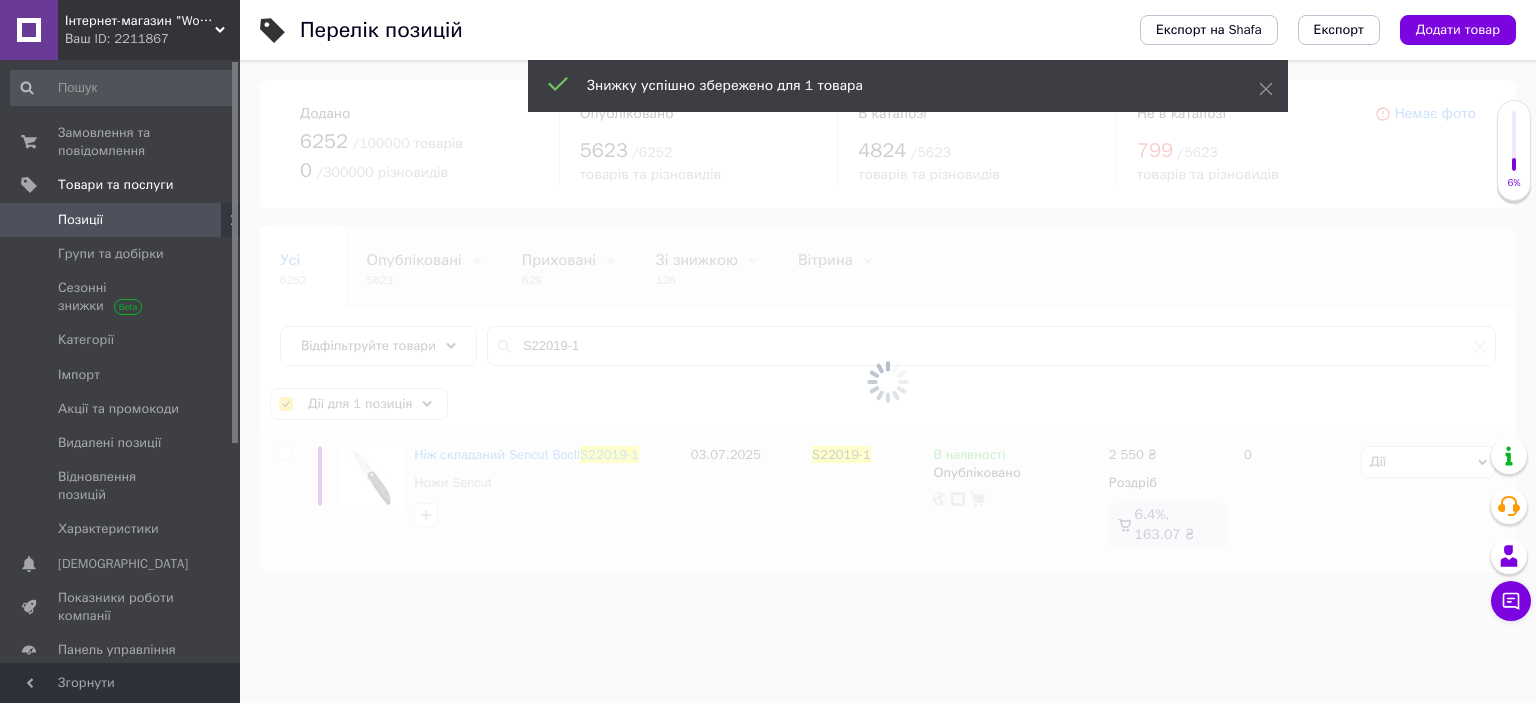 checkbox on "false" 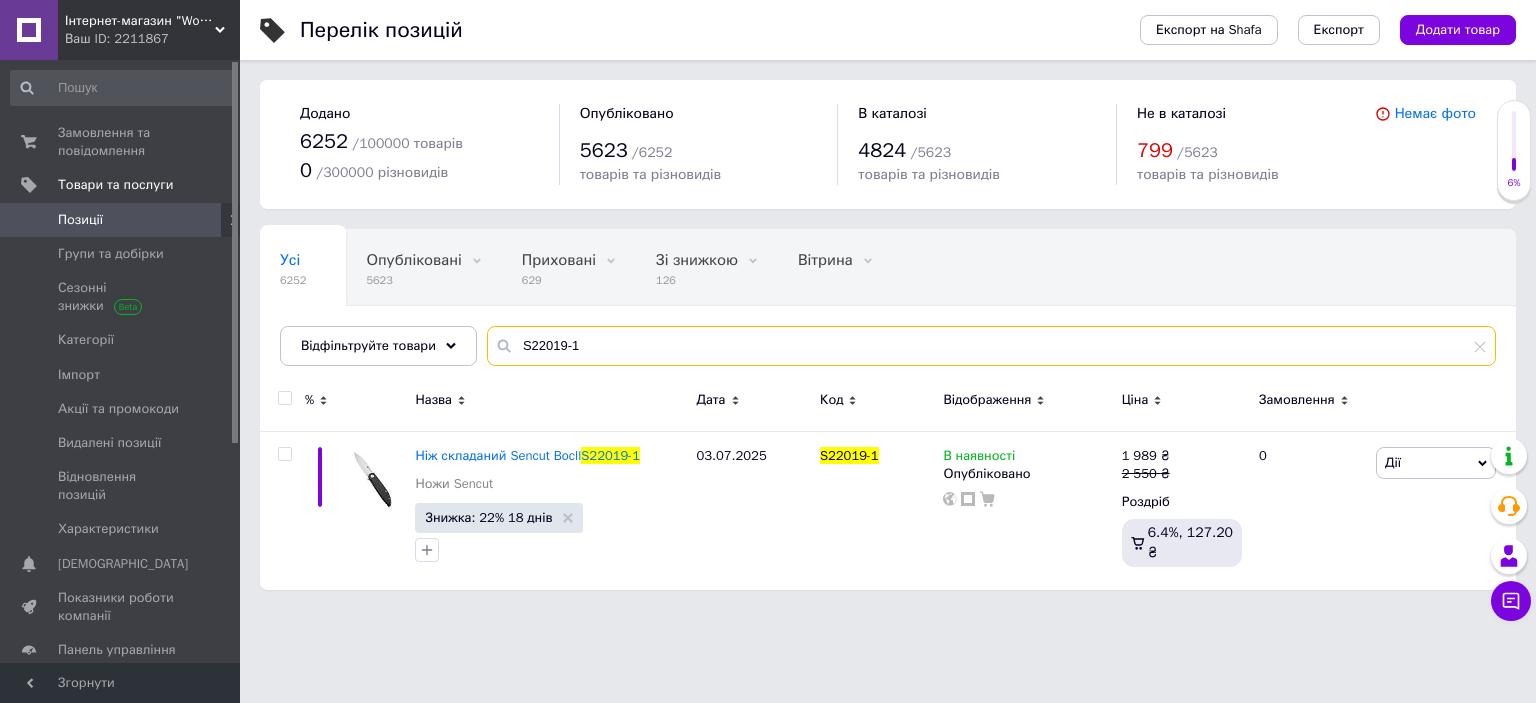 drag, startPoint x: 509, startPoint y: 341, endPoint x: 789, endPoint y: 334, distance: 280.0875 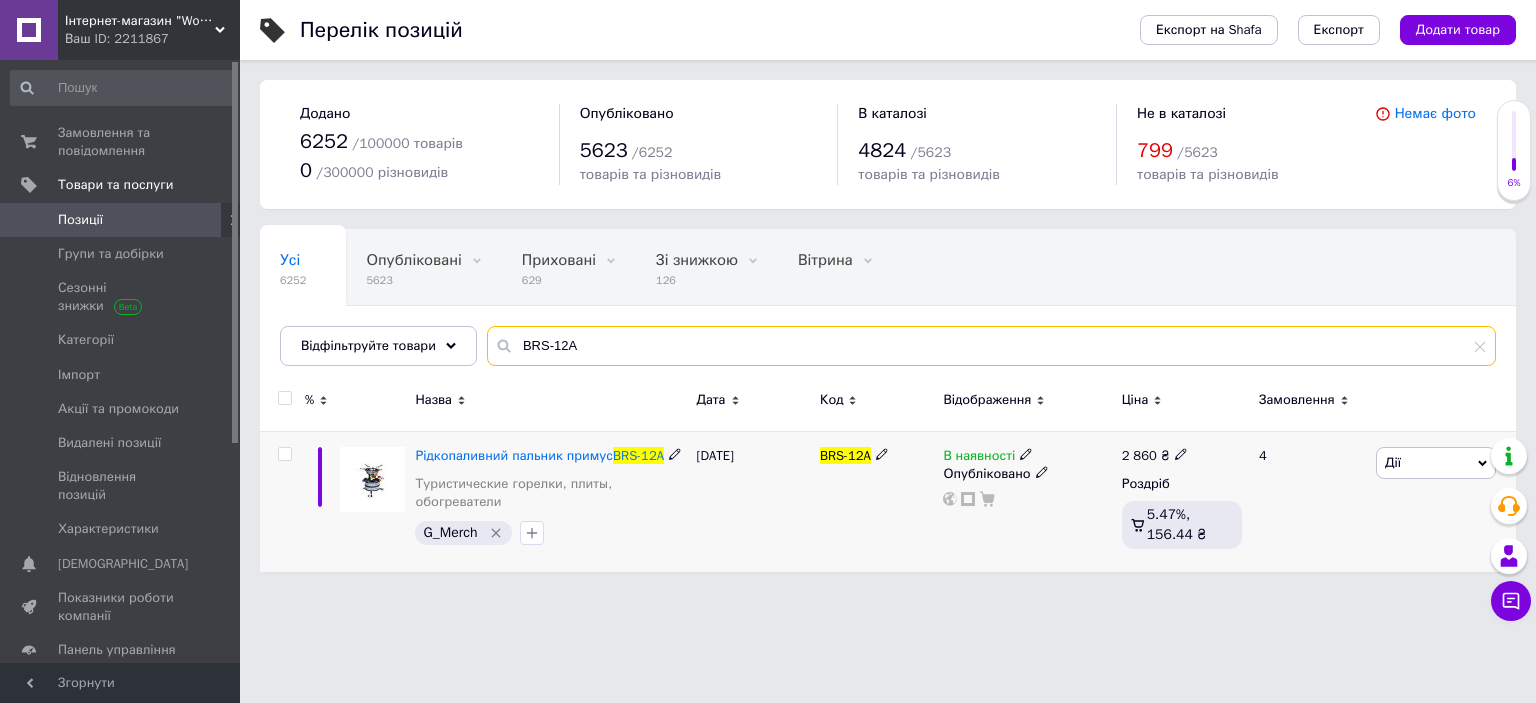 type on "BRS-12A" 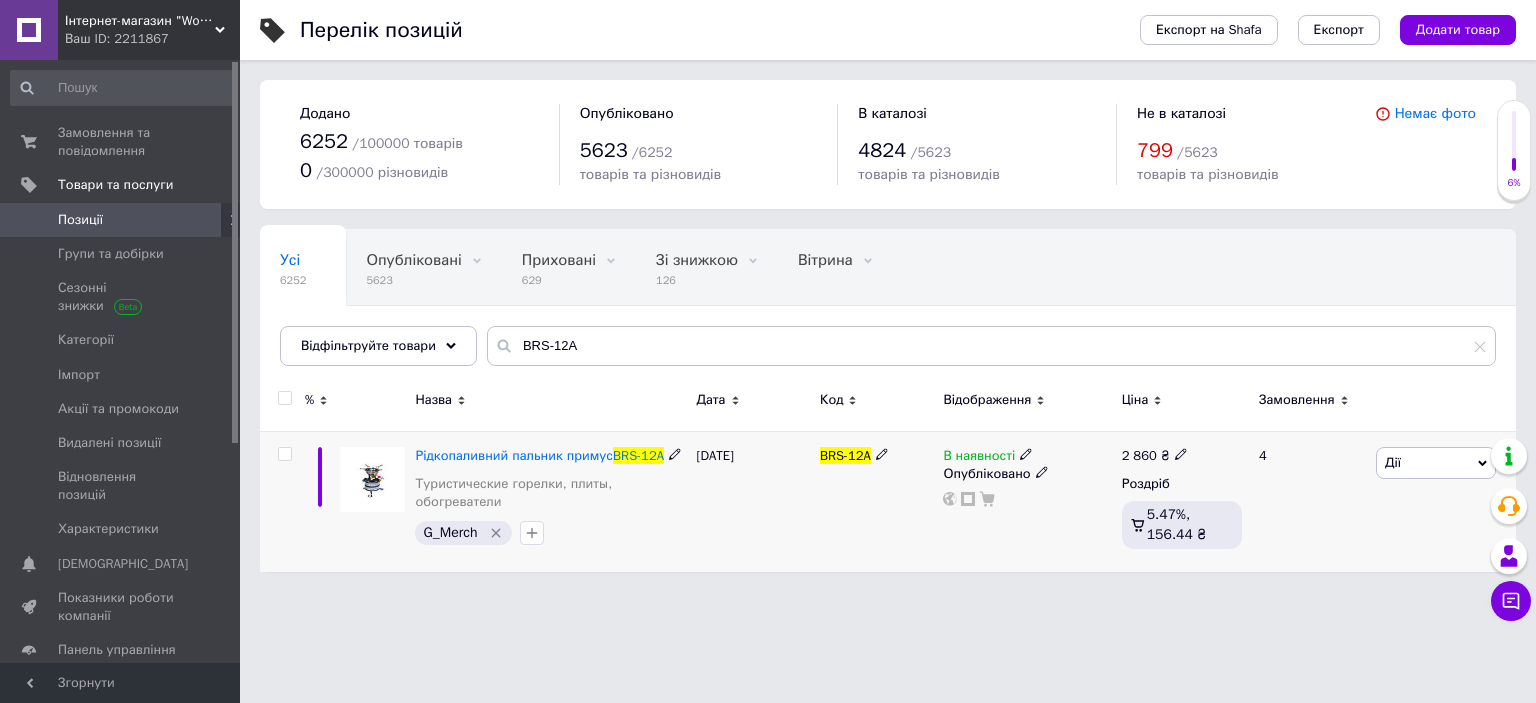 click at bounding box center [284, 454] 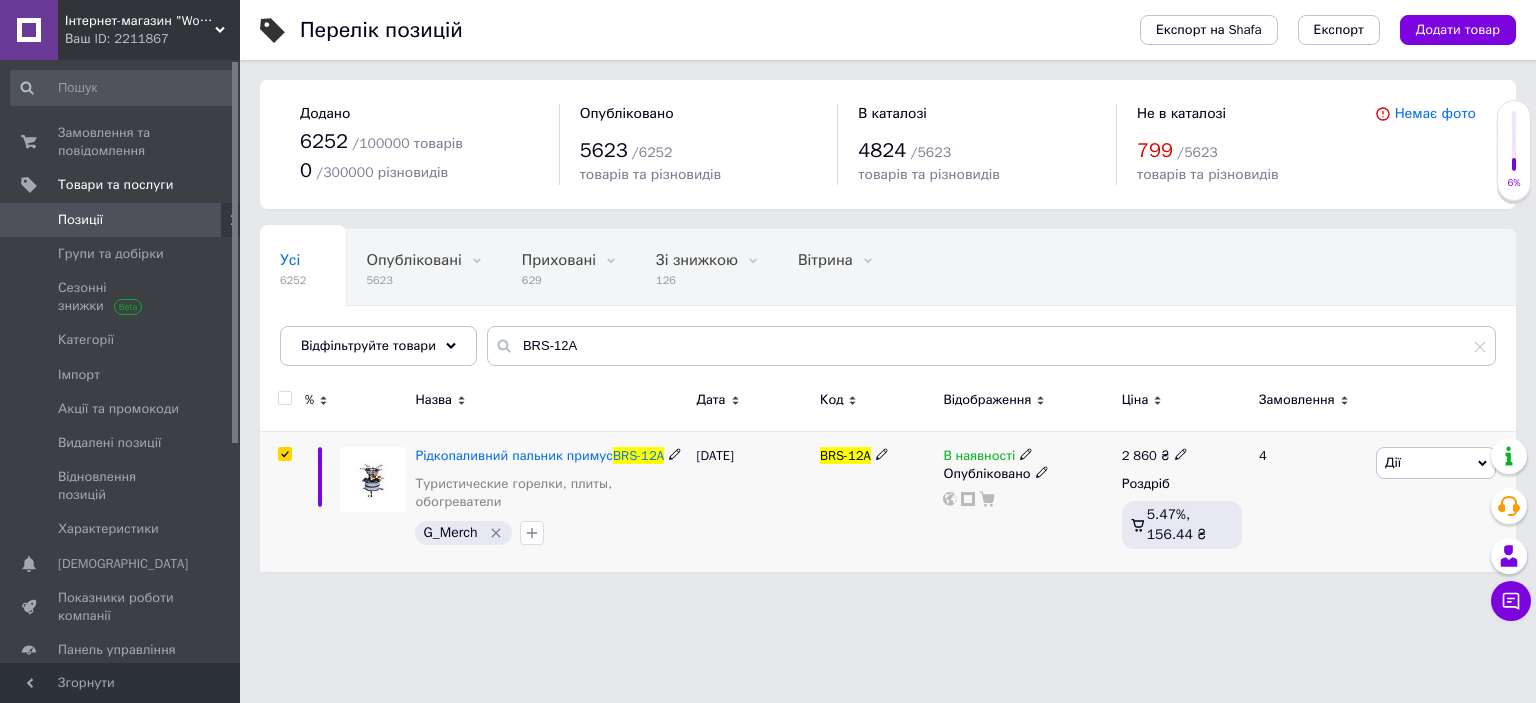 checkbox on "true" 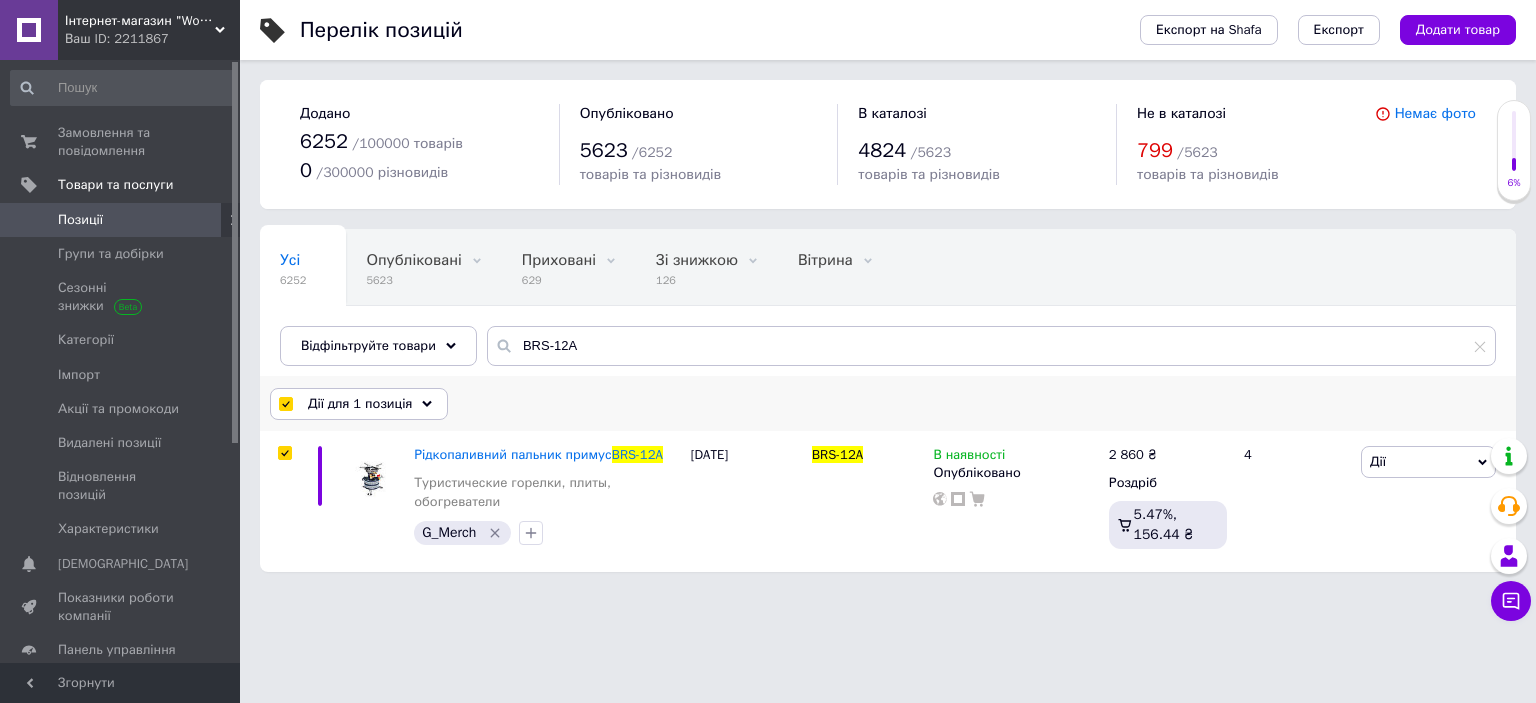 click on "Дії для 1 позиція" at bounding box center (360, 404) 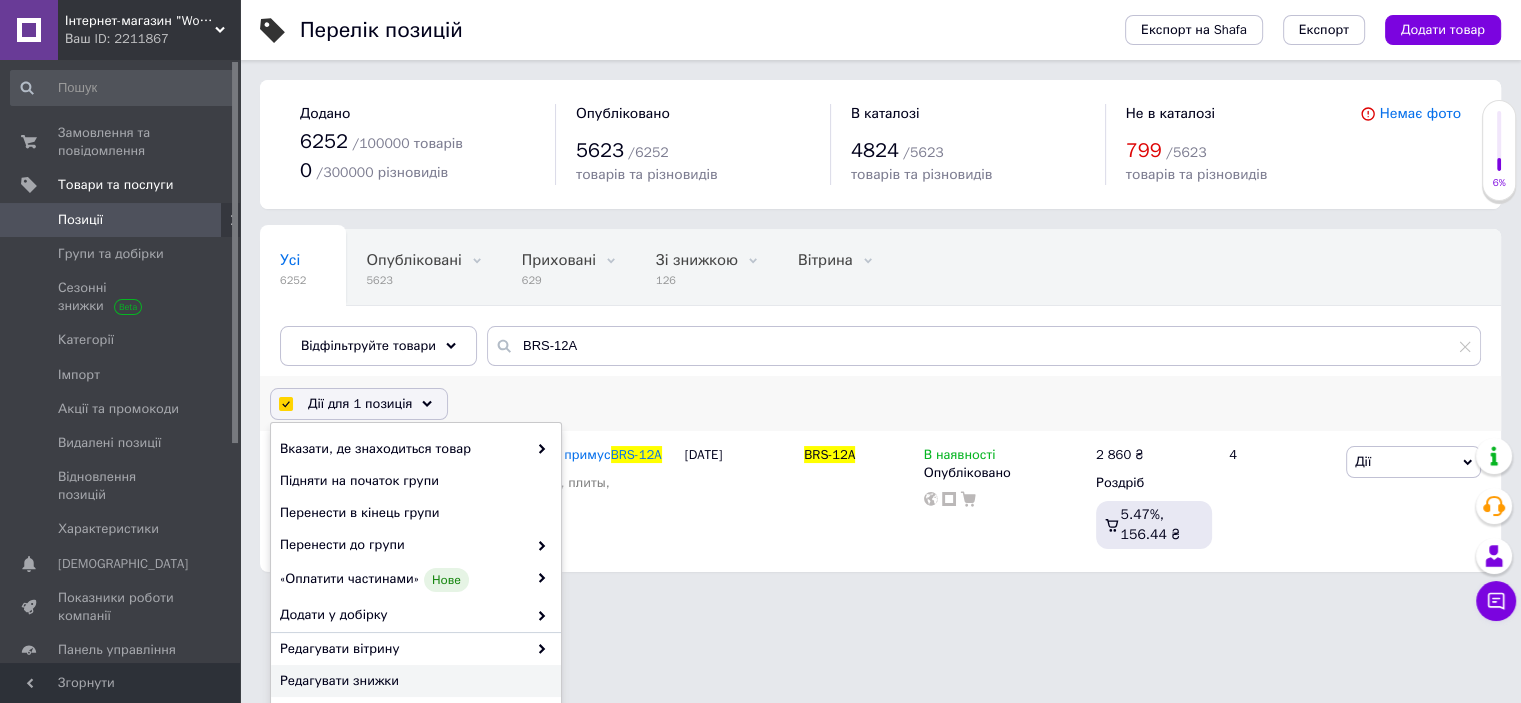 click on "Редагувати знижки" at bounding box center (413, 681) 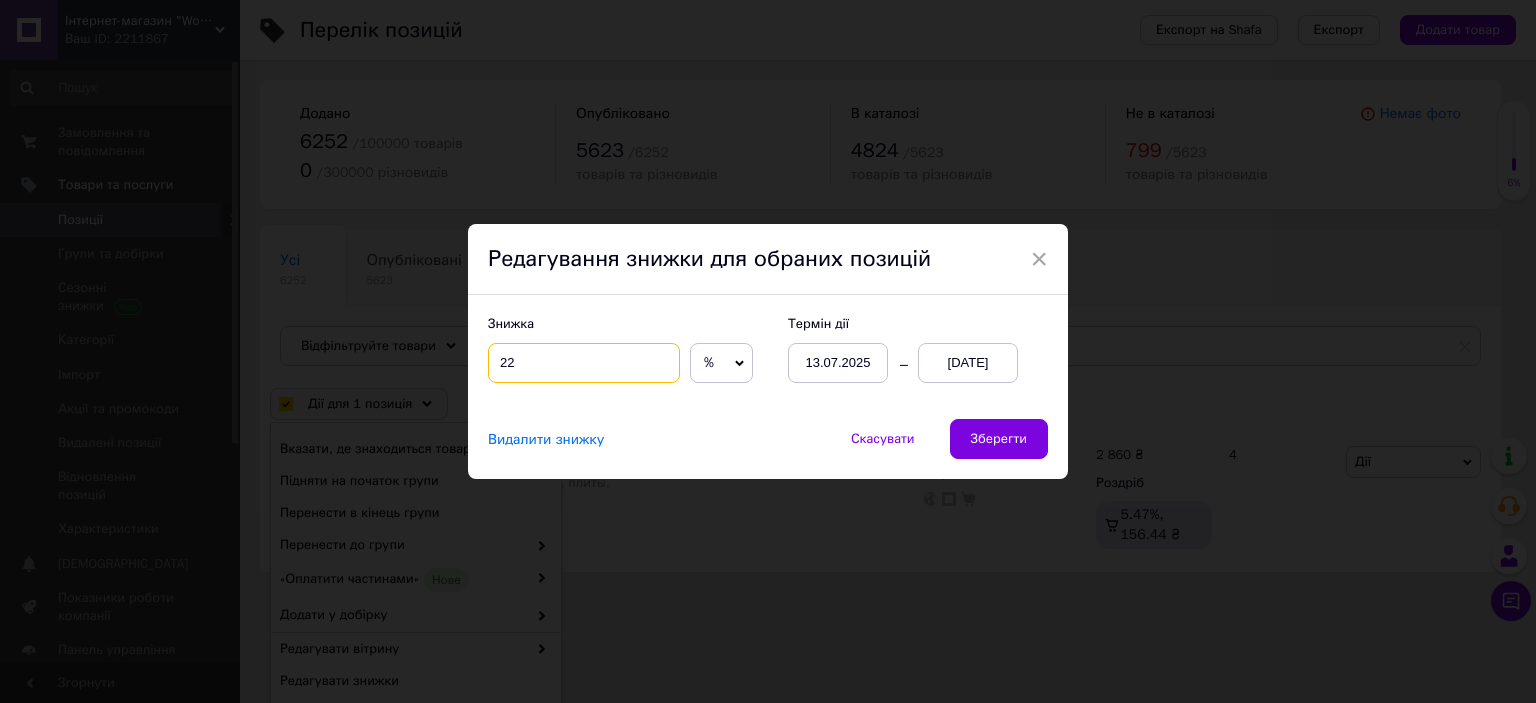 drag, startPoint x: 505, startPoint y: 363, endPoint x: 653, endPoint y: 361, distance: 148.01352 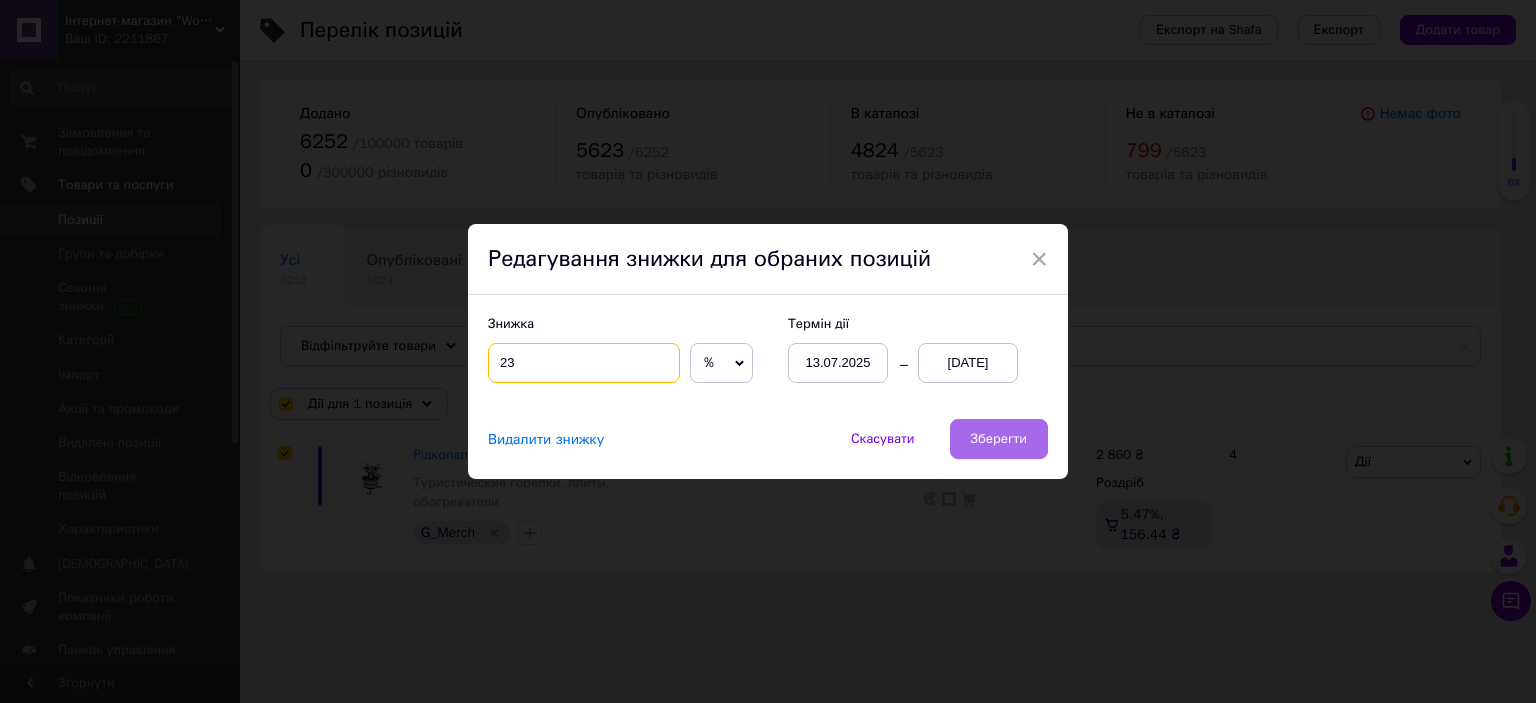 type on "23" 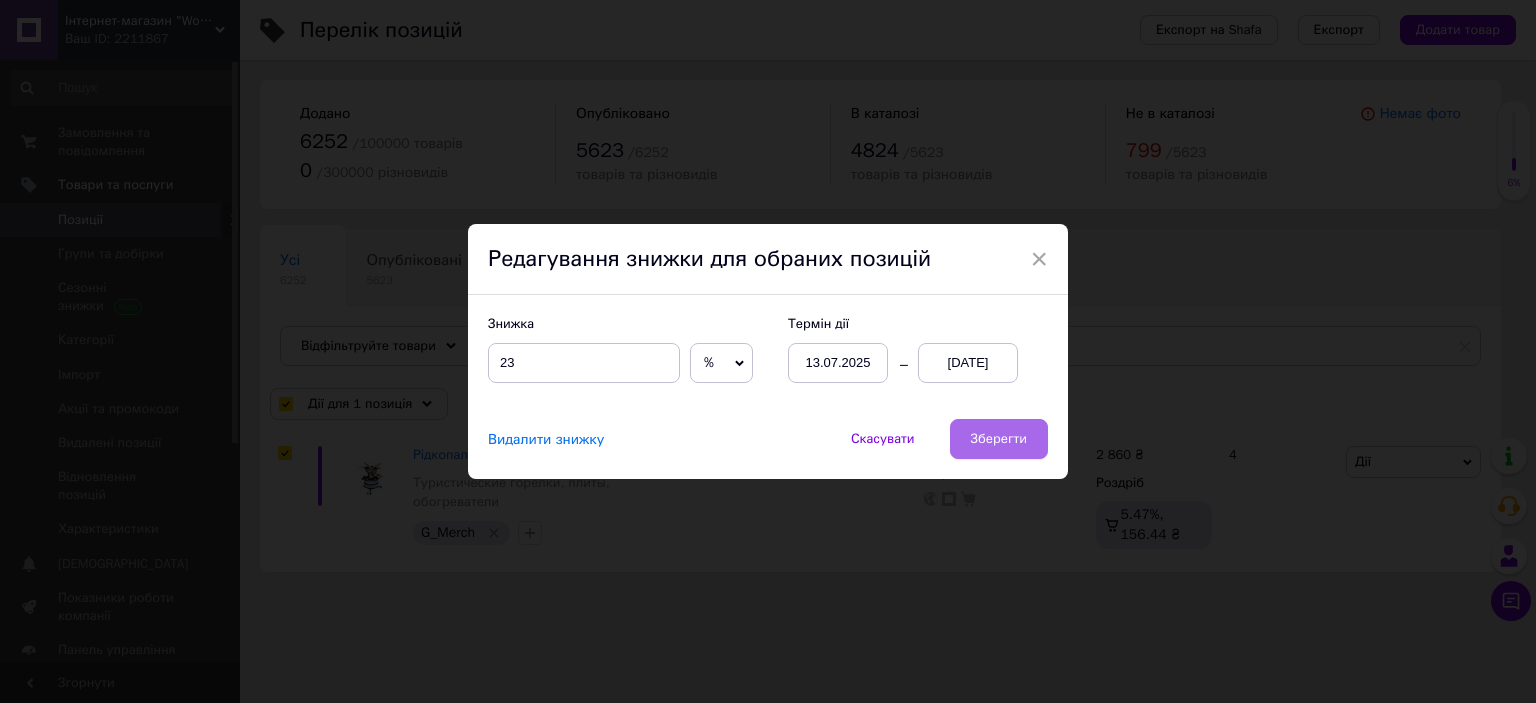 click on "Зберегти" at bounding box center (999, 439) 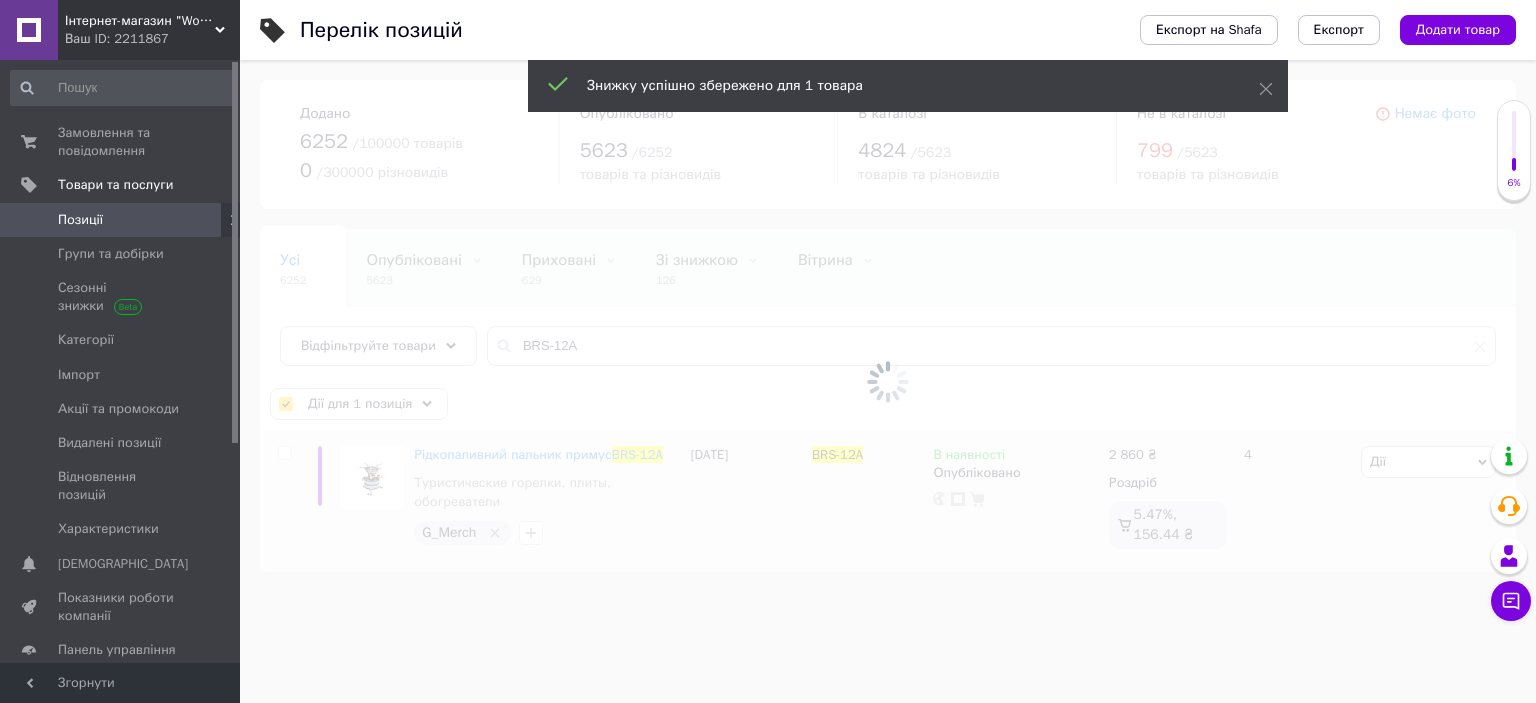 checkbox on "false" 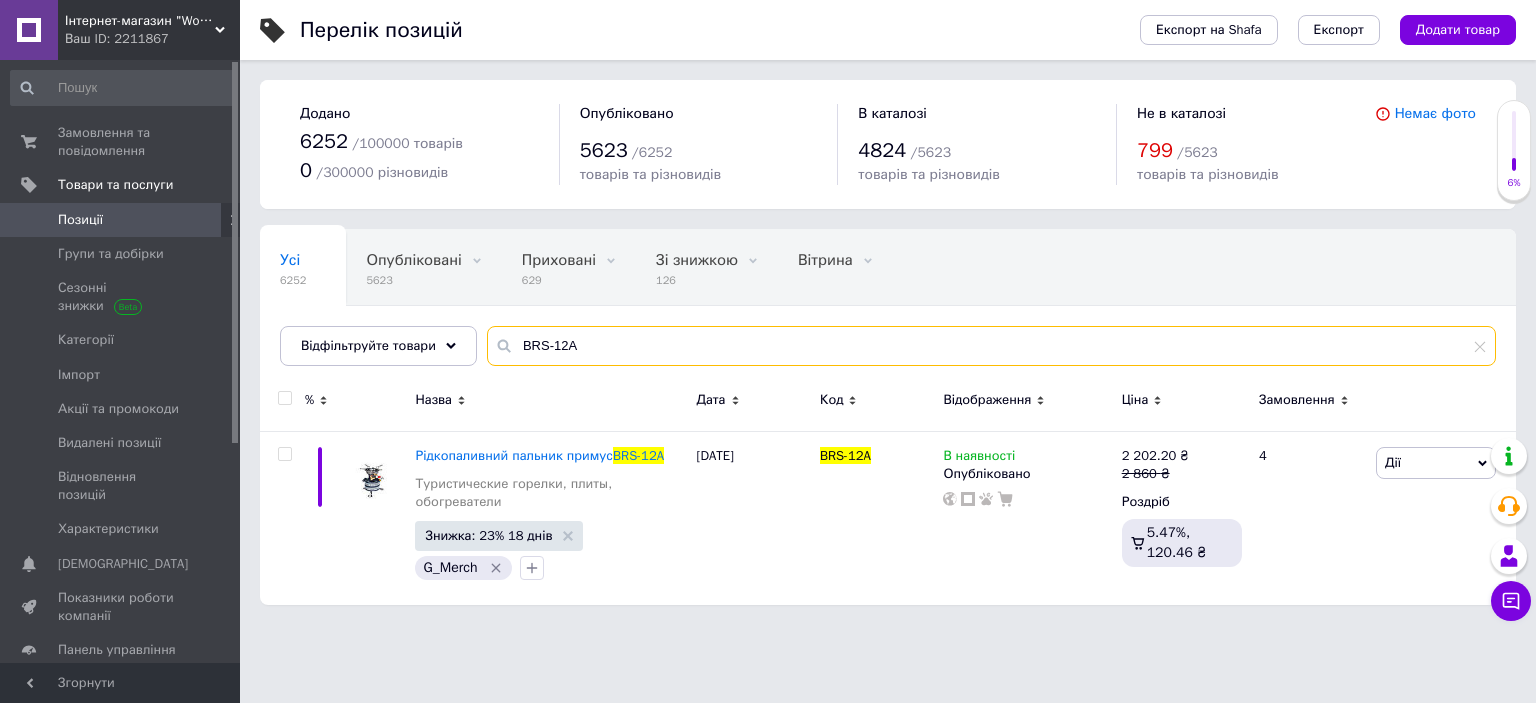 drag, startPoint x: 518, startPoint y: 344, endPoint x: 664, endPoint y: 335, distance: 146.27713 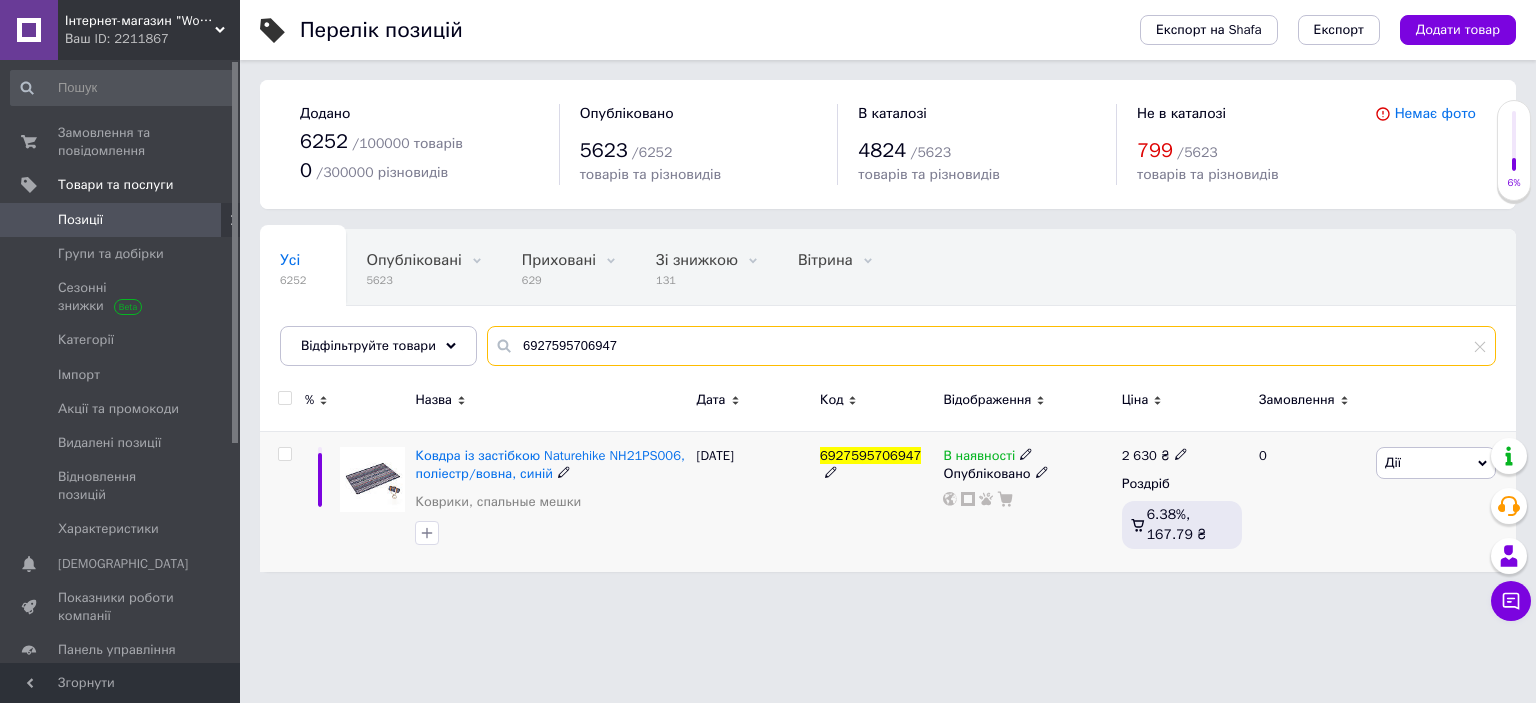 type on "6927595706947" 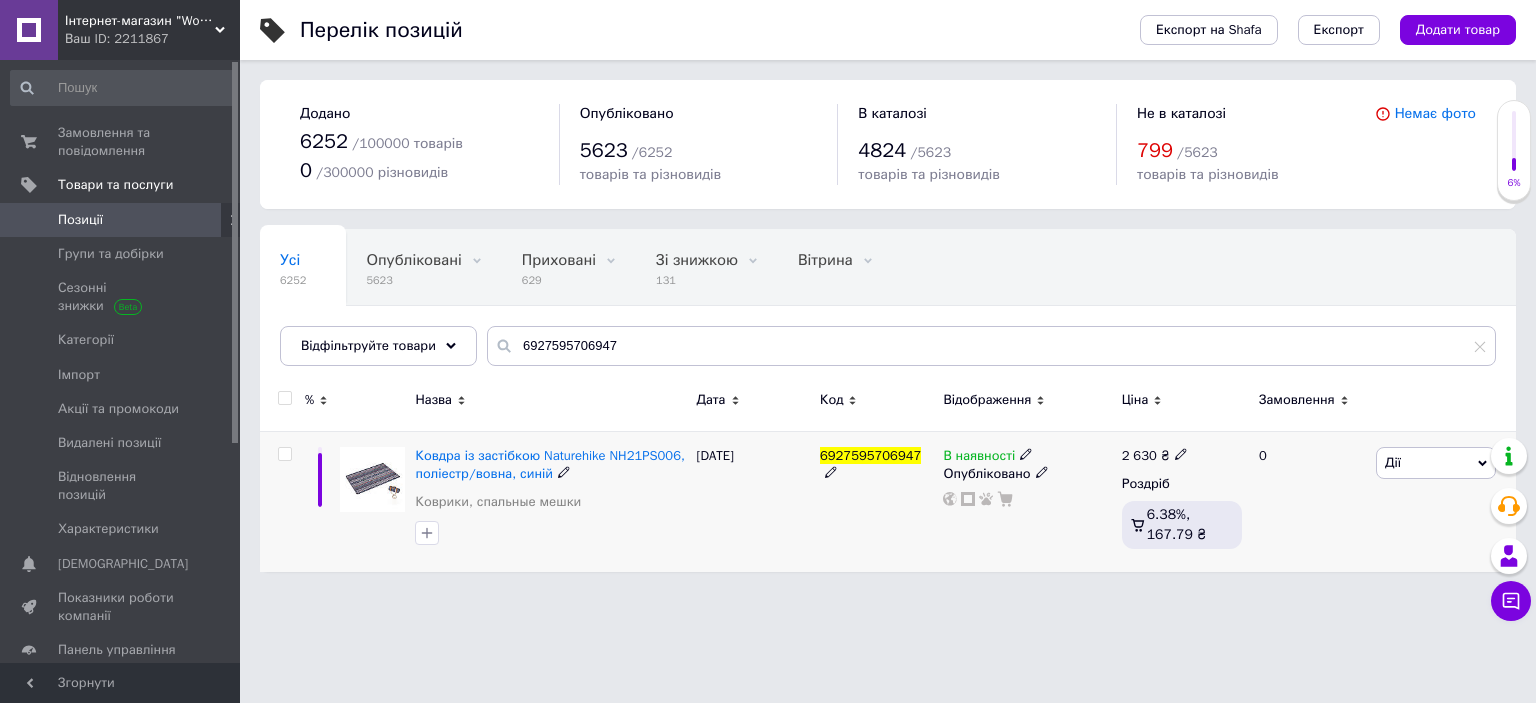 drag, startPoint x: 286, startPoint y: 449, endPoint x: 306, endPoint y: 432, distance: 26.24881 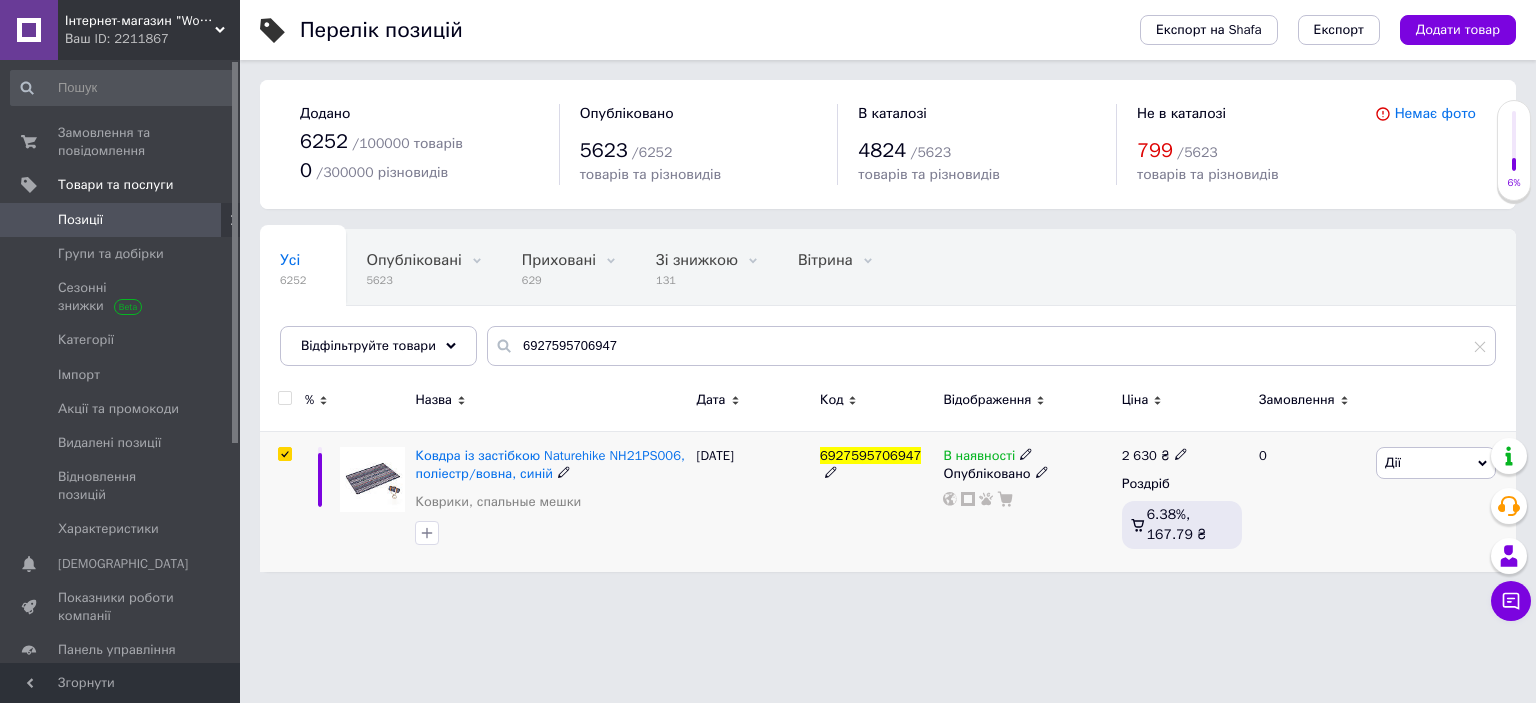 checkbox on "true" 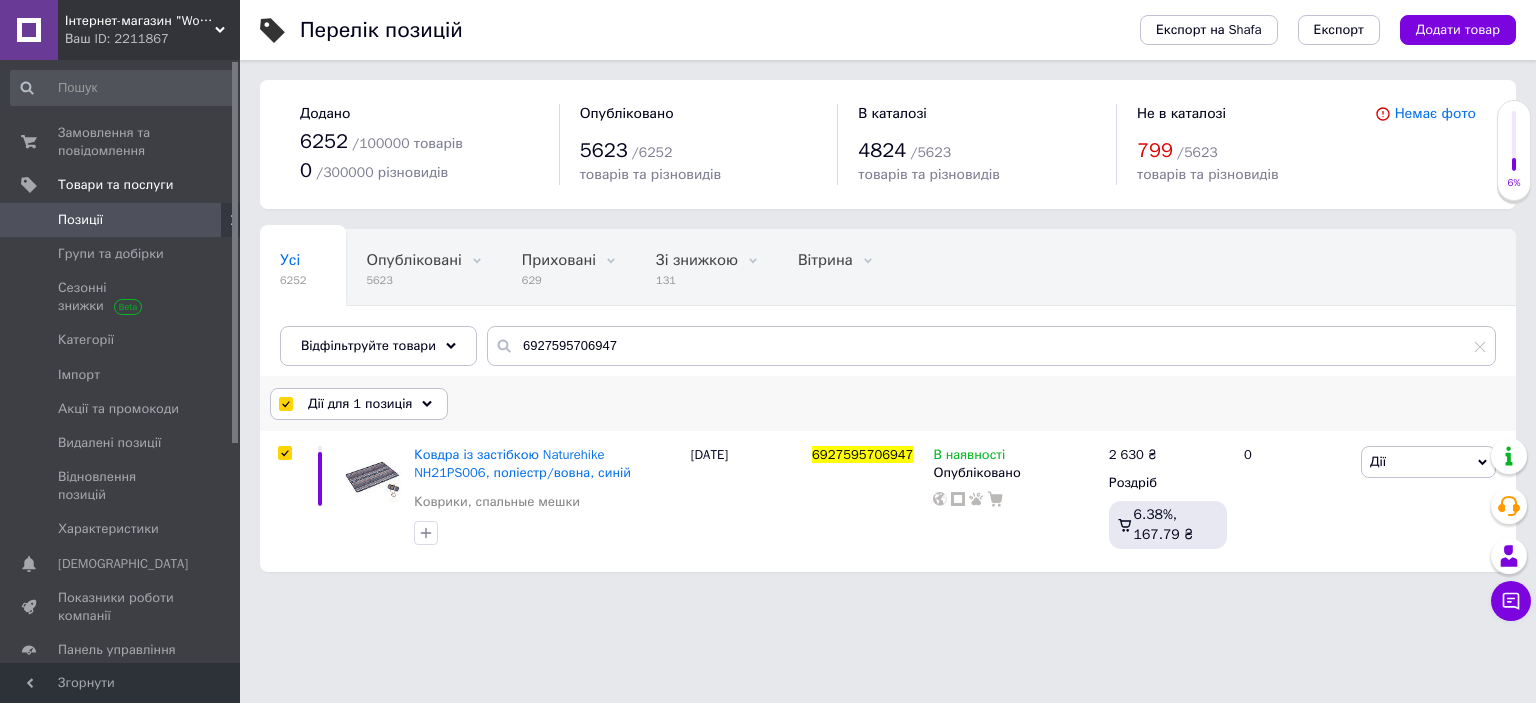 click on "Дії для 1 позиція" at bounding box center [360, 404] 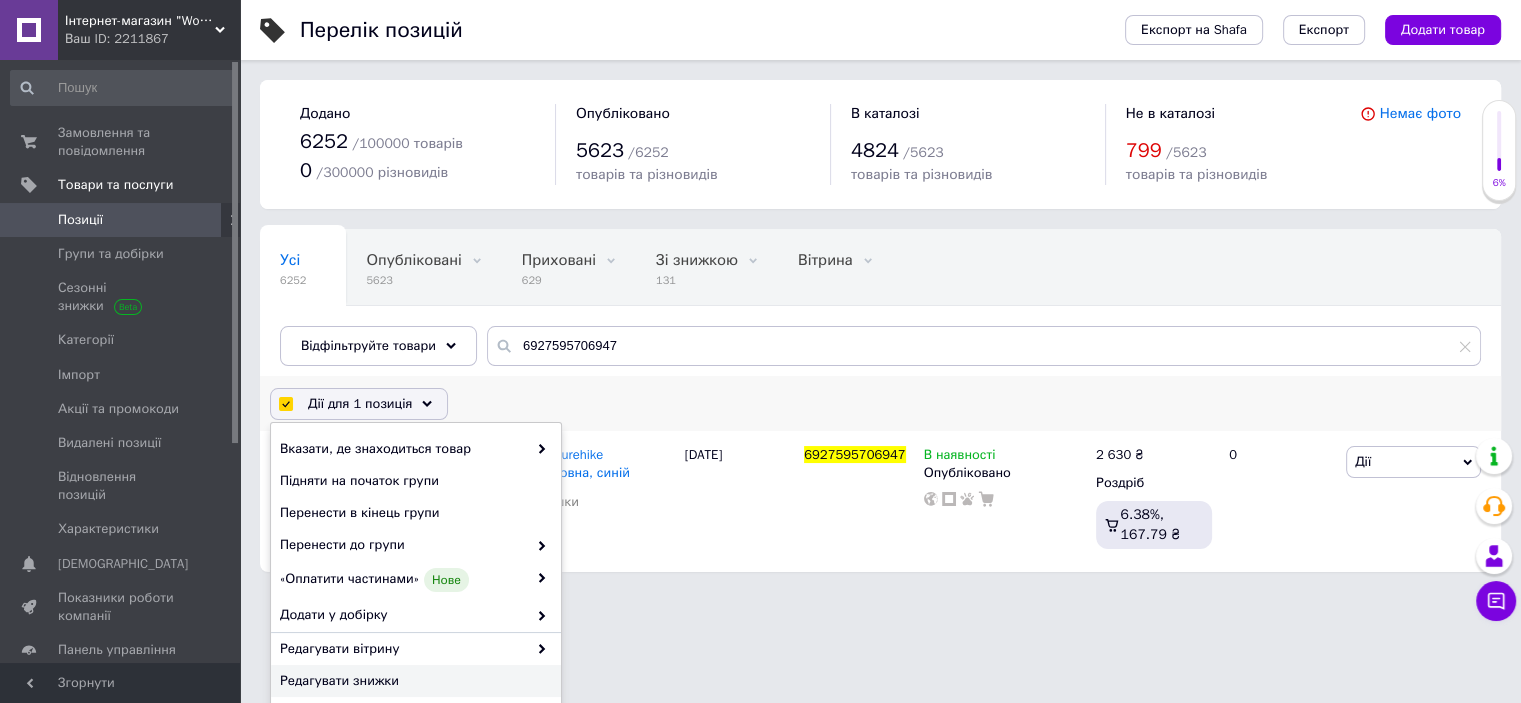 click on "Редагувати знижки" at bounding box center [413, 681] 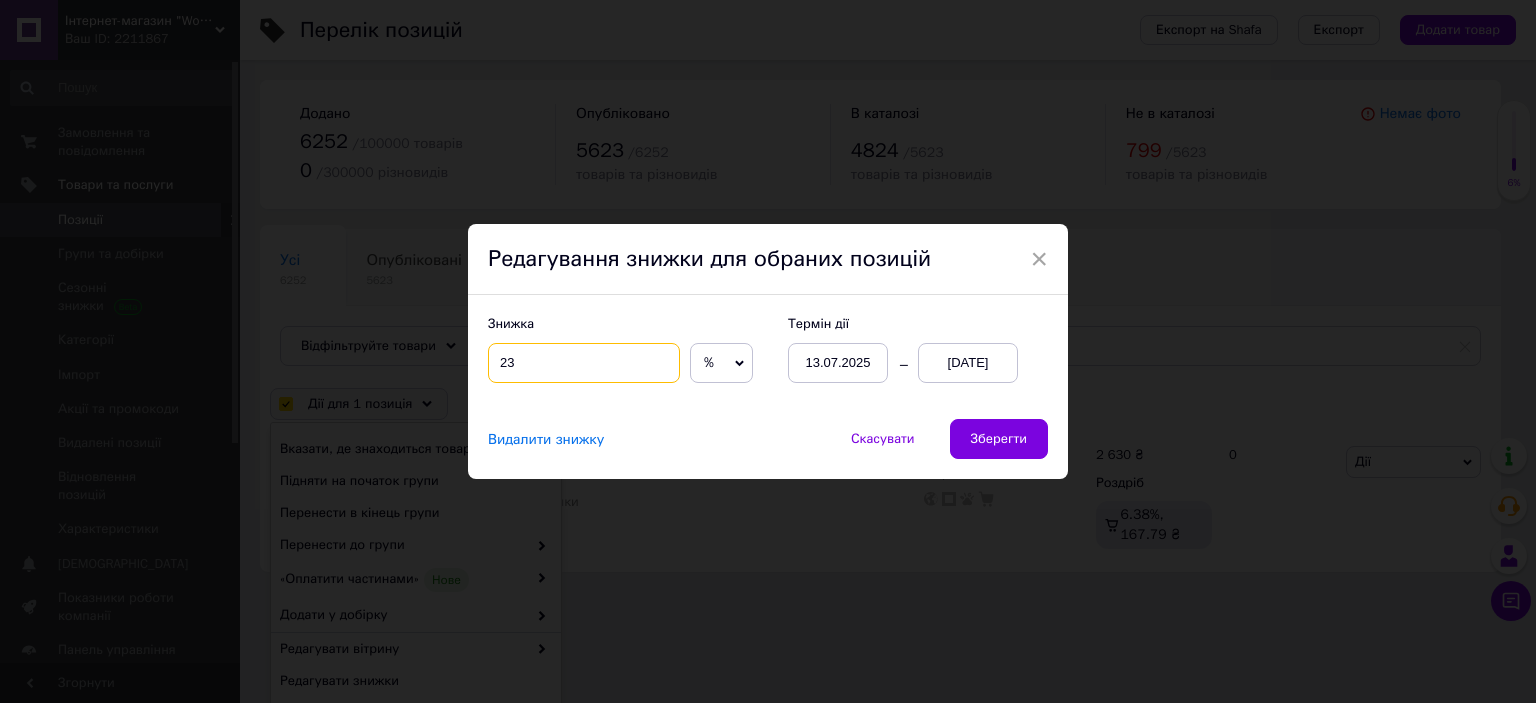 drag, startPoint x: 508, startPoint y: 361, endPoint x: 560, endPoint y: 365, distance: 52.153618 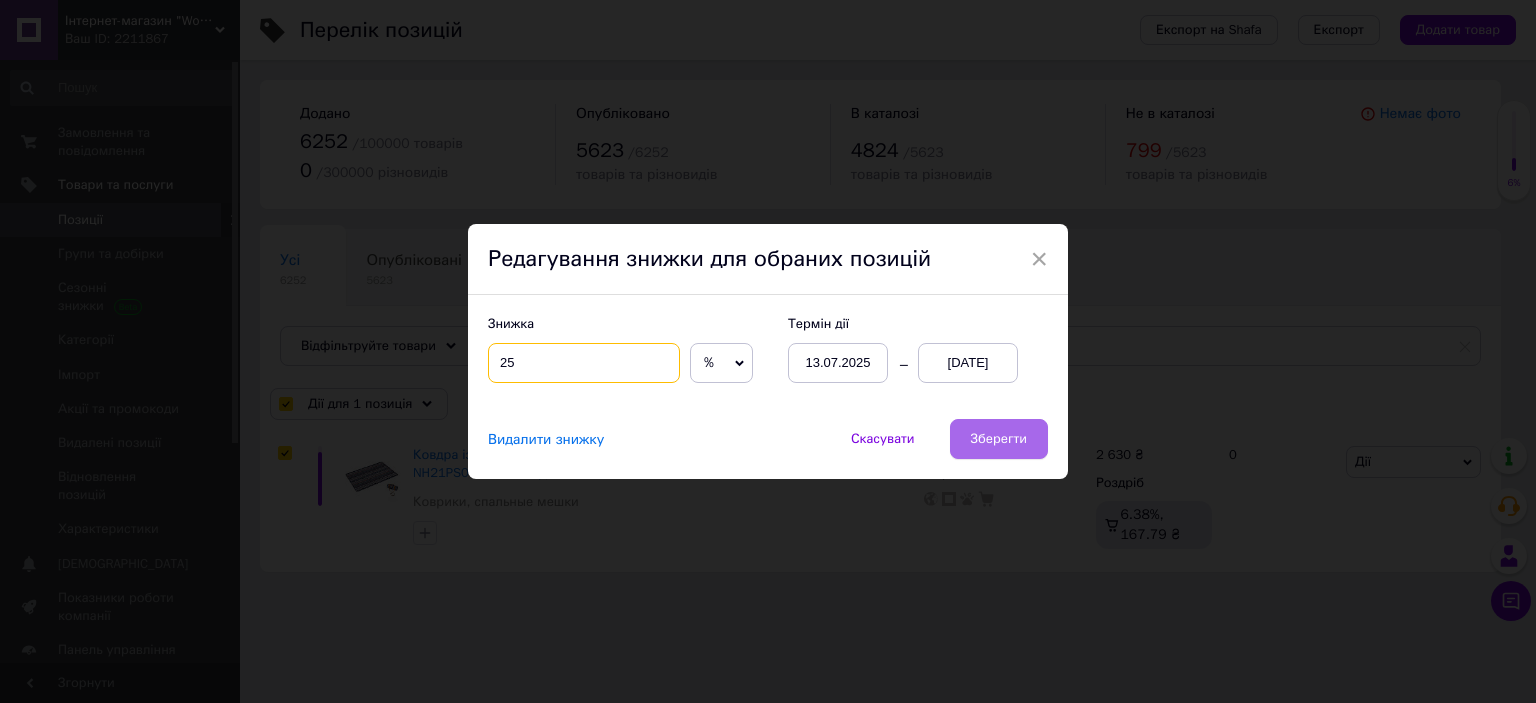 type on "25" 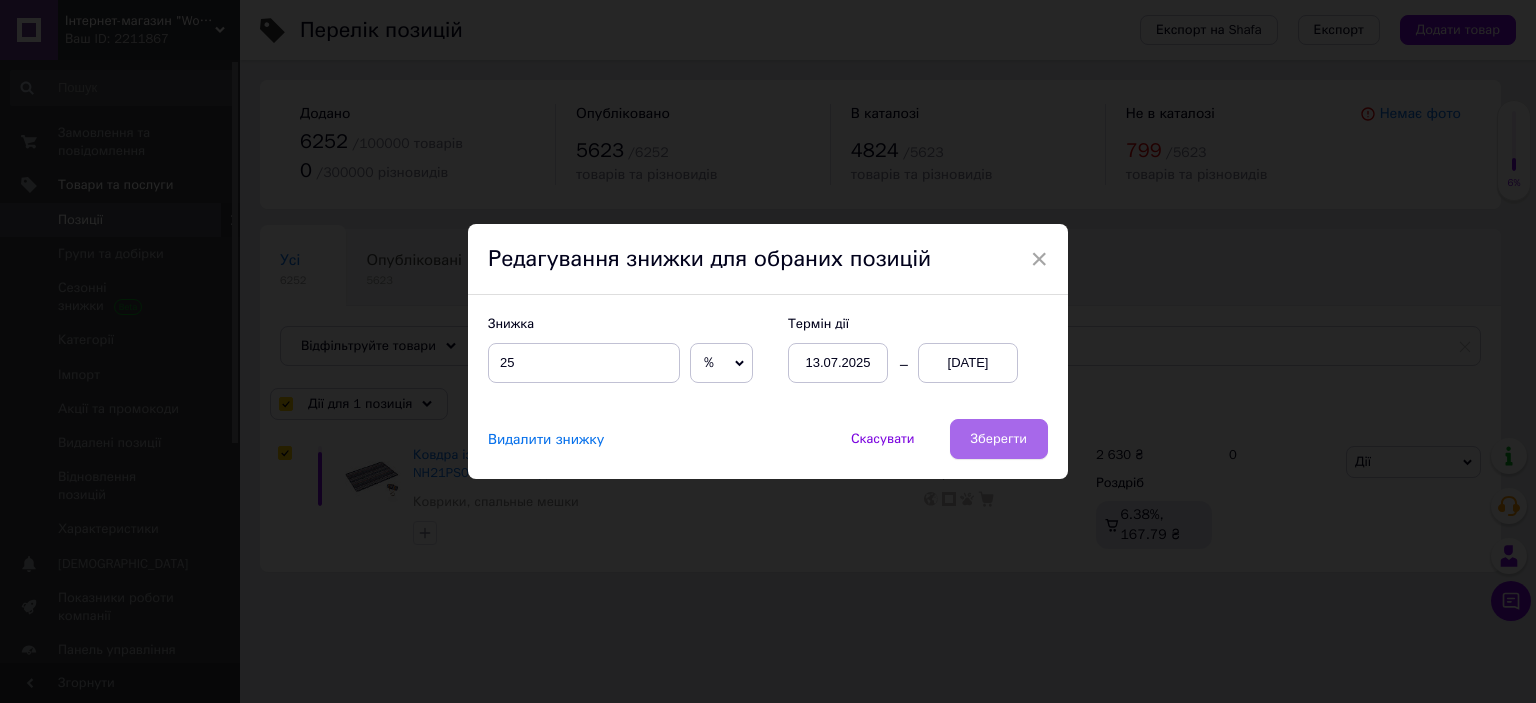 click on "Зберегти" at bounding box center [999, 439] 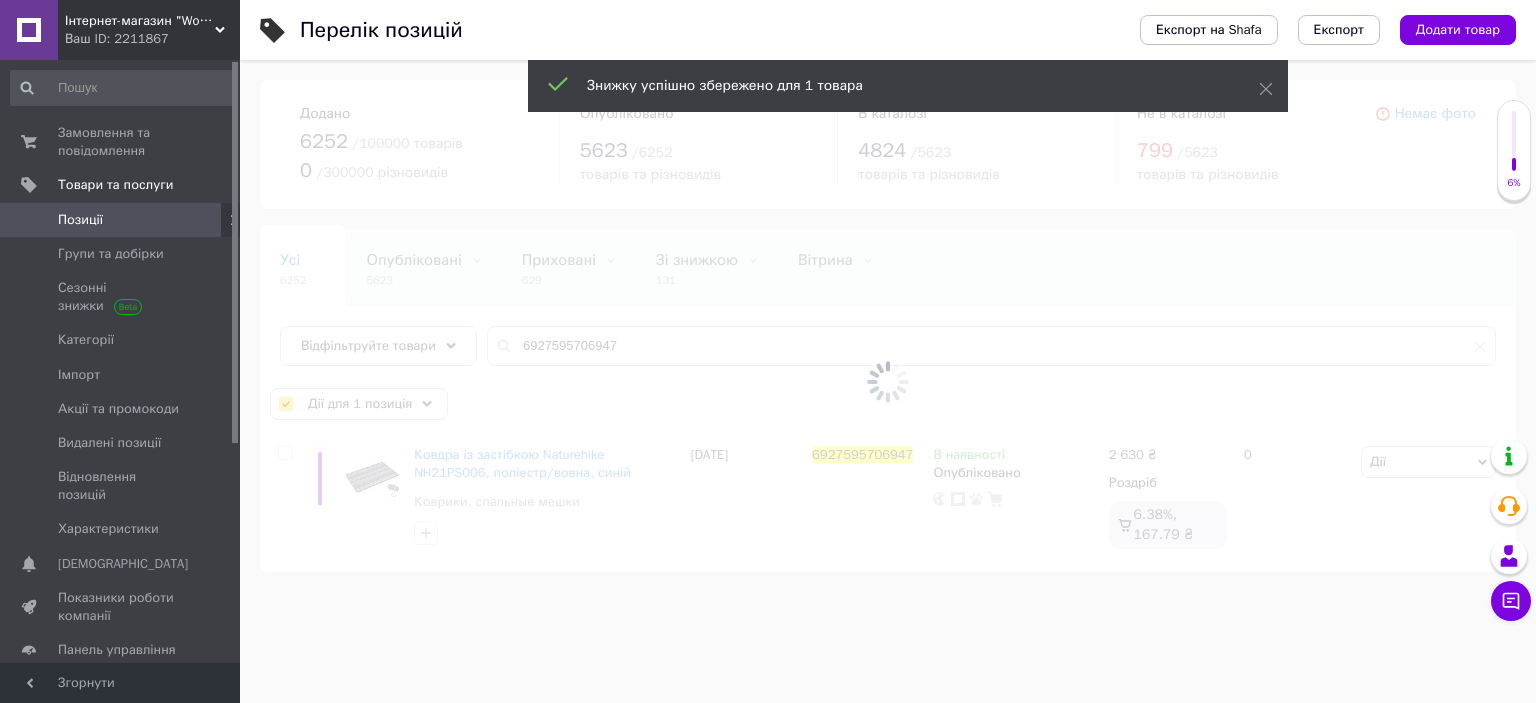 checkbox on "false" 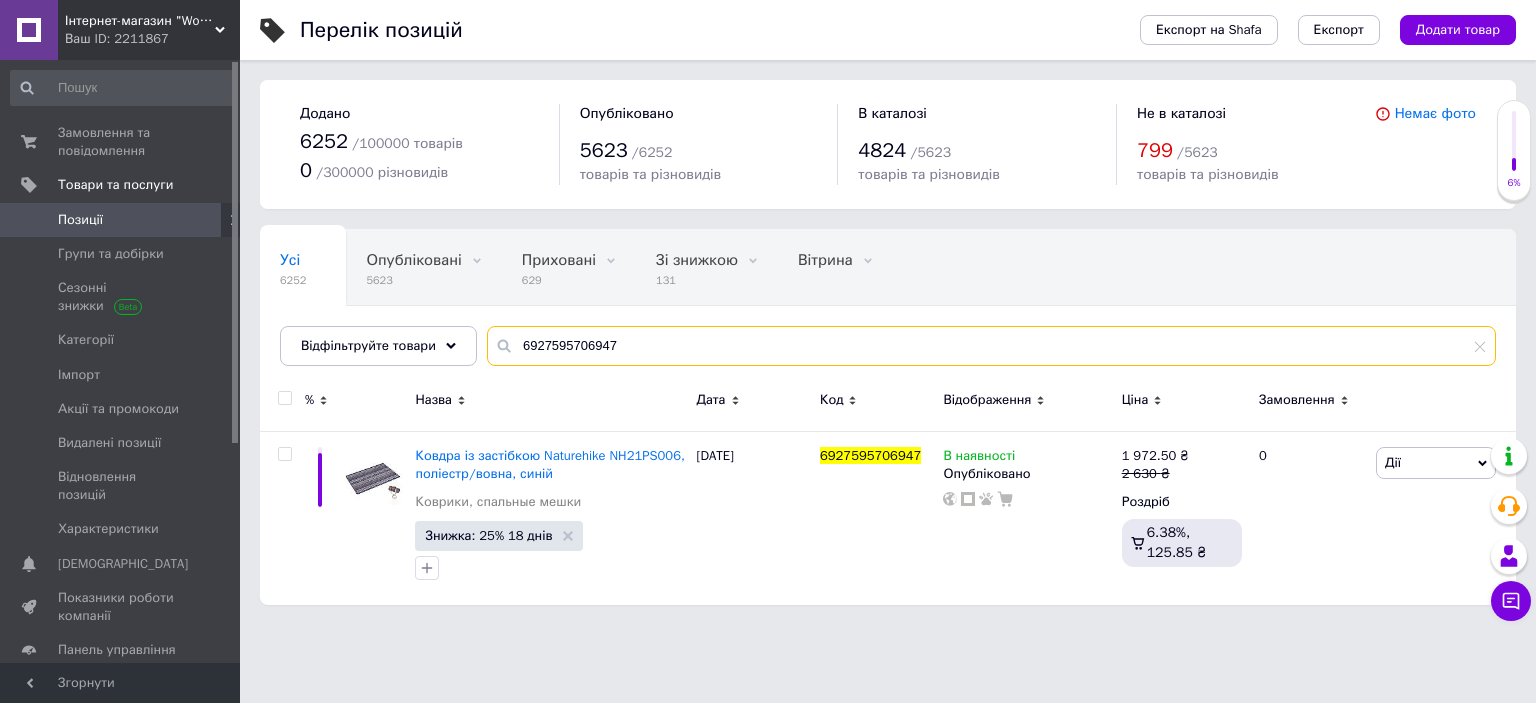 drag, startPoint x: 514, startPoint y: 344, endPoint x: 770, endPoint y: 343, distance: 256.00195 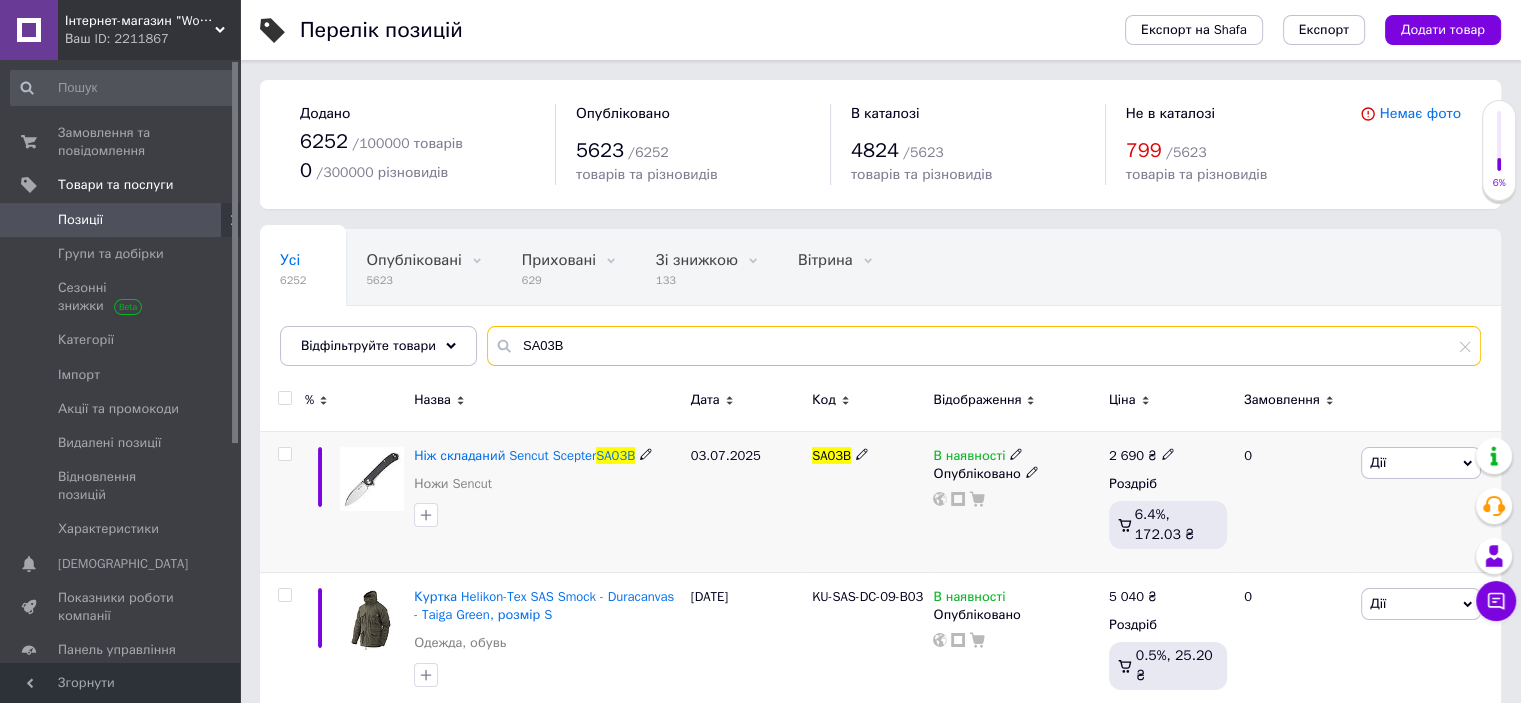 type on "SA03B" 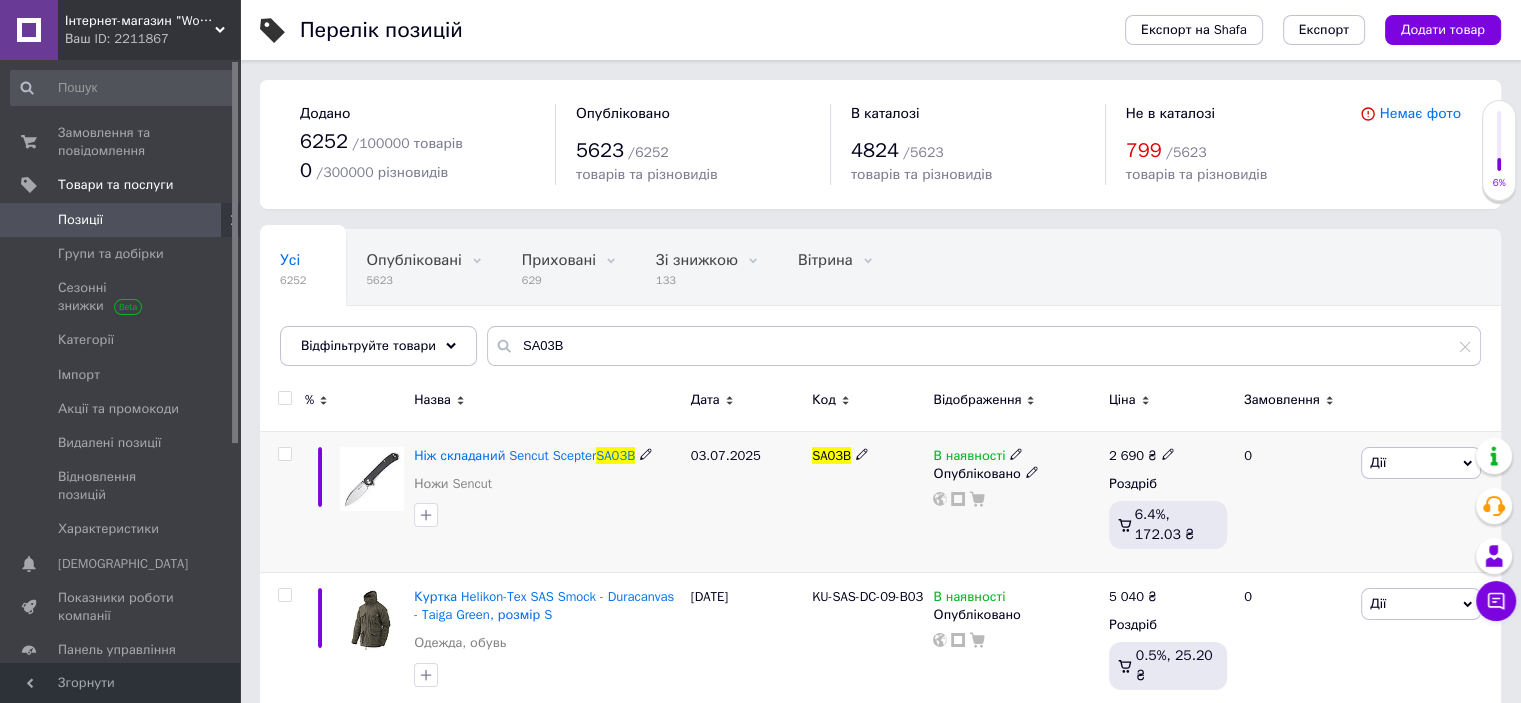 click at bounding box center [284, 454] 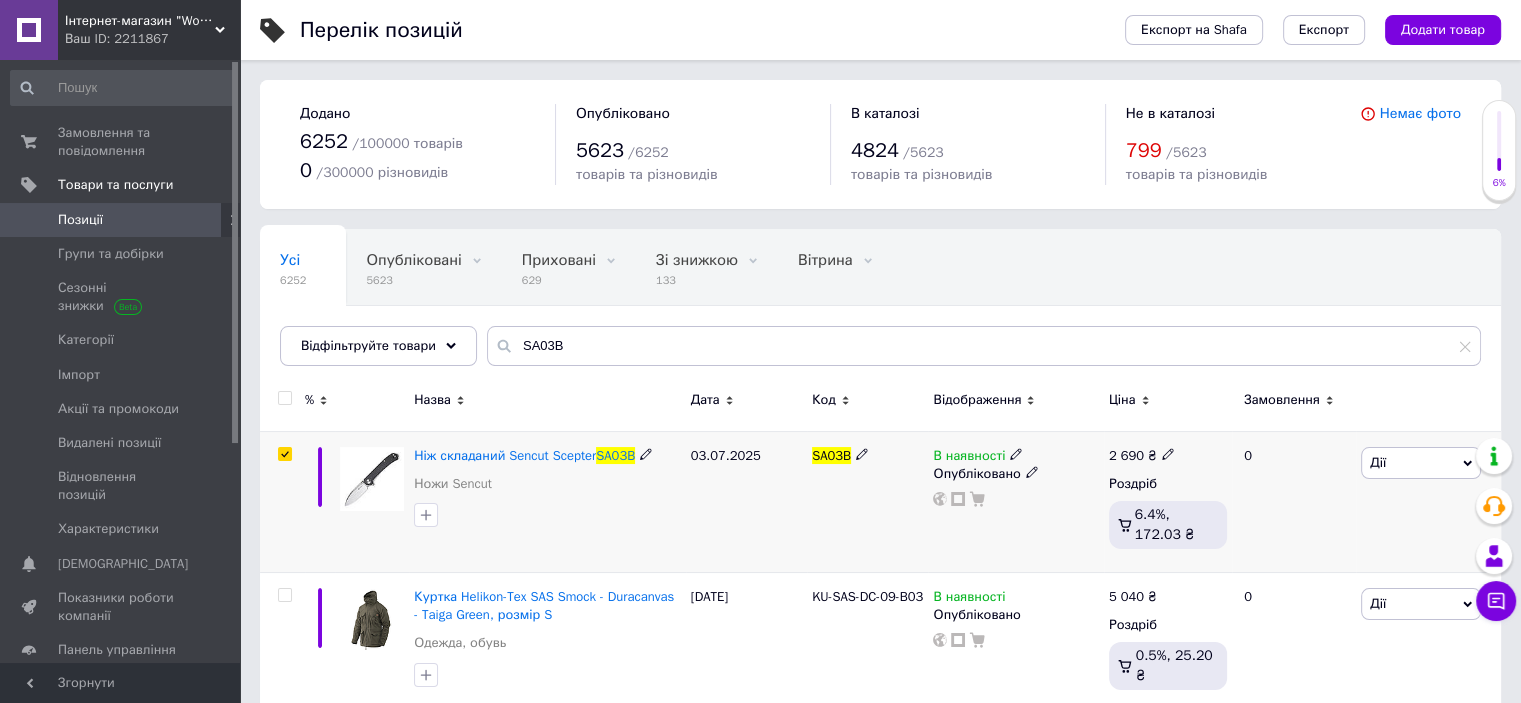 checkbox on "true" 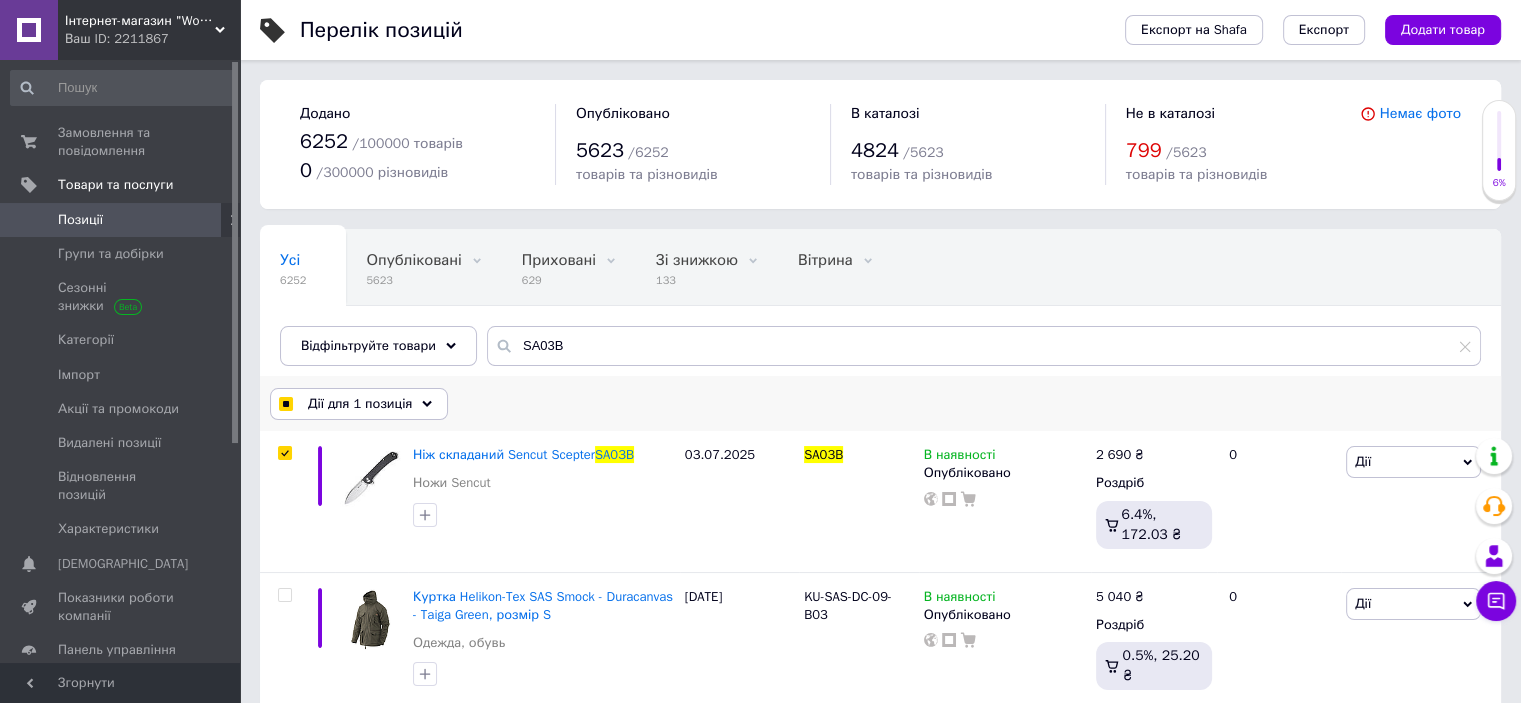 click on "Дії для 1 позиція" at bounding box center (360, 404) 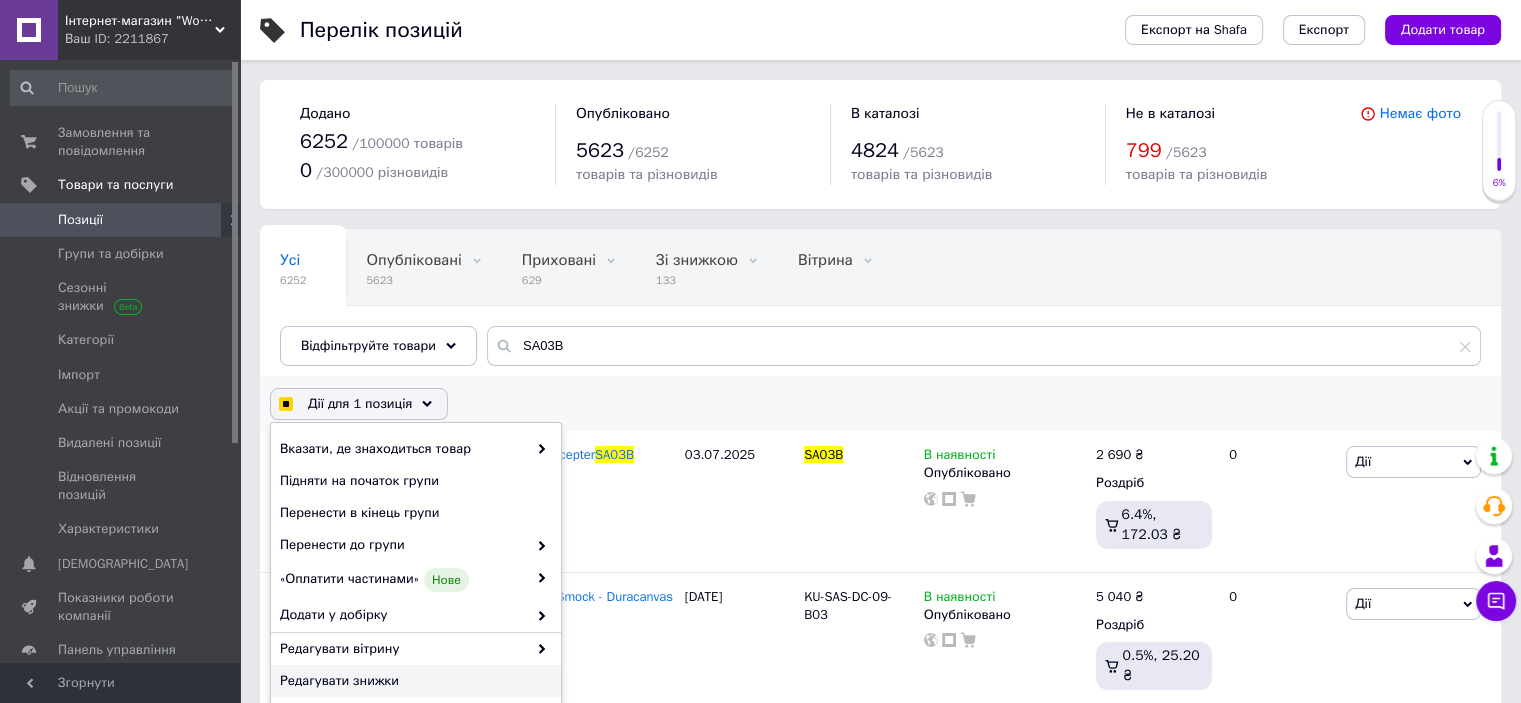 click on "Редагувати знижки" at bounding box center (413, 681) 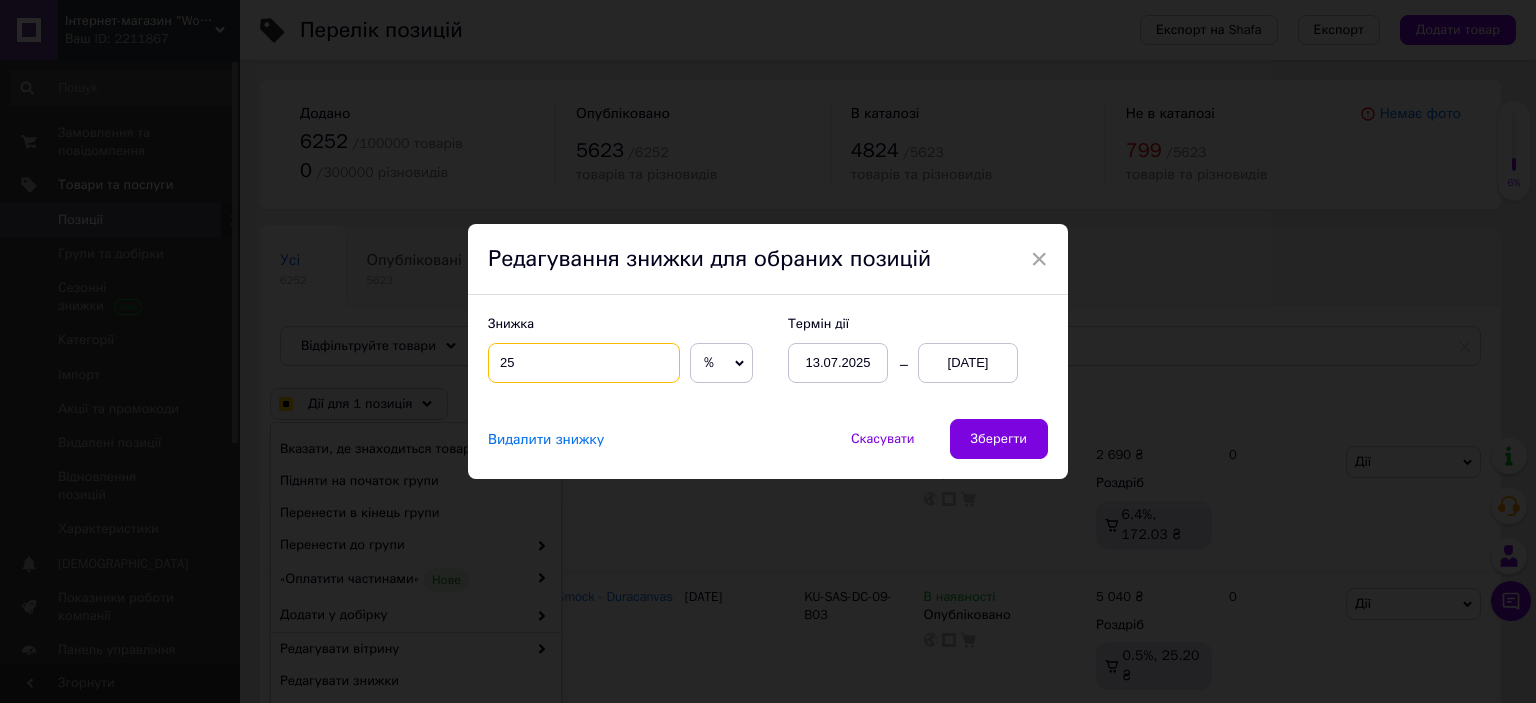 drag, startPoint x: 502, startPoint y: 355, endPoint x: 560, endPoint y: 366, distance: 59.03389 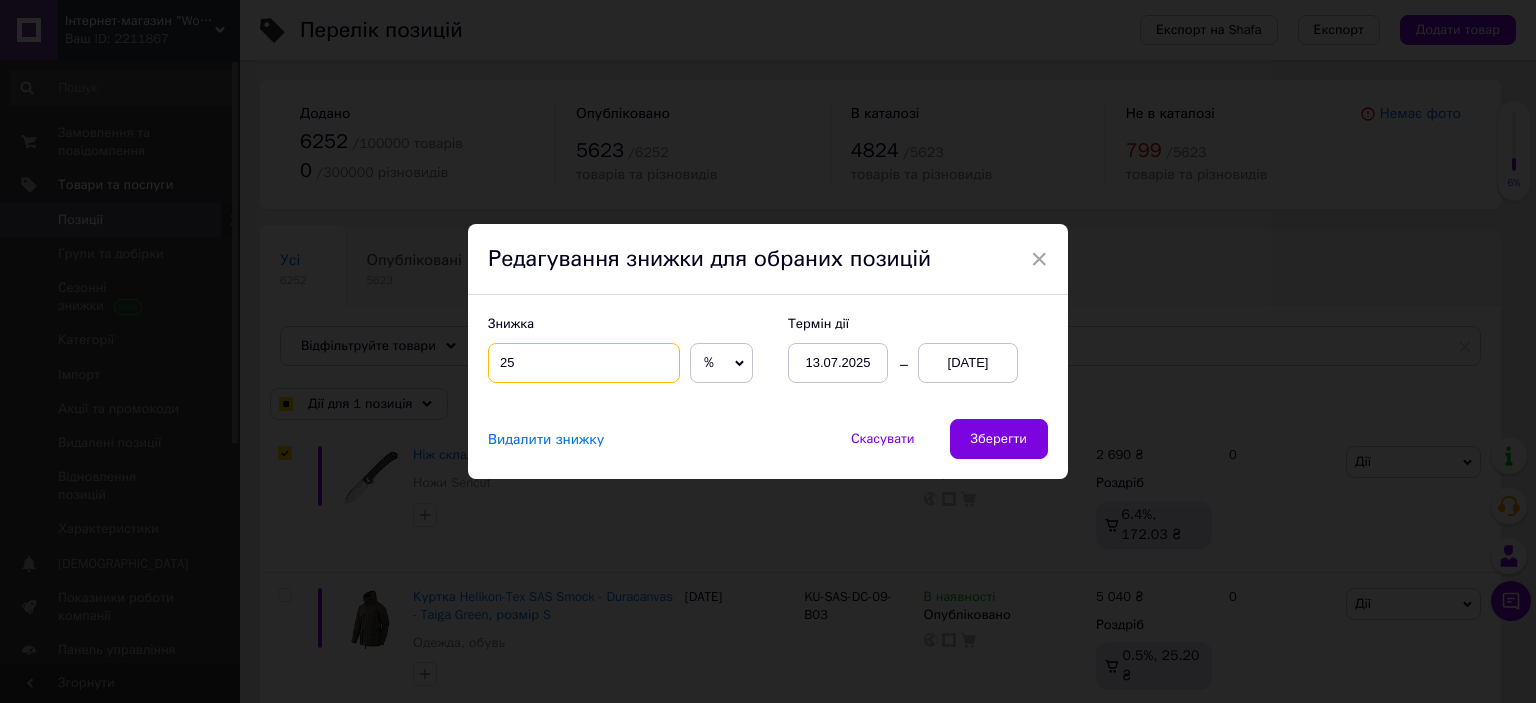 checkbox on "true" 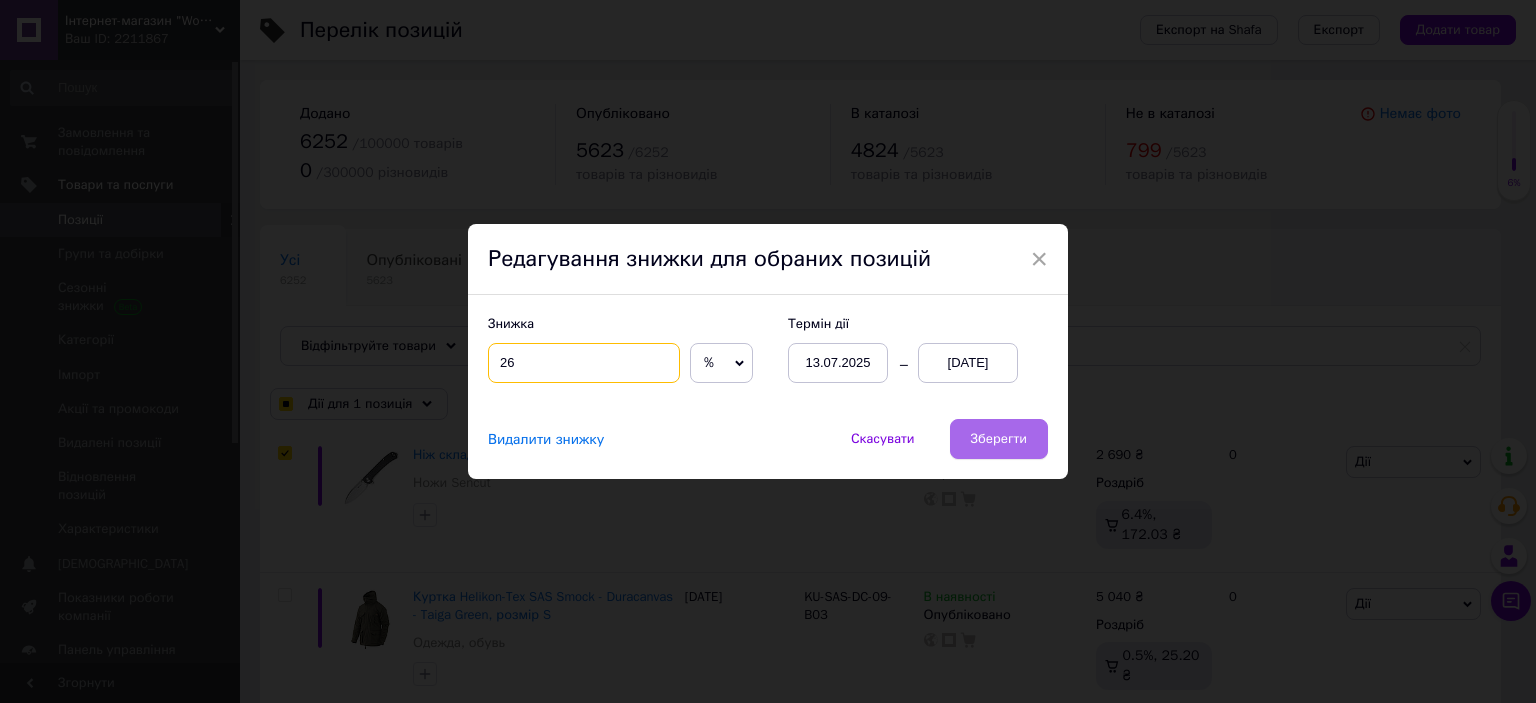 type on "26" 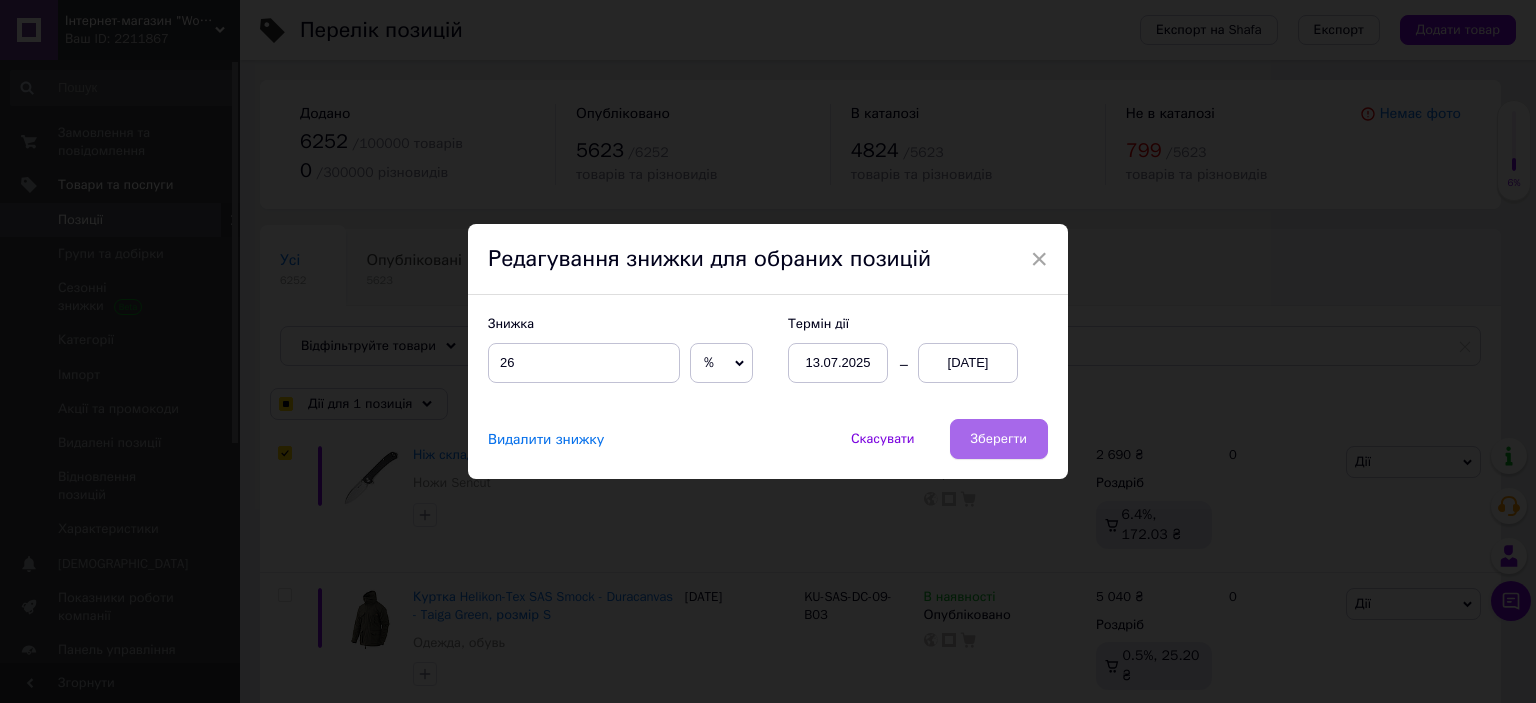 click on "Зберегти" at bounding box center (999, 439) 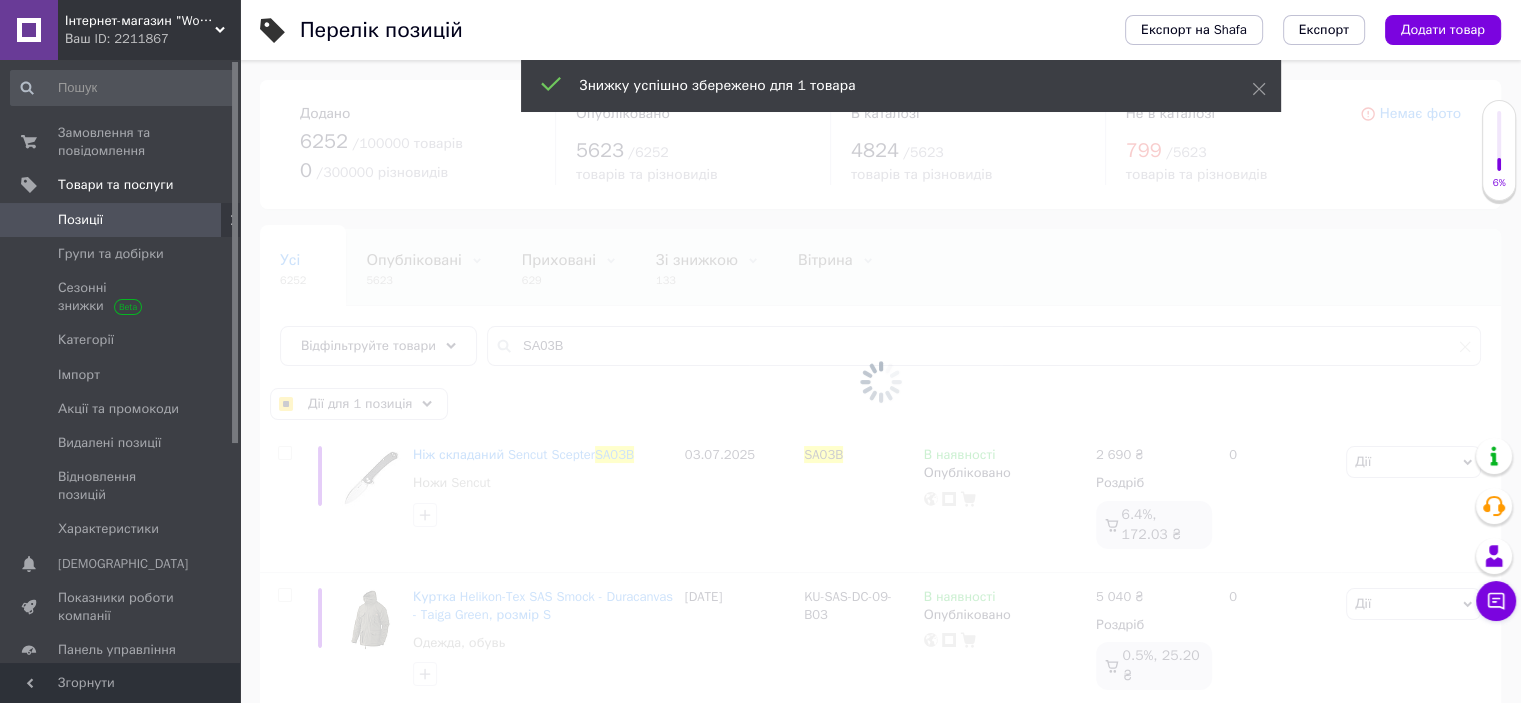 checkbox on "false" 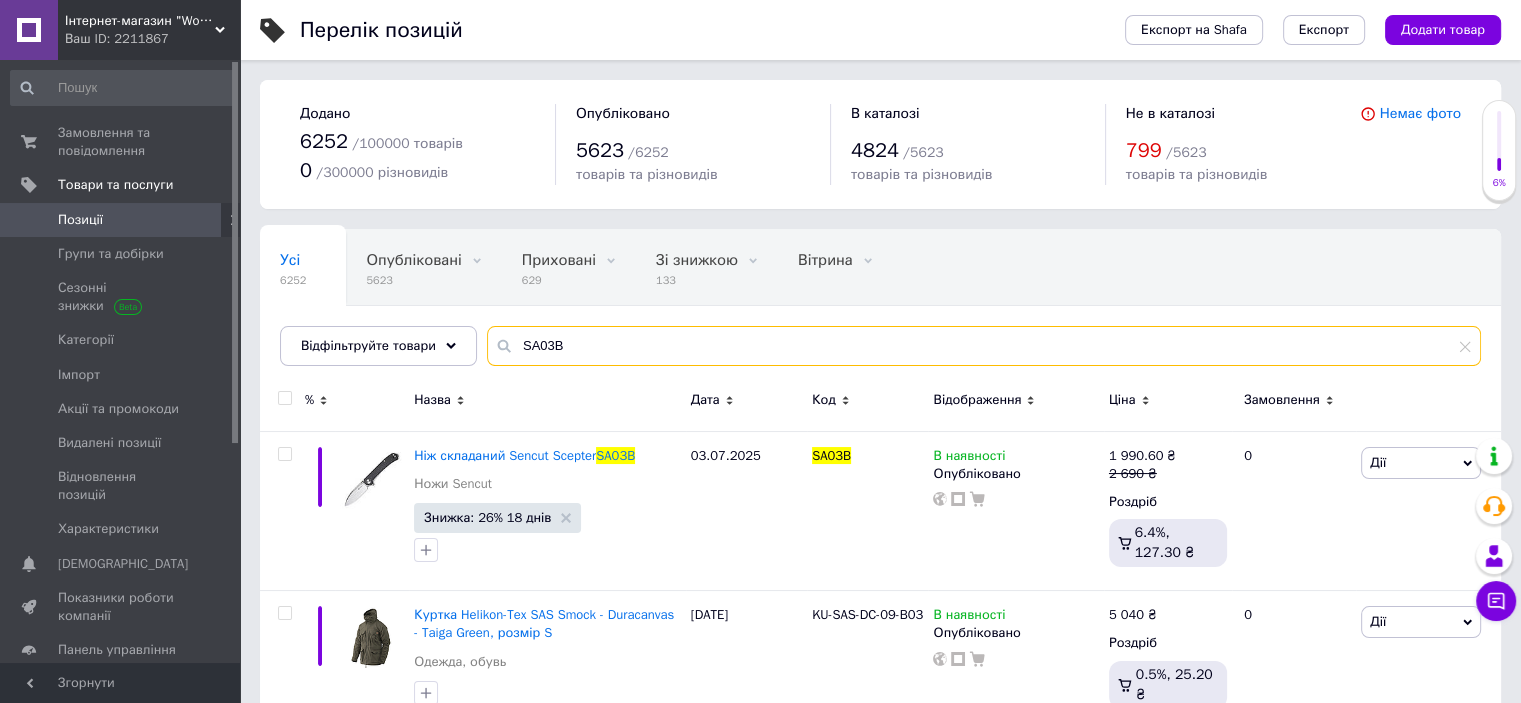 drag, startPoint x: 511, startPoint y: 343, endPoint x: 710, endPoint y: 337, distance: 199.09044 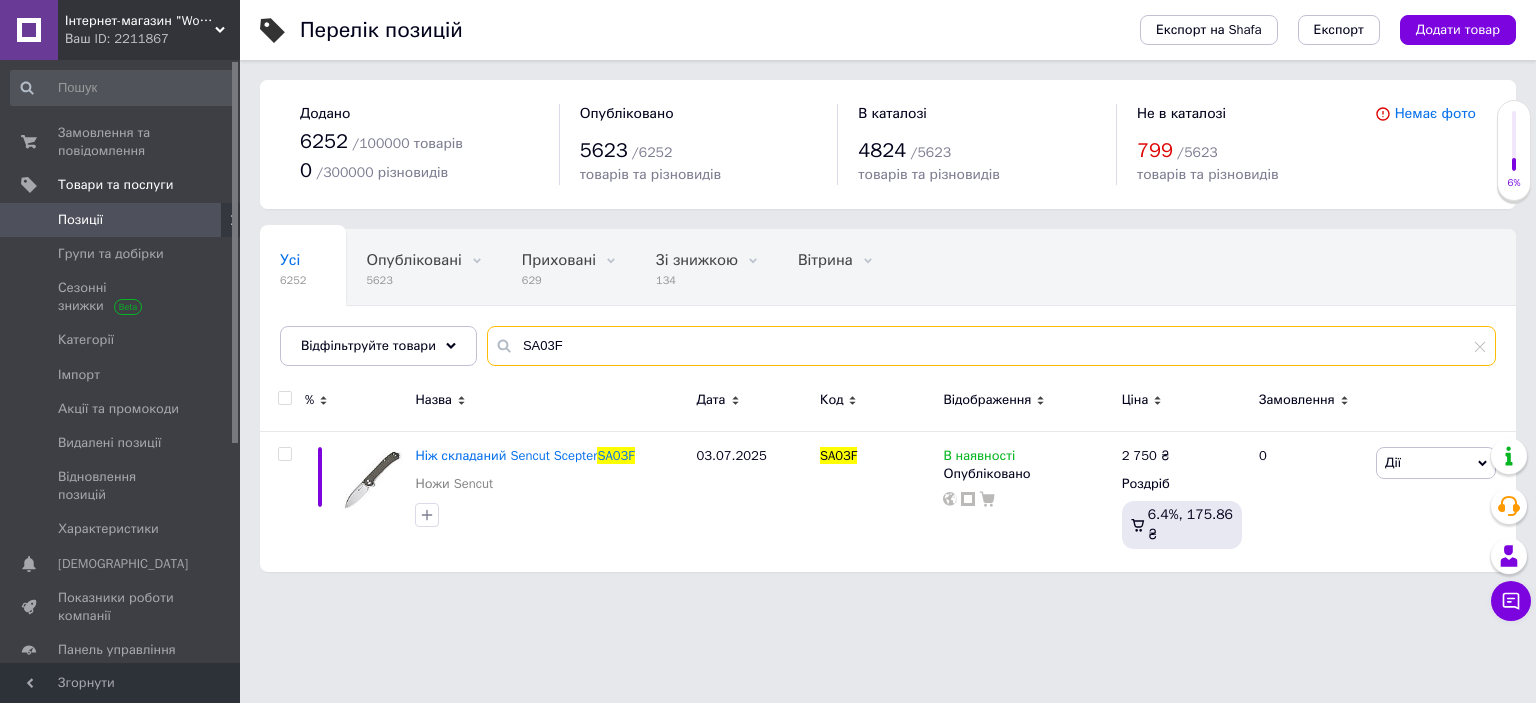 type on "SA03F" 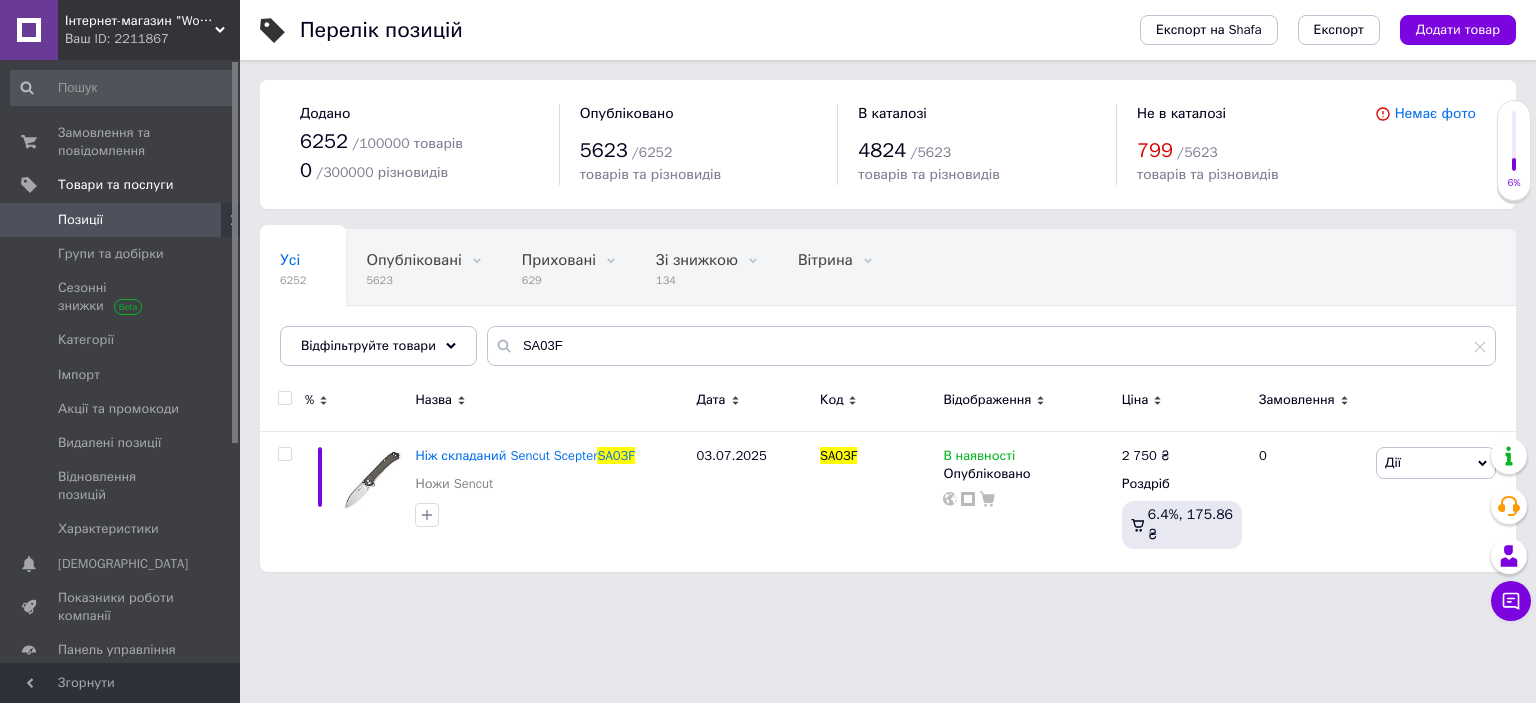 click at bounding box center (284, 398) 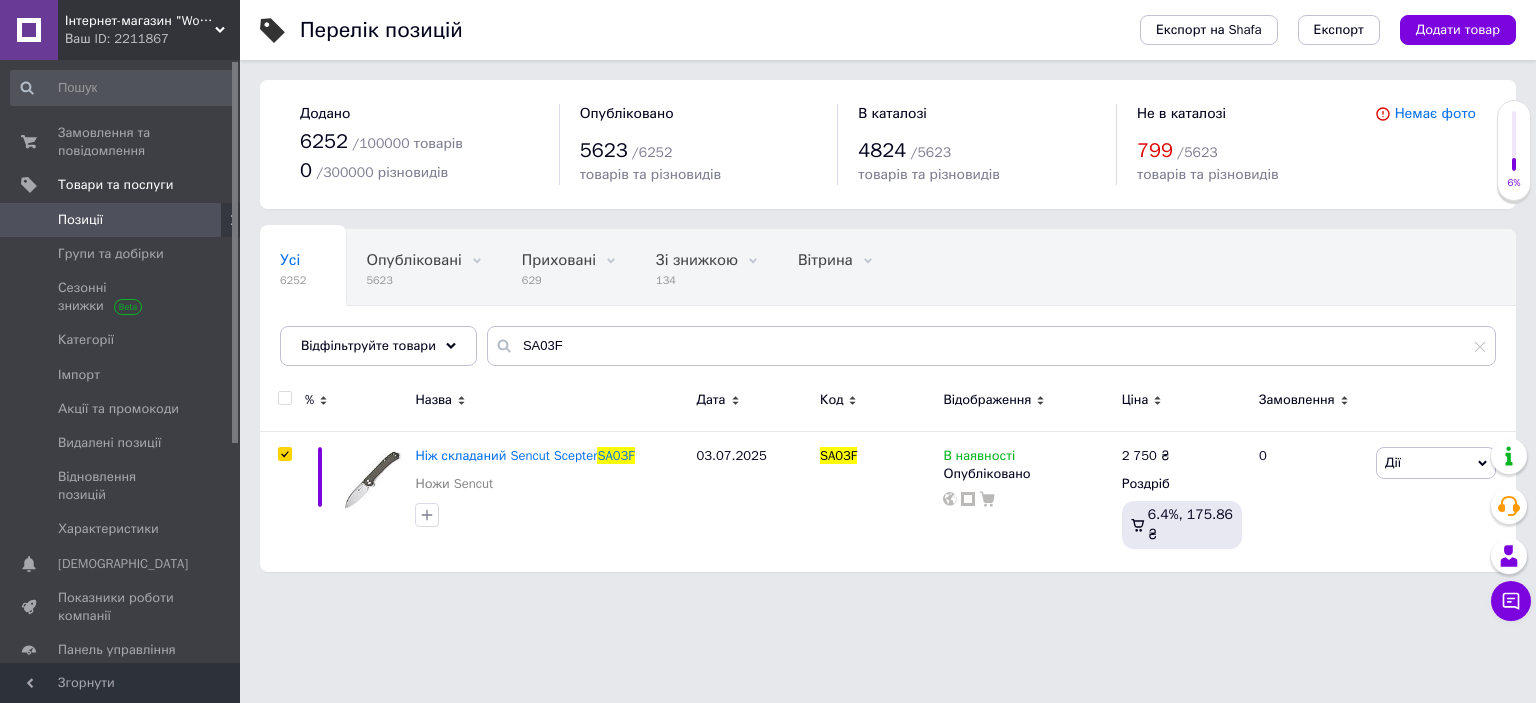 checkbox on "true" 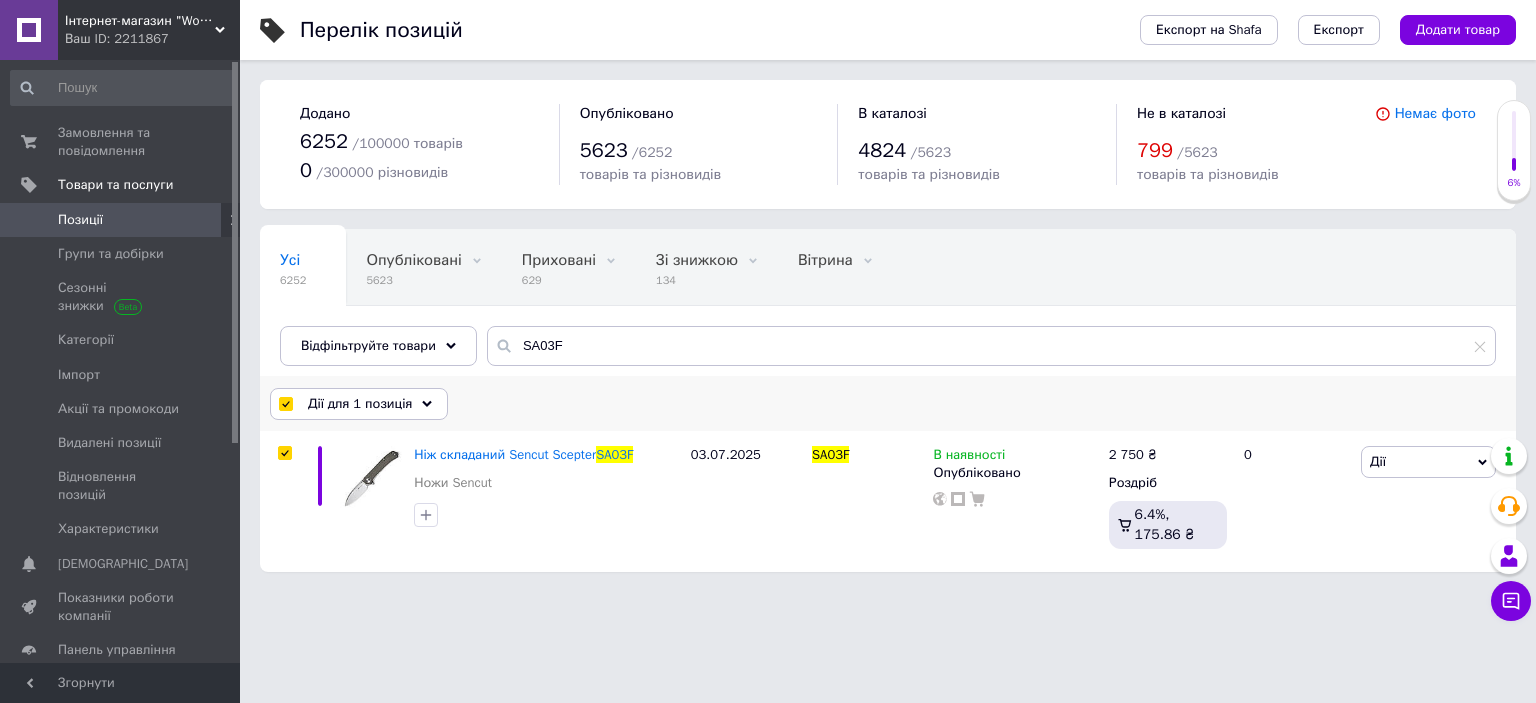 drag, startPoint x: 344, startPoint y: 397, endPoint x: 346, endPoint y: 411, distance: 14.142136 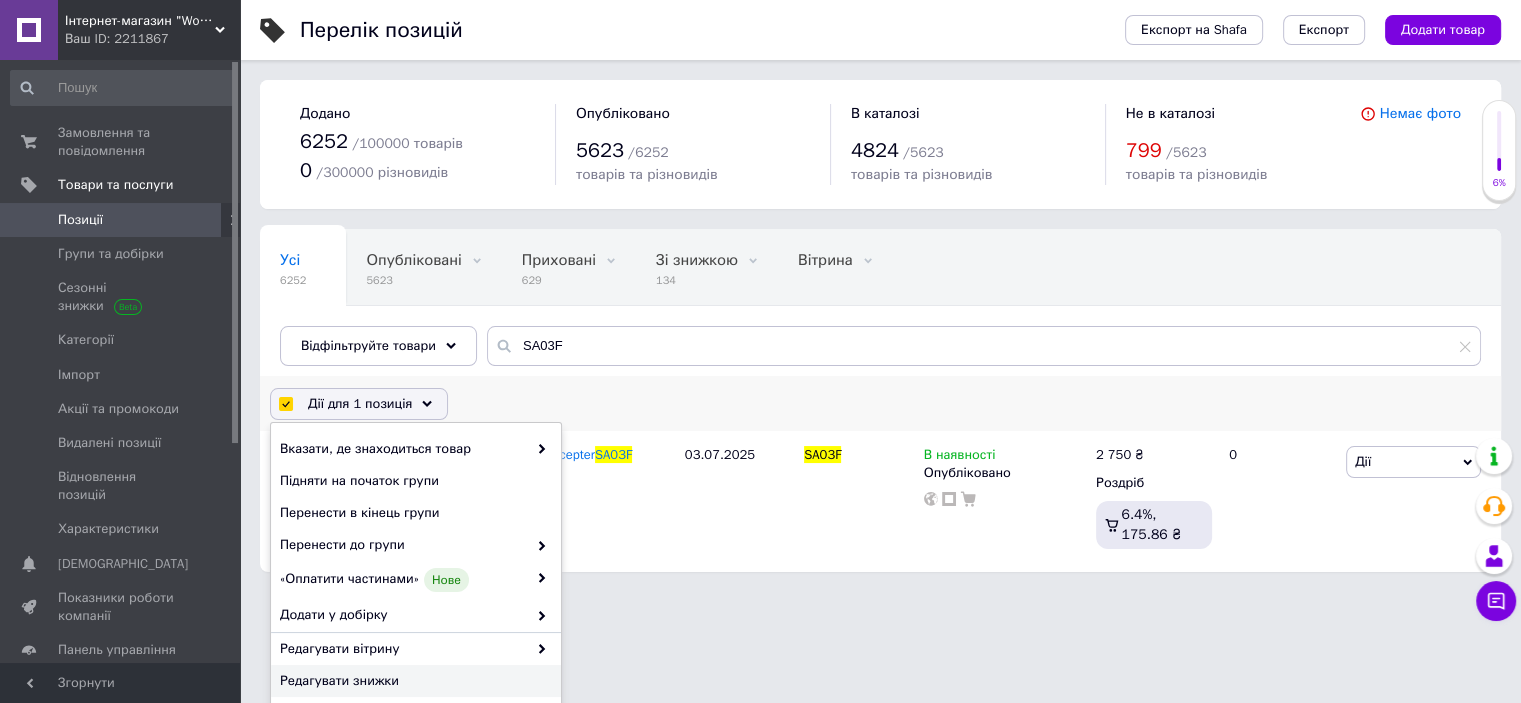 click on "Редагувати знижки" at bounding box center (413, 681) 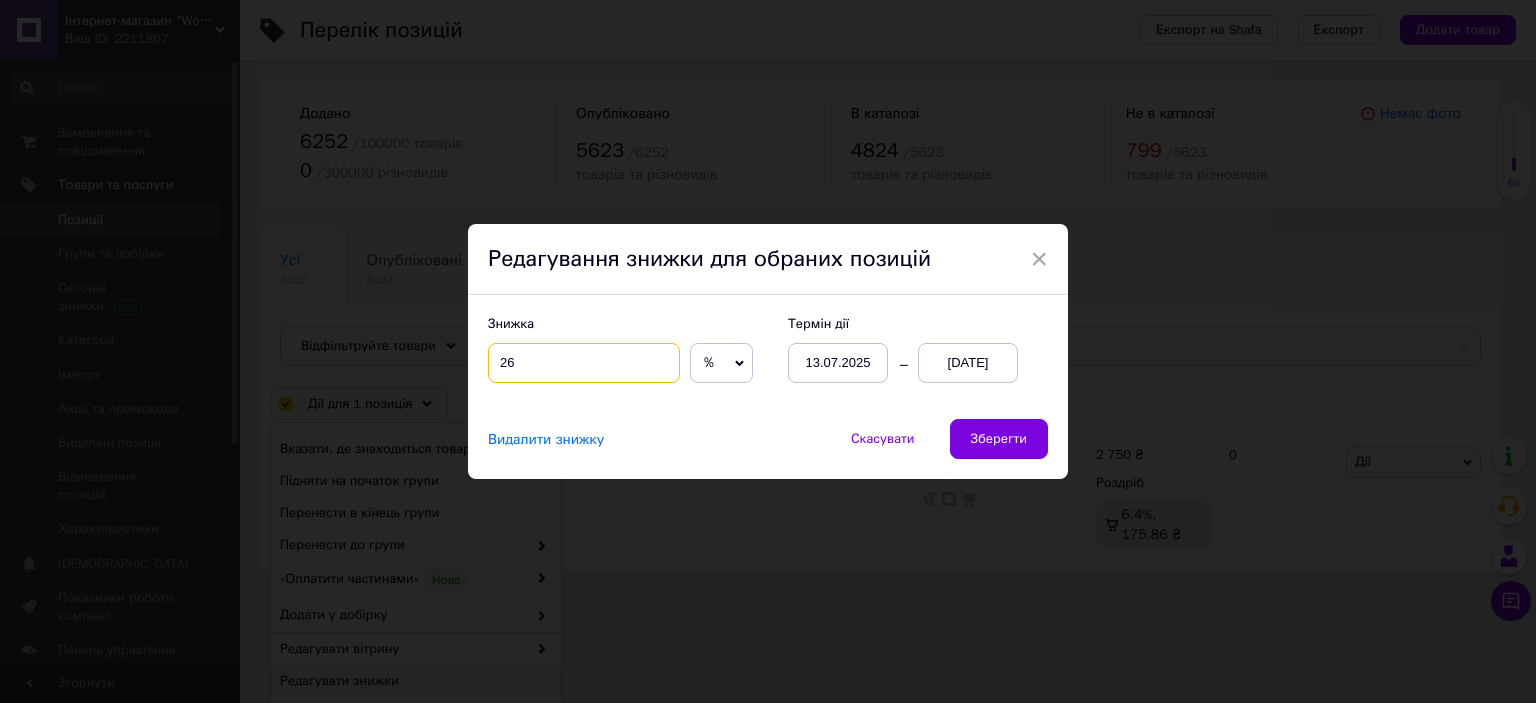 drag, startPoint x: 503, startPoint y: 357, endPoint x: 585, endPoint y: 377, distance: 84.40379 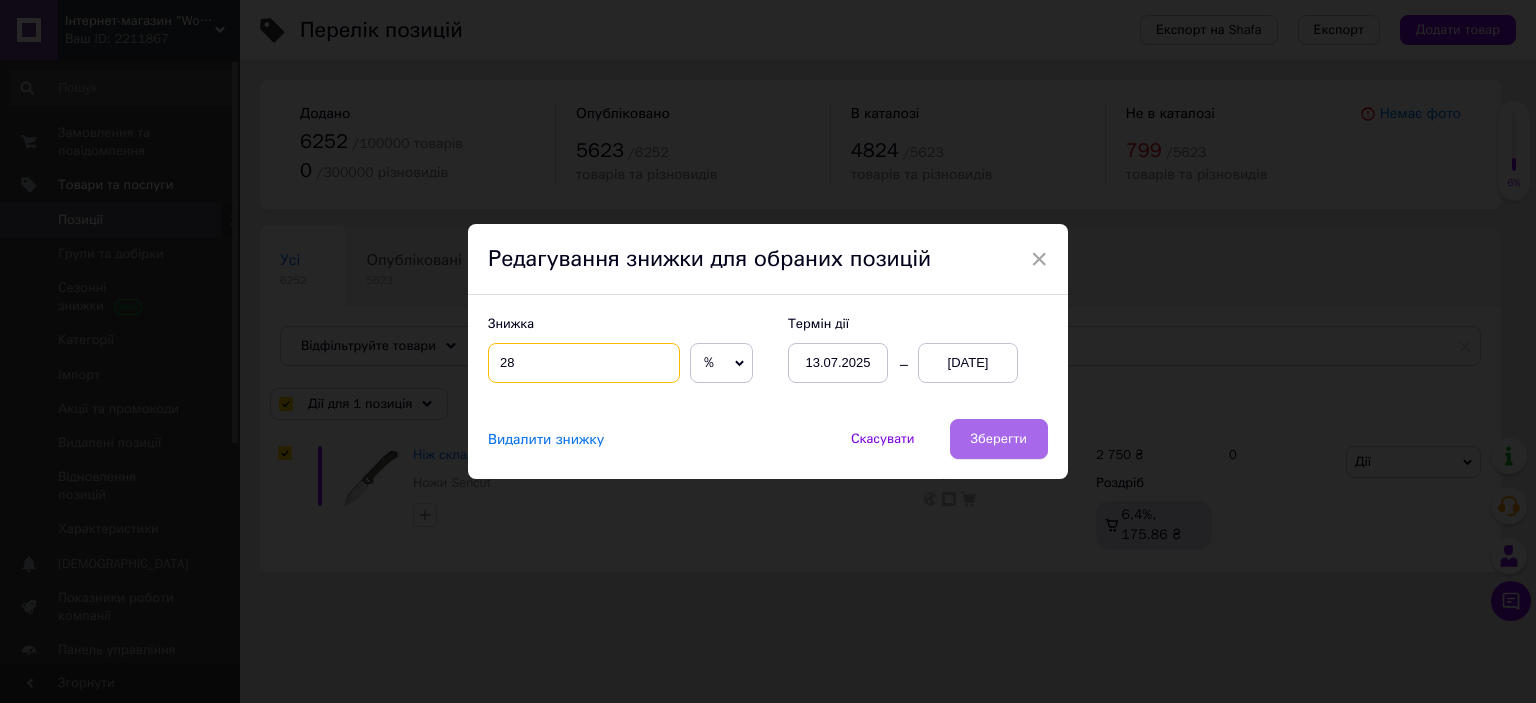 type on "28" 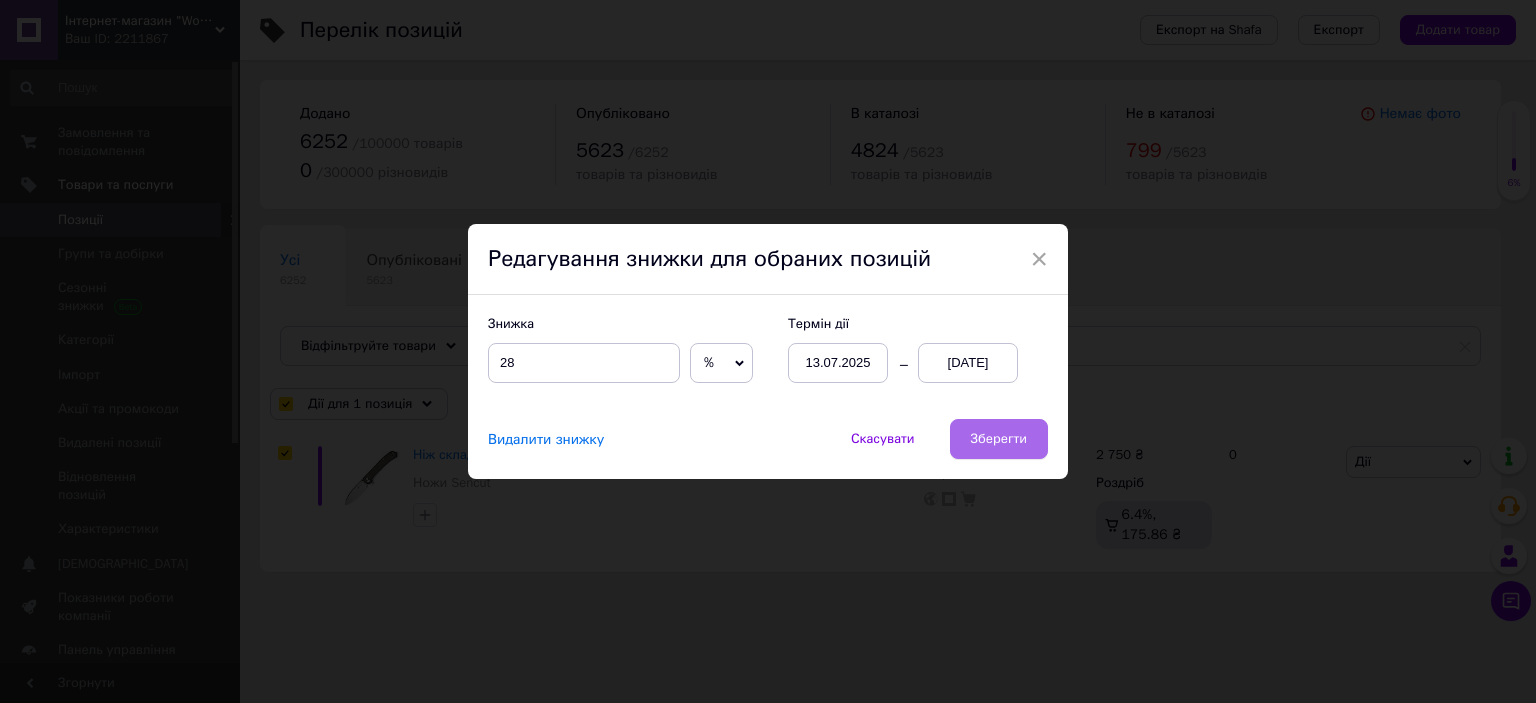 click on "Зберегти" at bounding box center [999, 439] 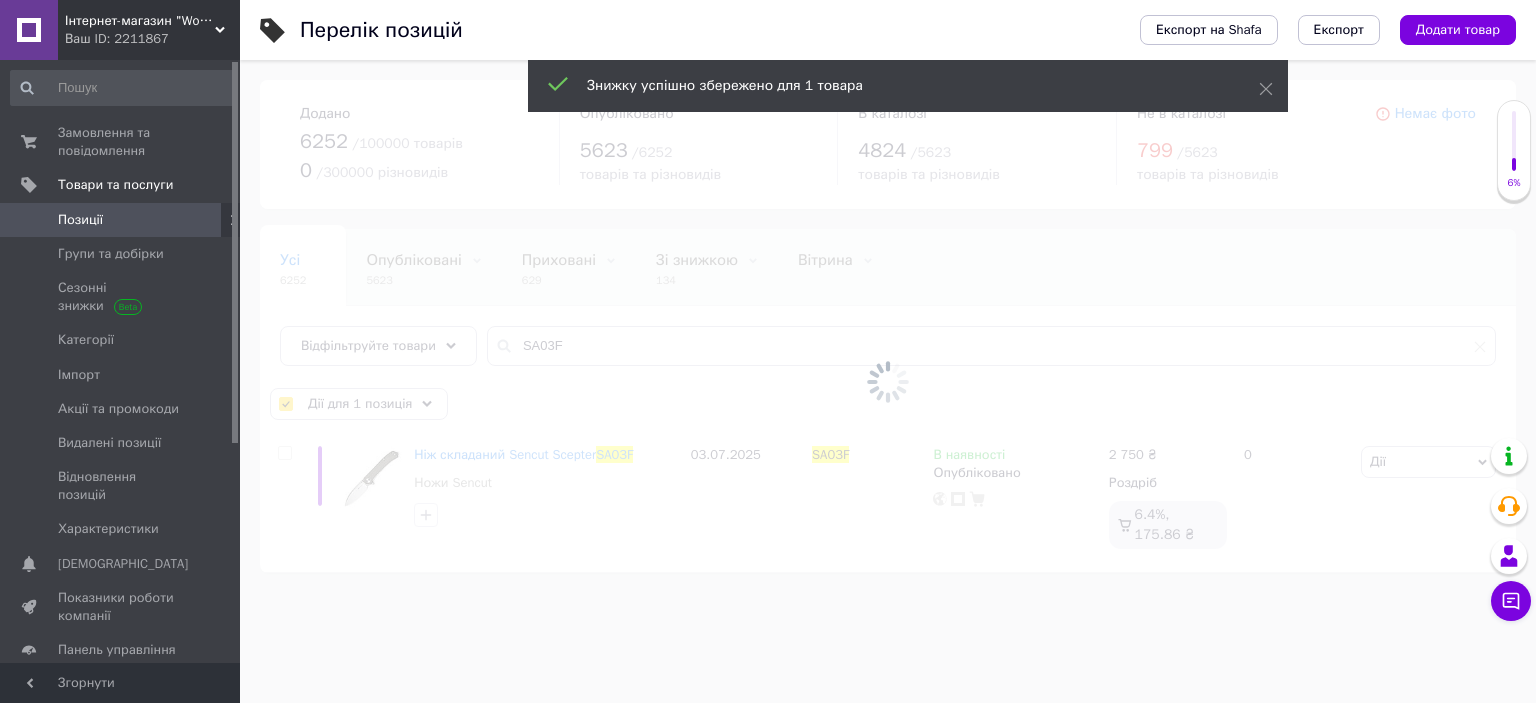 checkbox on "false" 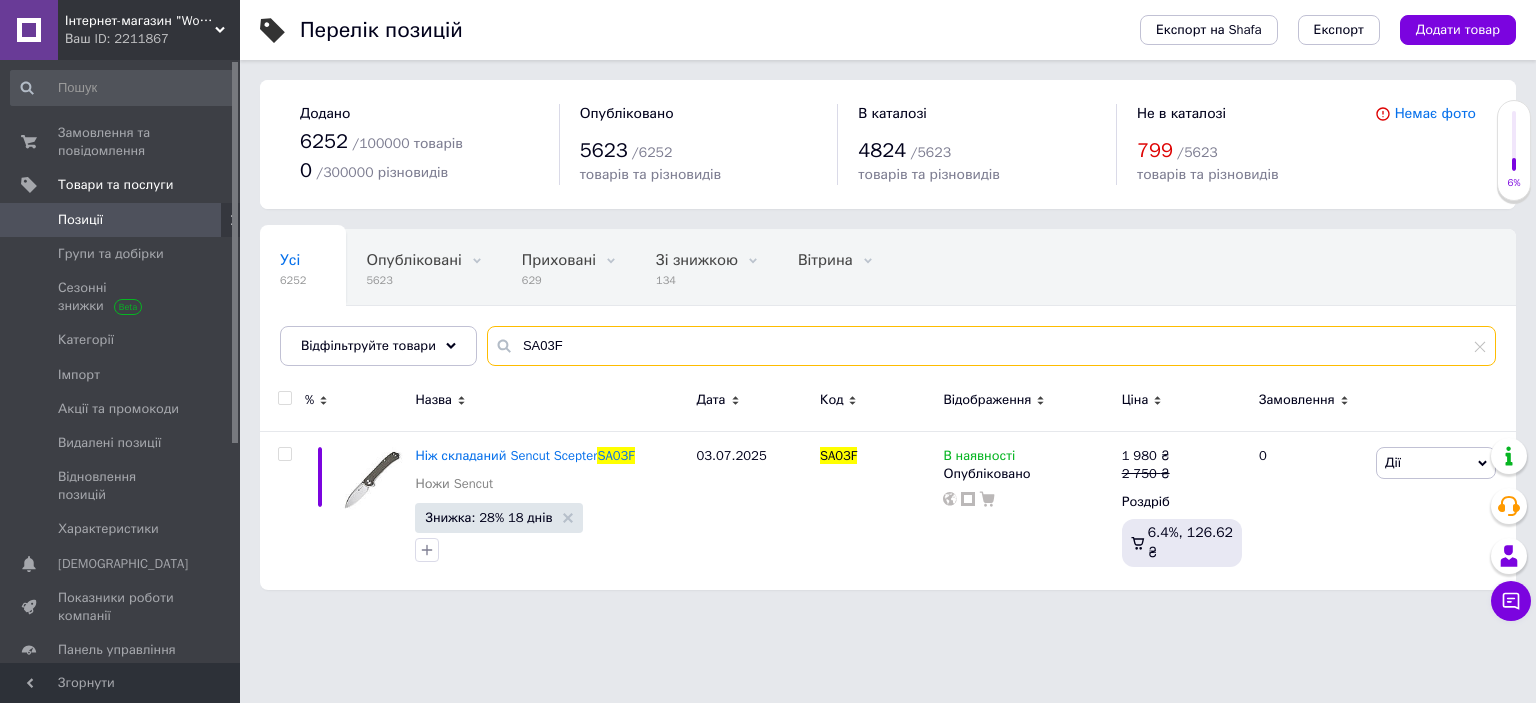 drag, startPoint x: 516, startPoint y: 343, endPoint x: 661, endPoint y: 341, distance: 145.0138 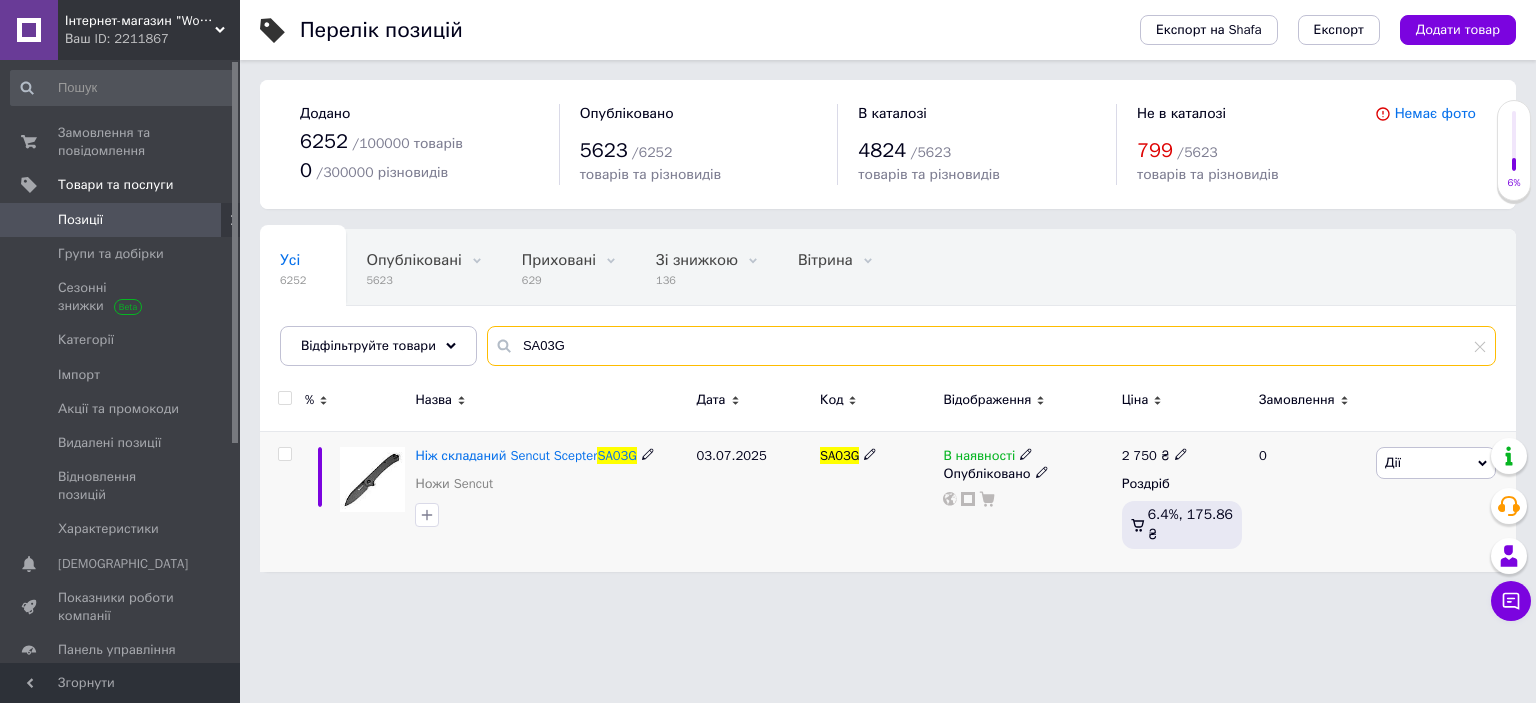type on "SA03G" 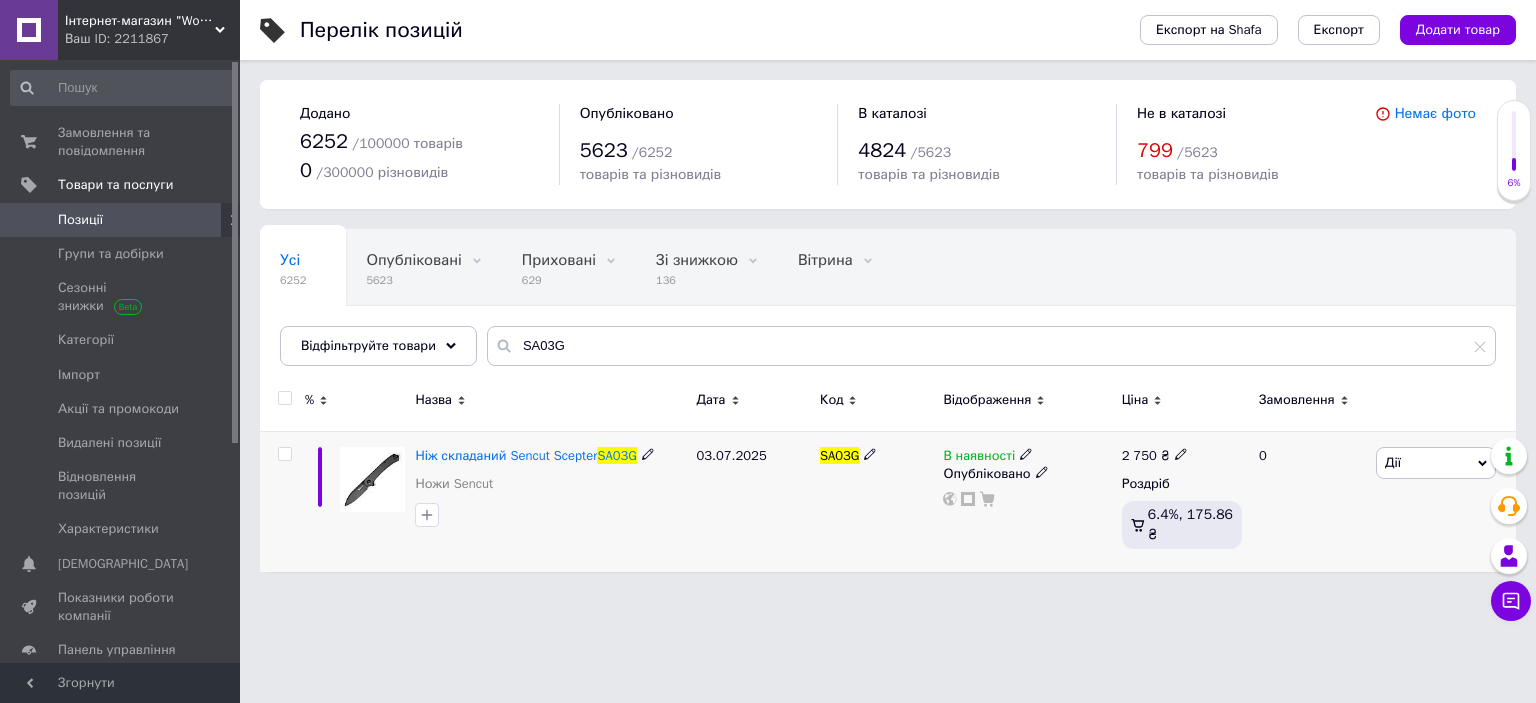 click at bounding box center [284, 454] 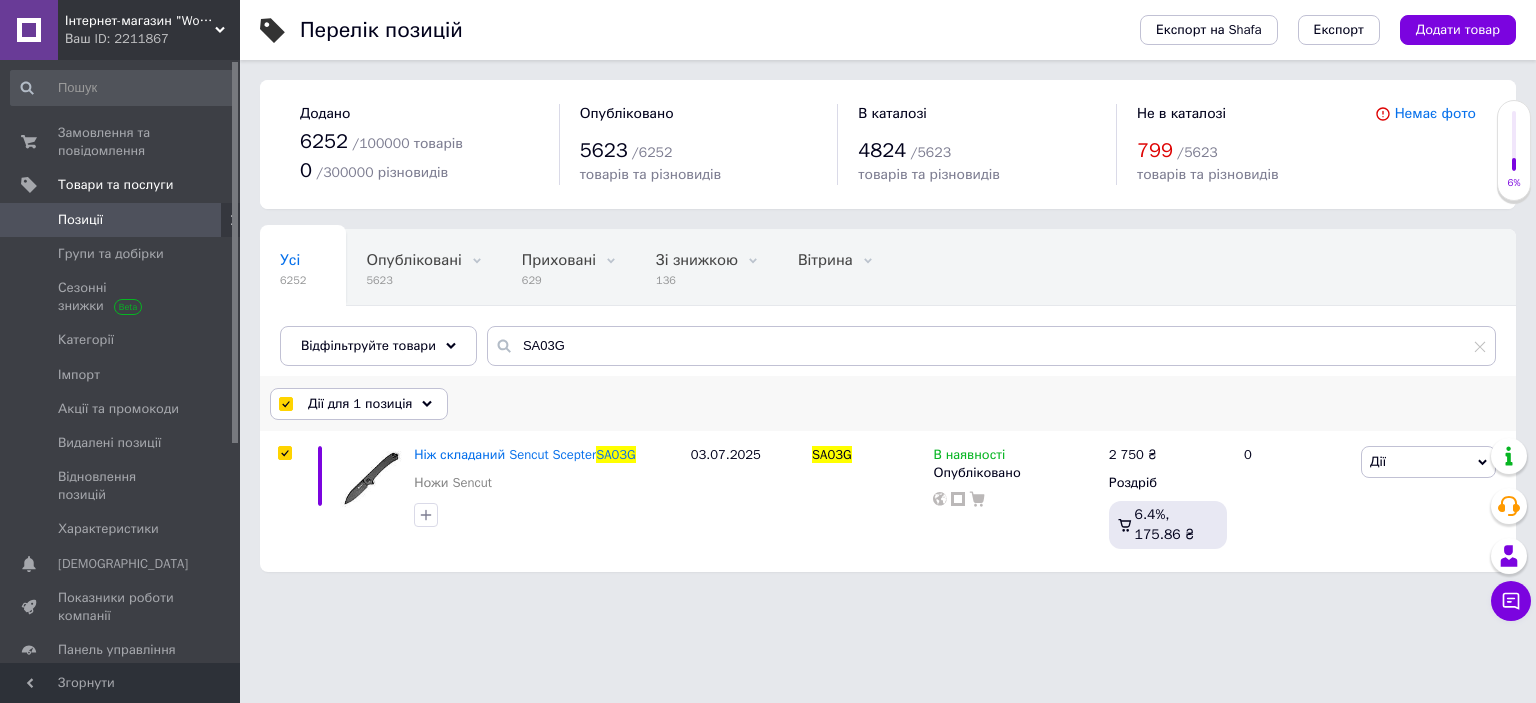click on "Дії для 1 позиція" at bounding box center (360, 404) 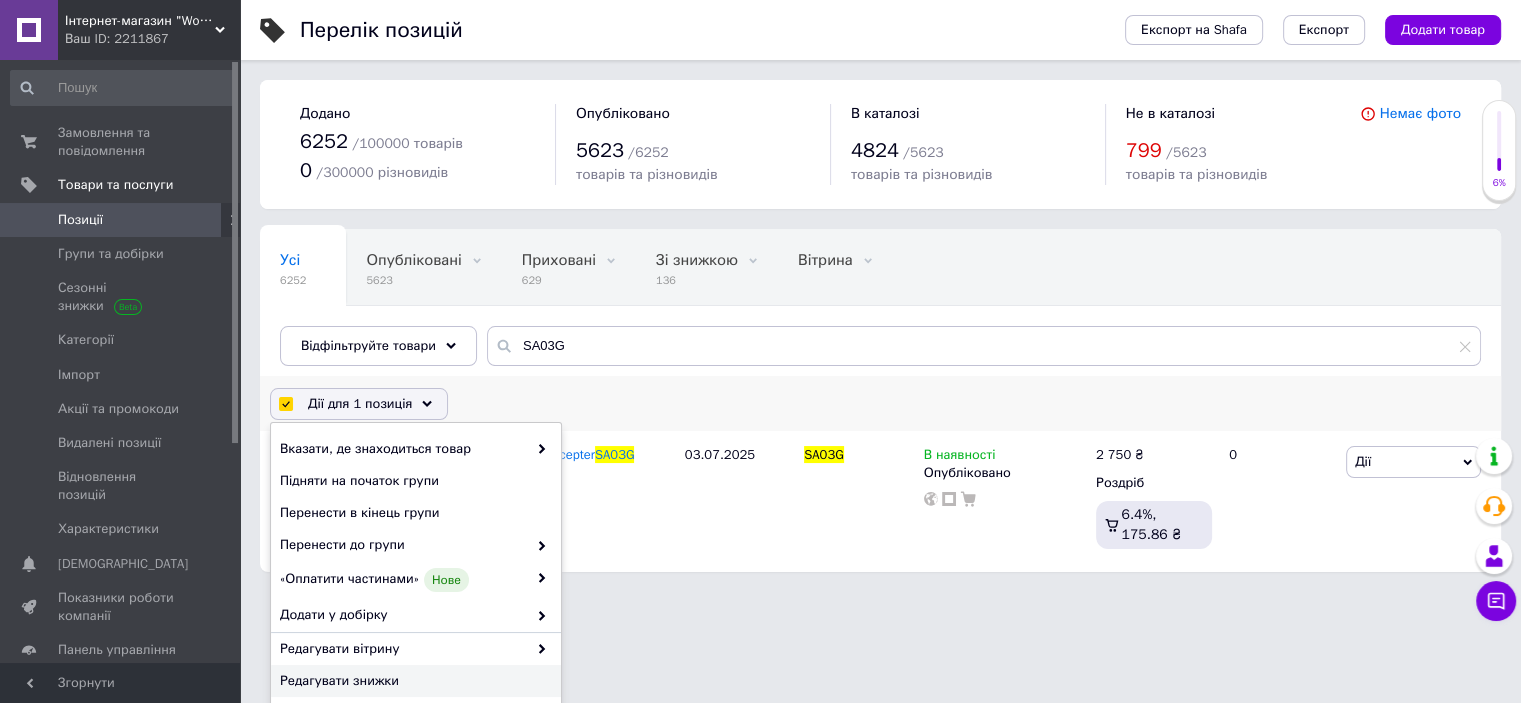 click on "Редагувати знижки" at bounding box center (413, 681) 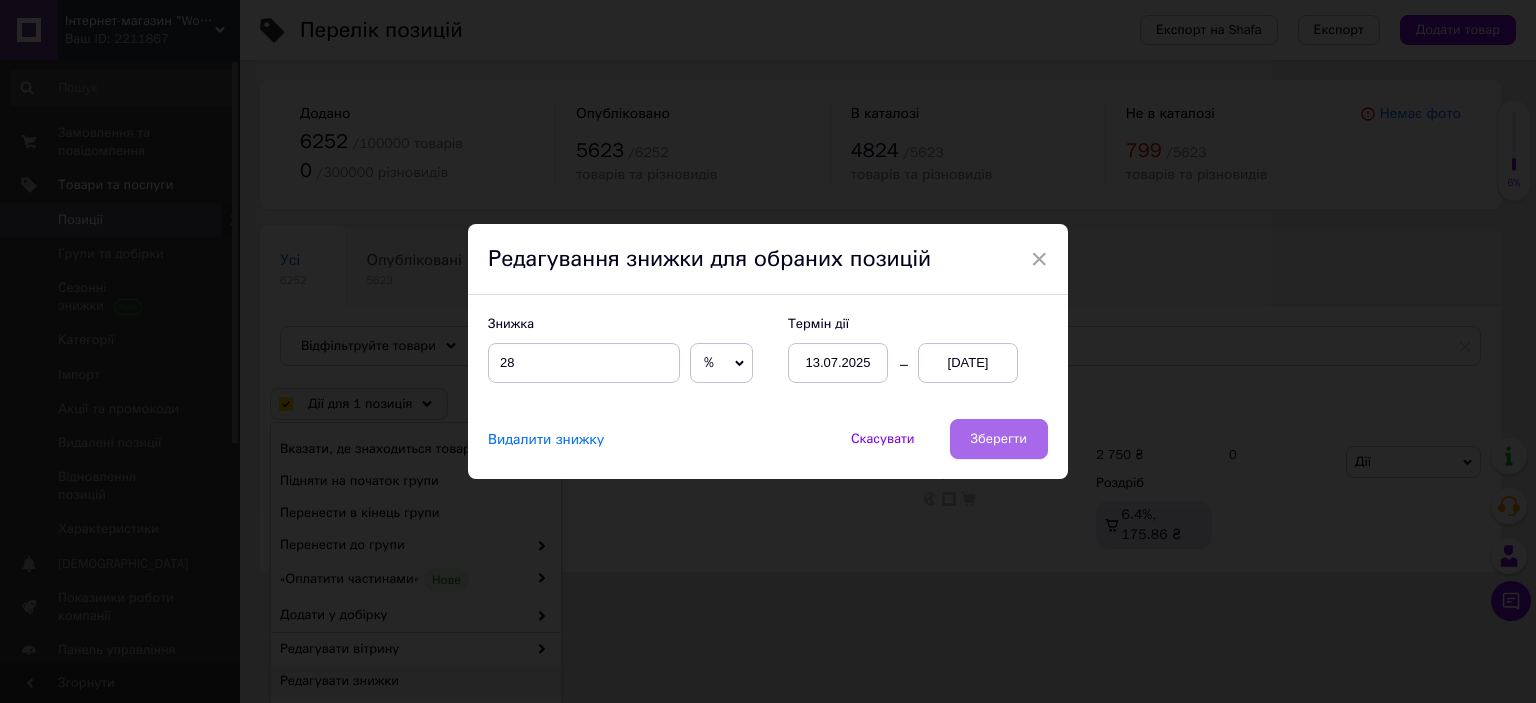 click on "Зберегти" at bounding box center [999, 439] 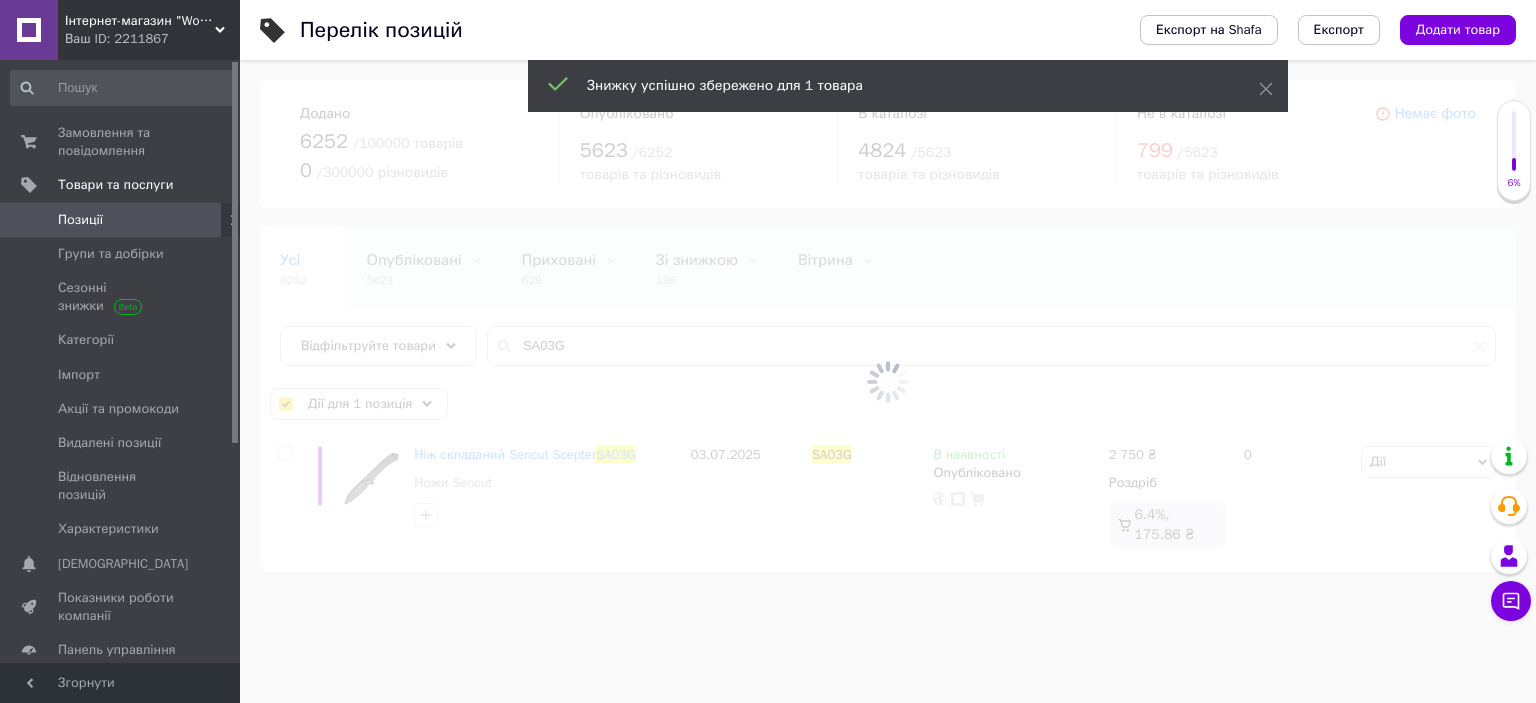 checkbox on "false" 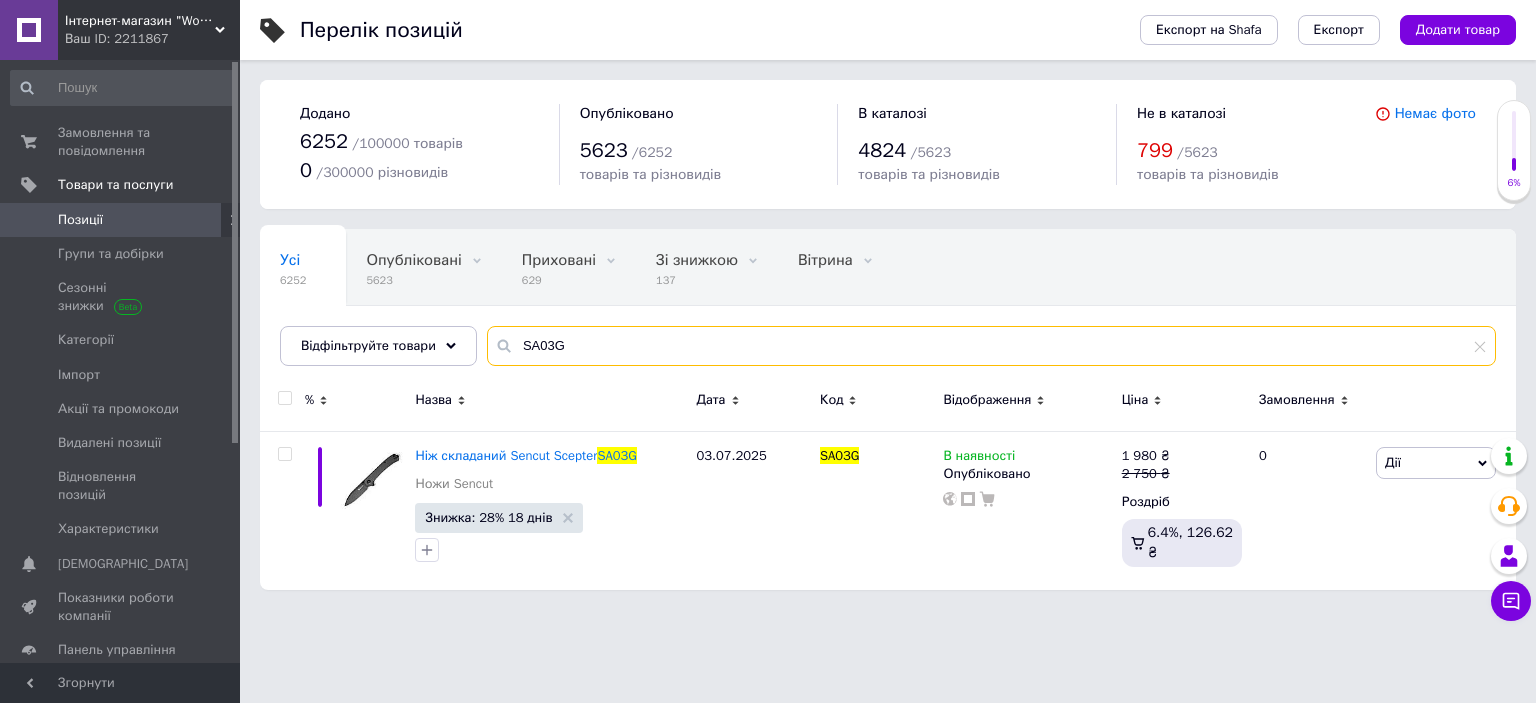 drag, startPoint x: 510, startPoint y: 344, endPoint x: 772, endPoint y: 346, distance: 262.00763 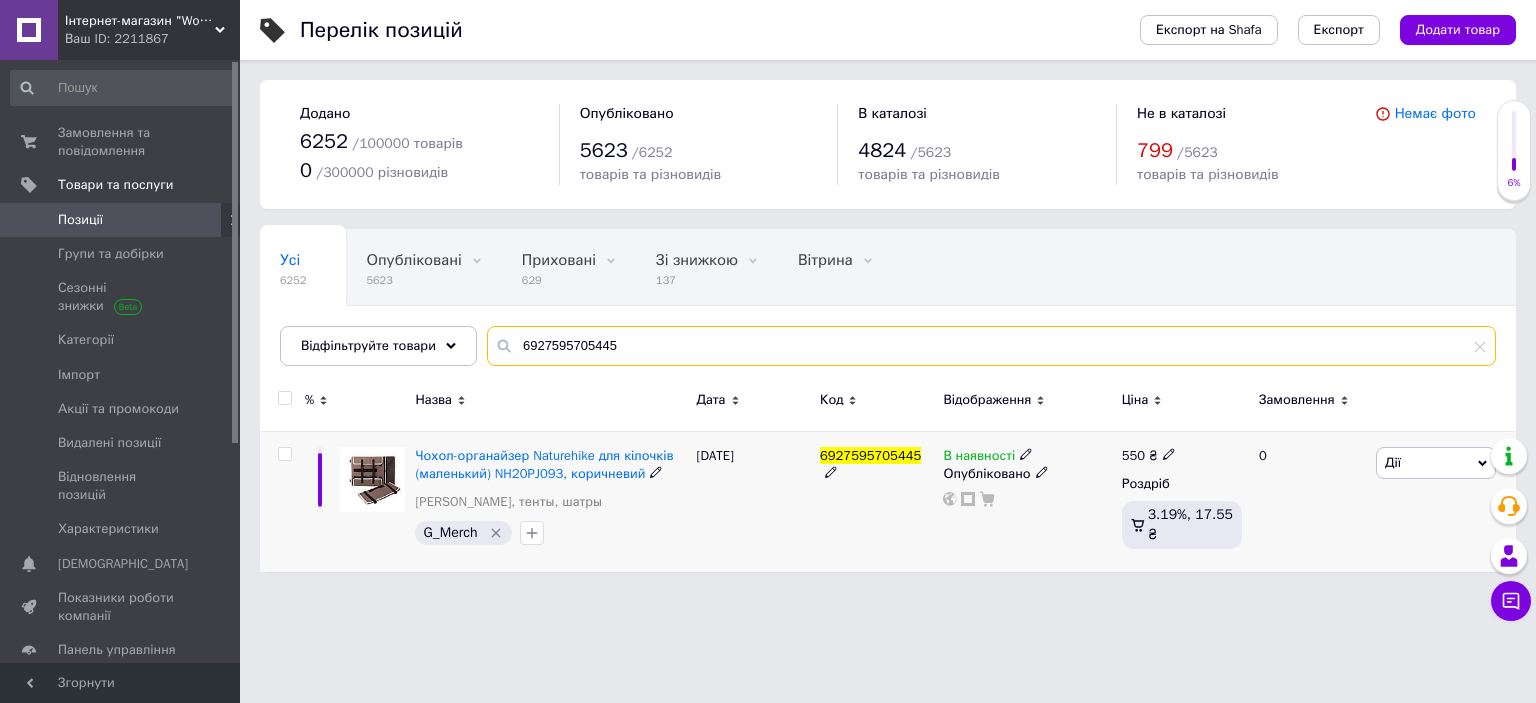 type on "6927595705445" 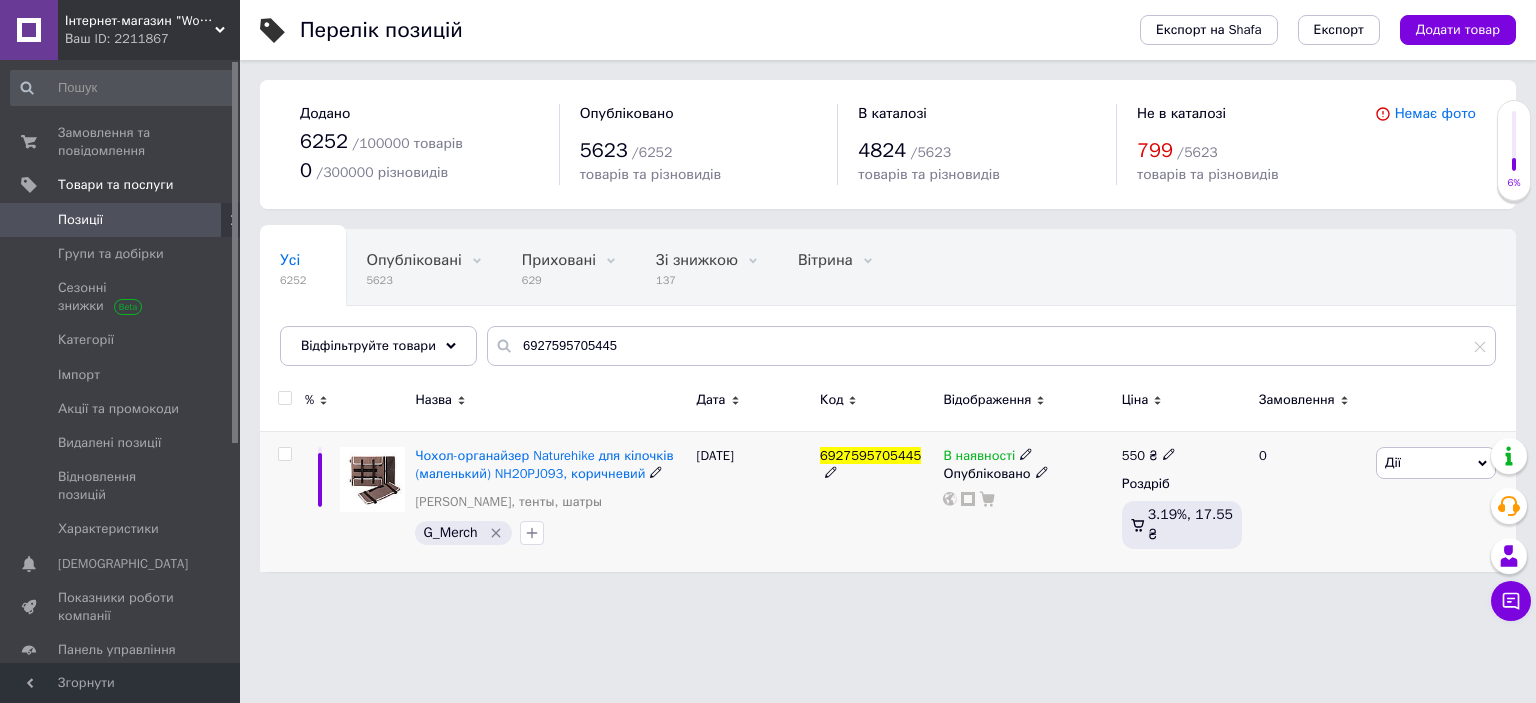 drag, startPoint x: 286, startPoint y: 455, endPoint x: 307, endPoint y: 432, distance: 31.144823 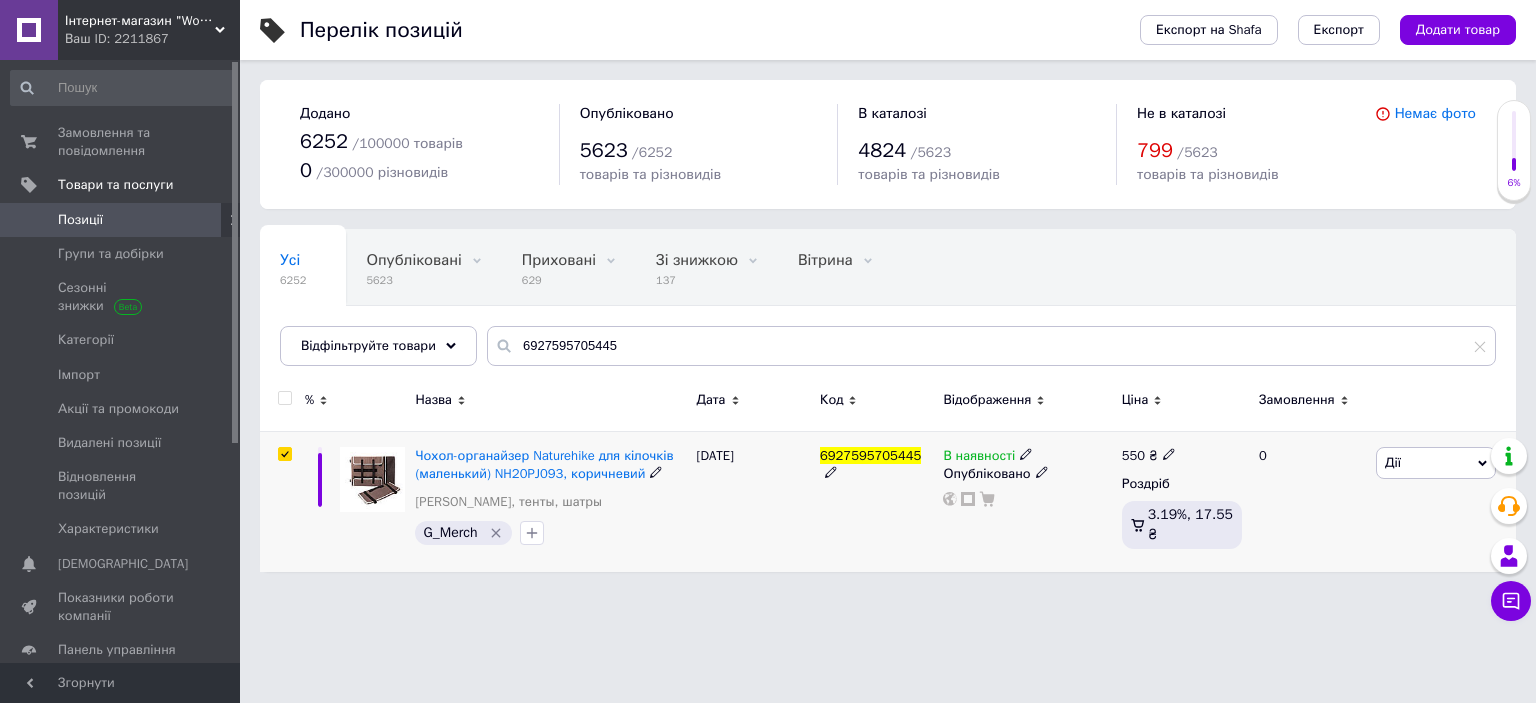 checkbox on "true" 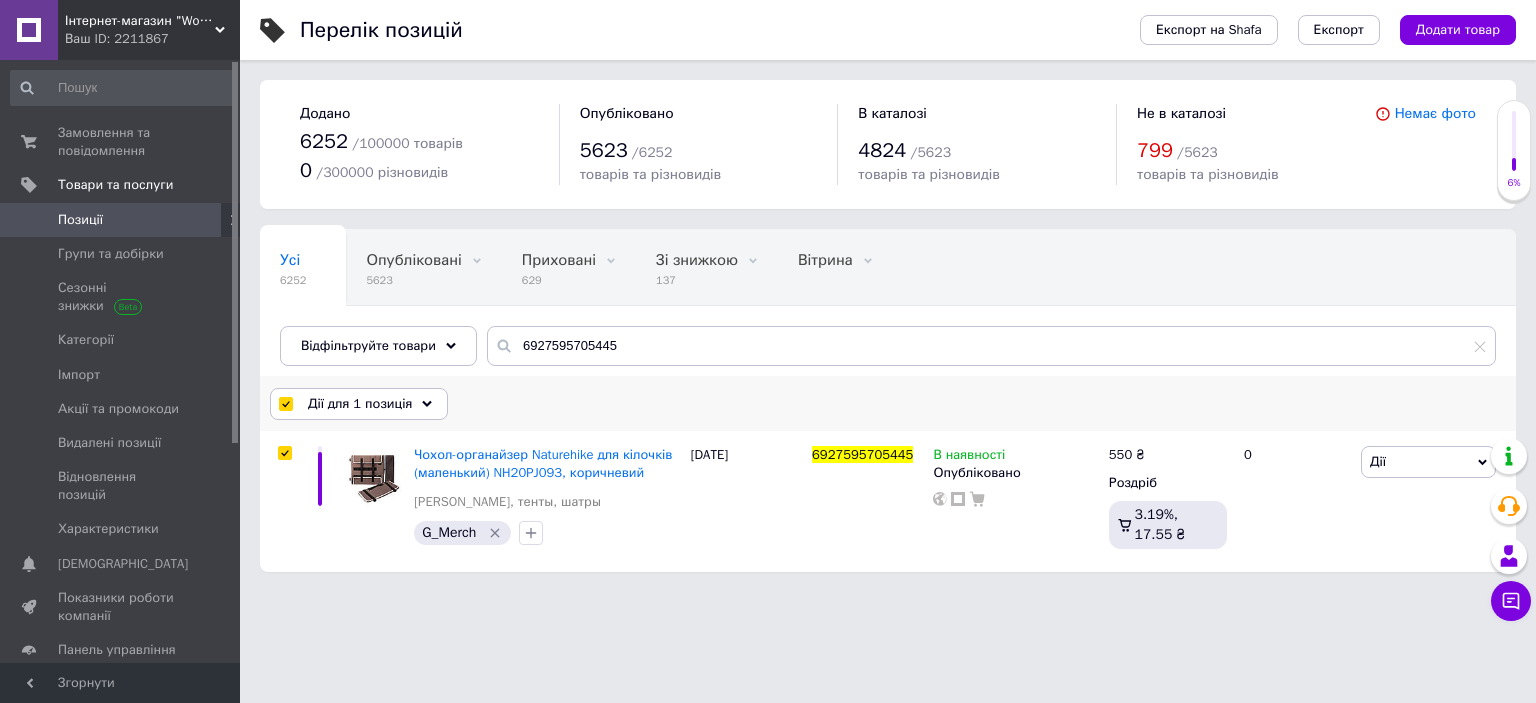 click on "Дії для 1 позиція" at bounding box center [360, 404] 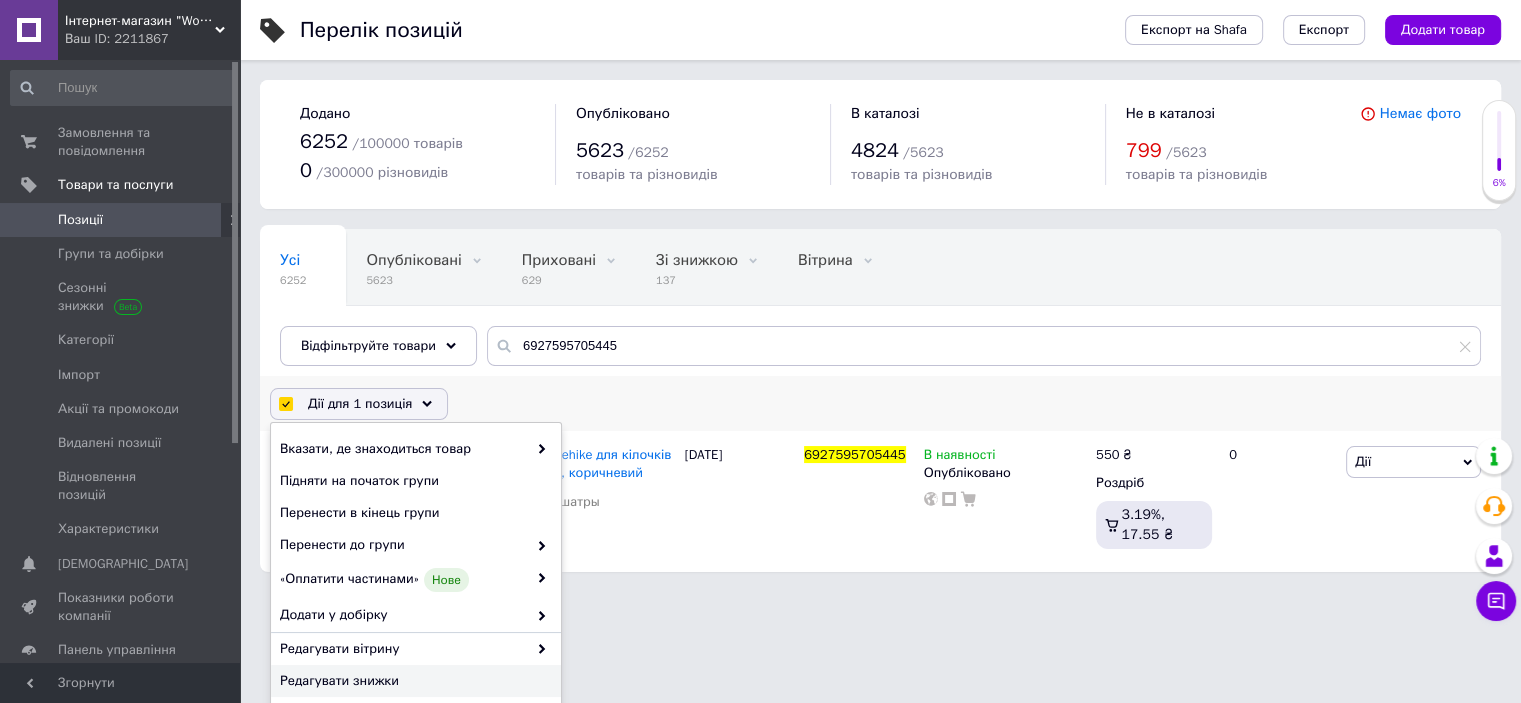 click on "Редагувати знижки" at bounding box center (413, 681) 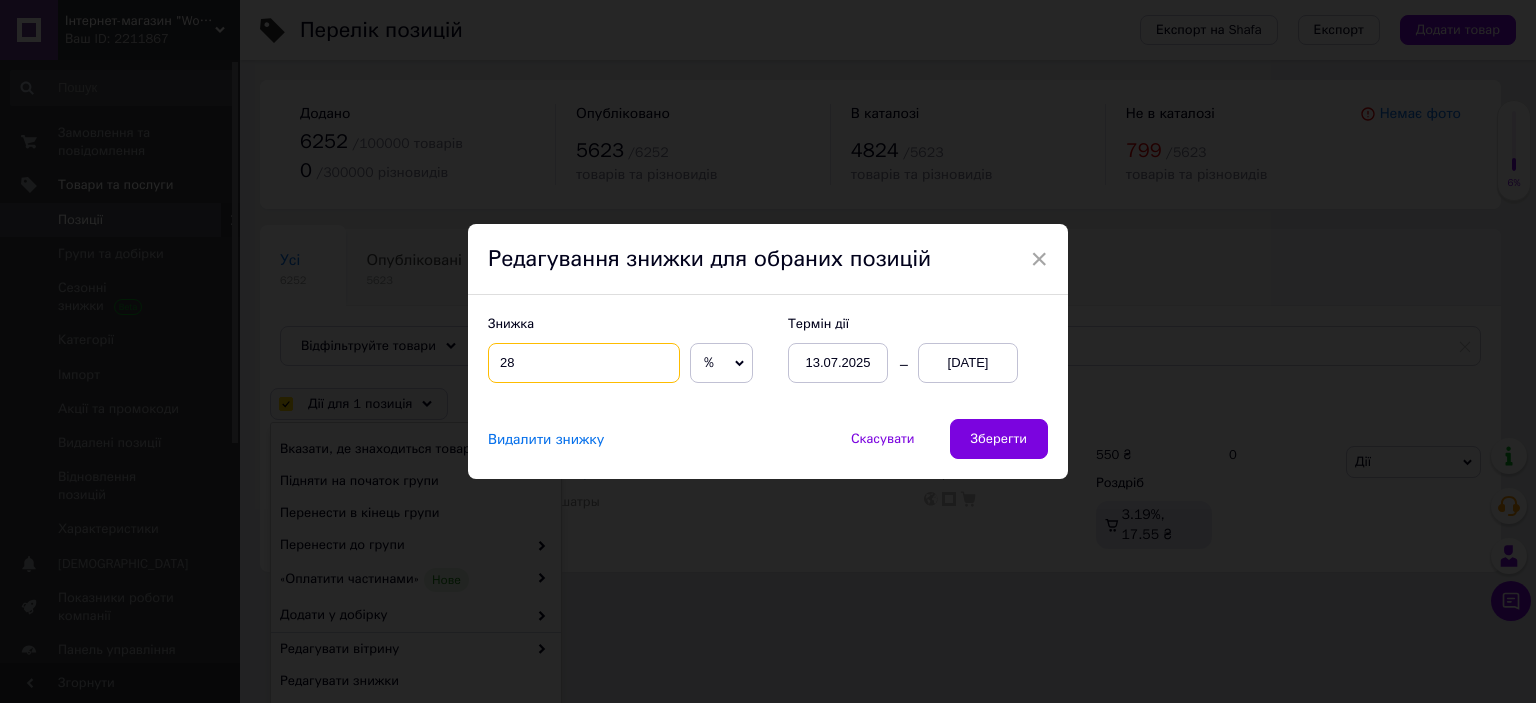 drag, startPoint x: 504, startPoint y: 361, endPoint x: 620, endPoint y: 364, distance: 116.03879 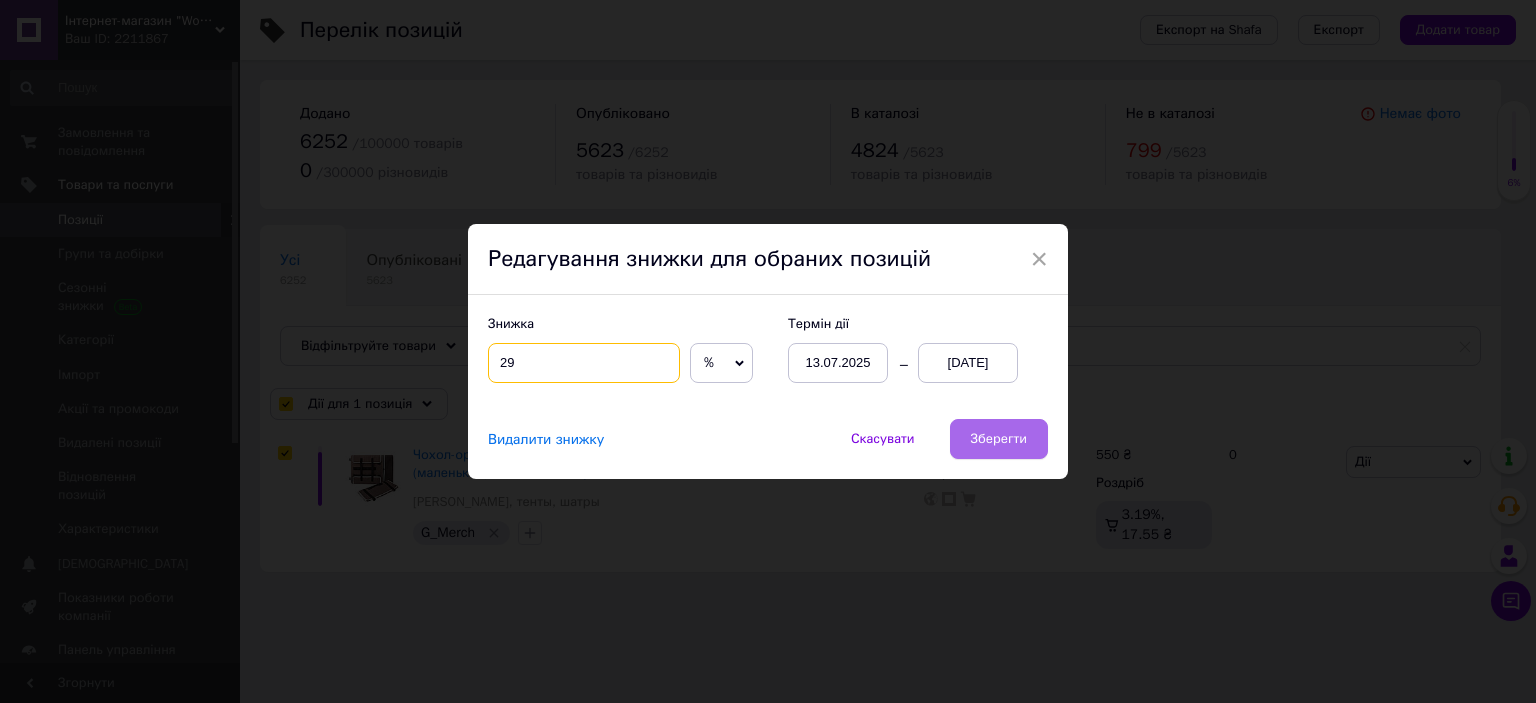 type on "29" 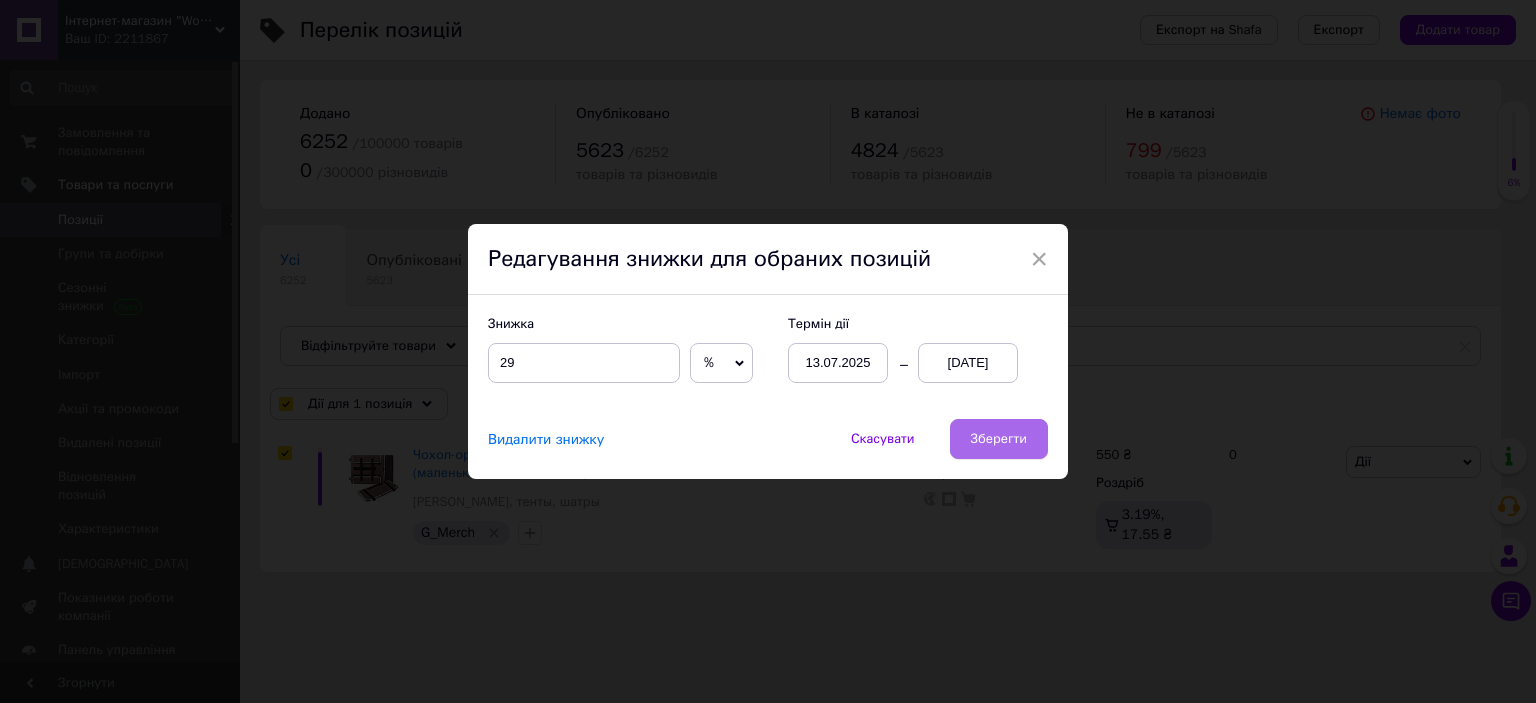 click on "Зберегти" at bounding box center [999, 439] 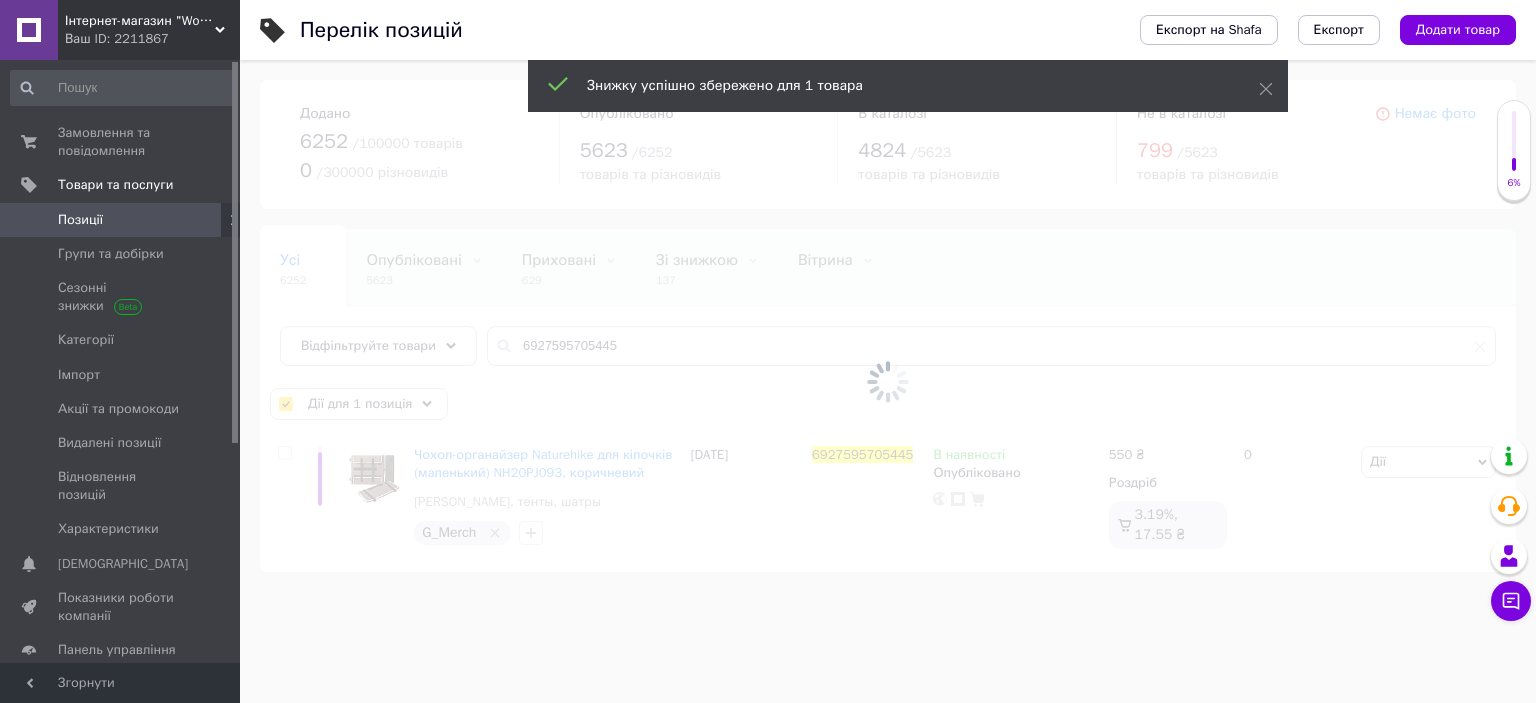 type 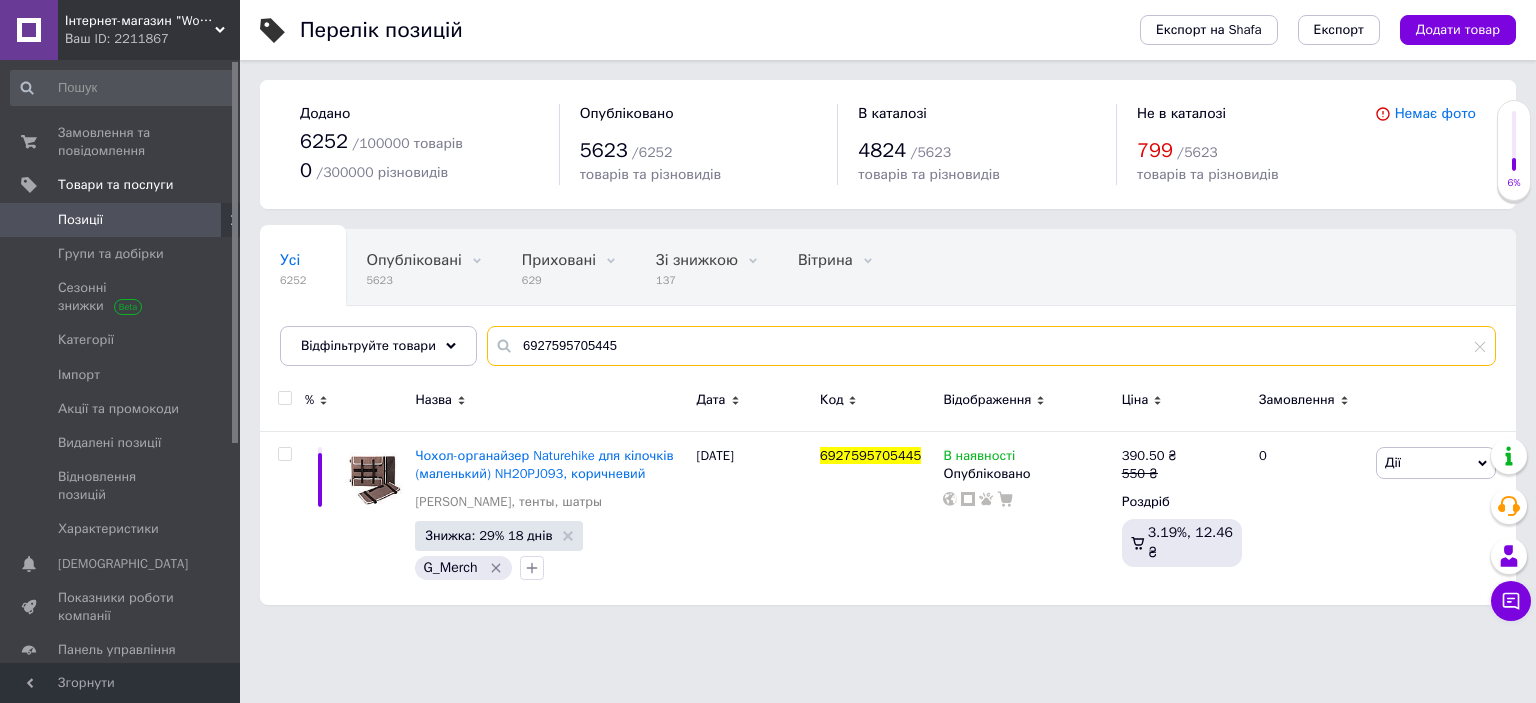 drag, startPoint x: 508, startPoint y: 348, endPoint x: 786, endPoint y: 340, distance: 278.11508 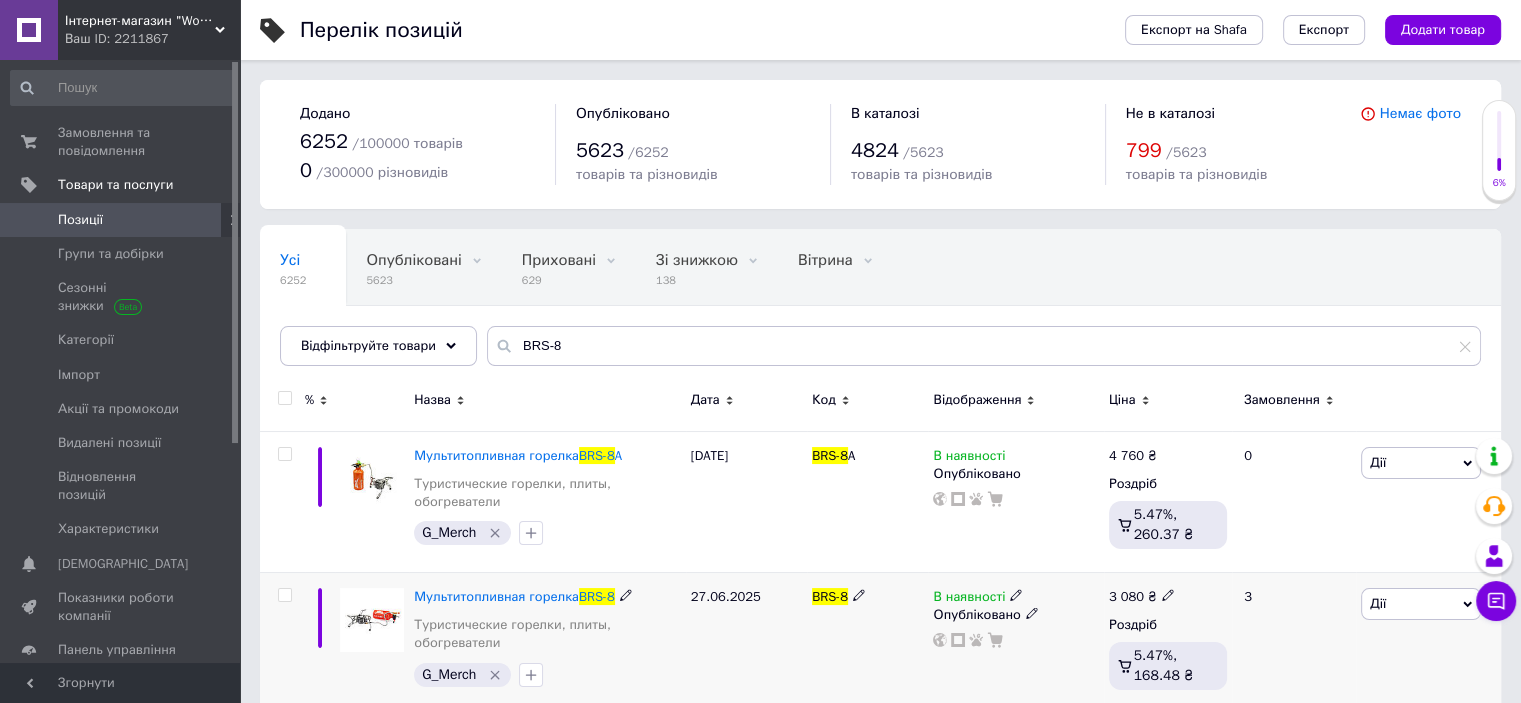 click at bounding box center (284, 595) 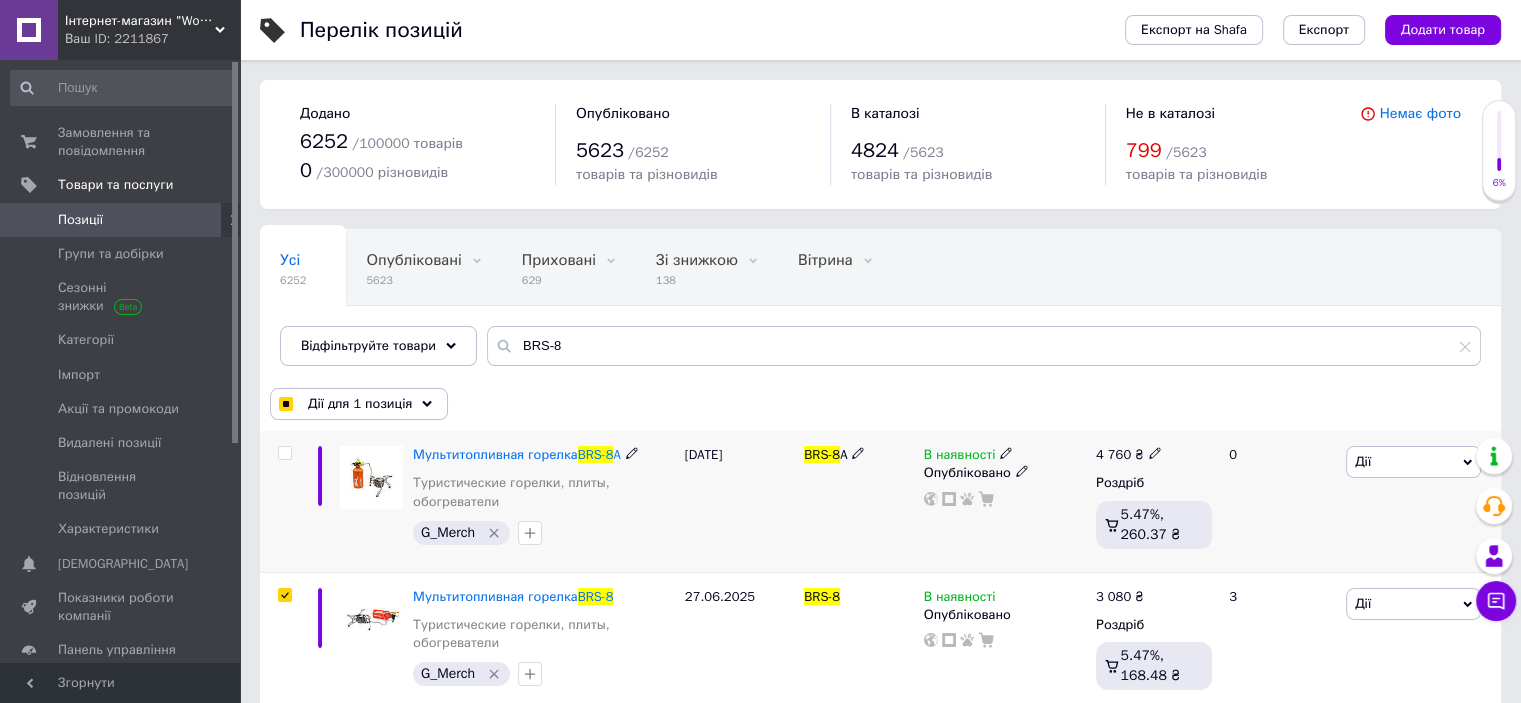 scroll, scrollTop: 100, scrollLeft: 0, axis: vertical 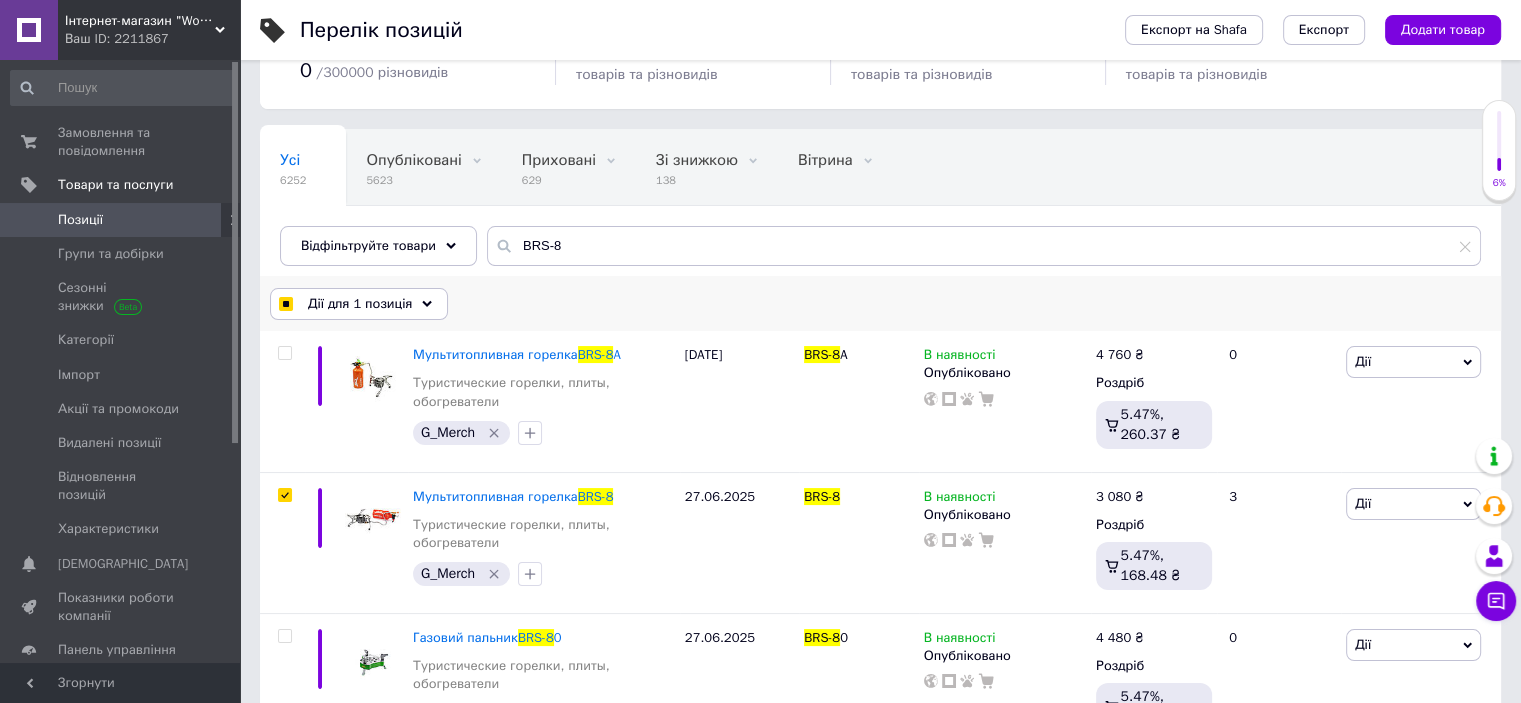 click on "Дії для 1 позиція" at bounding box center [360, 304] 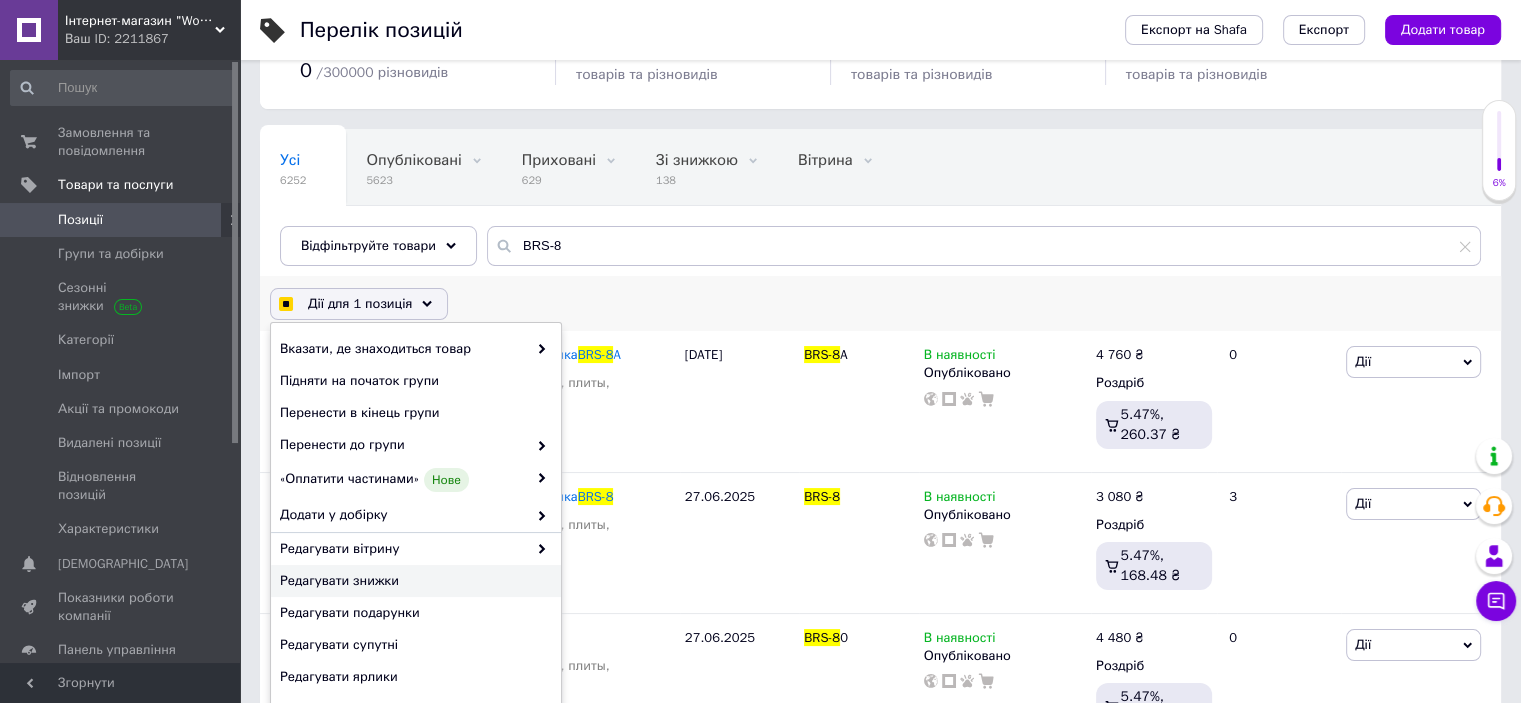 click on "Редагувати знижки" at bounding box center (413, 581) 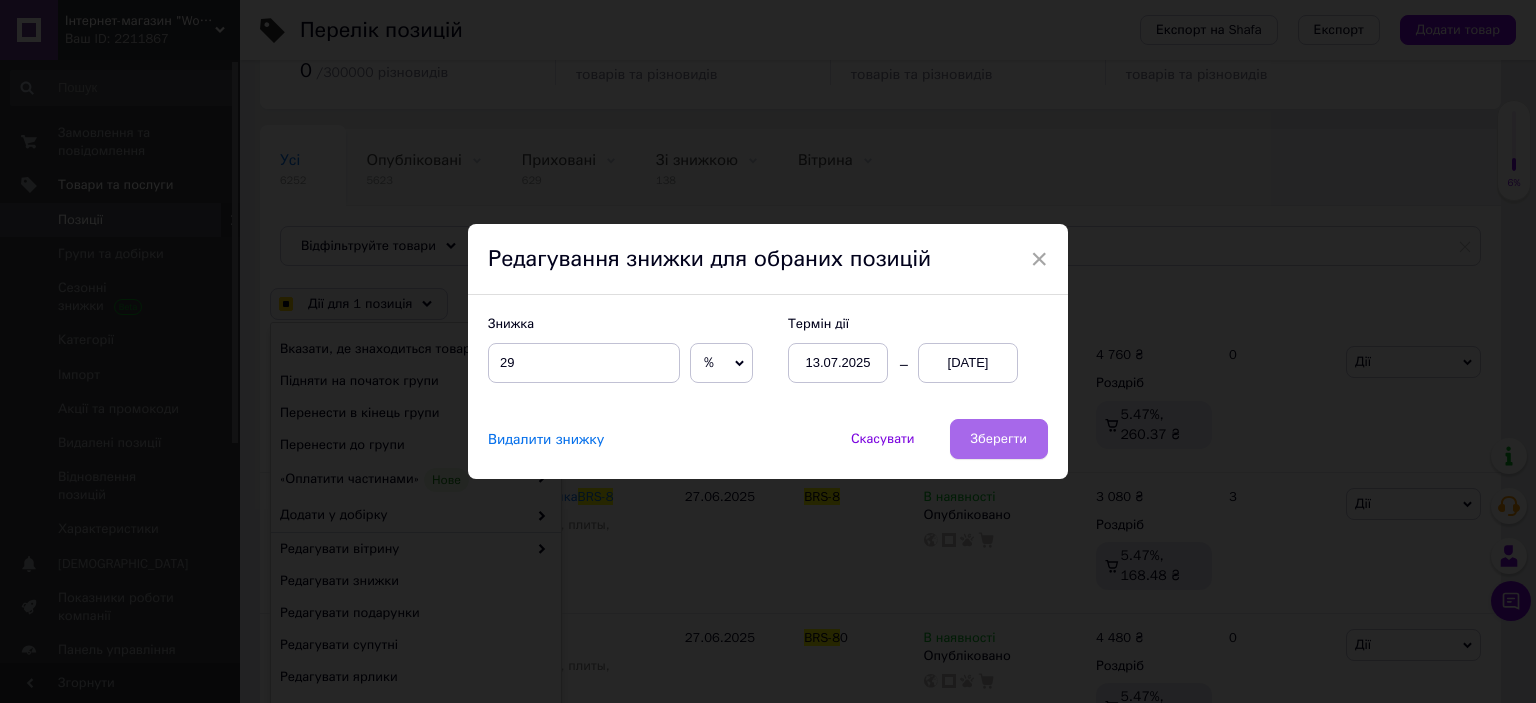 click on "Зберегти" at bounding box center [999, 439] 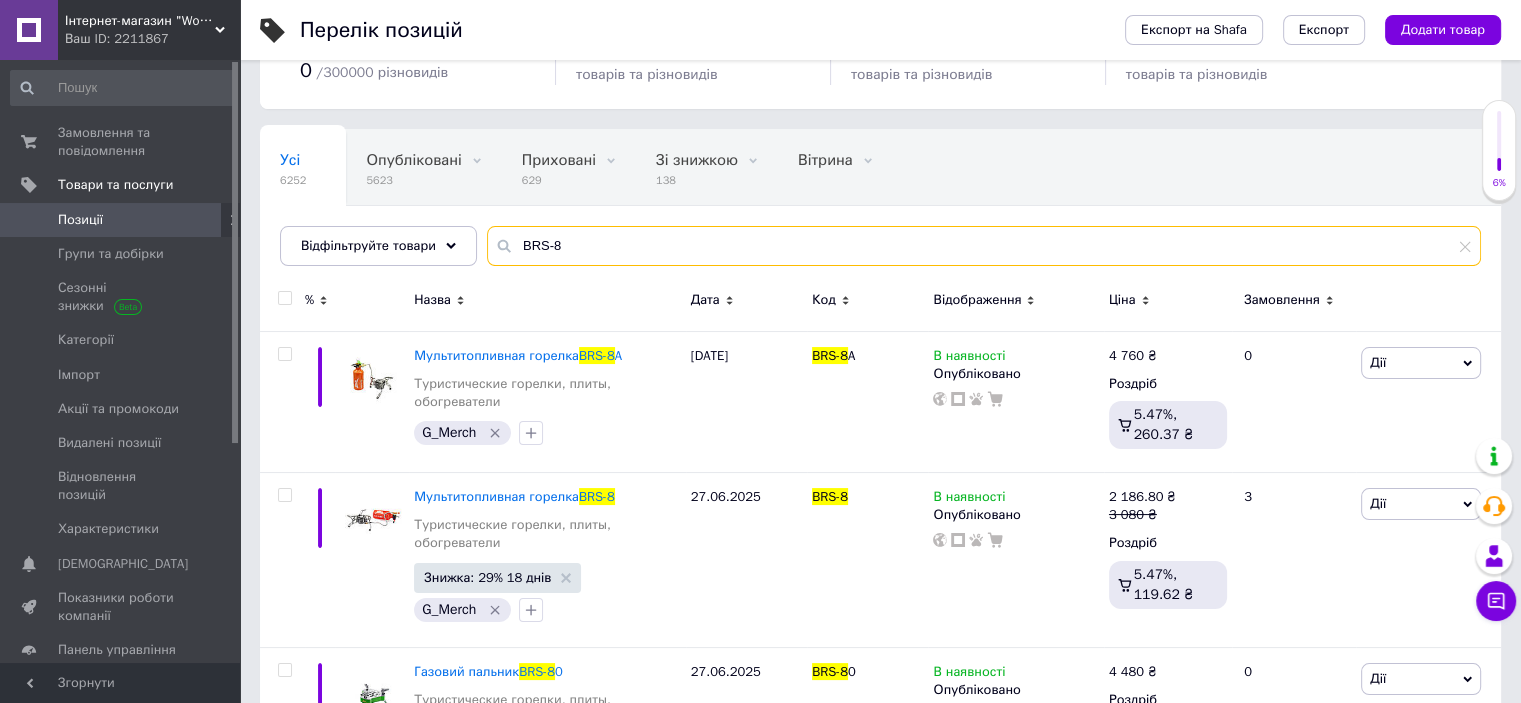 drag, startPoint x: 516, startPoint y: 244, endPoint x: 708, endPoint y: 244, distance: 192 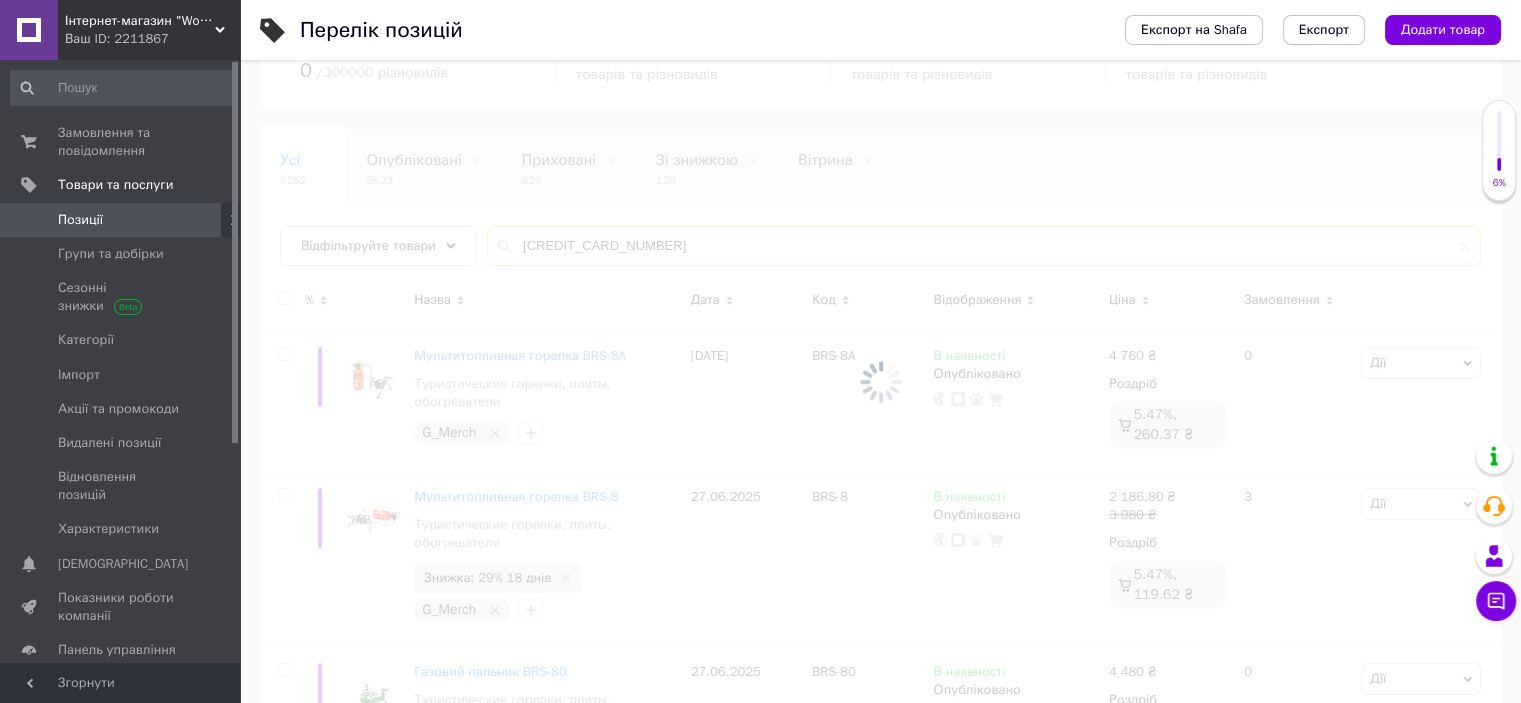 scroll, scrollTop: 0, scrollLeft: 0, axis: both 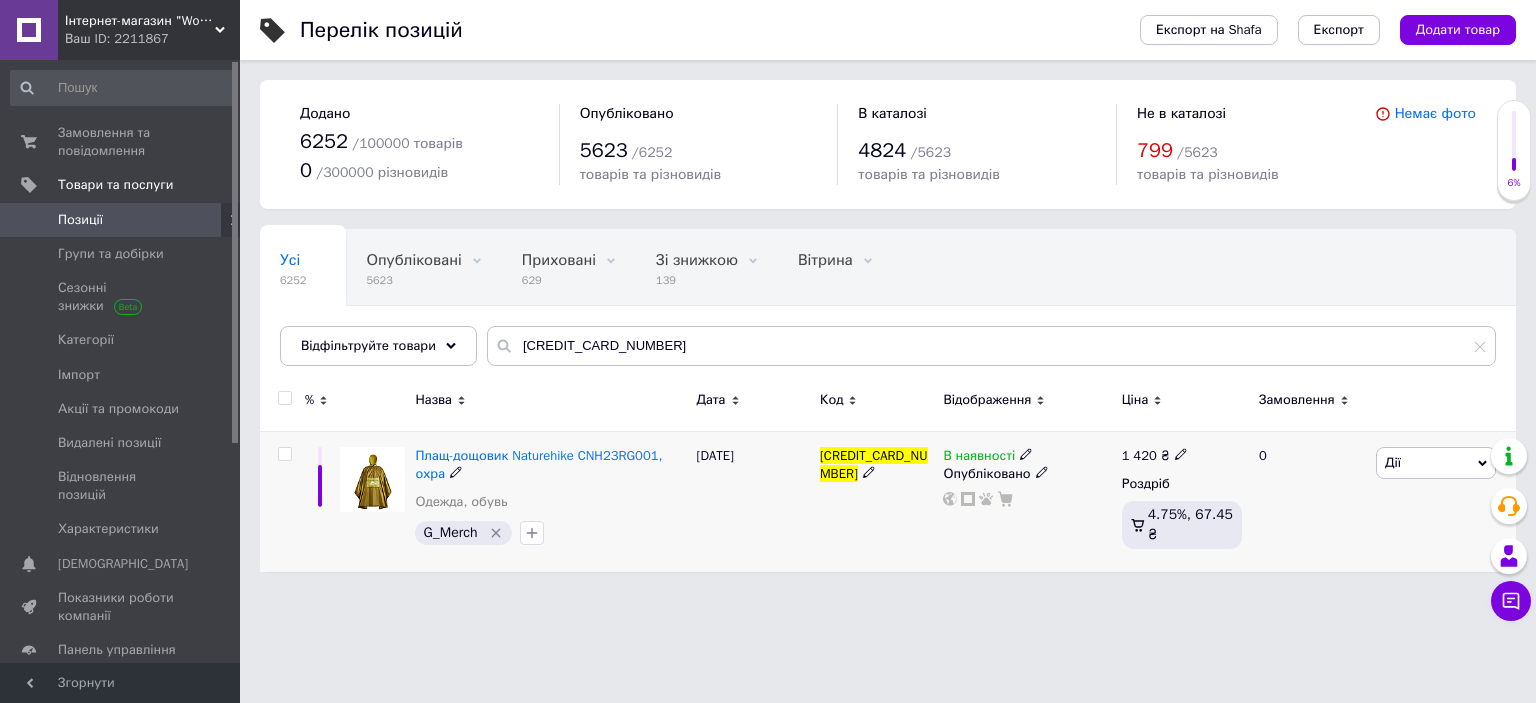 click at bounding box center (284, 454) 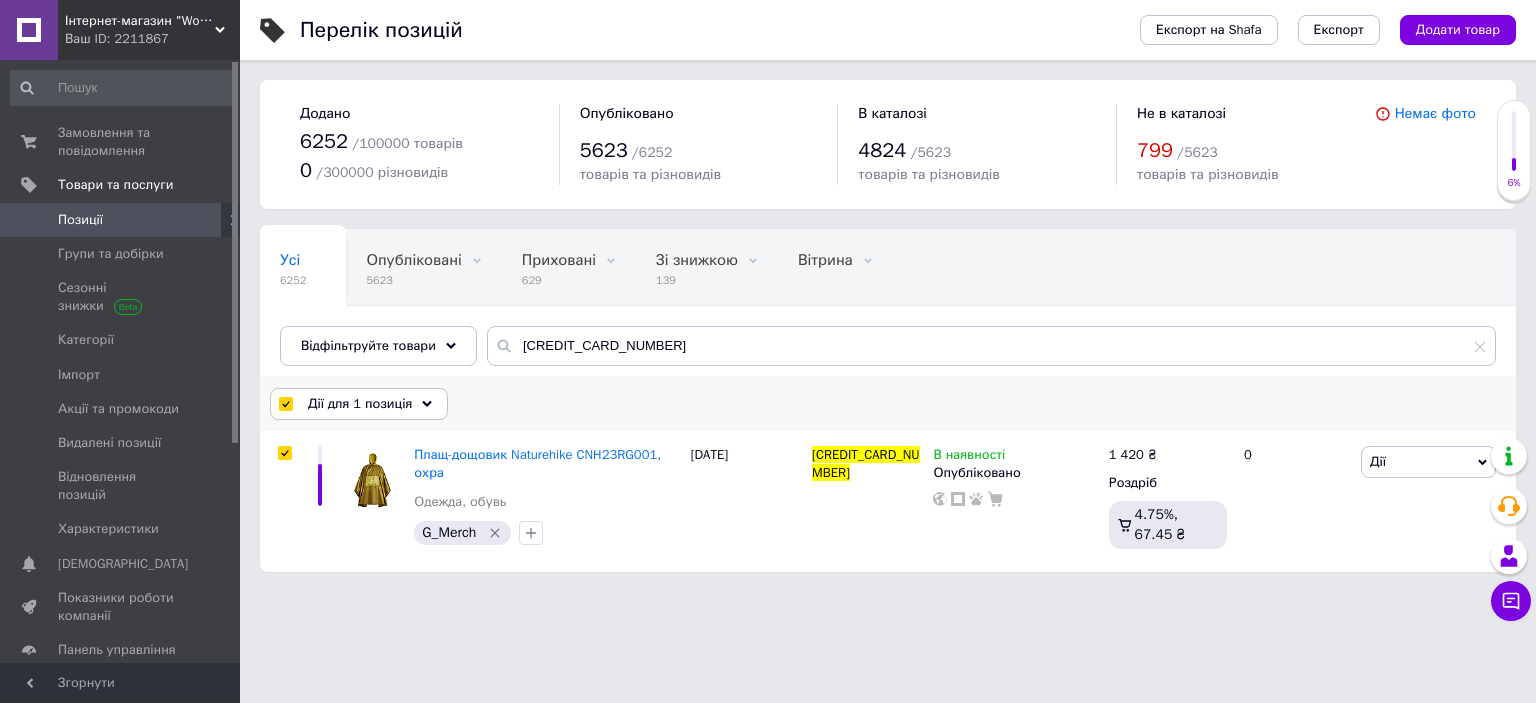 click on "Дії для 1 позиція" at bounding box center (360, 404) 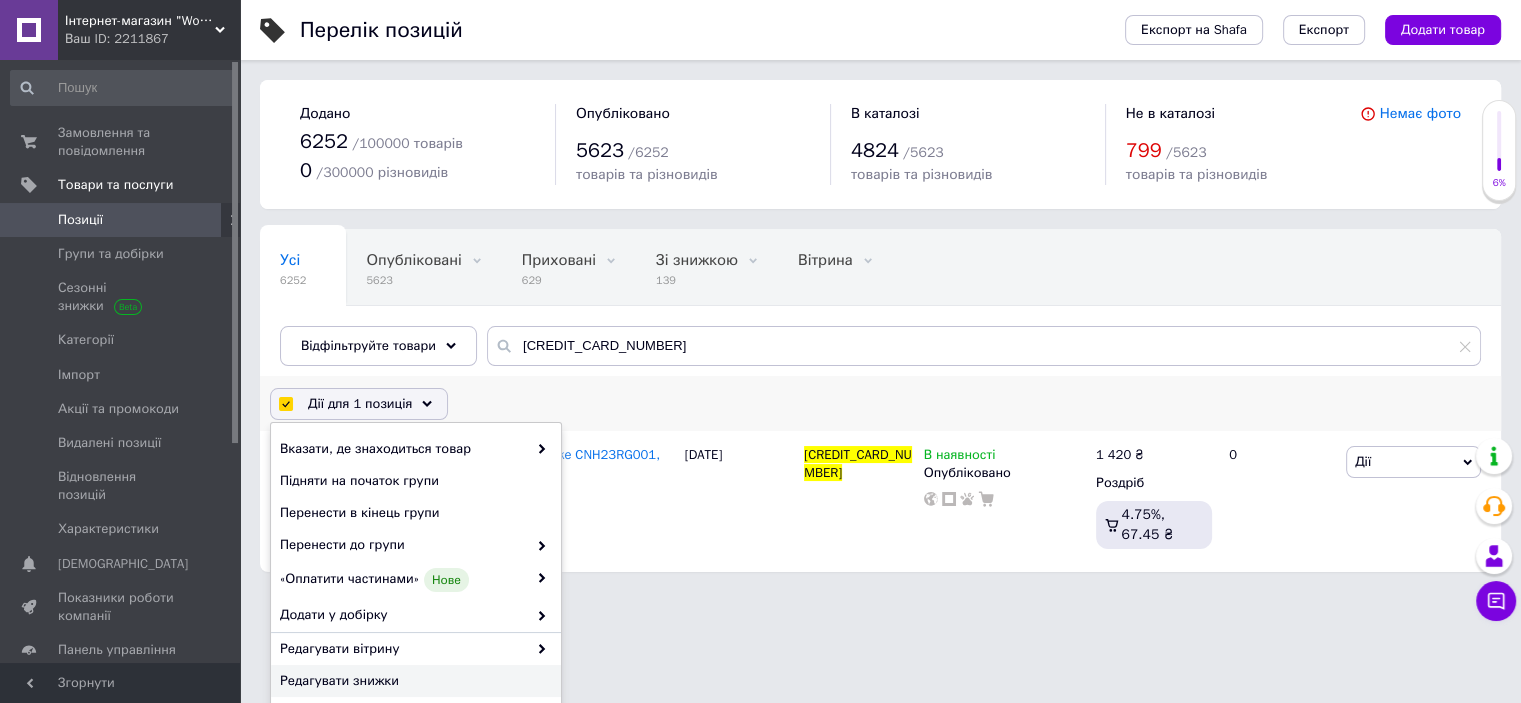 click on "Редагувати знижки" at bounding box center (413, 681) 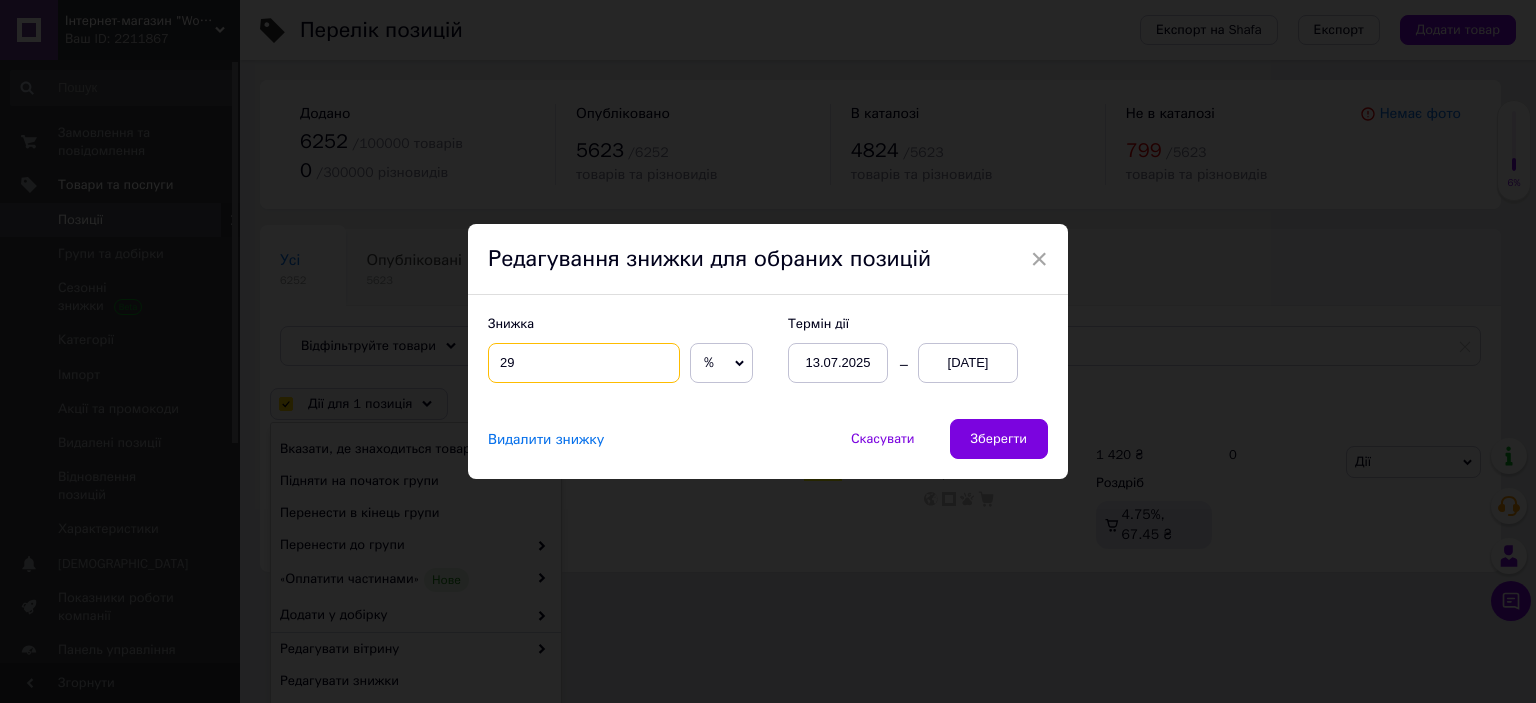 drag, startPoint x: 499, startPoint y: 361, endPoint x: 618, endPoint y: 360, distance: 119.0042 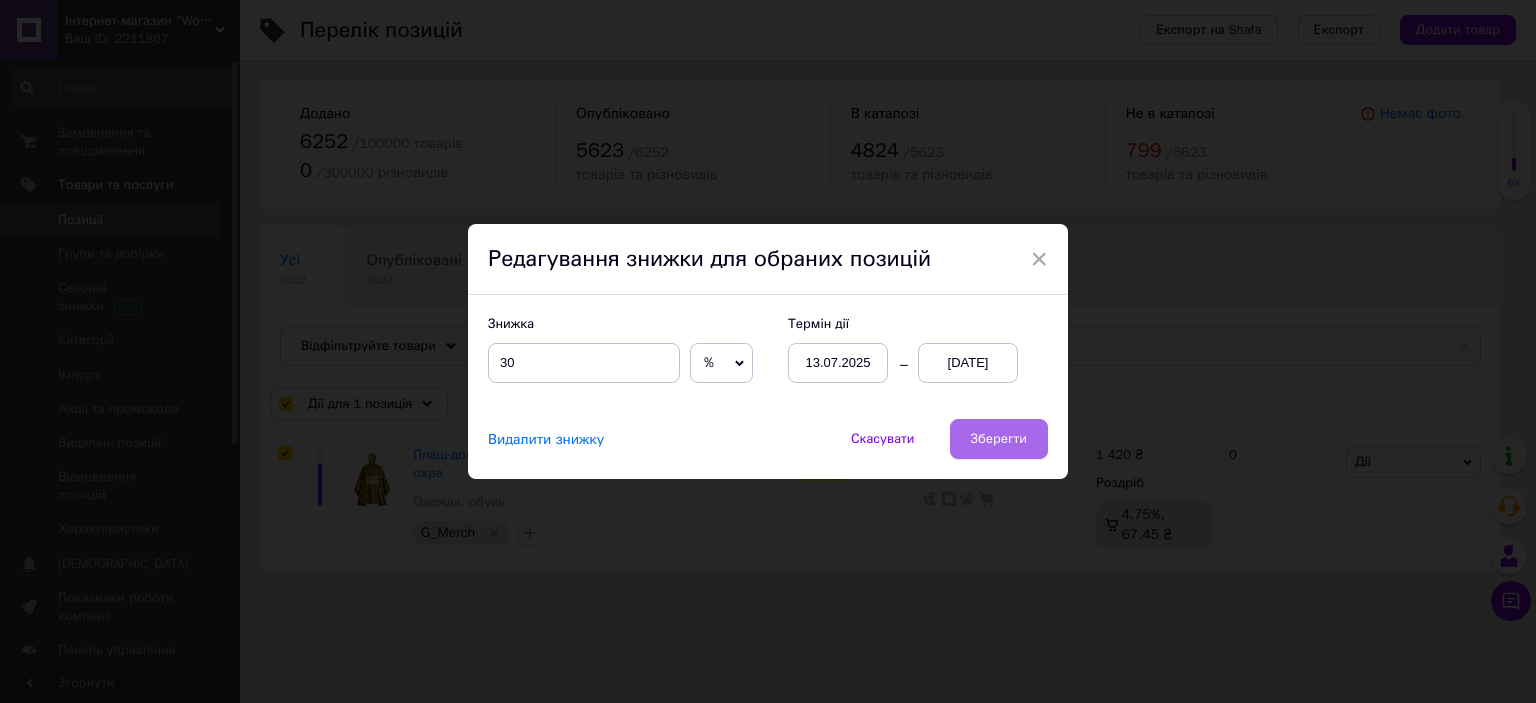 click on "Зберегти" at bounding box center [999, 439] 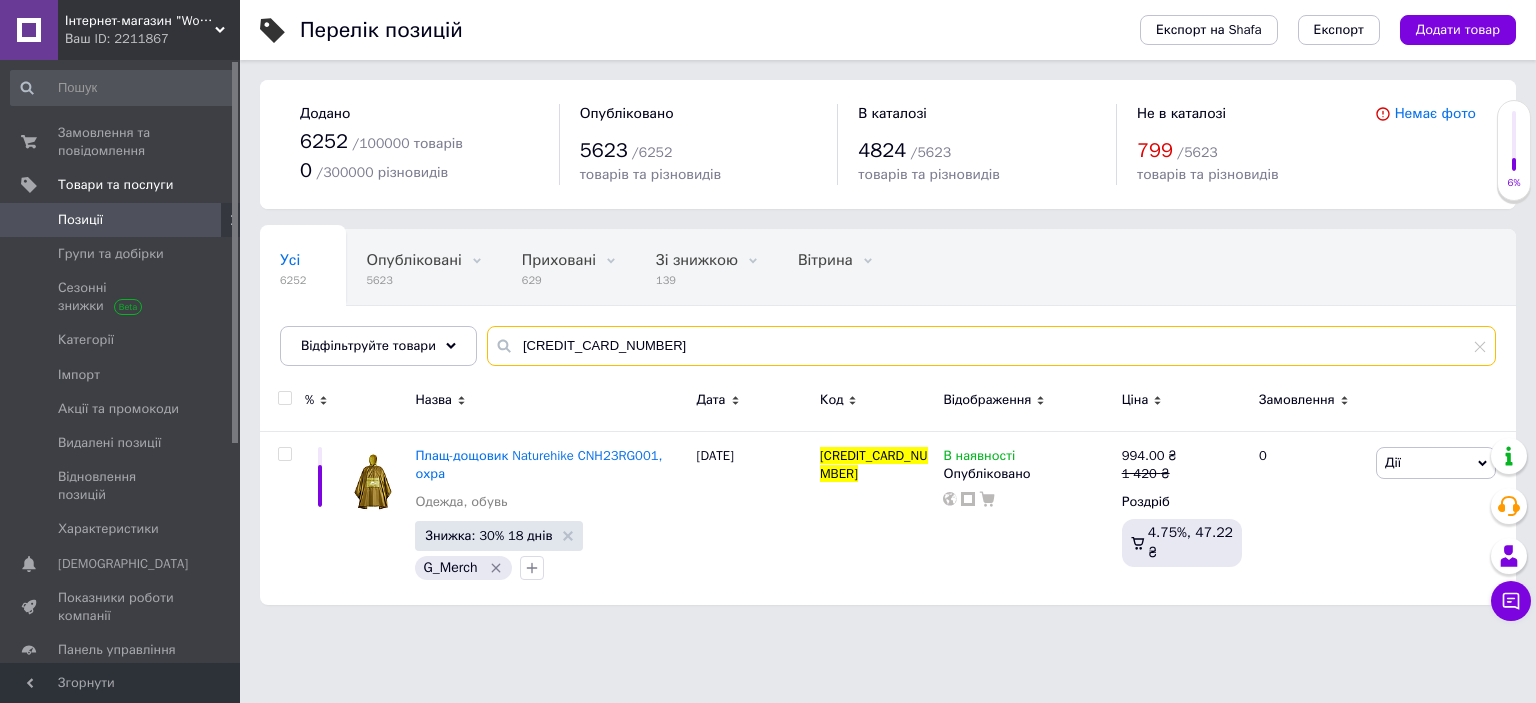 drag, startPoint x: 509, startPoint y: 348, endPoint x: 788, endPoint y: 341, distance: 279.0878 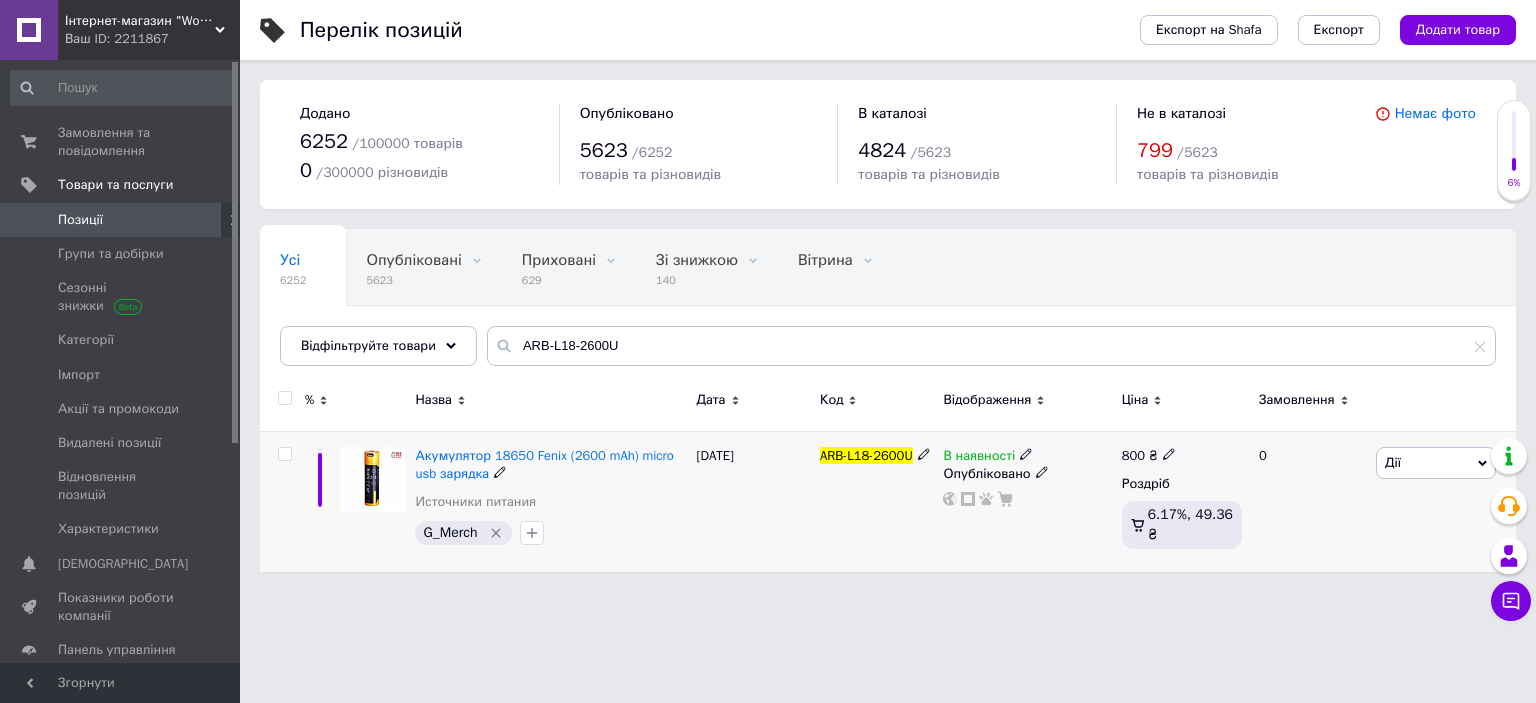 click at bounding box center (284, 454) 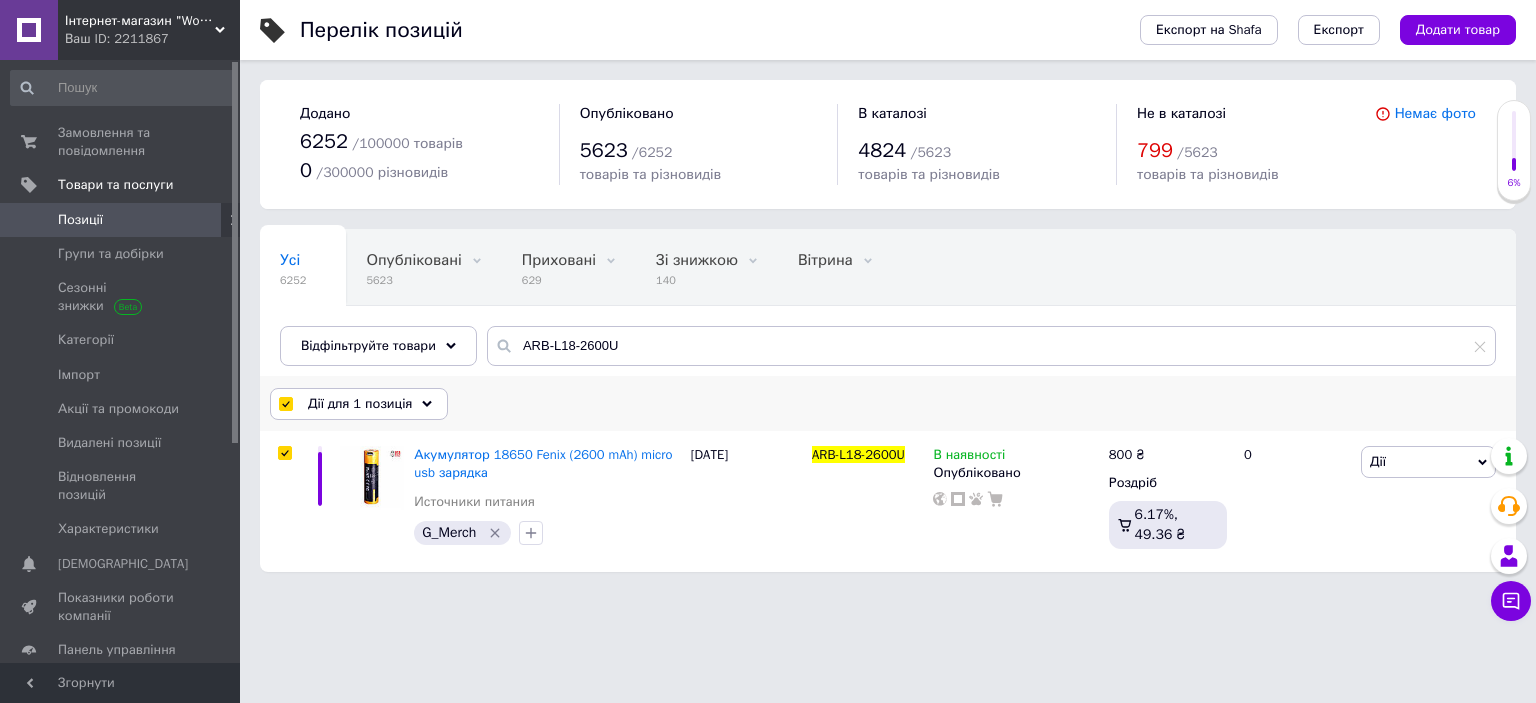 click on "Дії для 1 позиція" at bounding box center [360, 404] 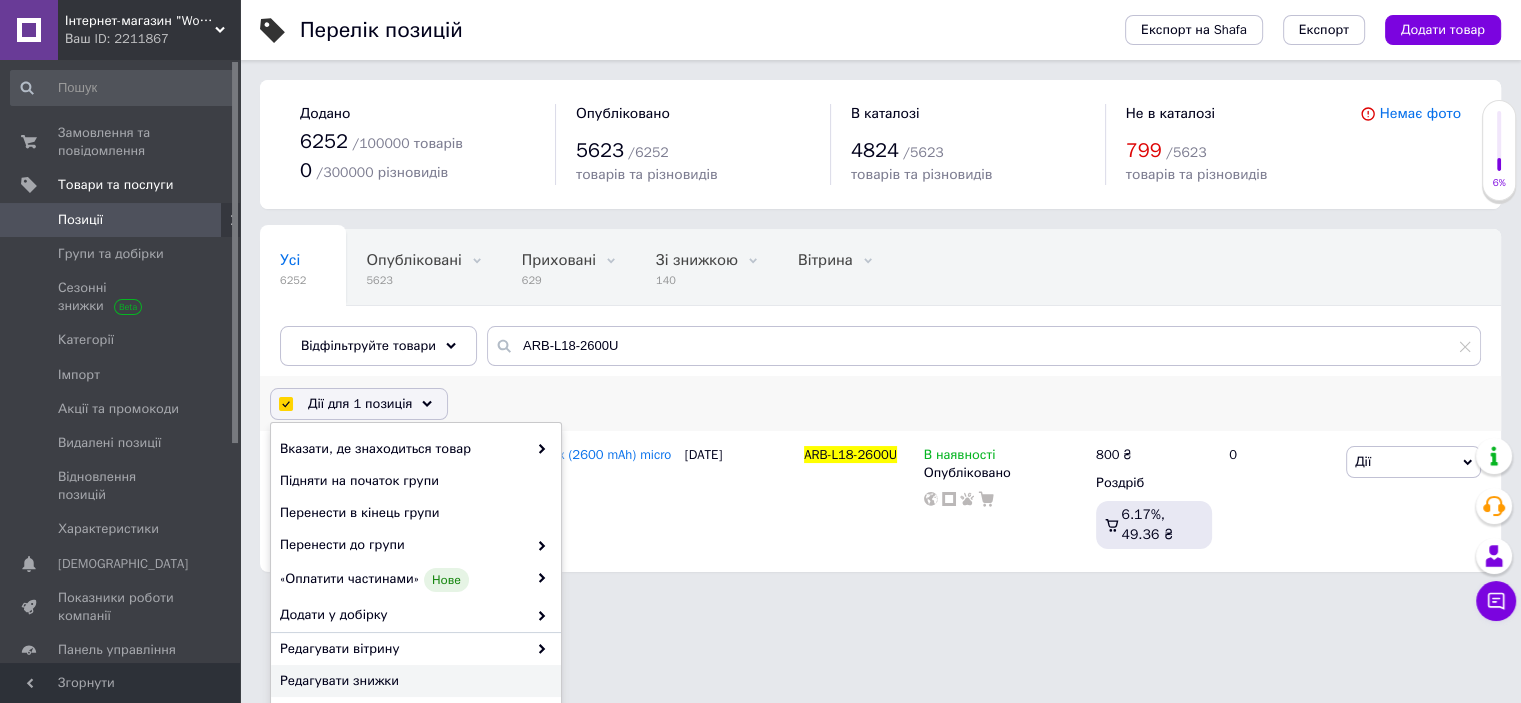 click on "Редагувати знижки" at bounding box center [413, 681] 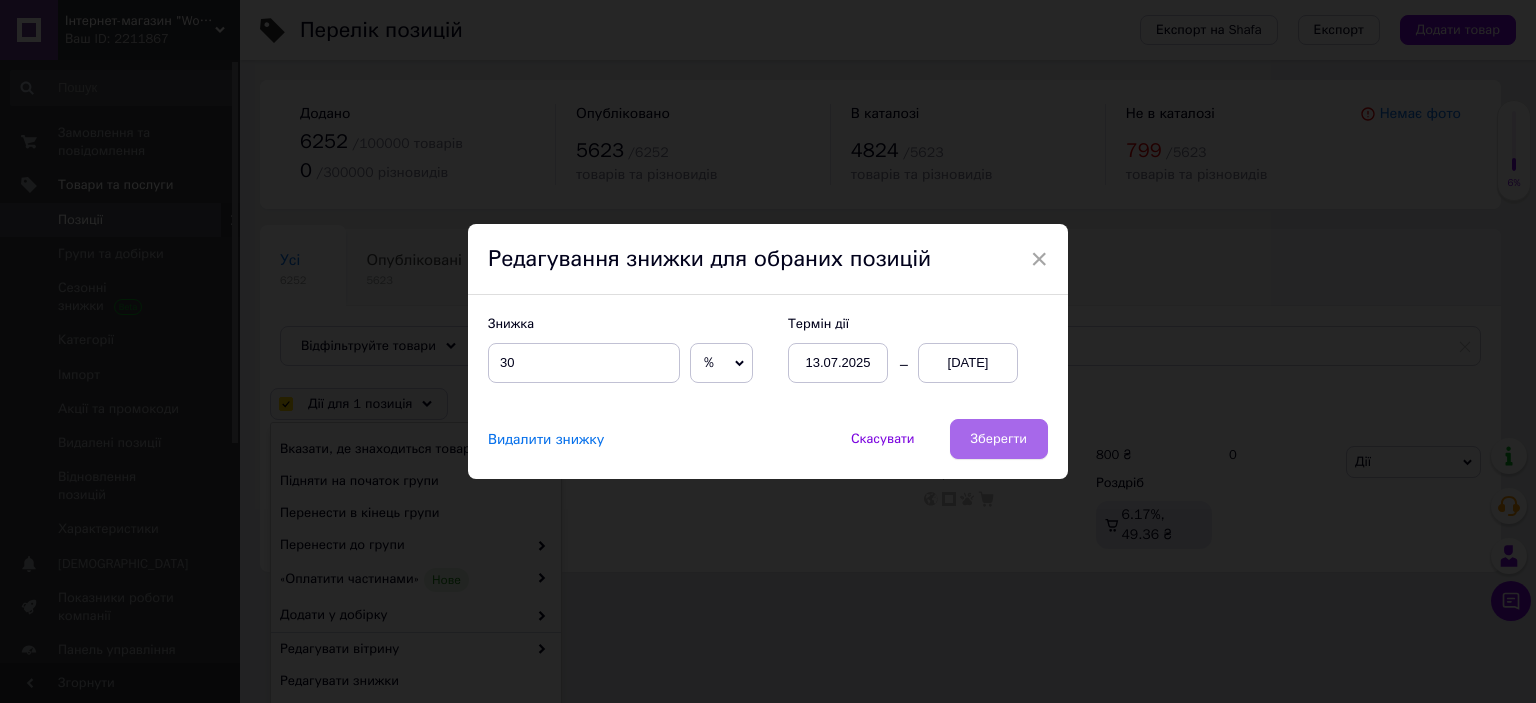 click on "Зберегти" at bounding box center (999, 439) 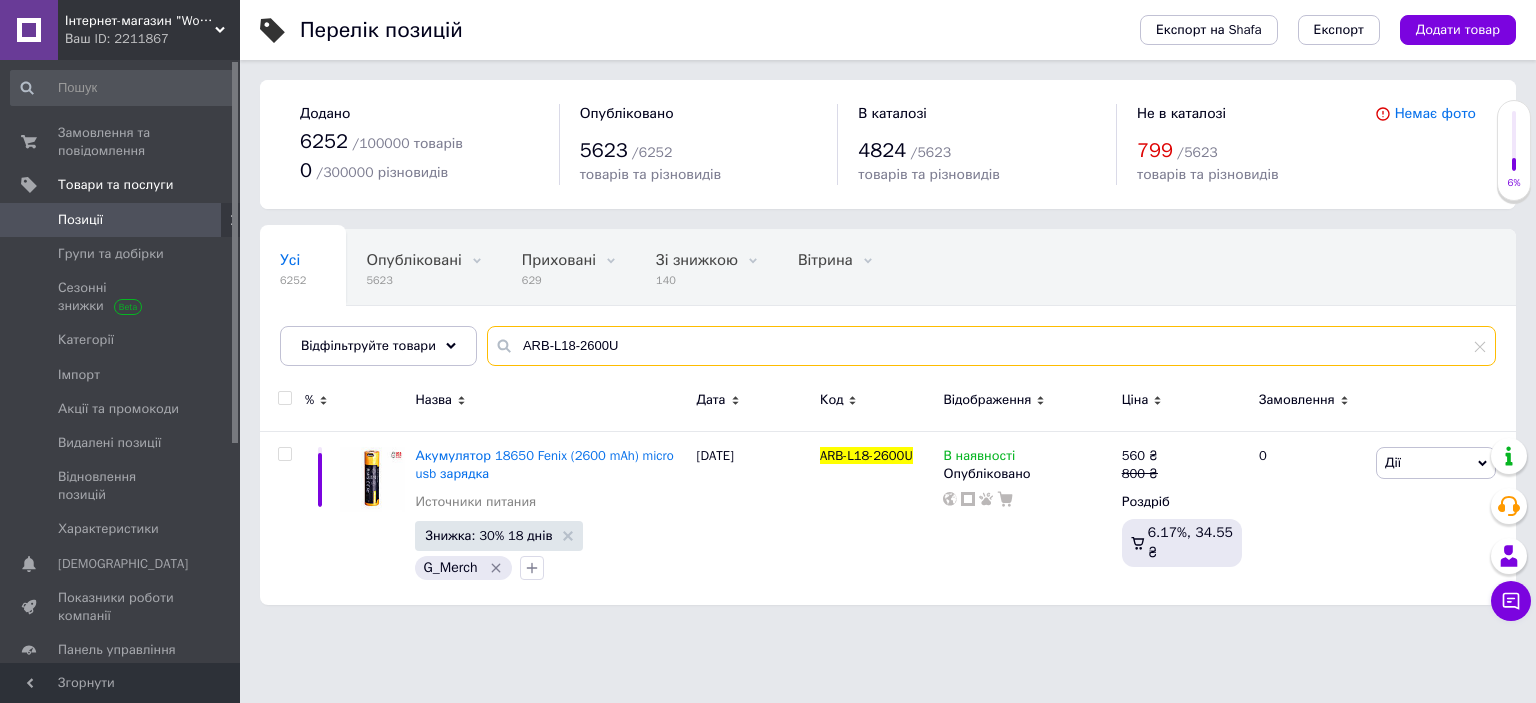 drag, startPoint x: 511, startPoint y: 344, endPoint x: 811, endPoint y: 336, distance: 300.10666 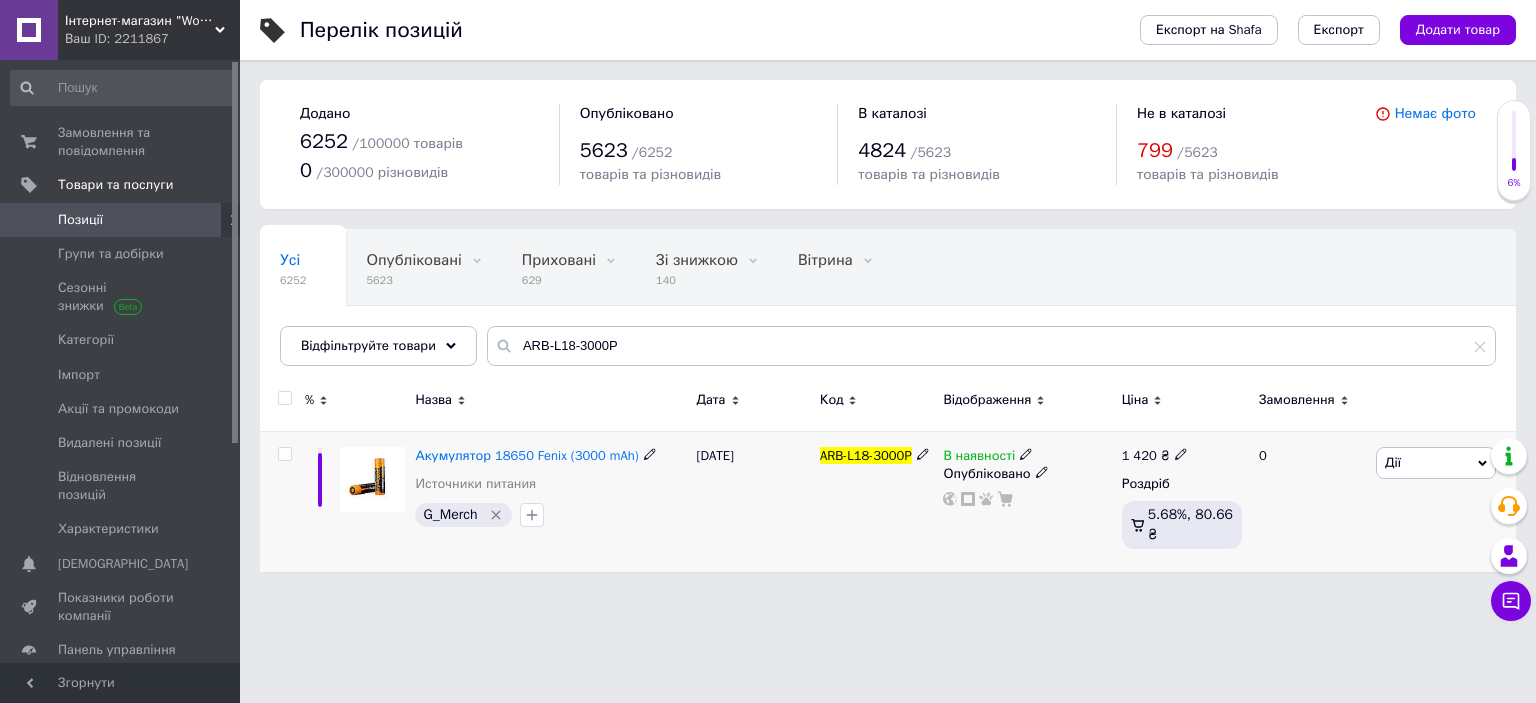 click at bounding box center (284, 454) 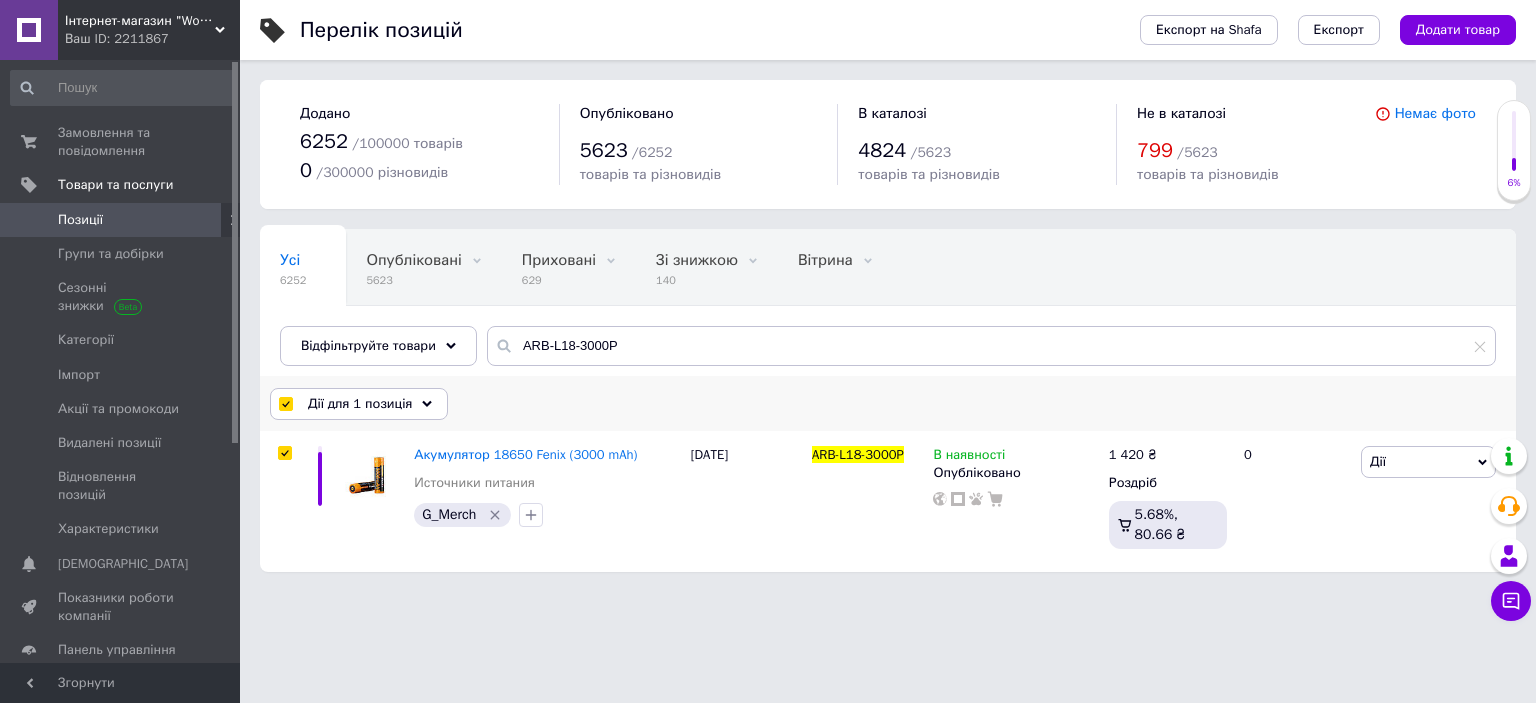 click on "Дії для 1 позиція" at bounding box center (360, 404) 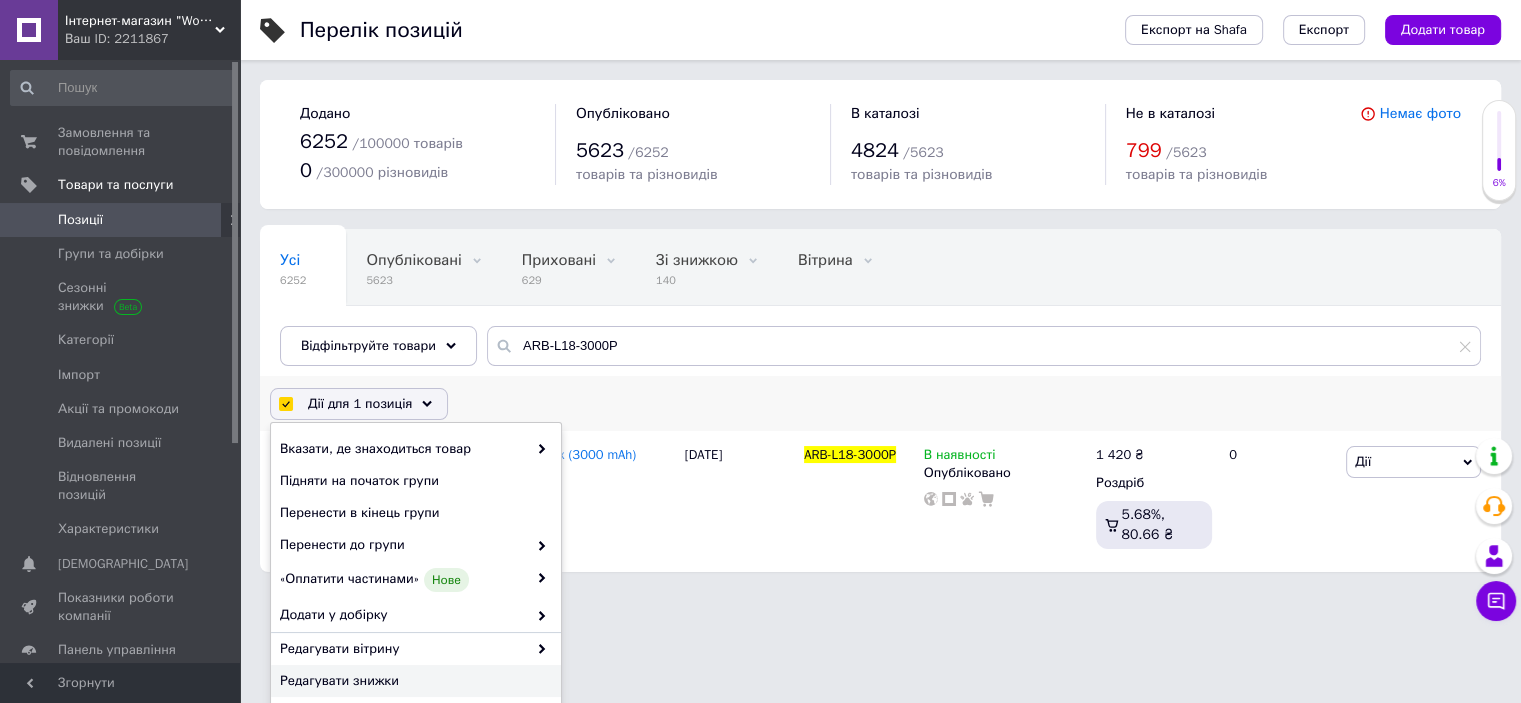 click on "Редагувати знижки" at bounding box center (413, 681) 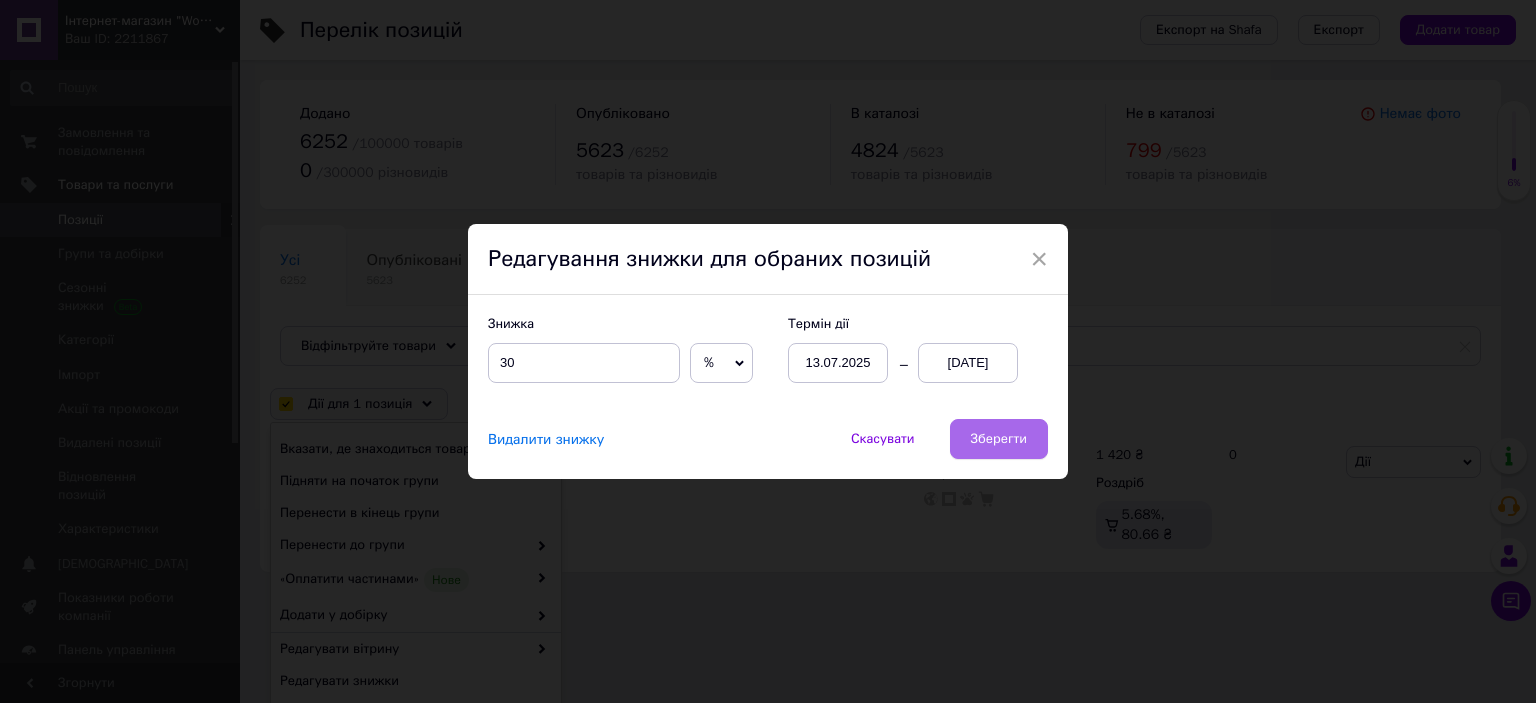 click on "Зберегти" at bounding box center (999, 439) 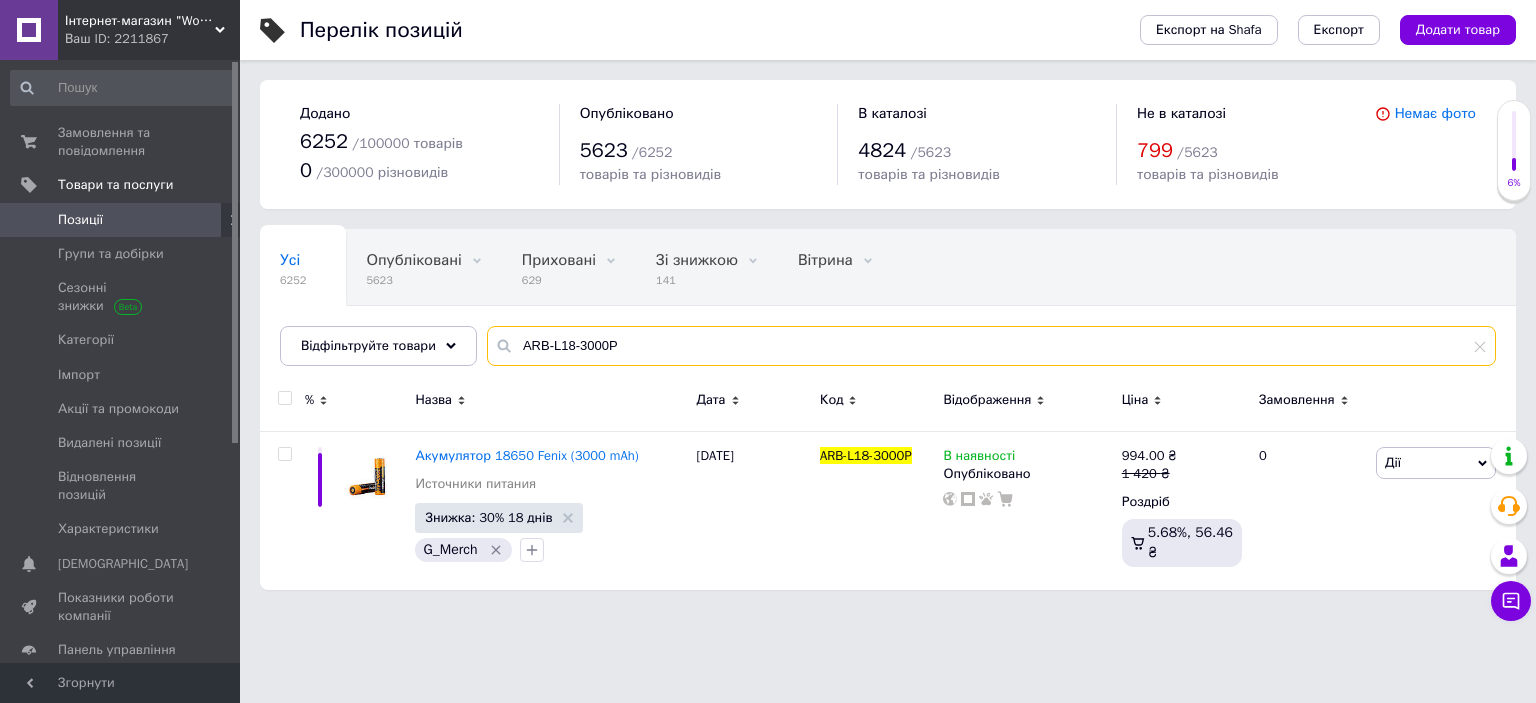 drag, startPoint x: 513, startPoint y: 348, endPoint x: 763, endPoint y: 340, distance: 250.12796 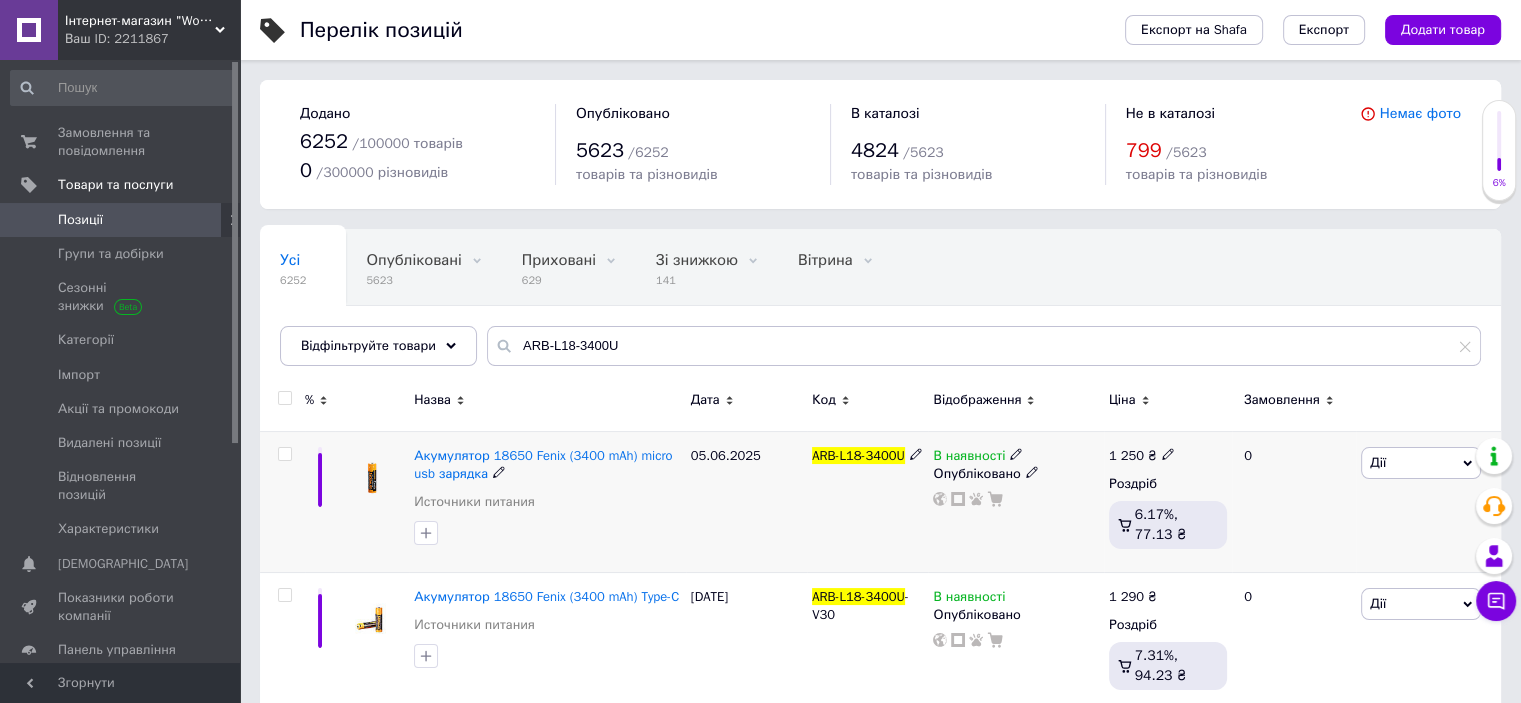 drag, startPoint x: 280, startPoint y: 453, endPoint x: 303, endPoint y: 435, distance: 29.206163 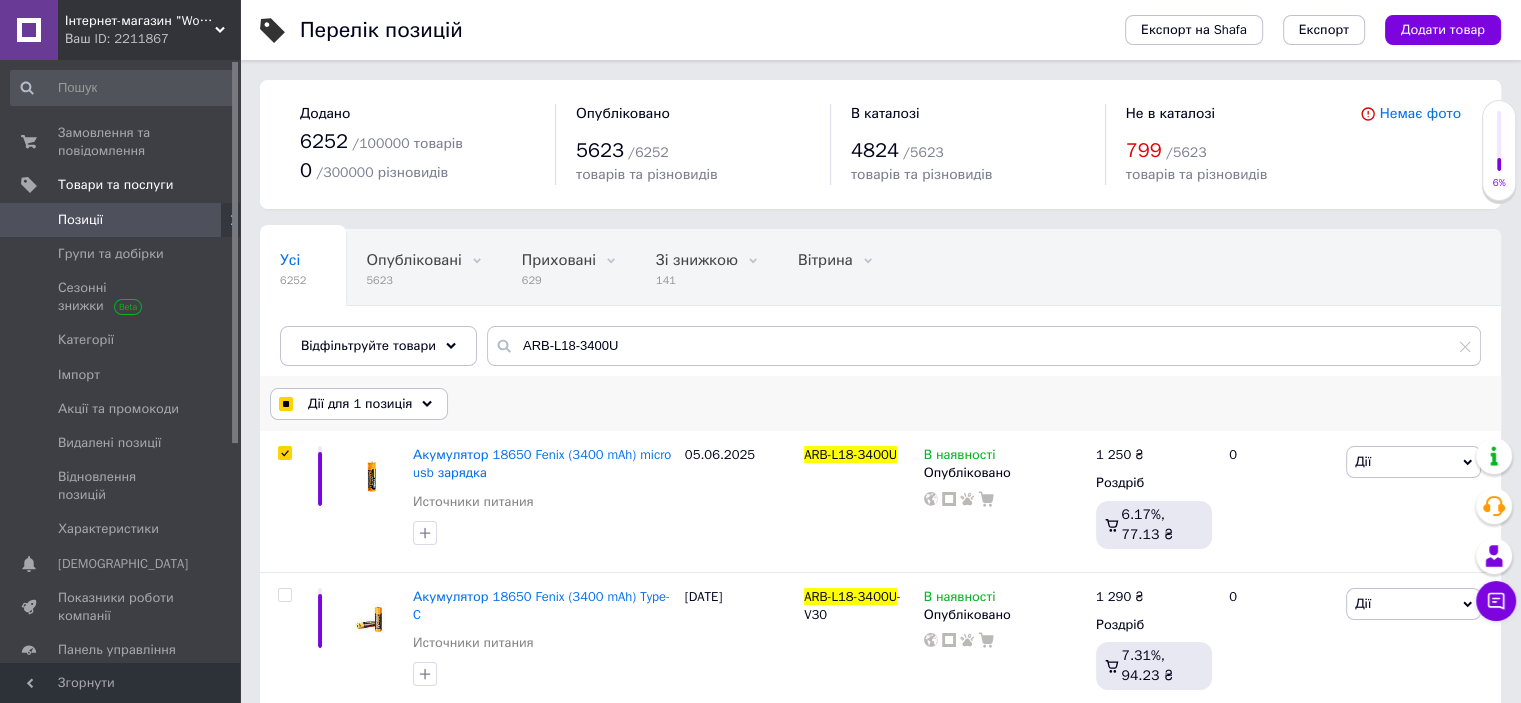click on "Дії для 1 позиція" at bounding box center [360, 404] 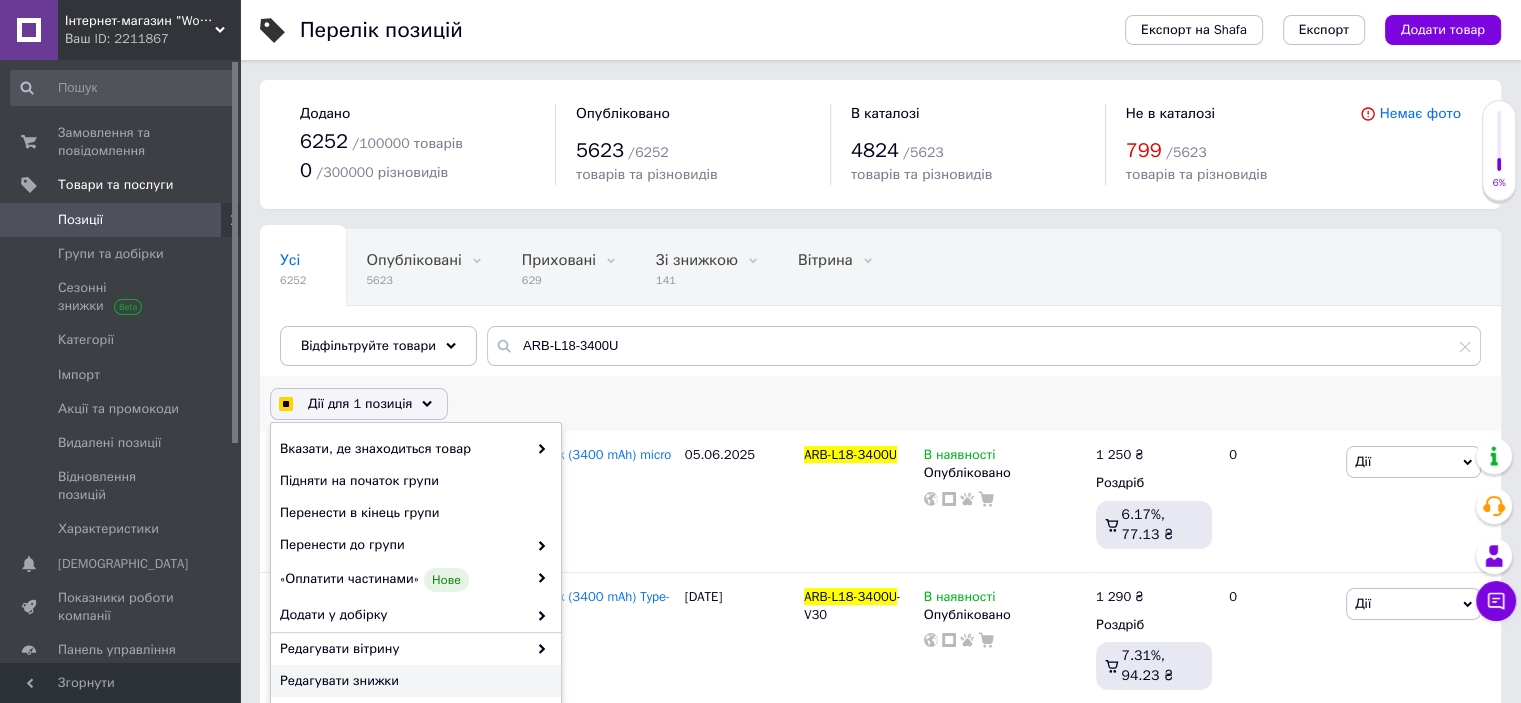 click on "Редагувати знижки" at bounding box center (413, 681) 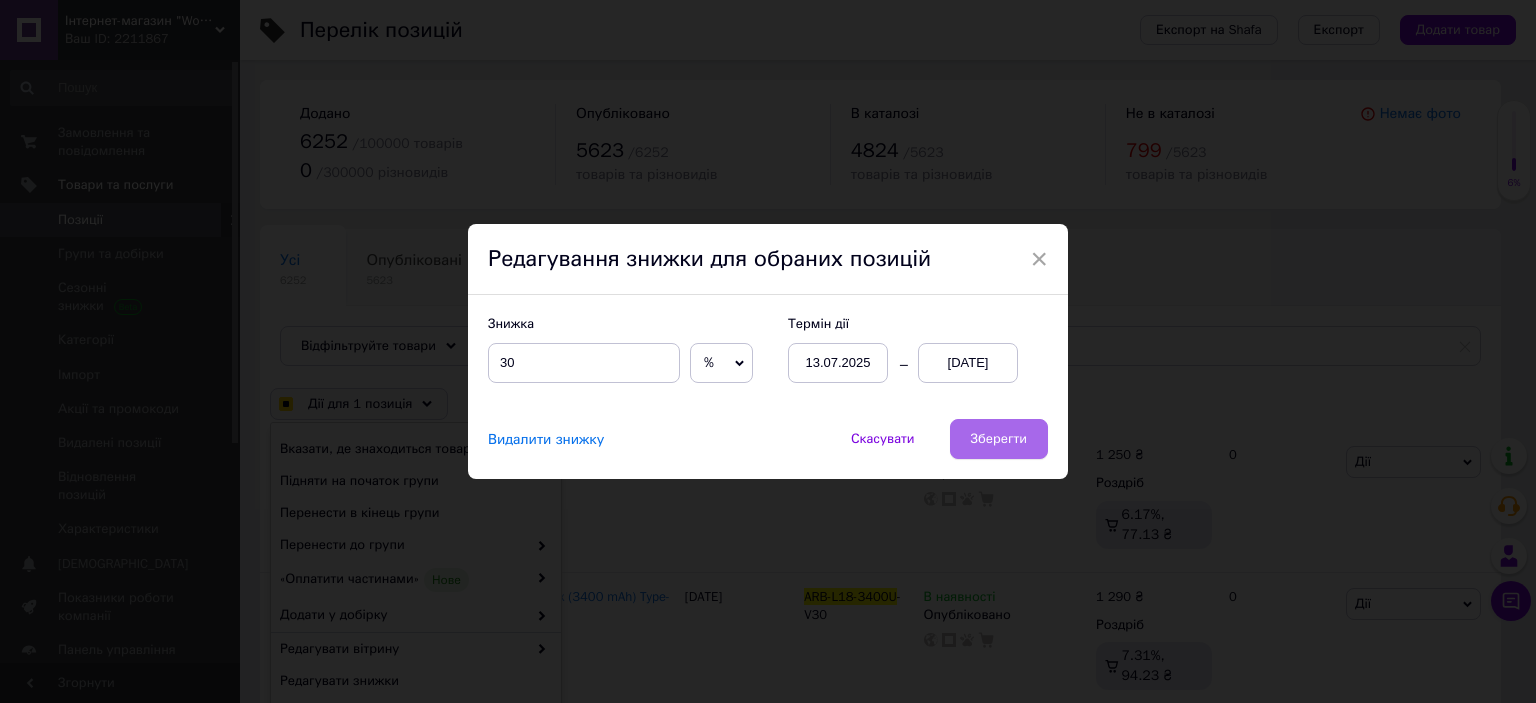 click on "Зберегти" at bounding box center [999, 439] 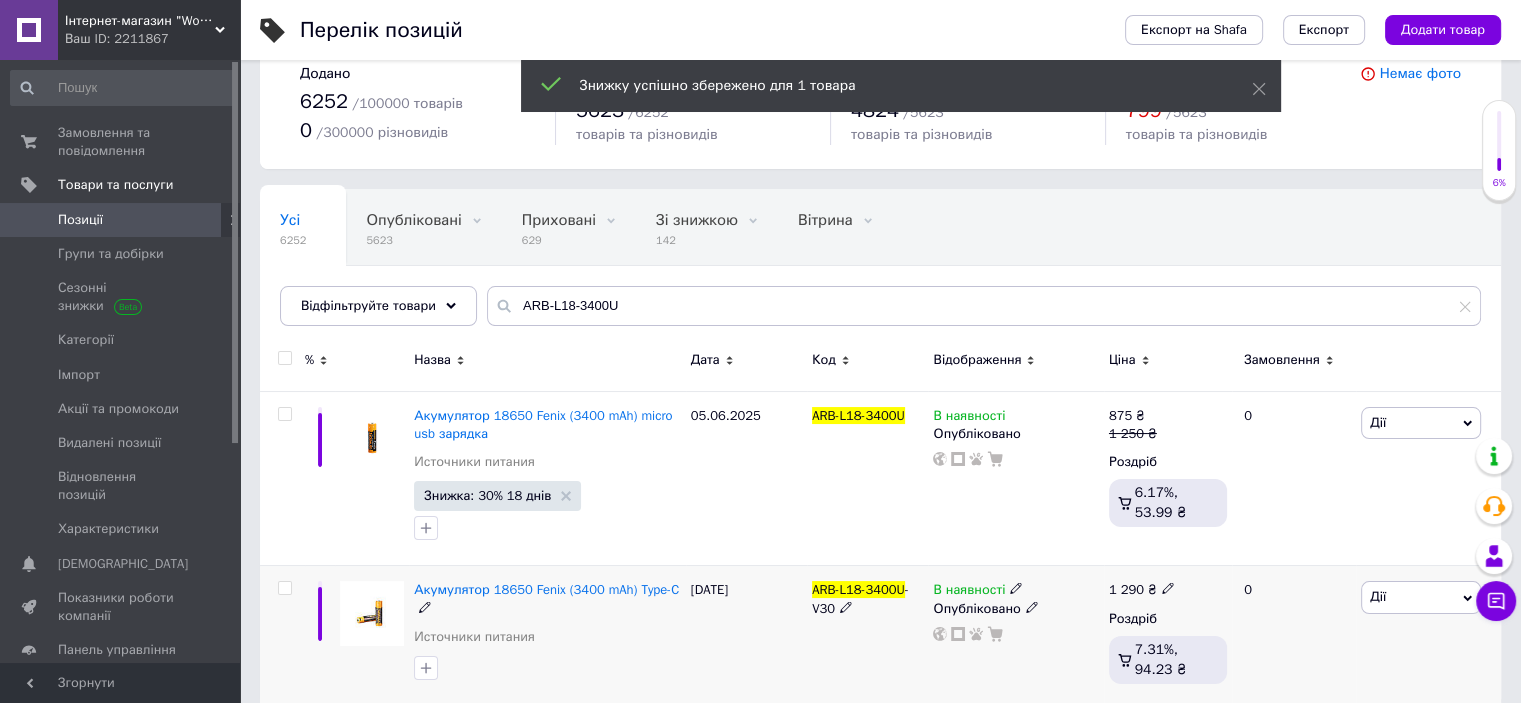 scroll, scrollTop: 62, scrollLeft: 0, axis: vertical 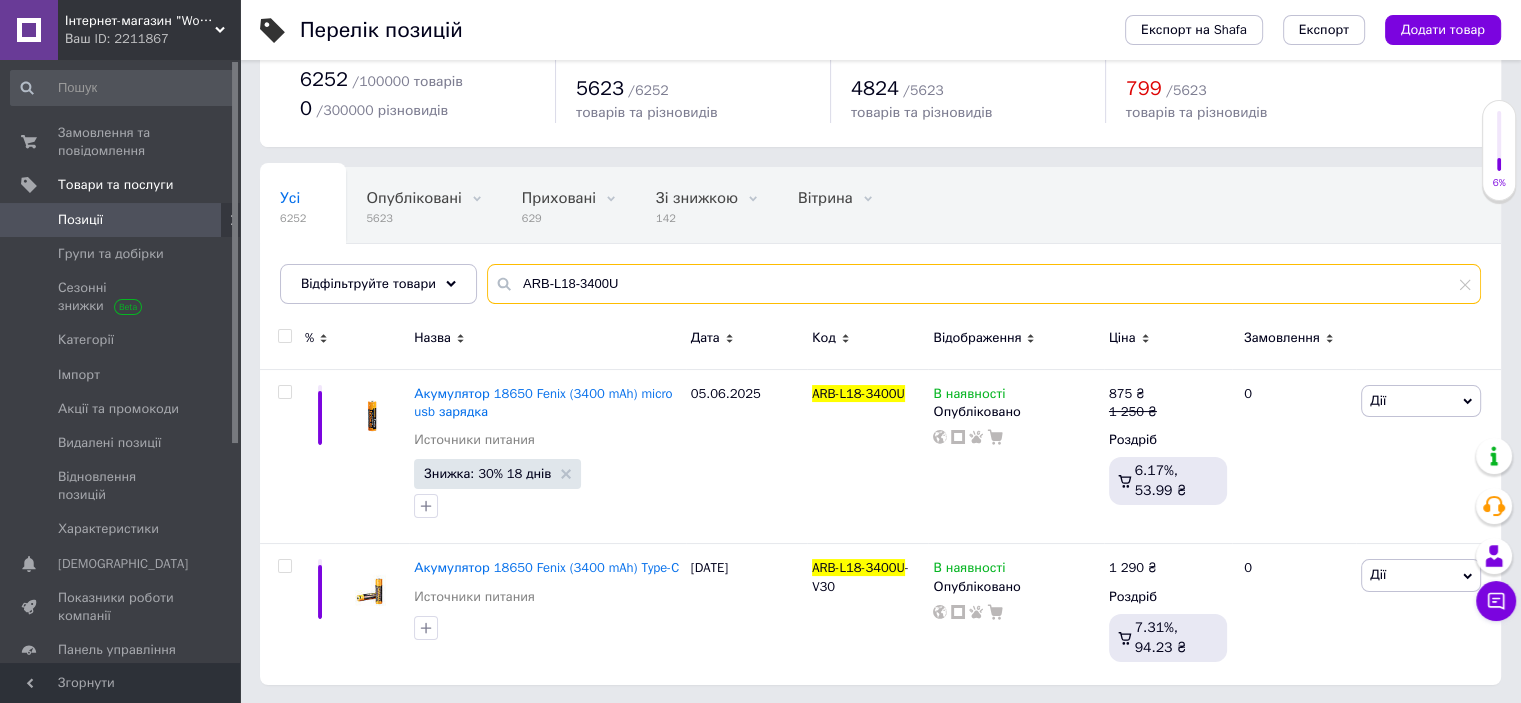 drag, startPoint x: 514, startPoint y: 283, endPoint x: 688, endPoint y: 283, distance: 174 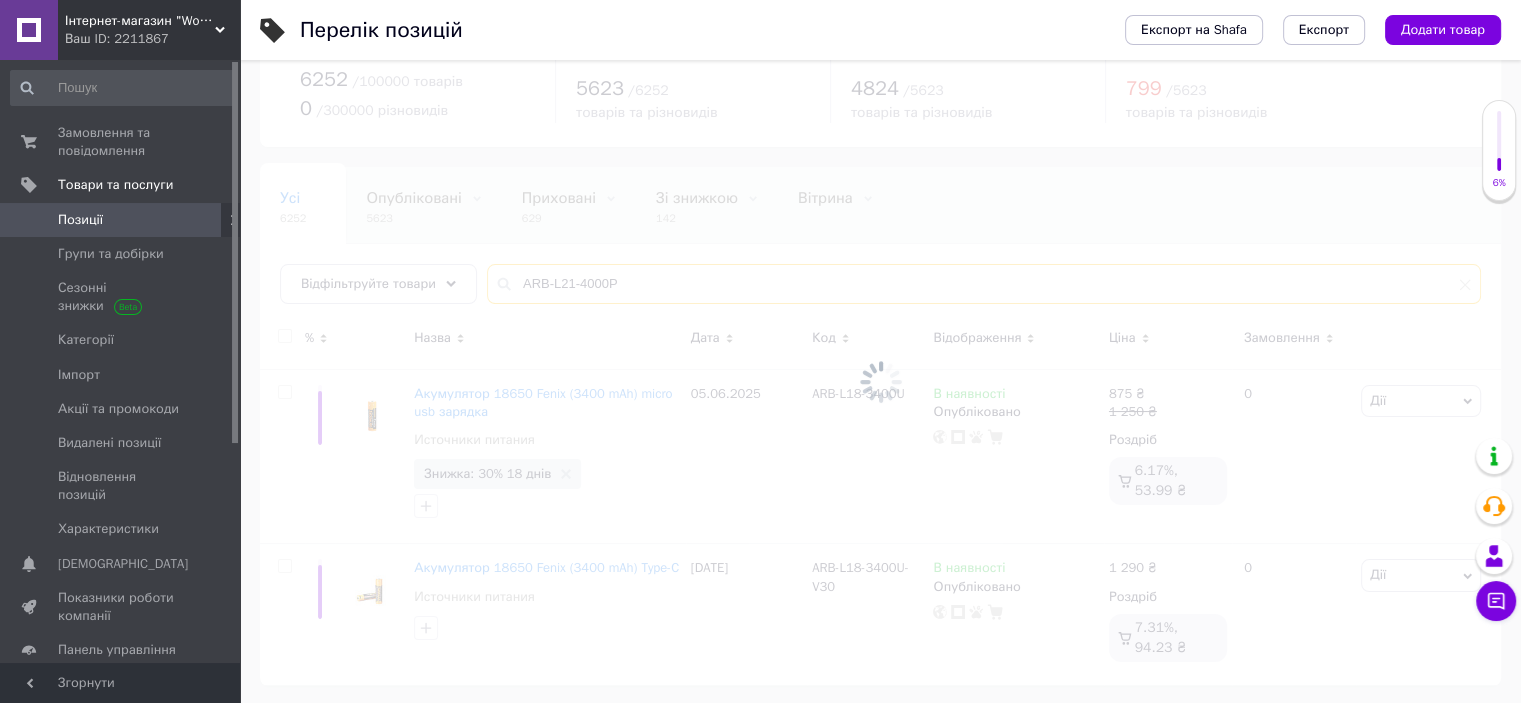 scroll, scrollTop: 0, scrollLeft: 0, axis: both 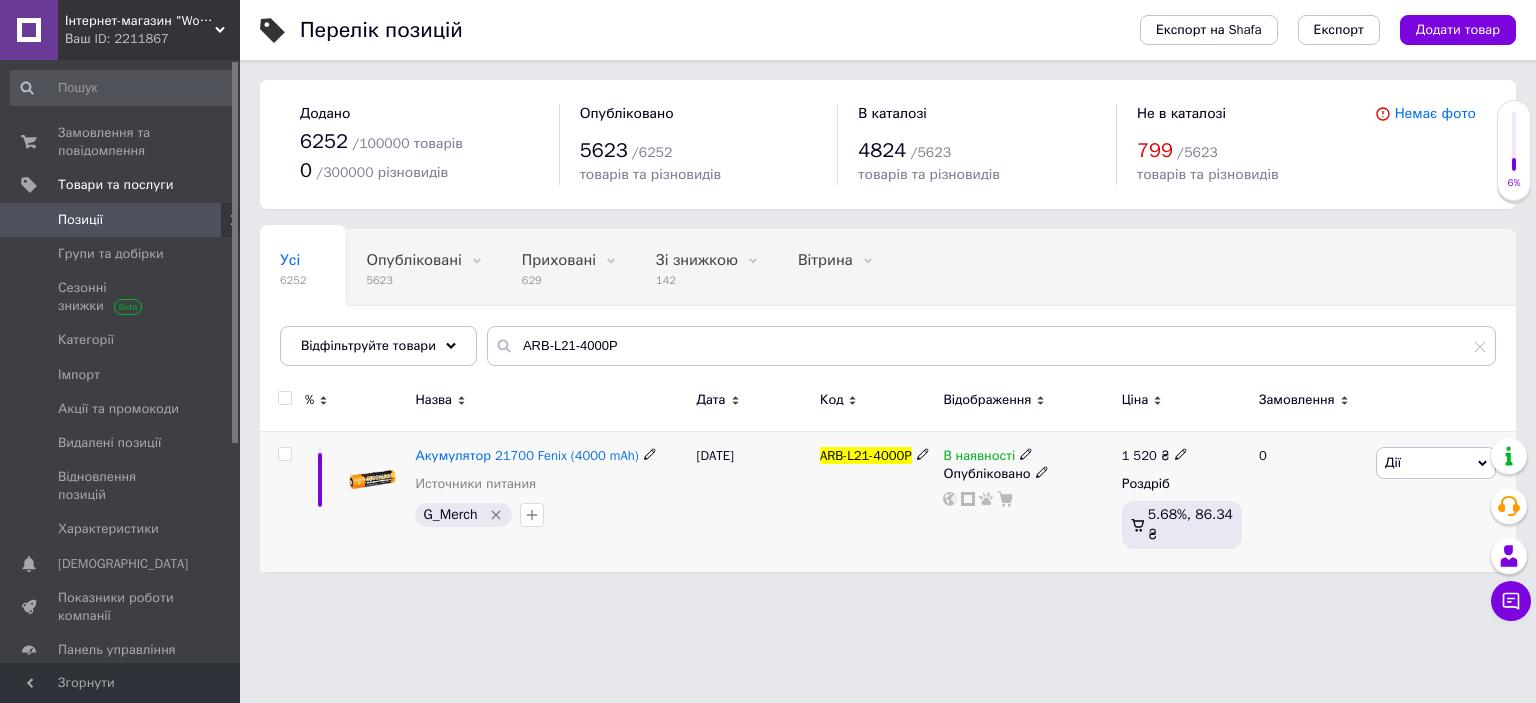click at bounding box center [284, 454] 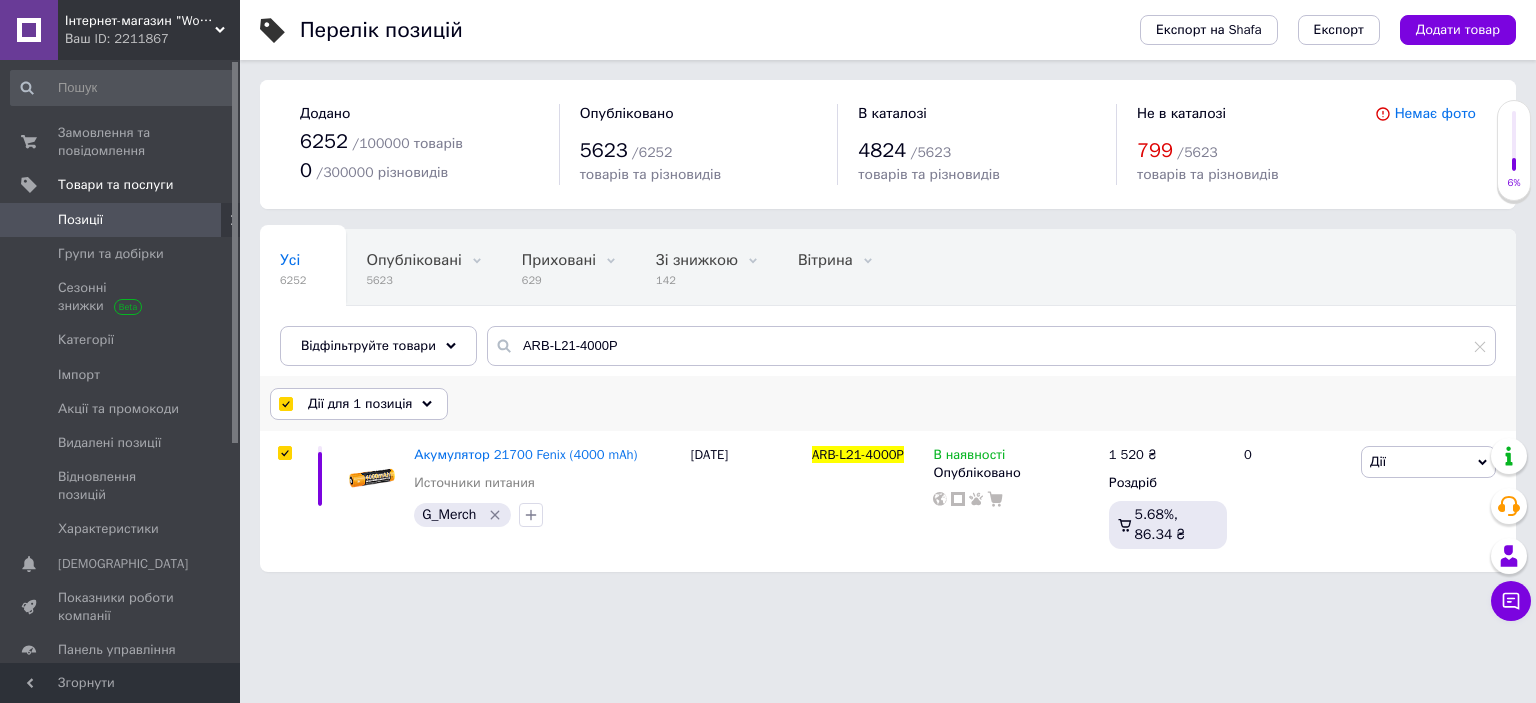 click on "Дії для 1 позиція" at bounding box center [360, 404] 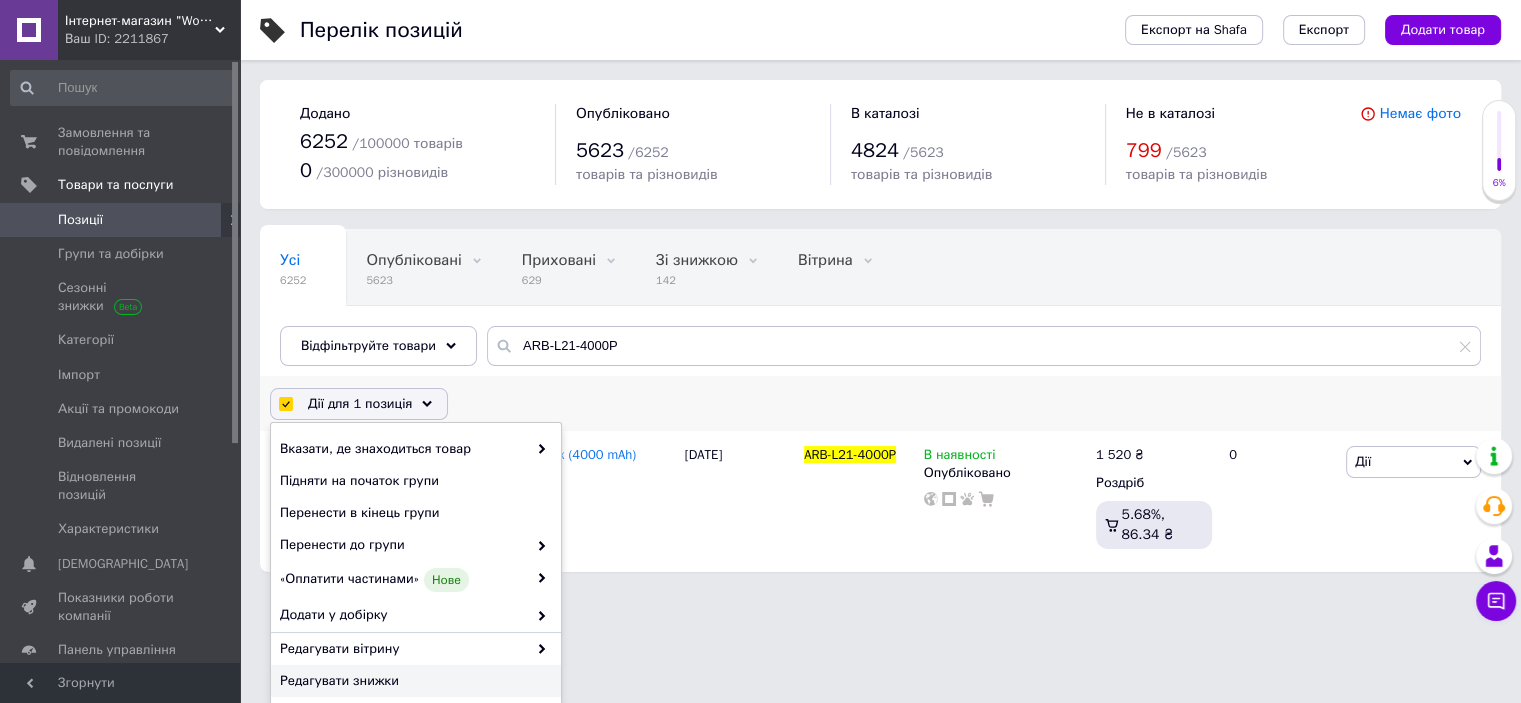 click on "Редагувати знижки" at bounding box center [413, 681] 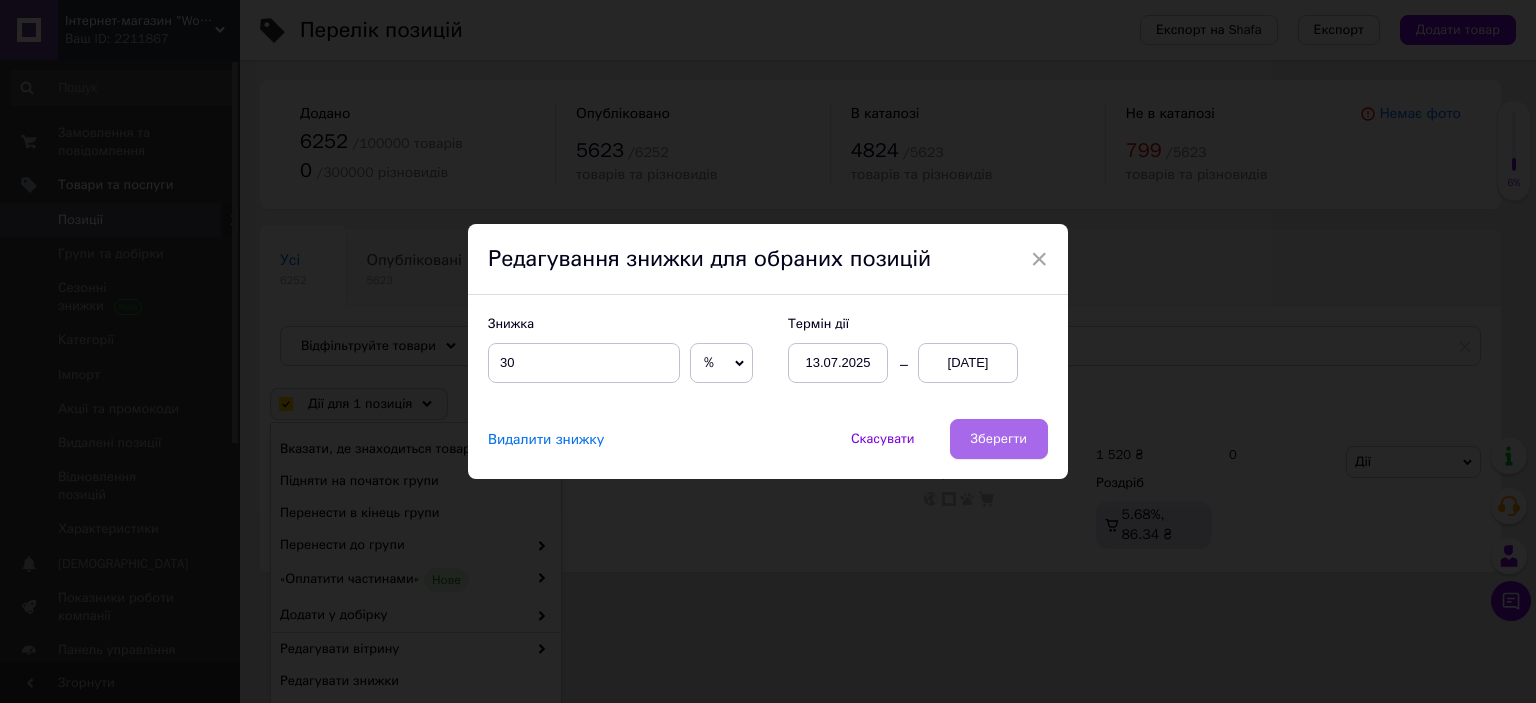 click on "Зберегти" at bounding box center (999, 439) 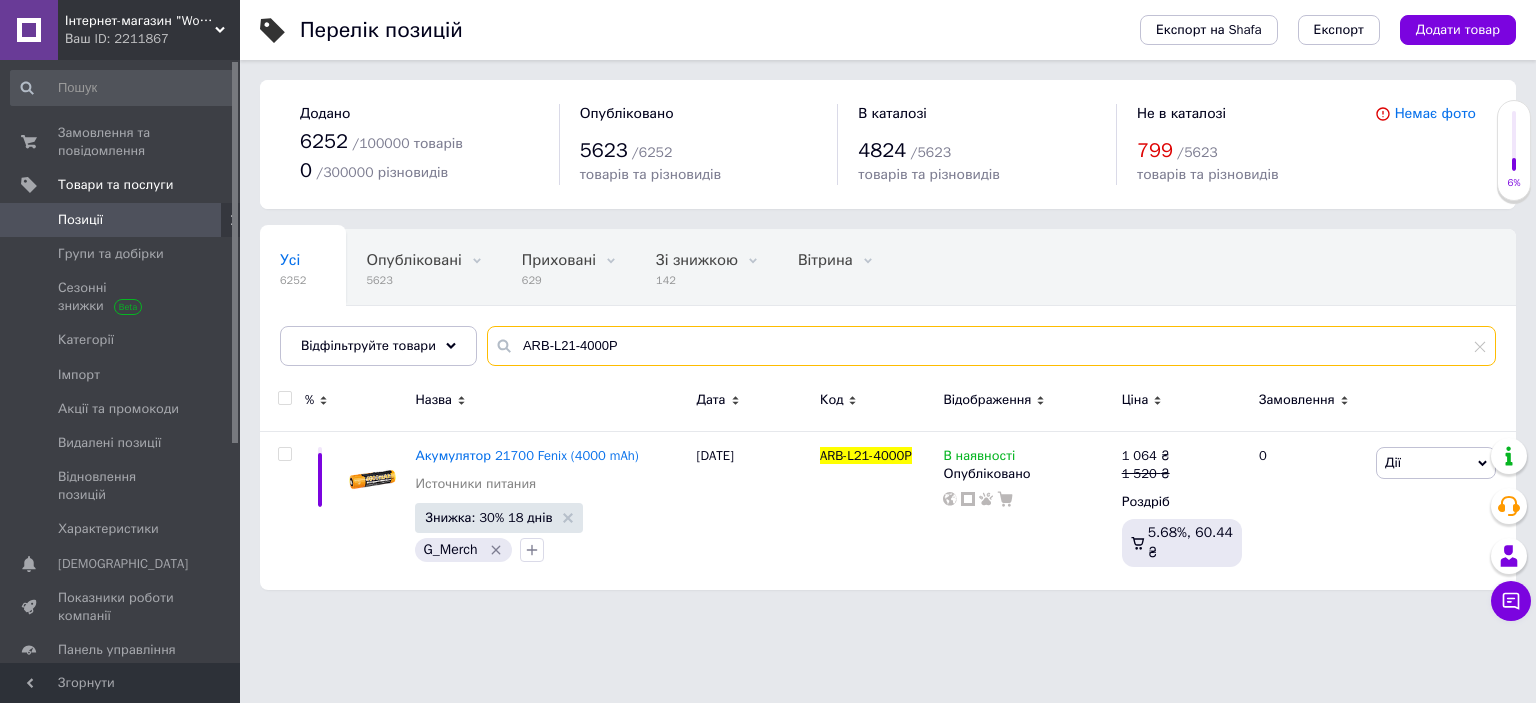 drag, startPoint x: 516, startPoint y: 345, endPoint x: 759, endPoint y: 344, distance: 243.00206 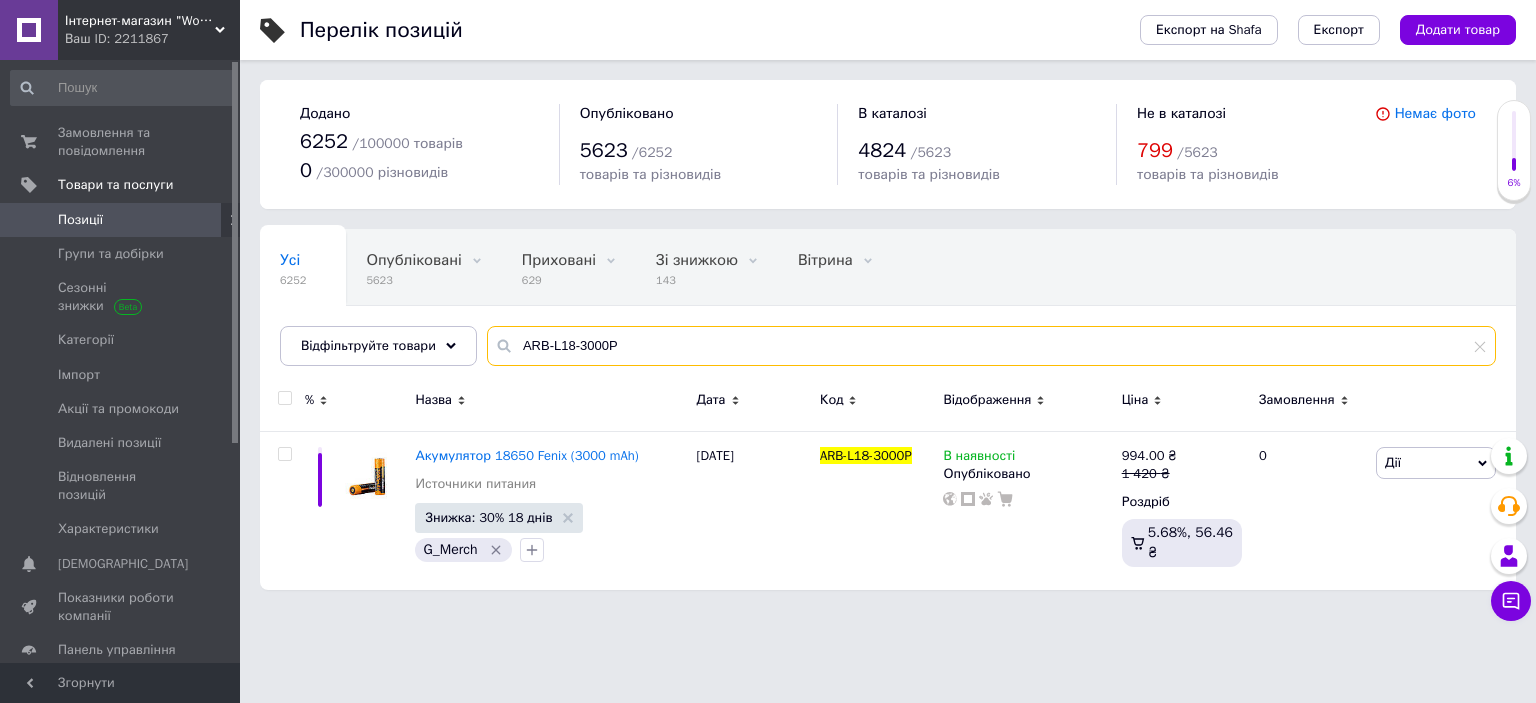 drag, startPoint x: 508, startPoint y: 345, endPoint x: 852, endPoint y: 358, distance: 344.24554 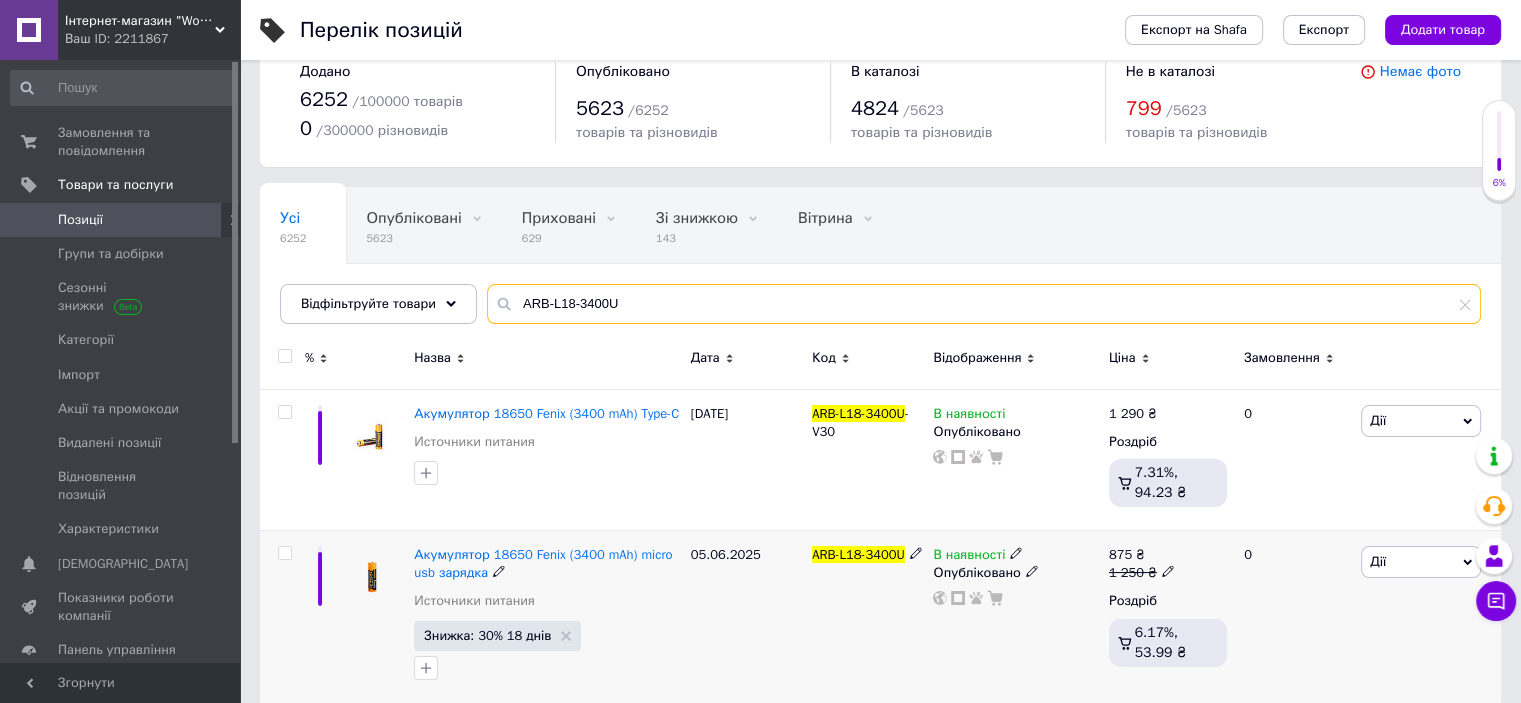 scroll, scrollTop: 62, scrollLeft: 0, axis: vertical 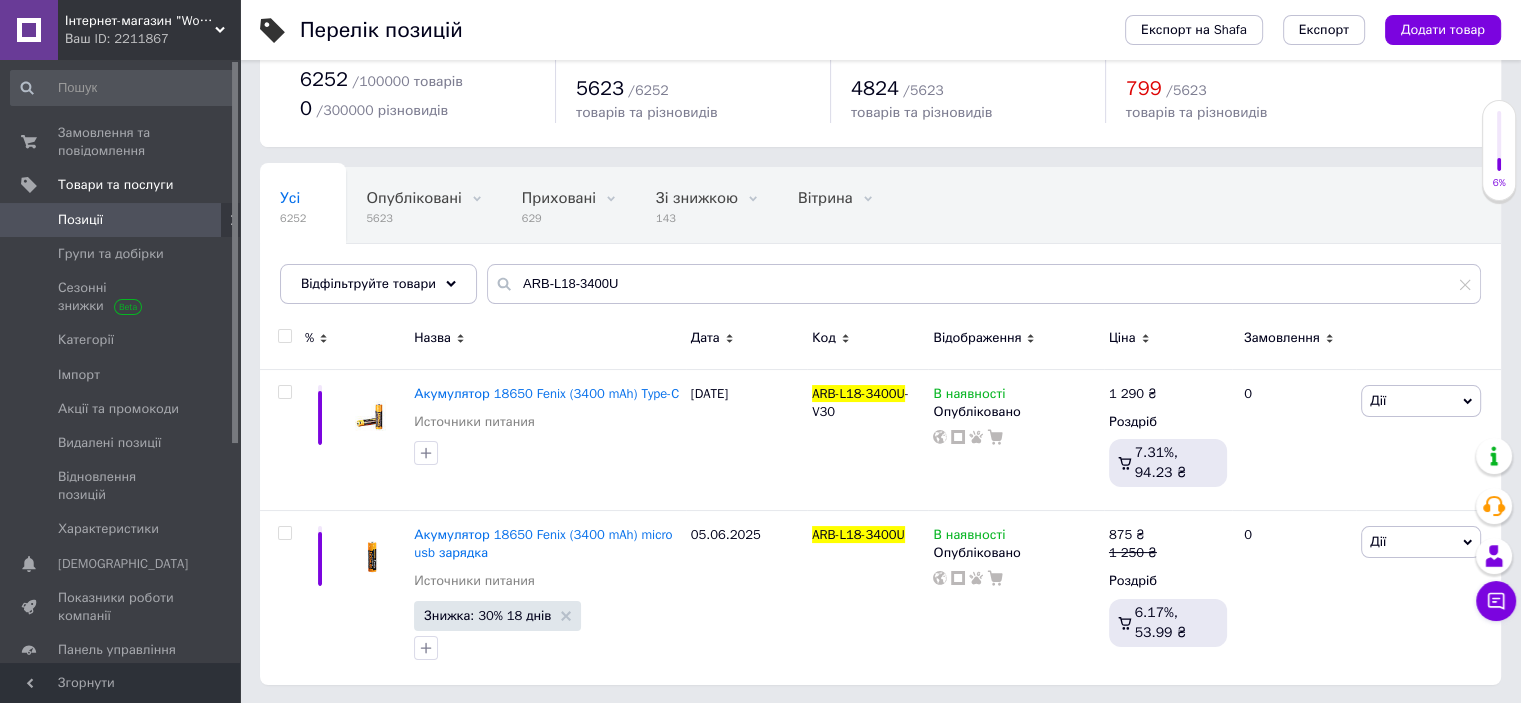 drag, startPoint x: 505, startPoint y: 281, endPoint x: 753, endPoint y: 280, distance: 248.00201 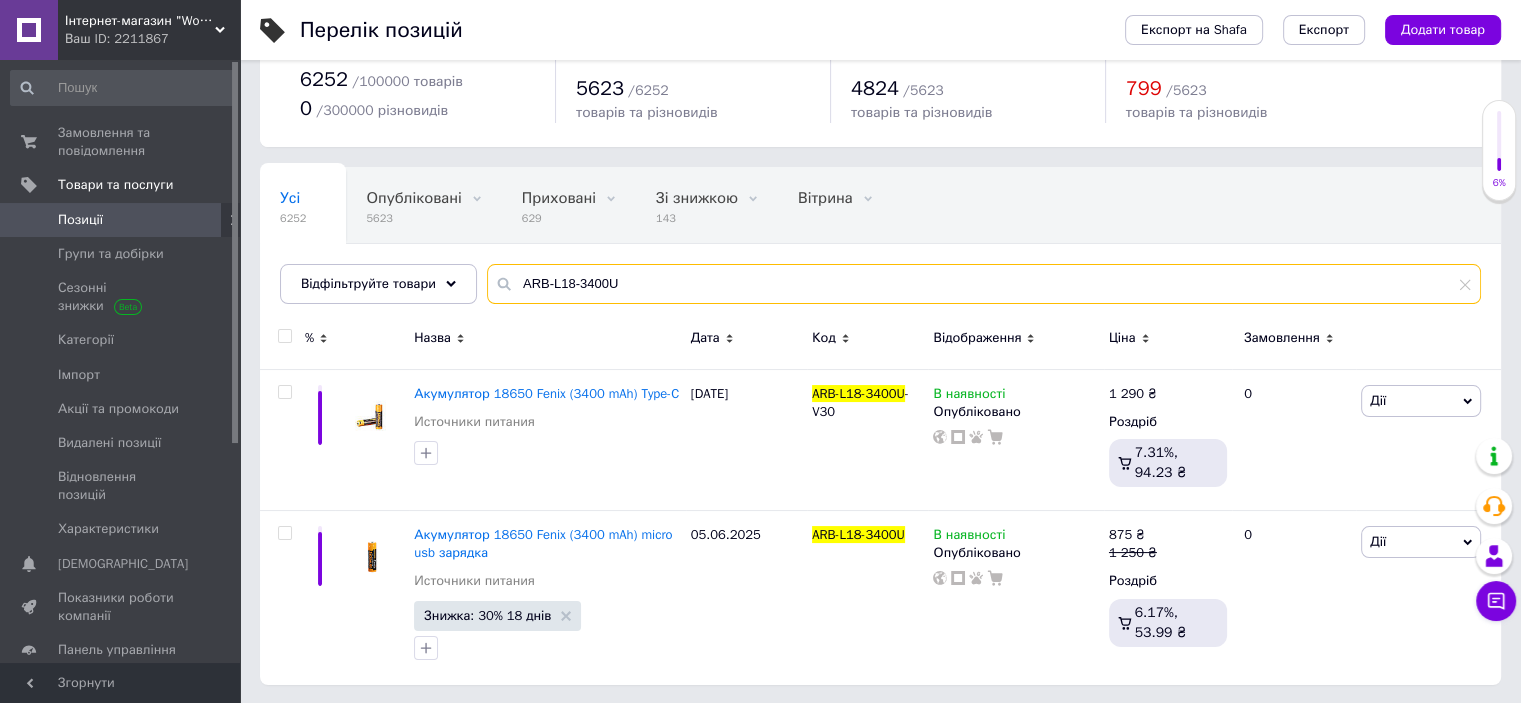 drag, startPoint x: 509, startPoint y: 281, endPoint x: 854, endPoint y: 278, distance: 345.01303 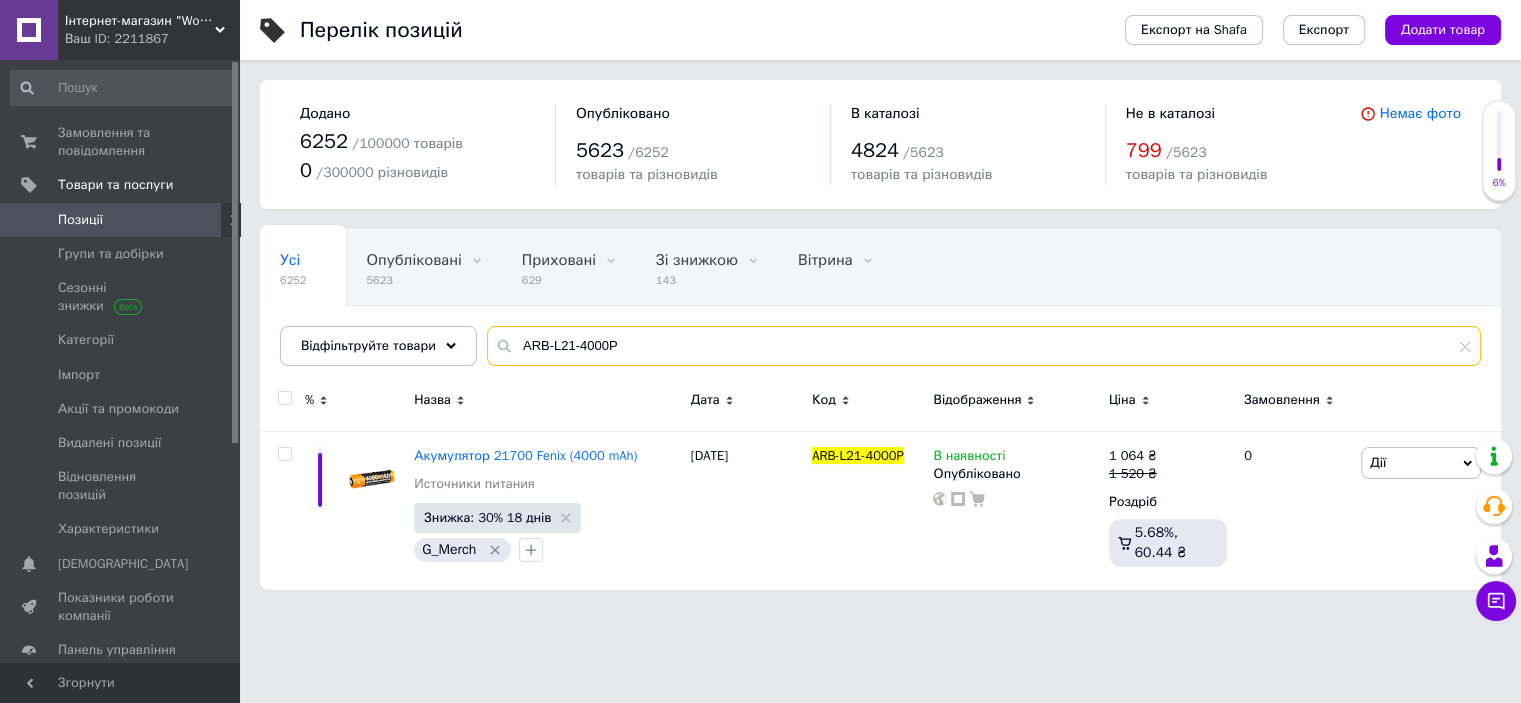 scroll, scrollTop: 0, scrollLeft: 0, axis: both 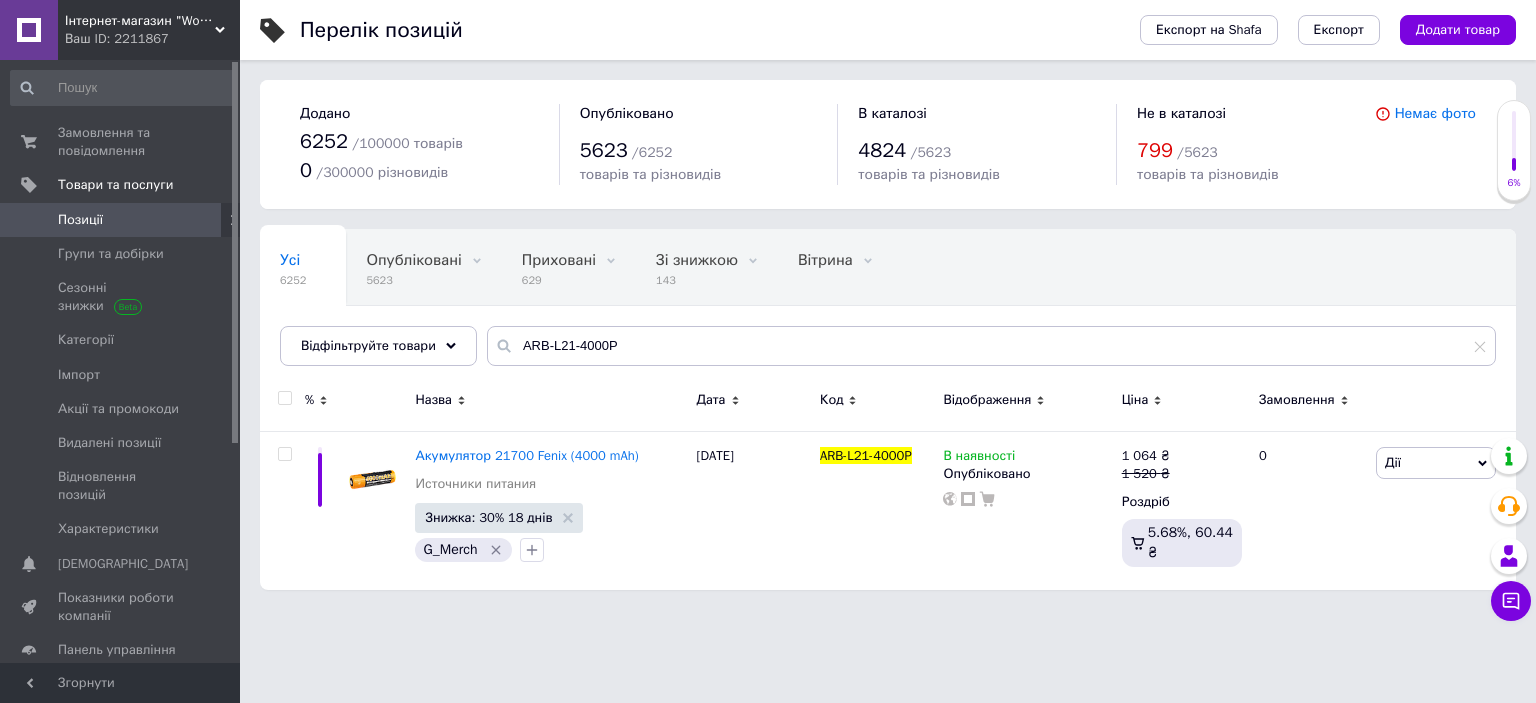 click at bounding box center (284, 398) 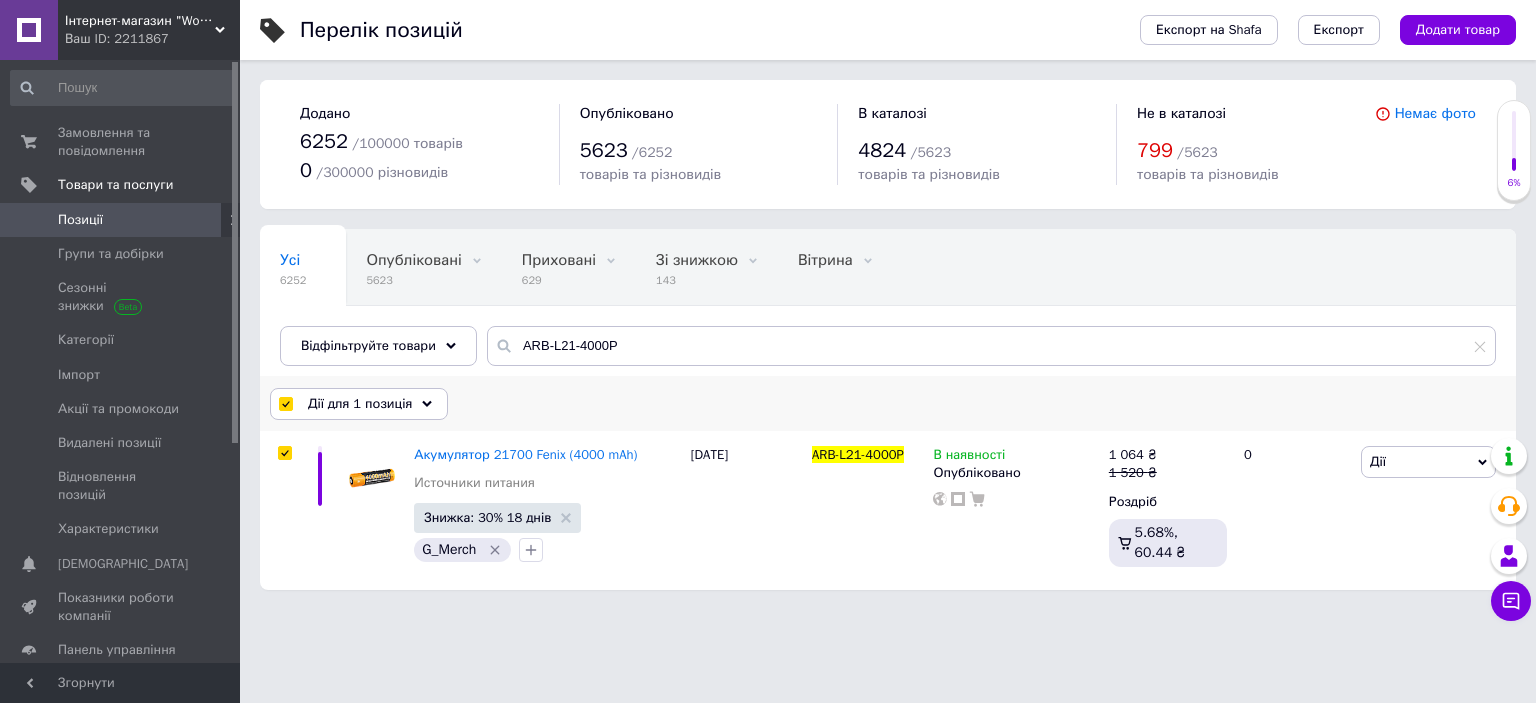 click on "Дії для 1 позиція" at bounding box center [360, 404] 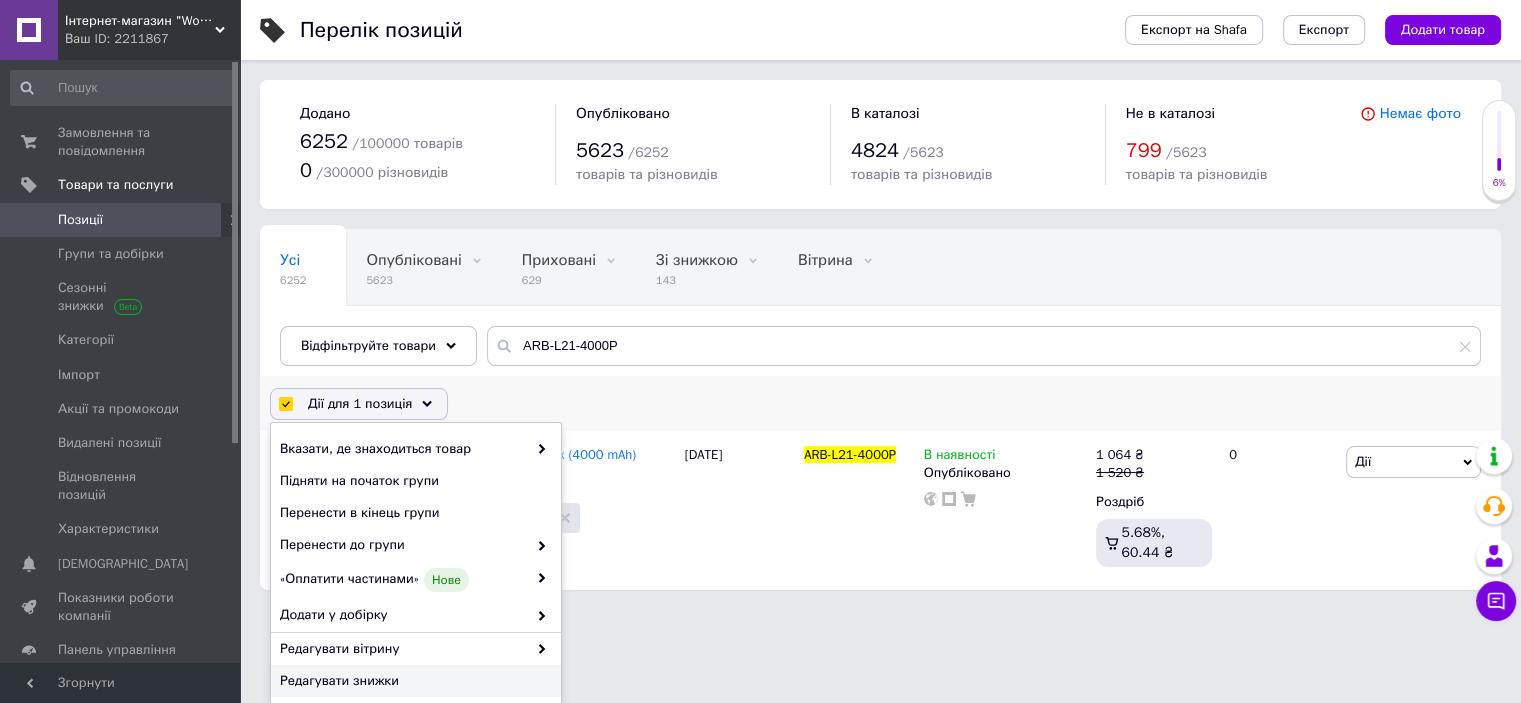 click on "Редагувати знижки" at bounding box center [413, 681] 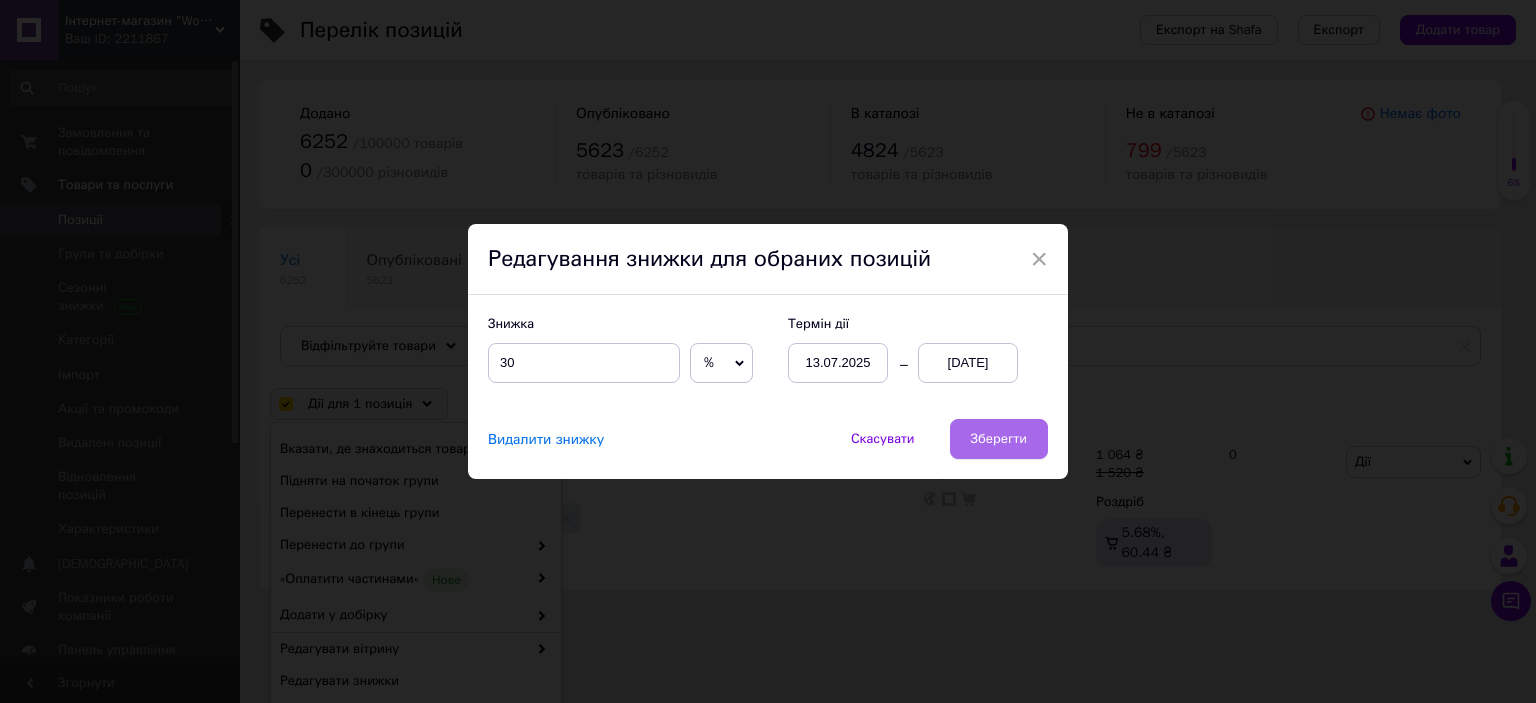 click on "Зберегти" at bounding box center (999, 439) 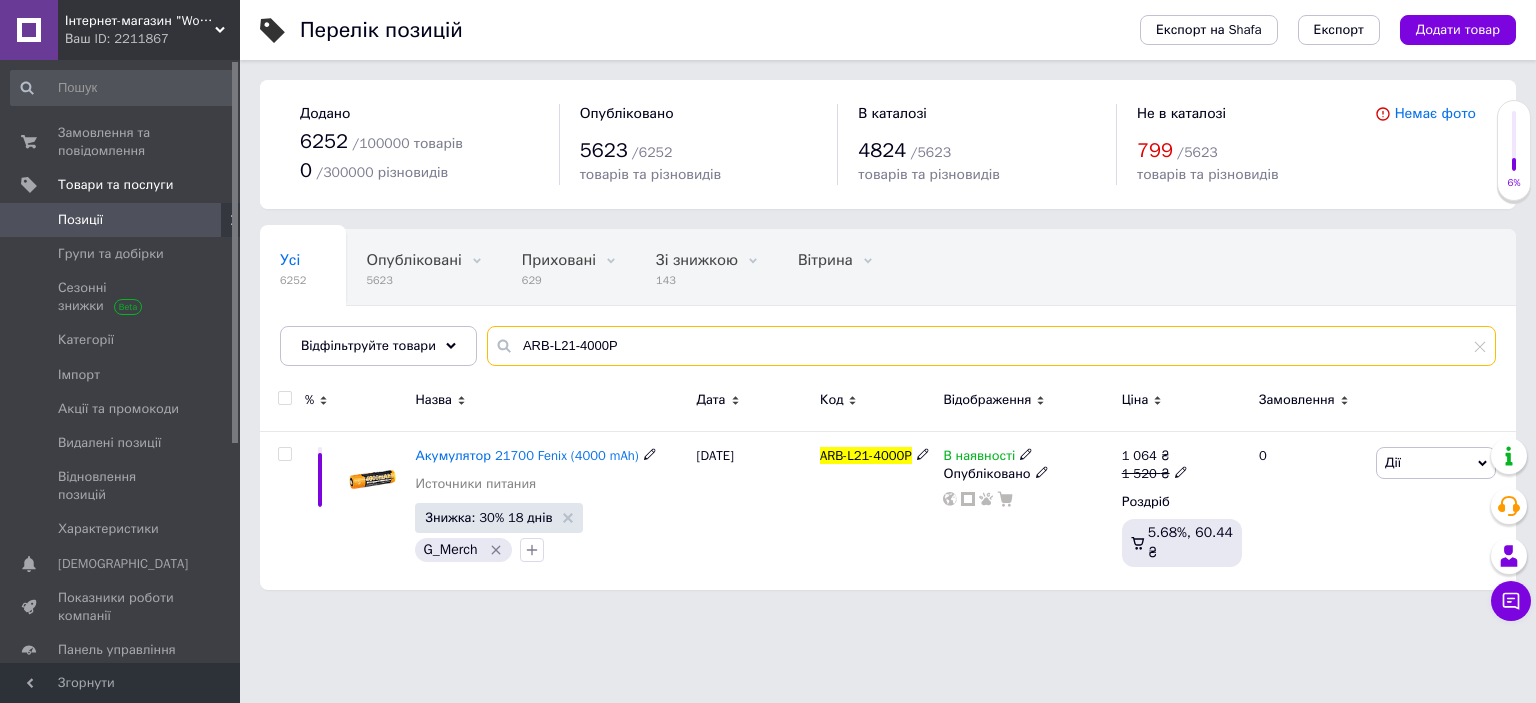drag, startPoint x: 511, startPoint y: 348, endPoint x: 807, endPoint y: 343, distance: 296.04224 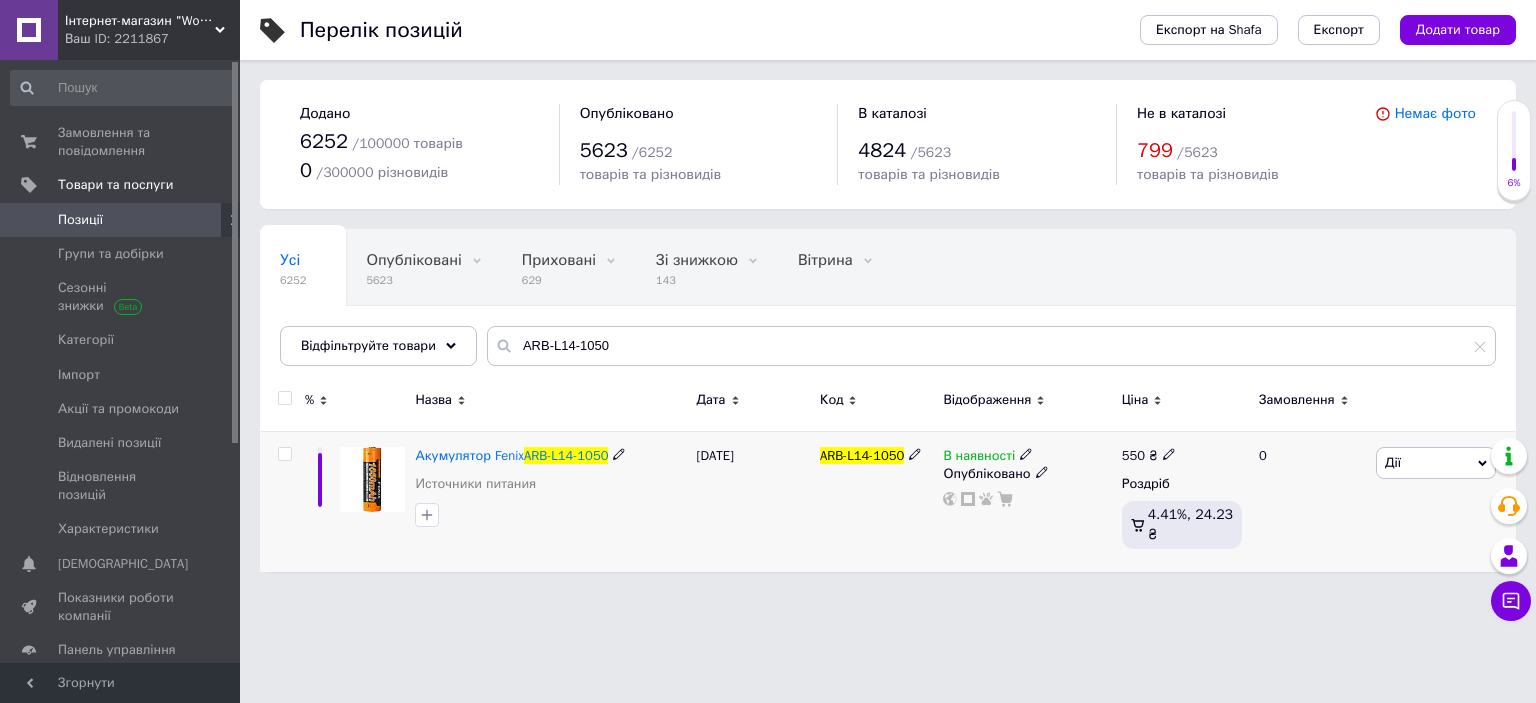 click at bounding box center (284, 454) 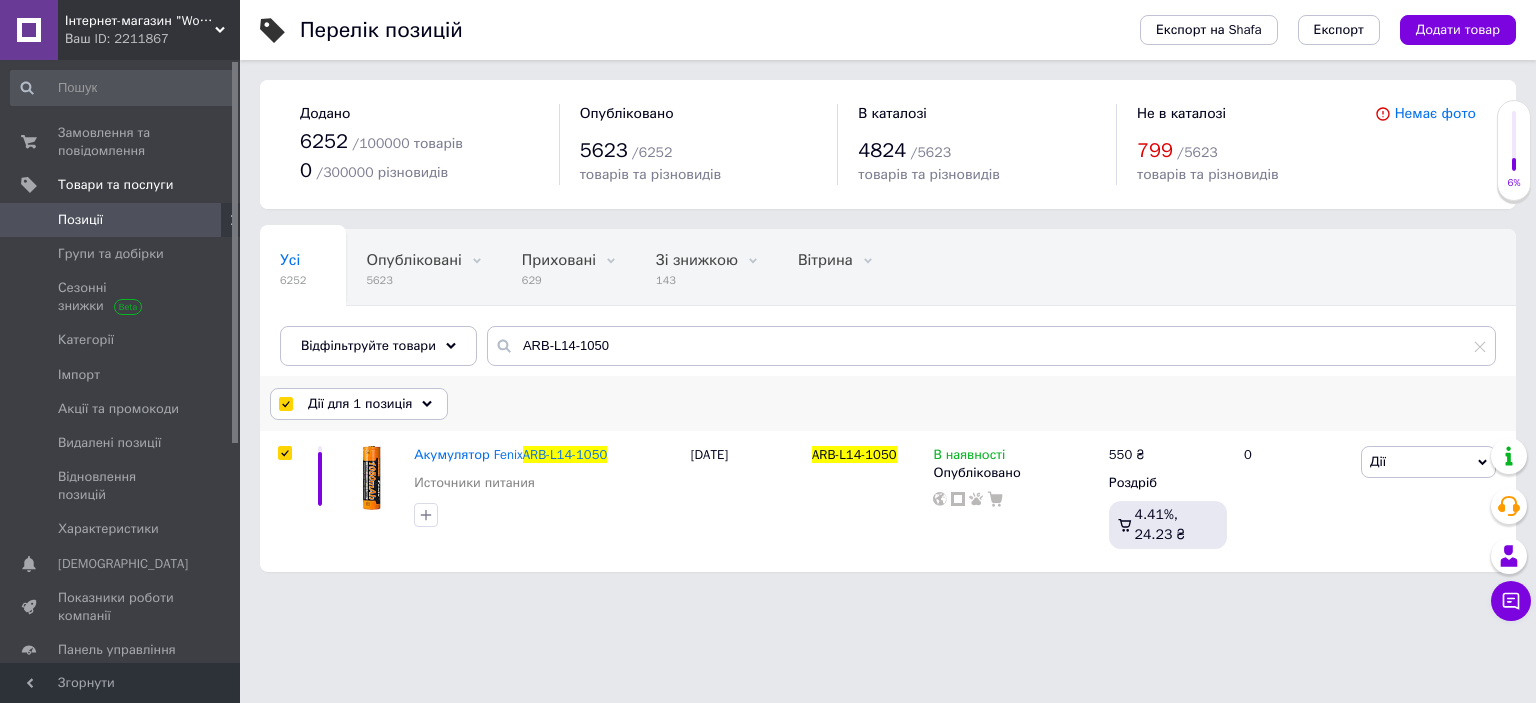 click on "Дії для 1 позиція" at bounding box center [360, 404] 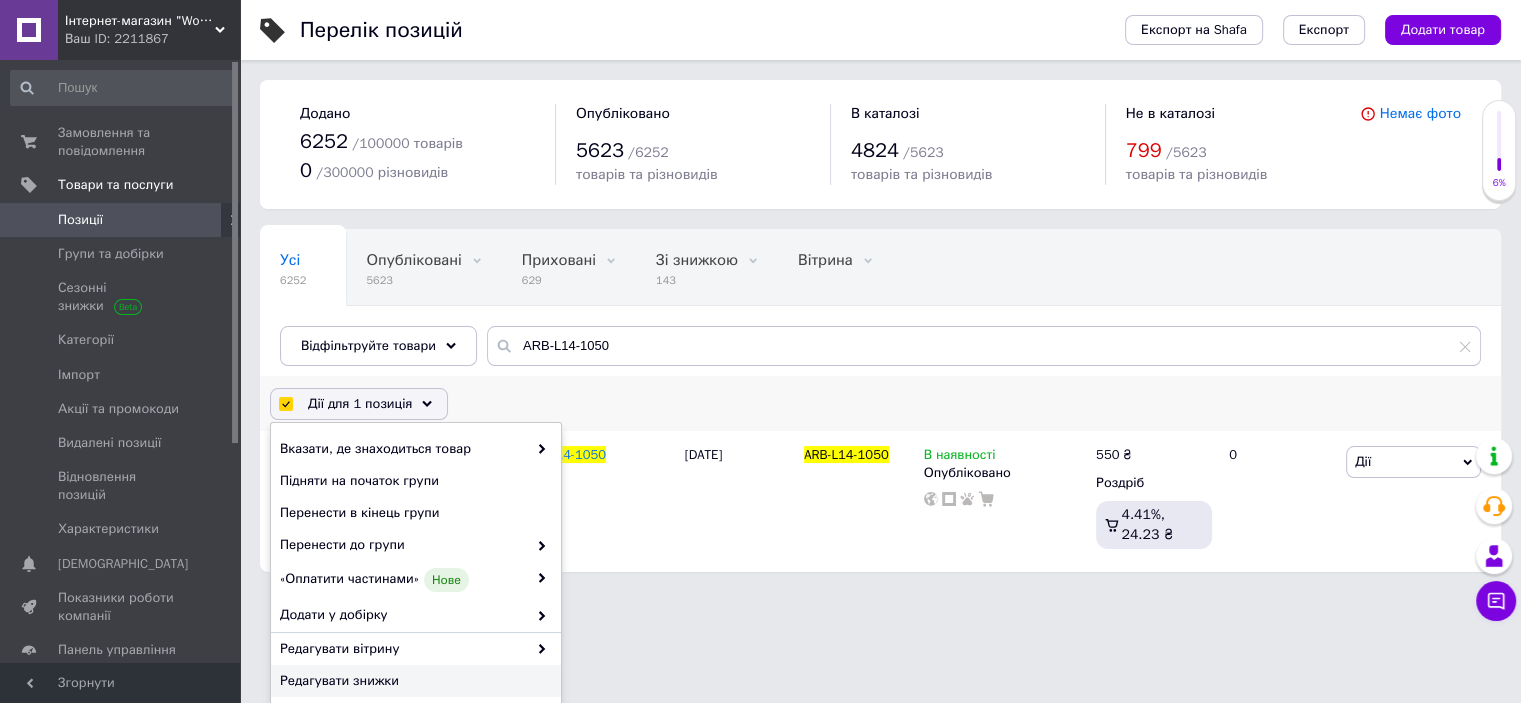 click on "Редагувати знижки" at bounding box center [413, 681] 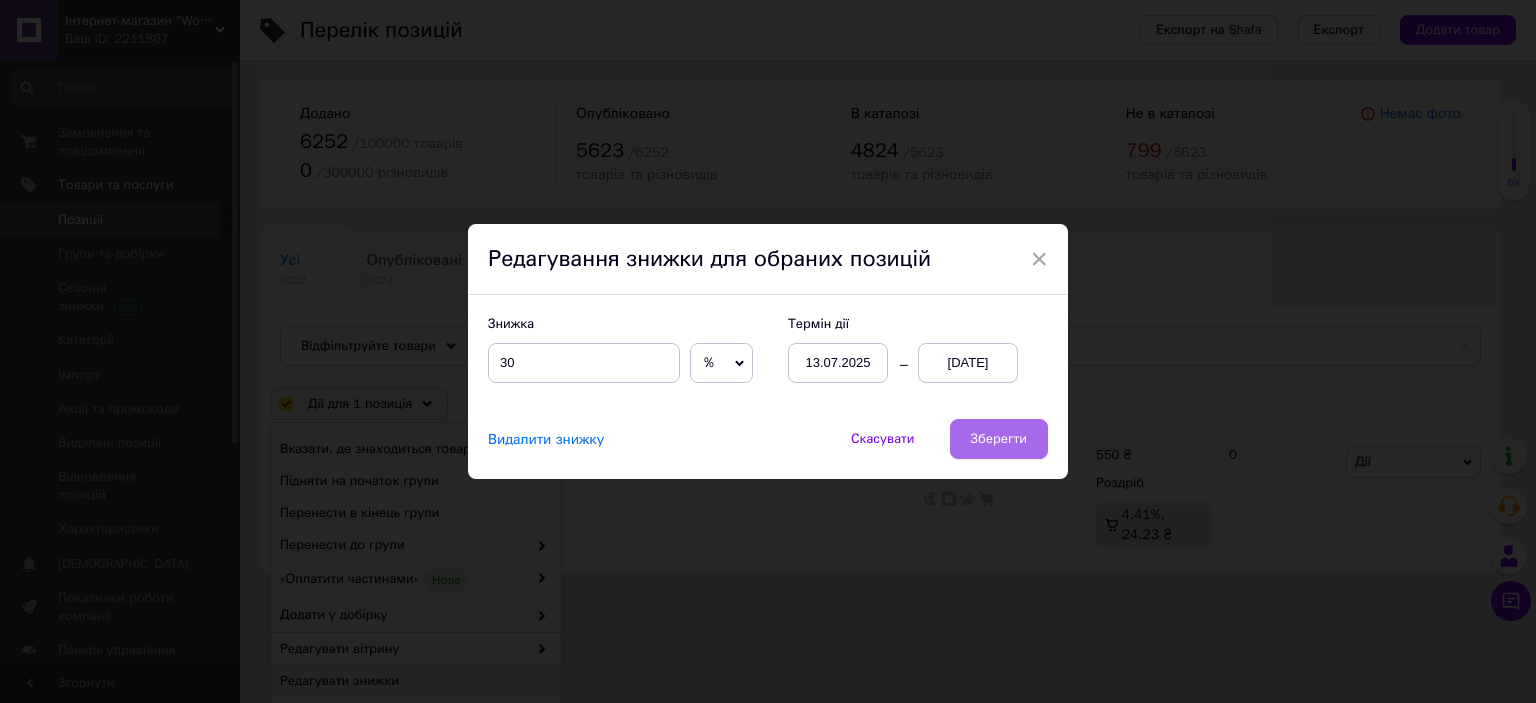 click on "Зберегти" at bounding box center [999, 439] 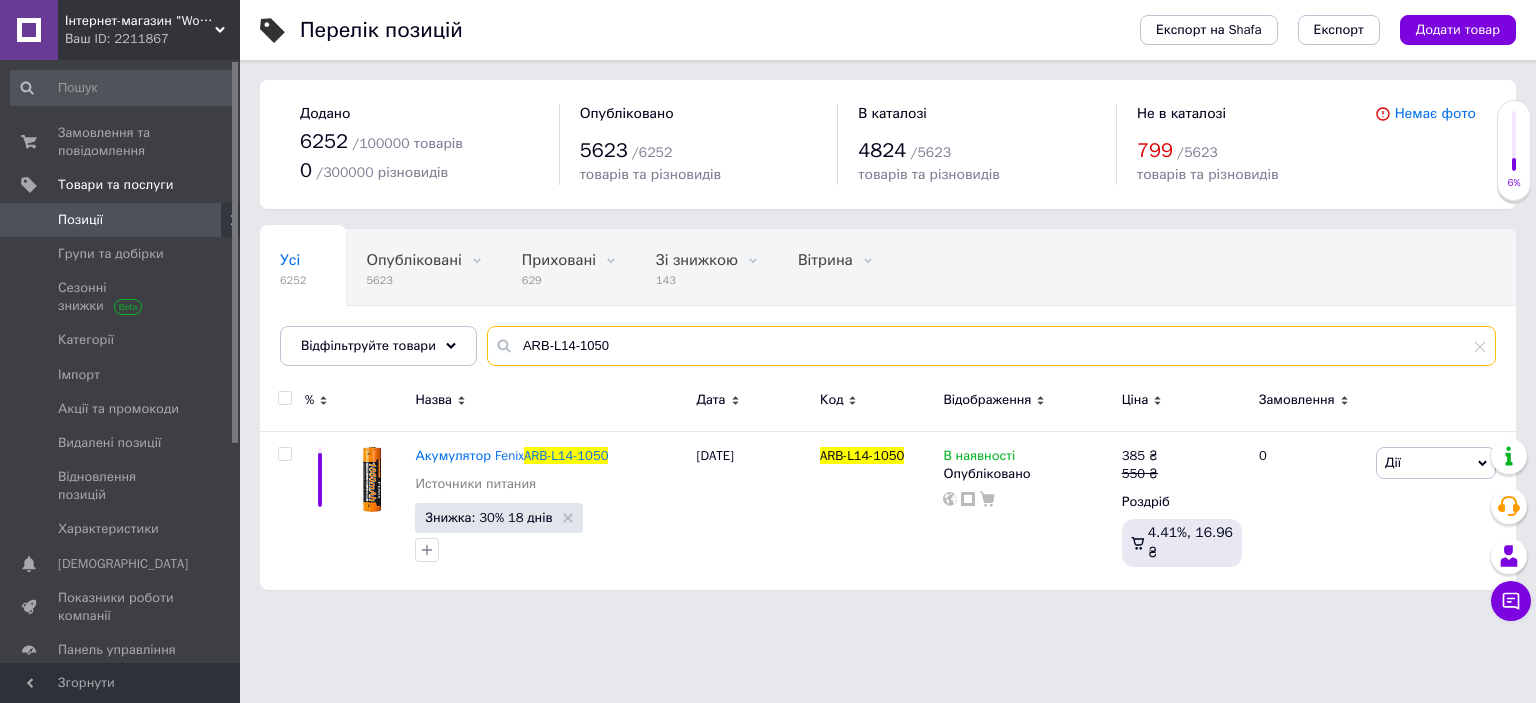 drag, startPoint x: 506, startPoint y: 343, endPoint x: 701, endPoint y: 334, distance: 195.20758 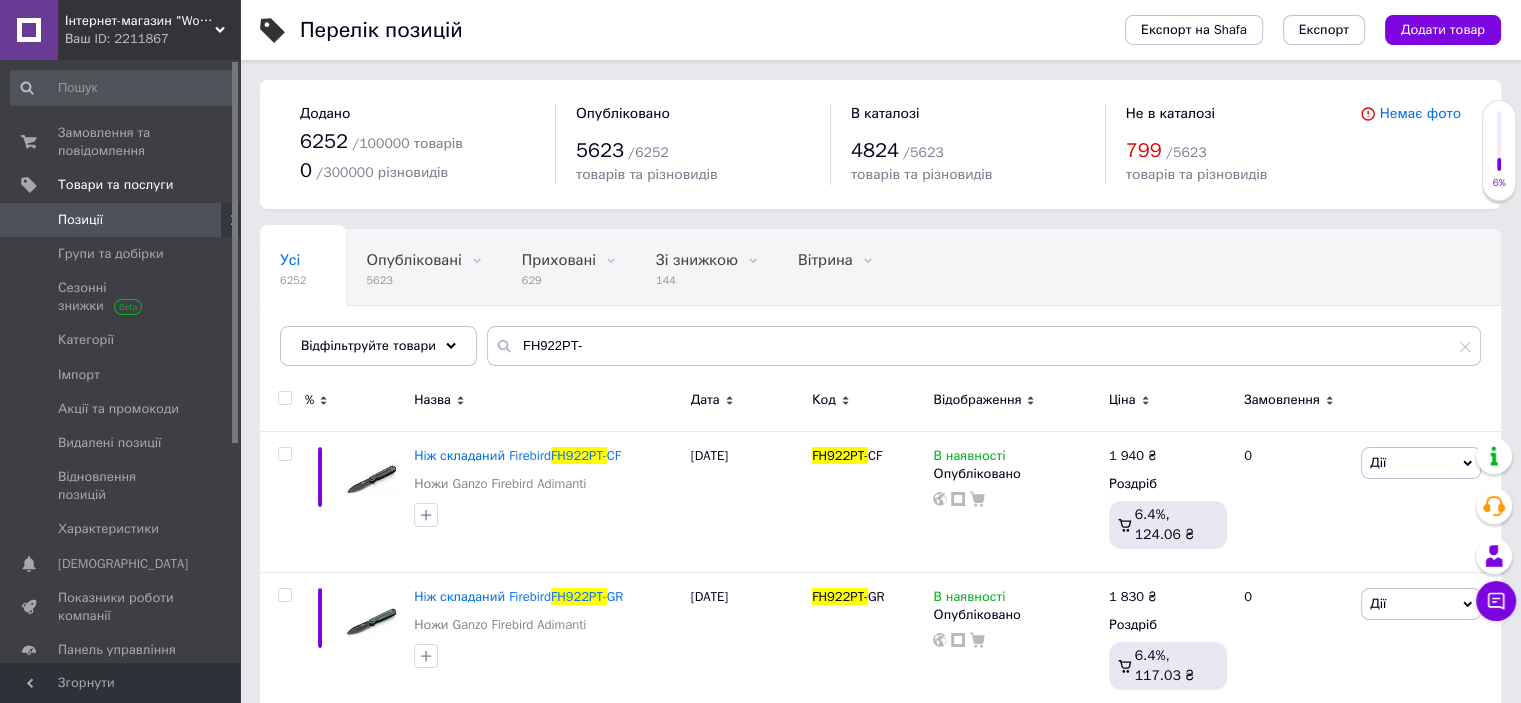 click at bounding box center [284, 398] 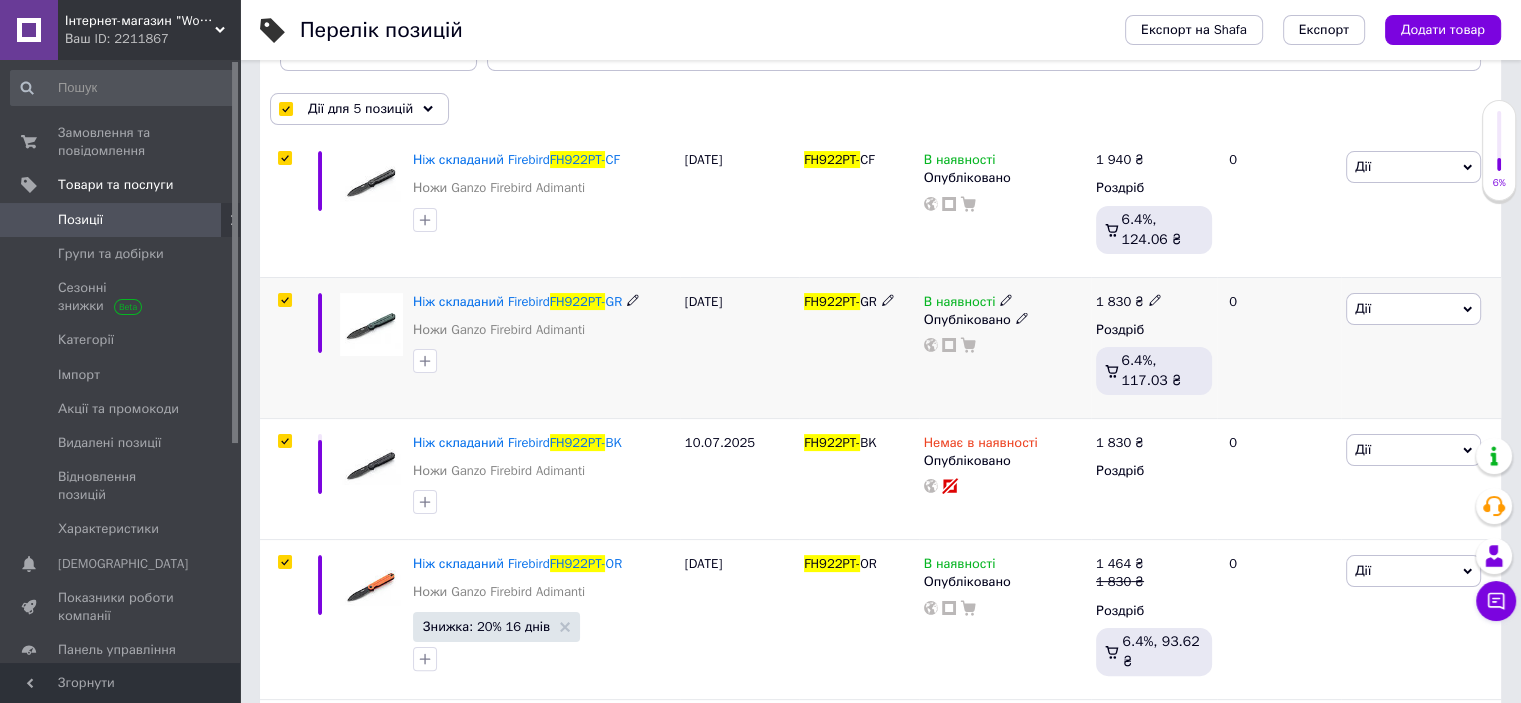 scroll, scrollTop: 300, scrollLeft: 0, axis: vertical 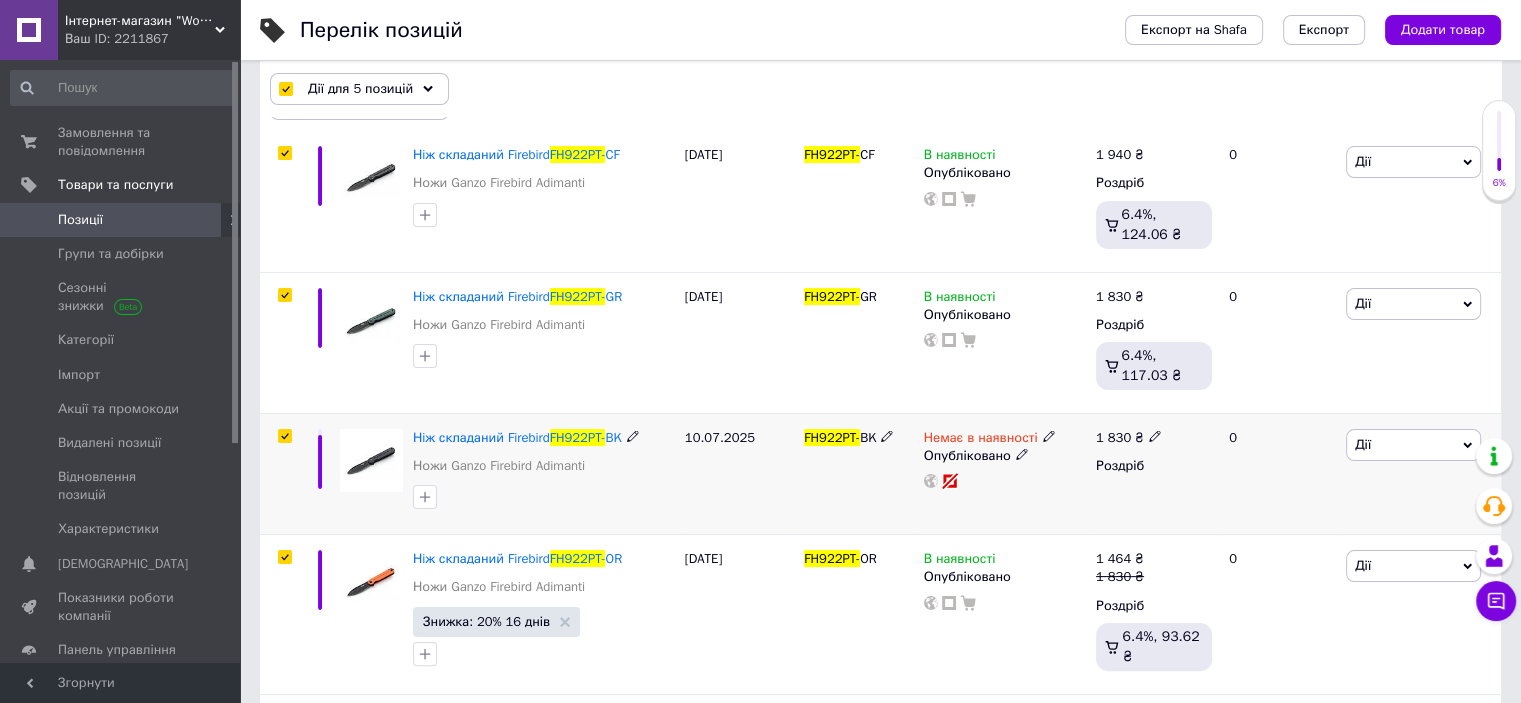 click at bounding box center (284, 436) 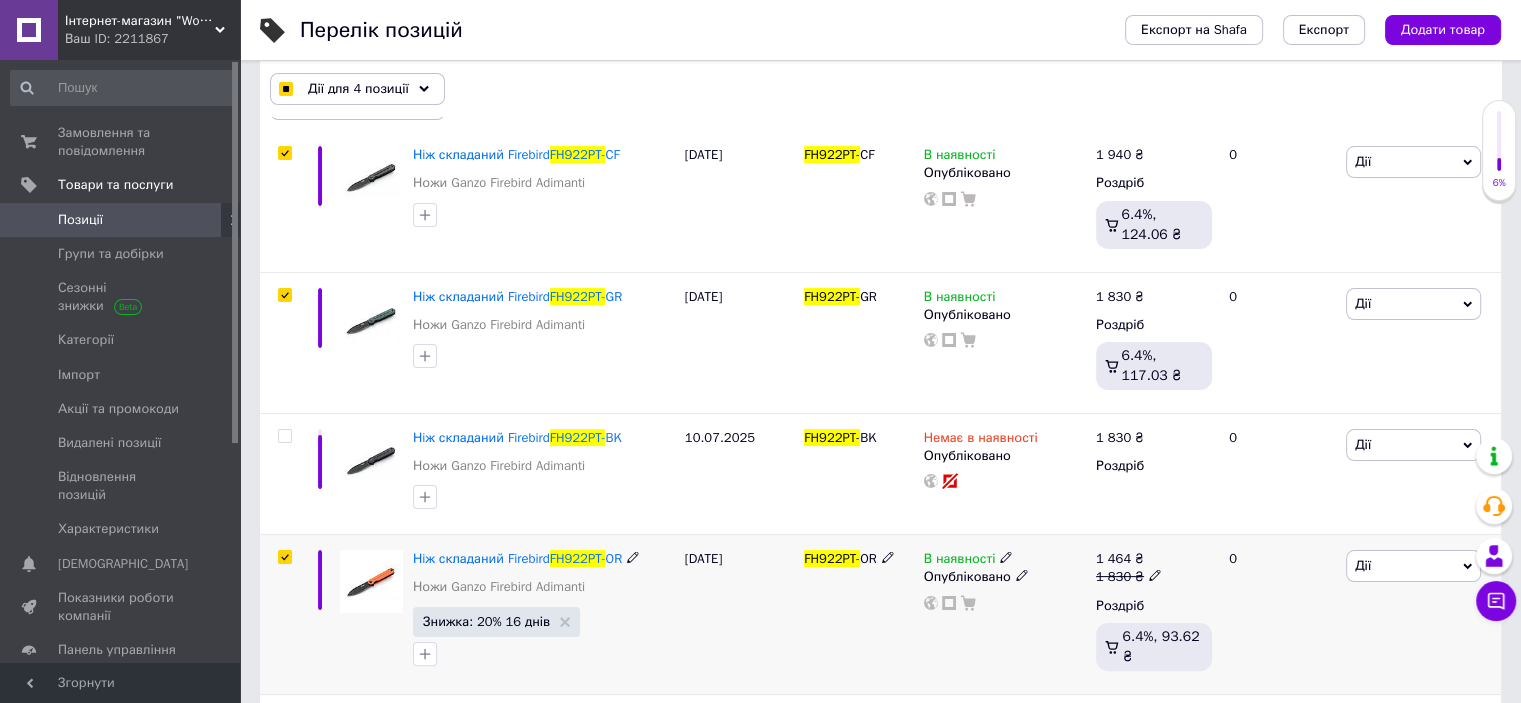click at bounding box center [284, 557] 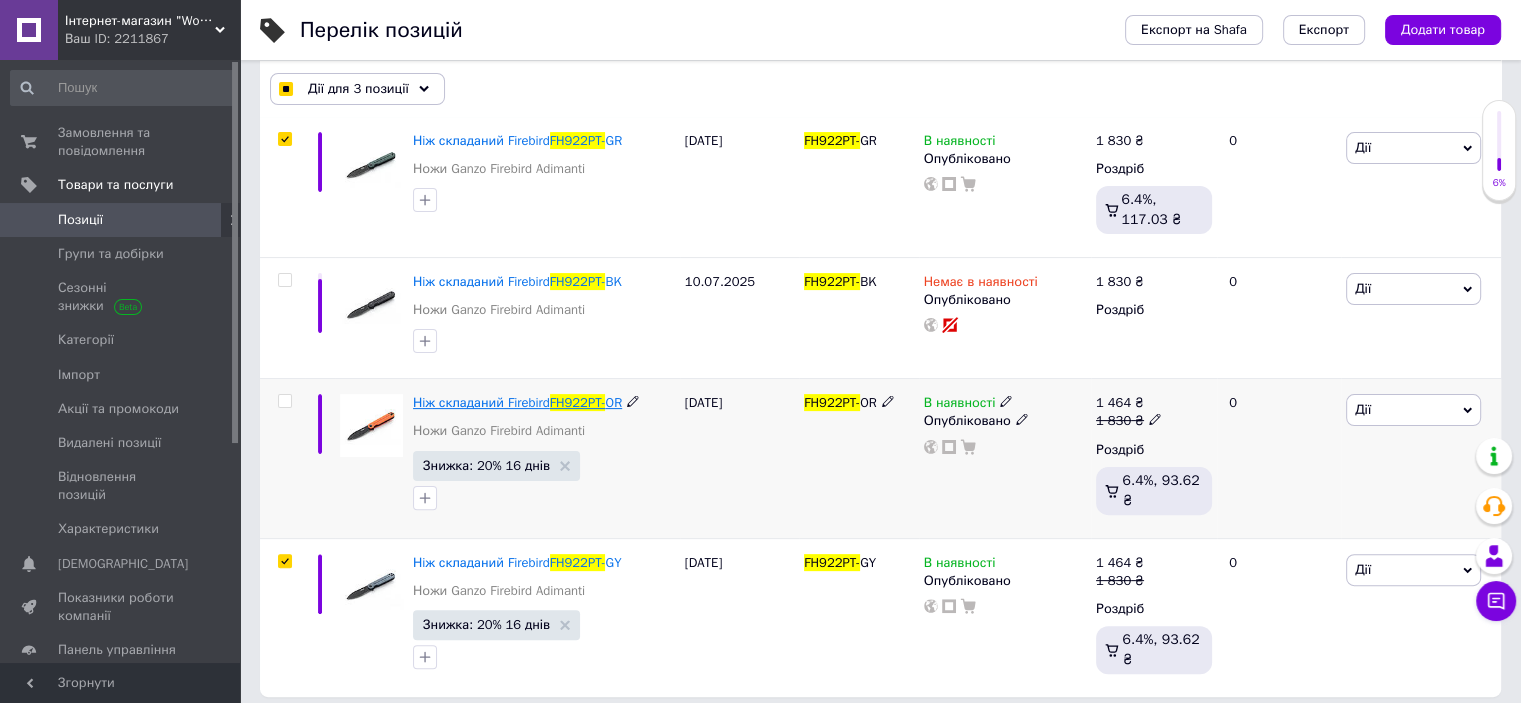 scroll, scrollTop: 468, scrollLeft: 0, axis: vertical 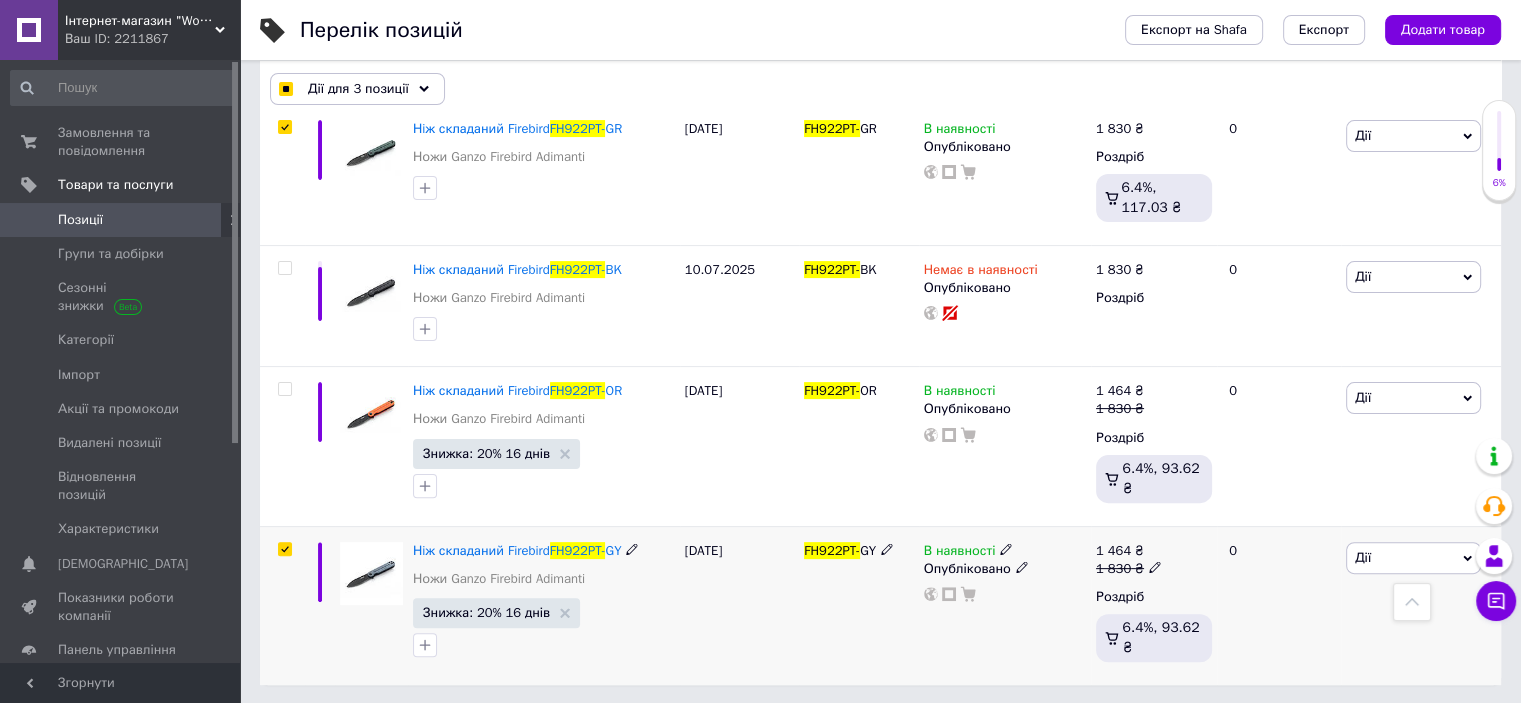 click at bounding box center (284, 549) 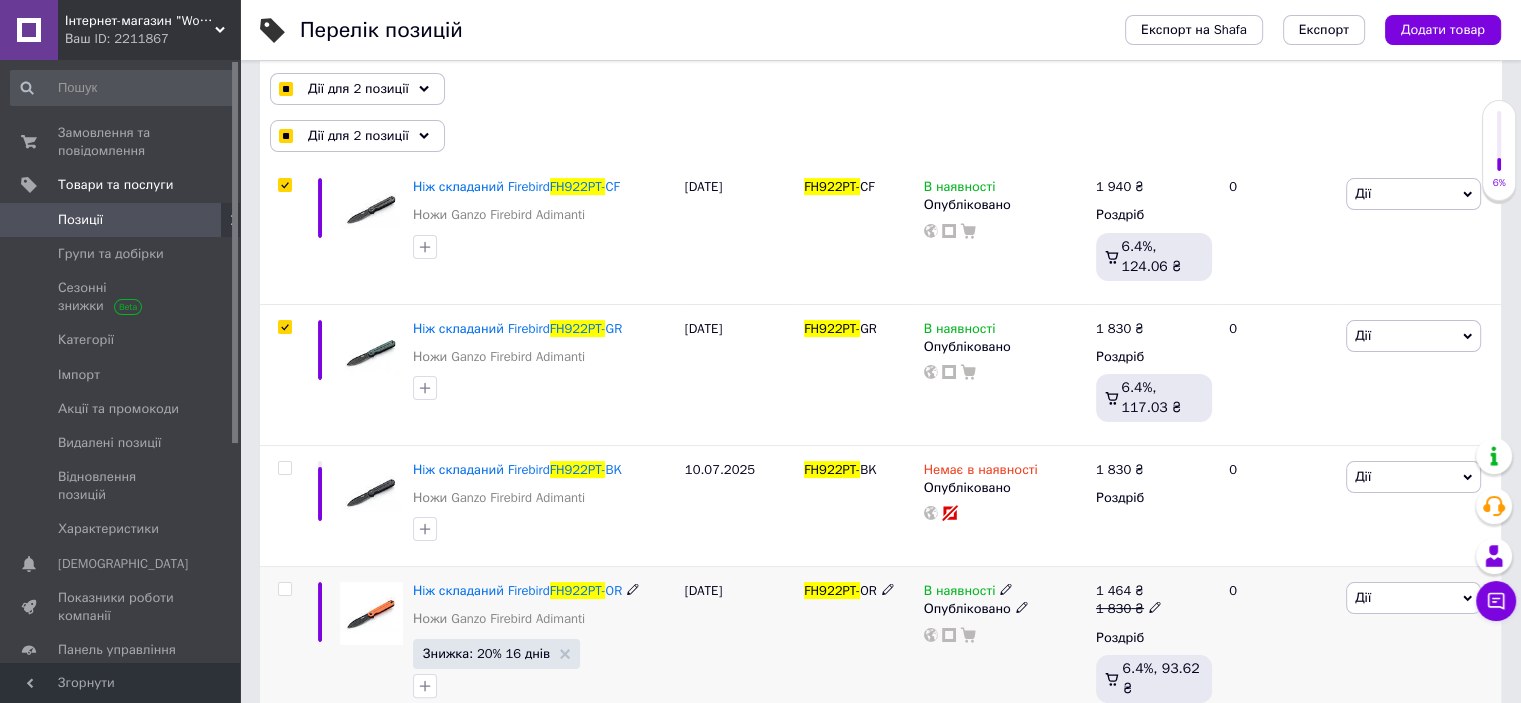 scroll, scrollTop: 168, scrollLeft: 0, axis: vertical 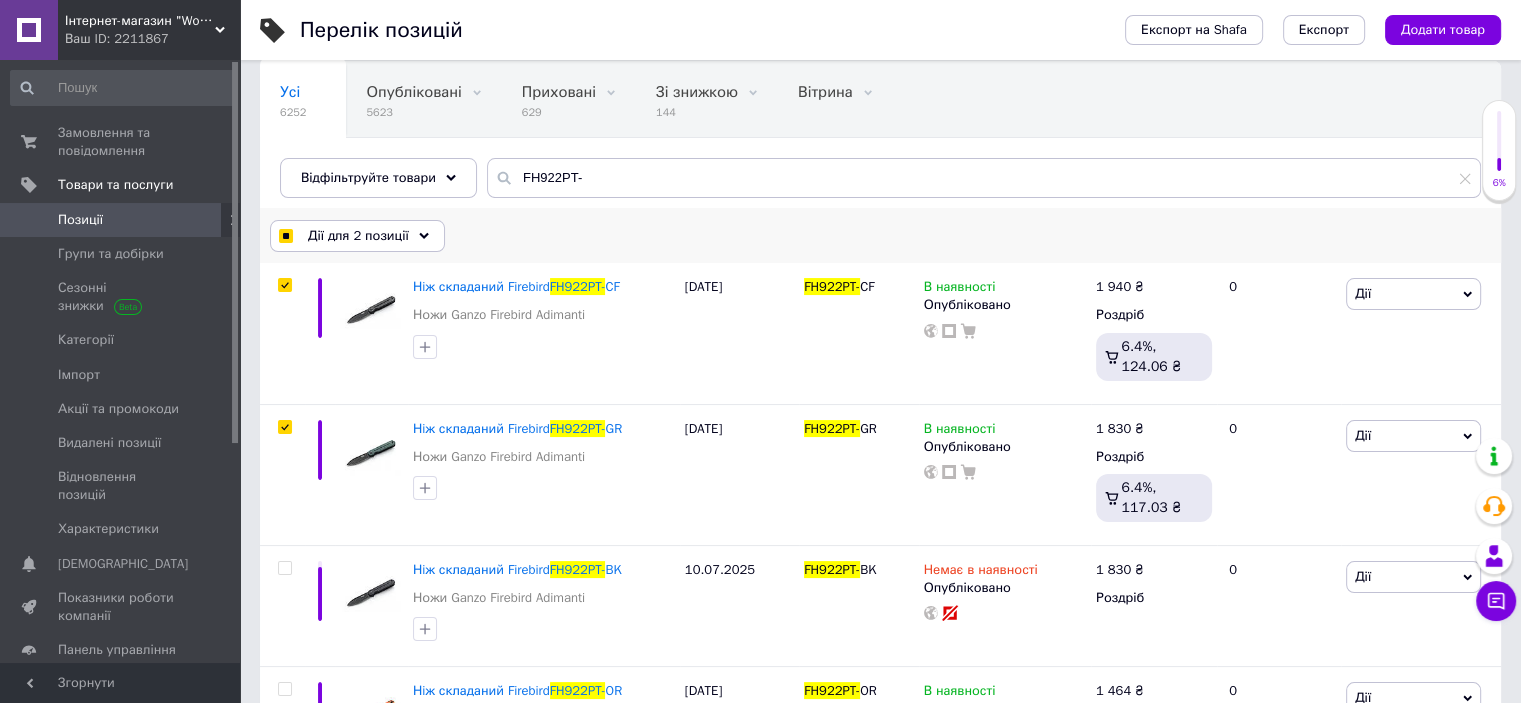 click on "Дії для 2 позиції" at bounding box center (358, 236) 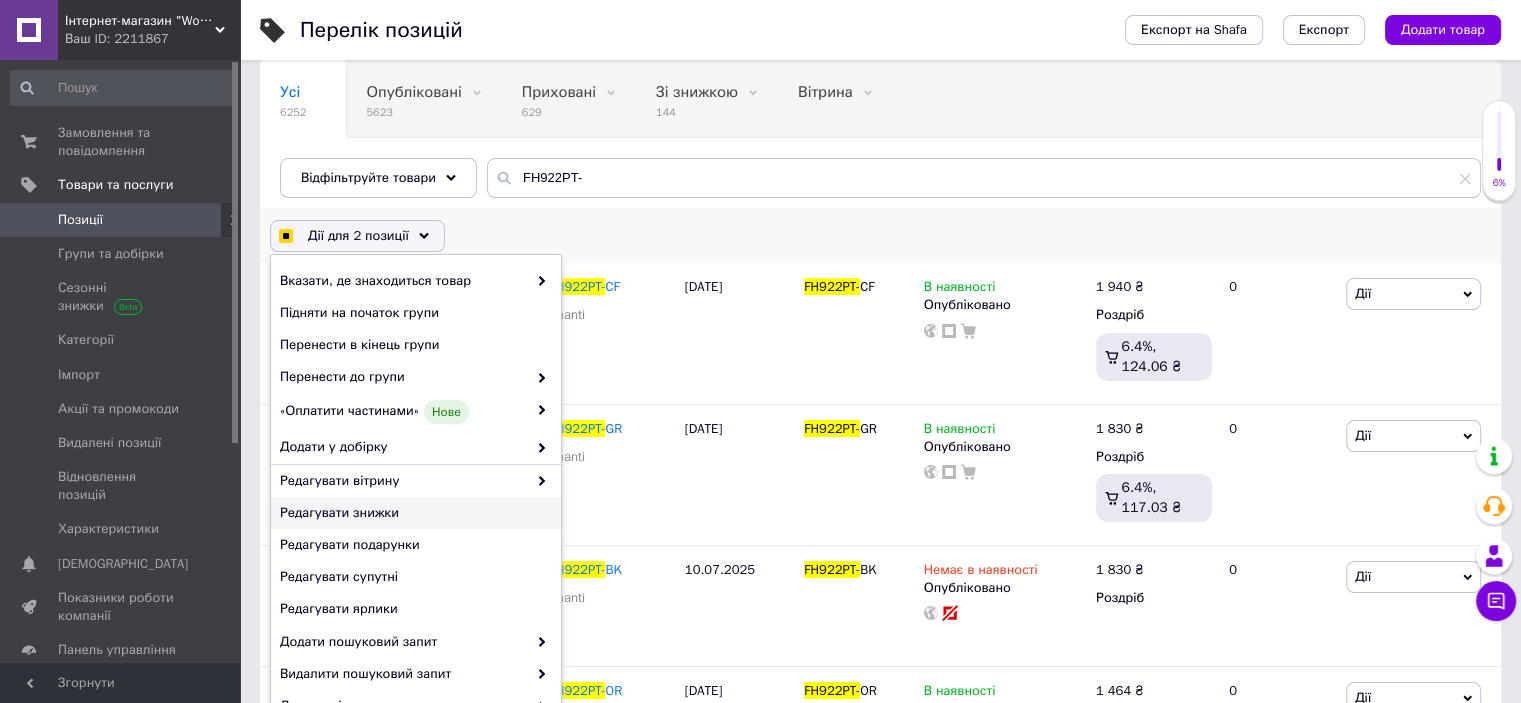 click on "Редагувати знижки" at bounding box center [413, 513] 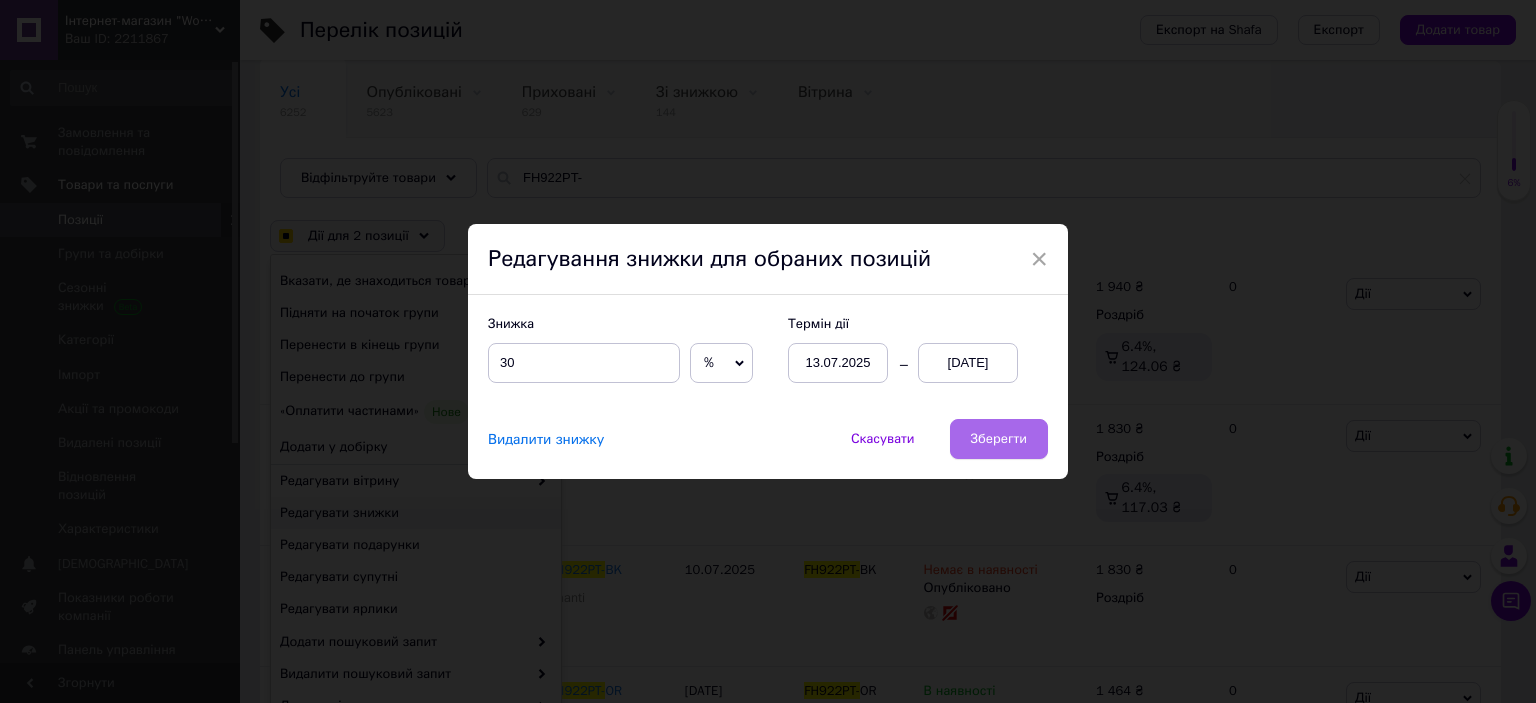 click on "Зберегти" at bounding box center (999, 439) 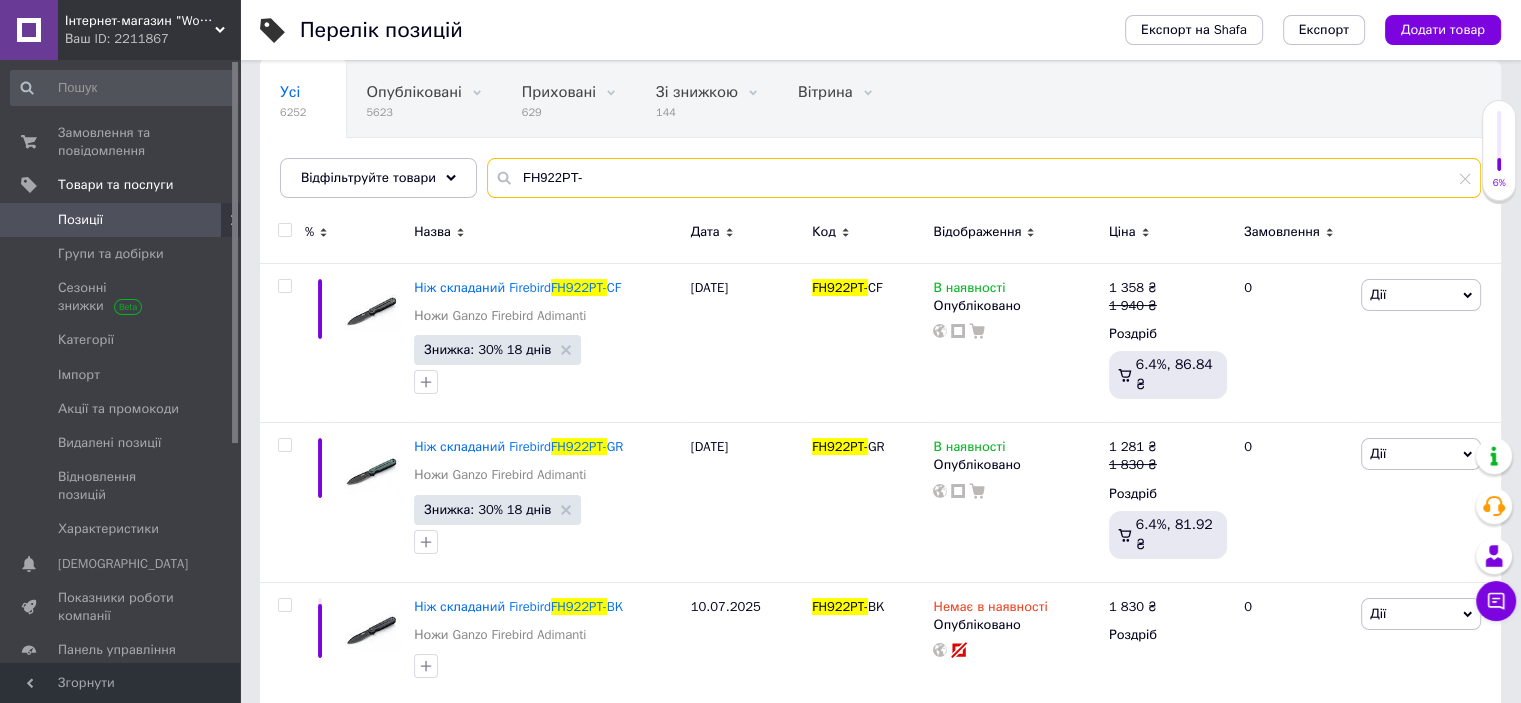 drag, startPoint x: 512, startPoint y: 175, endPoint x: 780, endPoint y: 178, distance: 268.01678 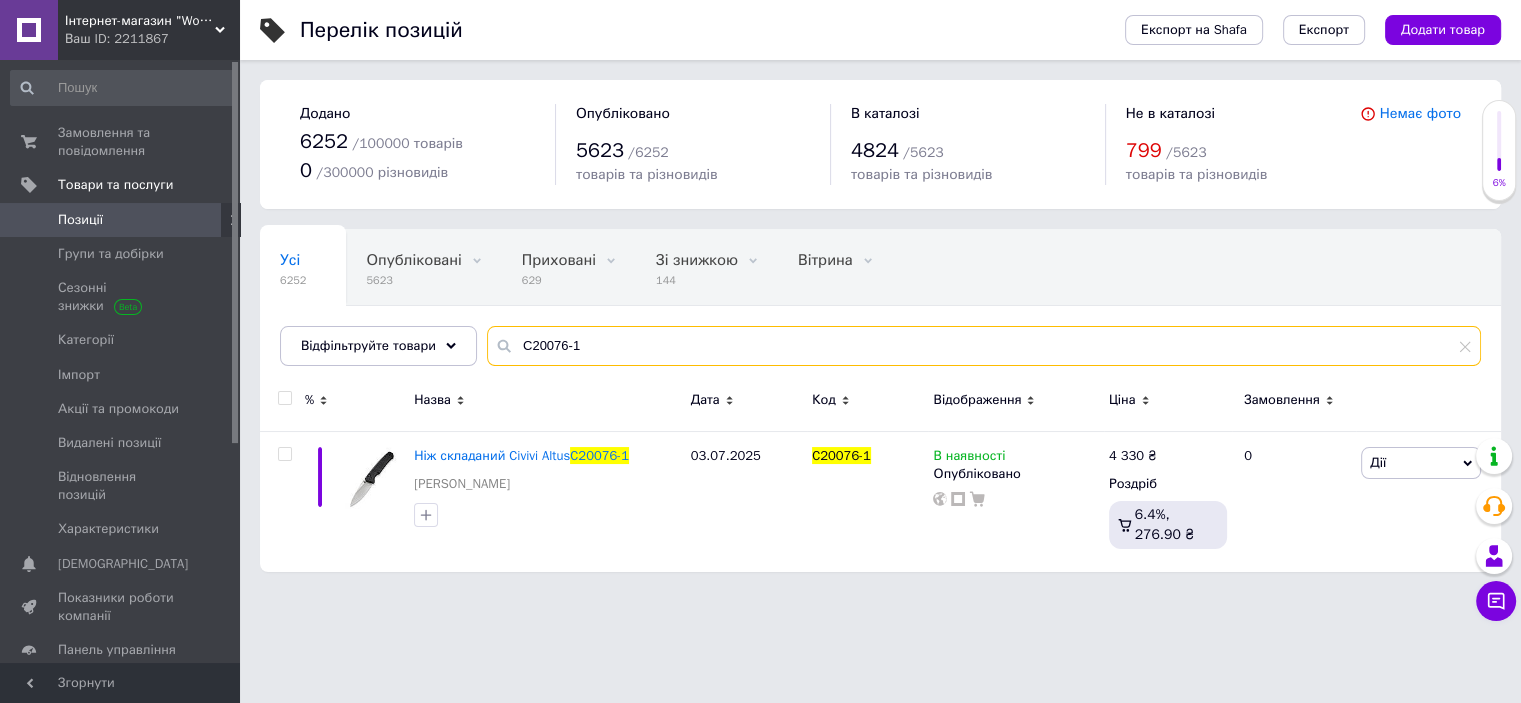 scroll, scrollTop: 0, scrollLeft: 0, axis: both 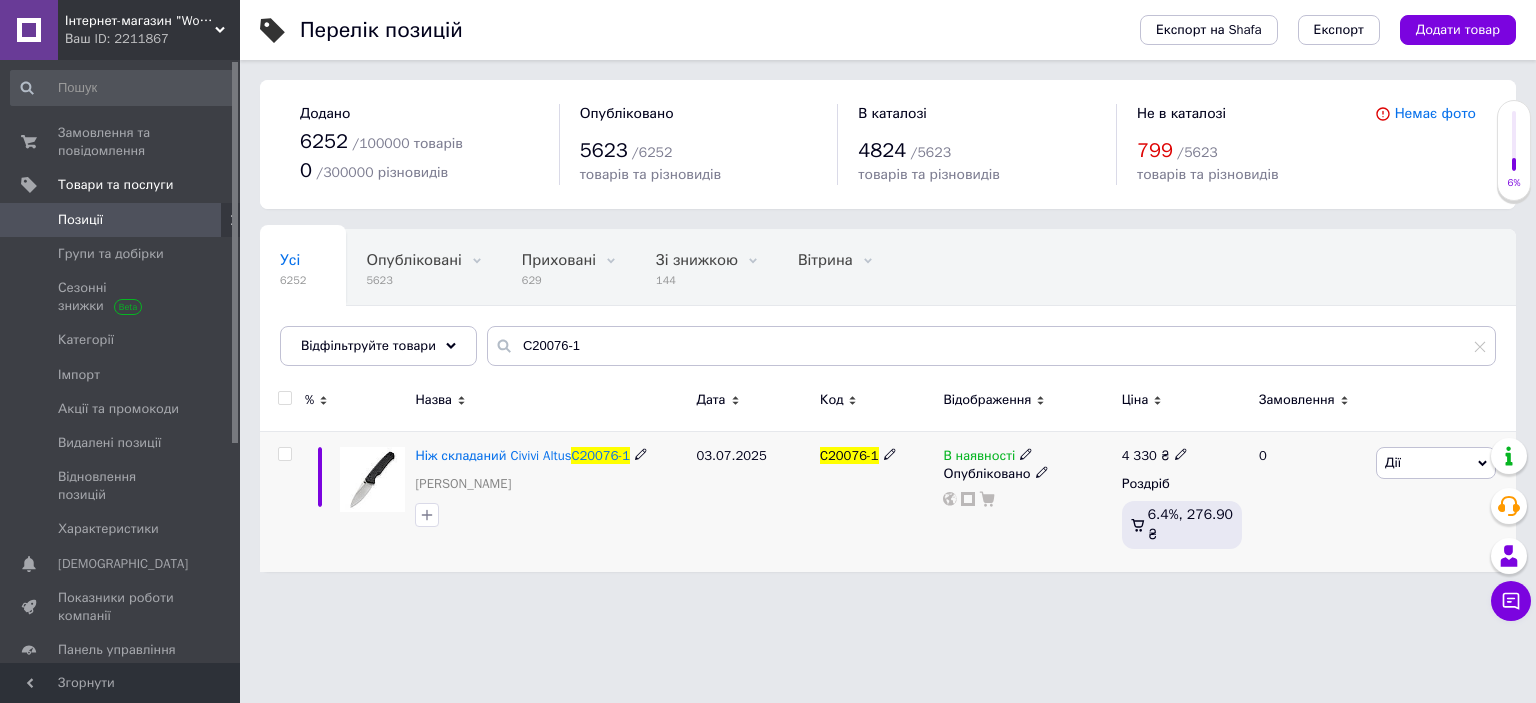click at bounding box center [282, 501] 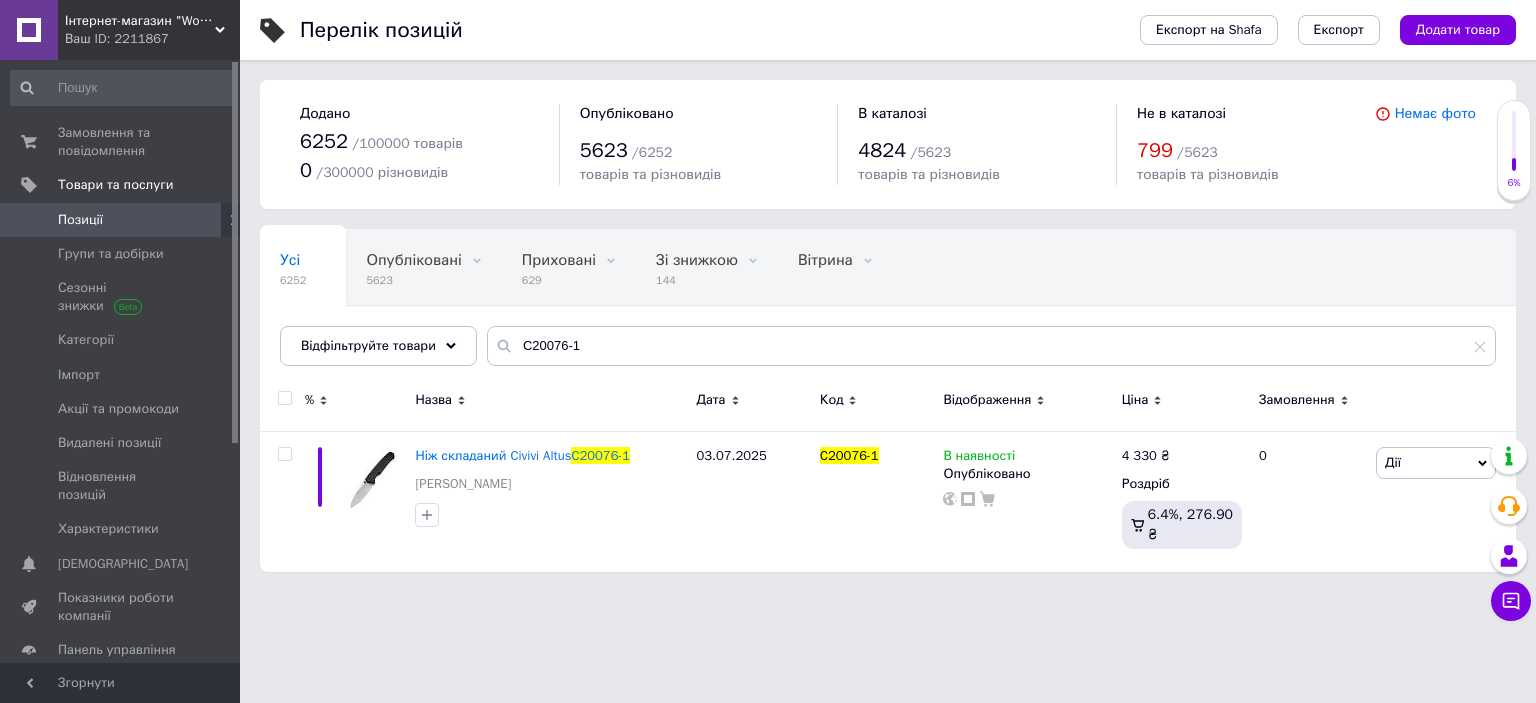 click at bounding box center (284, 398) 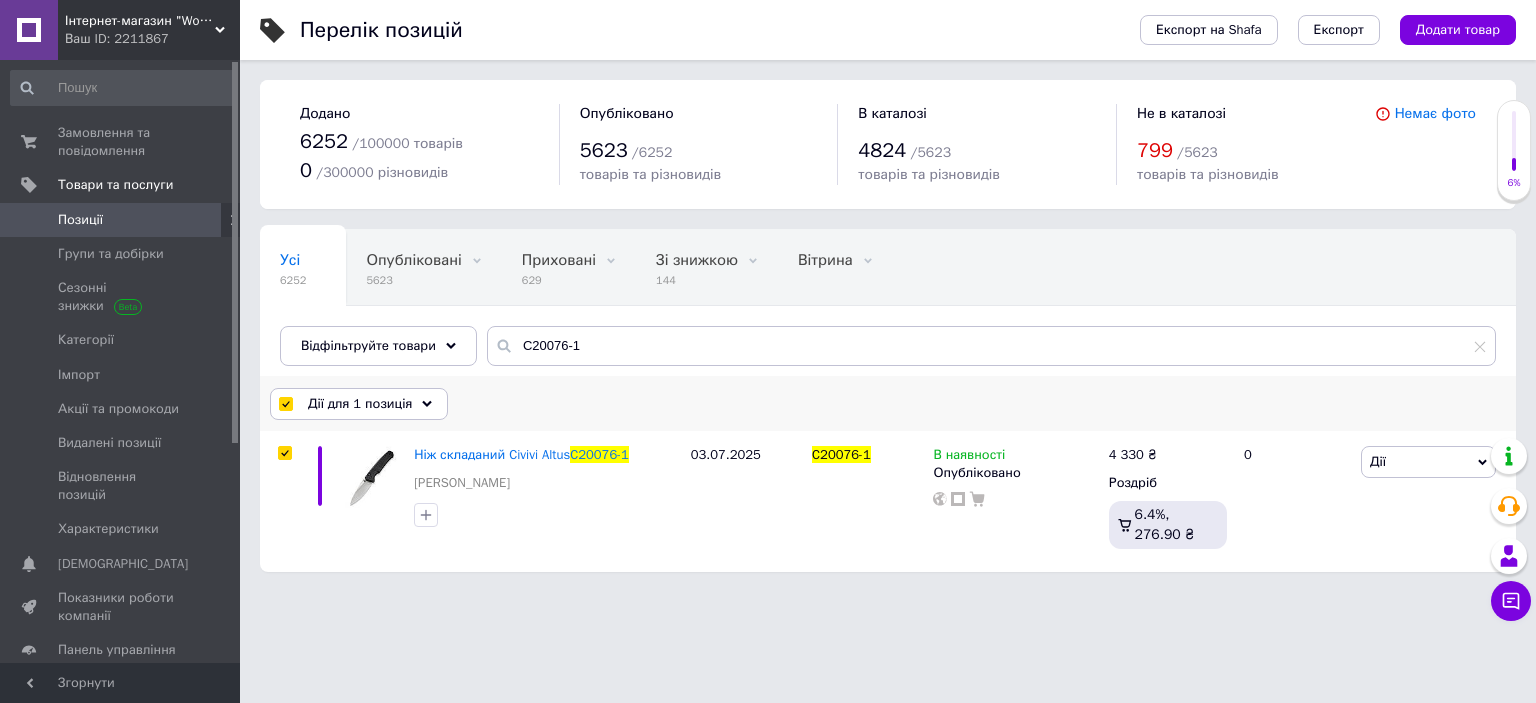 click on "Дії для 1 позиція" at bounding box center [360, 404] 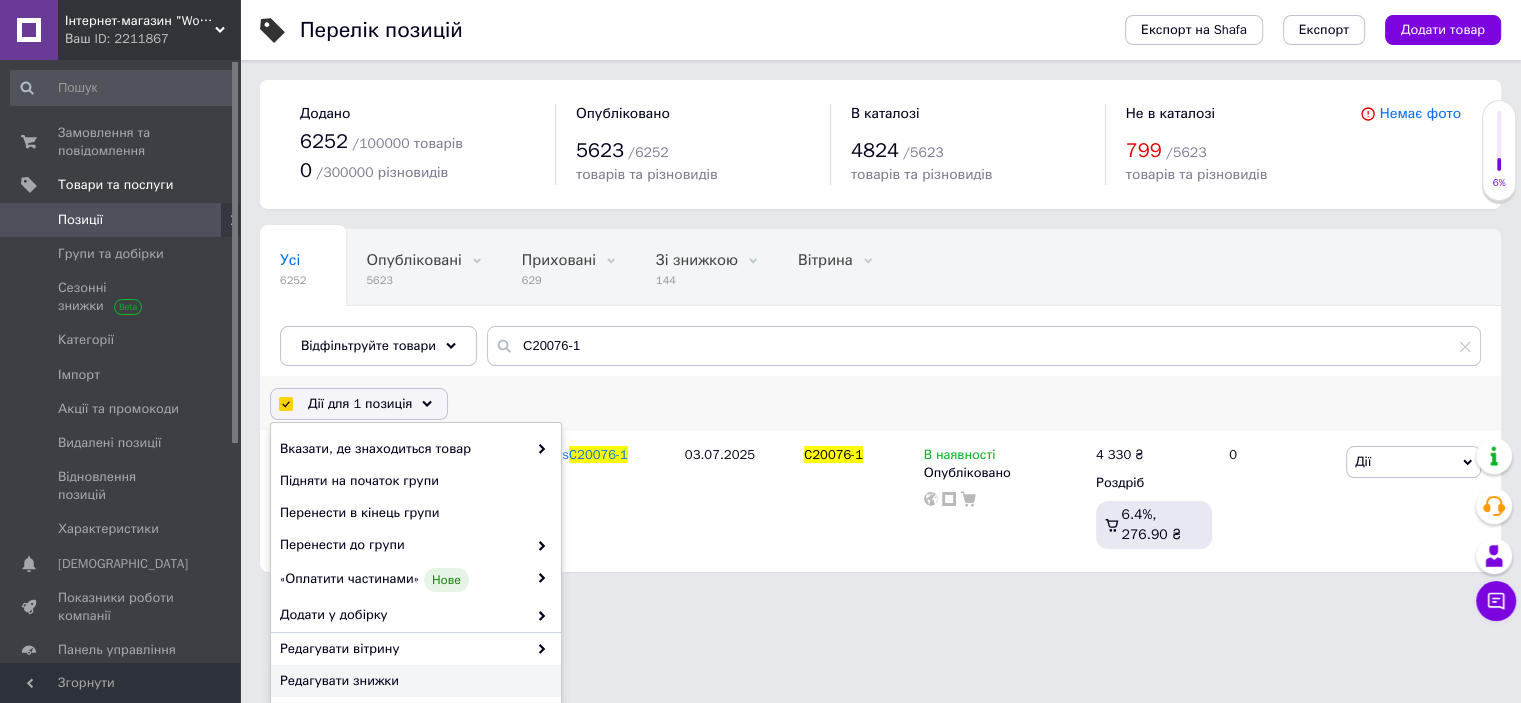 click on "Редагувати знижки" at bounding box center [413, 681] 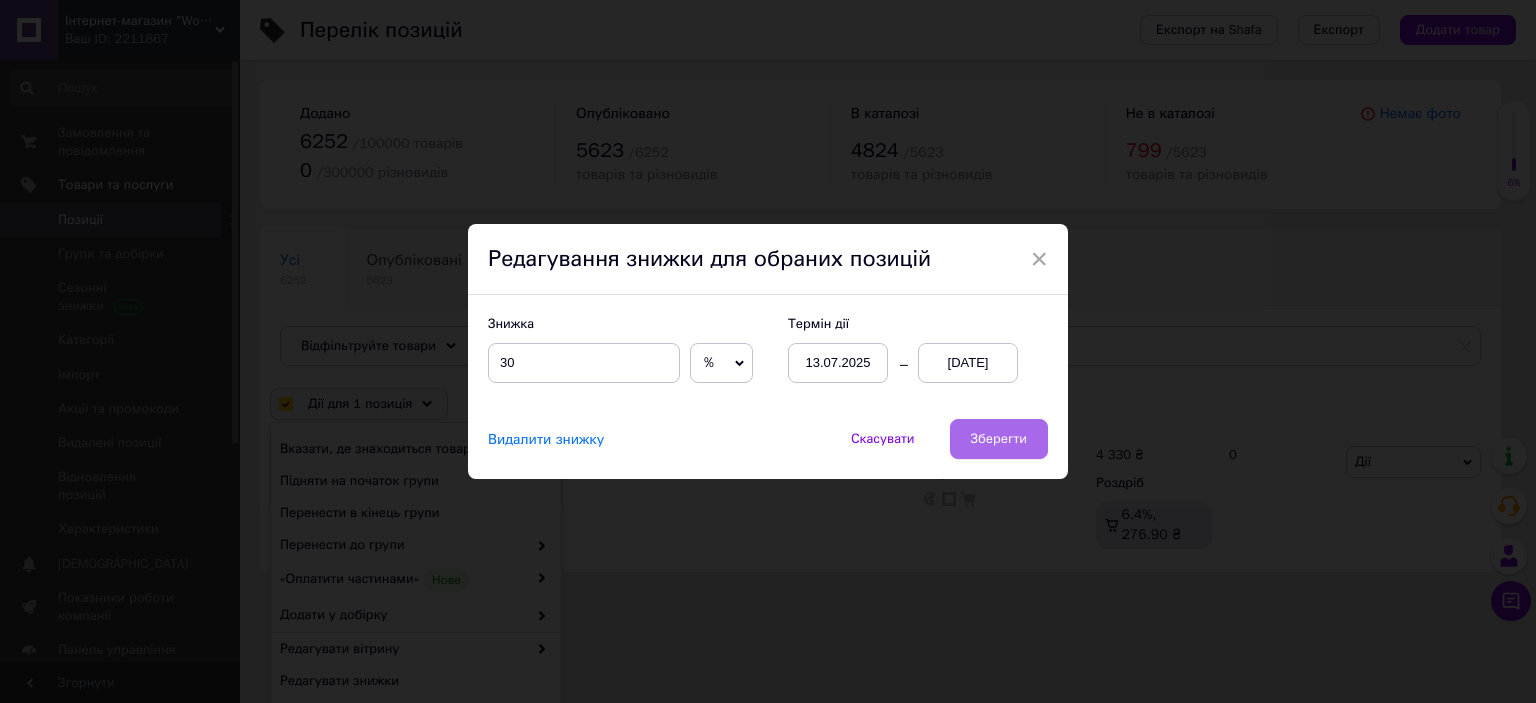 click on "Зберегти" at bounding box center (999, 439) 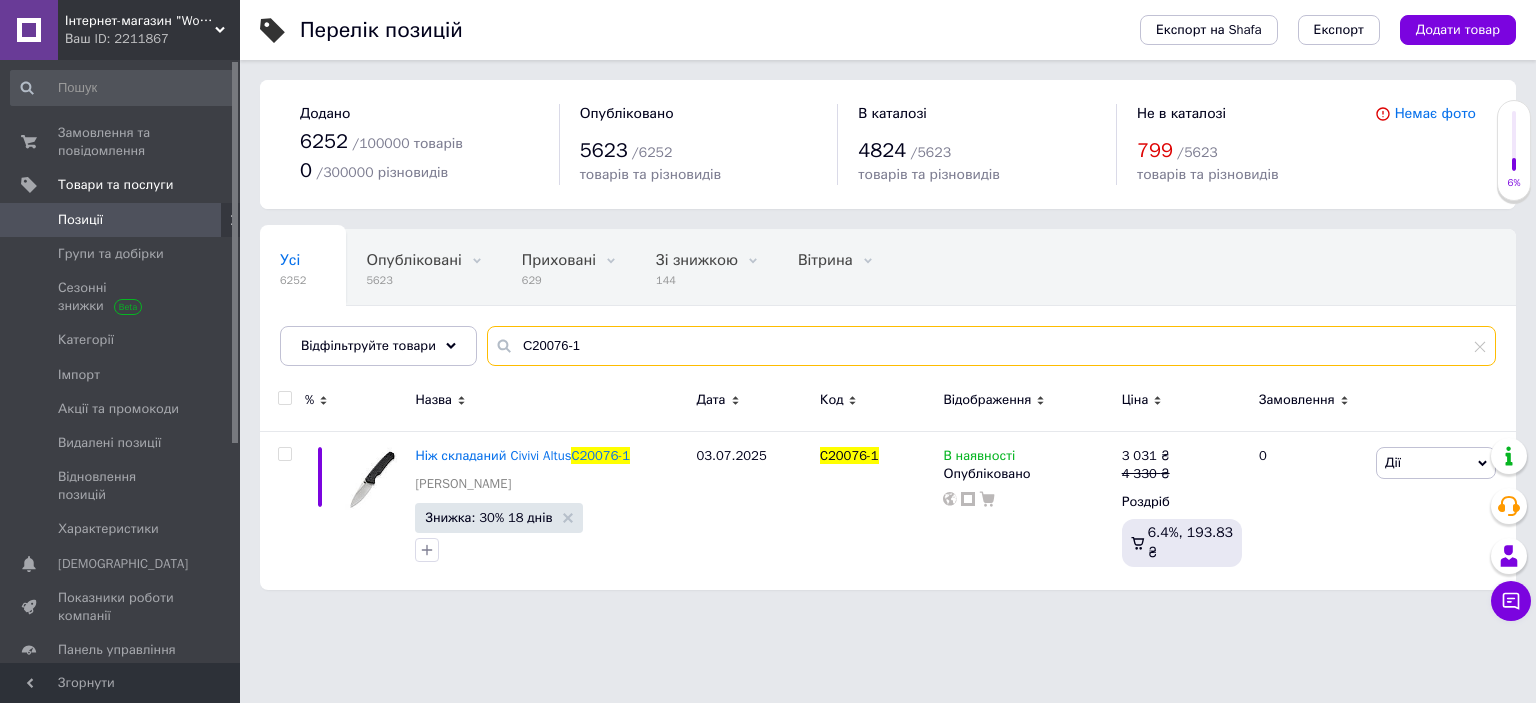 drag, startPoint x: 512, startPoint y: 343, endPoint x: 712, endPoint y: 333, distance: 200.24985 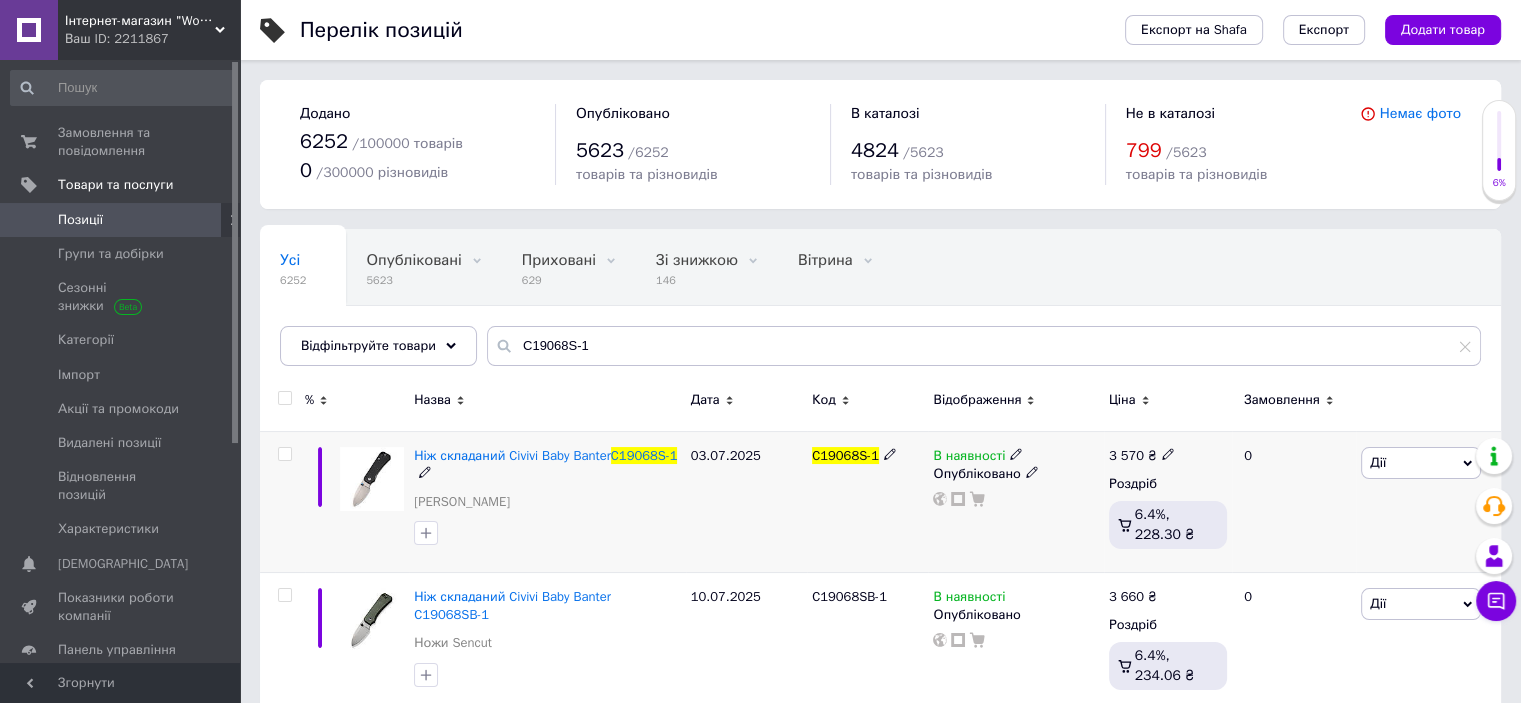 click at bounding box center (284, 454) 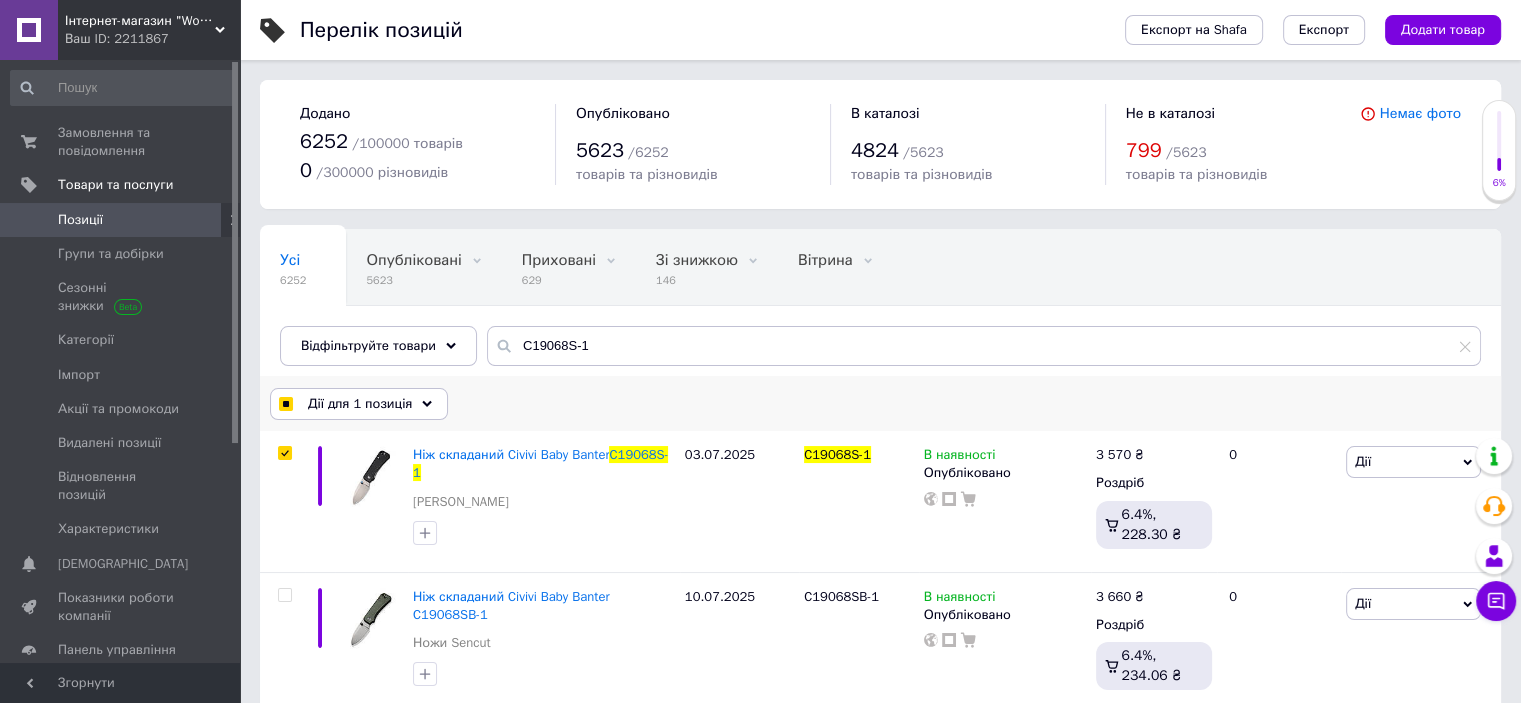 click on "Дії для 1 позиція" at bounding box center [360, 404] 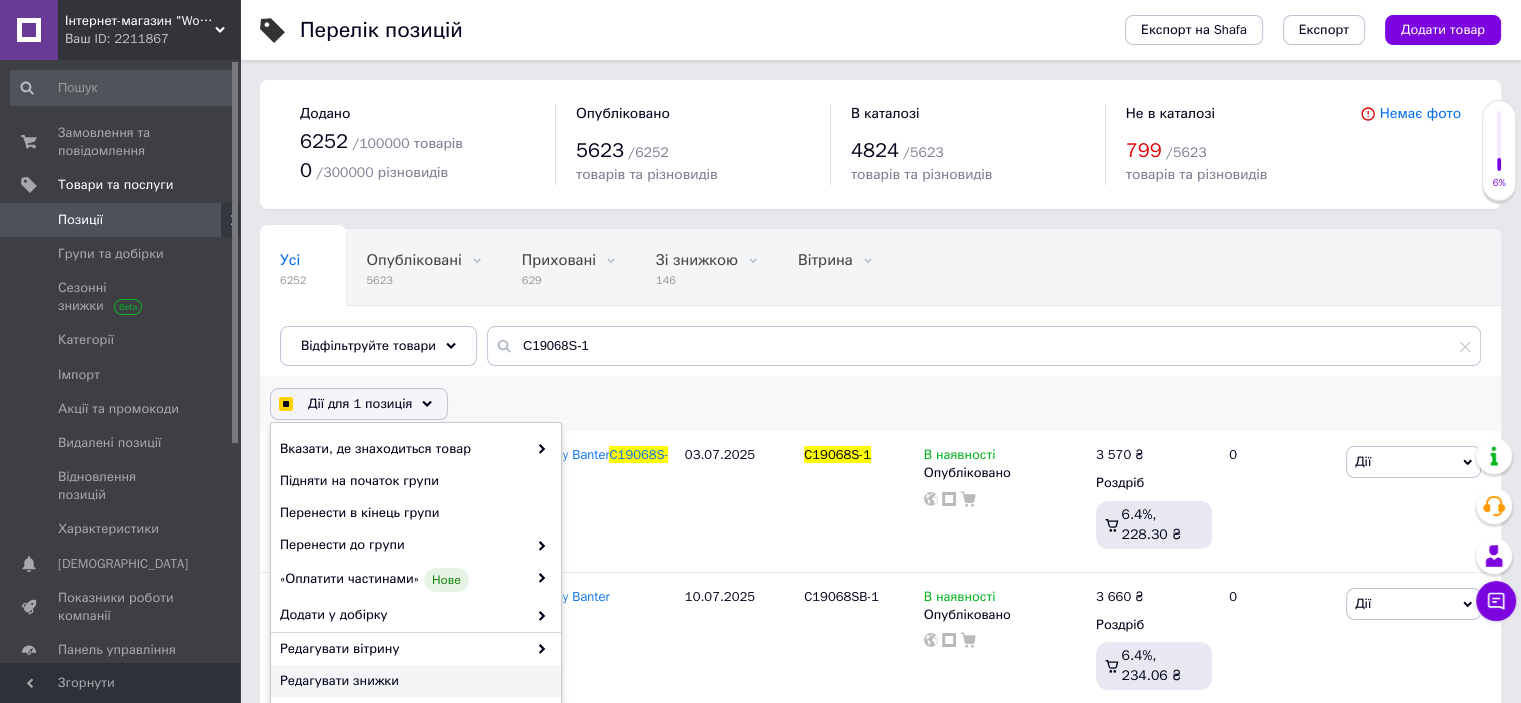 click on "Редагувати знижки" at bounding box center (413, 681) 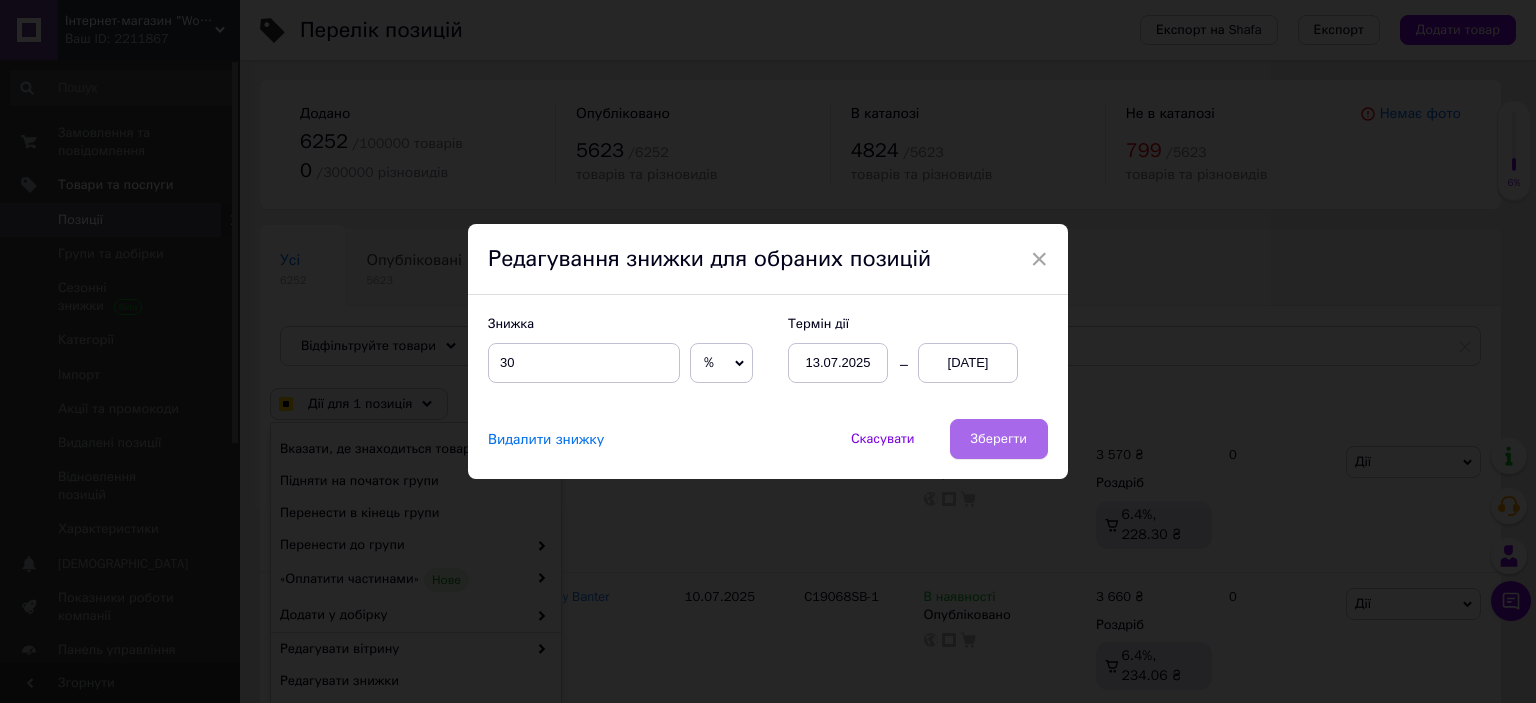 click on "Зберегти" at bounding box center (999, 439) 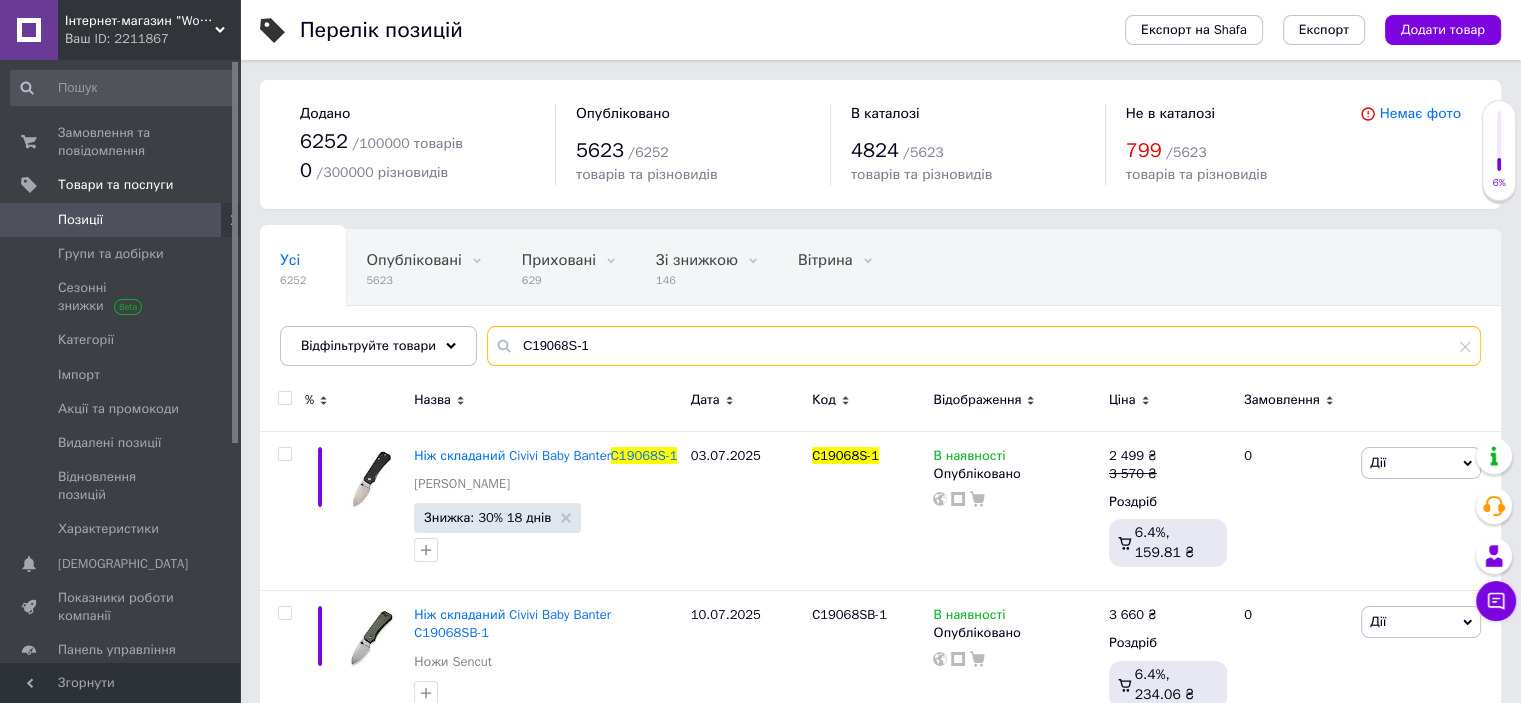 drag, startPoint x: 510, startPoint y: 347, endPoint x: 785, endPoint y: 346, distance: 275.00183 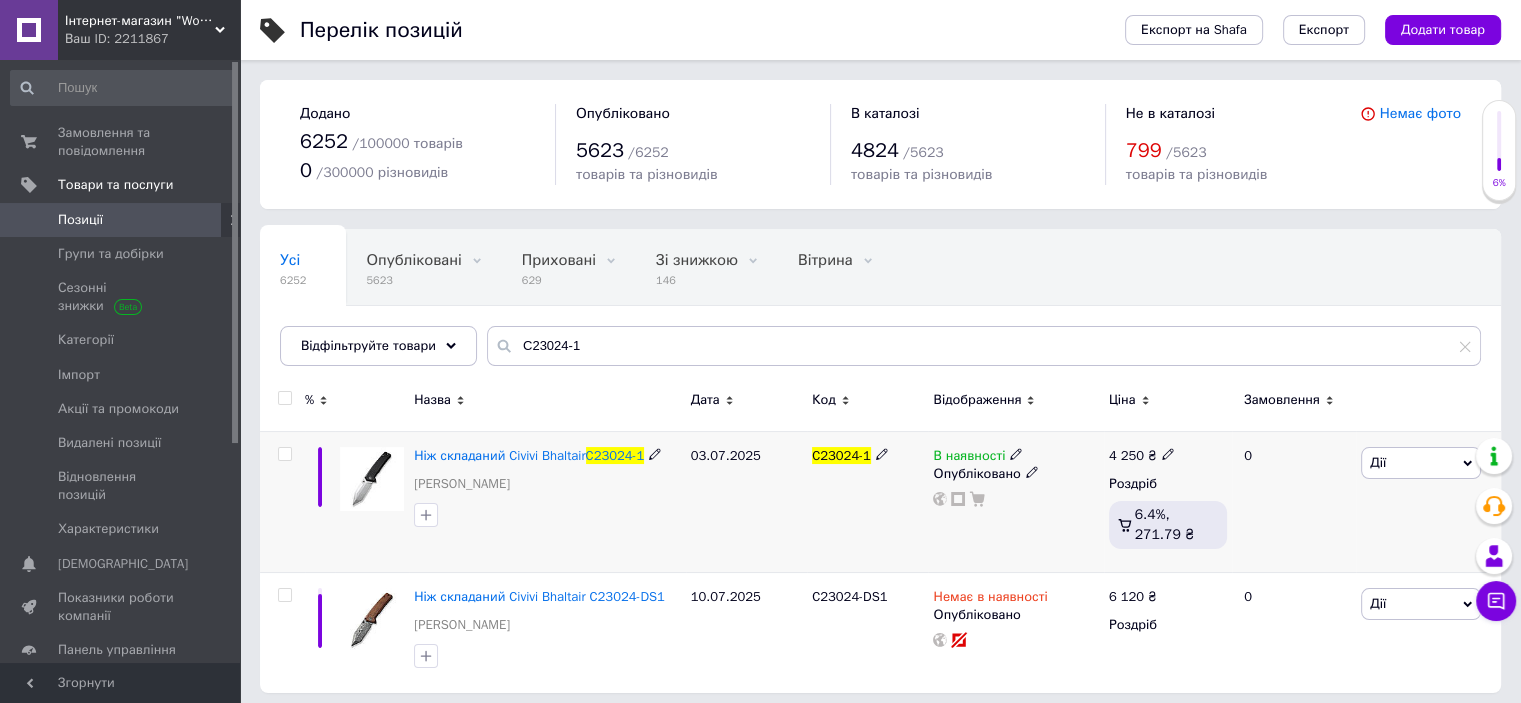 click at bounding box center [284, 454] 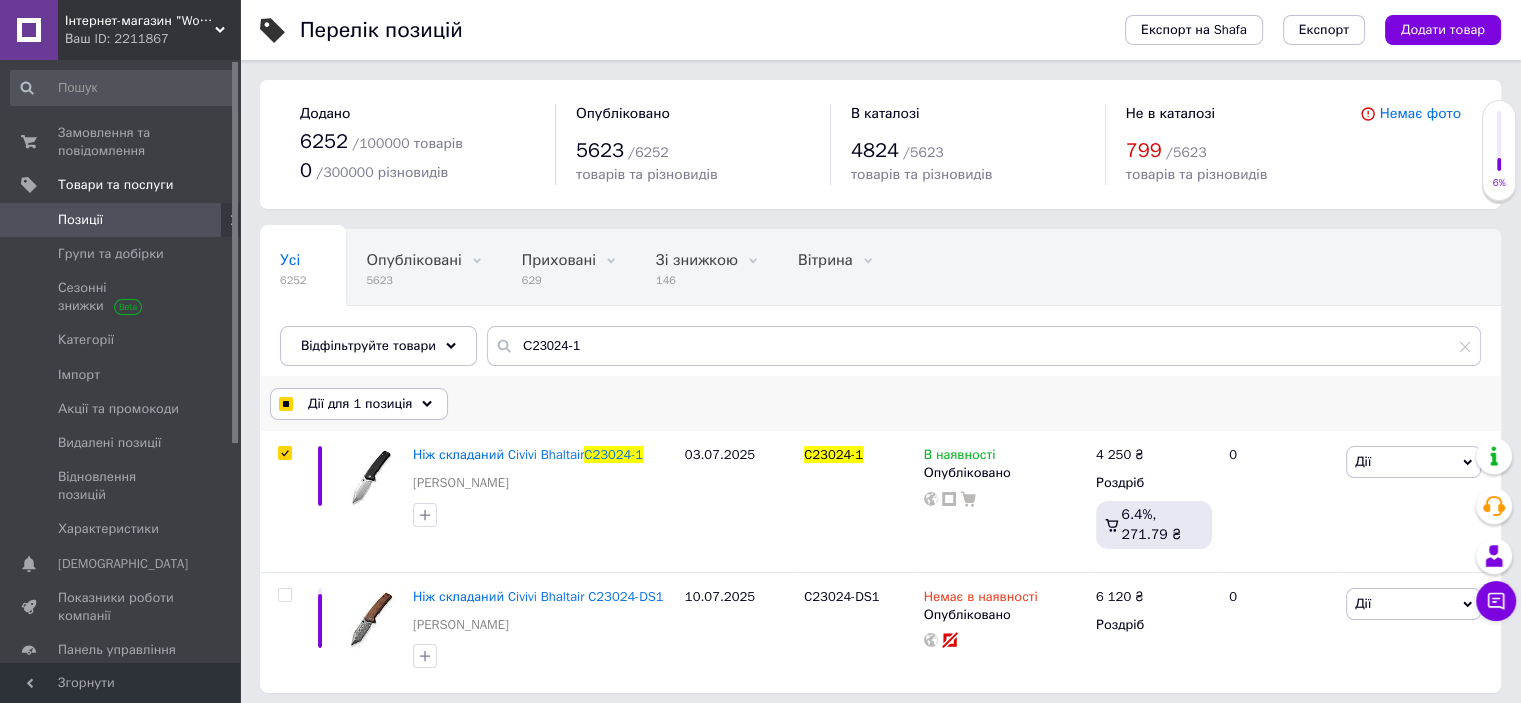 click on "Дії для 1 позиція" at bounding box center (360, 404) 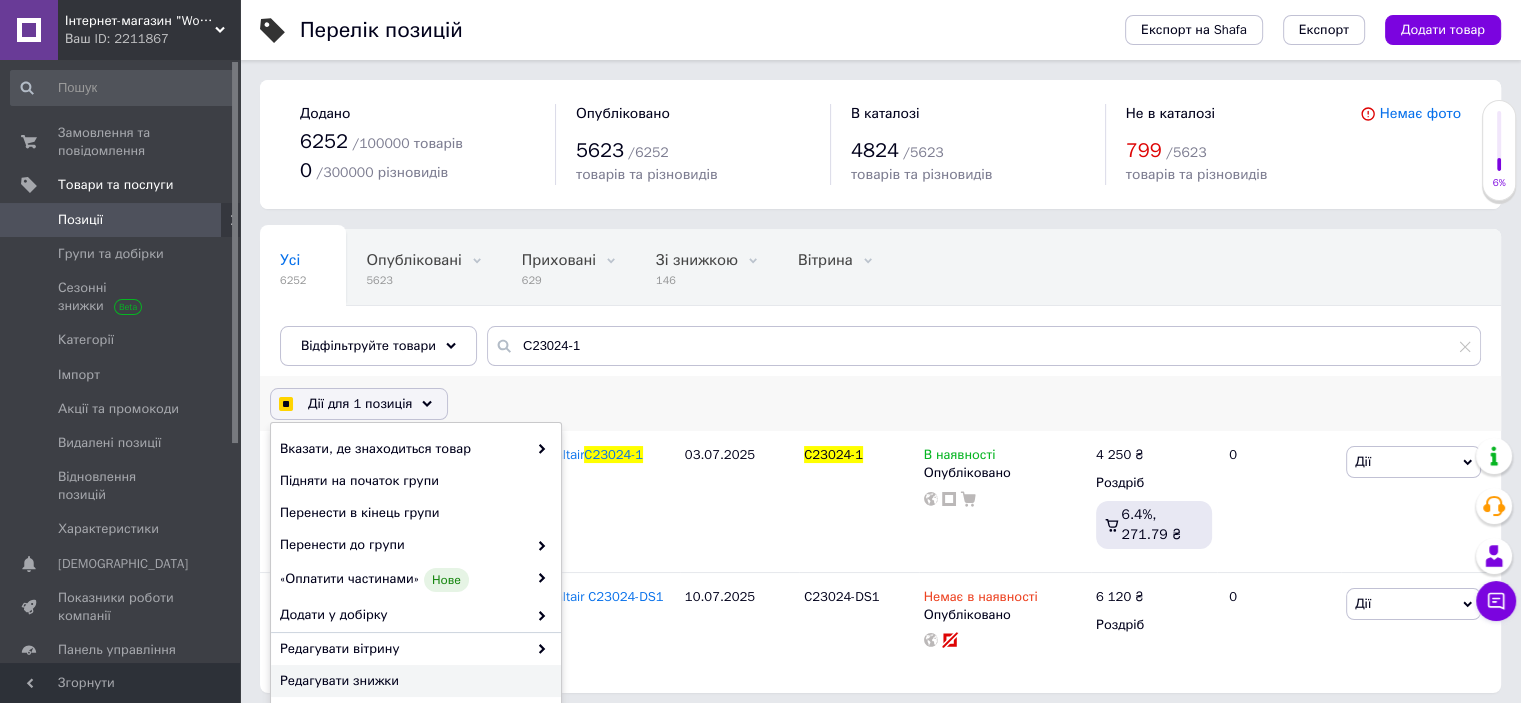 click on "Редагувати знижки" at bounding box center [413, 681] 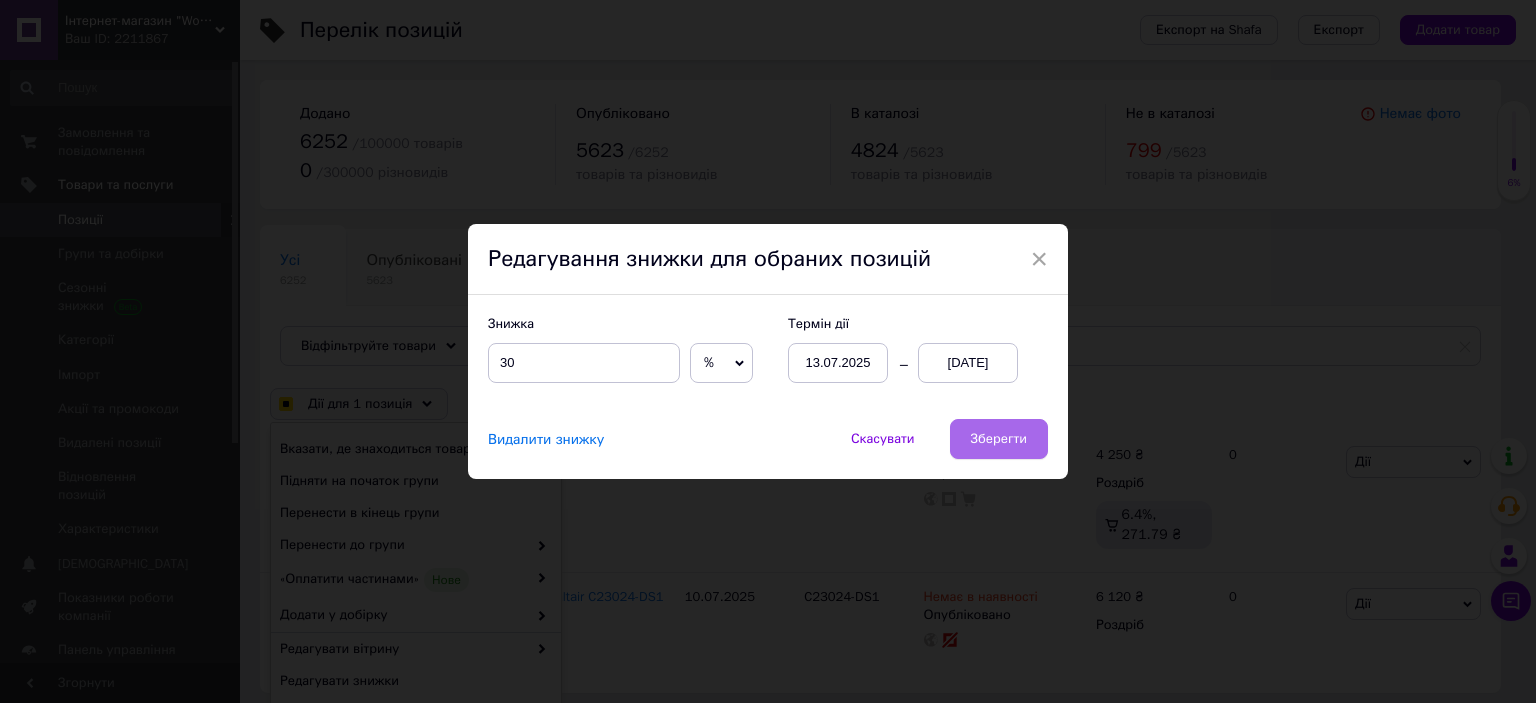 click on "Зберегти" at bounding box center [999, 439] 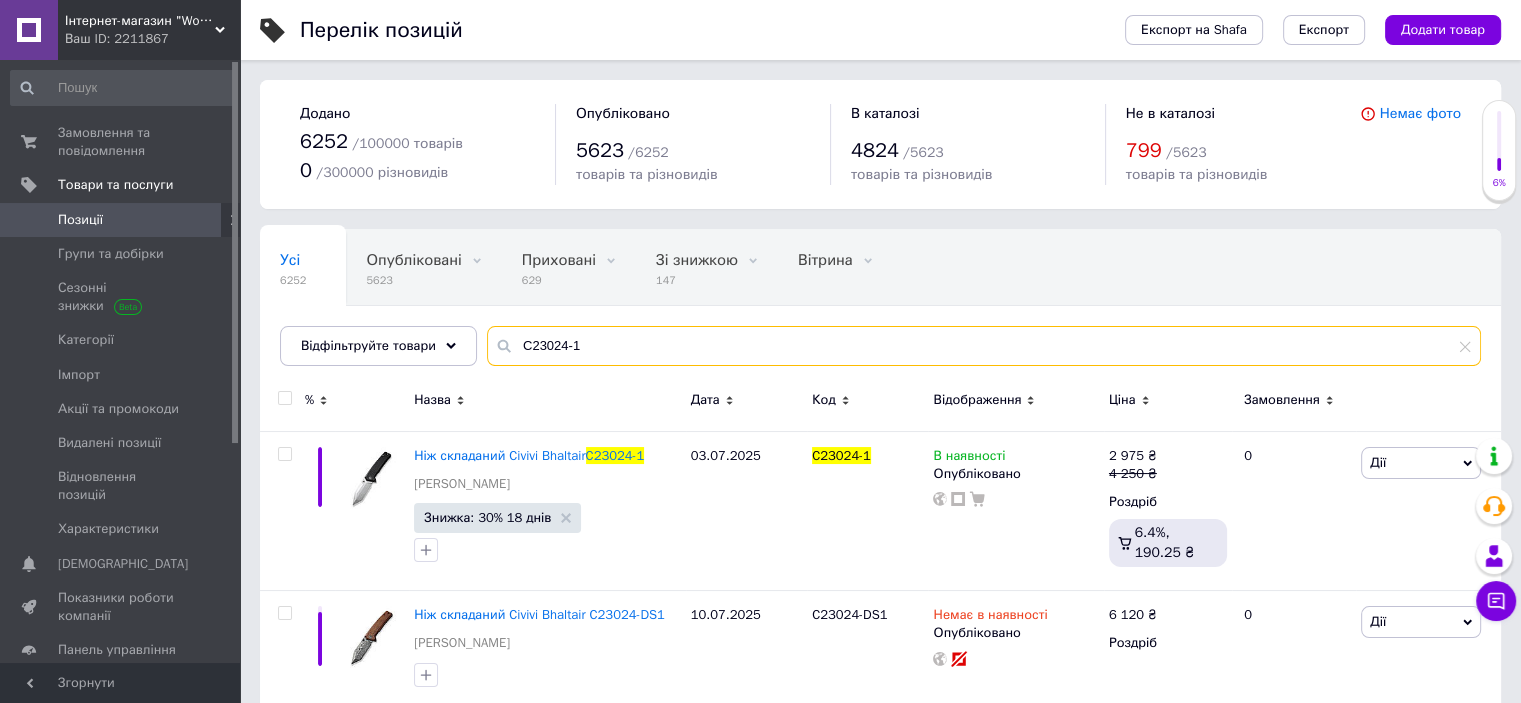 drag, startPoint x: 510, startPoint y: 343, endPoint x: 688, endPoint y: 340, distance: 178.02528 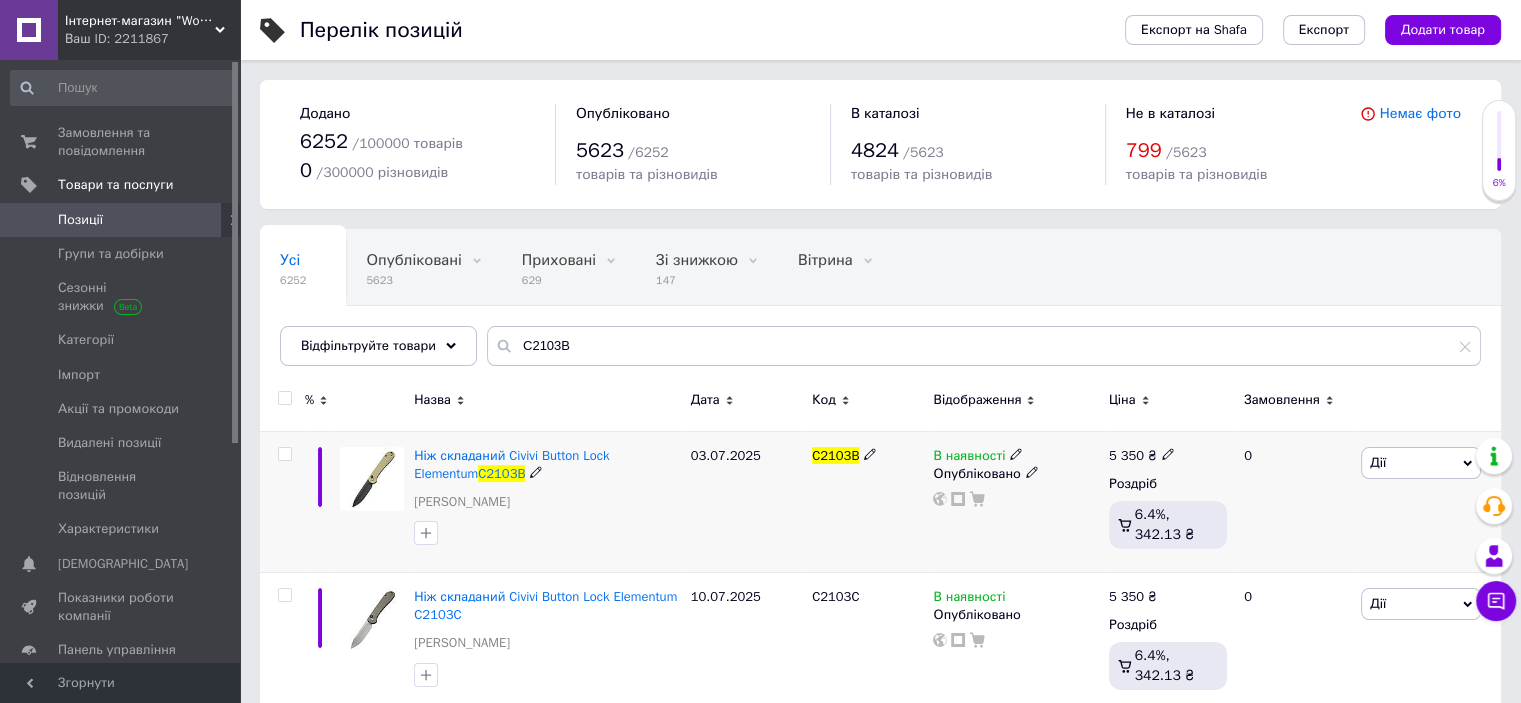 click at bounding box center [284, 454] 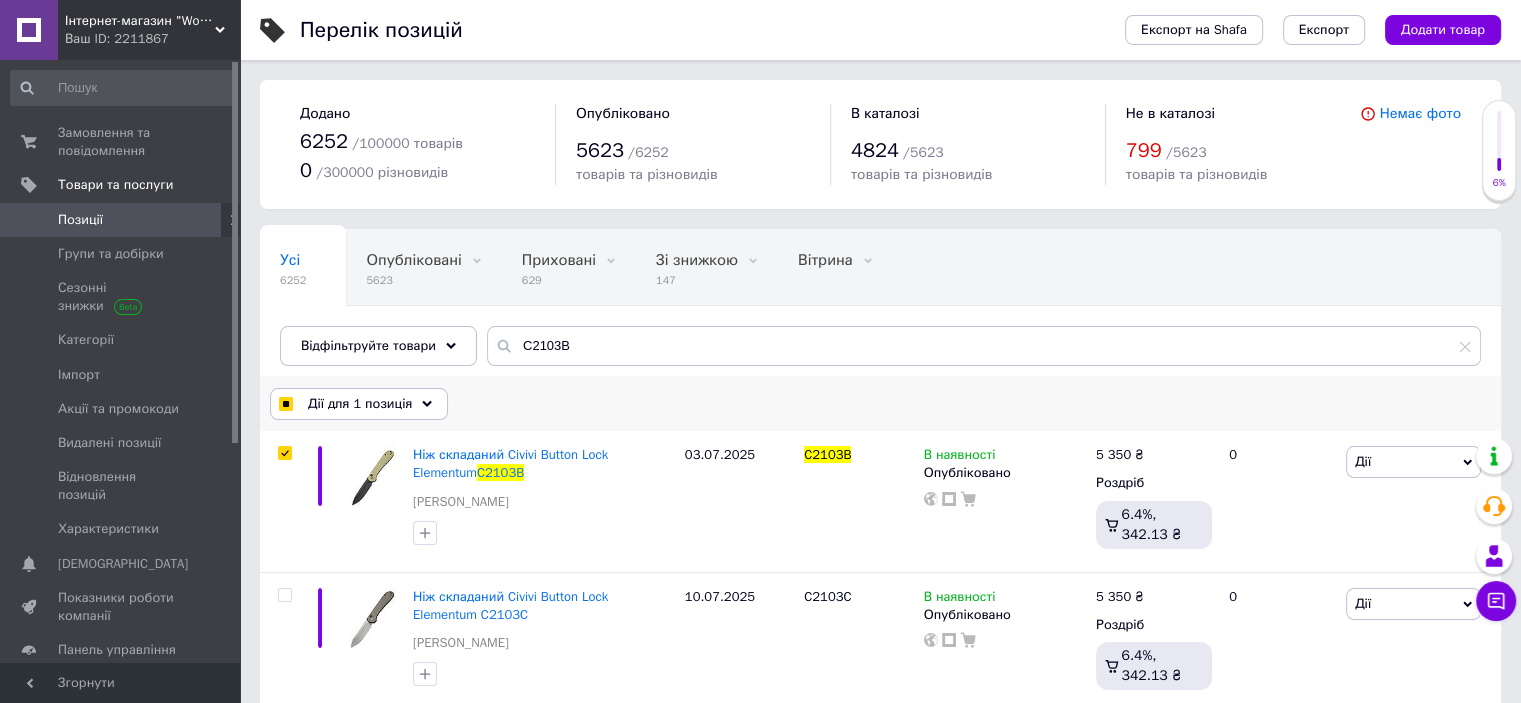 click on "Дії для 1 позиція" at bounding box center [360, 404] 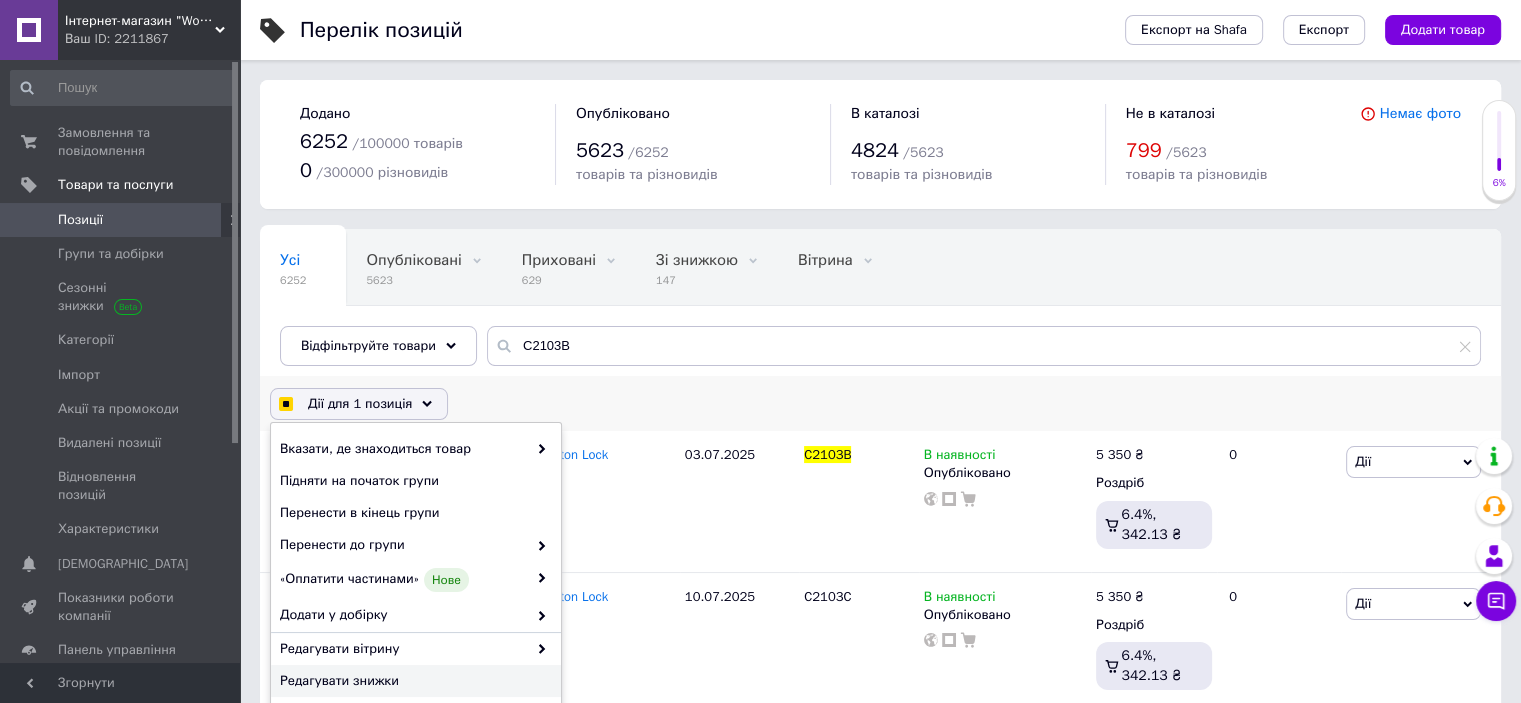 click on "Редагувати знижки" at bounding box center (413, 681) 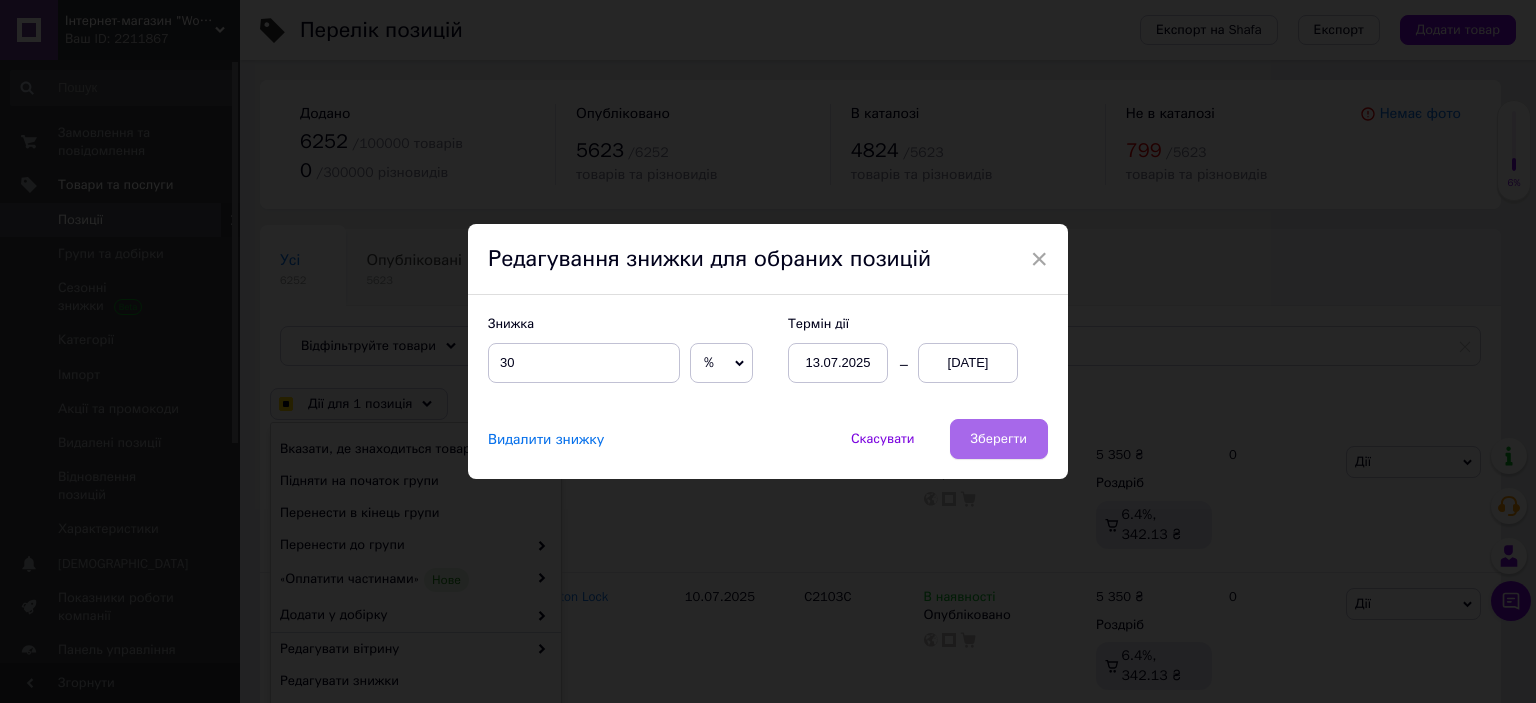click on "Зберегти" at bounding box center [999, 439] 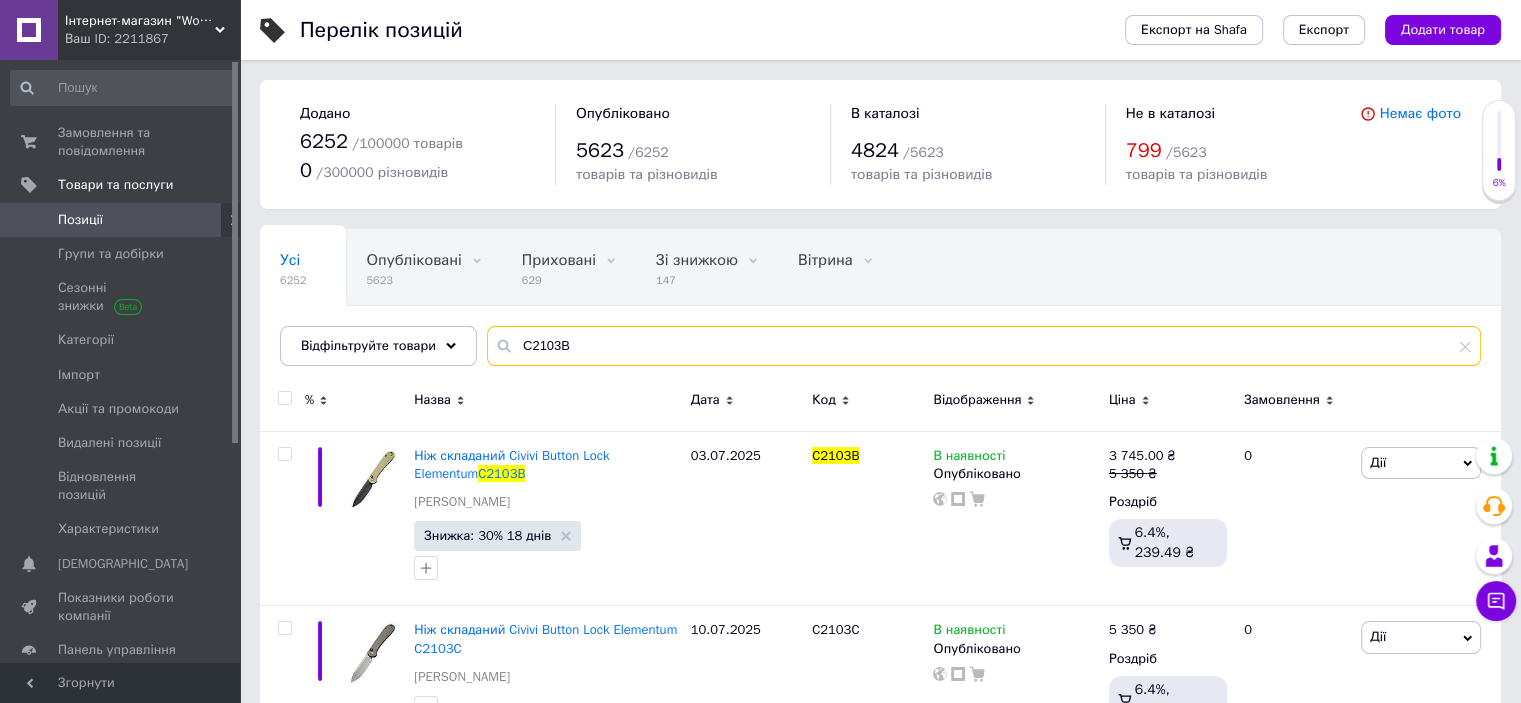 drag, startPoint x: 515, startPoint y: 343, endPoint x: 727, endPoint y: 340, distance: 212.02122 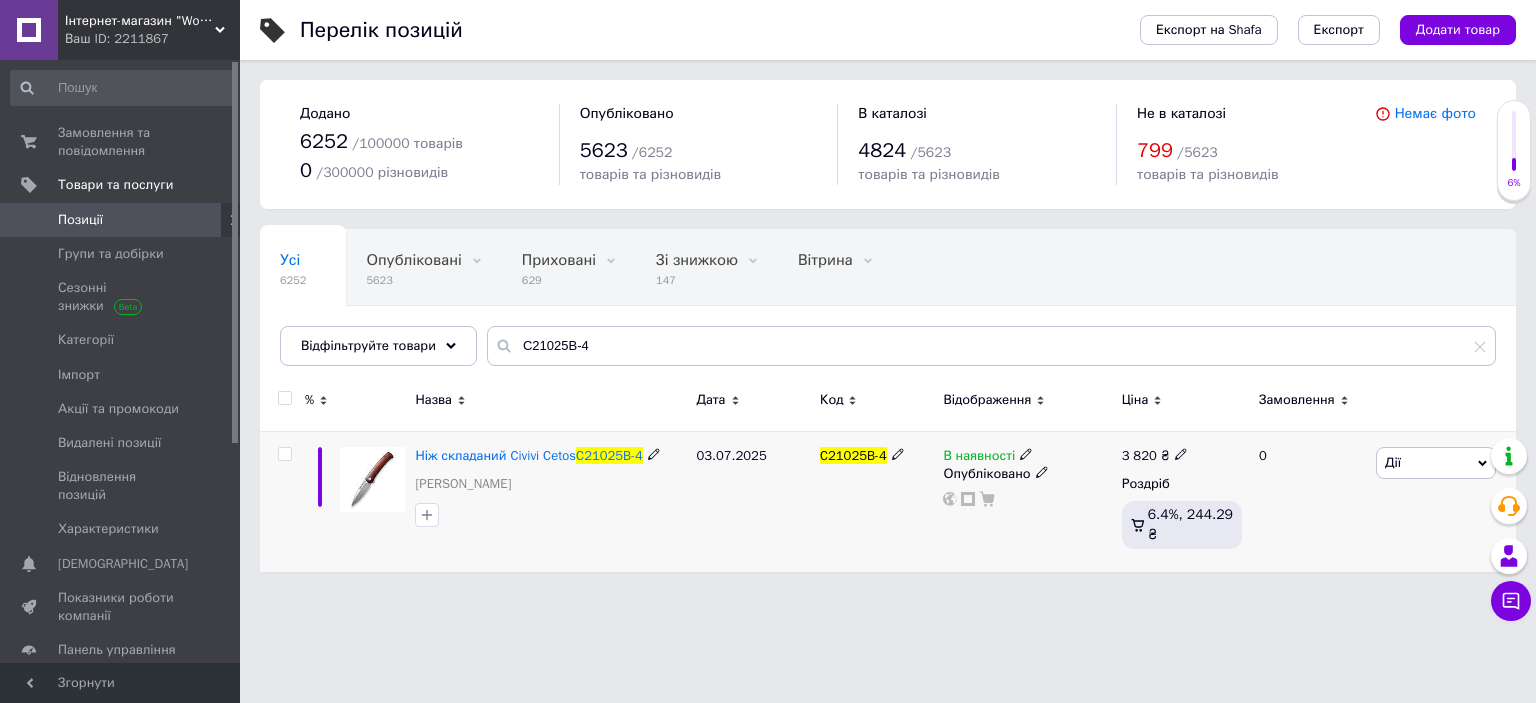 click at bounding box center (284, 454) 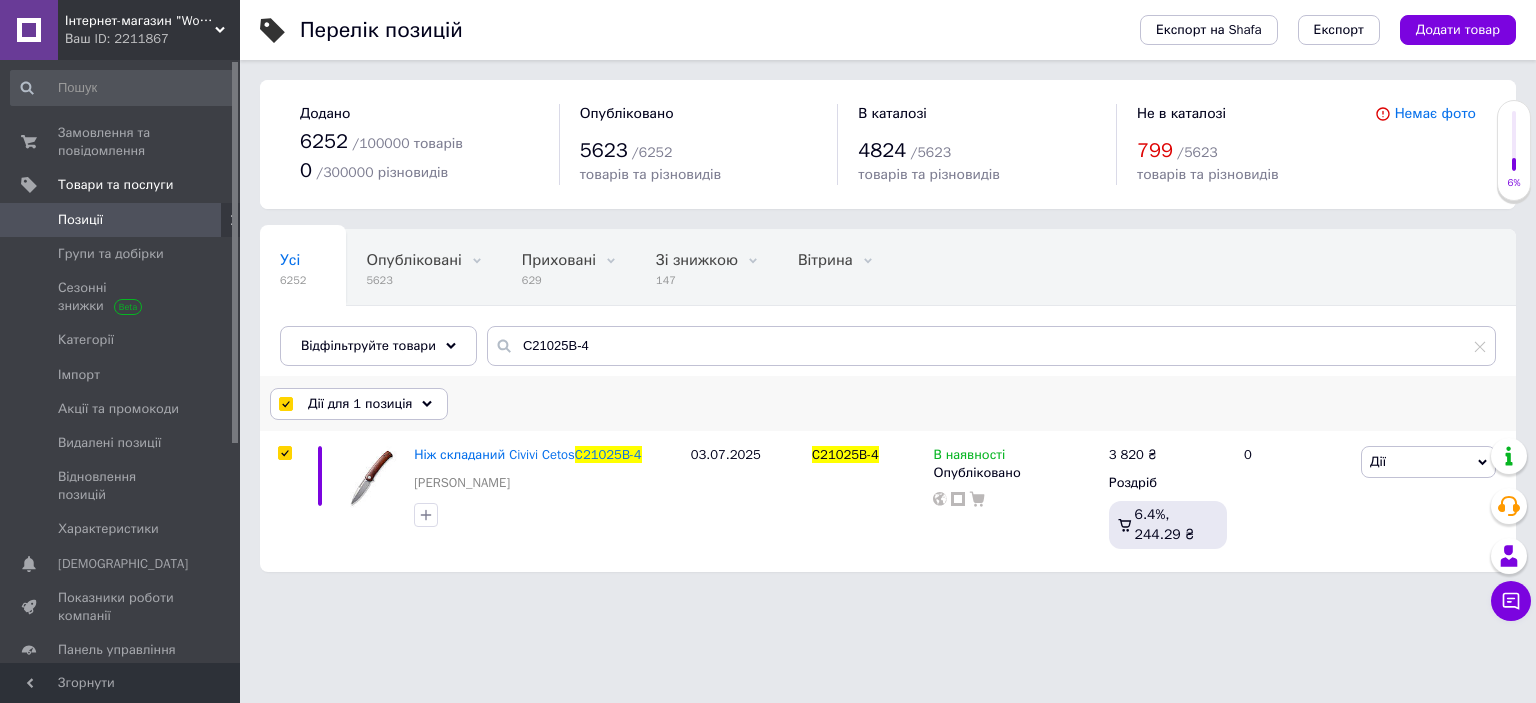 click on "Дії для 1 позиція" at bounding box center (360, 404) 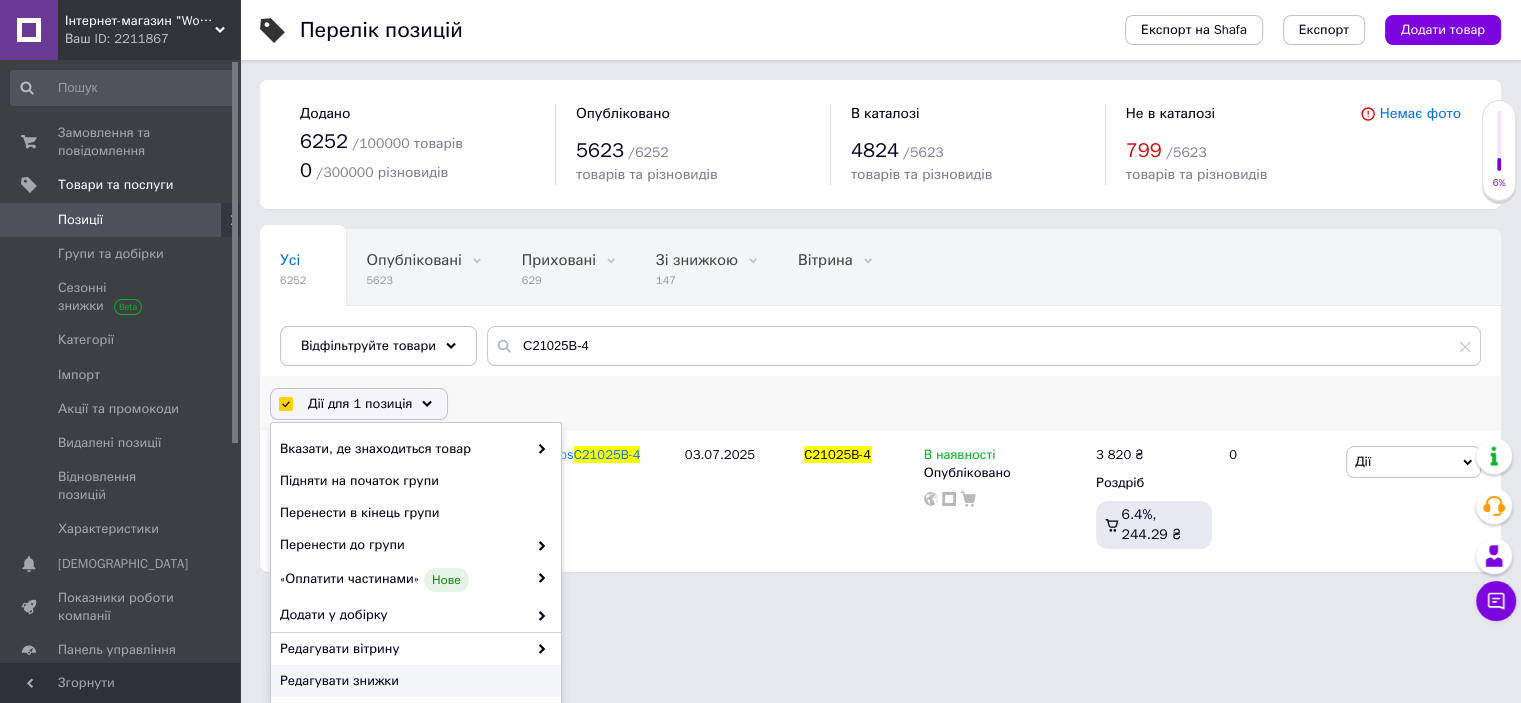 click on "Редагувати знижки" at bounding box center [413, 681] 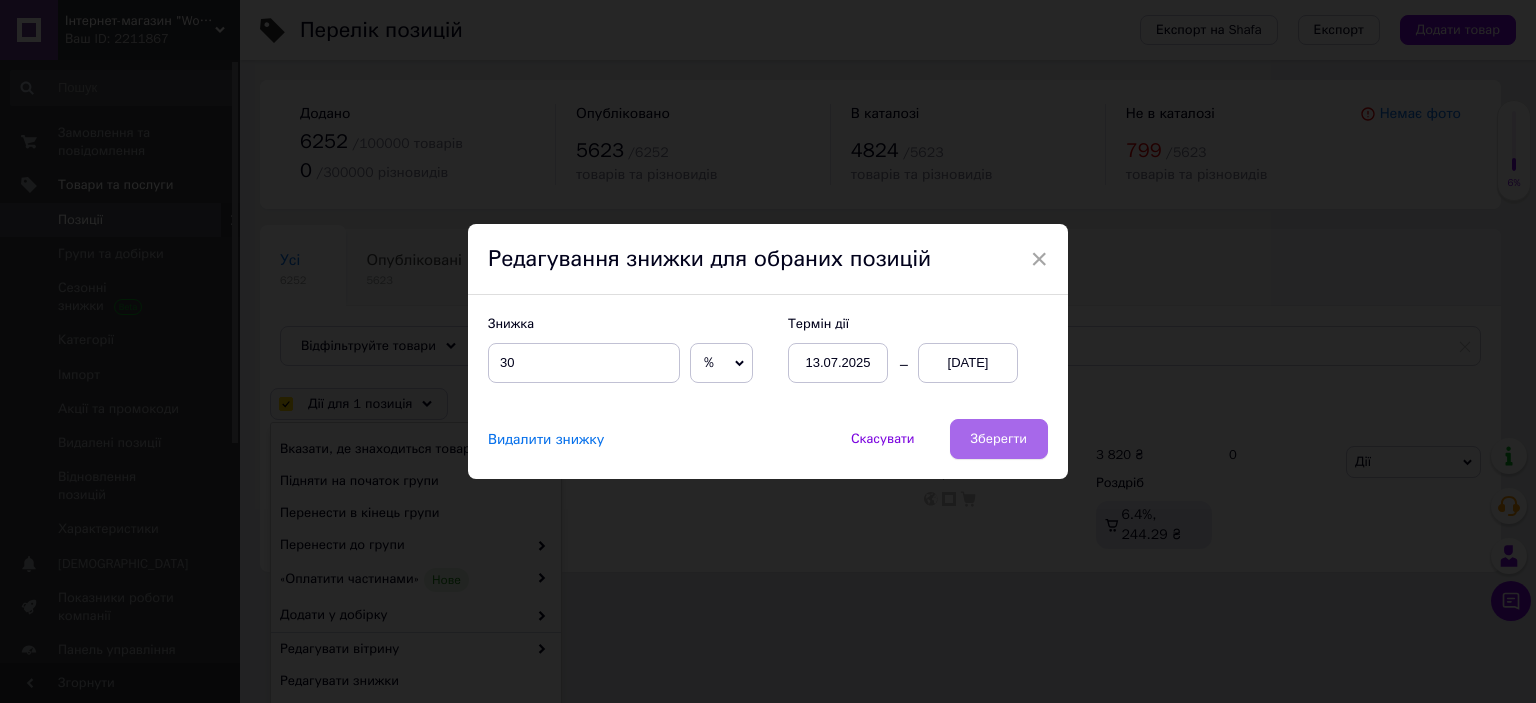 click on "Зберегти" at bounding box center (999, 439) 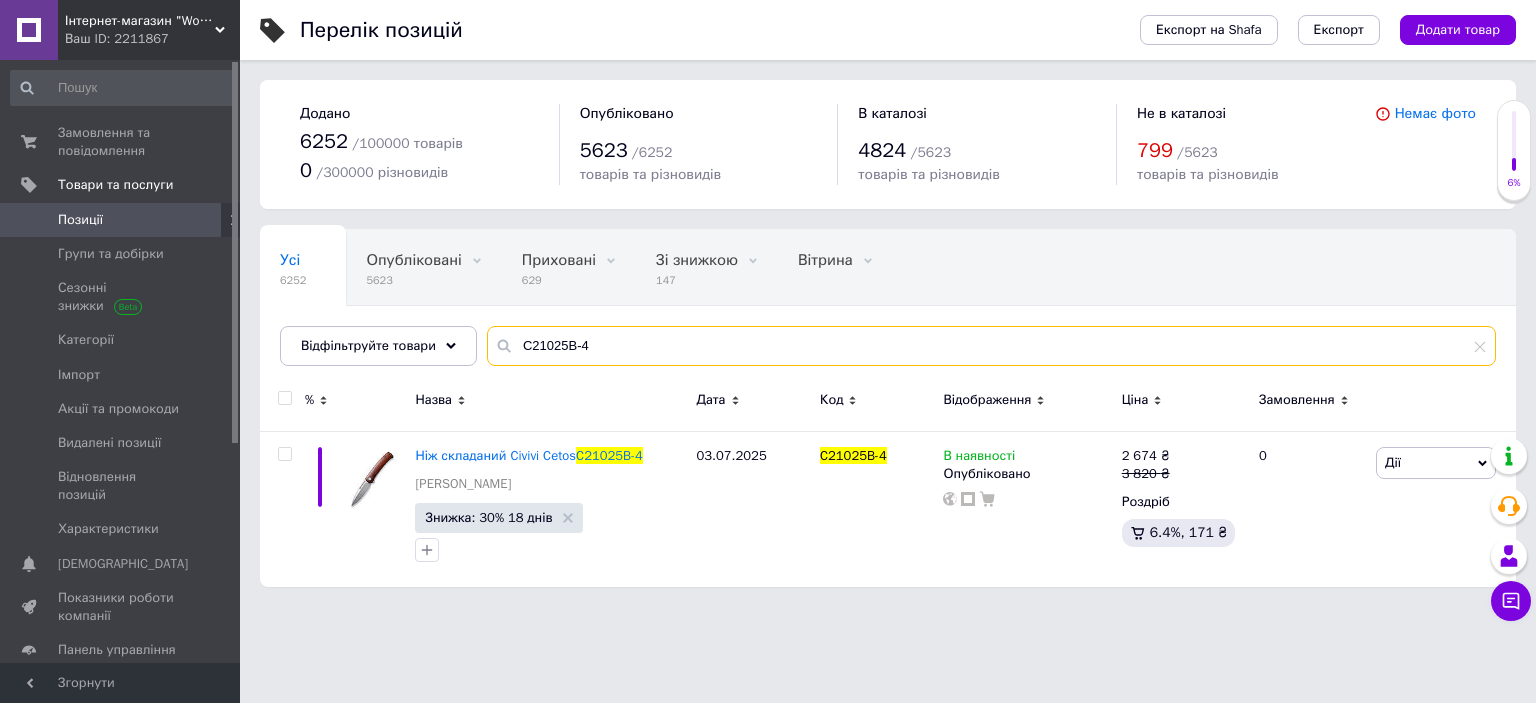 drag, startPoint x: 696, startPoint y: 344, endPoint x: 760, endPoint y: 345, distance: 64.00781 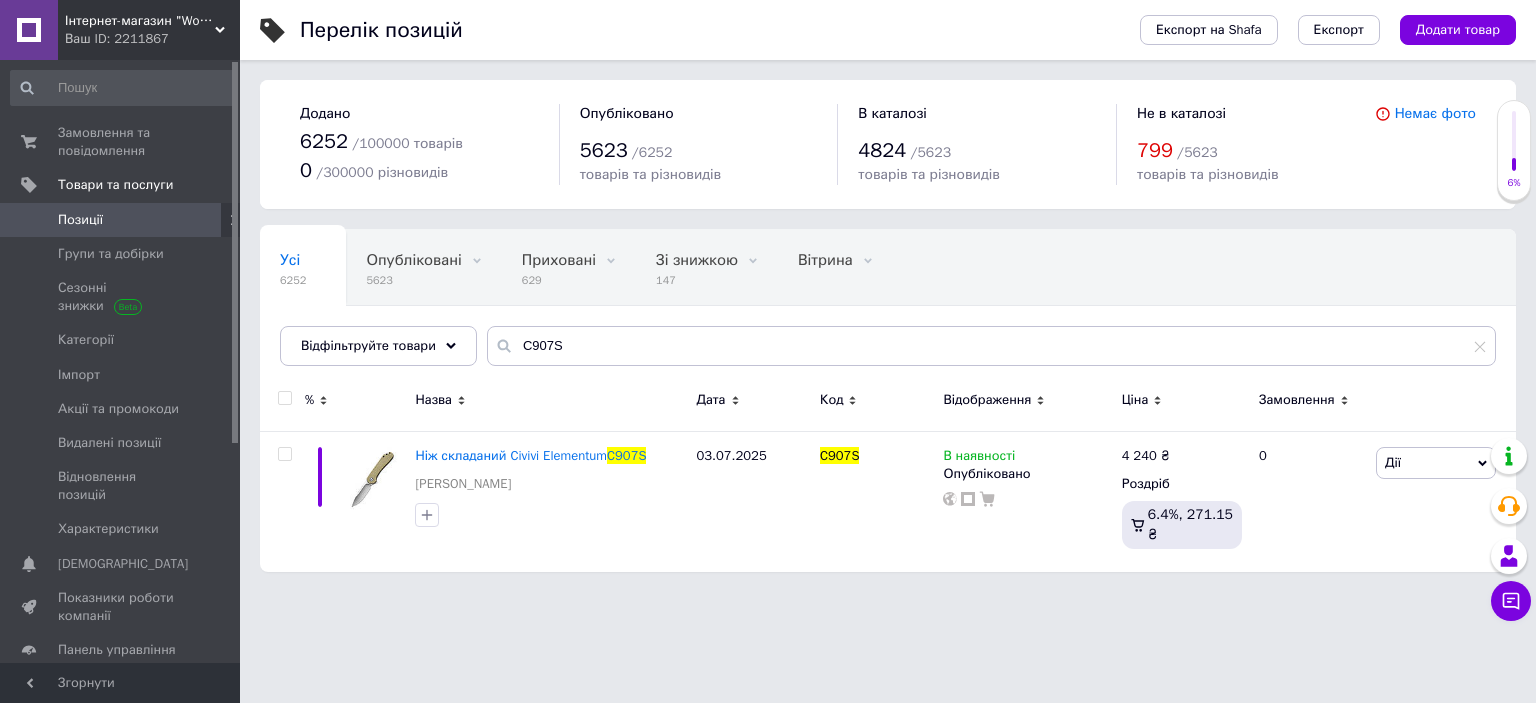 click at bounding box center (284, 398) 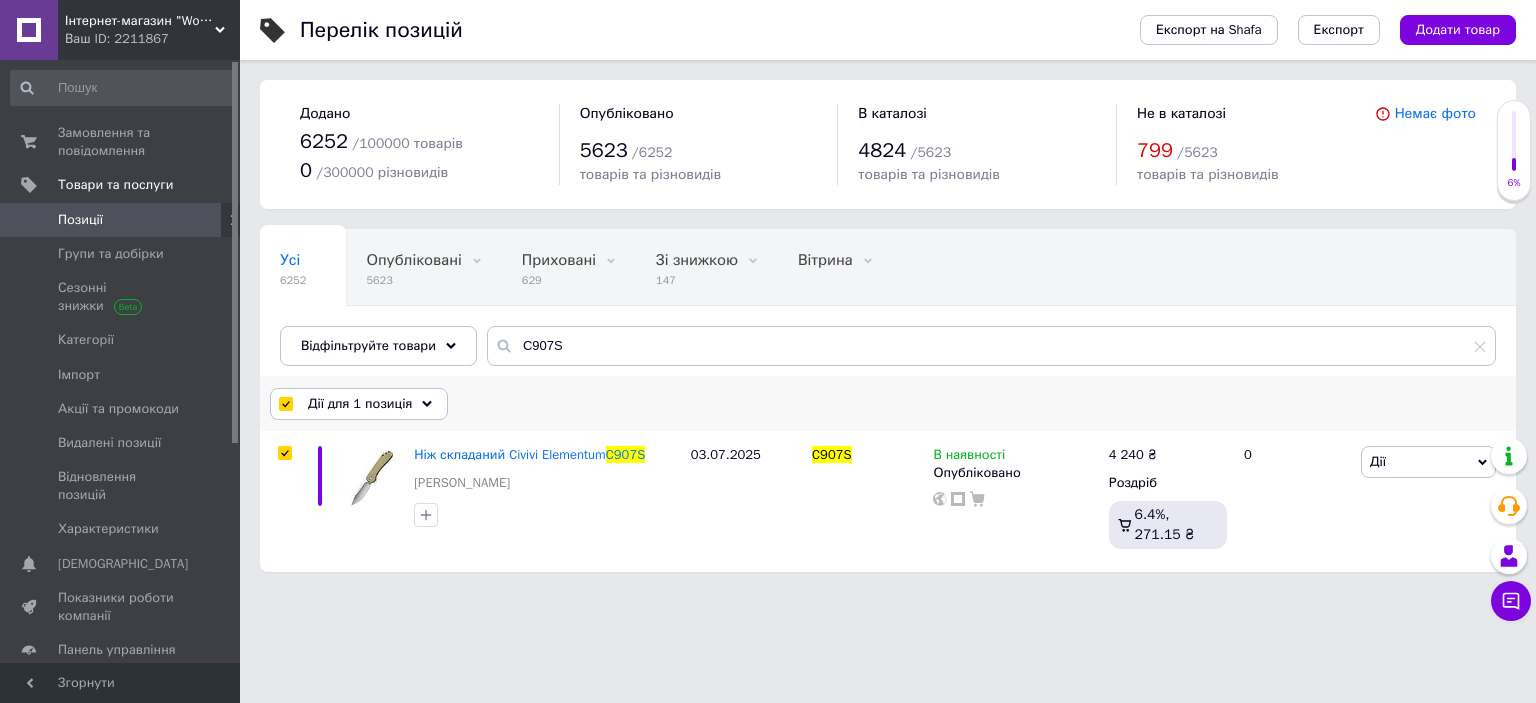 click on "Дії для 1 позиція" at bounding box center [360, 404] 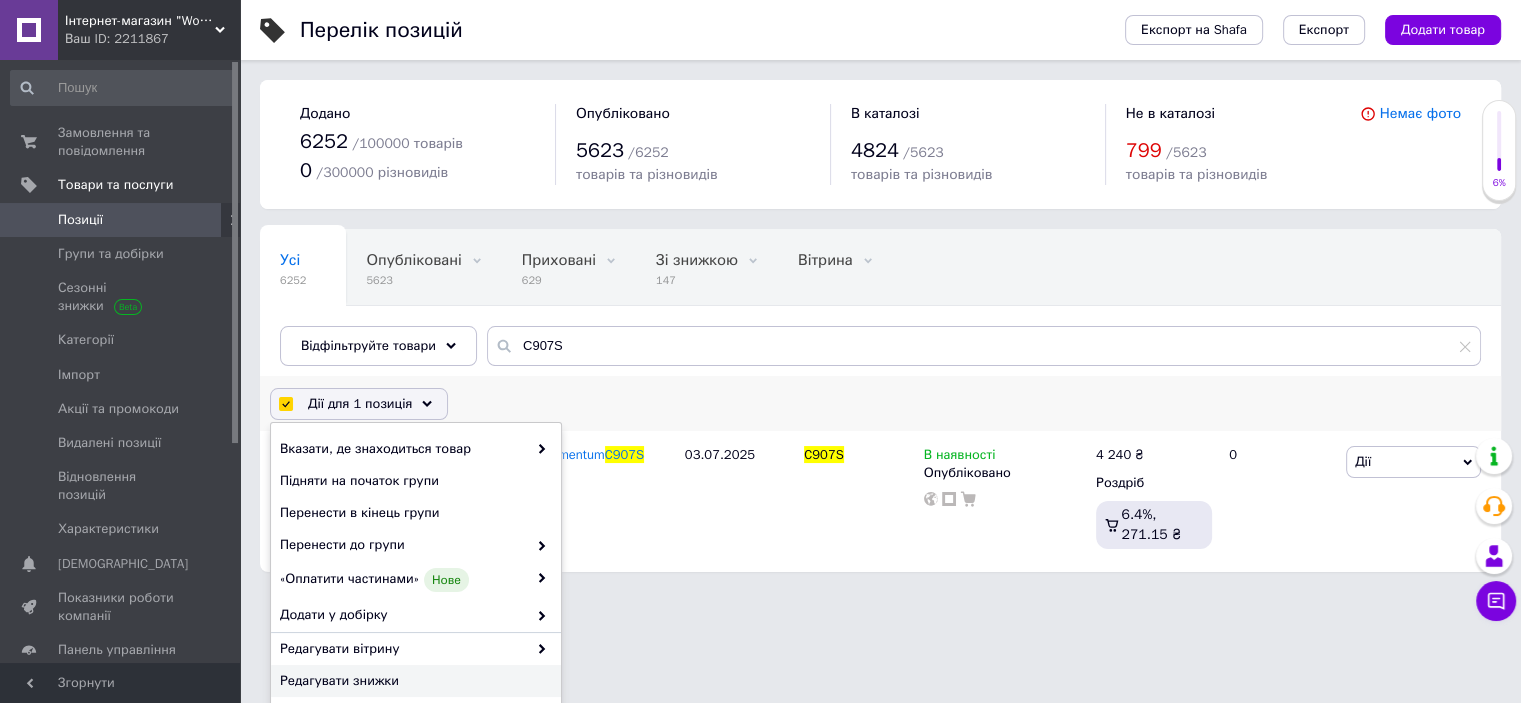 click on "Редагувати знижки" at bounding box center [413, 681] 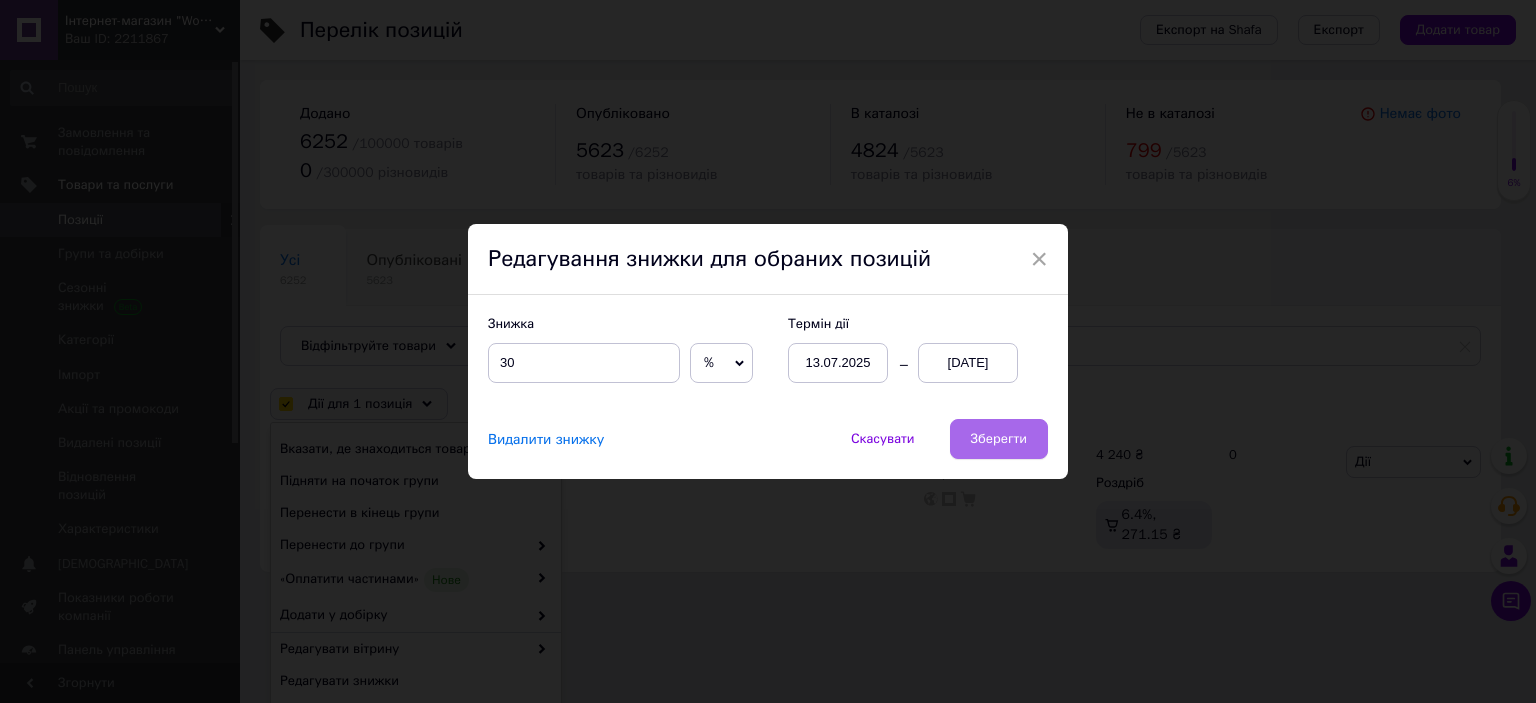 click on "Зберегти" at bounding box center [999, 439] 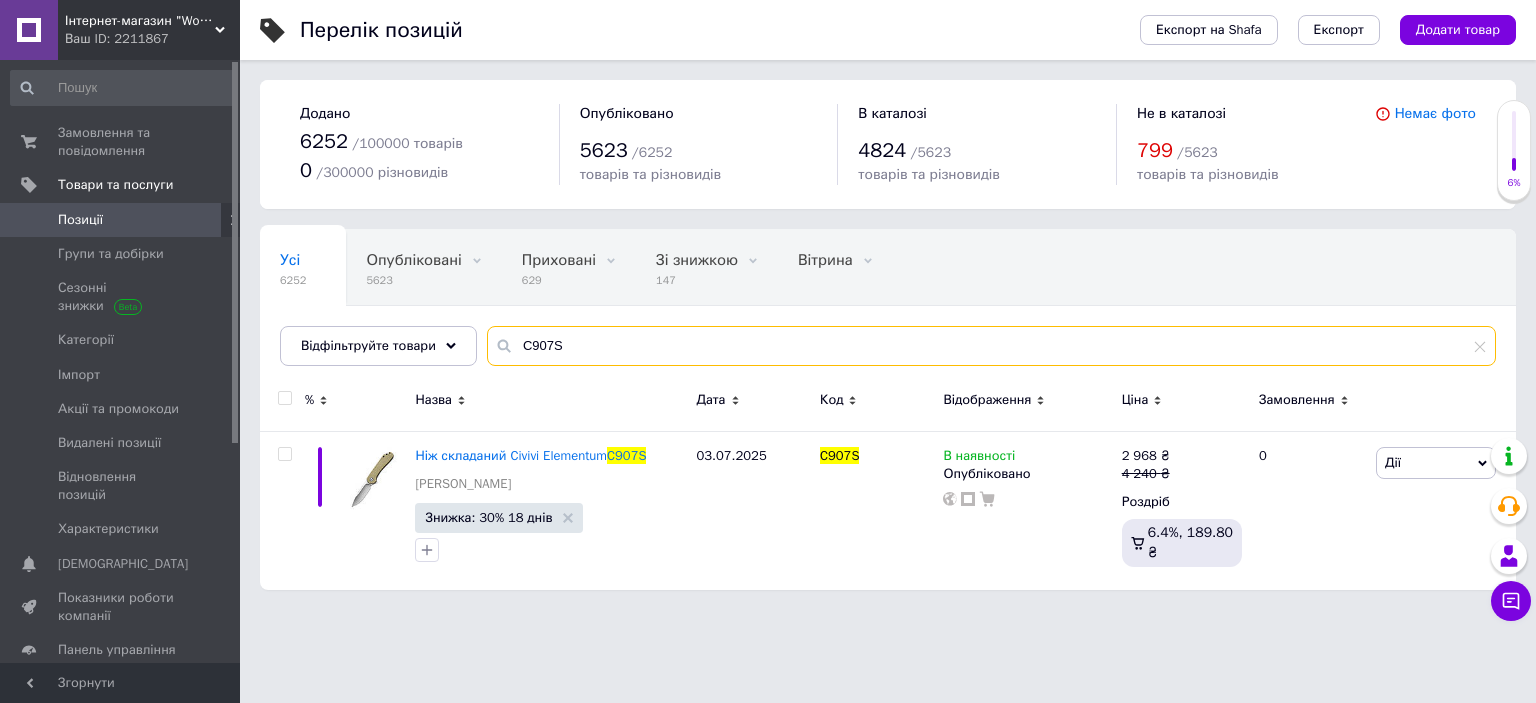 drag, startPoint x: 512, startPoint y: 345, endPoint x: 750, endPoint y: 346, distance: 238.0021 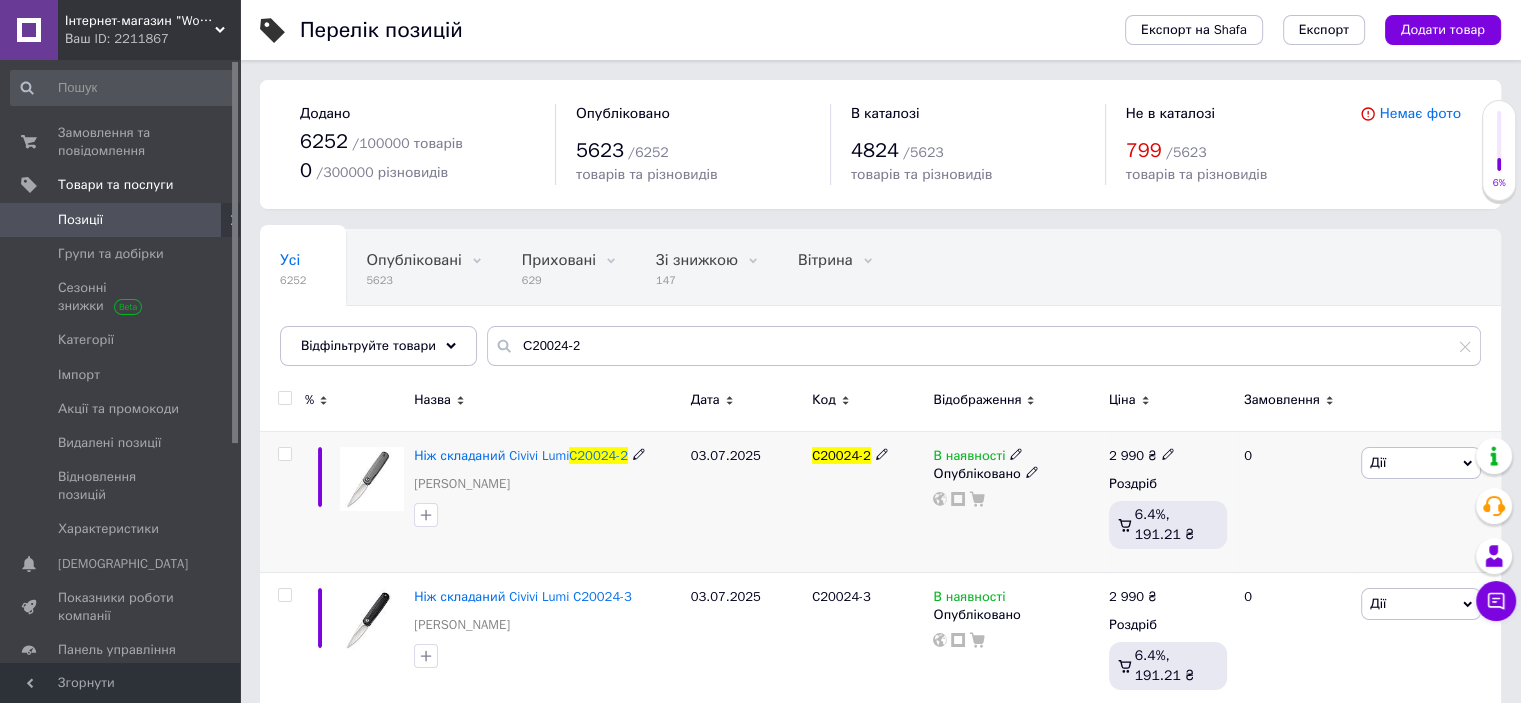 click at bounding box center [284, 454] 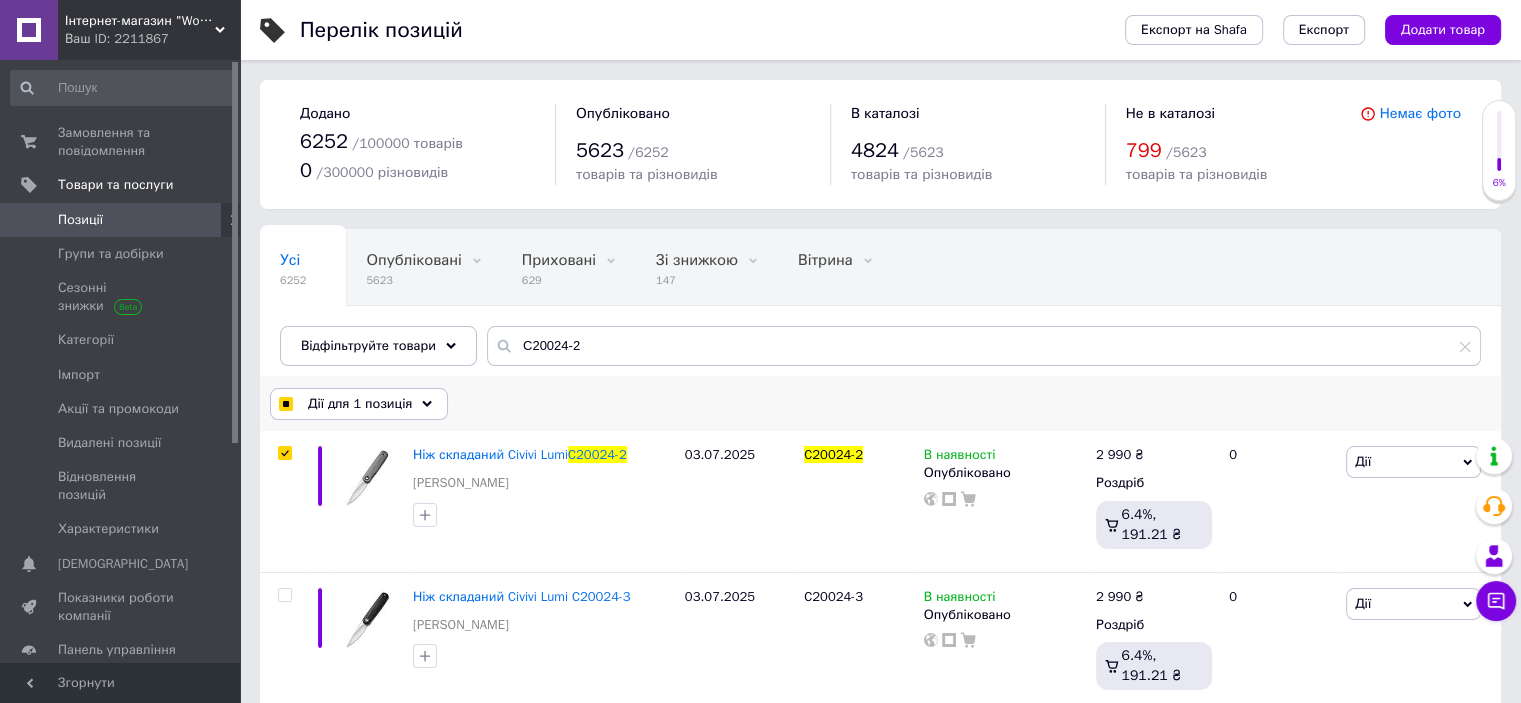 click on "Дії для 1 позиція" at bounding box center [360, 404] 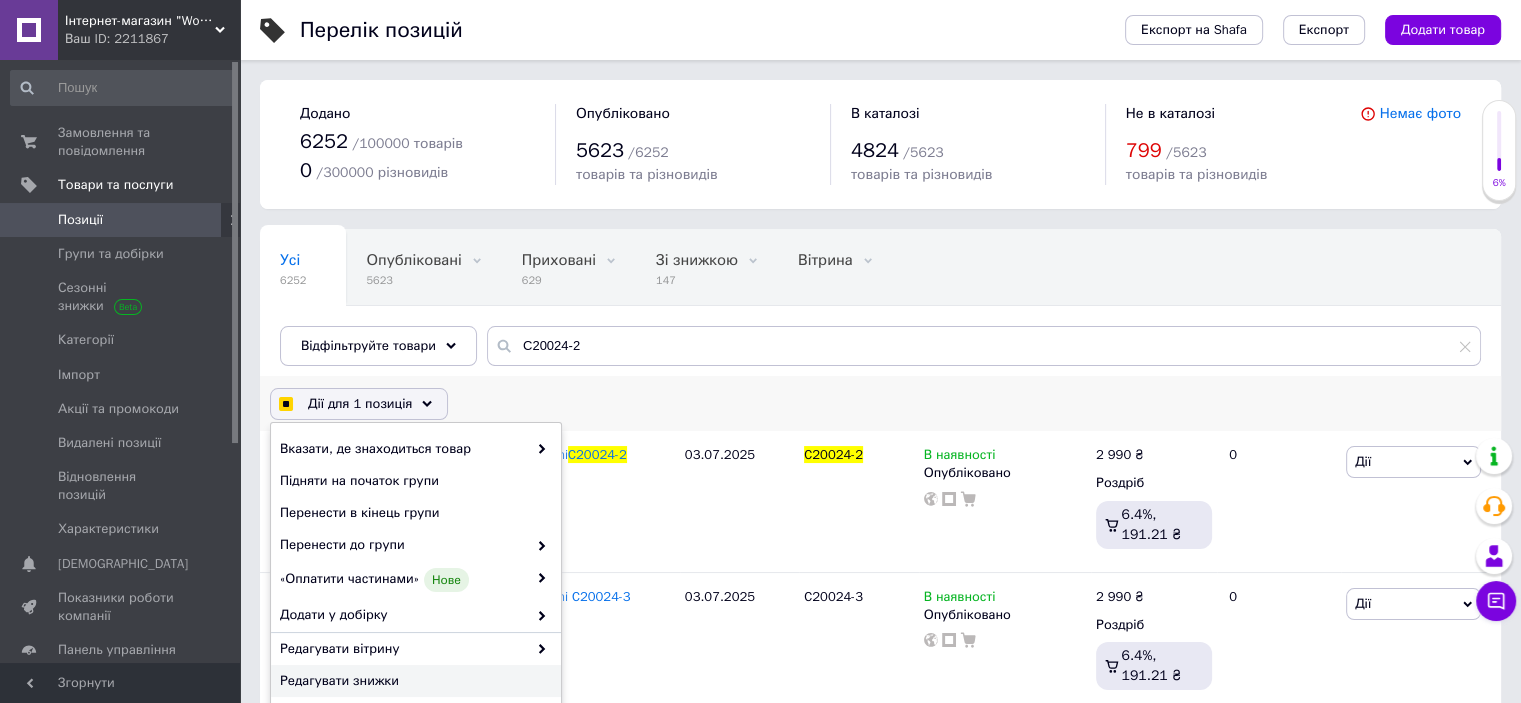 click on "Редагувати знижки" at bounding box center (413, 681) 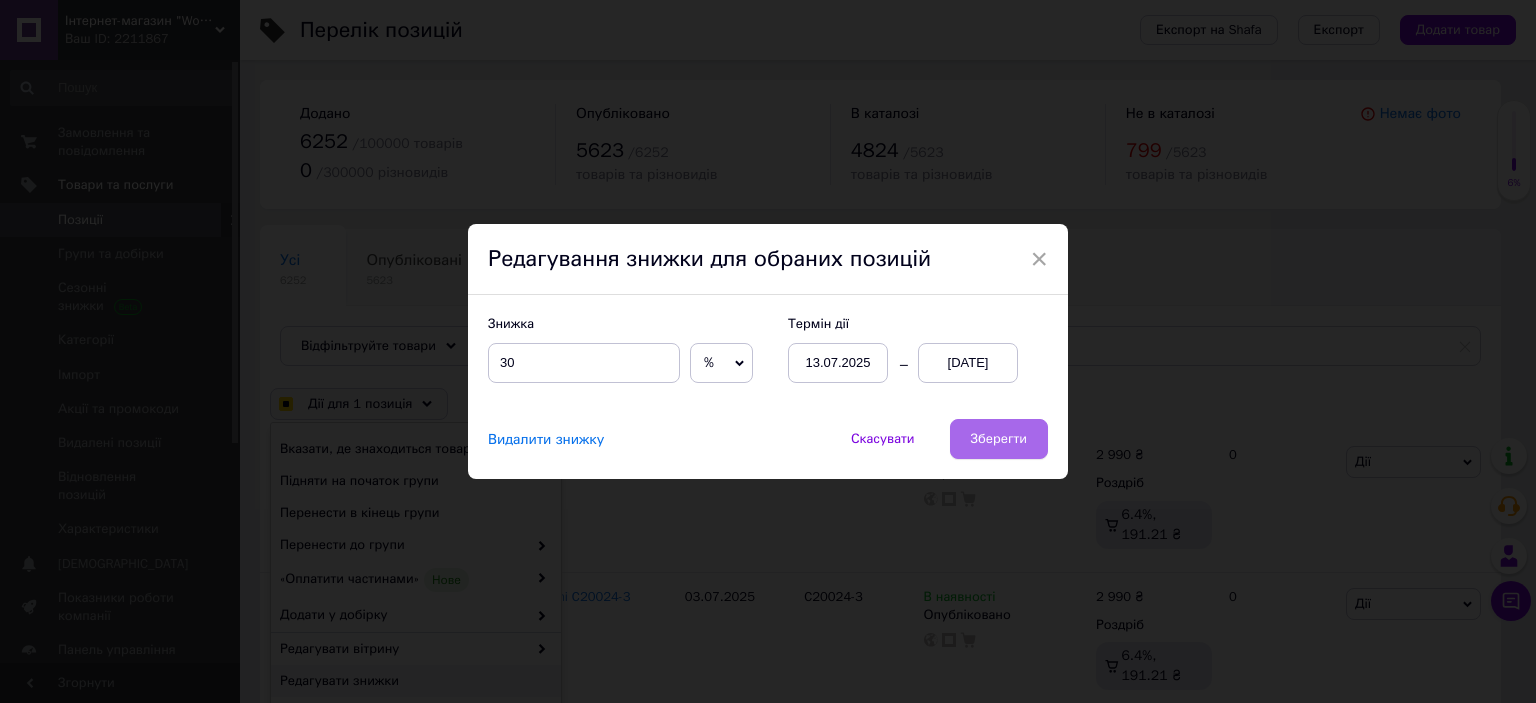 click on "Зберегти" at bounding box center (999, 439) 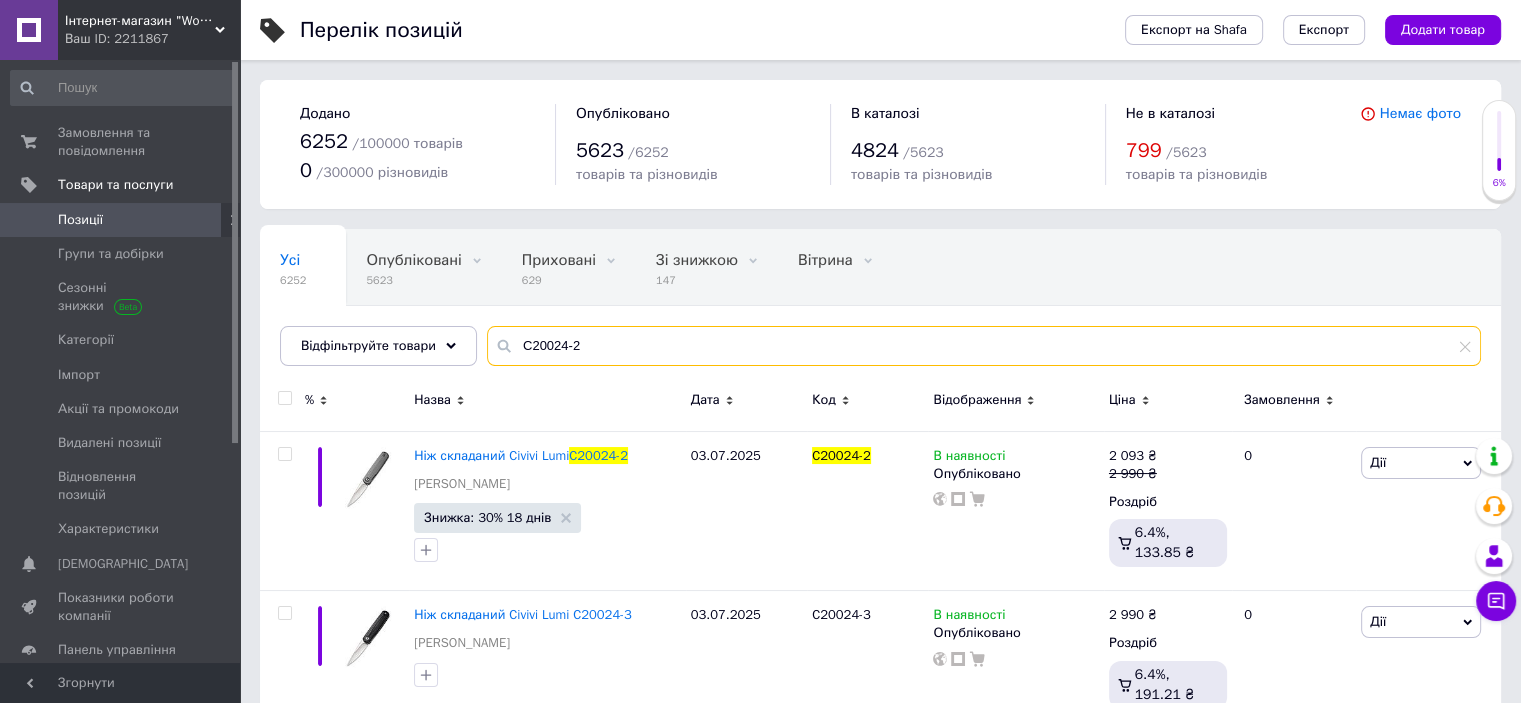 drag, startPoint x: 510, startPoint y: 344, endPoint x: 774, endPoint y: 341, distance: 264.01706 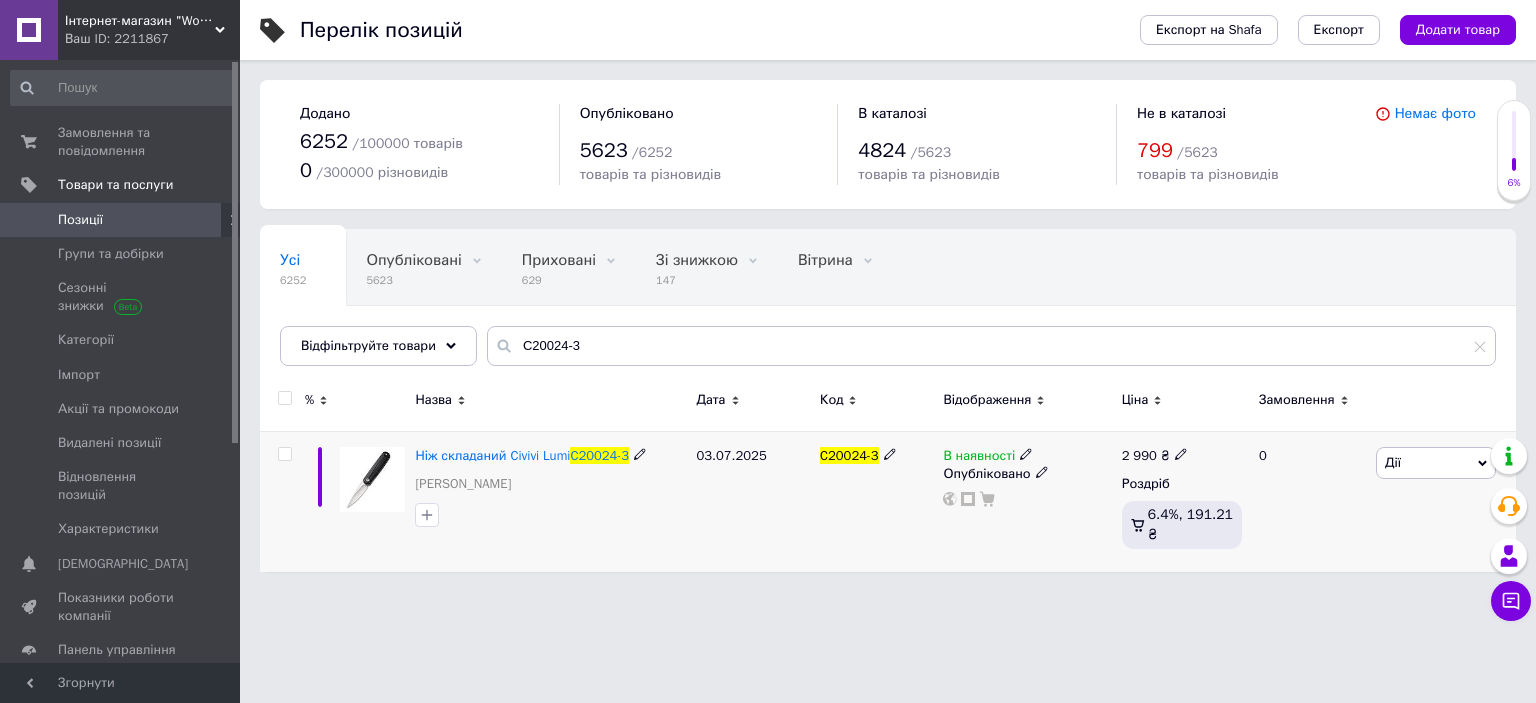 click at bounding box center [284, 454] 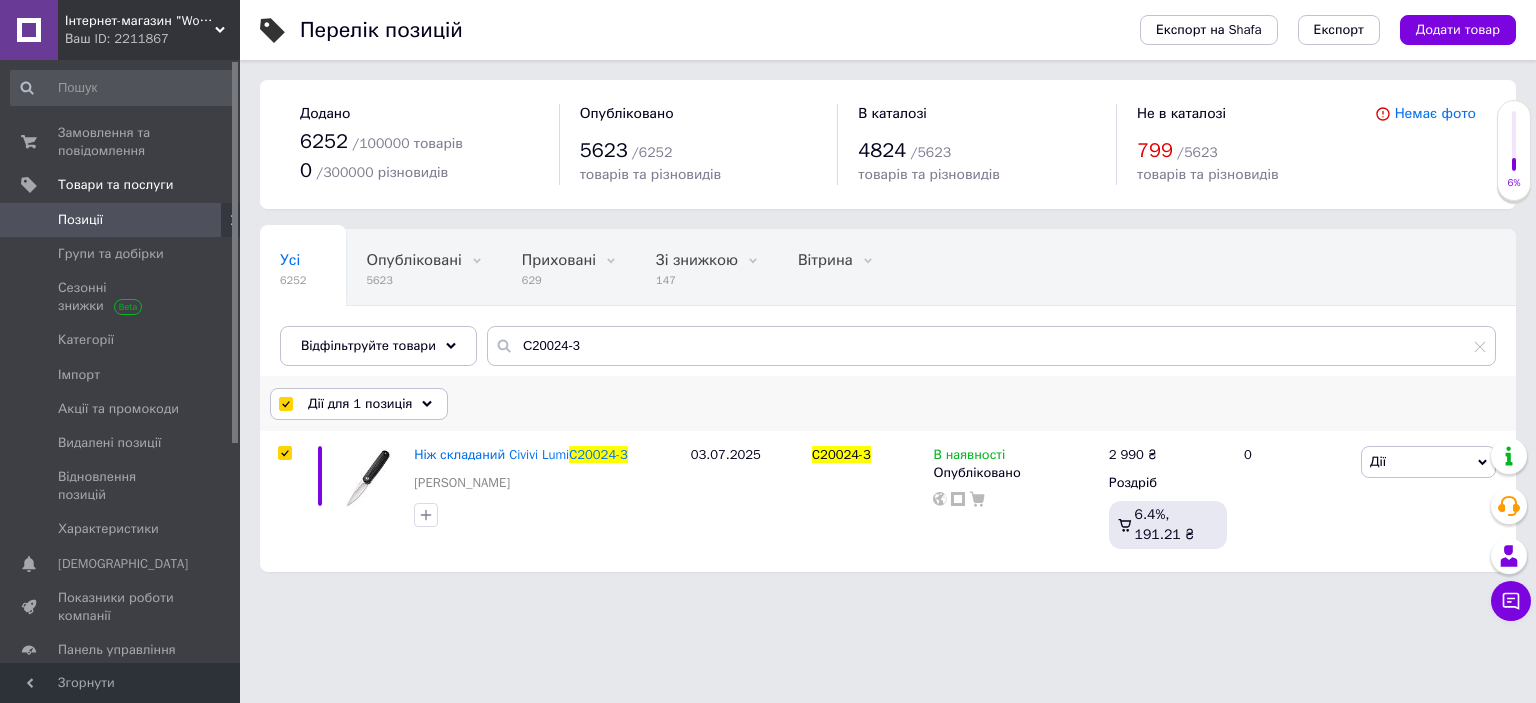 click on "Дії для 1 позиція" at bounding box center [360, 404] 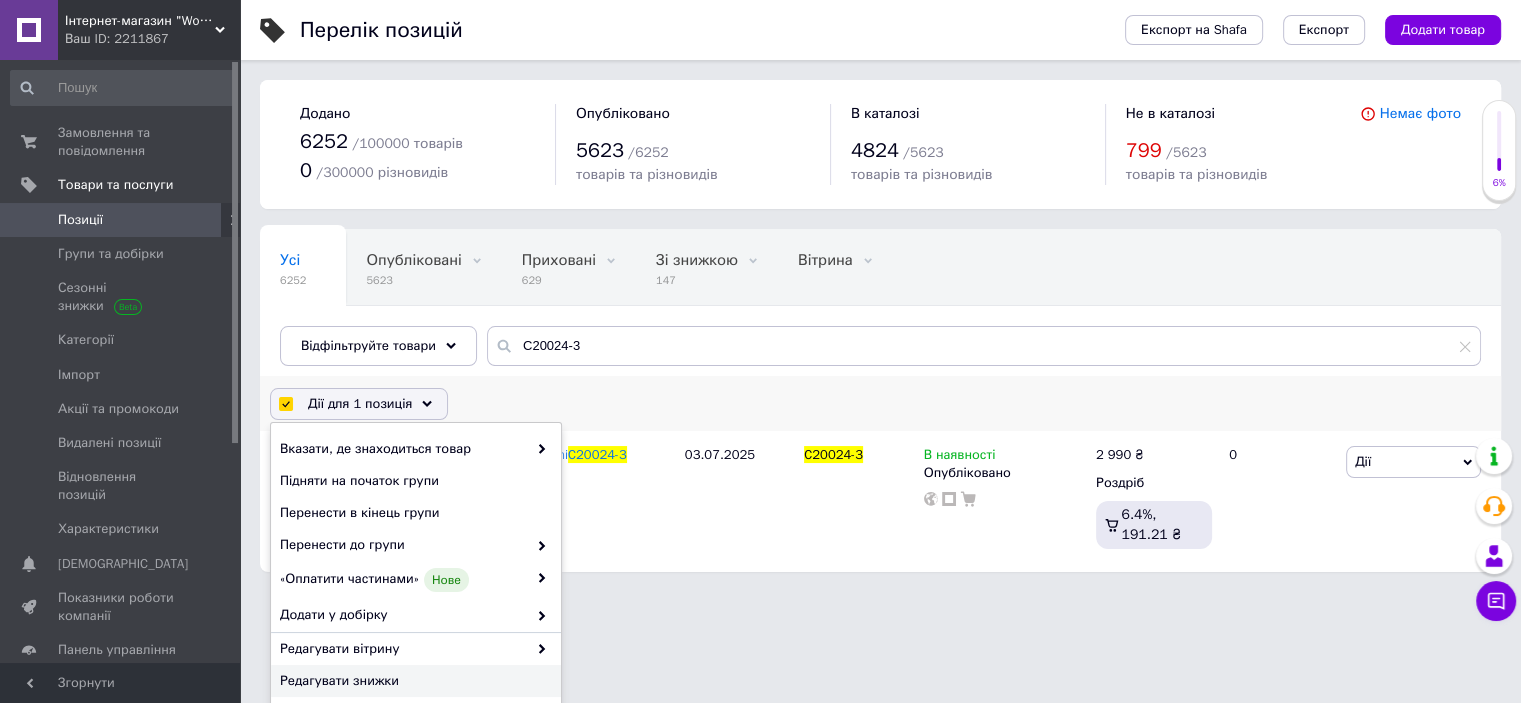 click on "Редагувати знижки" at bounding box center (413, 681) 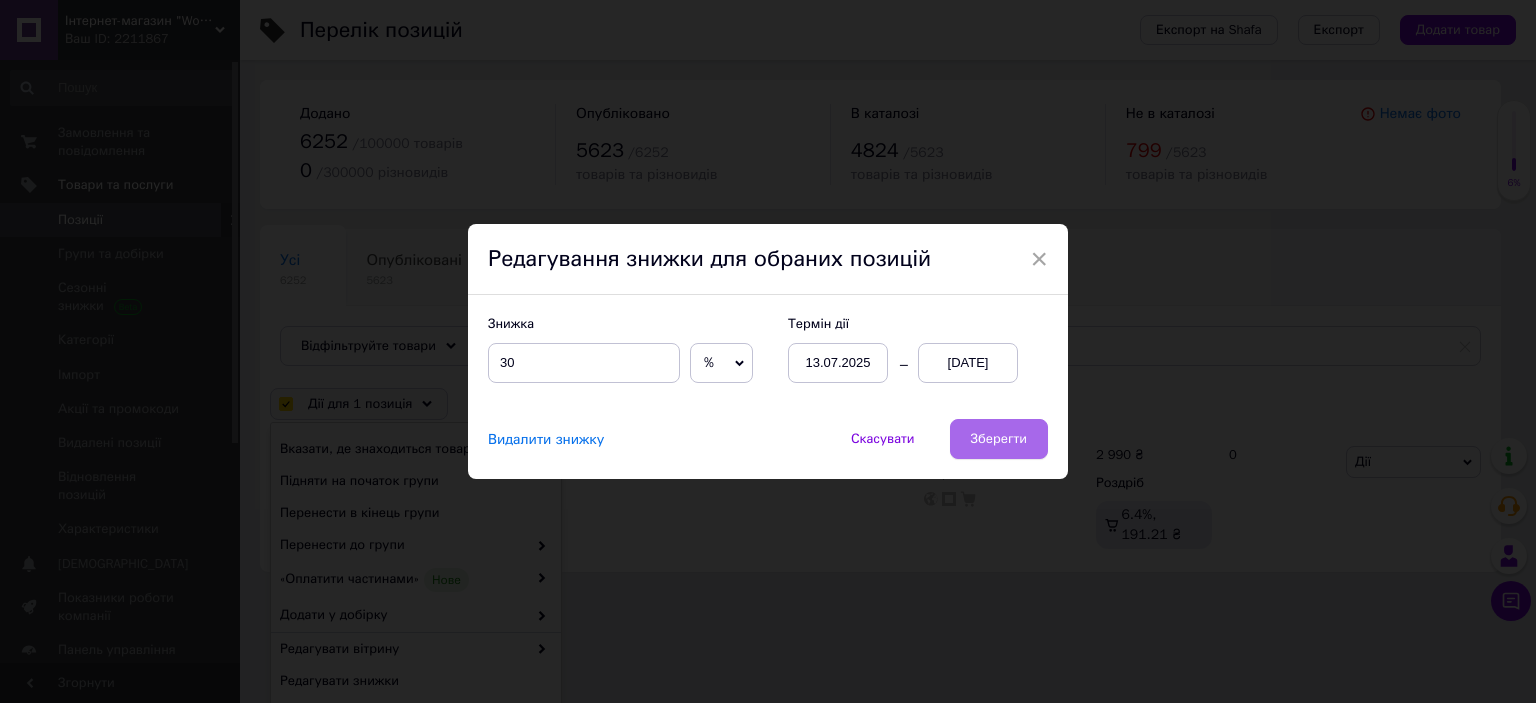click on "Зберегти" at bounding box center [999, 439] 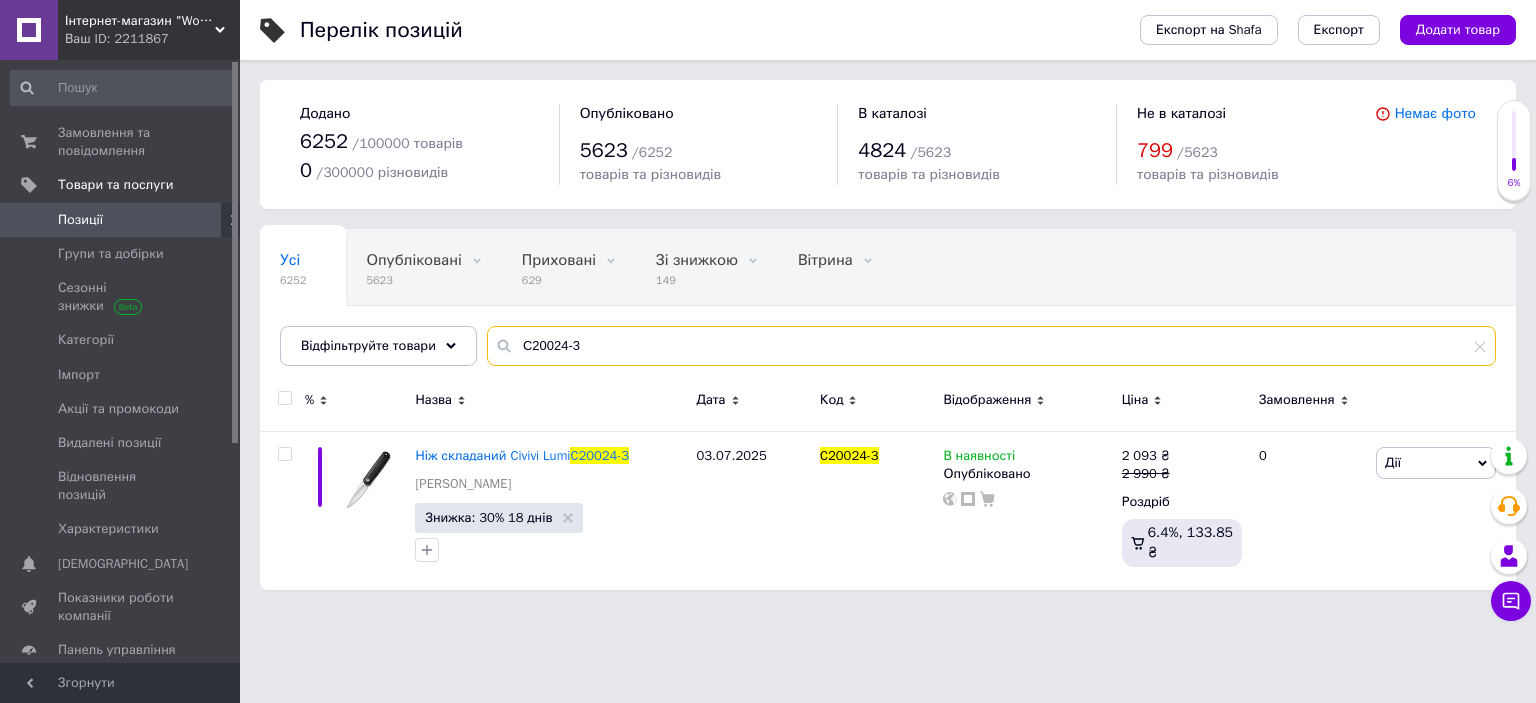 drag, startPoint x: 514, startPoint y: 347, endPoint x: 715, endPoint y: 349, distance: 201.00995 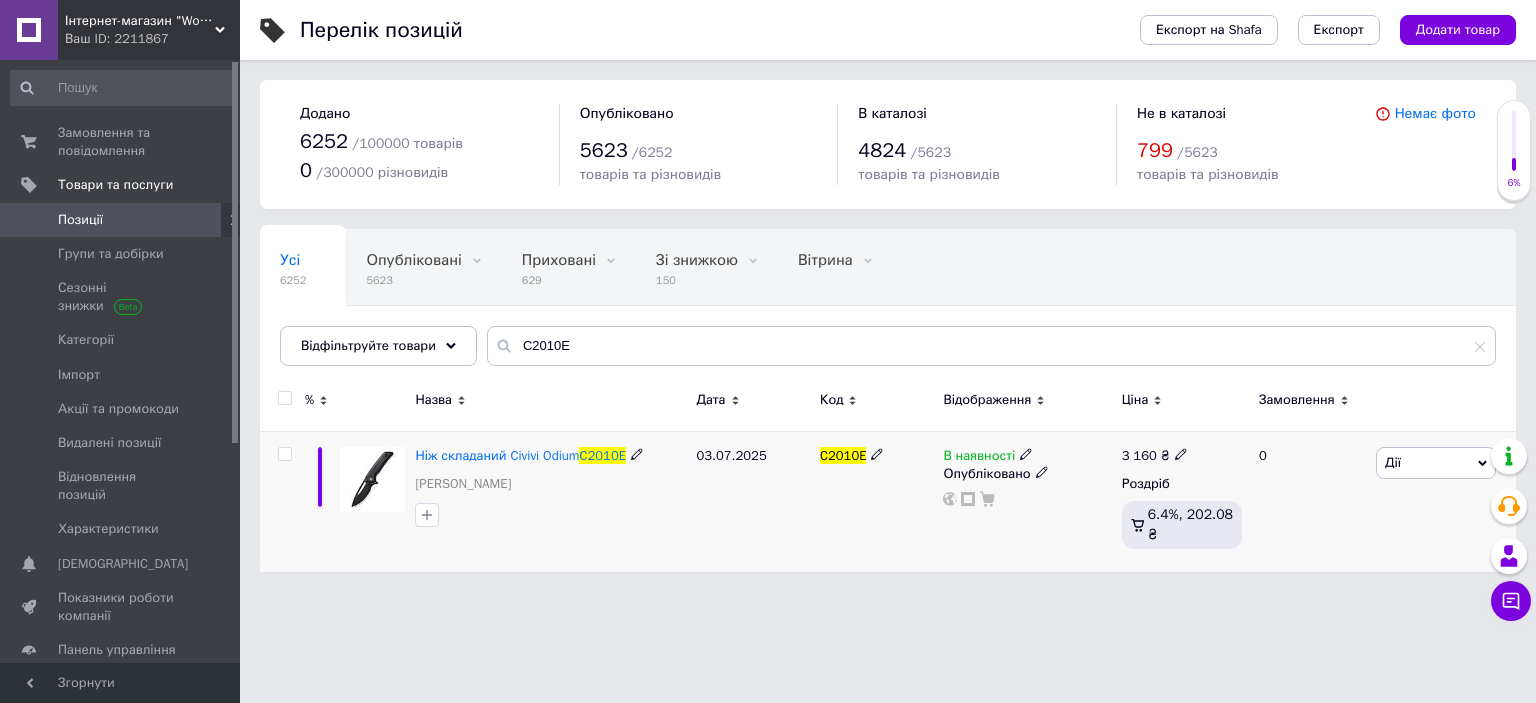 click at bounding box center [284, 454] 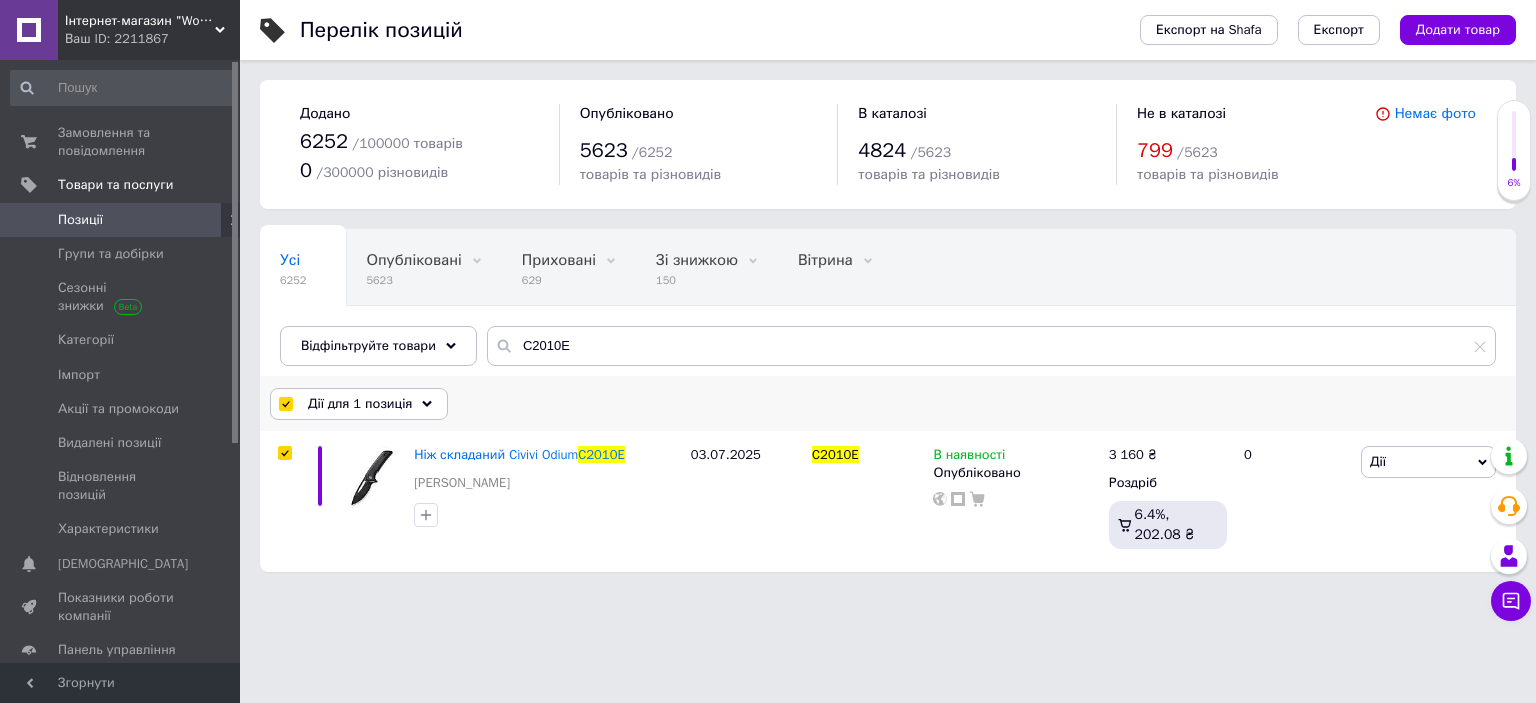 click on "Дії для 1 позиція" at bounding box center (360, 404) 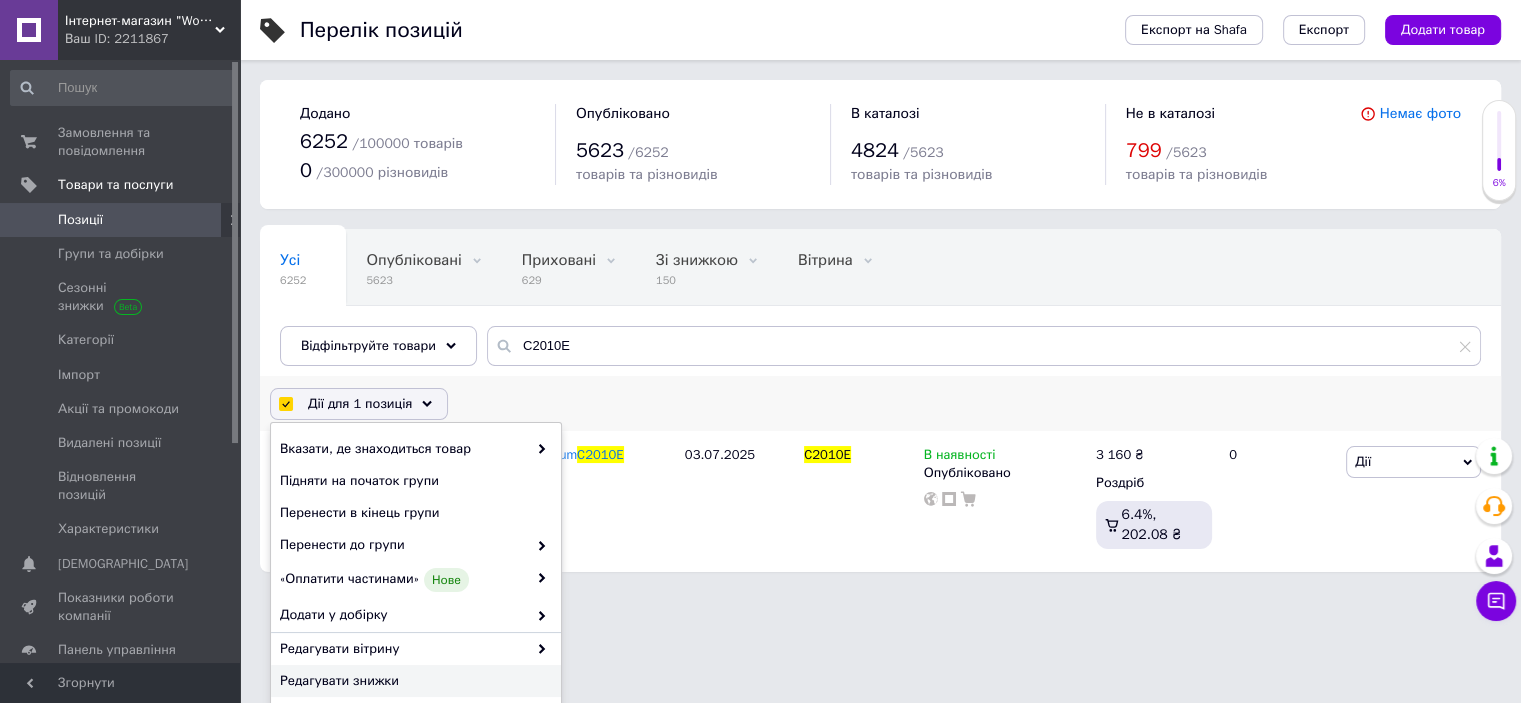 click on "Редагувати знижки" at bounding box center (413, 681) 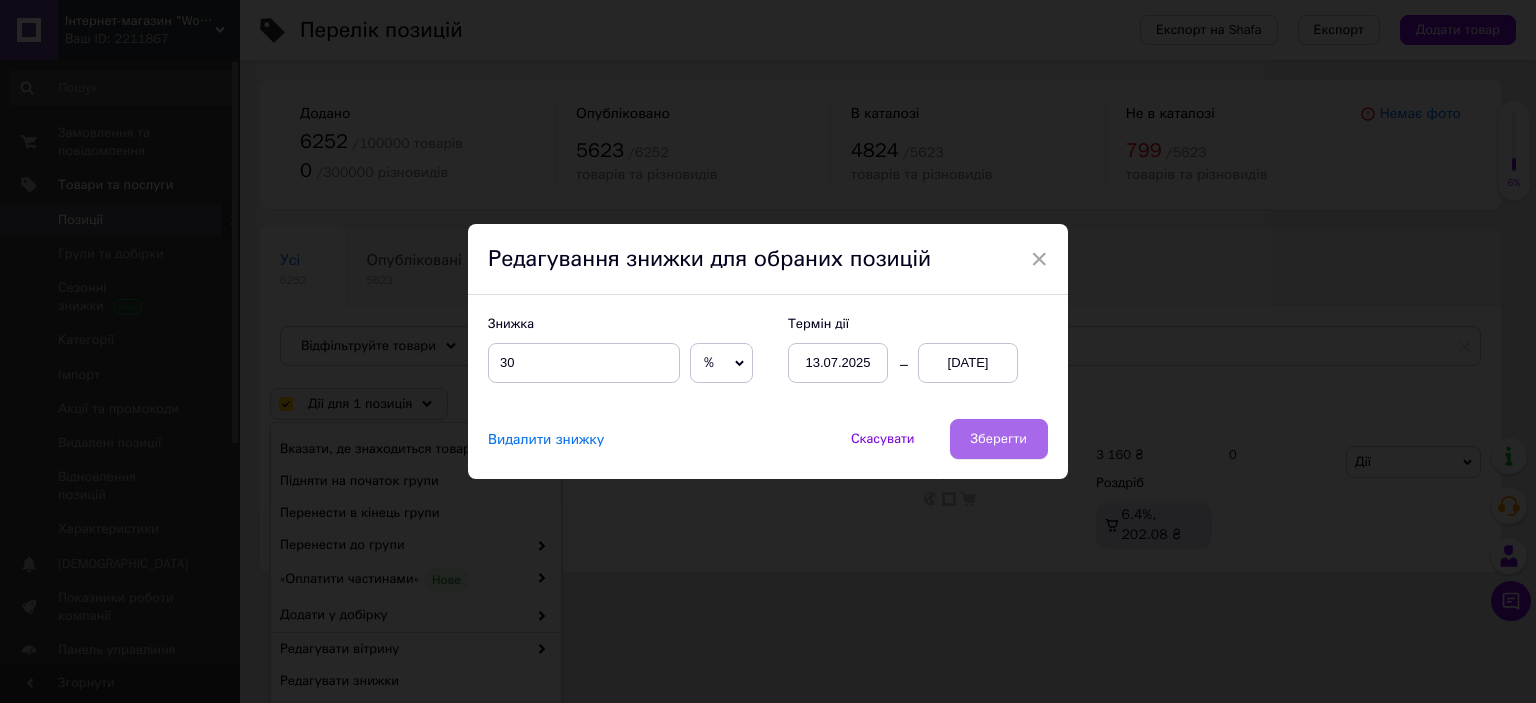 click on "Зберегти" at bounding box center [999, 439] 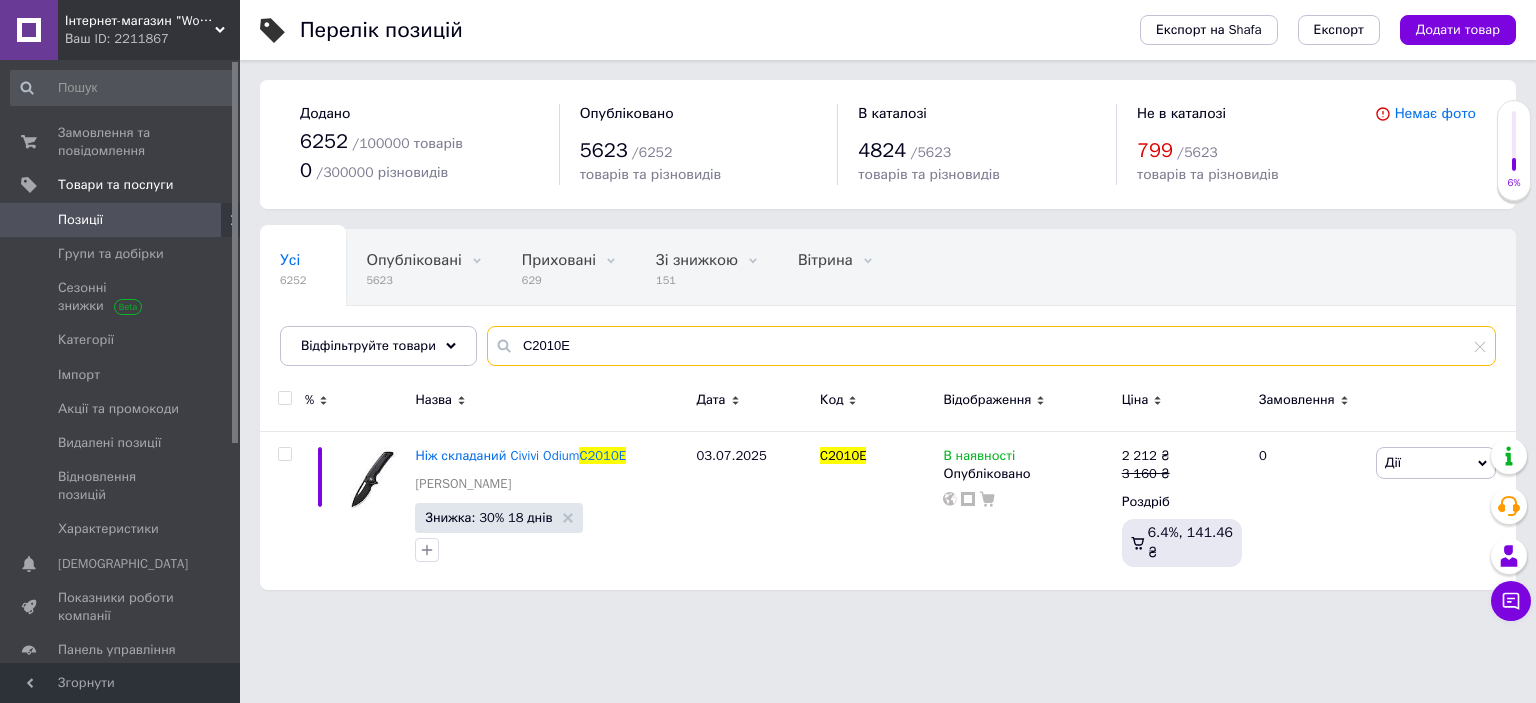 drag, startPoint x: 508, startPoint y: 346, endPoint x: 709, endPoint y: 345, distance: 201.00249 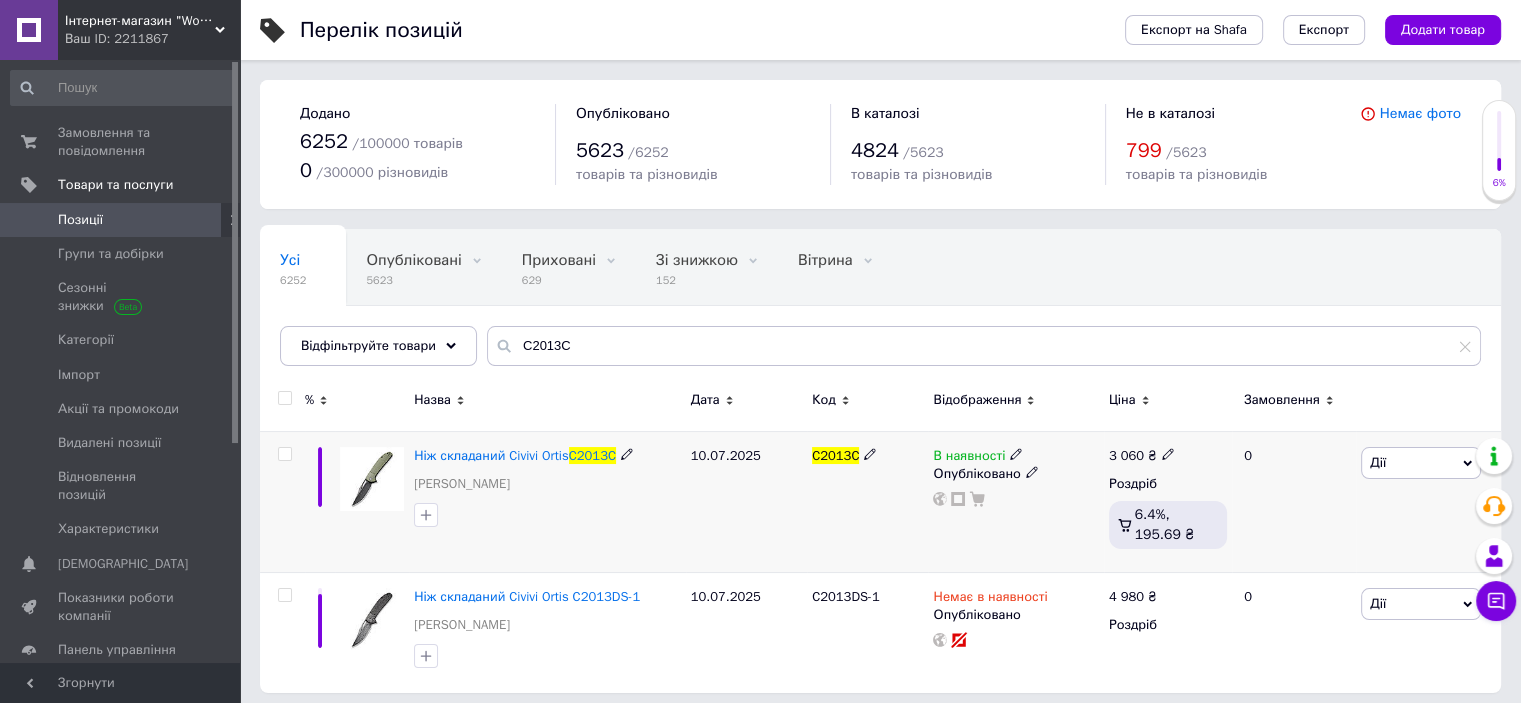 click at bounding box center (284, 454) 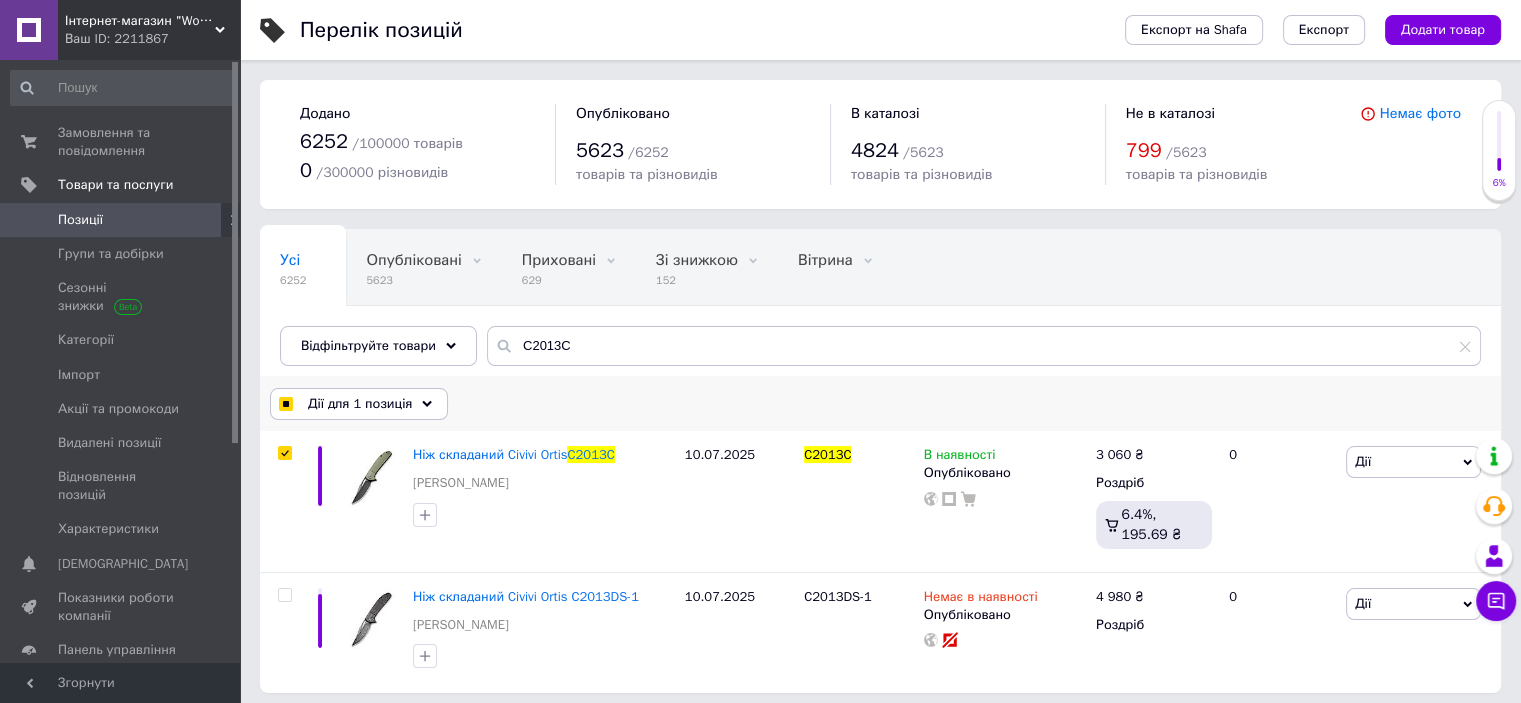 click on "Дії для 1 позиція" at bounding box center (360, 404) 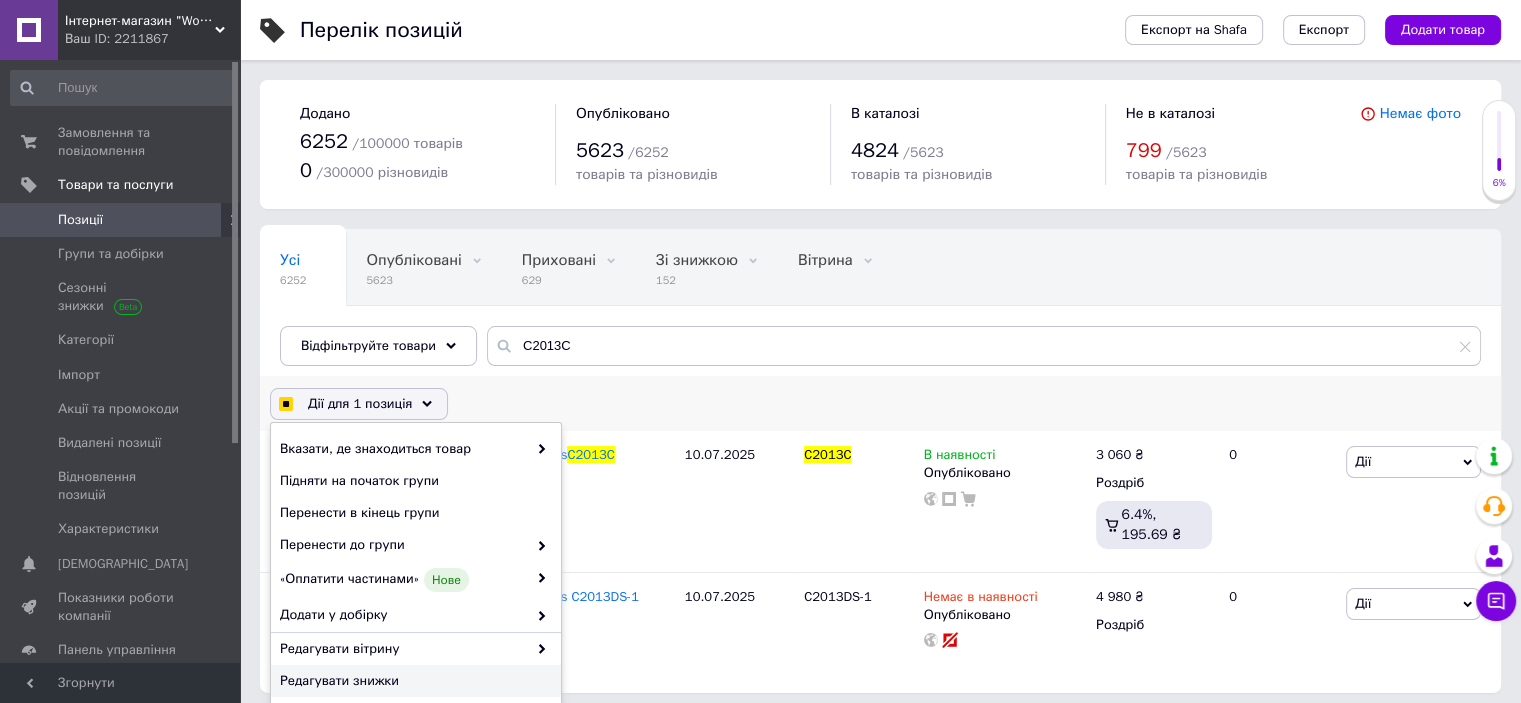 click on "Редагувати знижки" at bounding box center [413, 681] 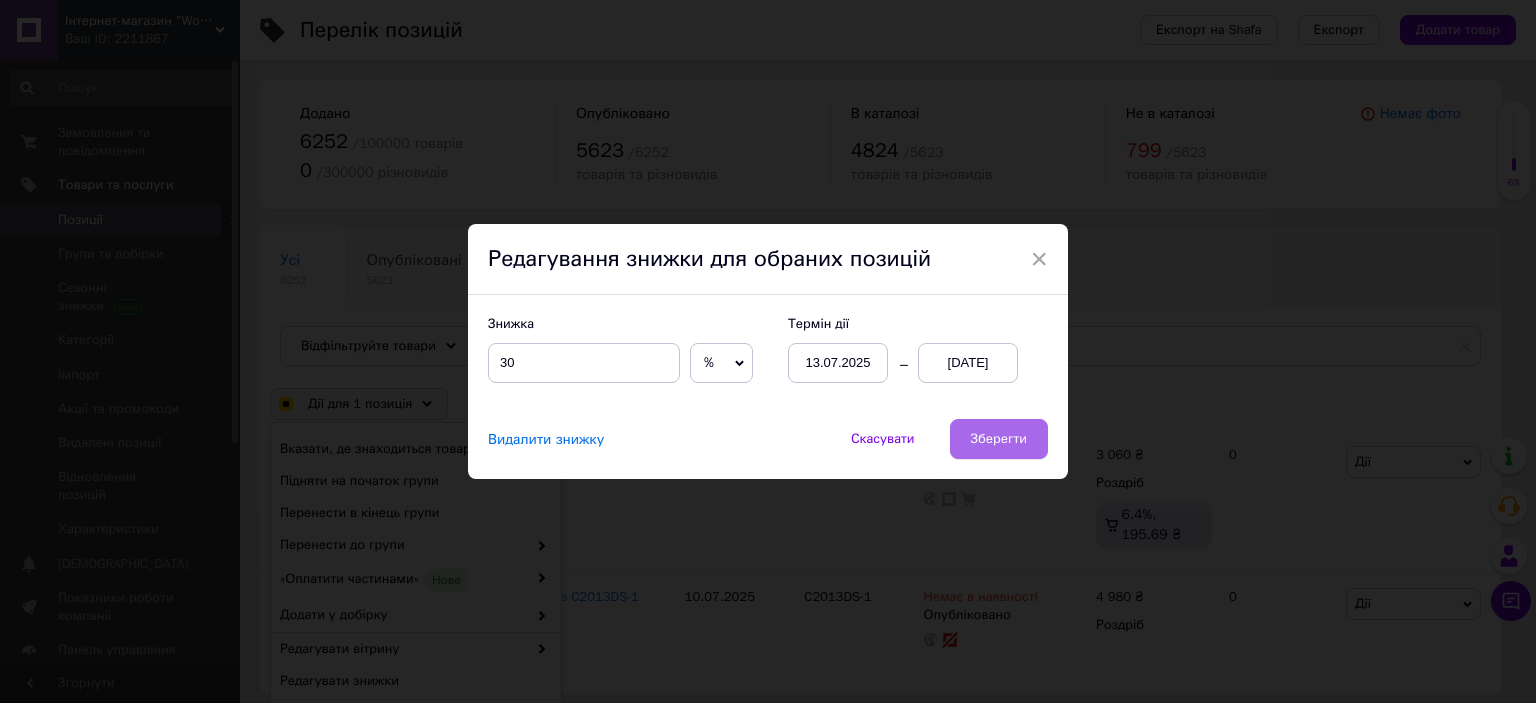 click on "Зберегти" at bounding box center [999, 439] 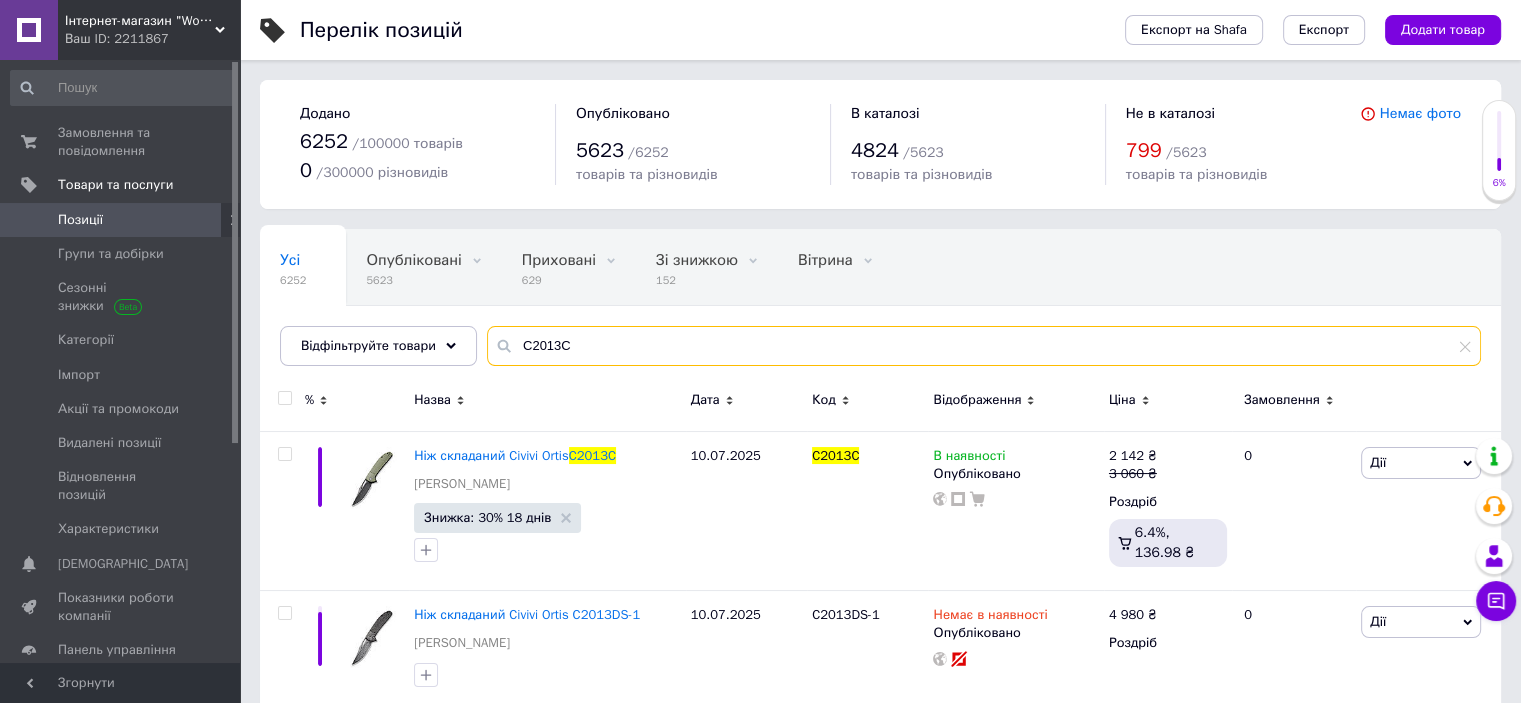 drag, startPoint x: 510, startPoint y: 342, endPoint x: 763, endPoint y: 342, distance: 253 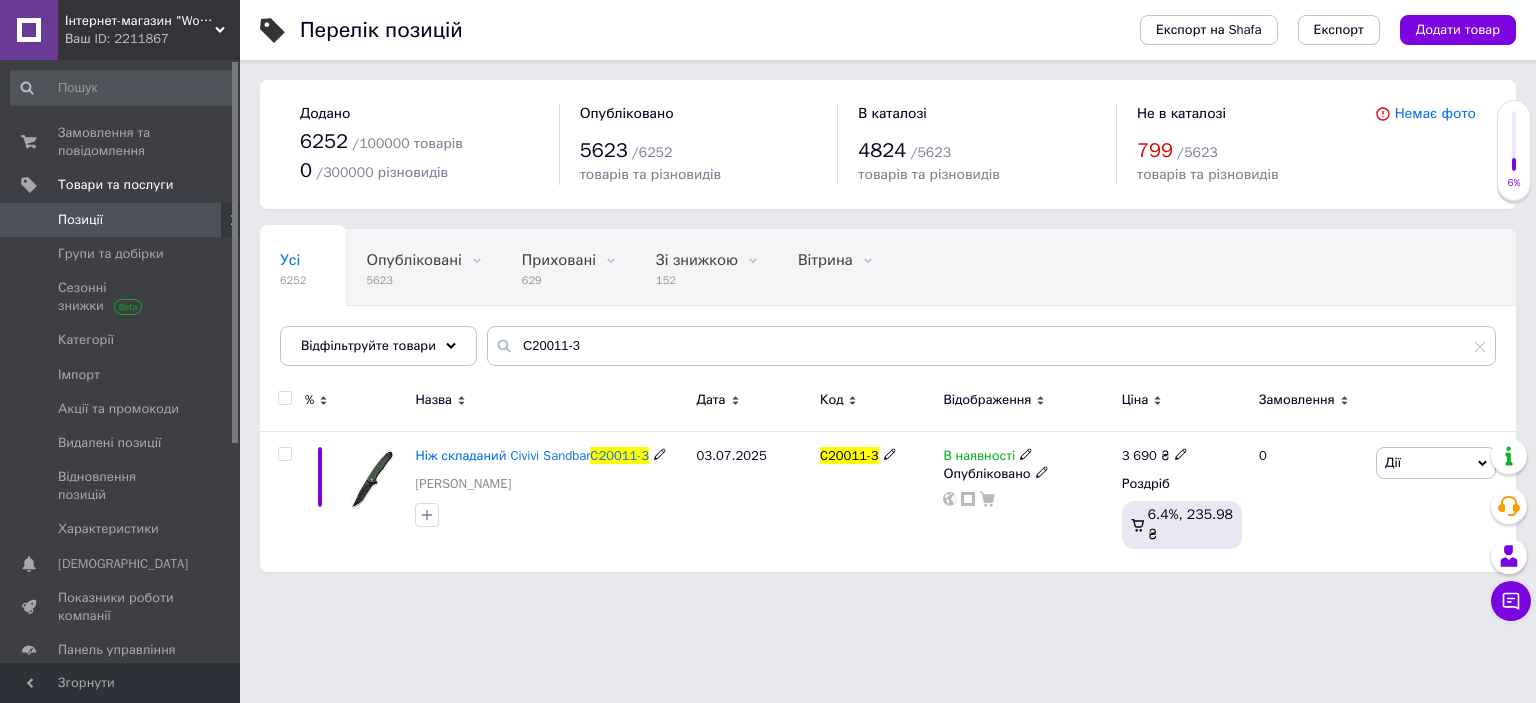 drag, startPoint x: 283, startPoint y: 450, endPoint x: 327, endPoint y: 403, distance: 64.381676 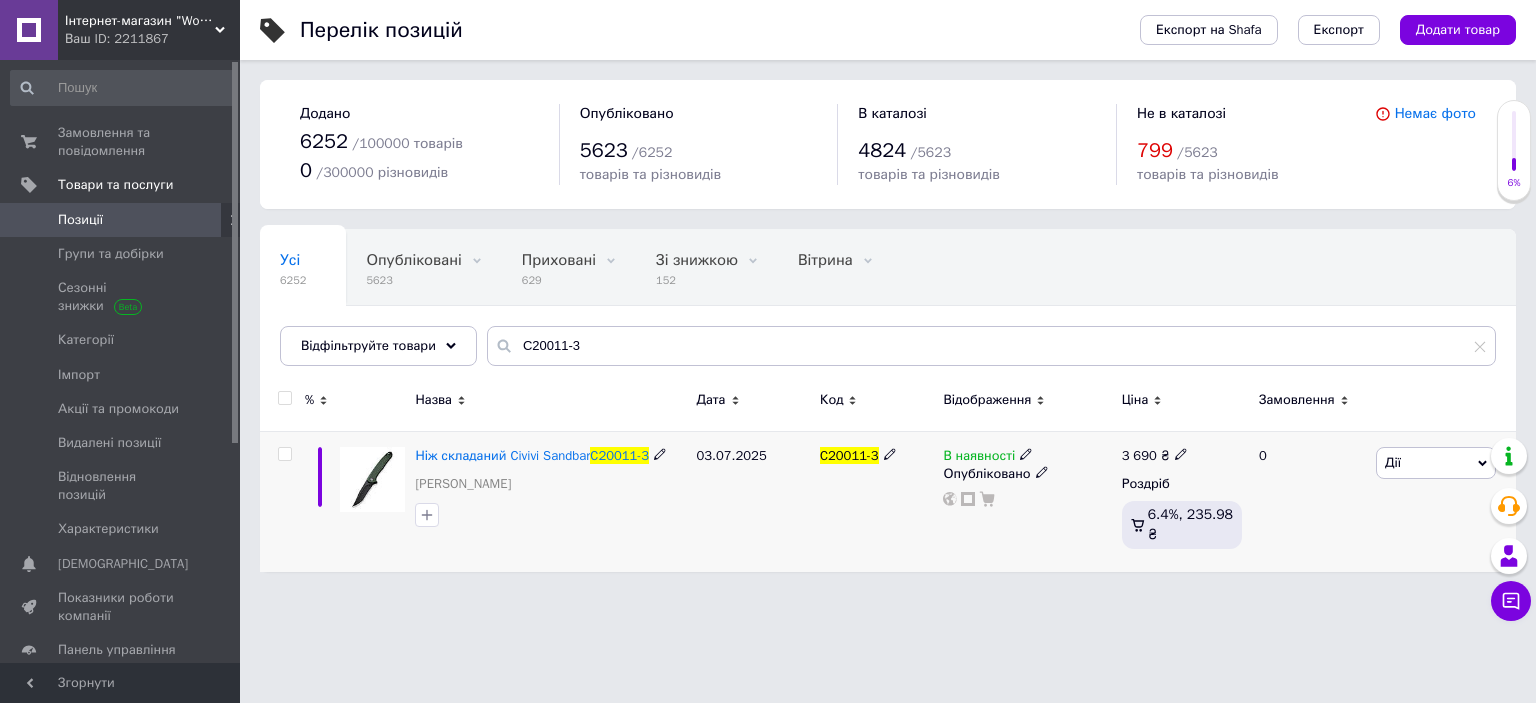 click at bounding box center (284, 454) 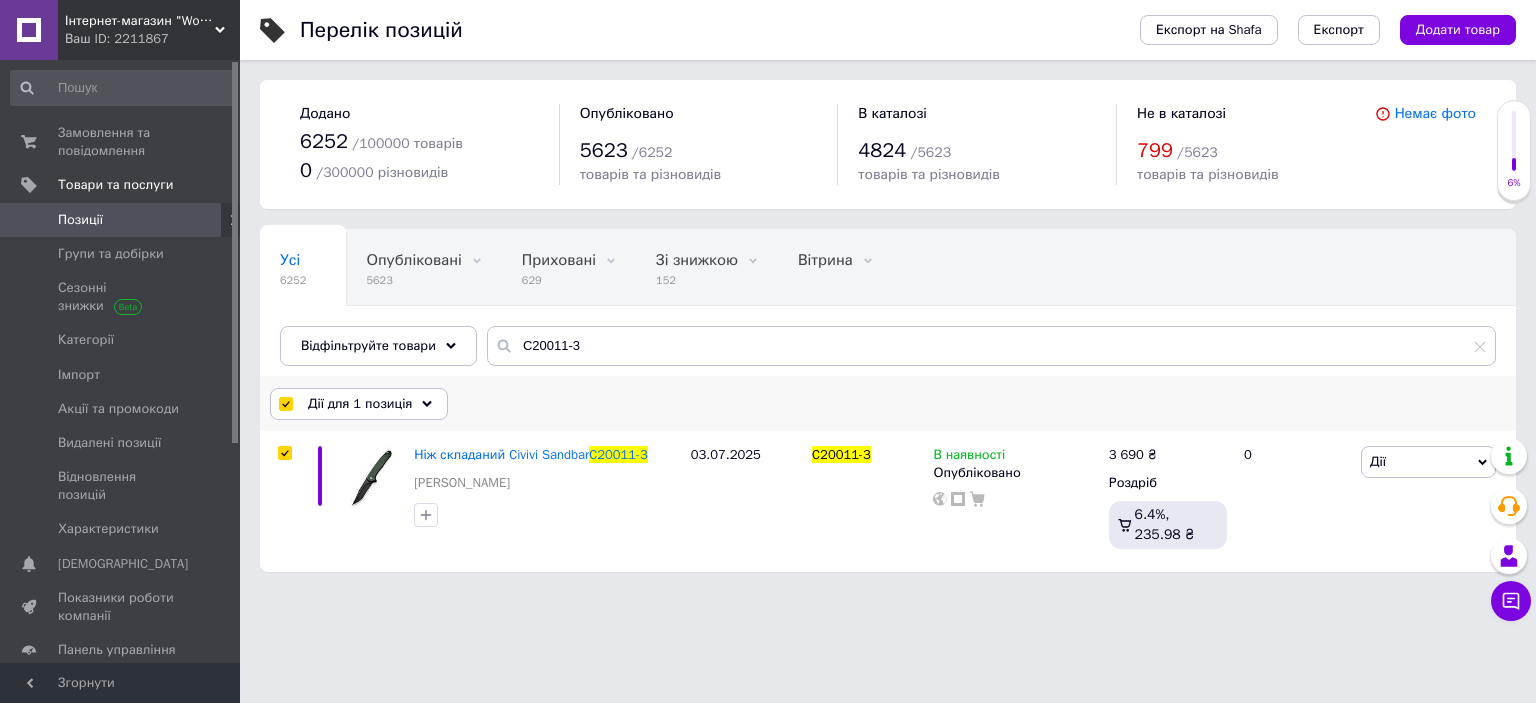 click on "Дії для 1 позиція" at bounding box center [360, 404] 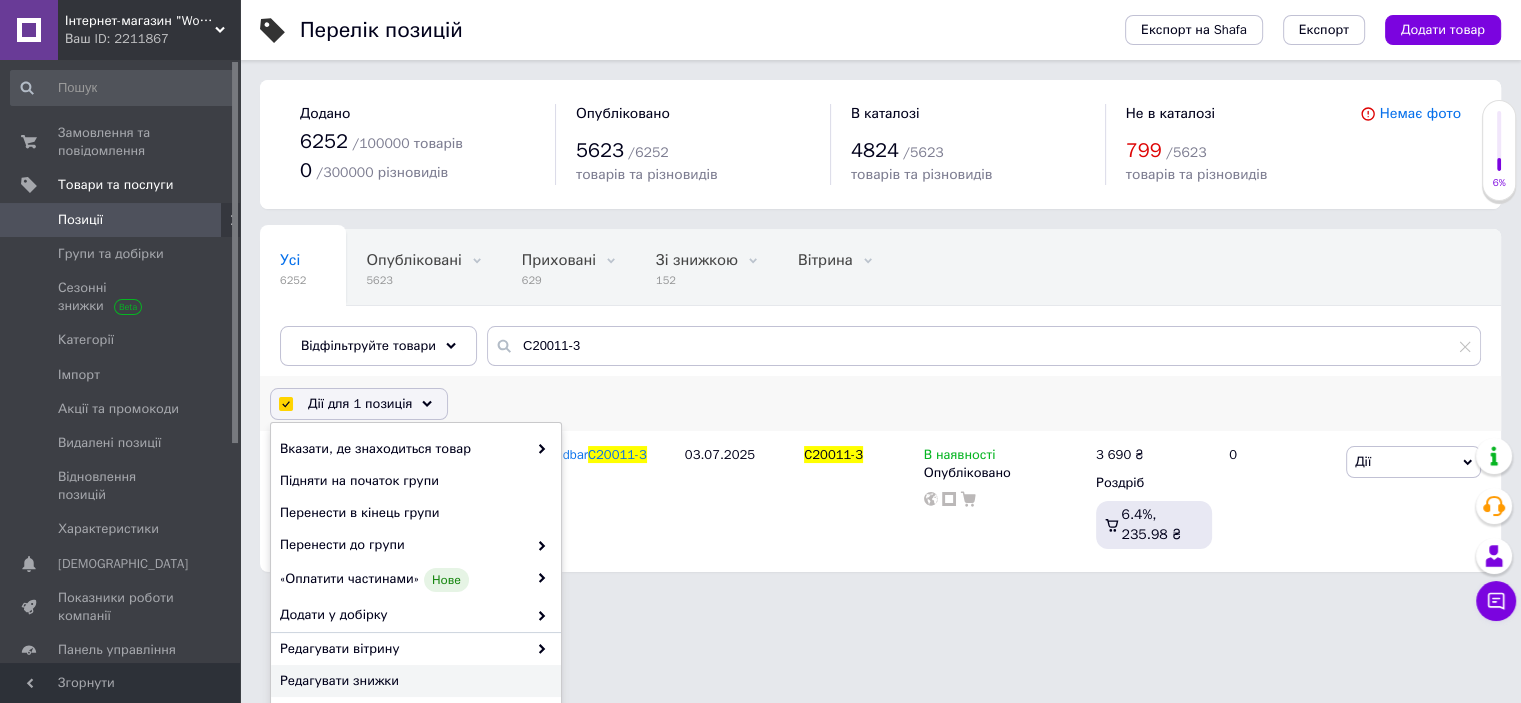 click on "Редагувати знижки" at bounding box center [413, 681] 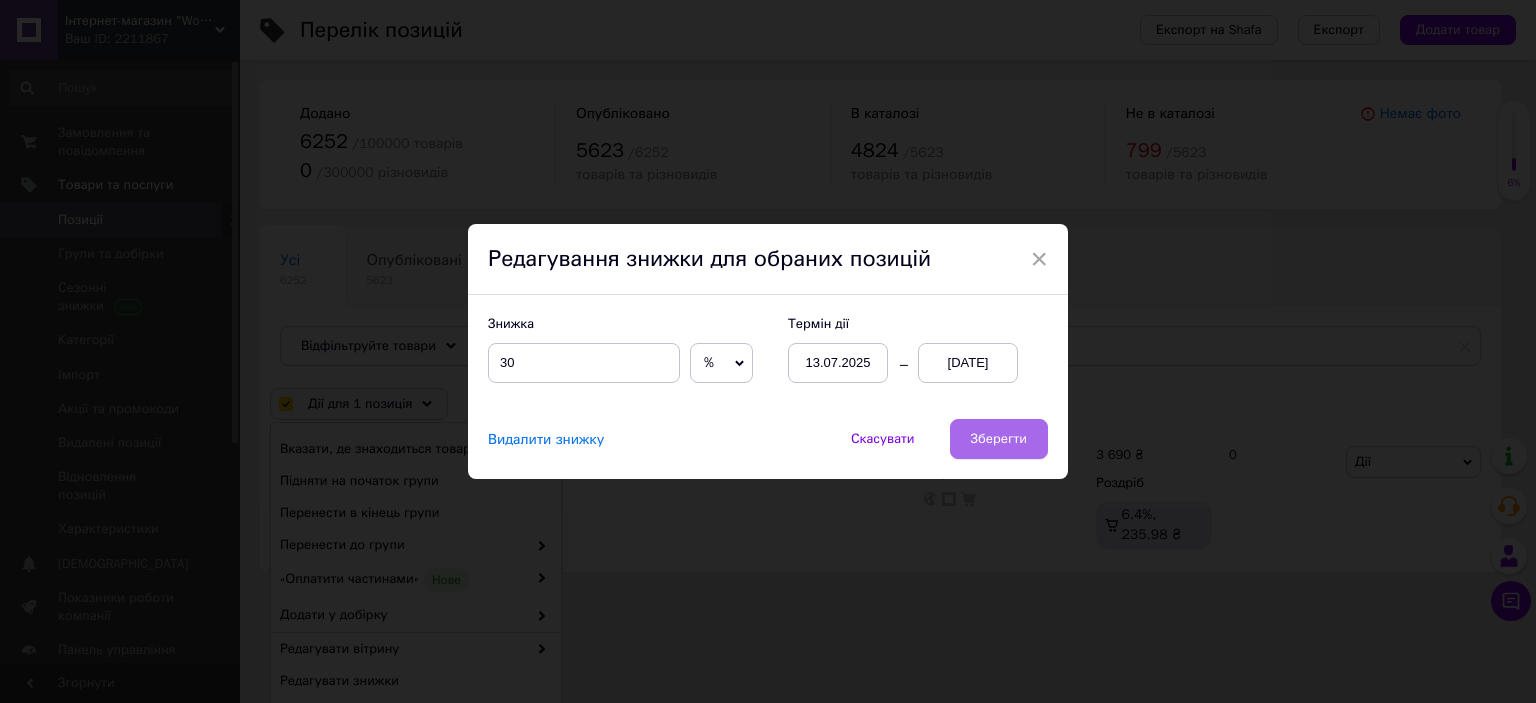 click on "Зберегти" at bounding box center (999, 439) 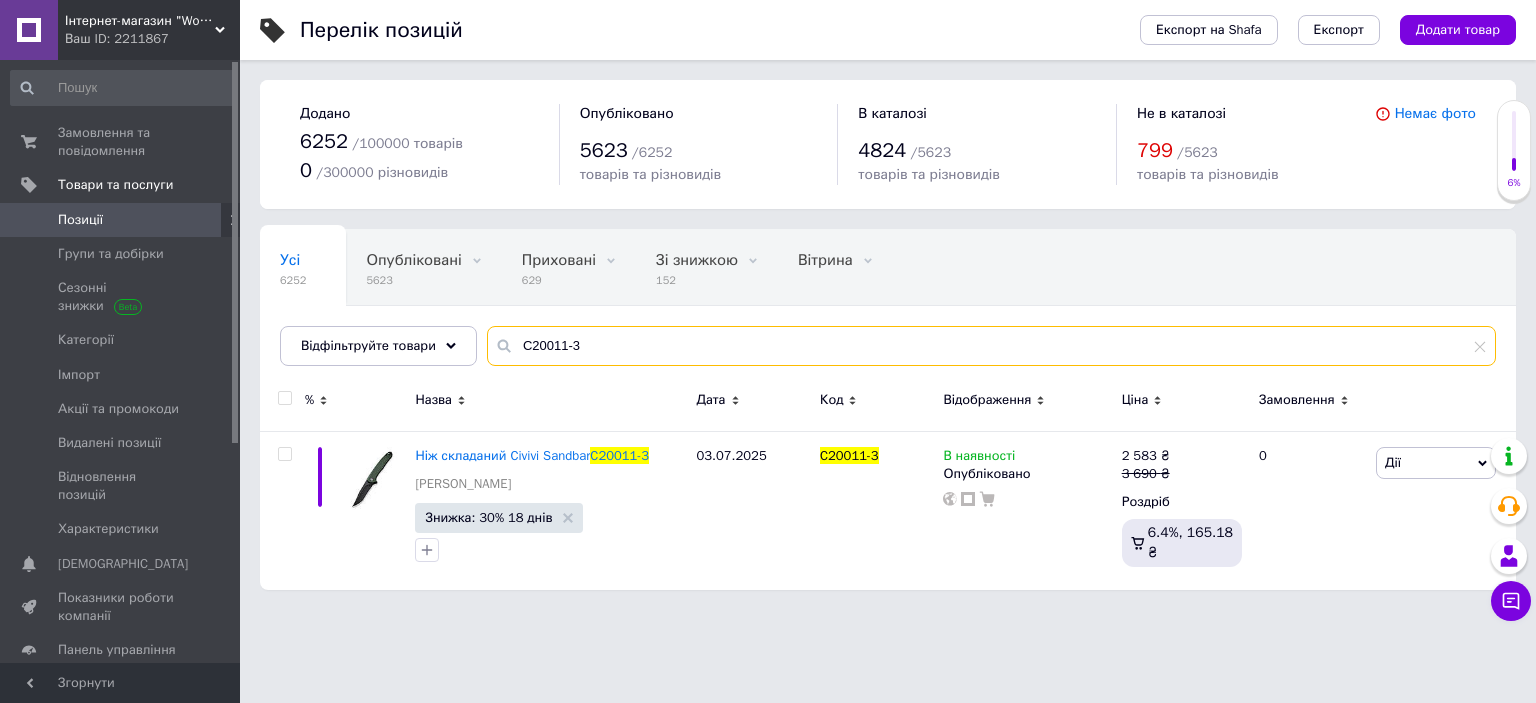 drag, startPoint x: 508, startPoint y: 344, endPoint x: 752, endPoint y: 343, distance: 244.00204 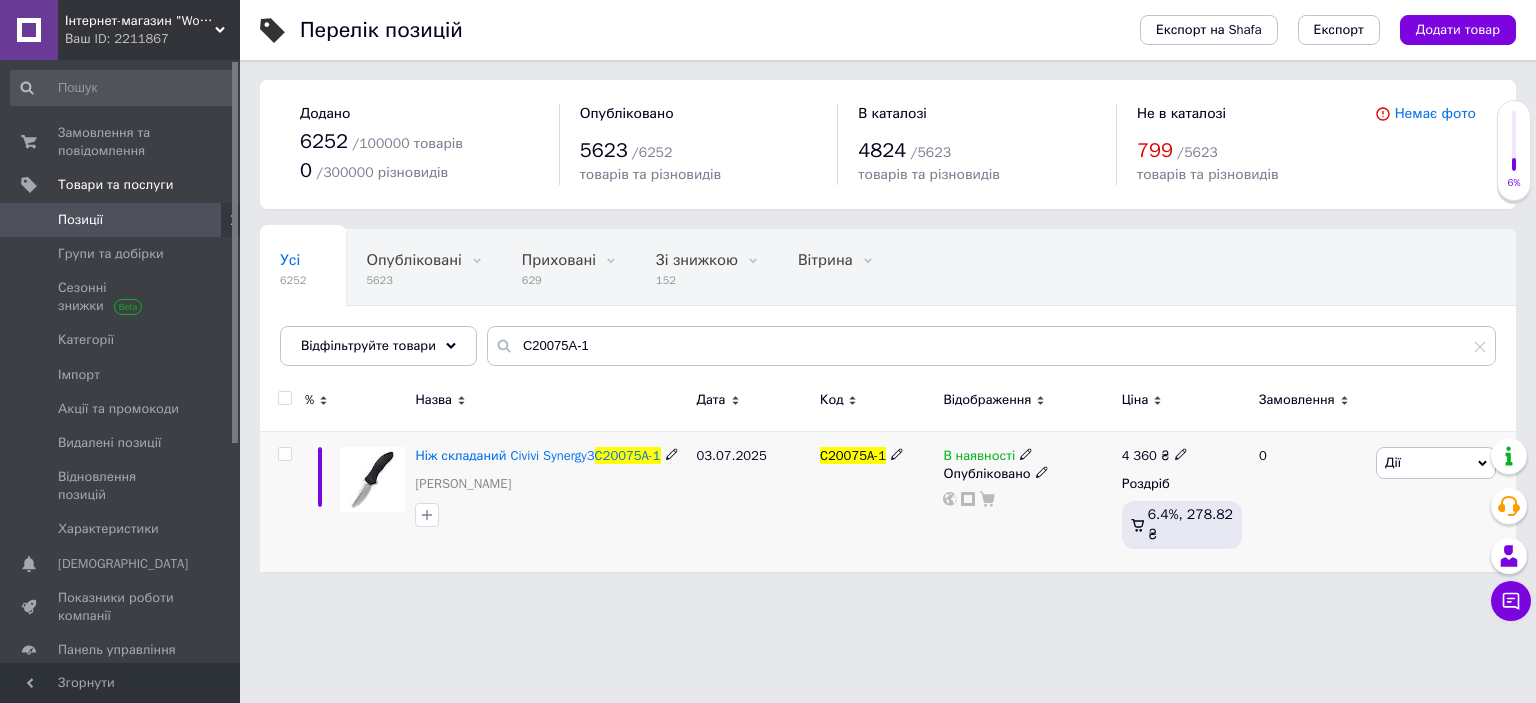 click at bounding box center [284, 454] 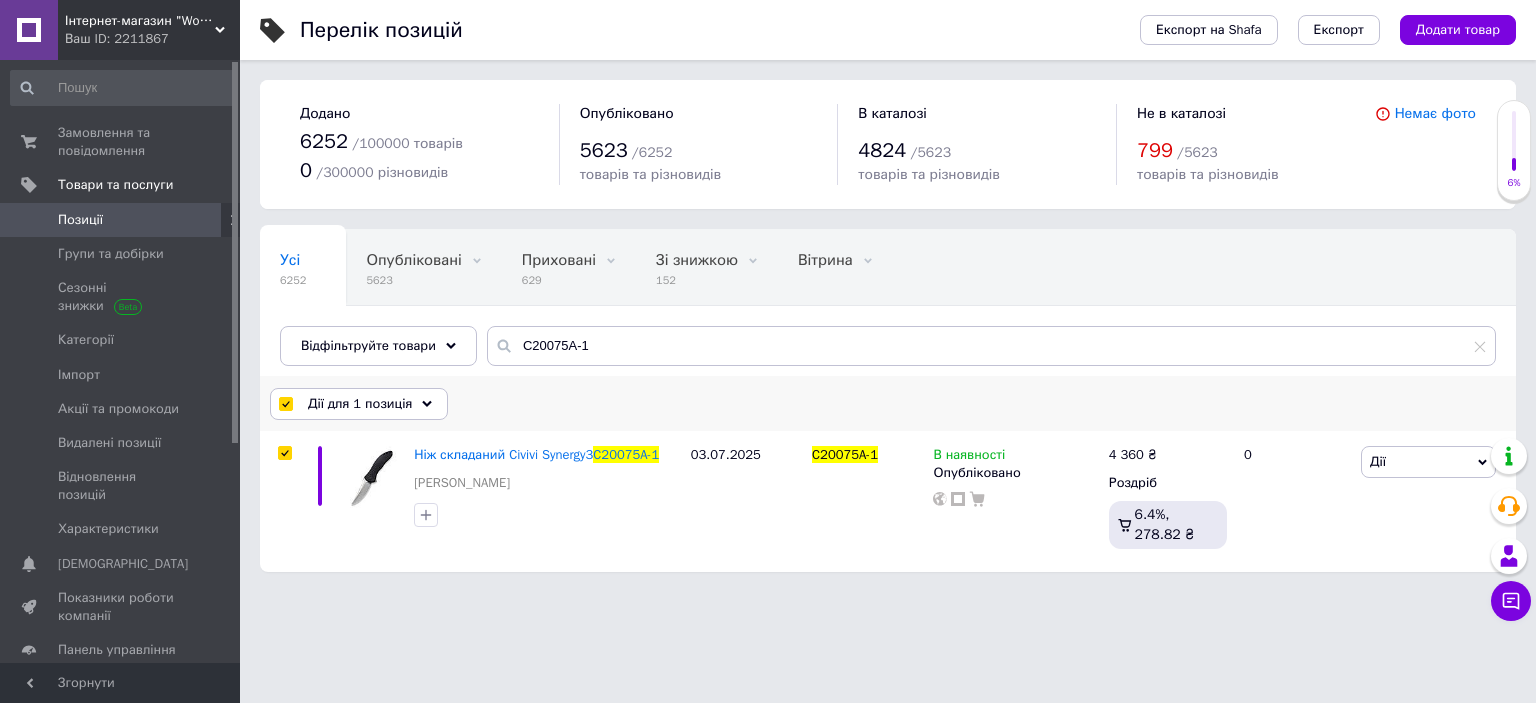 click on "Дії для 1 позиція" at bounding box center (360, 404) 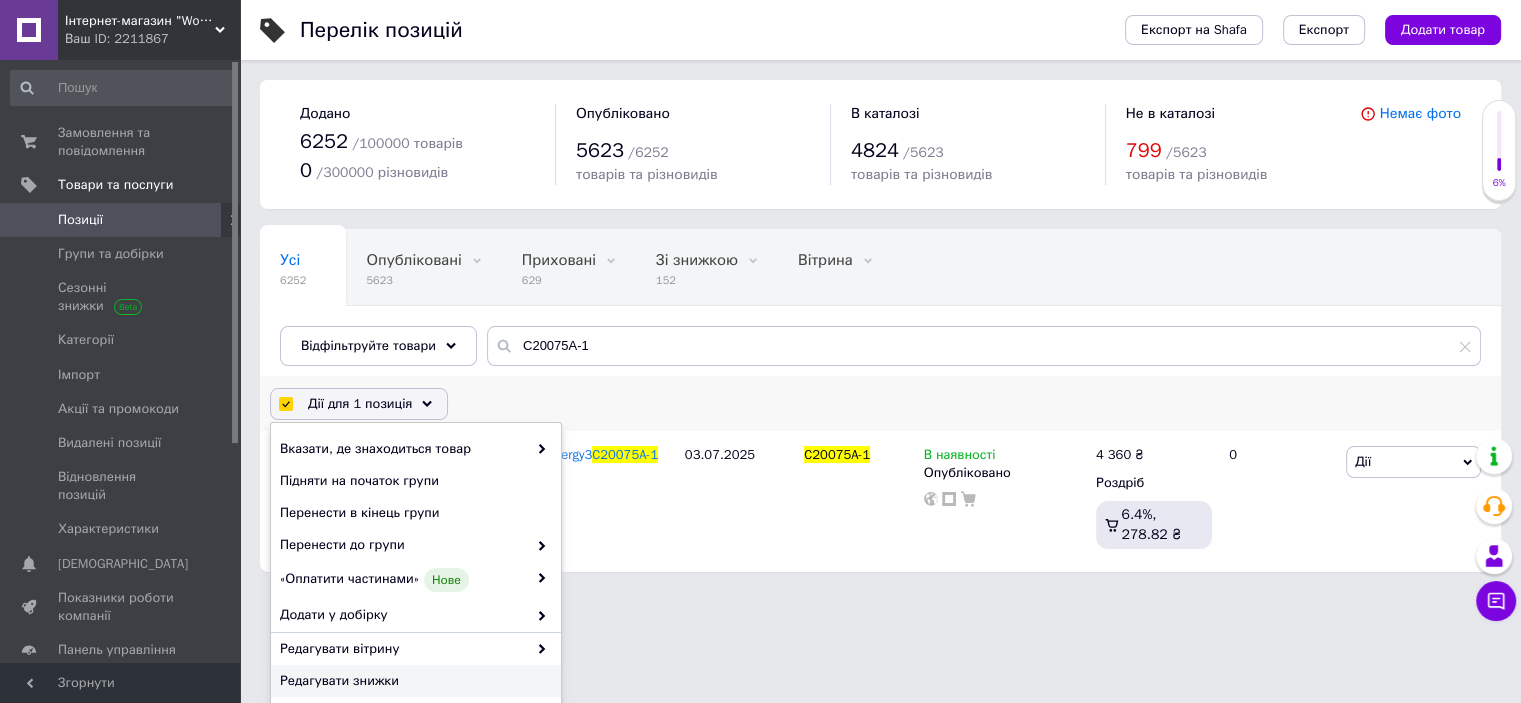 click on "Редагувати знижки" at bounding box center [413, 681] 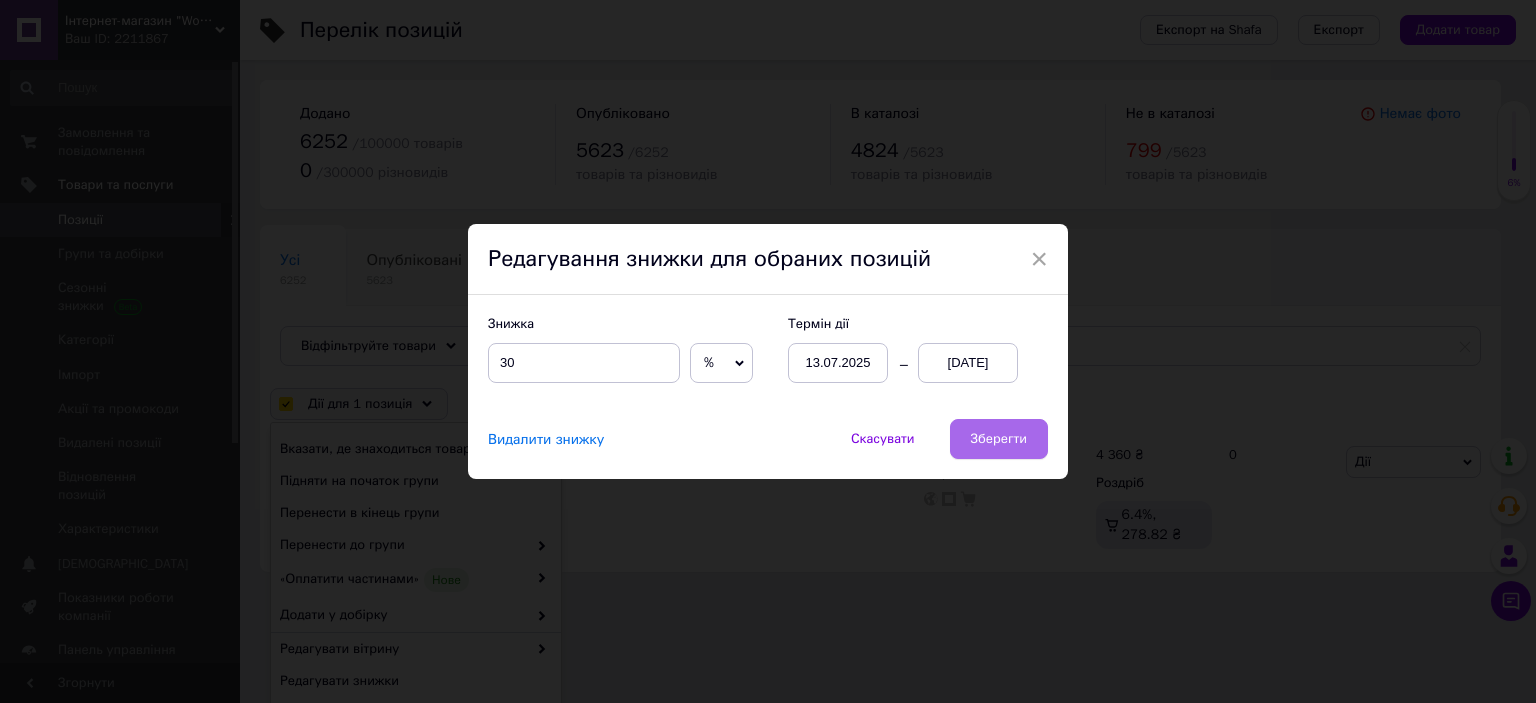 click on "Зберегти" at bounding box center [999, 439] 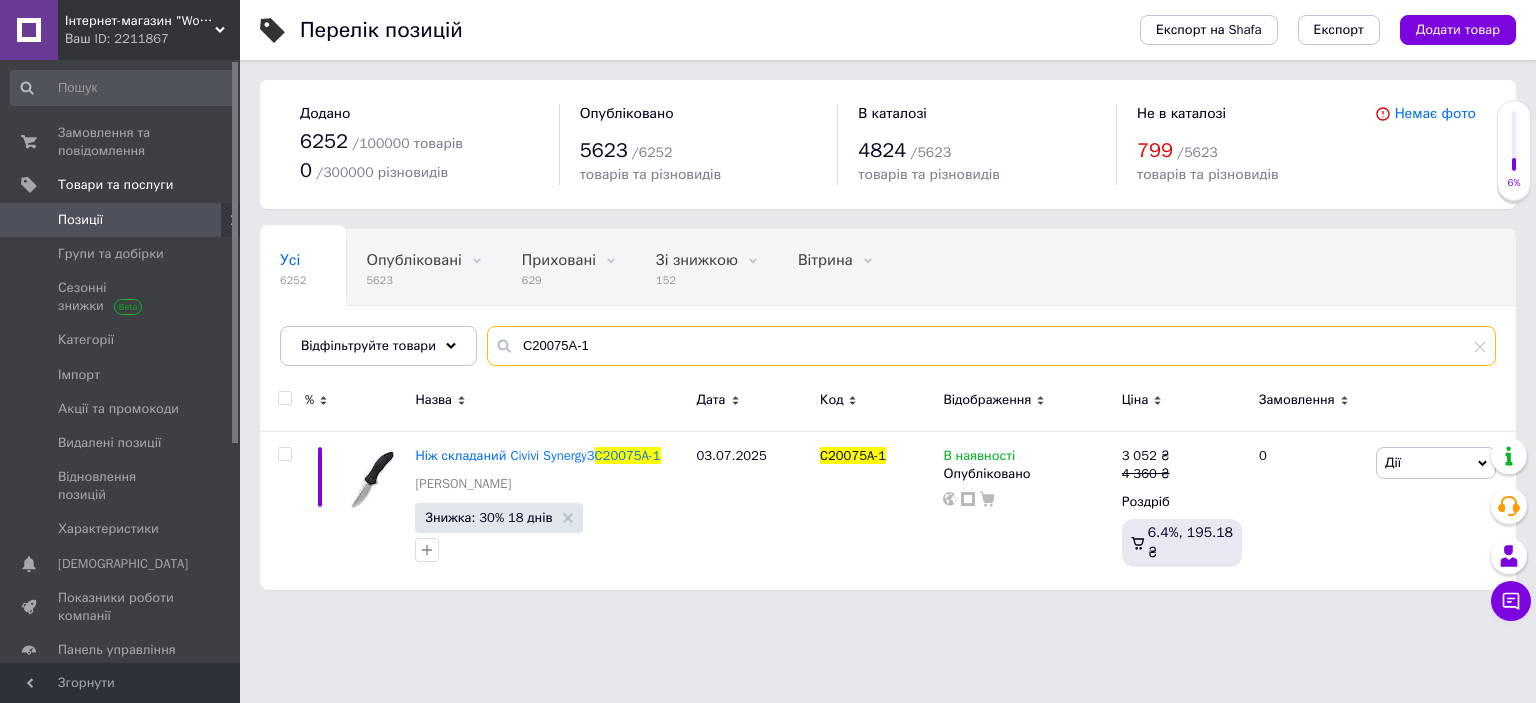 drag, startPoint x: 512, startPoint y: 340, endPoint x: 745, endPoint y: 349, distance: 233.17375 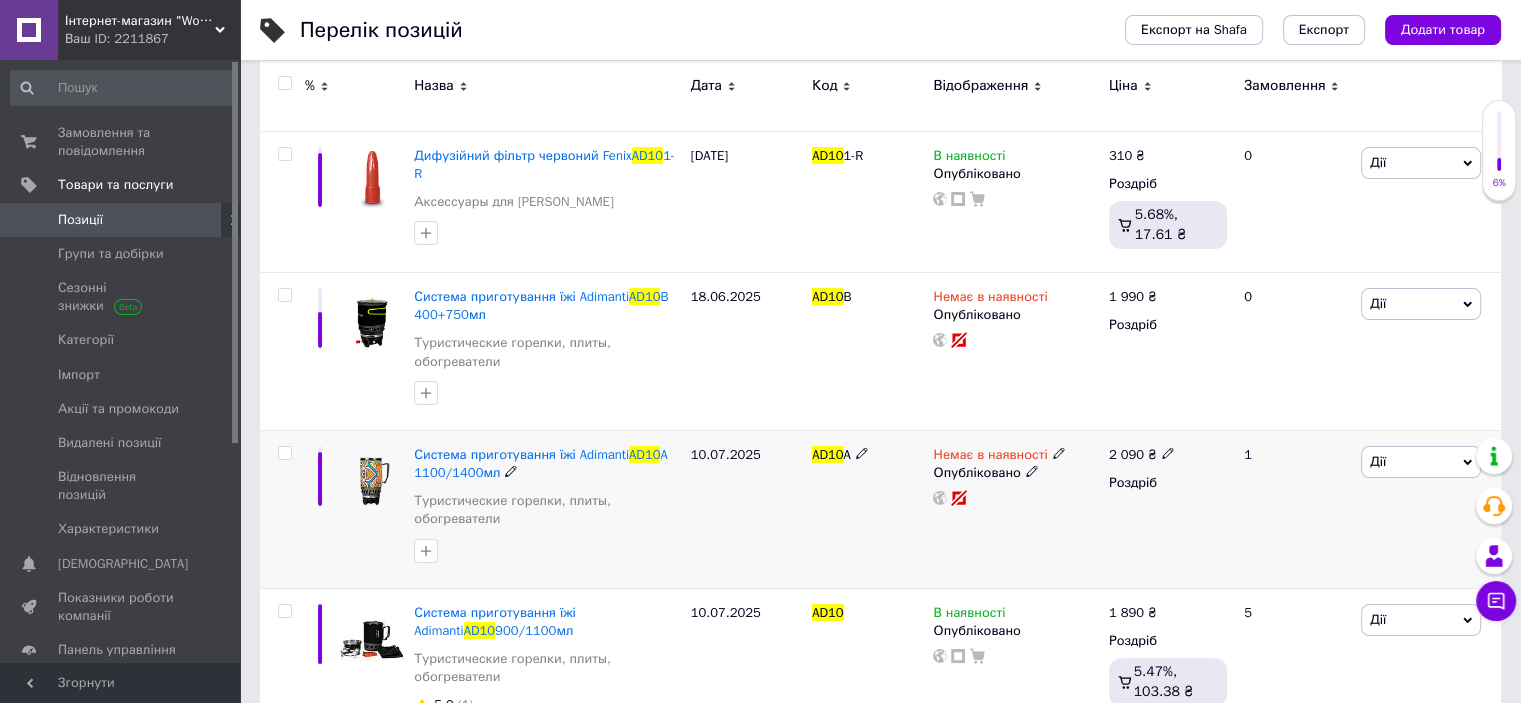 scroll, scrollTop: 387, scrollLeft: 0, axis: vertical 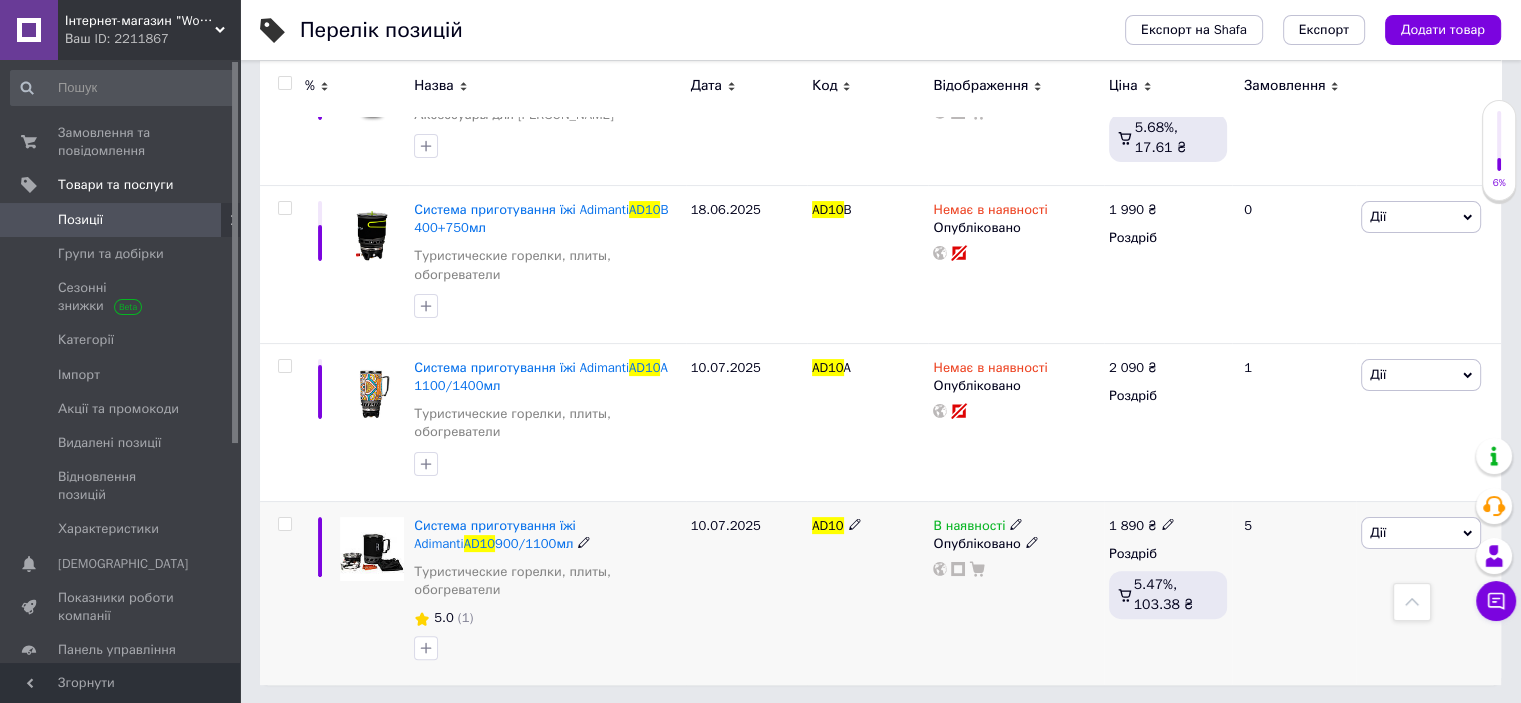 click at bounding box center (284, 524) 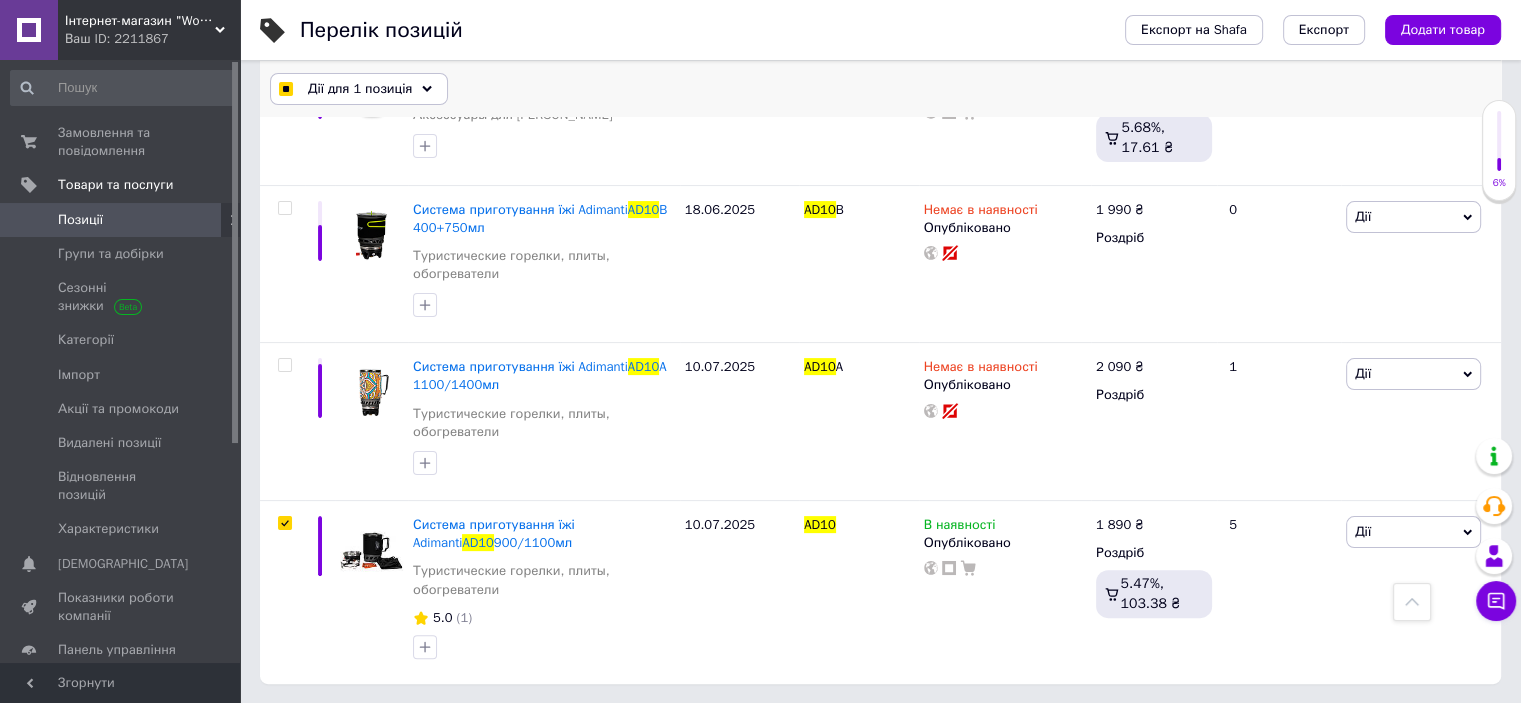 click on "Дії для 1 позиція" at bounding box center (360, 89) 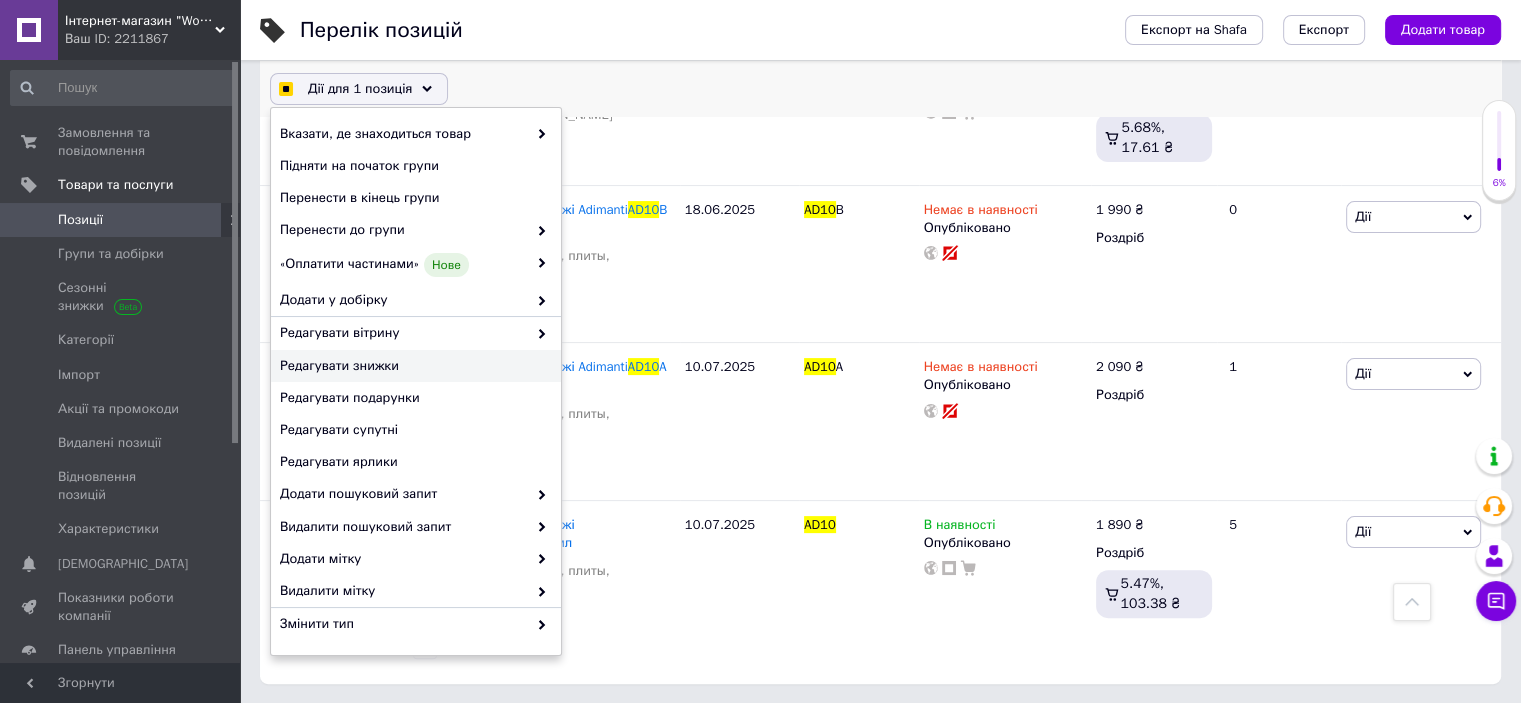 click on "Редагувати знижки" at bounding box center [413, 366] 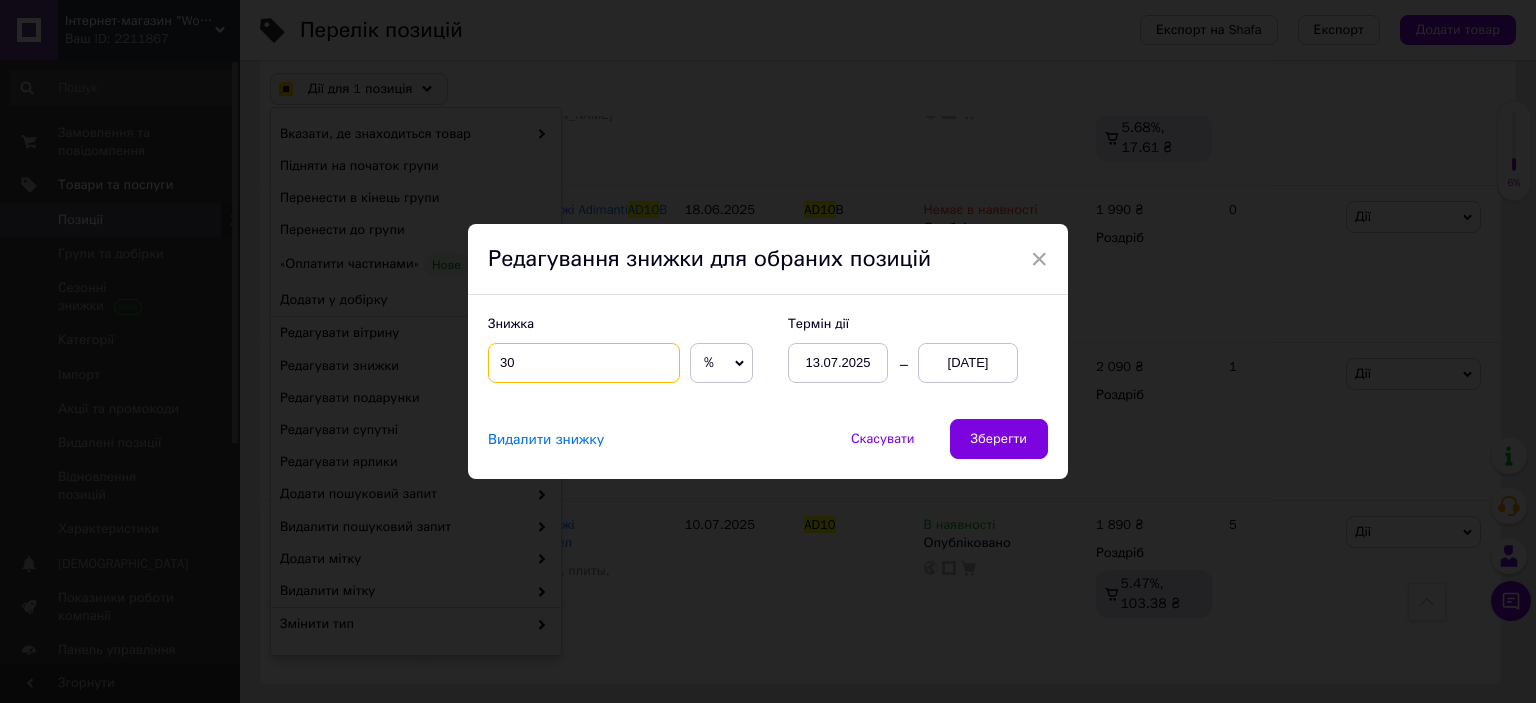 drag, startPoint x: 506, startPoint y: 362, endPoint x: 604, endPoint y: 366, distance: 98.0816 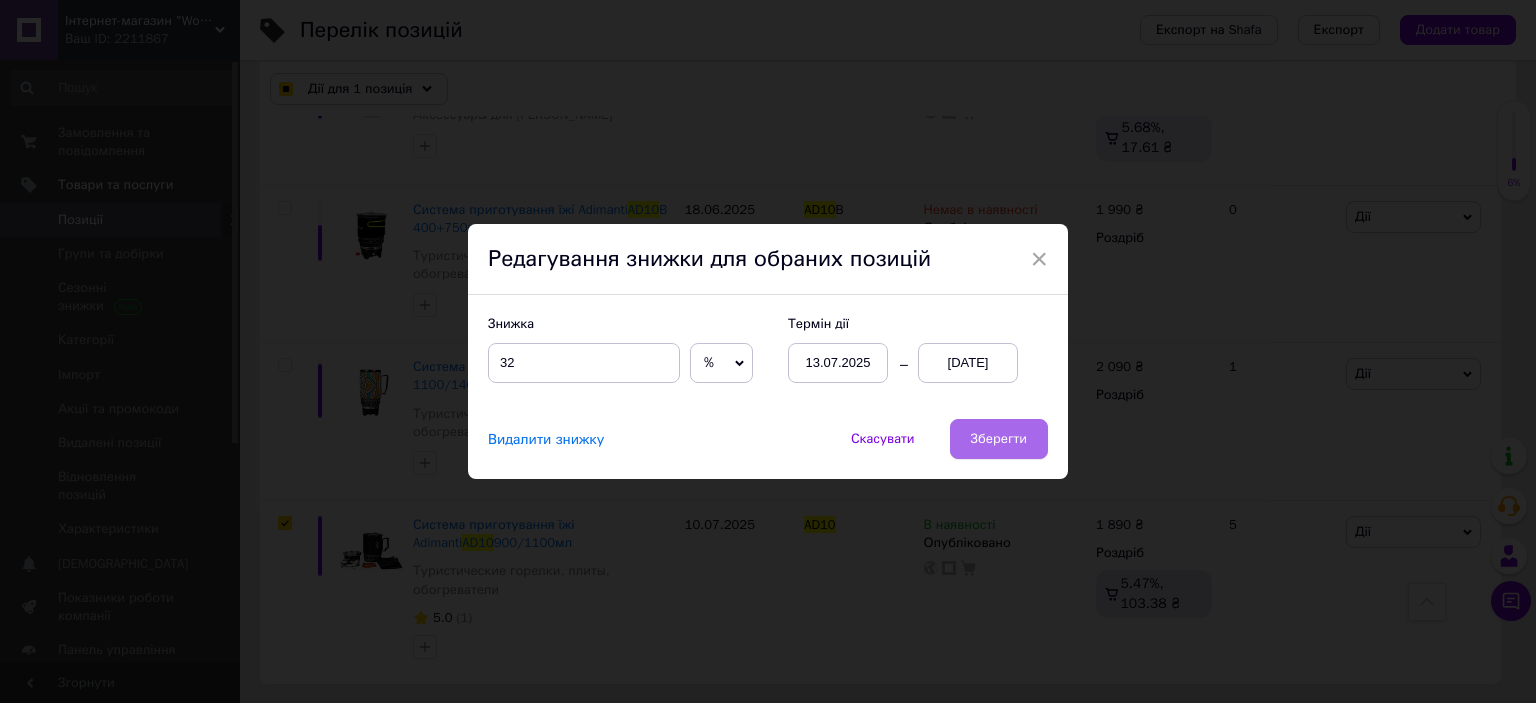 click on "Зберегти" at bounding box center (999, 439) 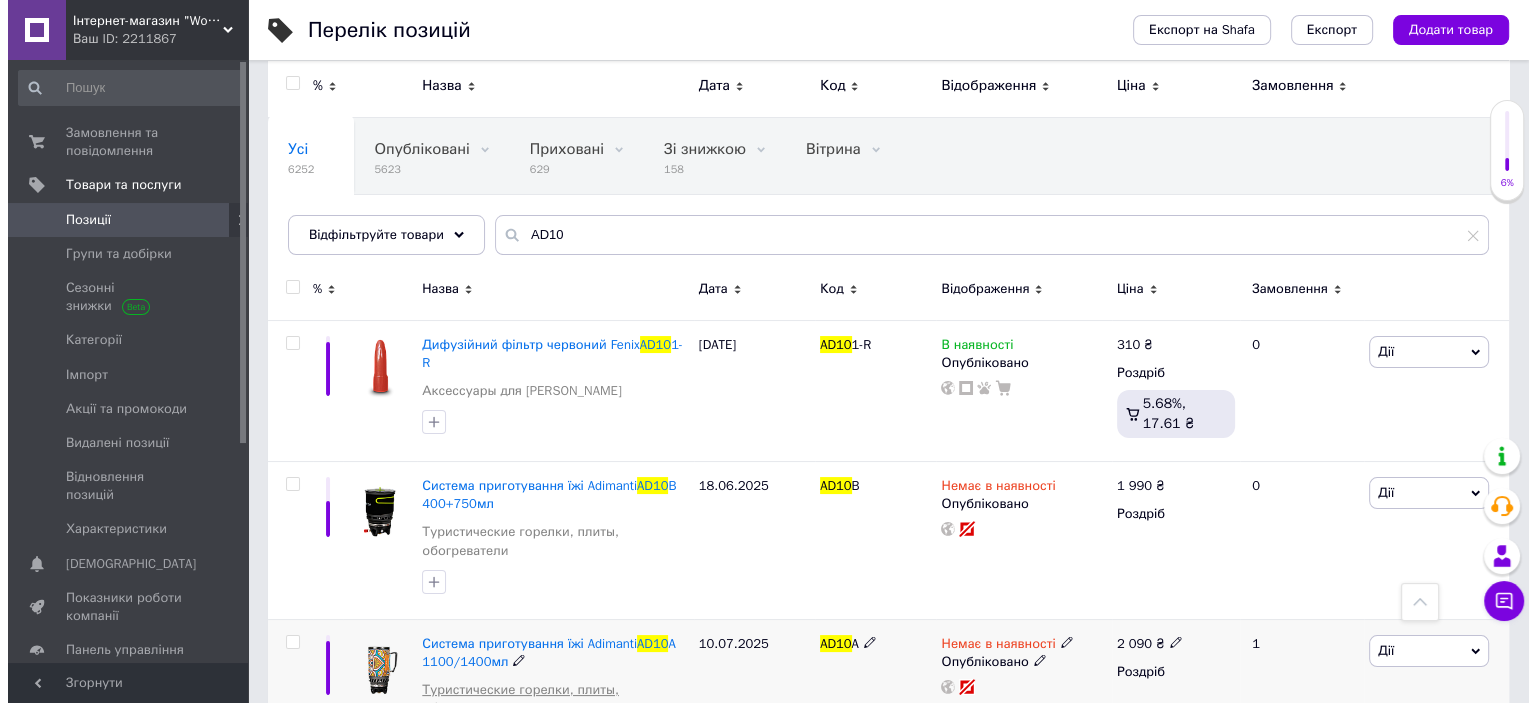 scroll, scrollTop: 0, scrollLeft: 0, axis: both 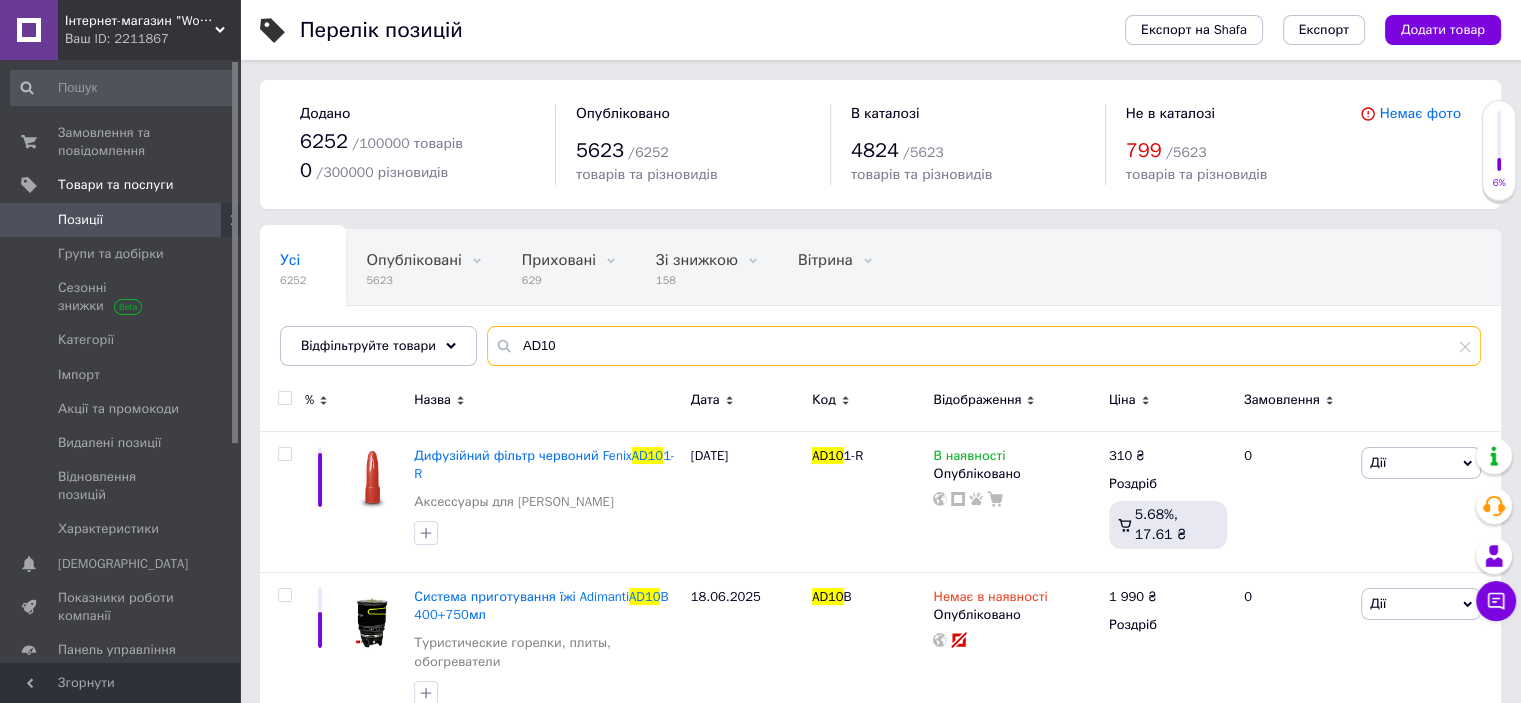 drag, startPoint x: 516, startPoint y: 347, endPoint x: 632, endPoint y: 339, distance: 116.275536 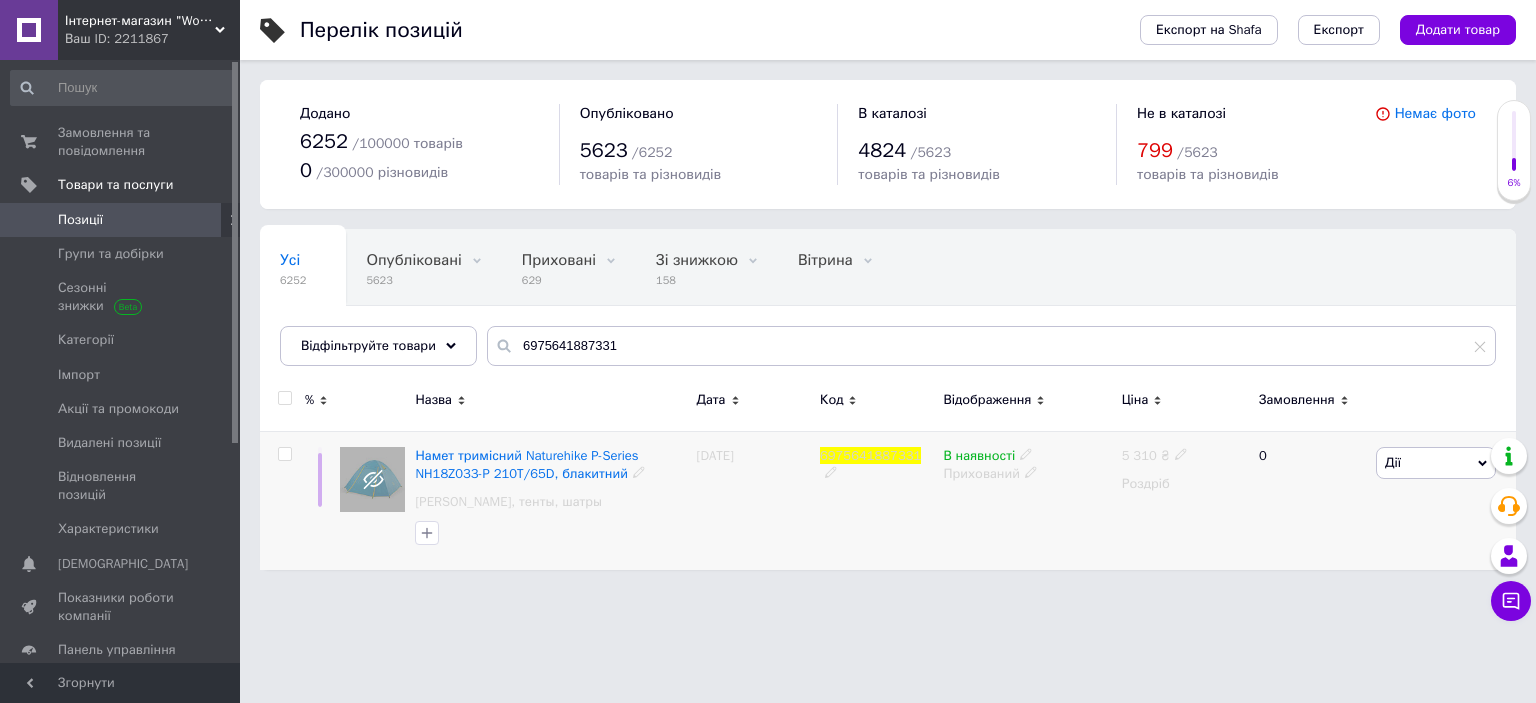 click at bounding box center (284, 454) 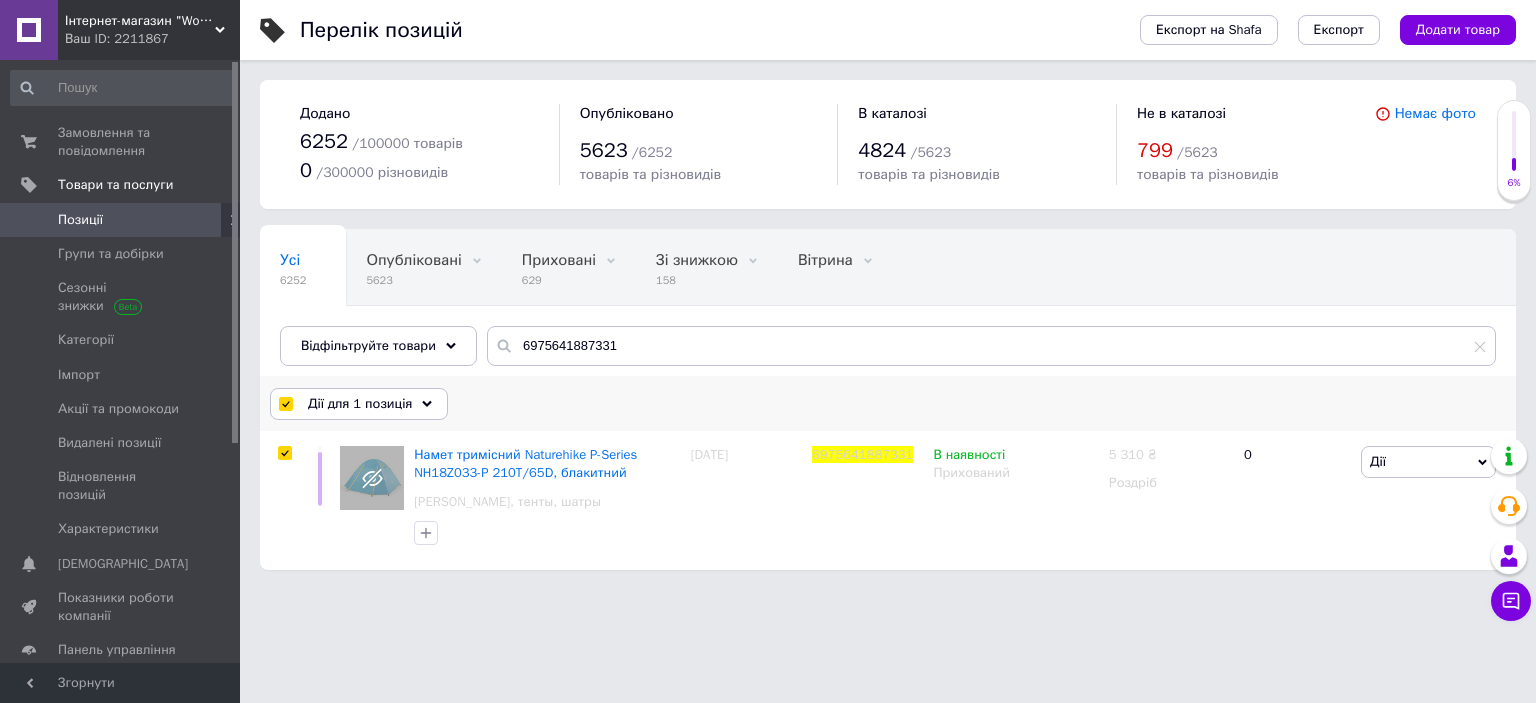click on "Дії для 1 позиція" at bounding box center [360, 404] 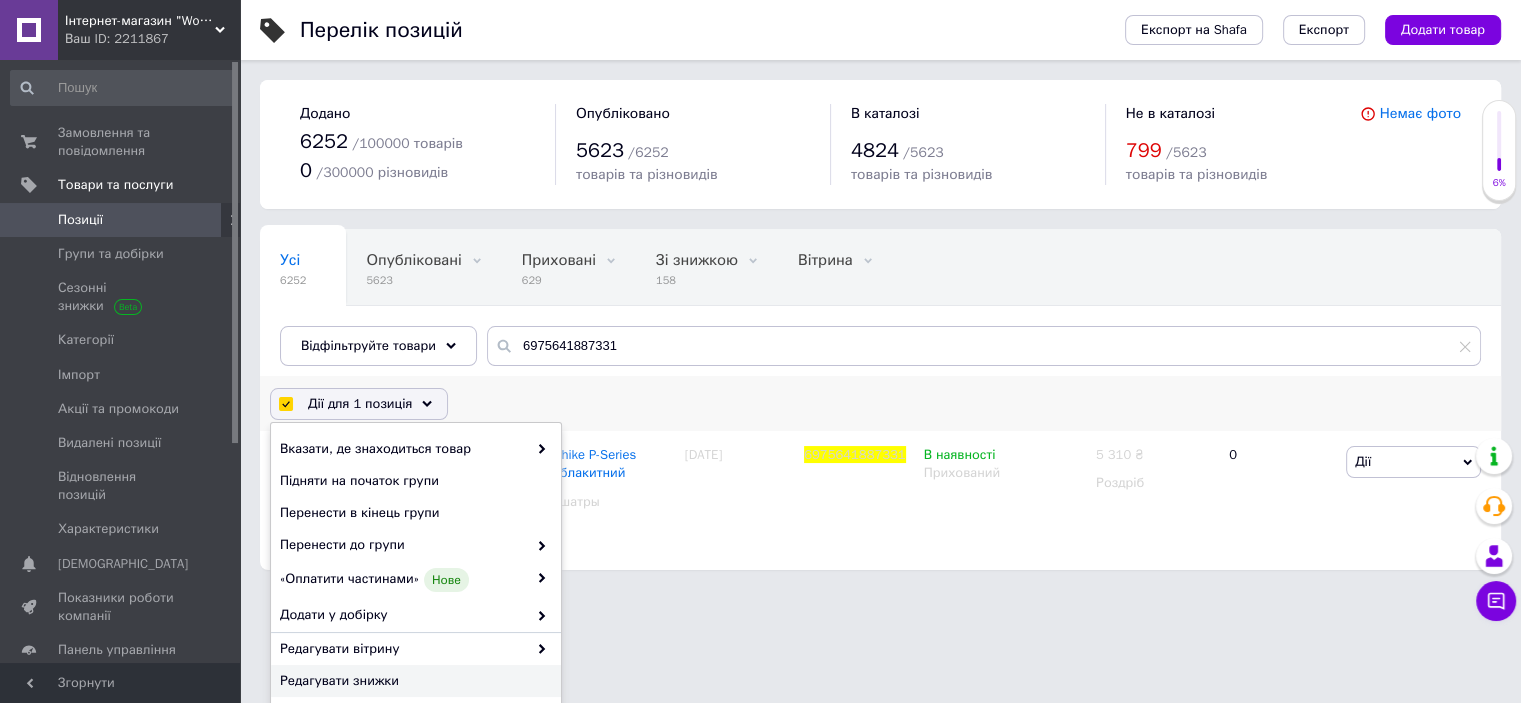click on "Редагувати знижки" at bounding box center [413, 681] 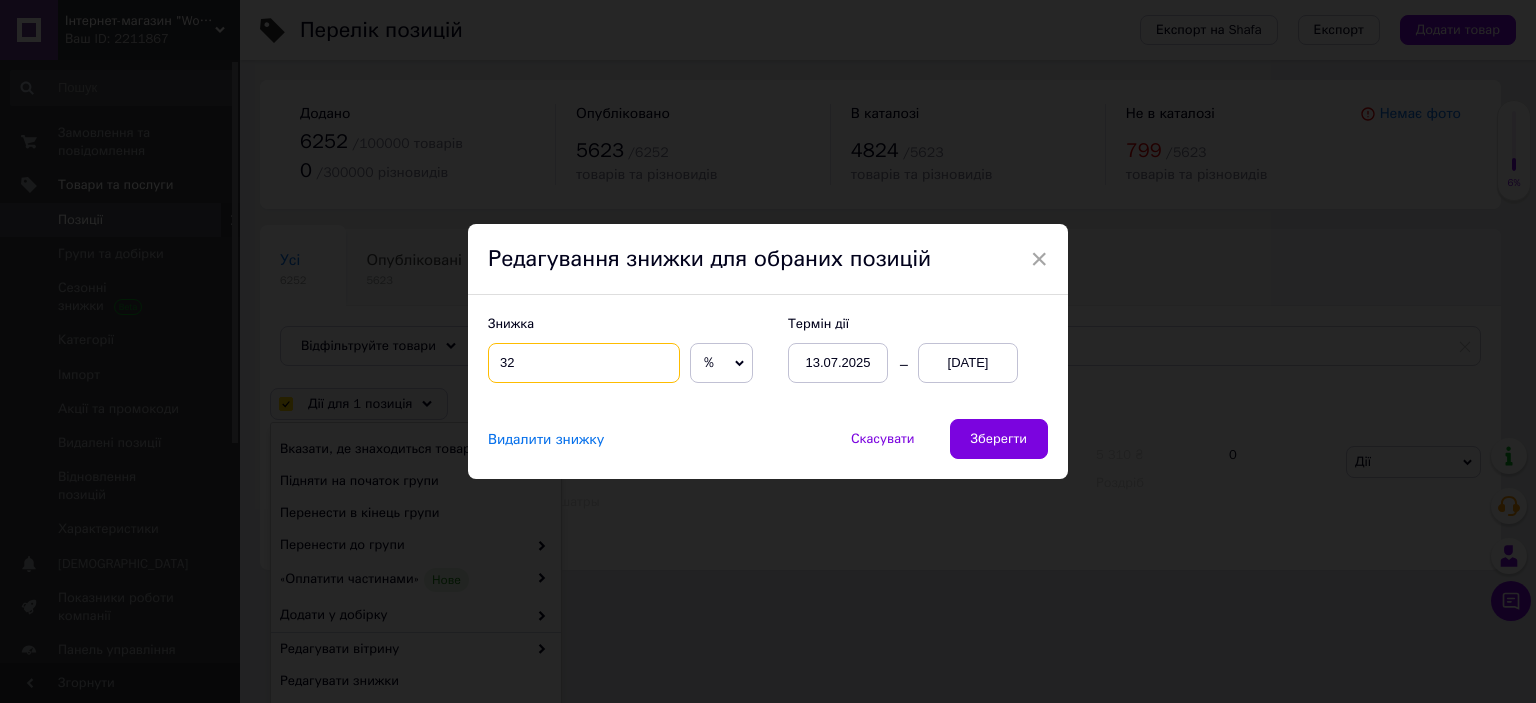 drag, startPoint x: 507, startPoint y: 363, endPoint x: 557, endPoint y: 362, distance: 50.01 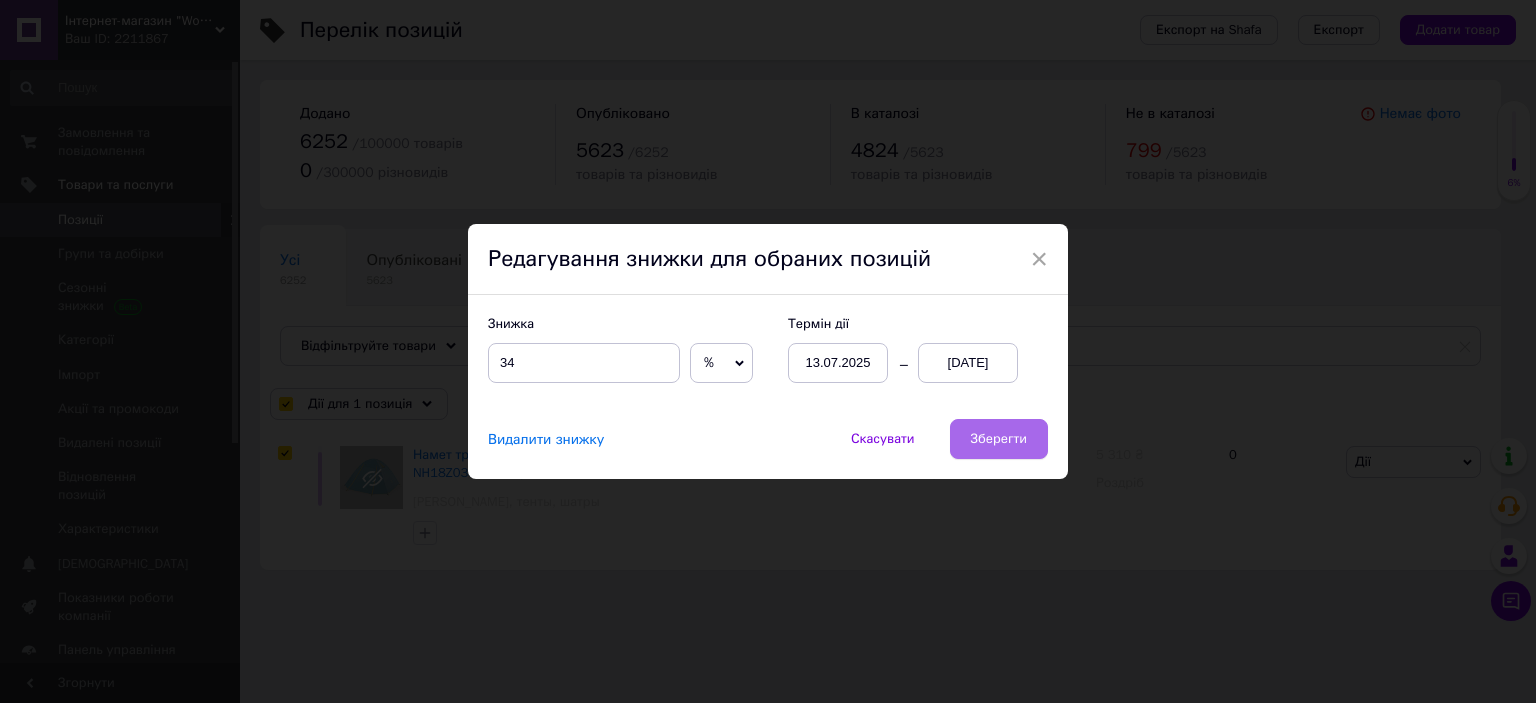 click on "Зберегти" at bounding box center [999, 439] 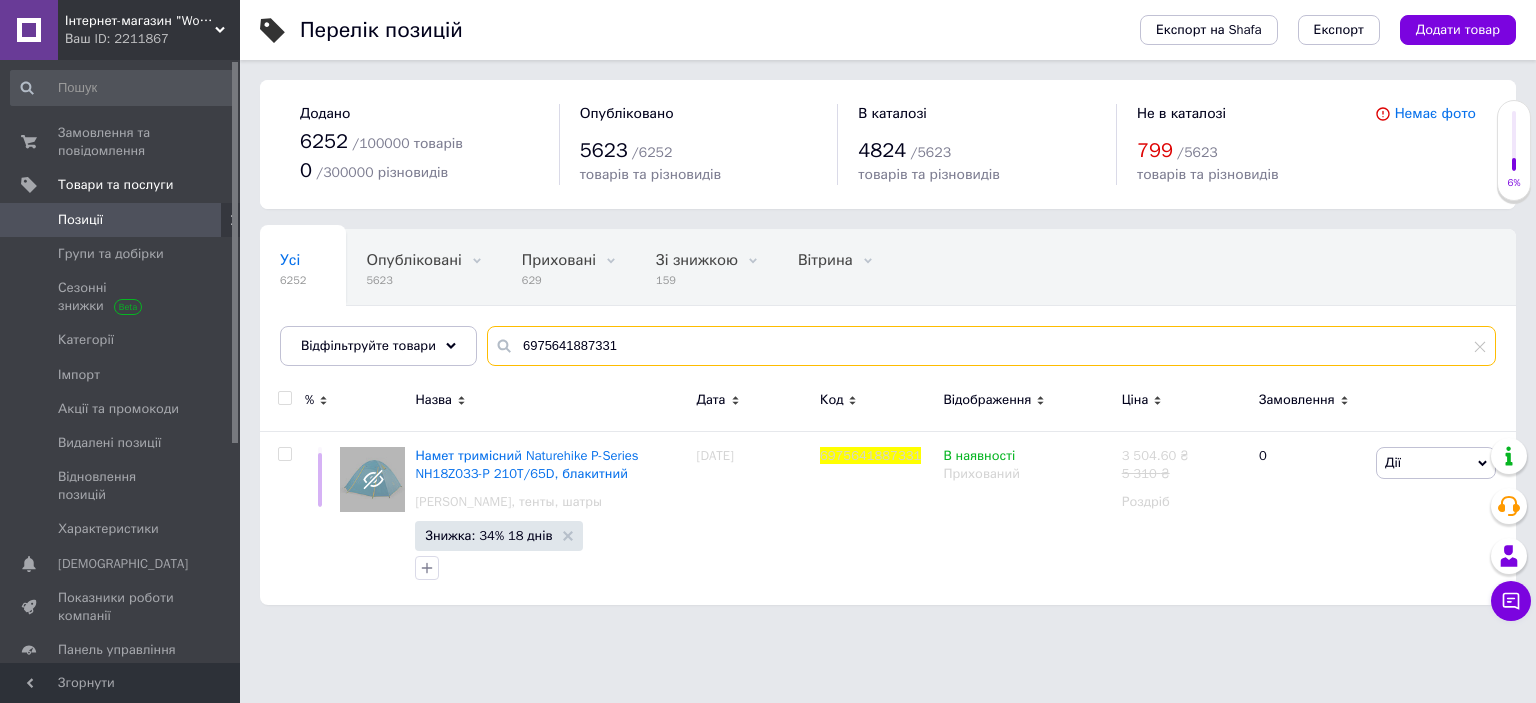 drag, startPoint x: 508, startPoint y: 344, endPoint x: 791, endPoint y: 340, distance: 283.02826 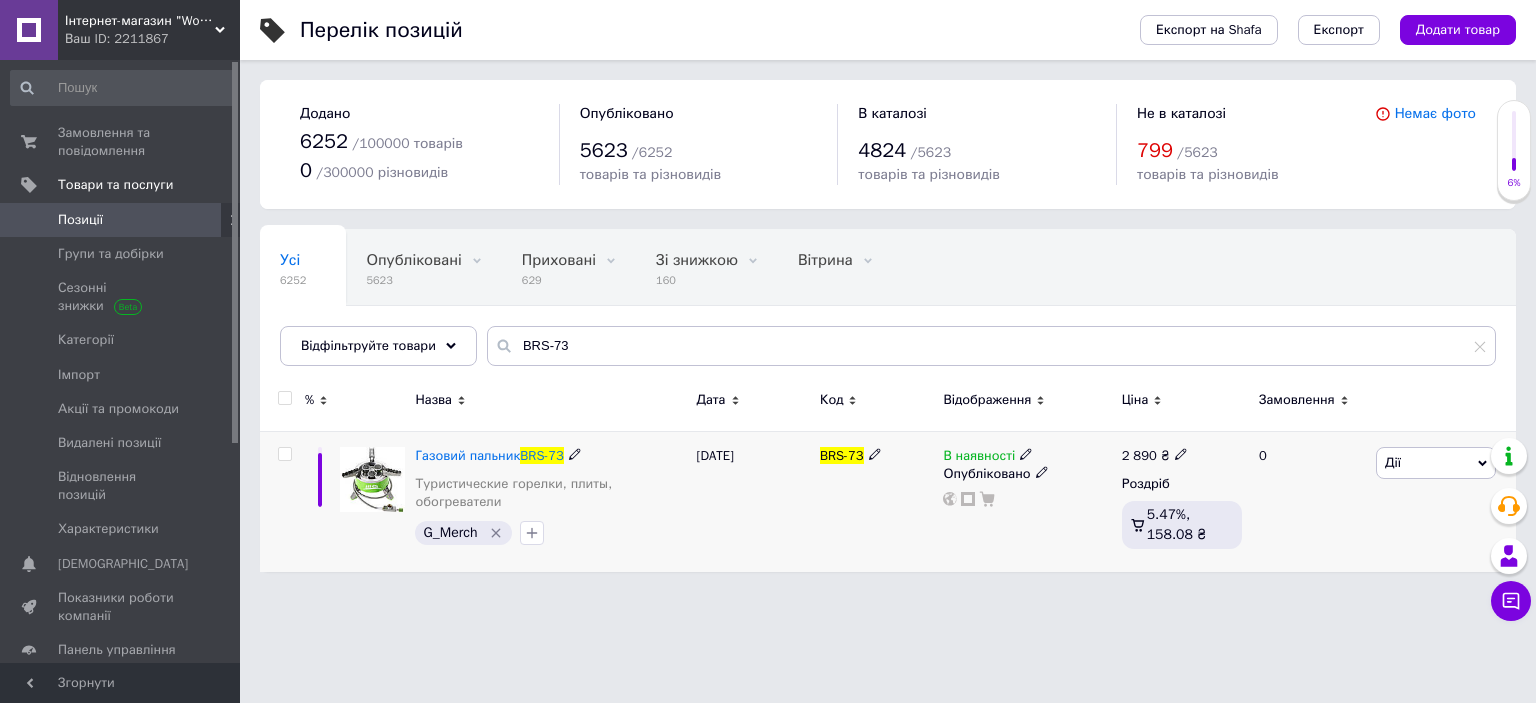 click at bounding box center [284, 454] 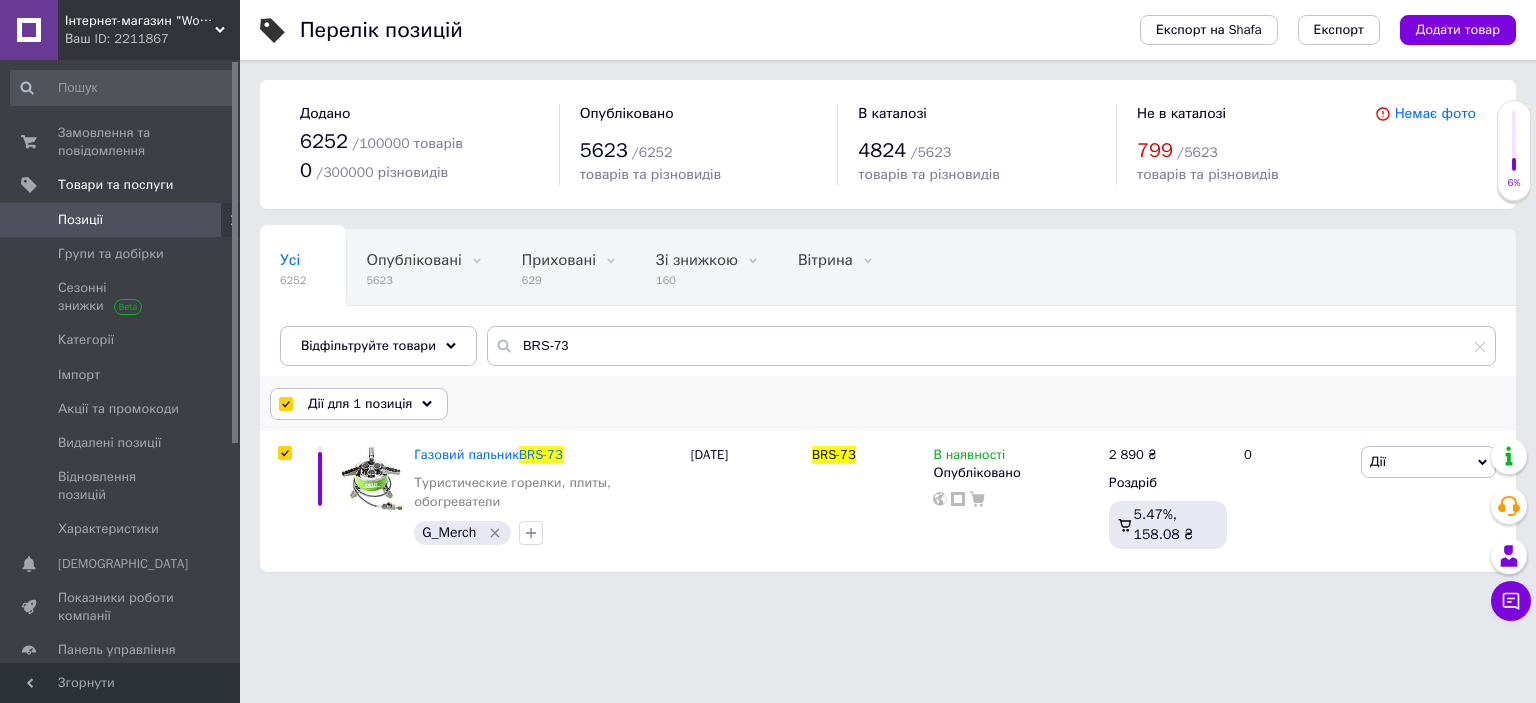 click on "Дії для 1 позиція" at bounding box center [360, 404] 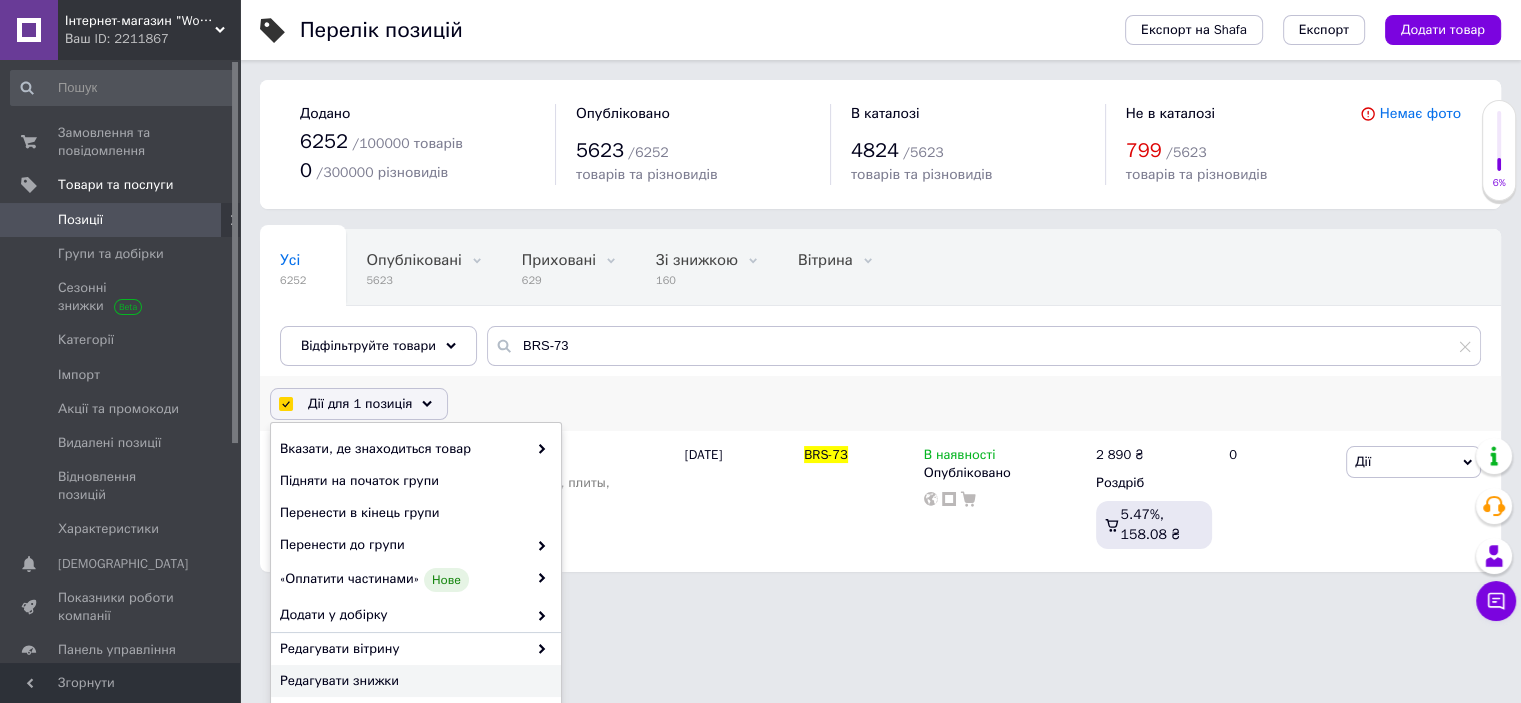 click on "Редагувати знижки" at bounding box center (413, 681) 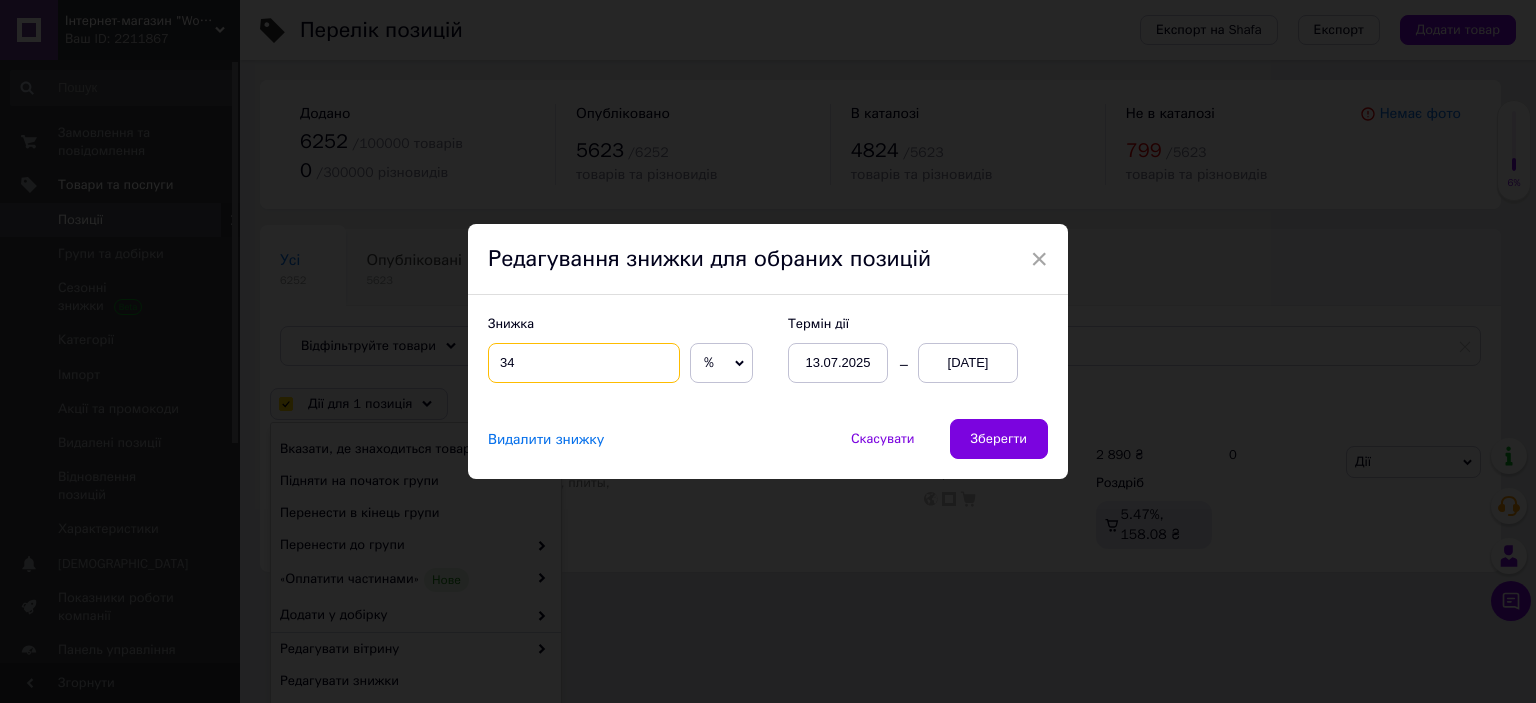 drag, startPoint x: 504, startPoint y: 364, endPoint x: 631, endPoint y: 363, distance: 127.00394 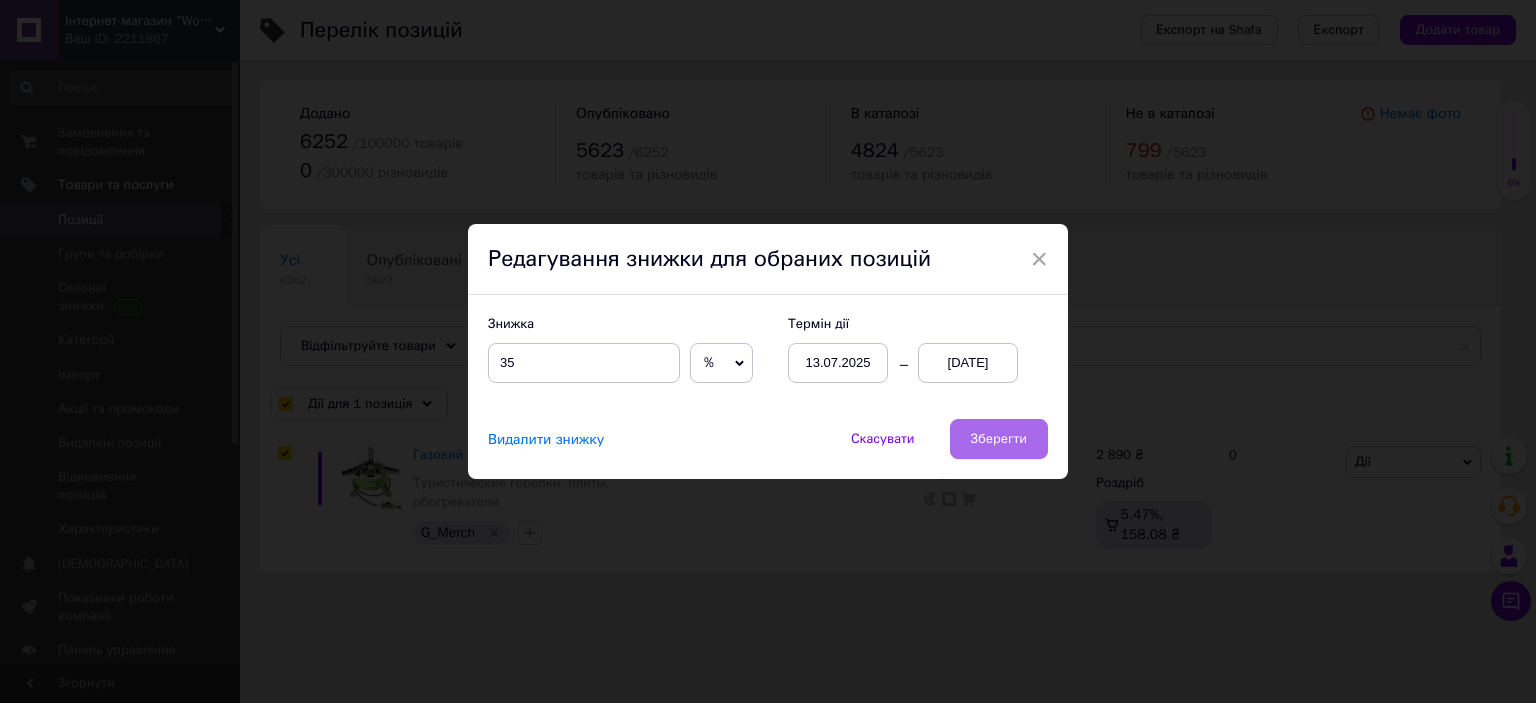 click on "Зберегти" at bounding box center [999, 439] 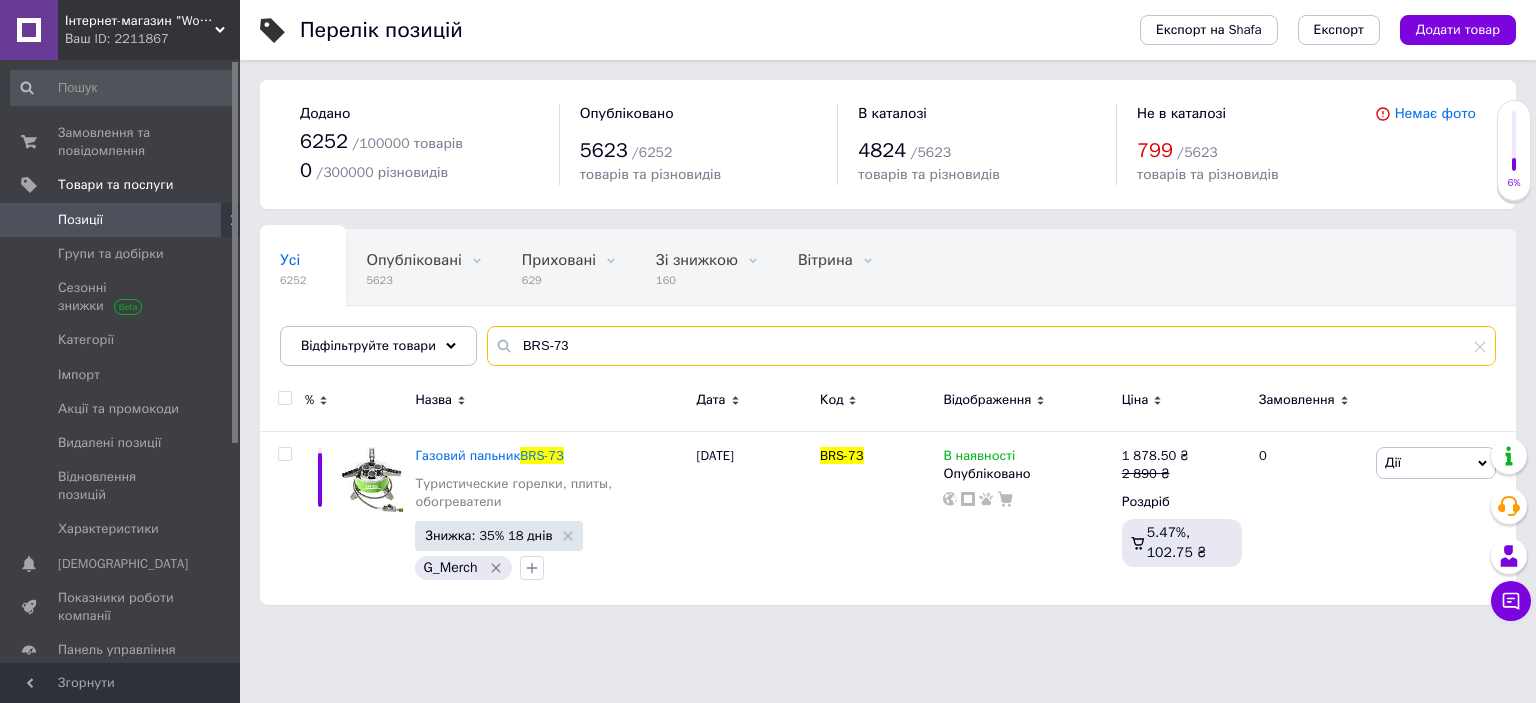 drag, startPoint x: 511, startPoint y: 343, endPoint x: 702, endPoint y: 342, distance: 191.00262 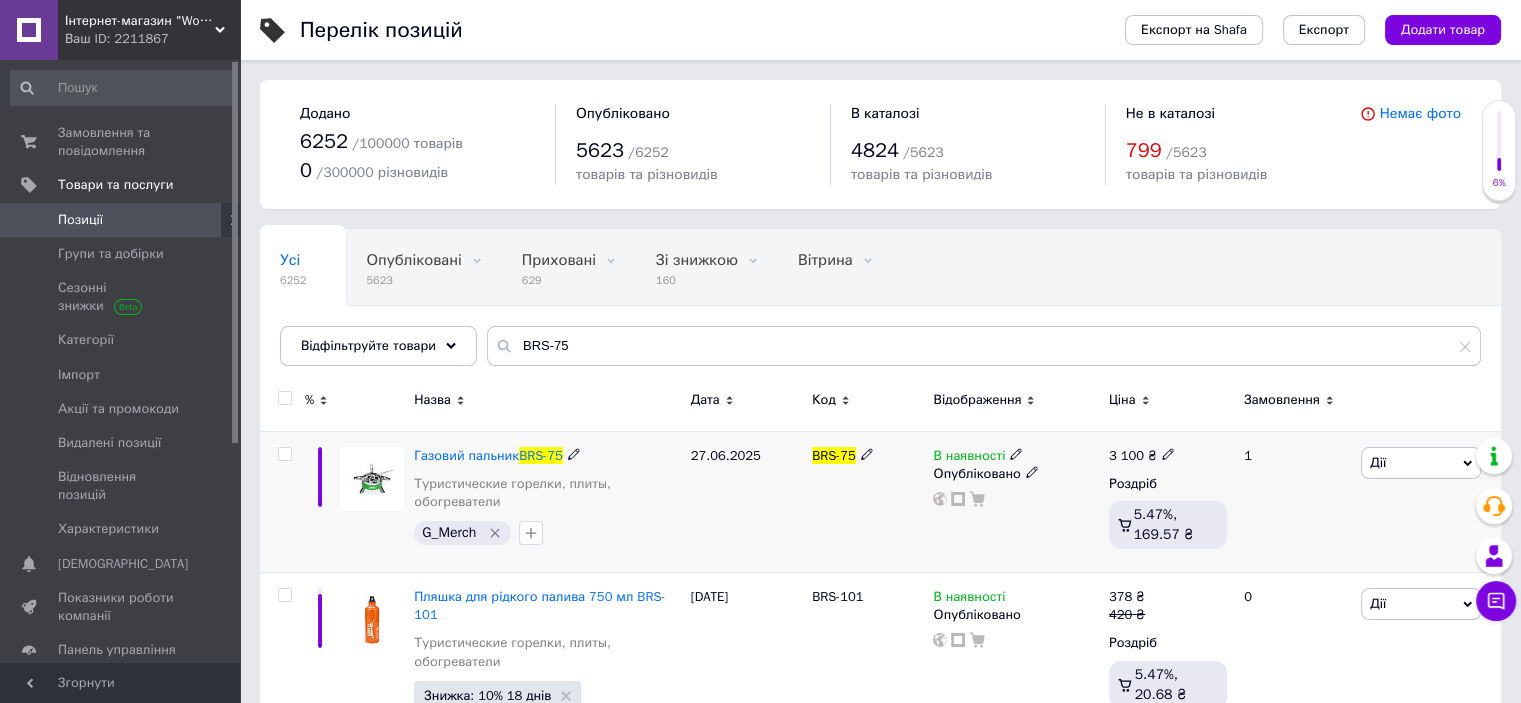 click at bounding box center [284, 454] 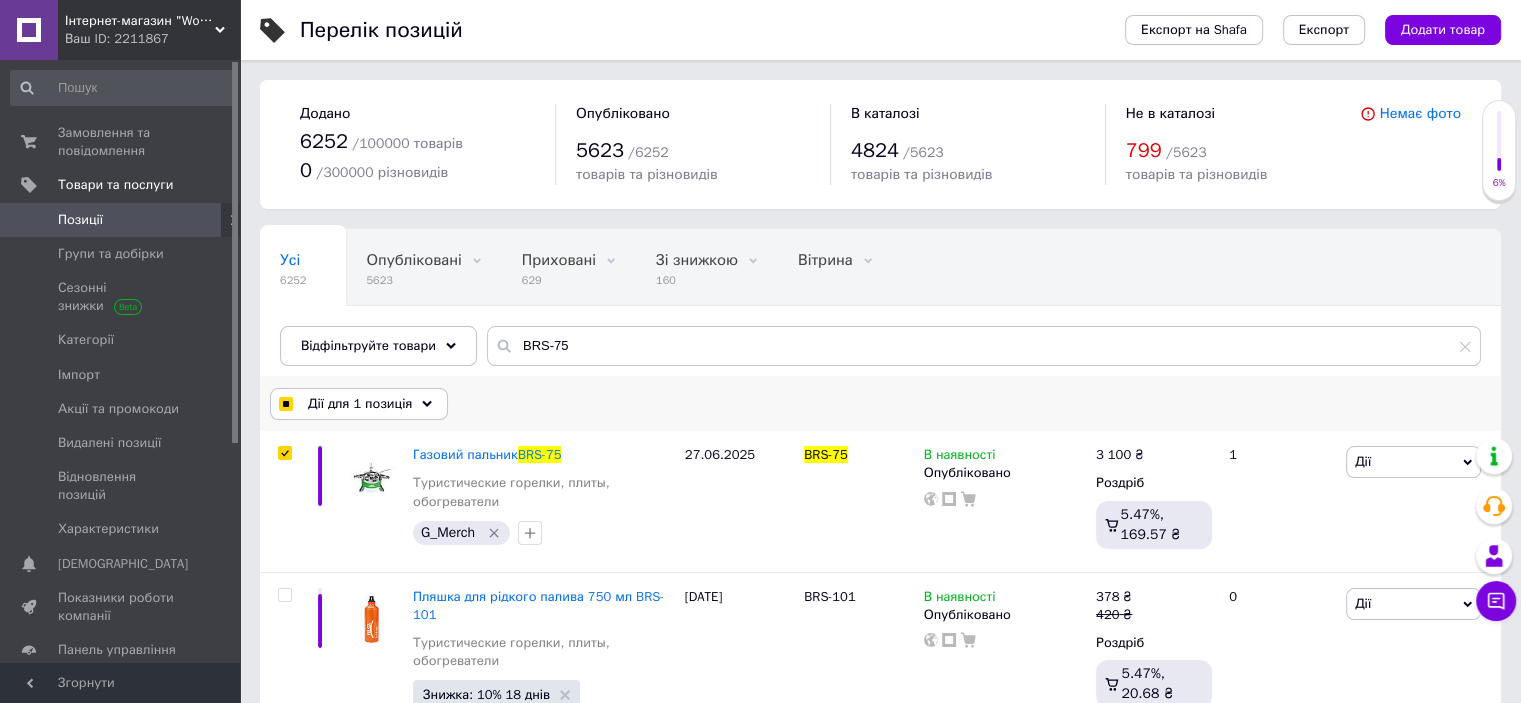 click on "Дії для 1 позиція" at bounding box center (360, 404) 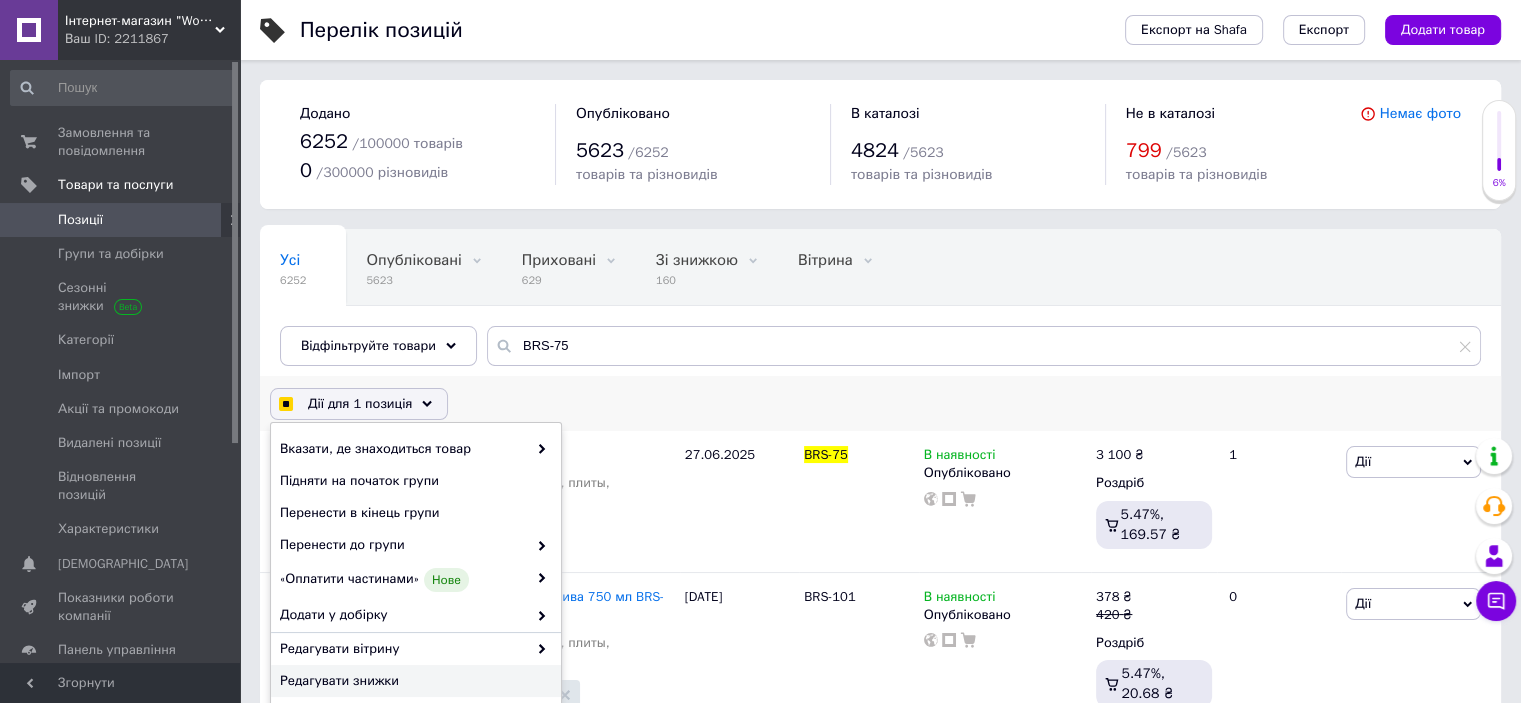 click on "Редагувати знижки" at bounding box center [413, 681] 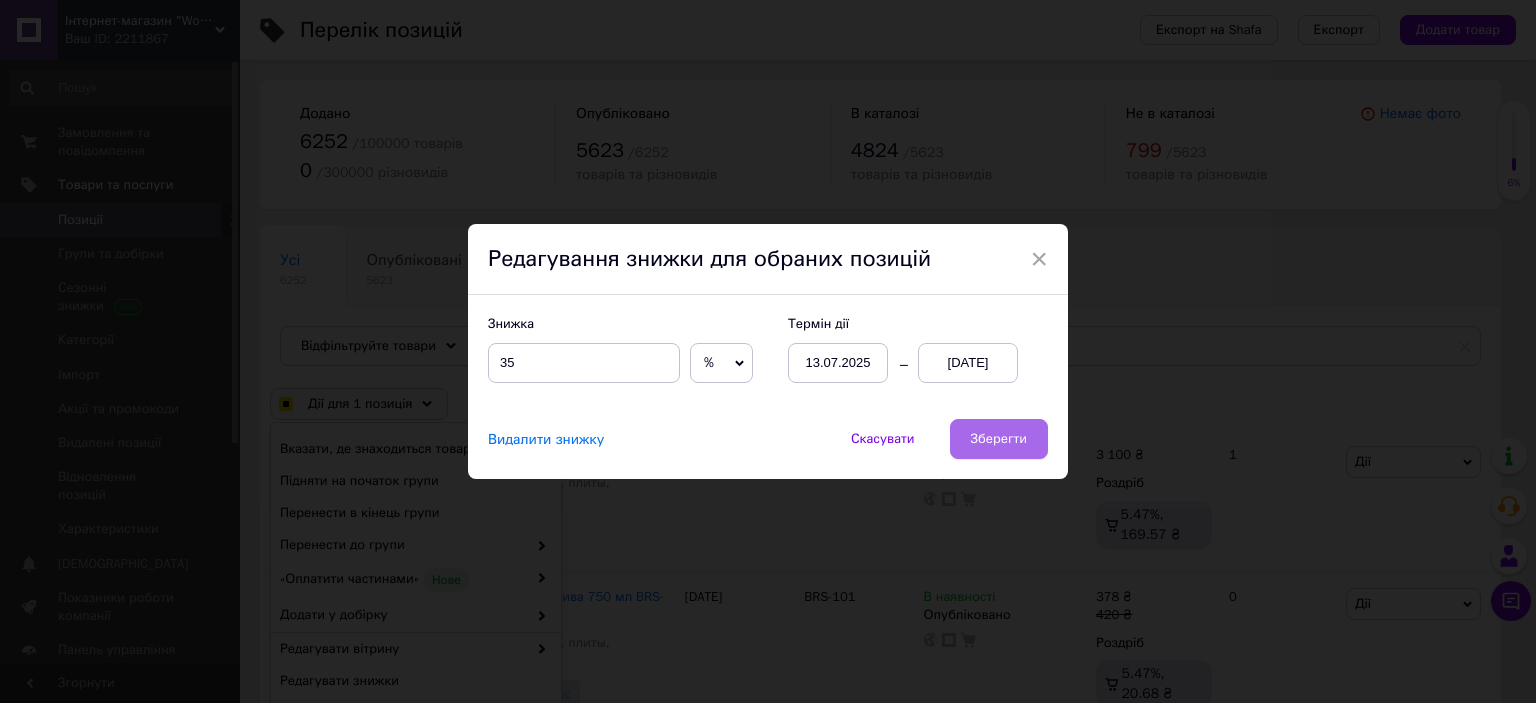 click on "Зберегти" at bounding box center (999, 439) 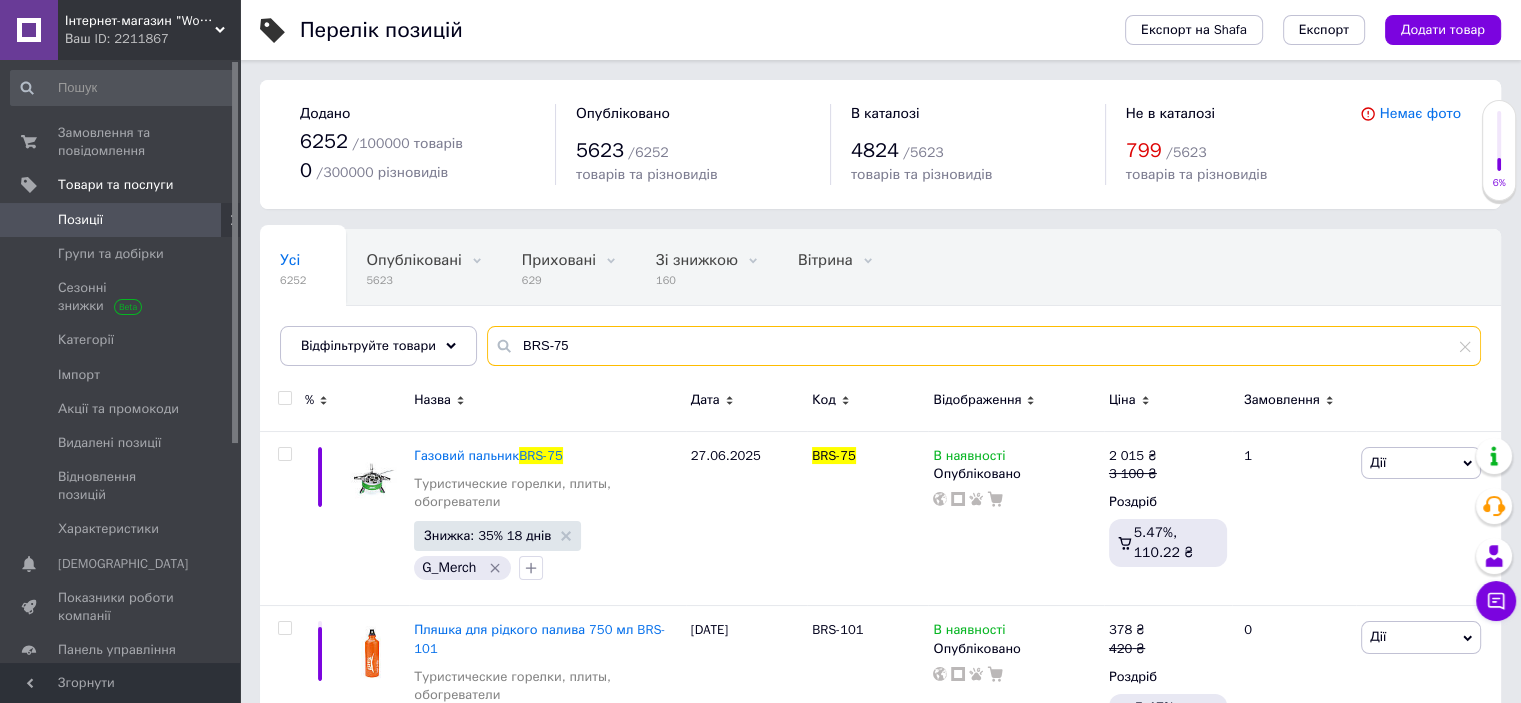 drag, startPoint x: 513, startPoint y: 339, endPoint x: 697, endPoint y: 346, distance: 184.1331 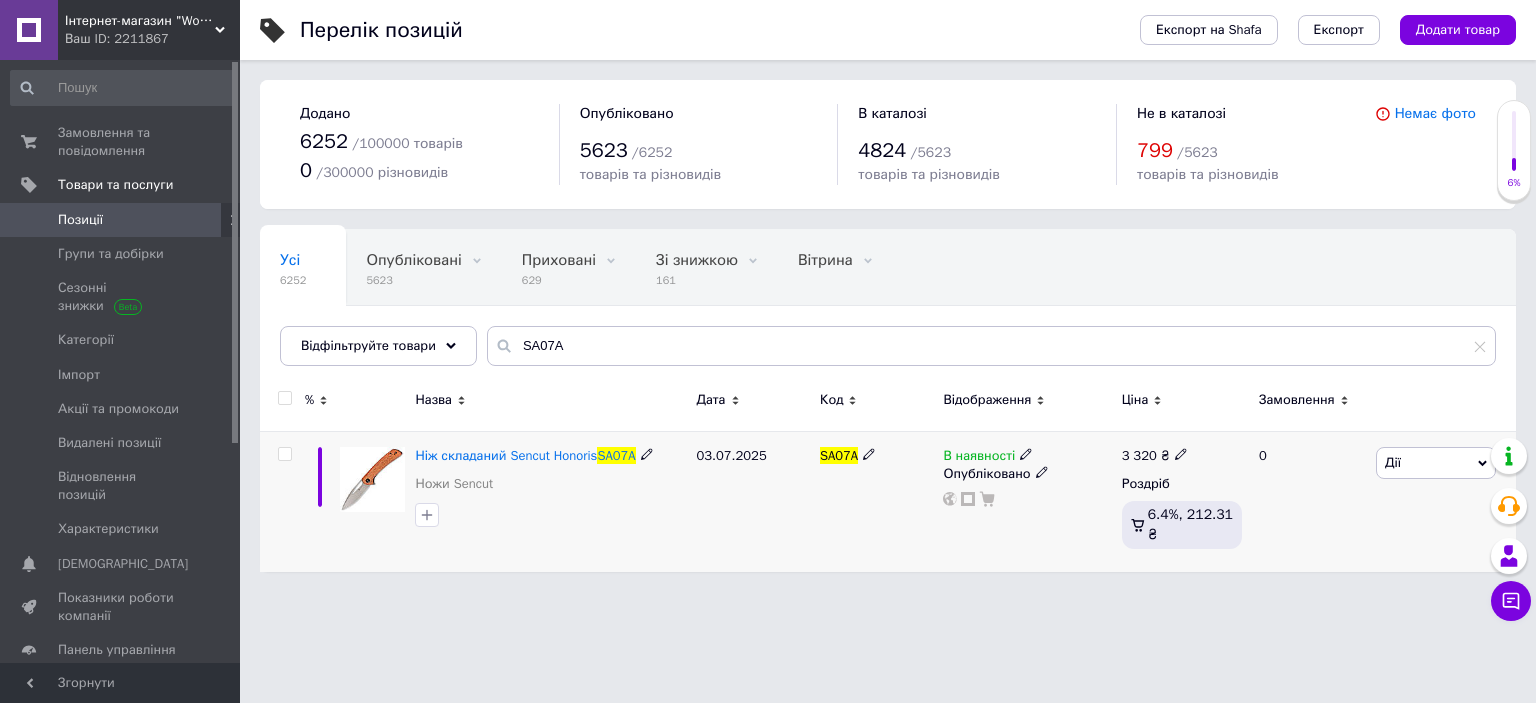 click at bounding box center (284, 454) 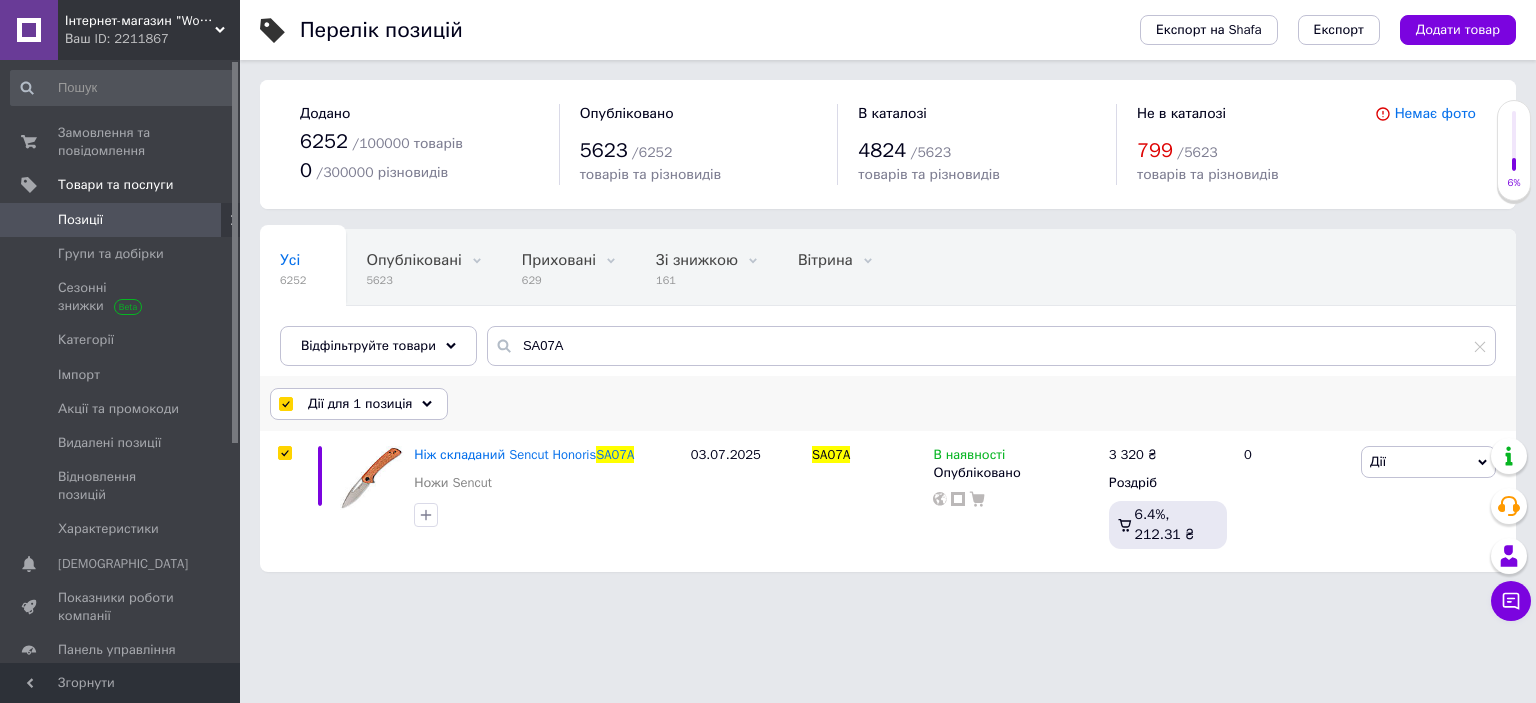click on "Дії для 1 позиція" at bounding box center [360, 404] 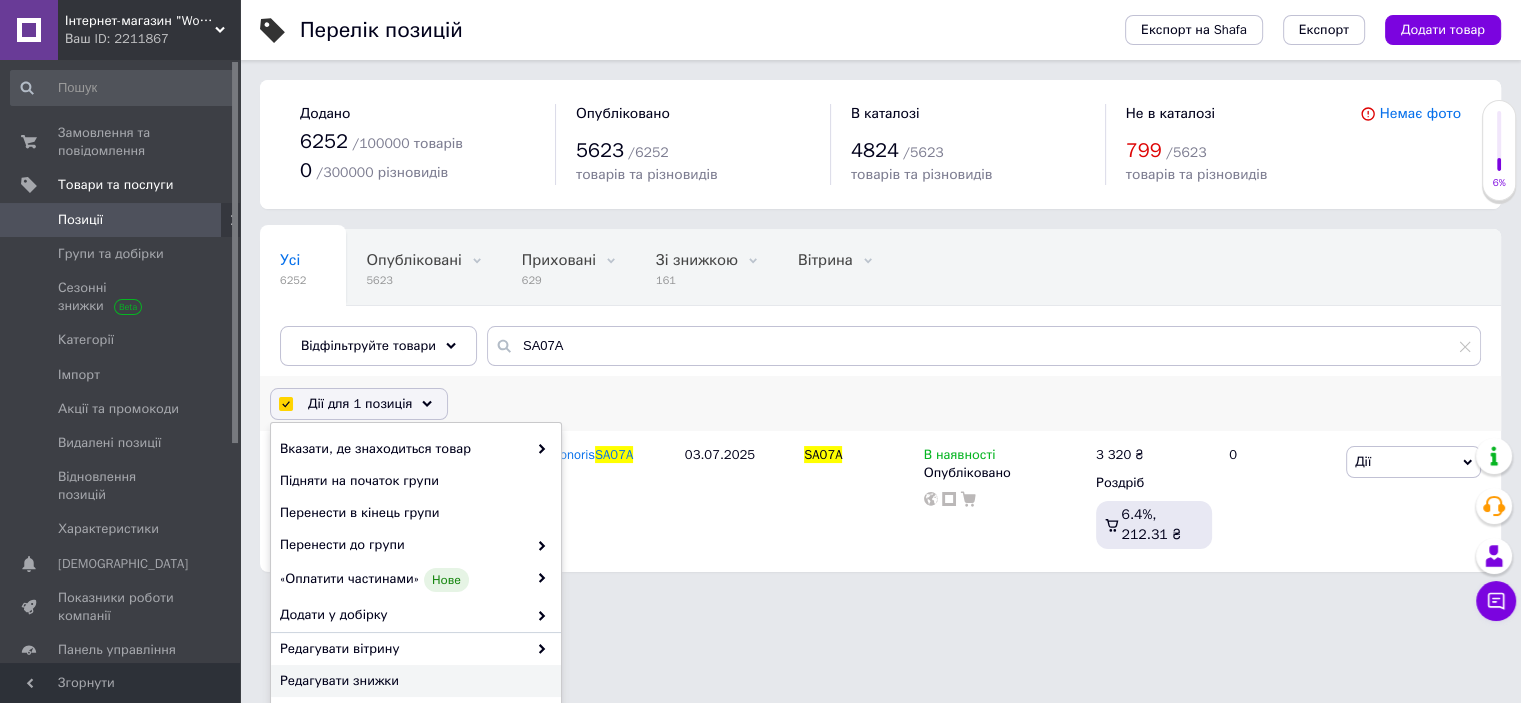 click on "Редагувати знижки" at bounding box center [413, 681] 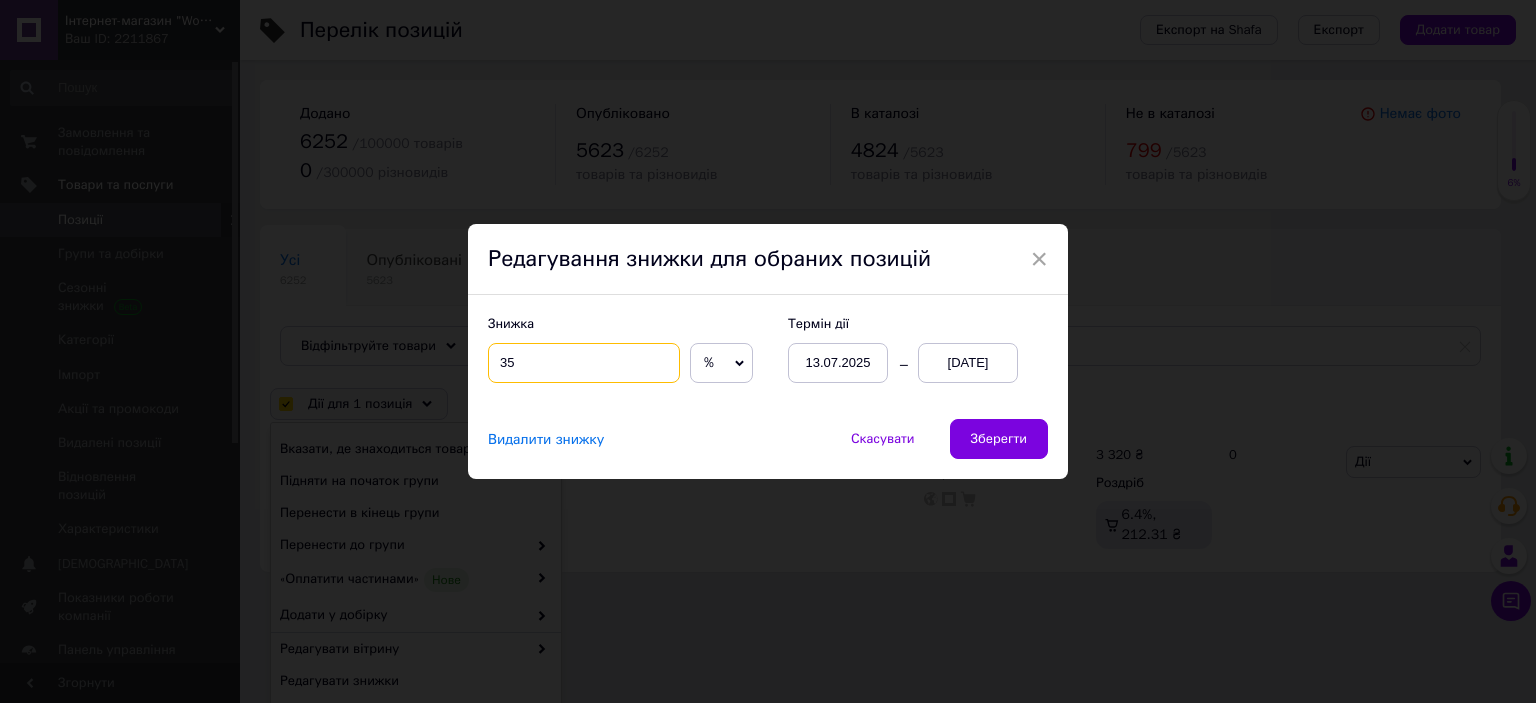 drag, startPoint x: 498, startPoint y: 360, endPoint x: 647, endPoint y: 360, distance: 149 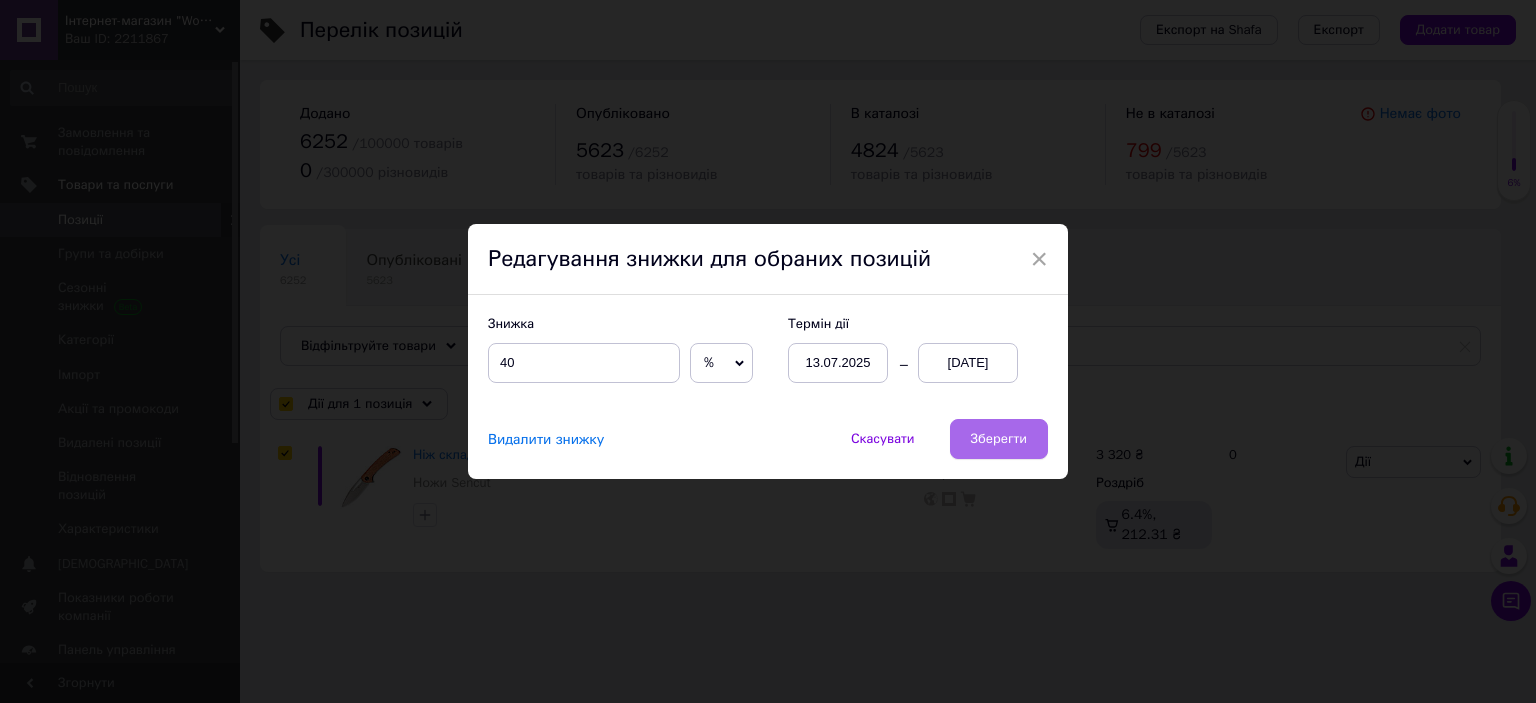 click on "Зберегти" at bounding box center [999, 439] 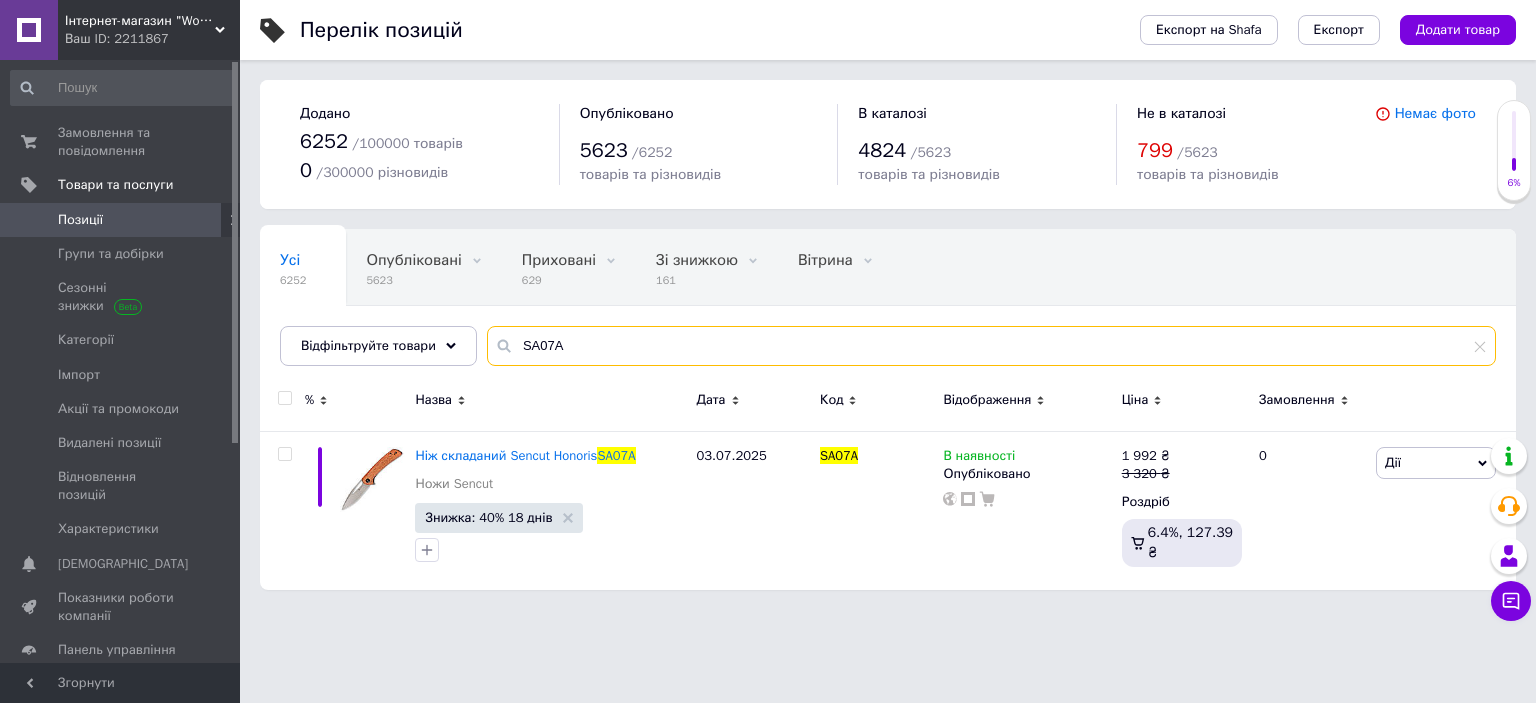 drag, startPoint x: 515, startPoint y: 342, endPoint x: 811, endPoint y: 337, distance: 296.04224 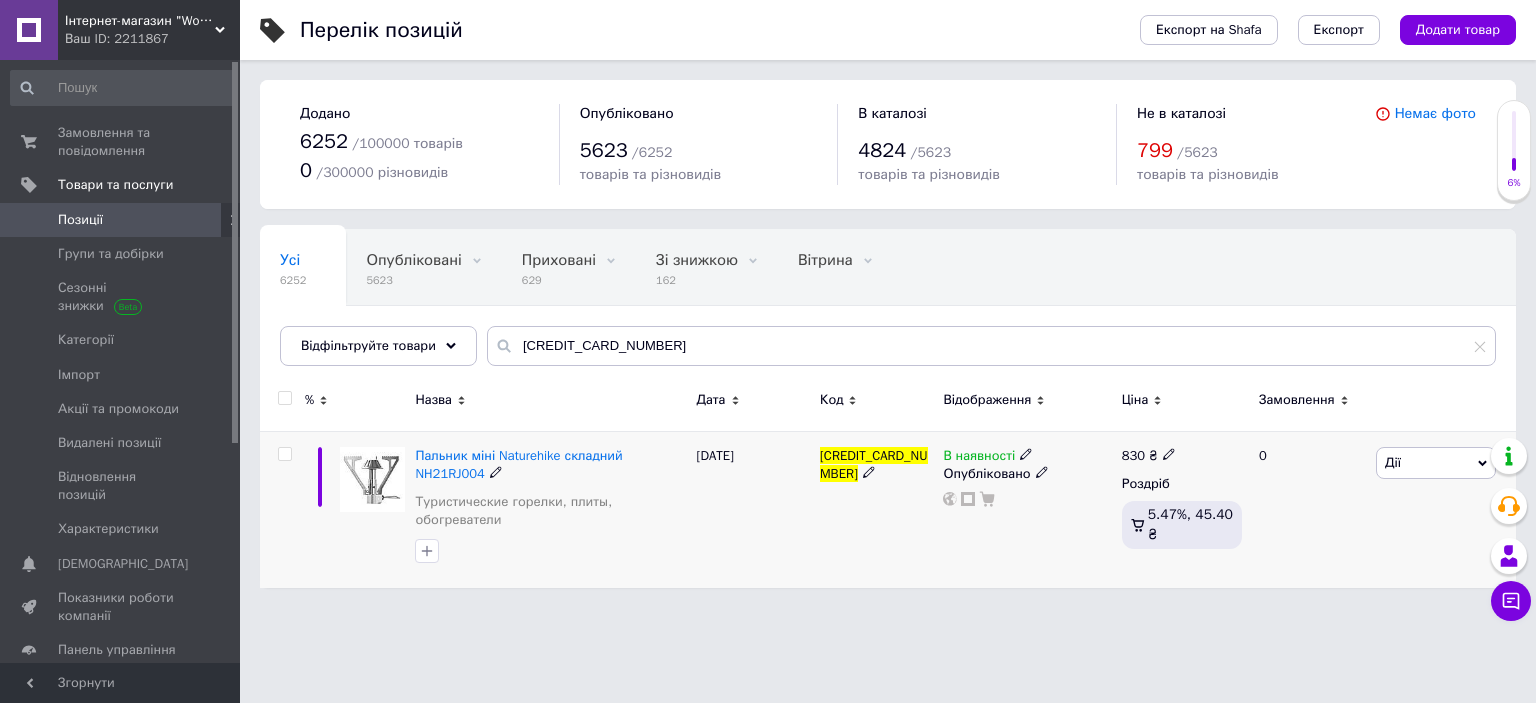 click at bounding box center (284, 454) 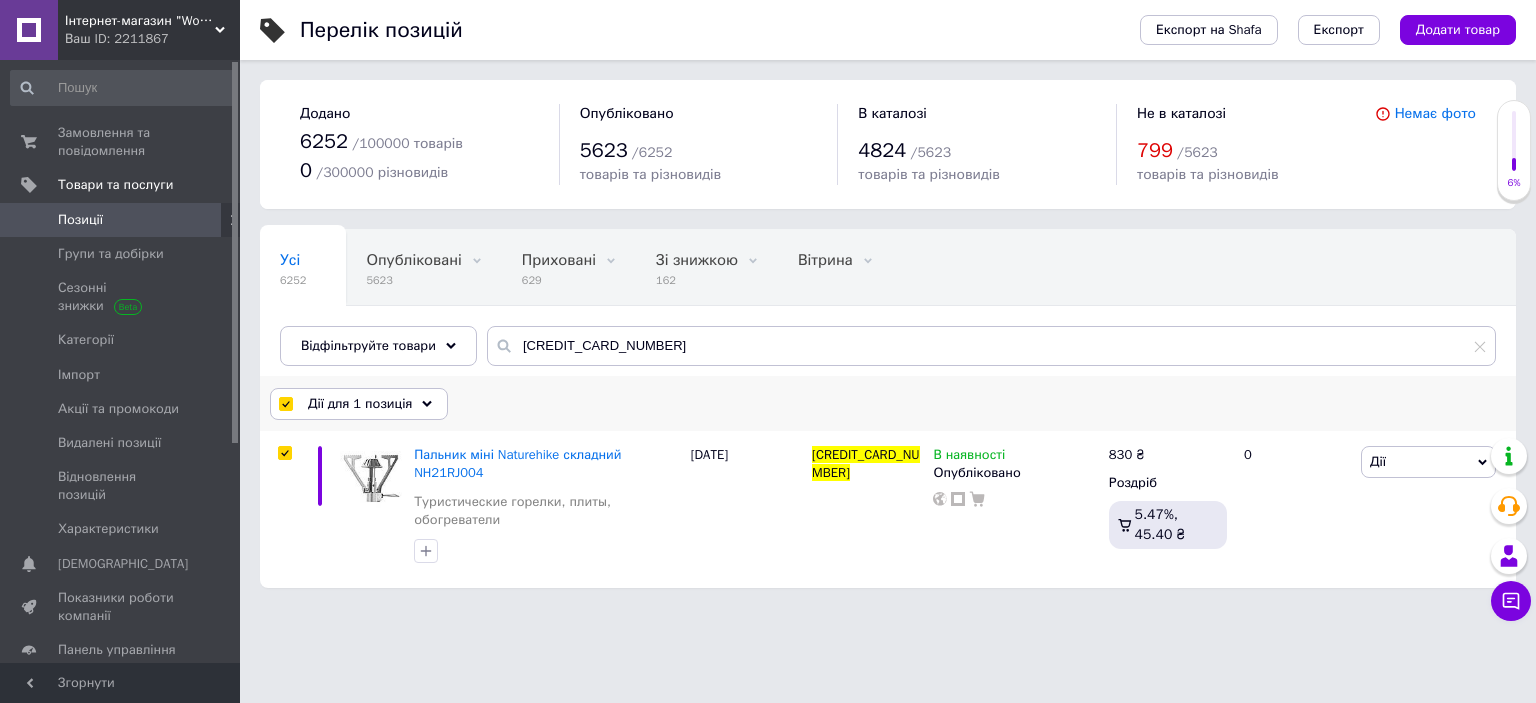 drag, startPoint x: 327, startPoint y: 407, endPoint x: 327, endPoint y: 461, distance: 54 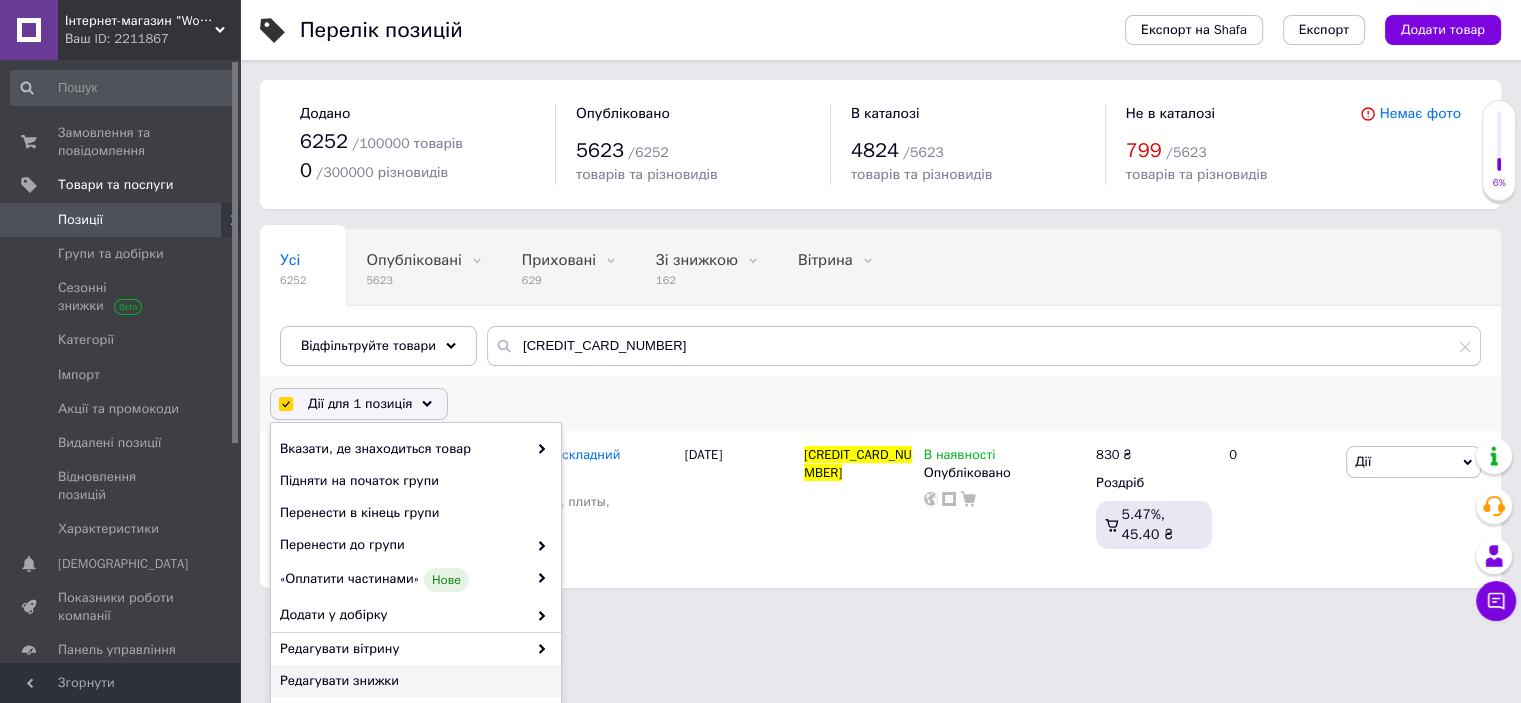 click on "Редагувати знижки" at bounding box center (413, 681) 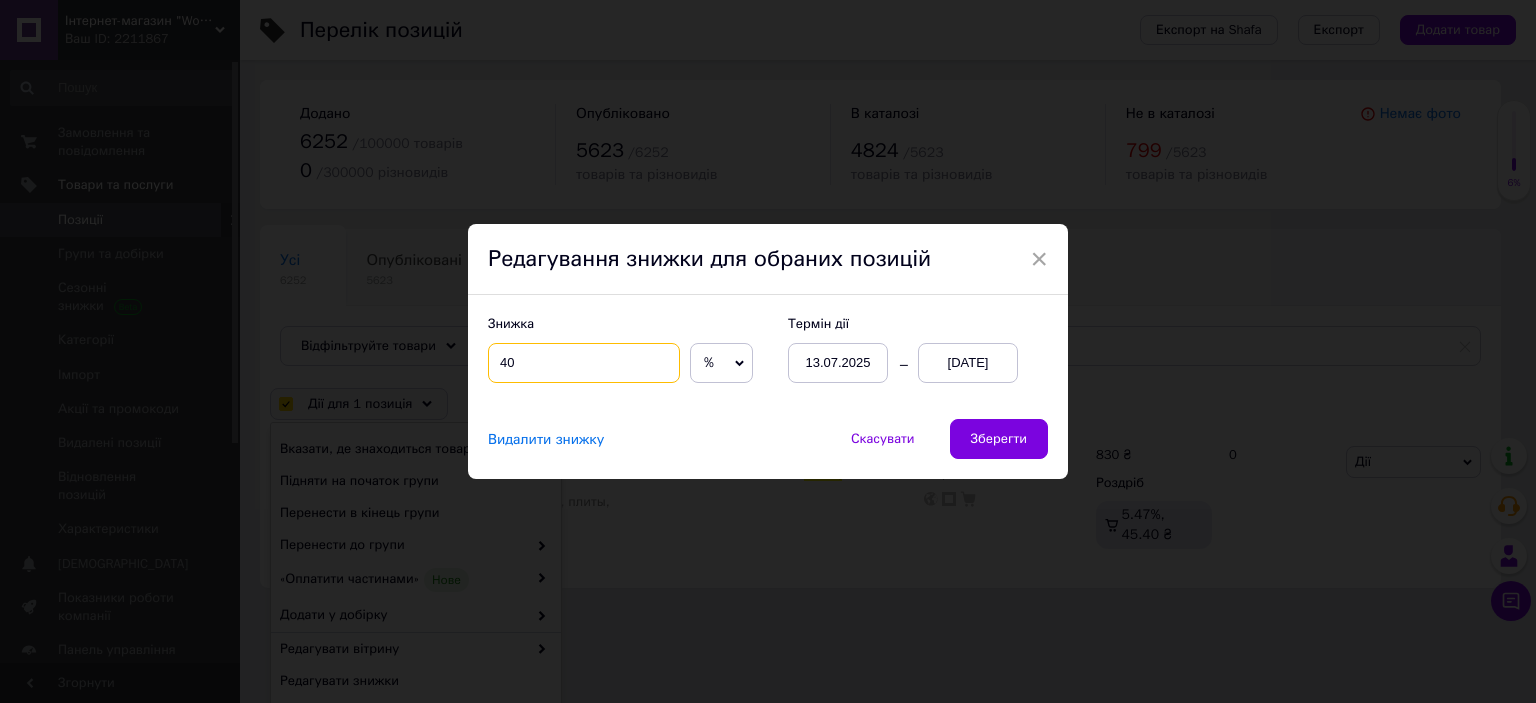 drag, startPoint x: 505, startPoint y: 364, endPoint x: 604, endPoint y: 355, distance: 99.40825 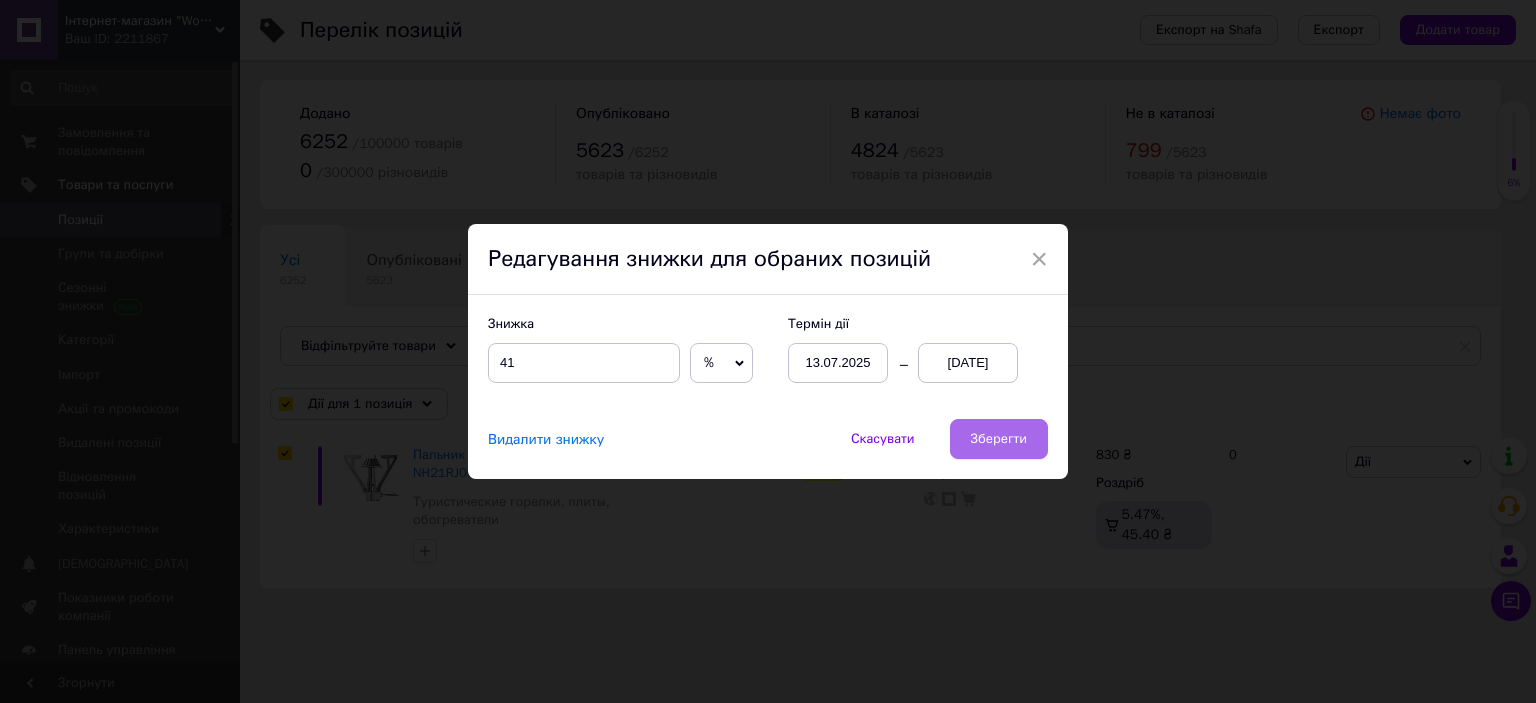 click on "Зберегти" at bounding box center (999, 439) 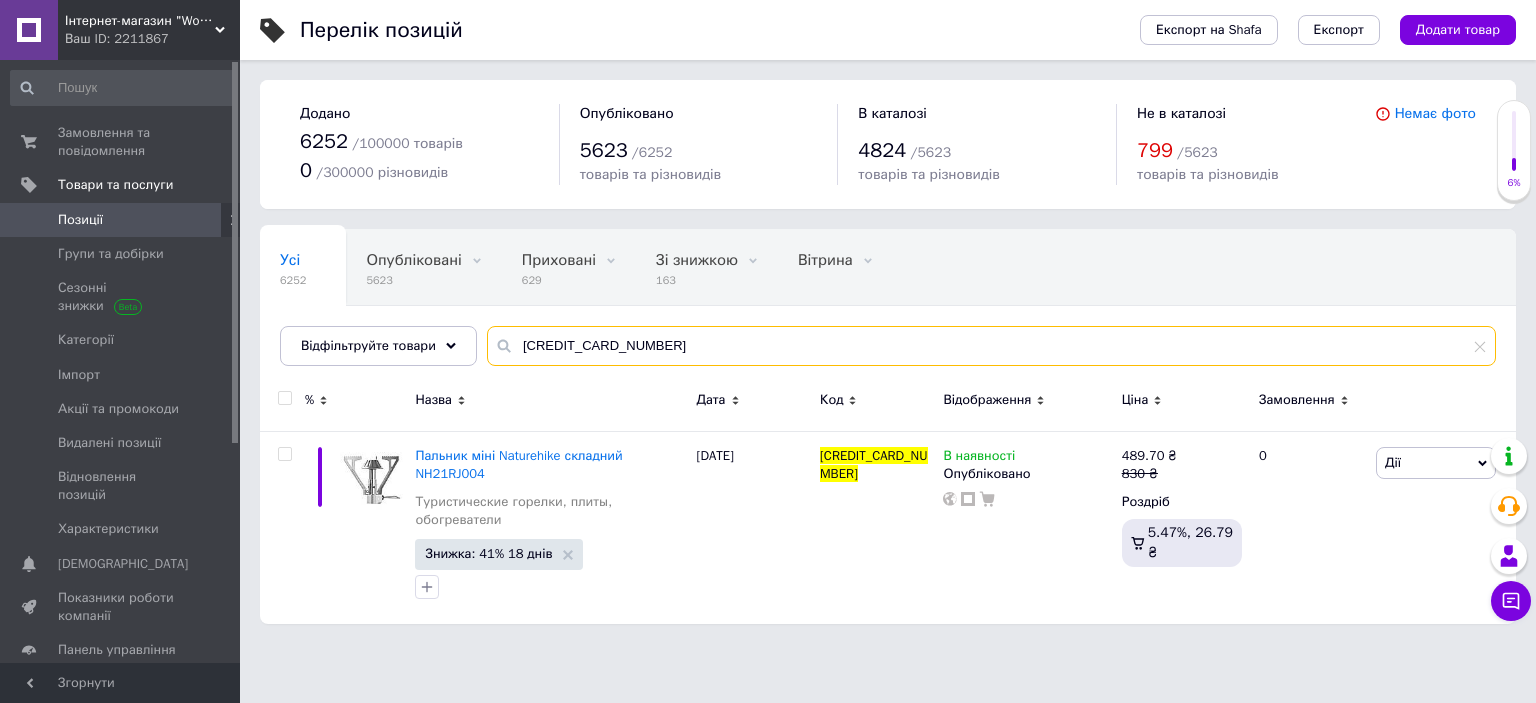 drag, startPoint x: 506, startPoint y: 344, endPoint x: 844, endPoint y: 343, distance: 338.00146 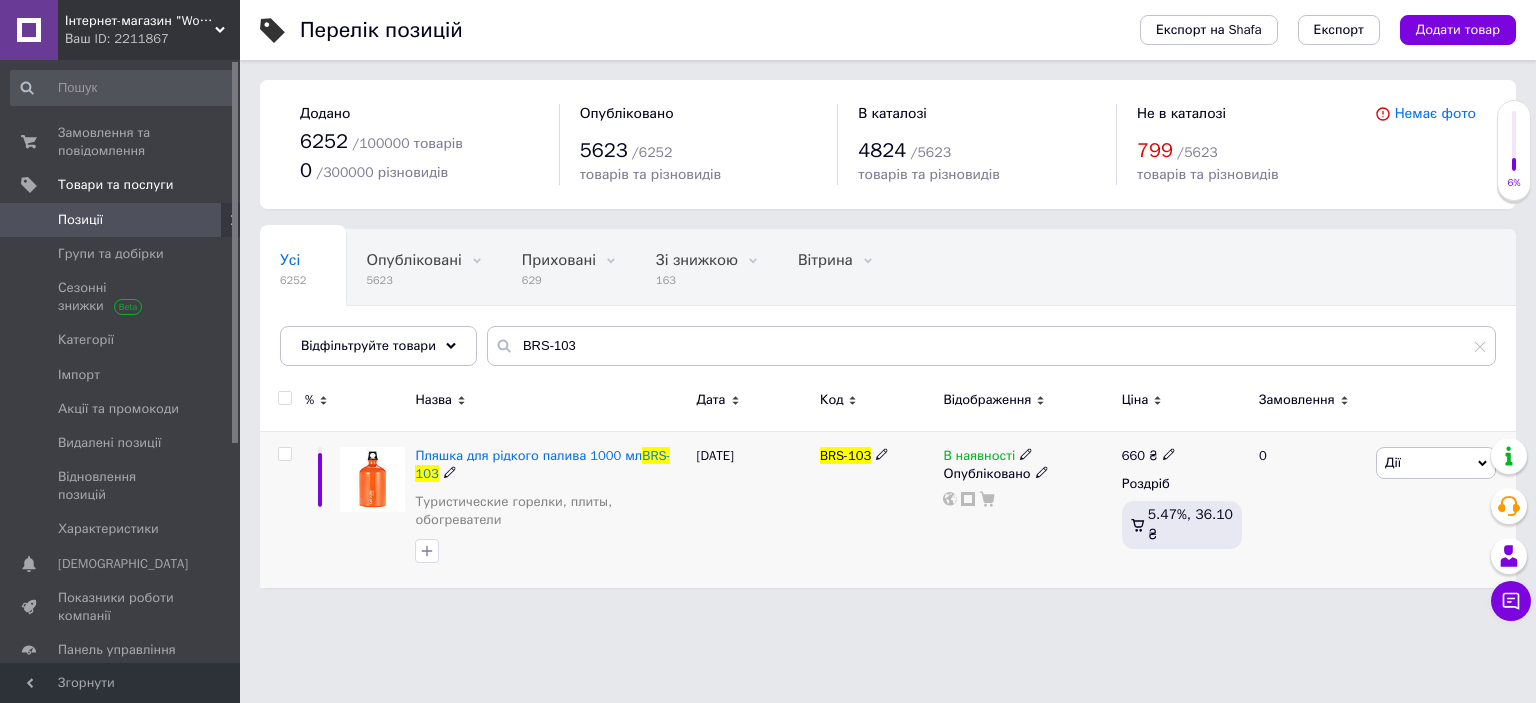 click at bounding box center (284, 454) 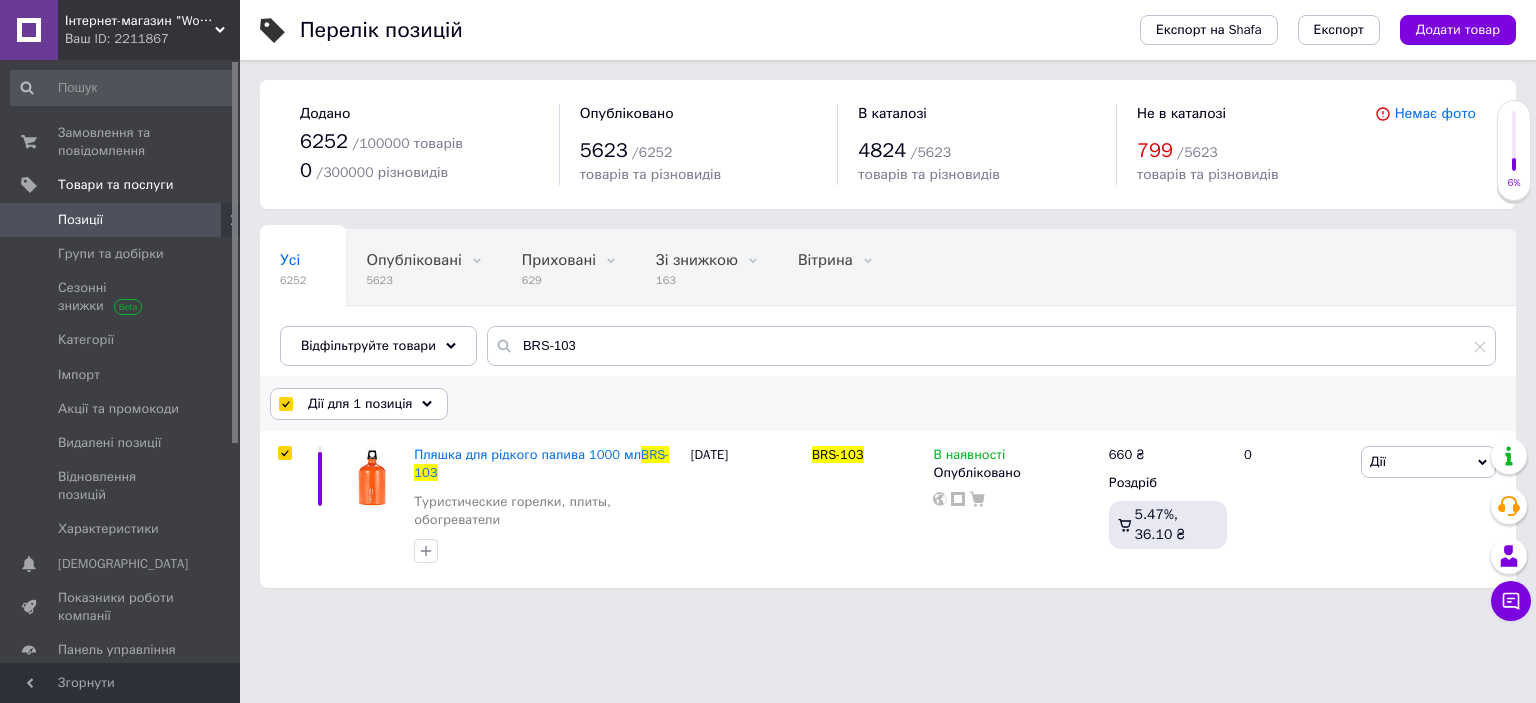click on "Дії для 1 позиція" at bounding box center [360, 404] 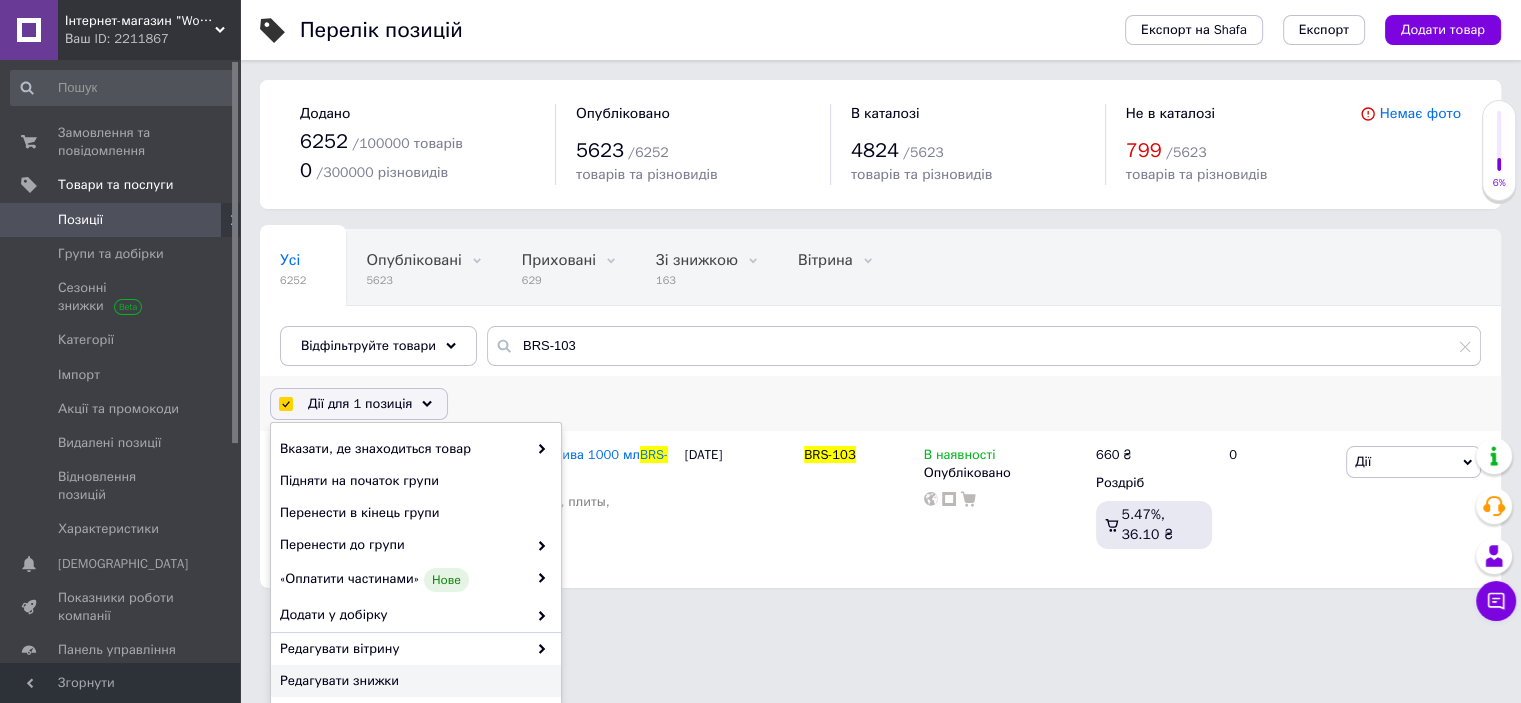 click on "Редагувати знижки" at bounding box center (413, 681) 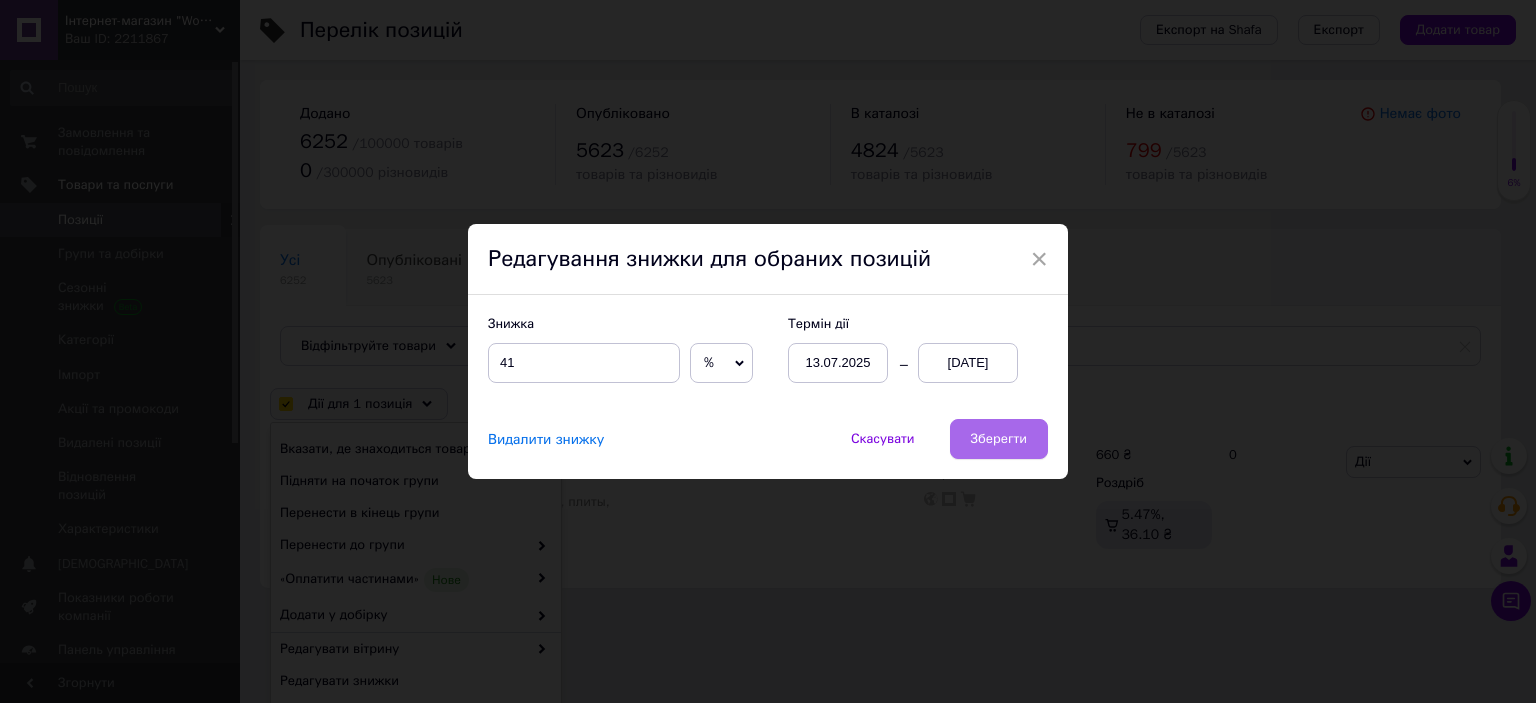 click on "Зберегти" at bounding box center [999, 439] 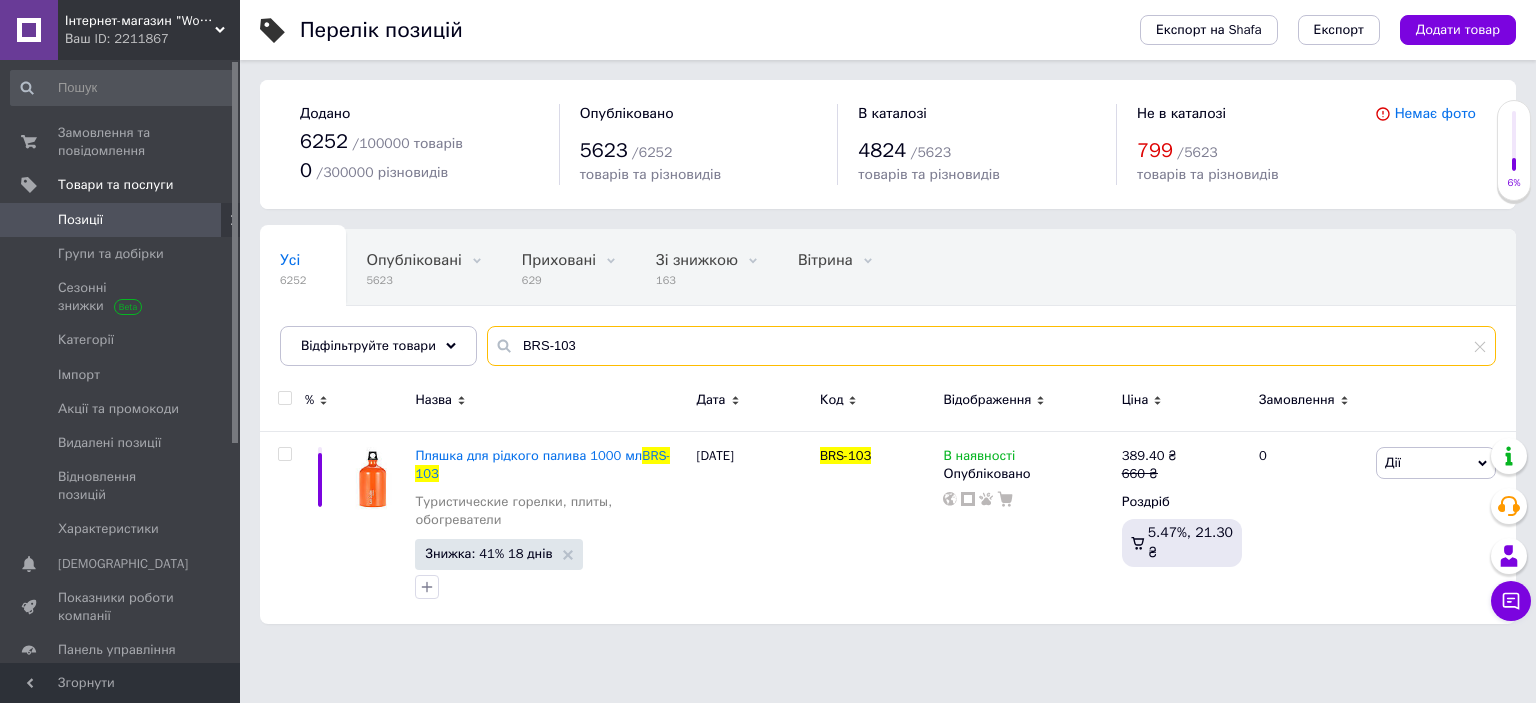 drag, startPoint x: 512, startPoint y: 347, endPoint x: 704, endPoint y: 346, distance: 192.00261 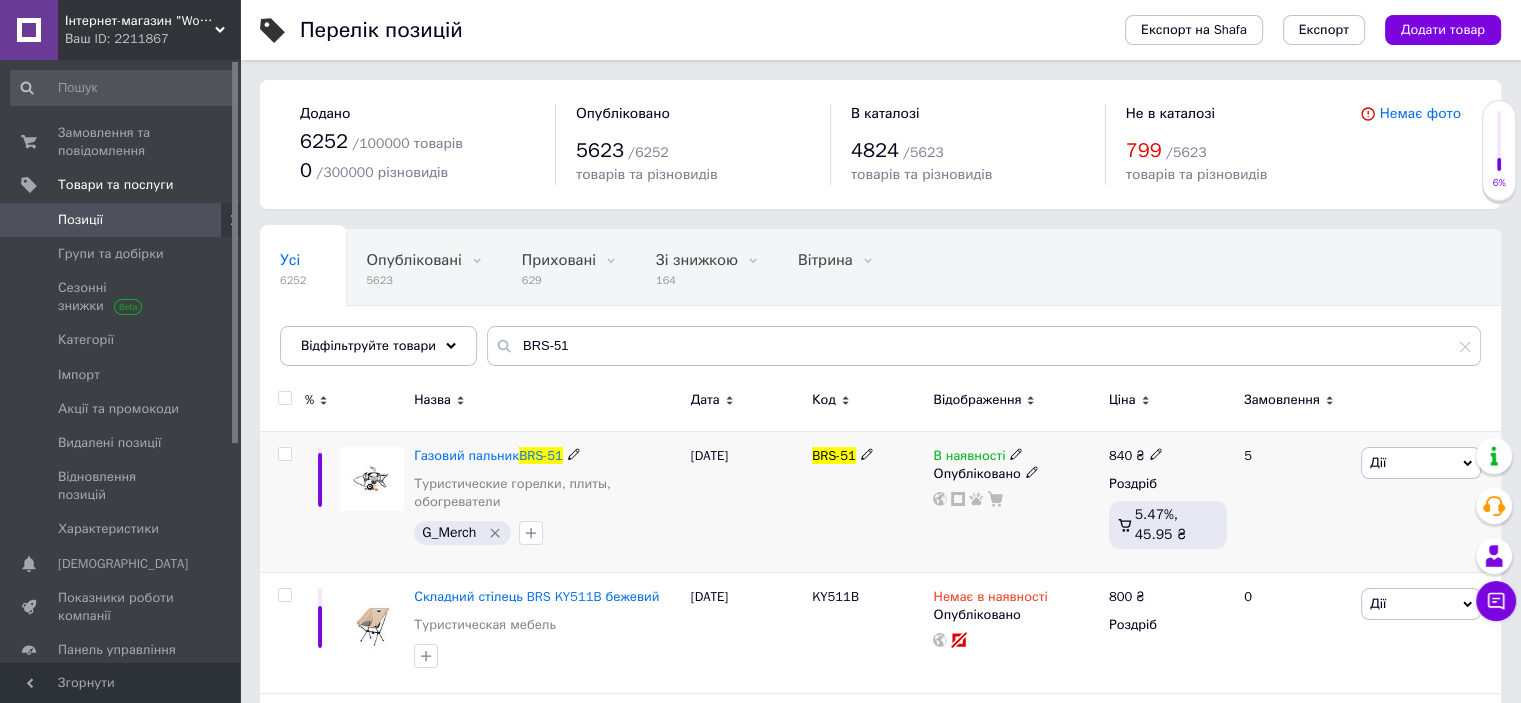 click at bounding box center (284, 454) 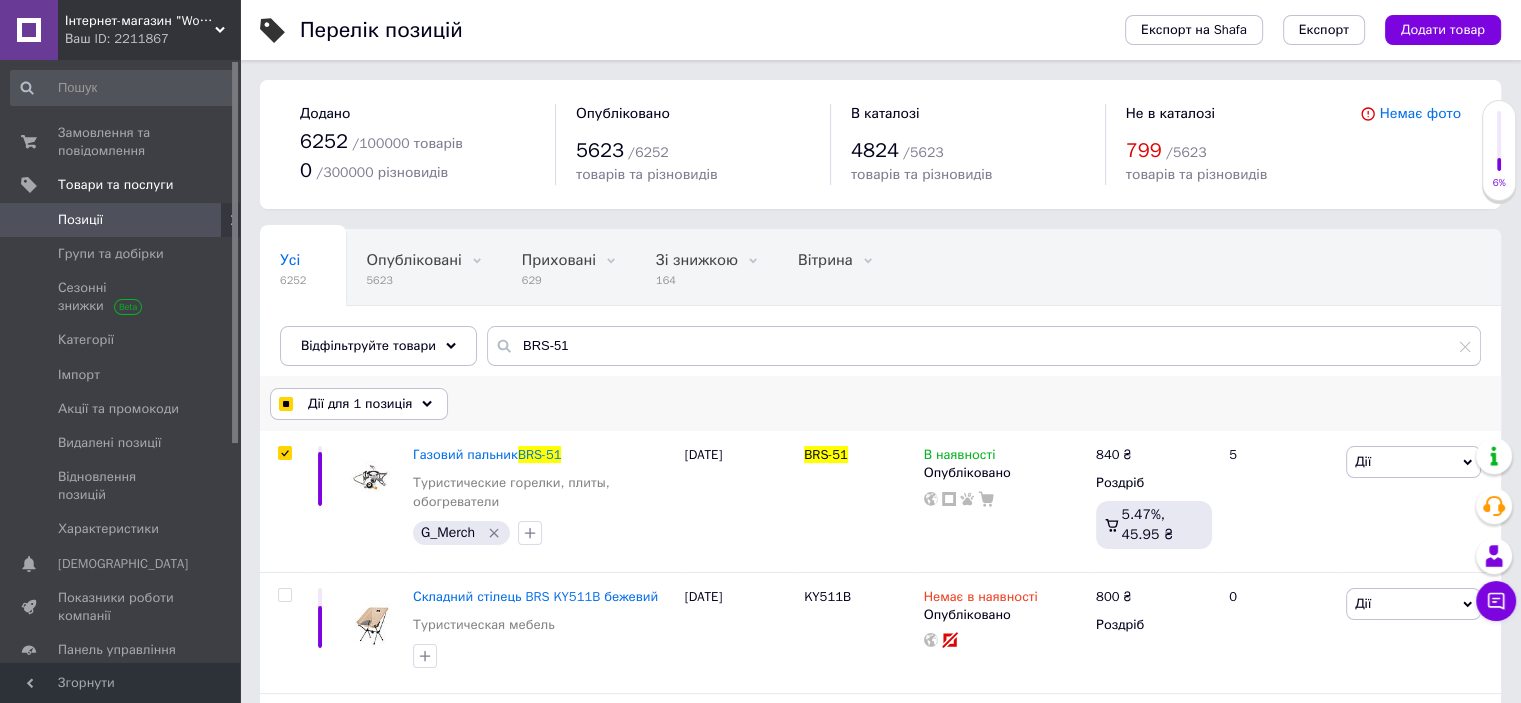 click on "Дії для 1 позиція" at bounding box center [360, 404] 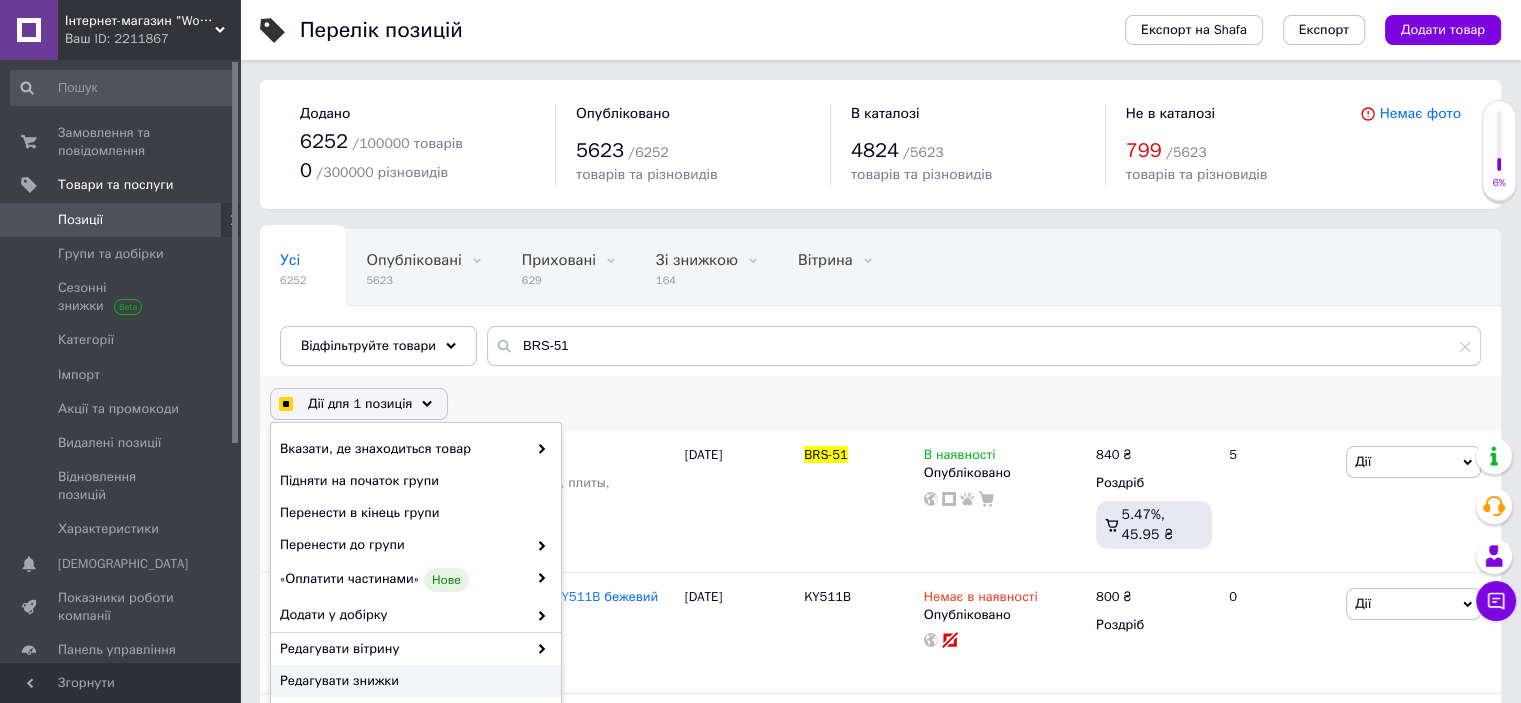 click on "Редагувати знижки" at bounding box center [413, 681] 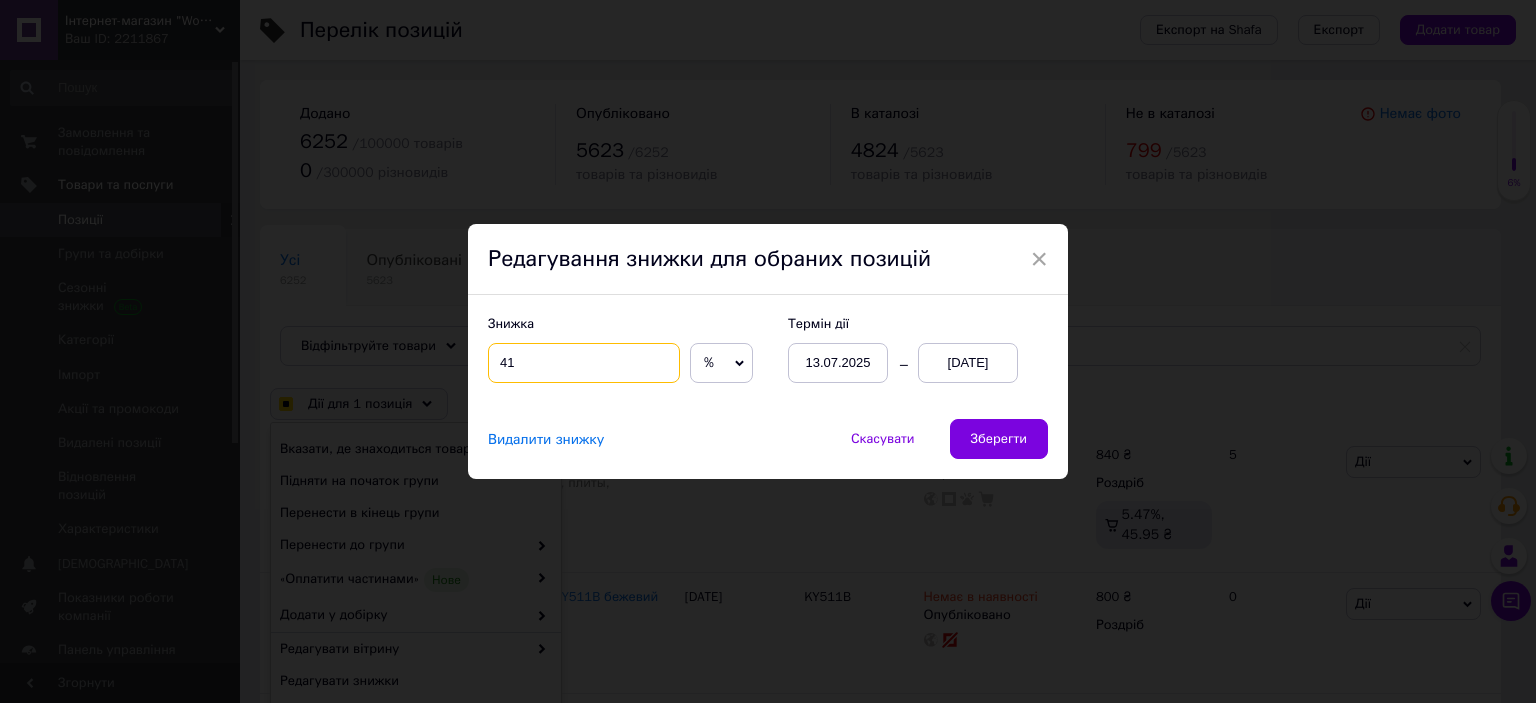 drag, startPoint x: 501, startPoint y: 361, endPoint x: 622, endPoint y: 359, distance: 121.016525 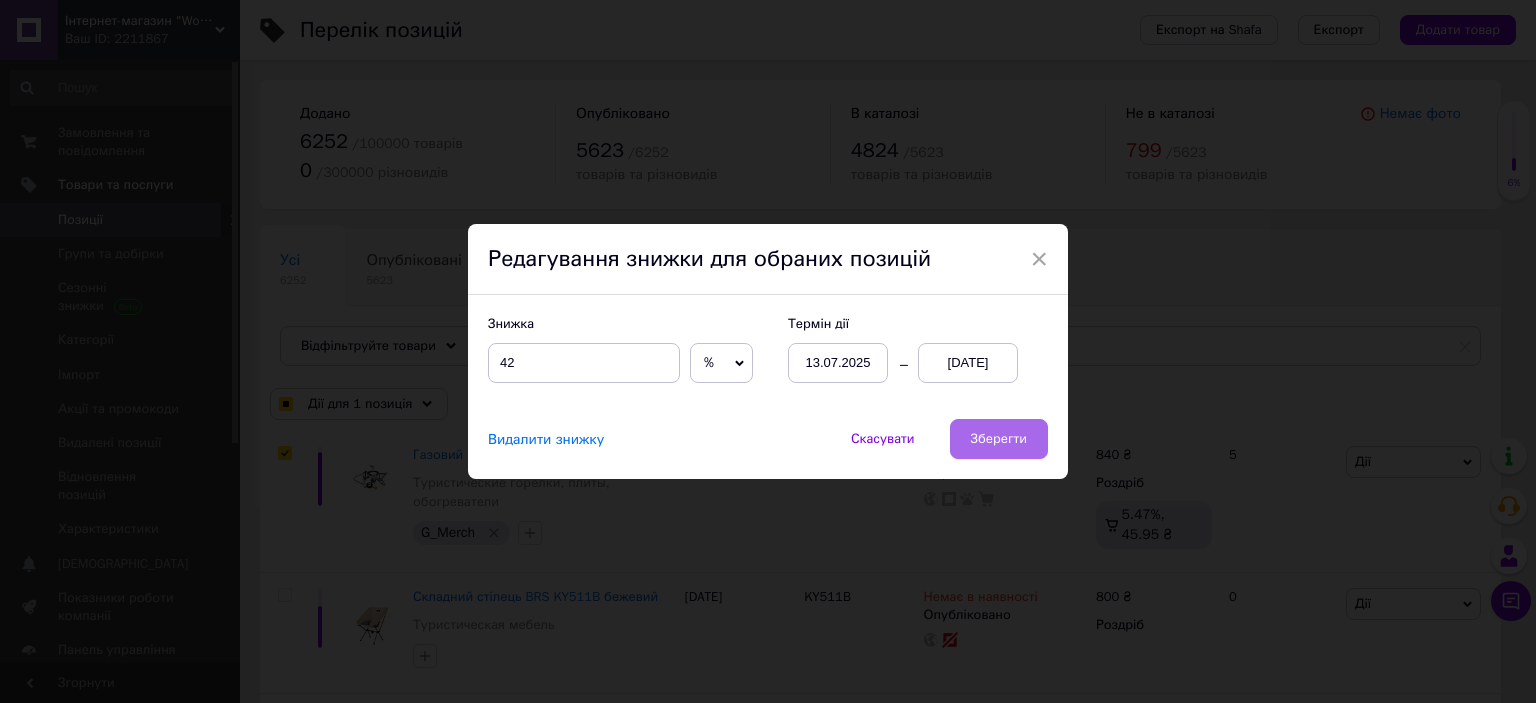 click on "Зберегти" at bounding box center [999, 439] 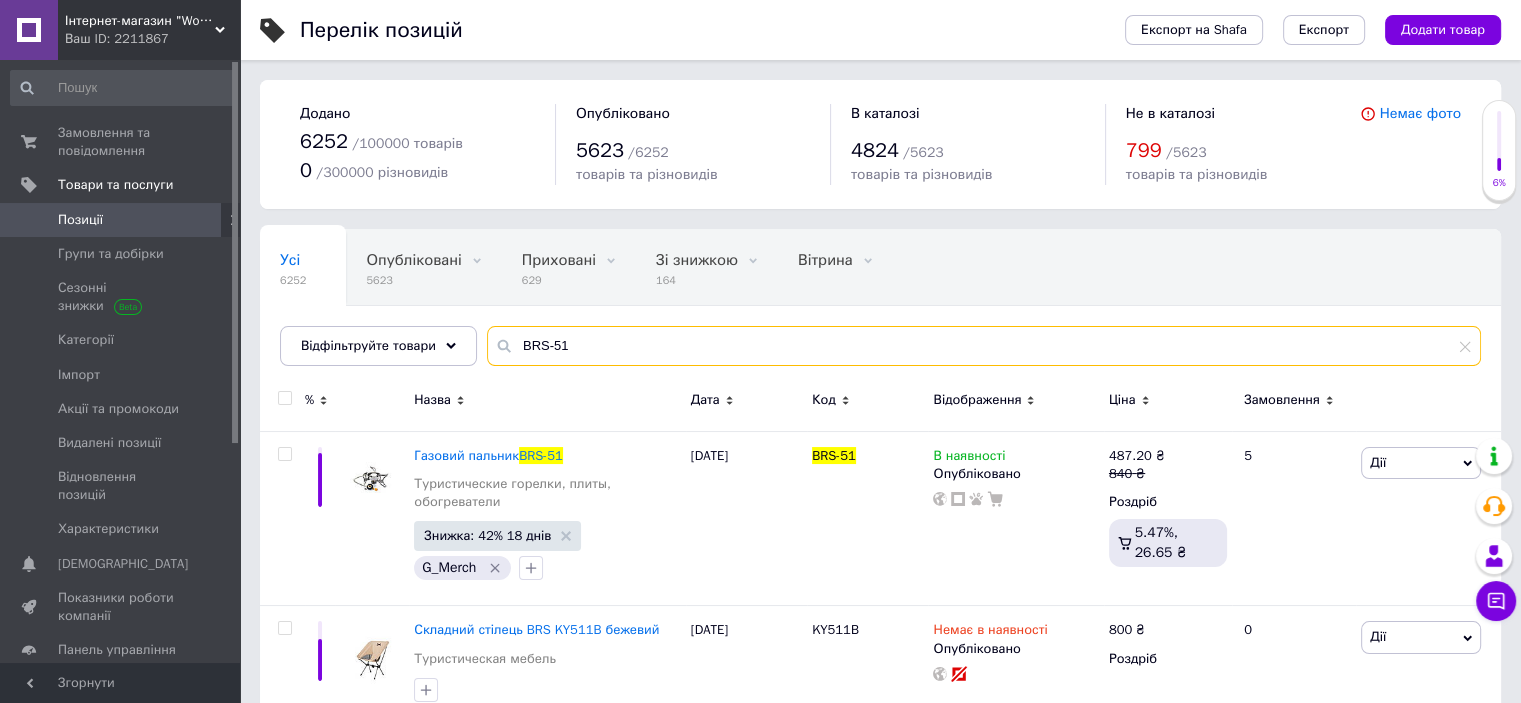 drag, startPoint x: 512, startPoint y: 343, endPoint x: 785, endPoint y: 335, distance: 273.1172 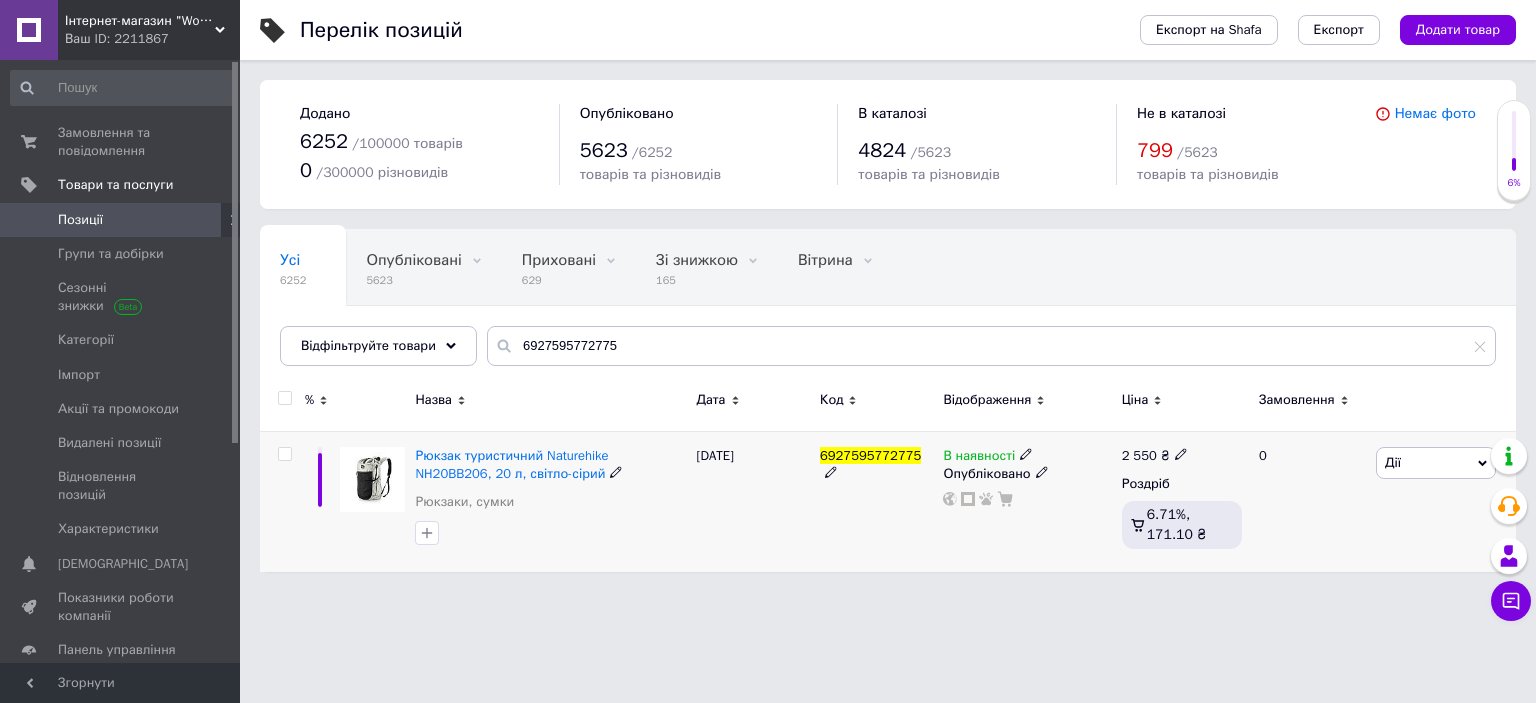 click at bounding box center (284, 454) 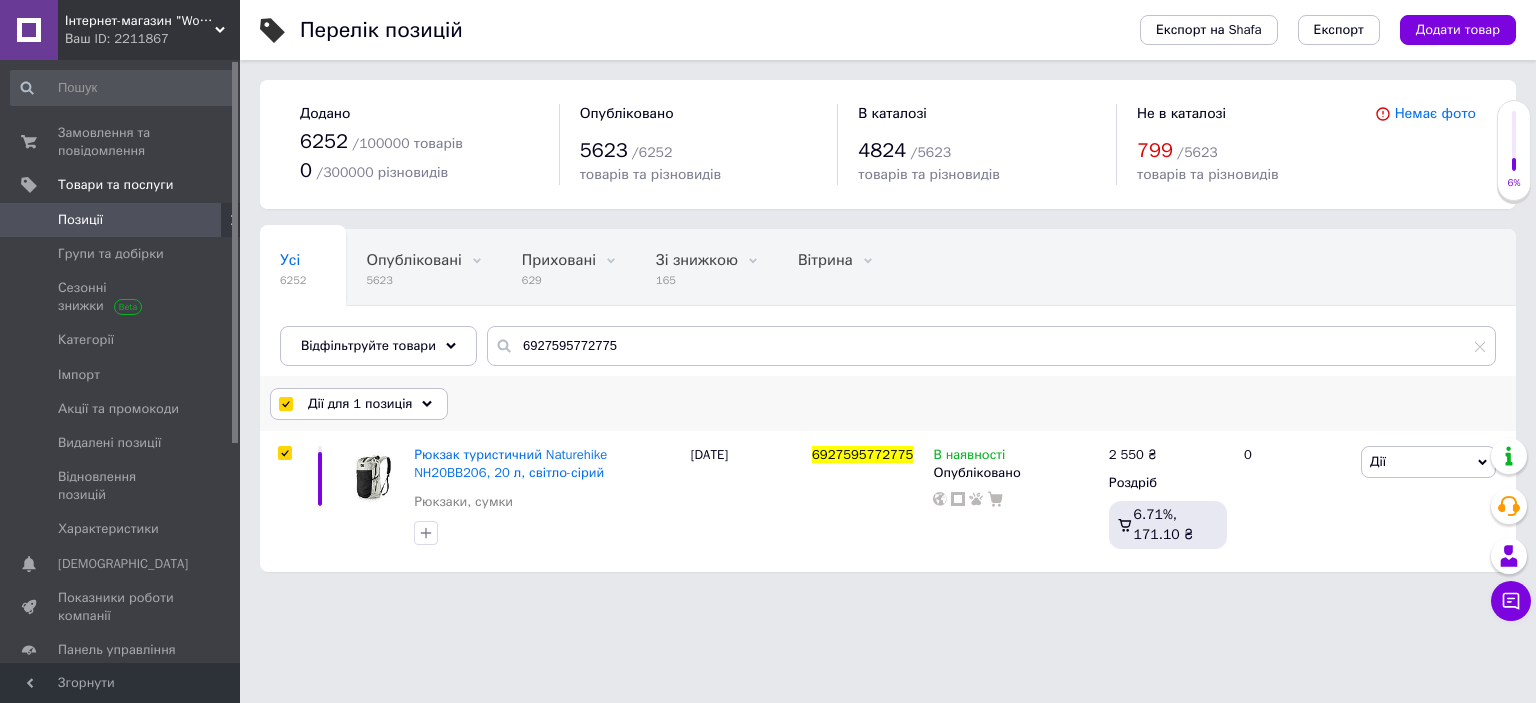 click on "Дії для 1 позиція" at bounding box center [360, 404] 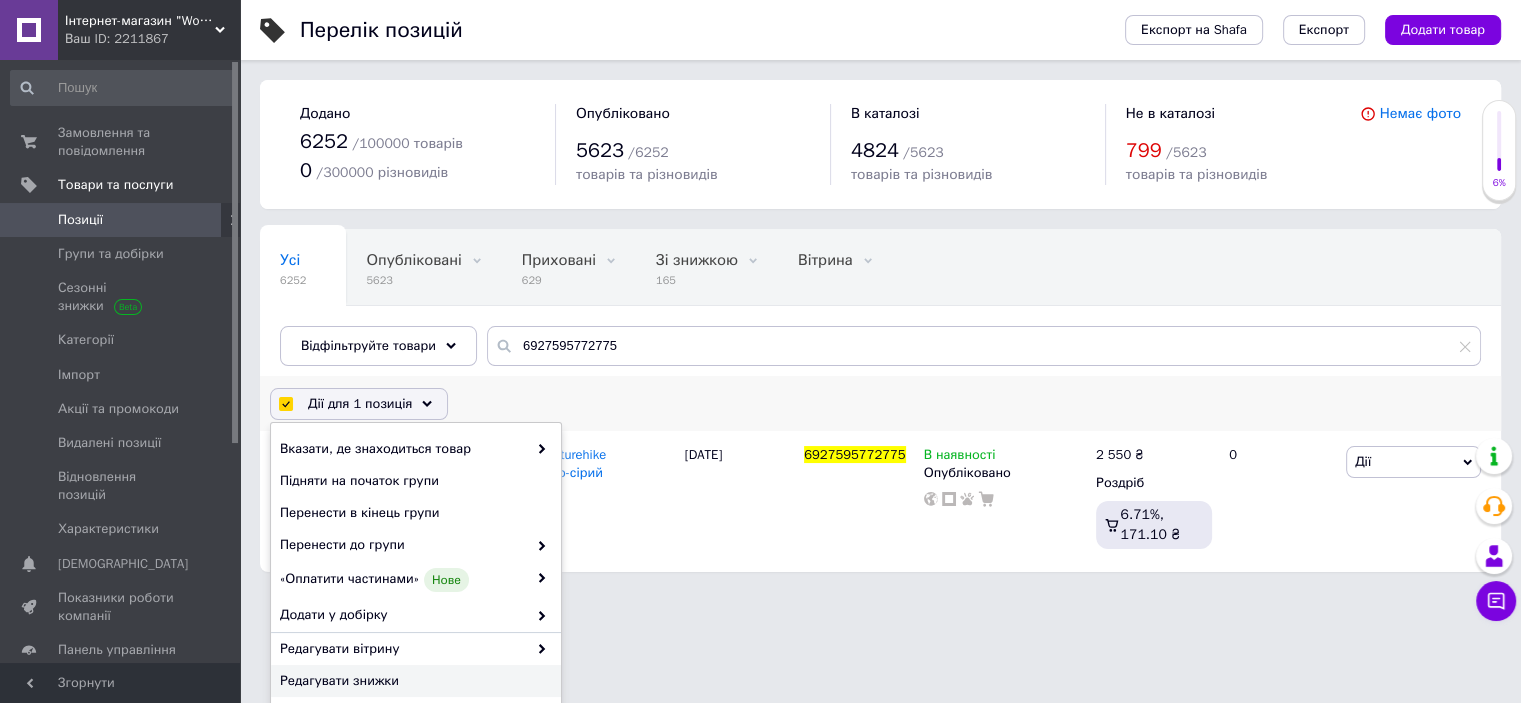 click on "Редагувати знижки" at bounding box center (413, 681) 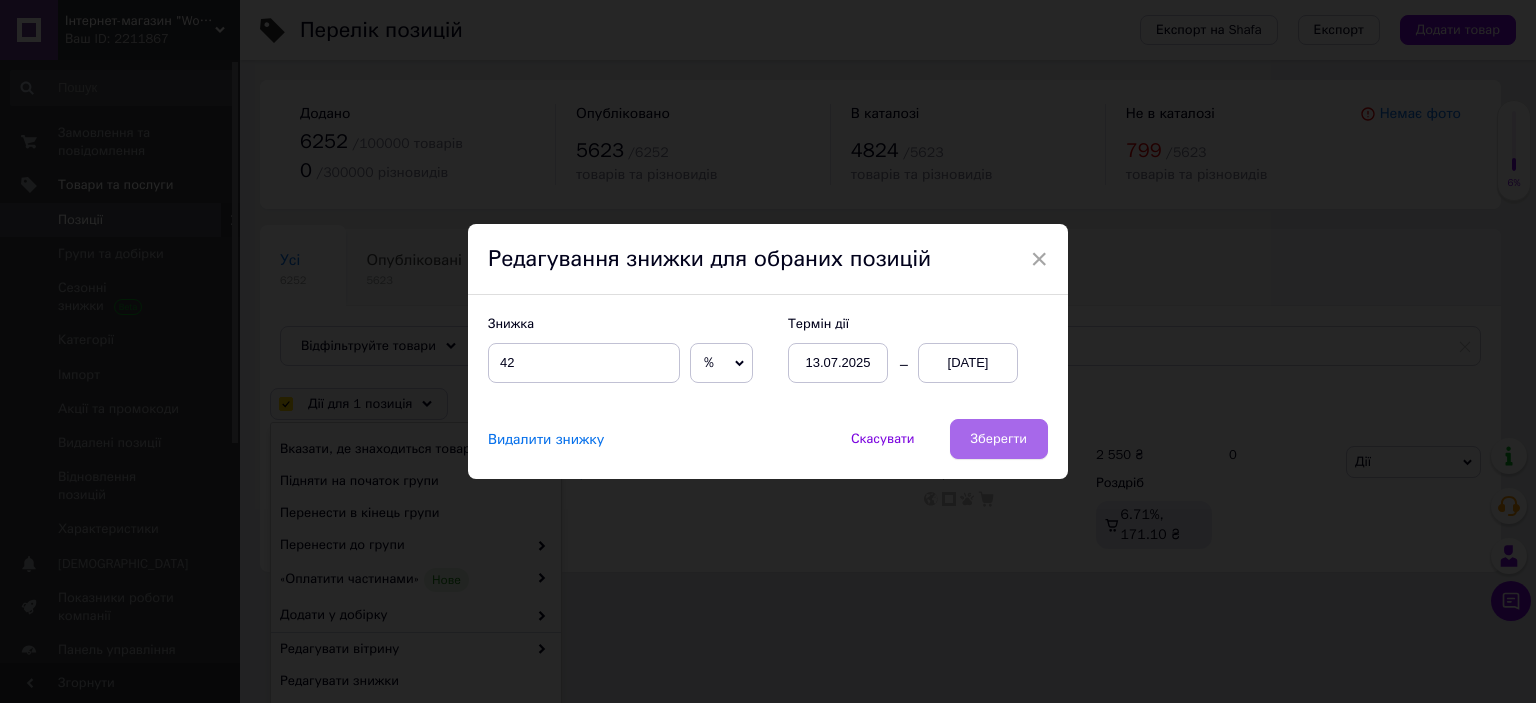 click on "Зберегти" at bounding box center (999, 439) 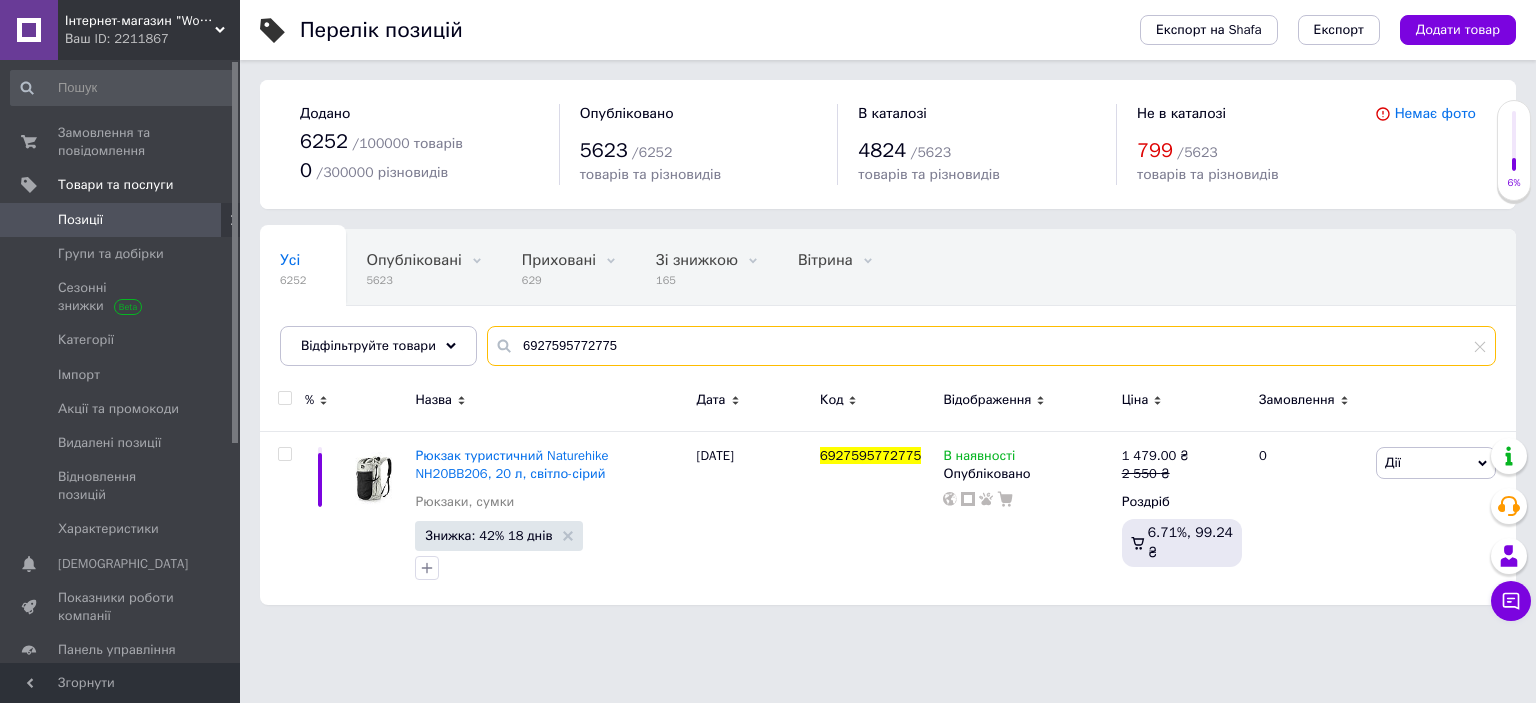 drag, startPoint x: 510, startPoint y: 348, endPoint x: 822, endPoint y: 343, distance: 312.04007 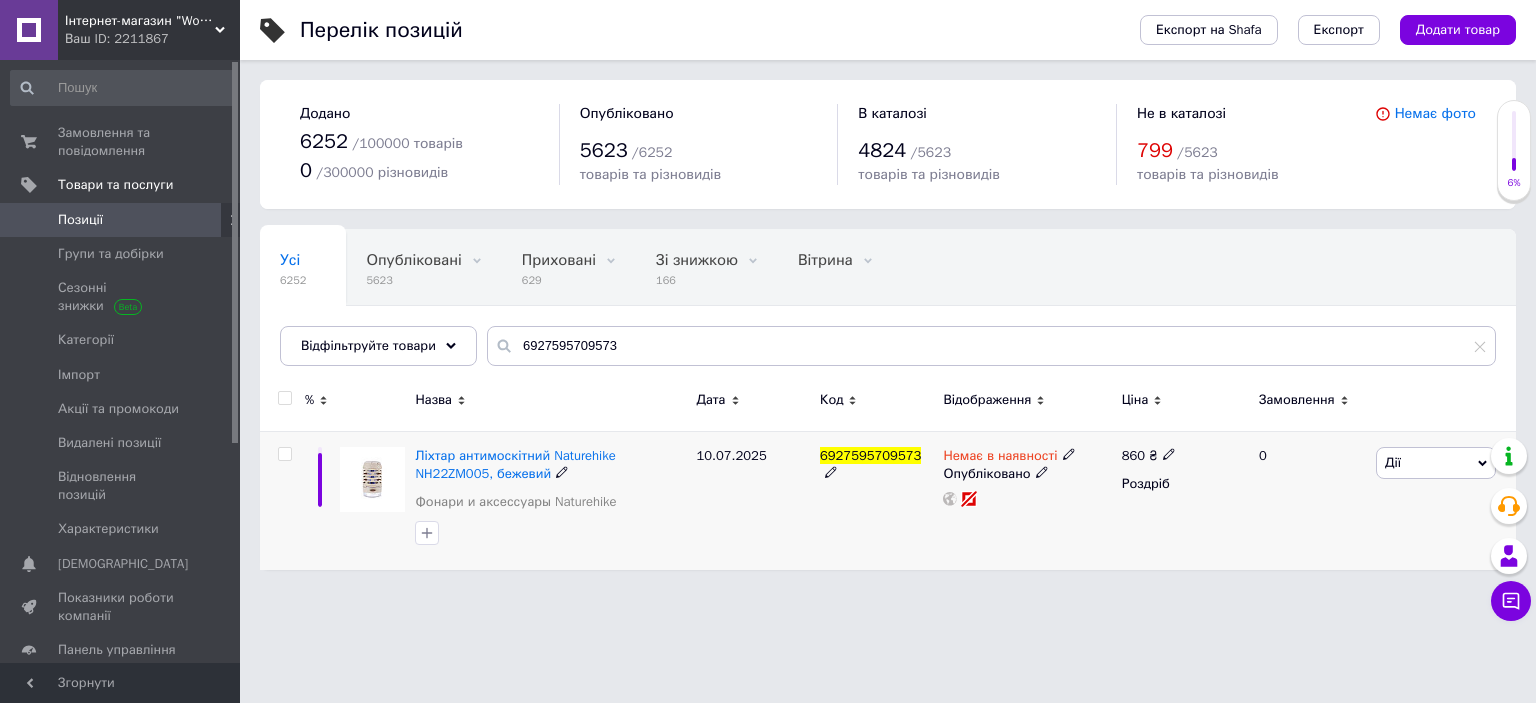 click 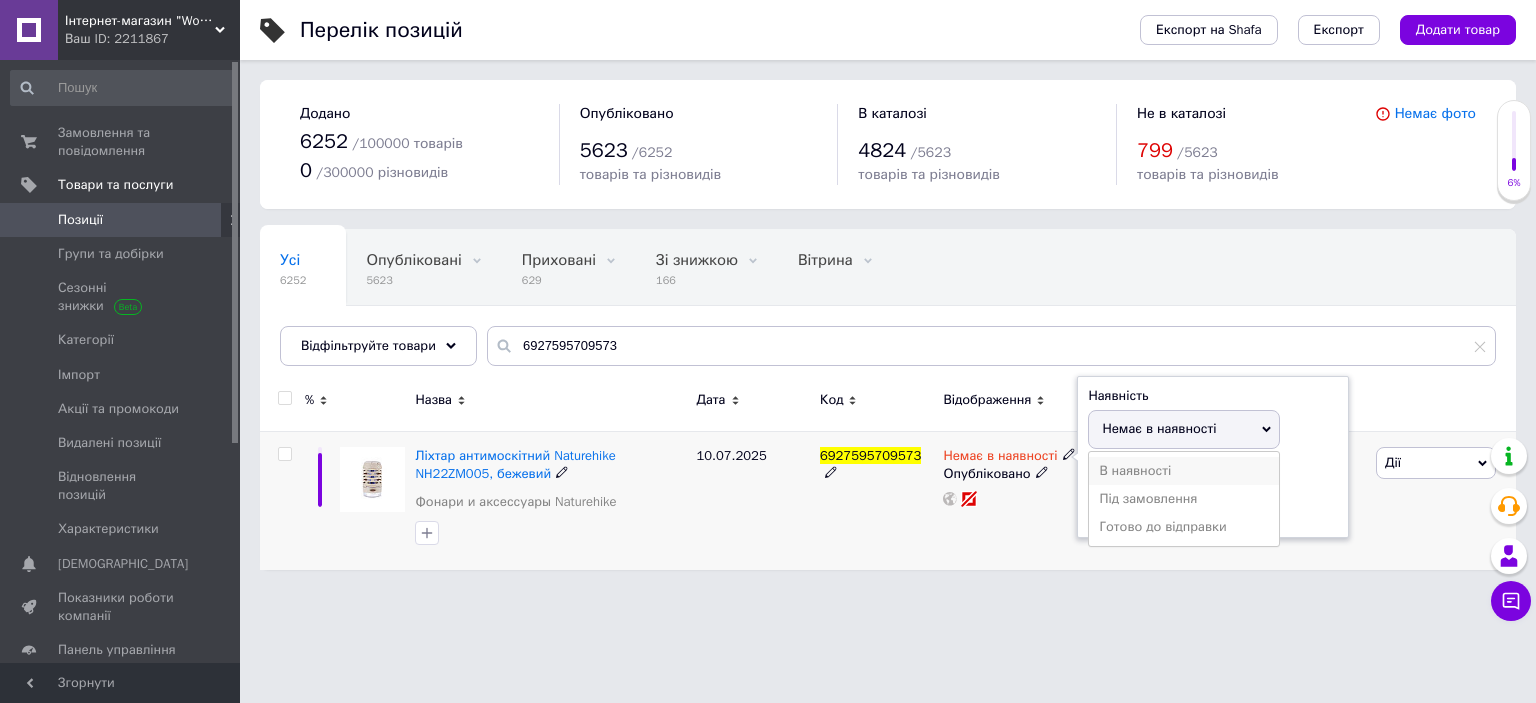 click on "В наявності" at bounding box center (1184, 471) 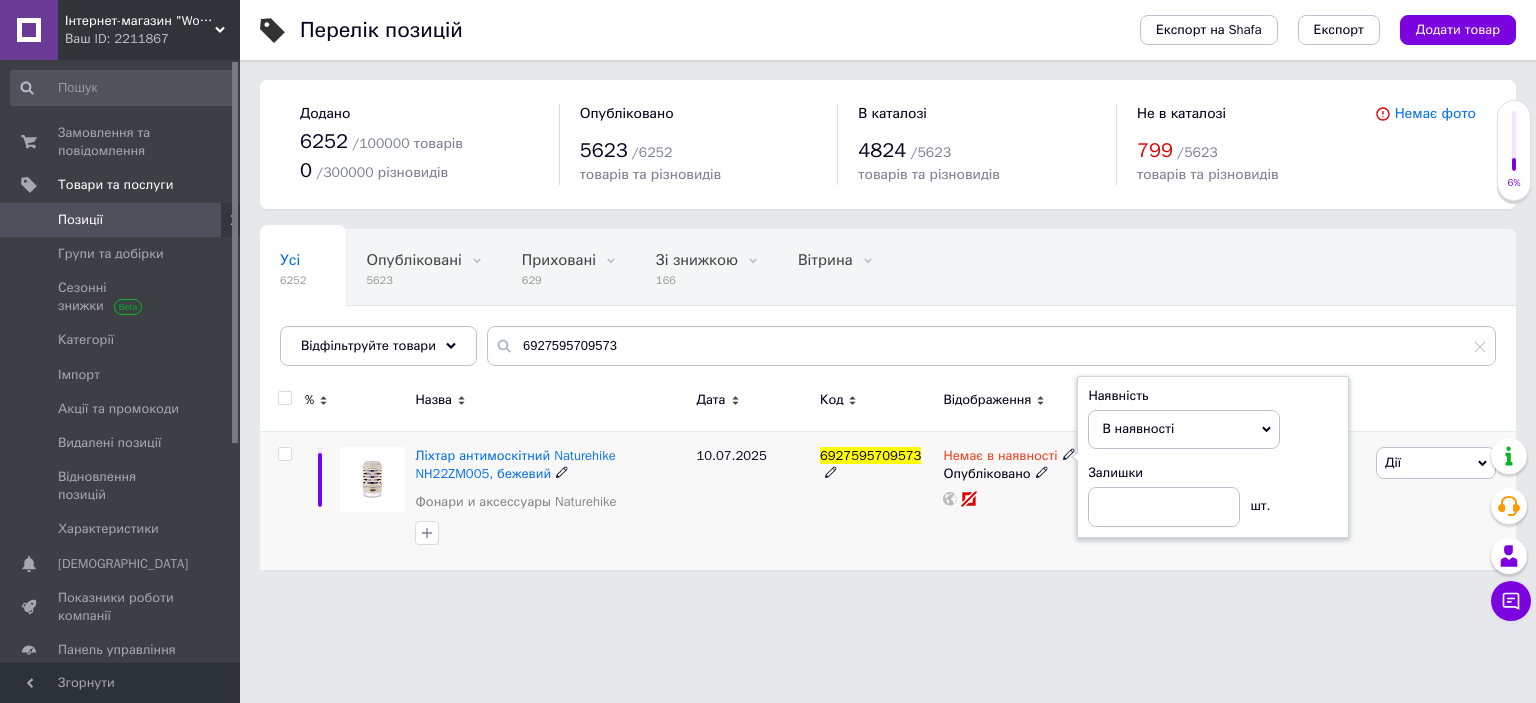 click on "6927595709573" at bounding box center [876, 500] 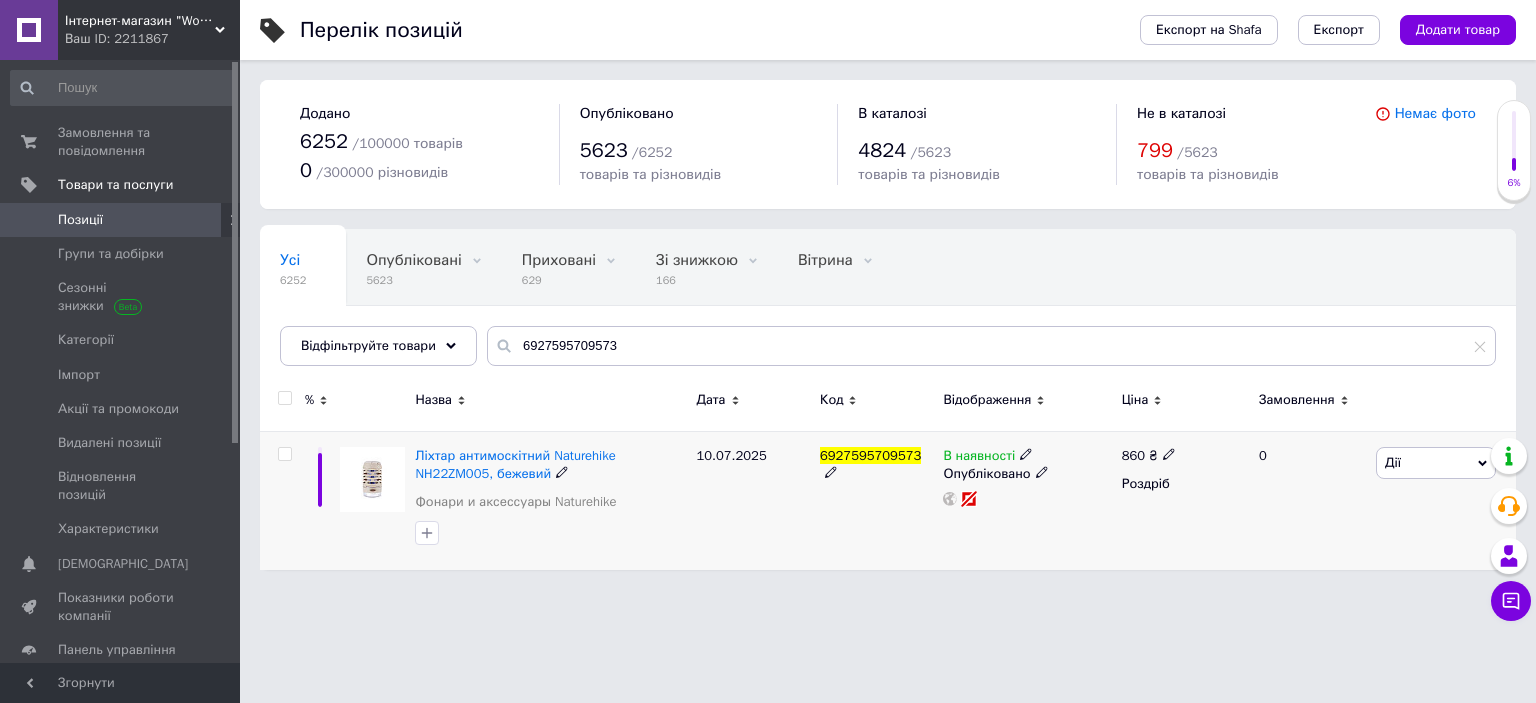 click at bounding box center [284, 454] 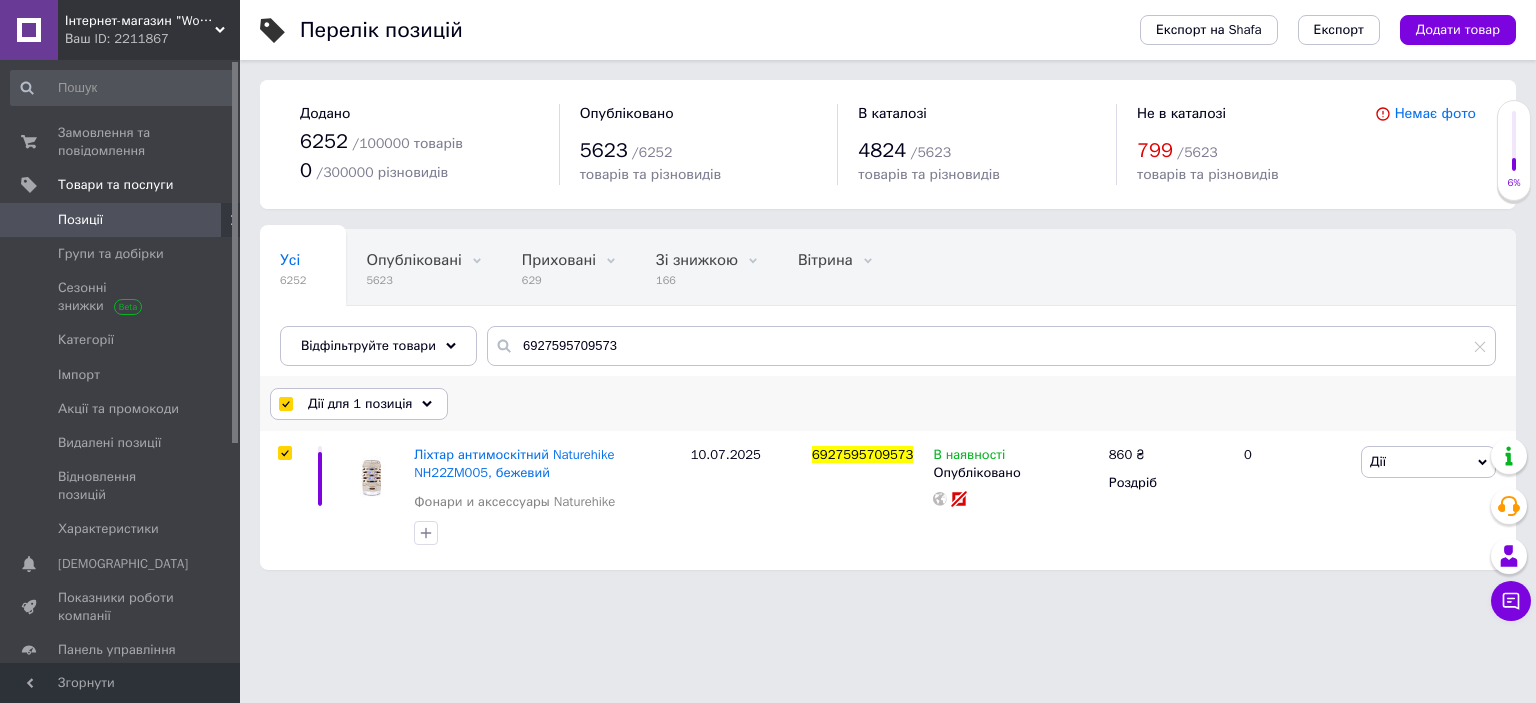 click on "Дії для 1 позиція" at bounding box center (359, 404) 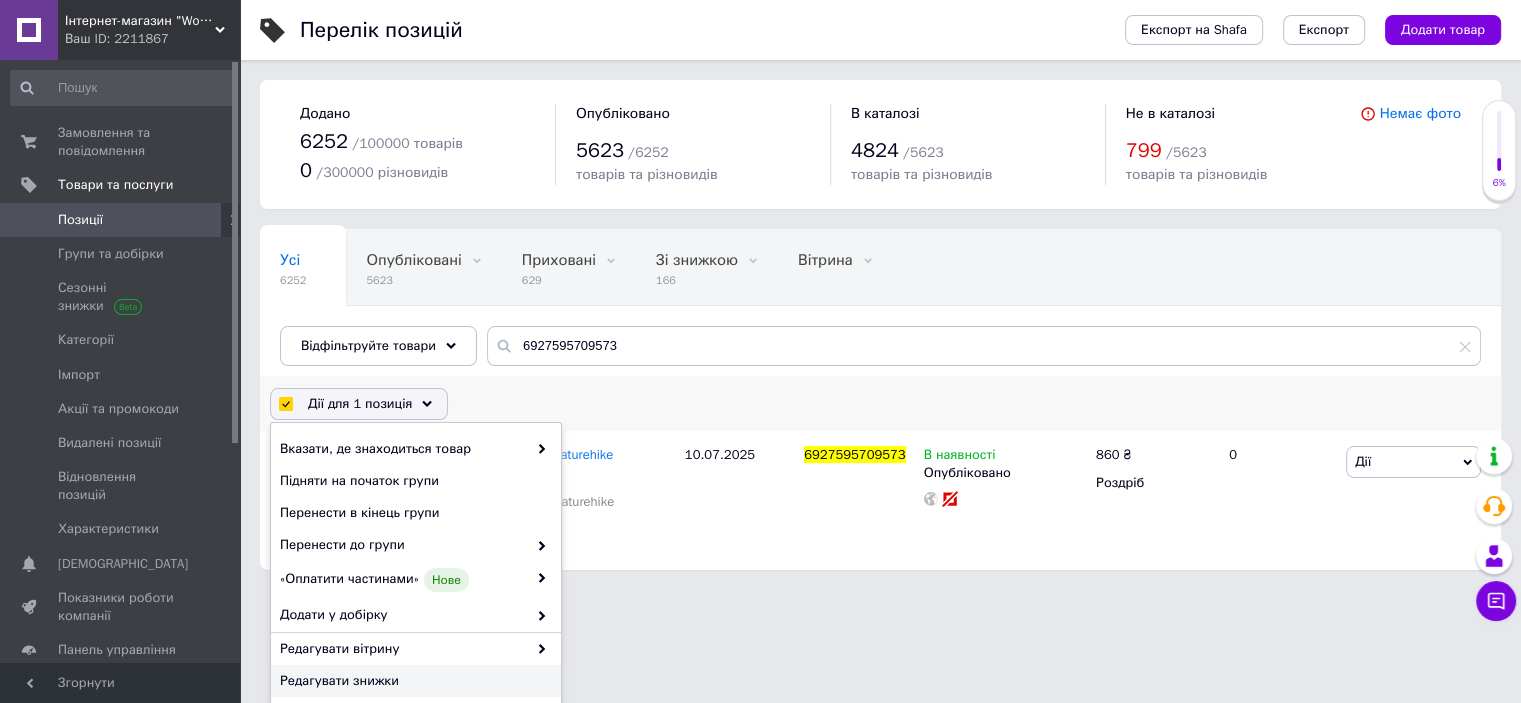 click on "Редагувати знижки" at bounding box center [413, 681] 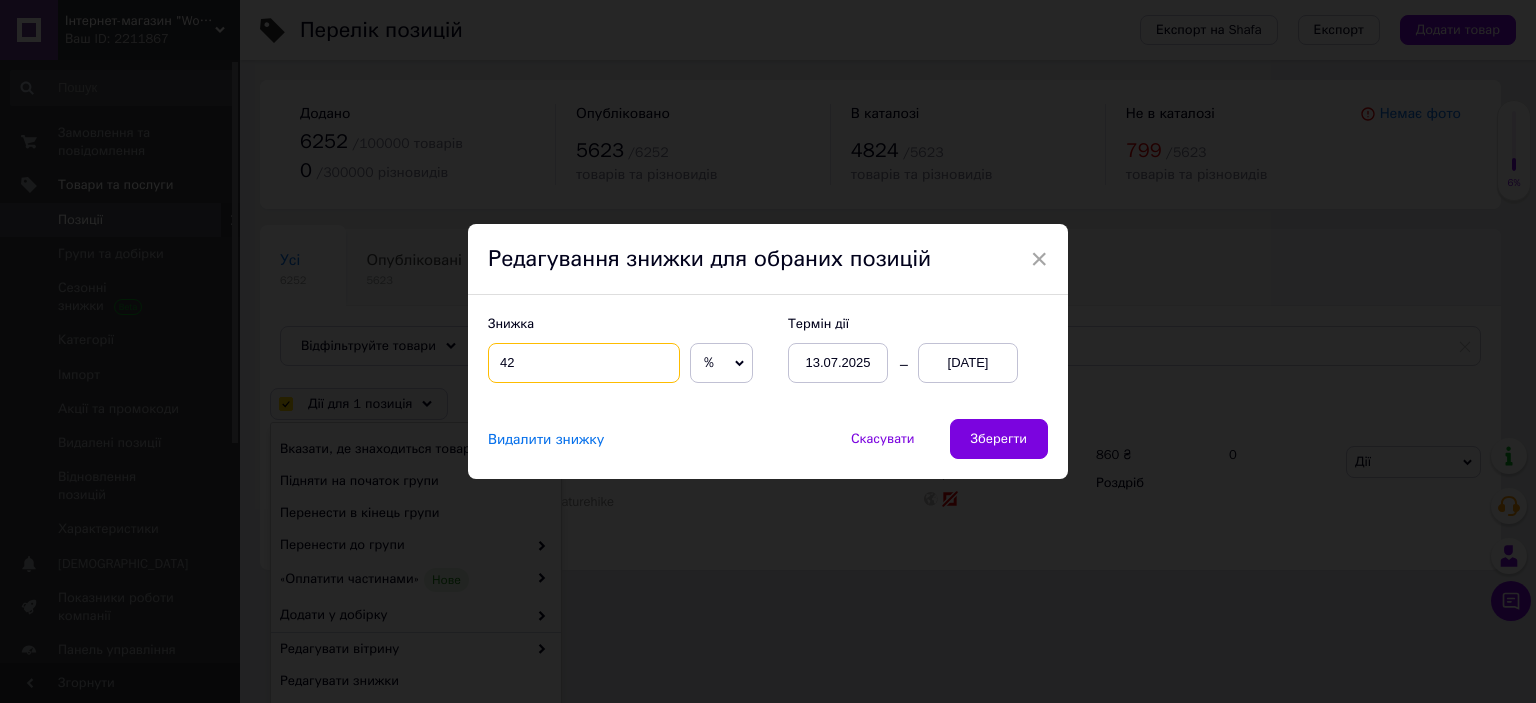 drag, startPoint x: 506, startPoint y: 351, endPoint x: 615, endPoint y: 369, distance: 110.47624 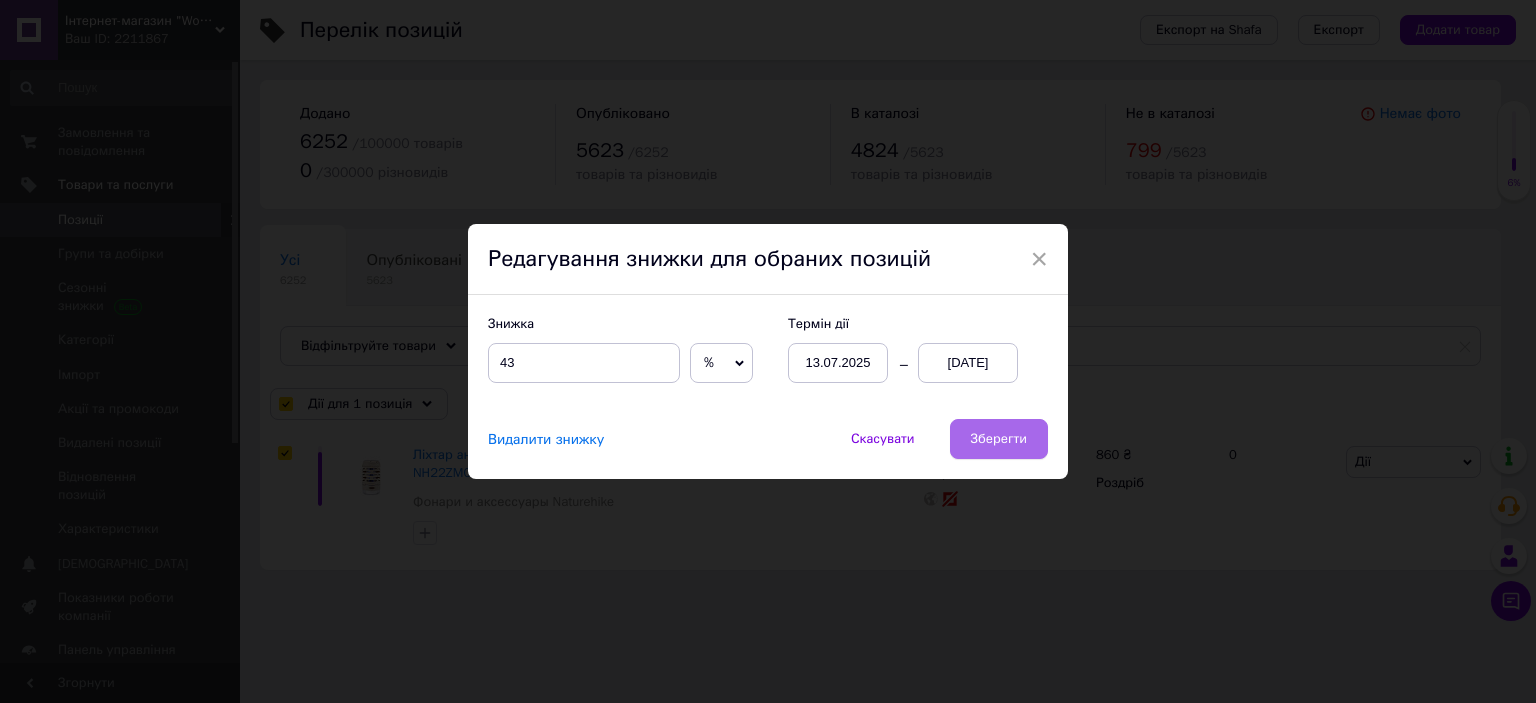 click on "Зберегти" at bounding box center (999, 439) 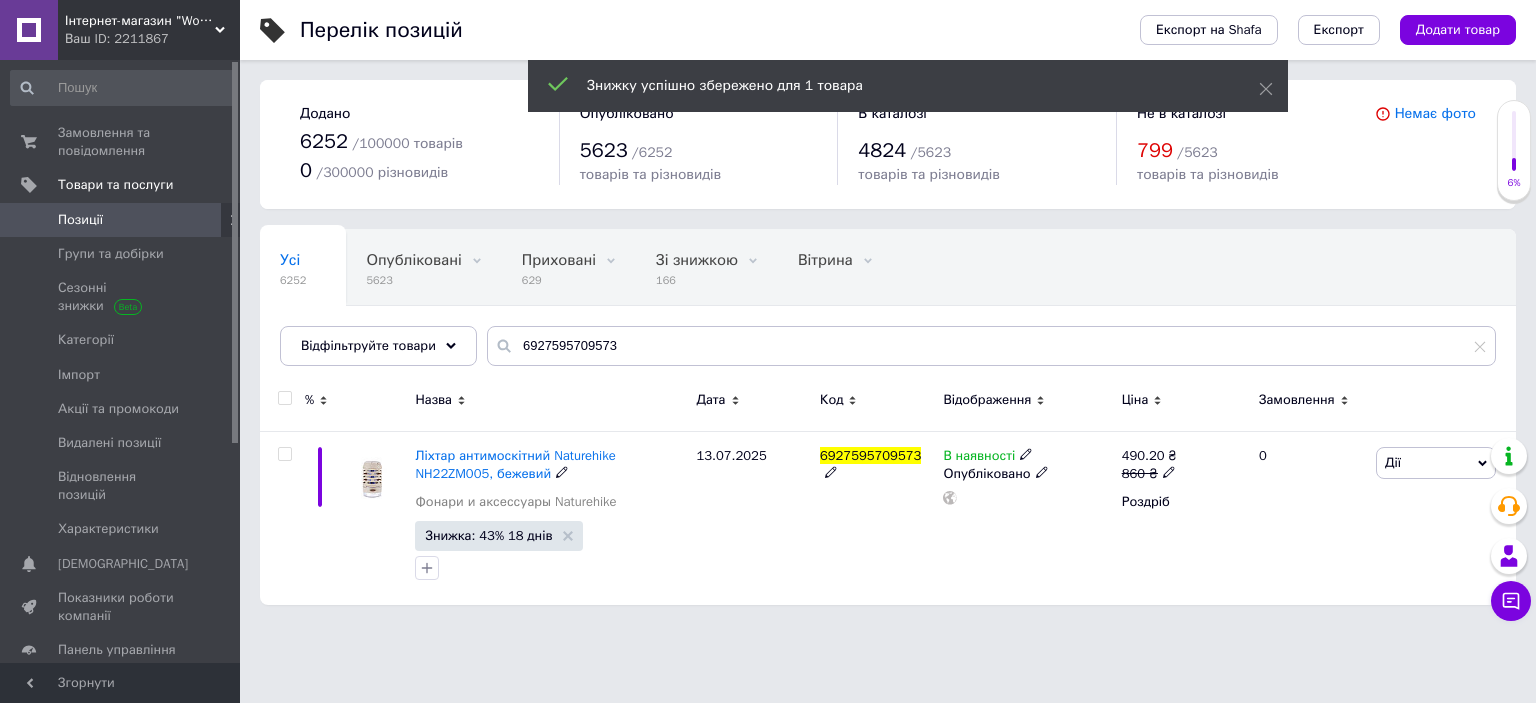 click 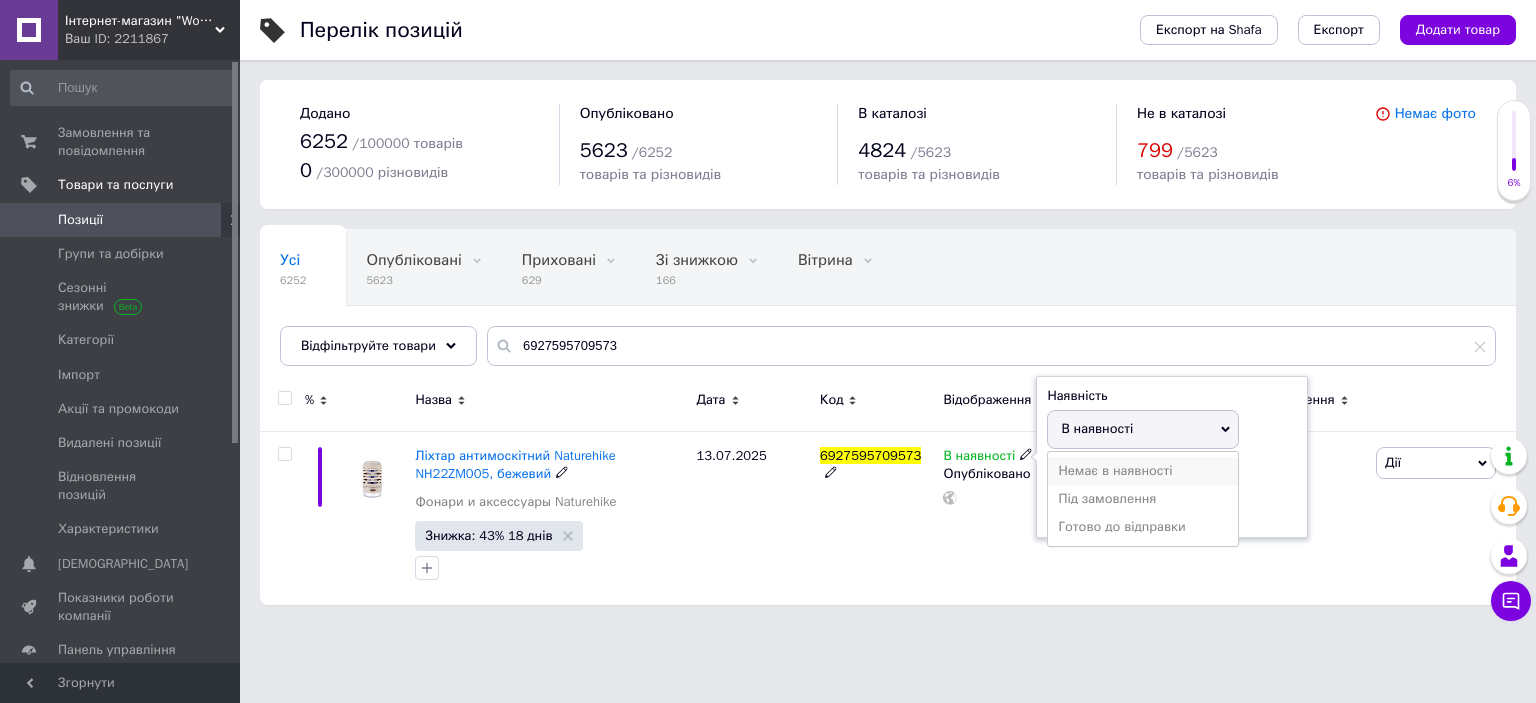 click on "Немає в наявності" at bounding box center (1143, 471) 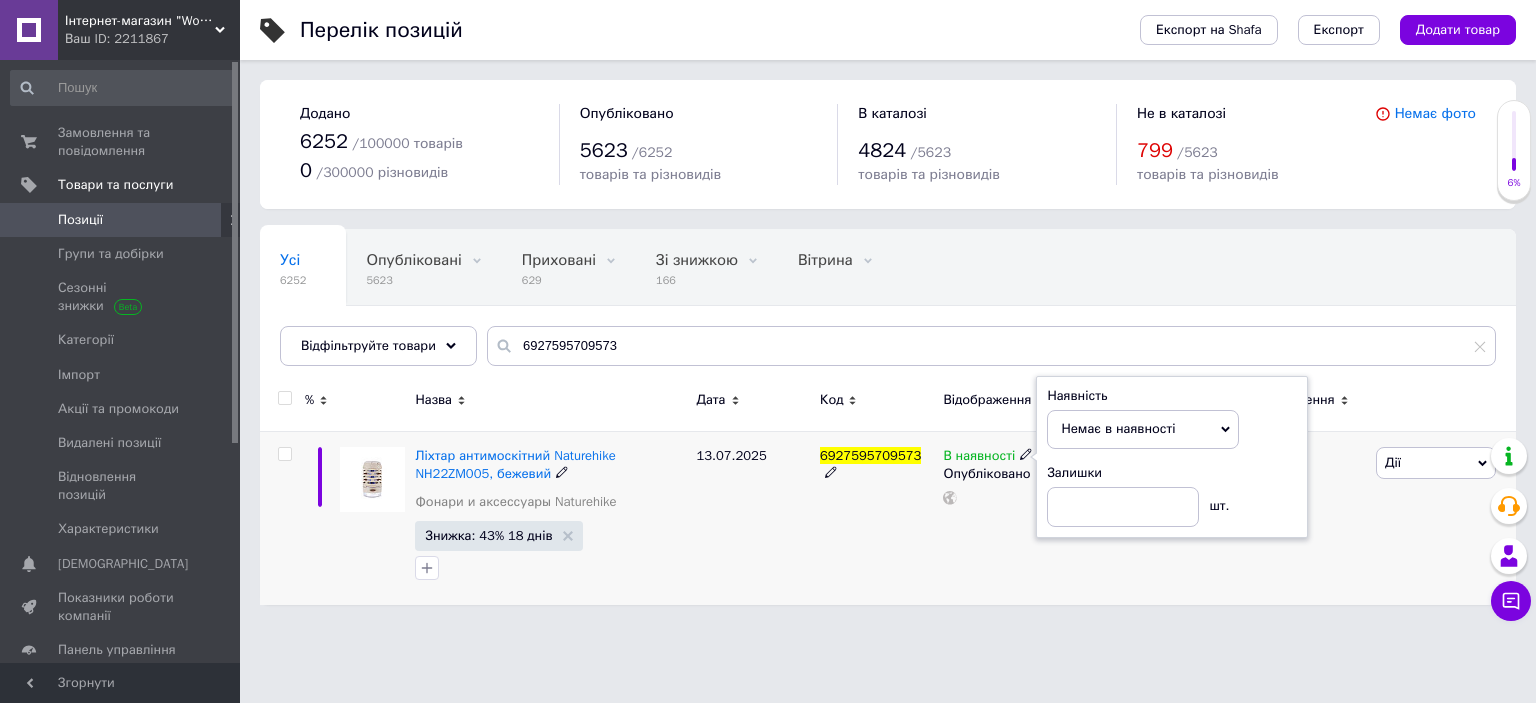 click on "6927595709573" at bounding box center (876, 518) 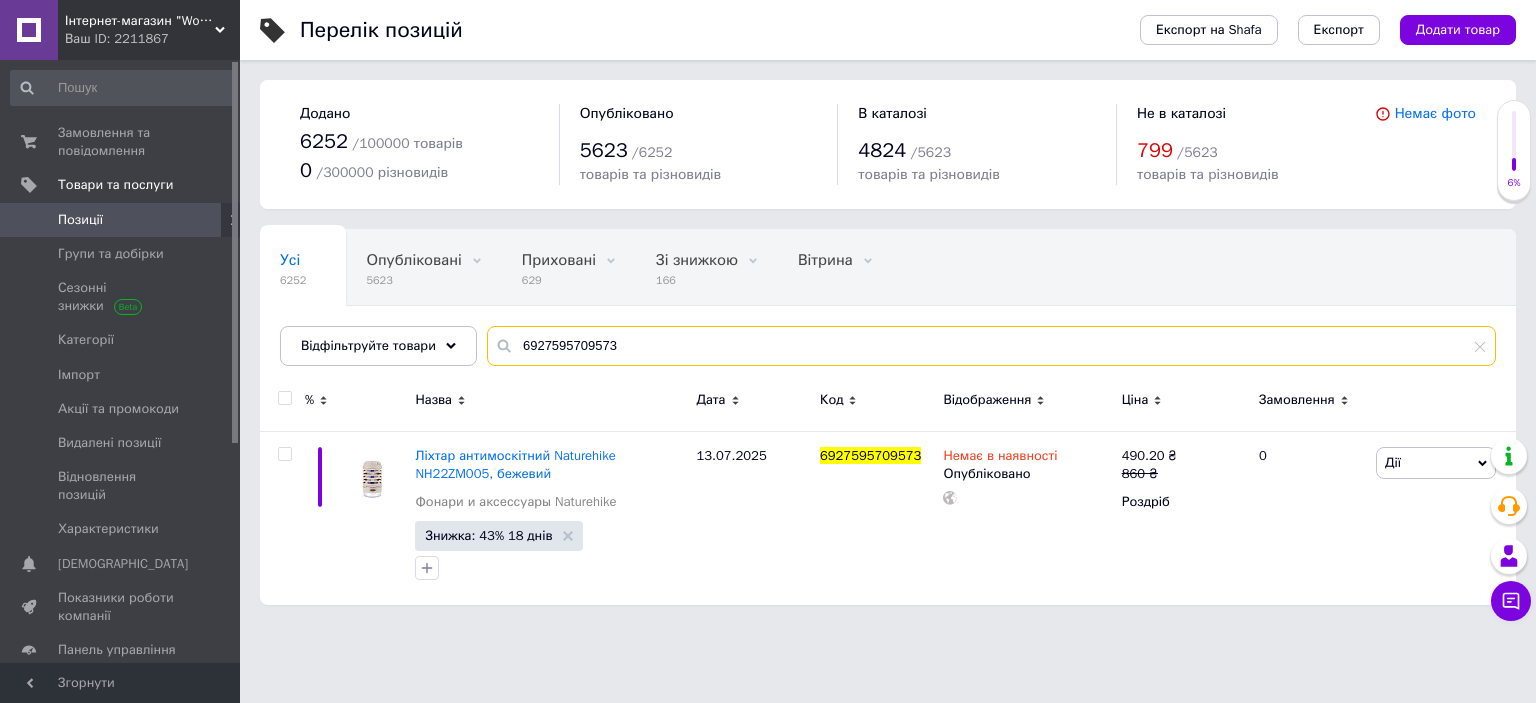 drag, startPoint x: 512, startPoint y: 342, endPoint x: 766, endPoint y: 343, distance: 254.00197 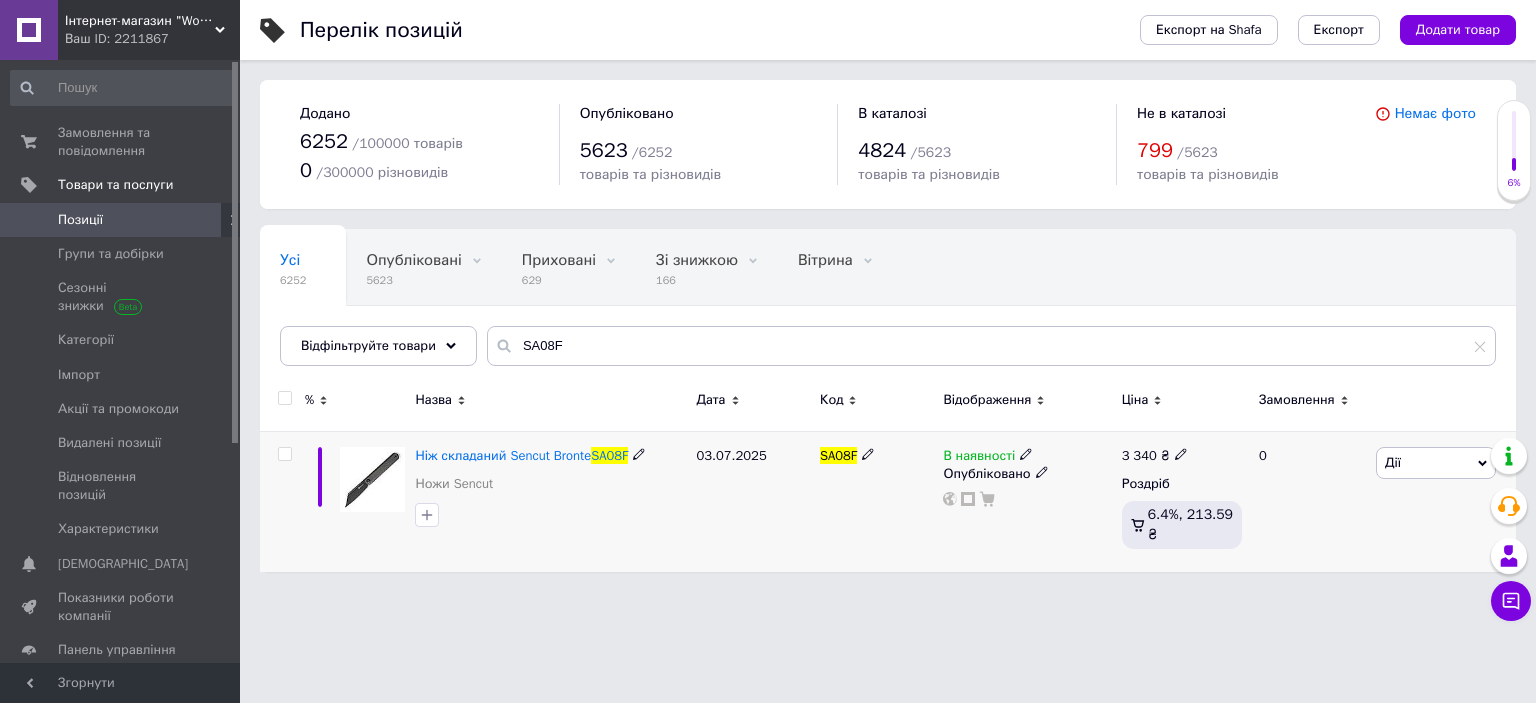 click at bounding box center [284, 454] 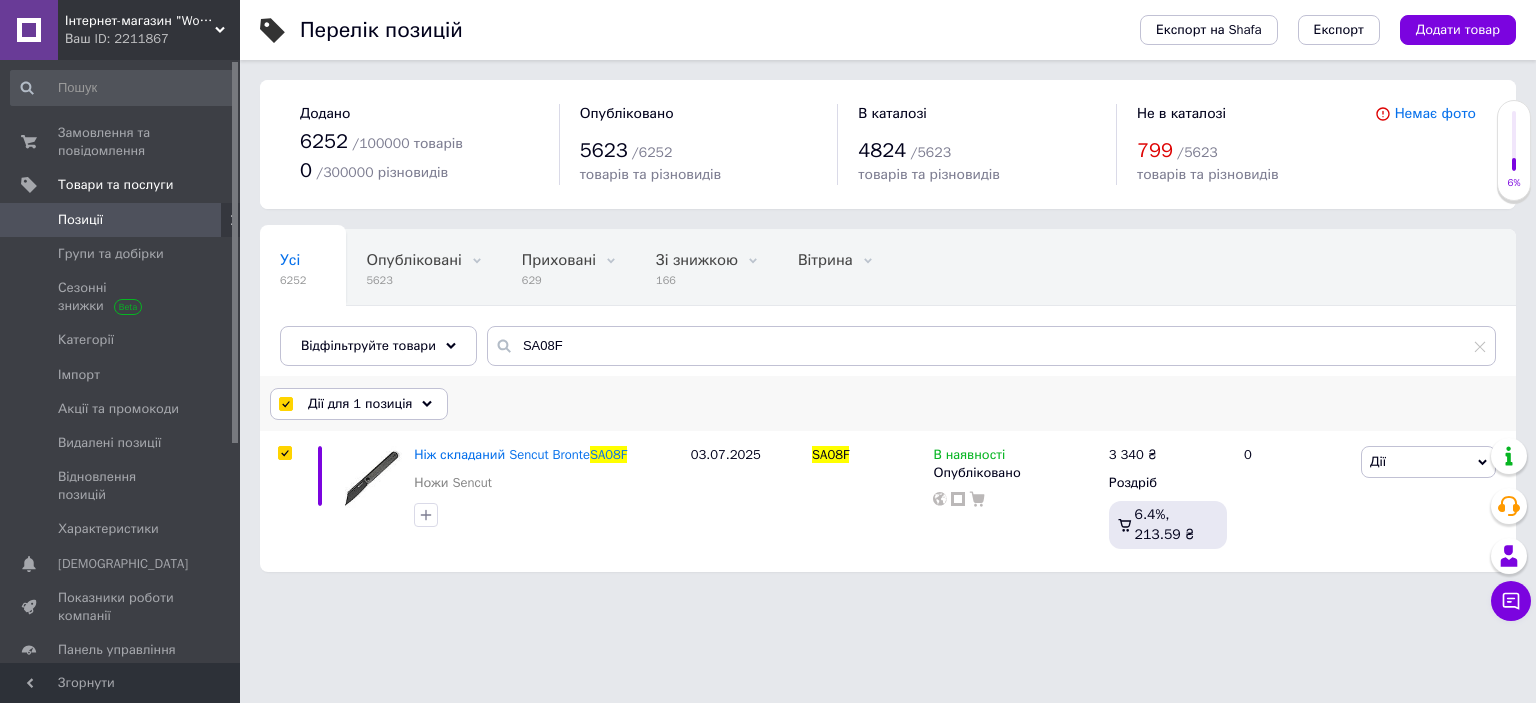 click on "Дії для 1 позиція" at bounding box center [360, 404] 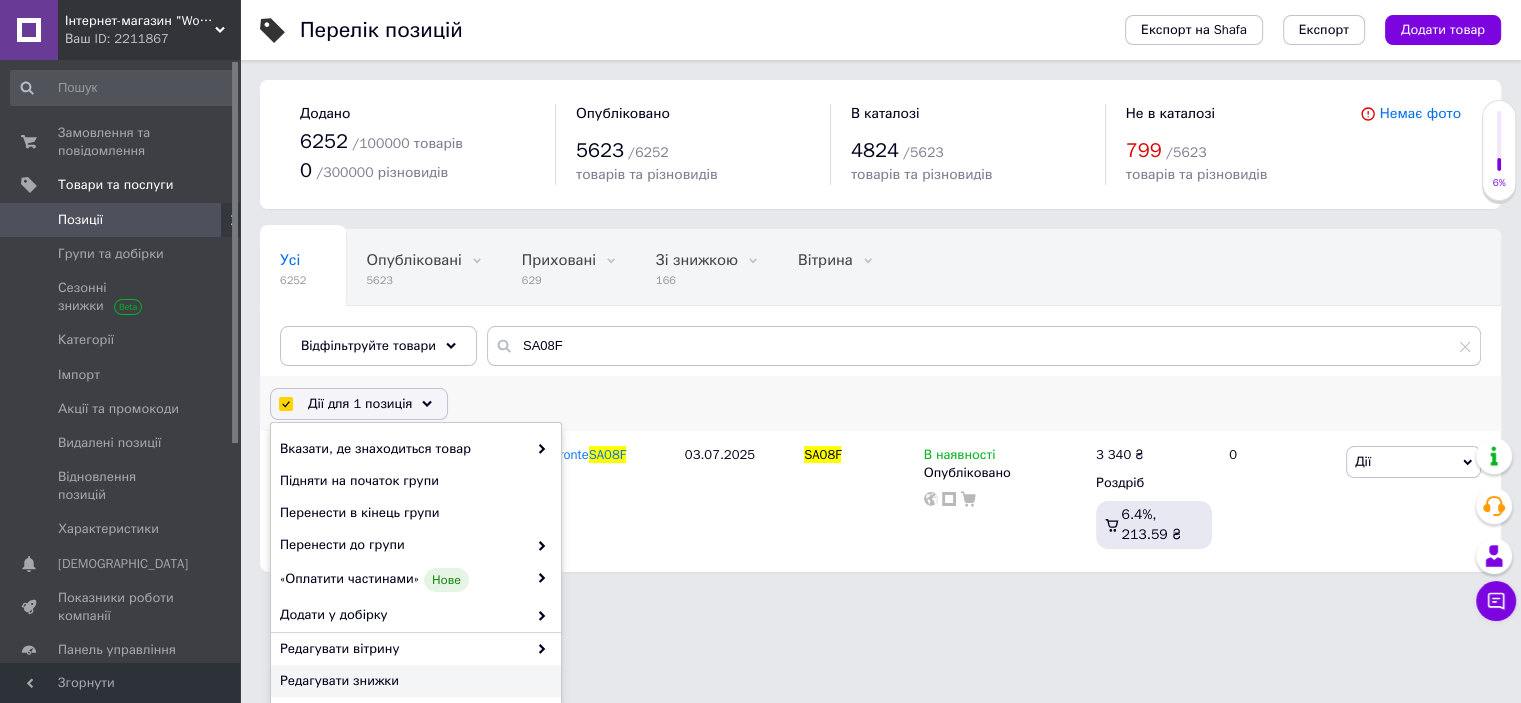 click on "Редагувати знижки" at bounding box center (413, 681) 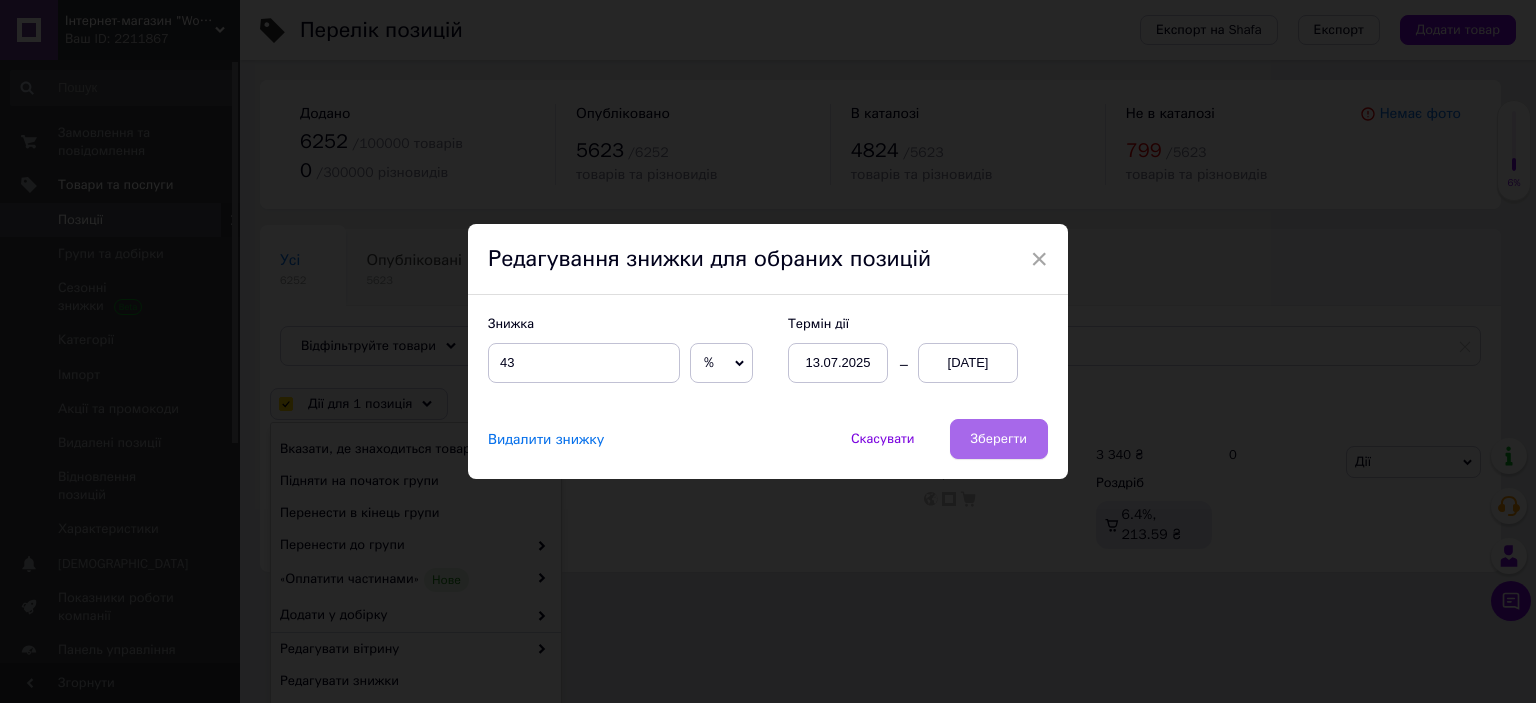 click on "Зберегти" at bounding box center [999, 439] 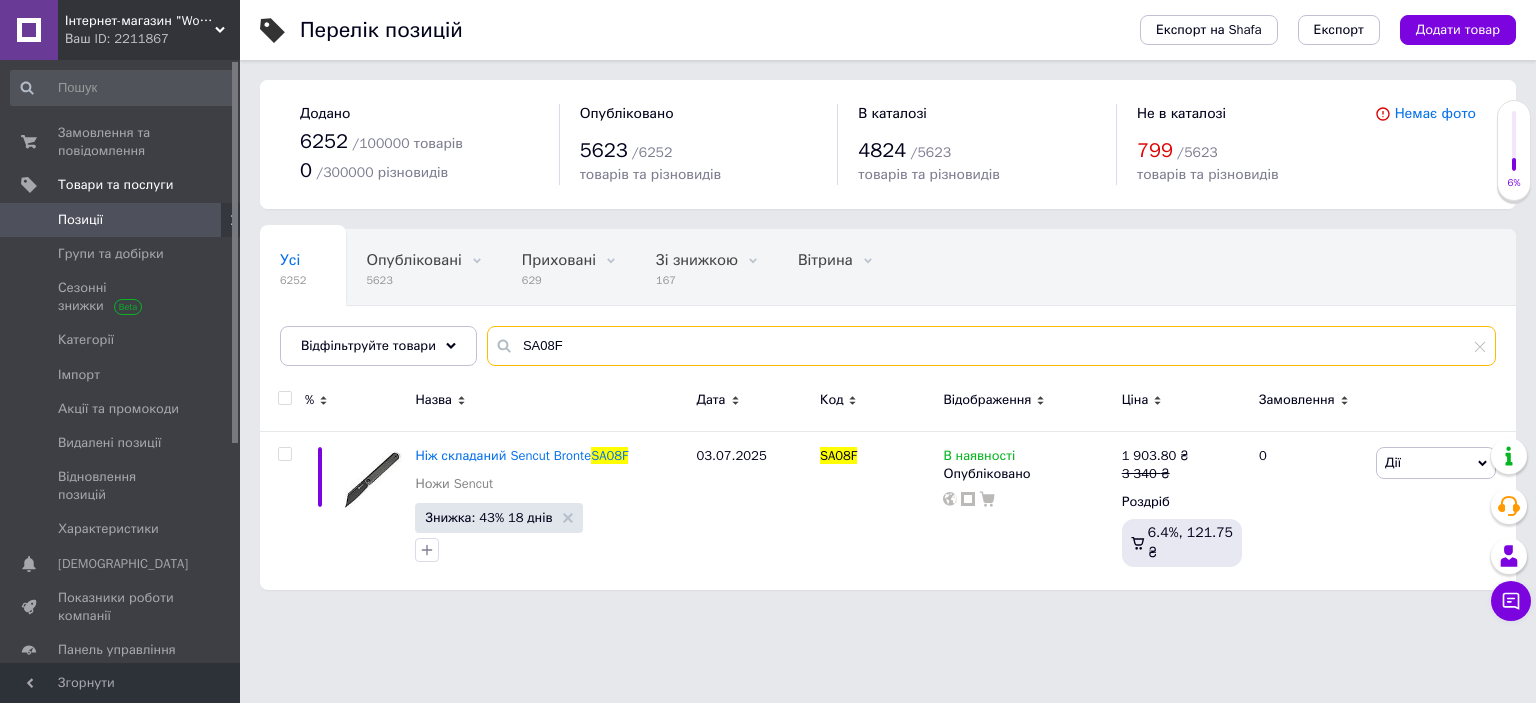 drag, startPoint x: 507, startPoint y: 340, endPoint x: 750, endPoint y: 353, distance: 243.34749 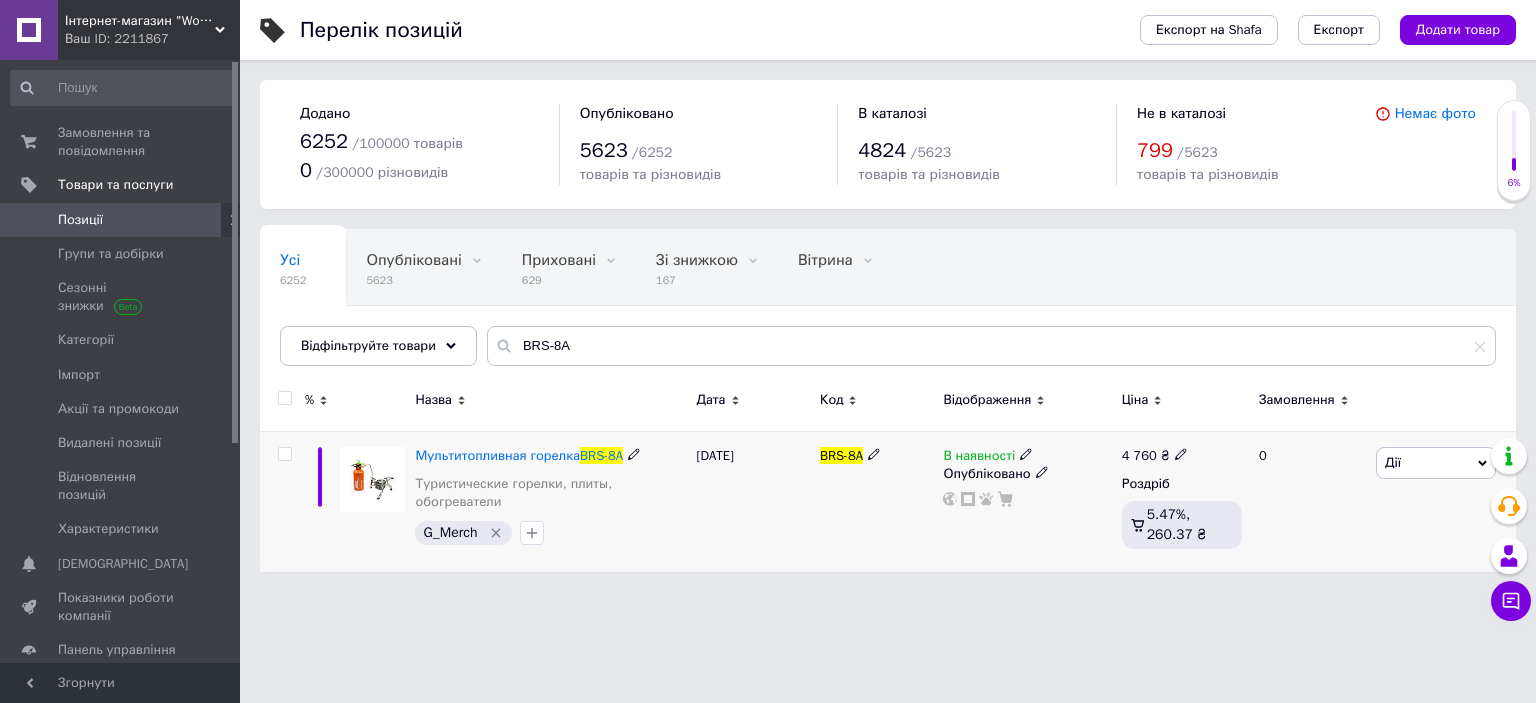 click at bounding box center [284, 454] 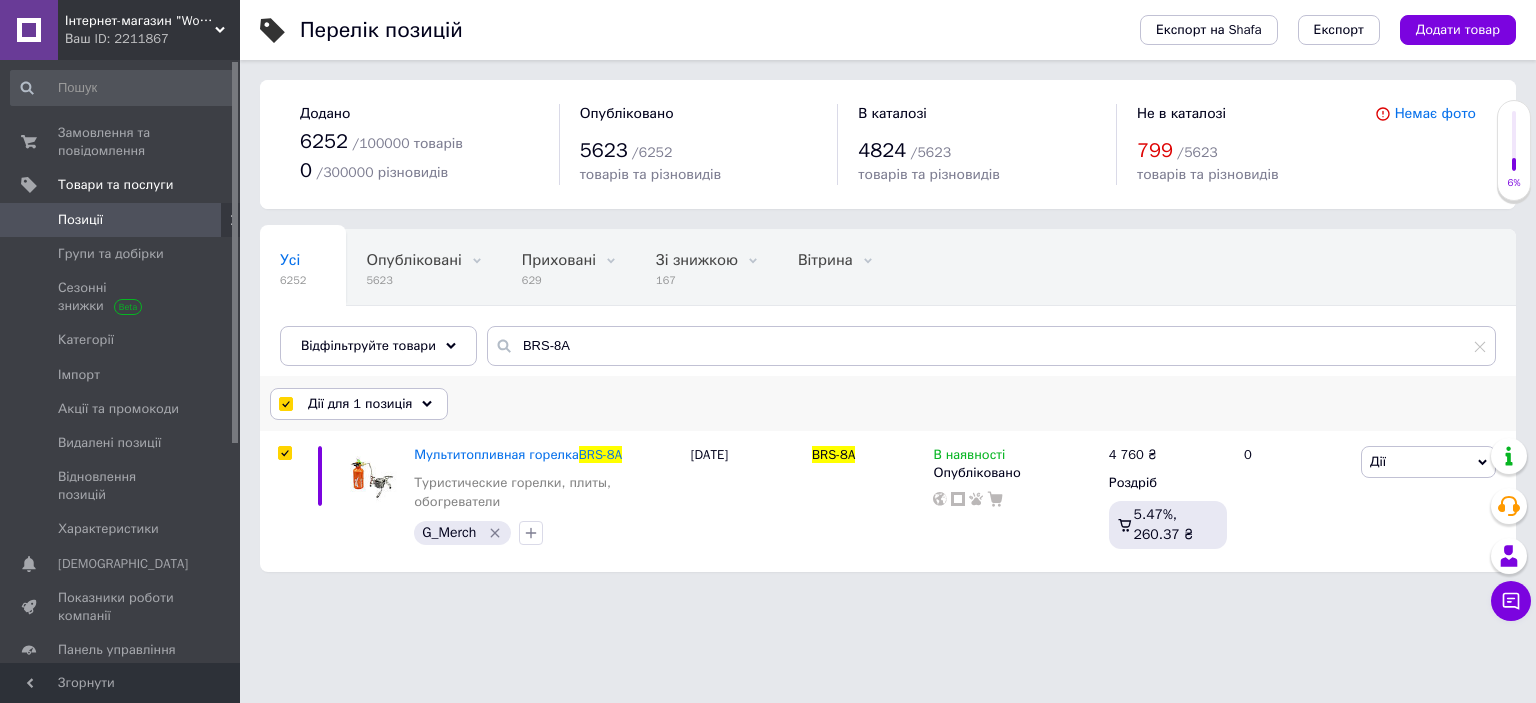 click on "Дії для 1 позиція" at bounding box center (360, 404) 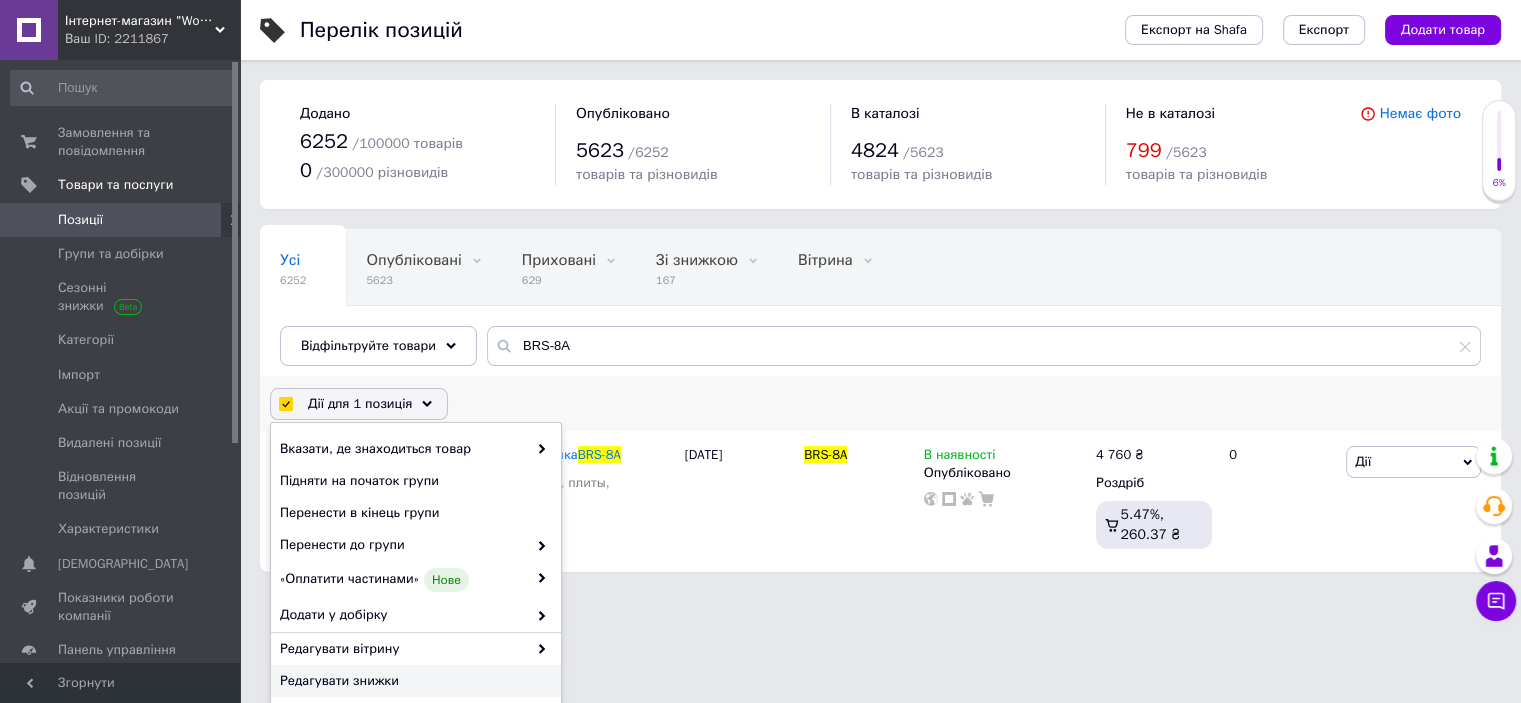 click on "Редагувати знижки" at bounding box center [413, 681] 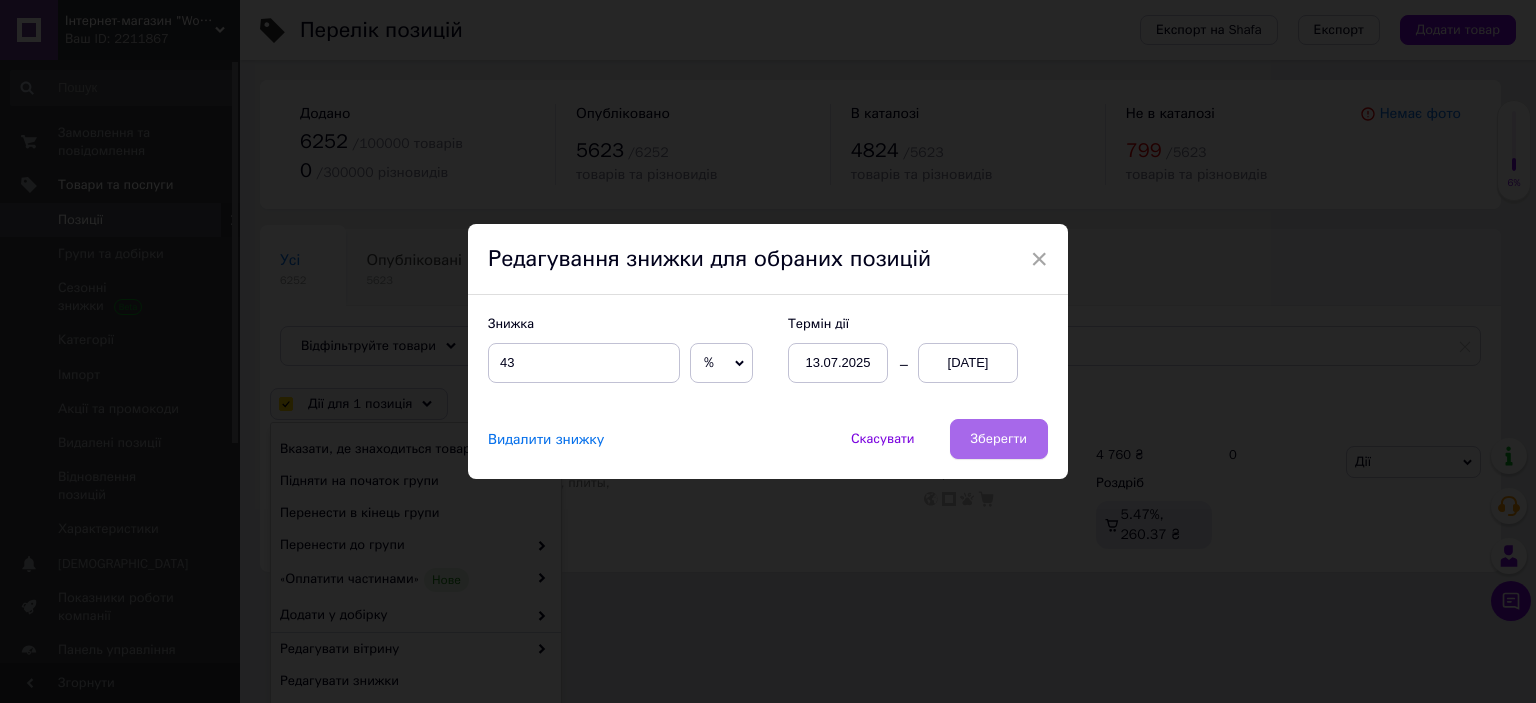 click on "Зберегти" at bounding box center (999, 439) 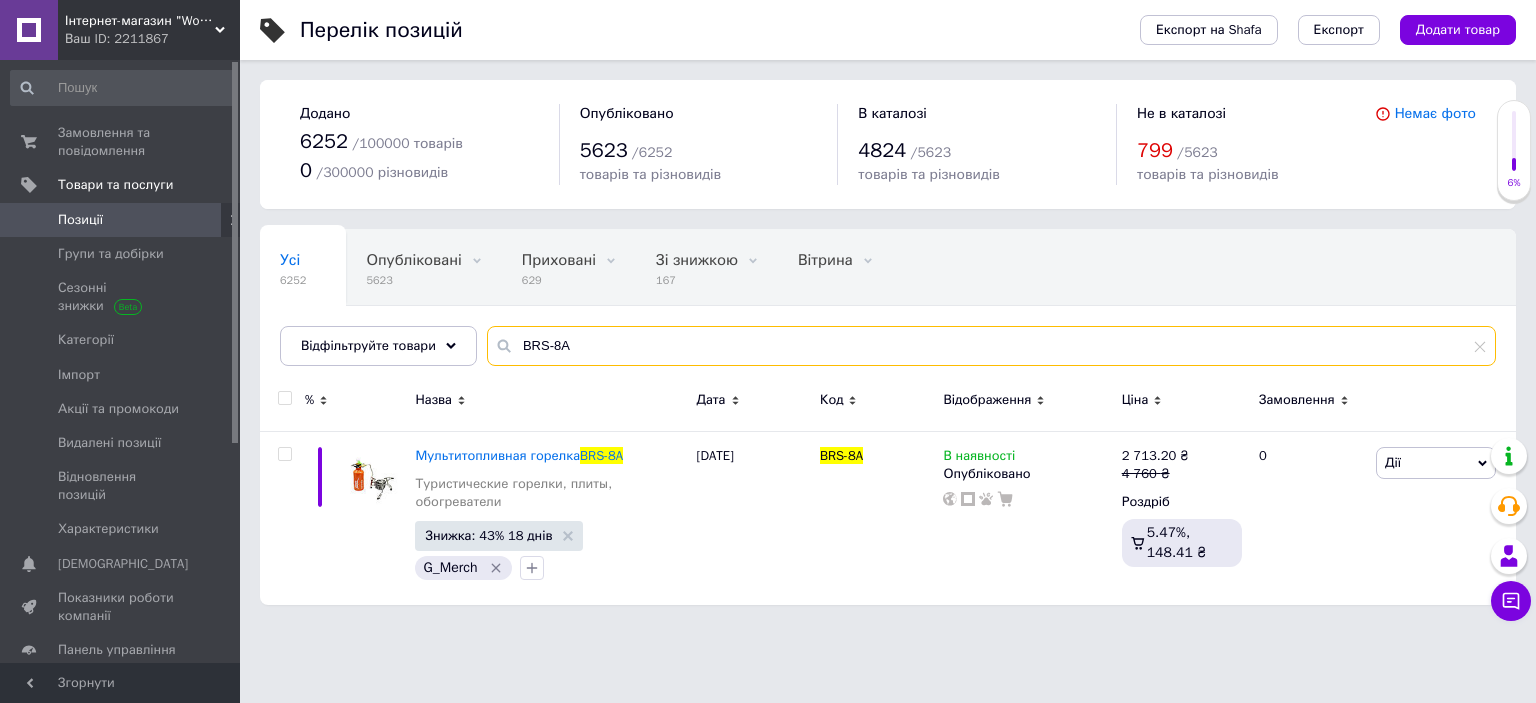 drag, startPoint x: 513, startPoint y: 343, endPoint x: 784, endPoint y: 341, distance: 271.0074 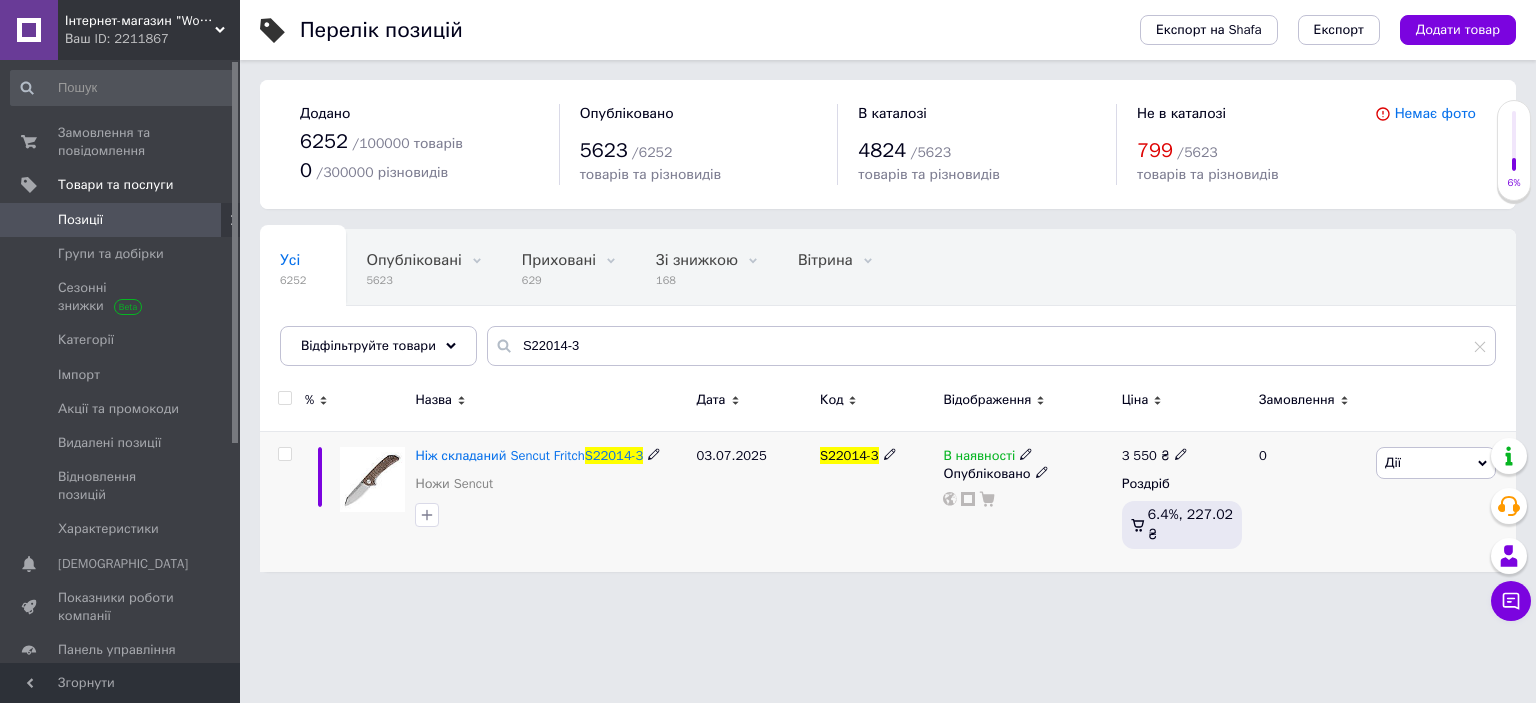 click at bounding box center [284, 454] 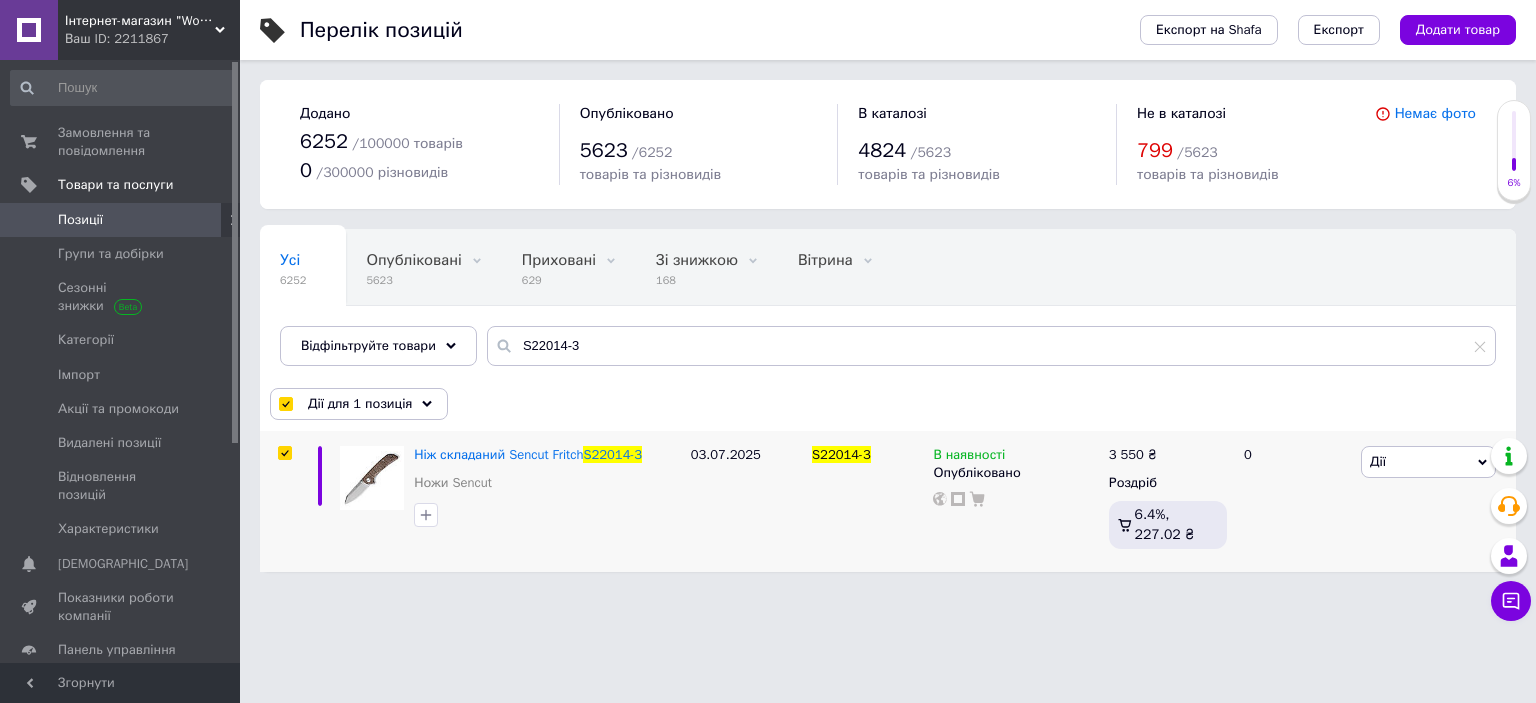 click on "Дії для 1 позиція" at bounding box center [360, 404] 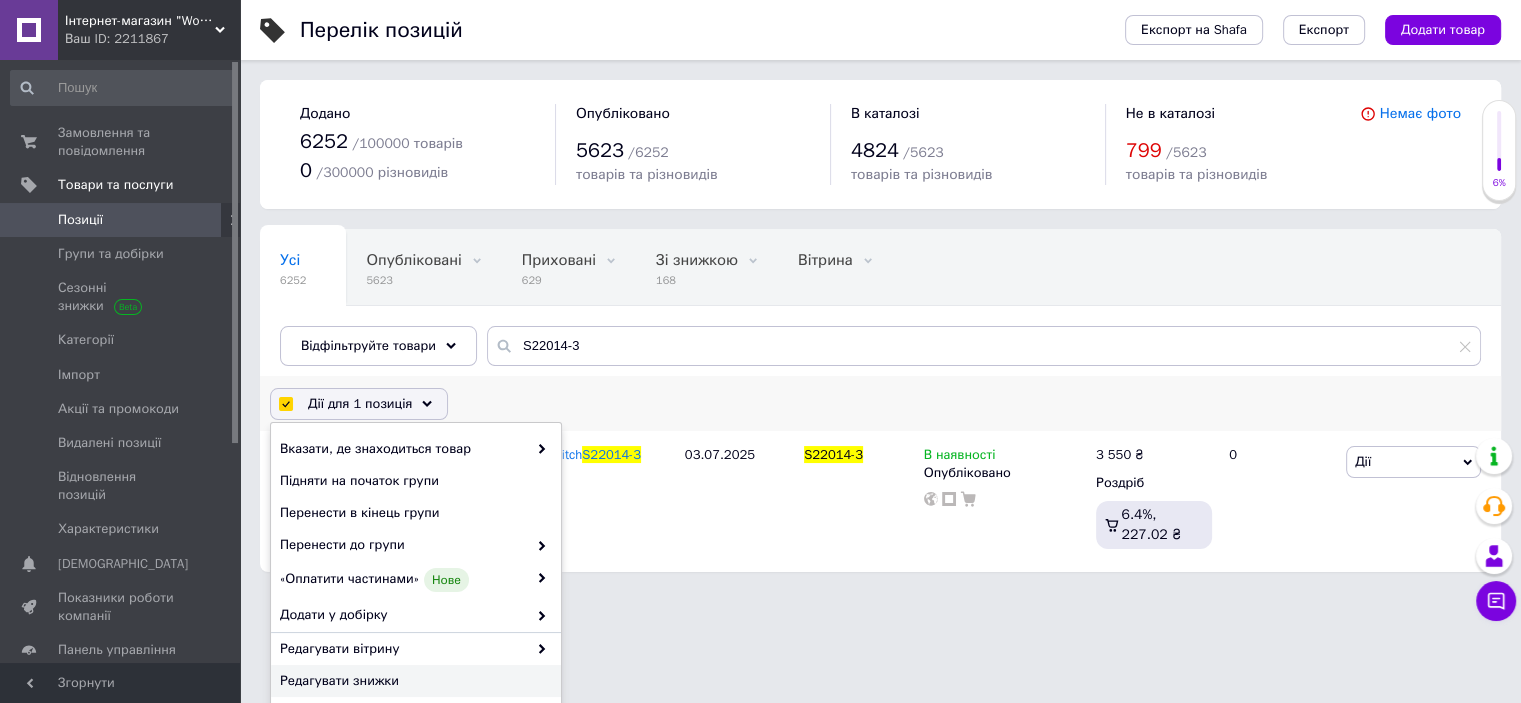 click on "Редагувати знижки" at bounding box center (413, 681) 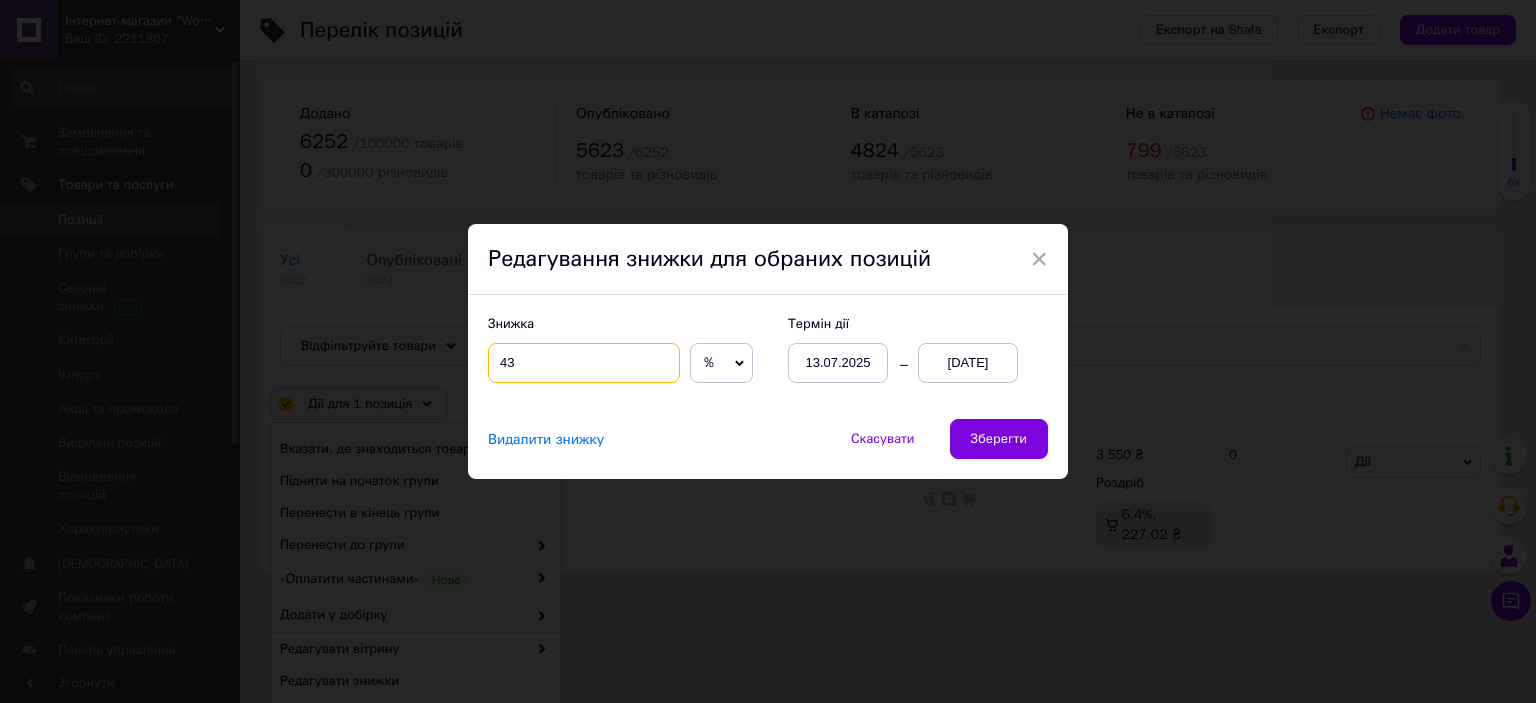 drag, startPoint x: 505, startPoint y: 365, endPoint x: 608, endPoint y: 370, distance: 103.121284 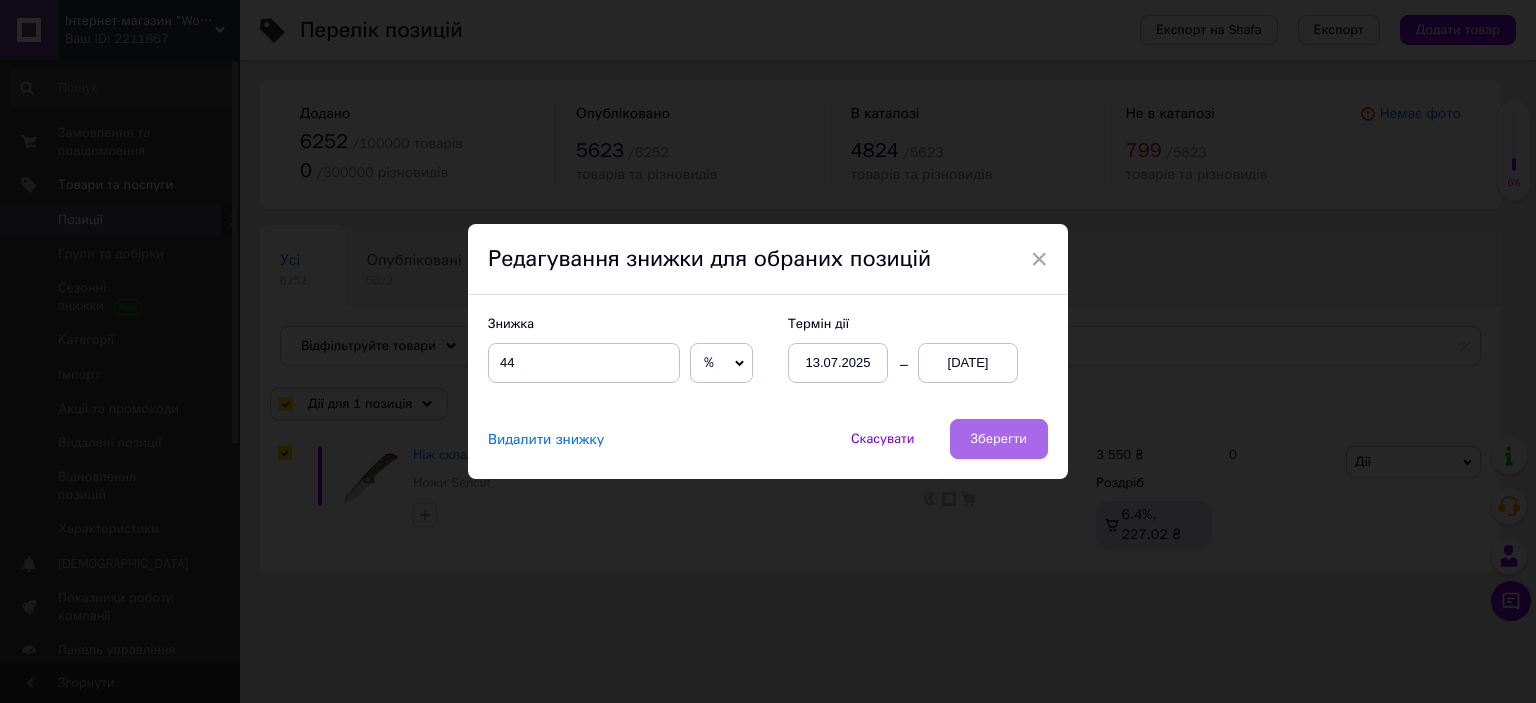 click on "Зберегти" at bounding box center [999, 439] 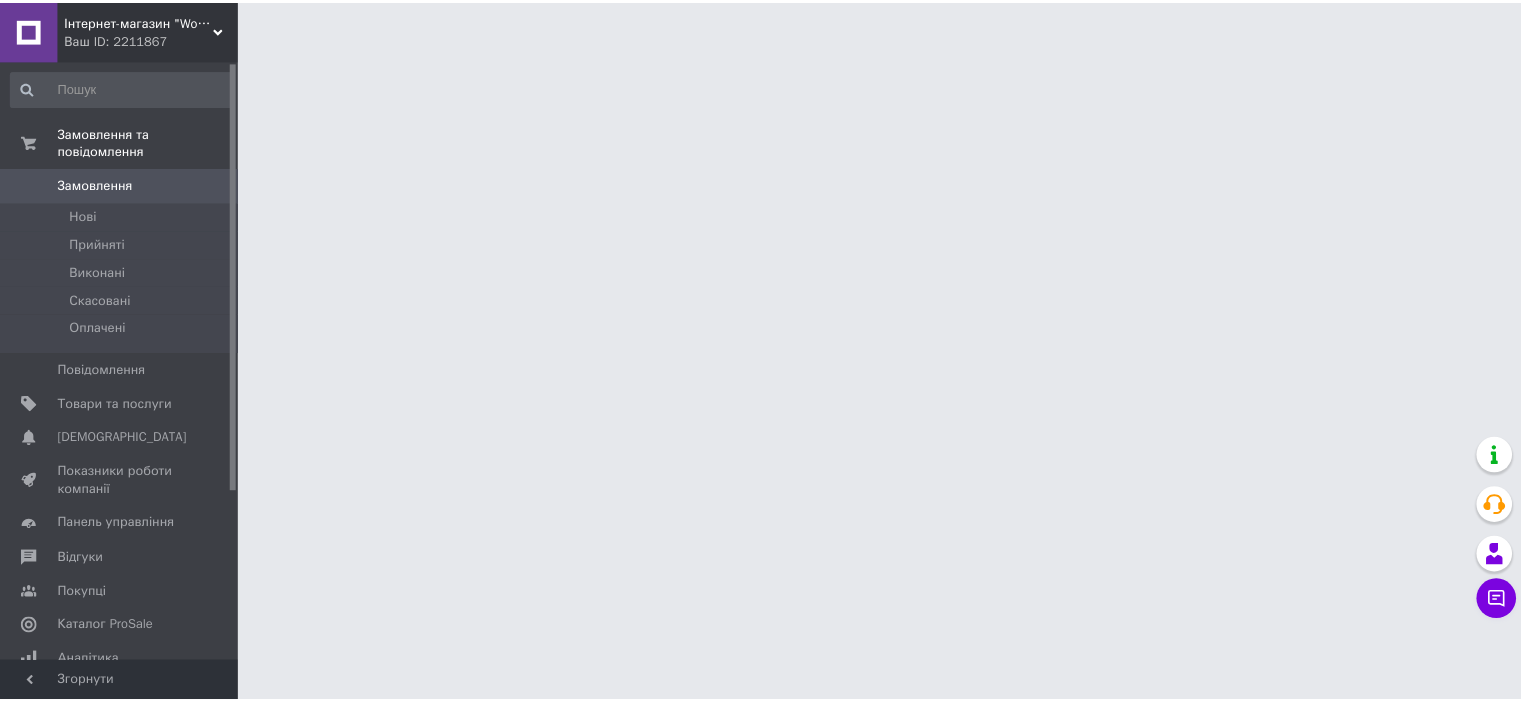 scroll, scrollTop: 0, scrollLeft: 0, axis: both 